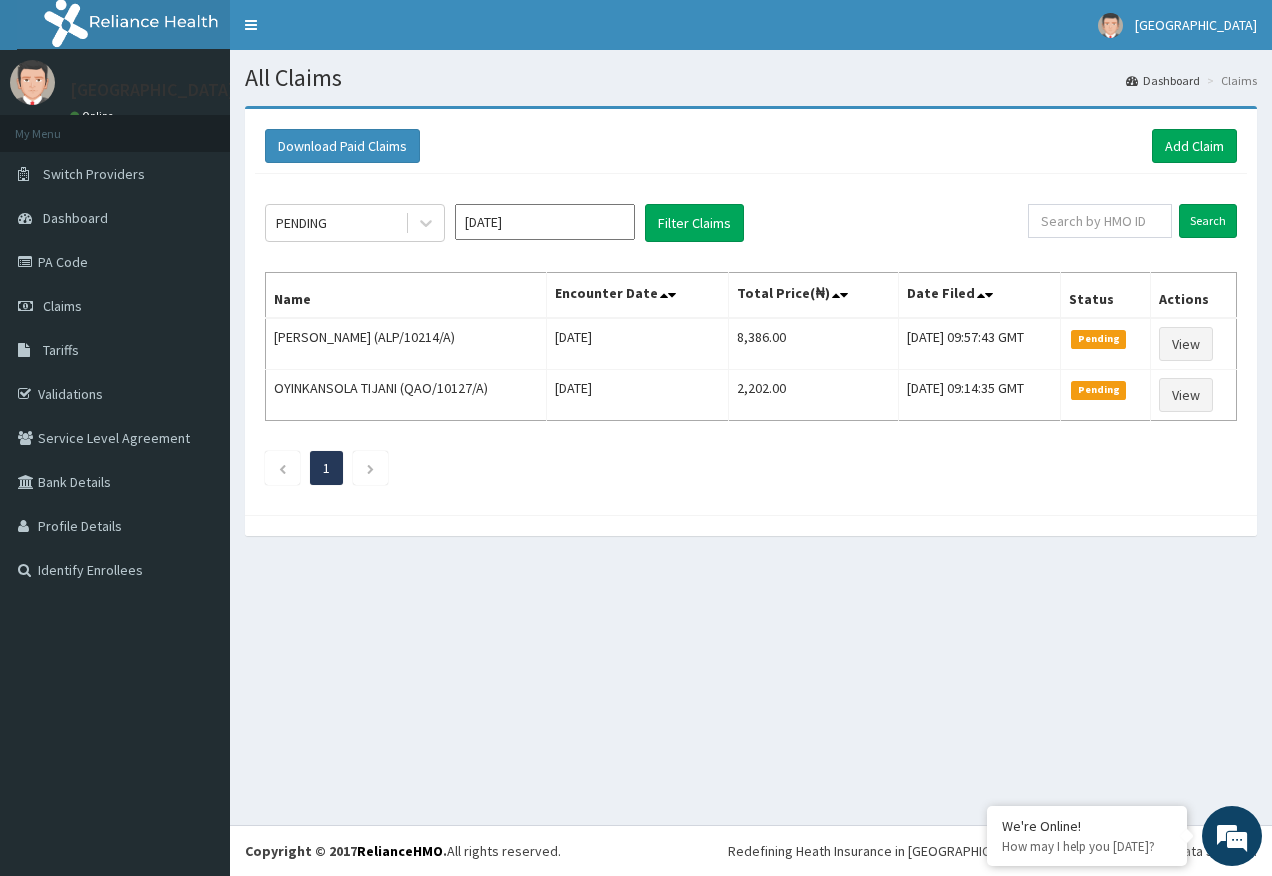 scroll, scrollTop: 0, scrollLeft: 0, axis: both 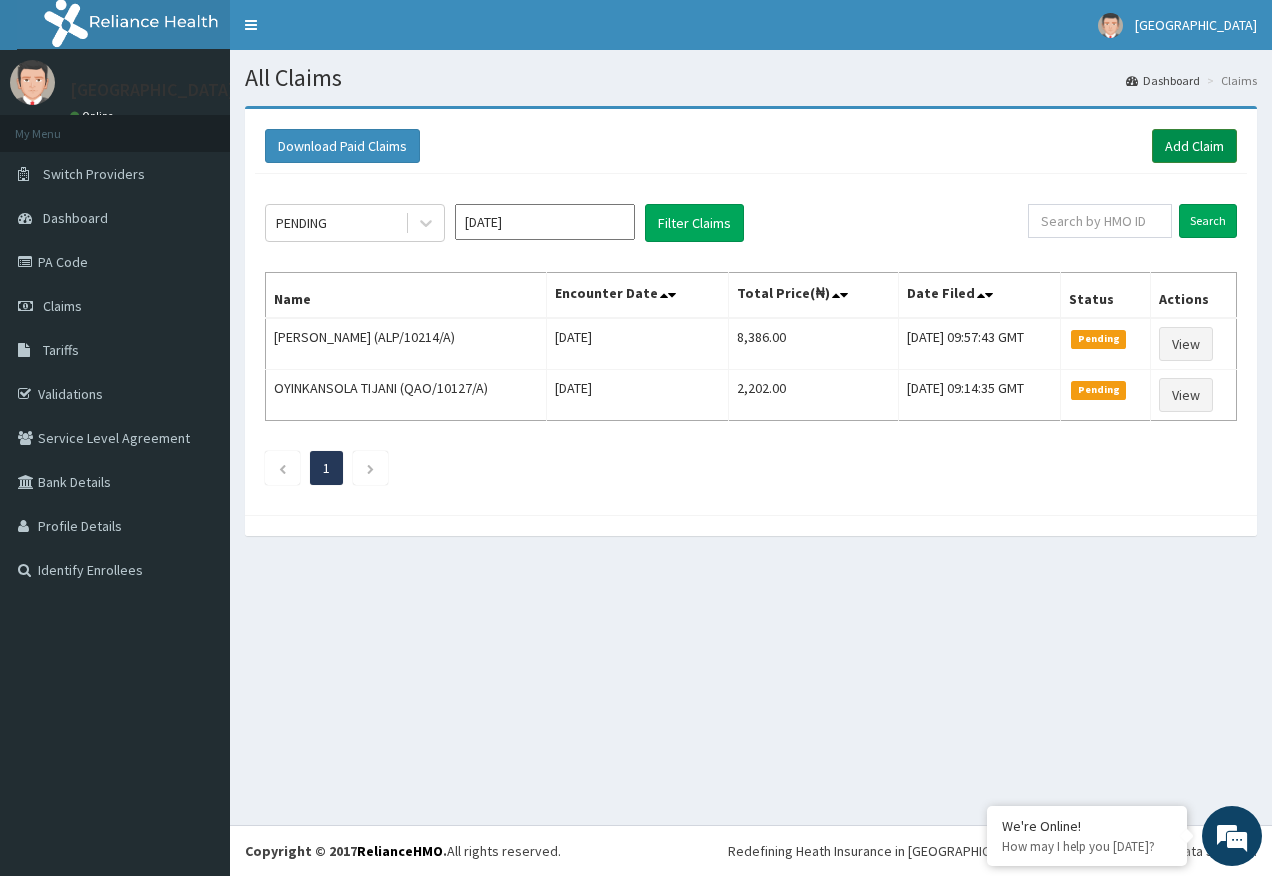 click on "Add Claim" at bounding box center (1194, 146) 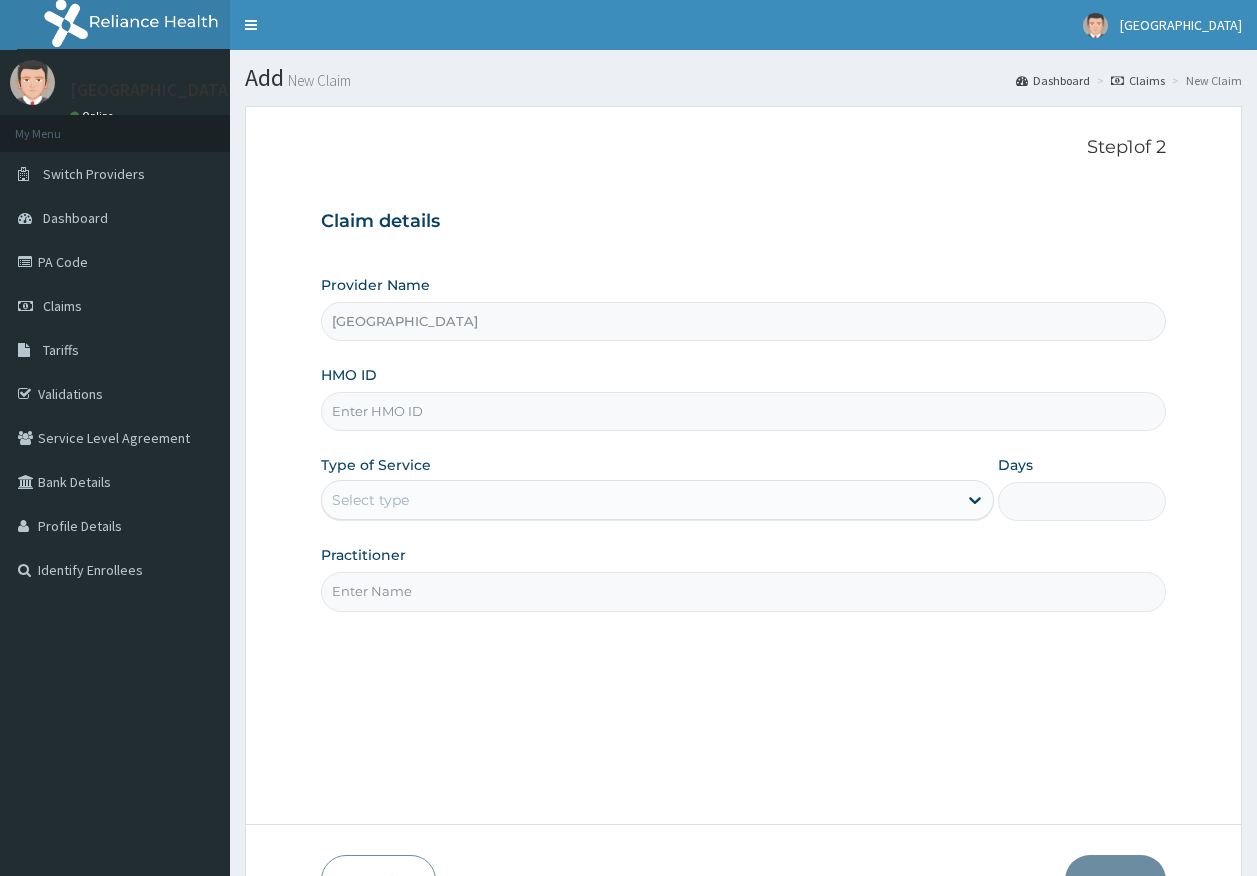 scroll, scrollTop: 0, scrollLeft: 0, axis: both 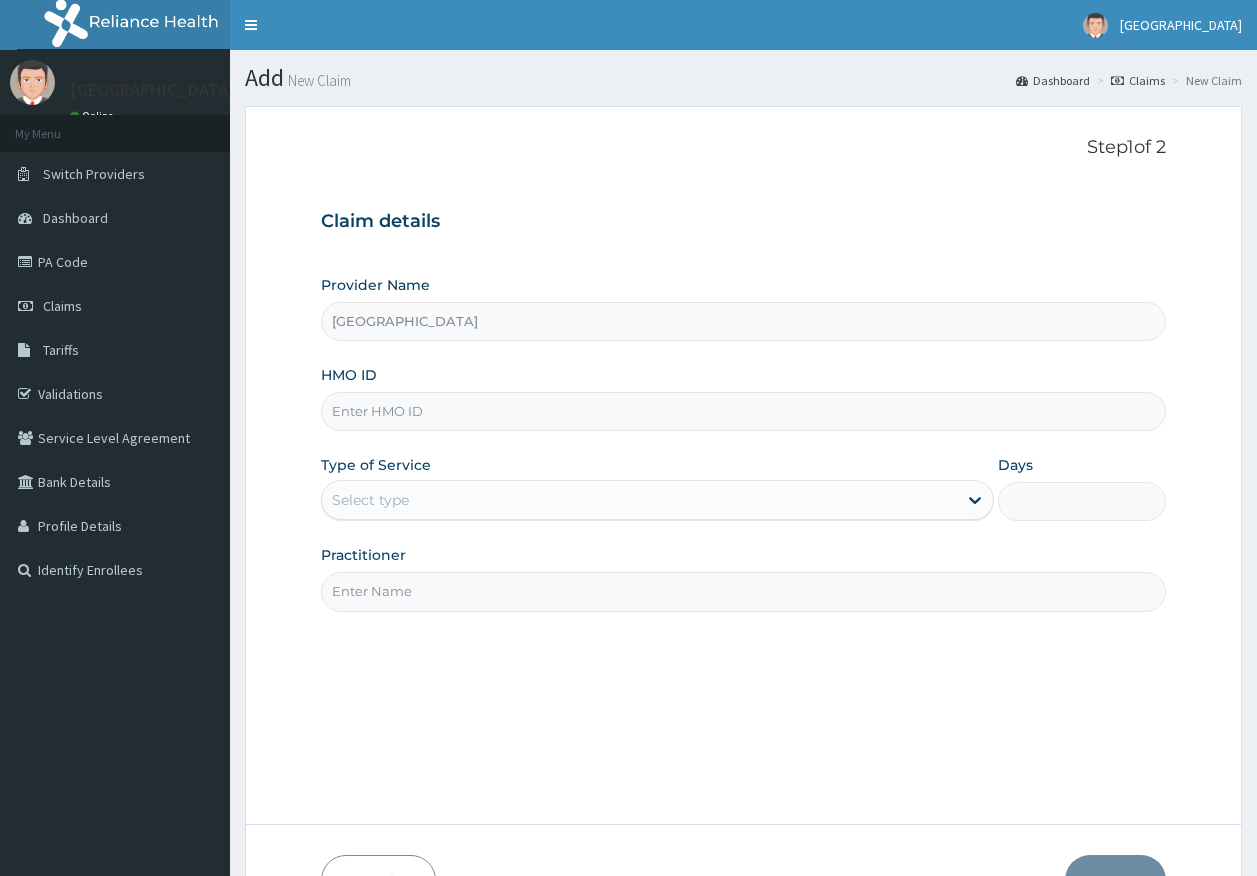 click on "HMO ID" at bounding box center [744, 411] 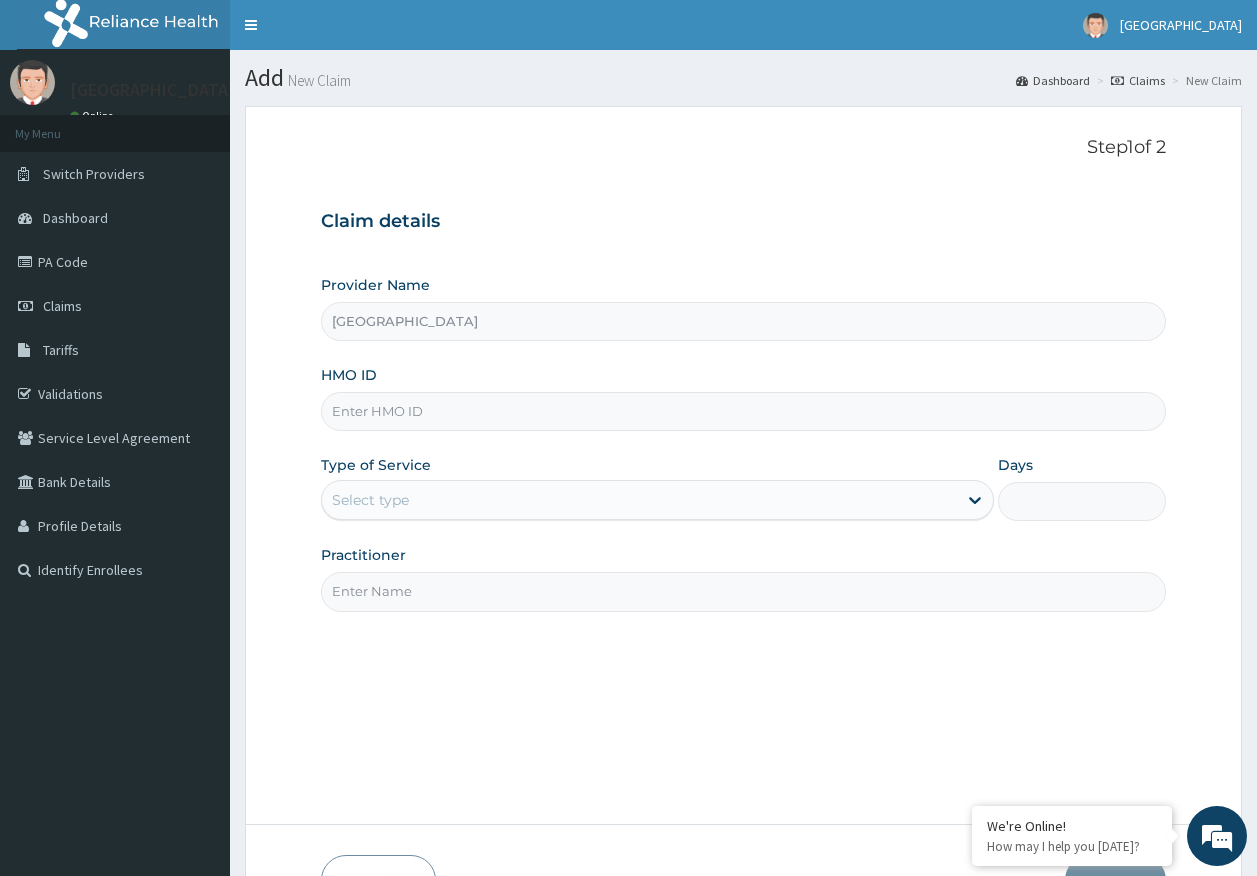click on "HMO ID" at bounding box center [744, 411] 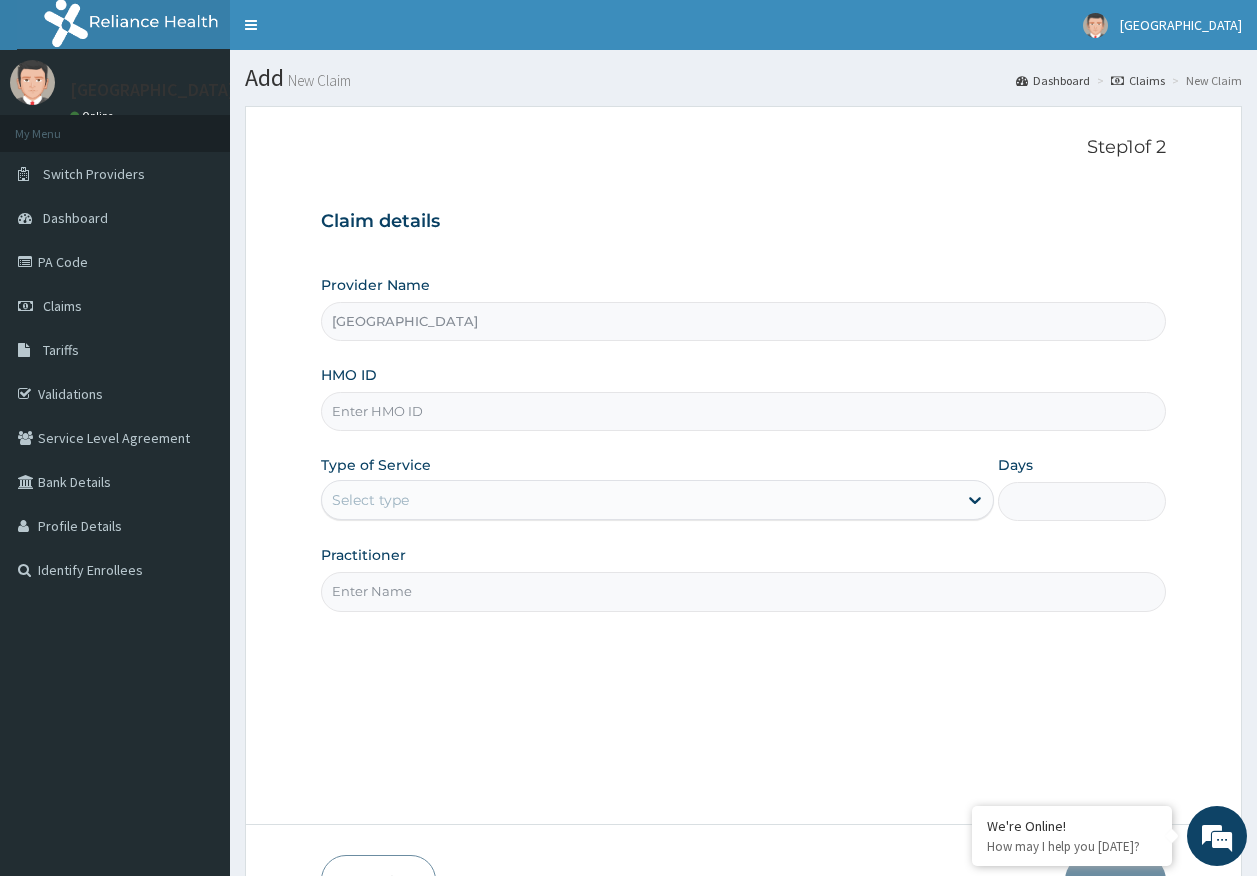 paste on "CIG/10038/A" 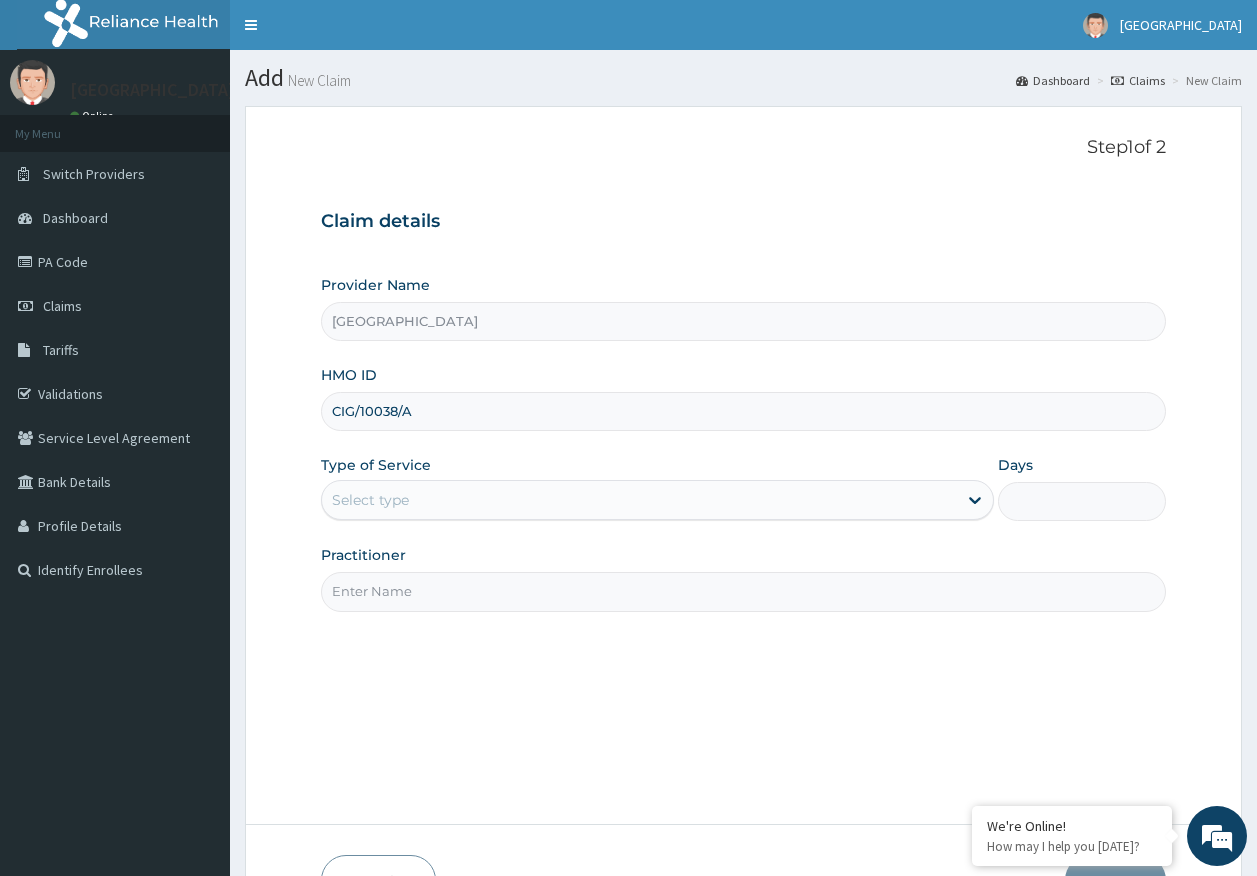 type on "CIG/10038/A" 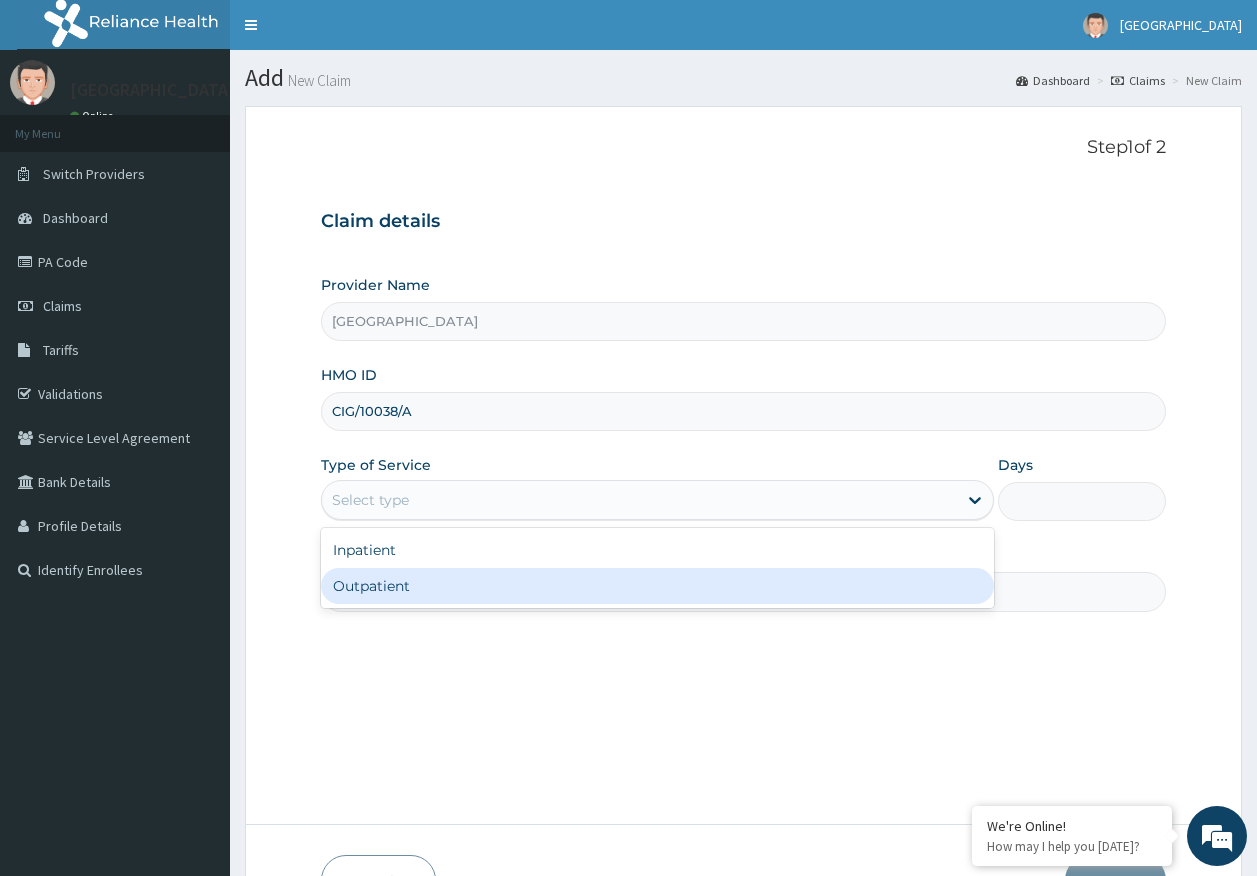 click on "Outpatient" at bounding box center (657, 586) 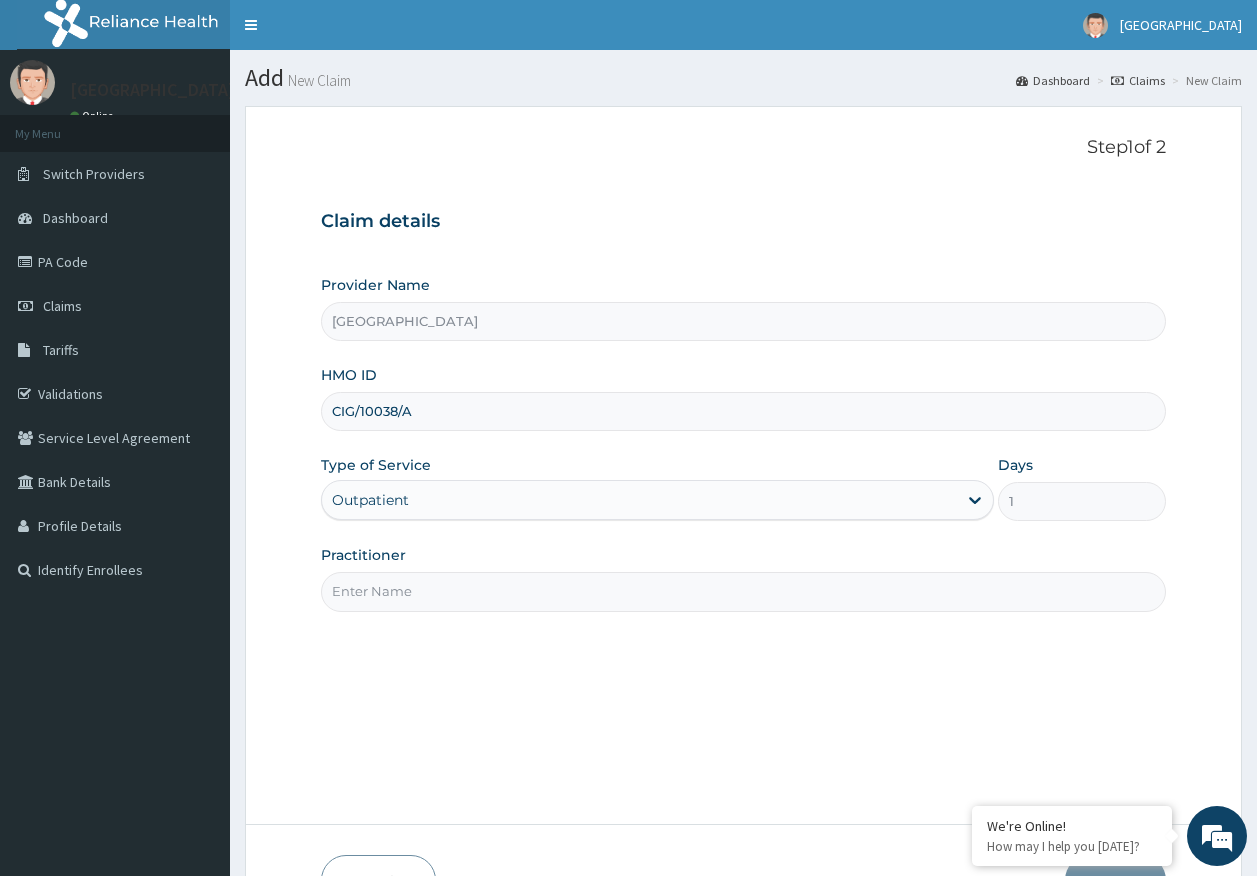 click on "Practitioner" at bounding box center [744, 591] 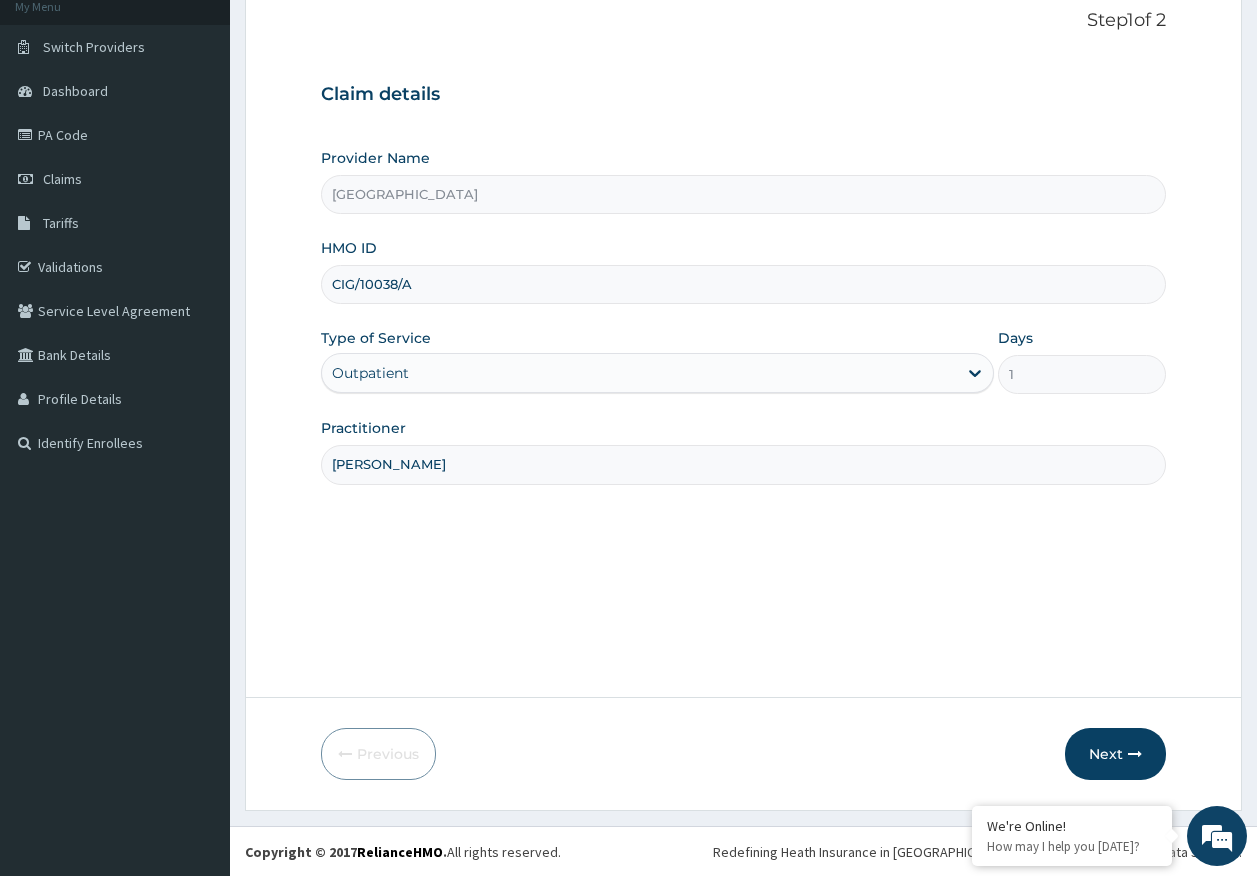 scroll, scrollTop: 128, scrollLeft: 0, axis: vertical 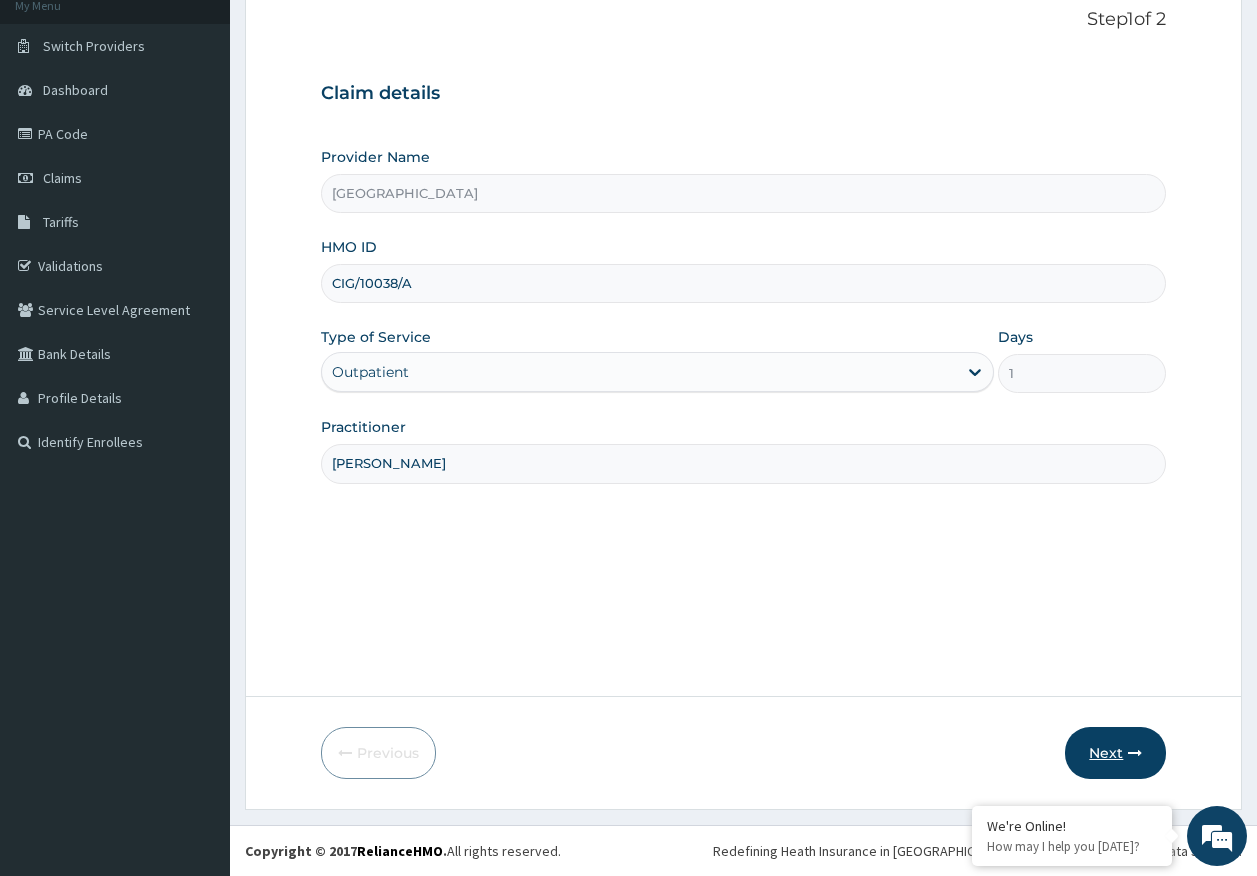 click on "Next" at bounding box center [1115, 753] 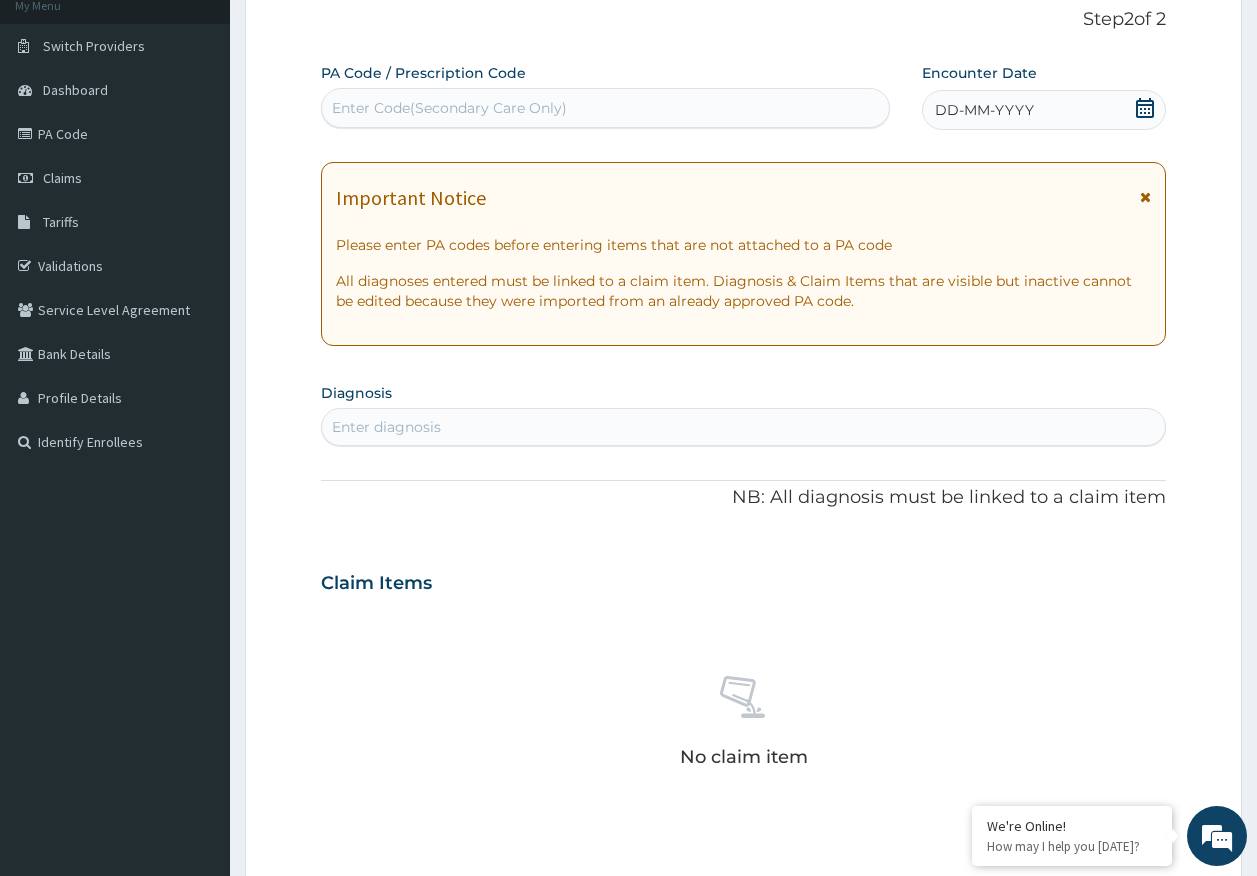 scroll, scrollTop: 0, scrollLeft: 0, axis: both 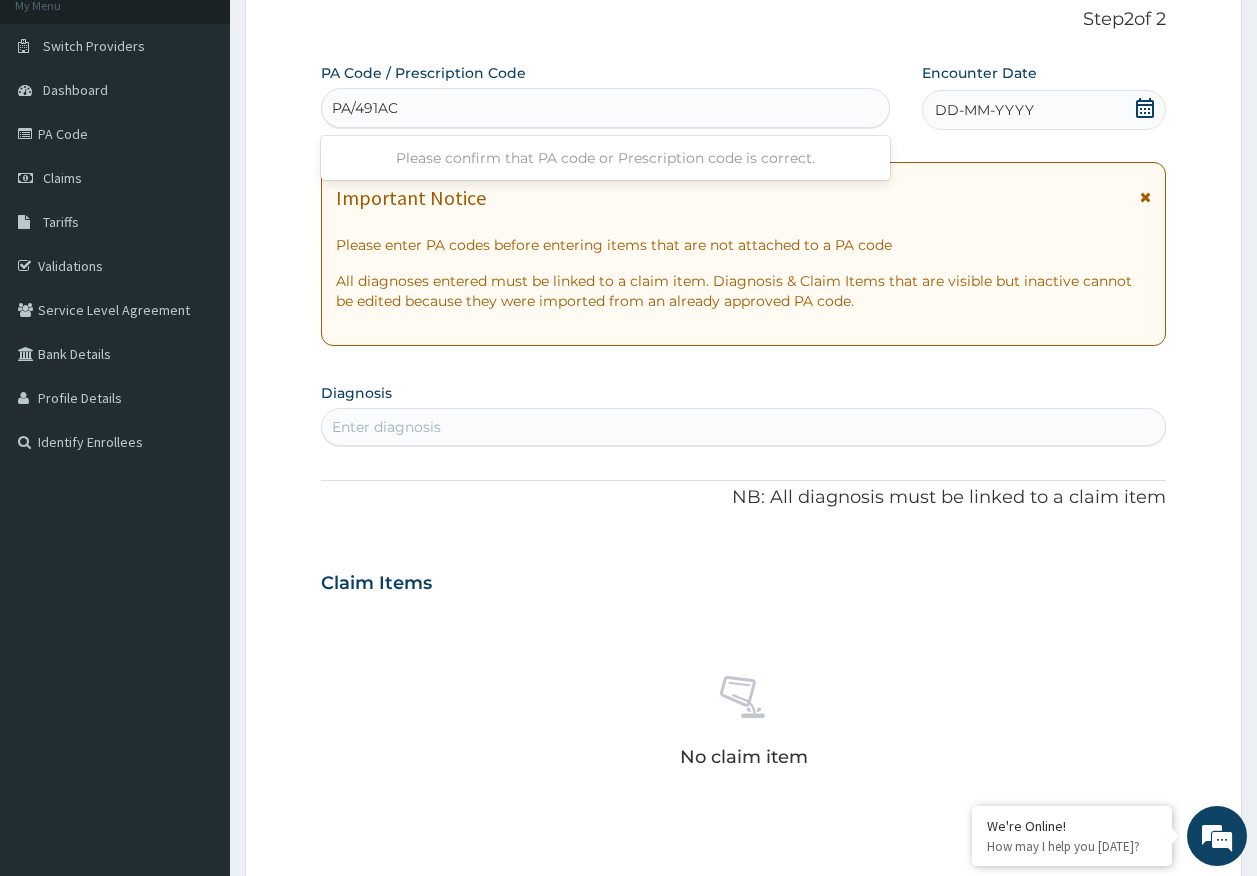 type on "PA/491ACB" 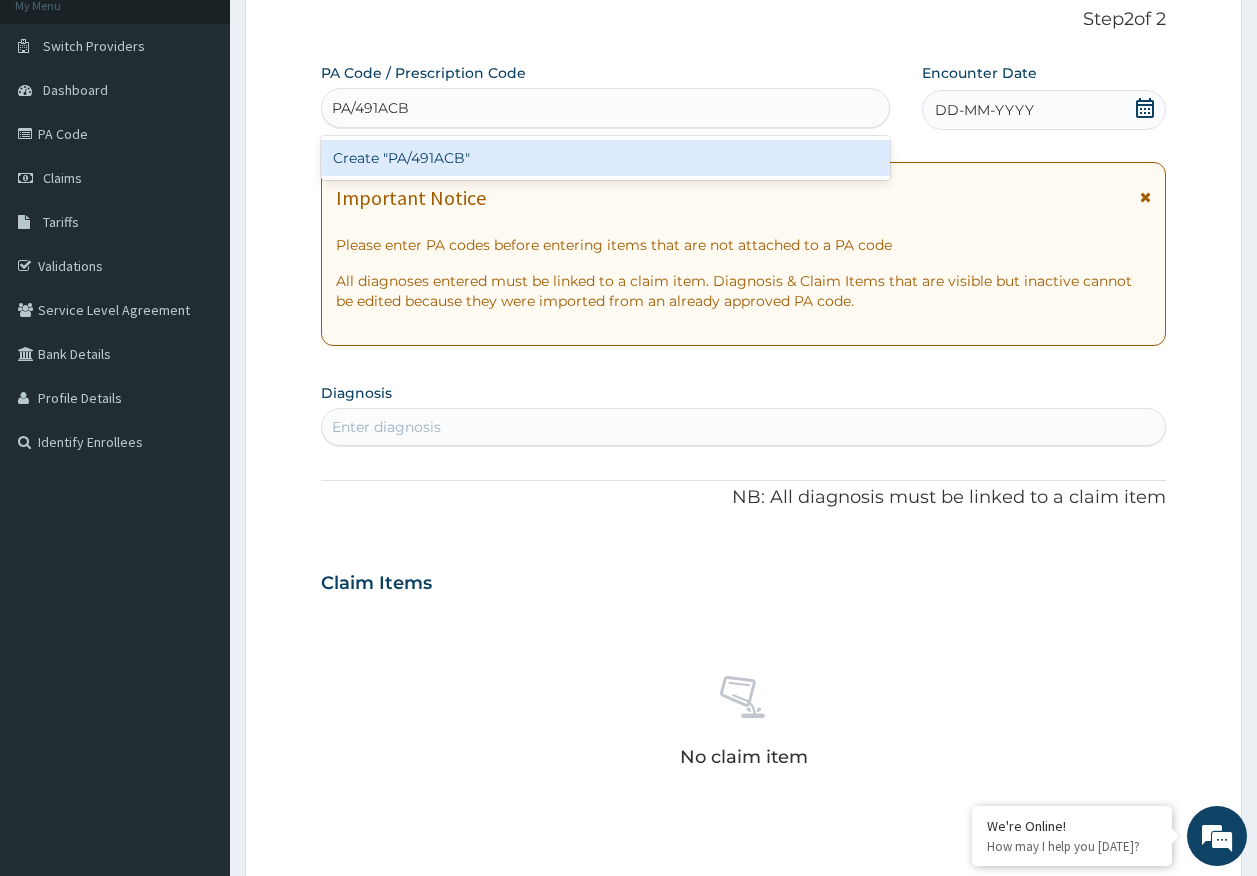 click on "Create "PA/491ACB"" at bounding box center (606, 158) 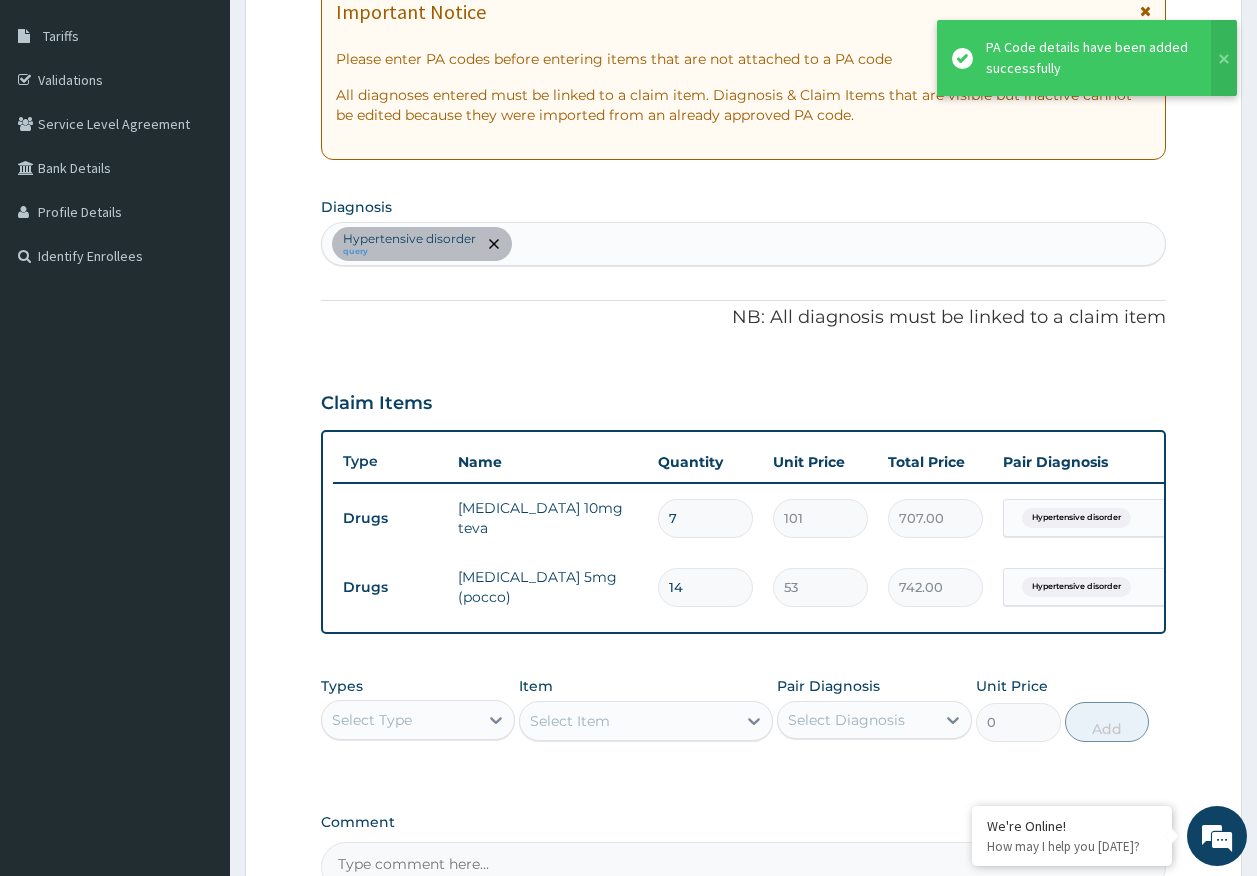 scroll, scrollTop: 328, scrollLeft: 0, axis: vertical 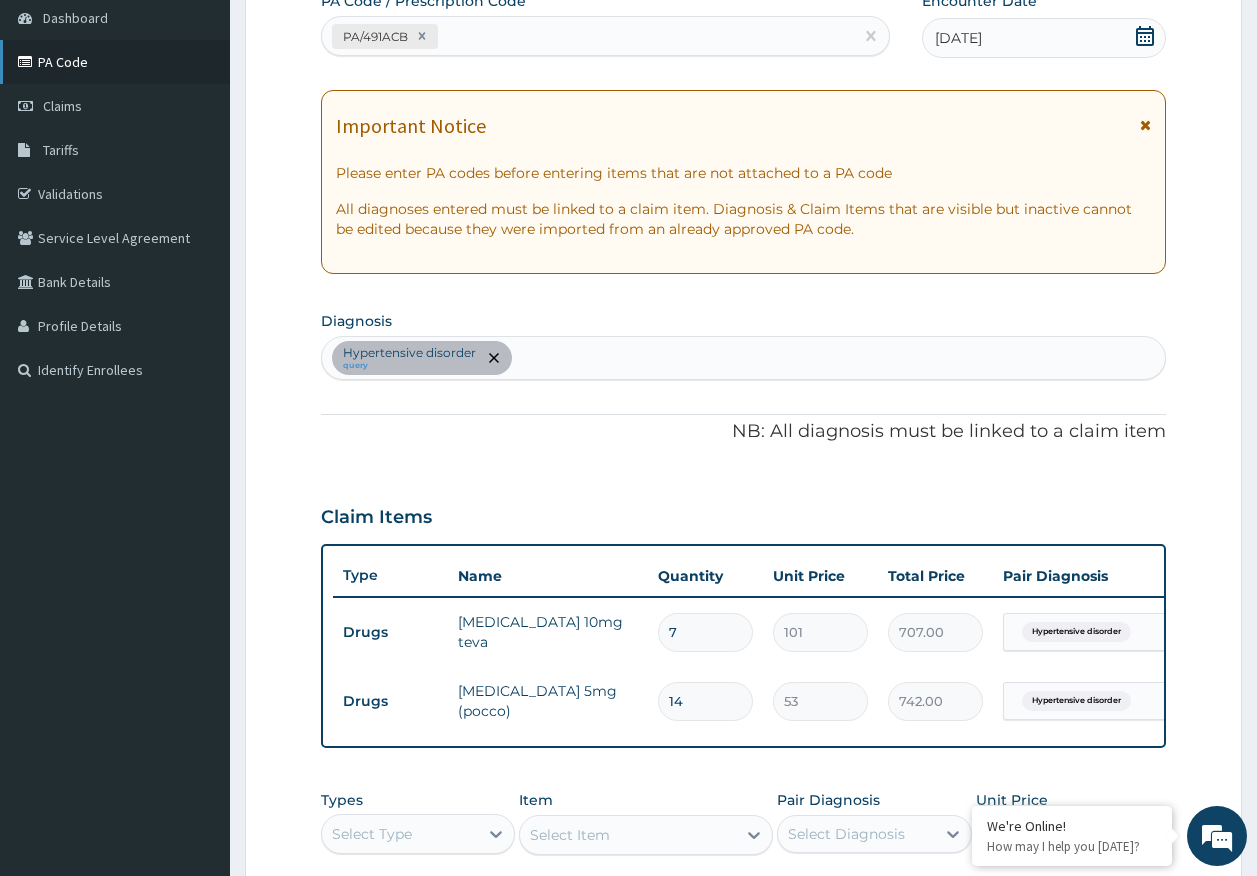 click on "PA Code" at bounding box center [115, 62] 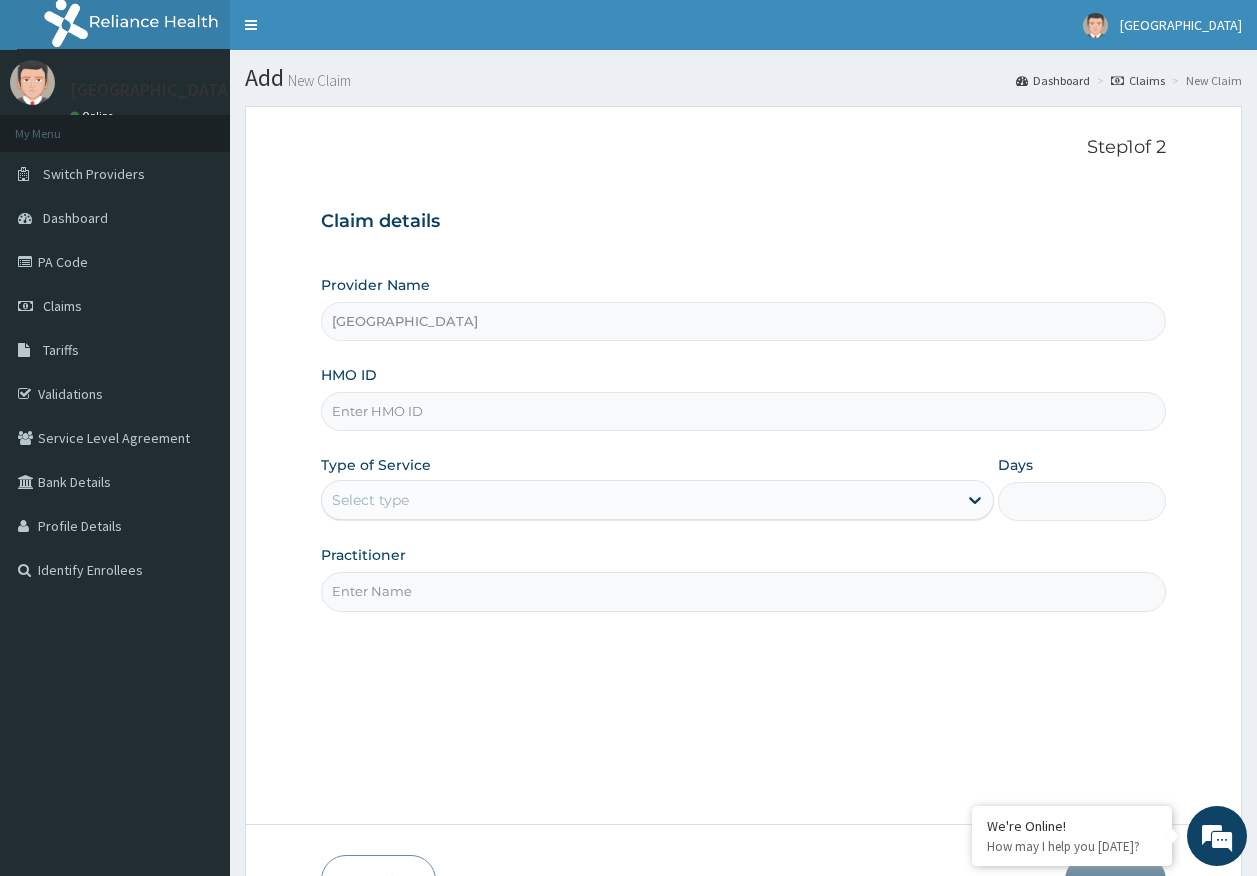 scroll, scrollTop: 0, scrollLeft: 0, axis: both 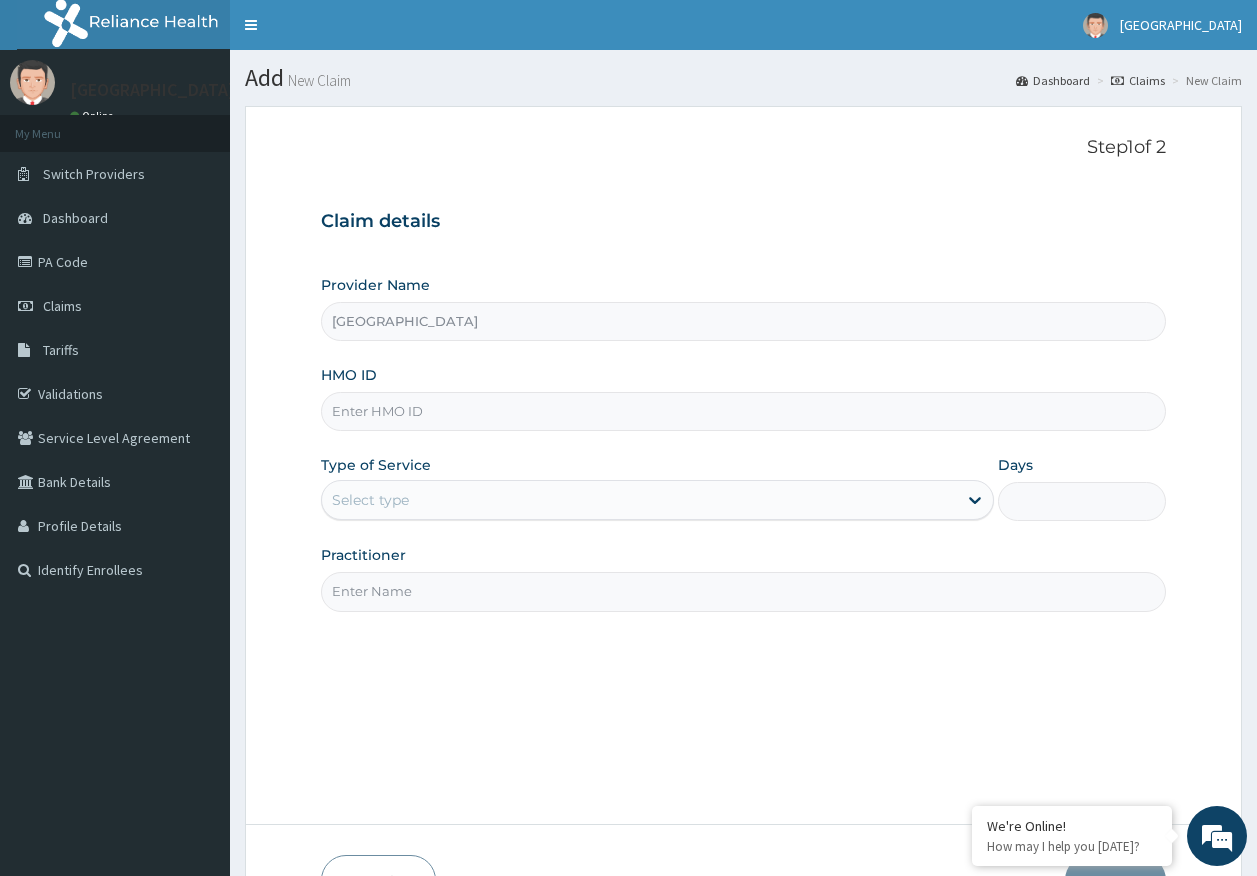 click on "HMO ID" at bounding box center (744, 411) 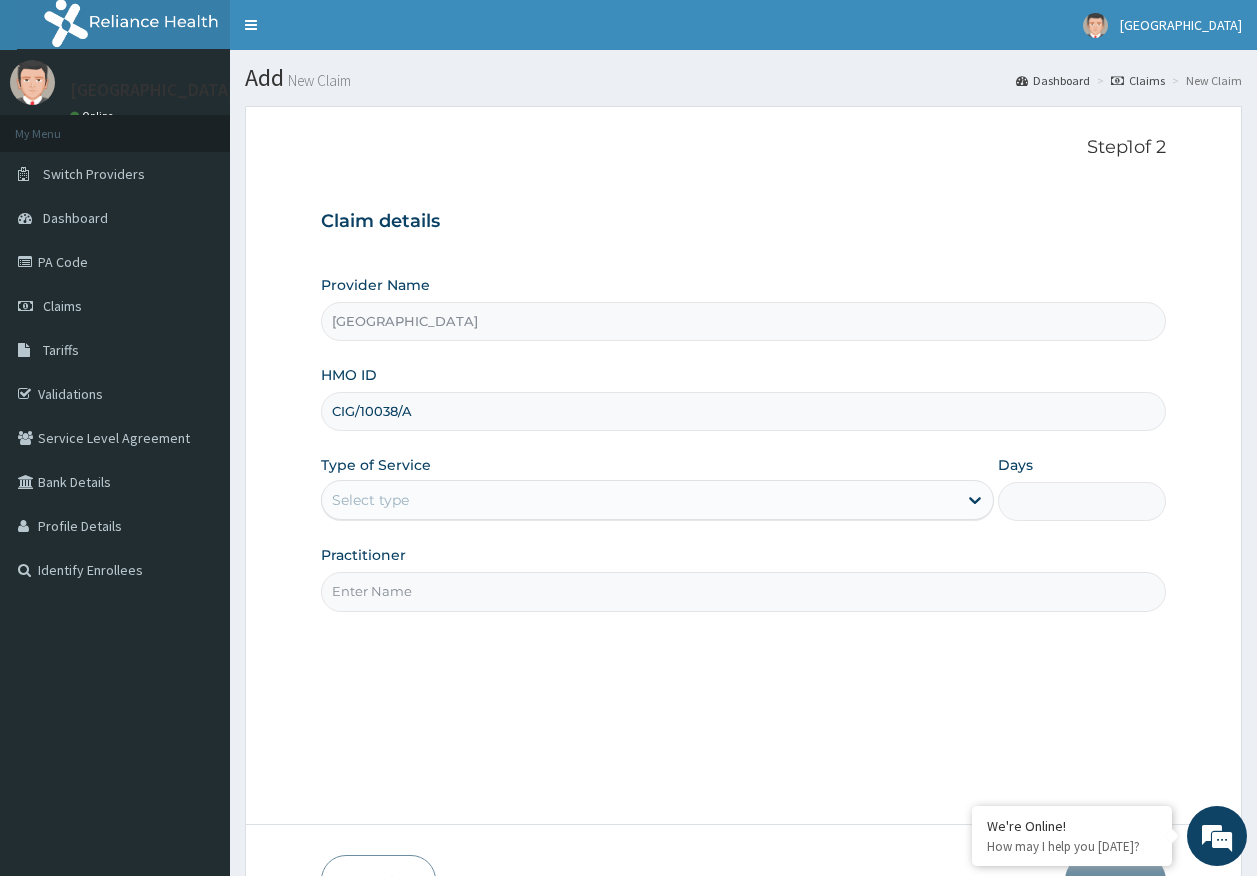 type on "CIG/10038/A" 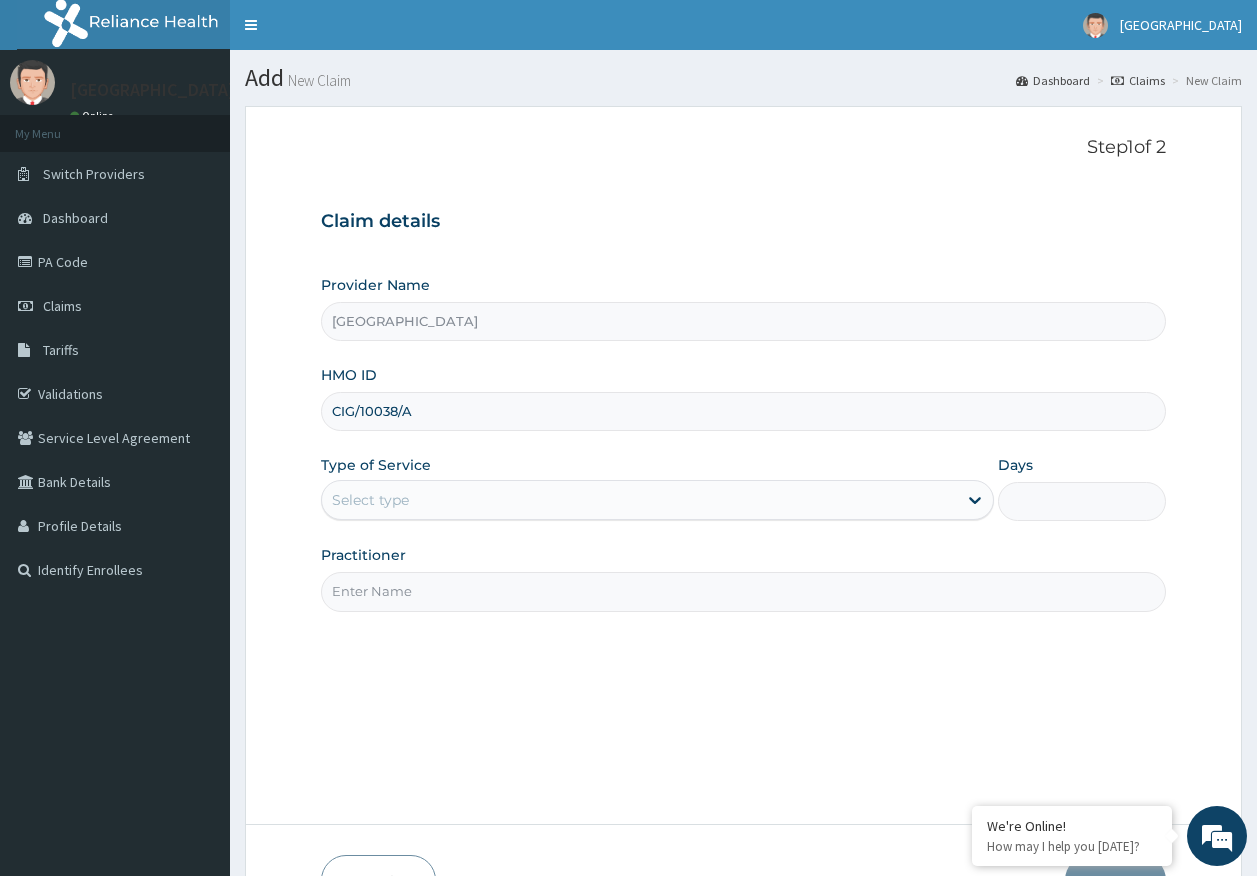 type on "DR AJAYI" 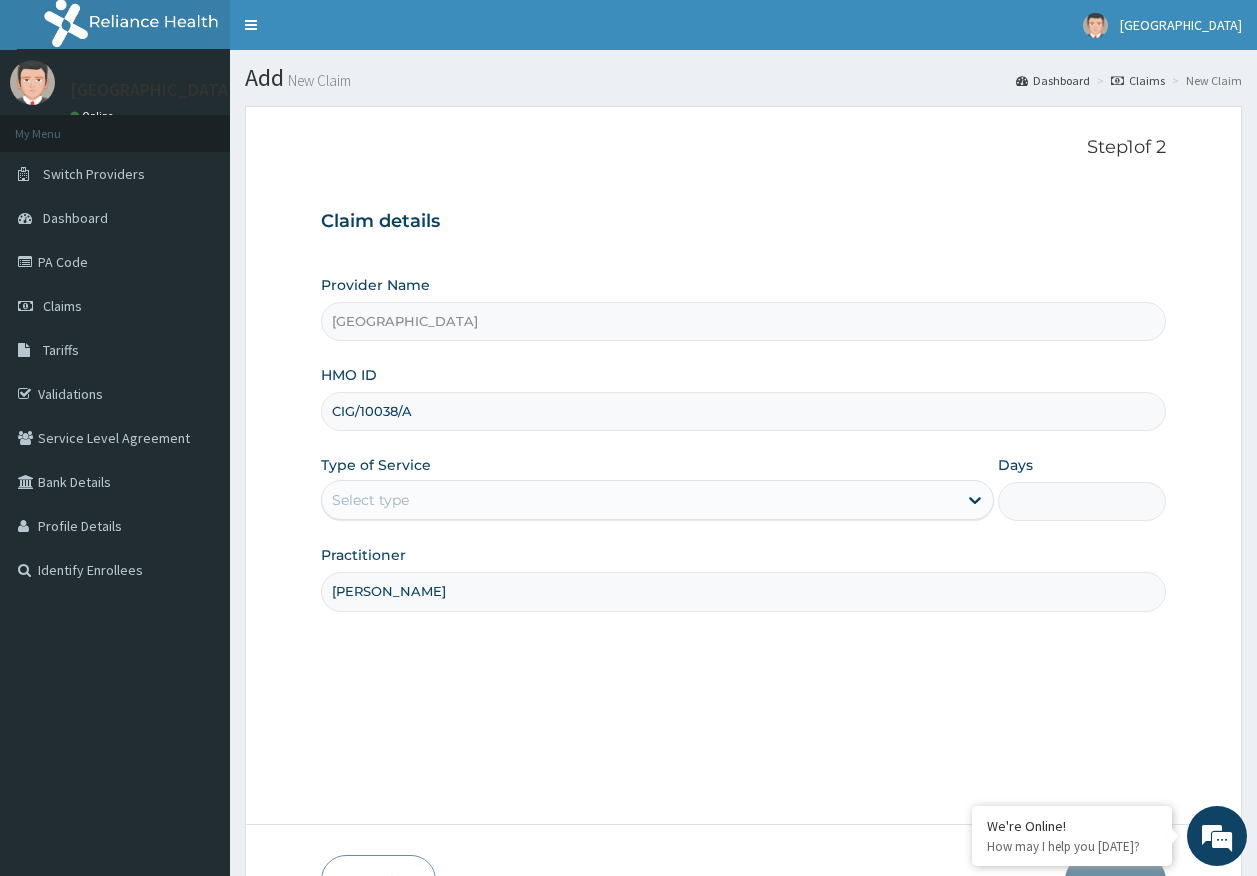 click on "Select type" at bounding box center (370, 500) 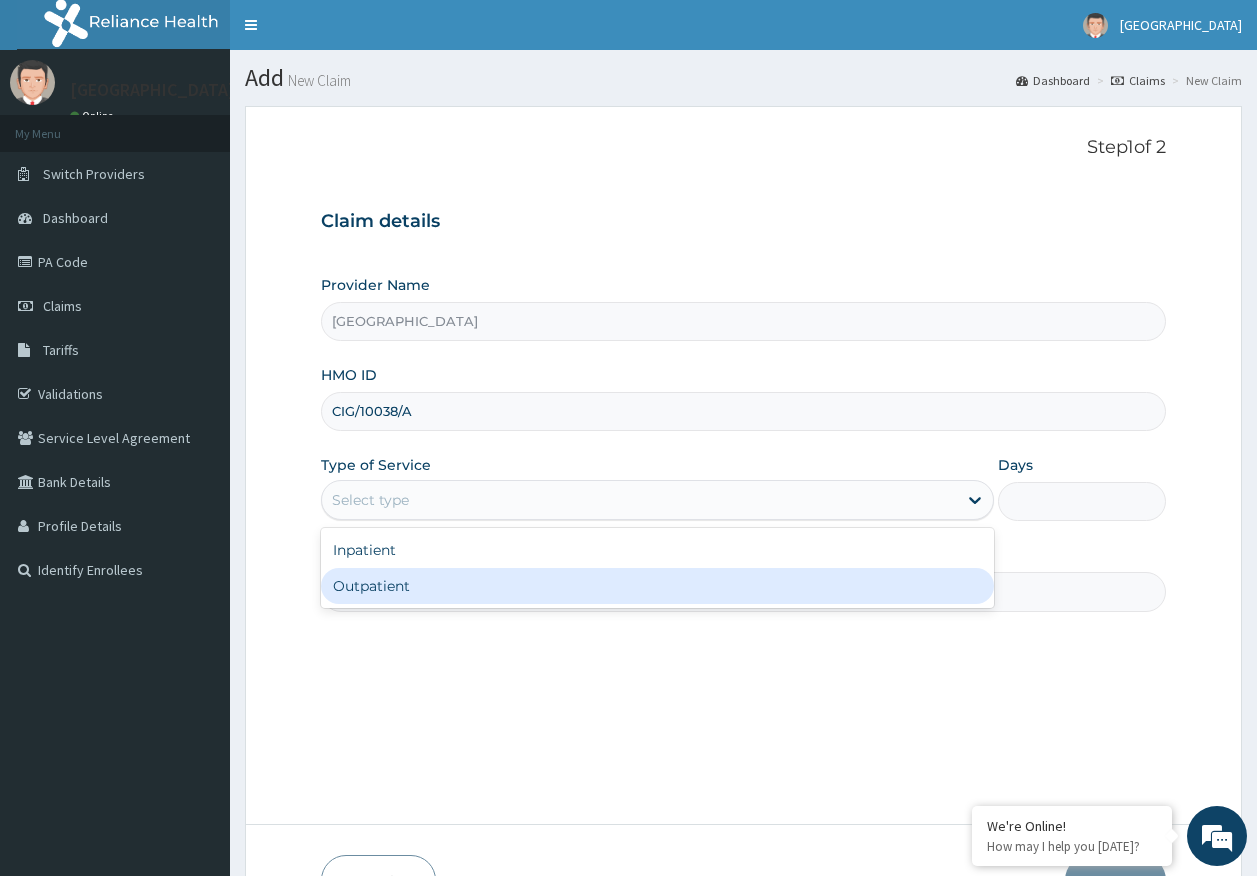 click on "Outpatient" at bounding box center (657, 586) 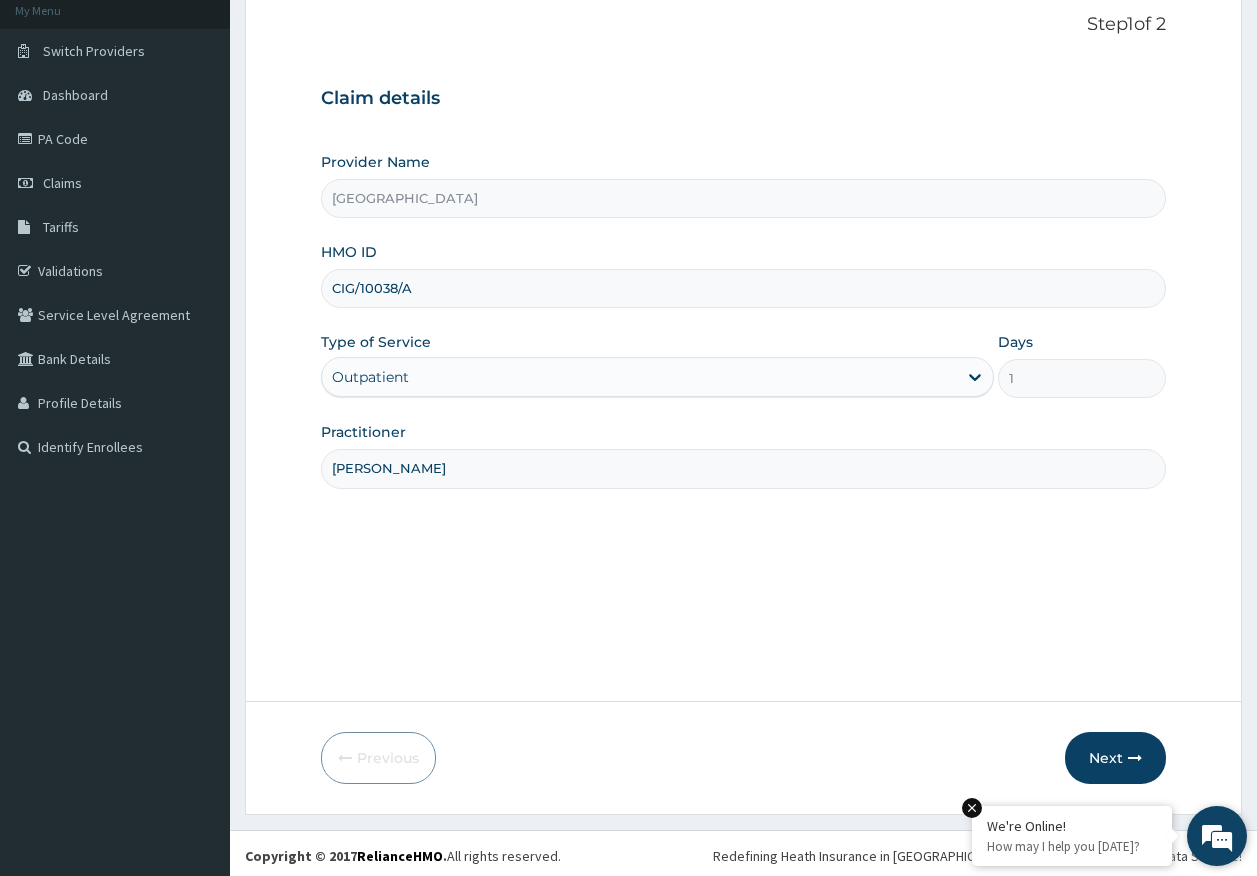 scroll, scrollTop: 128, scrollLeft: 0, axis: vertical 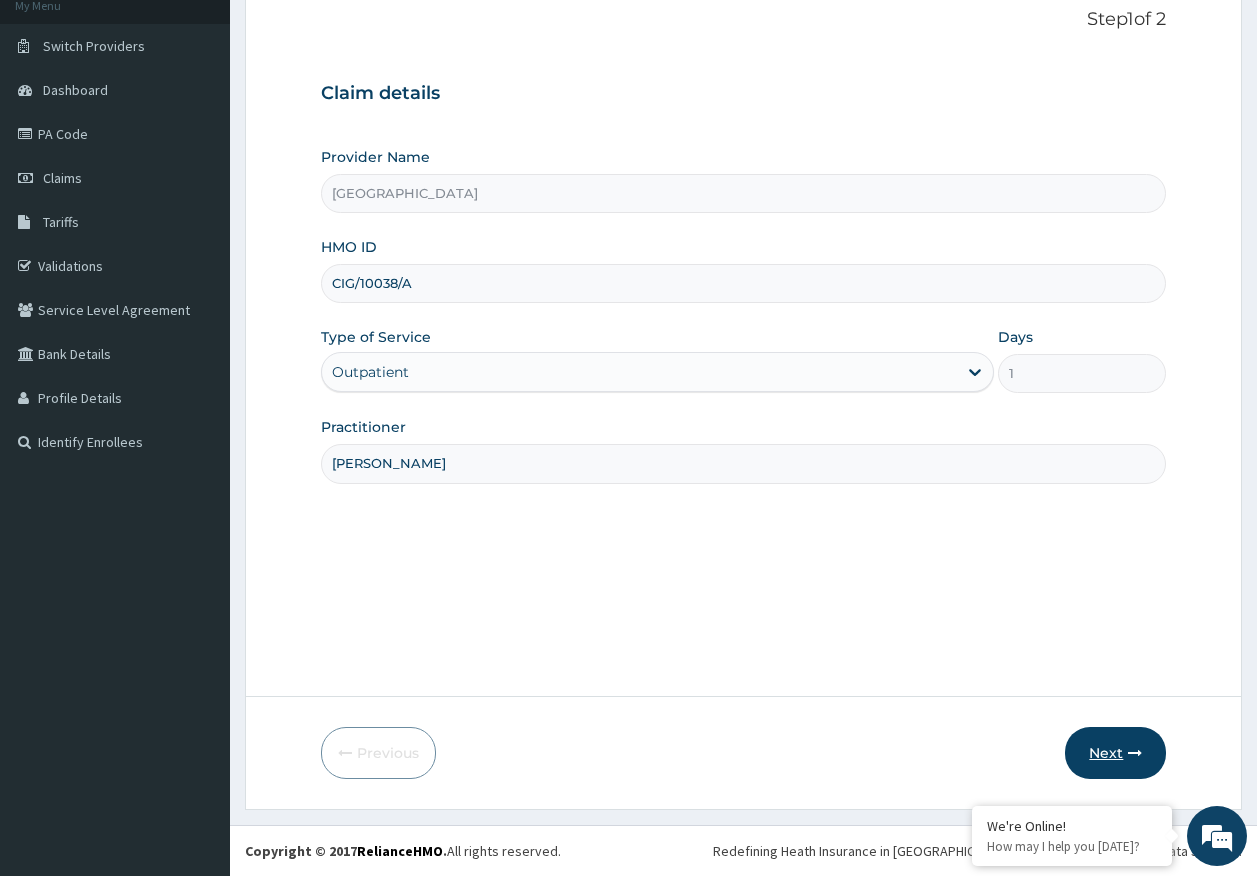 click on "Next" at bounding box center (1115, 753) 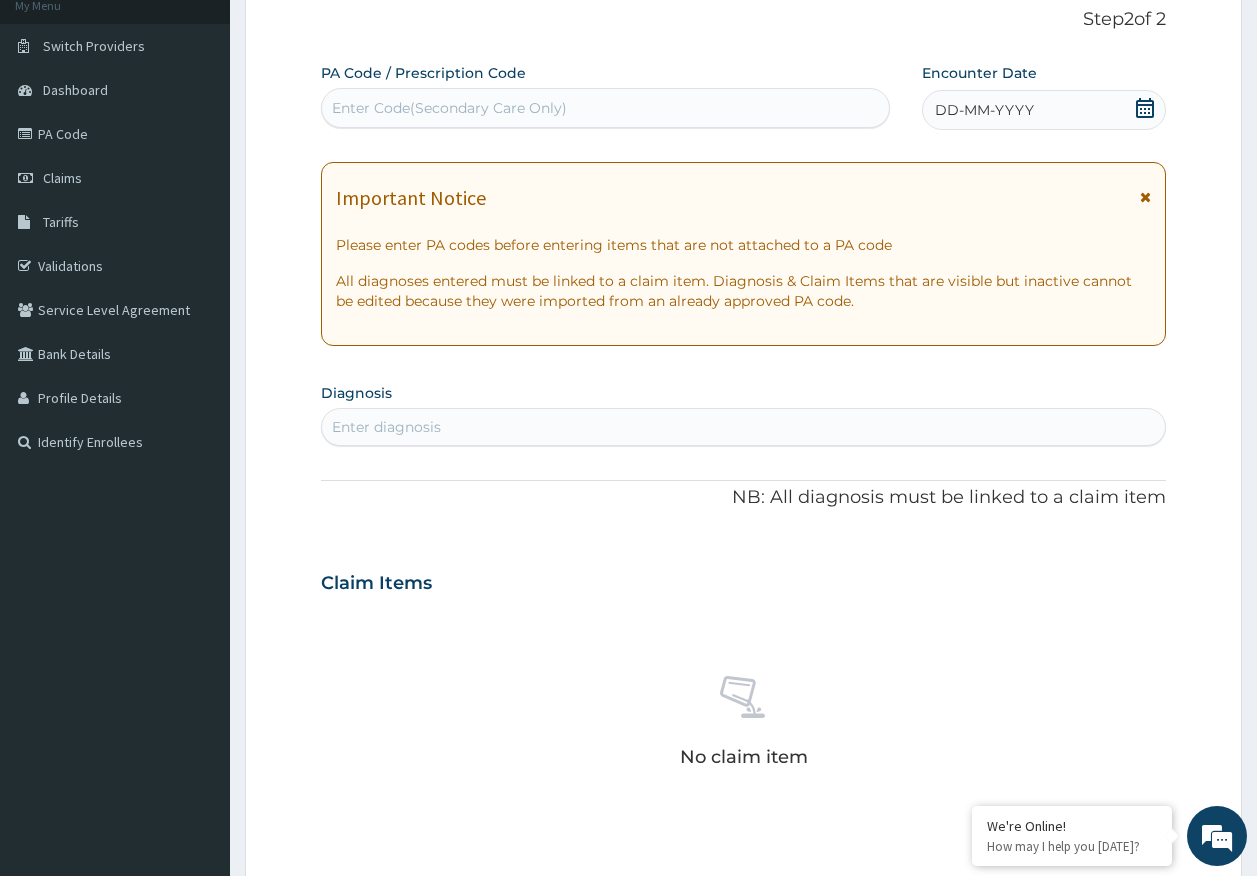 click on "Enter Code(Secondary Care Only)" at bounding box center (606, 108) 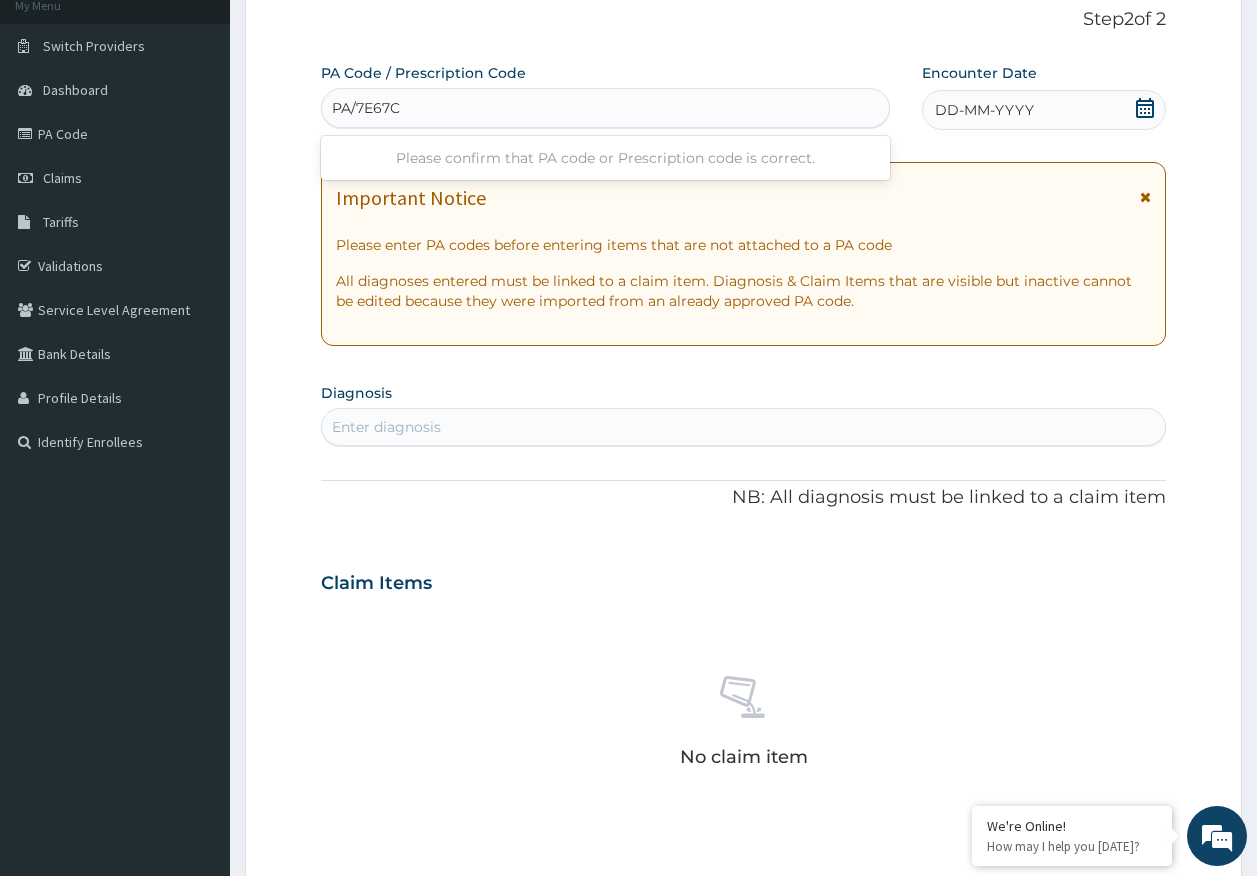 type on "PA/7E67C7" 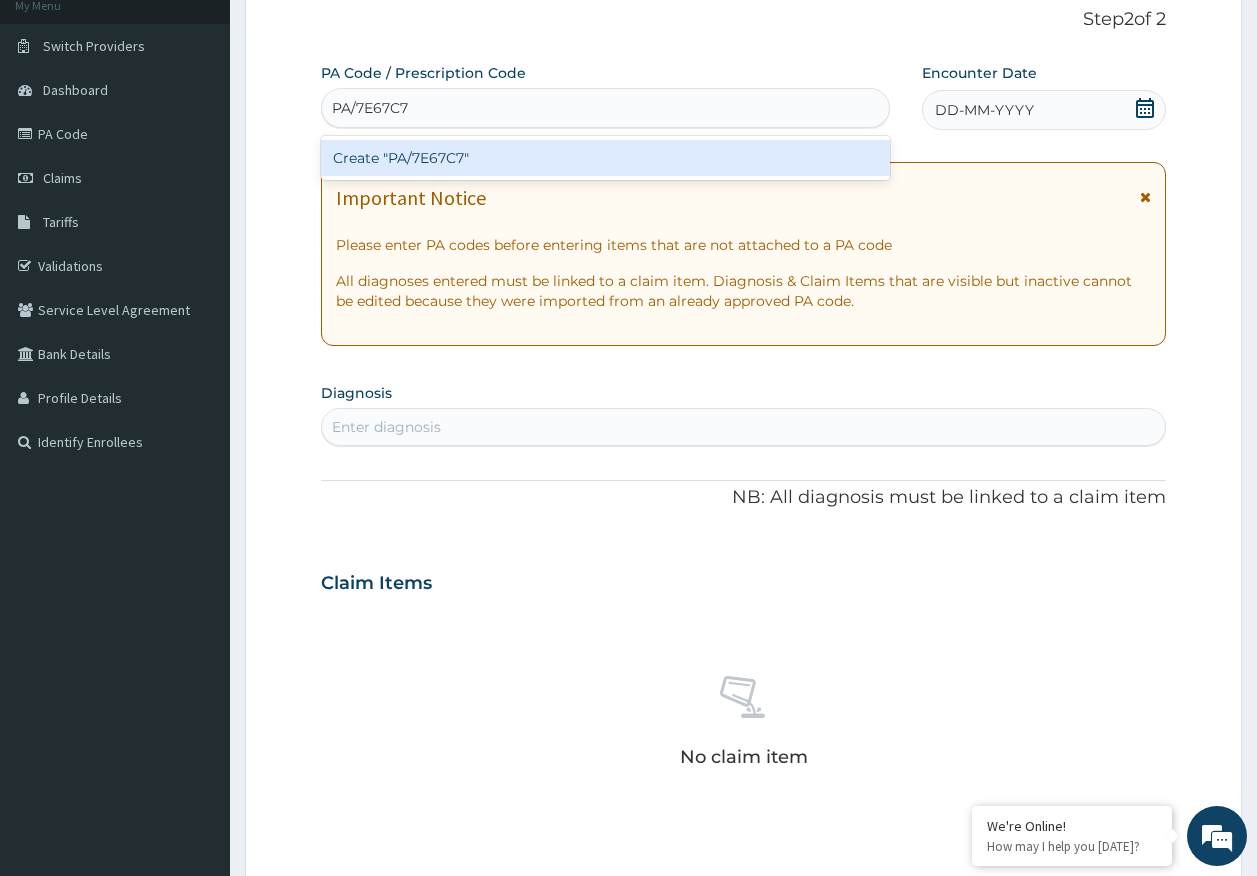 click on "Create "PA/7E67C7"" at bounding box center [606, 158] 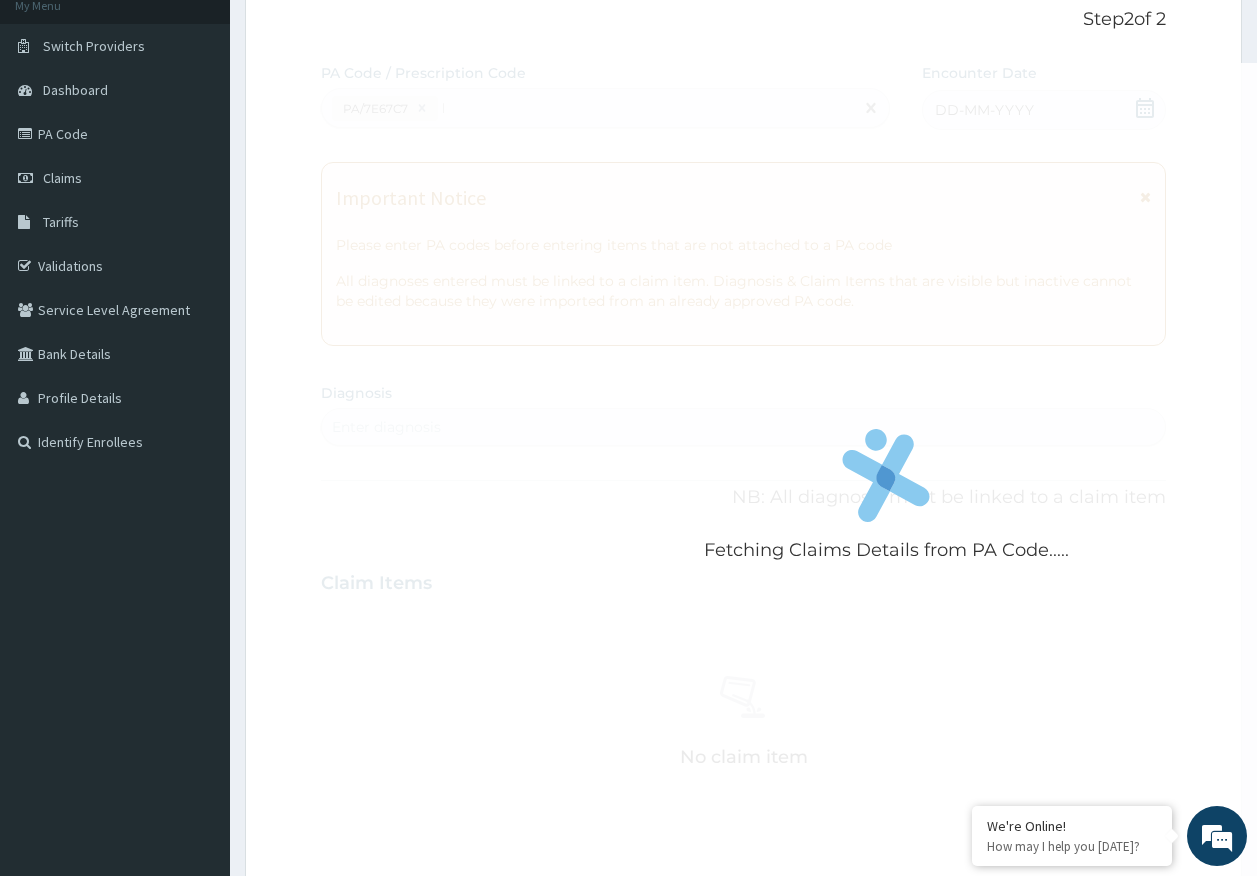 type 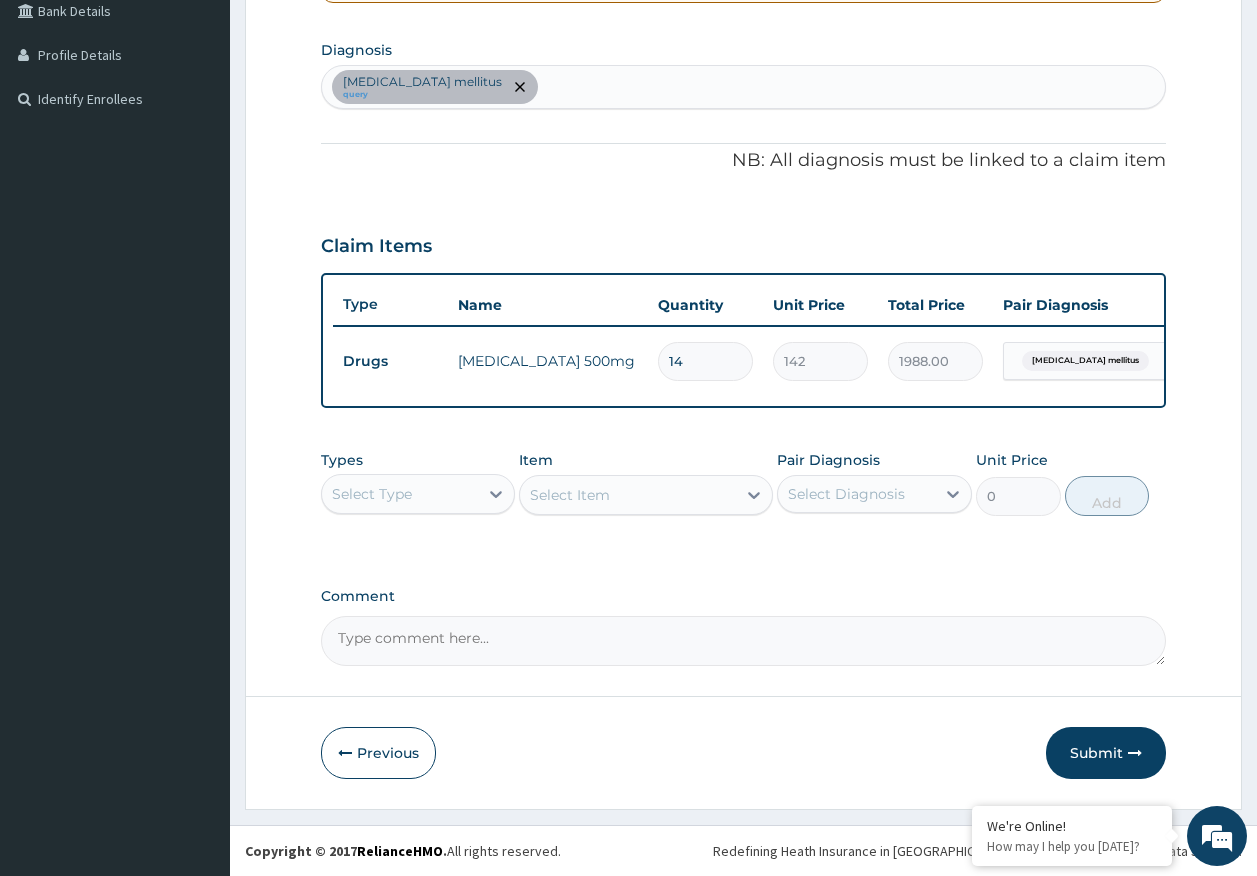 scroll, scrollTop: 486, scrollLeft: 0, axis: vertical 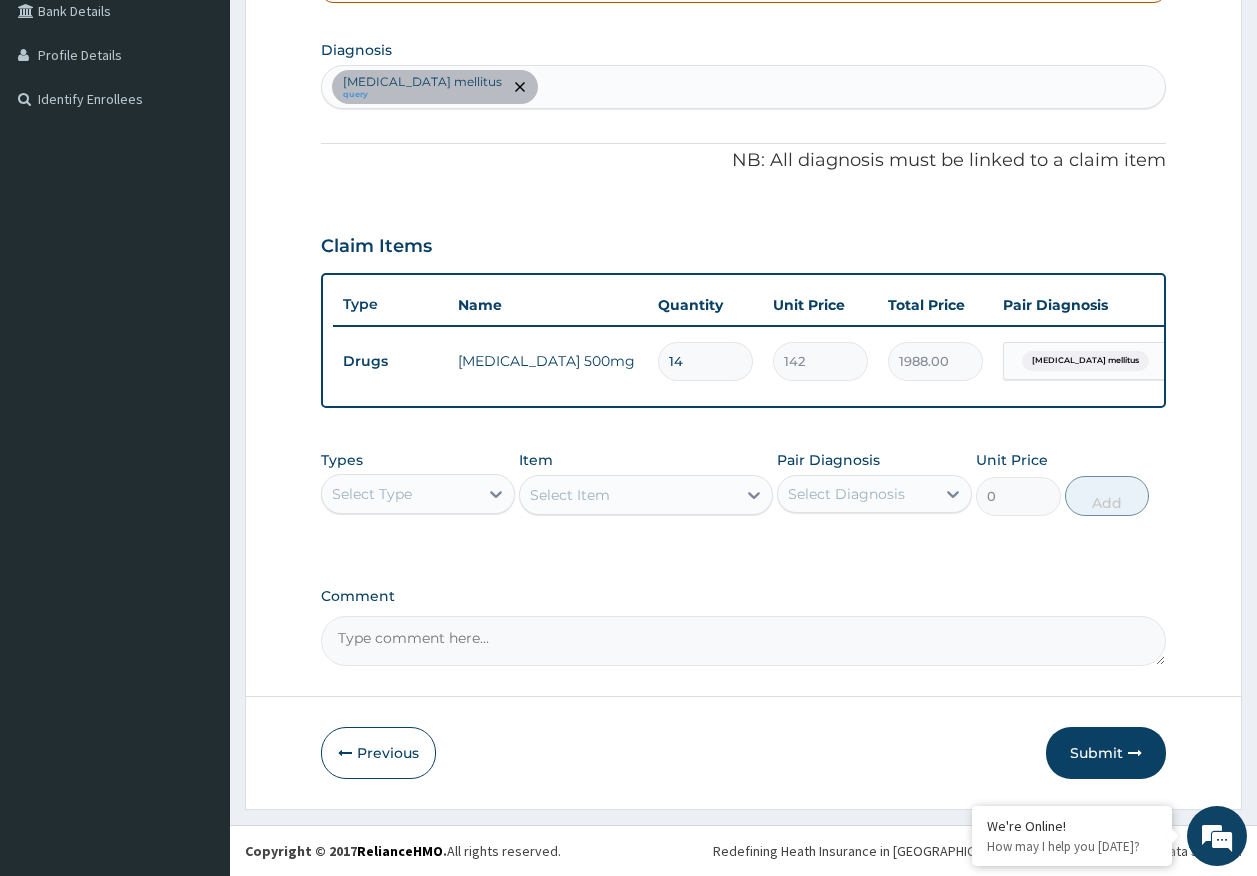 click on "Select Type" at bounding box center (372, 494) 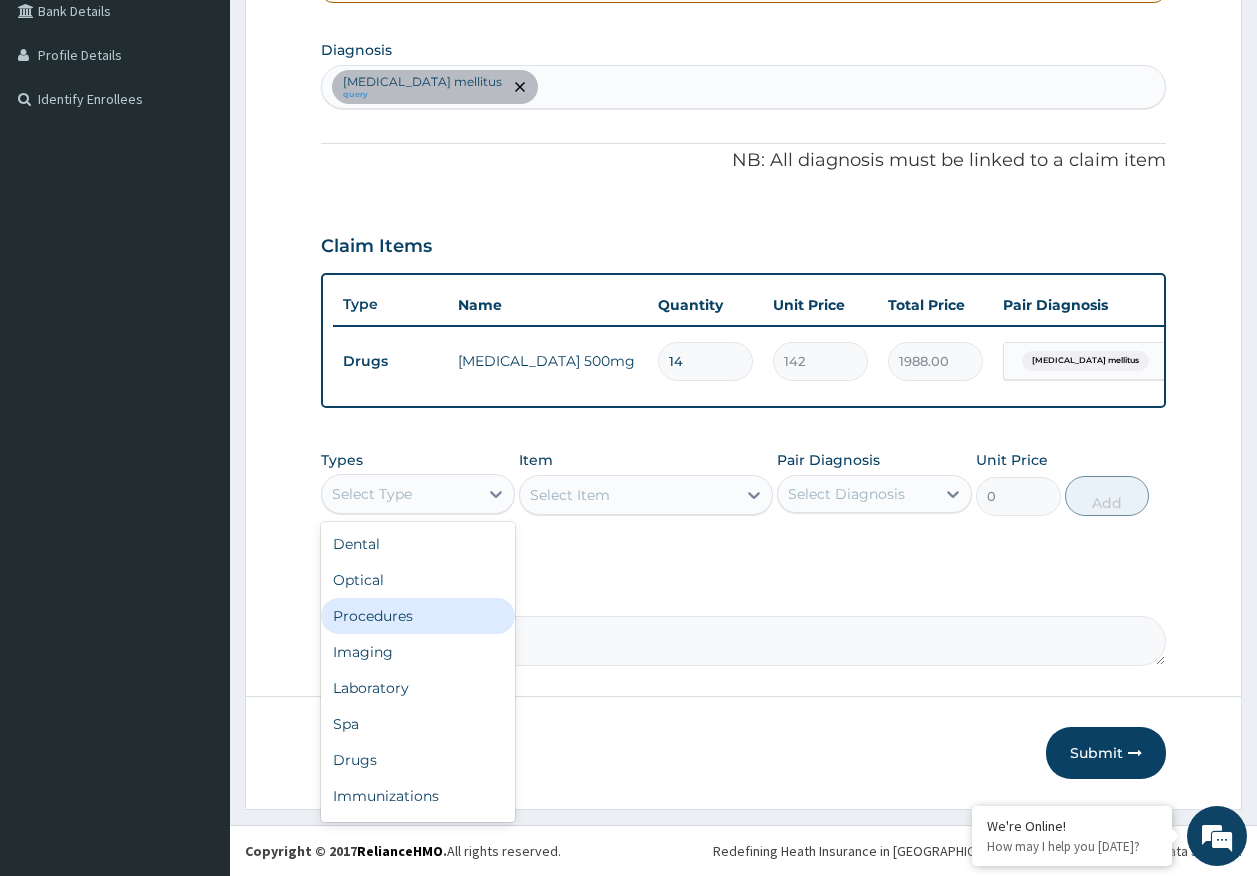 drag, startPoint x: 407, startPoint y: 611, endPoint x: 418, endPoint y: 601, distance: 14.866069 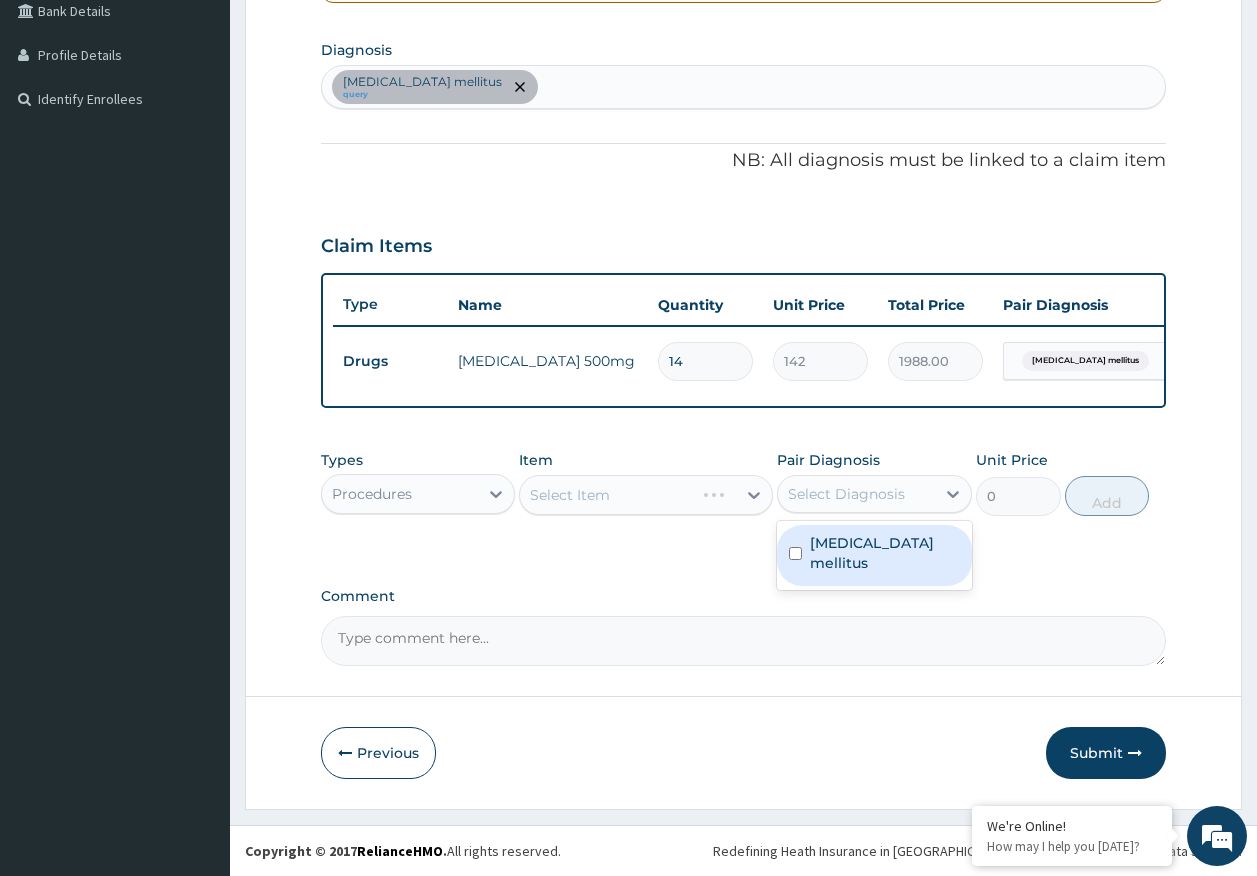 click on "Select Diagnosis" at bounding box center [846, 494] 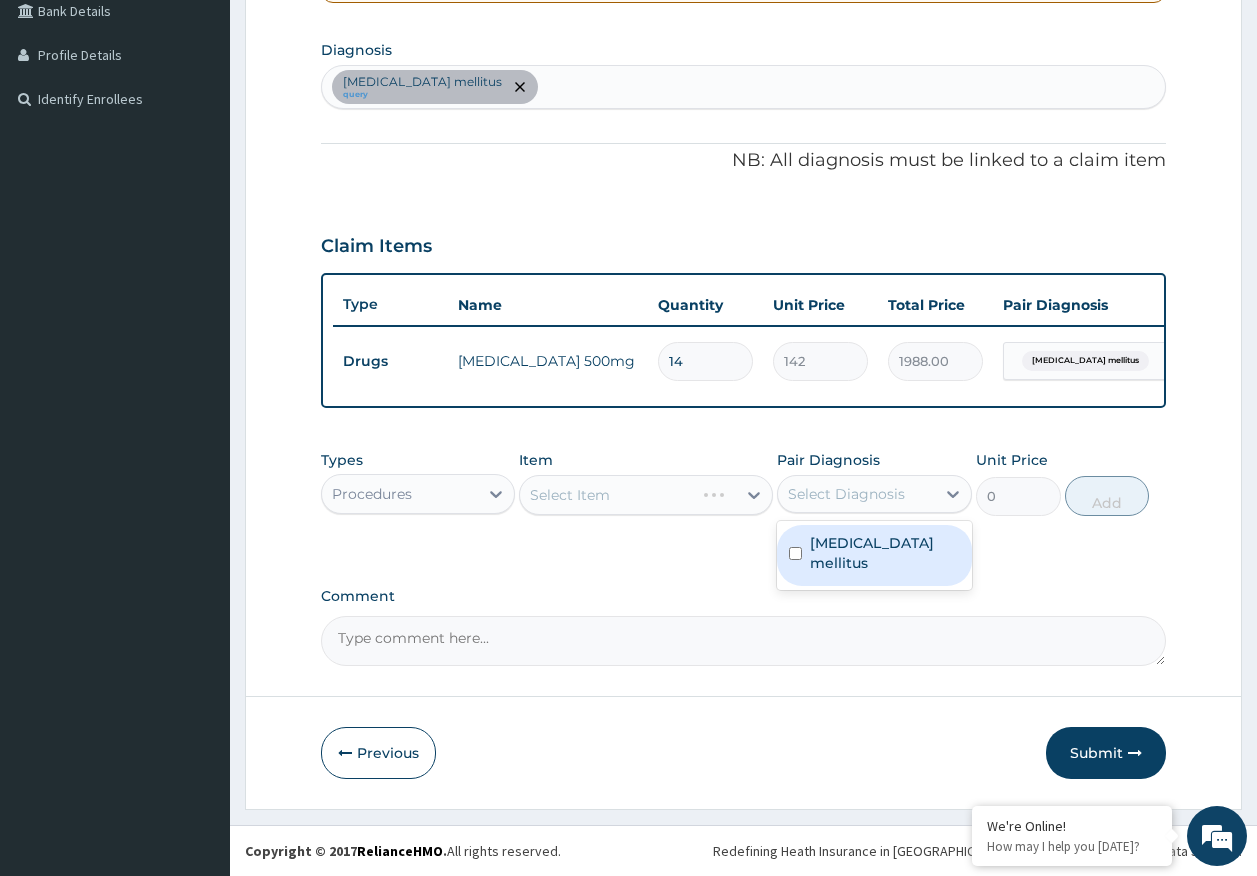 click on "Type 2 diabetes mellitus" at bounding box center (885, 553) 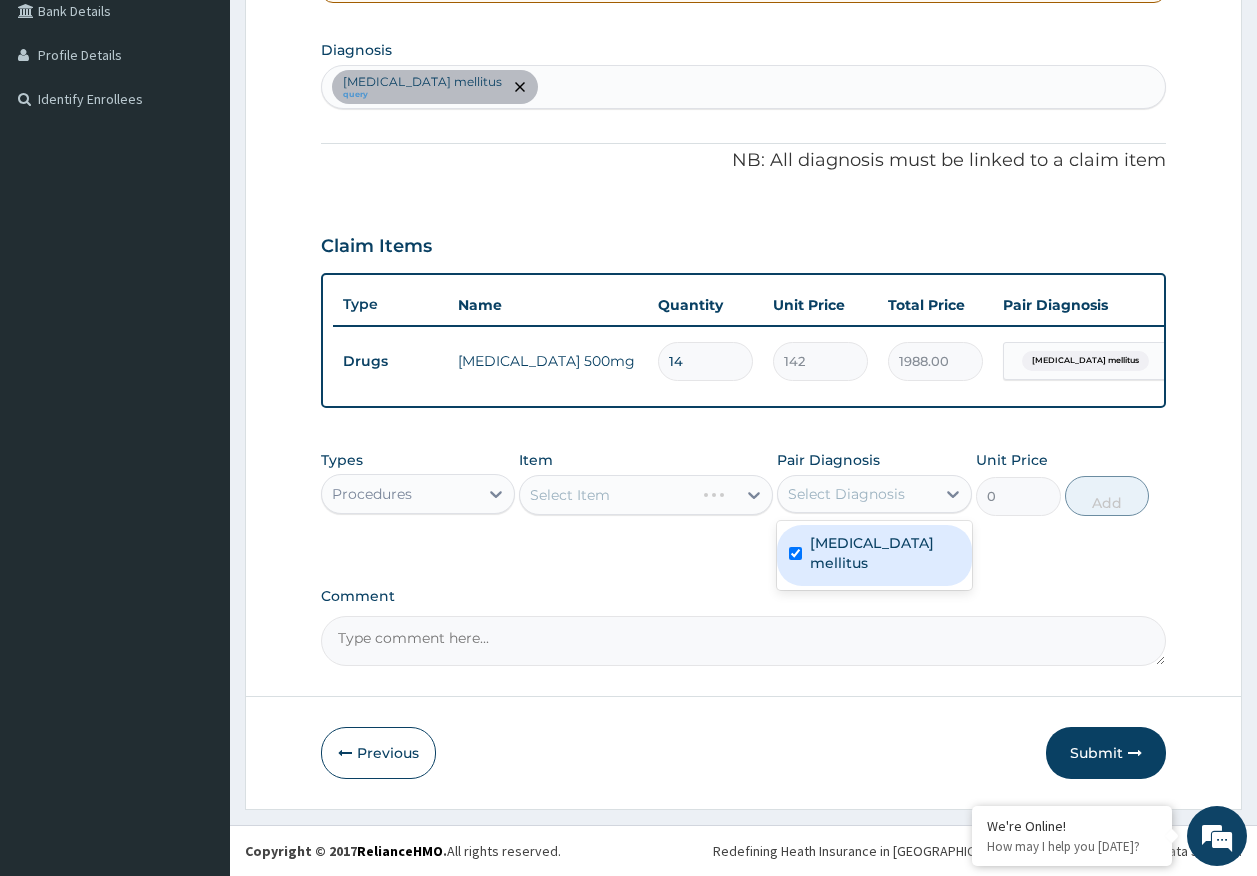checkbox on "true" 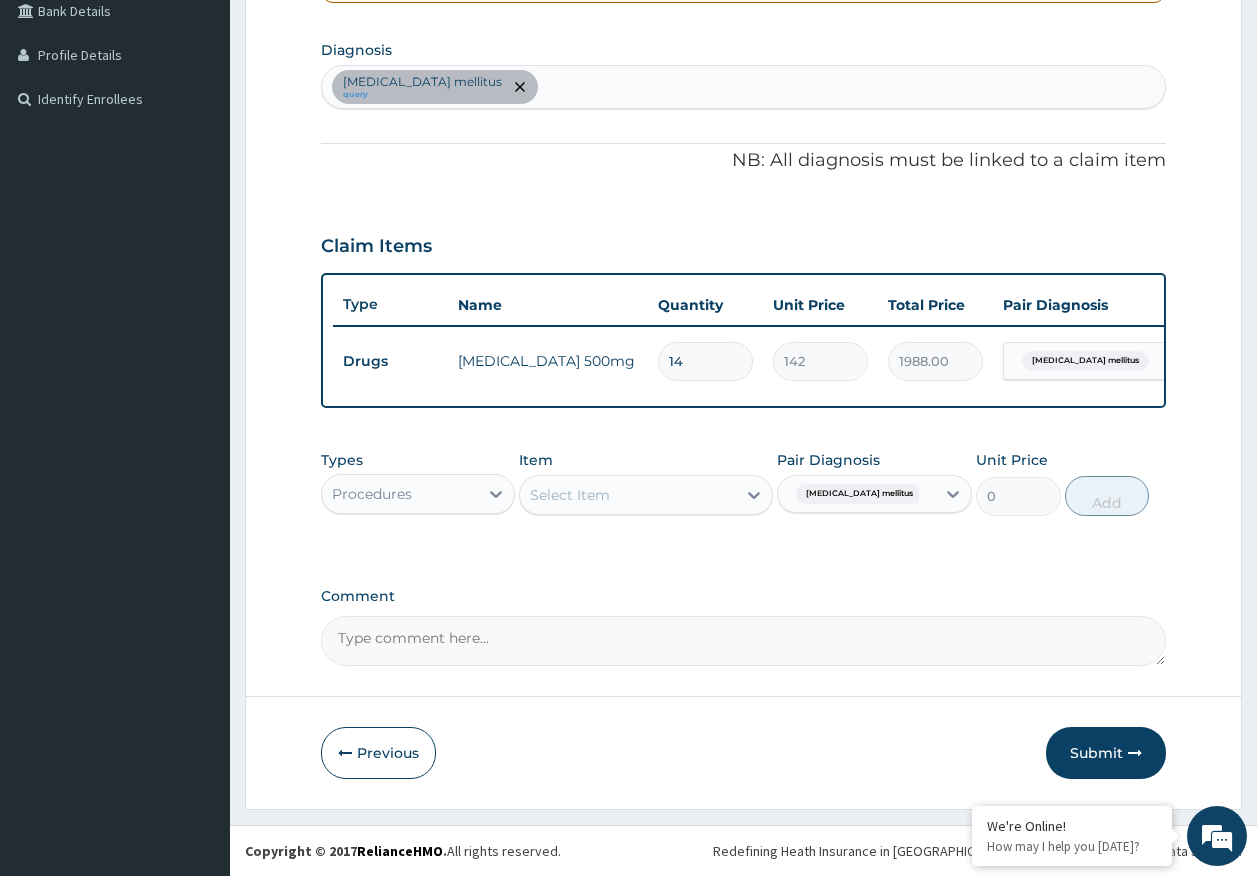 click on "Select Item" at bounding box center [628, 495] 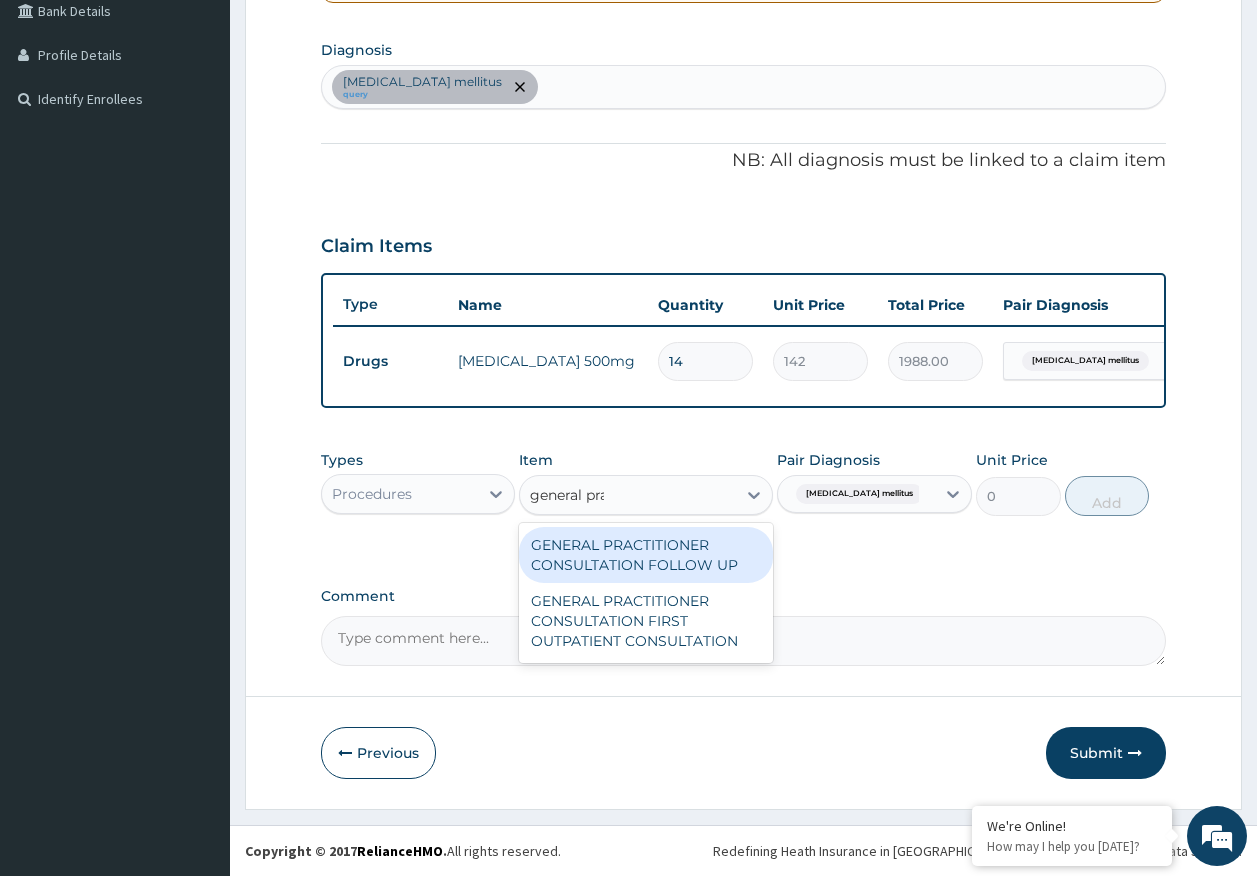 type on "general prac" 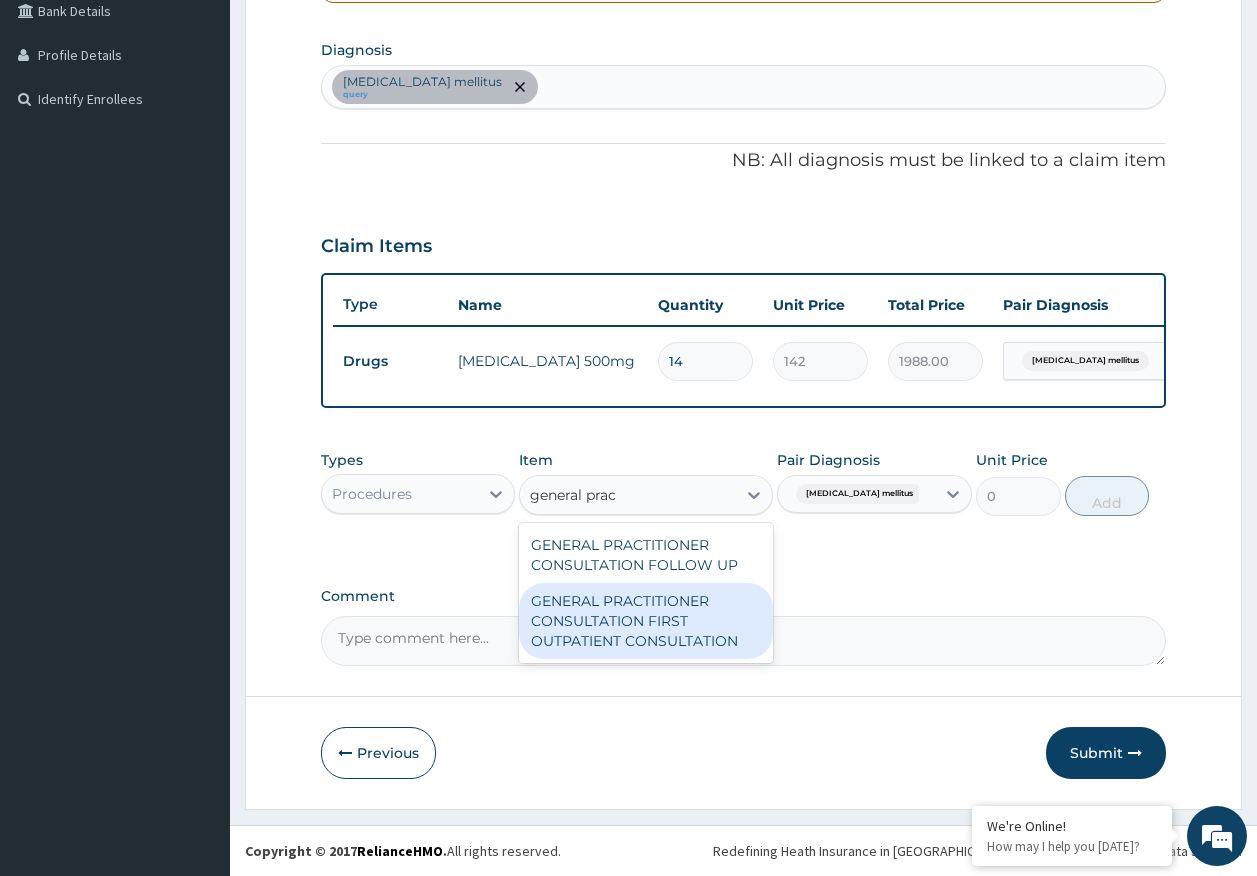 click on "GENERAL PRACTITIONER CONSULTATION FIRST OUTPATIENT CONSULTATION" at bounding box center (646, 621) 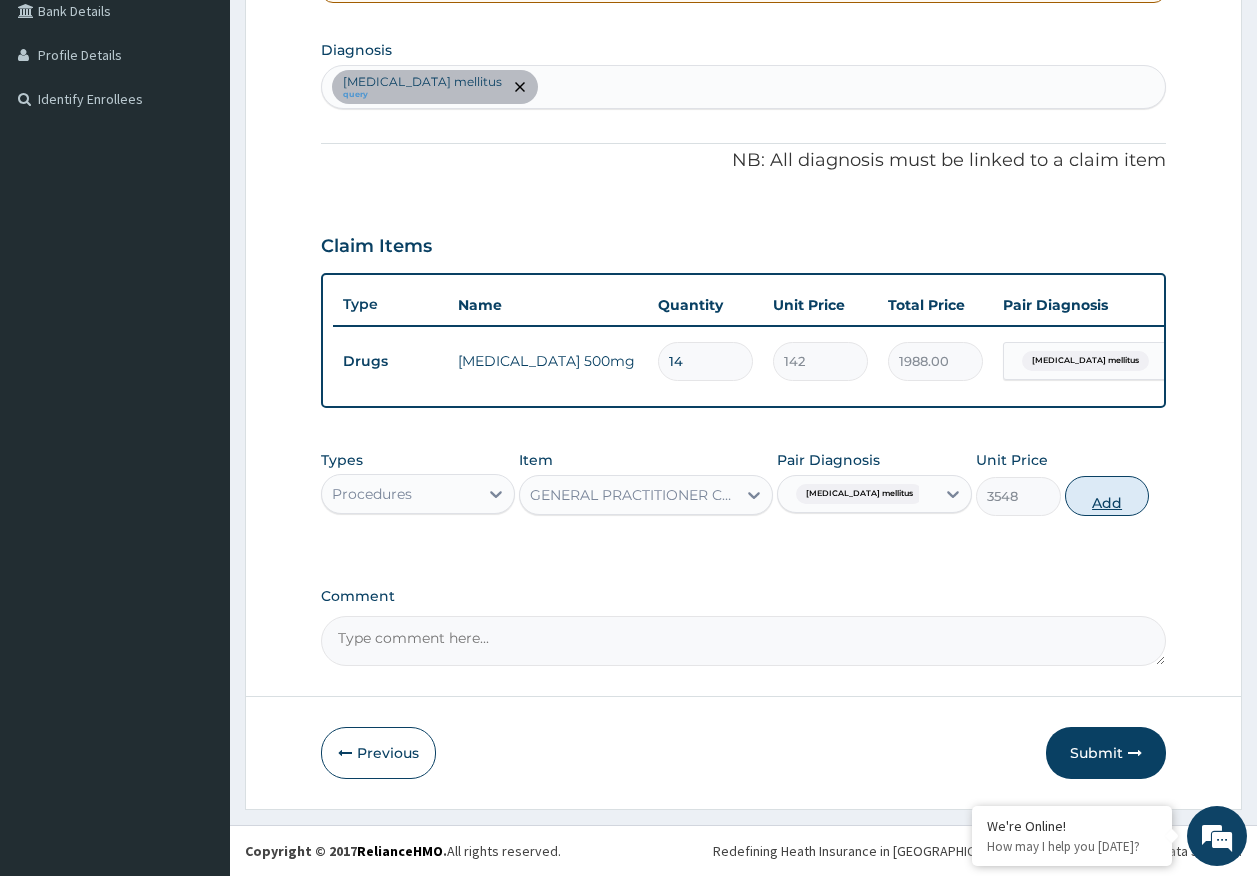 click on "Add" at bounding box center [1107, 496] 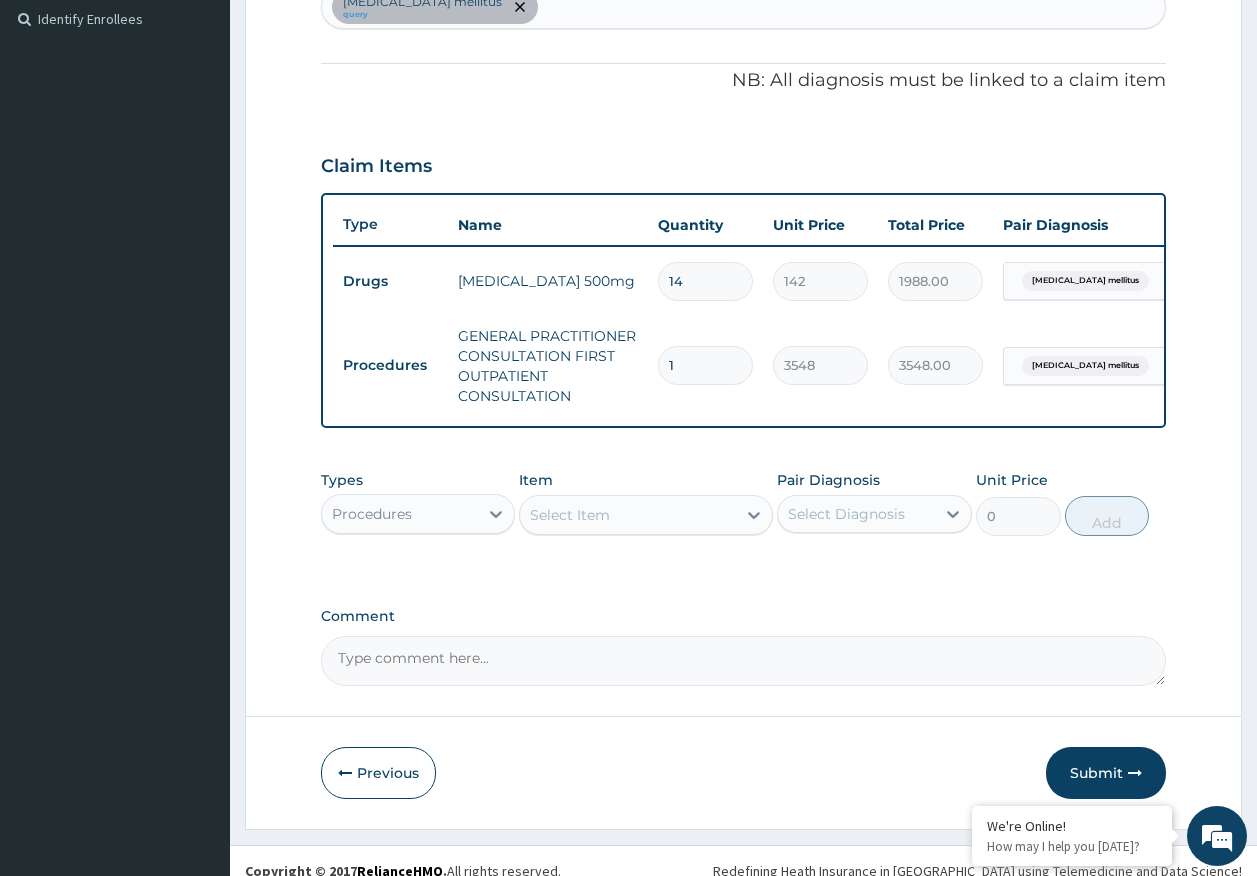 scroll, scrollTop: 586, scrollLeft: 0, axis: vertical 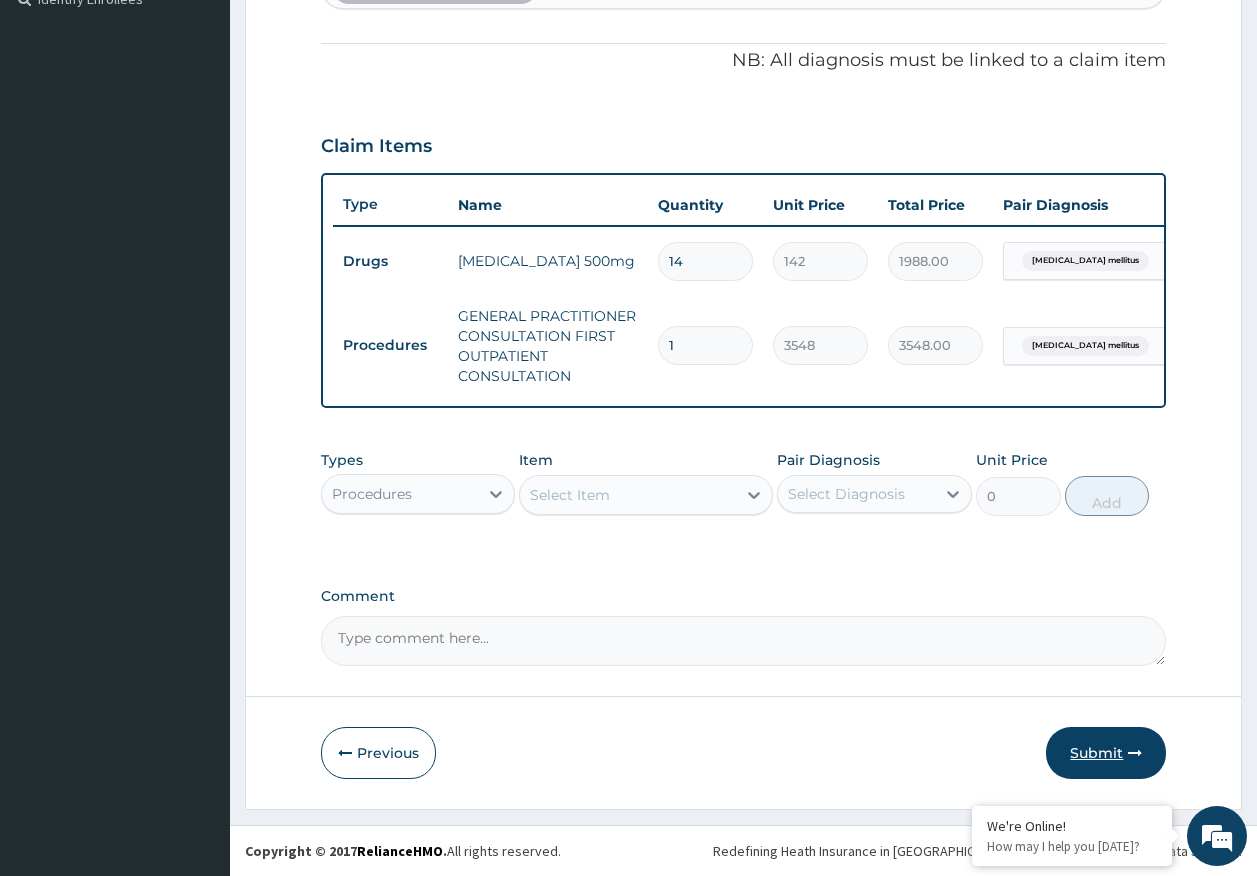 click on "Submit" at bounding box center [1106, 753] 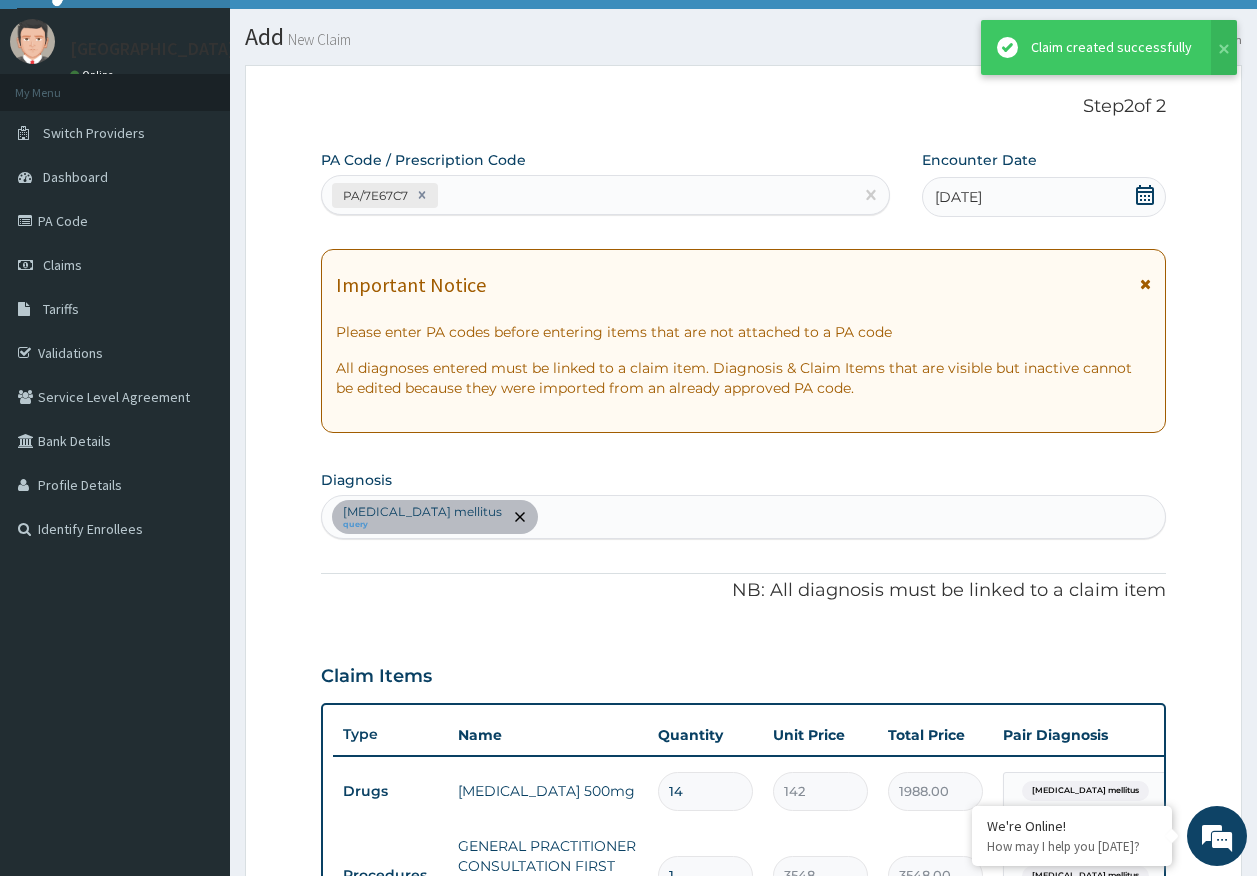 scroll, scrollTop: 586, scrollLeft: 0, axis: vertical 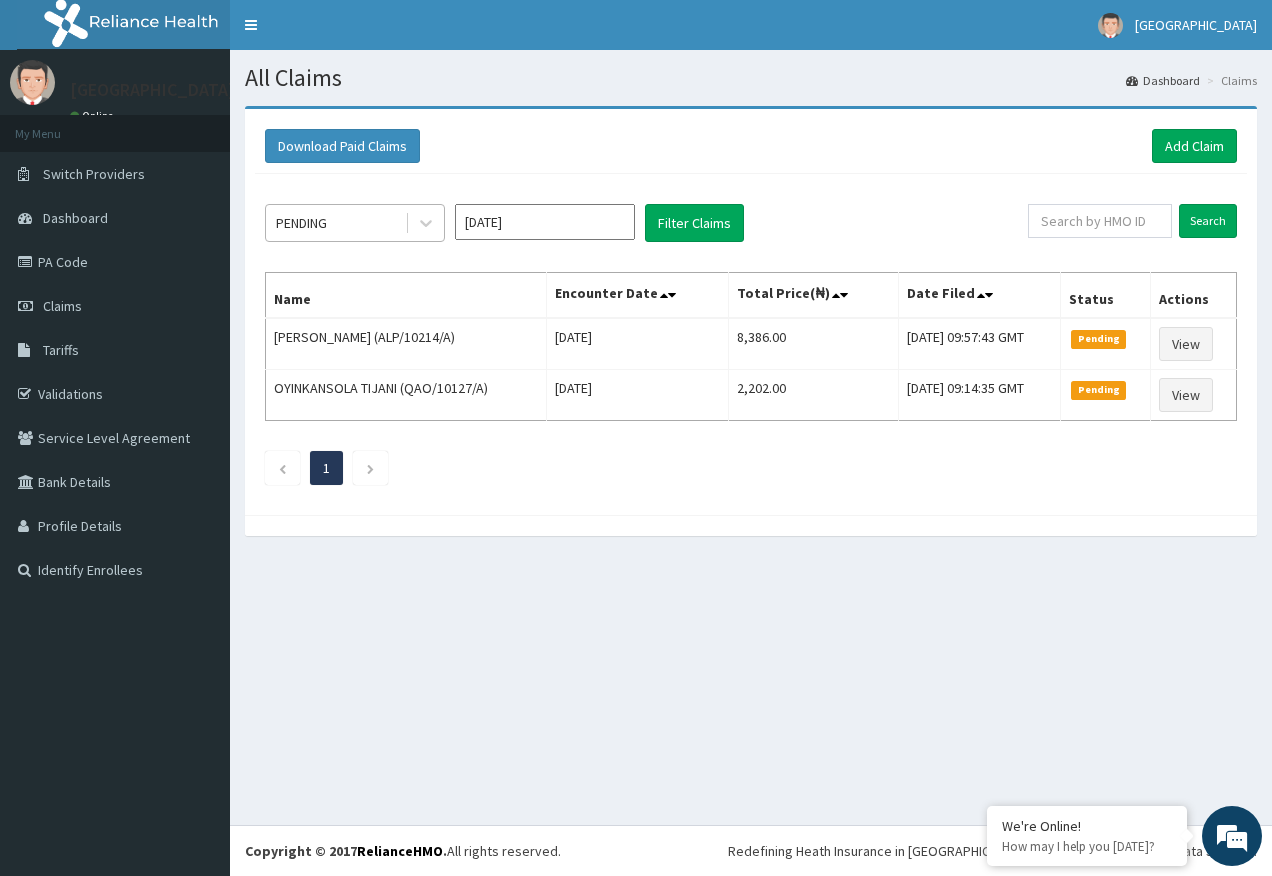 drag, startPoint x: 322, startPoint y: 222, endPoint x: 319, endPoint y: 236, distance: 14.3178215 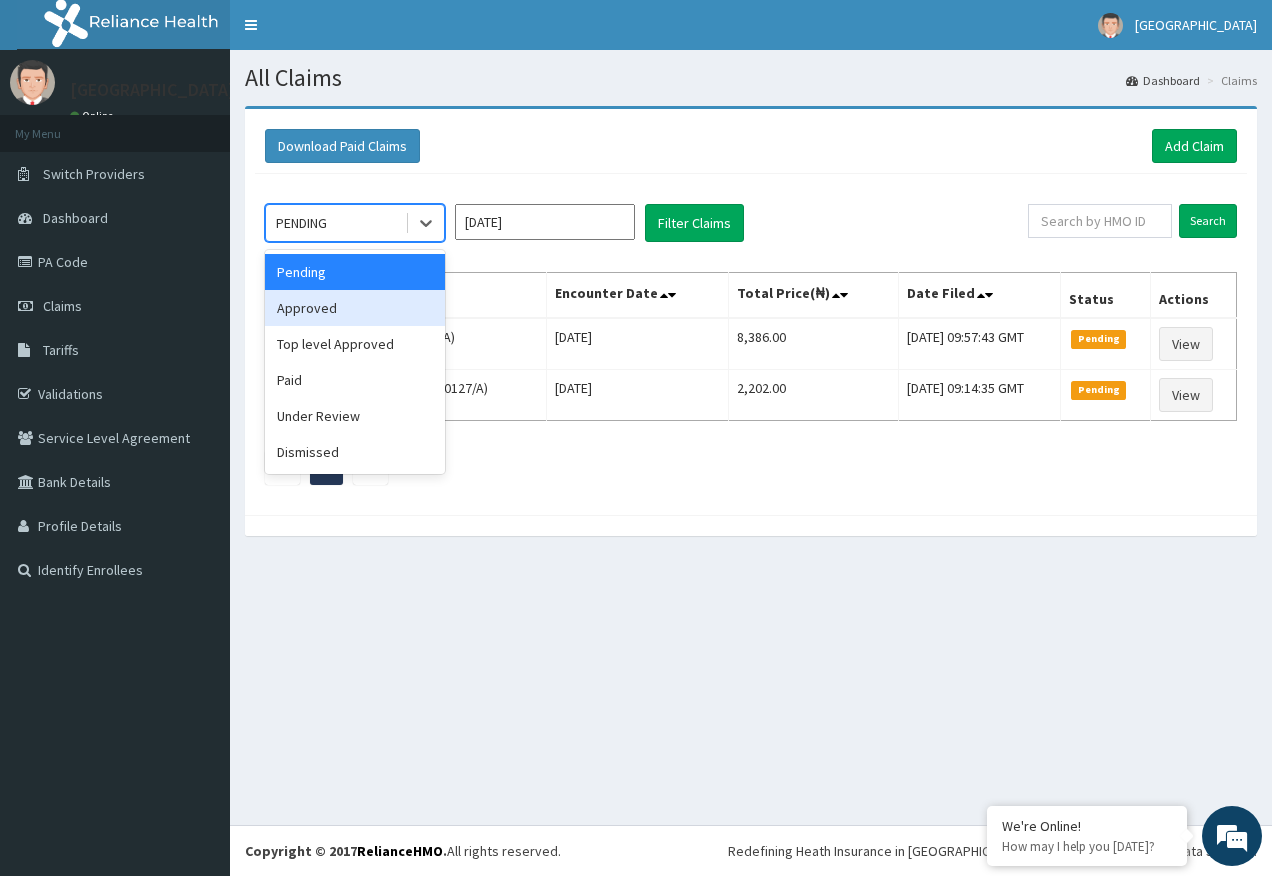 click on "Approved" at bounding box center [355, 308] 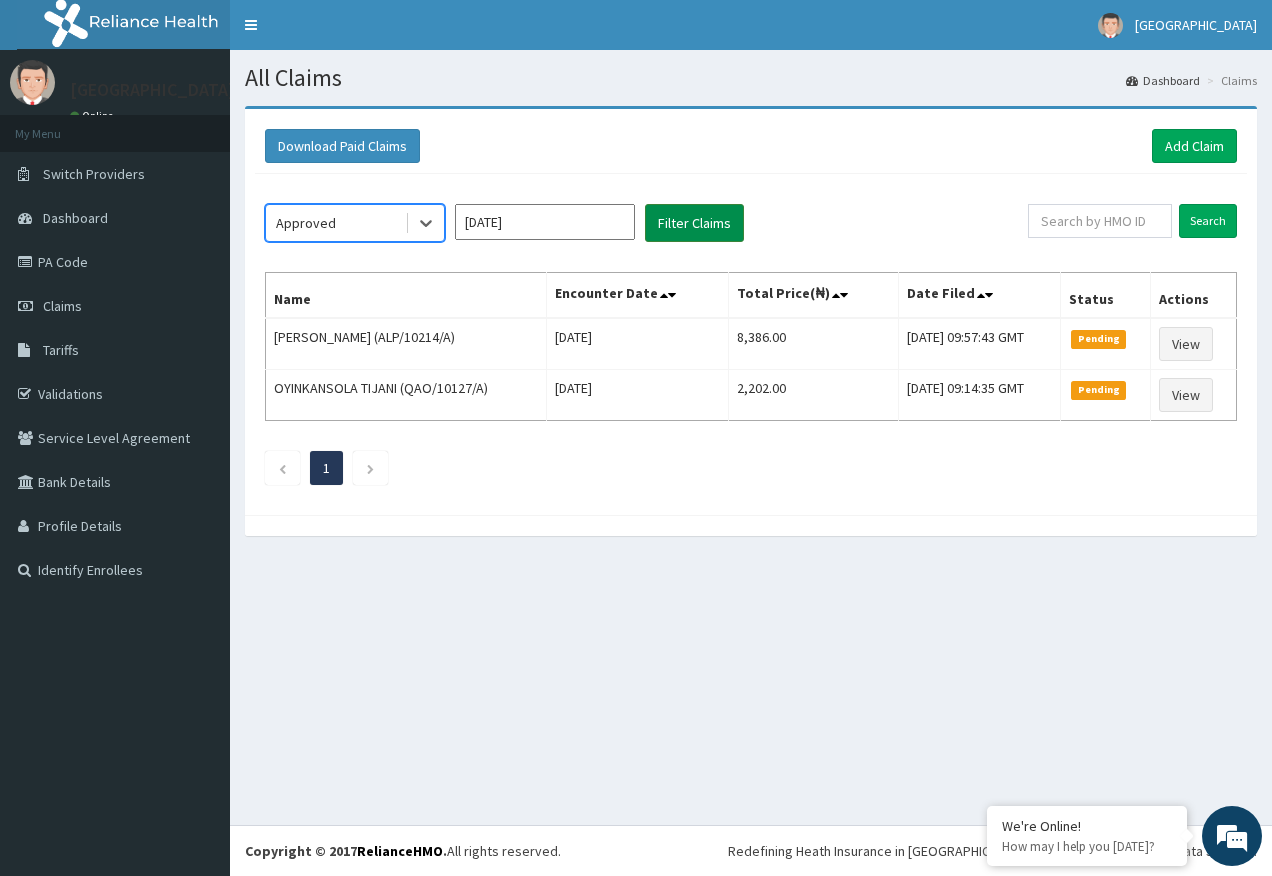 click on "Filter Claims" at bounding box center [694, 223] 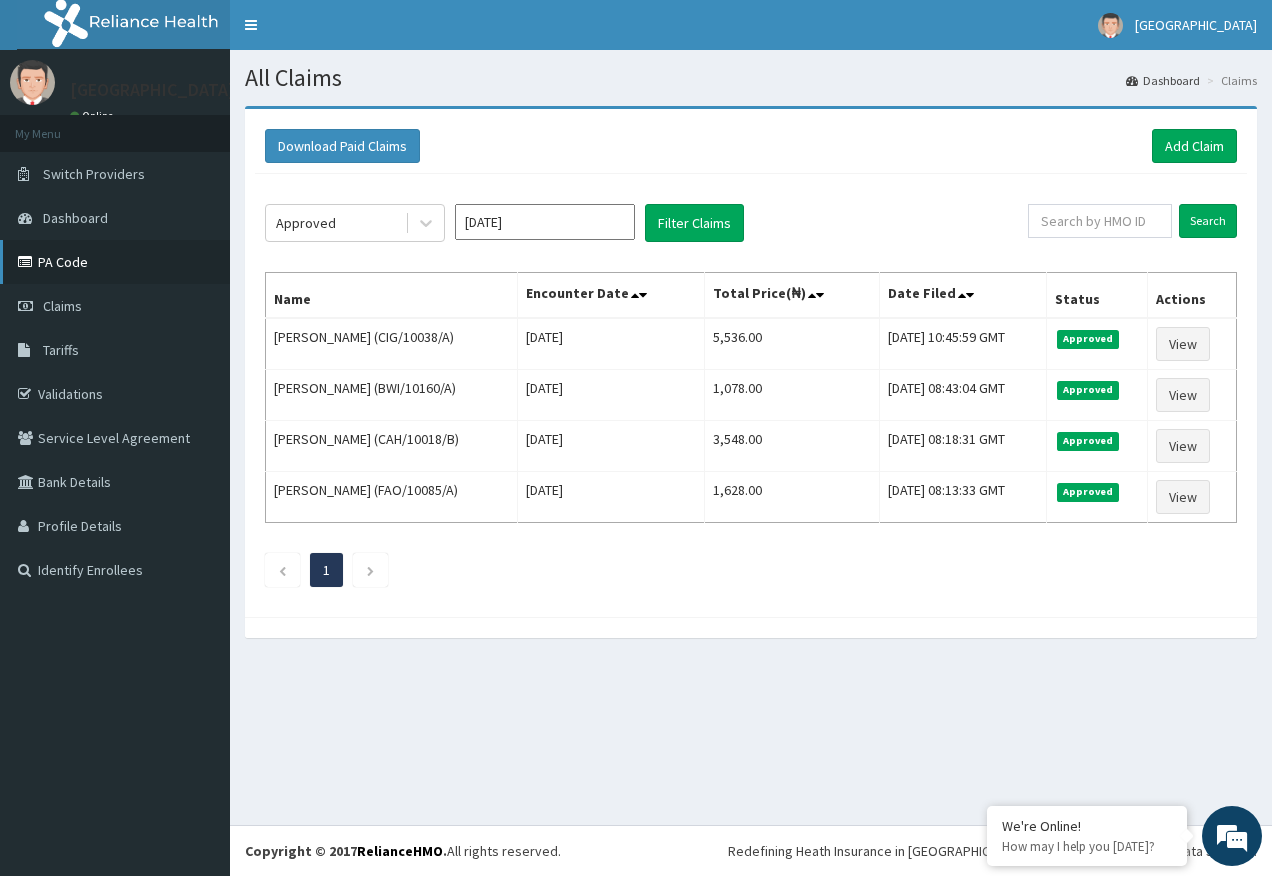click on "PA Code" at bounding box center (115, 262) 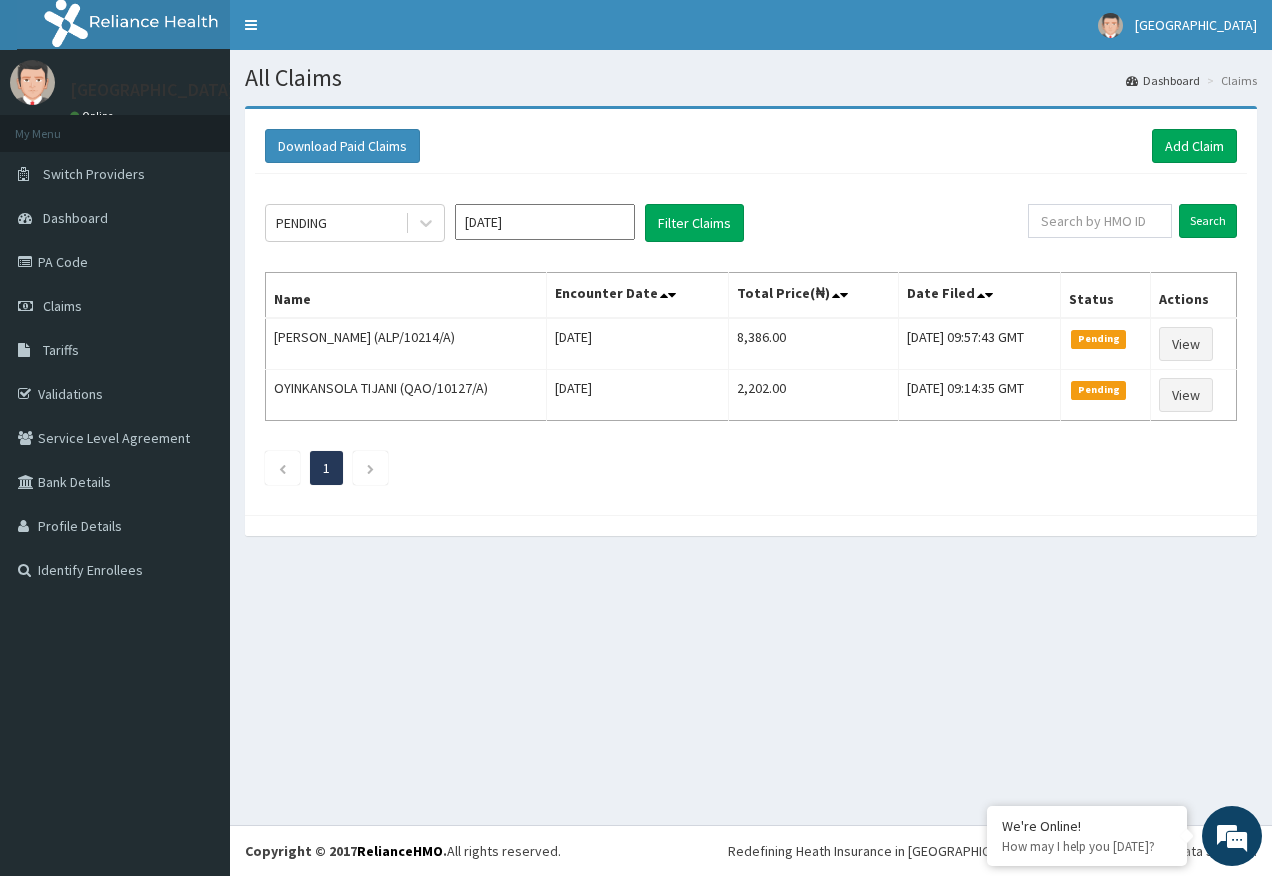 scroll, scrollTop: 0, scrollLeft: 0, axis: both 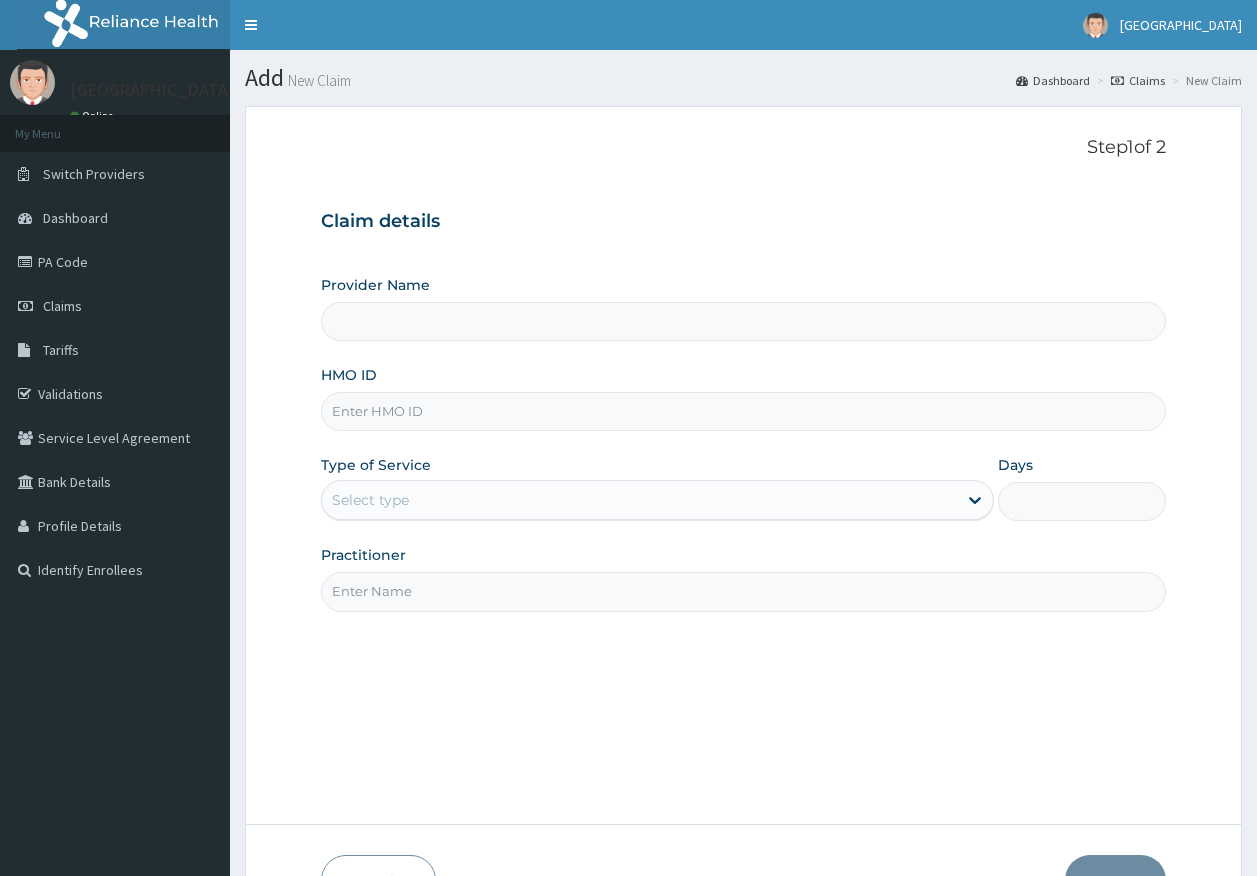 type on "[GEOGRAPHIC_DATA]" 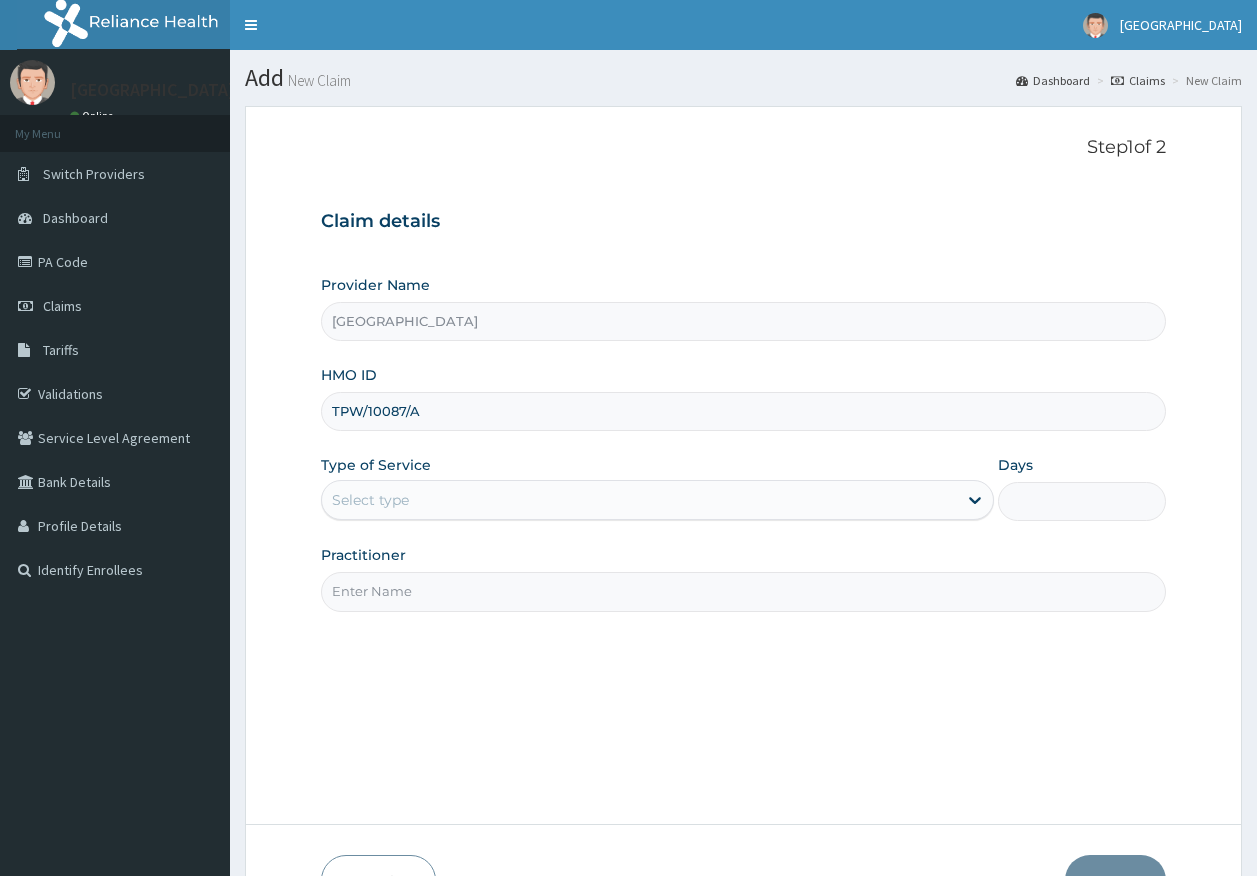 type on "TPW/10087/A" 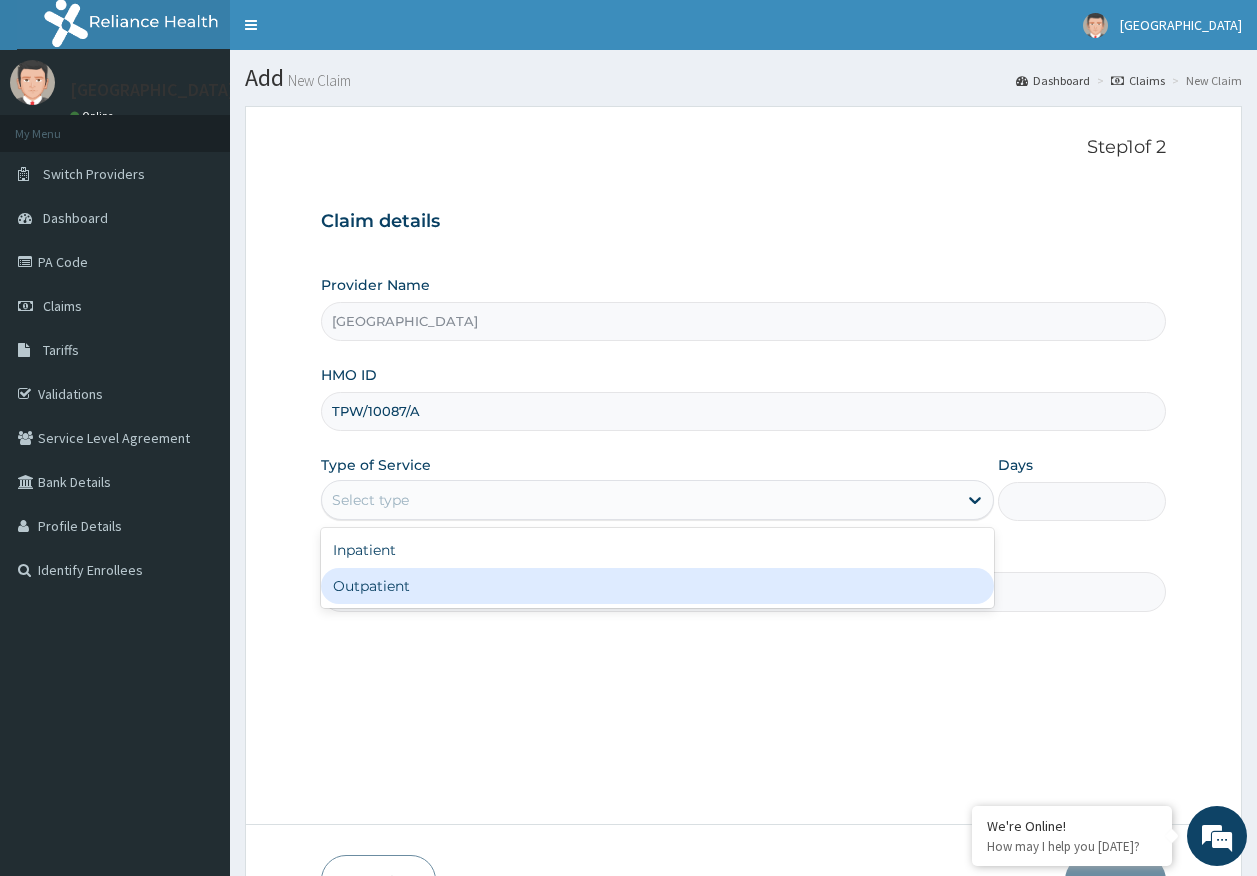 click on "Outpatient" at bounding box center (657, 586) 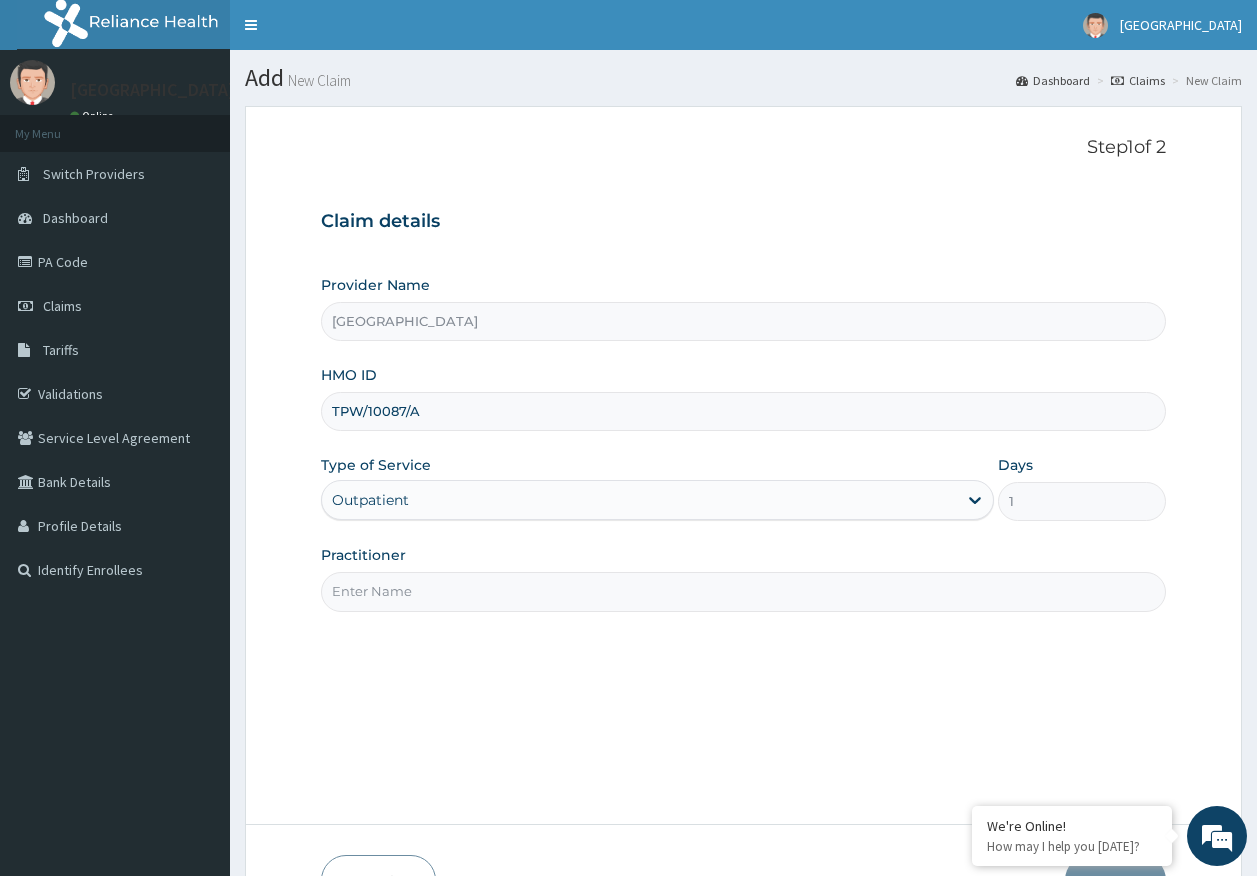 click on "Practitioner" at bounding box center [744, 591] 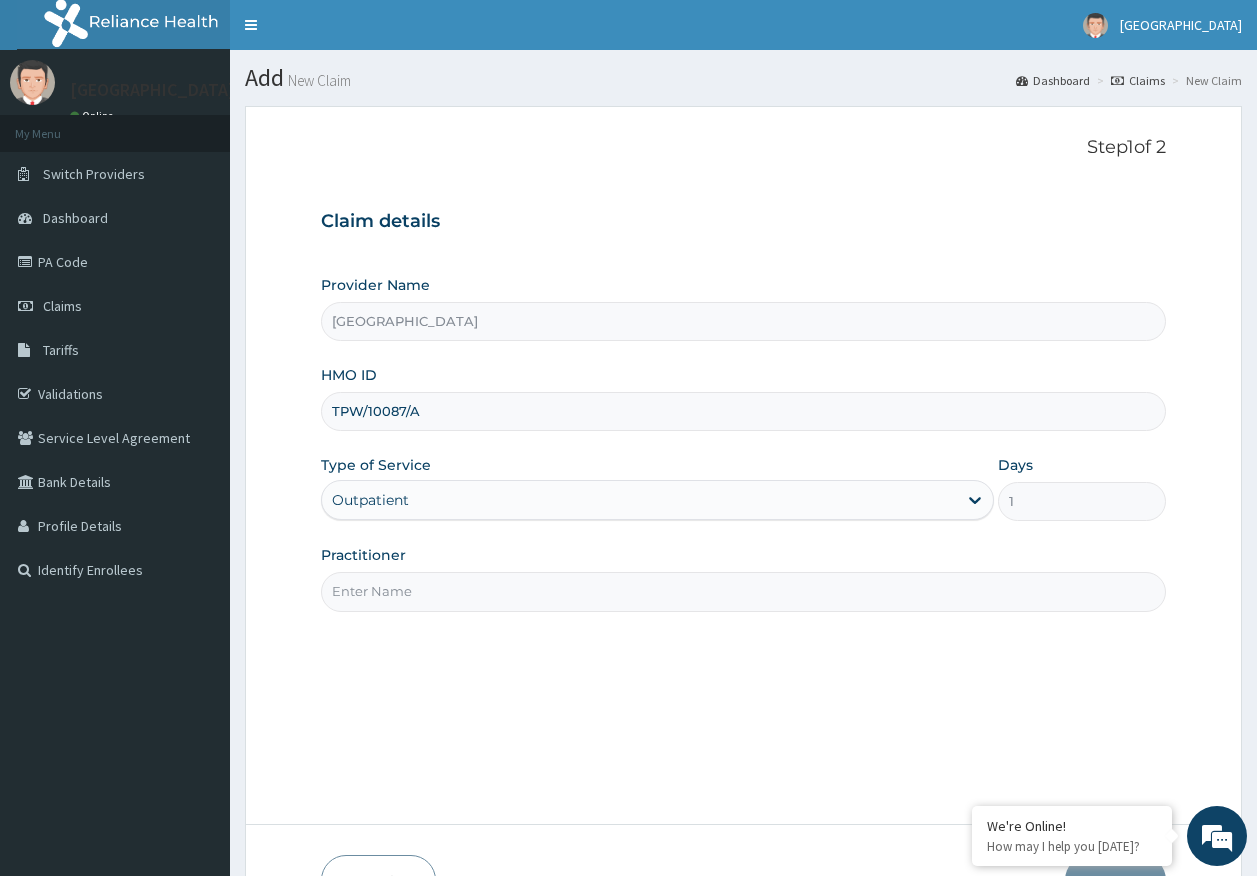 type on "DR AJAYI" 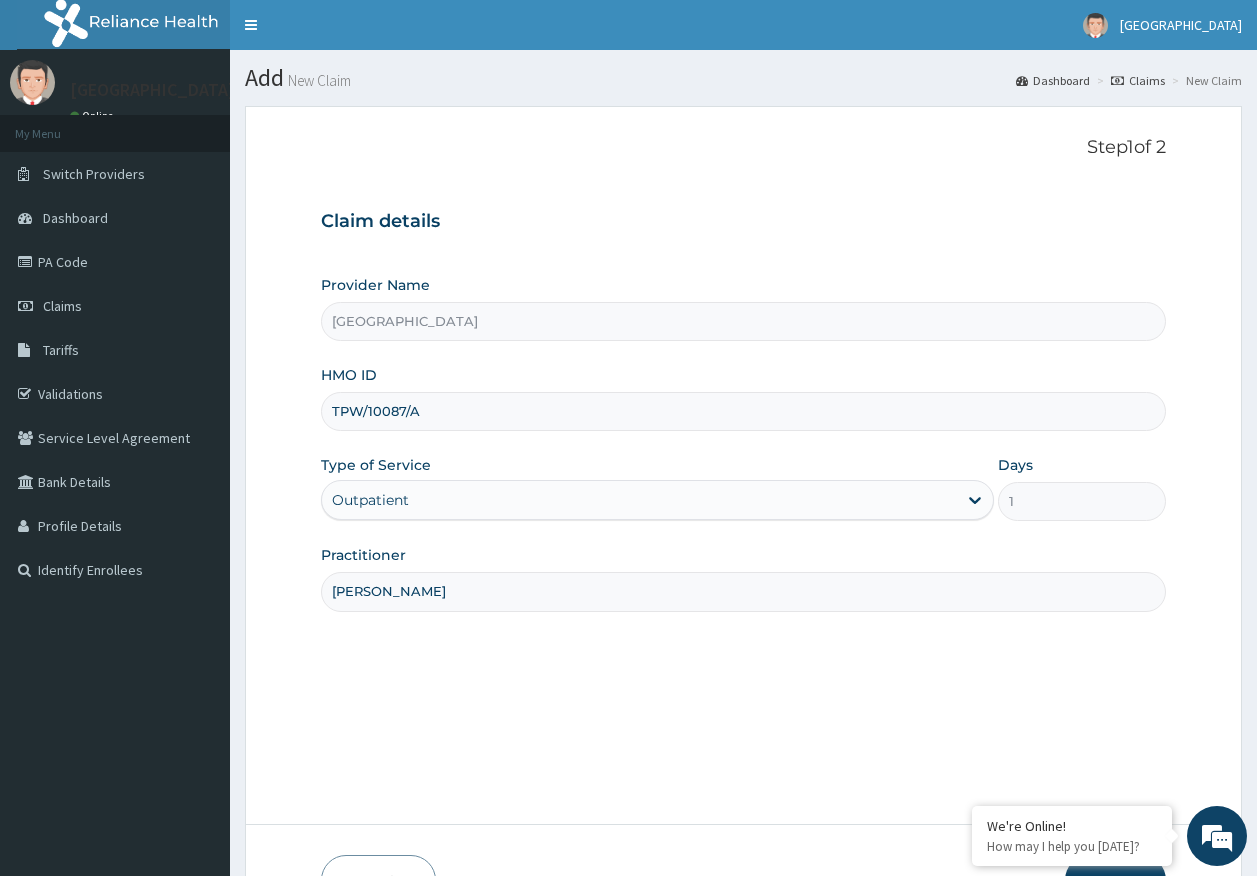 scroll, scrollTop: 0, scrollLeft: 0, axis: both 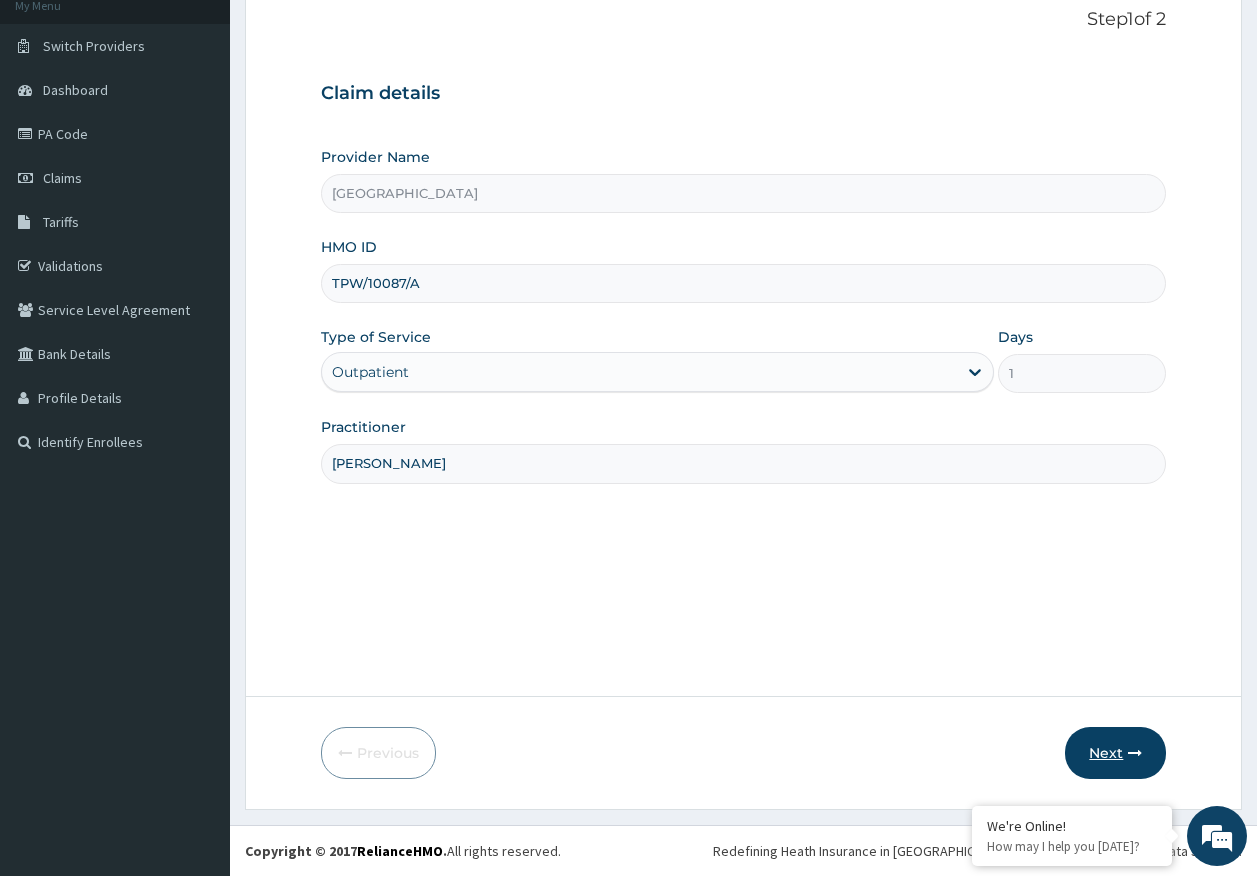 click on "Next" at bounding box center (1115, 753) 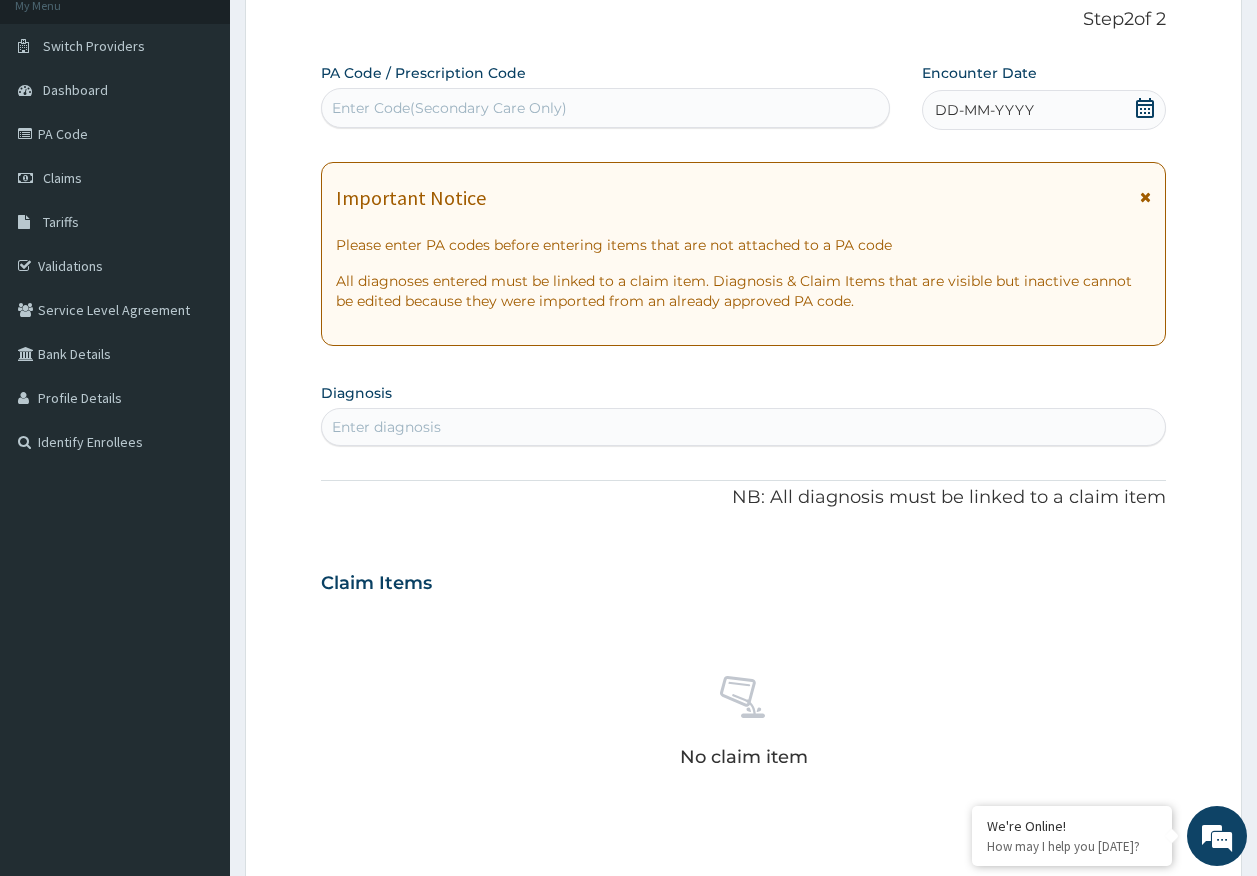 click on "Enter Code(Secondary Care Only)" at bounding box center [449, 108] 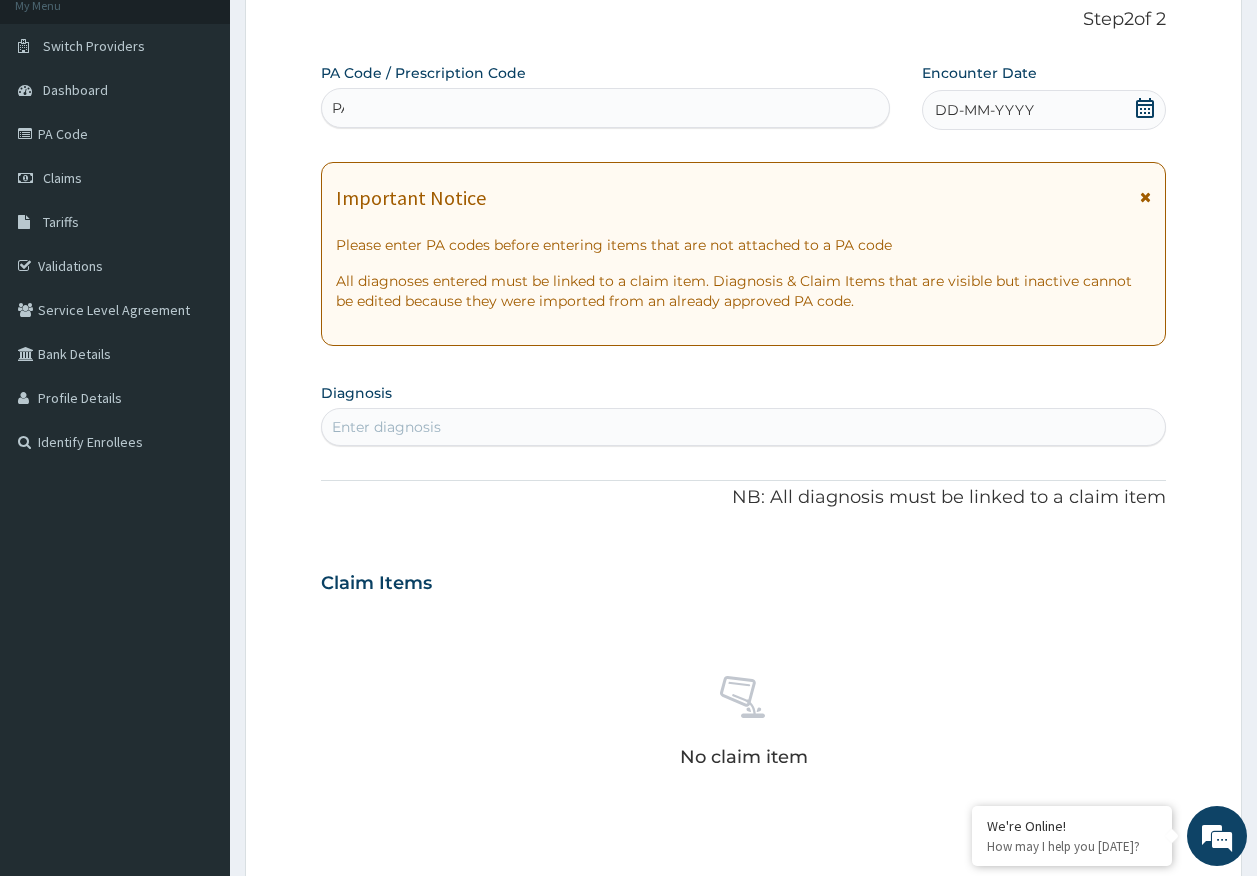 type on "P" 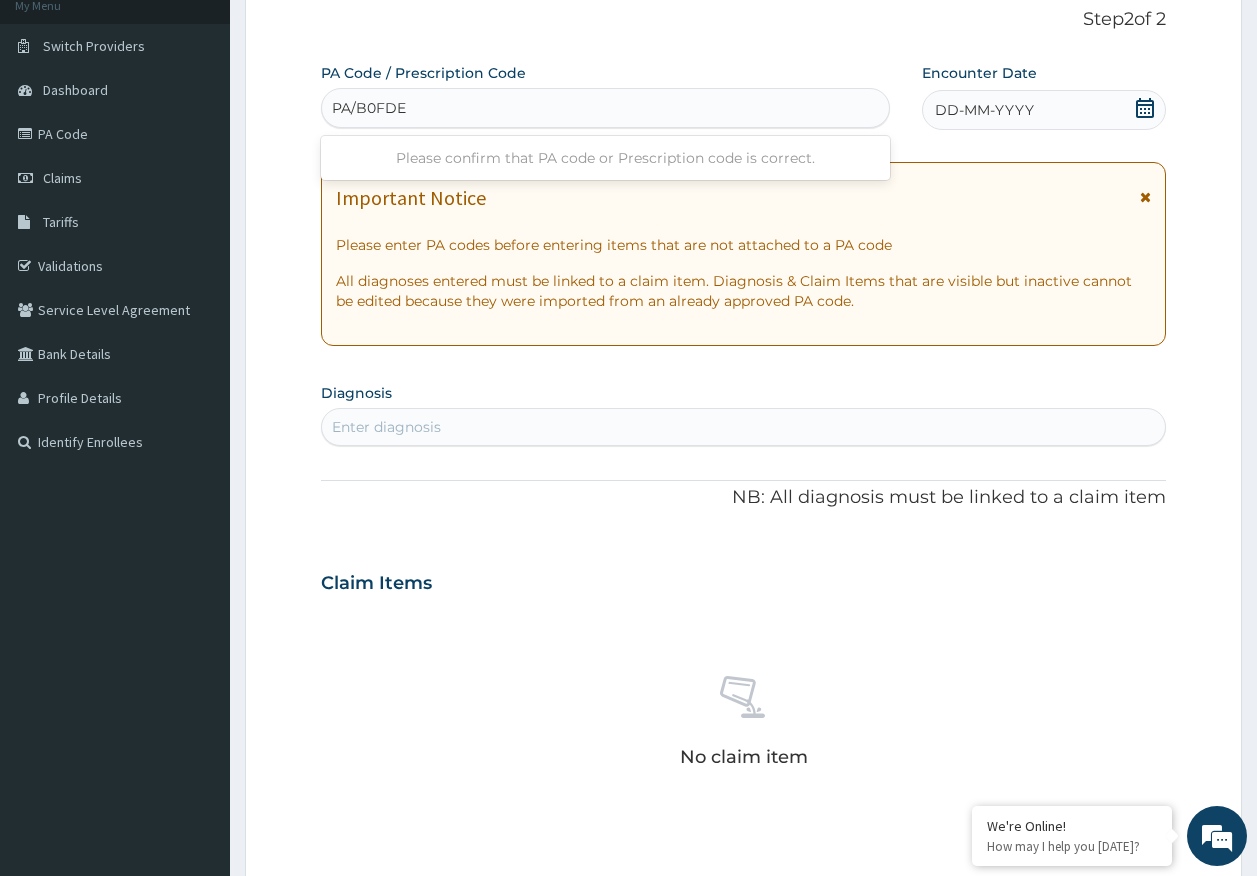 type on "PA/B0FDED" 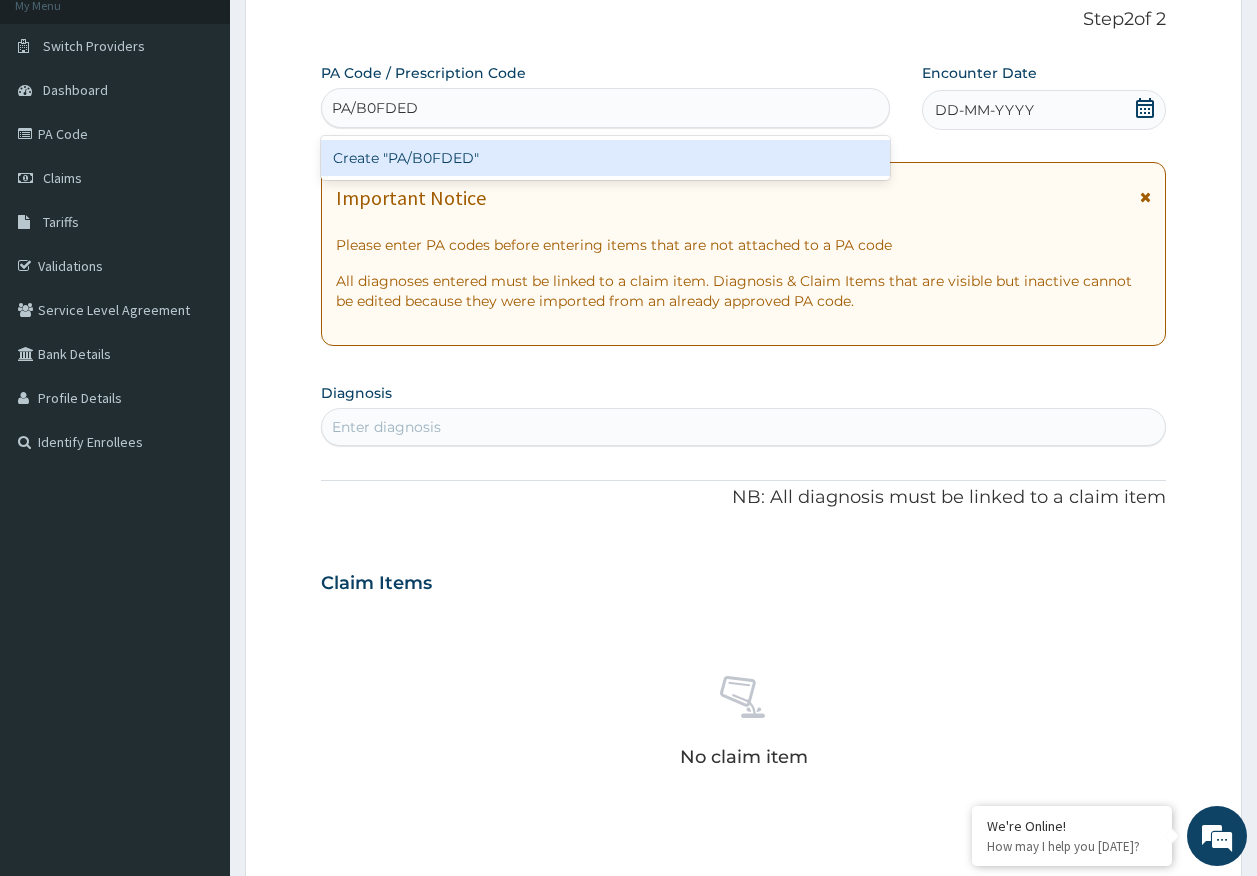 click on "Create "PA/B0FDED"" at bounding box center [606, 158] 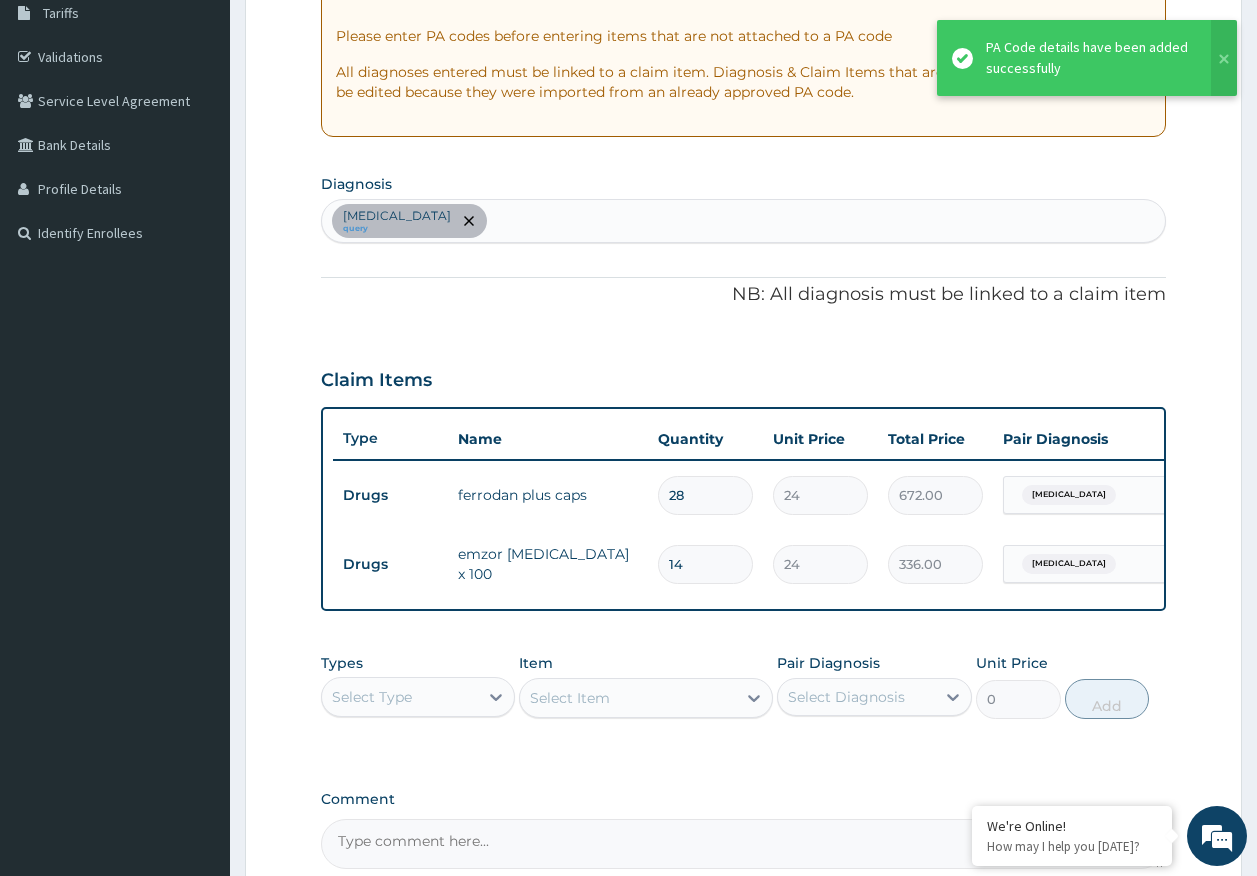 scroll, scrollTop: 555, scrollLeft: 0, axis: vertical 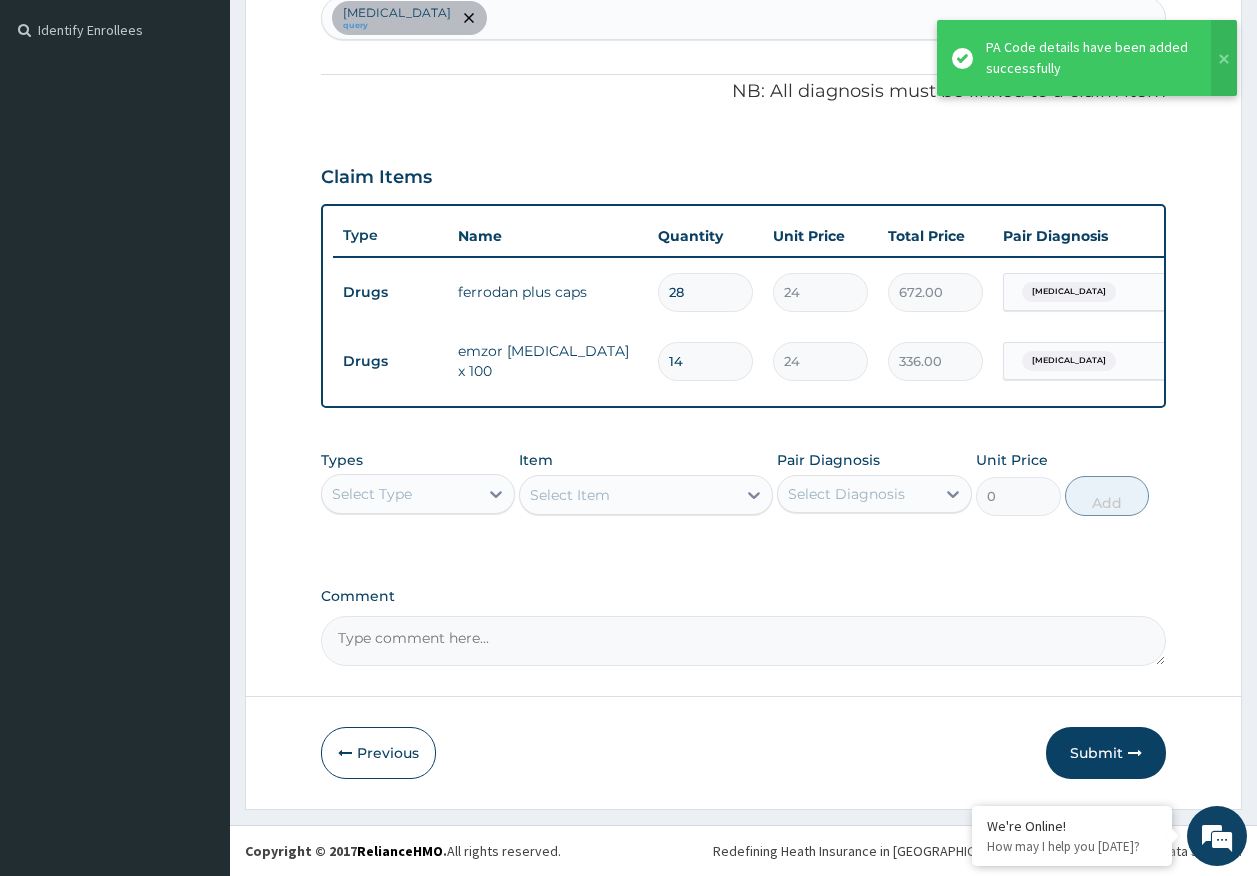 click on "Select Type" at bounding box center [418, 494] 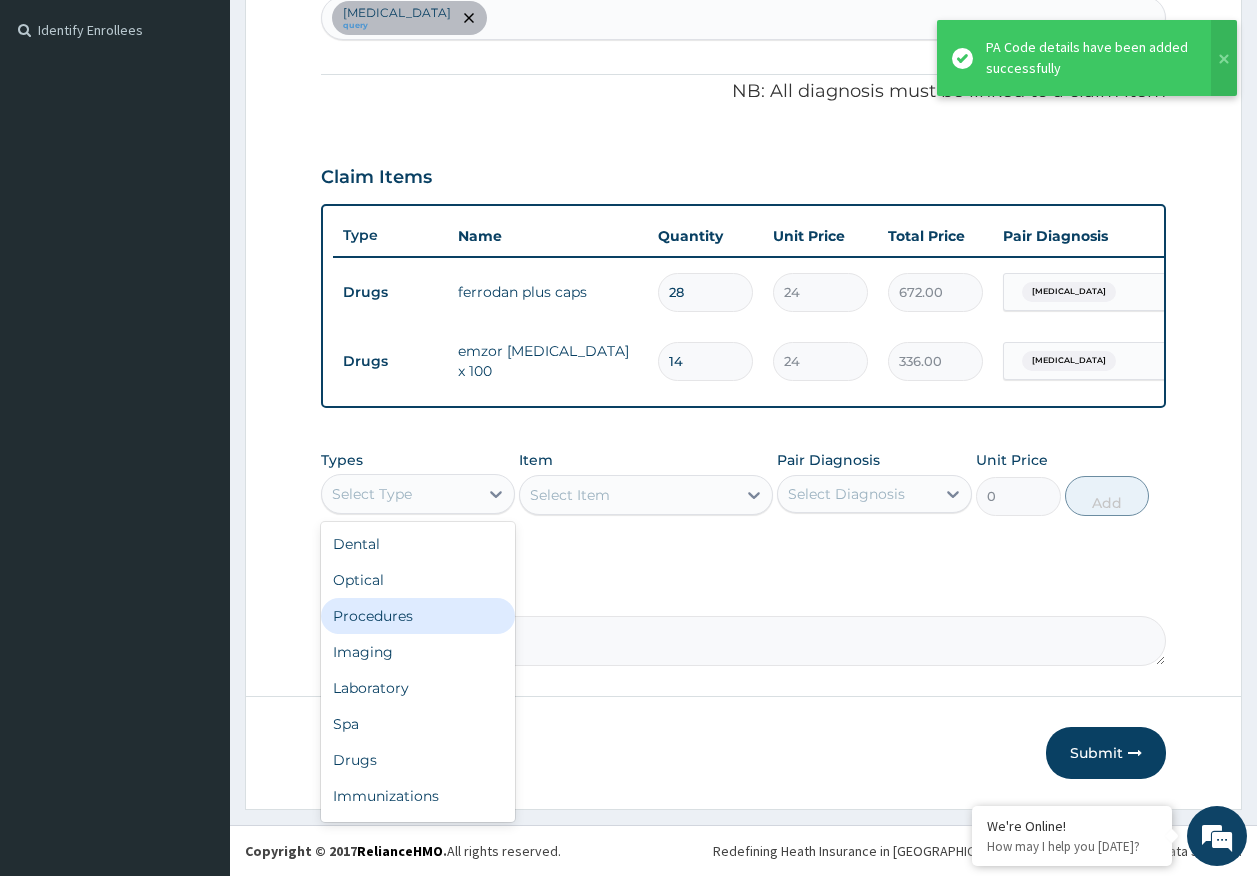 click on "Procedures" at bounding box center (418, 616) 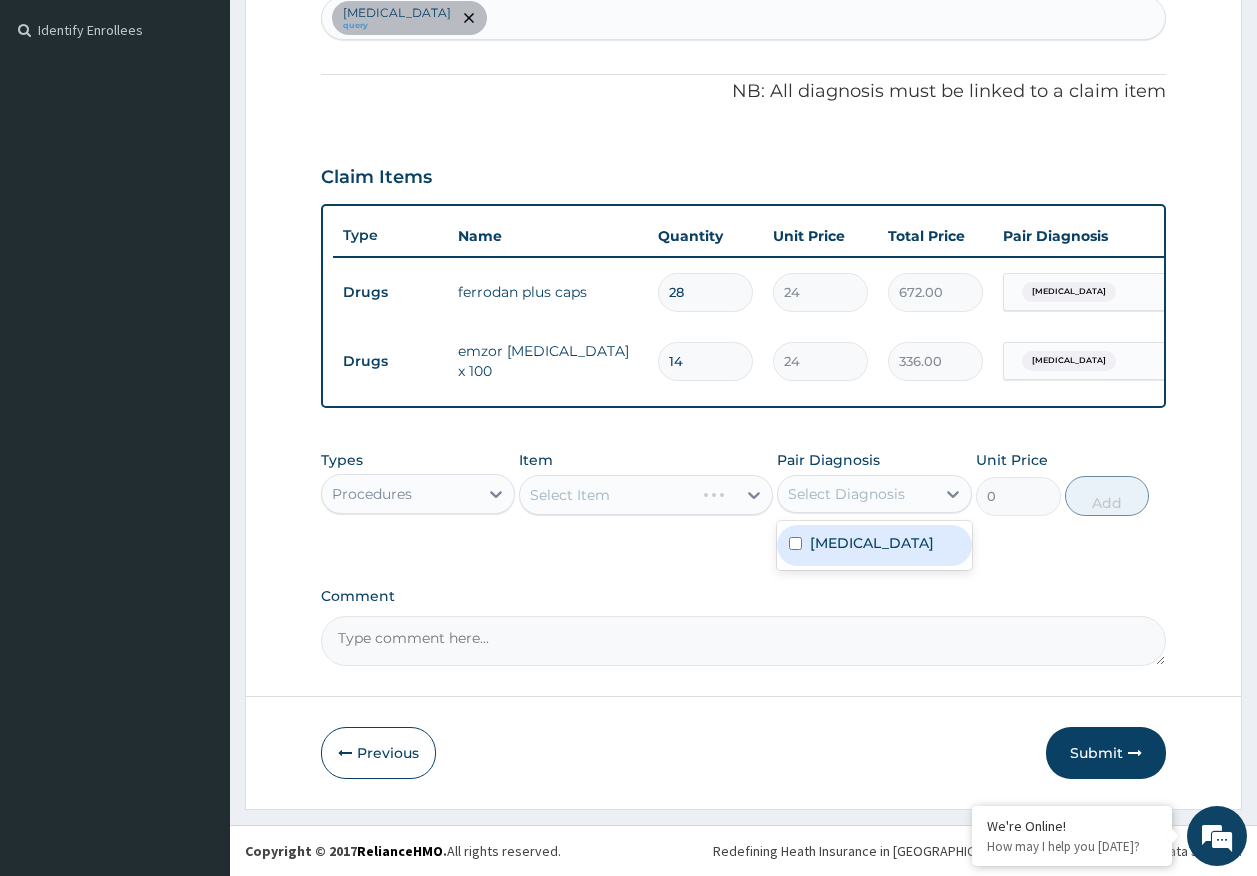 click on "Select Diagnosis" at bounding box center [846, 494] 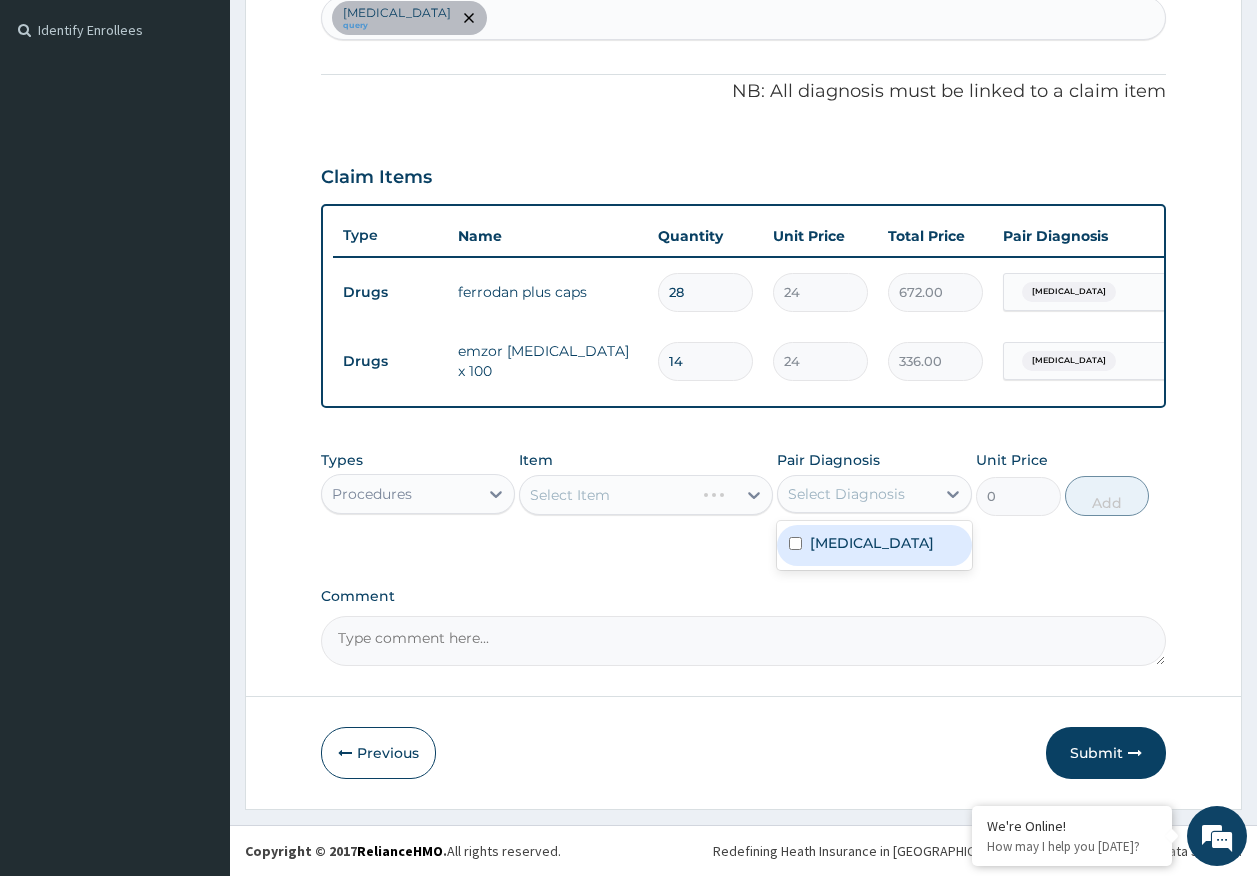 click on "Anemia" at bounding box center (872, 543) 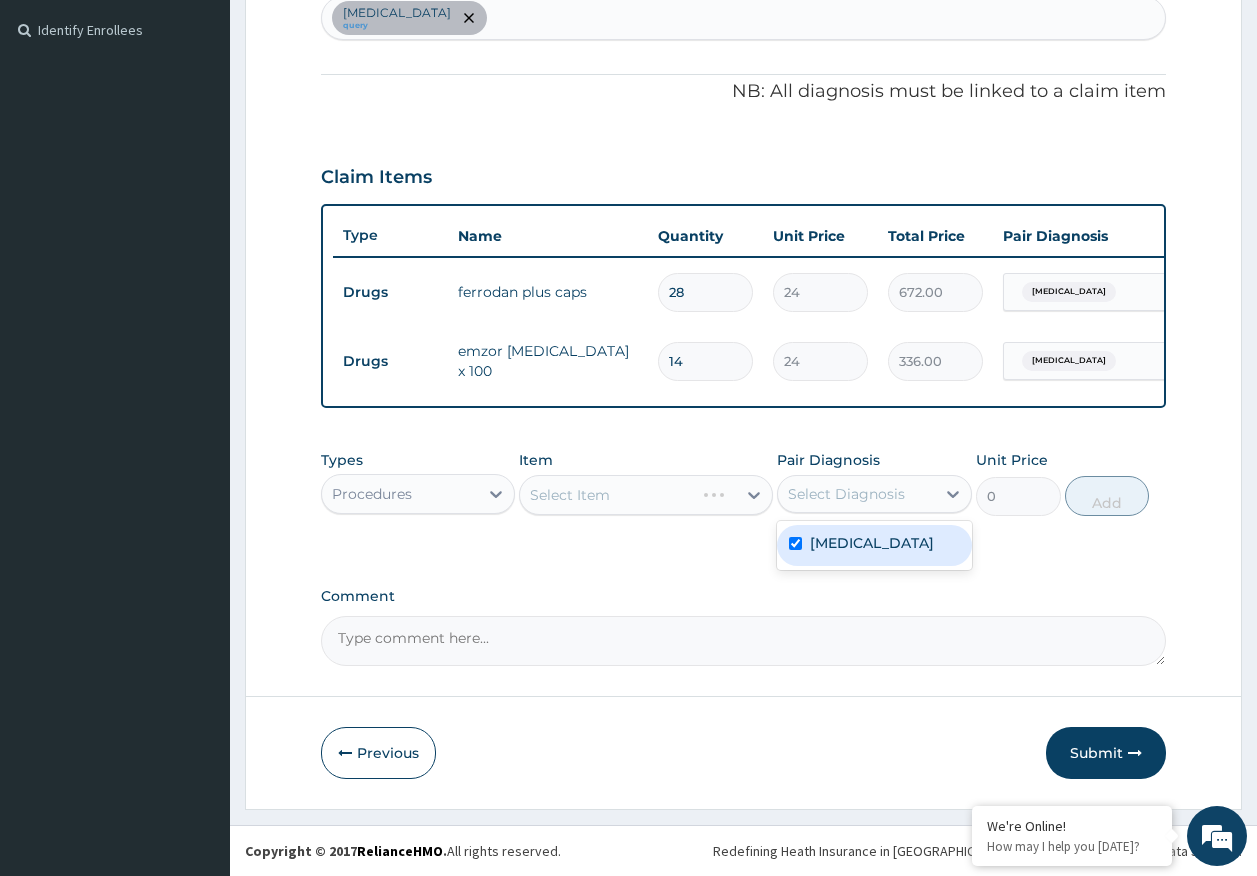 checkbox on "true" 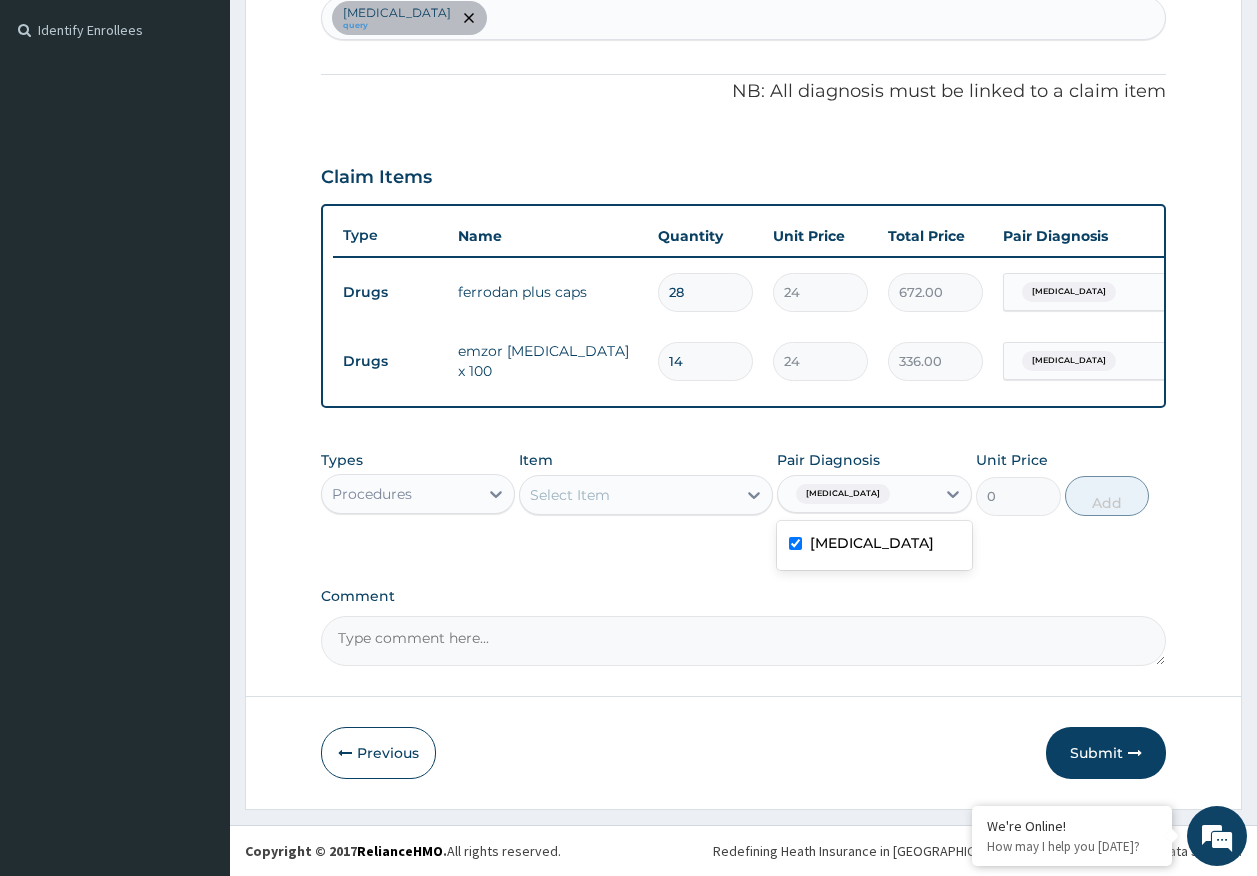 click on "Select Item" at bounding box center [570, 495] 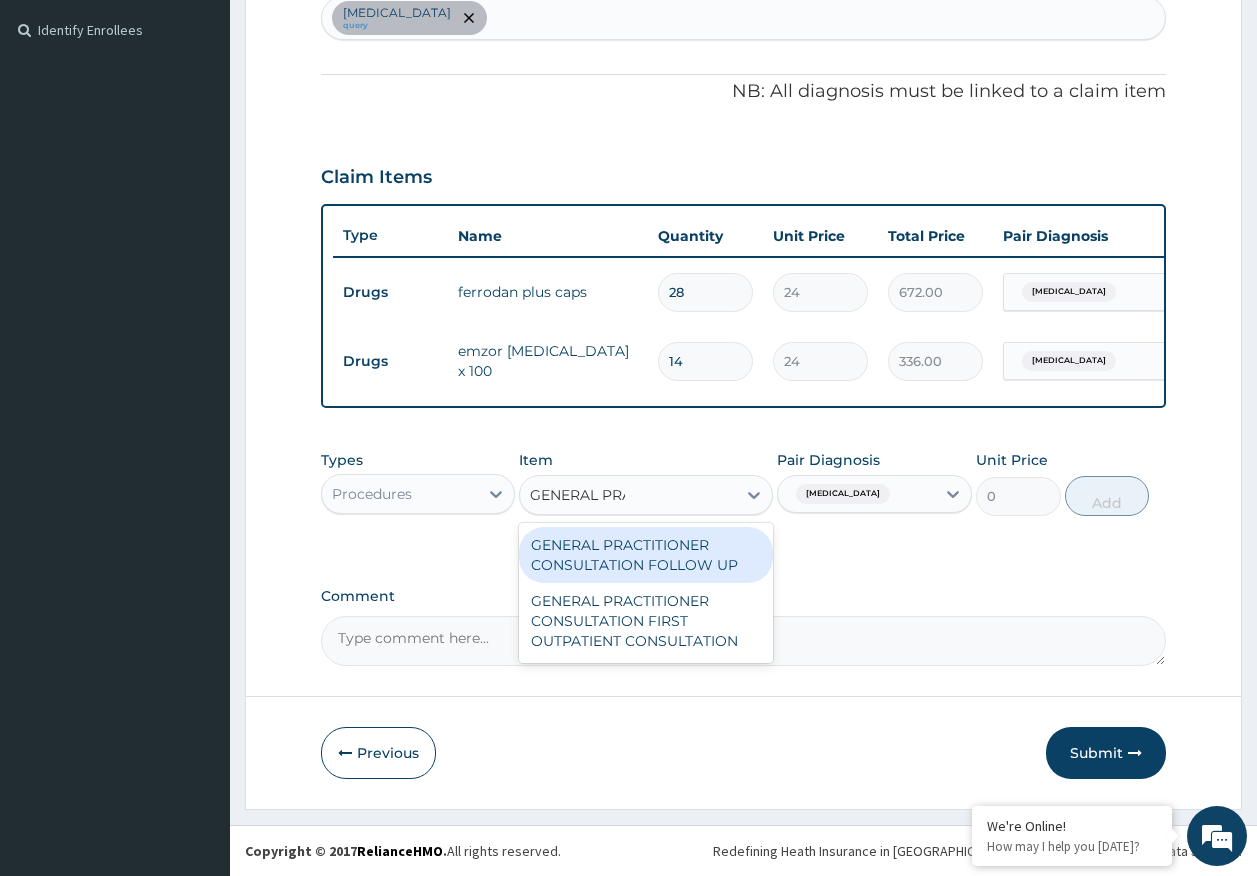 type on "GENERAL PRAC" 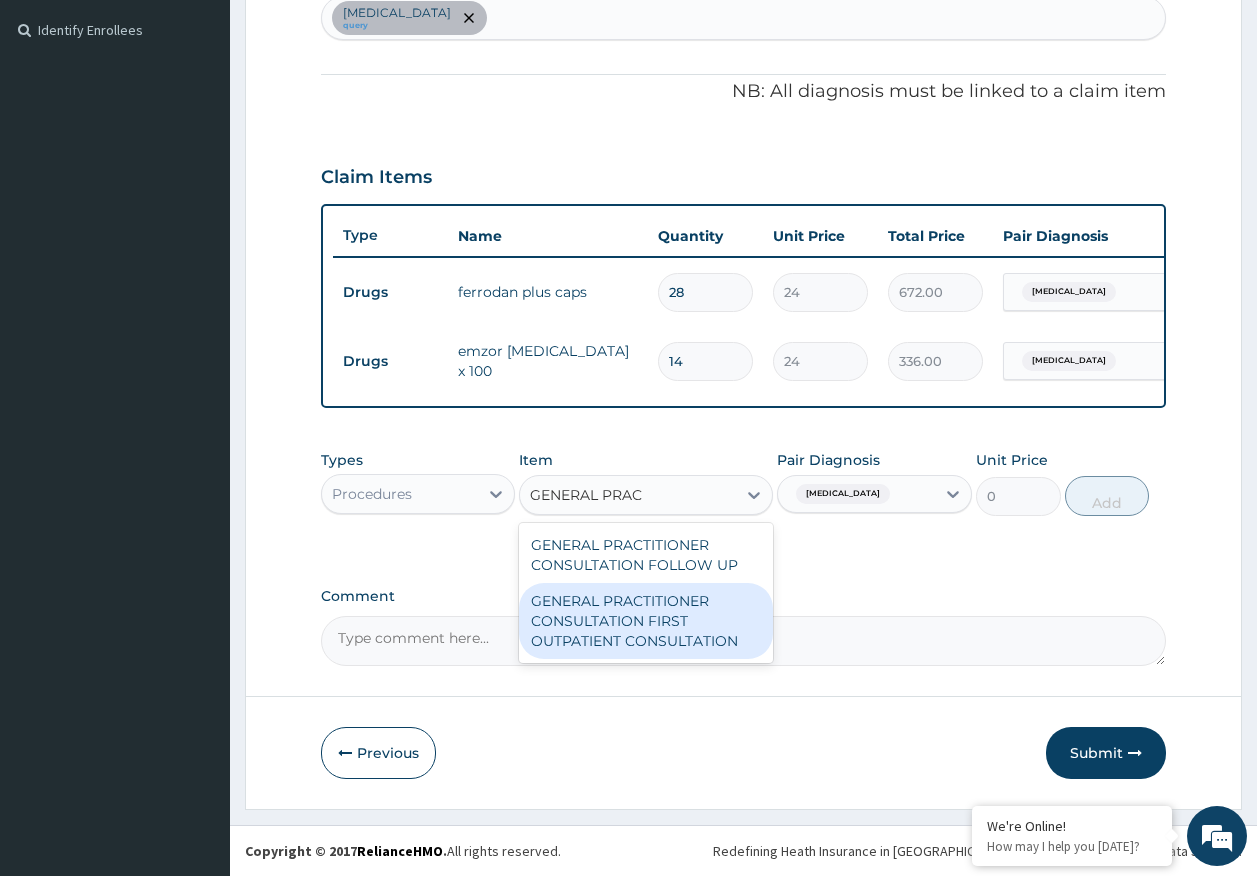 drag, startPoint x: 648, startPoint y: 602, endPoint x: 705, endPoint y: 578, distance: 61.846584 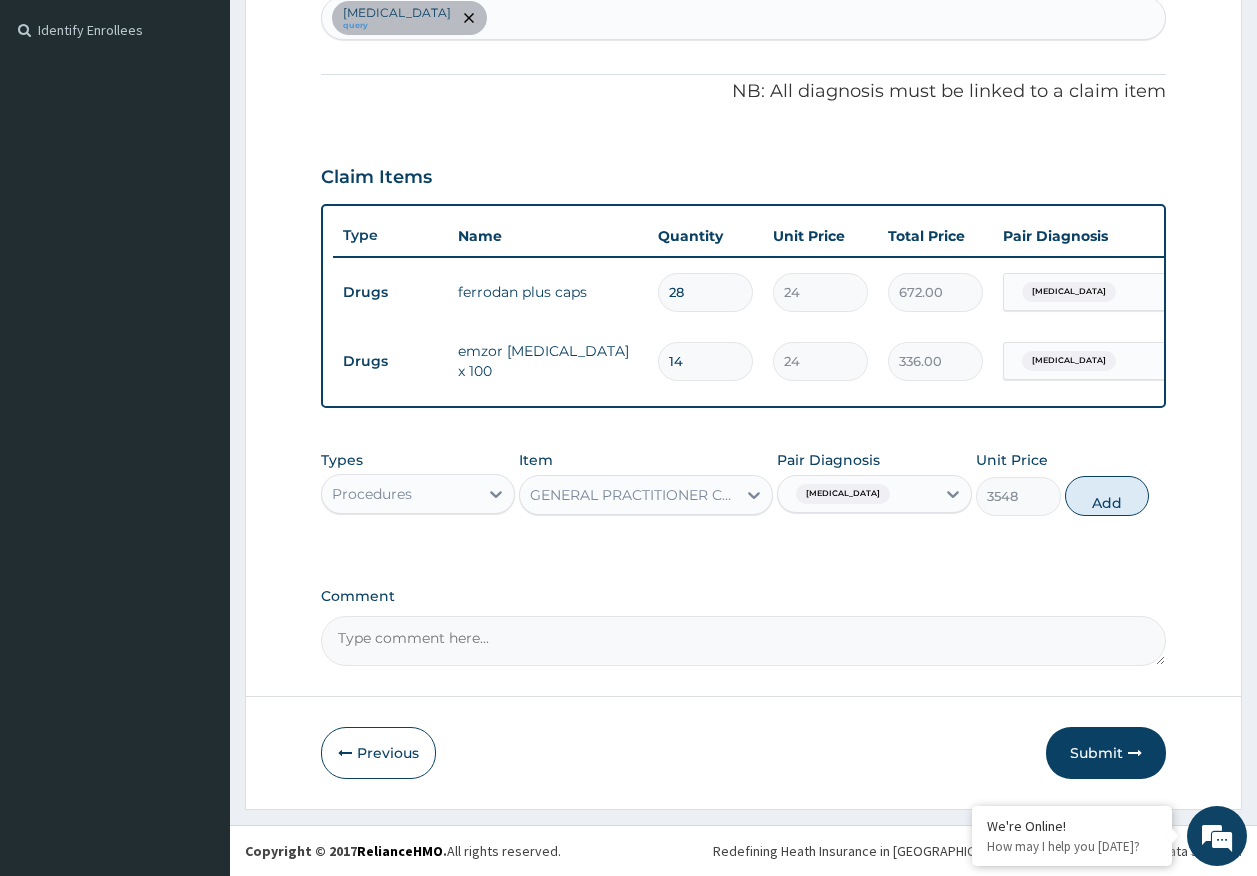 click on "Add" at bounding box center (1107, 496) 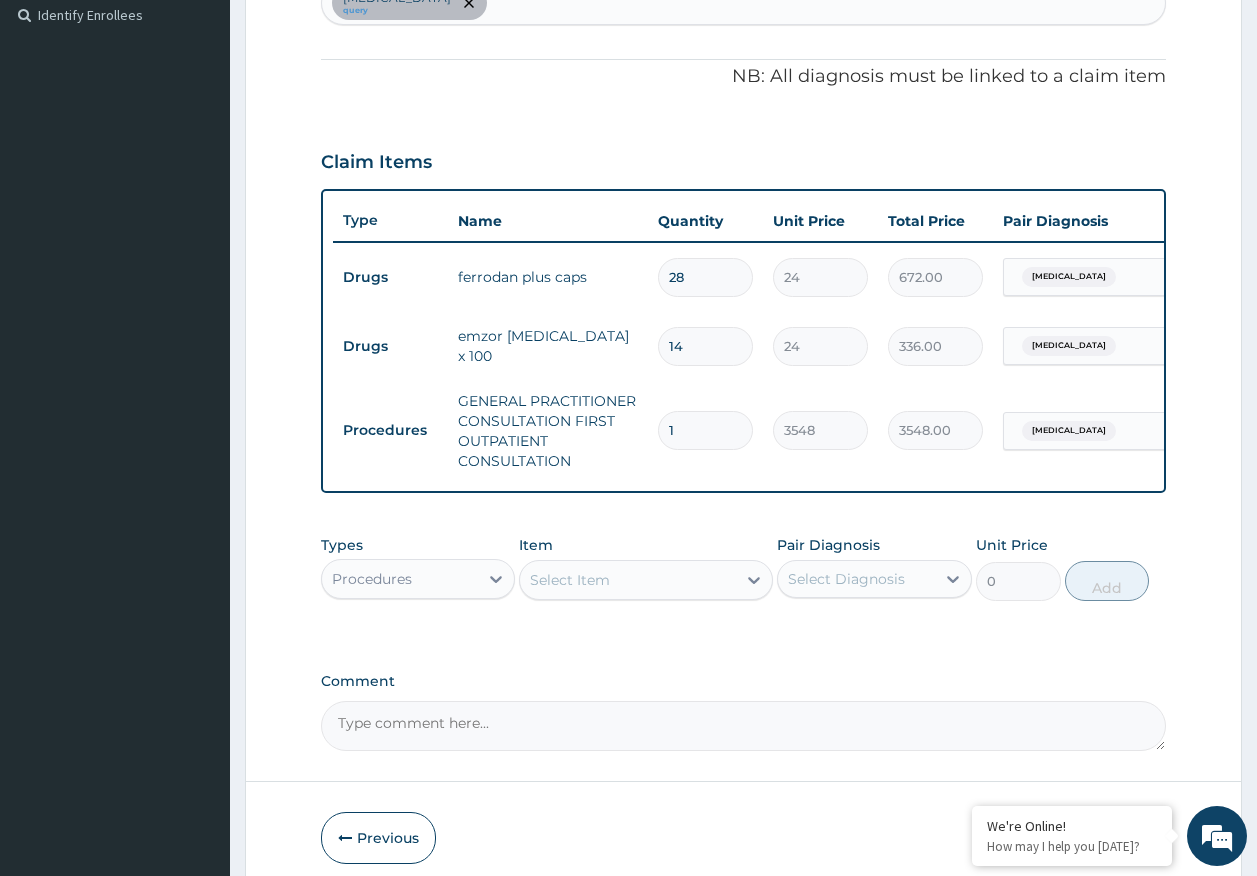 click on "Select Item" at bounding box center [628, 580] 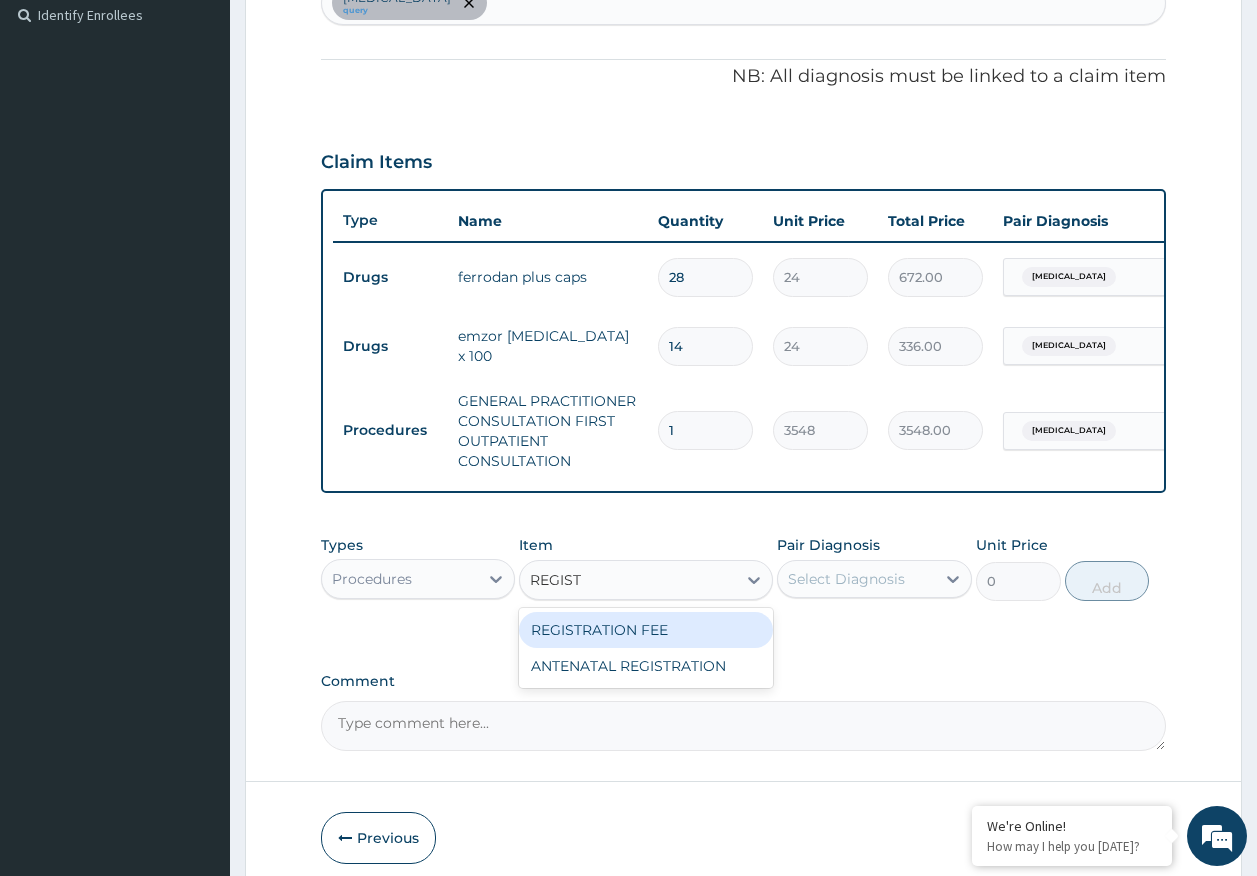 type on "REGISTR" 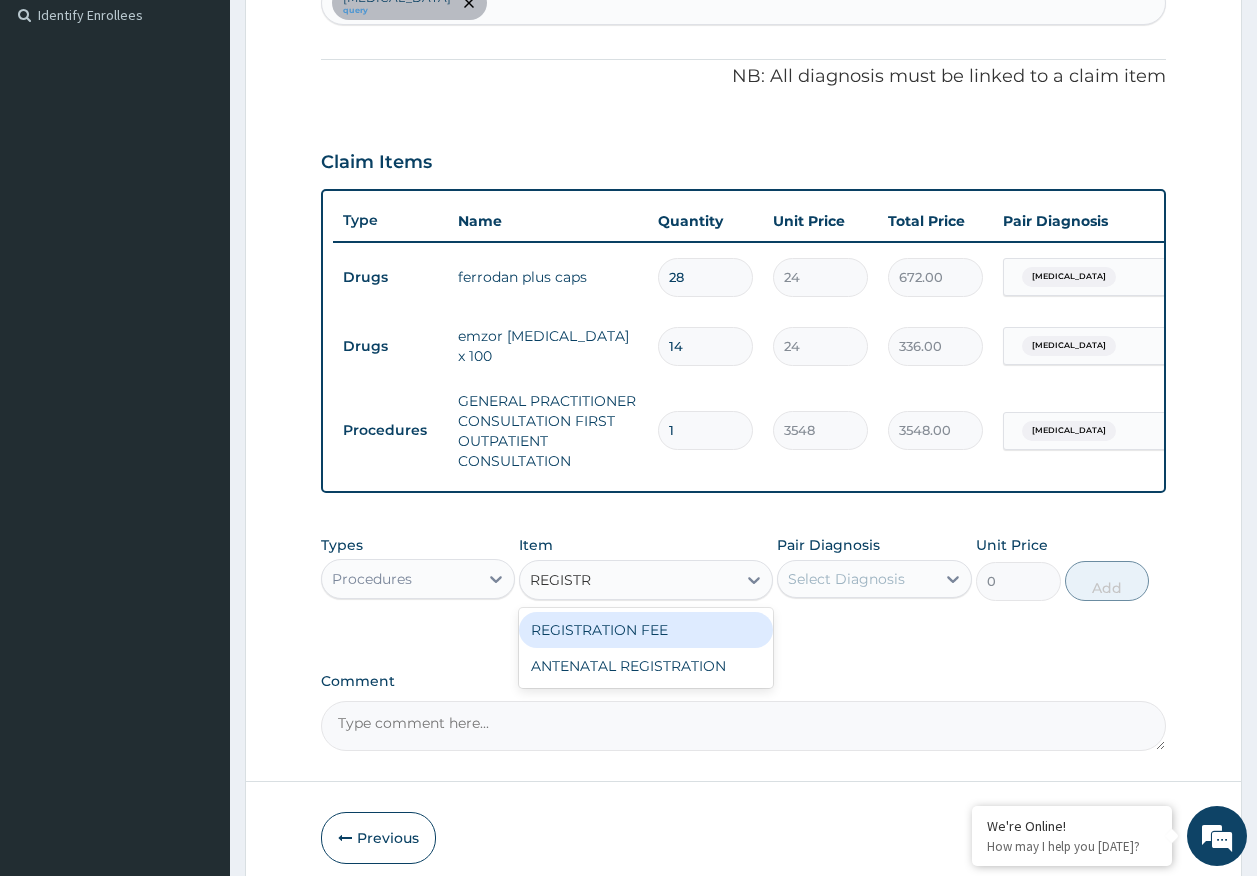 drag, startPoint x: 680, startPoint y: 638, endPoint x: 821, endPoint y: 621, distance: 142.02112 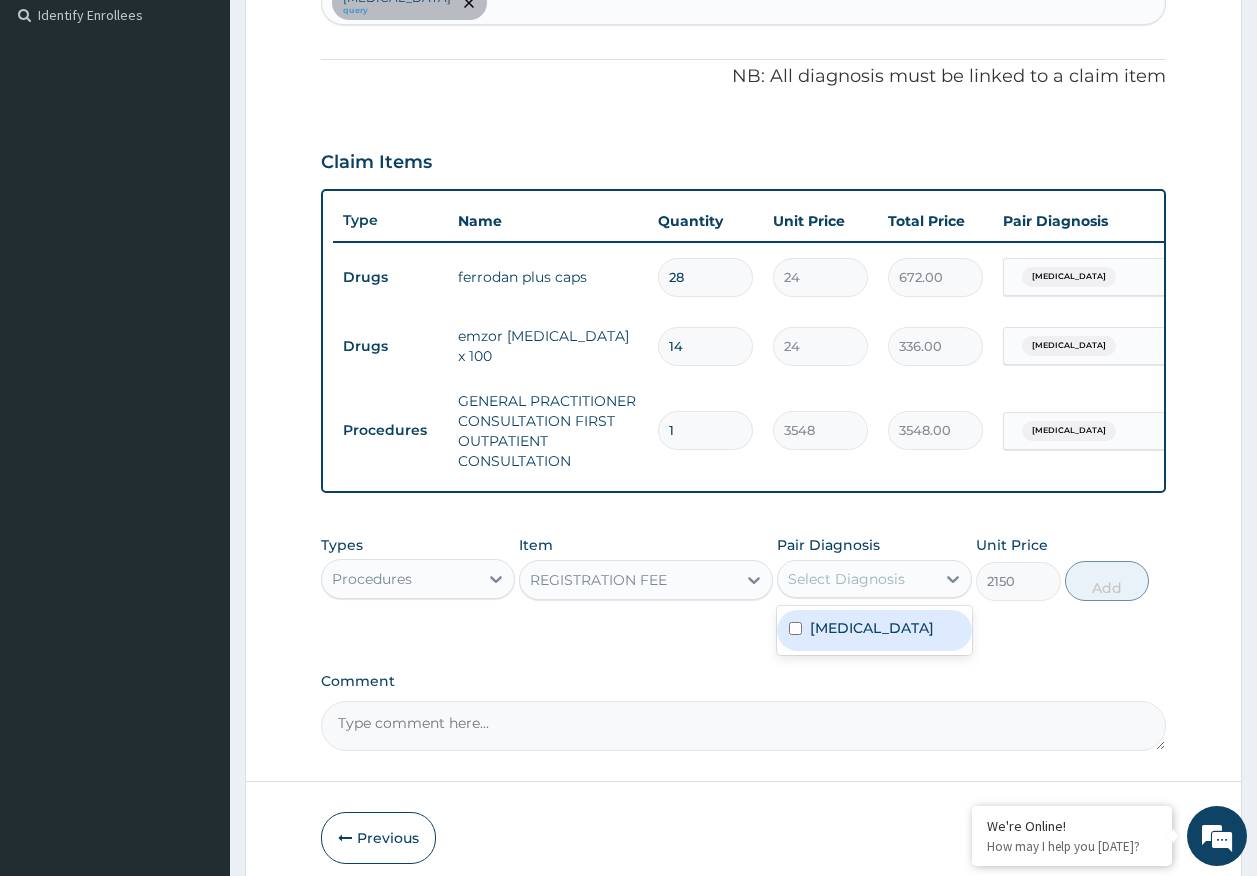 click on "Select Diagnosis" at bounding box center [874, 579] 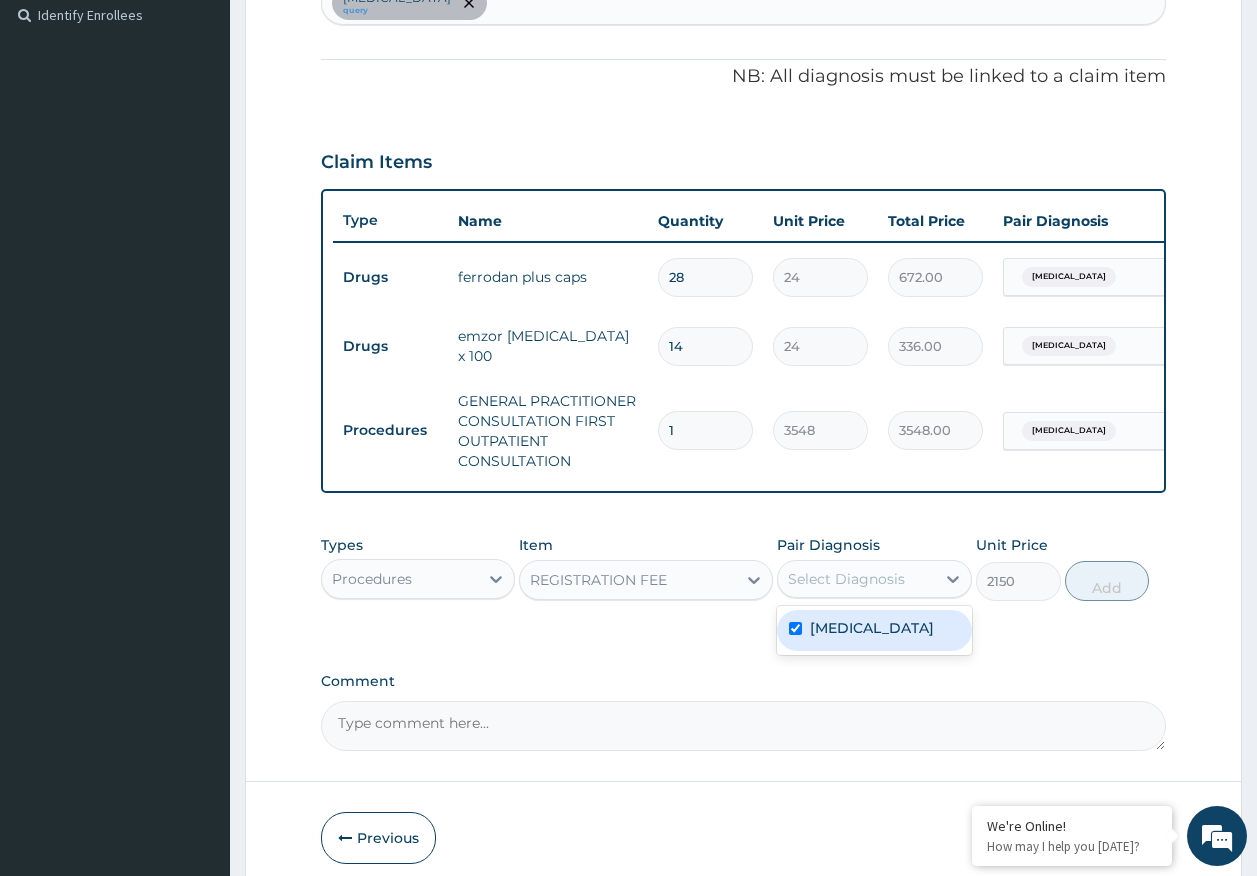 checkbox on "true" 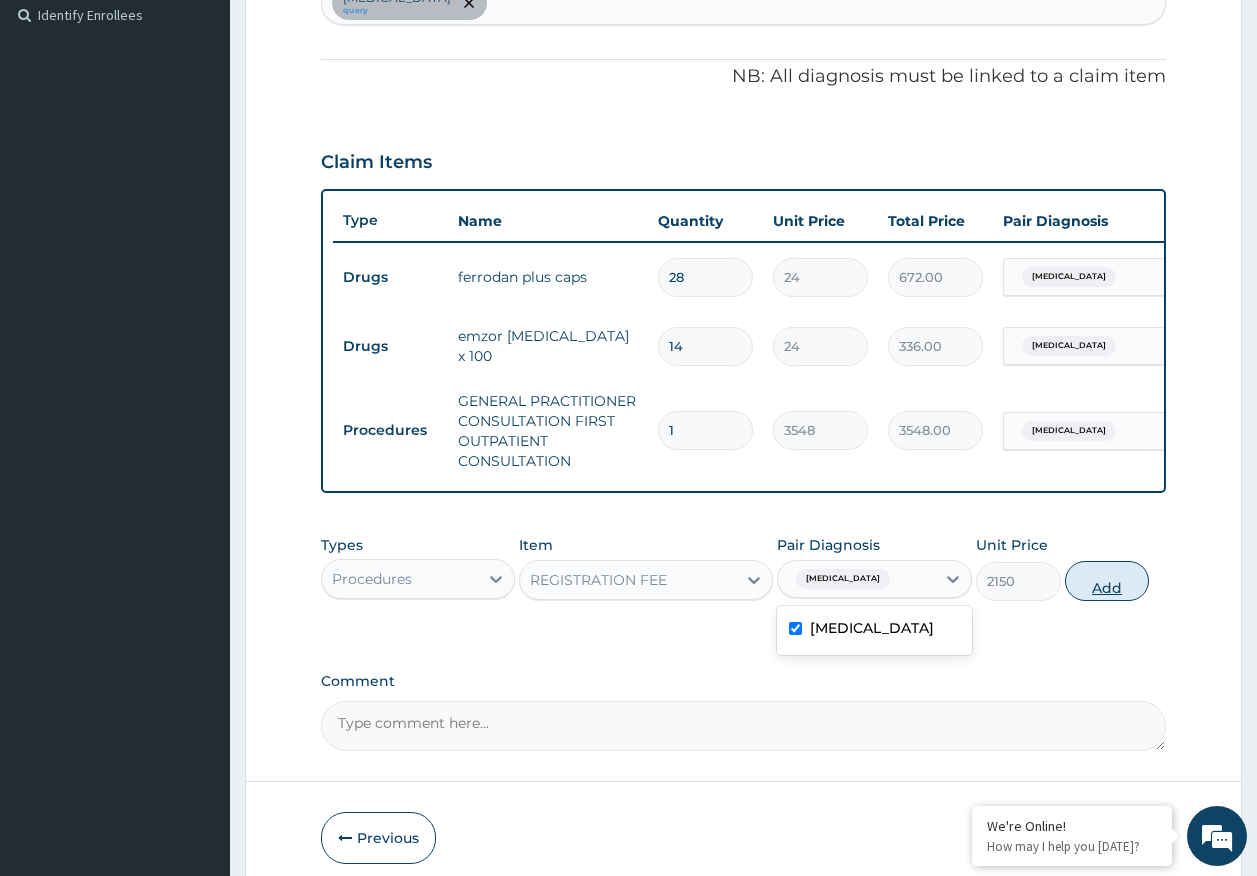 click on "Add" at bounding box center [1107, 581] 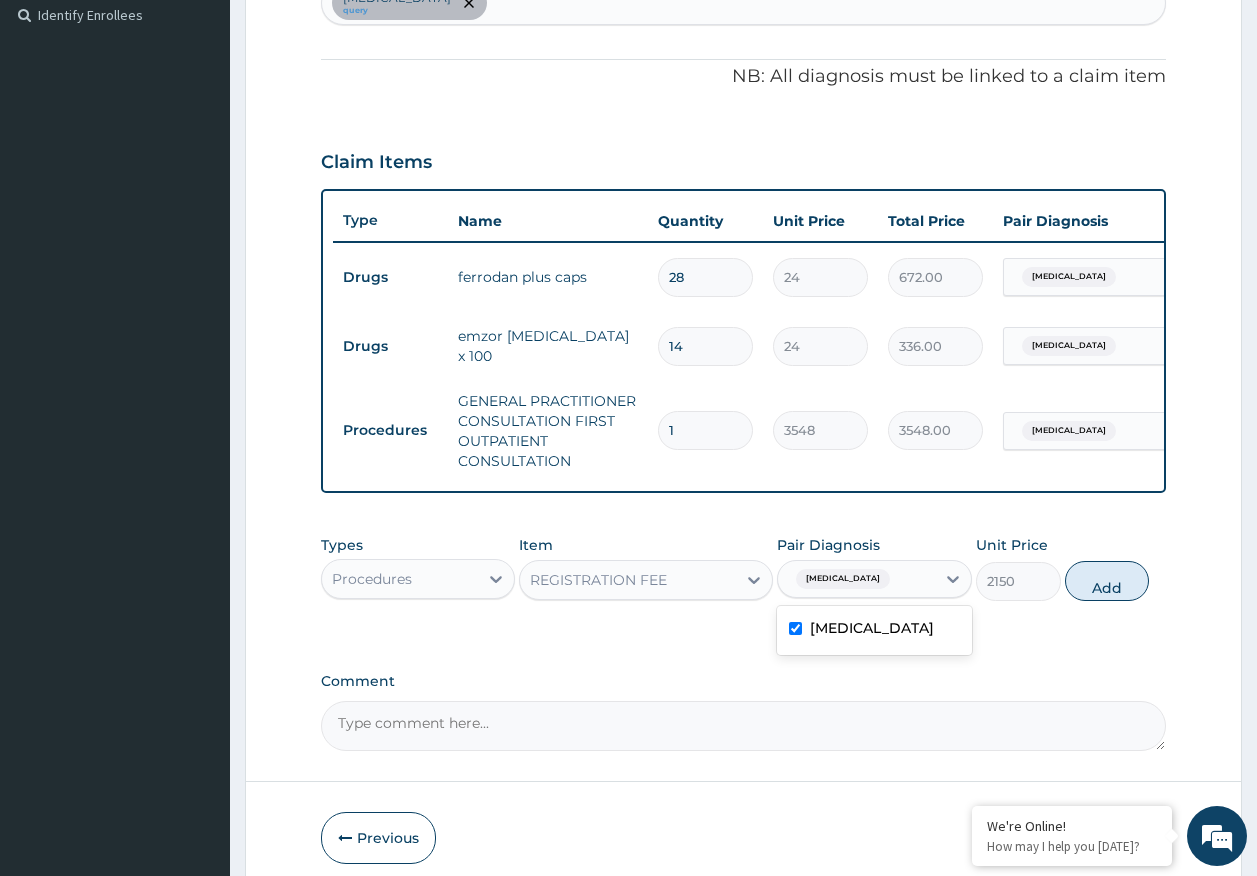 type on "0" 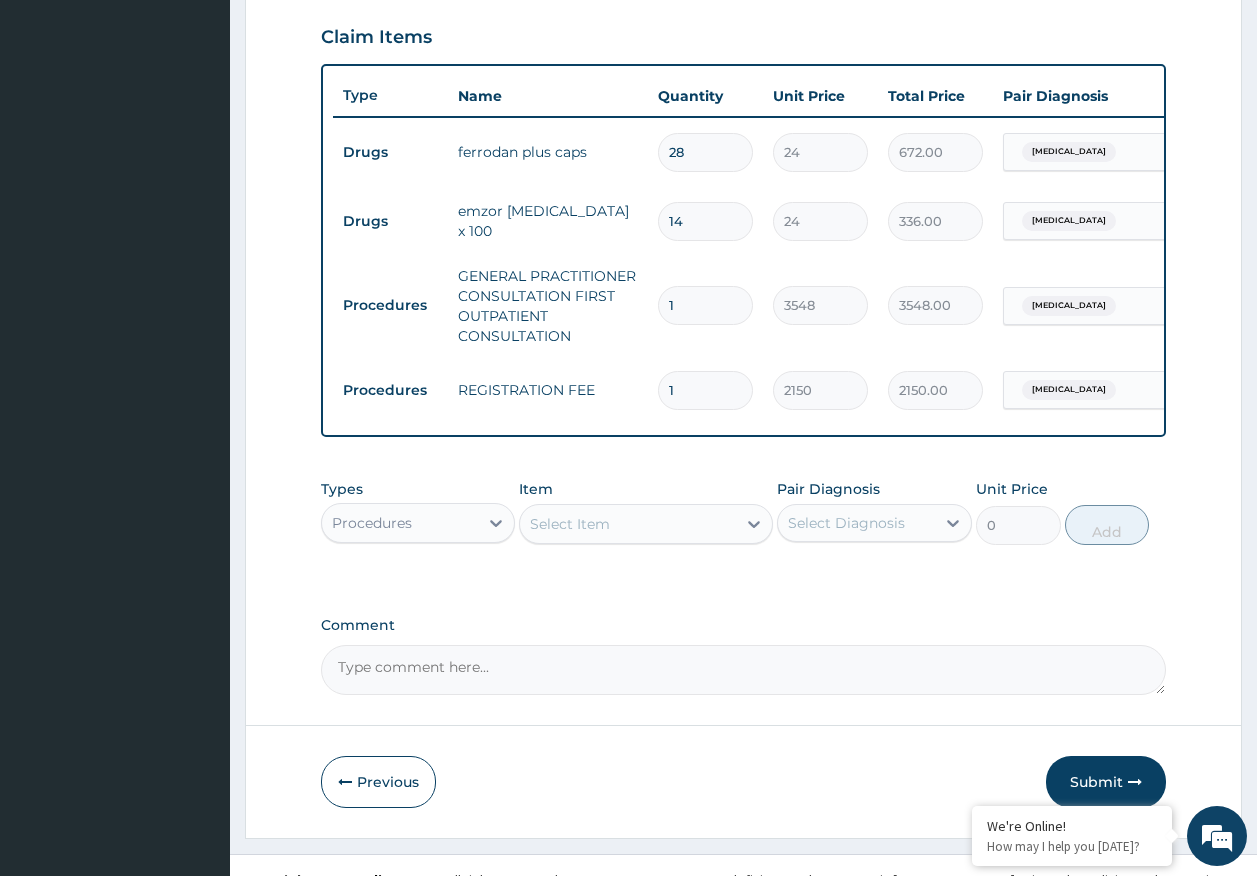 scroll, scrollTop: 724, scrollLeft: 0, axis: vertical 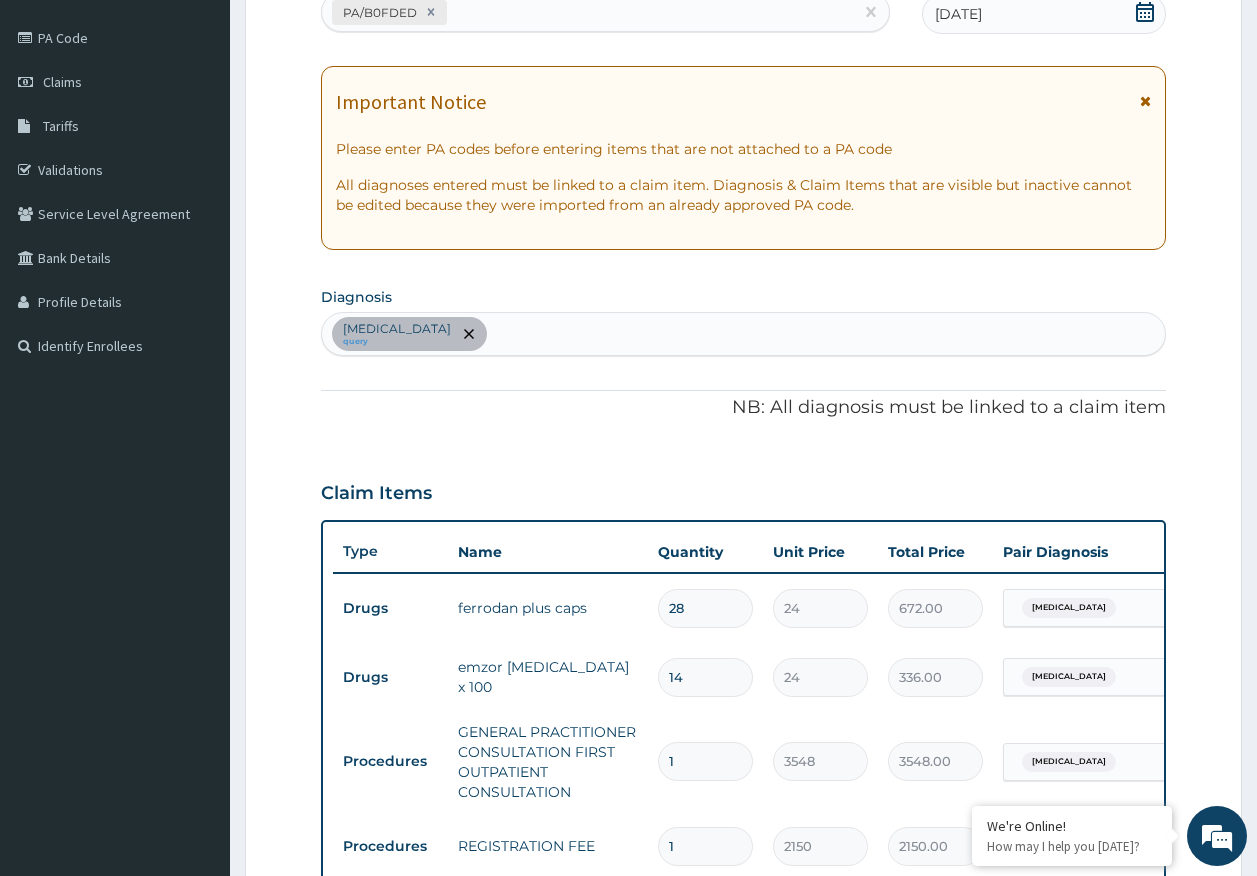 click on "Anemia query" at bounding box center [744, 334] 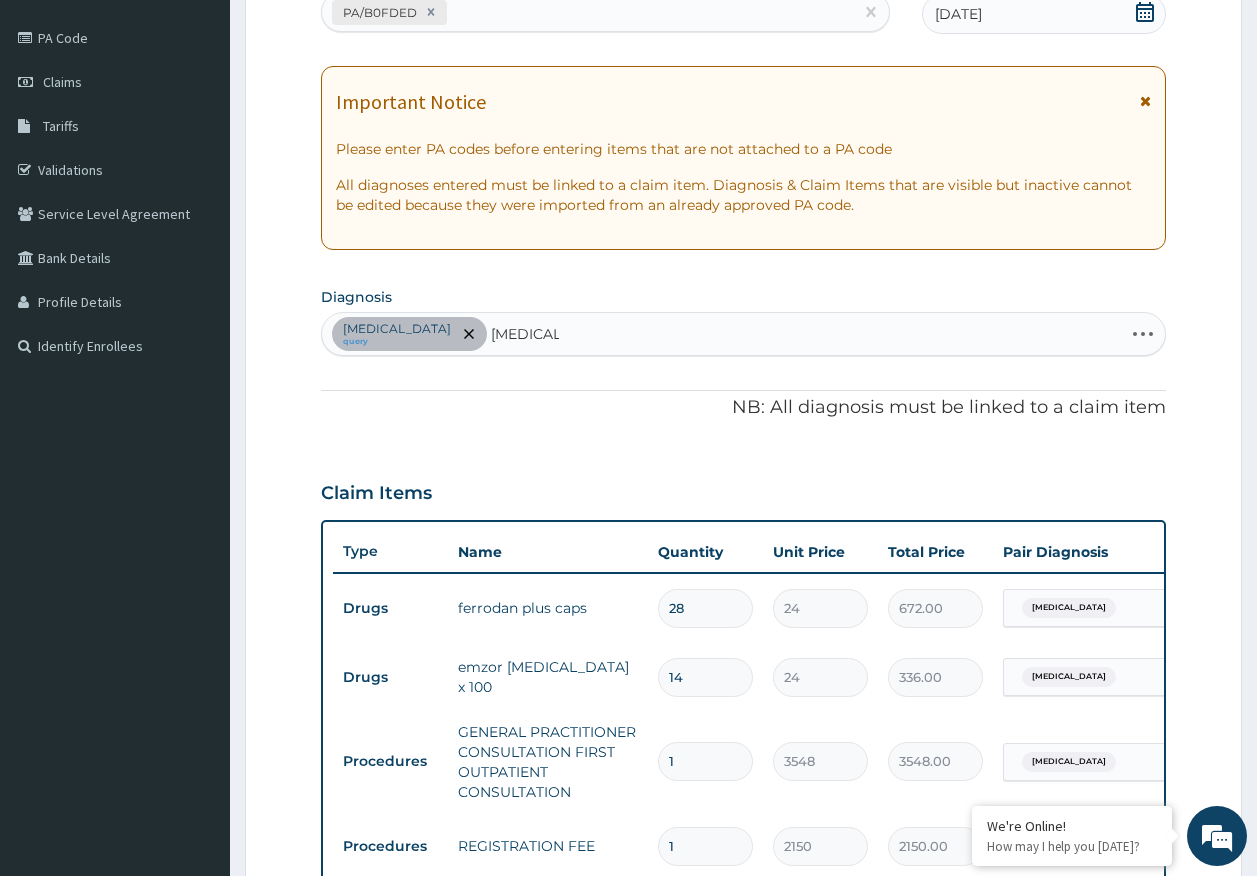 type on "MALARIA" 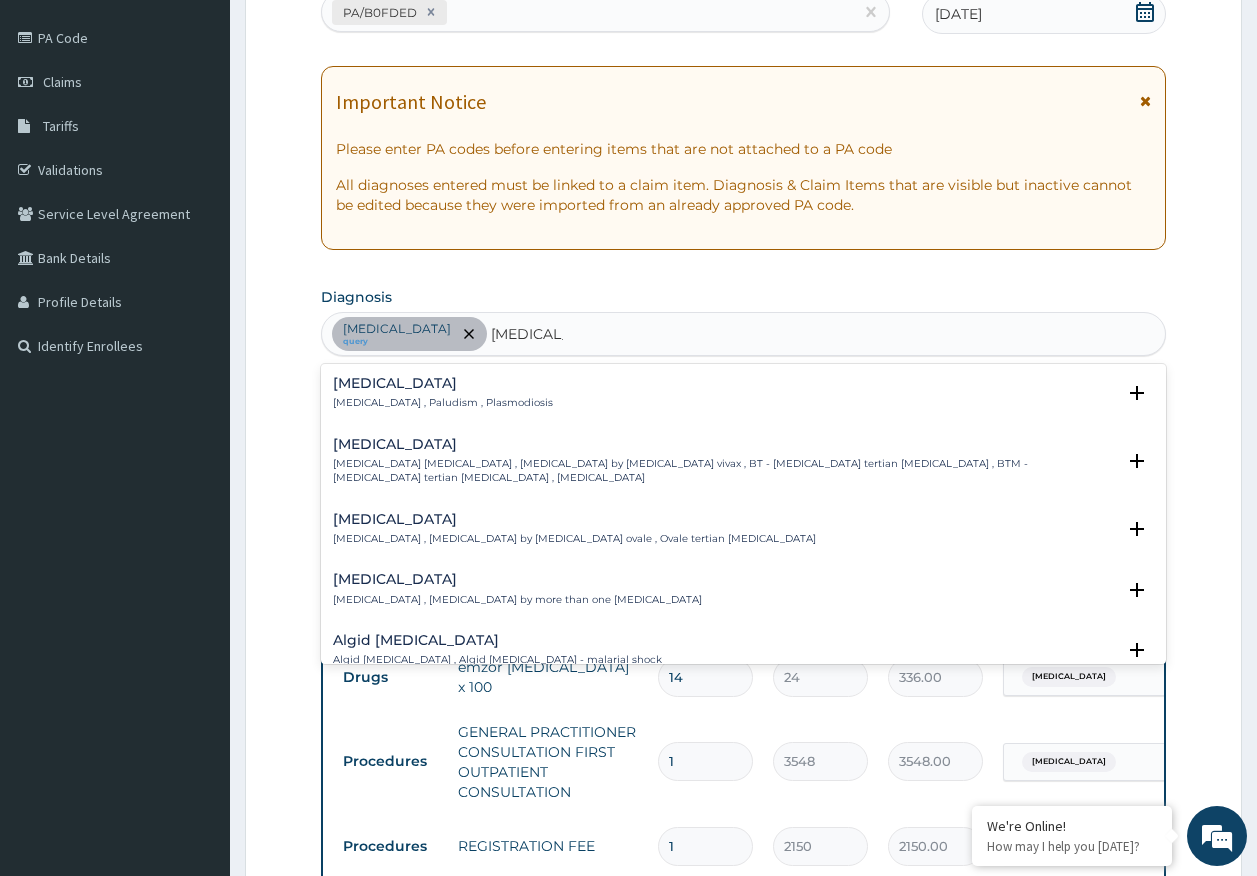 click on "Malaria" at bounding box center [443, 383] 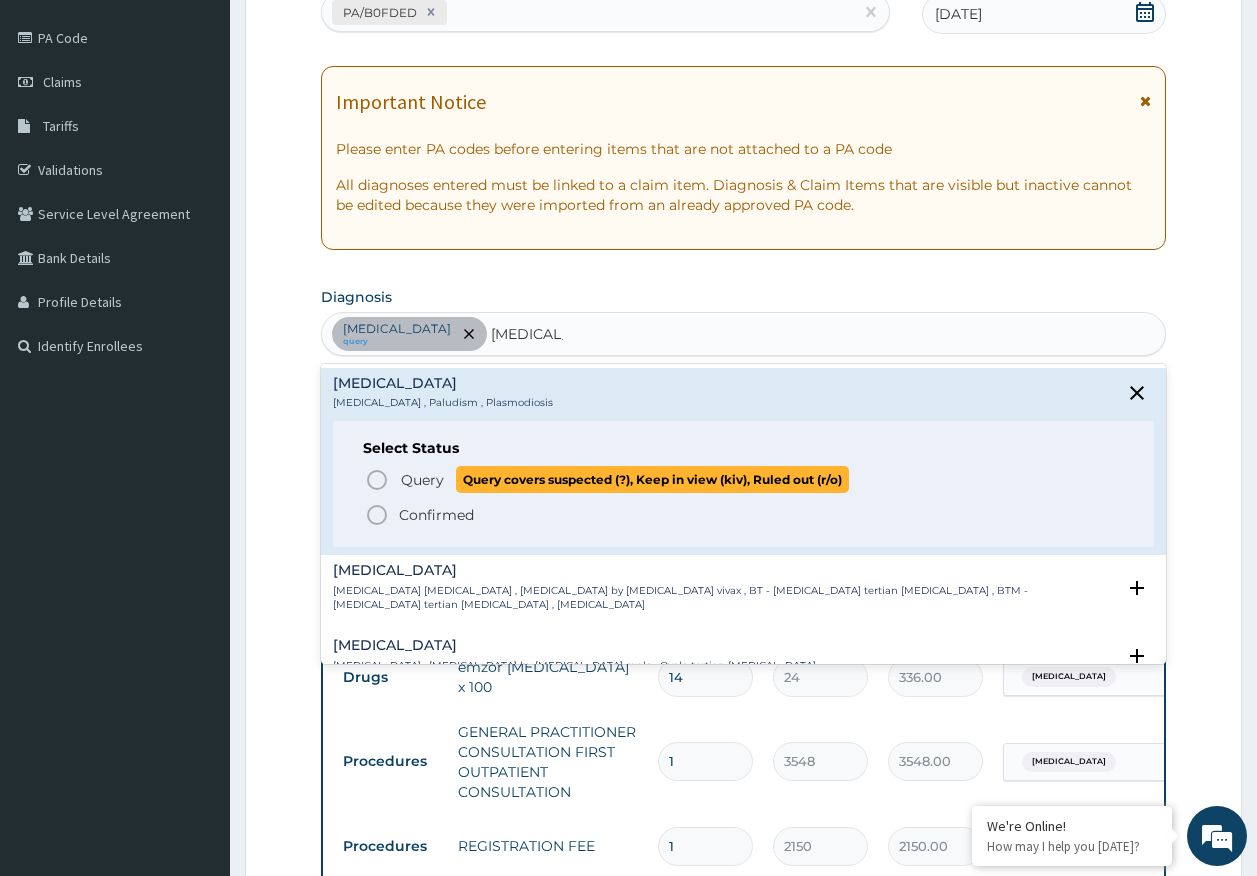 click on "Query" at bounding box center [422, 480] 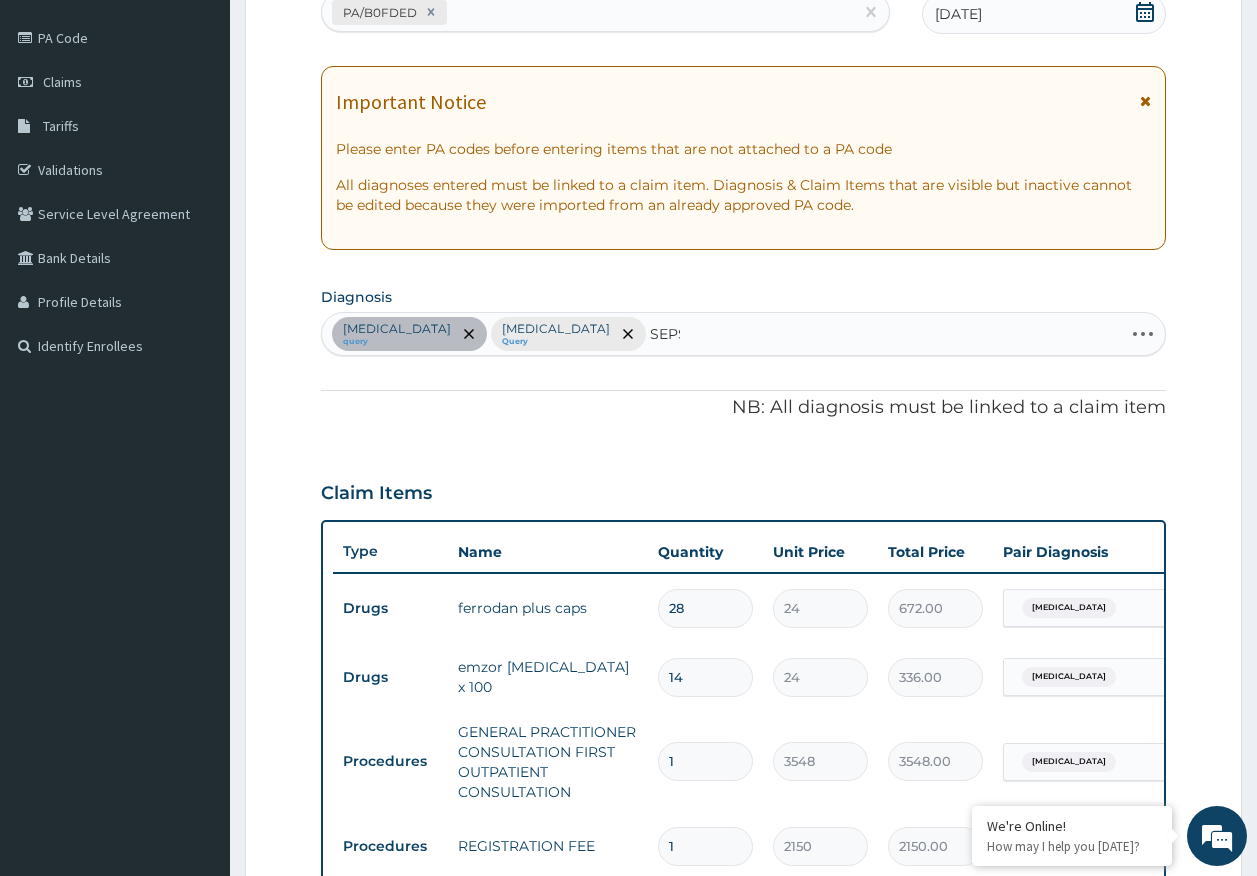 type on "SEPSI" 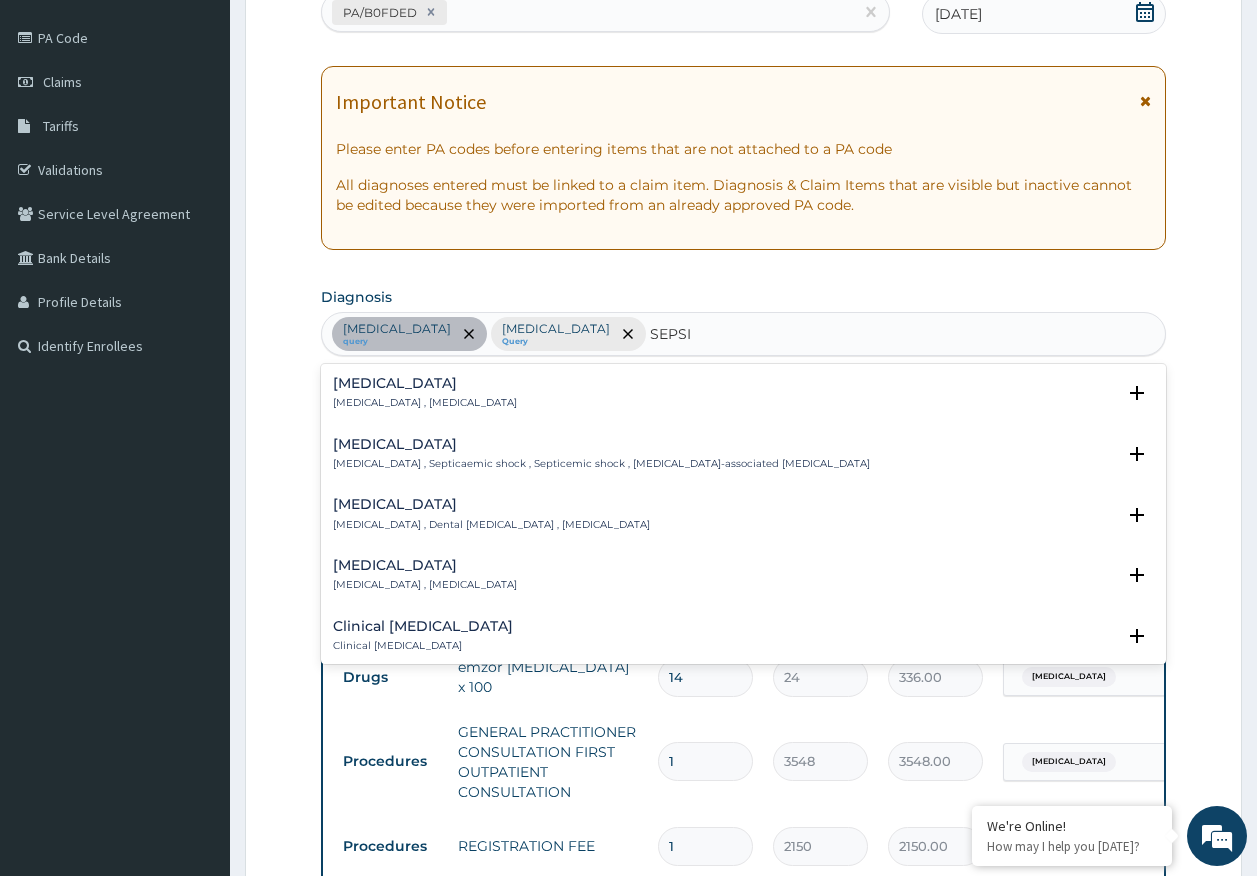 click on "Sepsis Systemic infection , Sepsis" at bounding box center [425, 393] 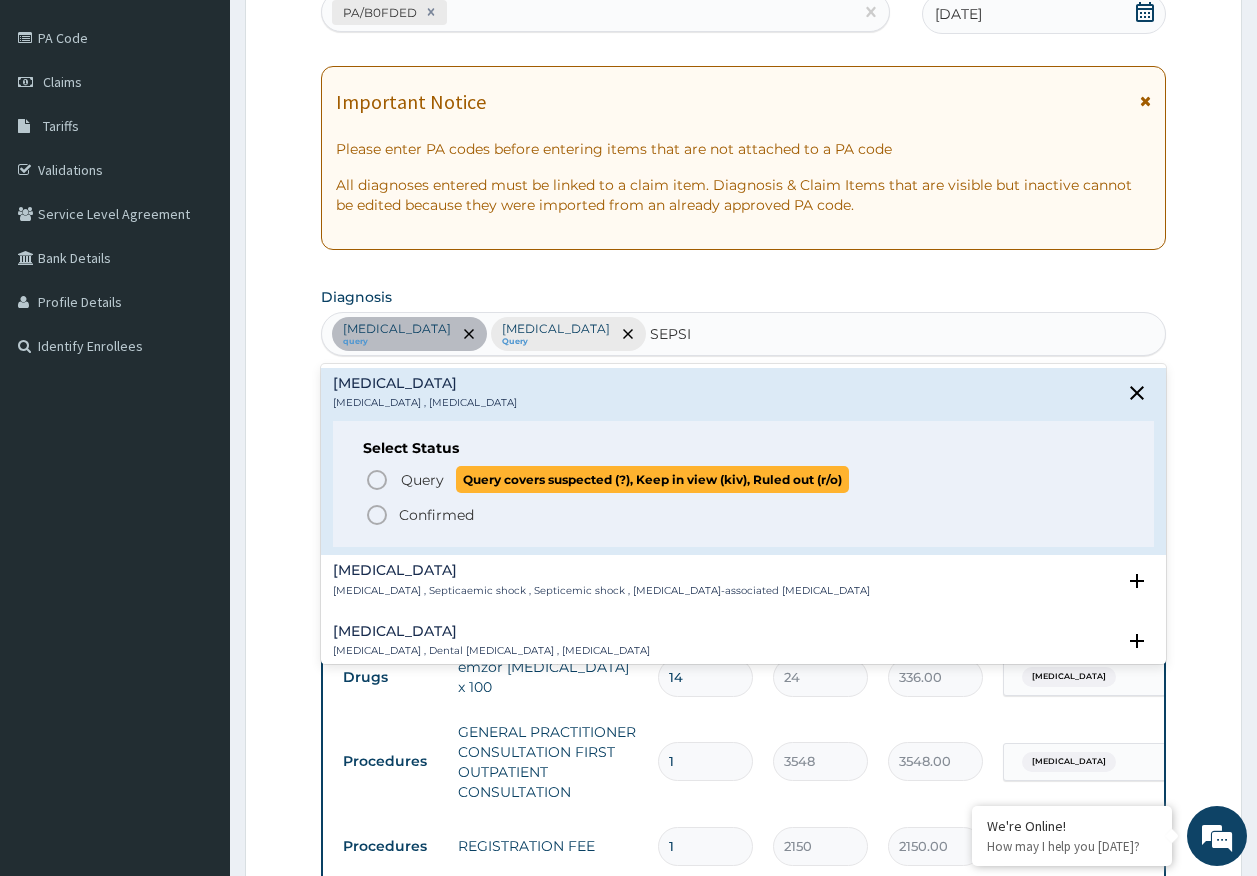 click on "Query Query covers suspected (?), Keep in view (kiv), Ruled out (r/o)" at bounding box center (624, 479) 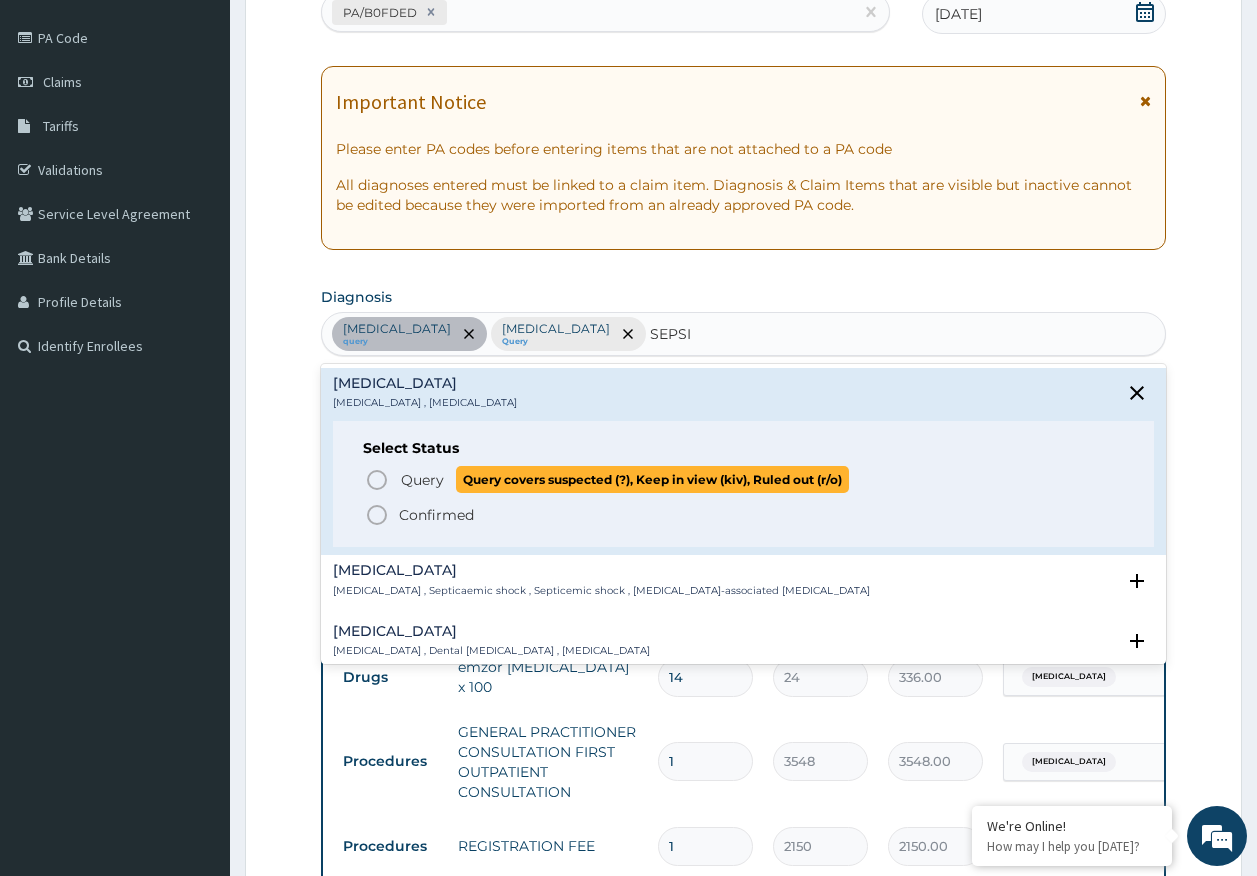 type 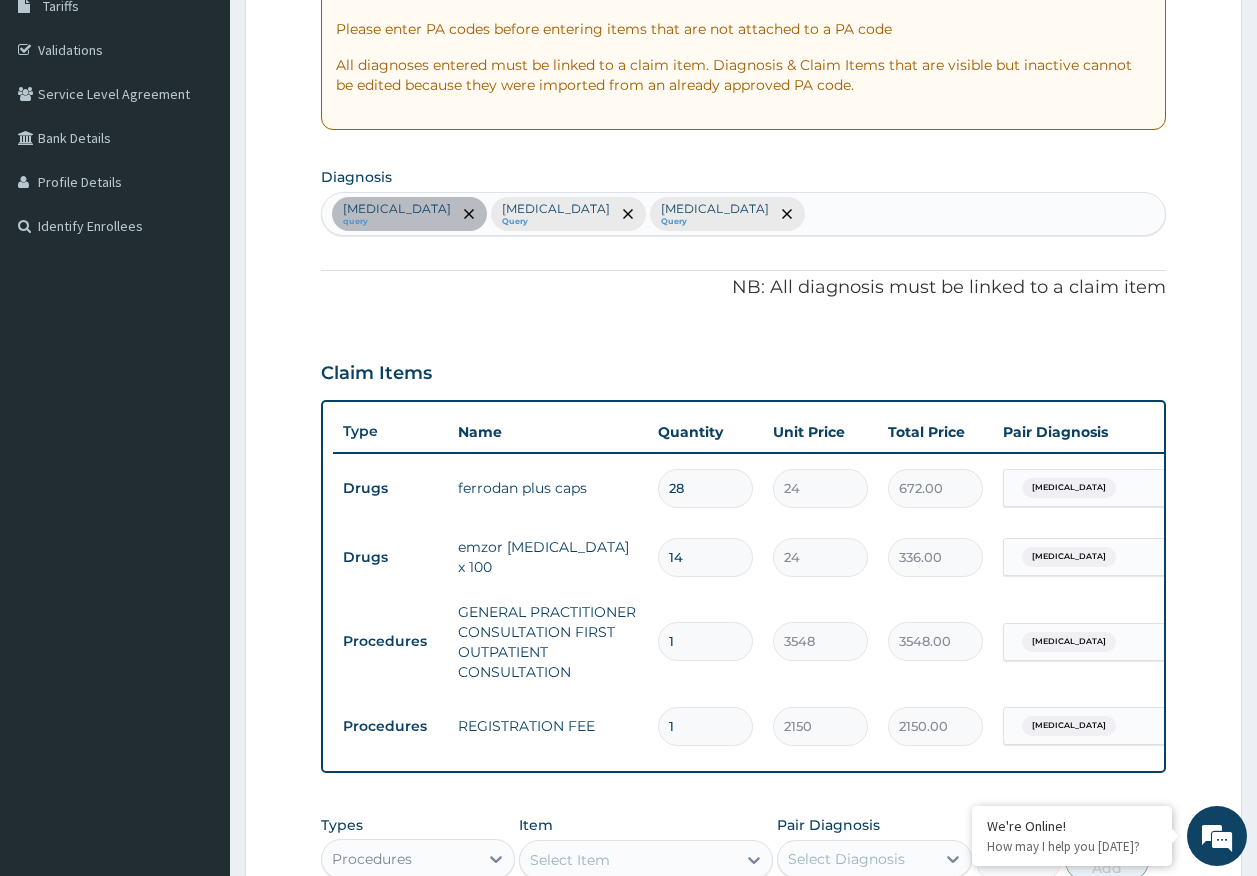scroll, scrollTop: 724, scrollLeft: 0, axis: vertical 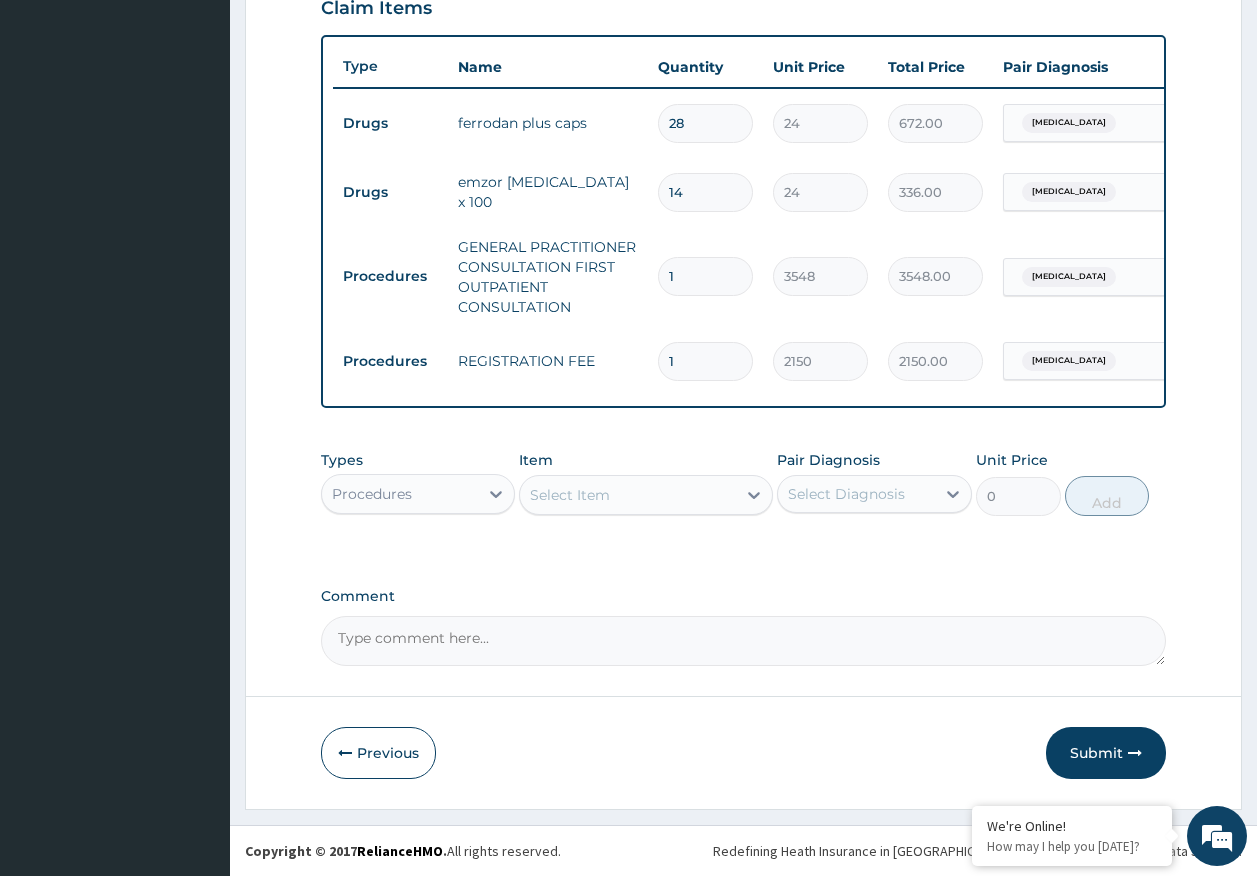 click on "Procedures" at bounding box center [400, 494] 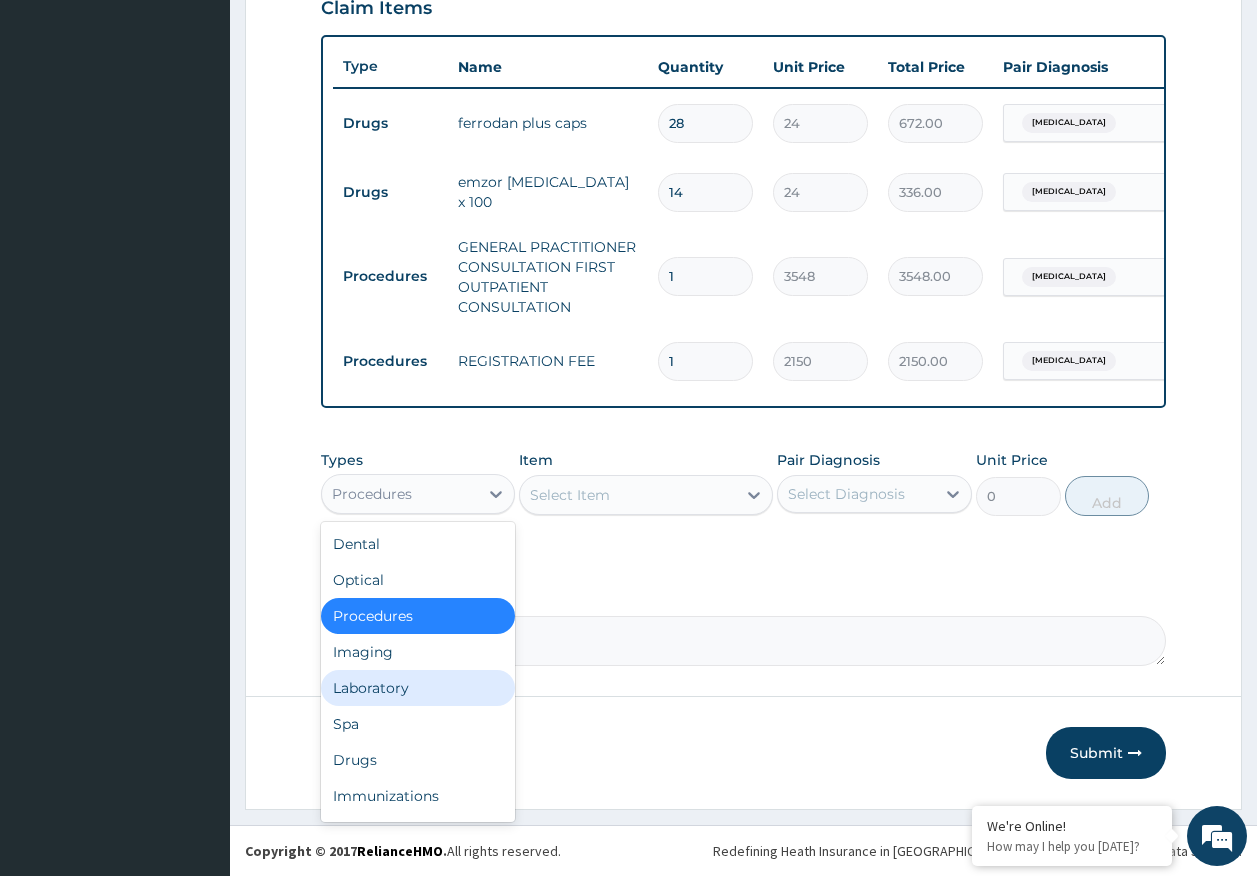click on "Laboratory" at bounding box center (418, 688) 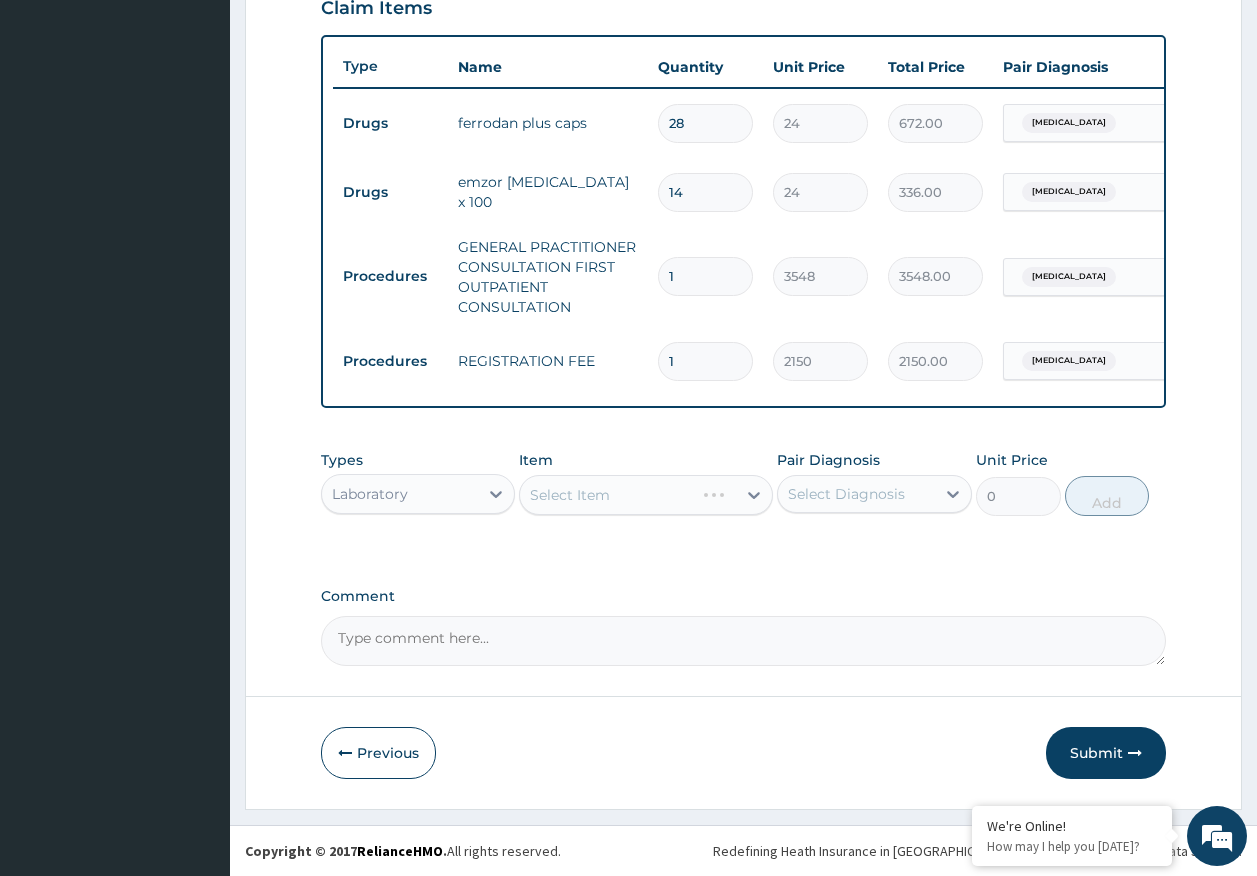 click on "1" at bounding box center (705, 276) 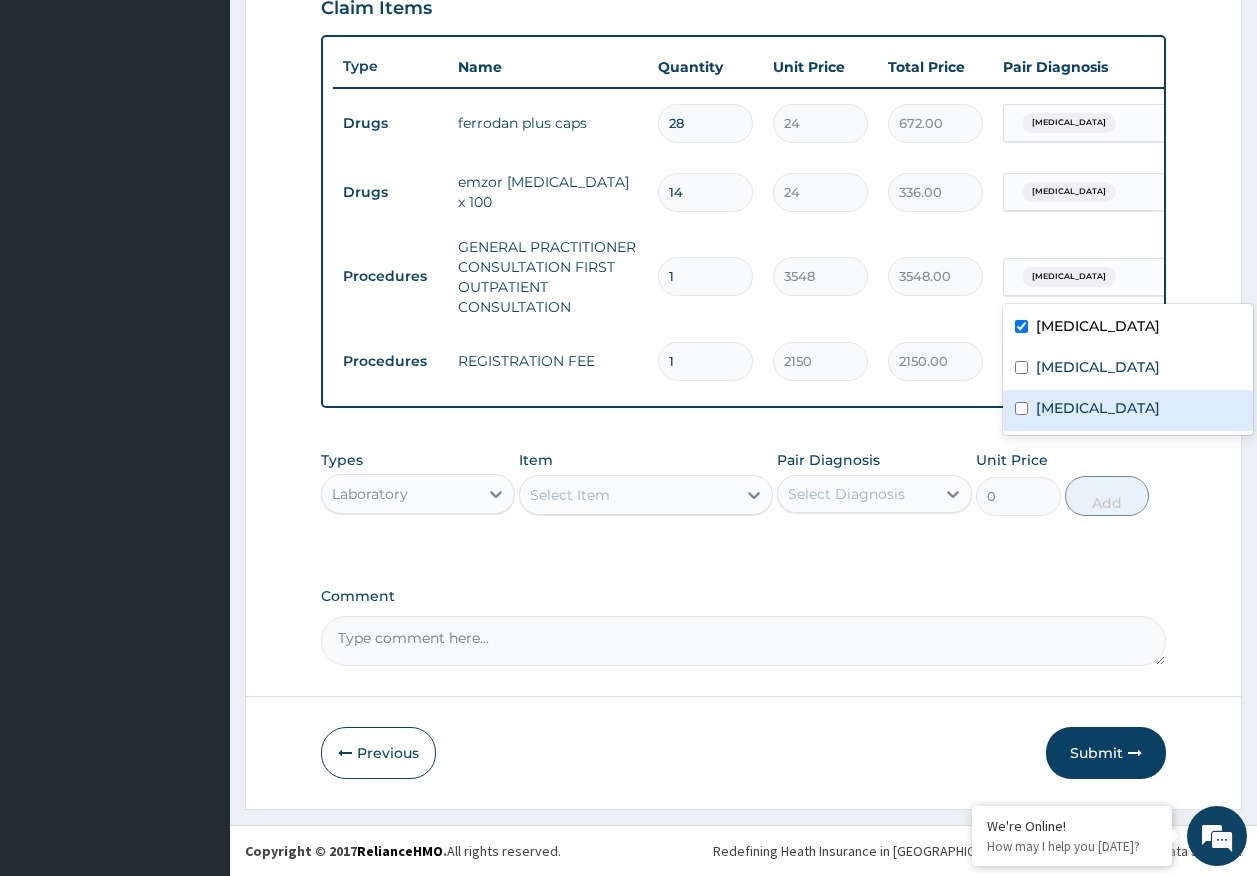 drag, startPoint x: 1049, startPoint y: 393, endPoint x: 1051, endPoint y: 356, distance: 37.054016 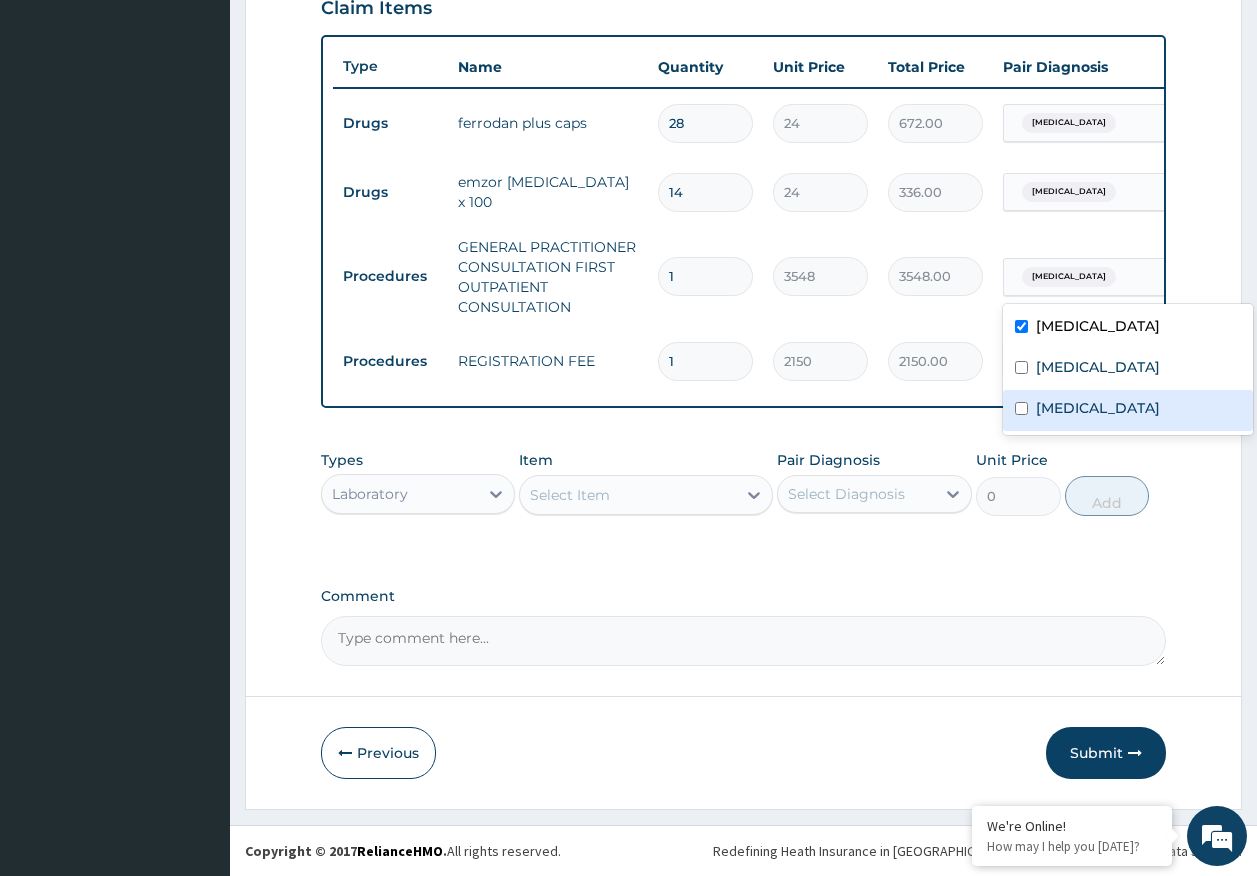 click on "Sepsis" at bounding box center (1098, 408) 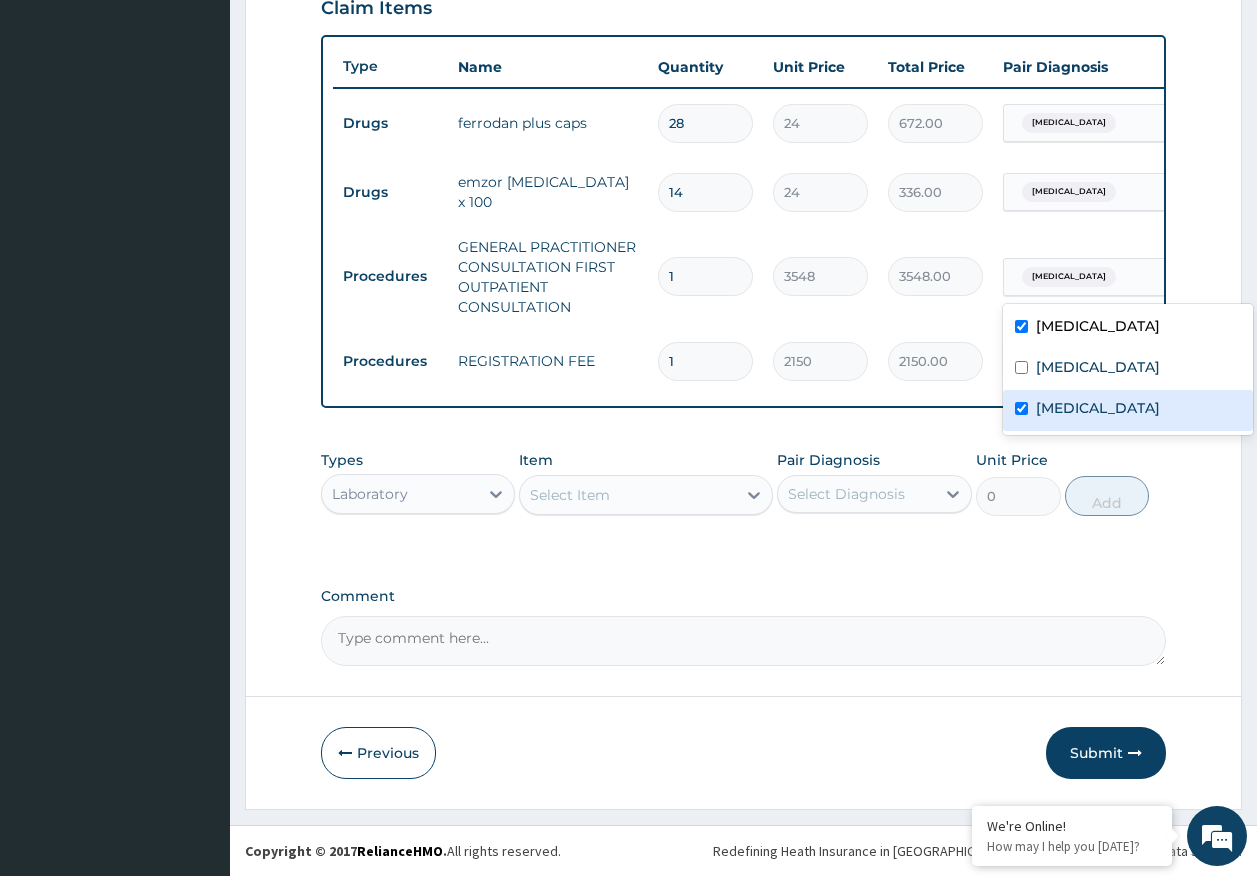 checkbox on "true" 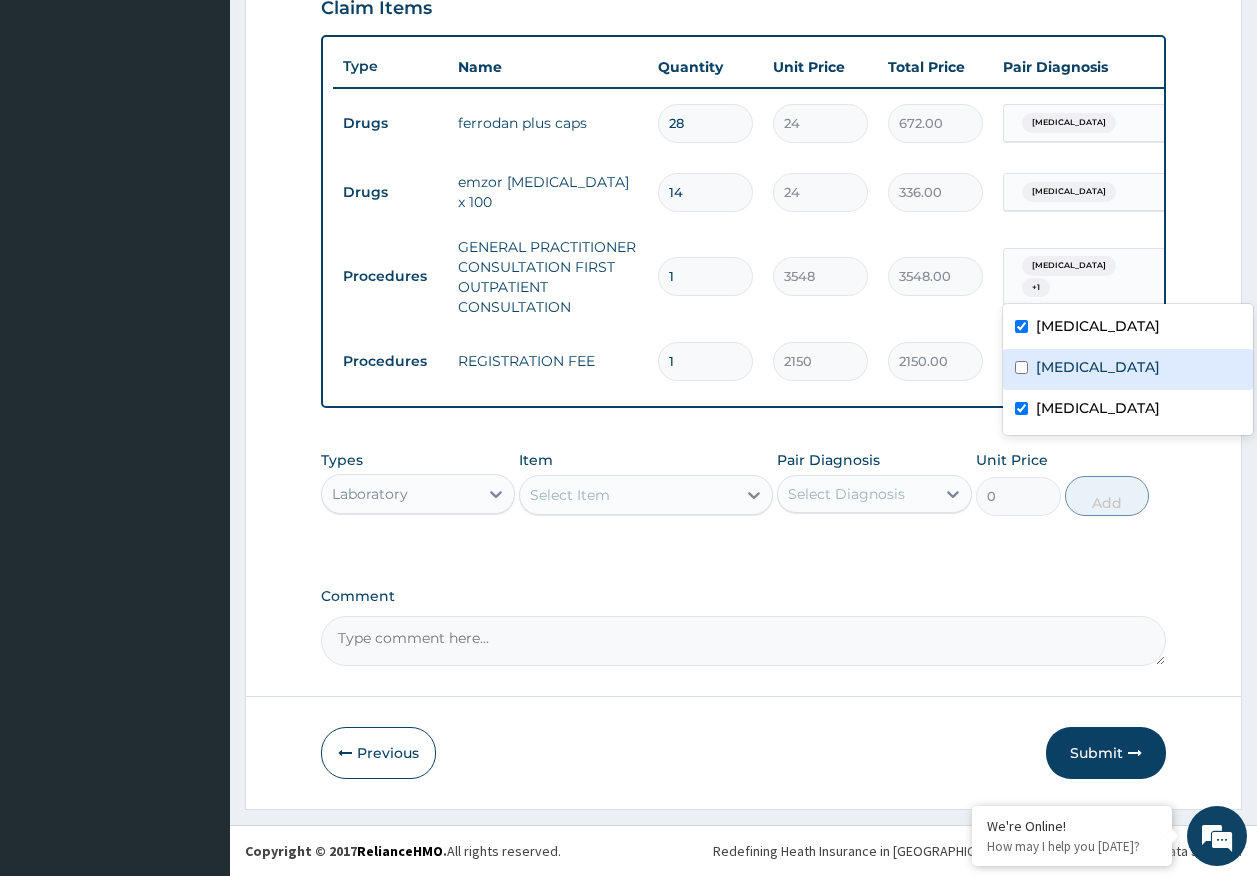 click on "Malaria" at bounding box center (1098, 367) 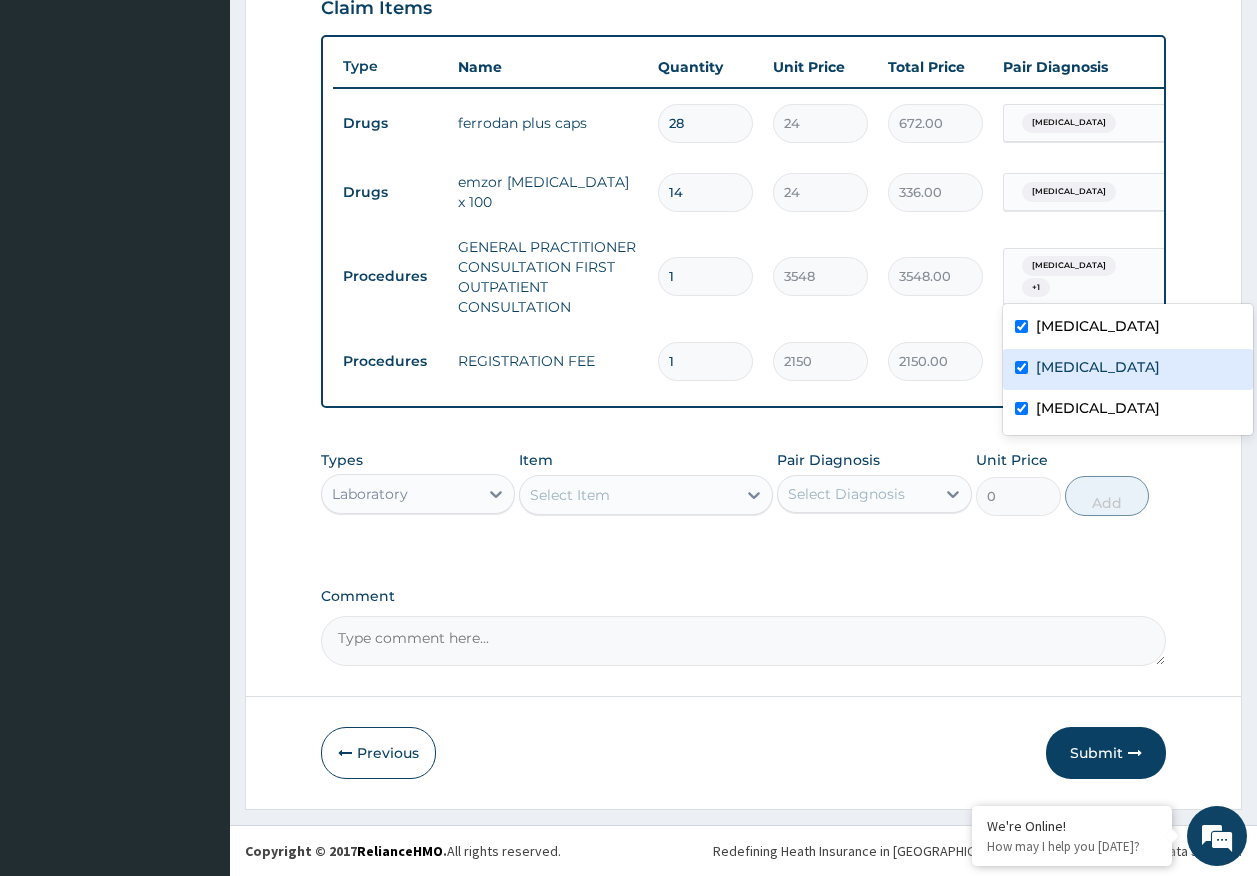 checkbox on "true" 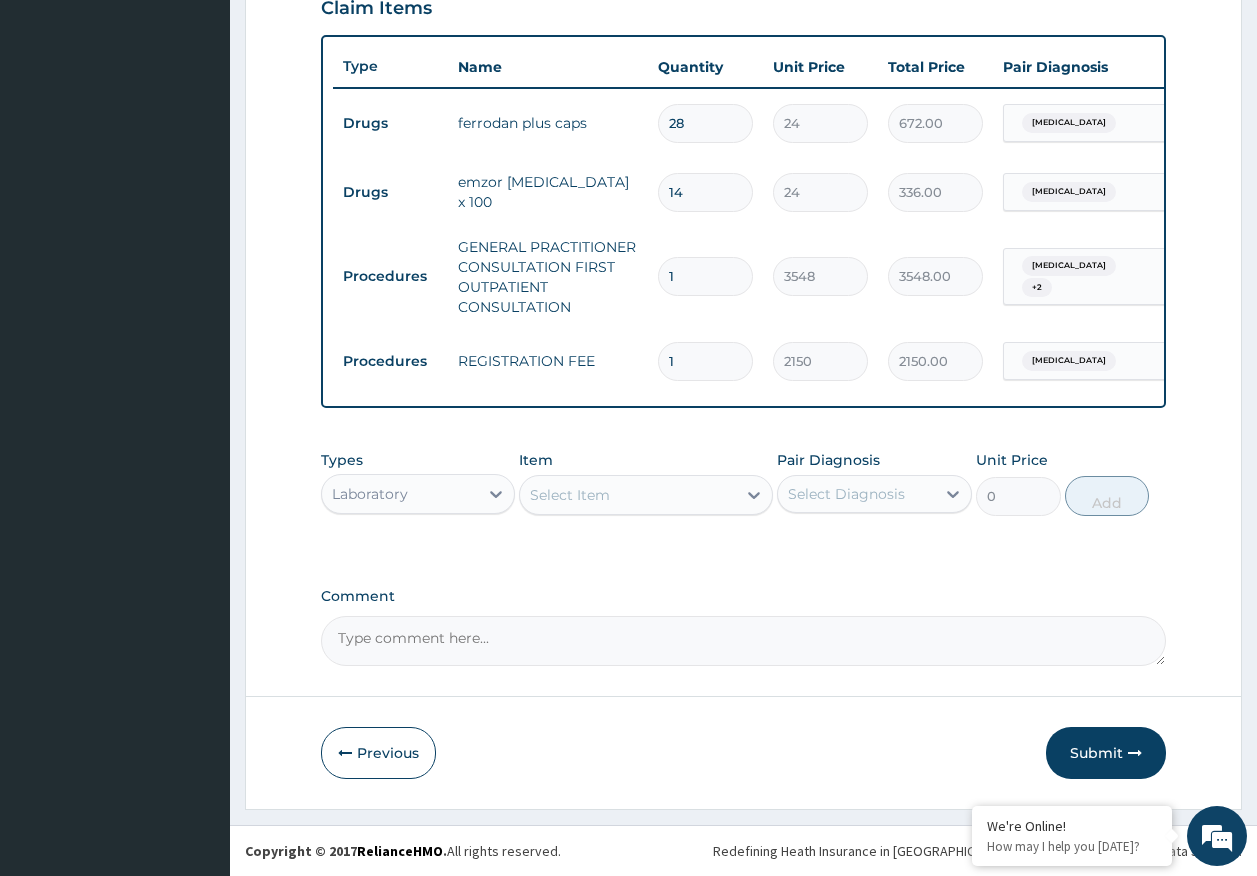 drag, startPoint x: 805, startPoint y: 386, endPoint x: 826, endPoint y: 373, distance: 24.698177 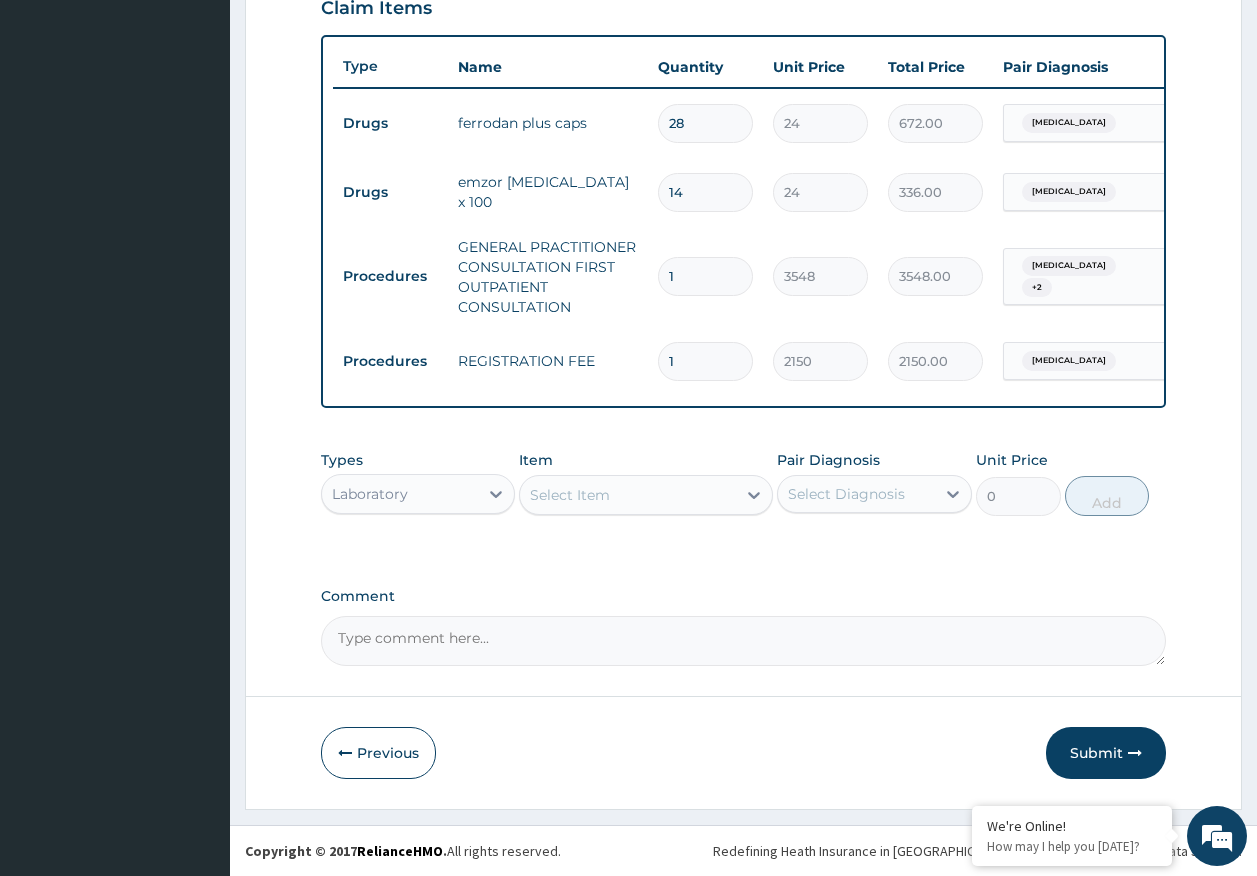 click on "Type Name Quantity Unit Price Total Price Pair Diagnosis Actions Drugs ferrodan plus caps 28 24 672.00 Anemia Delete Drugs emzor folic acid x 100 14 24 336.00 Anemia Delete Procedures GENERAL PRACTITIONER CONSULTATION FIRST OUTPATIENT CONSULTATION 1 3548 3548.00 Anemia  + 2 Delete Procedures REGISTRATION FEE 1 2150 2150.00 Anemia Delete" at bounding box center (744, 221) 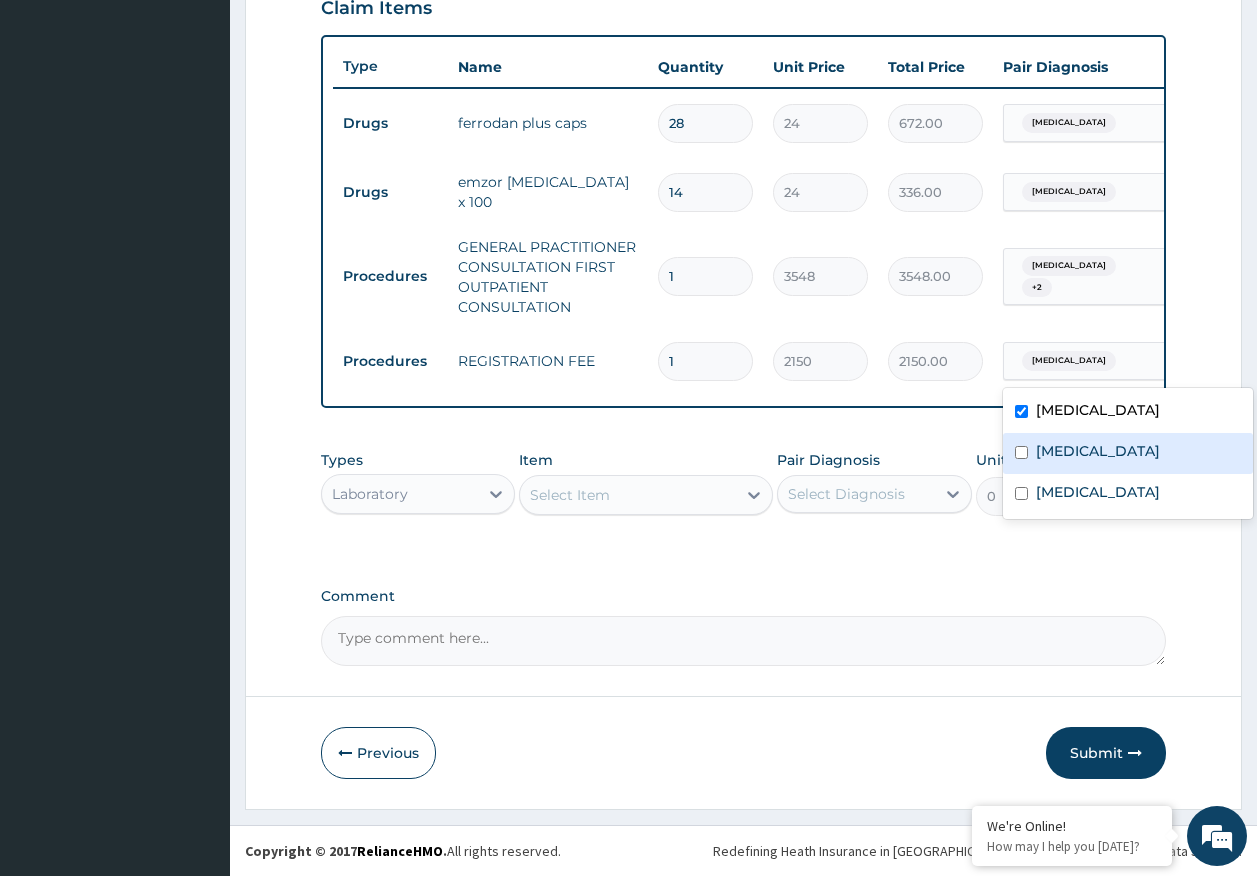click on "Malaria" at bounding box center [1098, 451] 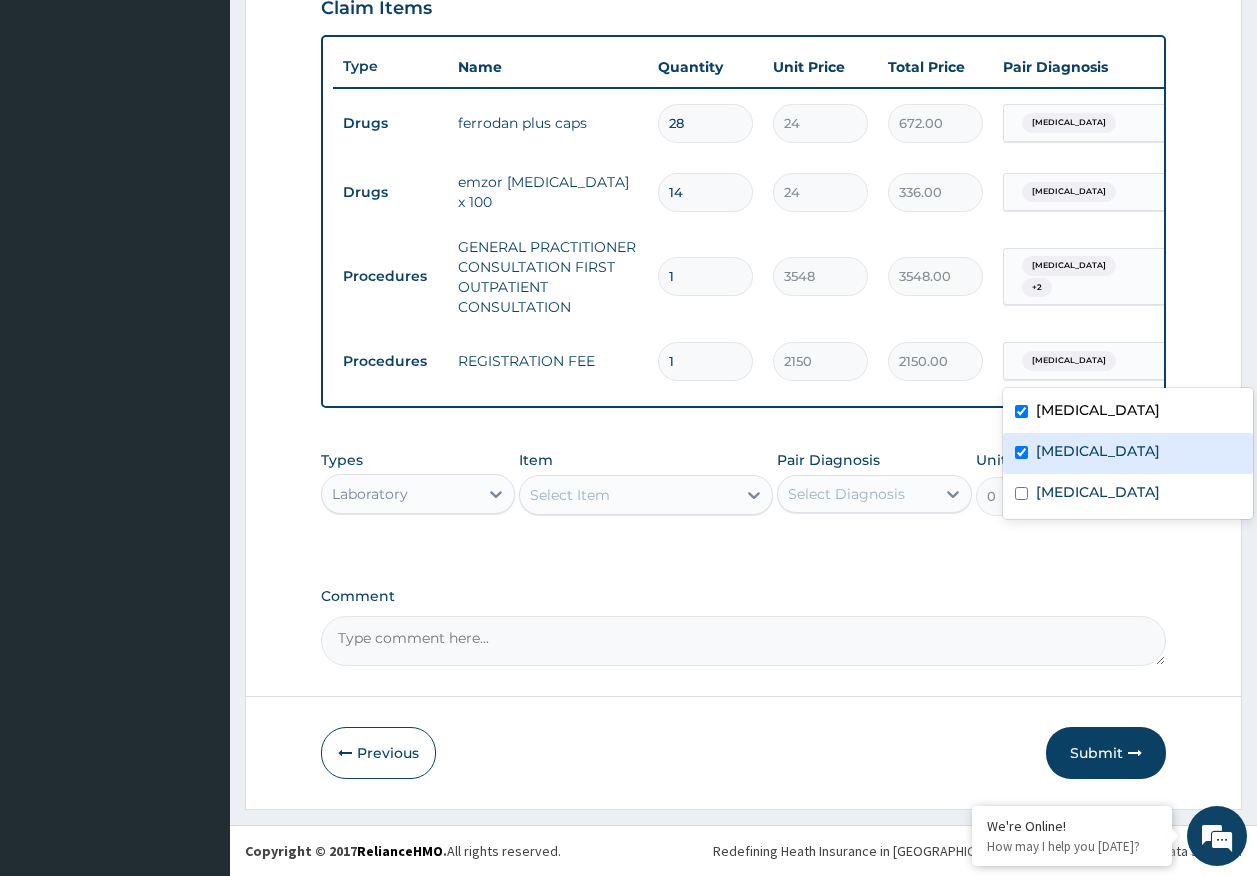 checkbox on "true" 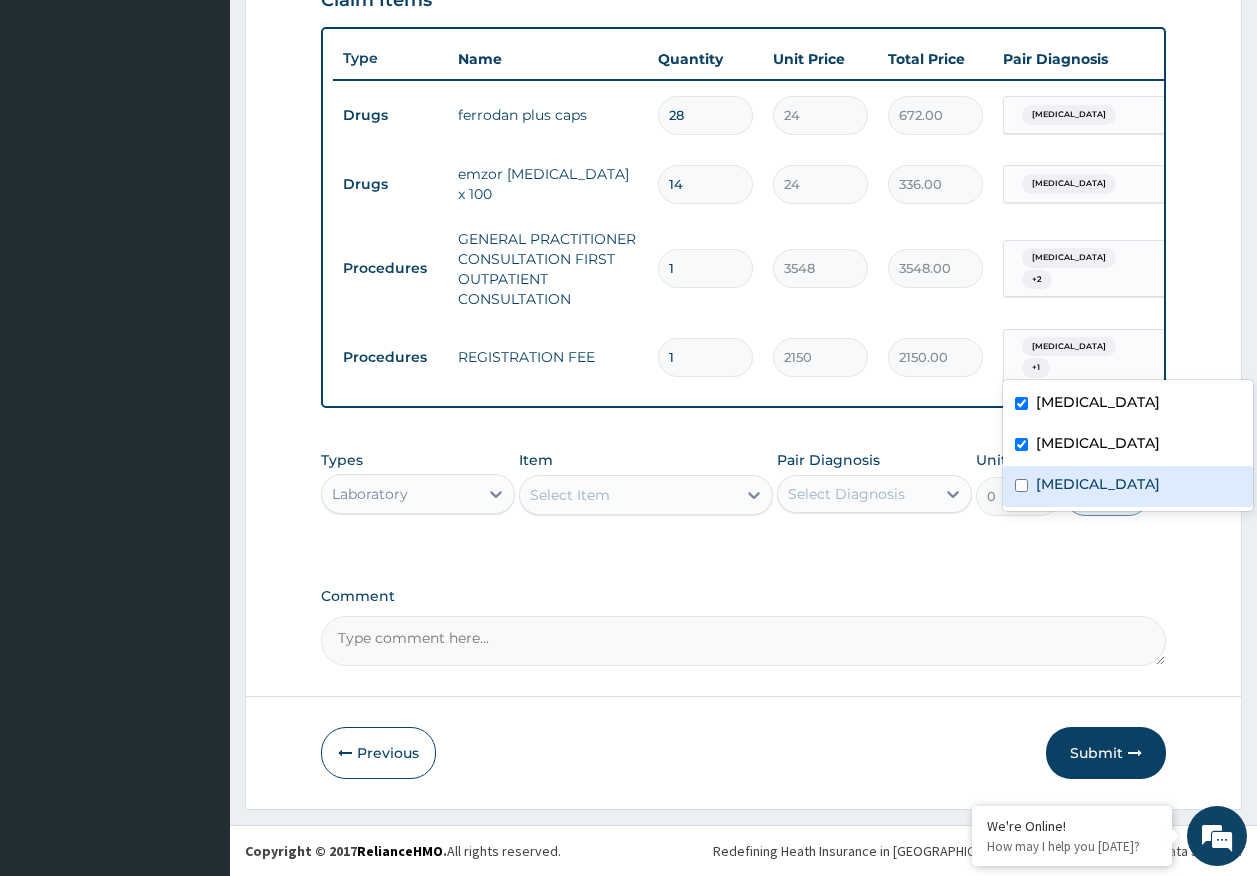 click on "Sepsis" at bounding box center (1098, 484) 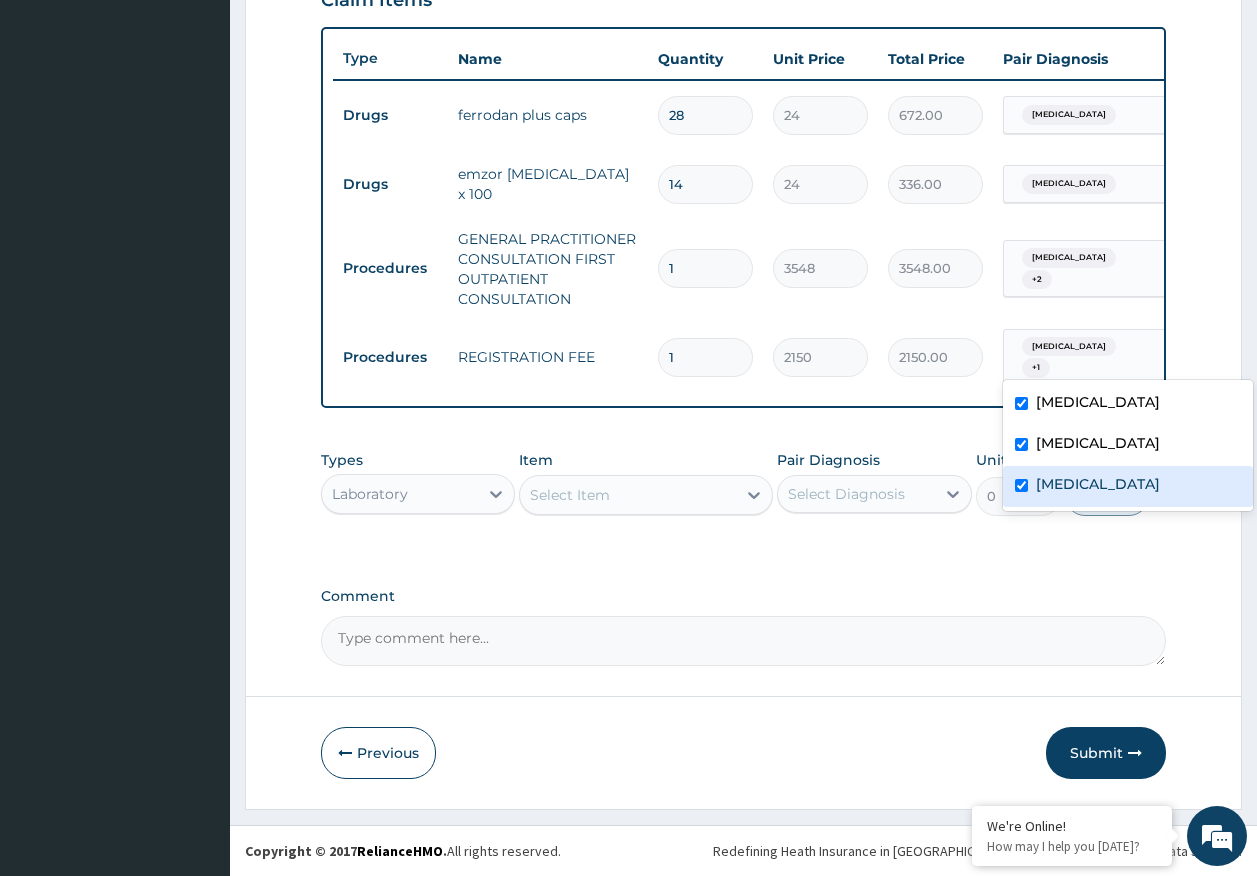 checkbox on "true" 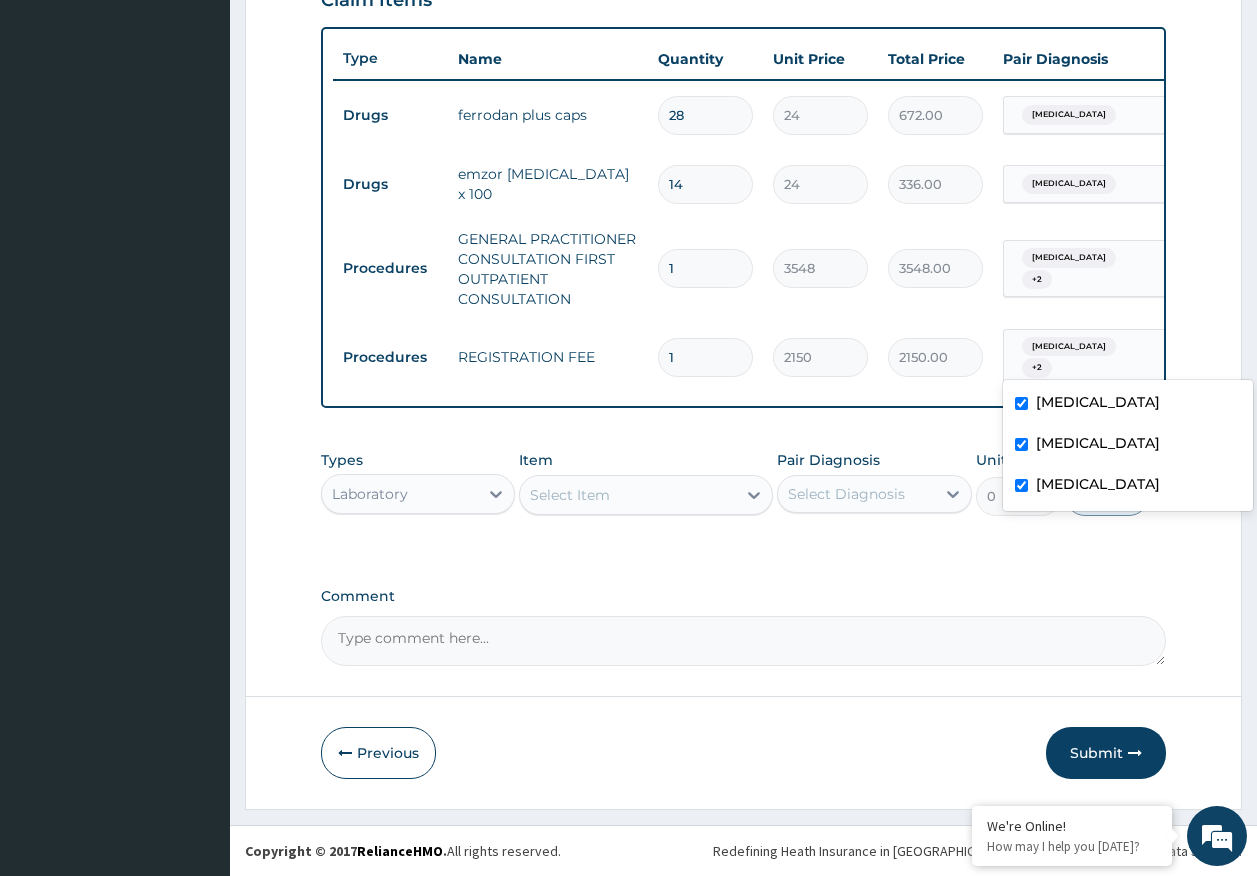 click on "Select Item" at bounding box center [570, 495] 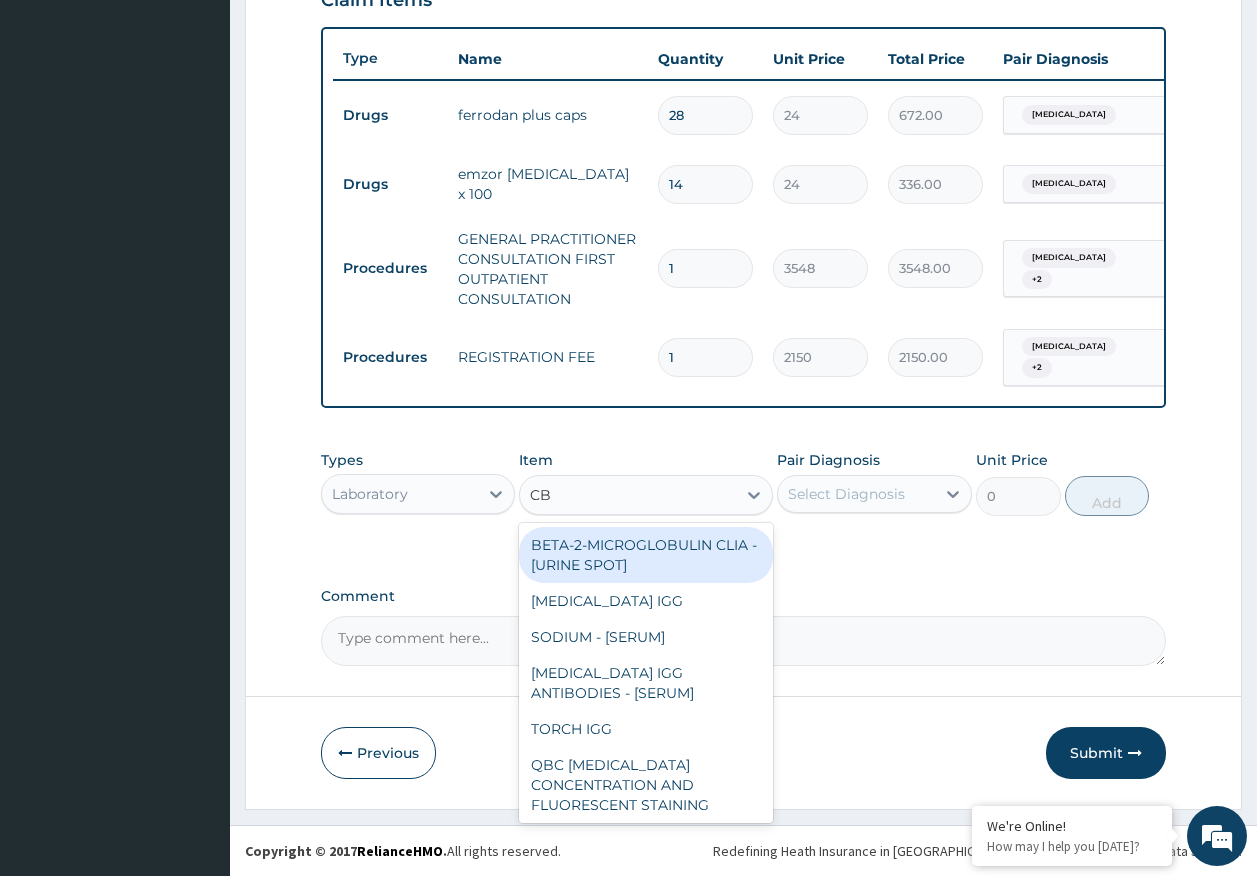 type on "CBC" 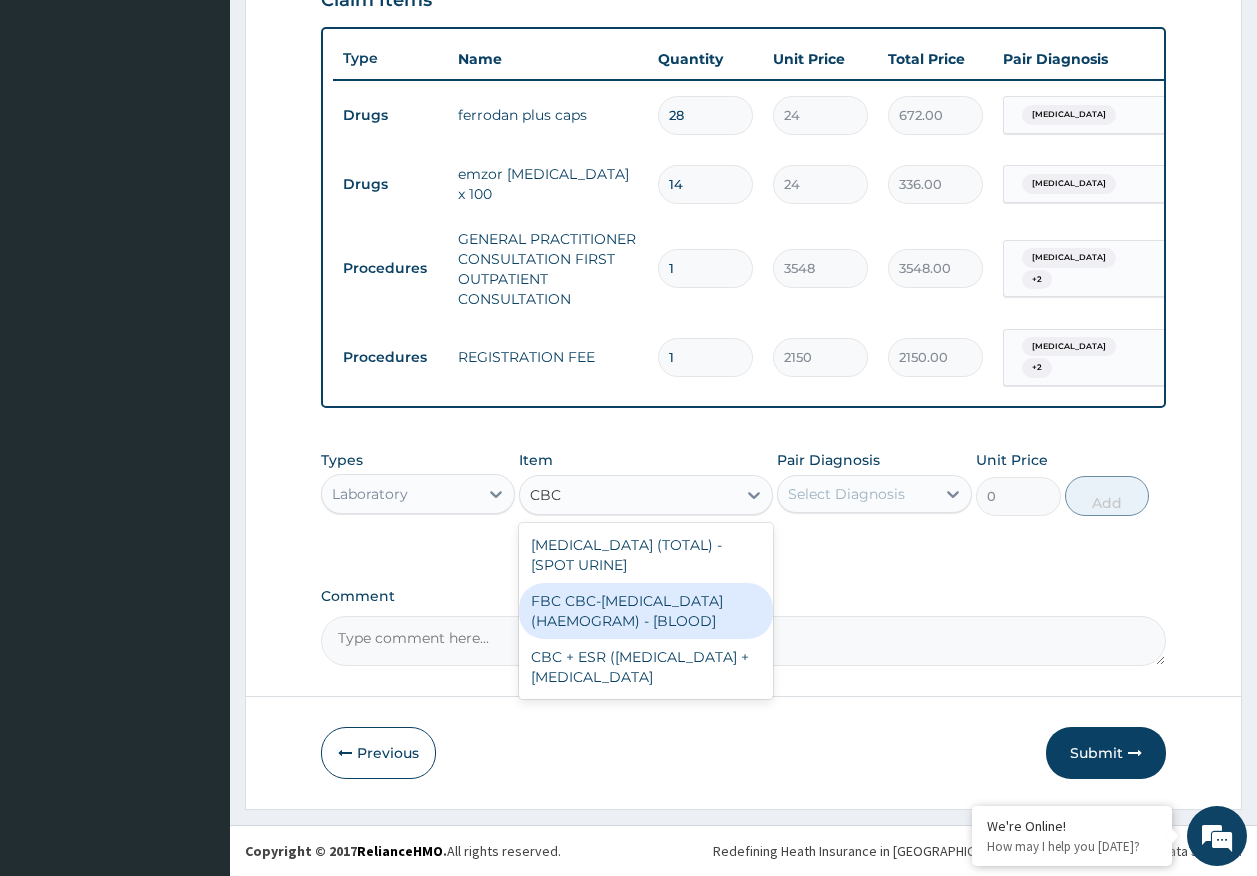 drag, startPoint x: 623, startPoint y: 593, endPoint x: 809, endPoint y: 540, distance: 193.40372 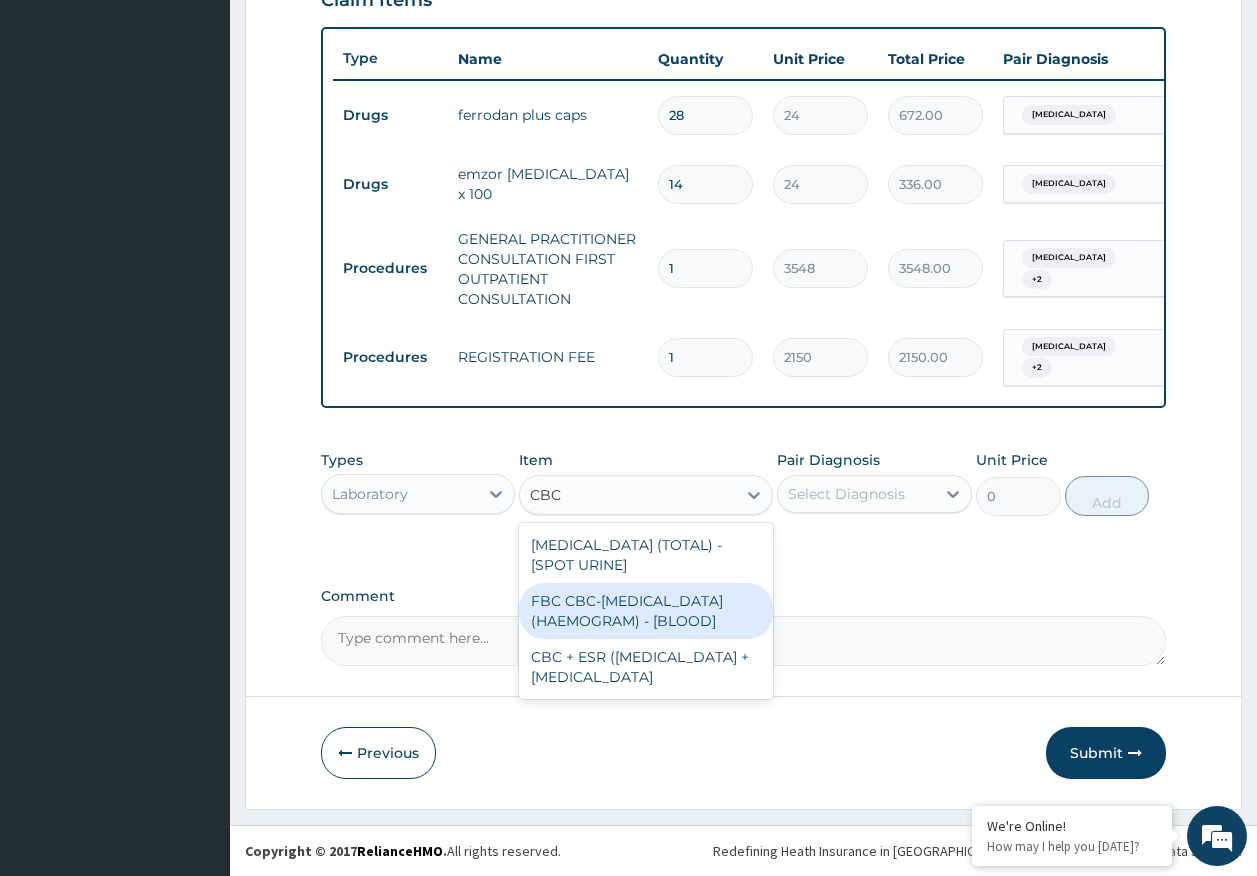click on "FBC CBC-COMPLETE BLOOD COUNT (HAEMOGRAM) - [BLOOD]" at bounding box center (646, 611) 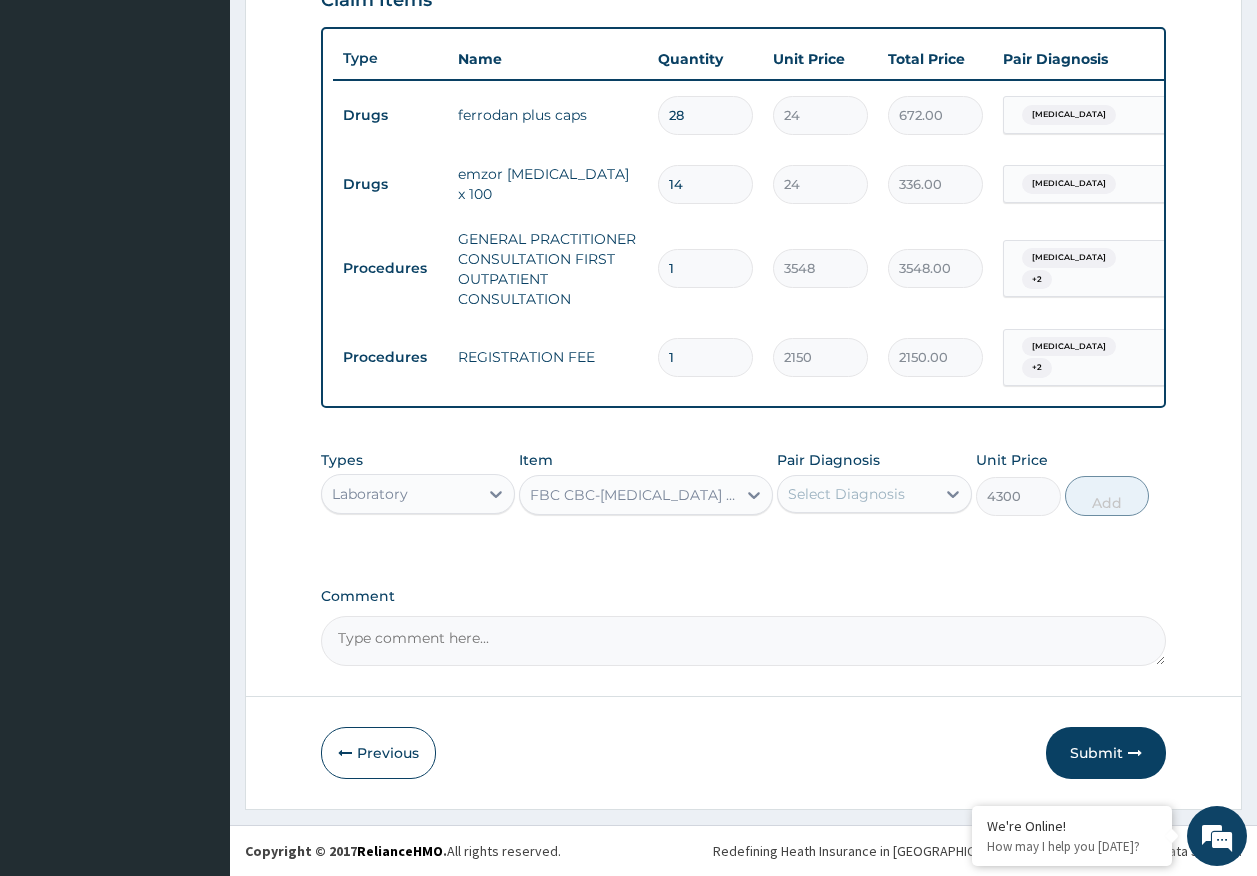 click on "Select Diagnosis" at bounding box center [846, 494] 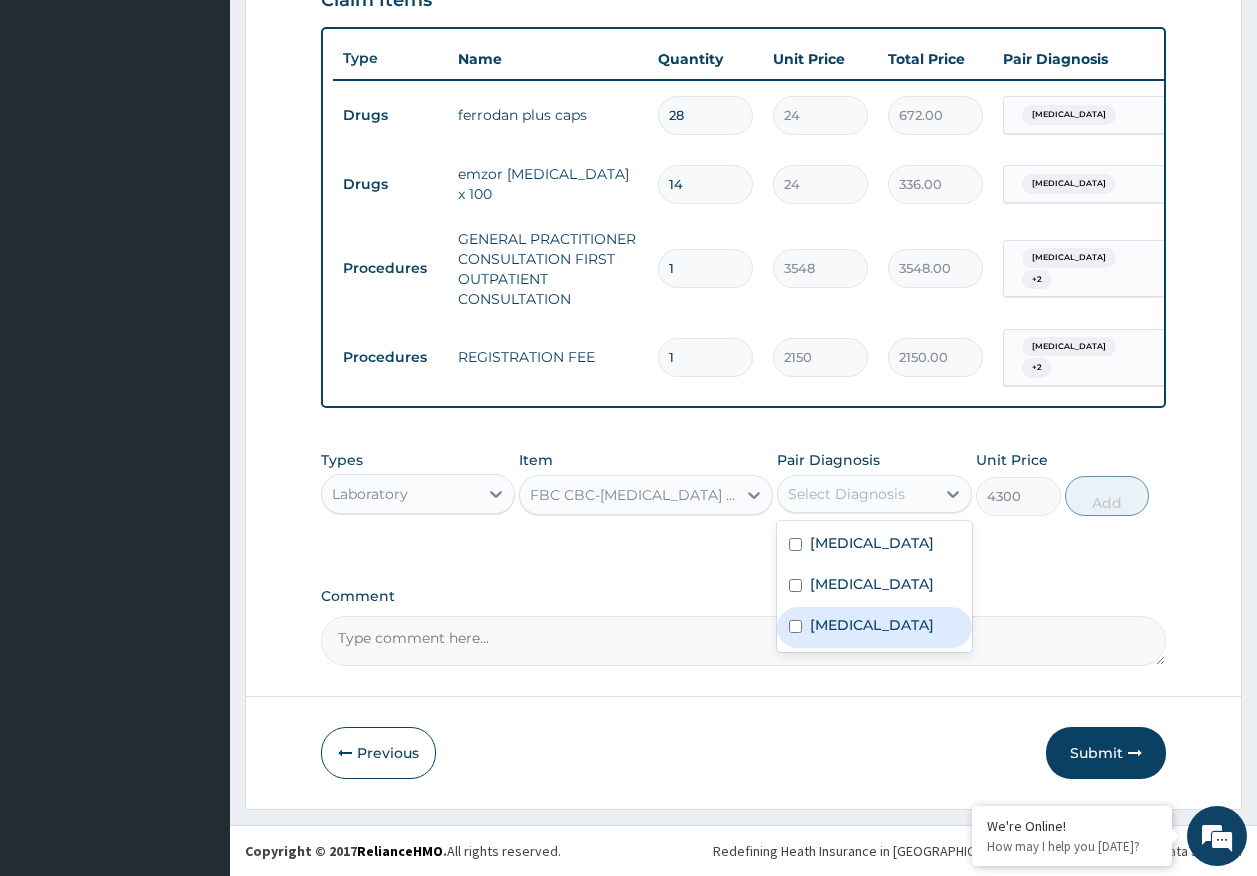 drag, startPoint x: 860, startPoint y: 621, endPoint x: 1062, endPoint y: 523, distance: 224.51726 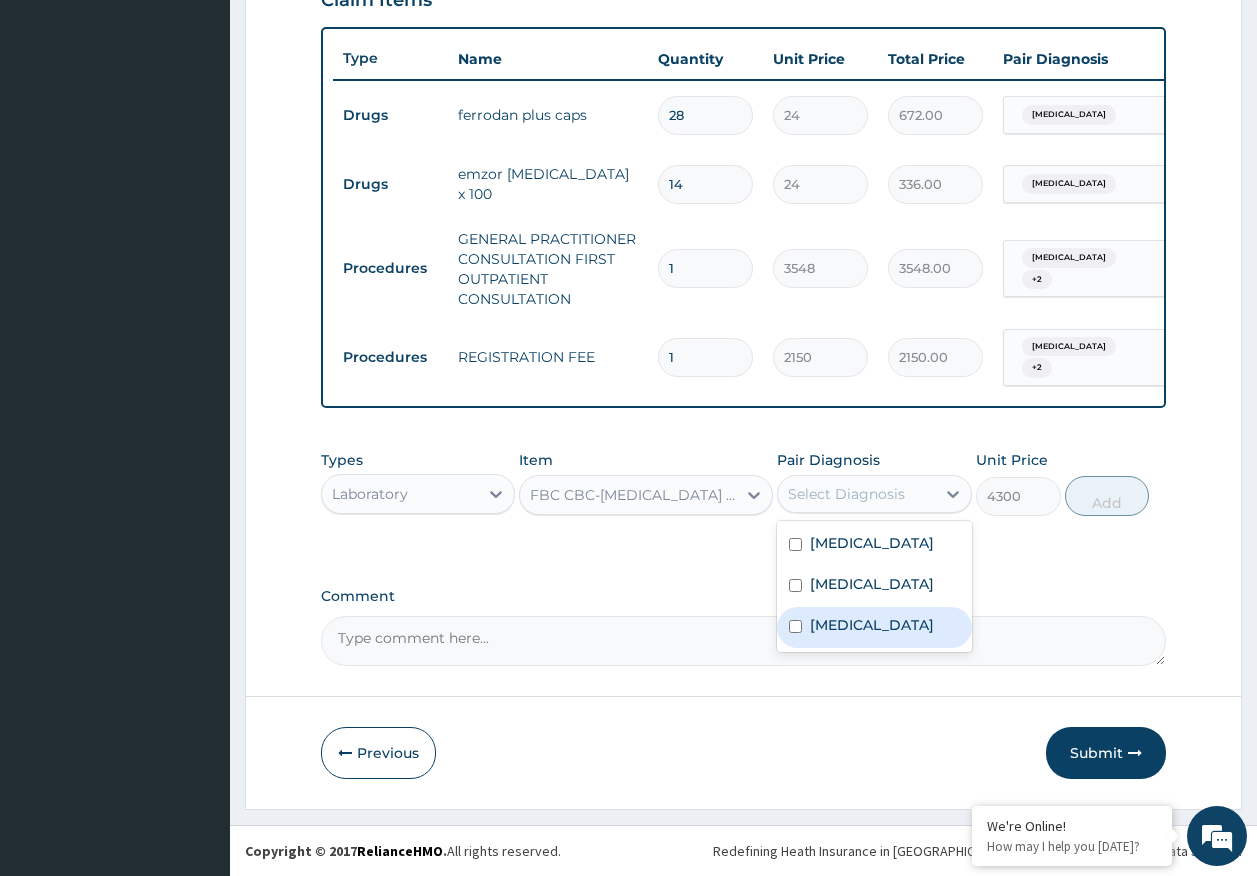 click on "Sepsis" at bounding box center (874, 627) 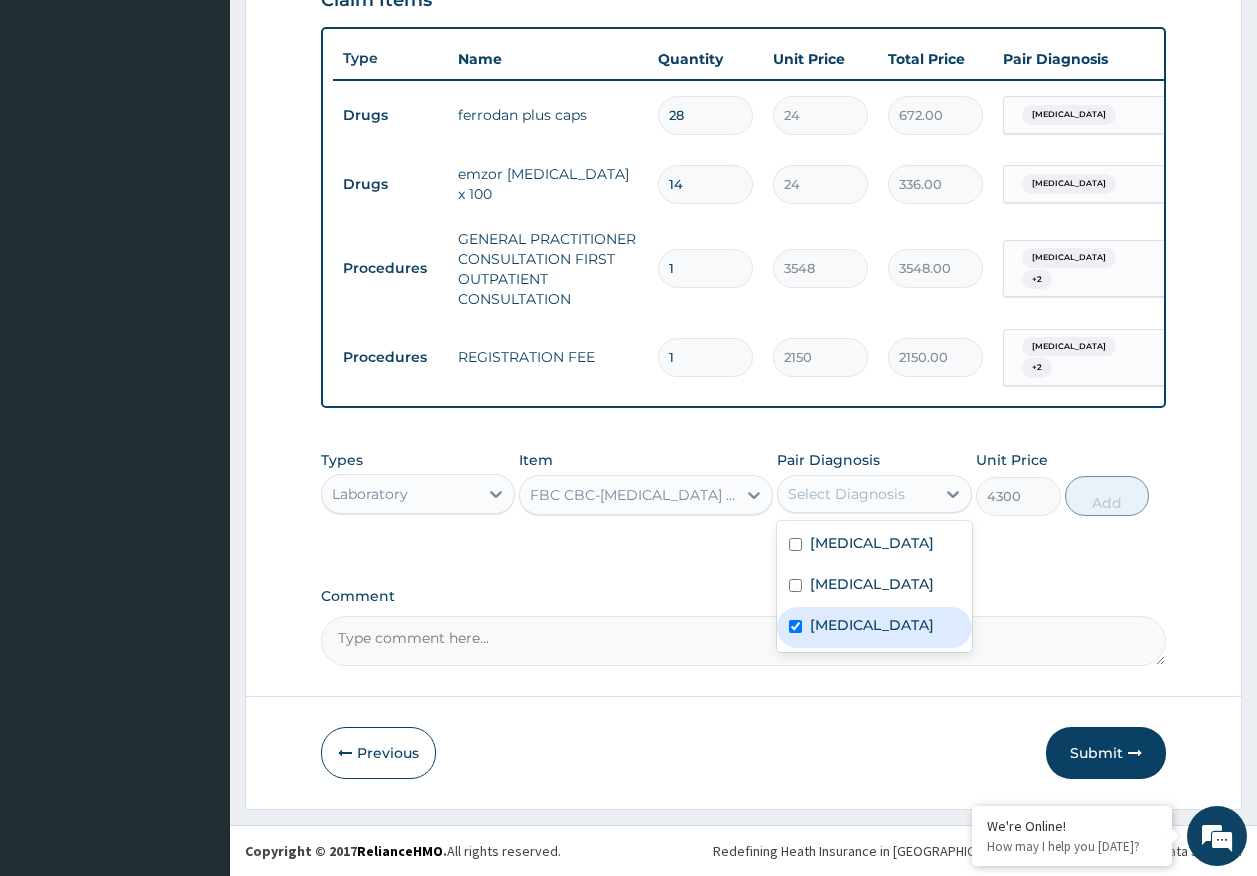 checkbox on "true" 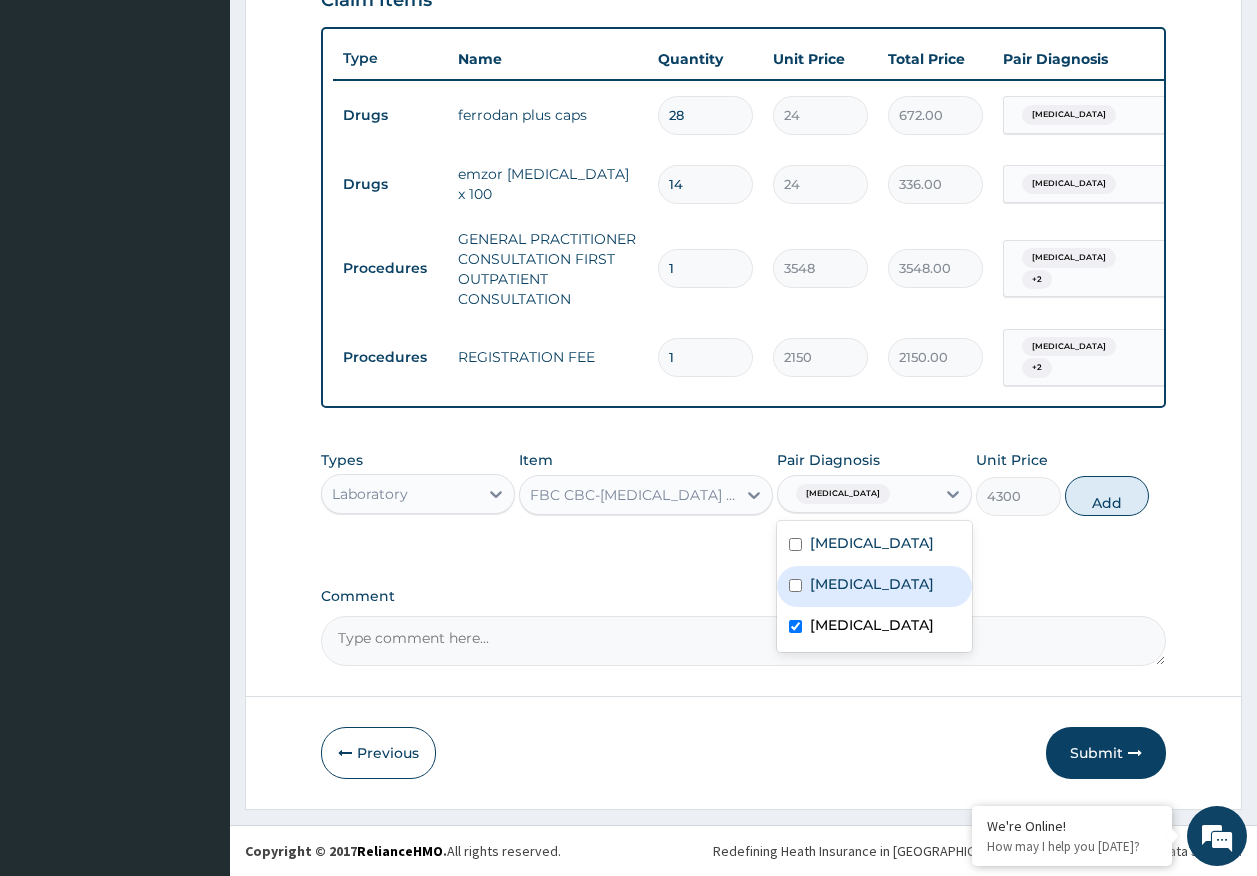 drag, startPoint x: 1089, startPoint y: 507, endPoint x: 884, endPoint y: 538, distance: 207.33066 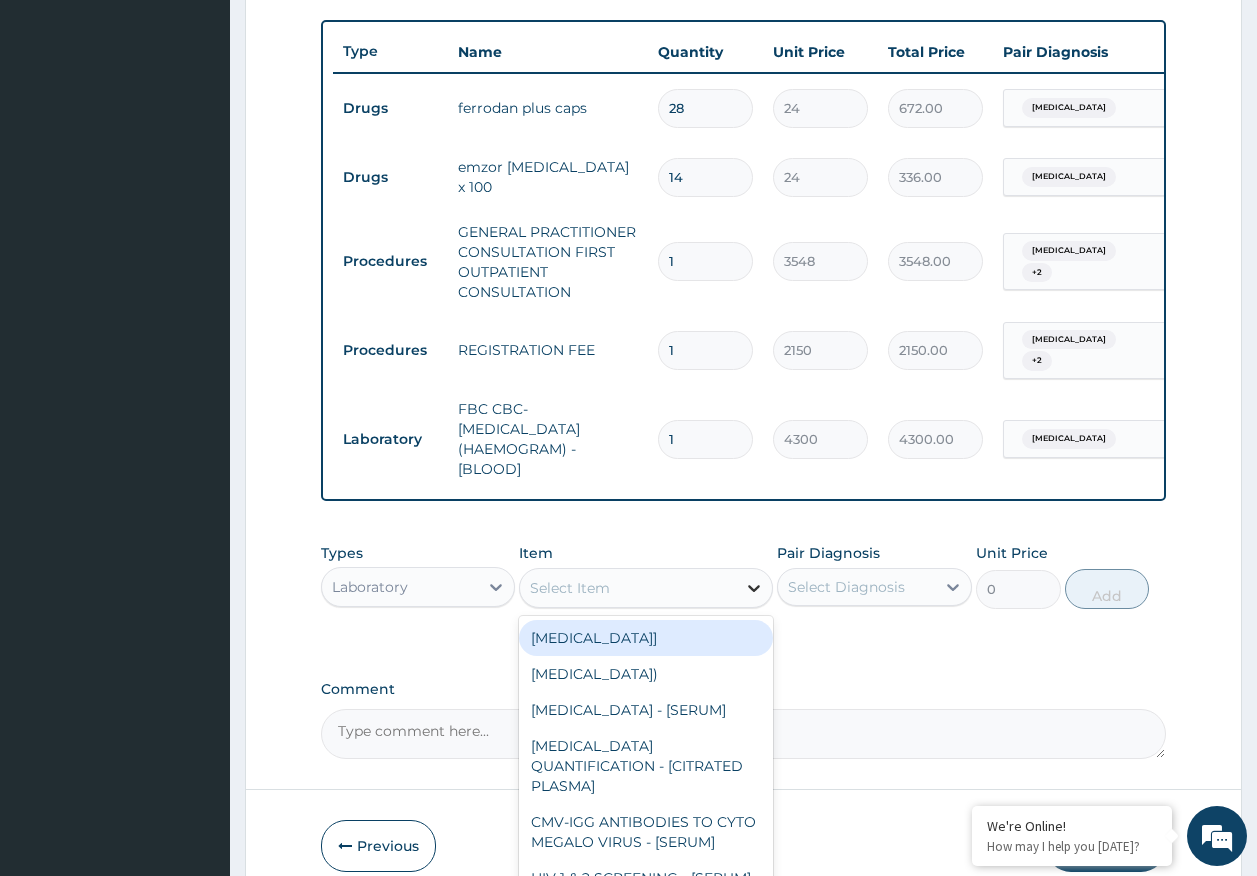 click at bounding box center (754, 588) 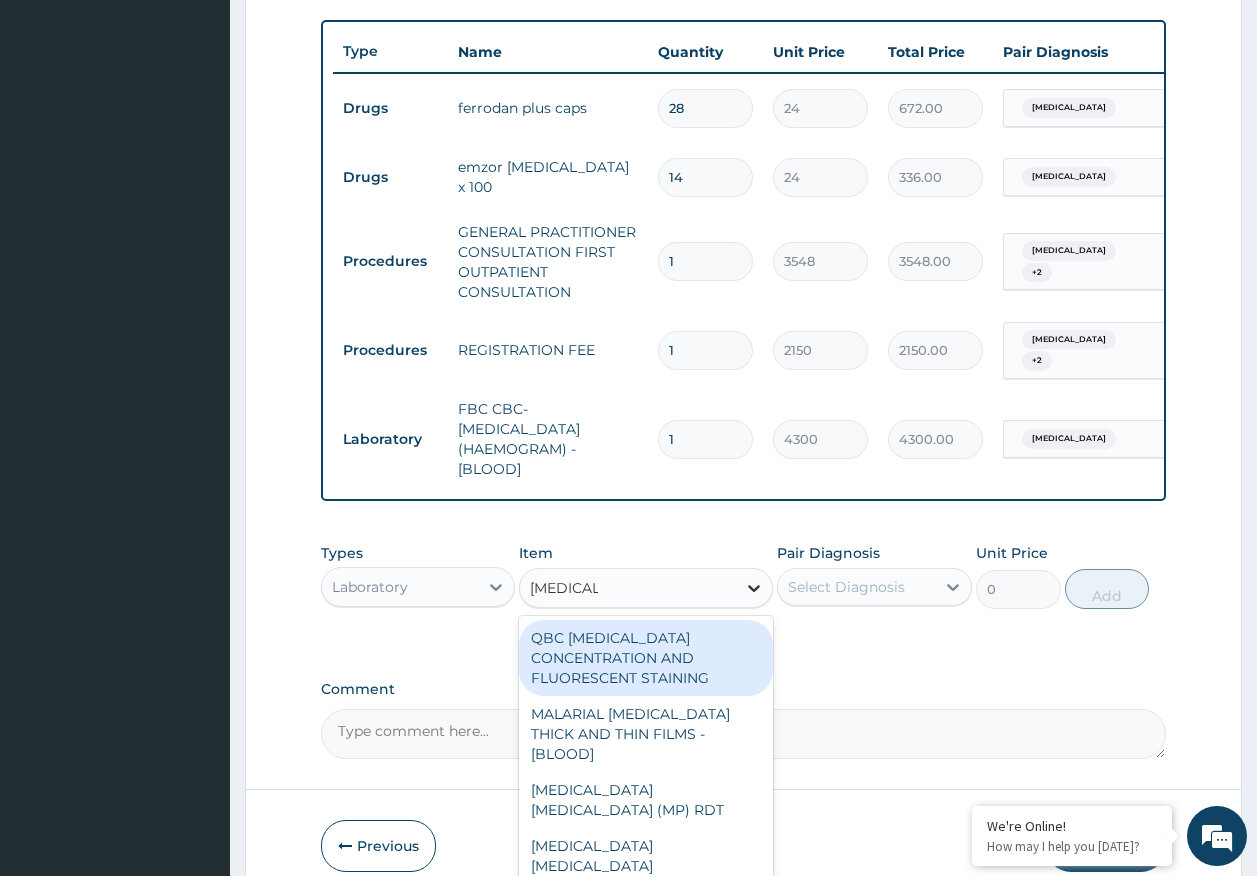 type on "MALARIA" 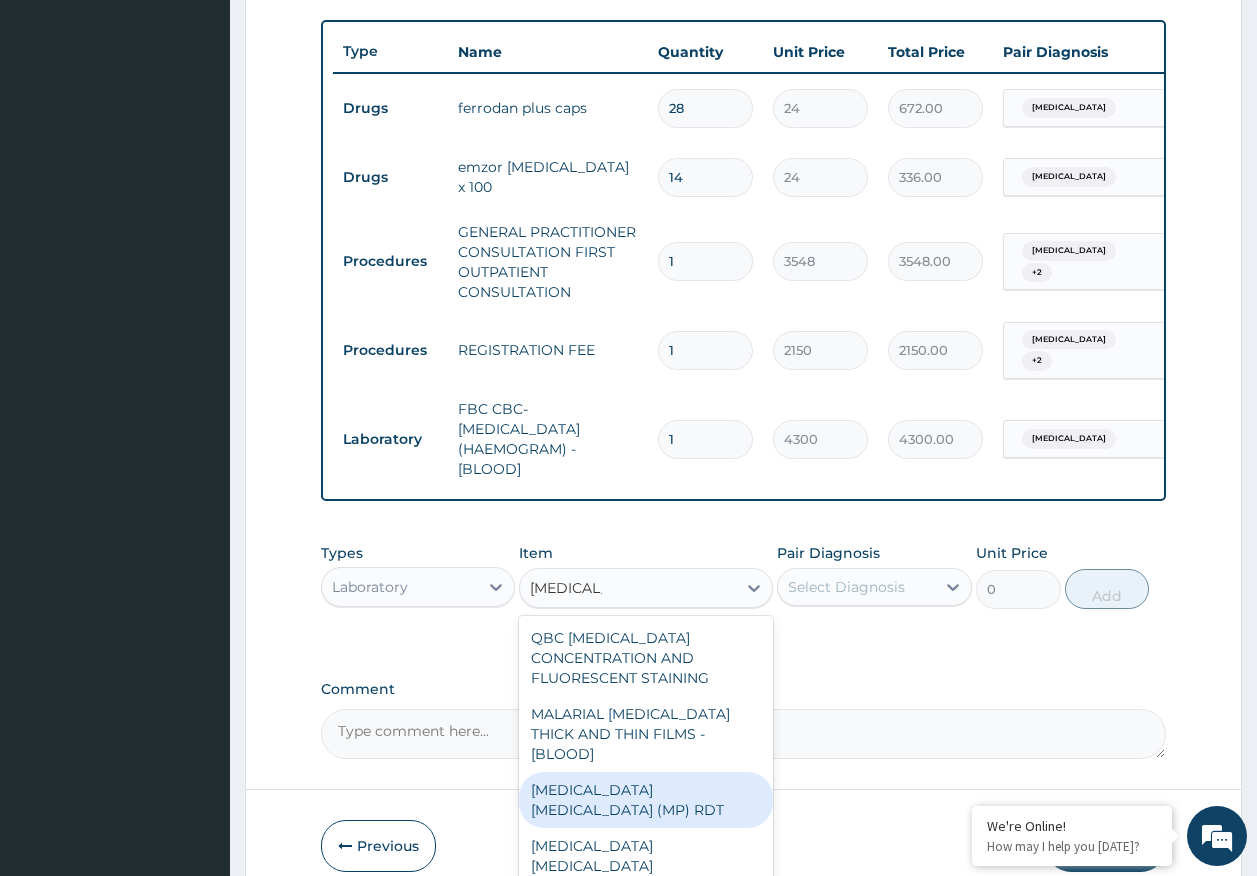 click on "MALARIA PARASITE (MP) RDT" at bounding box center (646, 800) 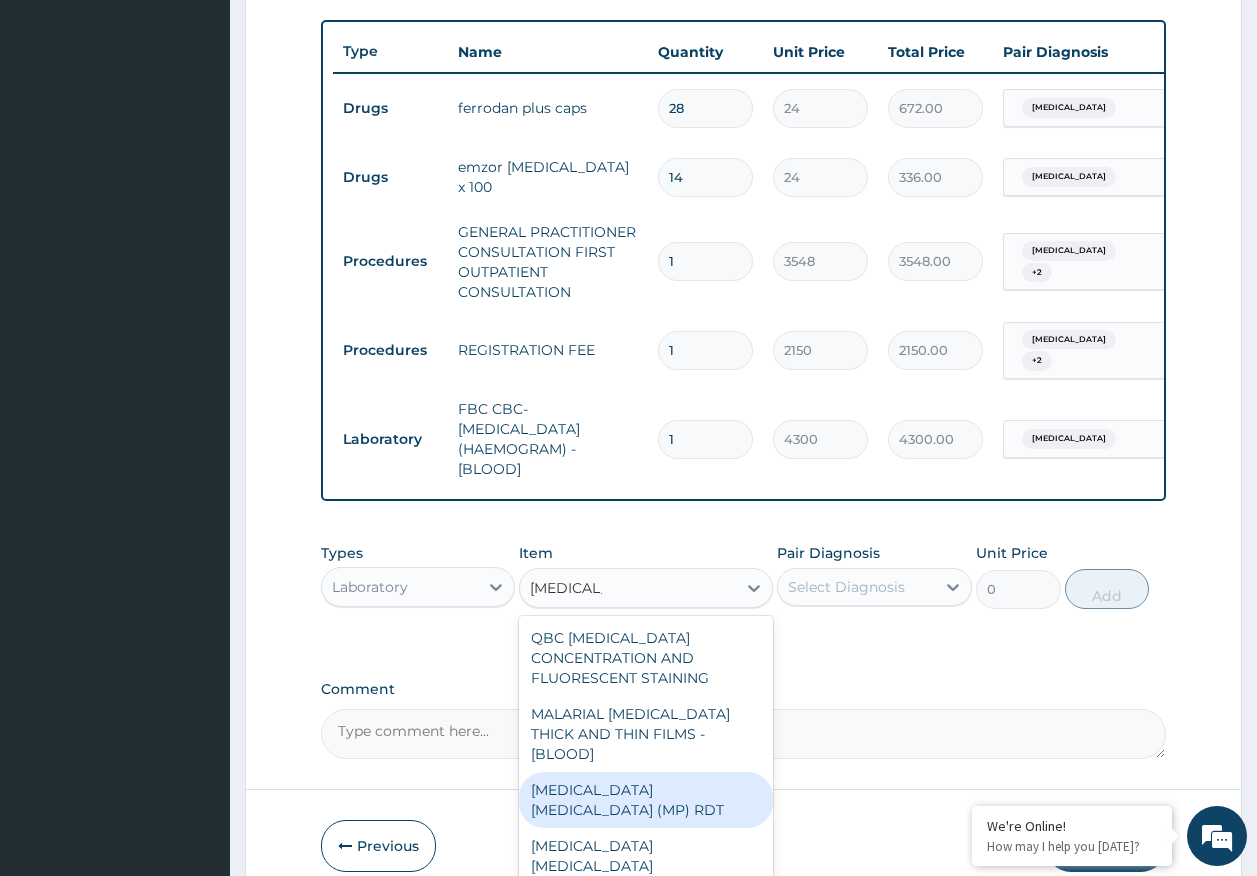 type 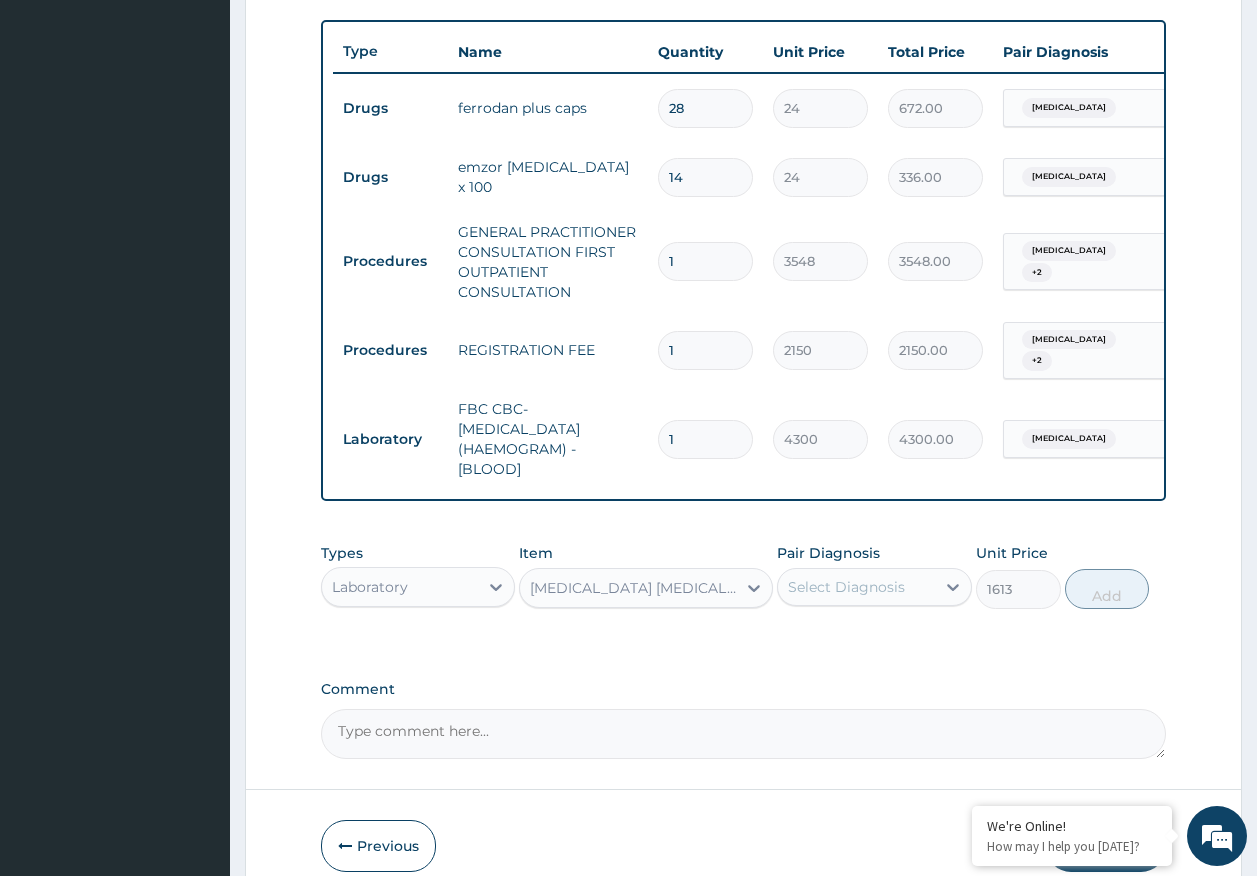 click on "Select Diagnosis" at bounding box center [846, 587] 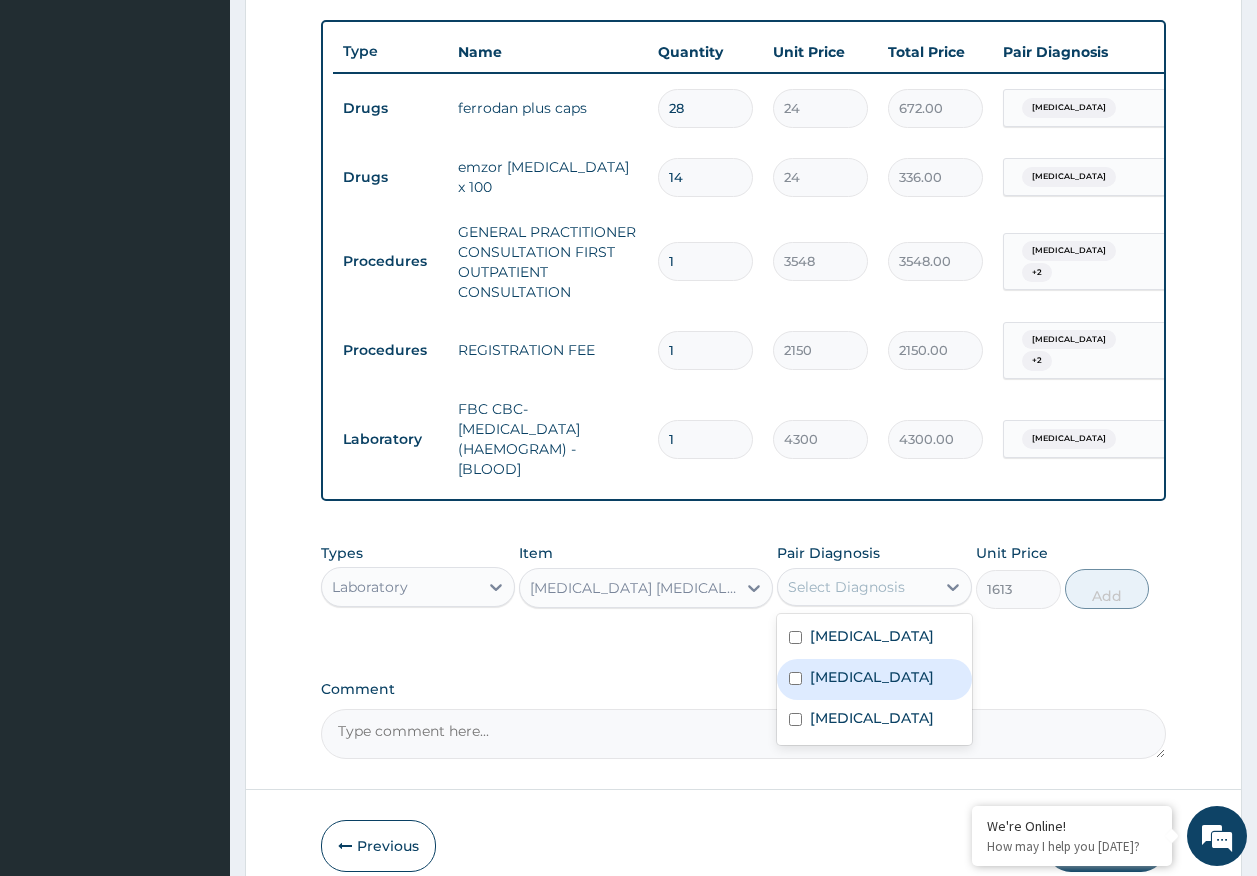 drag, startPoint x: 828, startPoint y: 684, endPoint x: 843, endPoint y: 671, distance: 19.849434 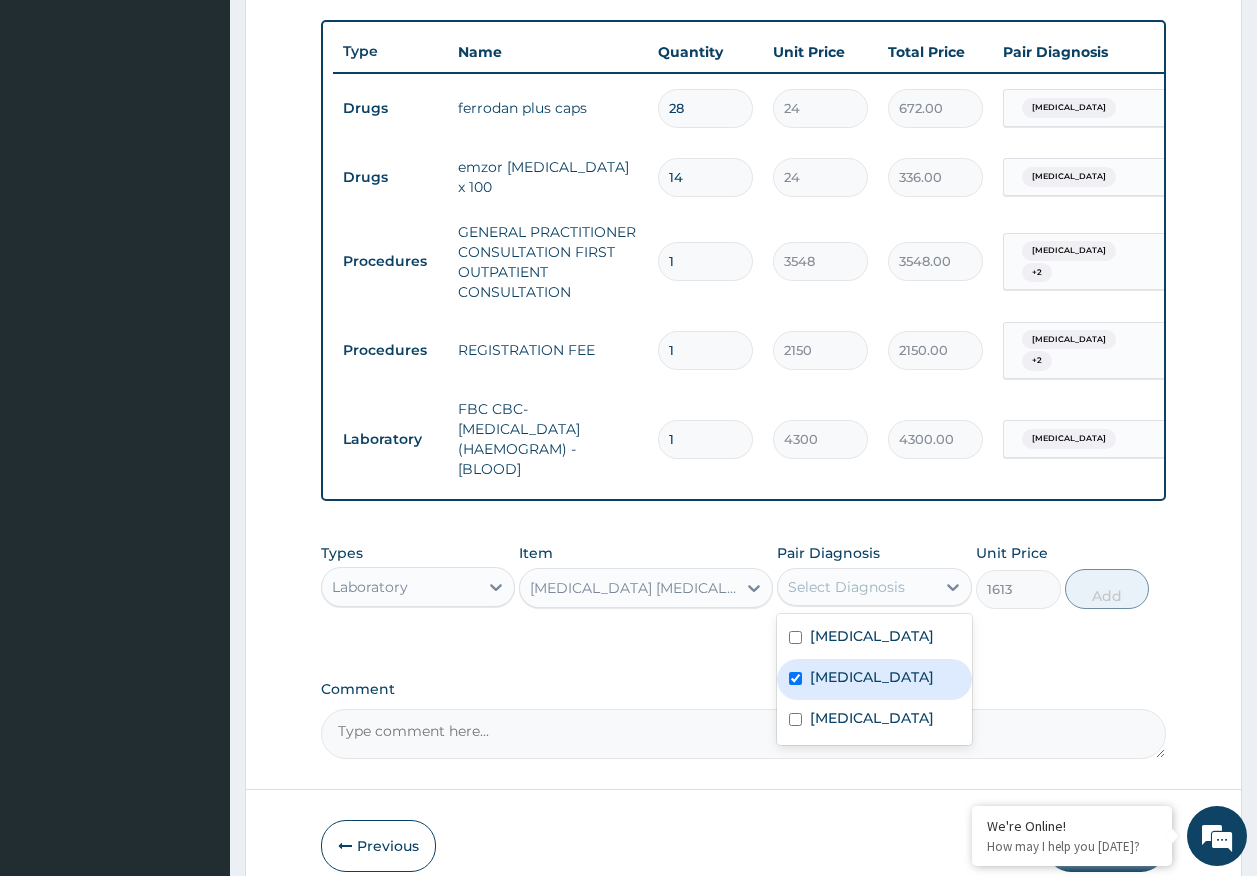 checkbox on "true" 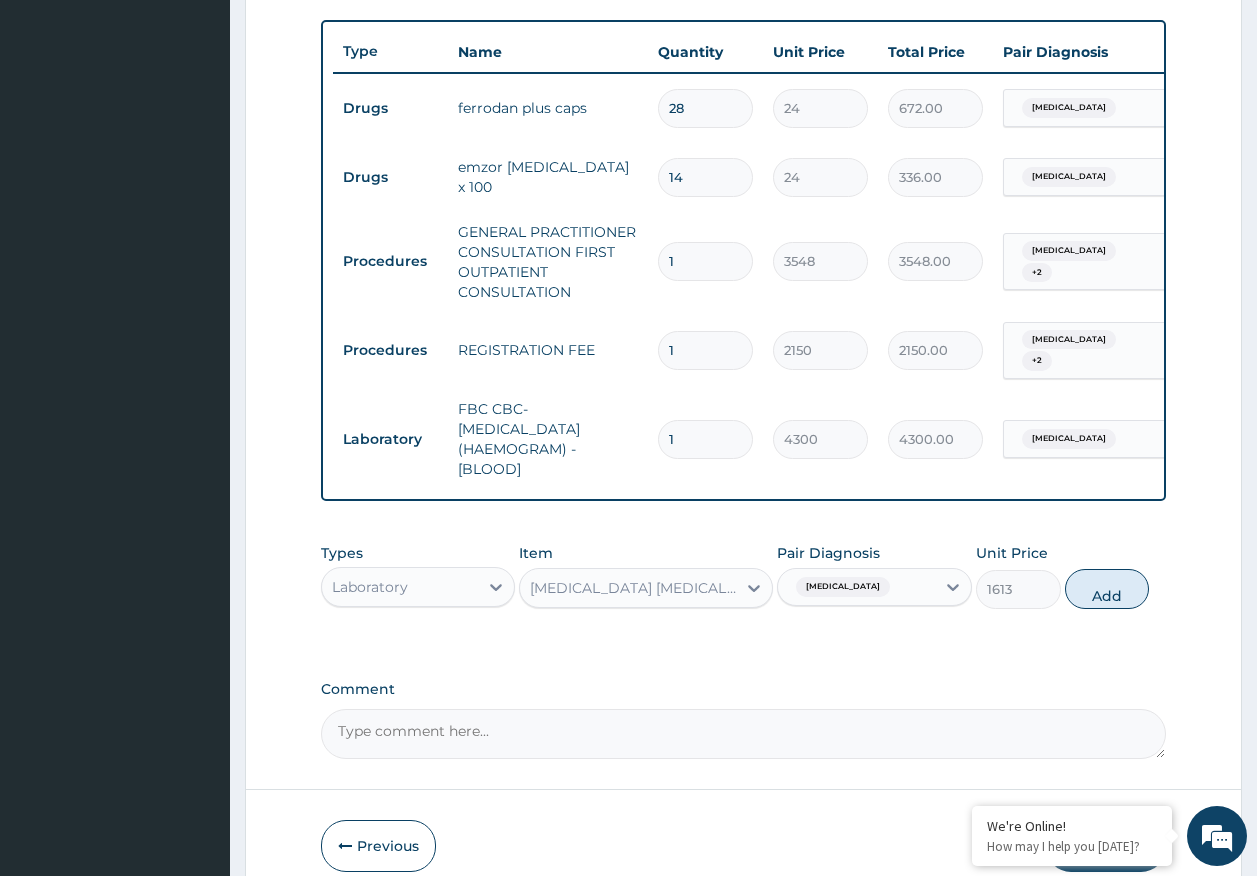 click on "Add" at bounding box center [1107, 589] 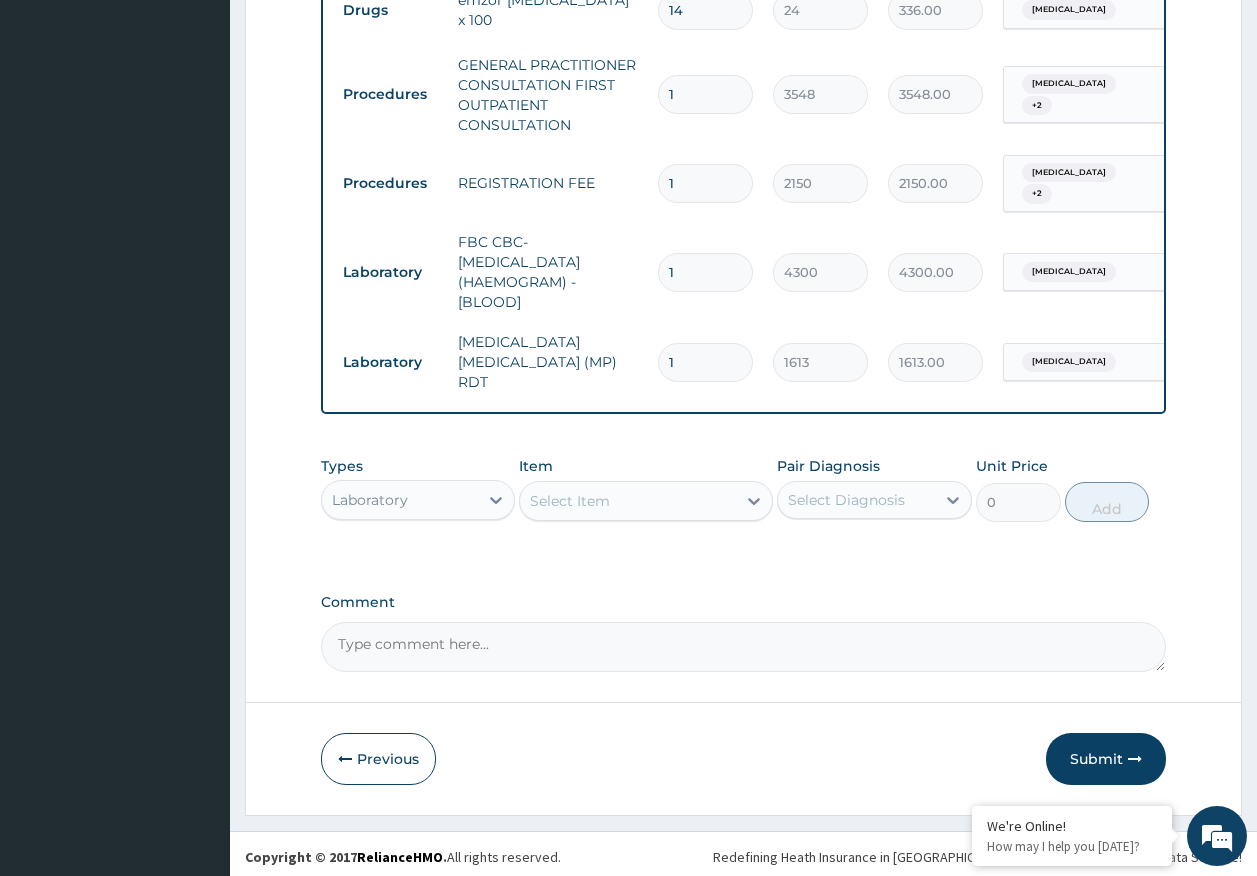 scroll, scrollTop: 893, scrollLeft: 0, axis: vertical 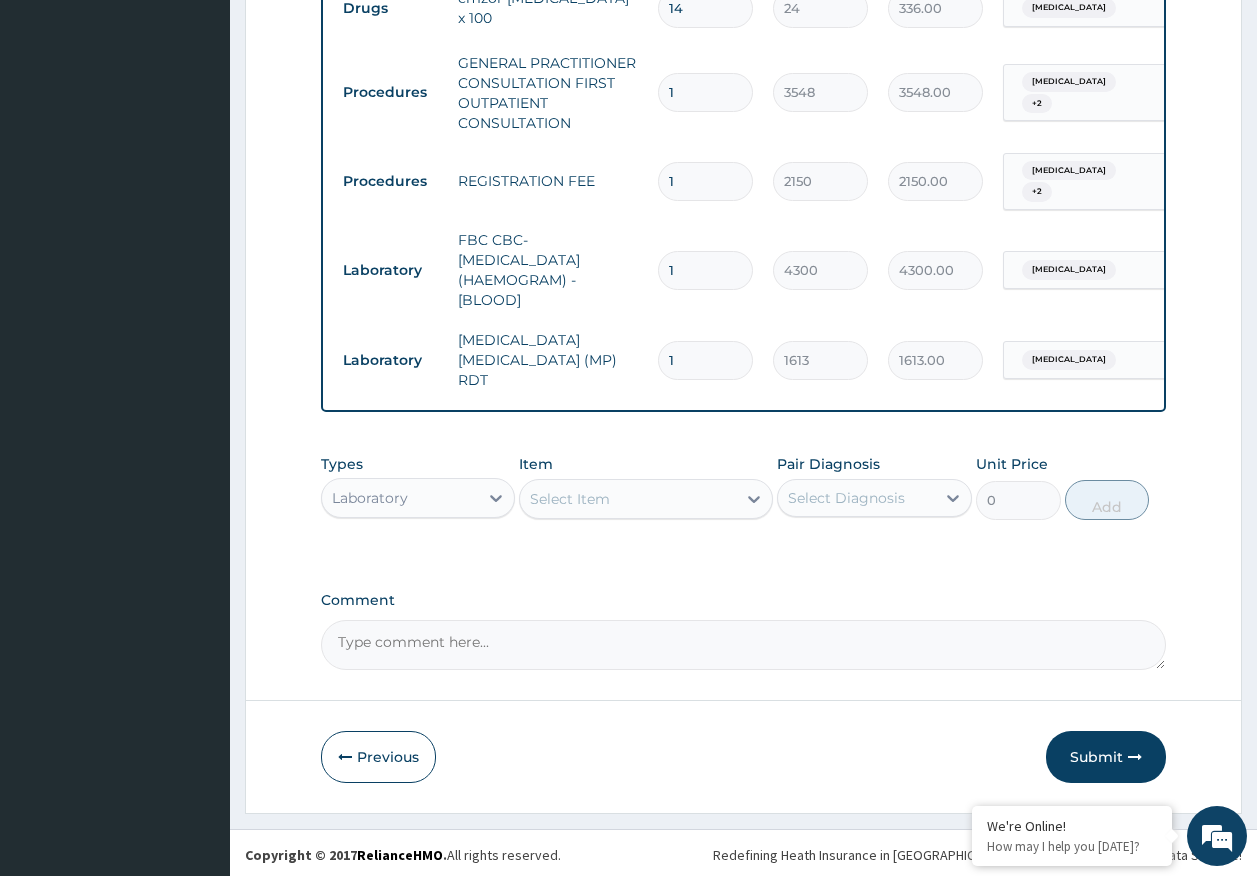 click on "Types Laboratory" at bounding box center (418, 487) 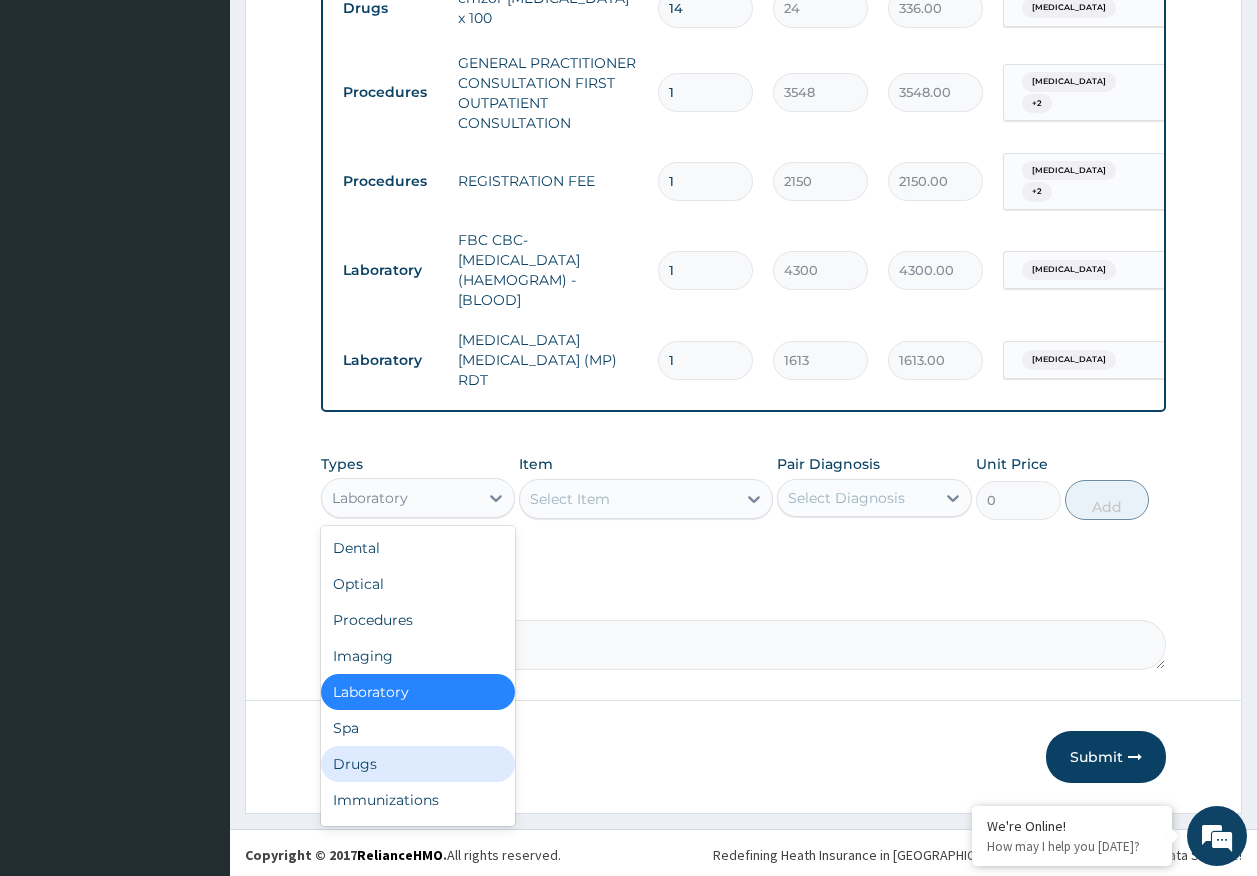 click on "Drugs" at bounding box center [418, 764] 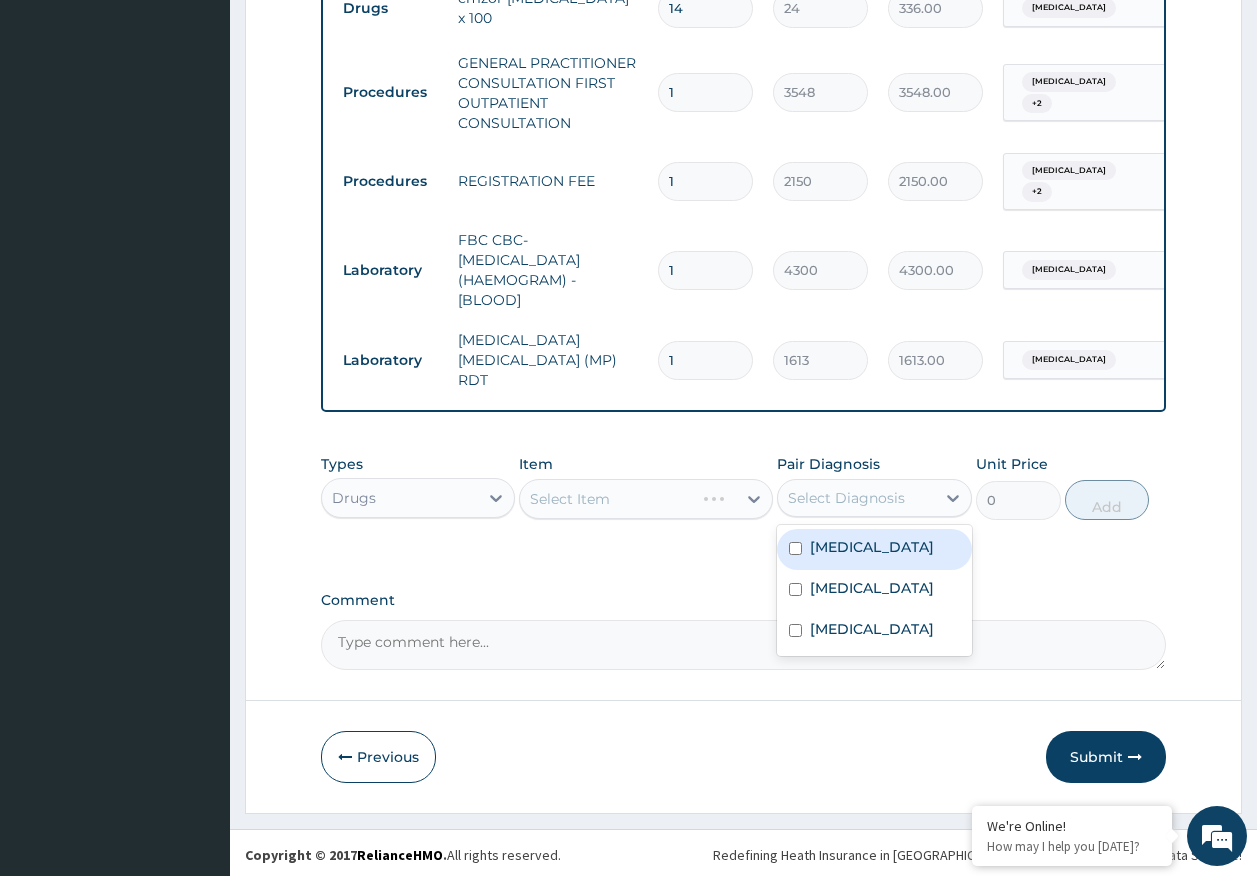 click on "Select Diagnosis" at bounding box center (846, 498) 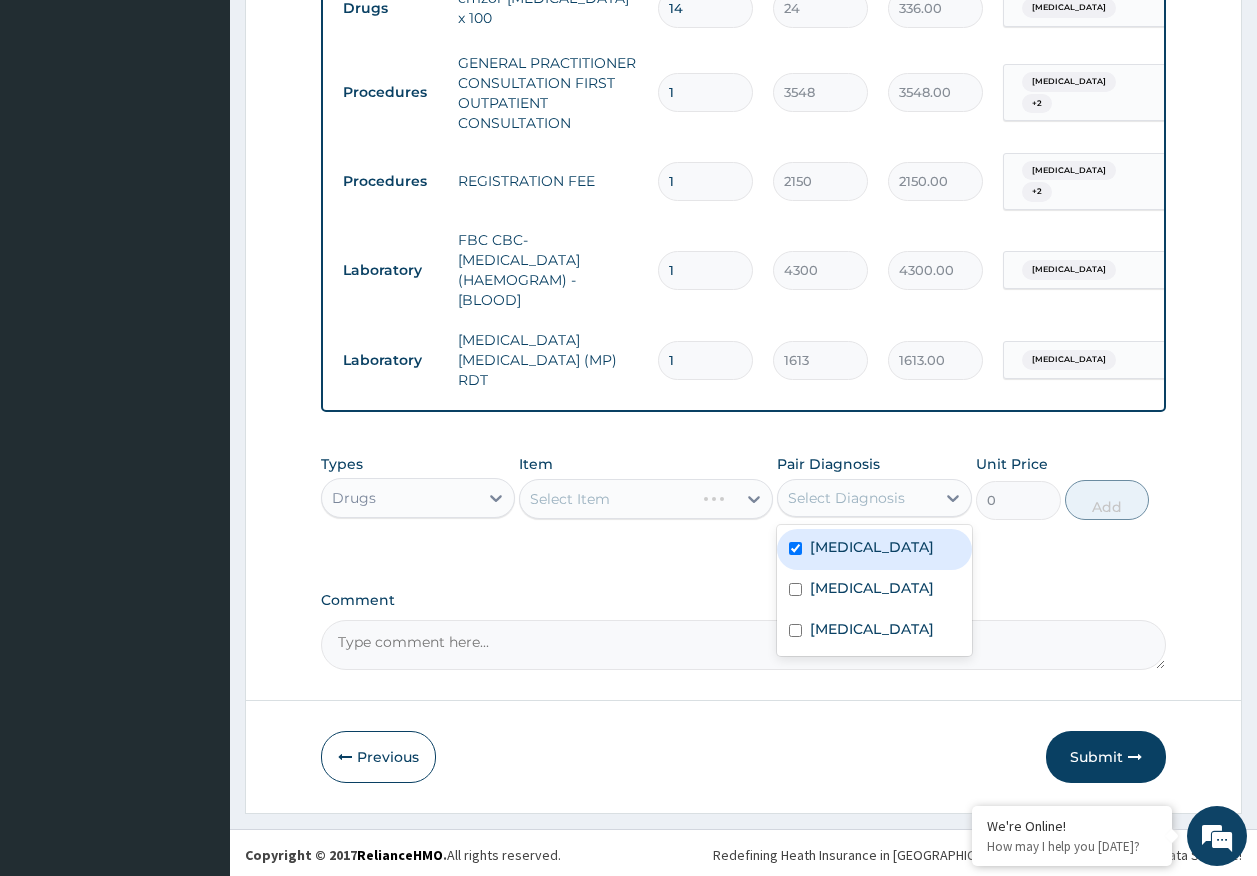 checkbox on "true" 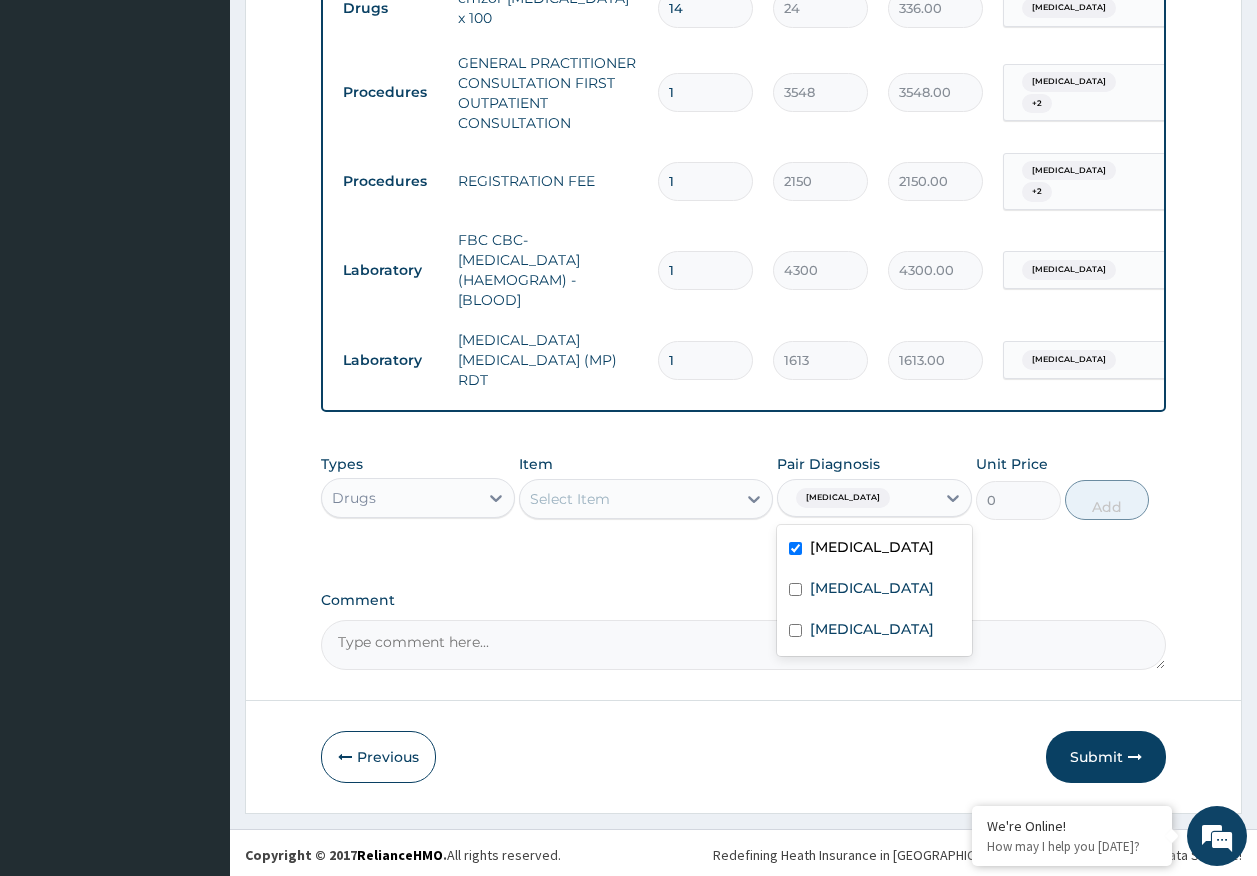 click on "Select Item" at bounding box center [628, 499] 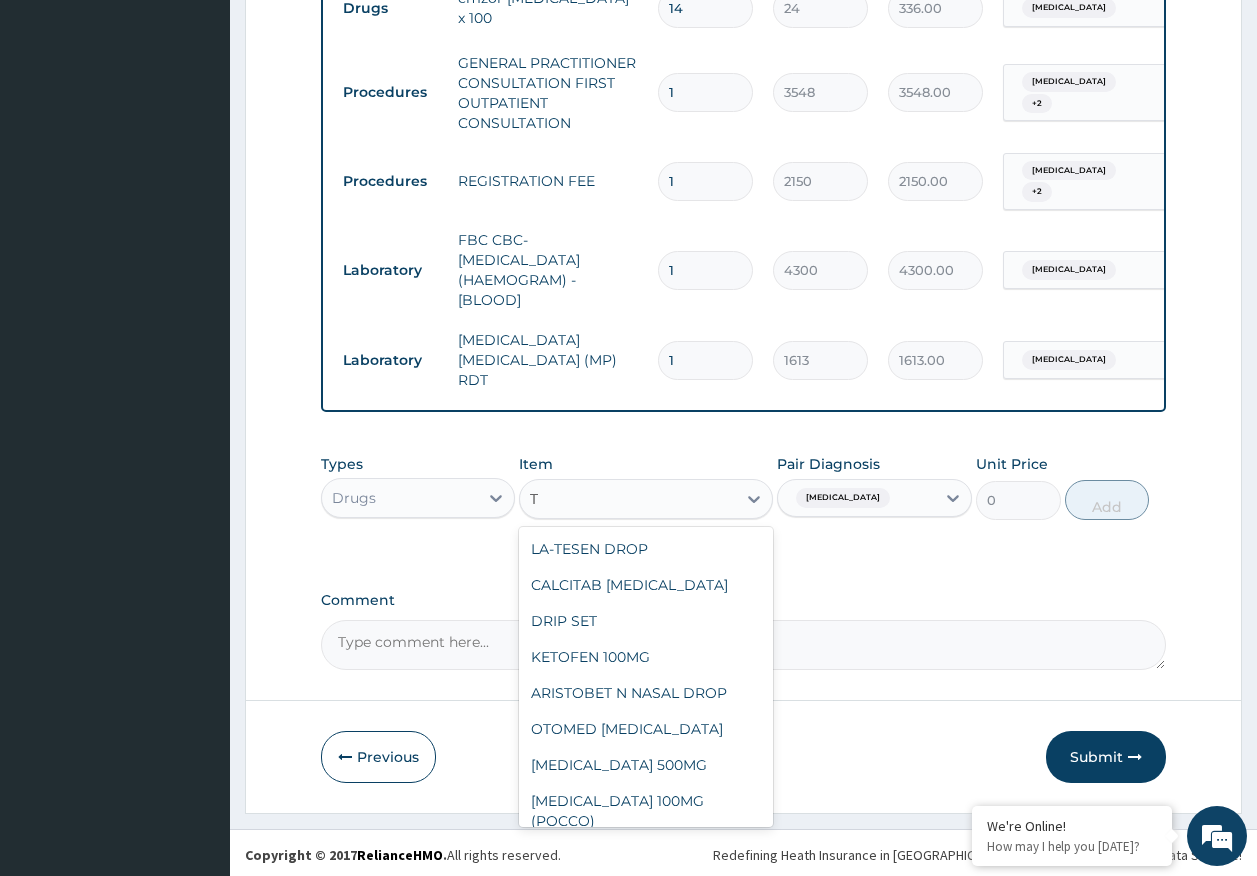 type on "T" 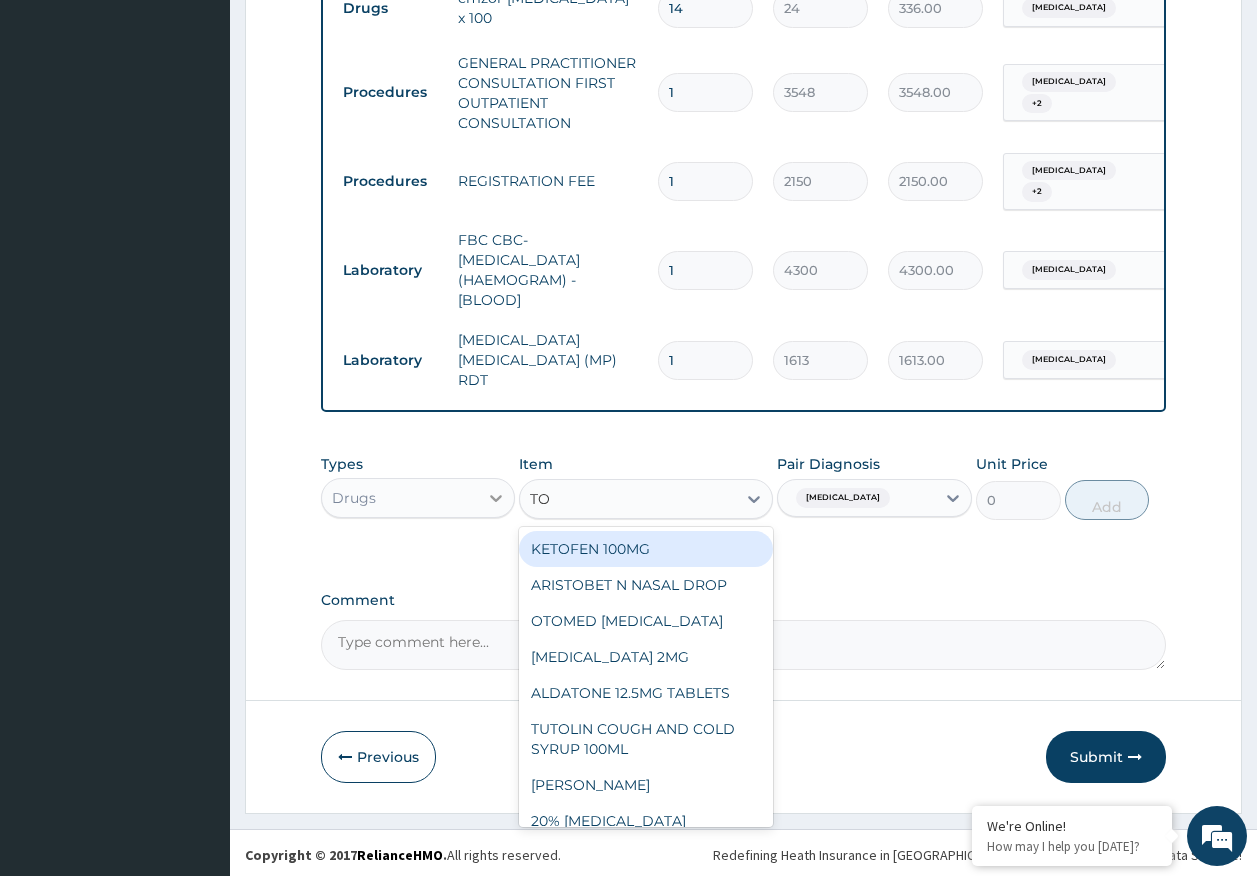 type on "TOT" 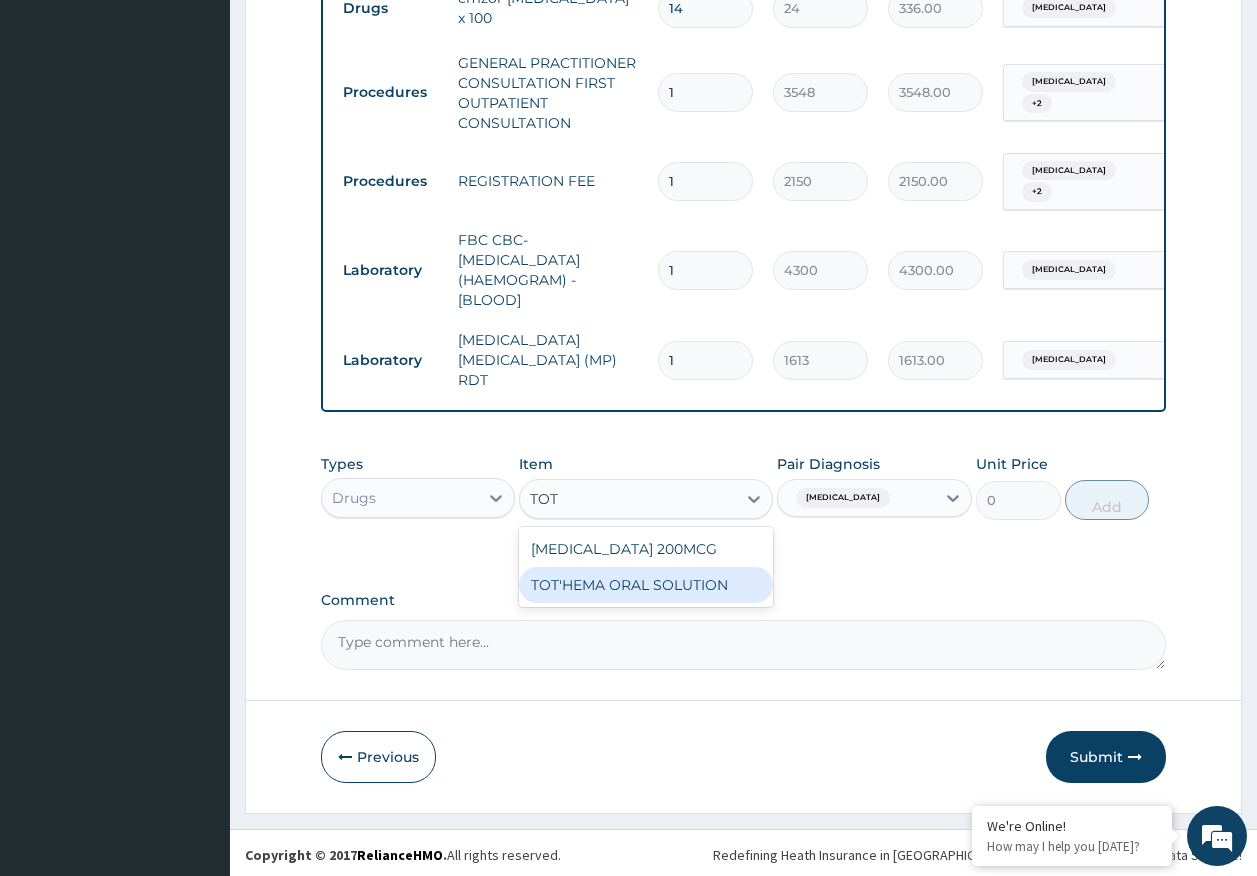 click on "TOT'HEMA ORAL SOLUTION" at bounding box center (646, 585) 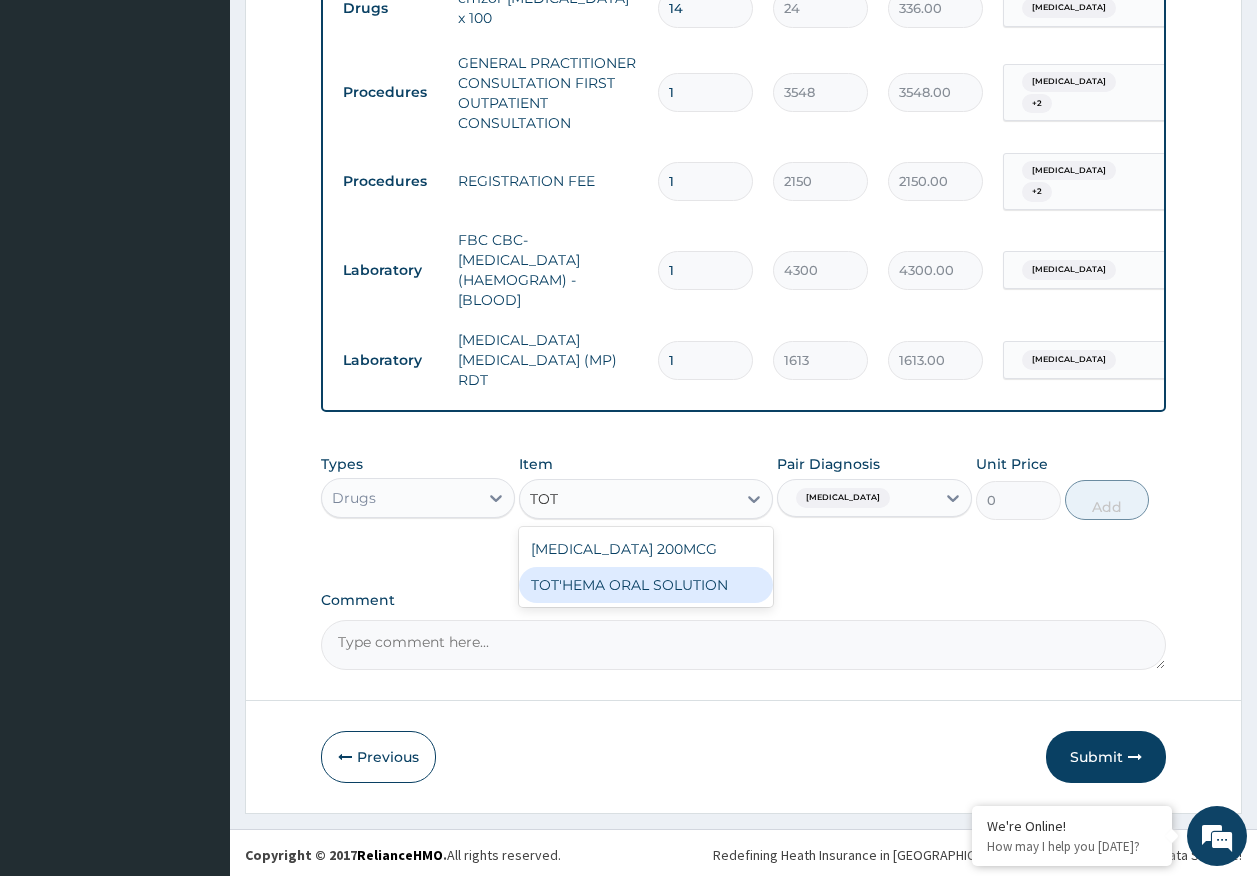 type 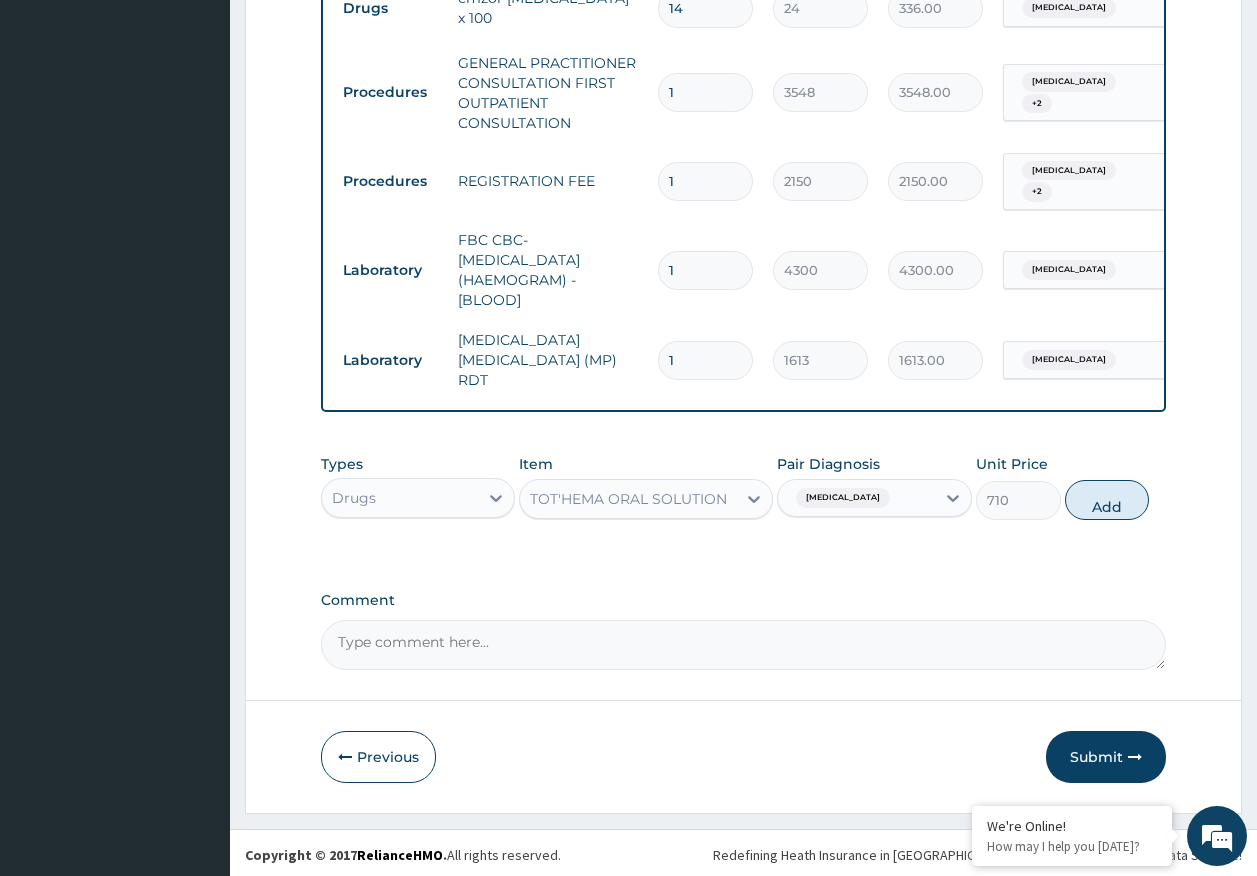 click on "Anemia" at bounding box center [840, 498] 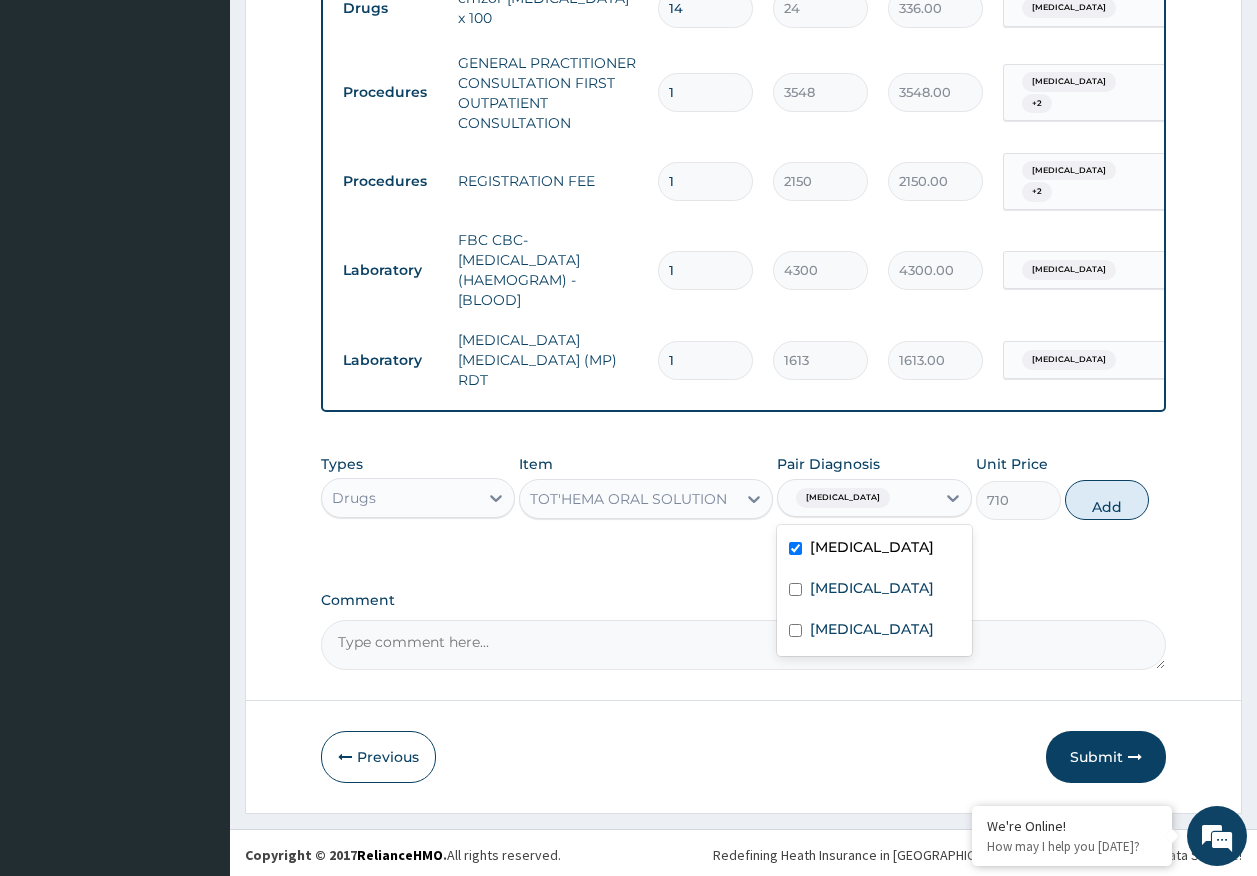 click on "Add" at bounding box center (1107, 500) 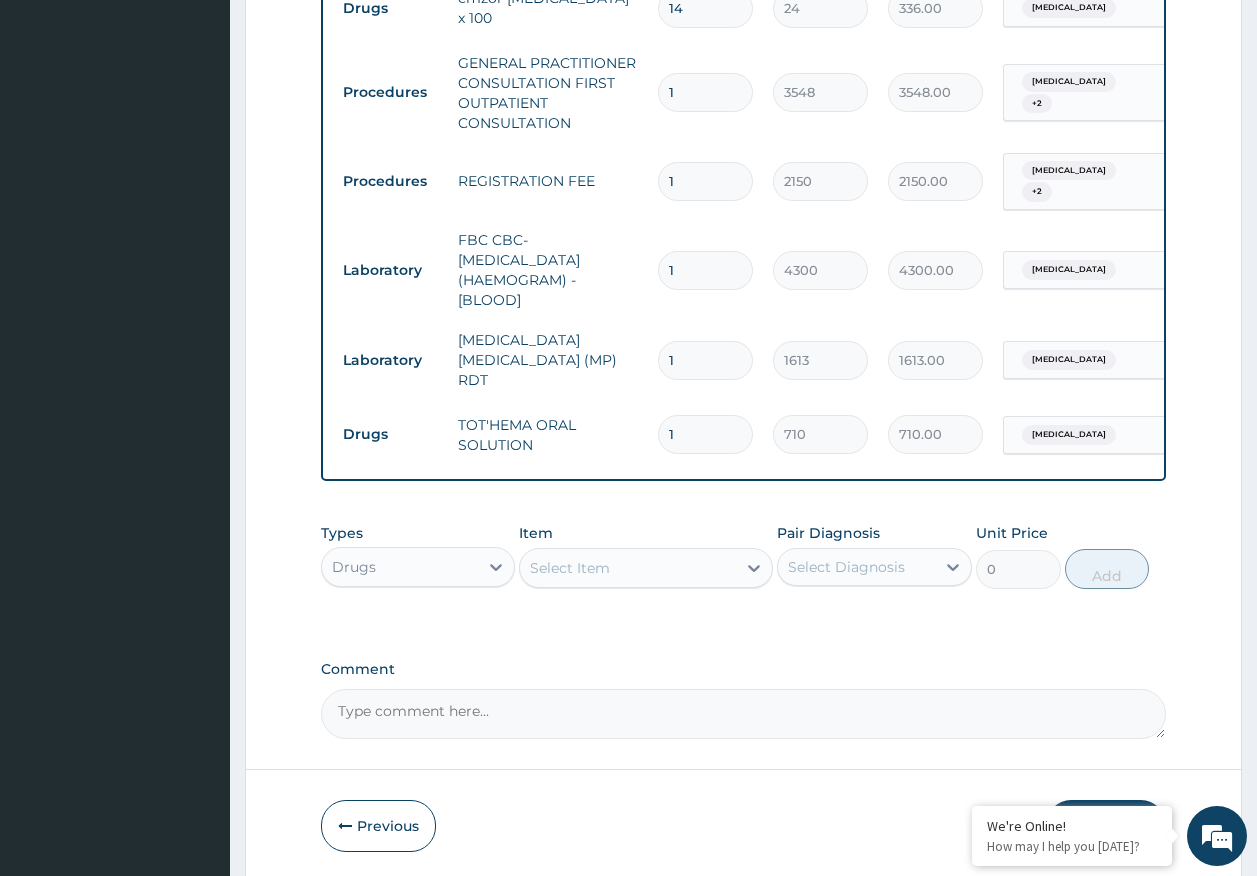 type on "14" 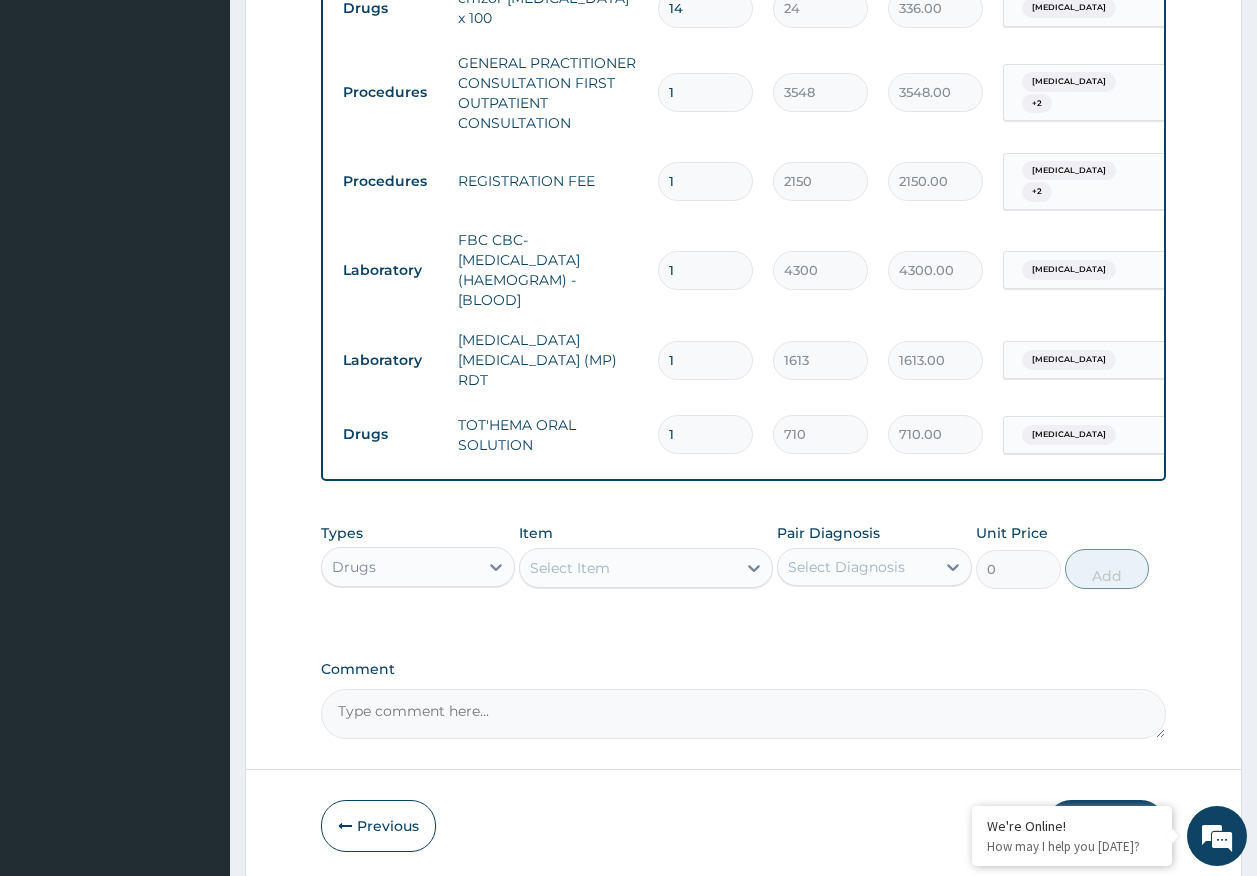 type on "9940.00" 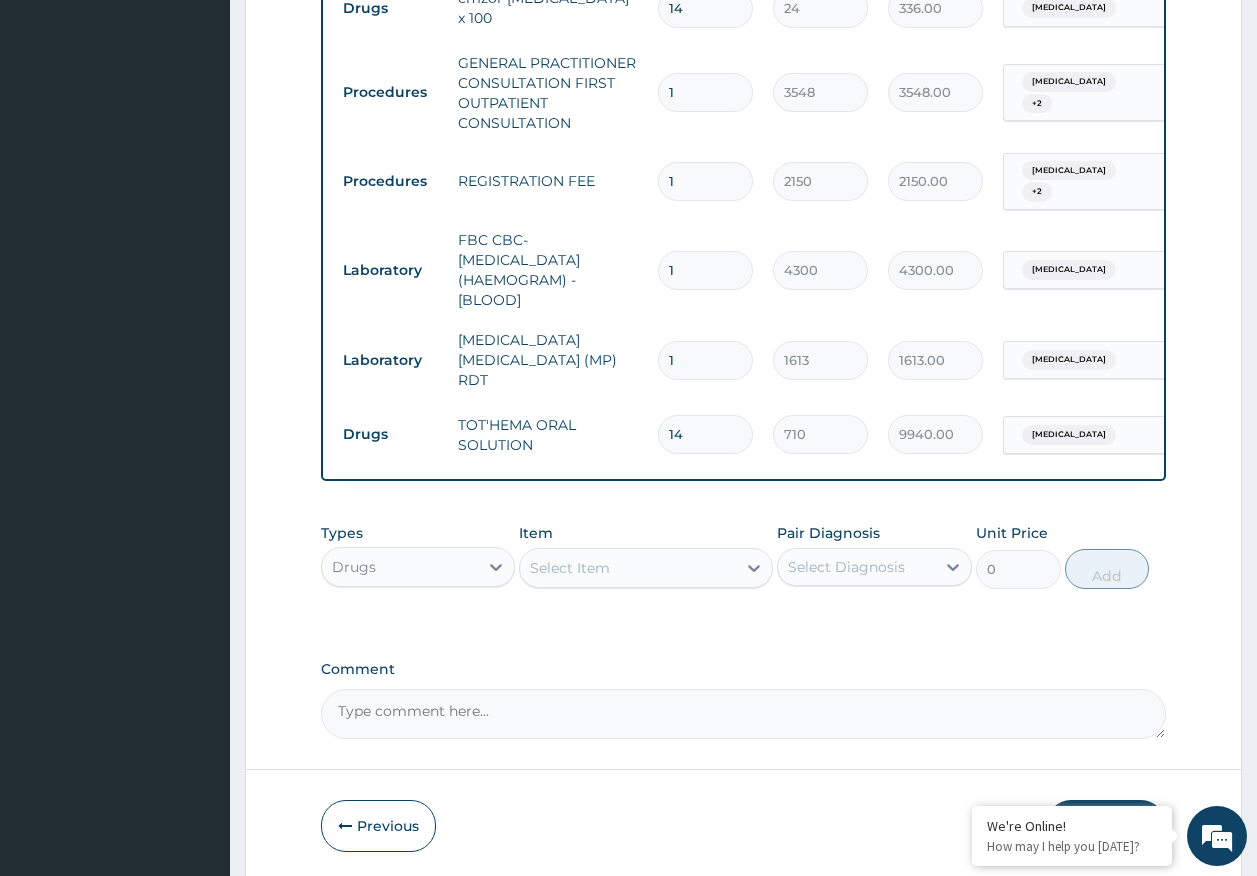 type on "14" 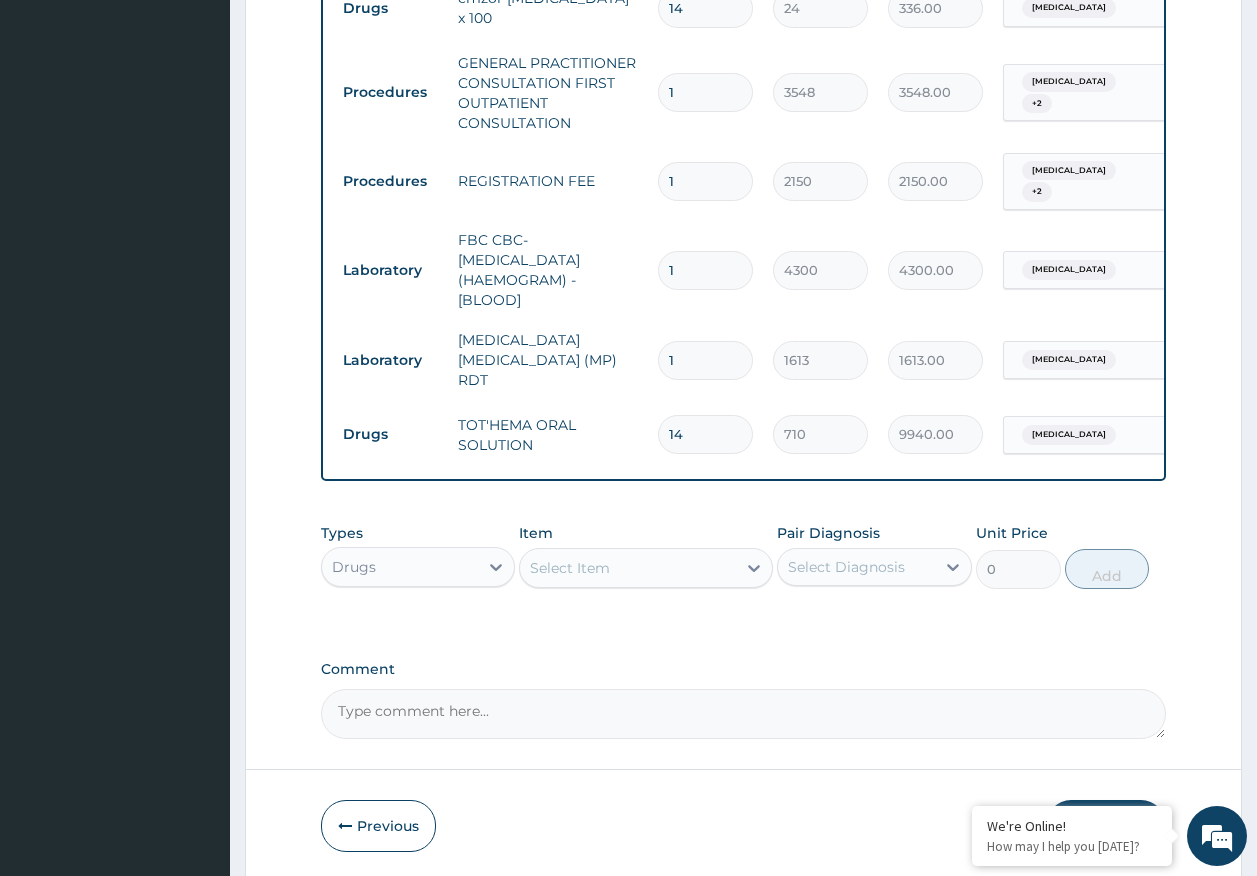 click on "Select Item" at bounding box center [628, 568] 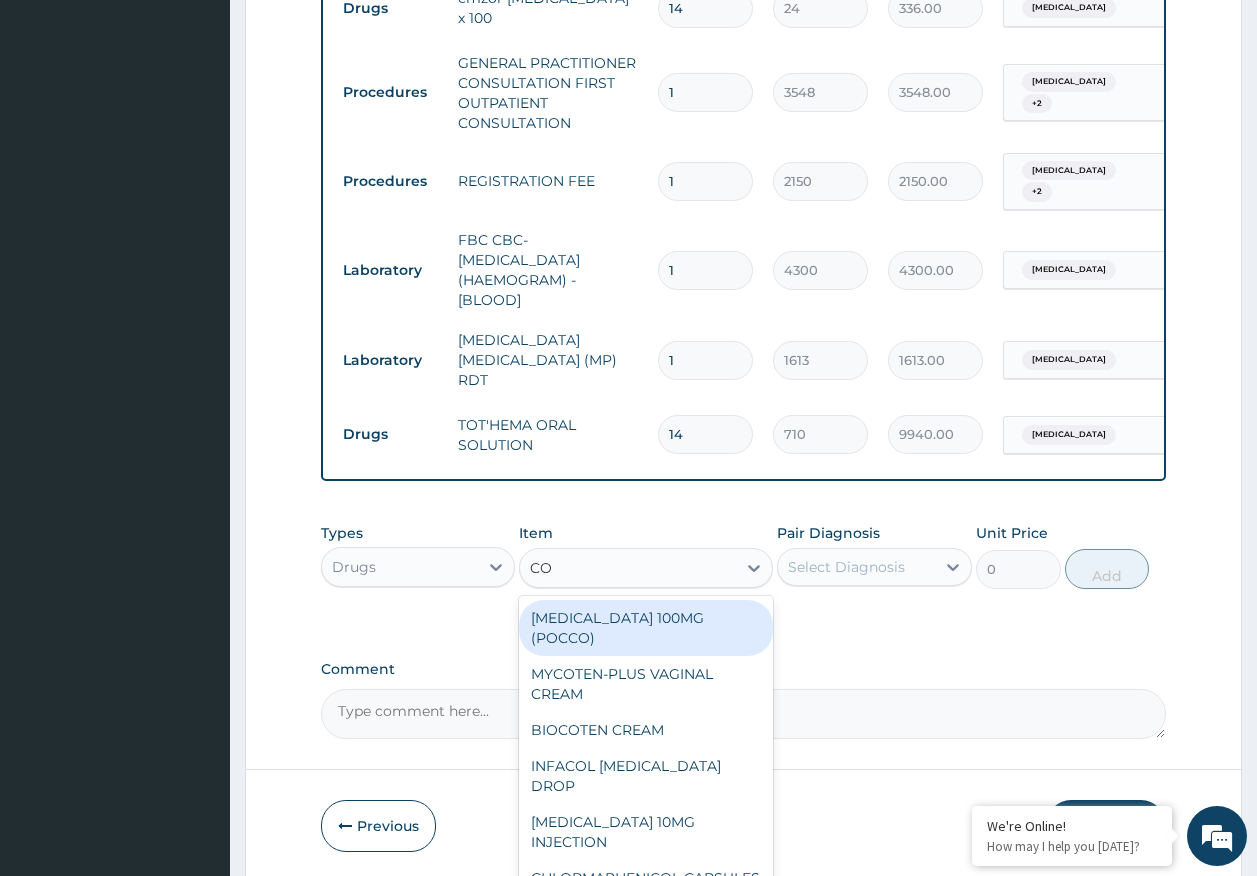 type on "COA" 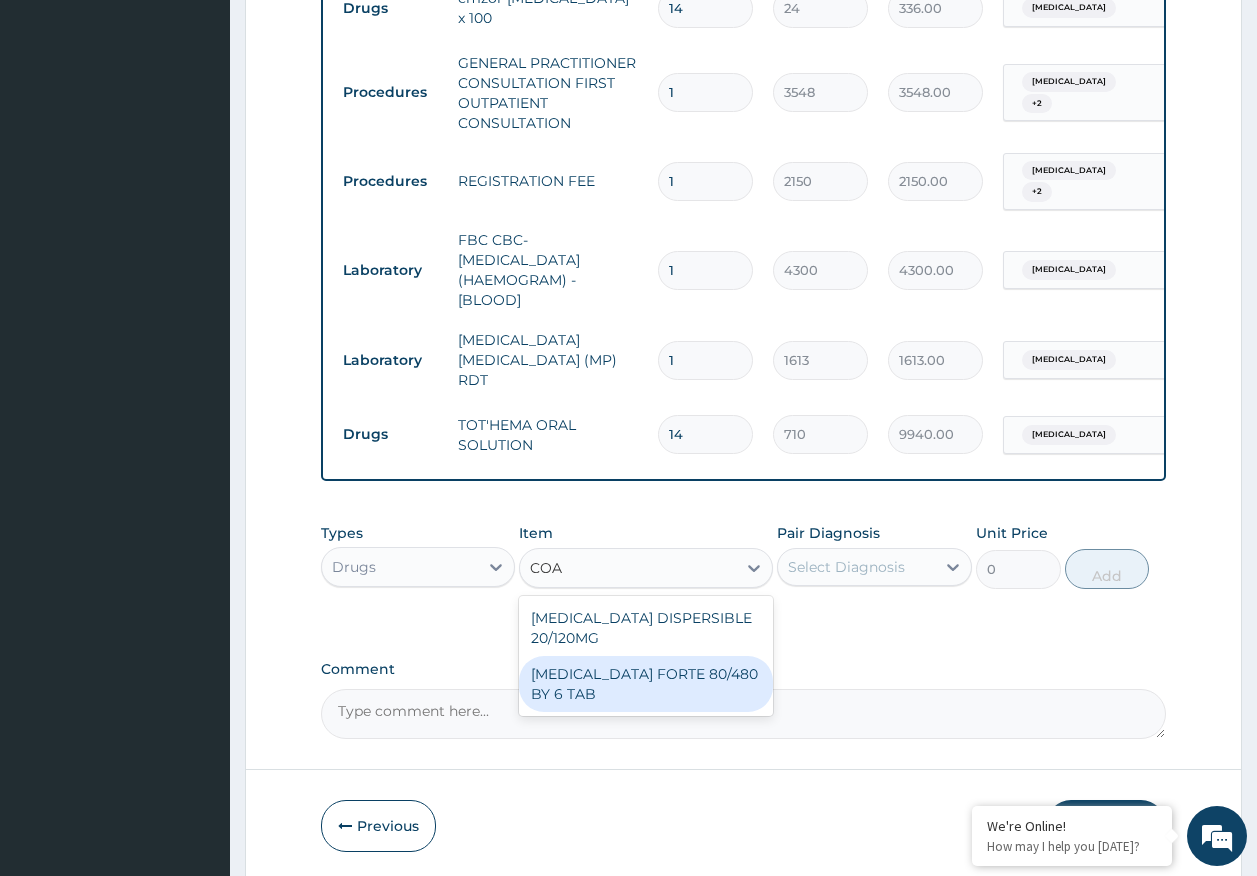 drag, startPoint x: 734, startPoint y: 684, endPoint x: 841, endPoint y: 562, distance: 162.27446 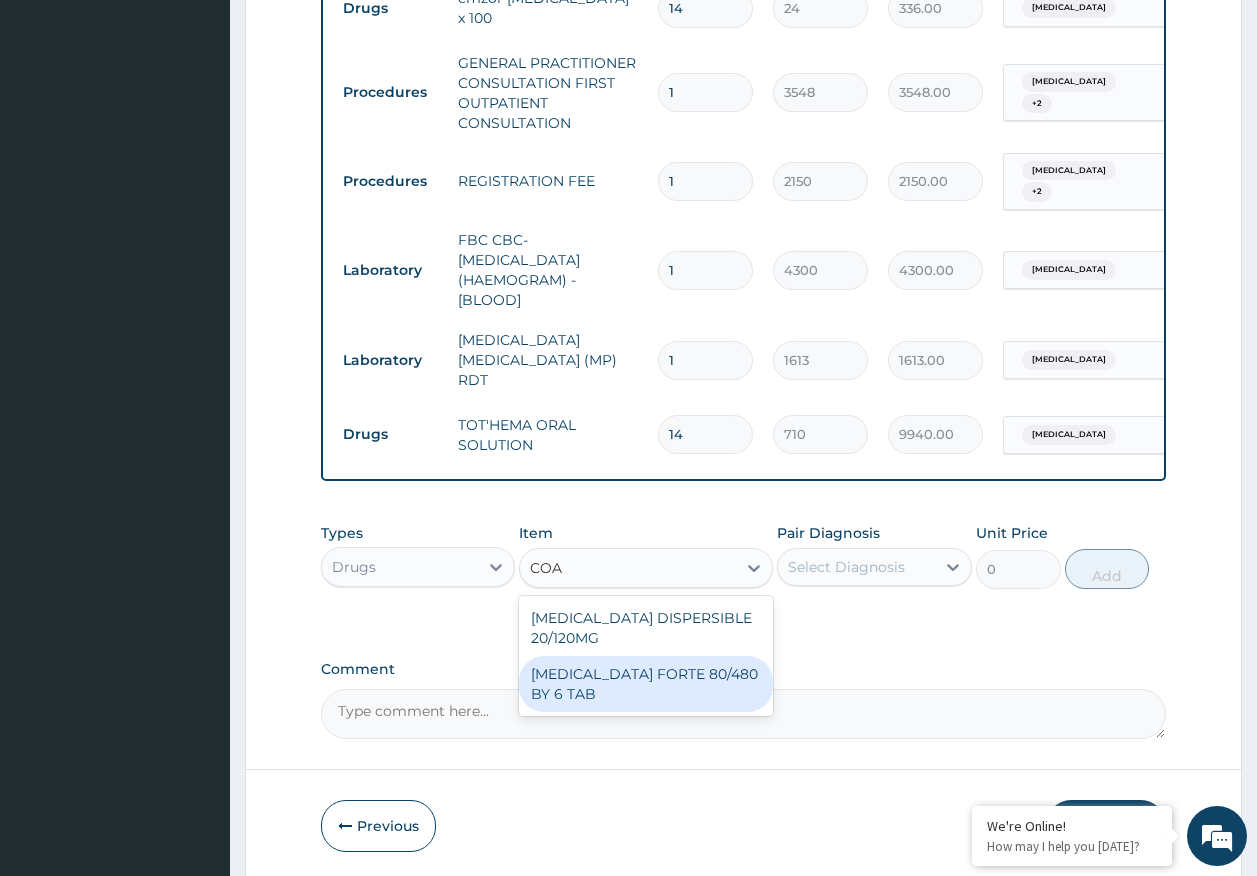 click on "COARTEM FORTE 80/480 BY 6 TAB" at bounding box center (646, 684) 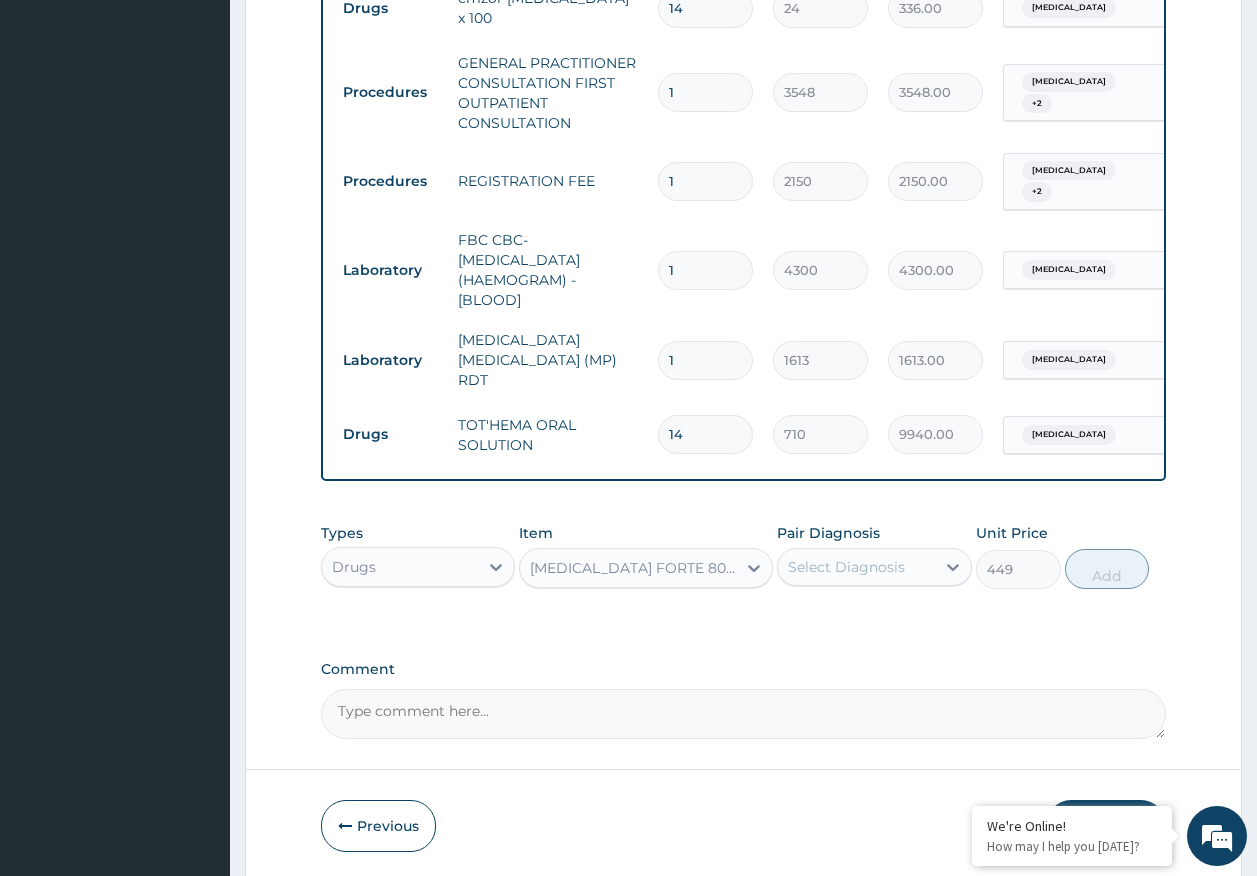 click on "Select Diagnosis" at bounding box center [846, 567] 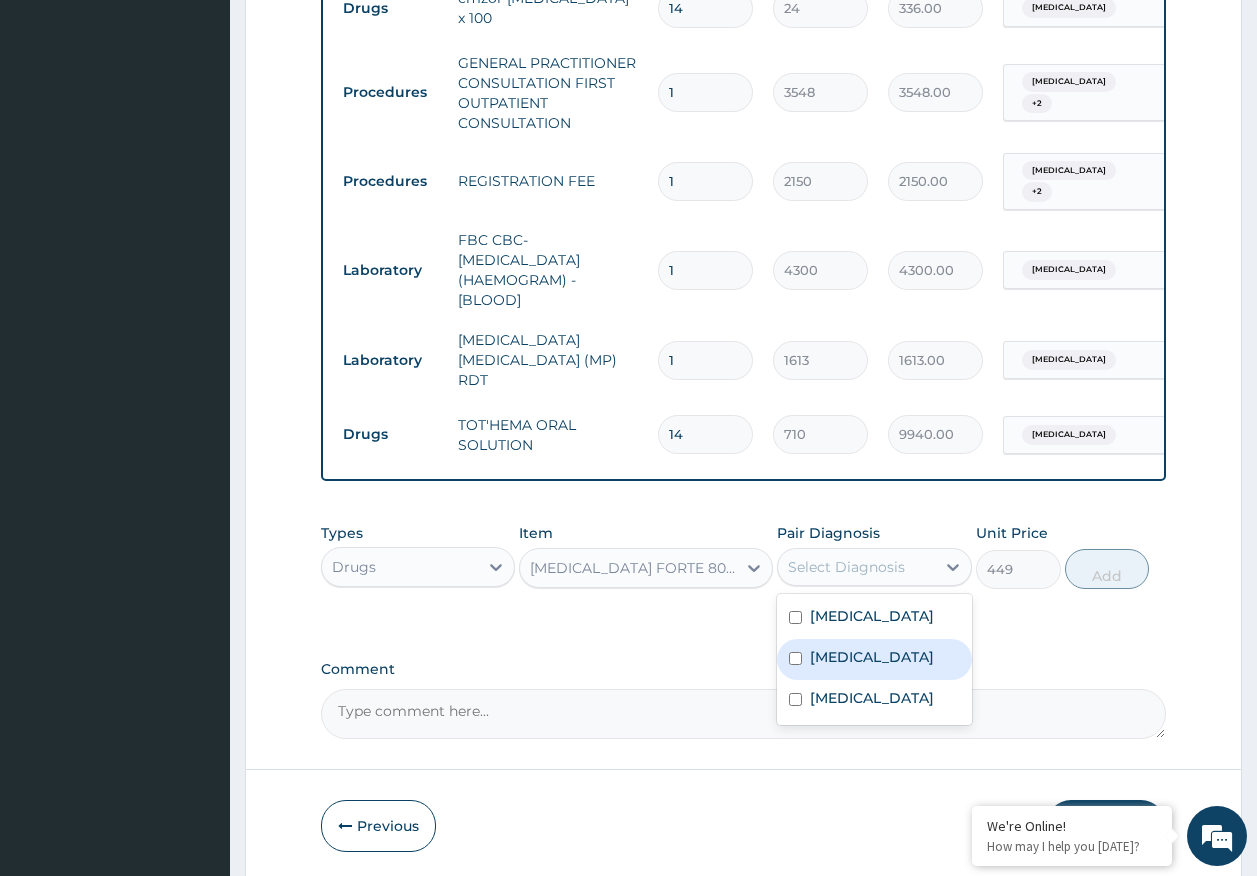 click on "Malaria" at bounding box center [872, 657] 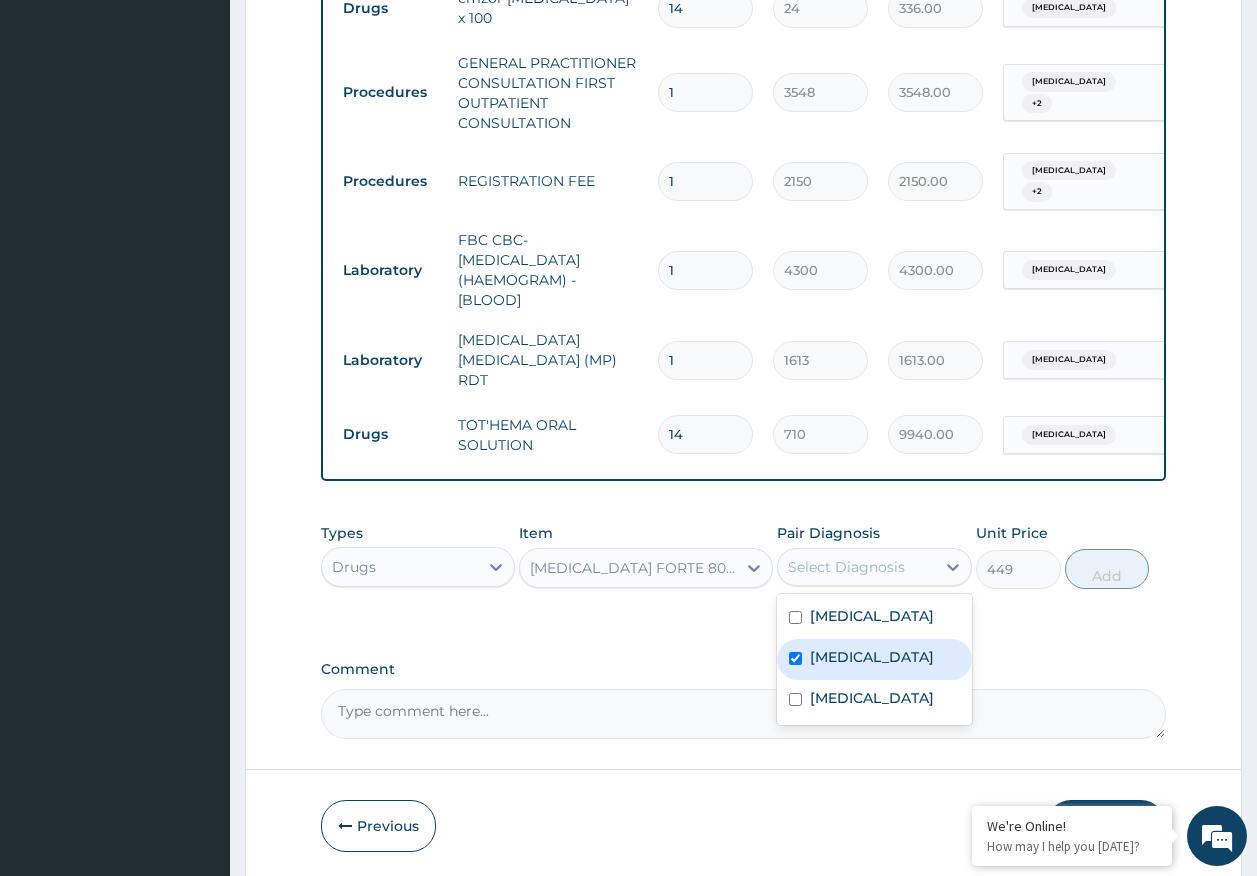 checkbox on "true" 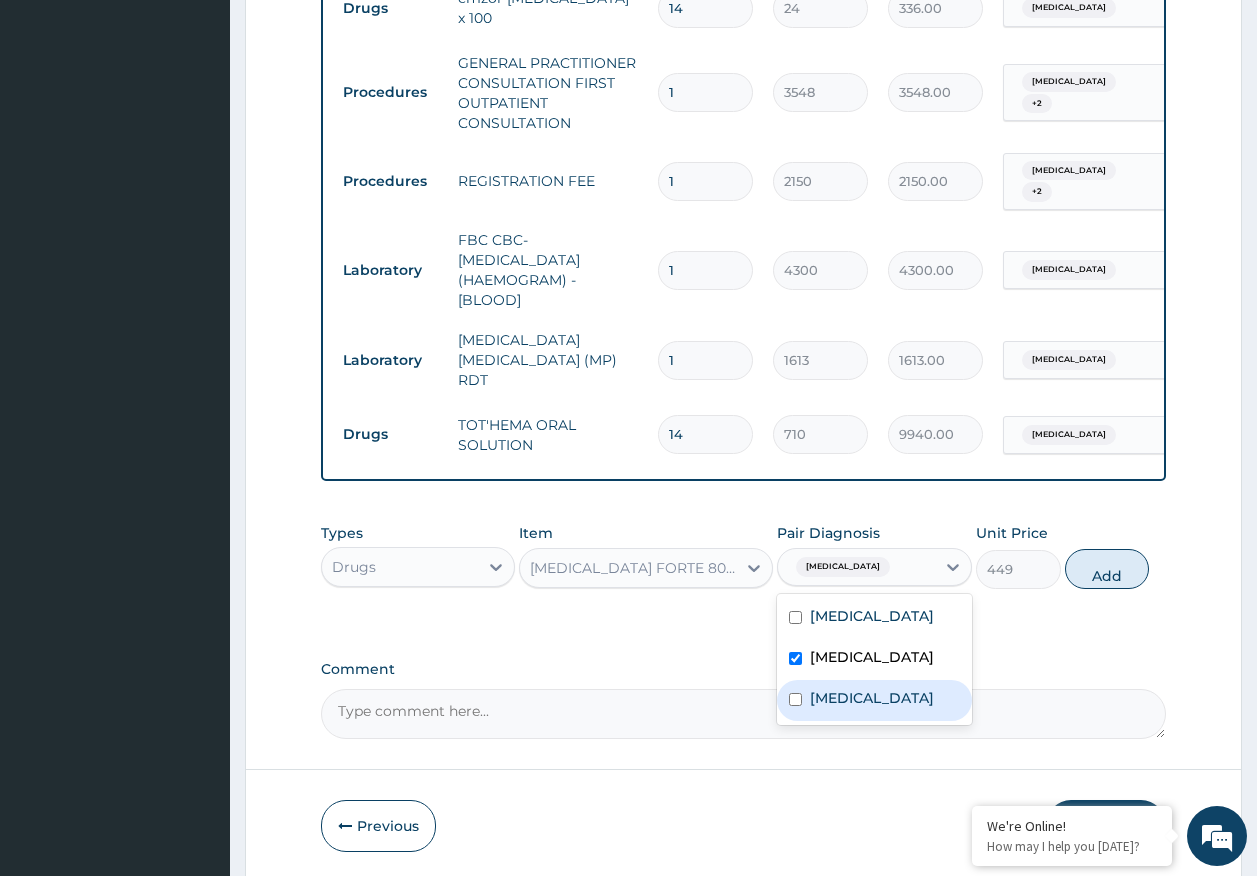 drag, startPoint x: 857, startPoint y: 688, endPoint x: 1027, endPoint y: 630, distance: 179.62183 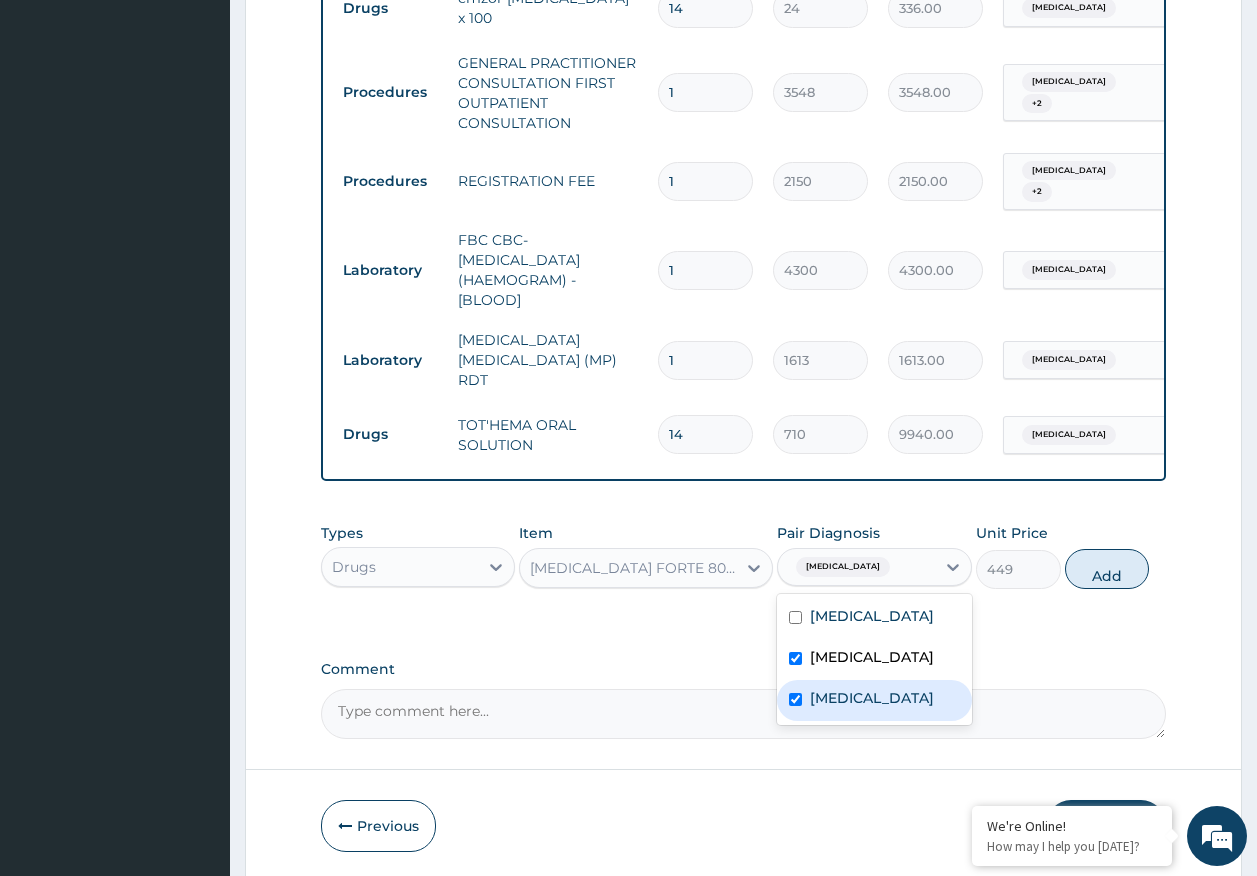 checkbox on "true" 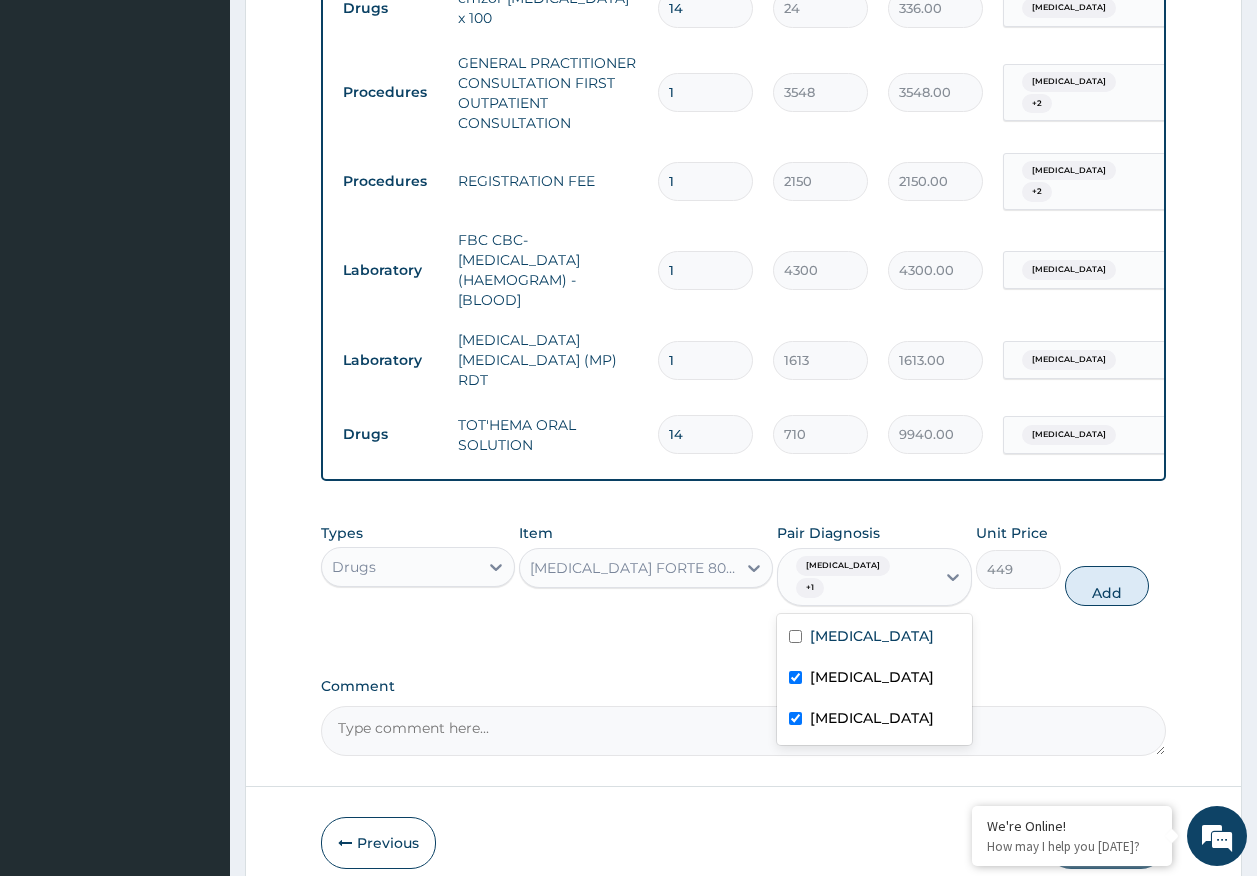 click on "Add" at bounding box center (1107, 586) 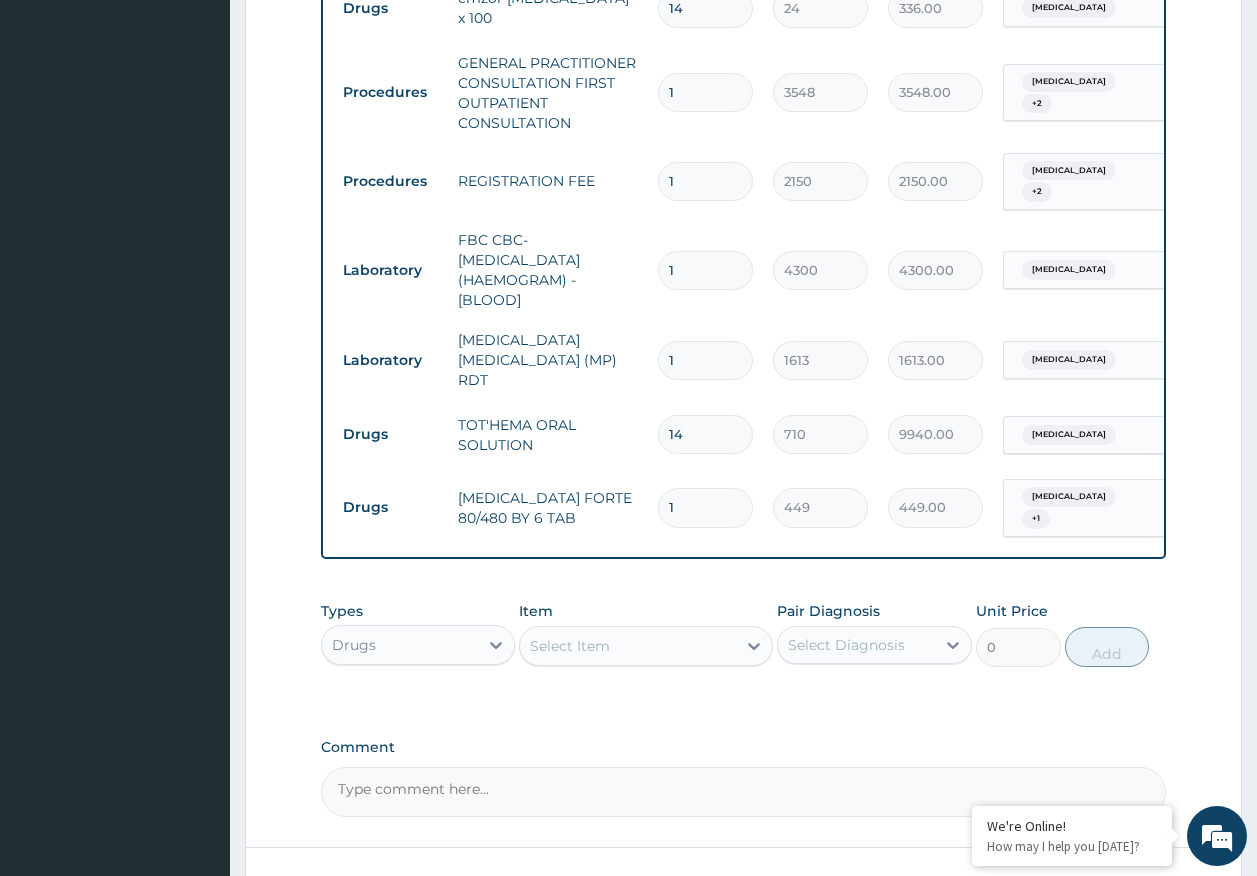 click on "Select Item" at bounding box center (628, 646) 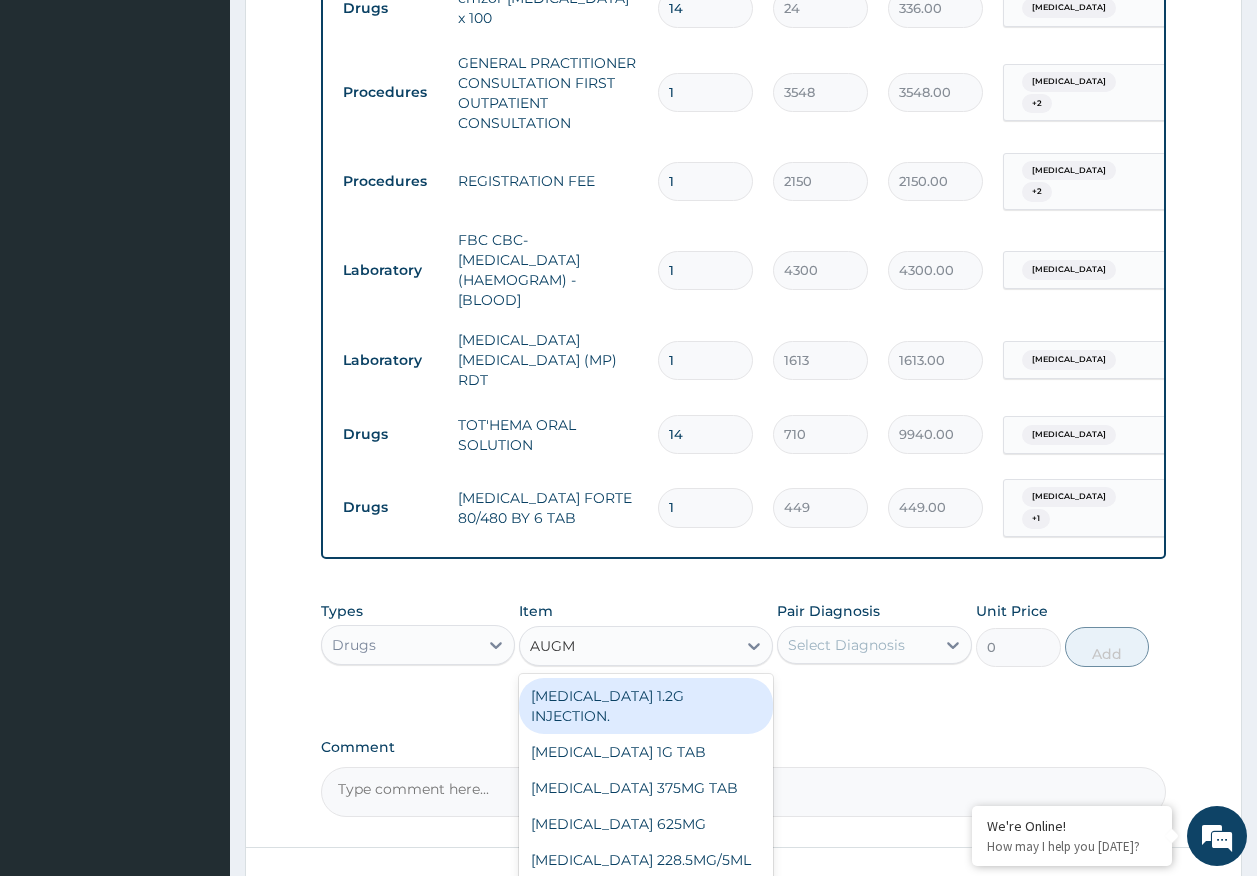 type on "AUGME" 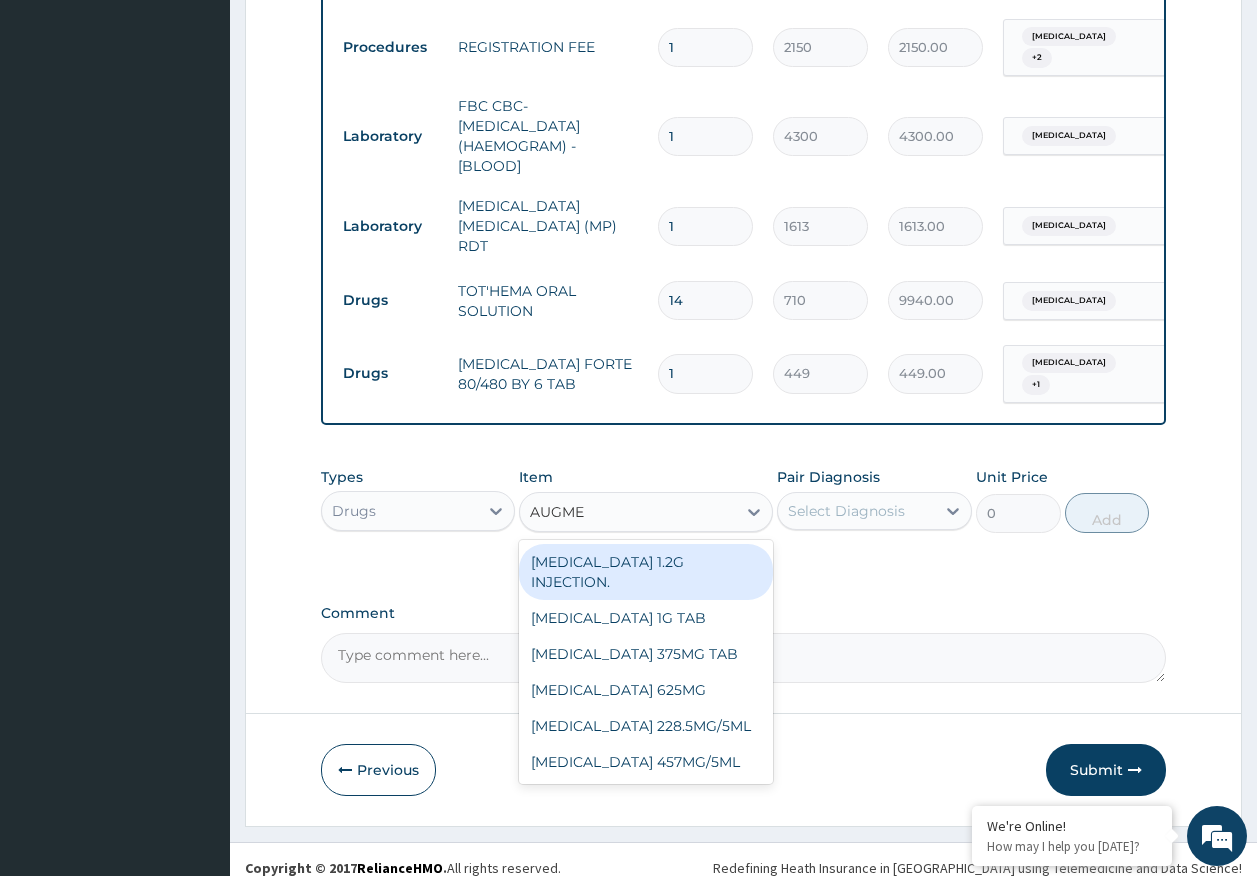 scroll, scrollTop: 1031, scrollLeft: 0, axis: vertical 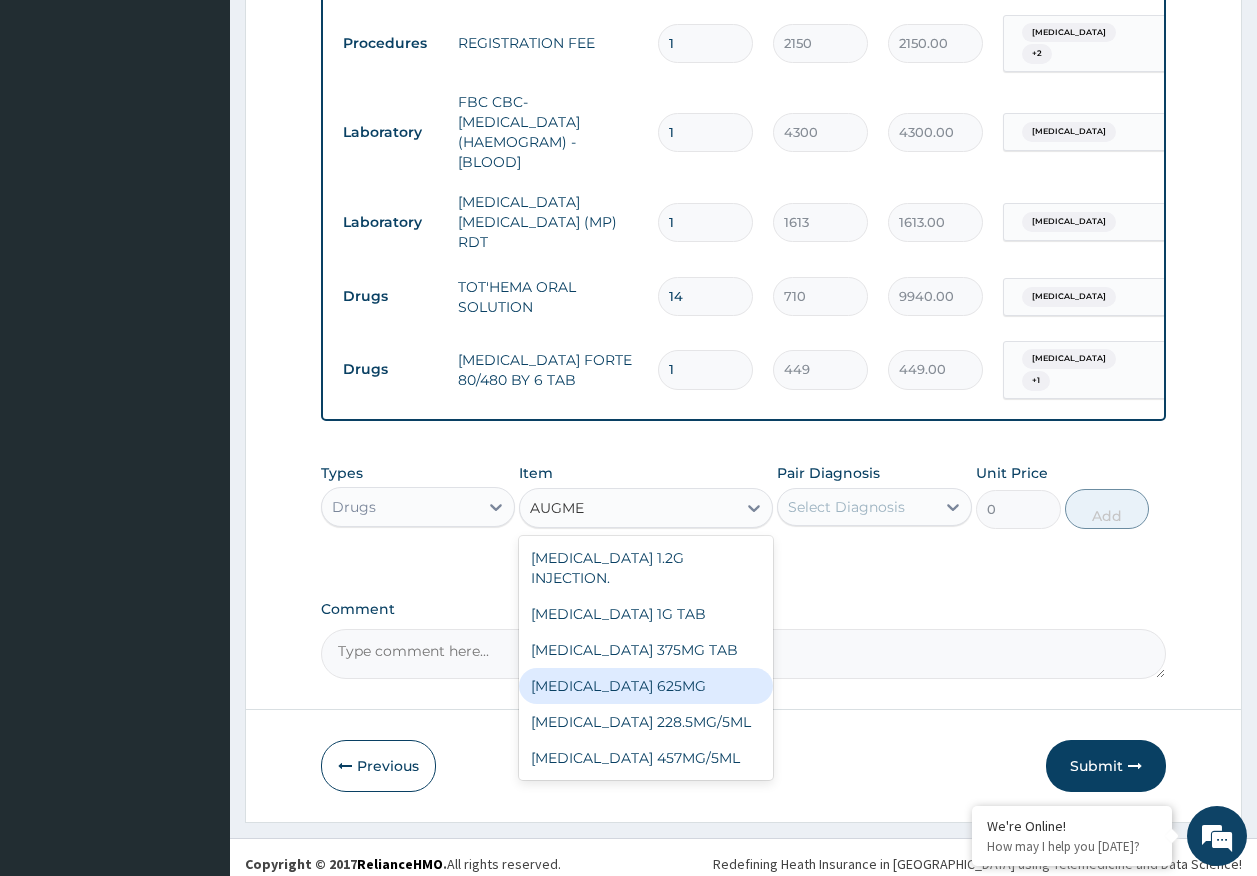click on "AUGMENTIN 625MG" at bounding box center [646, 686] 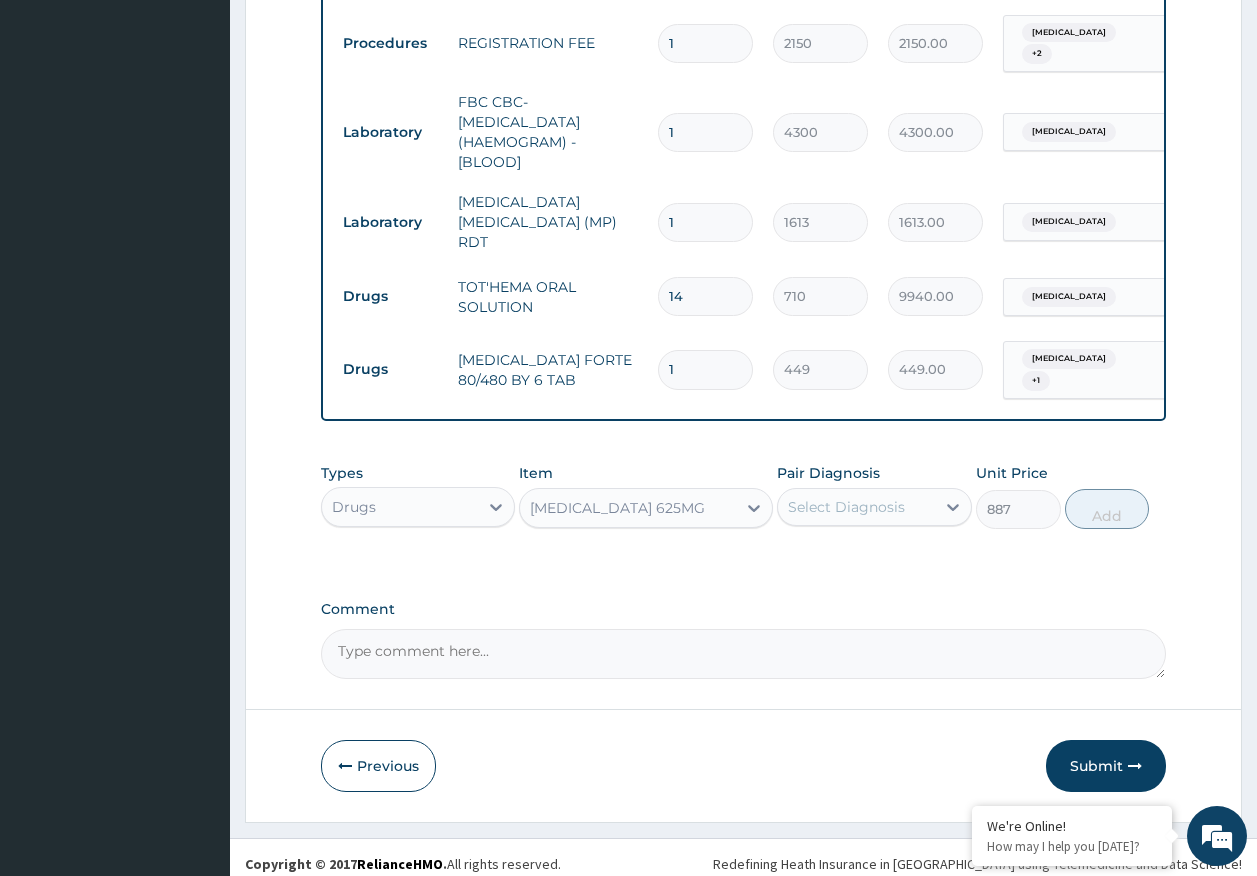 click on "Select Diagnosis" at bounding box center [846, 507] 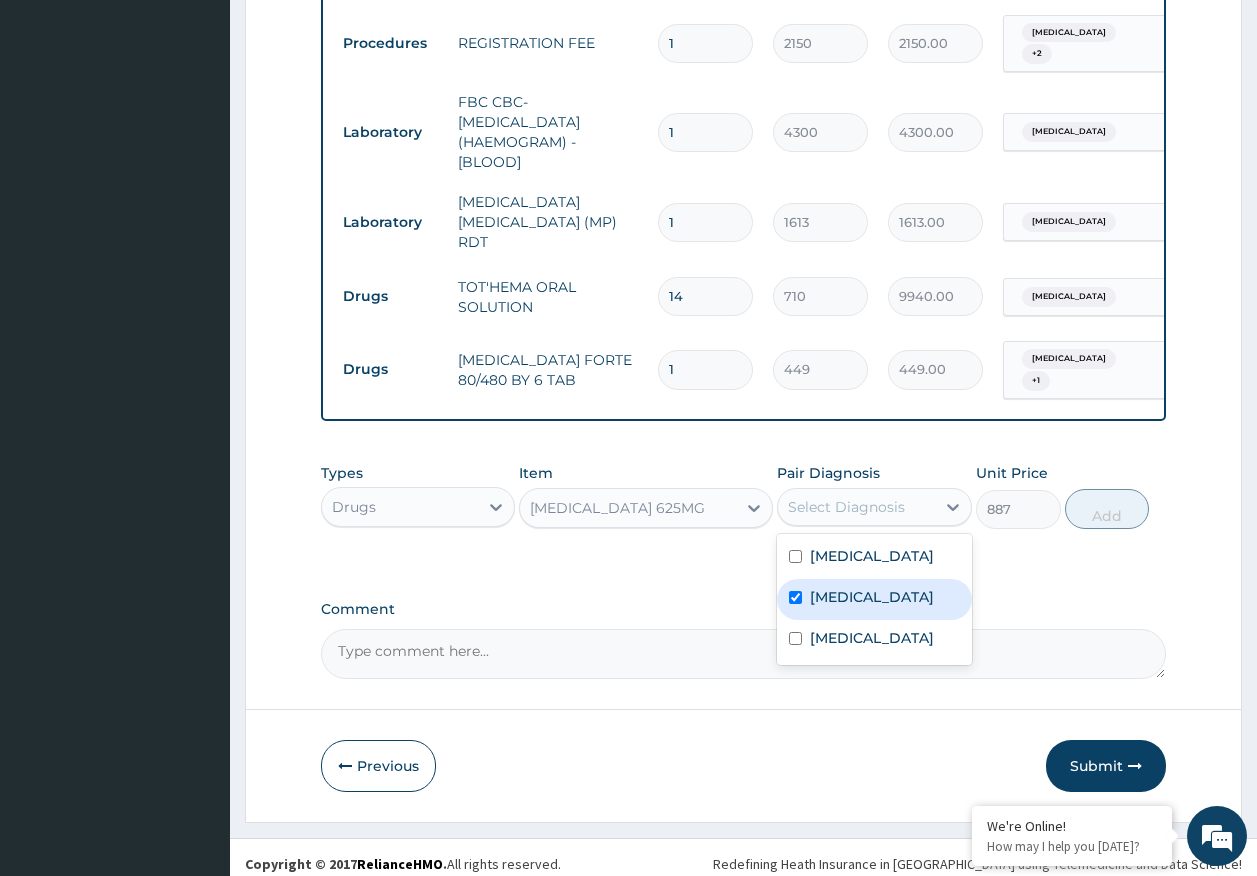 checkbox on "true" 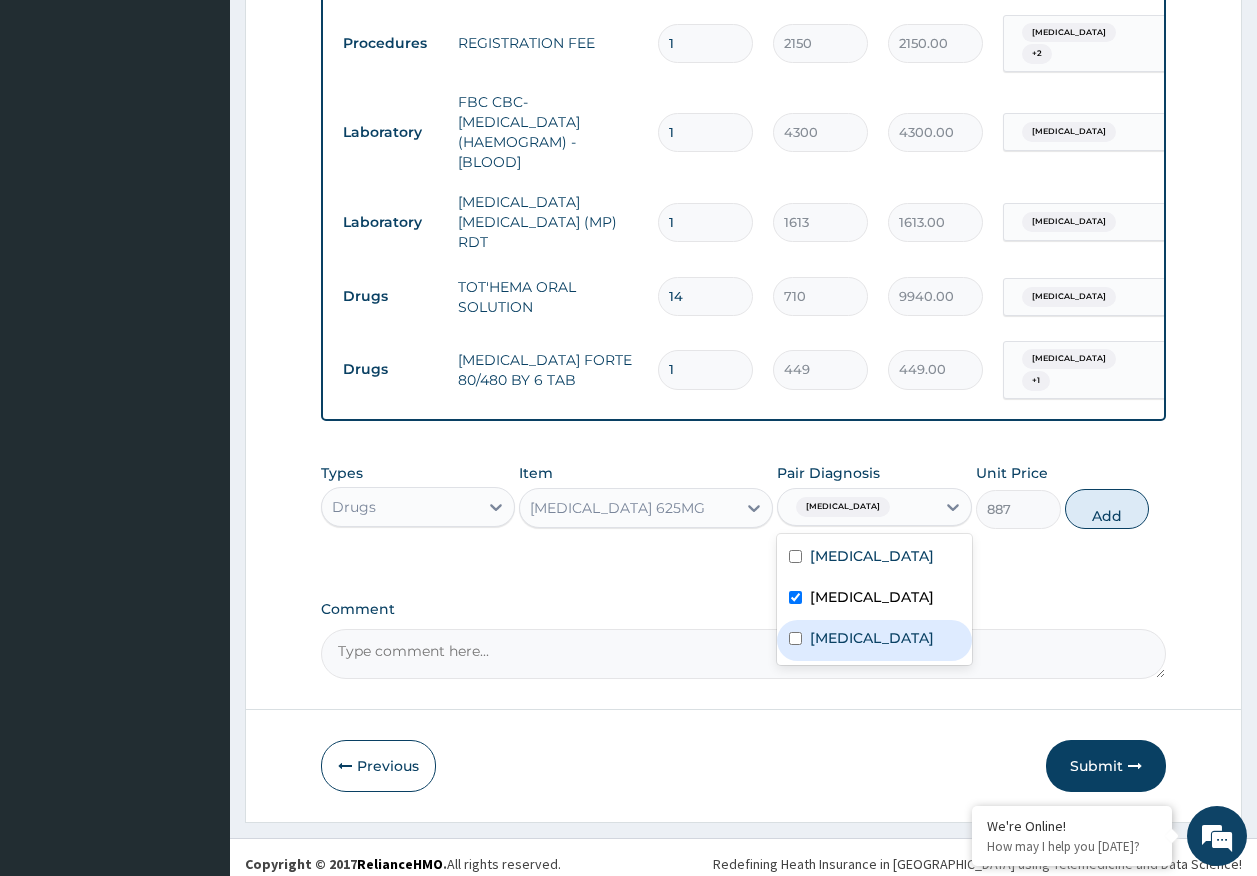 drag, startPoint x: 840, startPoint y: 638, endPoint x: 1108, endPoint y: 506, distance: 298.74405 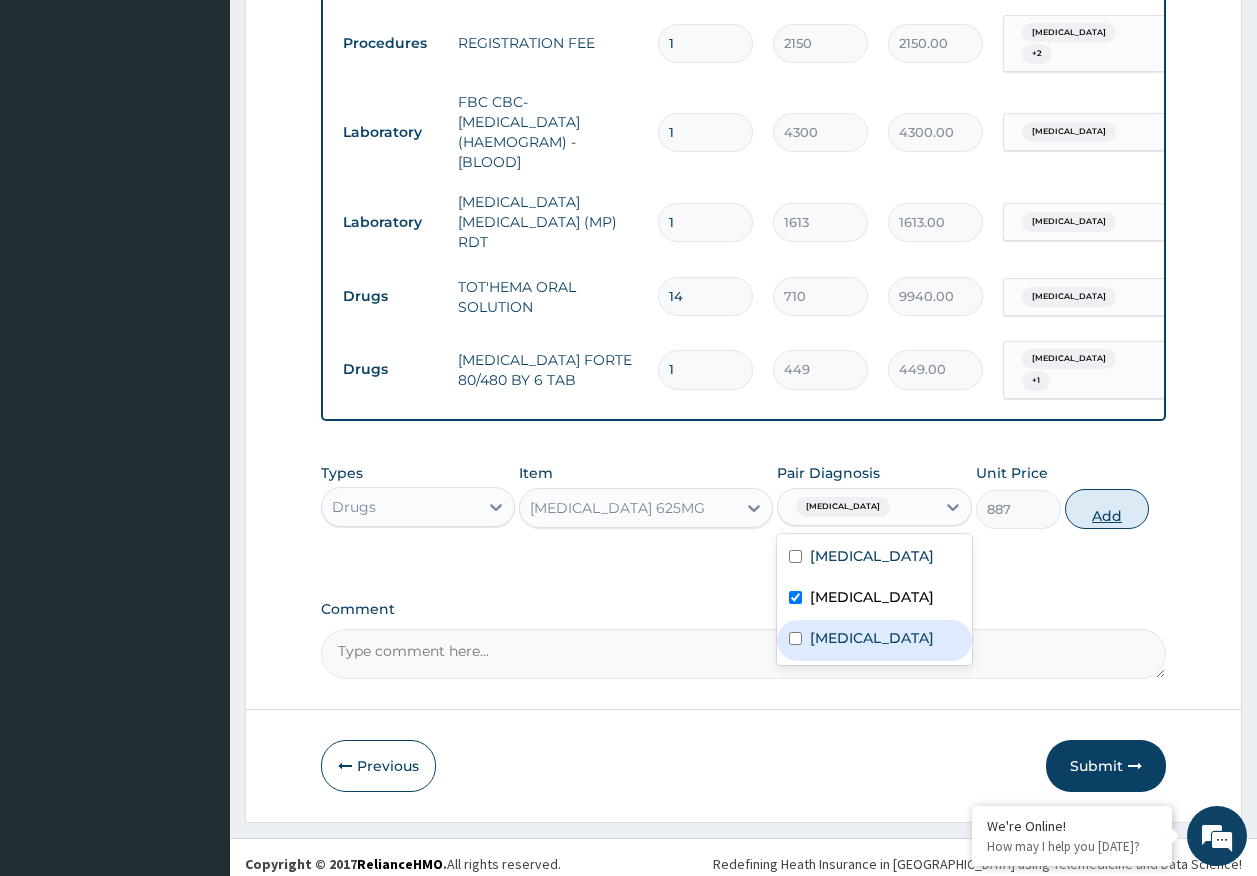 click on "Sepsis" at bounding box center (874, 640) 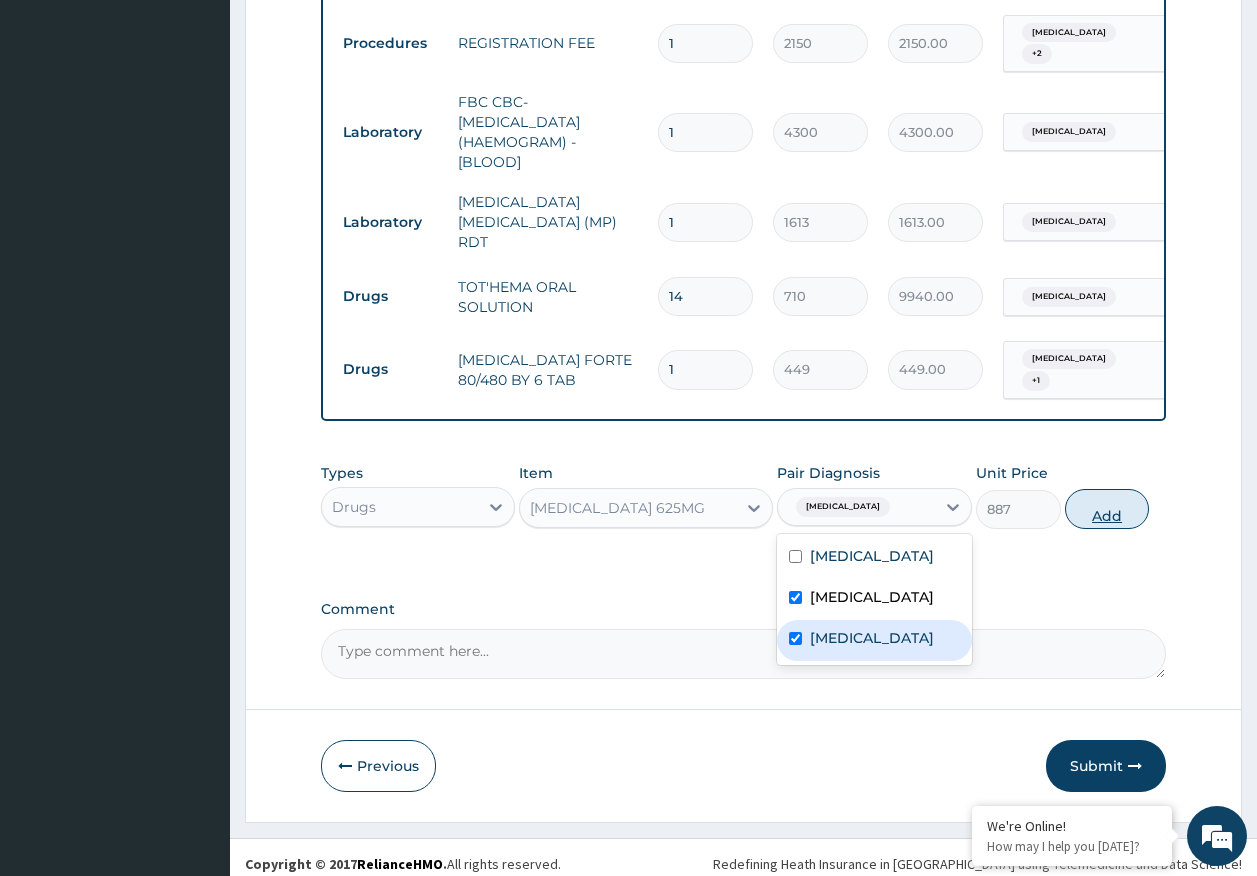 checkbox on "true" 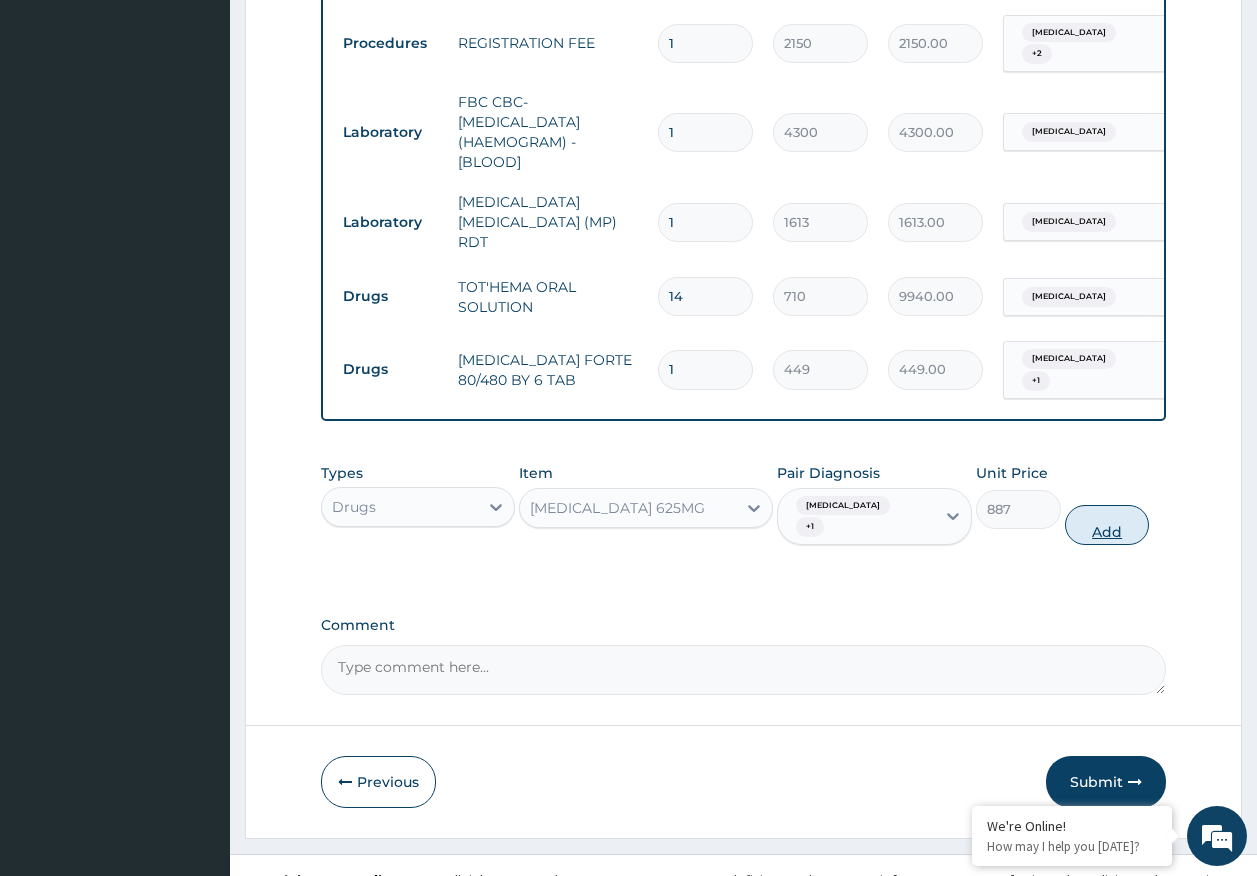 click on "Add" at bounding box center (1107, 525) 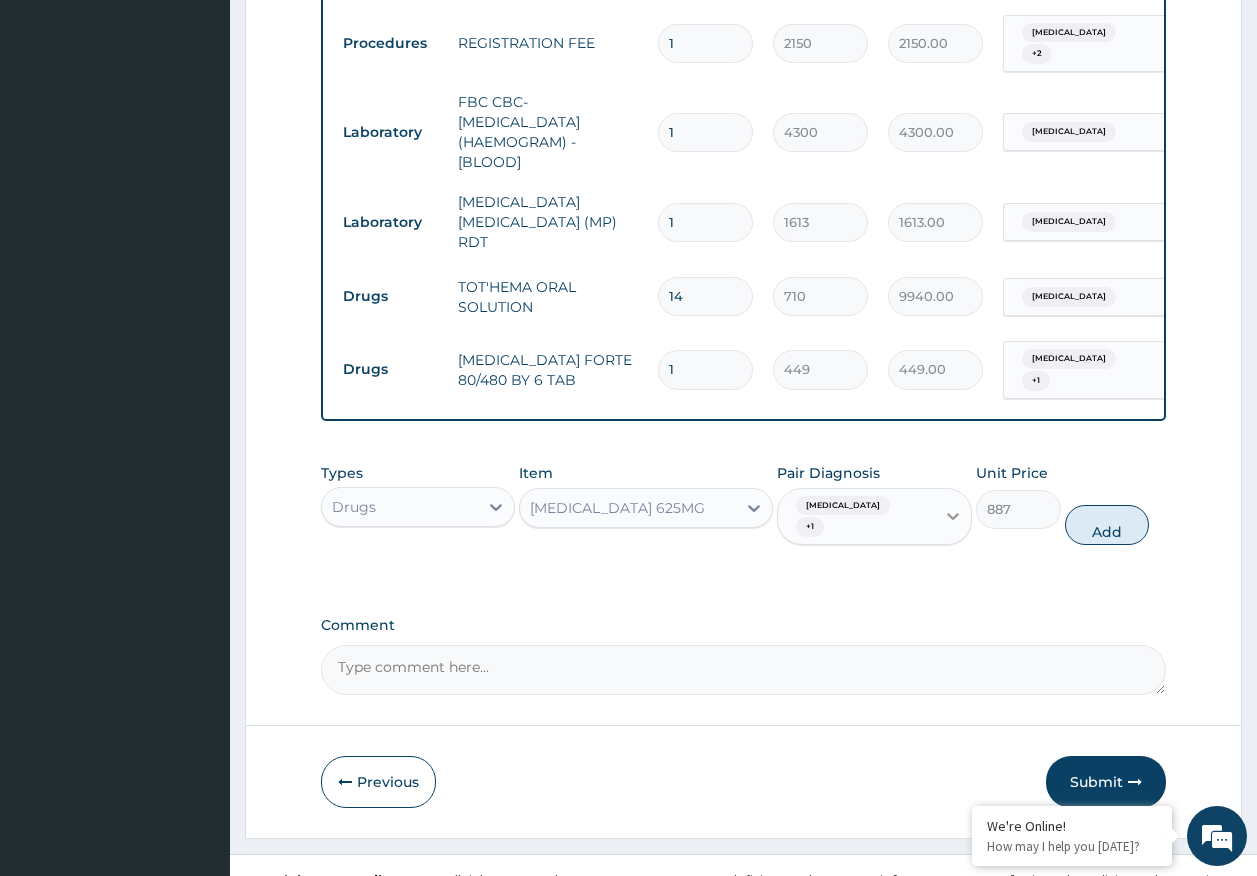 type on "0" 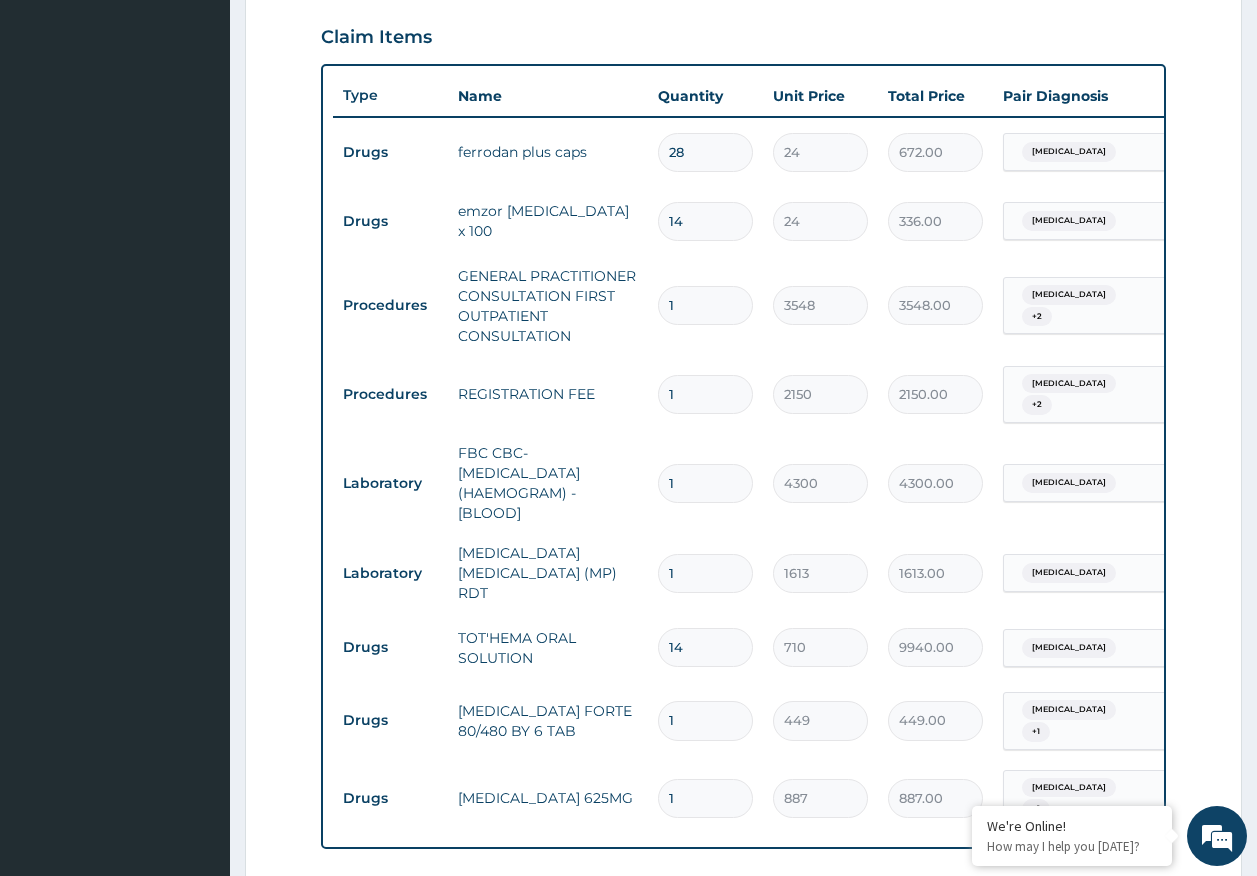 scroll, scrollTop: 531, scrollLeft: 0, axis: vertical 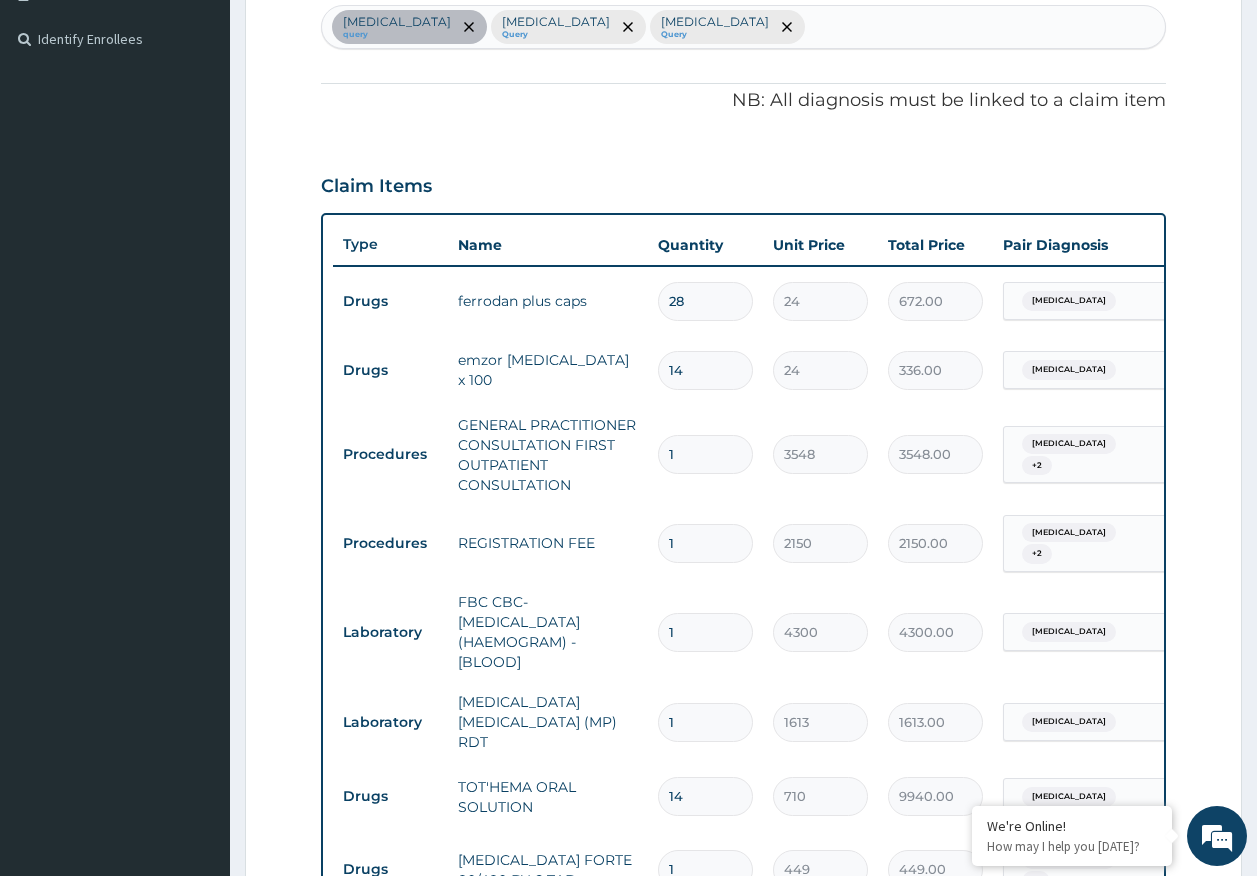 click on "Anemia query Malaria Query Sepsis Query" at bounding box center (744, 27) 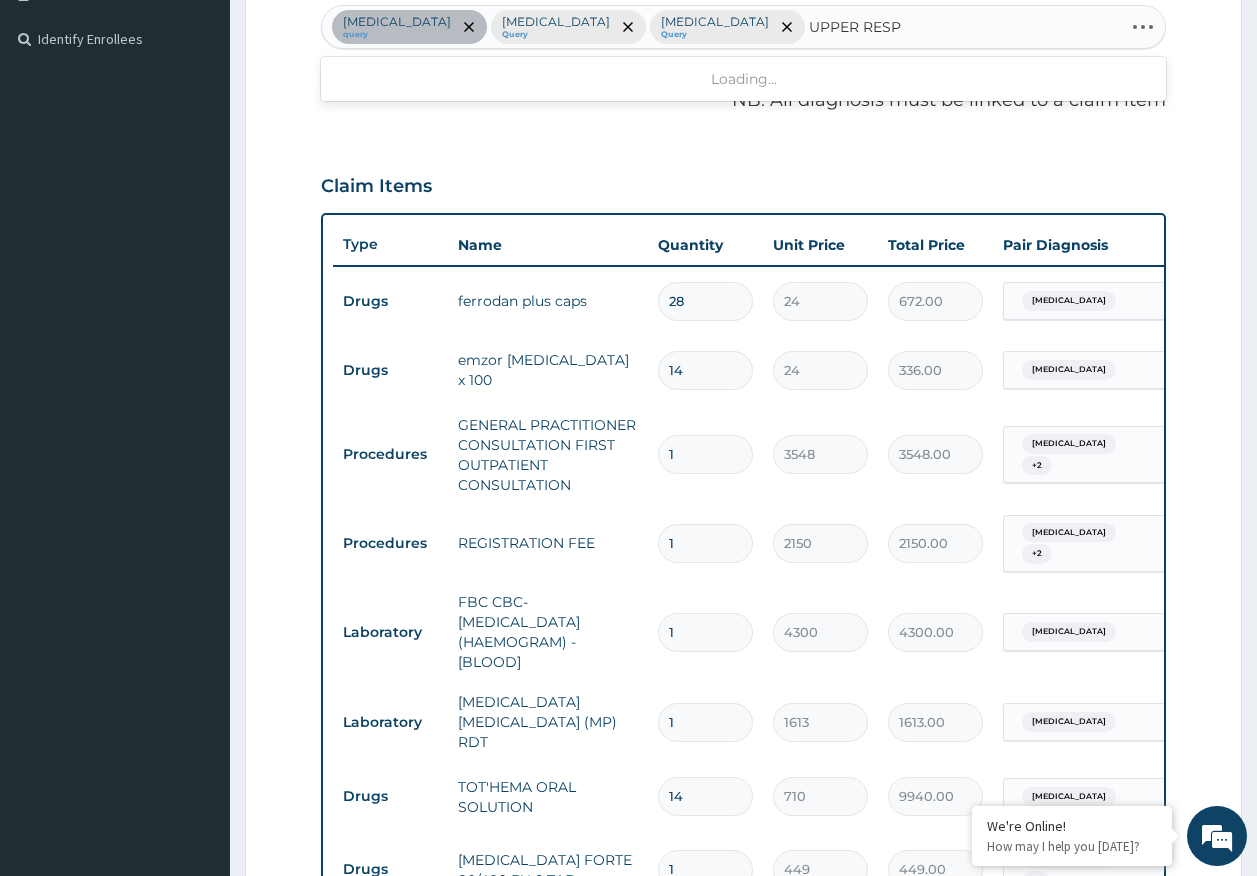 type on "UPPER RESPI" 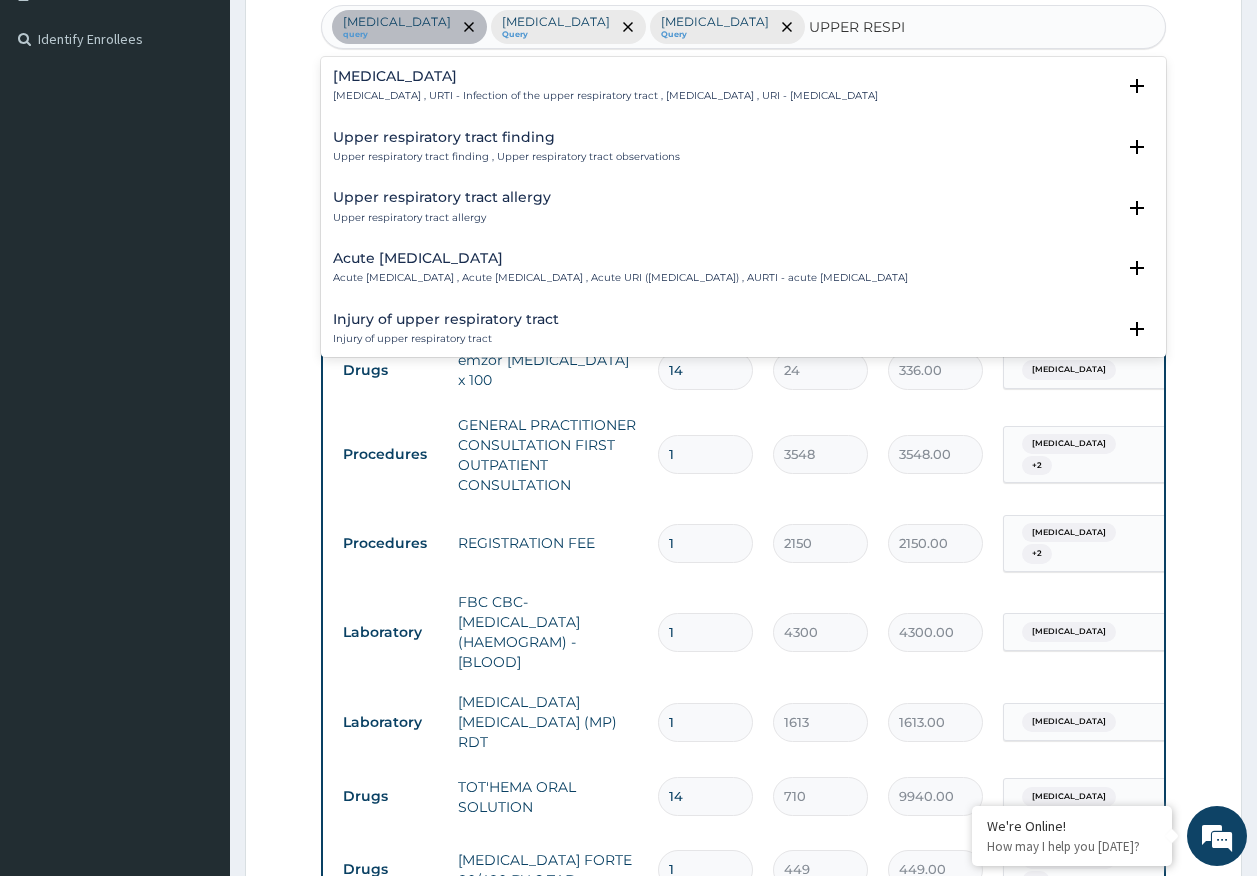 click on "Upper respiratory infection , URTI - Infection of the upper respiratory tract , Upper respiratory tract infection , URI - Upper respiratory infection" at bounding box center [605, 96] 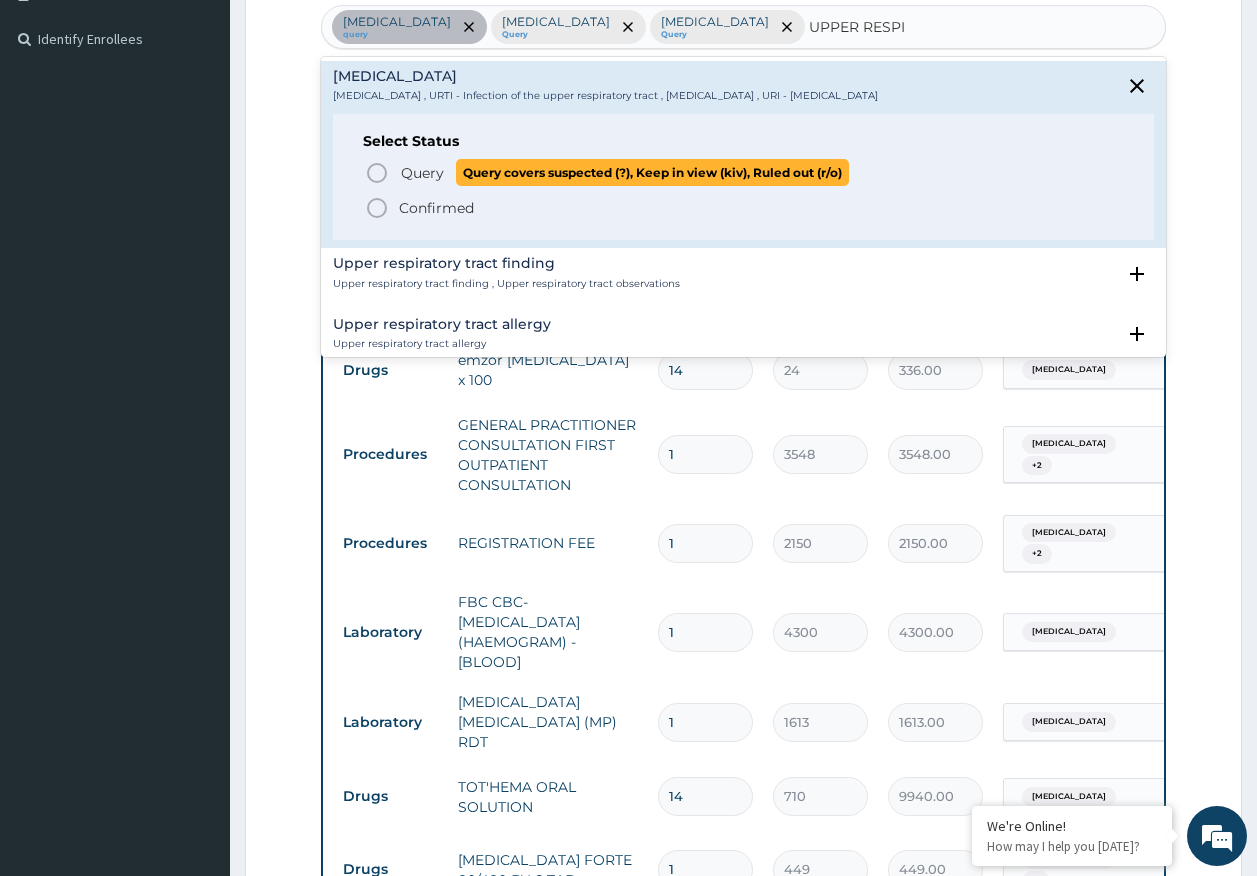 click on "Query covers suspected (?), Keep in view (kiv), Ruled out (r/o)" at bounding box center [652, 172] 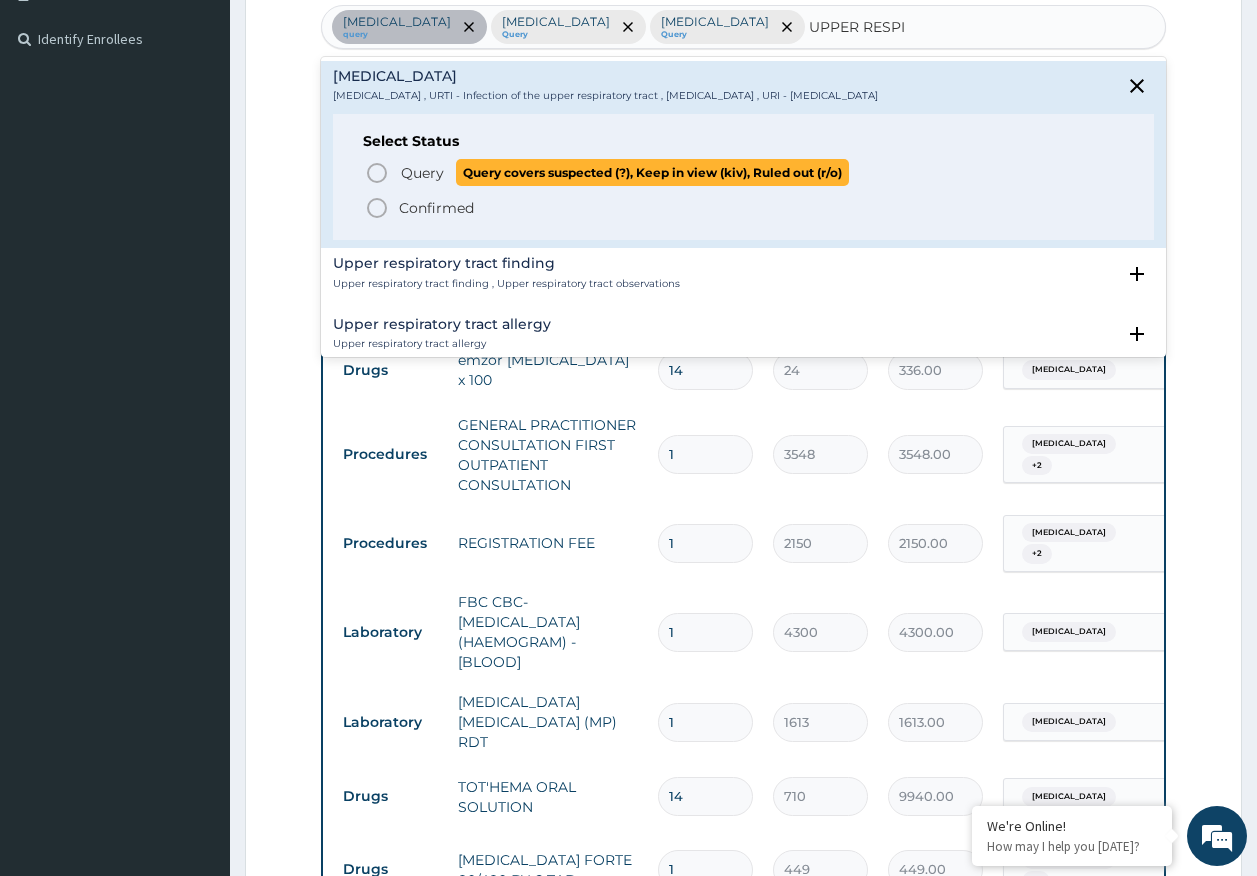 type 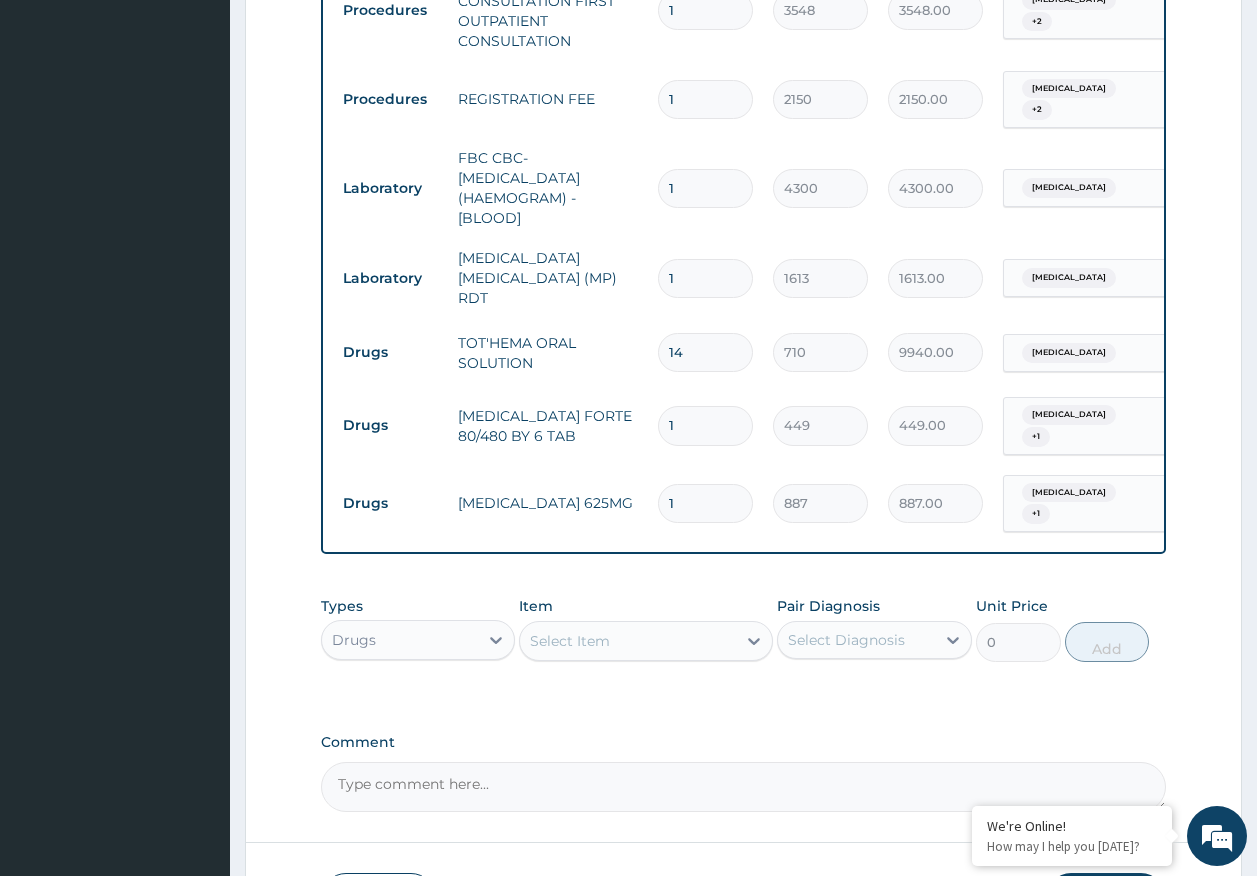 scroll, scrollTop: 1031, scrollLeft: 0, axis: vertical 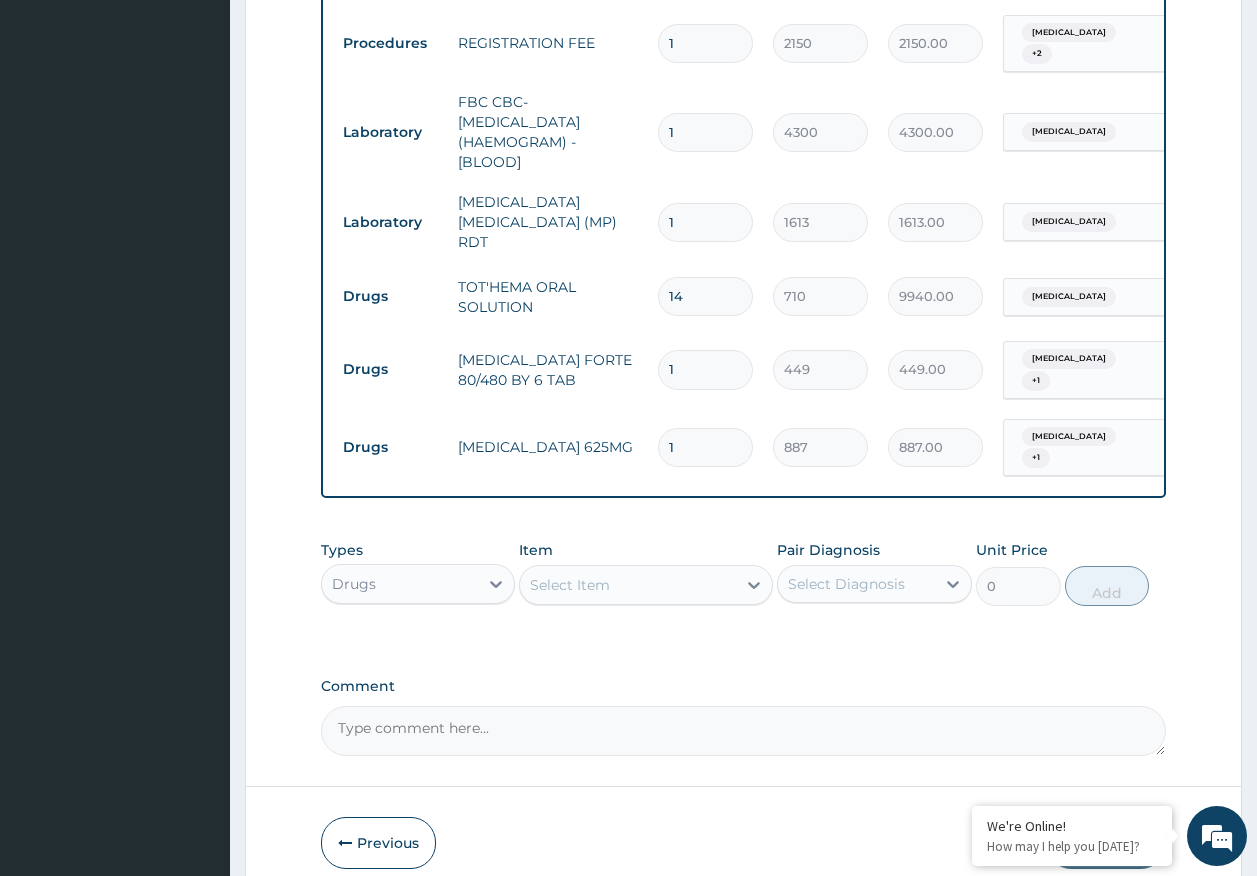click on "Malaria  + 1" at bounding box center [1082, 448] 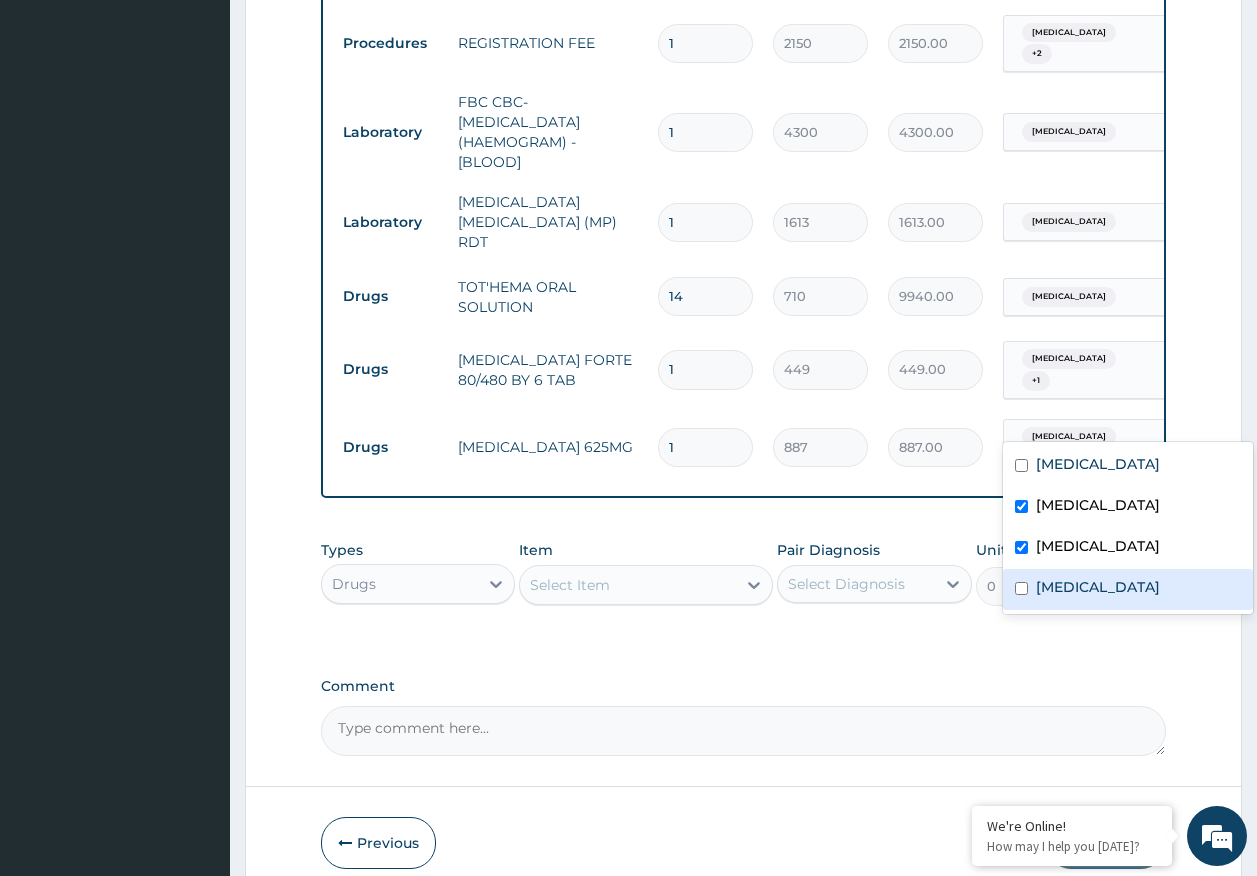 drag, startPoint x: 1046, startPoint y: 596, endPoint x: 1039, endPoint y: 553, distance: 43.56604 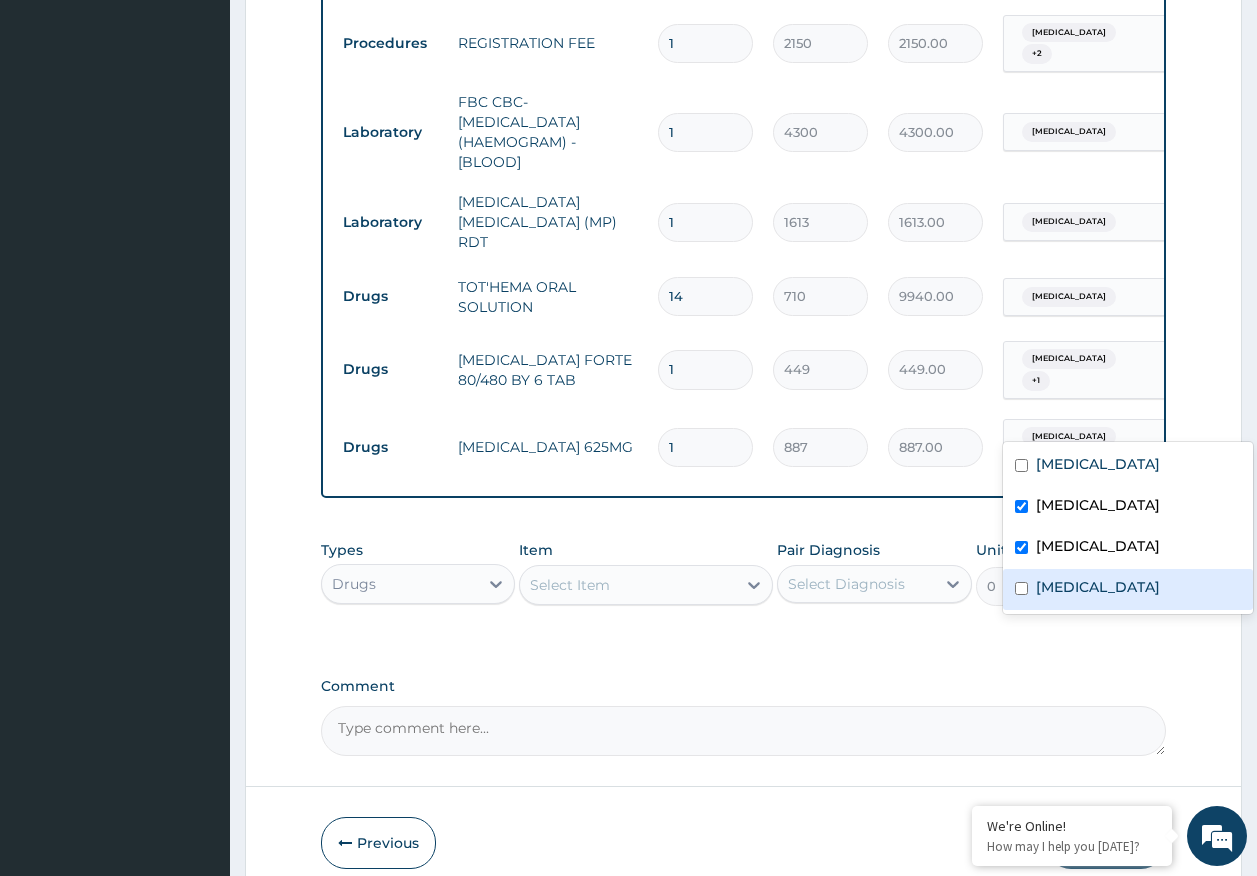 click on "Upper respiratory infection" at bounding box center (1098, 587) 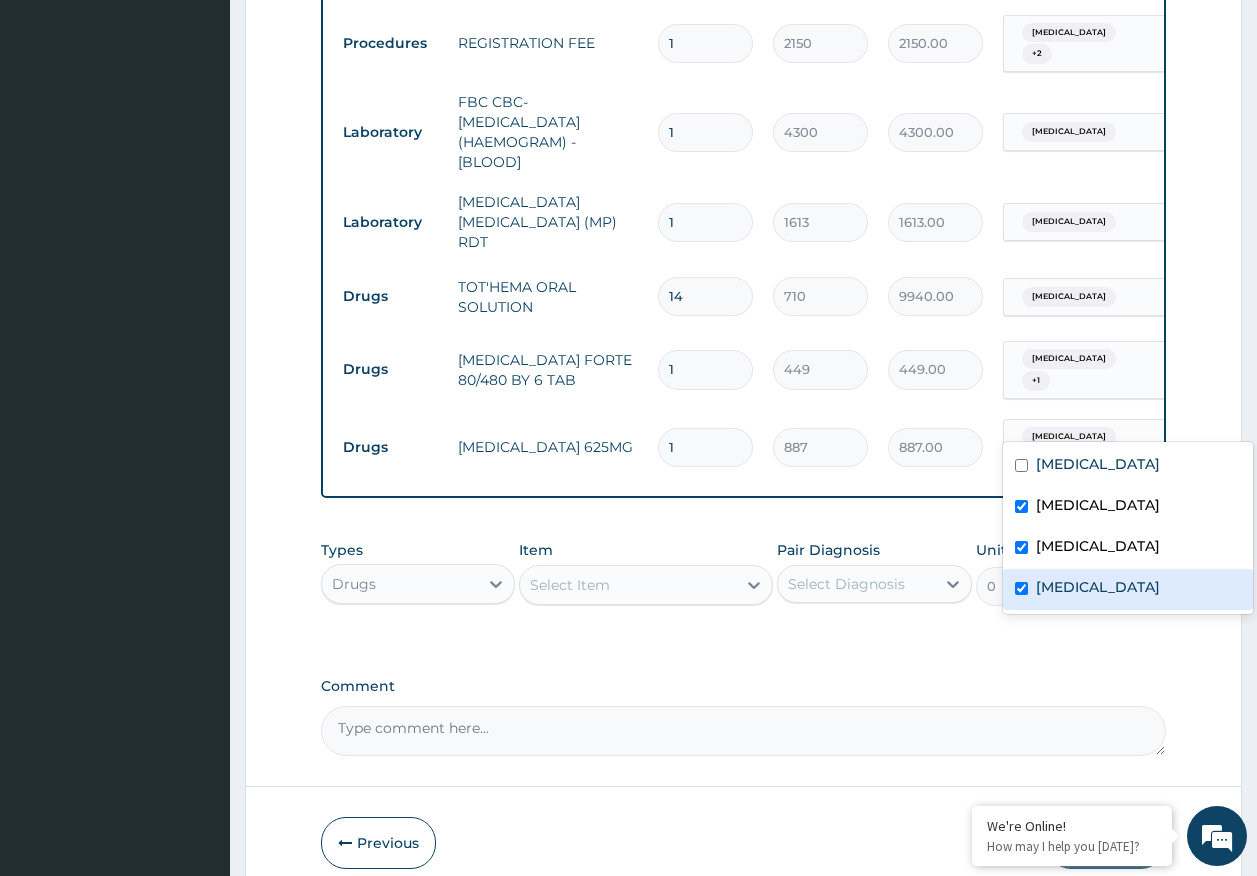 checkbox on "true" 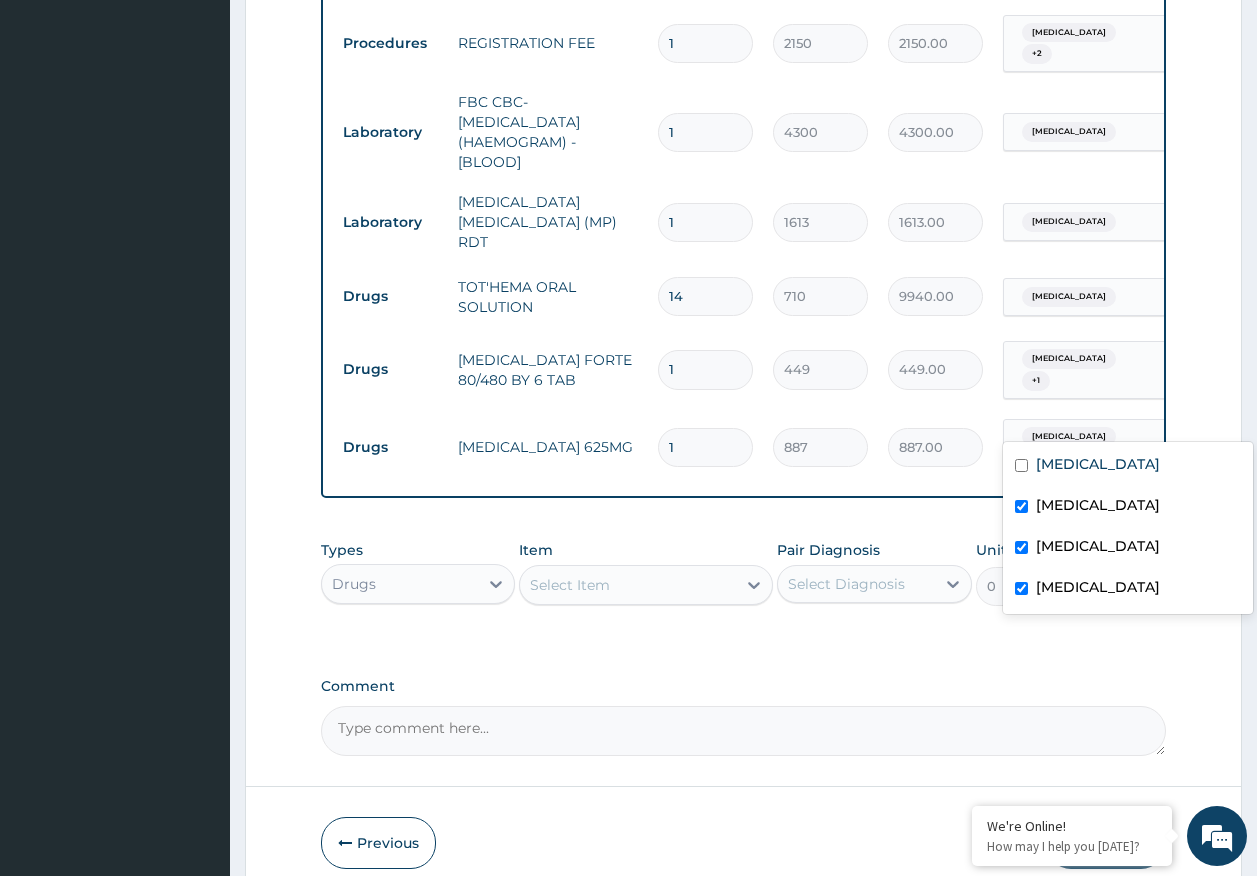 click on "Sepsis" at bounding box center [1098, 546] 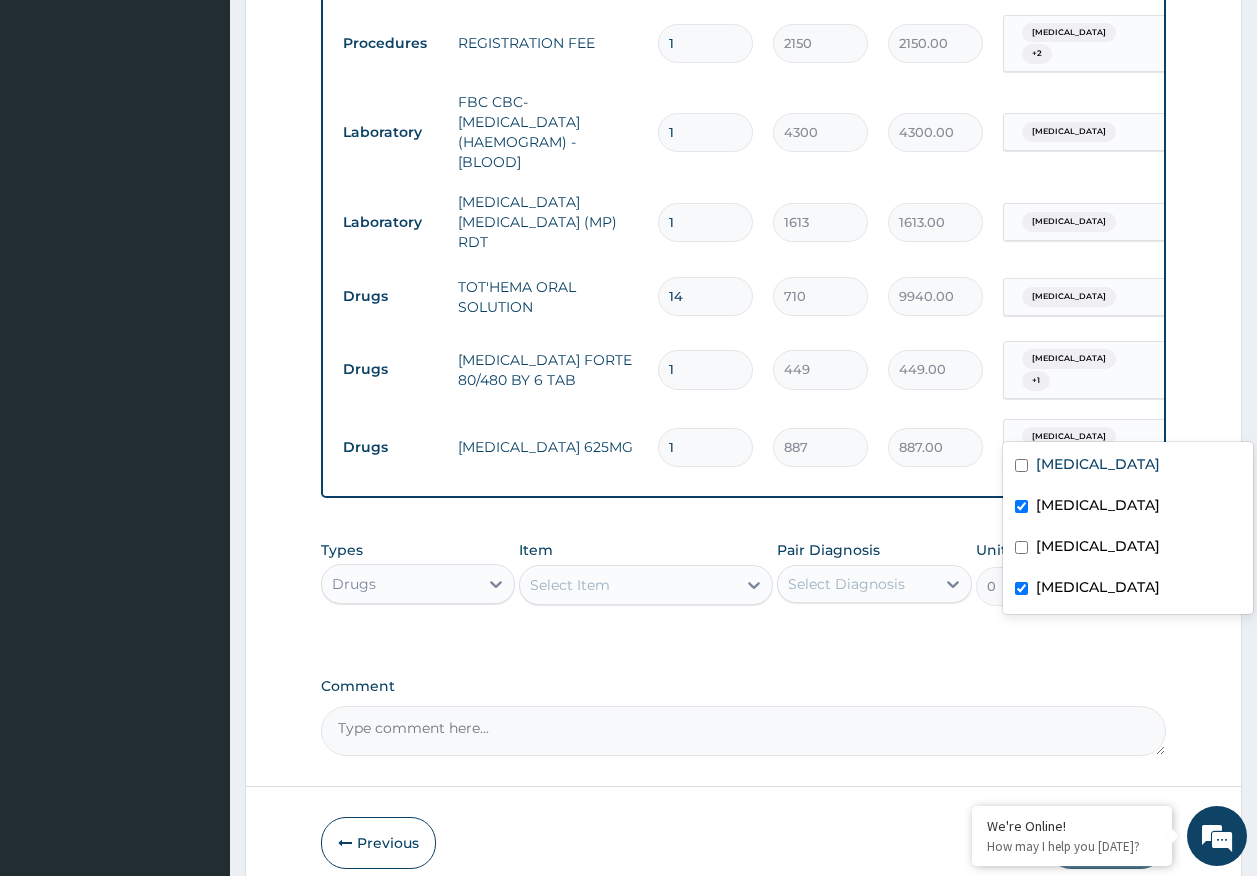 checkbox on "false" 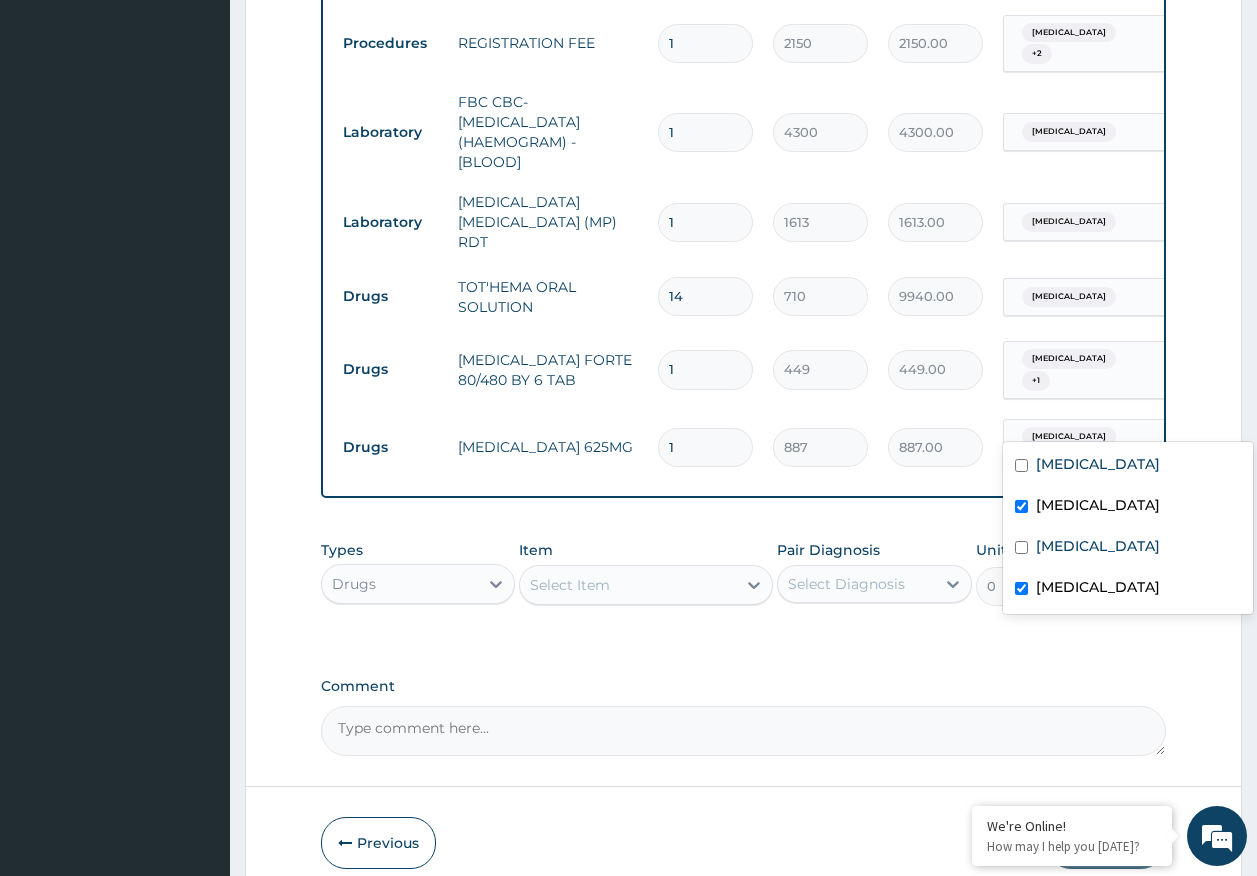 click on "Malaria" at bounding box center [1098, 505] 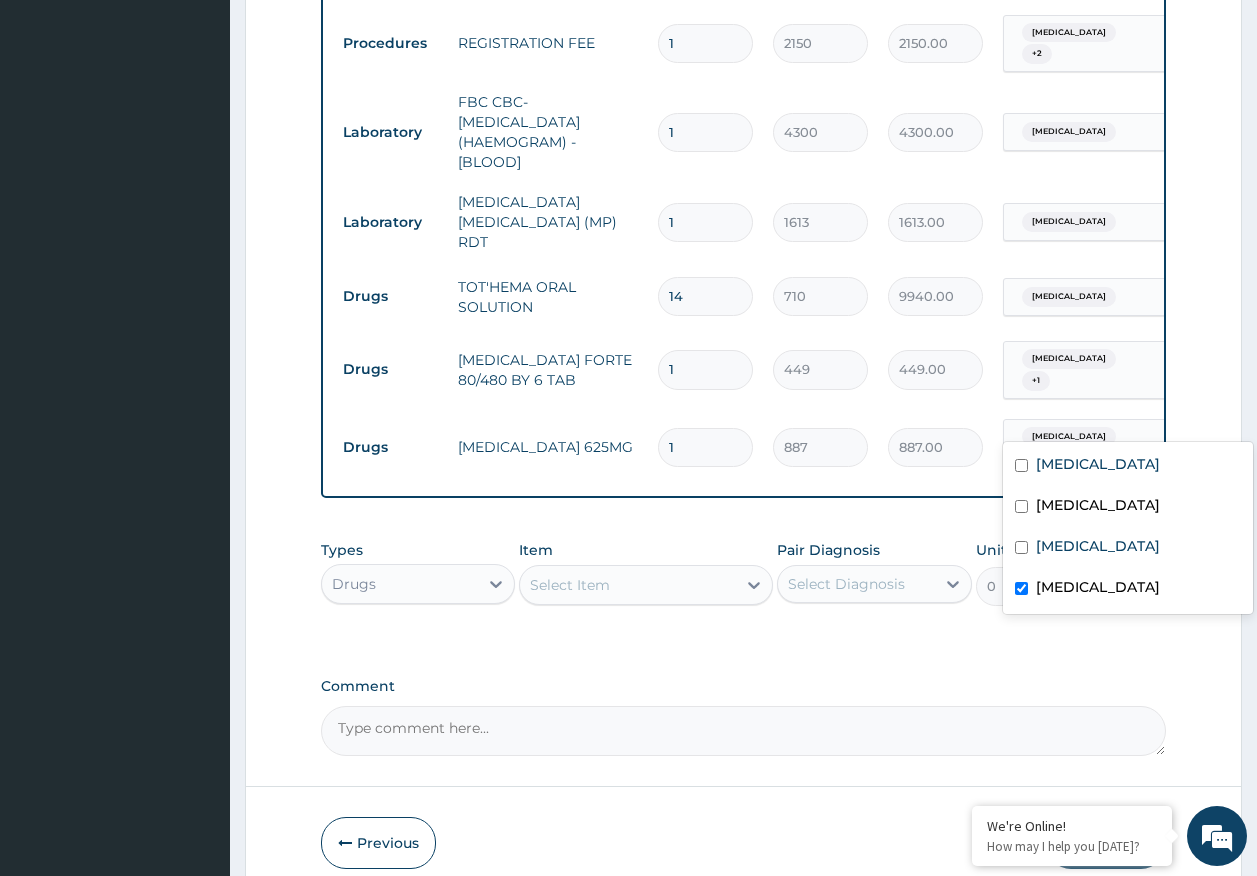 checkbox on "false" 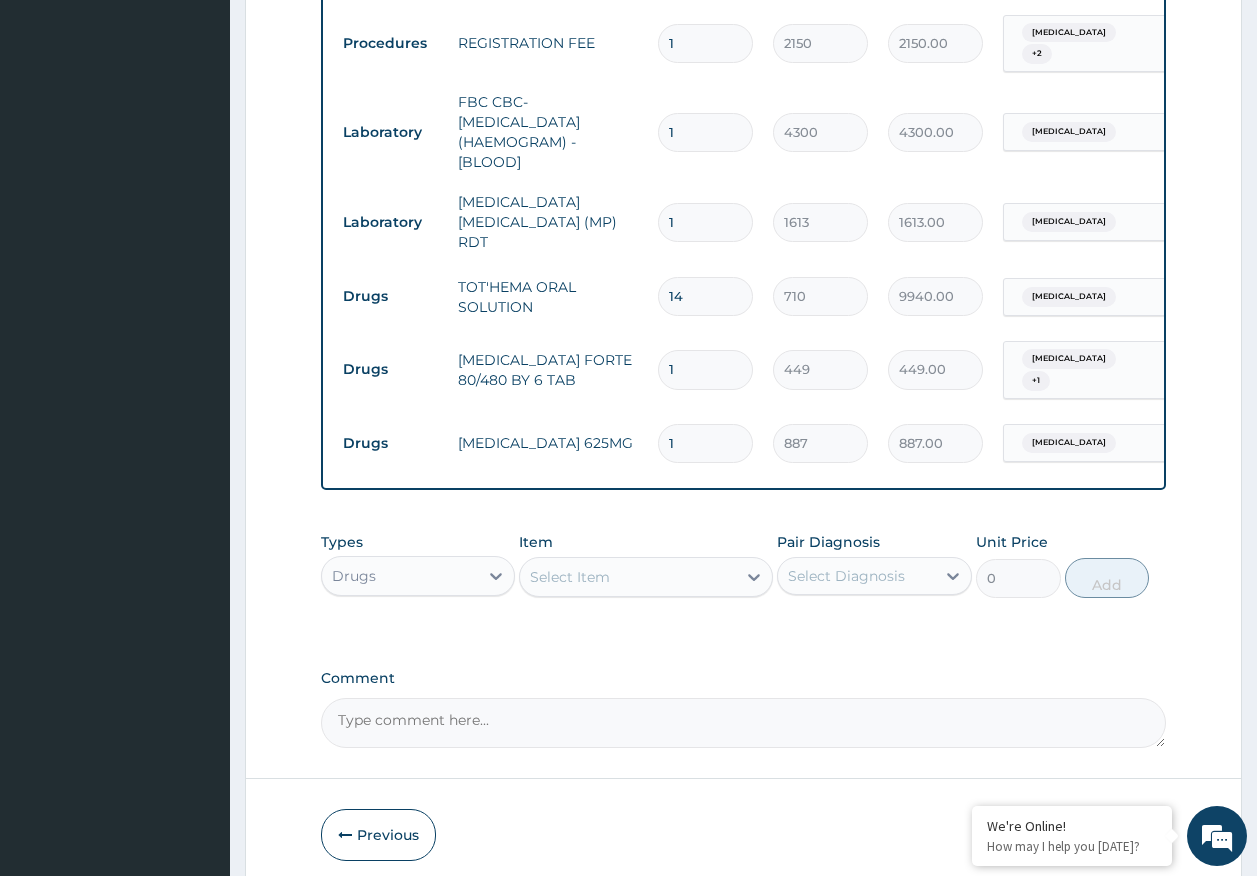 click on "1" at bounding box center [705, 443] 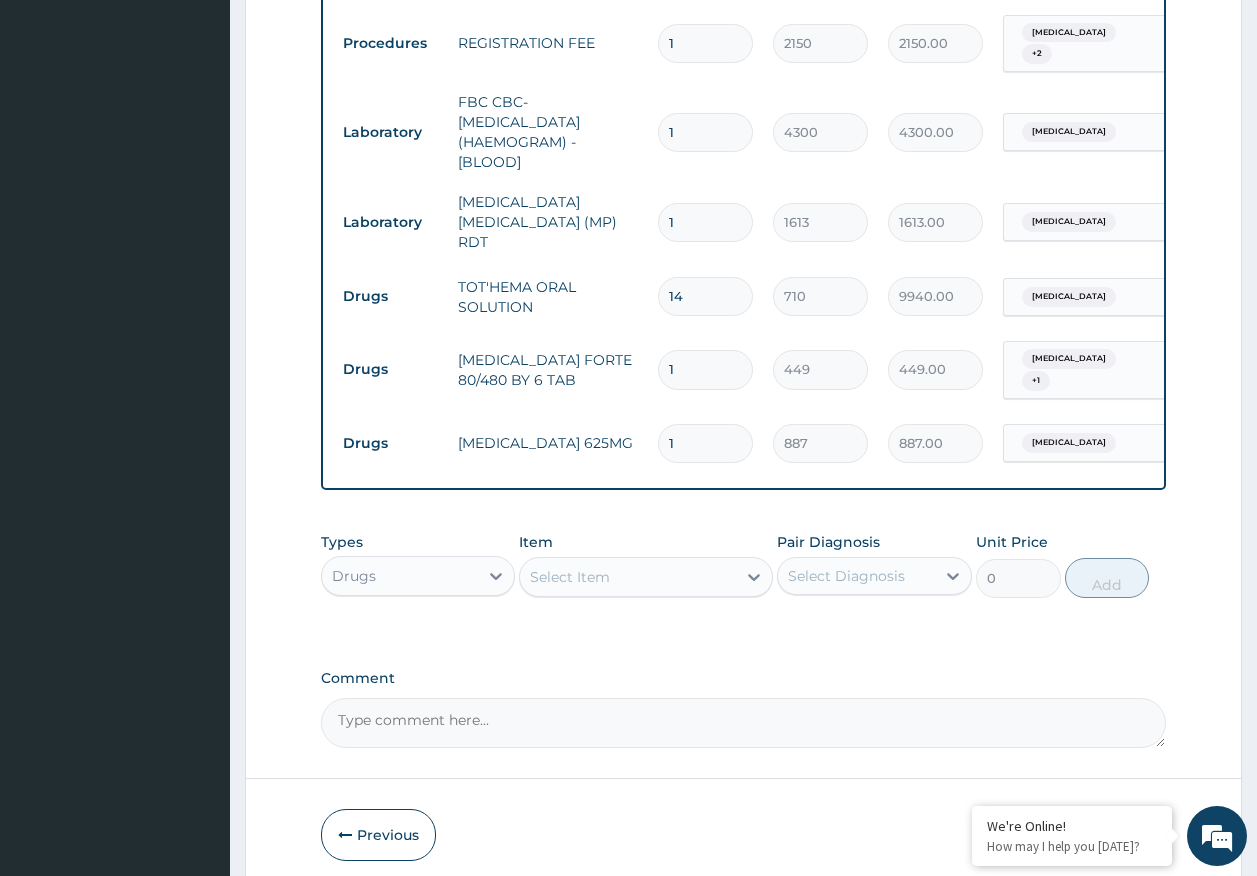 type on "14" 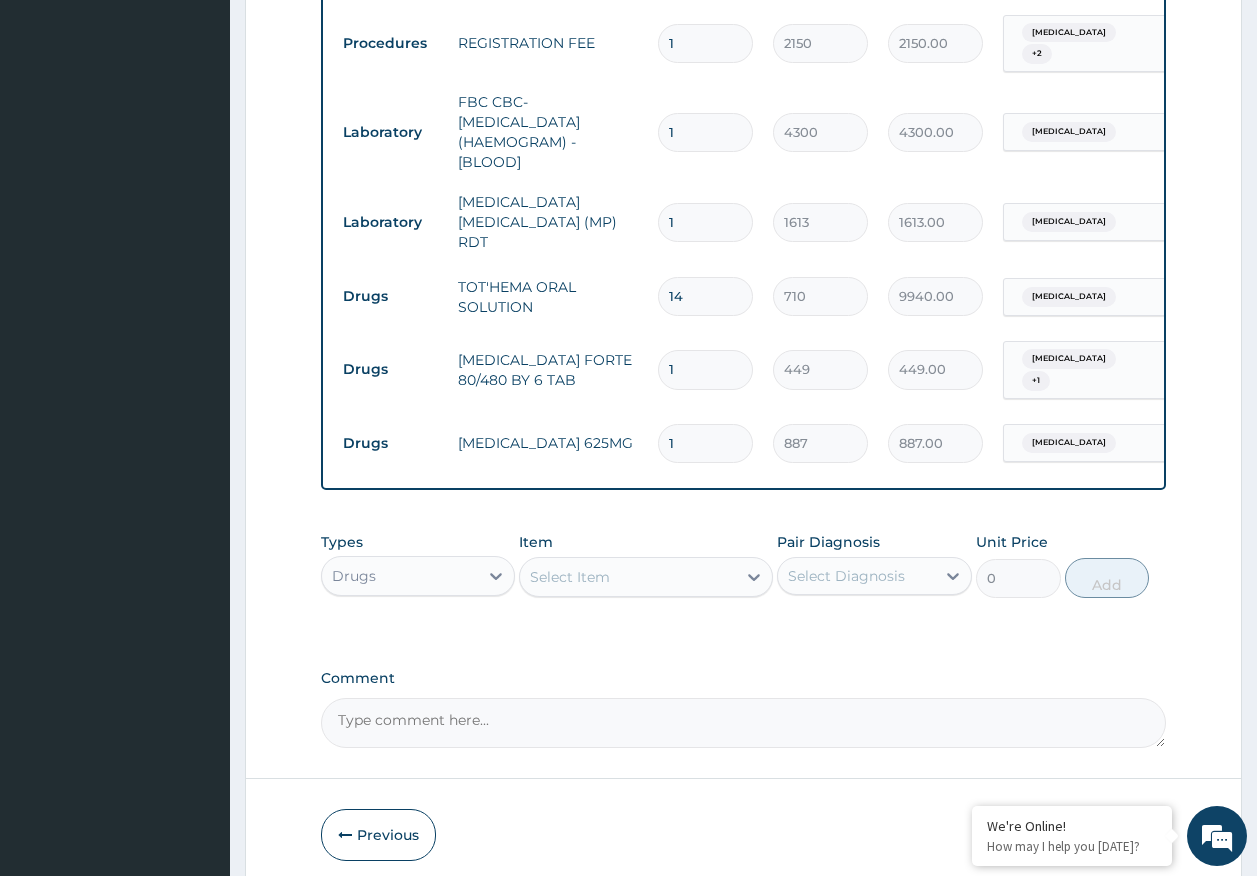 type on "12418.00" 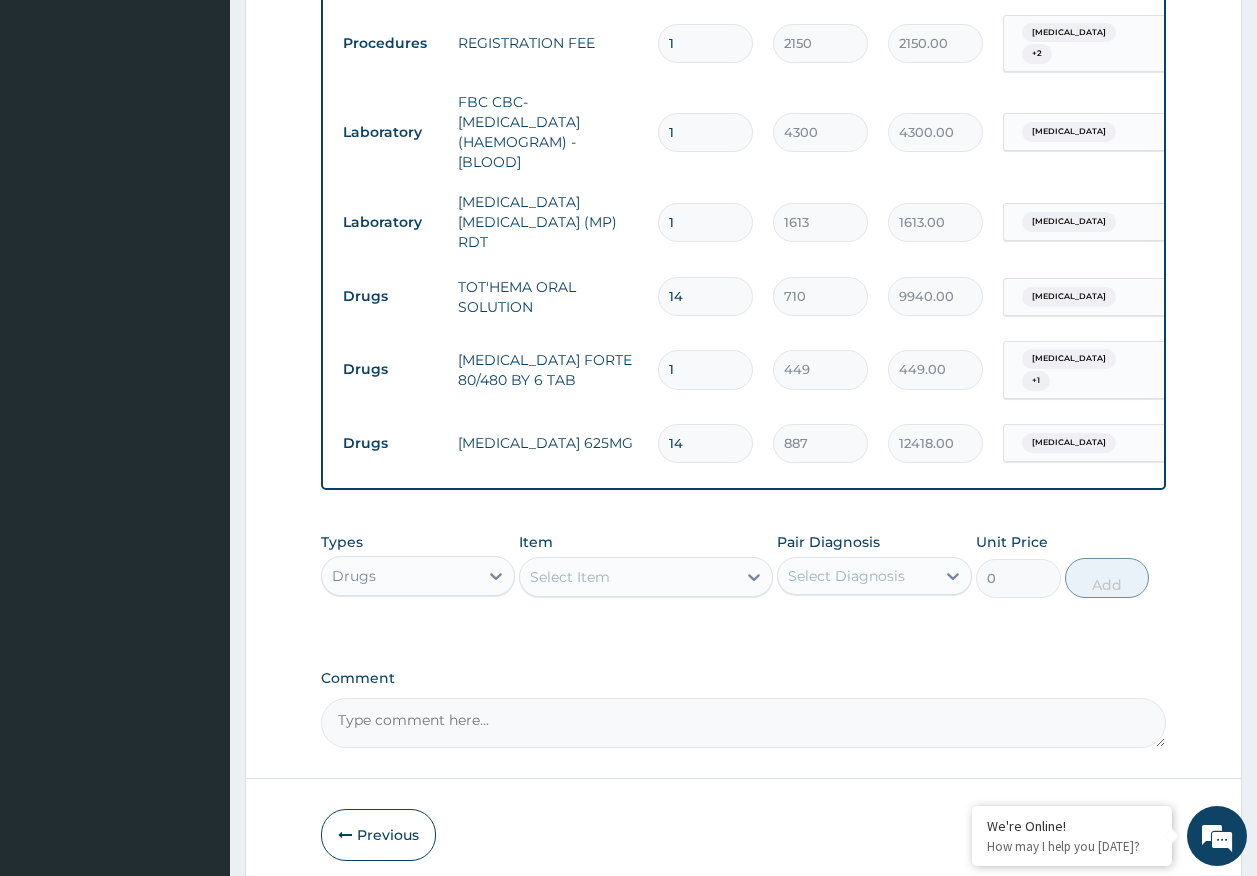type on "14" 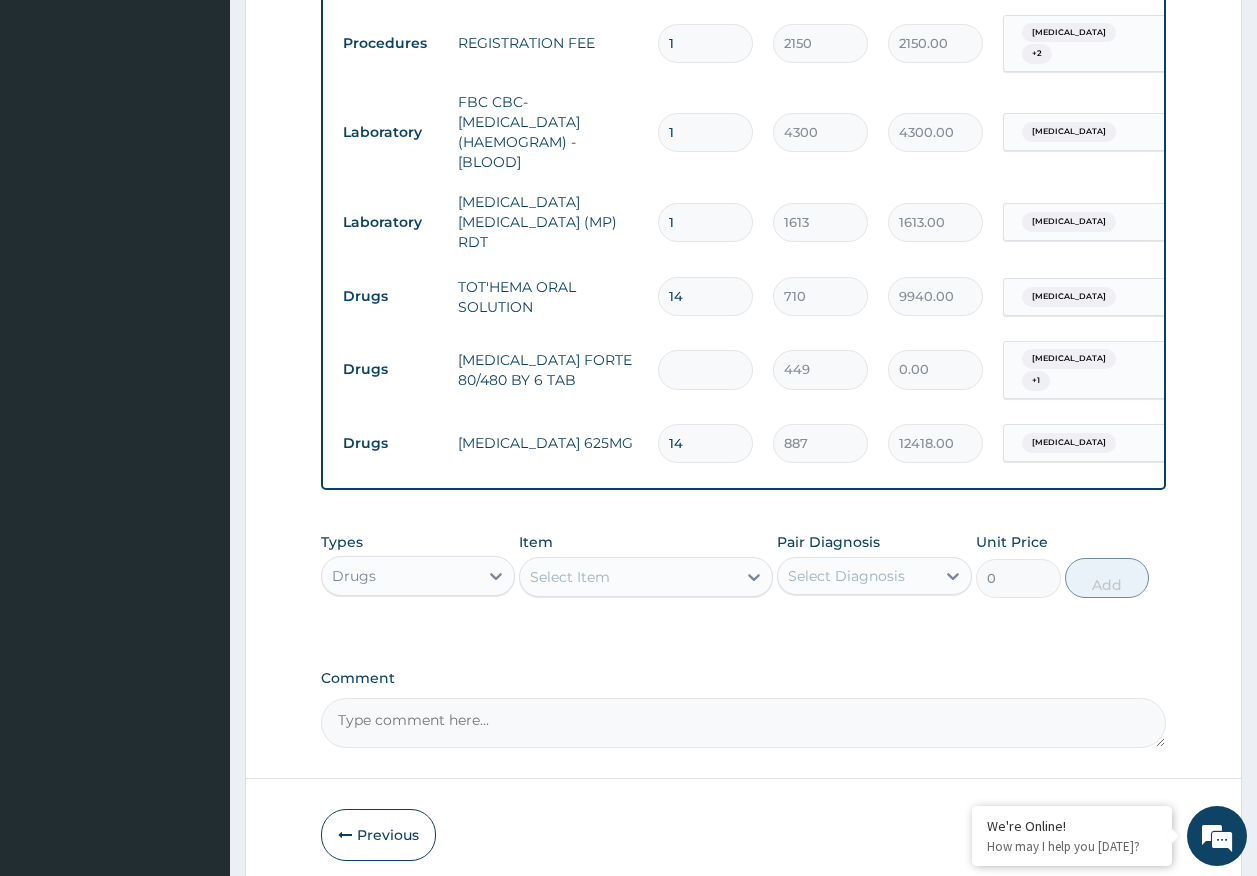 type on "6" 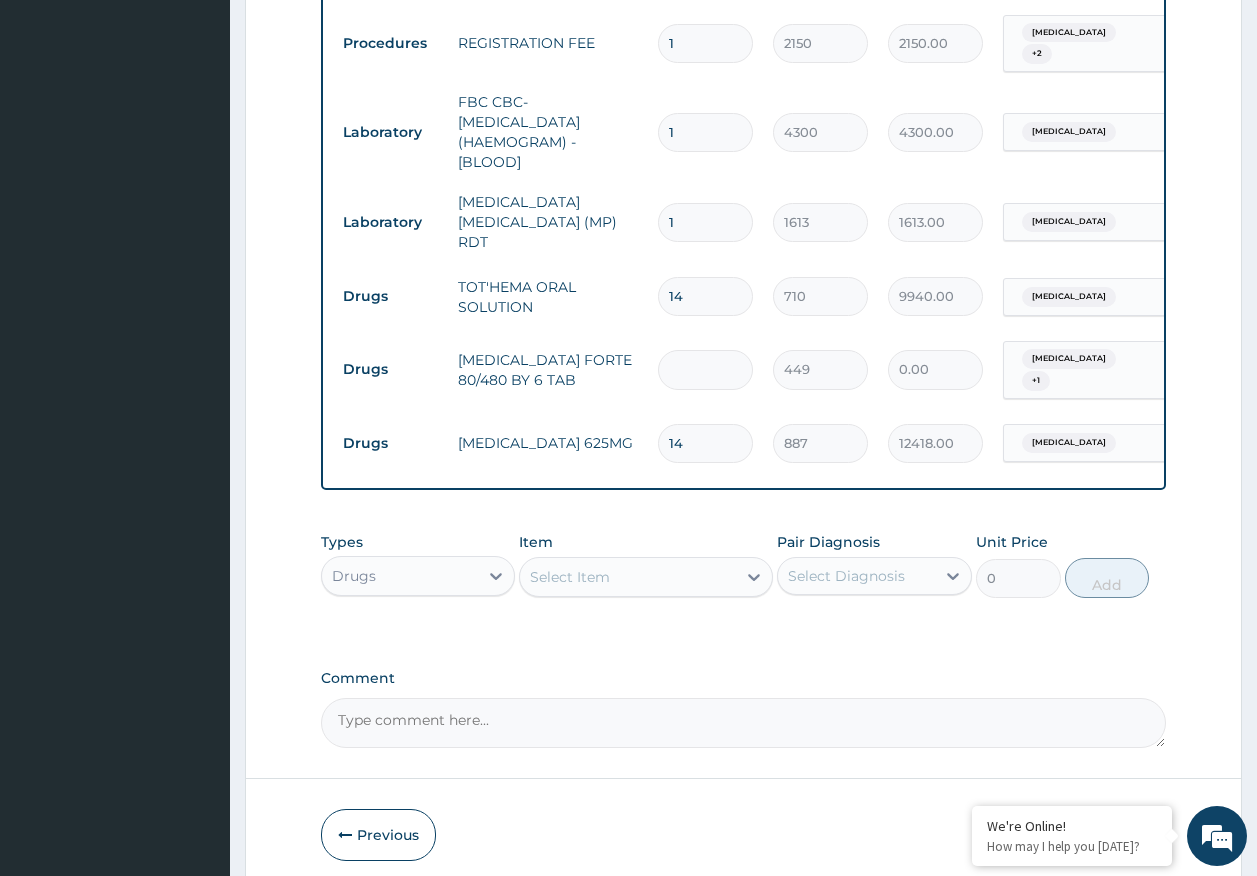 type on "2694.00" 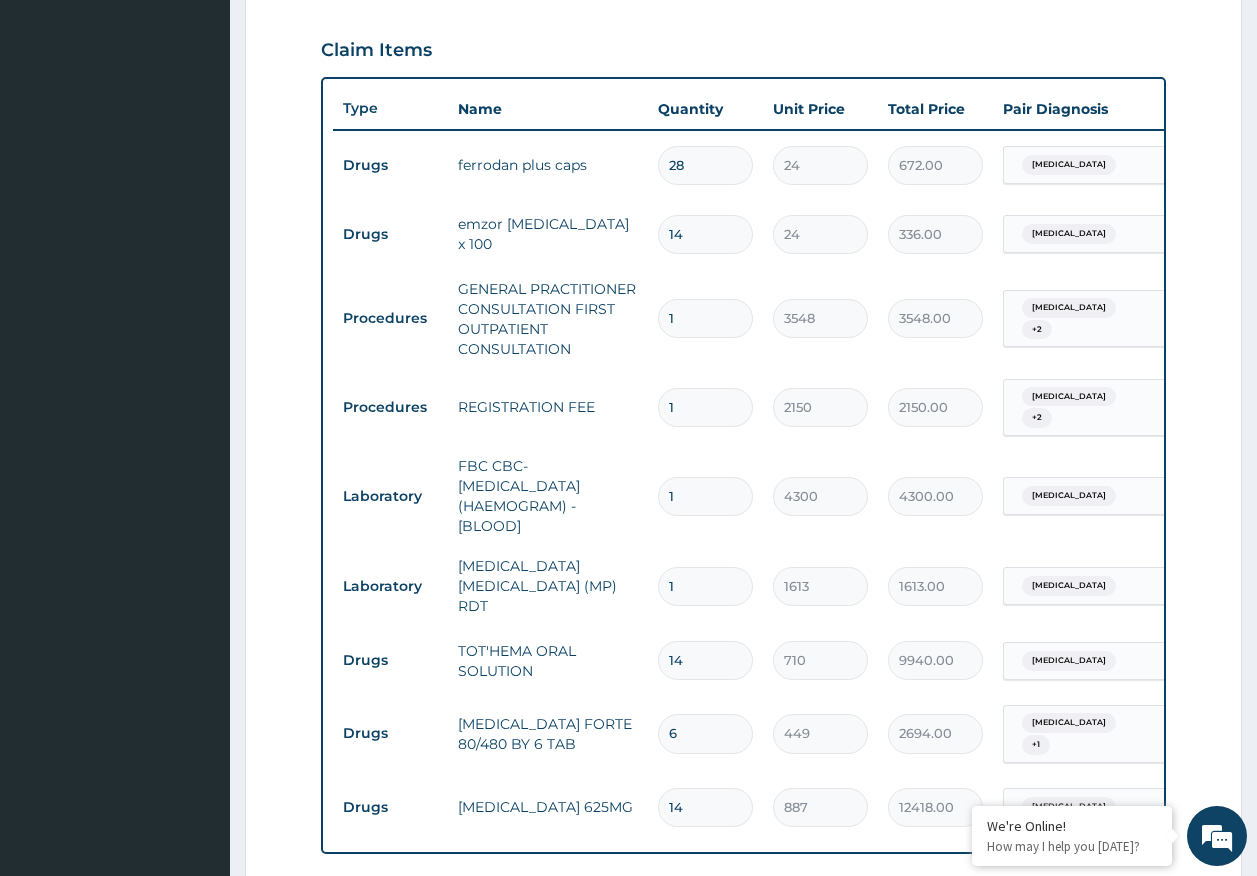 scroll, scrollTop: 631, scrollLeft: 0, axis: vertical 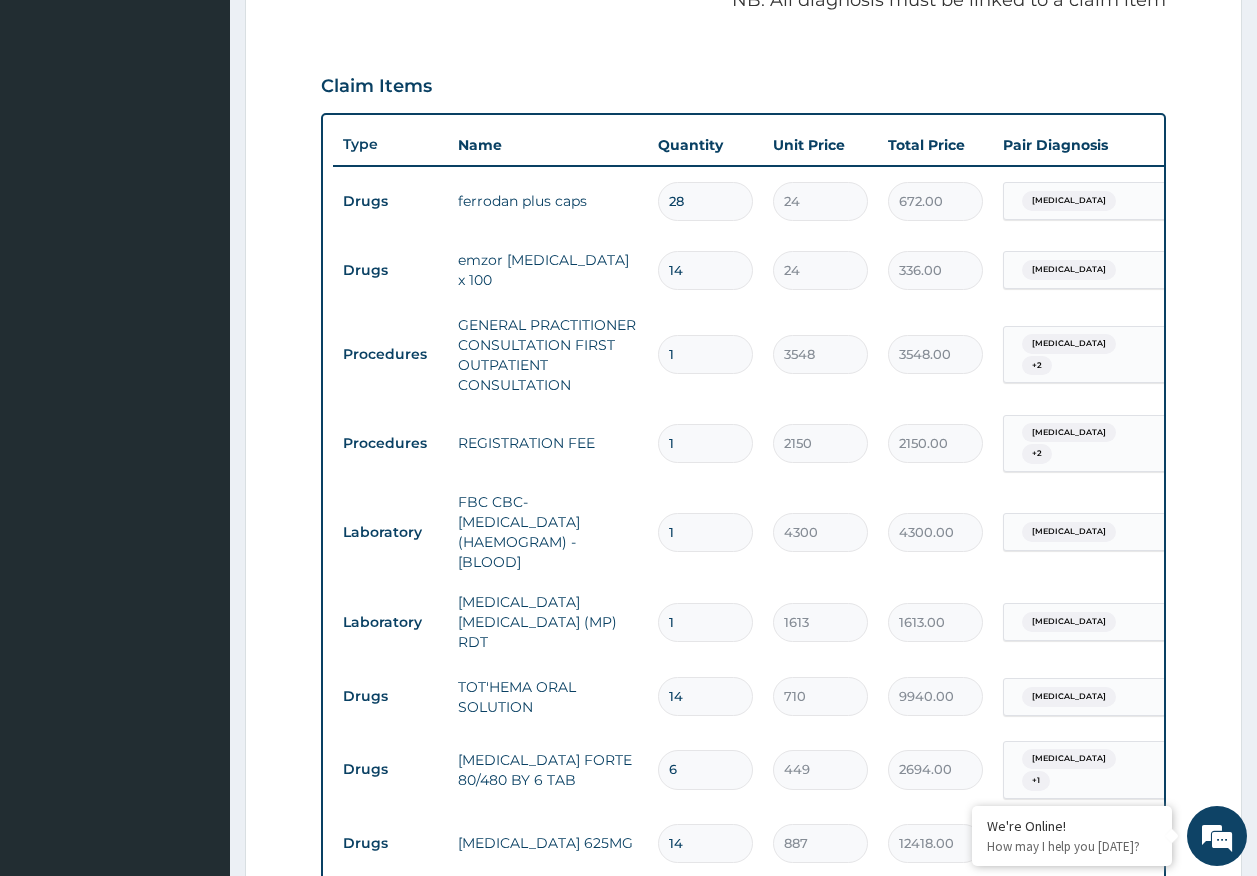 type on "6" 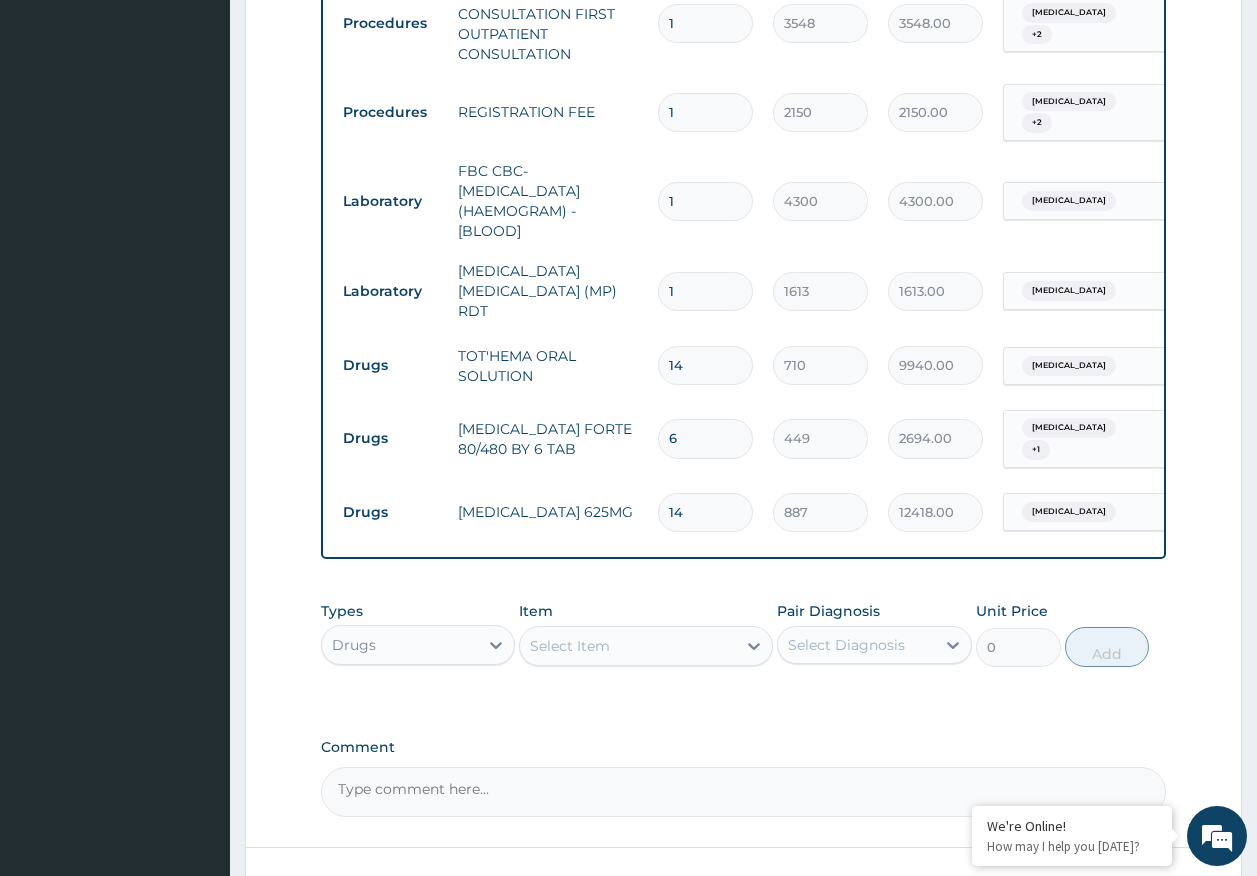 scroll, scrollTop: 1100, scrollLeft: 0, axis: vertical 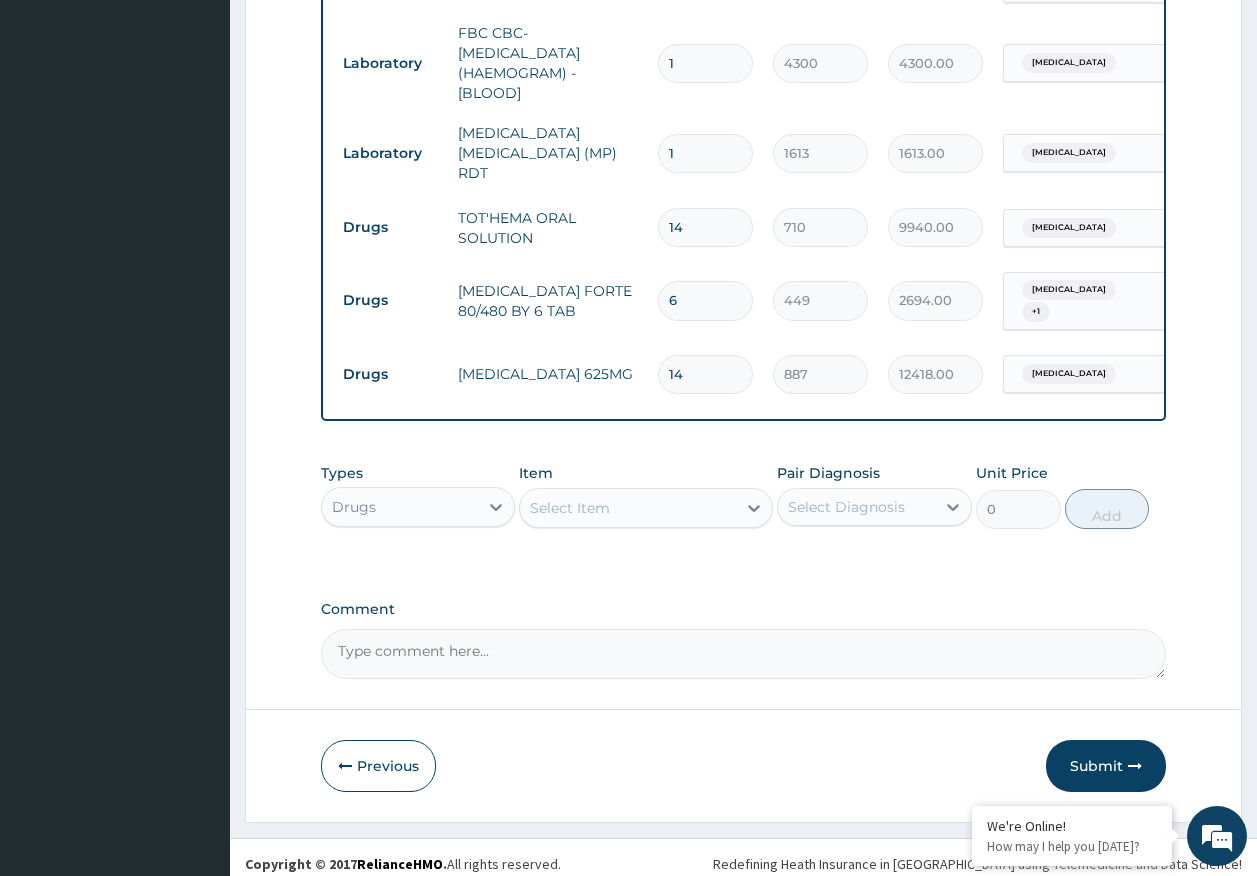 click on "Select Item" at bounding box center [628, 508] 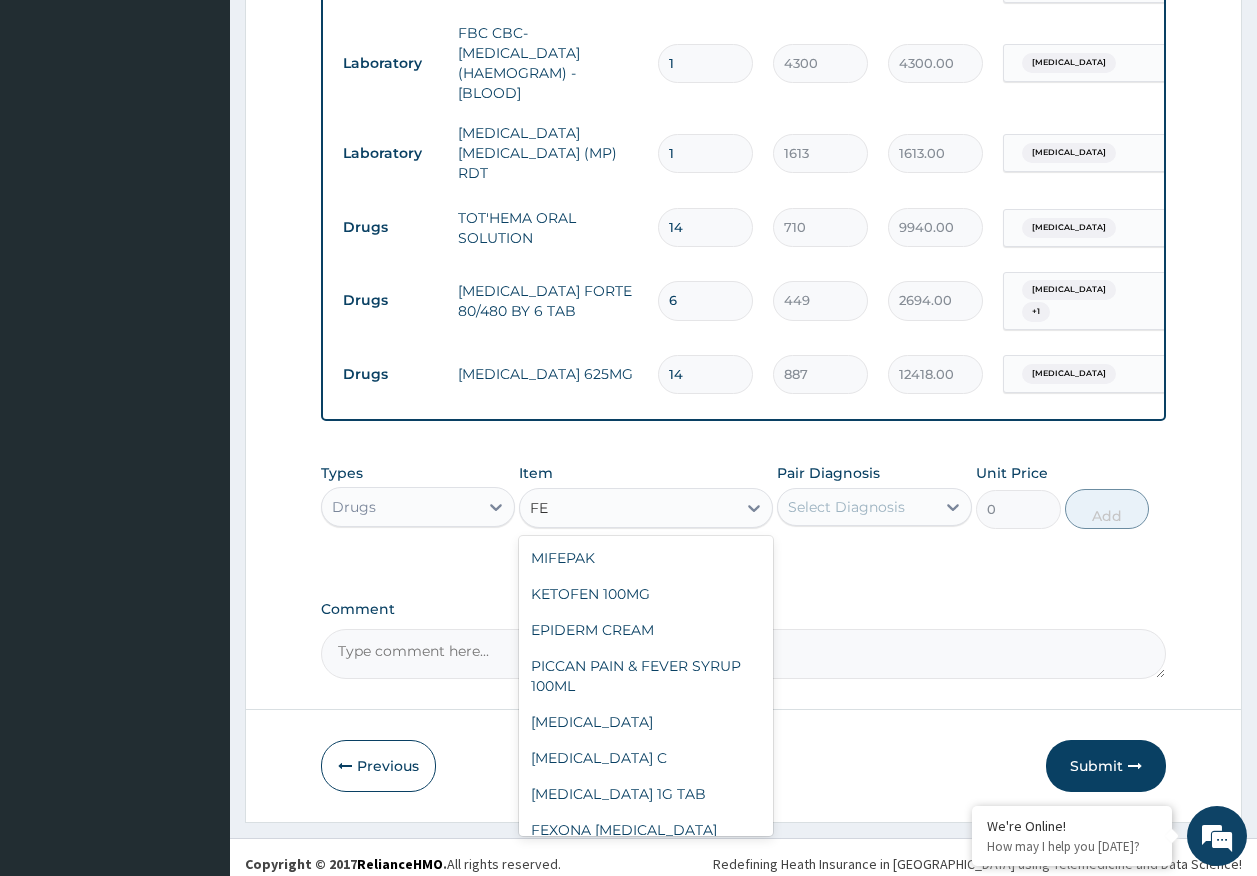 type on "F" 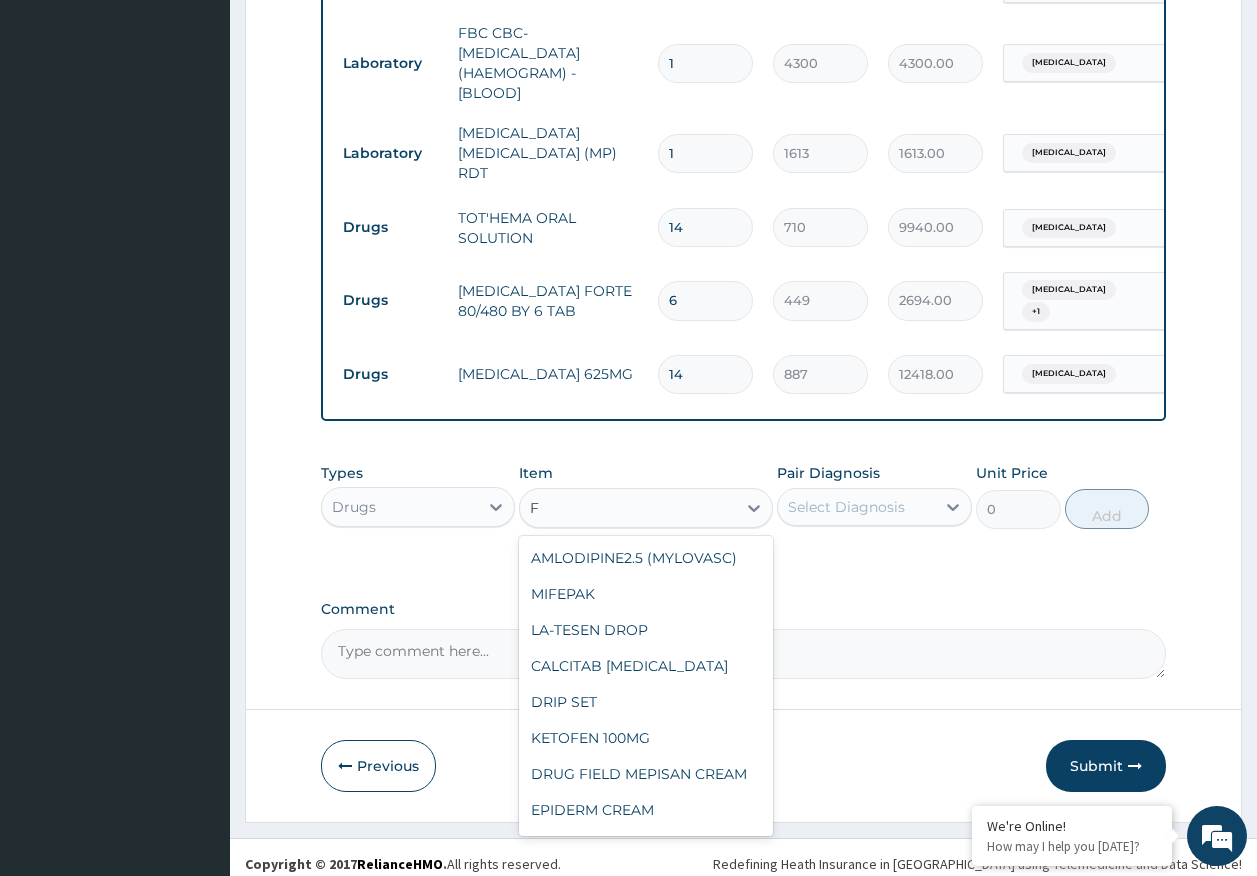 type 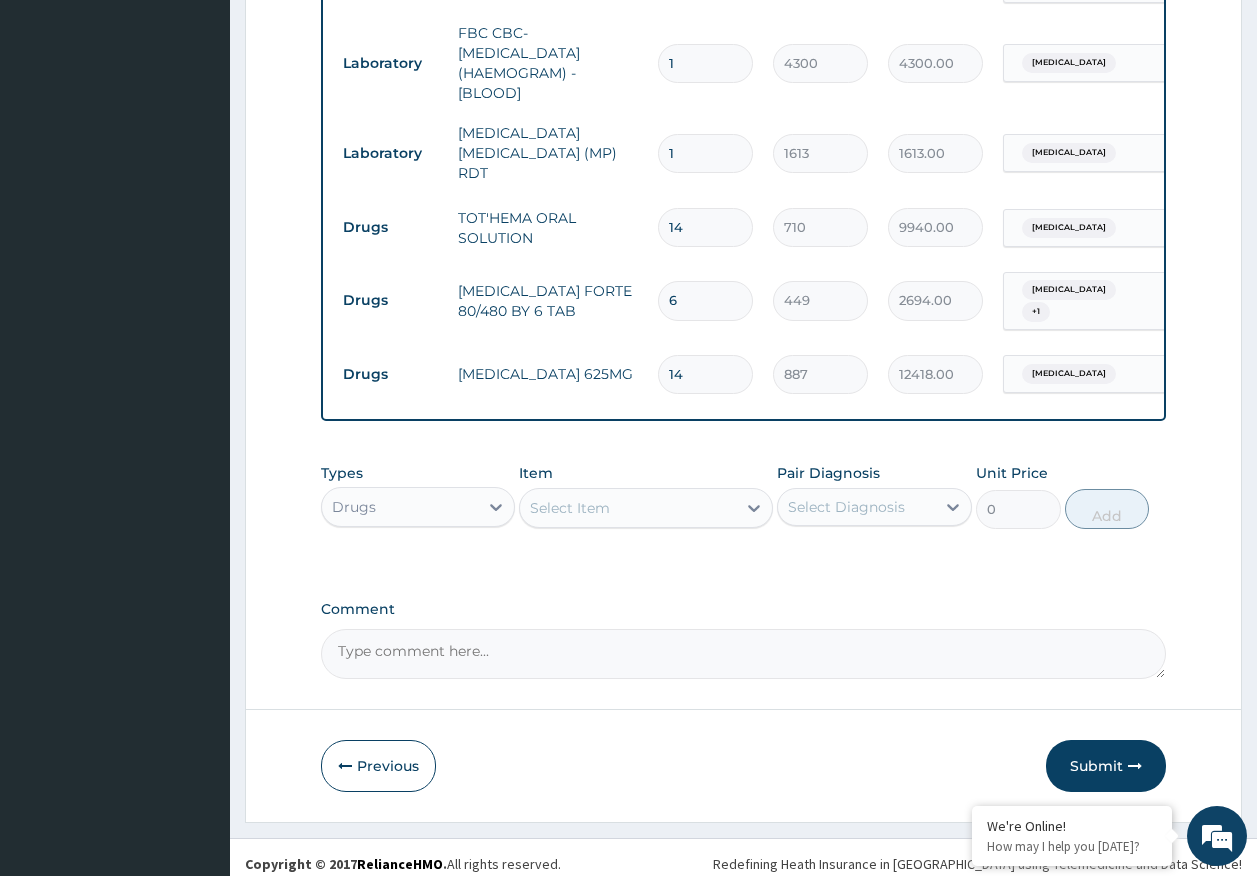click on "Types Drugs Item Select Item Pair Diagnosis Select Diagnosis Unit Price 0 Add" at bounding box center (744, 511) 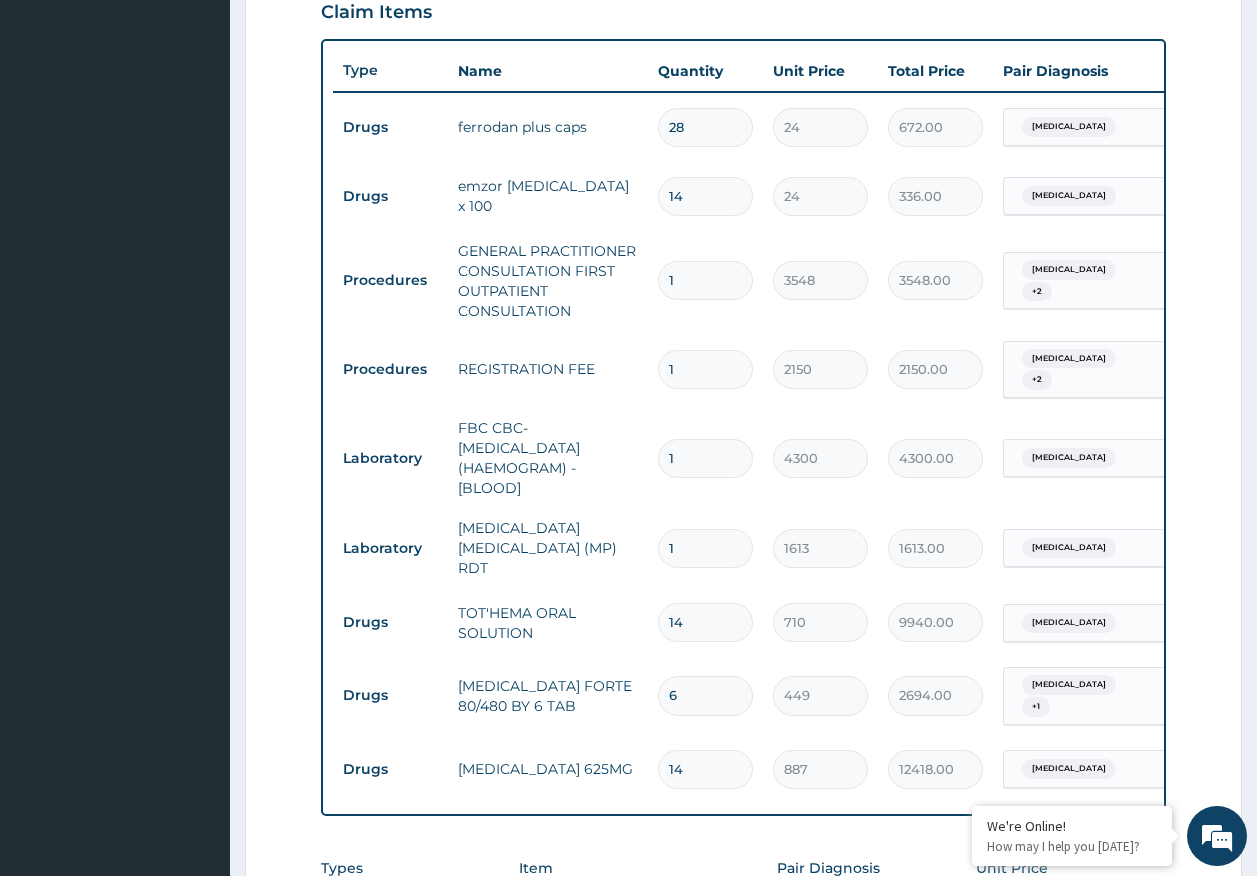 scroll, scrollTop: 1100, scrollLeft: 0, axis: vertical 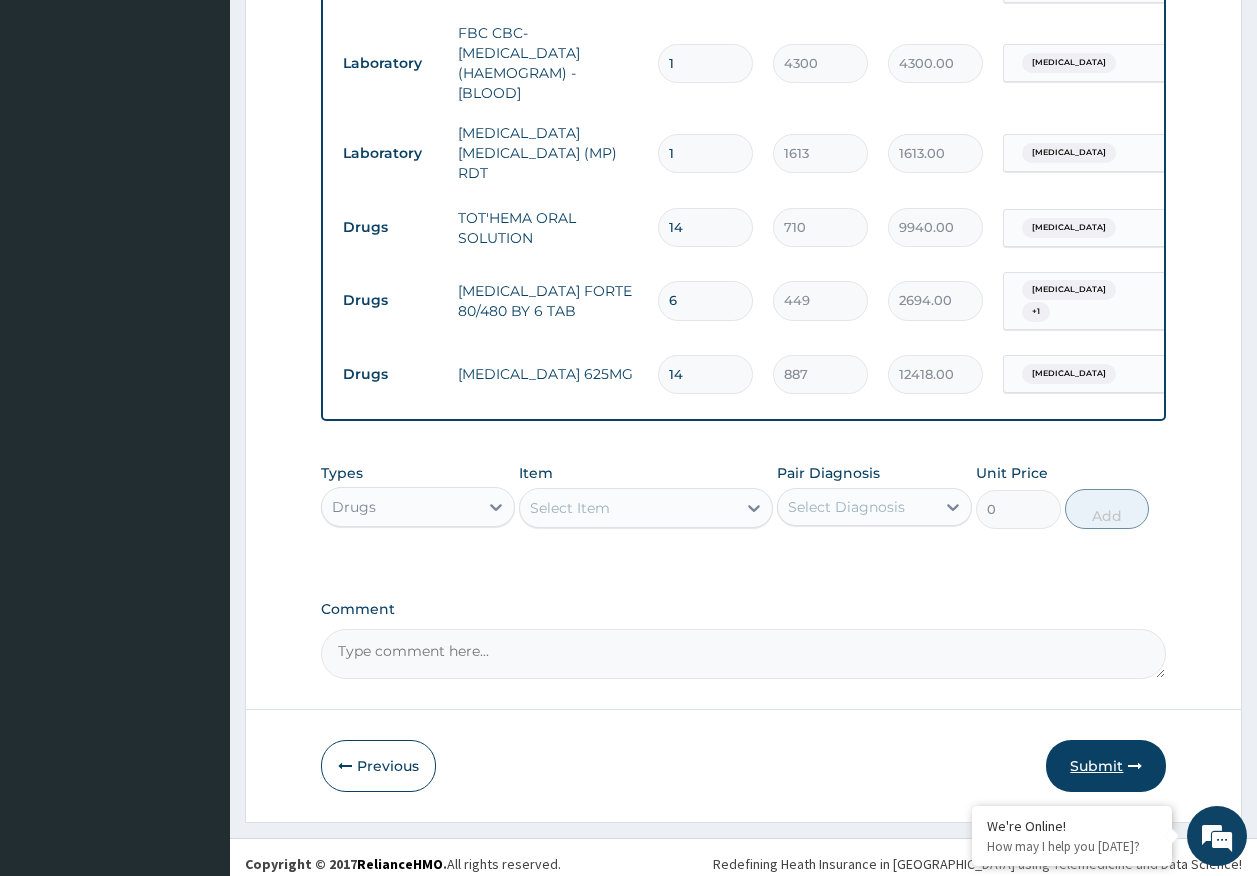 click on "Submit" at bounding box center (1106, 766) 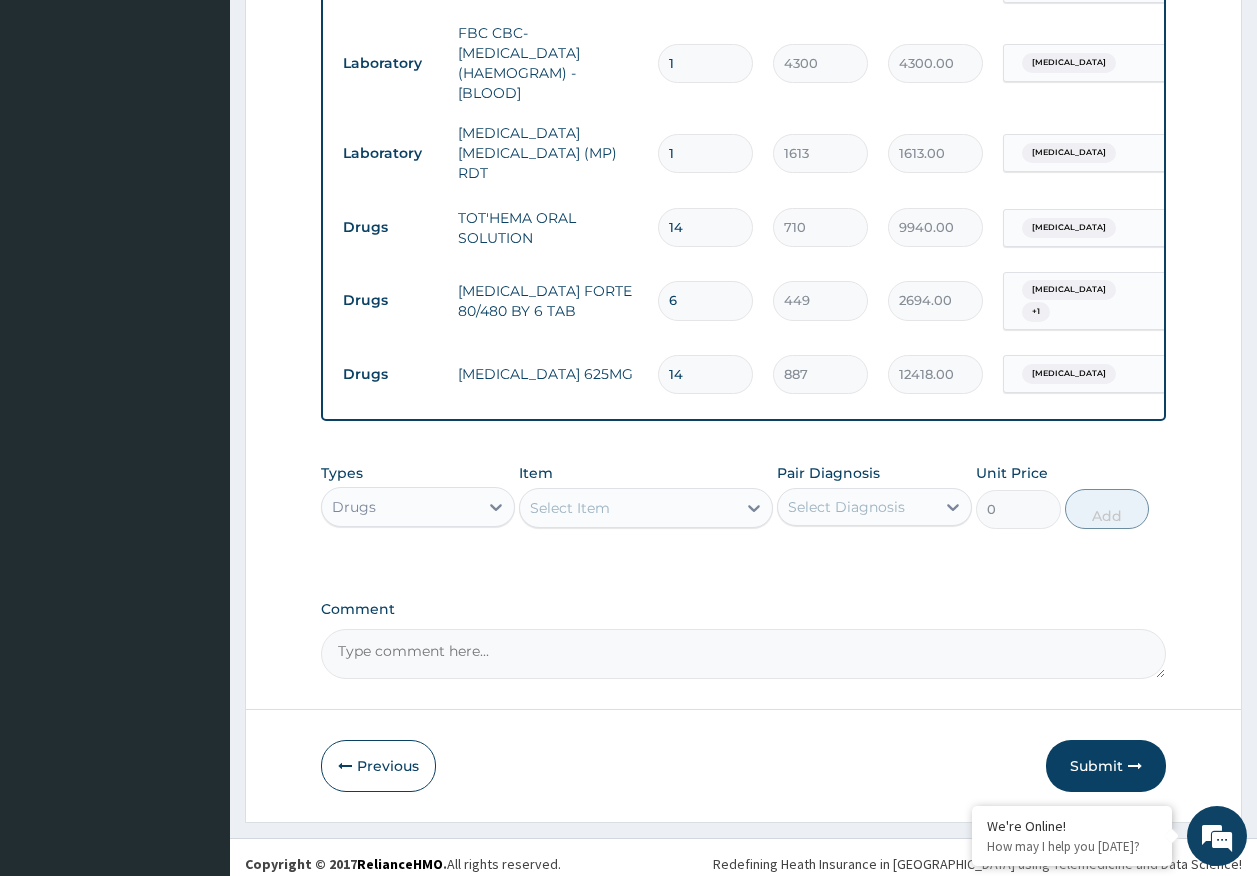 scroll, scrollTop: 41, scrollLeft: 0, axis: vertical 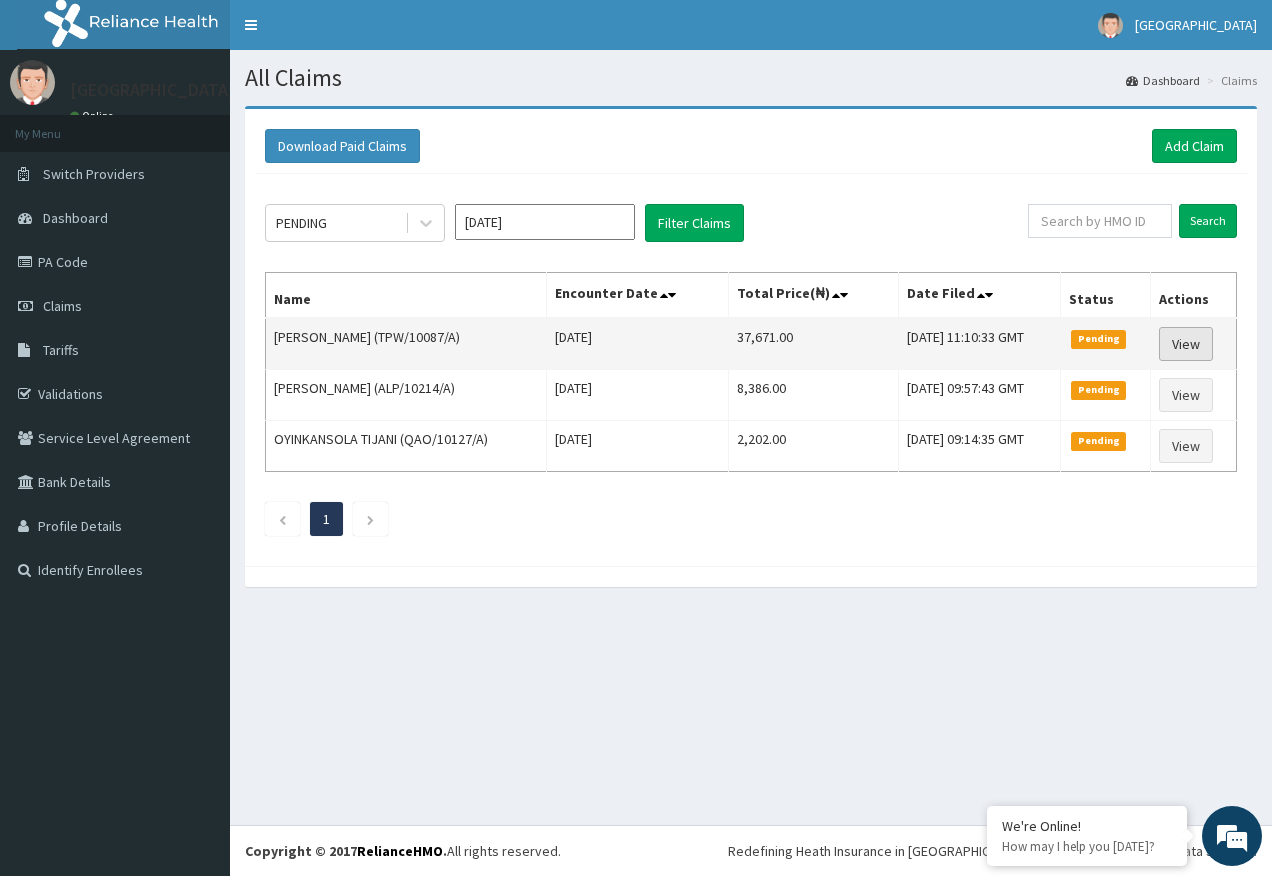 click on "View" at bounding box center (1186, 344) 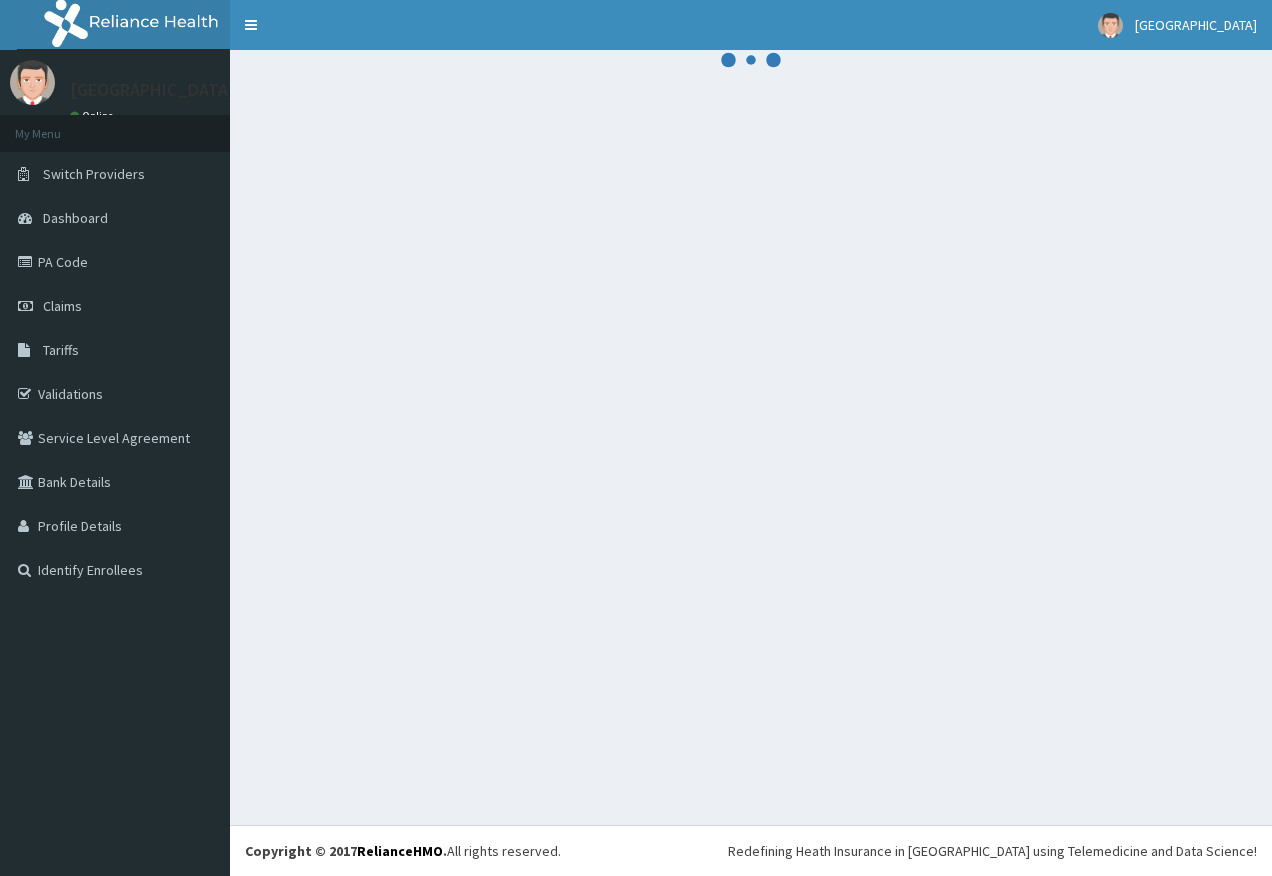 scroll, scrollTop: 0, scrollLeft: 0, axis: both 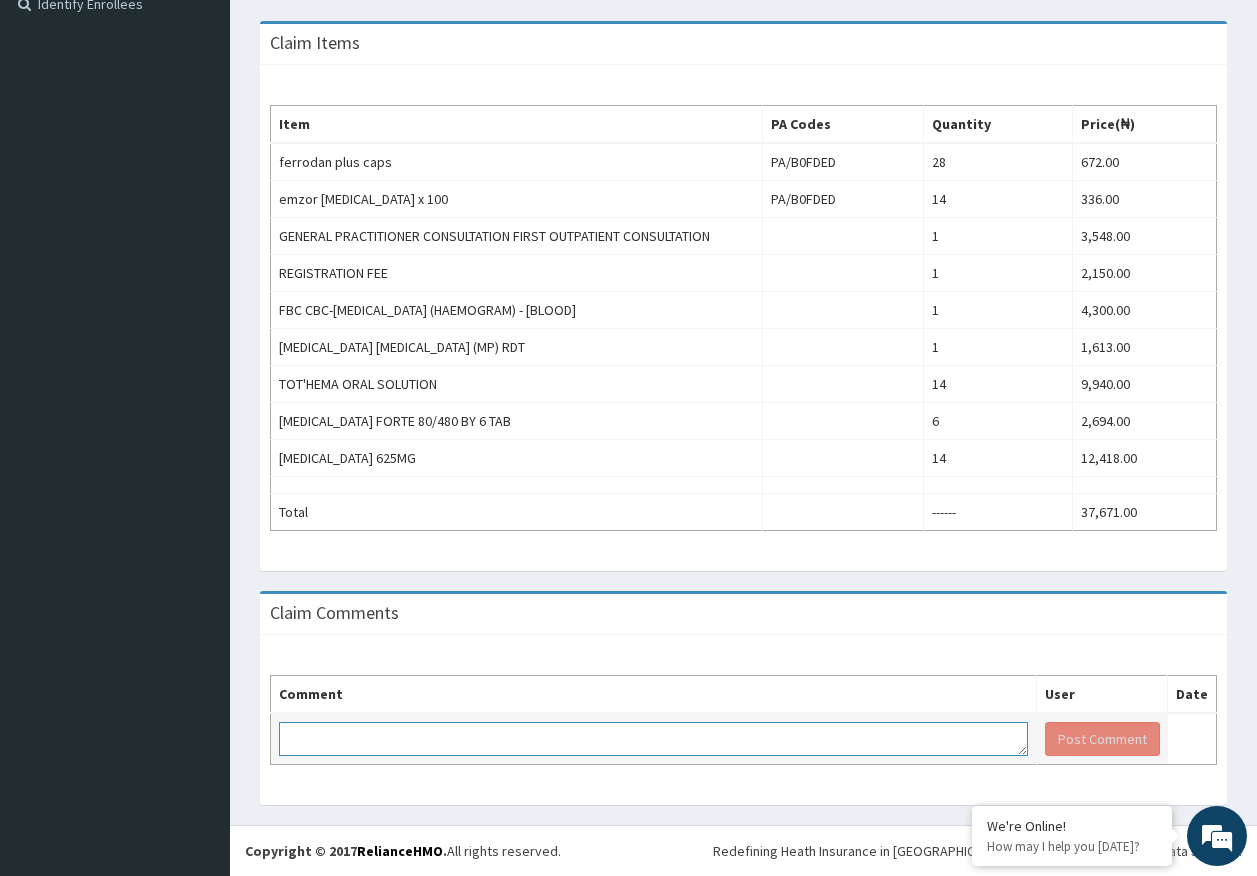 click at bounding box center (653, 739) 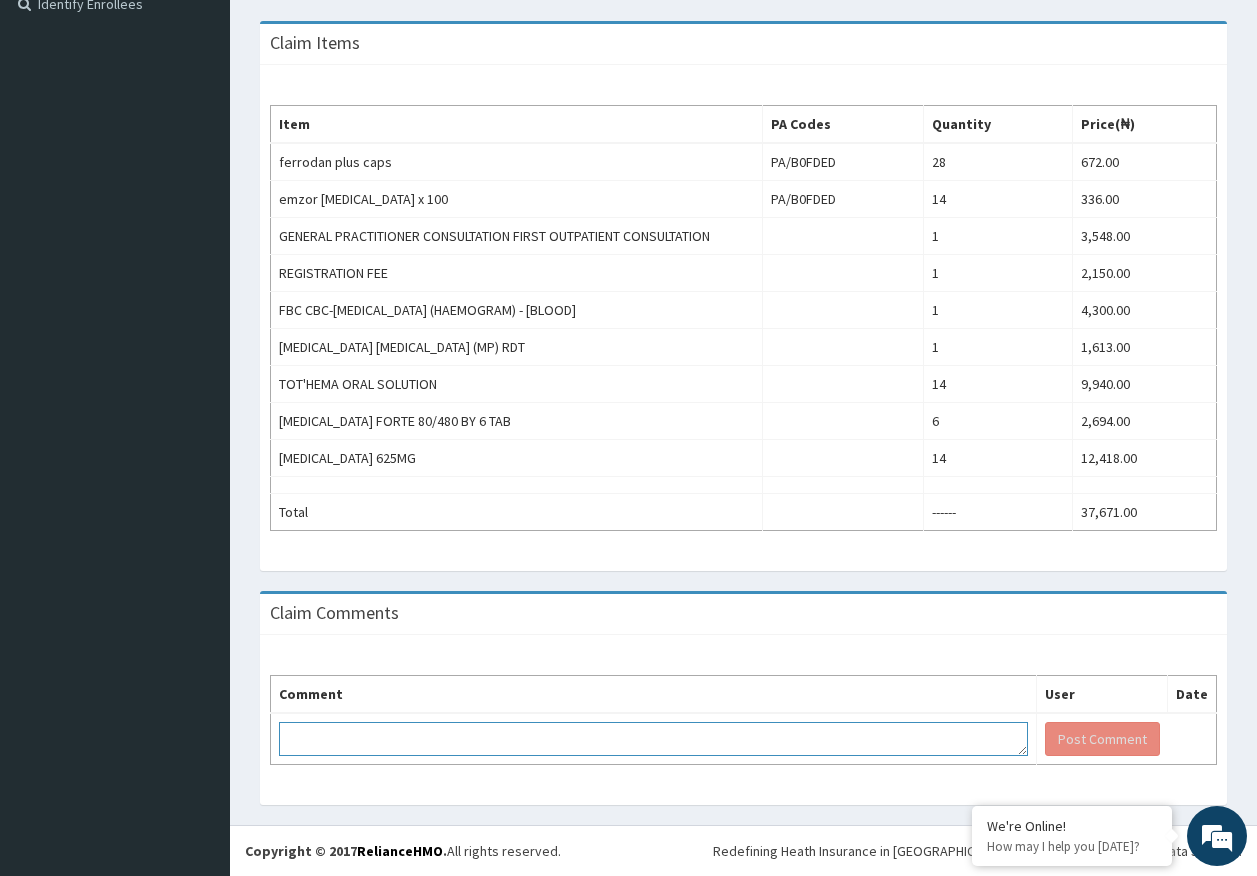 paste on "FOR TOTHEMA PA/167659" 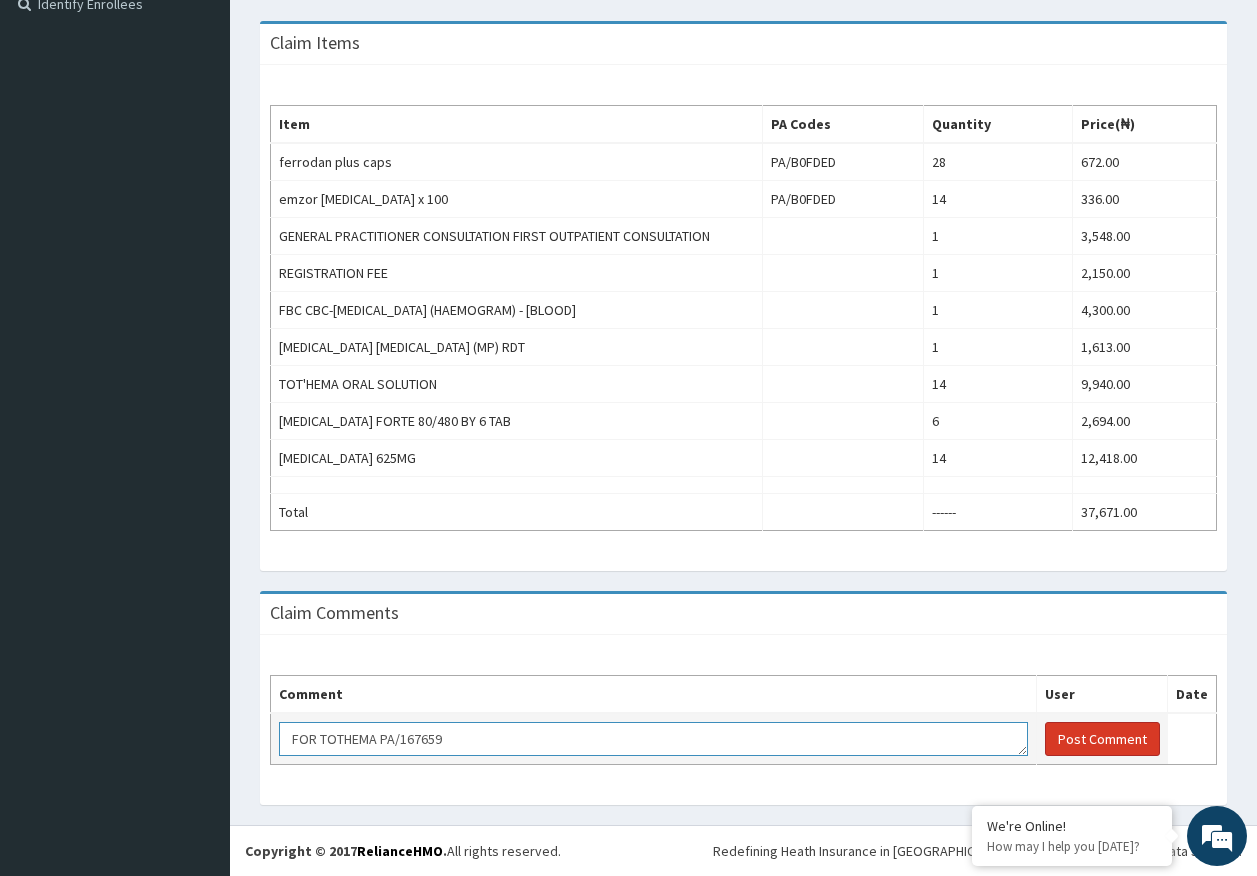 type on "FOR TOTHEMA PA/167659" 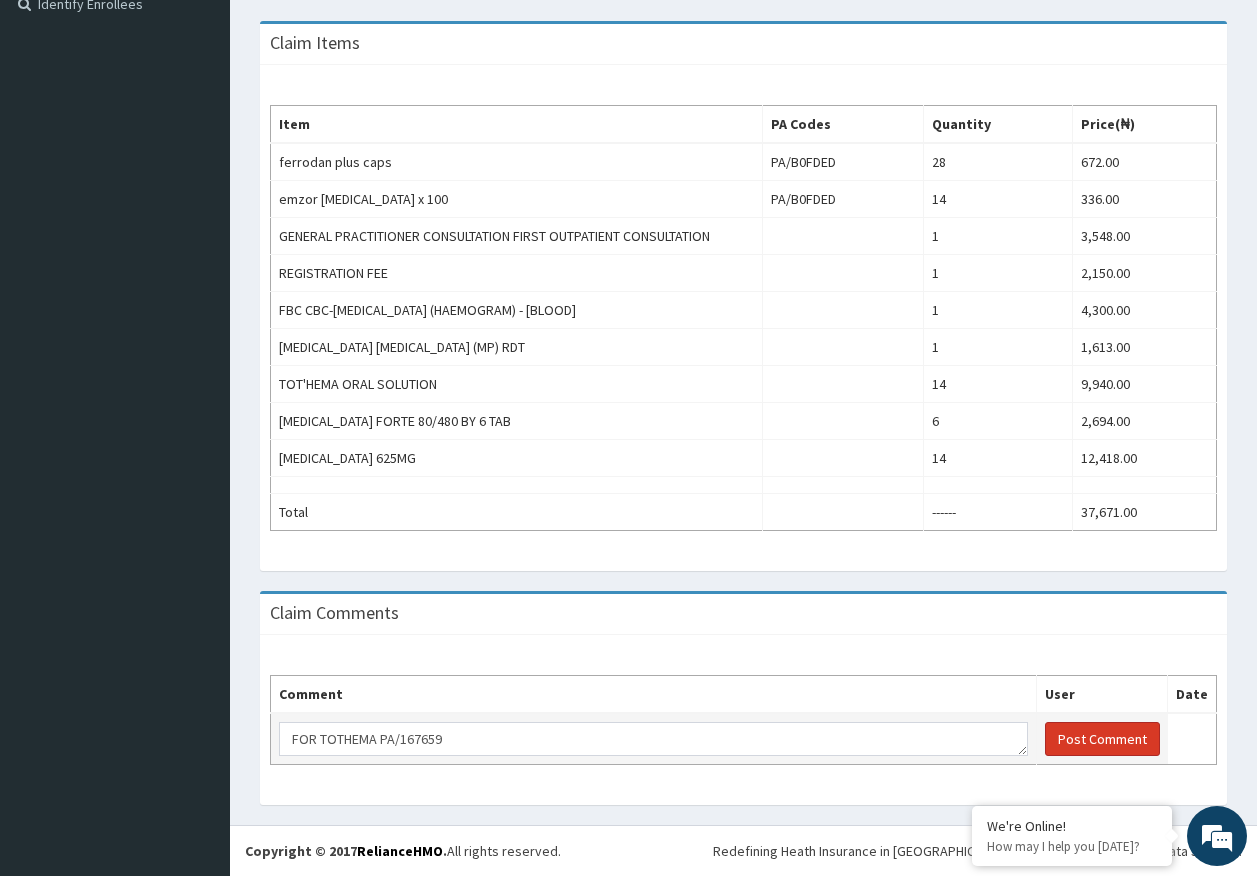 click on "Post Comment" at bounding box center (1102, 739) 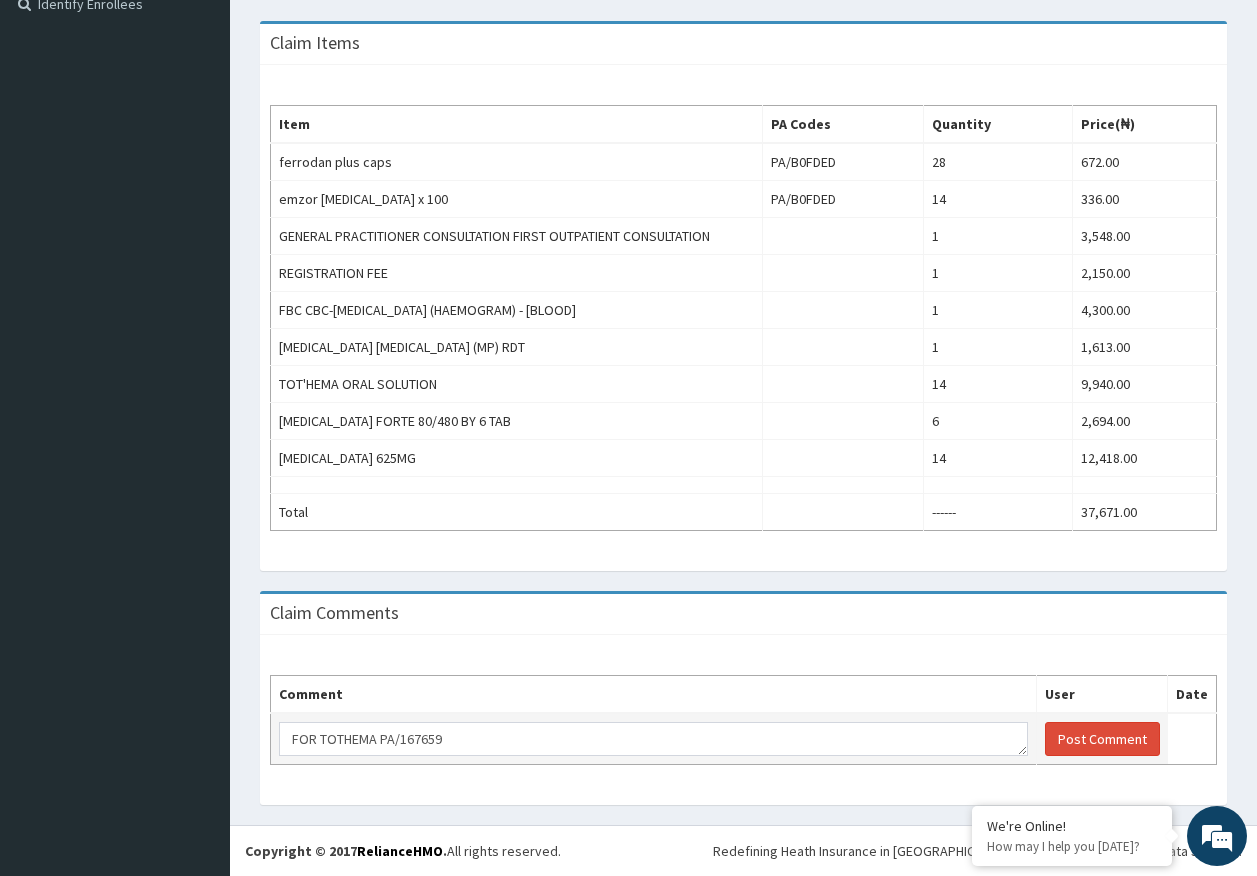 type 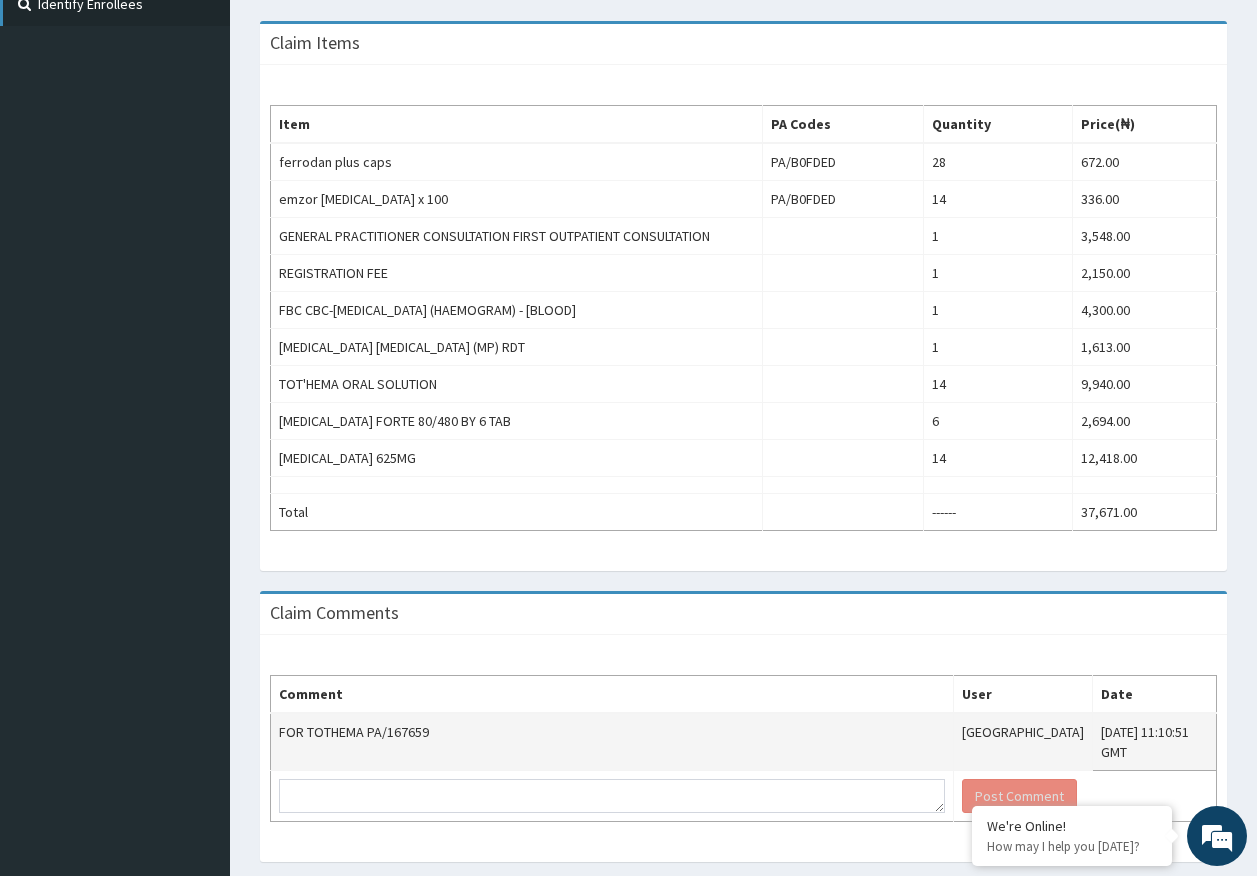scroll, scrollTop: 0, scrollLeft: 0, axis: both 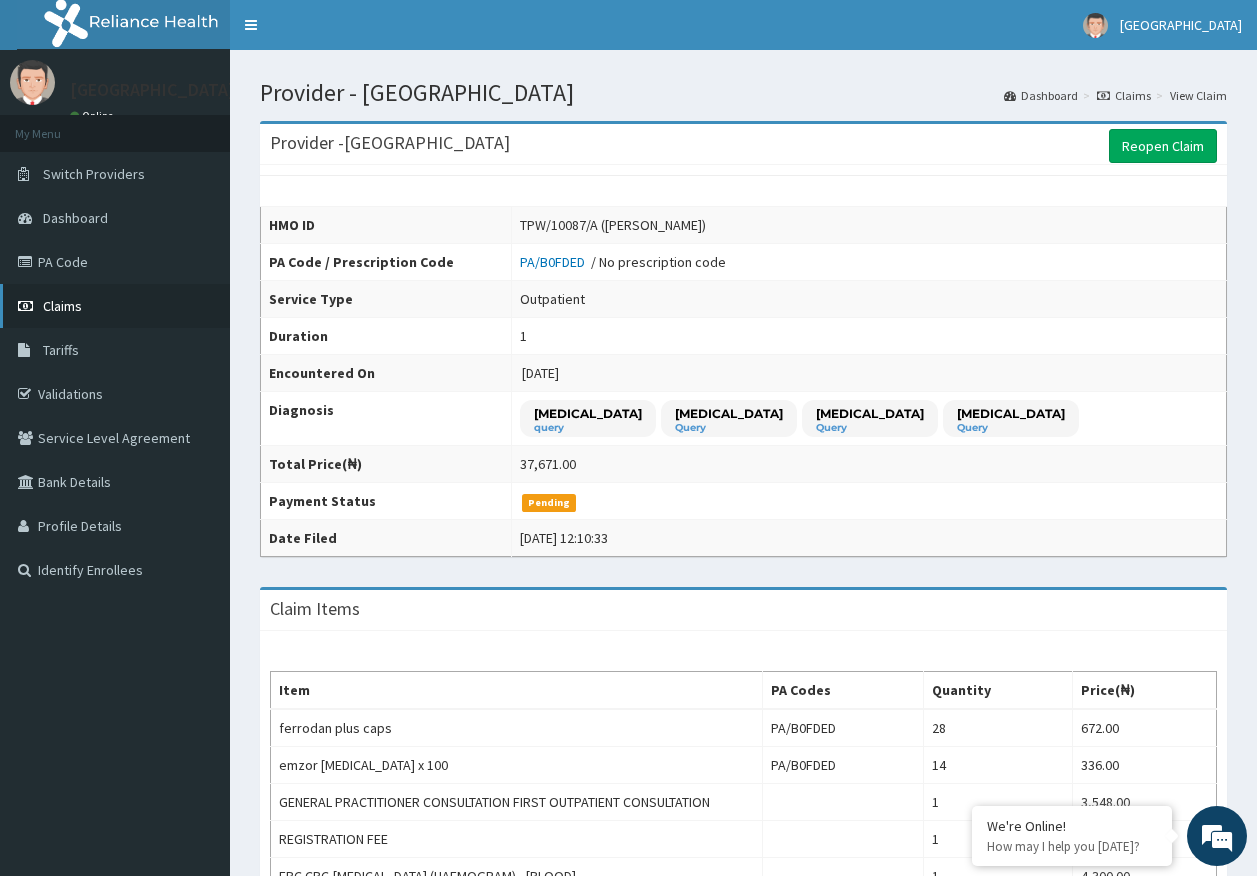 click on "Claims" at bounding box center (62, 306) 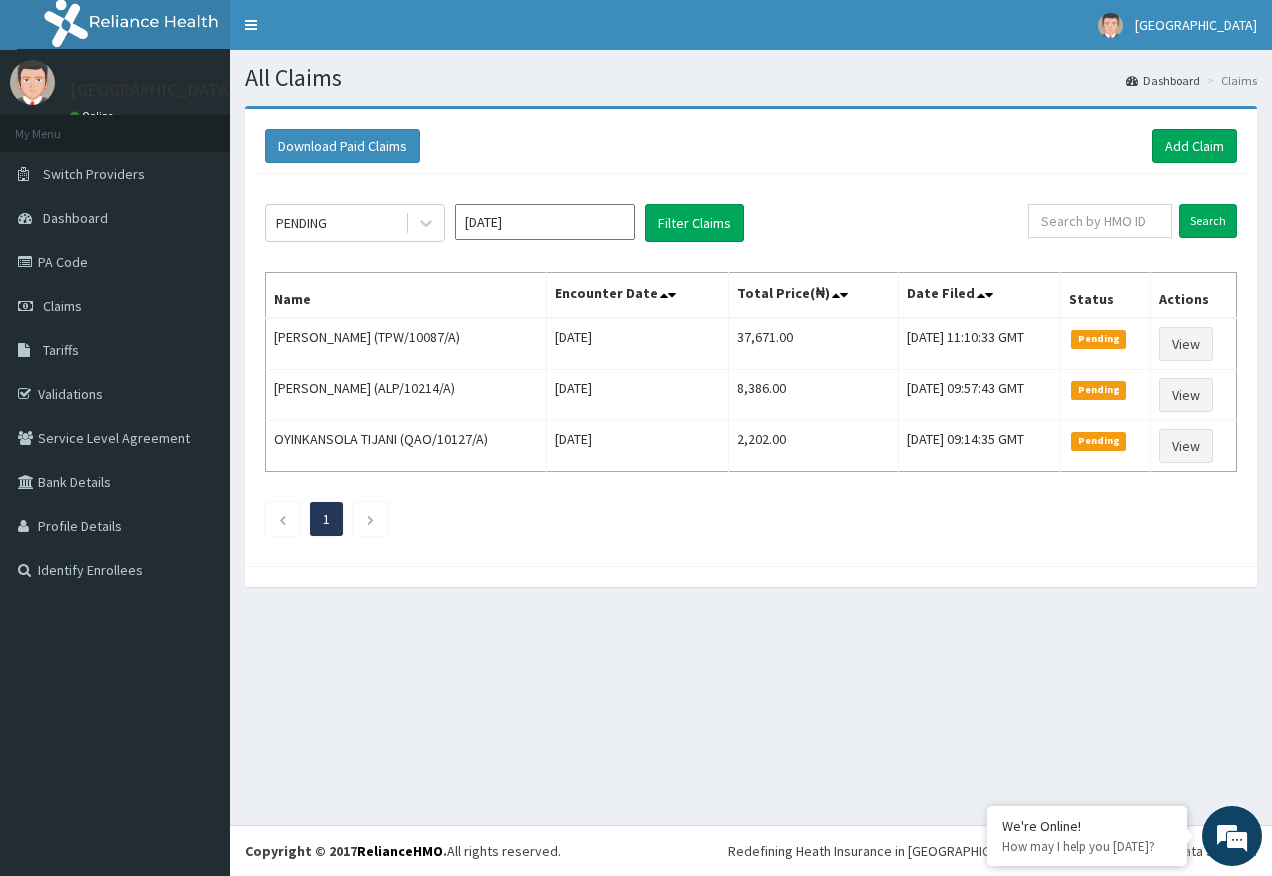 scroll, scrollTop: 0, scrollLeft: 0, axis: both 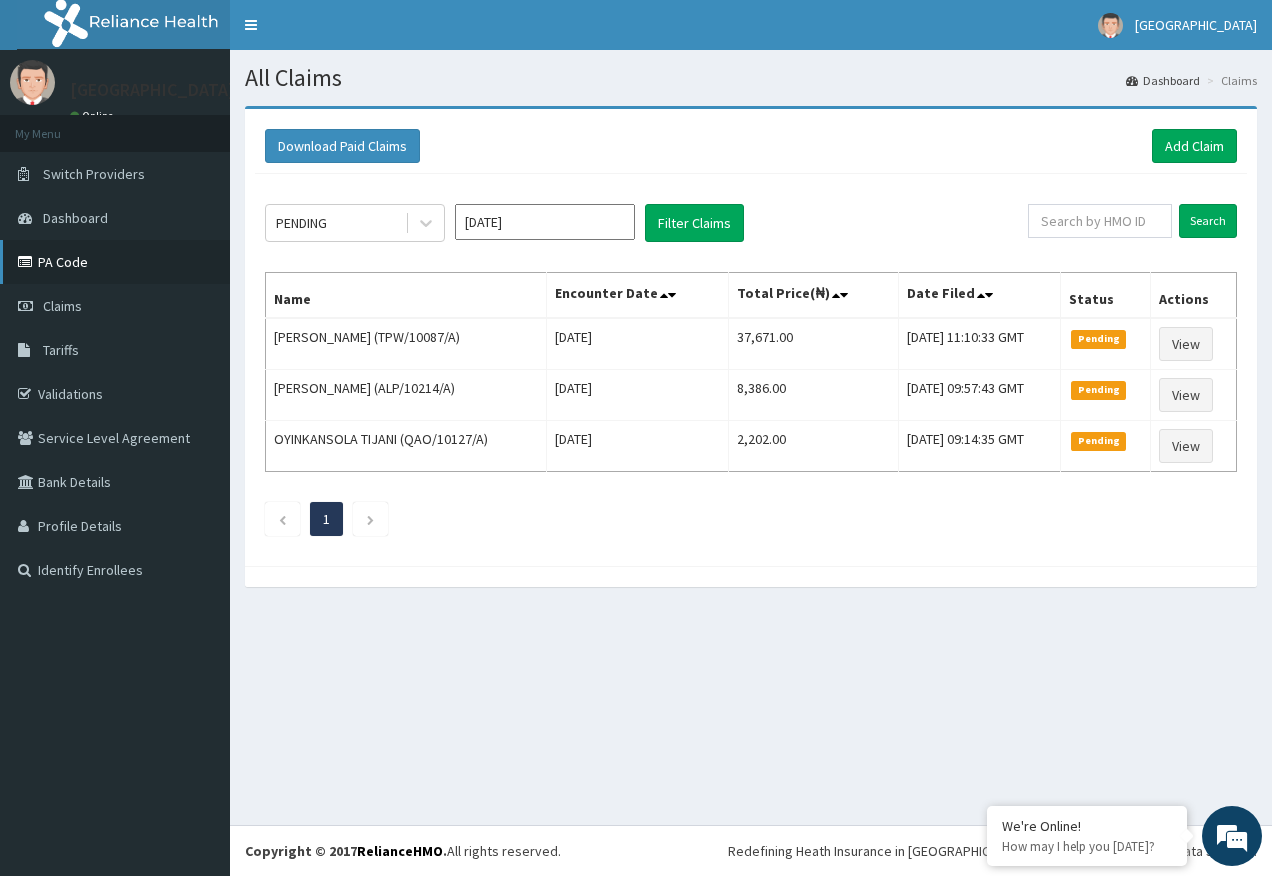 drag, startPoint x: 84, startPoint y: 255, endPoint x: 21, endPoint y: 28, distance: 235.58014 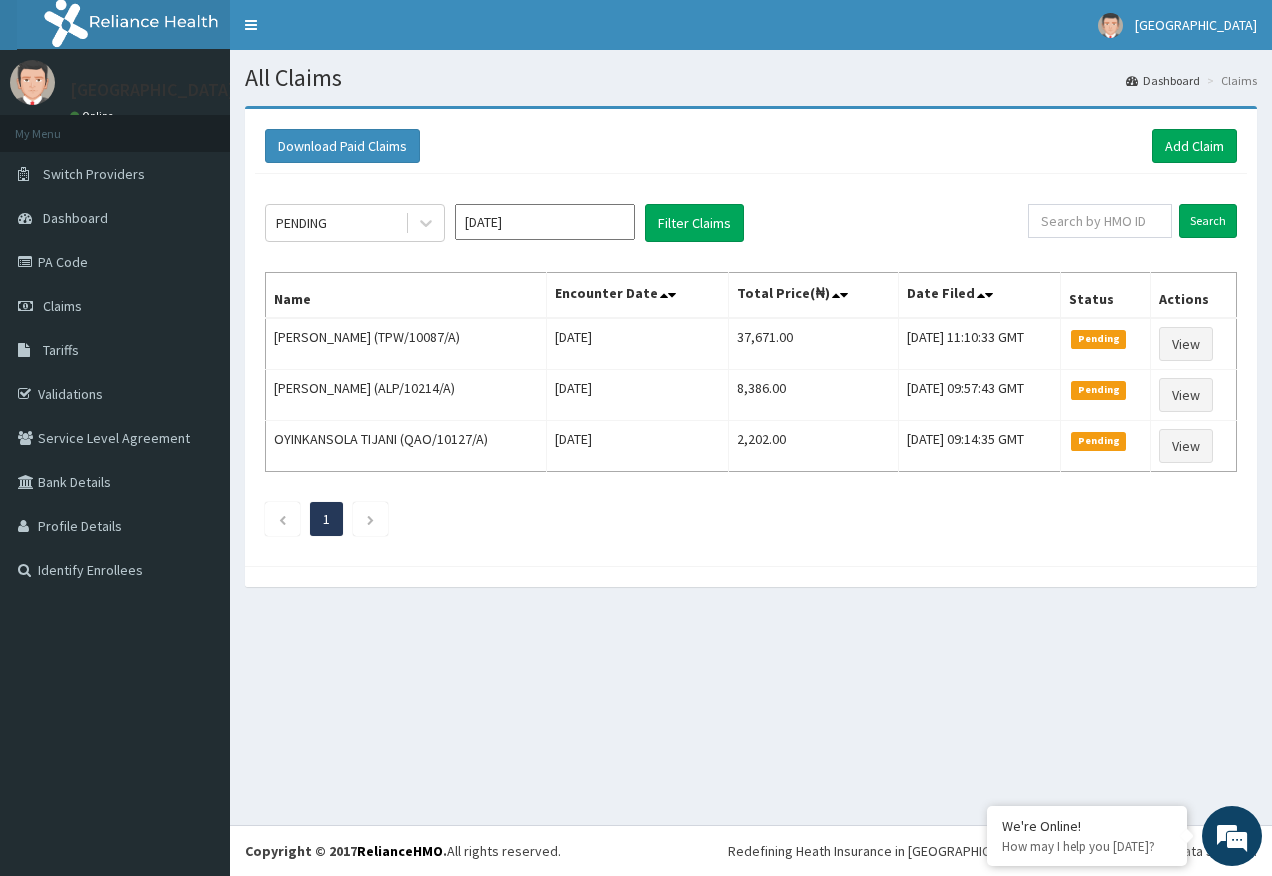 click on "PA Code" at bounding box center (115, 262) 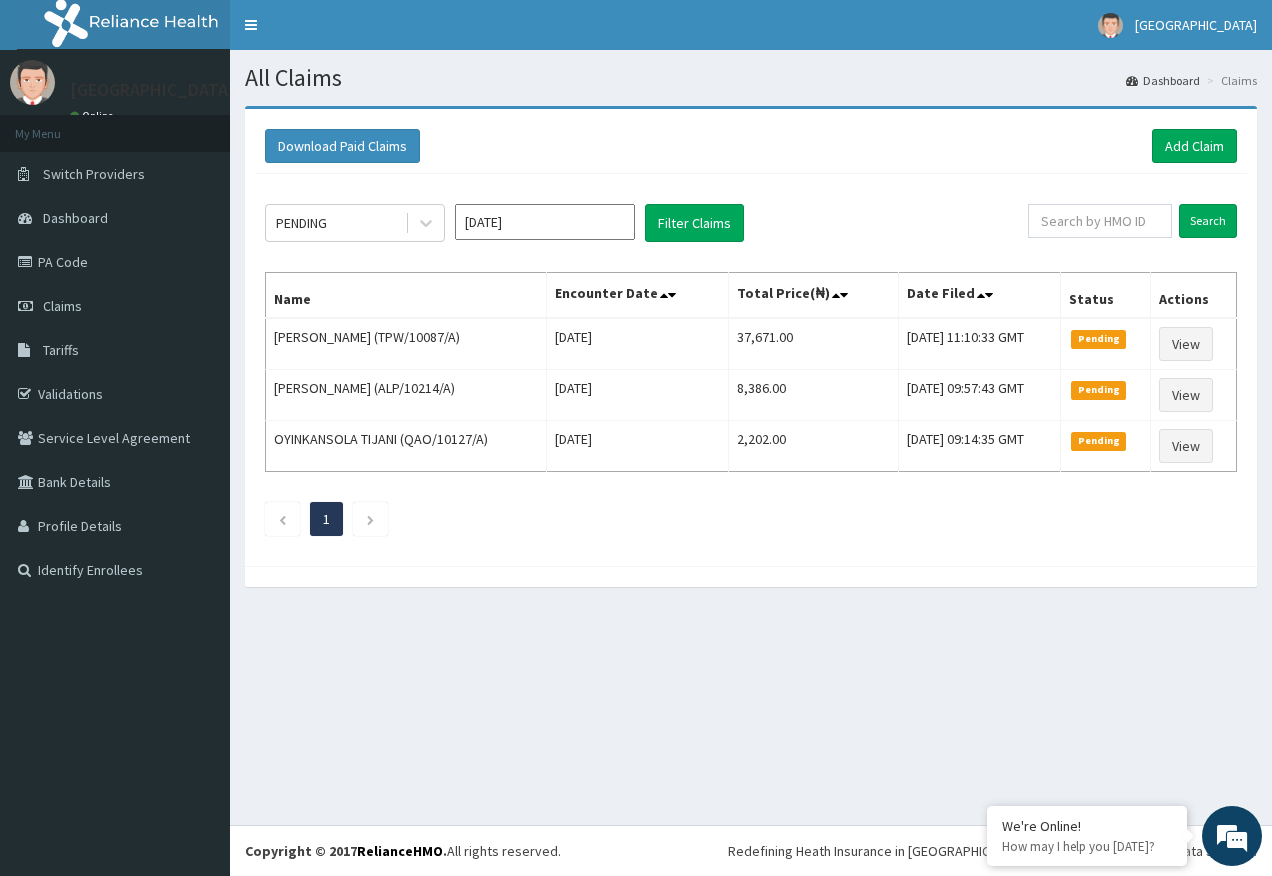 scroll, scrollTop: 0, scrollLeft: 0, axis: both 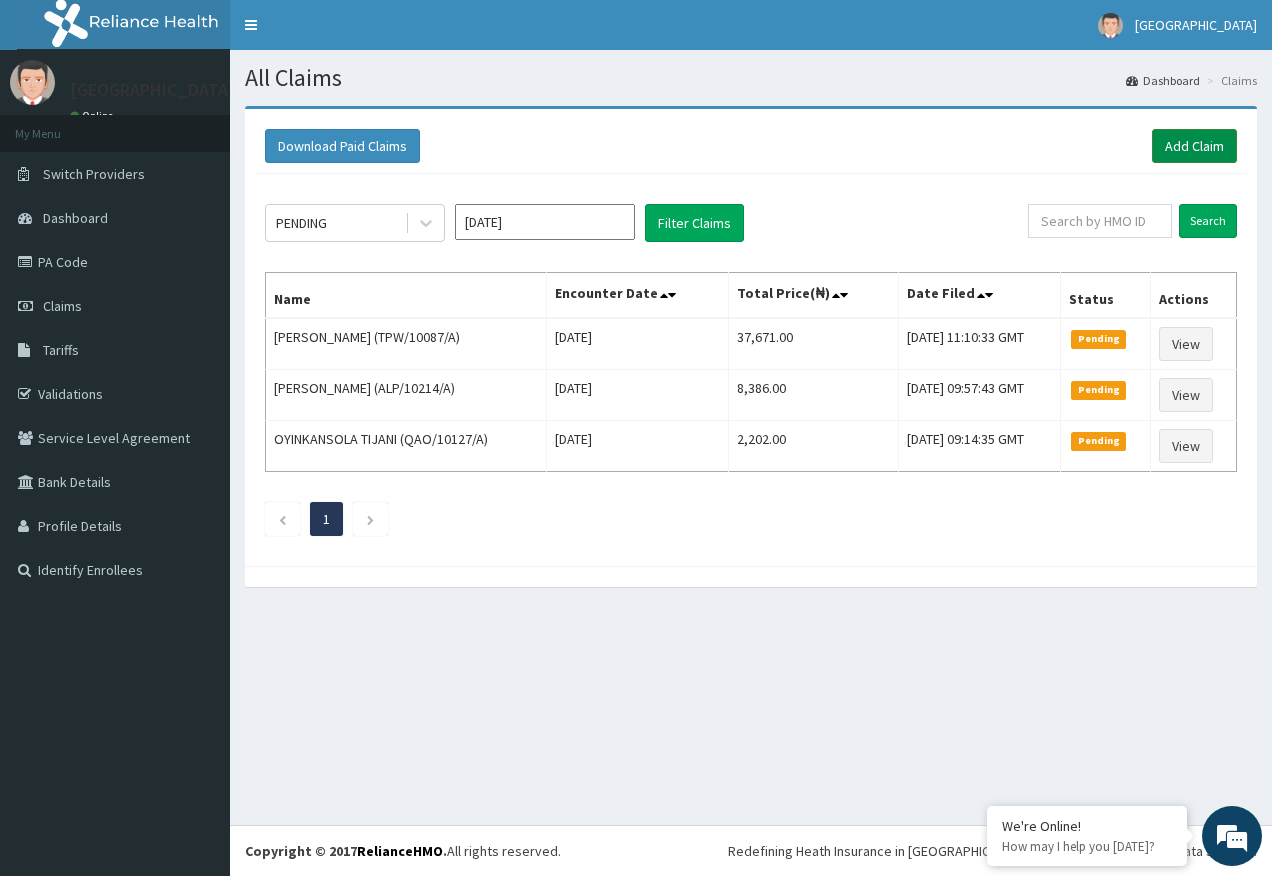 click on "Add Claim" at bounding box center (1194, 146) 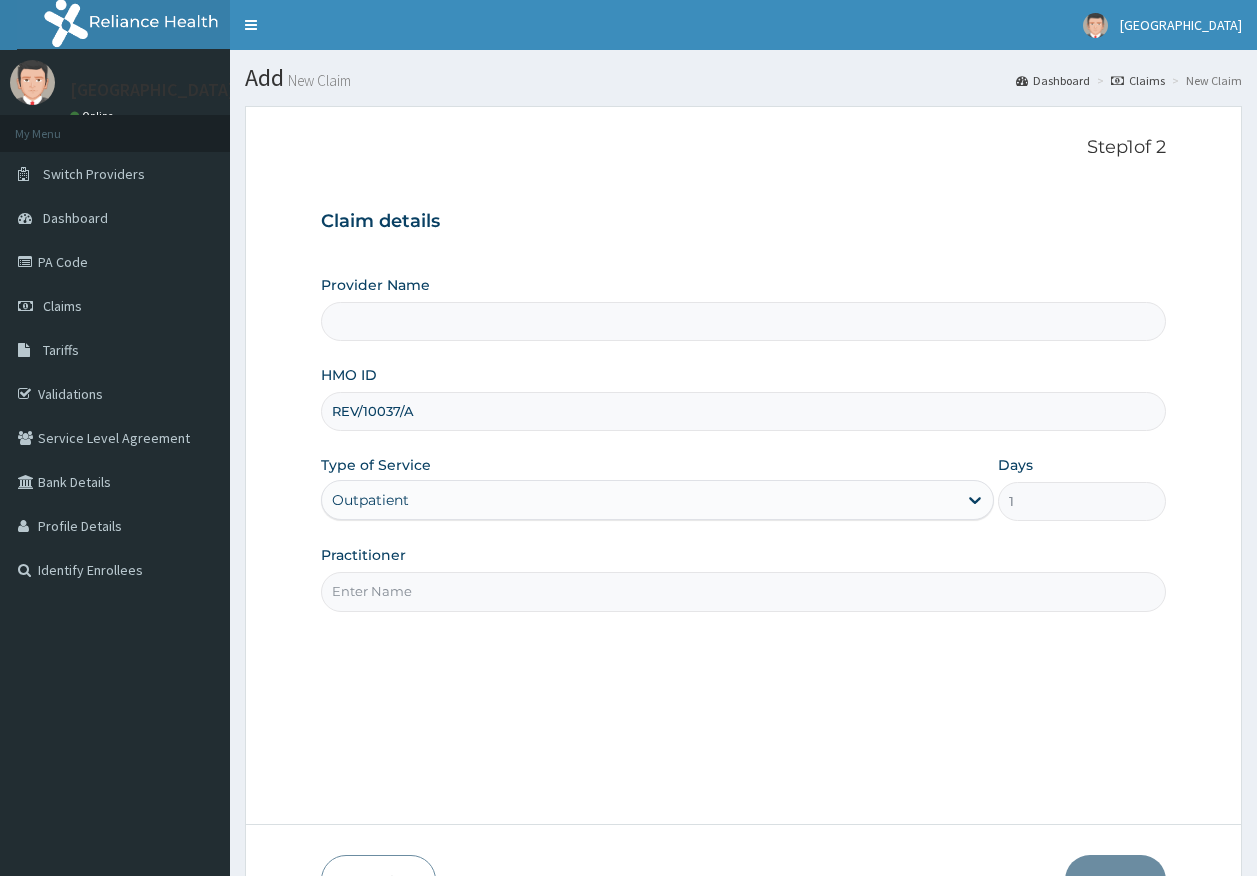 scroll, scrollTop: 0, scrollLeft: 0, axis: both 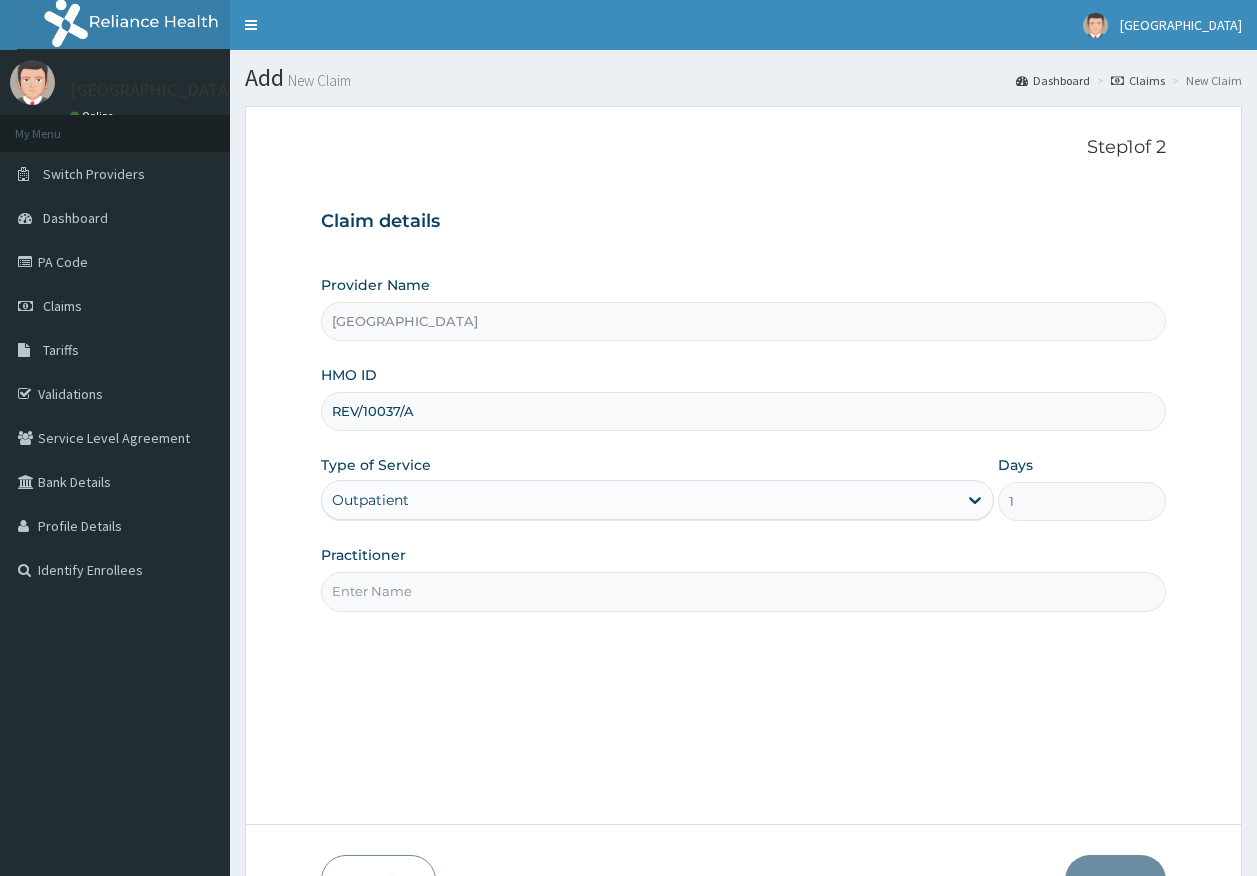 click on "Practitioner" at bounding box center [744, 591] 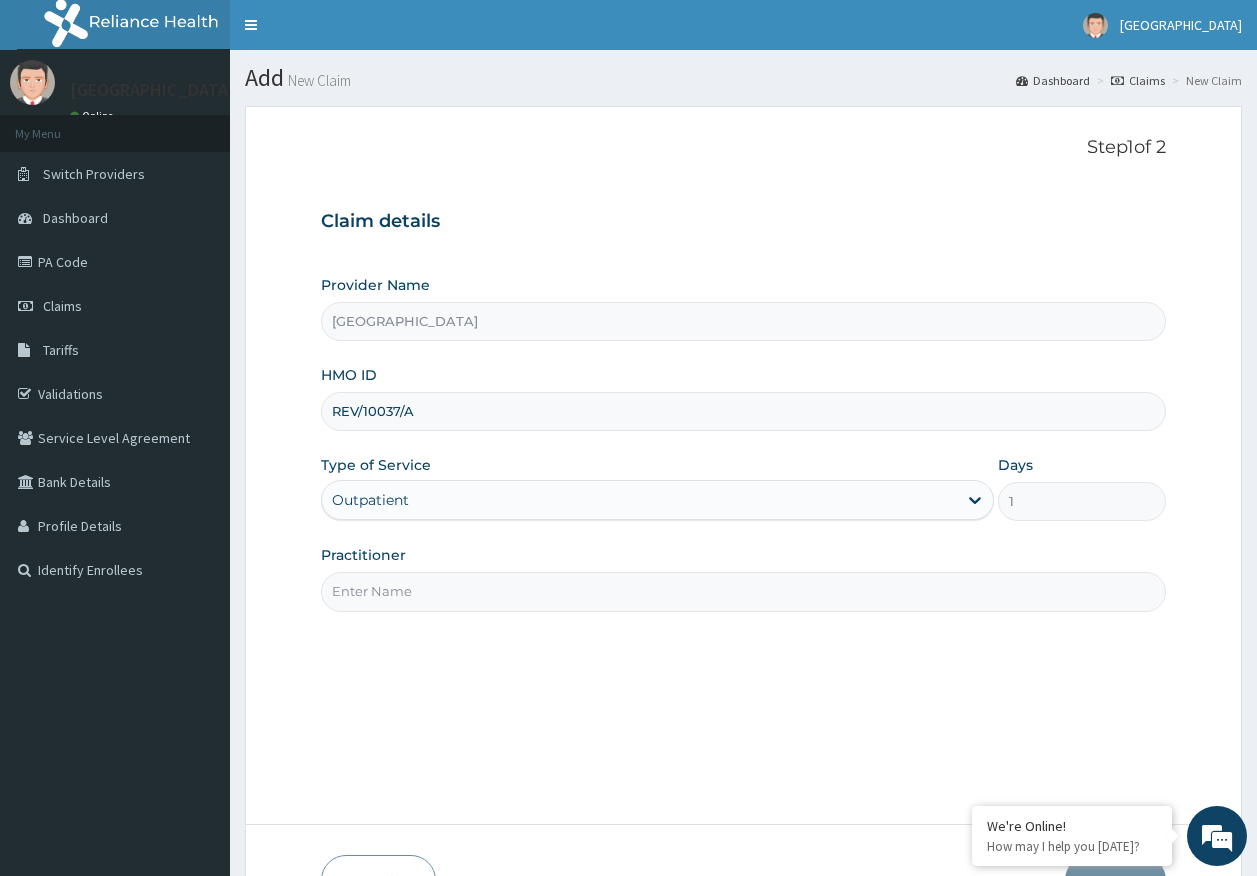 type on "DR AJAYI" 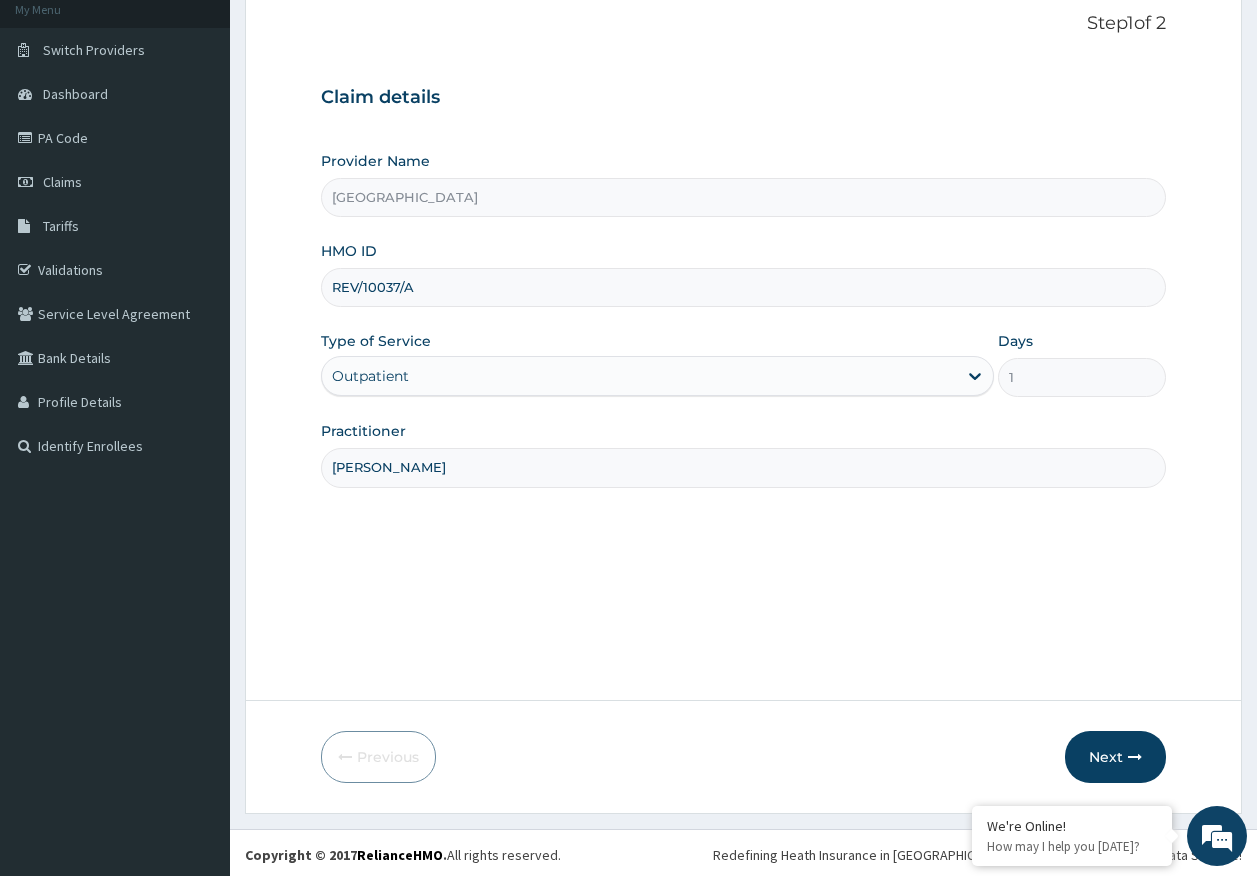 scroll, scrollTop: 128, scrollLeft: 0, axis: vertical 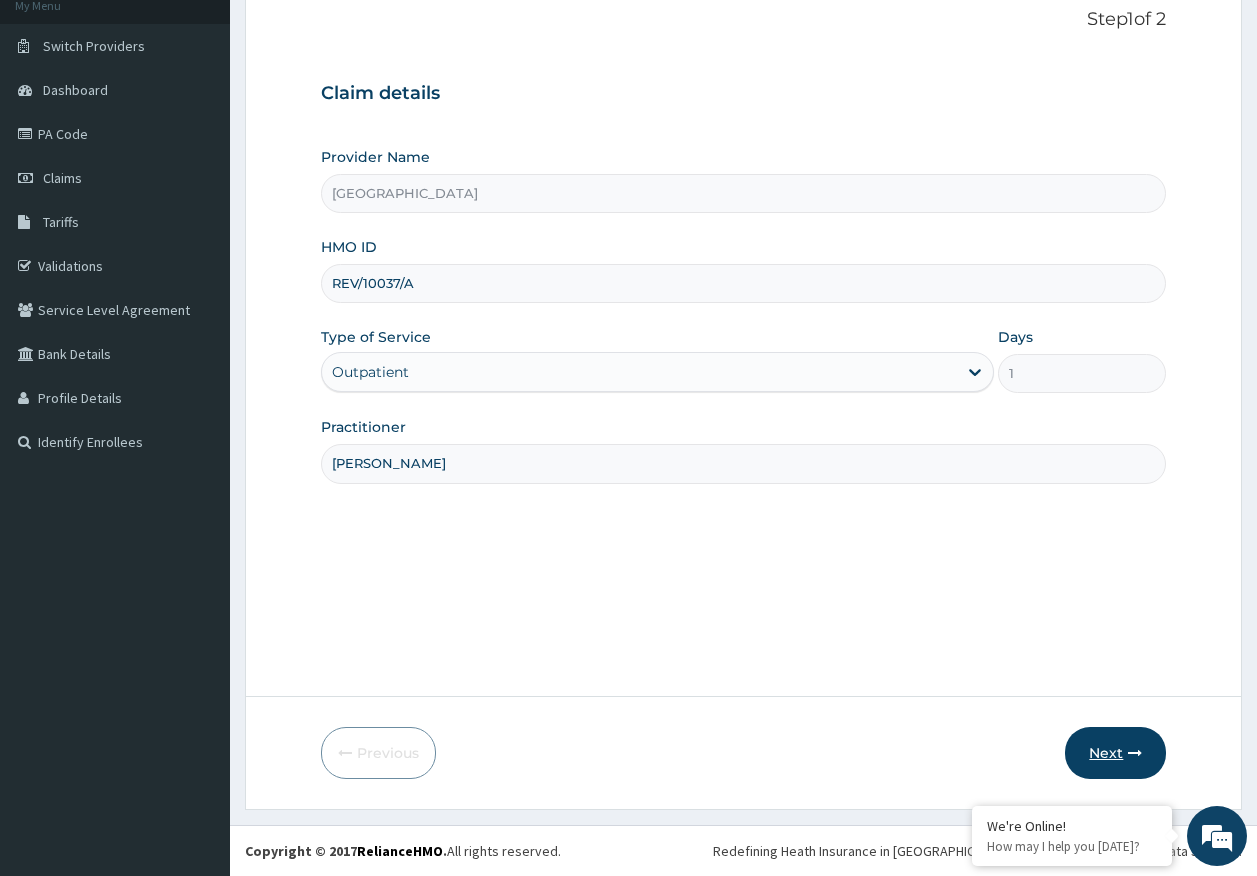 click on "Next" at bounding box center [1115, 753] 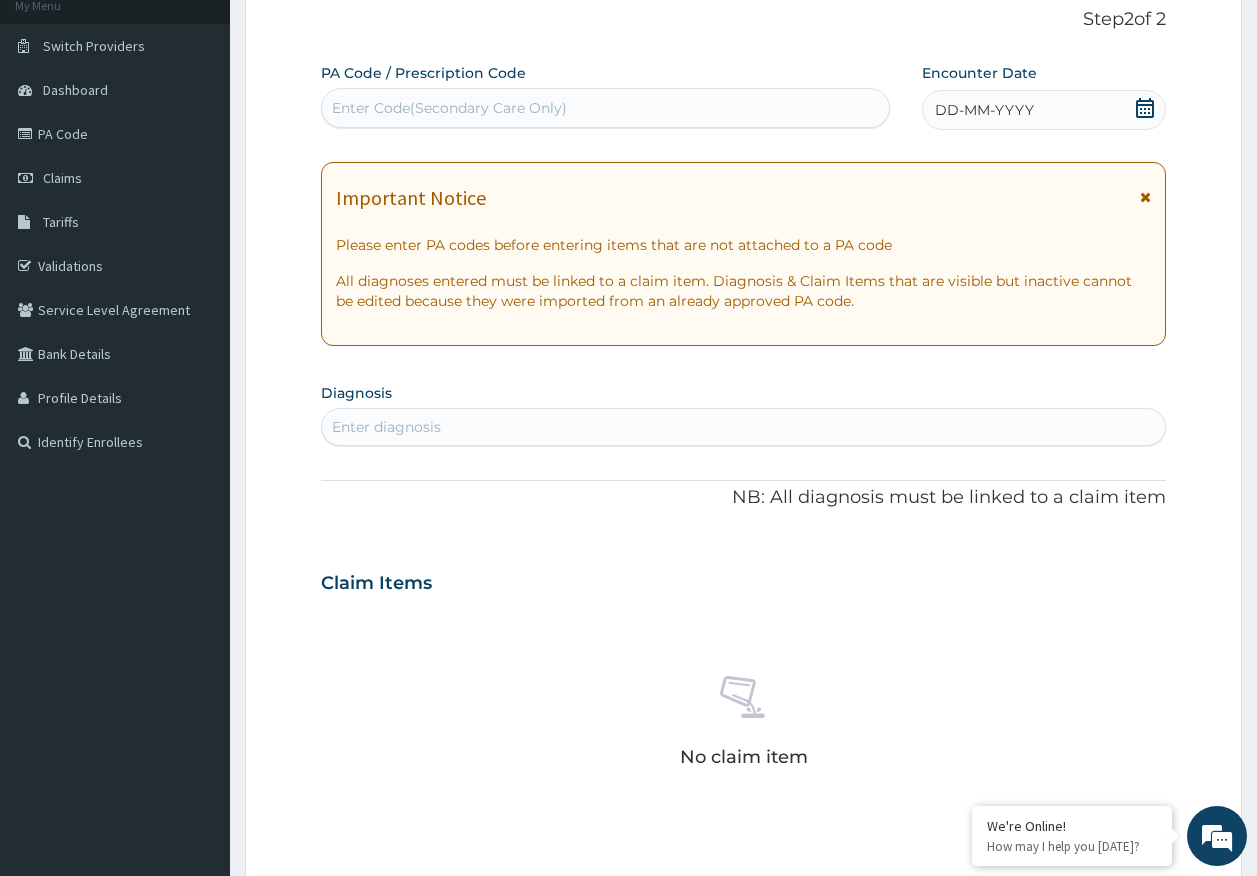click on "PA Code / Prescription Code Enter Code(Secondary Care Only)" at bounding box center (606, 95) 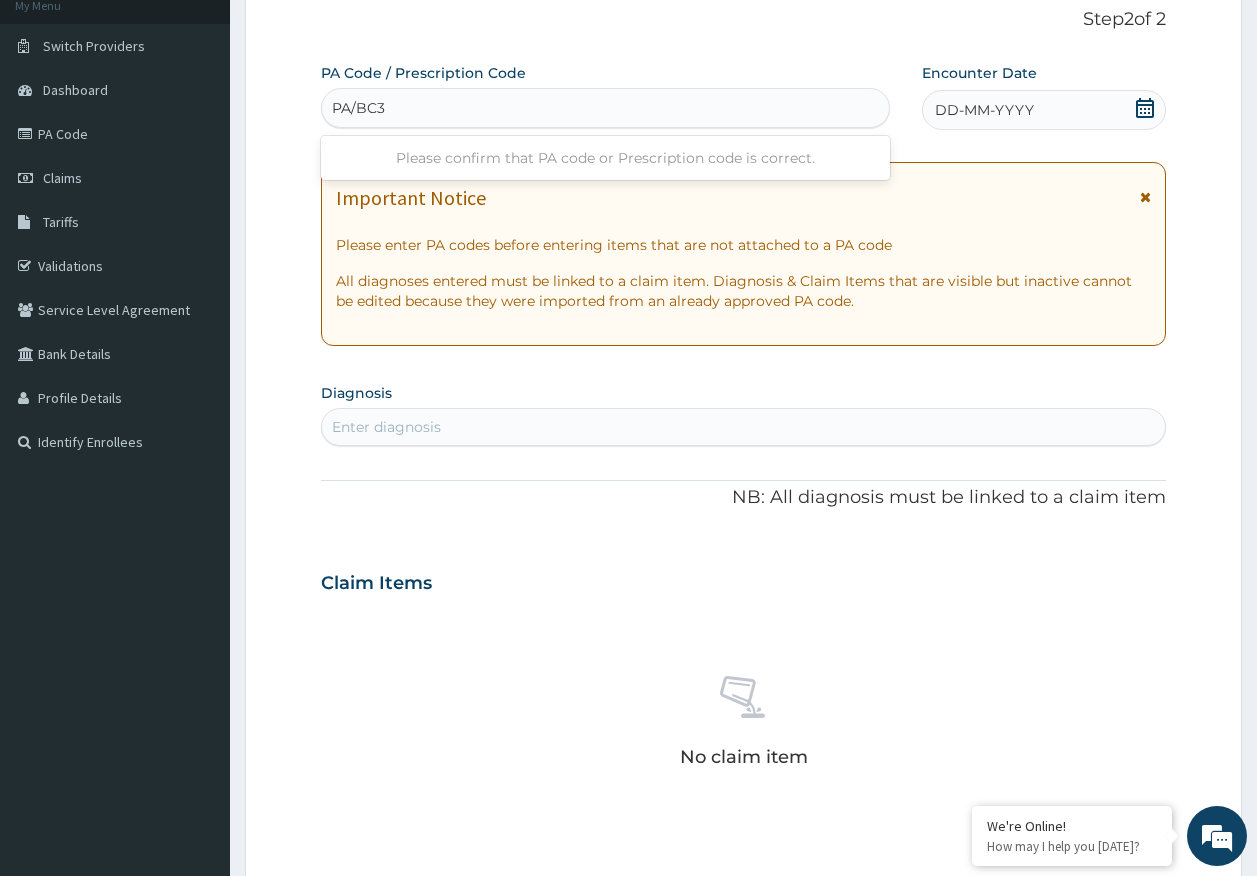 scroll, scrollTop: 0, scrollLeft: 0, axis: both 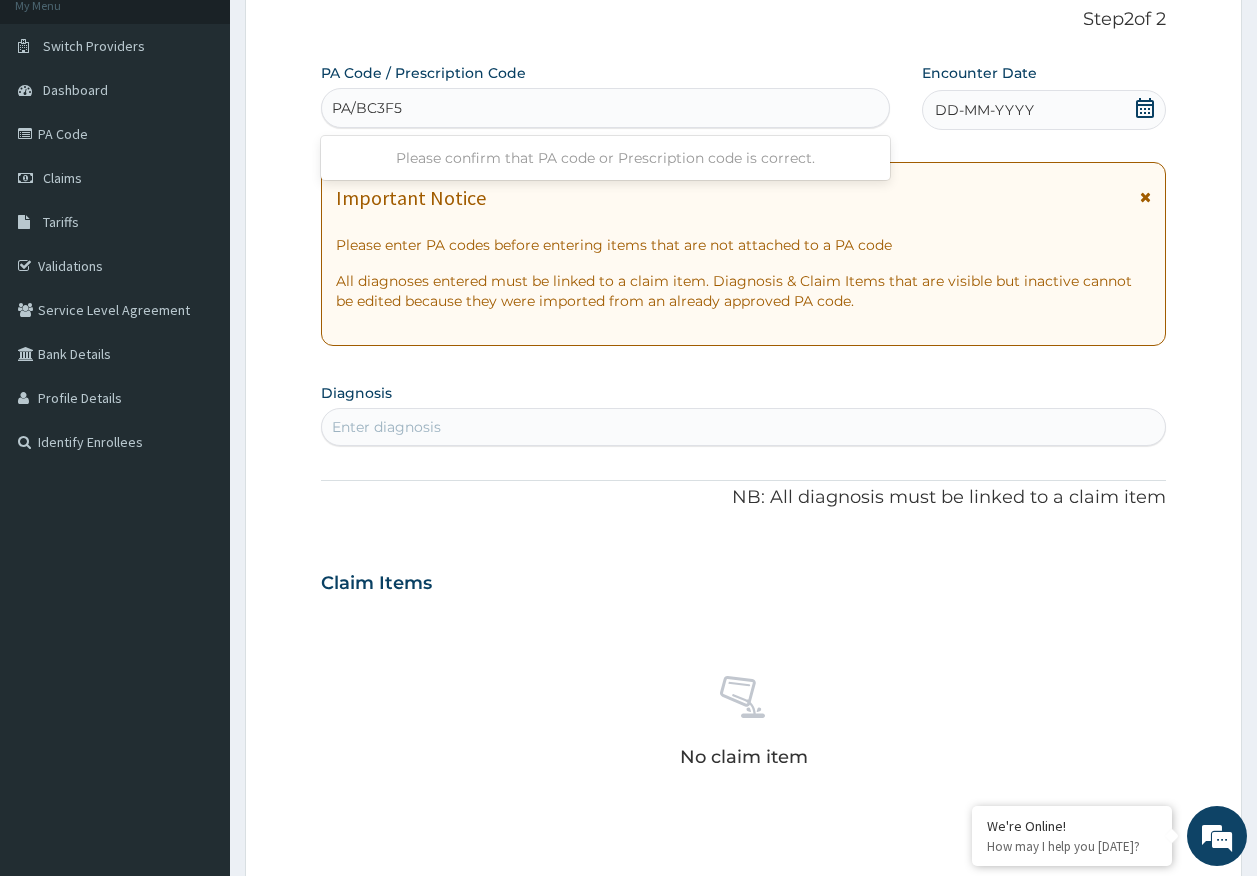 type on "PA/BC3F57" 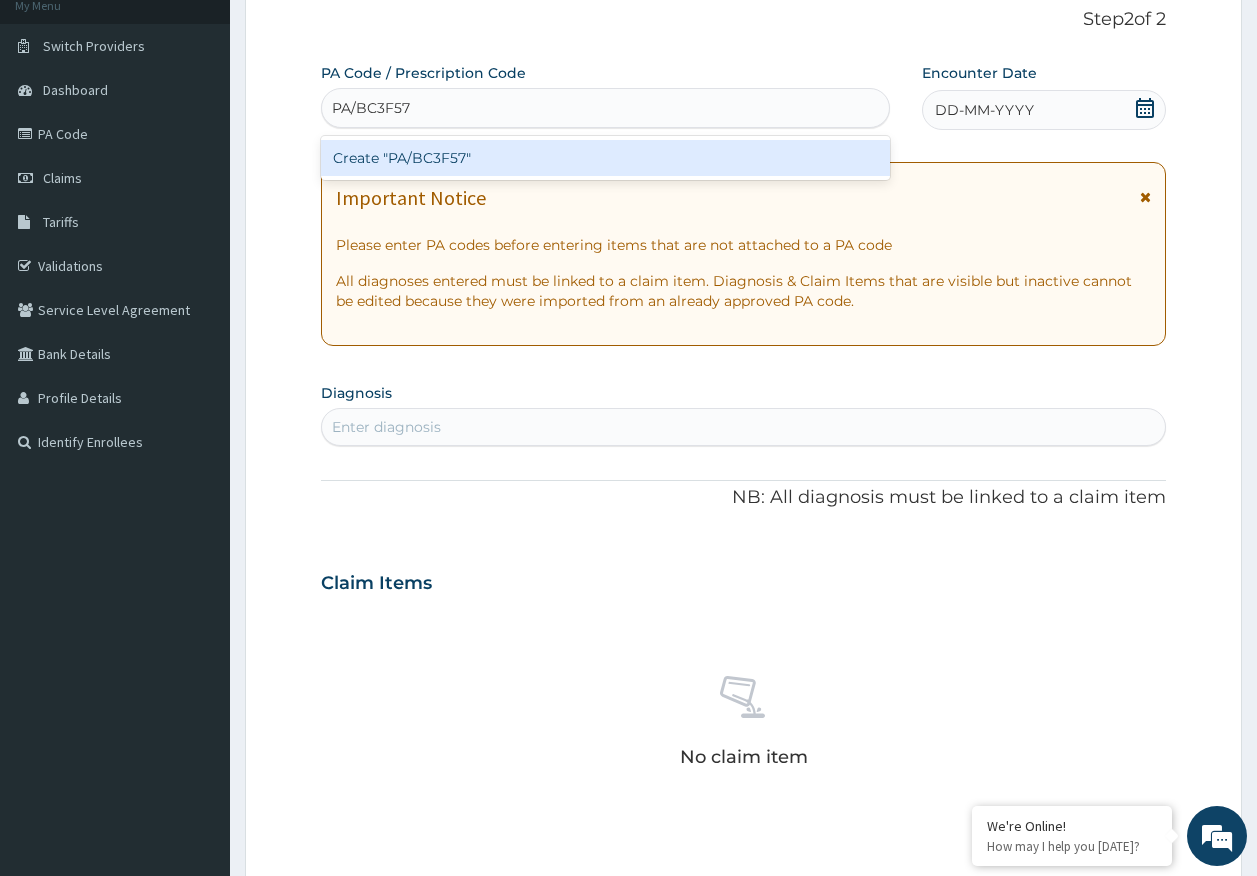 click on "Create "PA/BC3F57"" at bounding box center [606, 158] 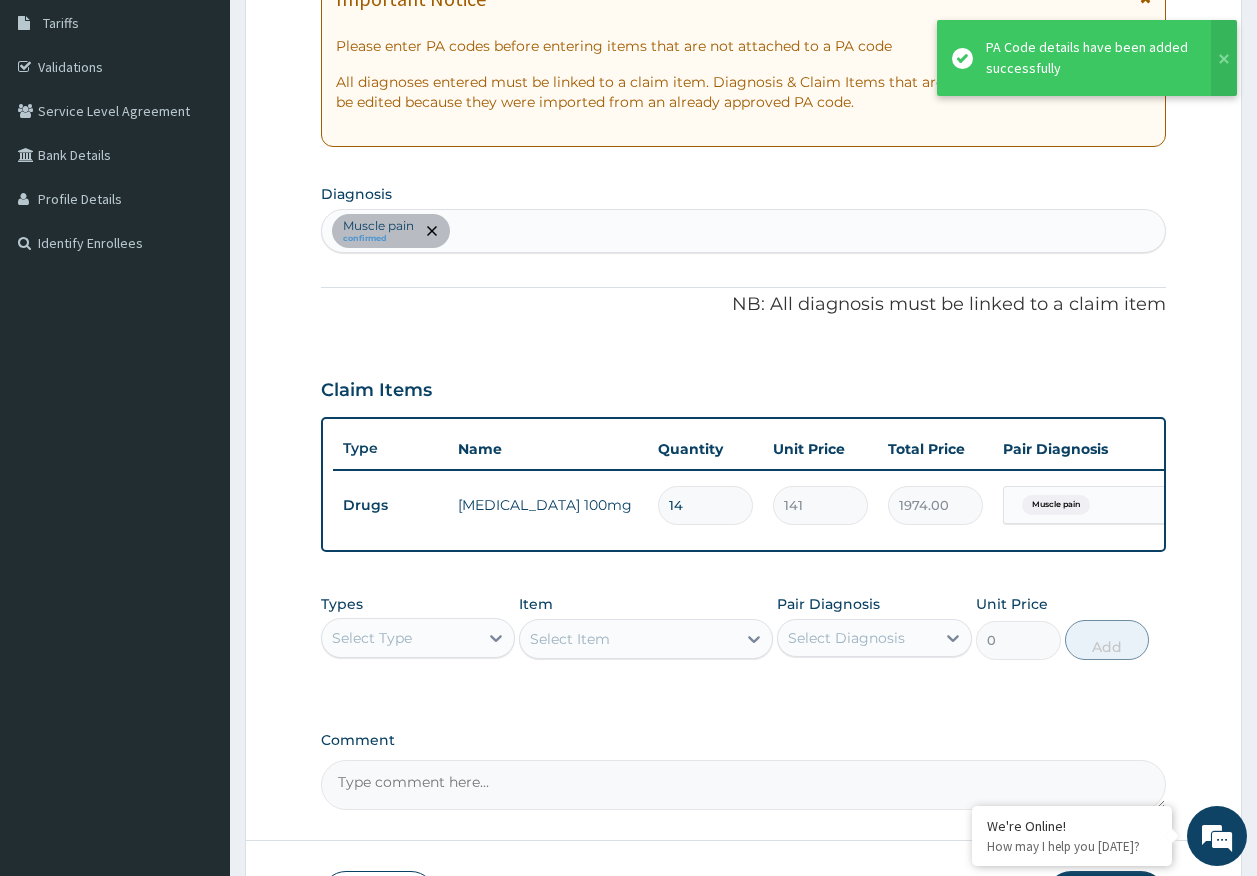 scroll, scrollTop: 328, scrollLeft: 0, axis: vertical 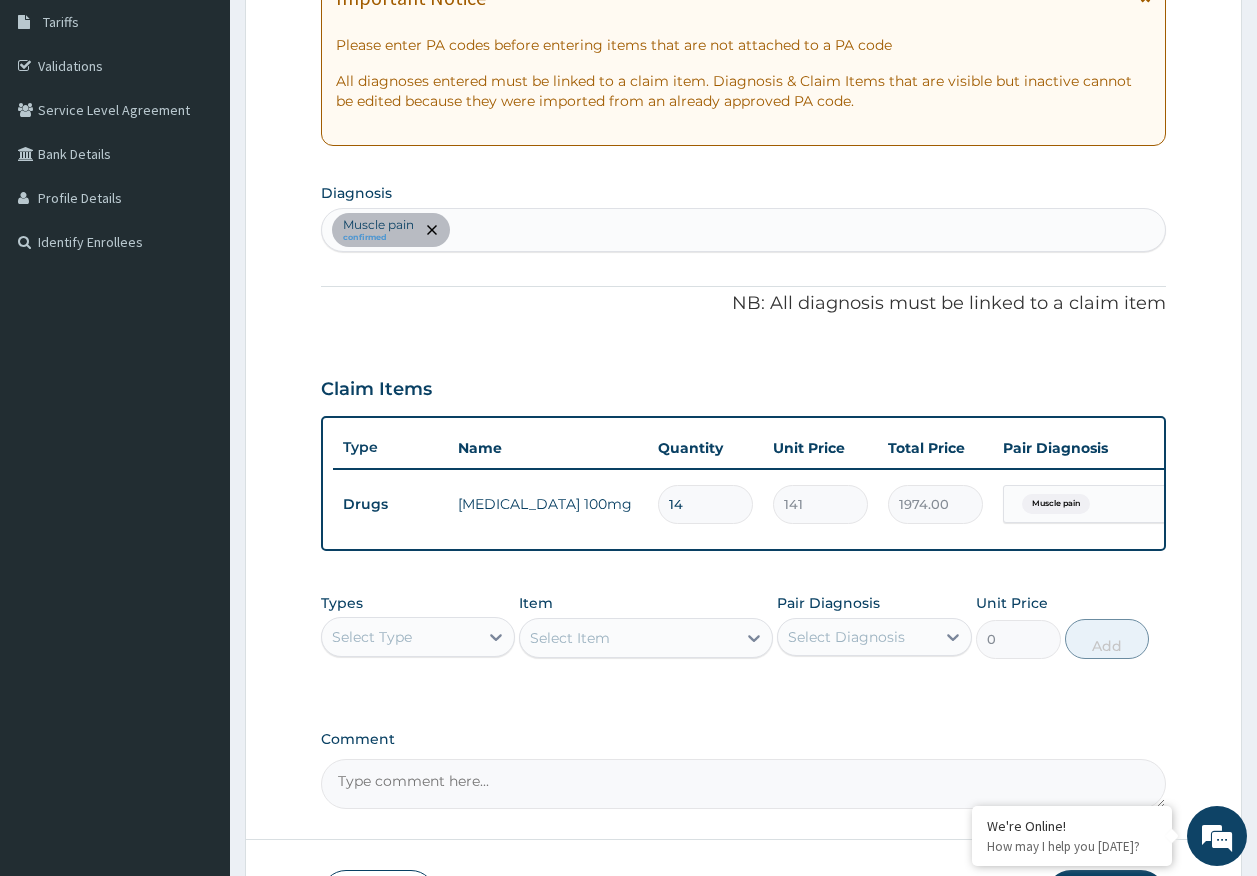 type on "1" 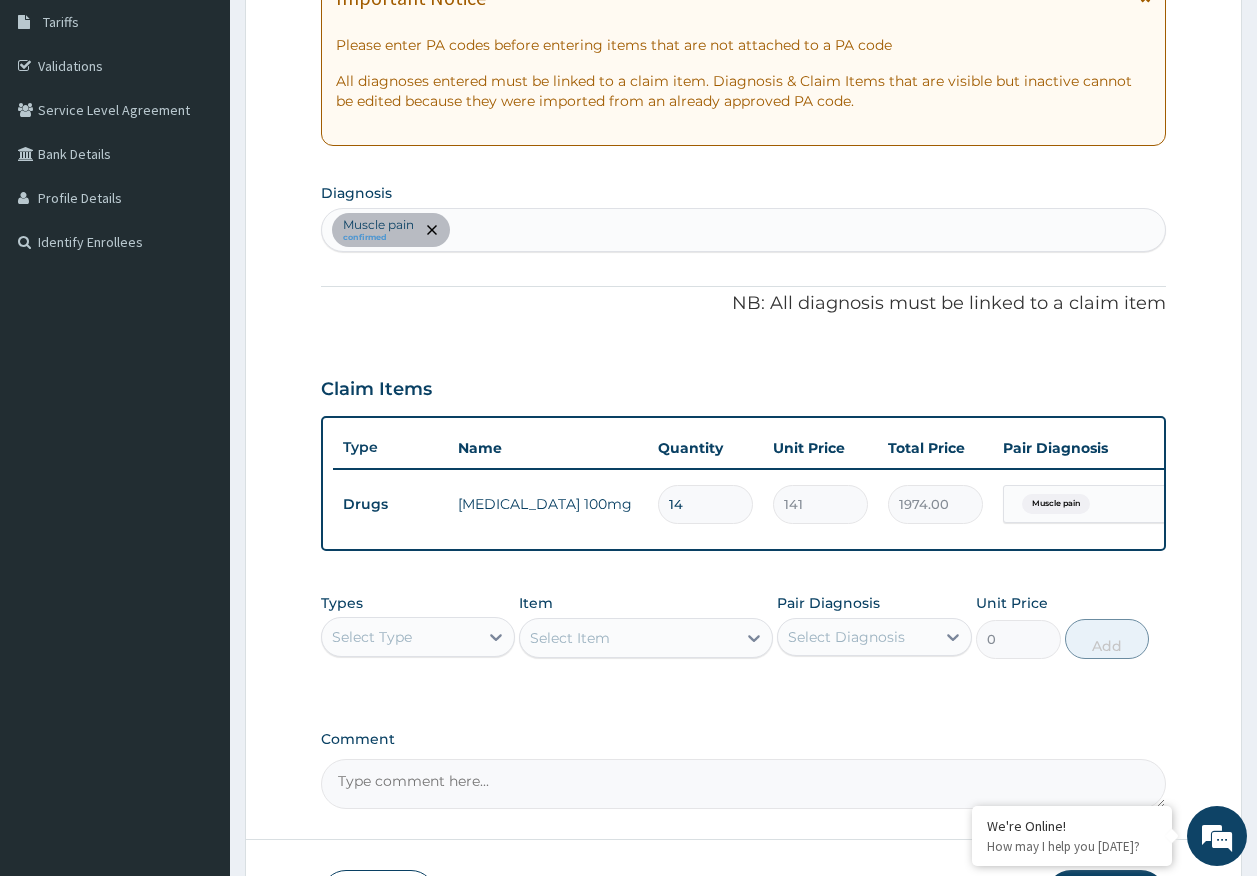 type on "141.00" 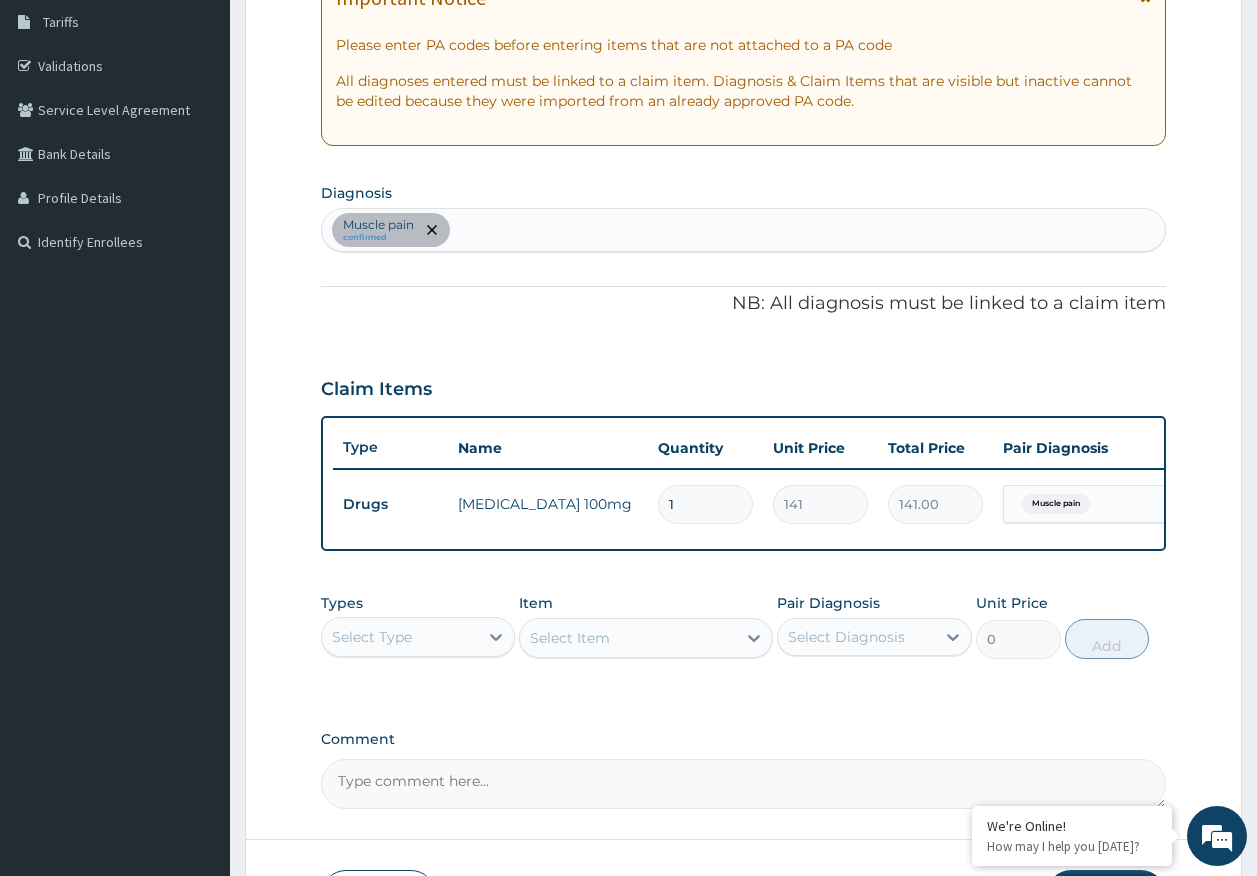 type on "10" 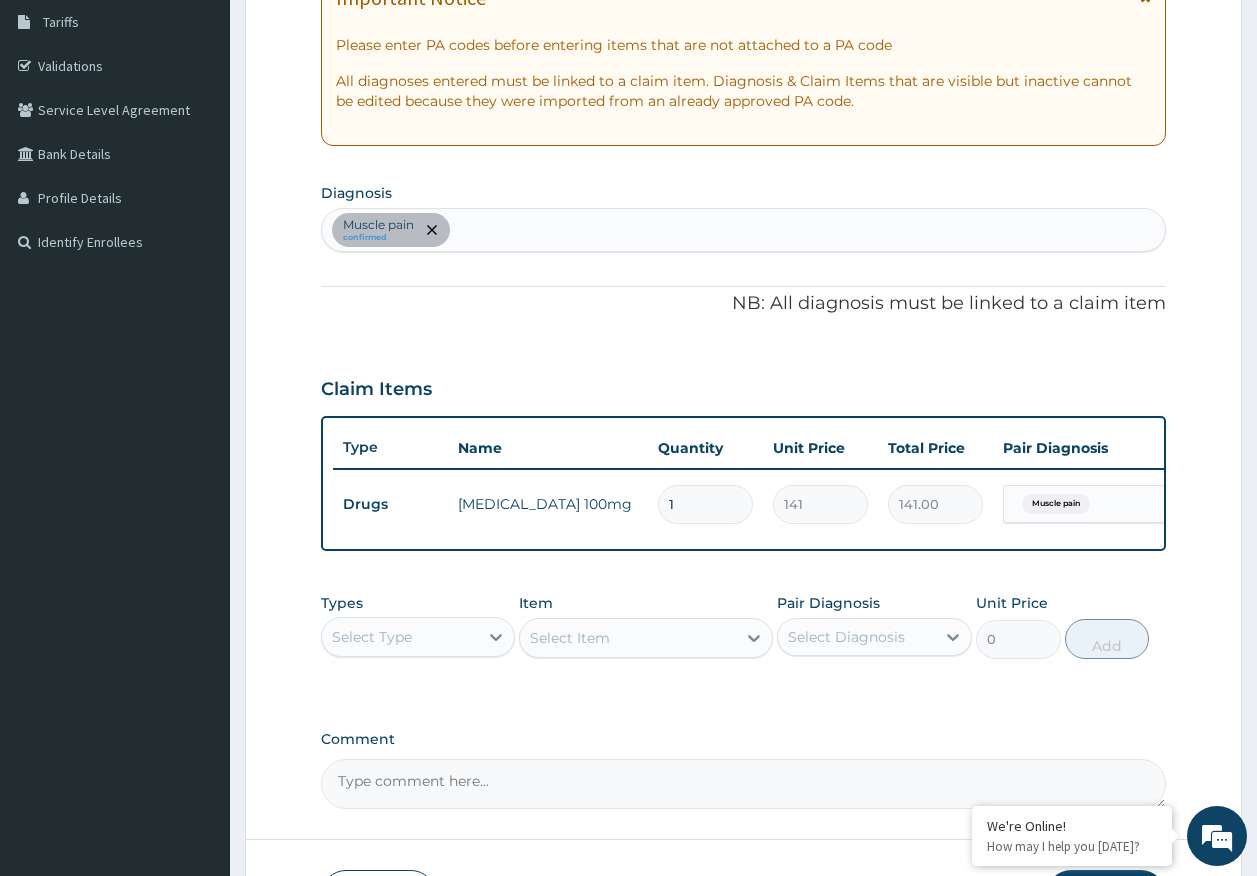 type on "1410.00" 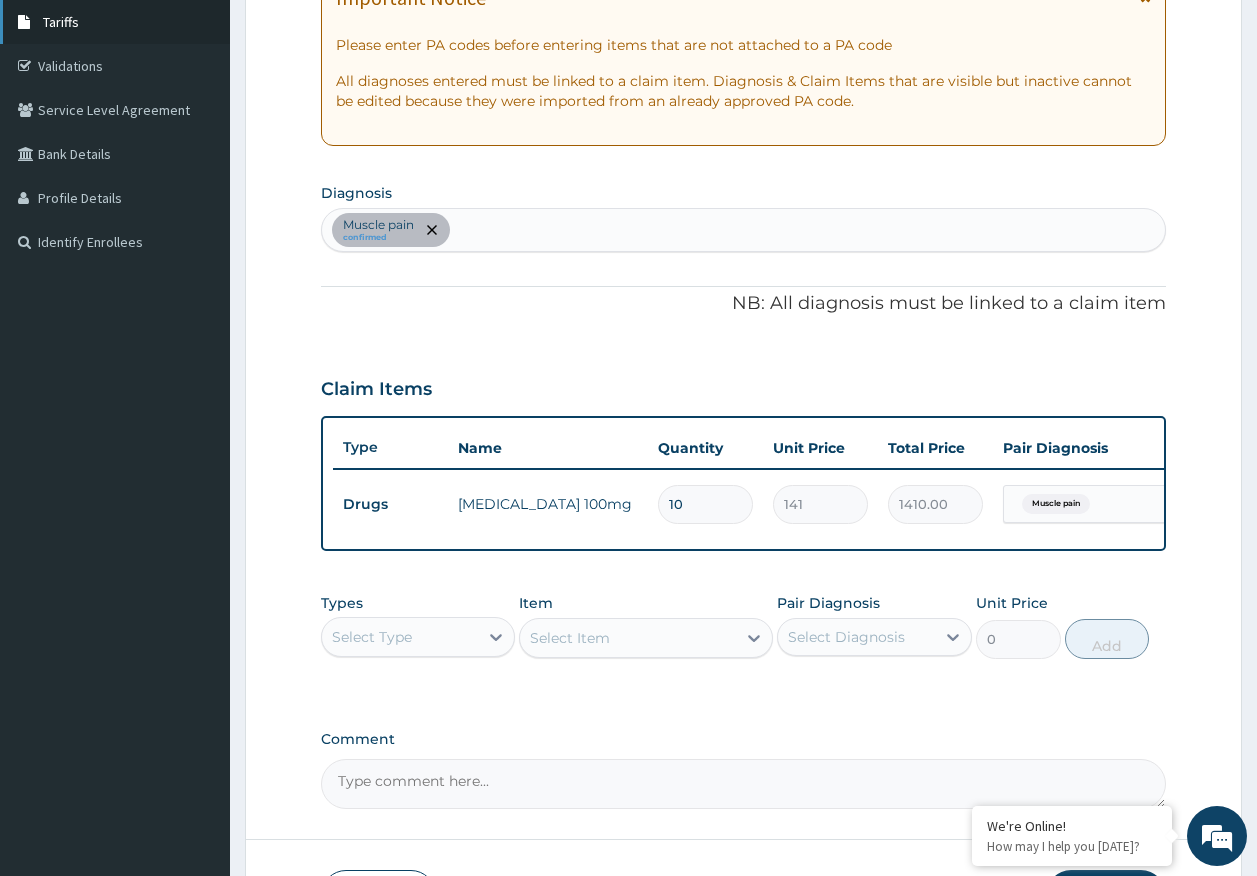 type on "10" 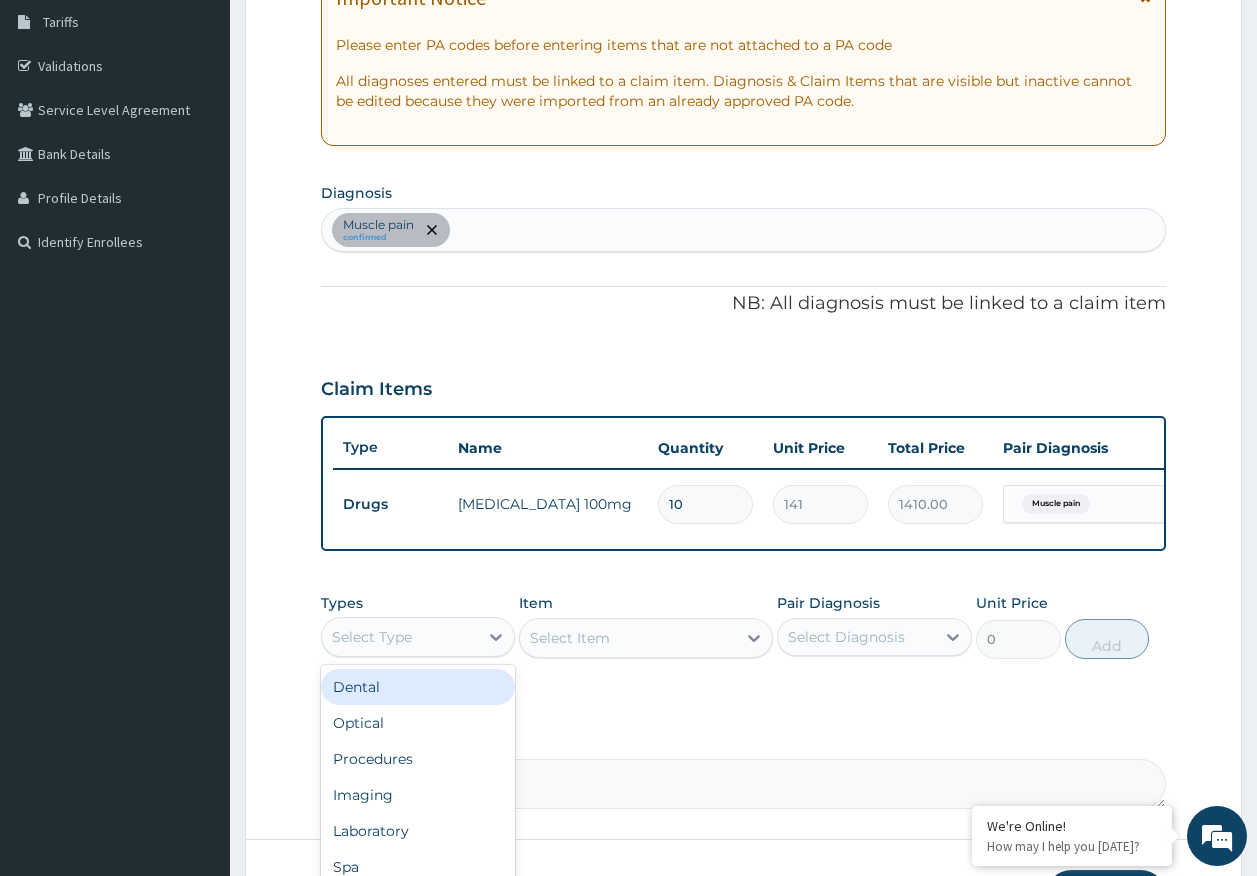 drag, startPoint x: 384, startPoint y: 669, endPoint x: 395, endPoint y: 657, distance: 16.27882 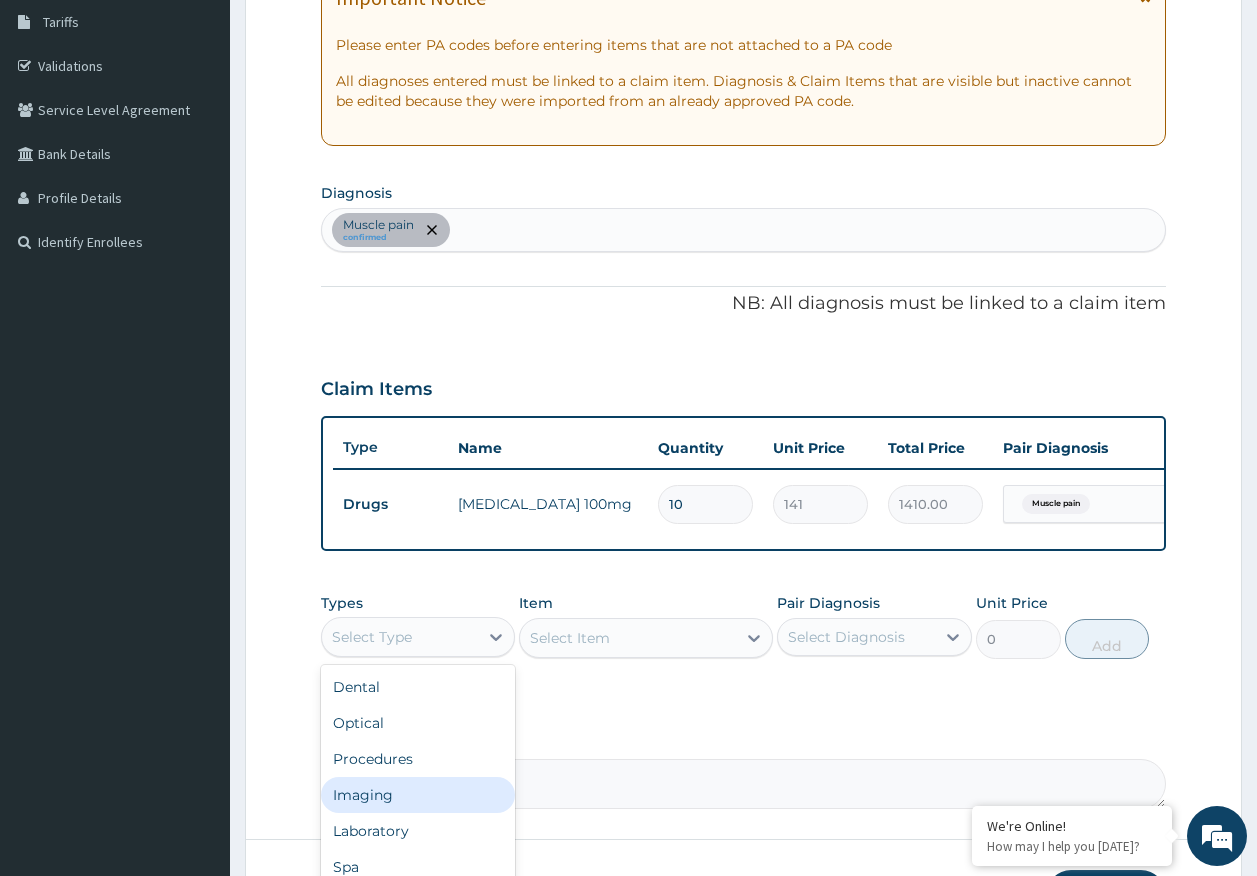 scroll, scrollTop: 68, scrollLeft: 0, axis: vertical 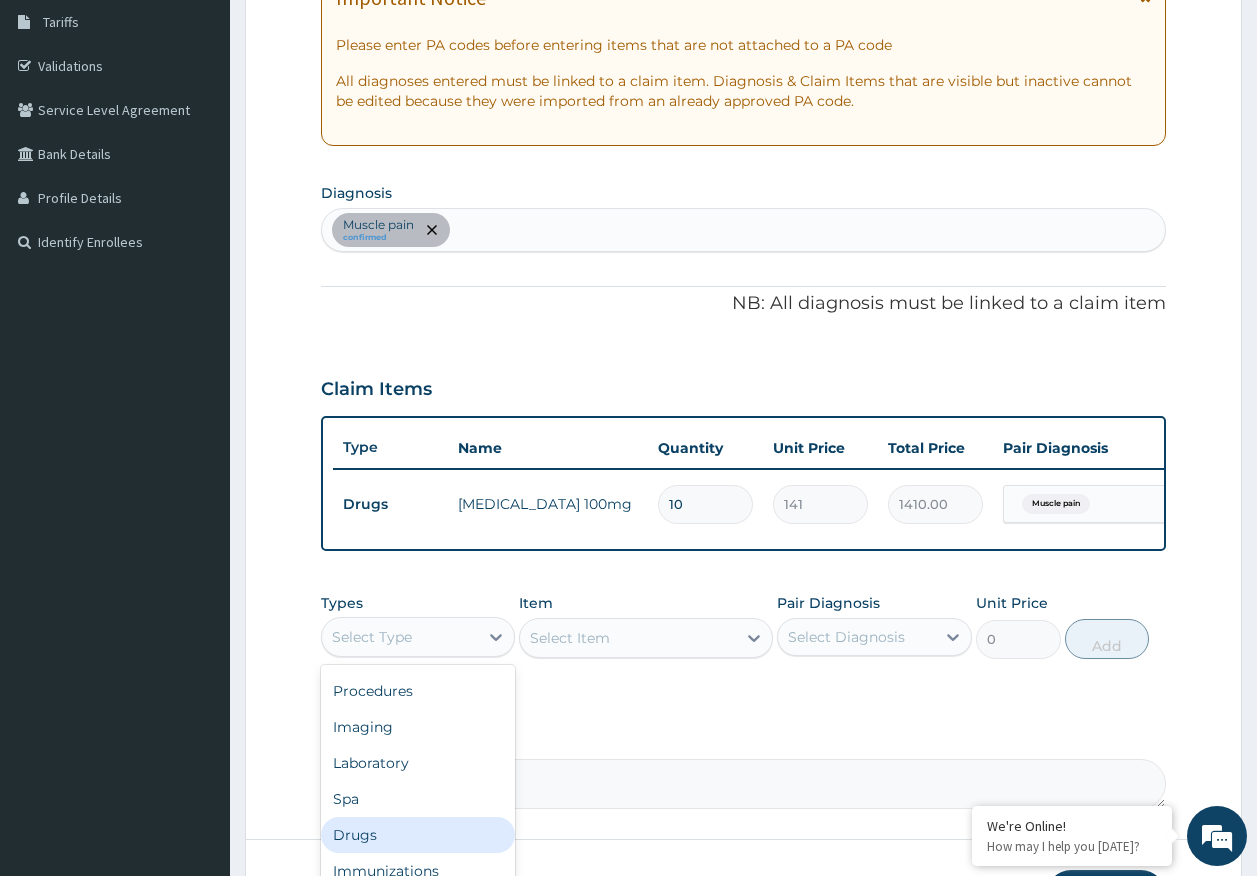 drag, startPoint x: 369, startPoint y: 854, endPoint x: 861, endPoint y: 663, distance: 527.7736 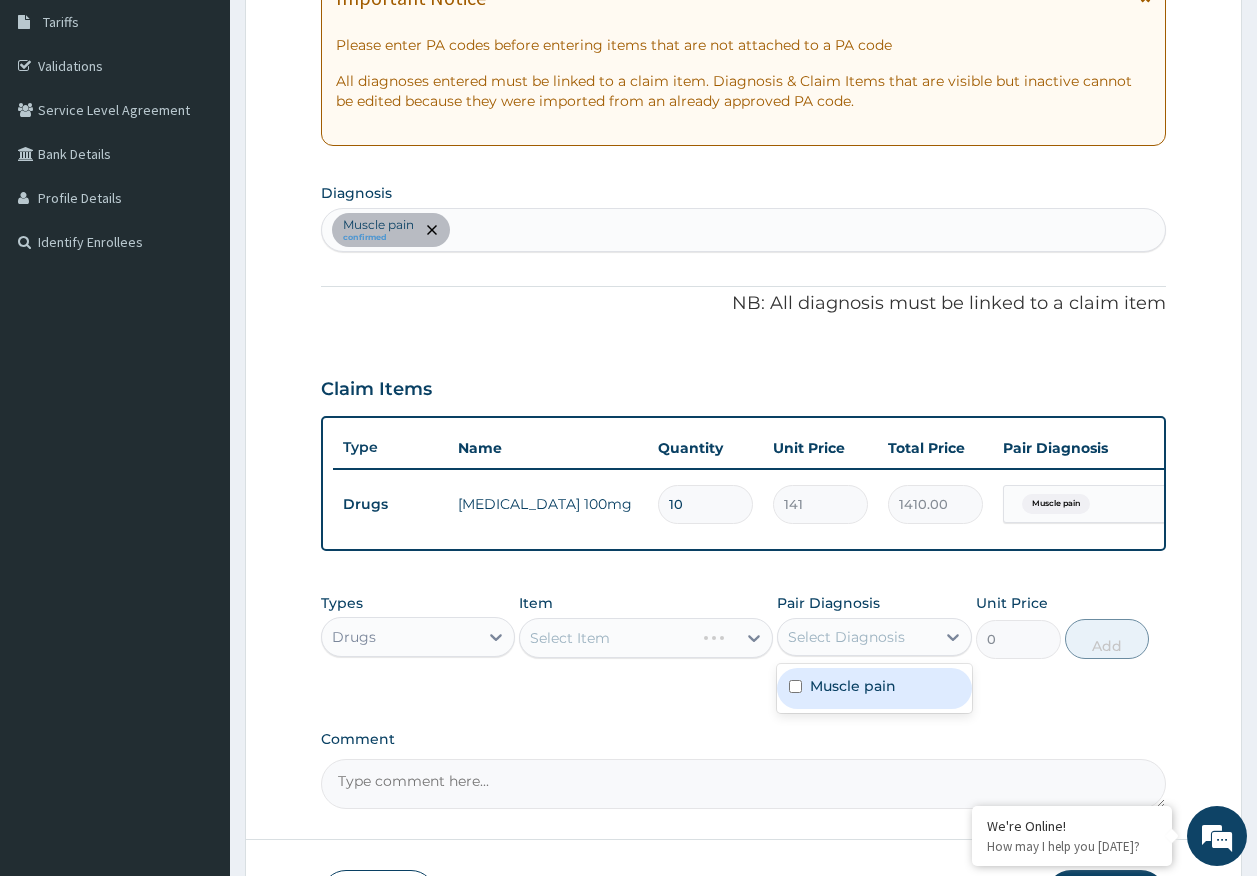 click on "Select Diagnosis" at bounding box center (856, 637) 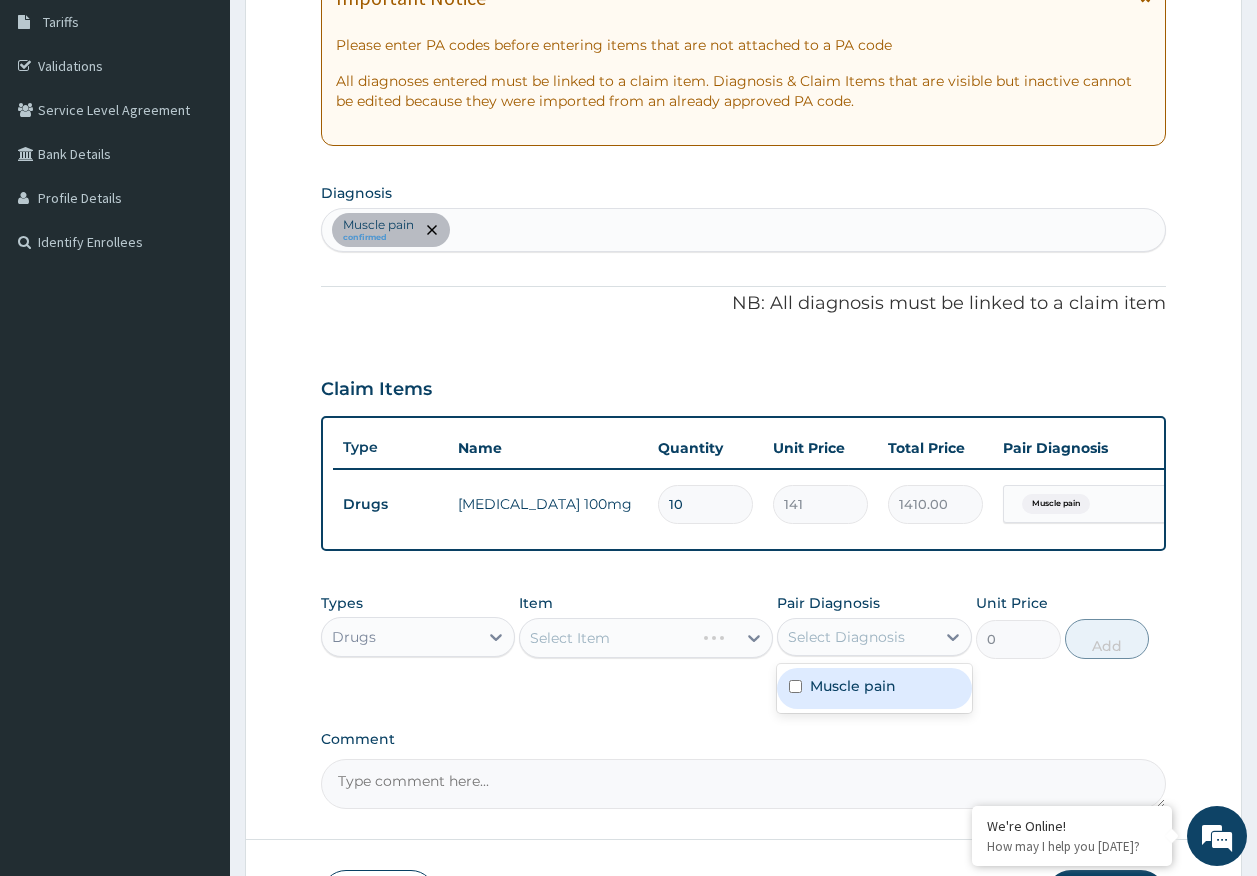 click on "Muscle pain" at bounding box center (853, 686) 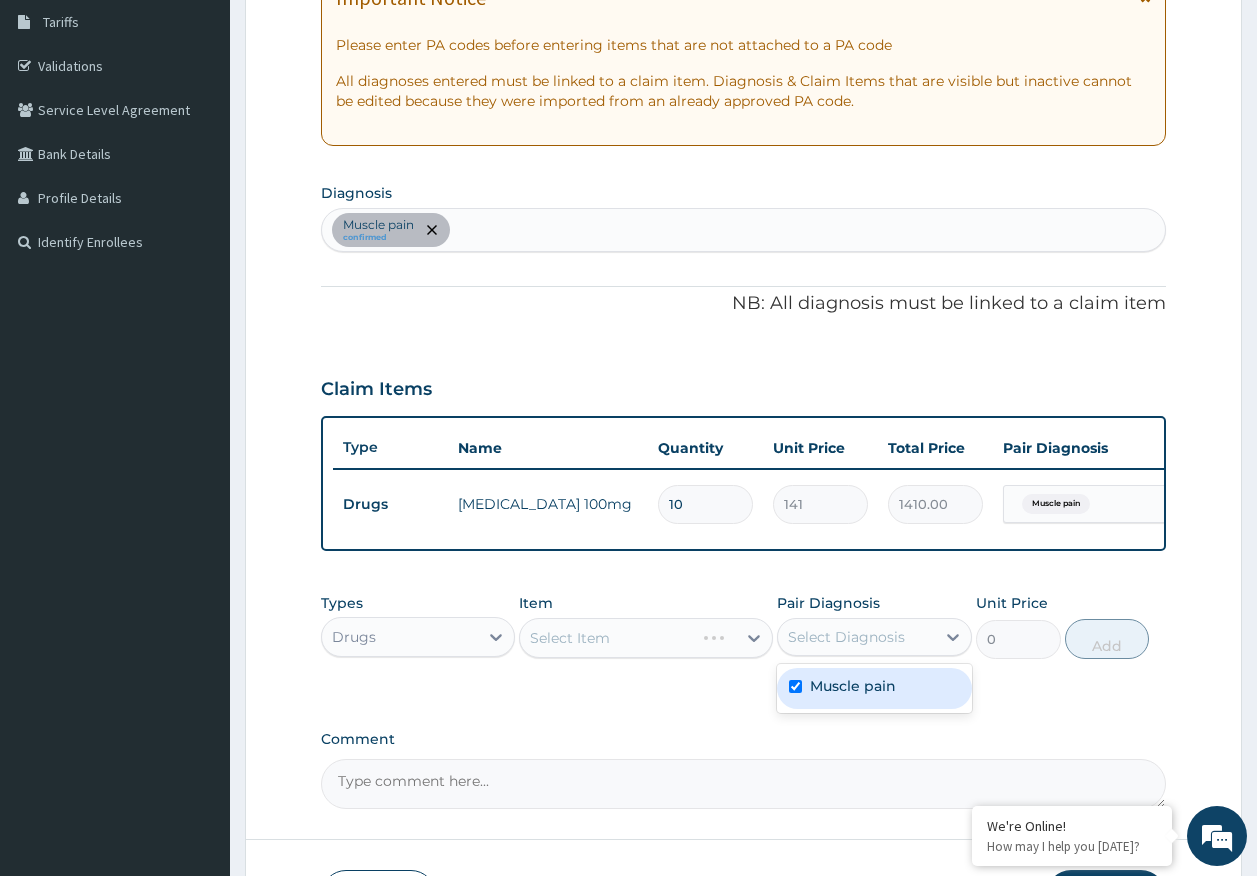 checkbox on "true" 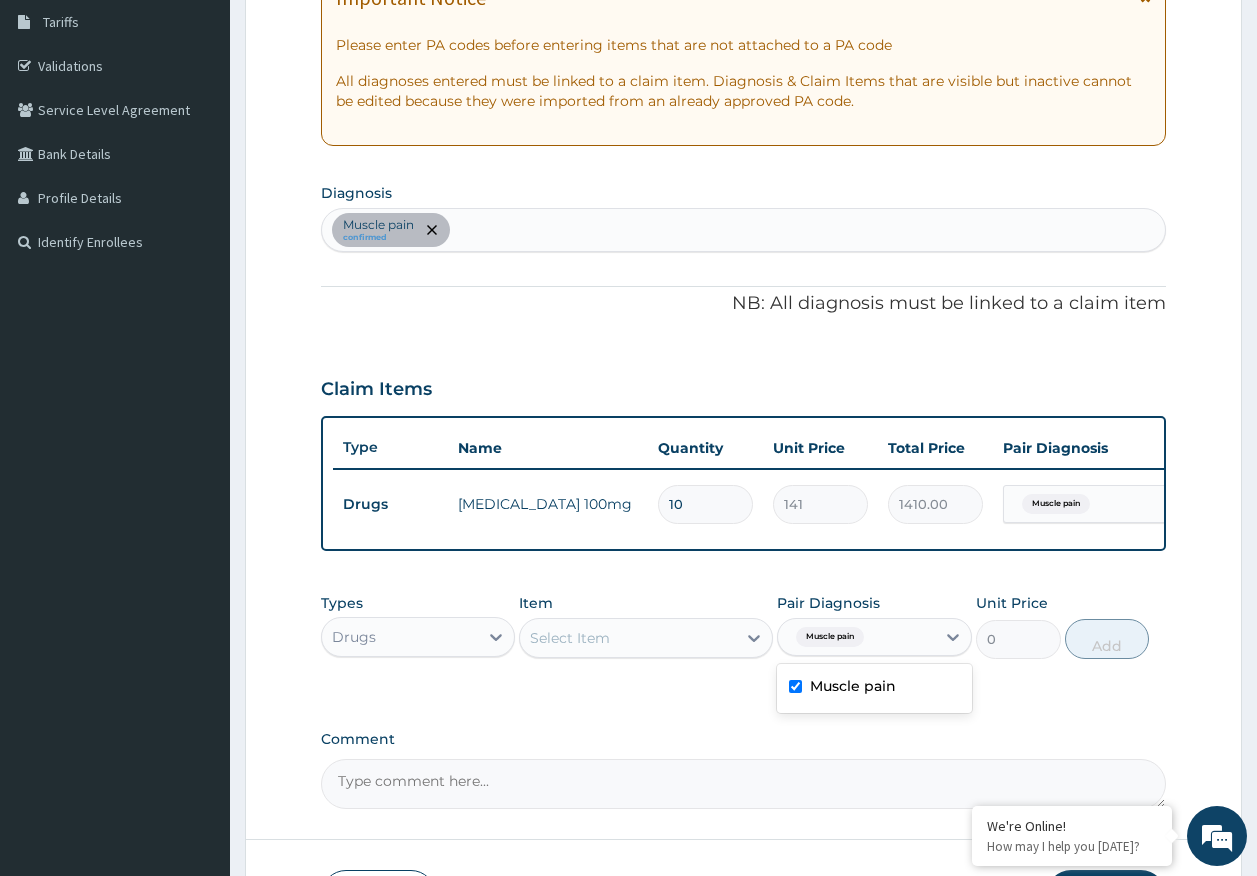 click on "Select Item" at bounding box center [628, 638] 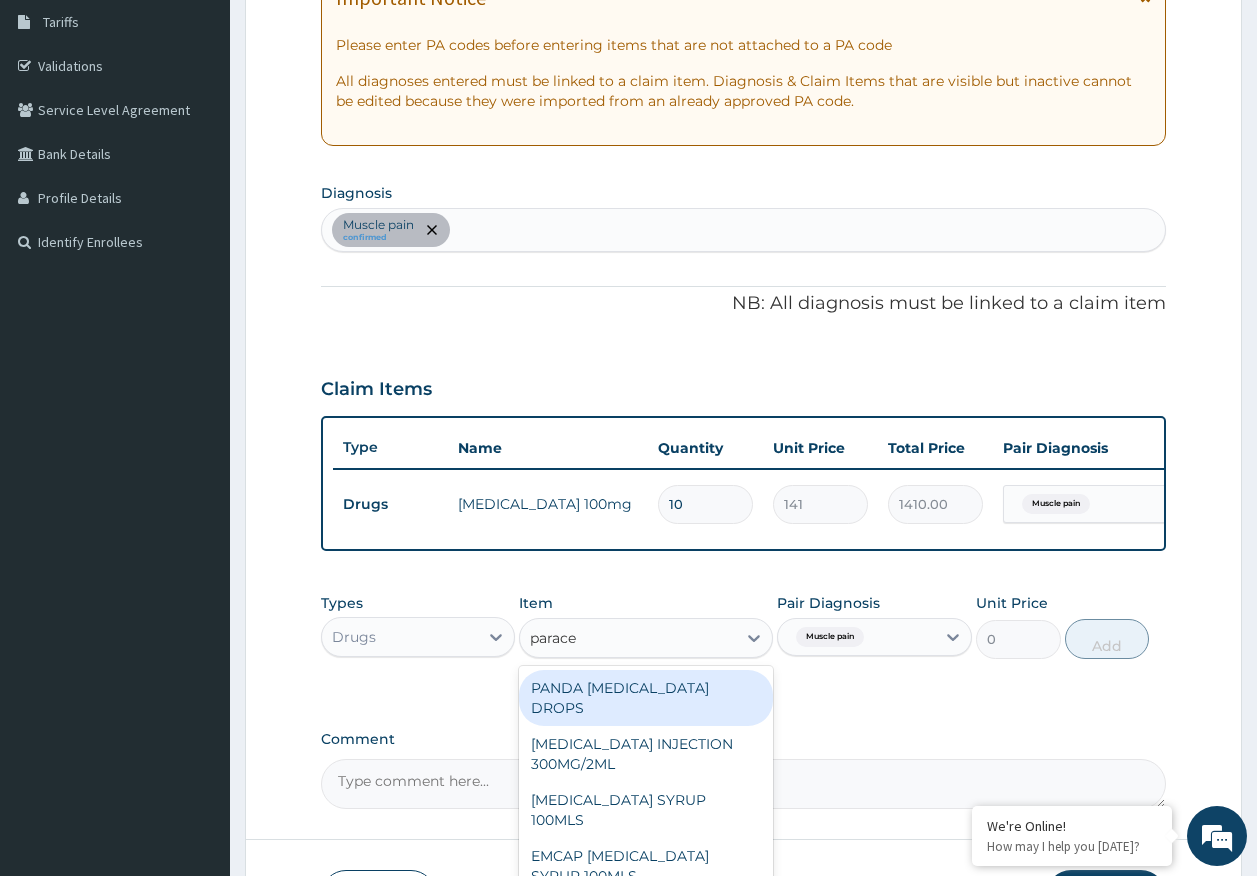 type on "paracet" 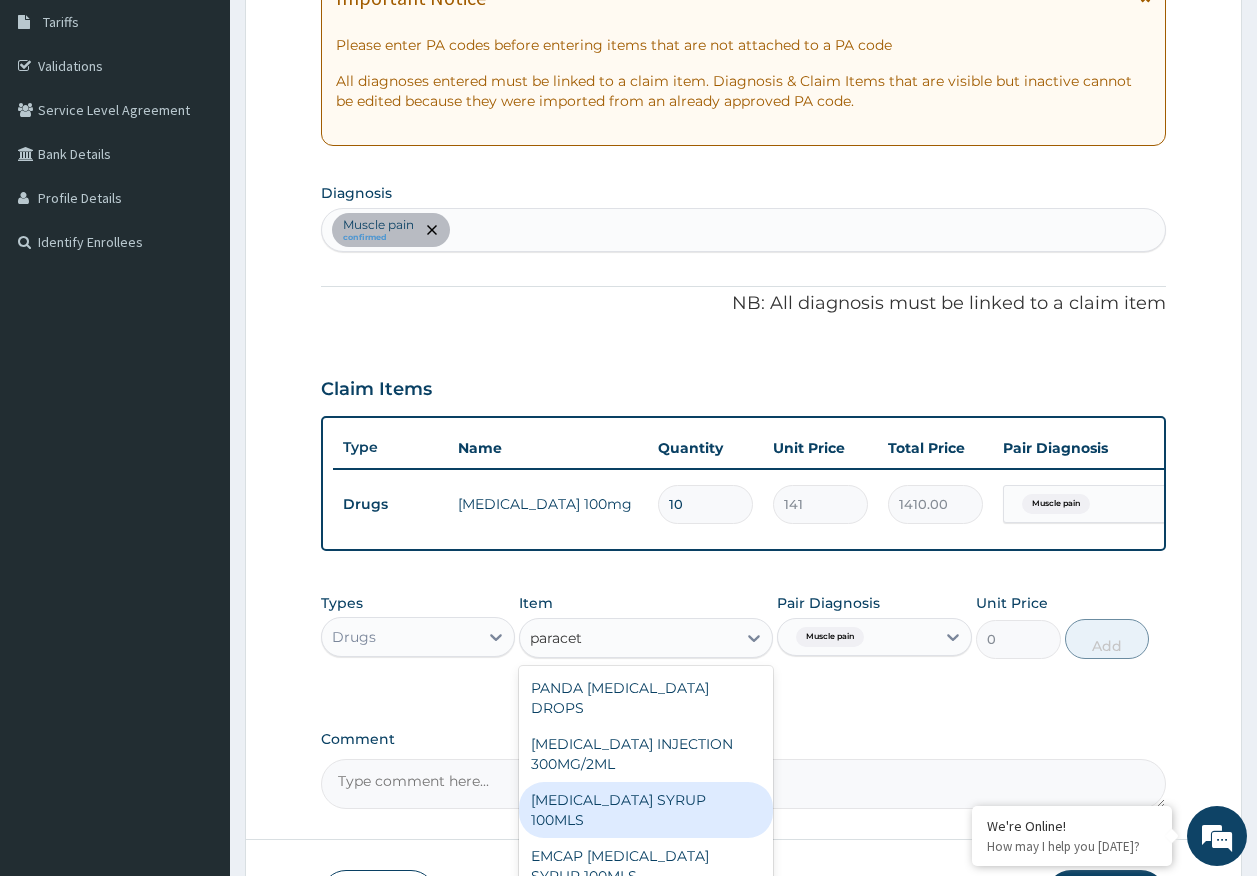 scroll, scrollTop: 486, scrollLeft: 0, axis: vertical 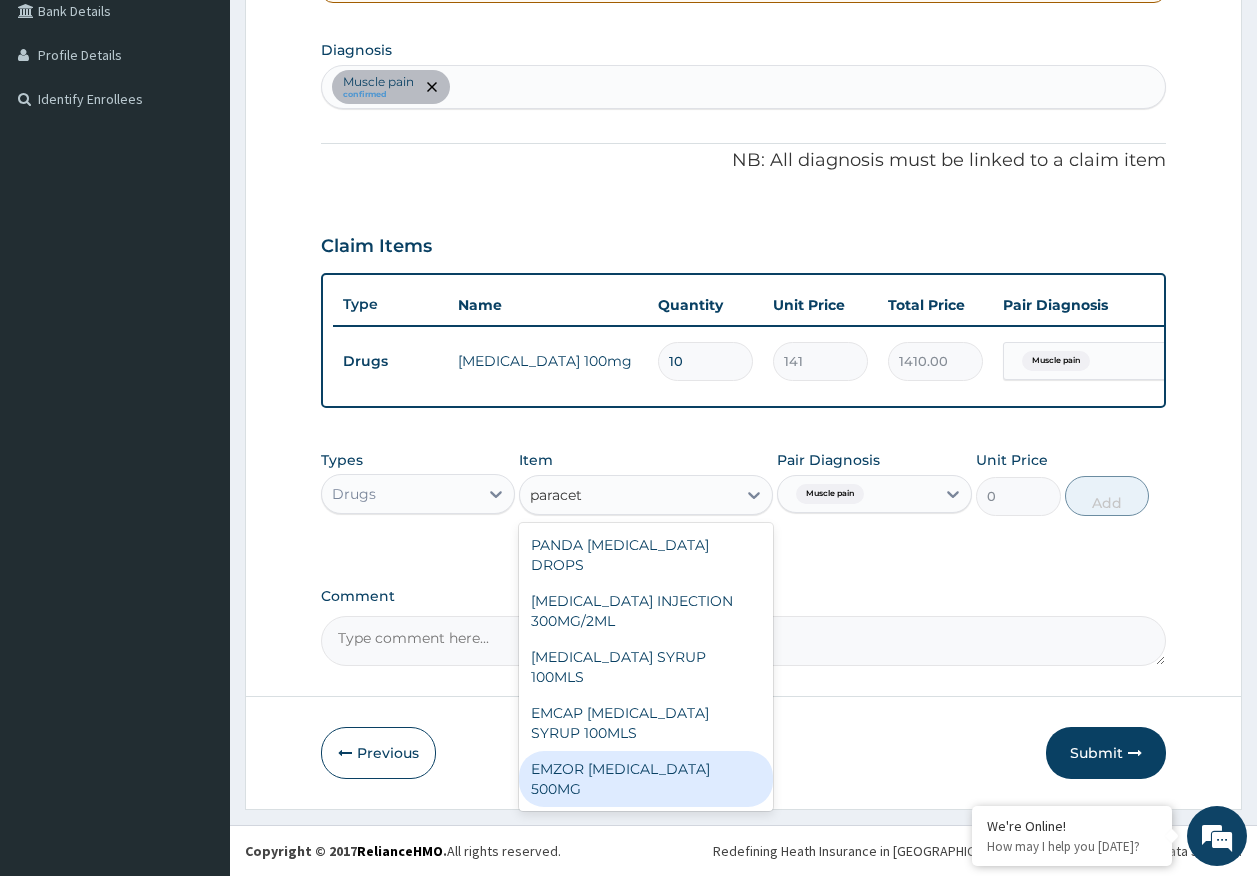 click on "EMZOR [MEDICAL_DATA] 500MG" at bounding box center (646, 779) 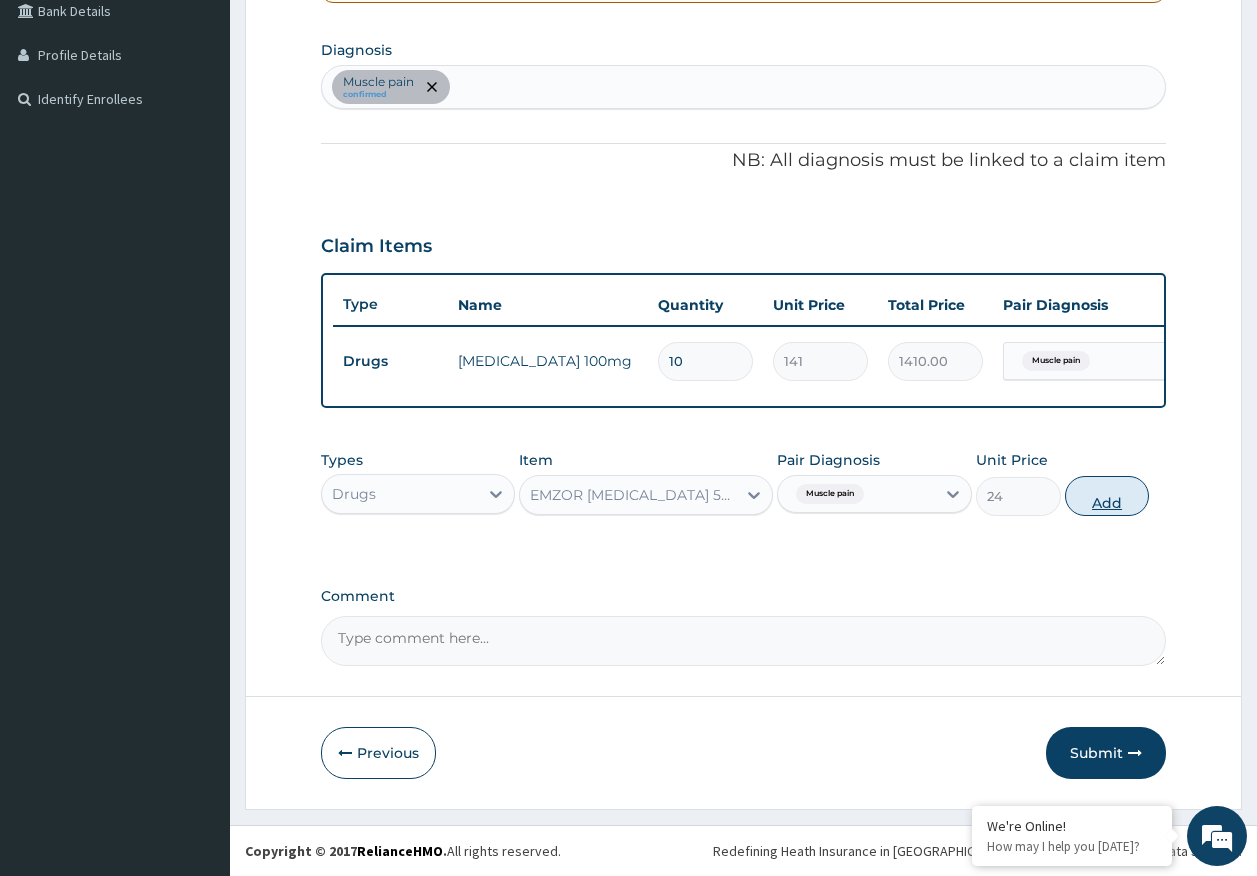 click on "Add" at bounding box center (1107, 496) 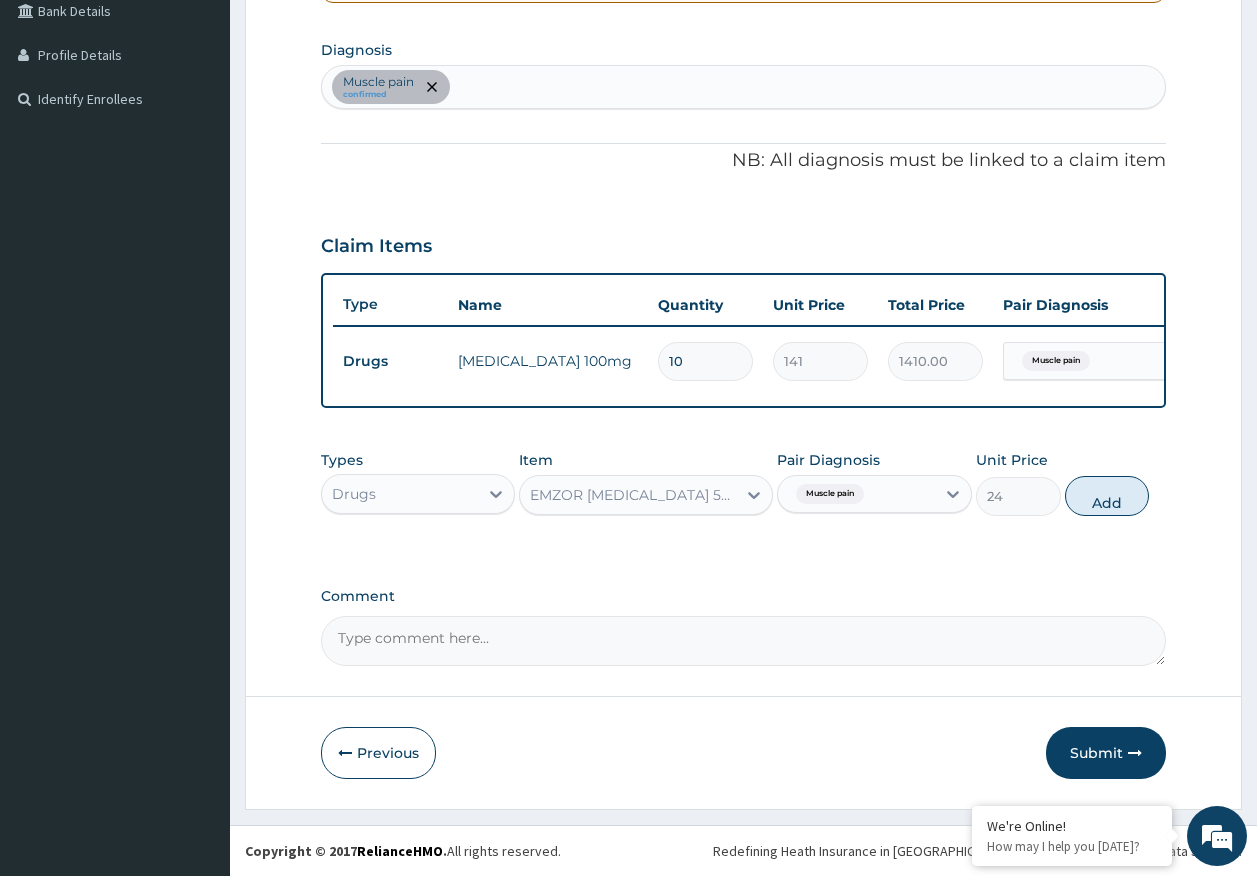type on "0" 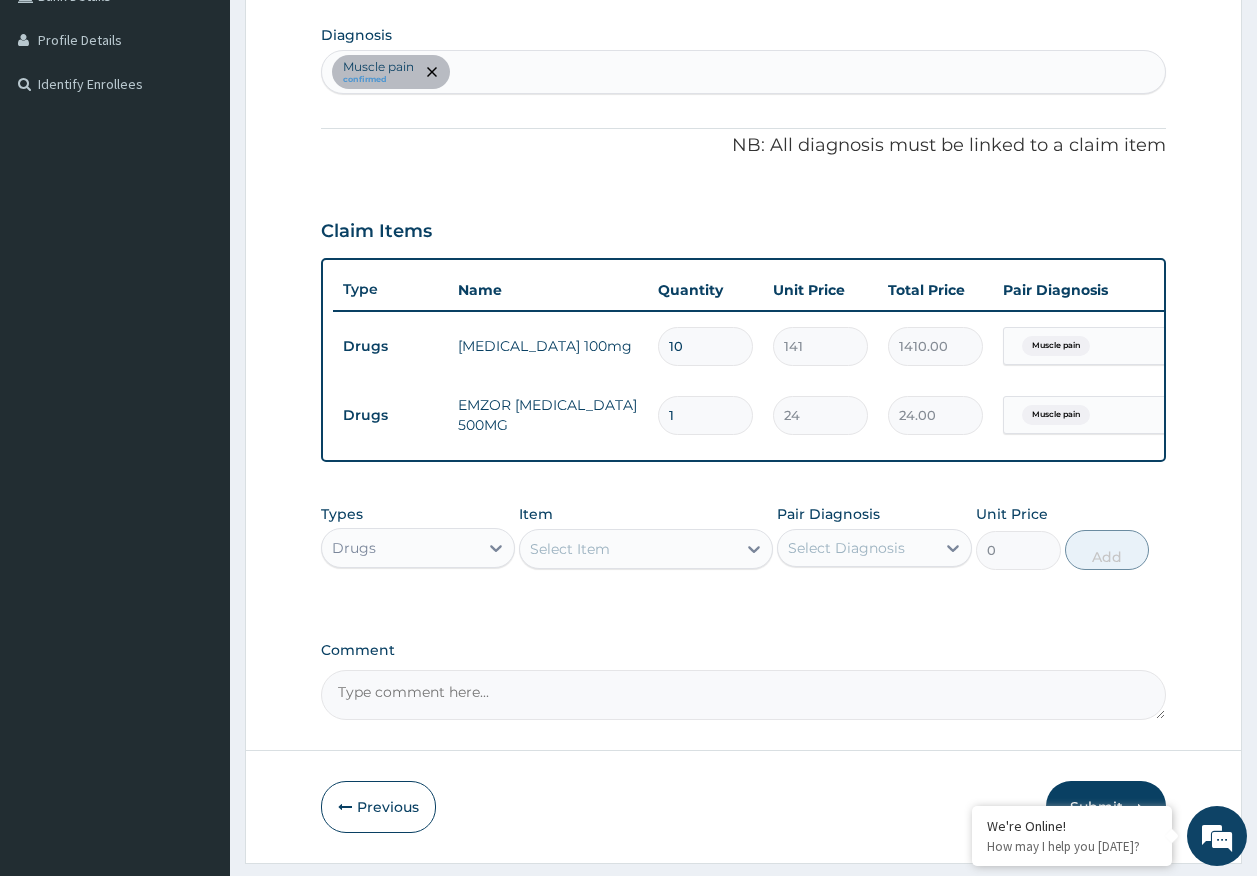 type on "18" 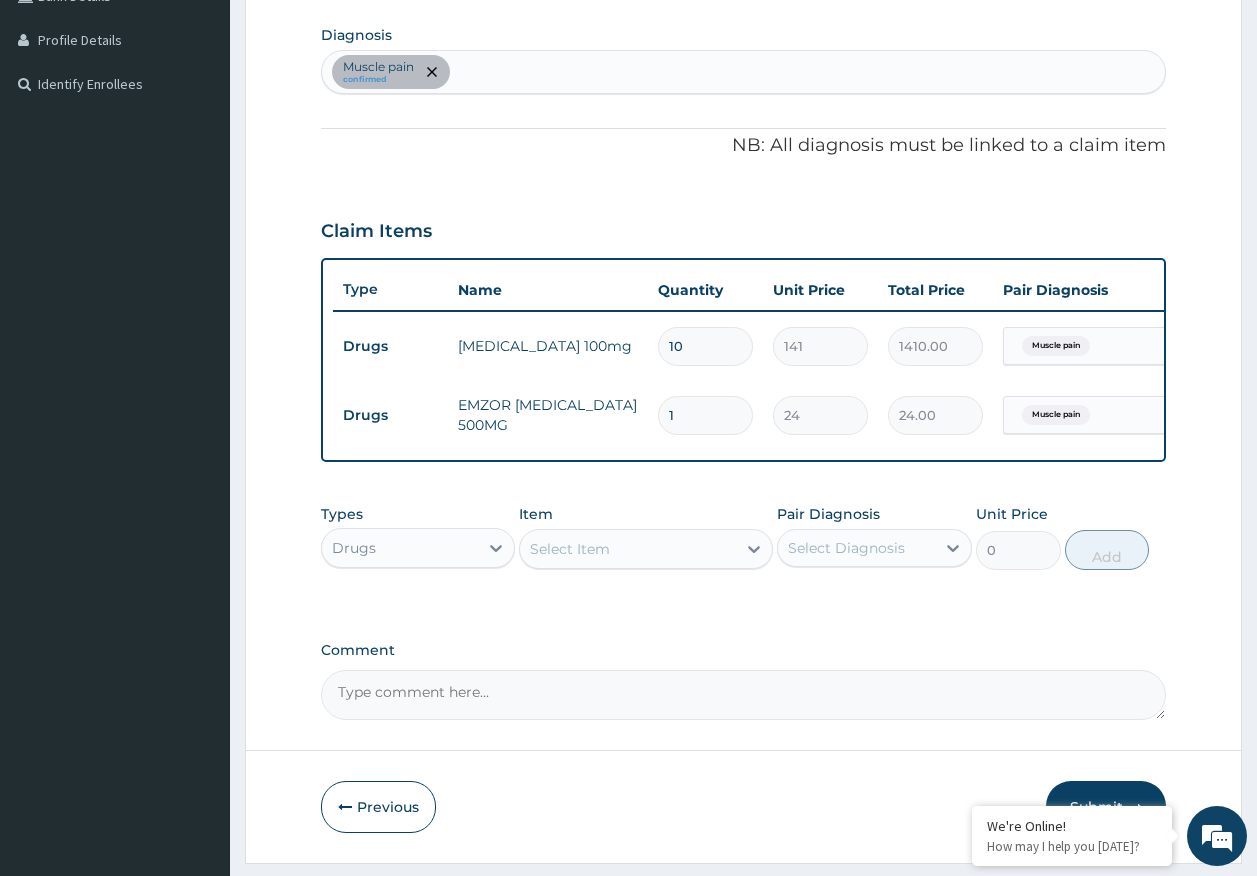 type on "432.00" 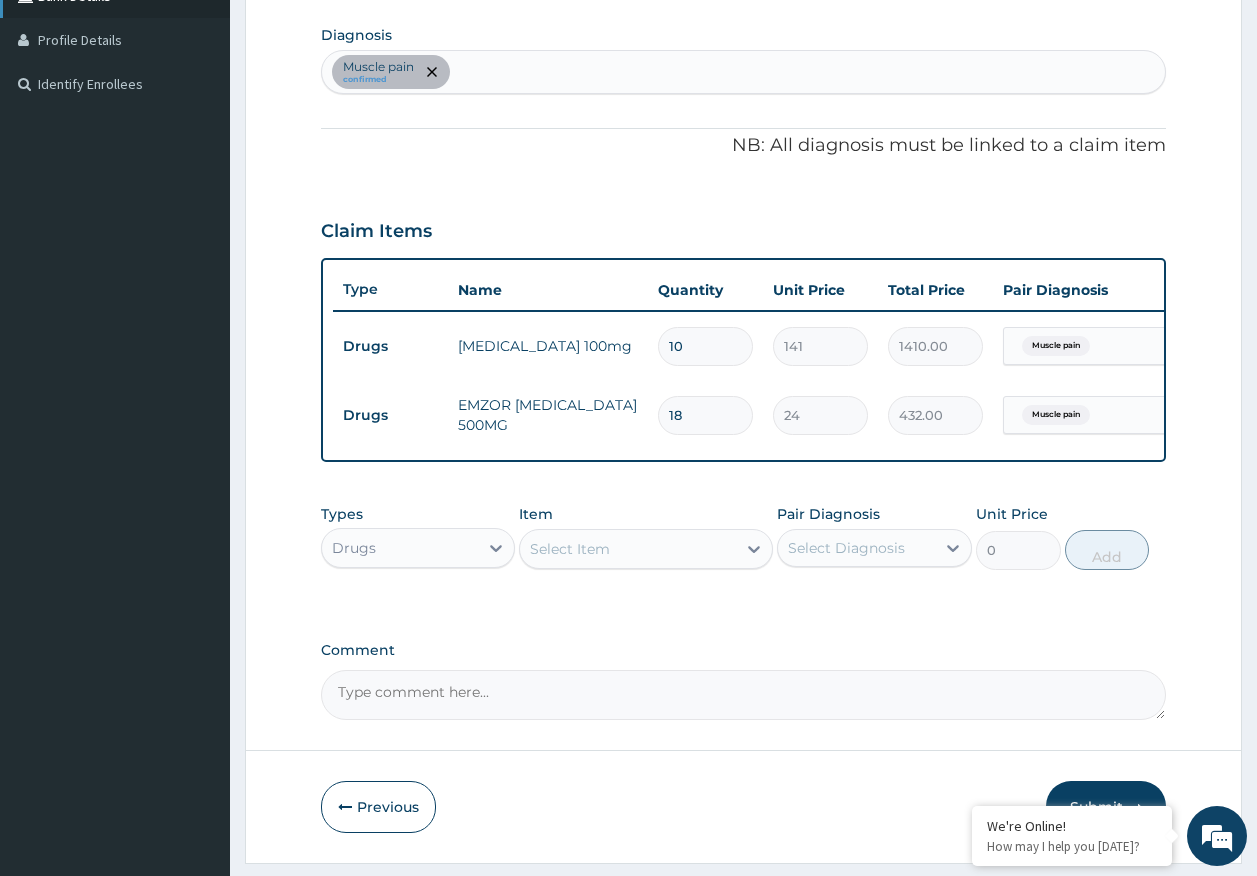 type on "18" 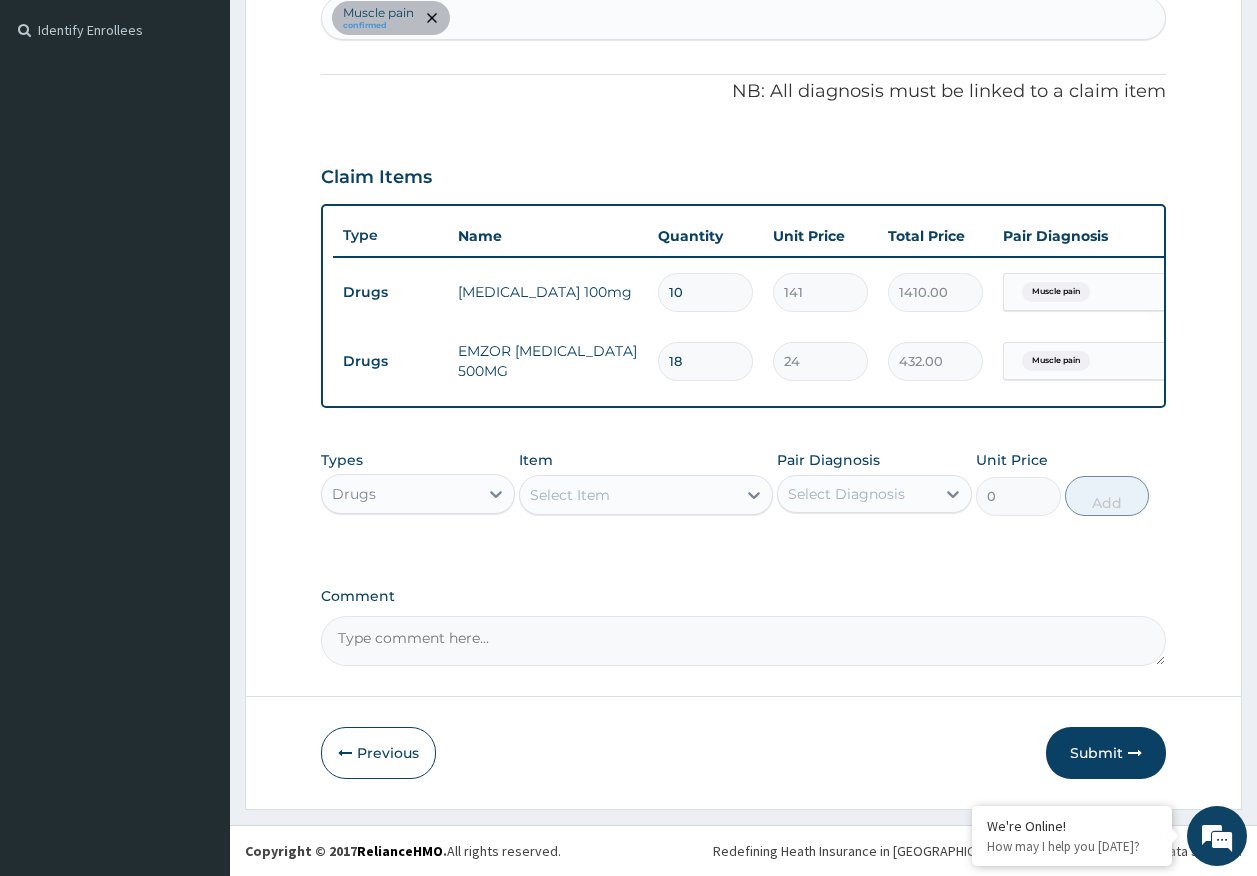 click on "Submit" at bounding box center [1106, 753] 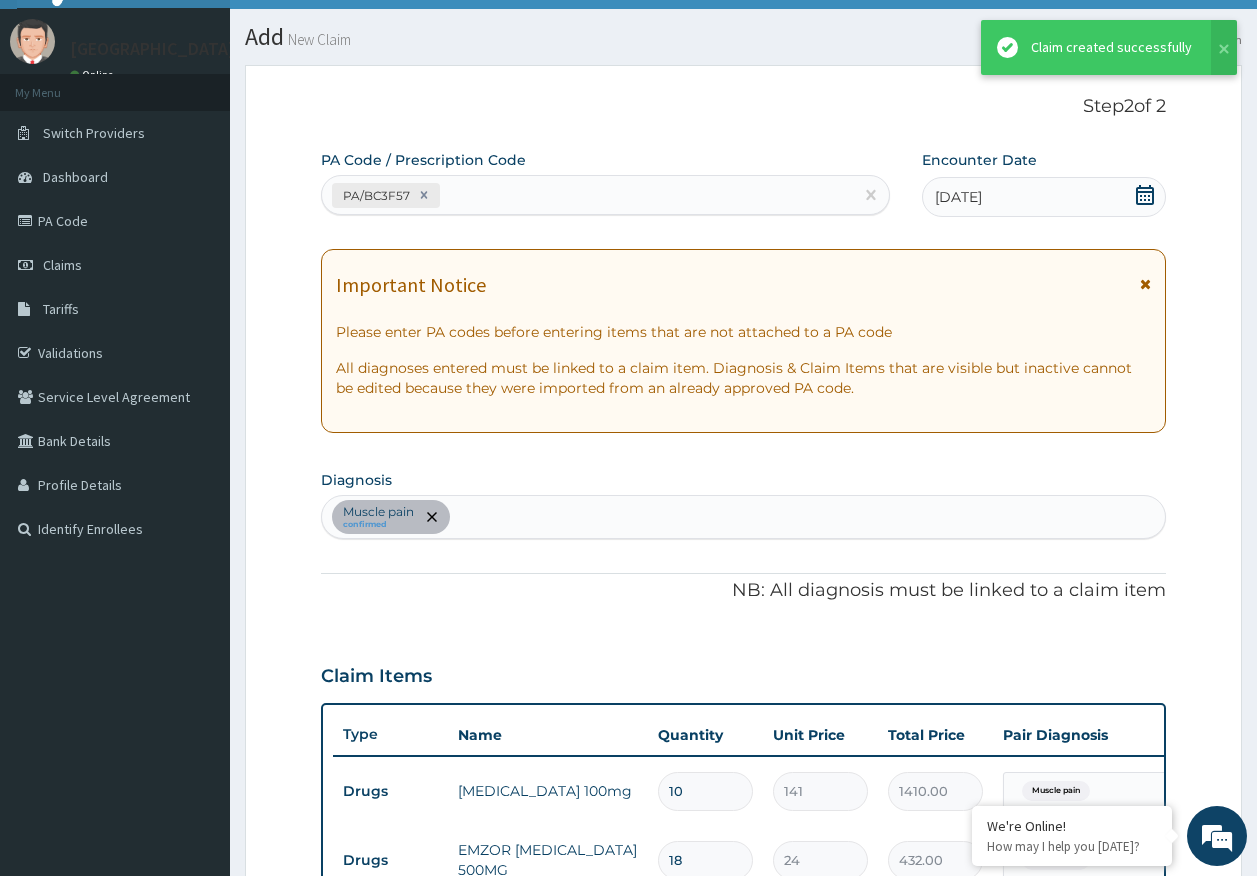 scroll, scrollTop: 555, scrollLeft: 0, axis: vertical 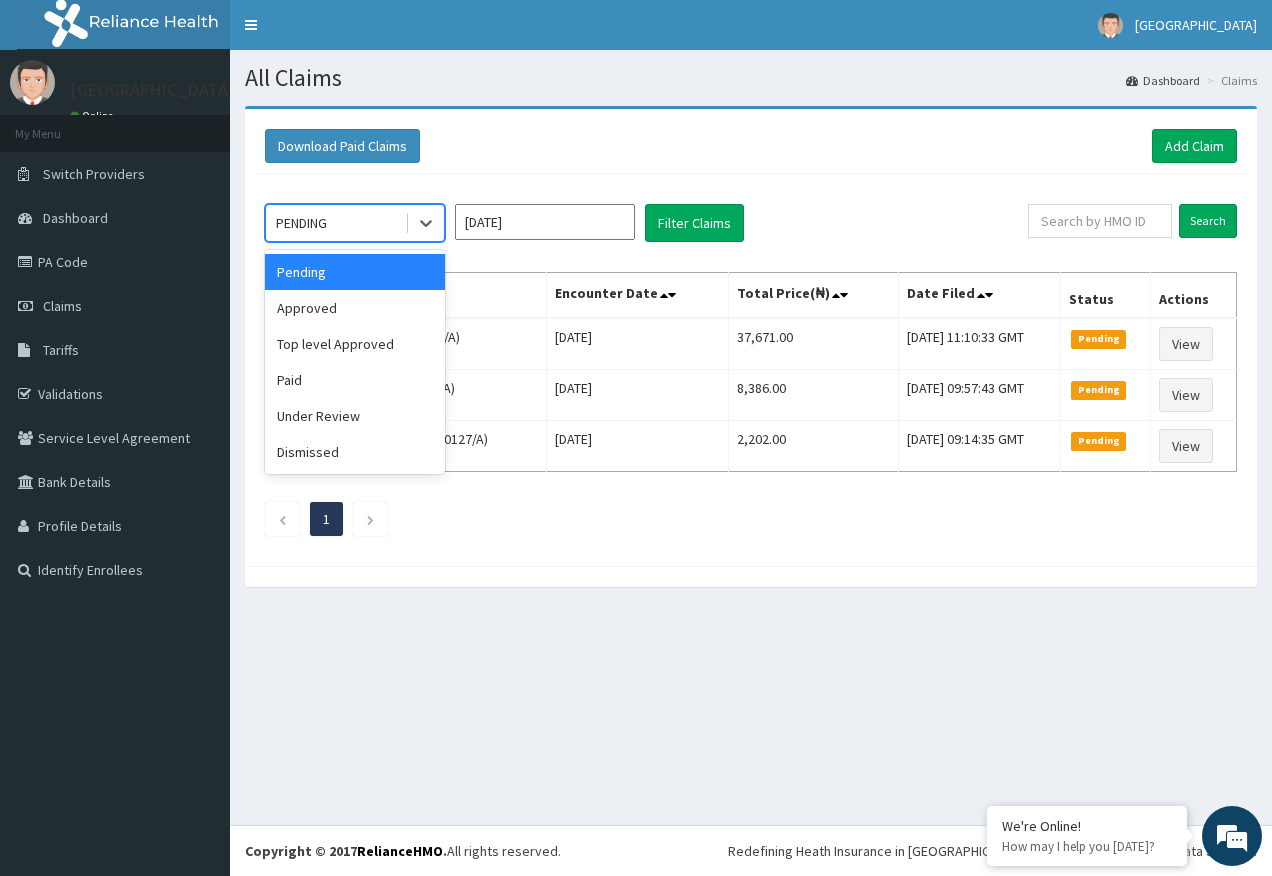 drag, startPoint x: 297, startPoint y: 225, endPoint x: 340, endPoint y: 269, distance: 61.522354 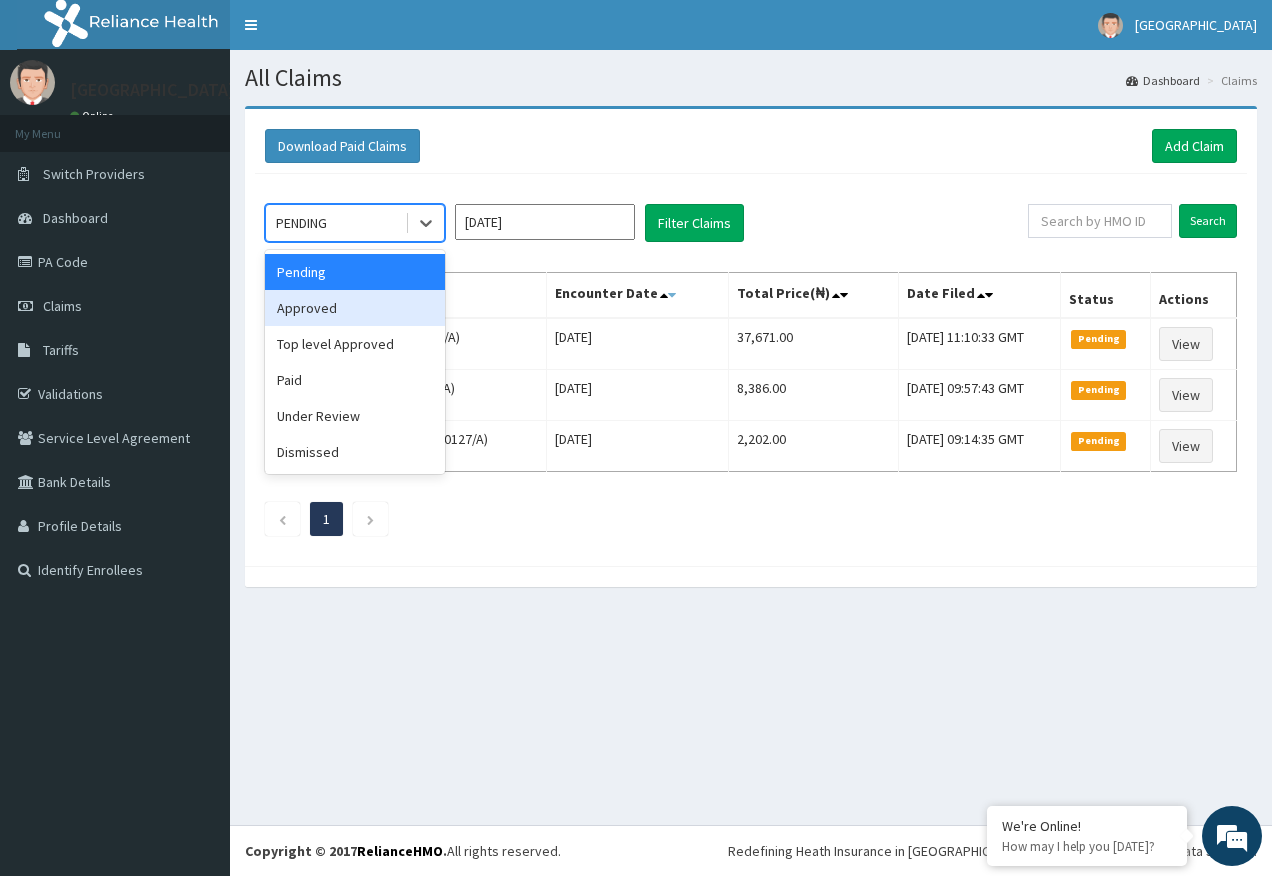 drag, startPoint x: 335, startPoint y: 306, endPoint x: 647, endPoint y: 287, distance: 312.578 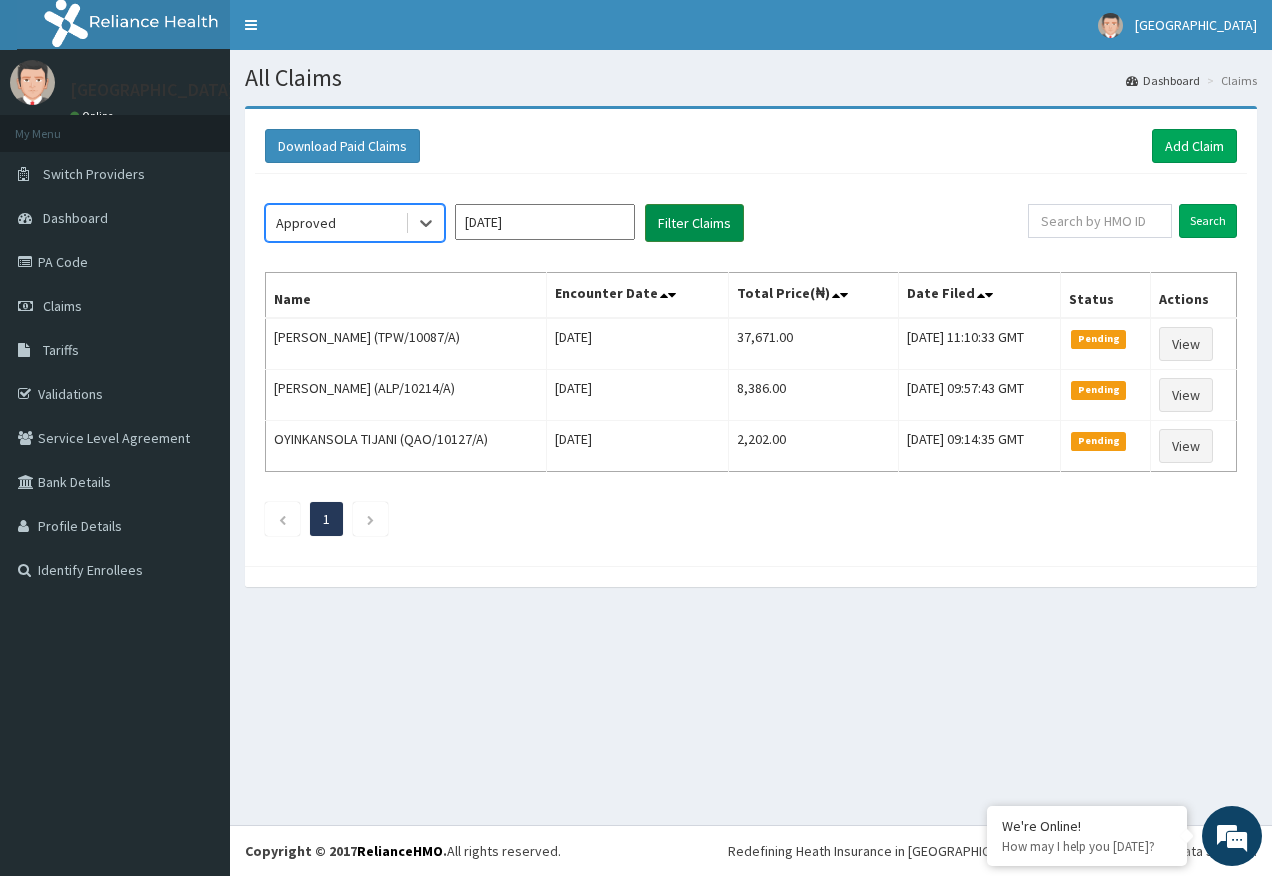 click on "Filter Claims" at bounding box center [694, 223] 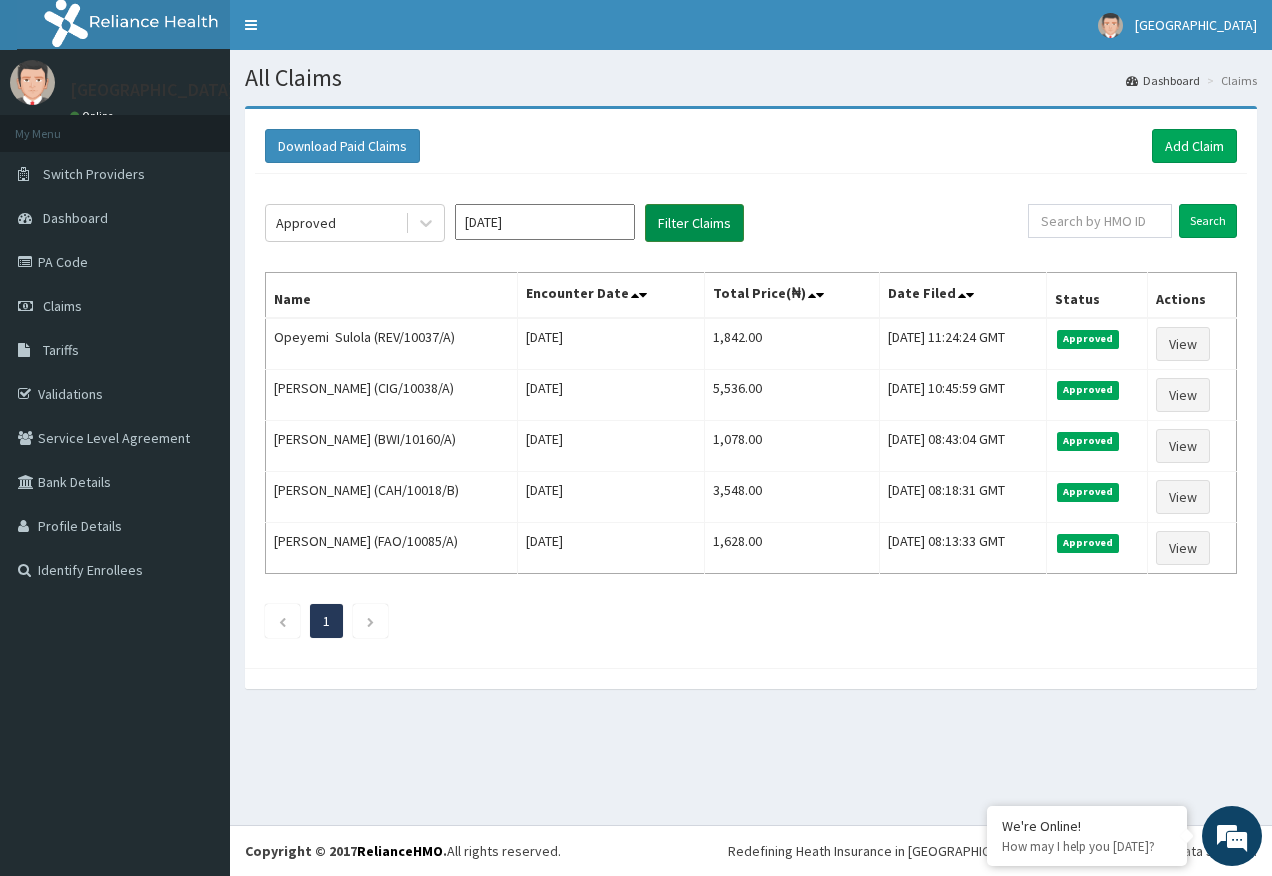 scroll, scrollTop: 0, scrollLeft: 0, axis: both 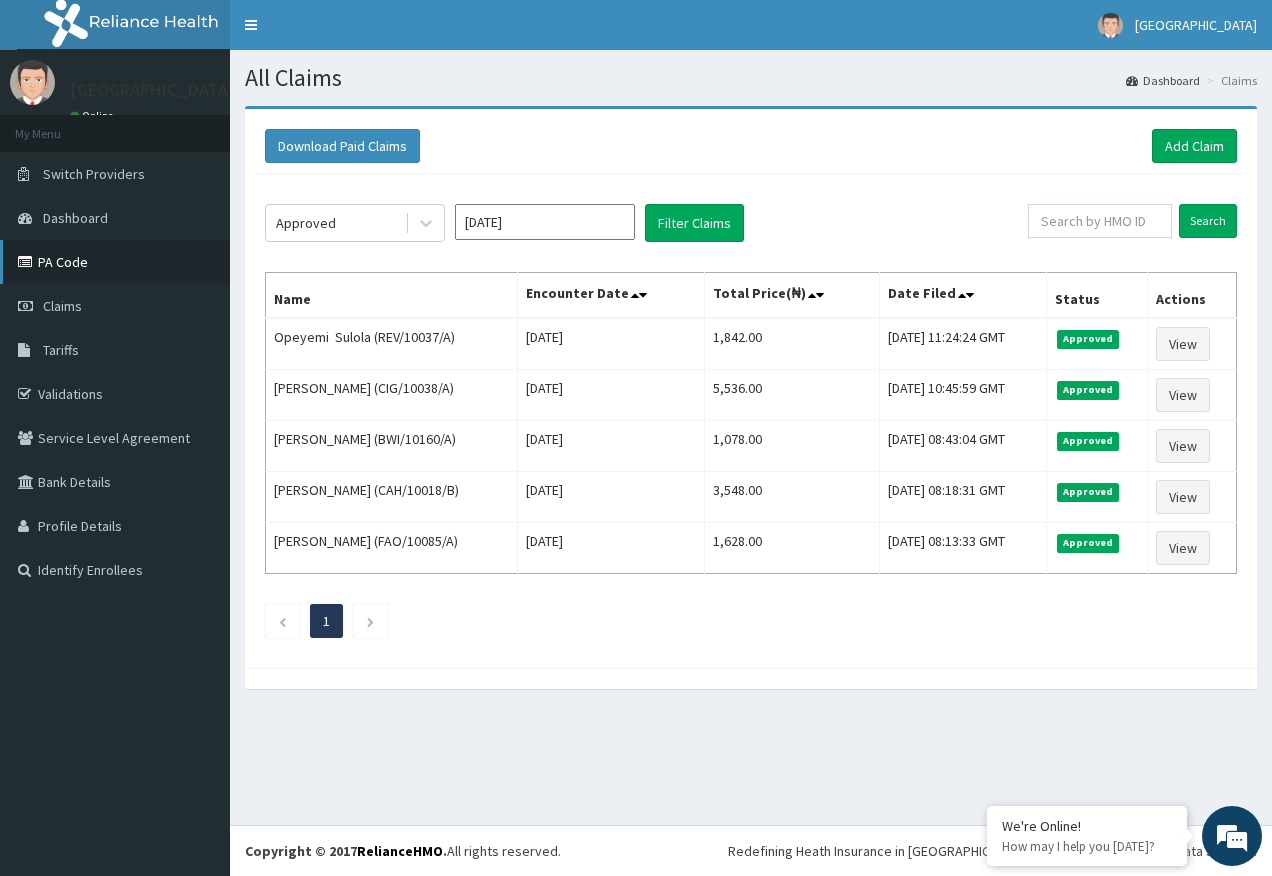 click on "PA Code" at bounding box center [115, 262] 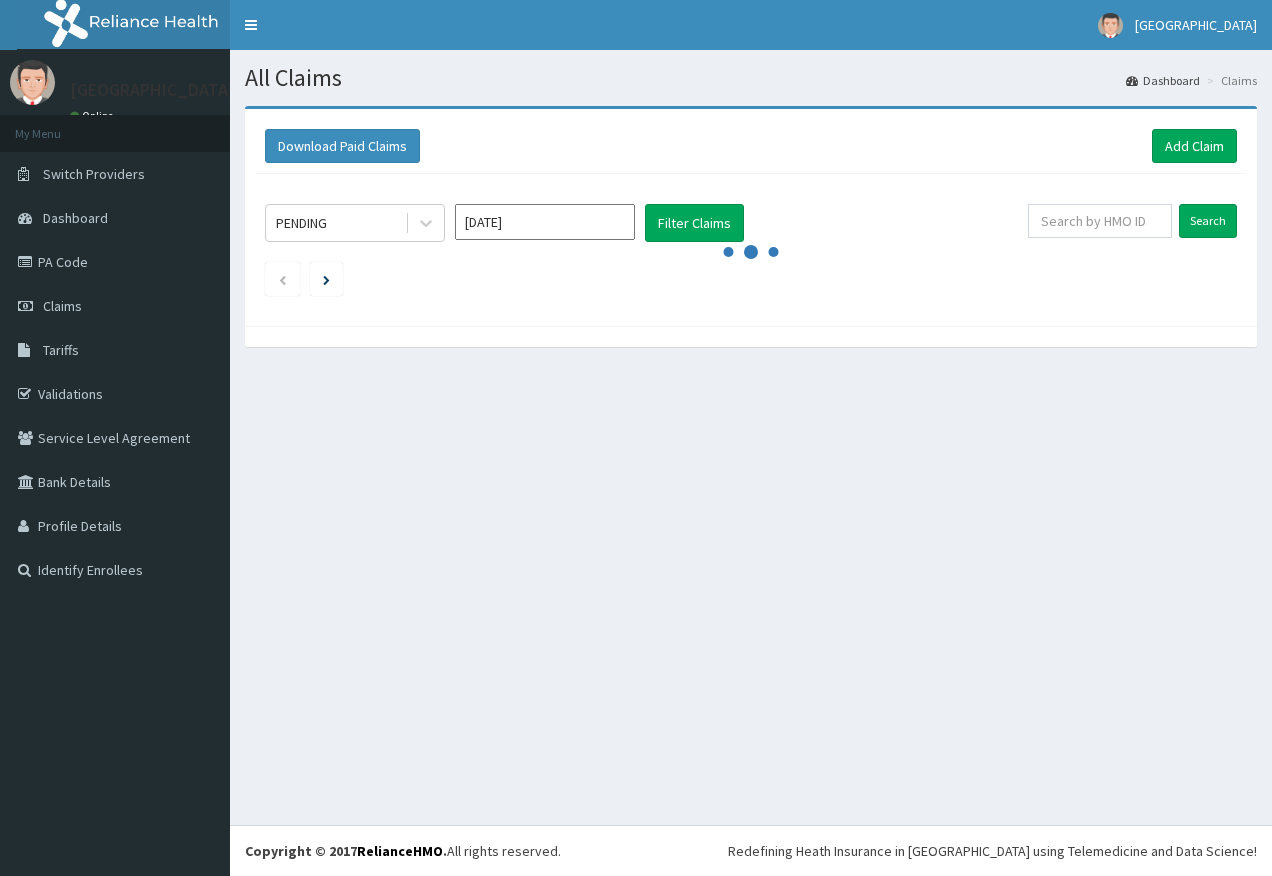 scroll, scrollTop: 0, scrollLeft: 0, axis: both 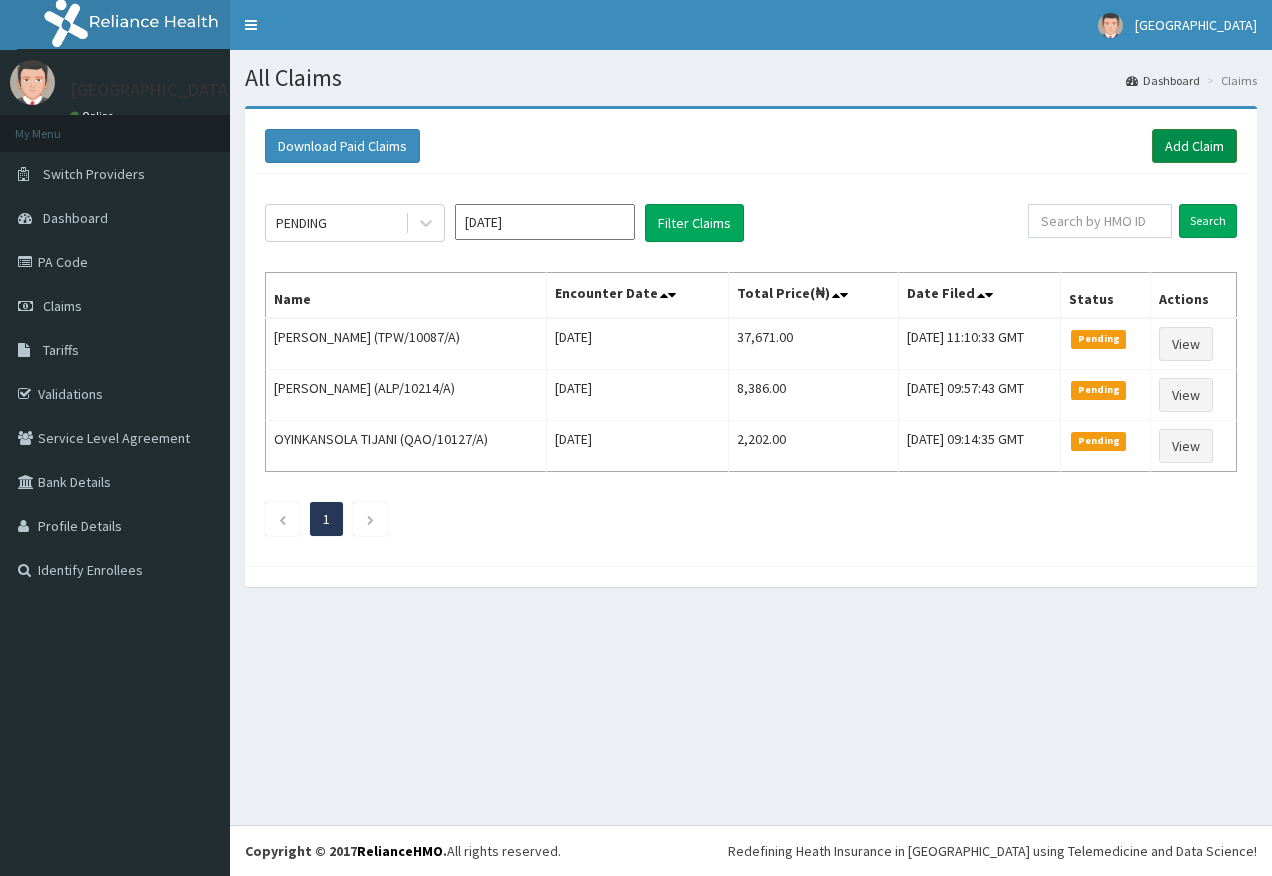 click on "Add Claim" at bounding box center [1194, 146] 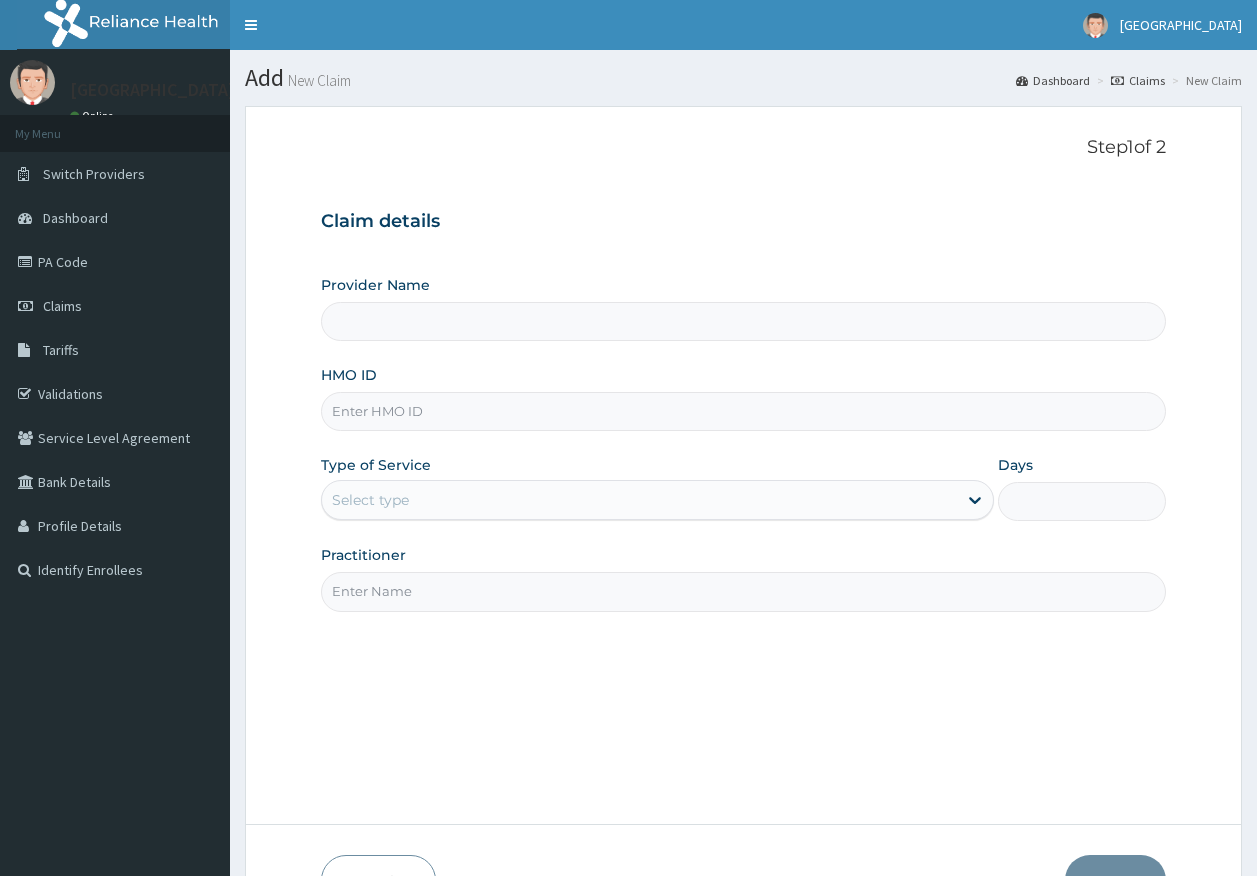 scroll, scrollTop: 0, scrollLeft: 0, axis: both 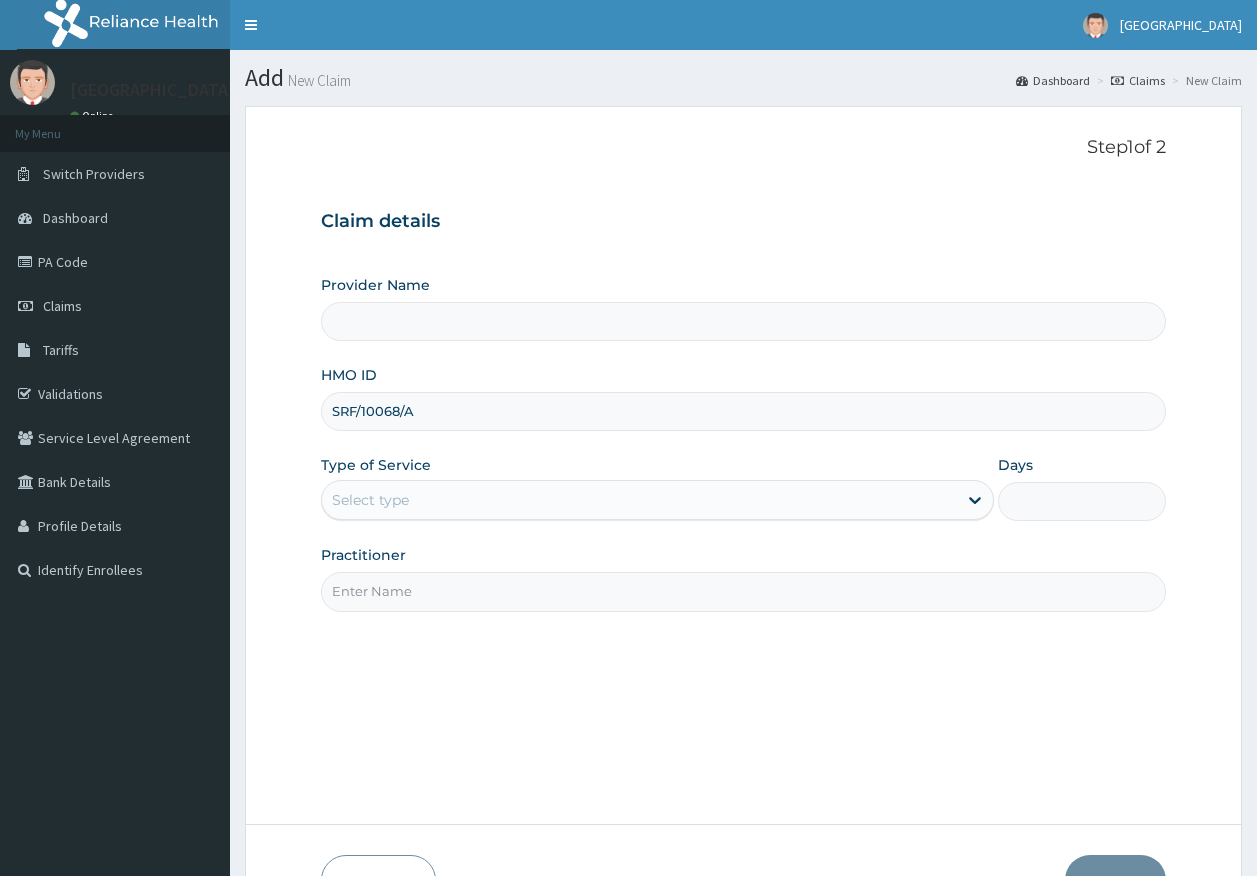 type on "SRF/10068/A" 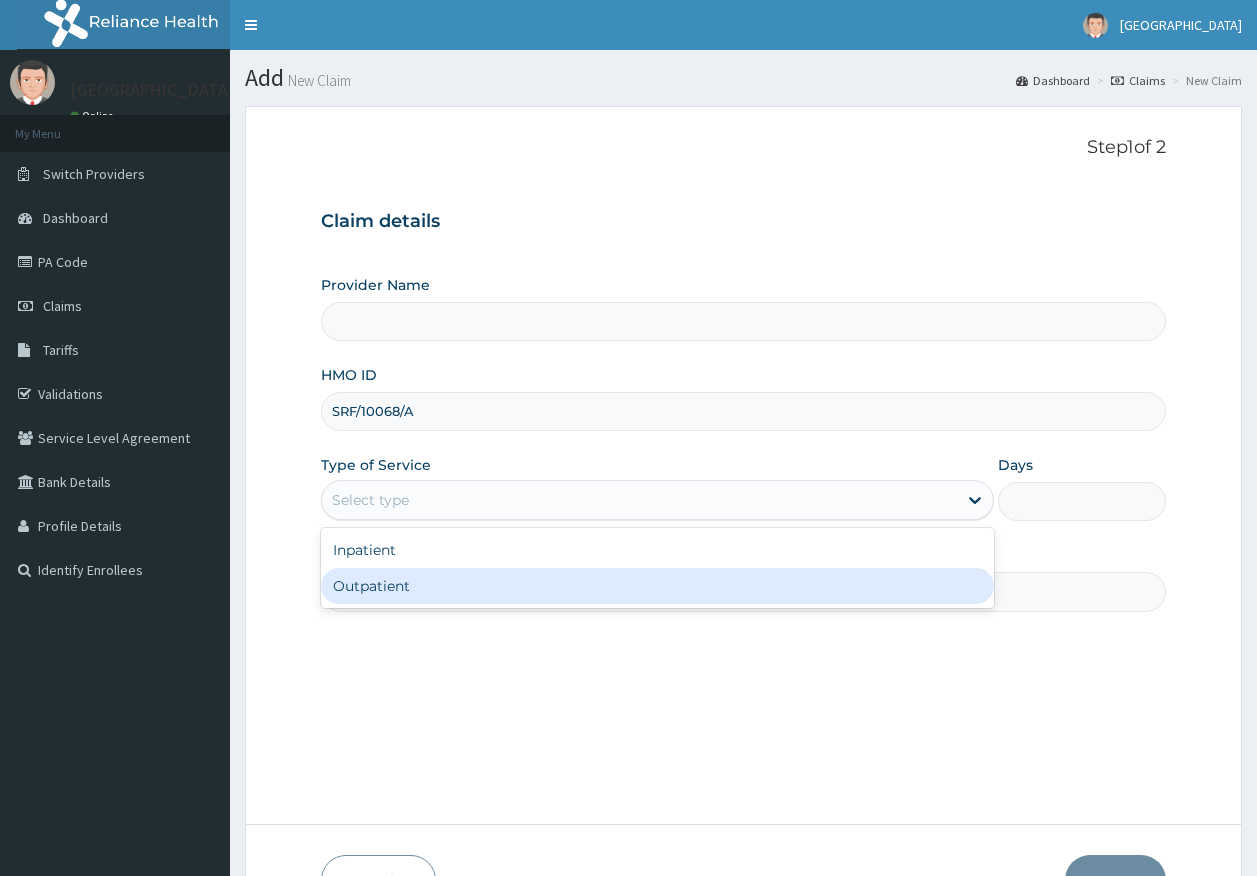 type on "[GEOGRAPHIC_DATA]" 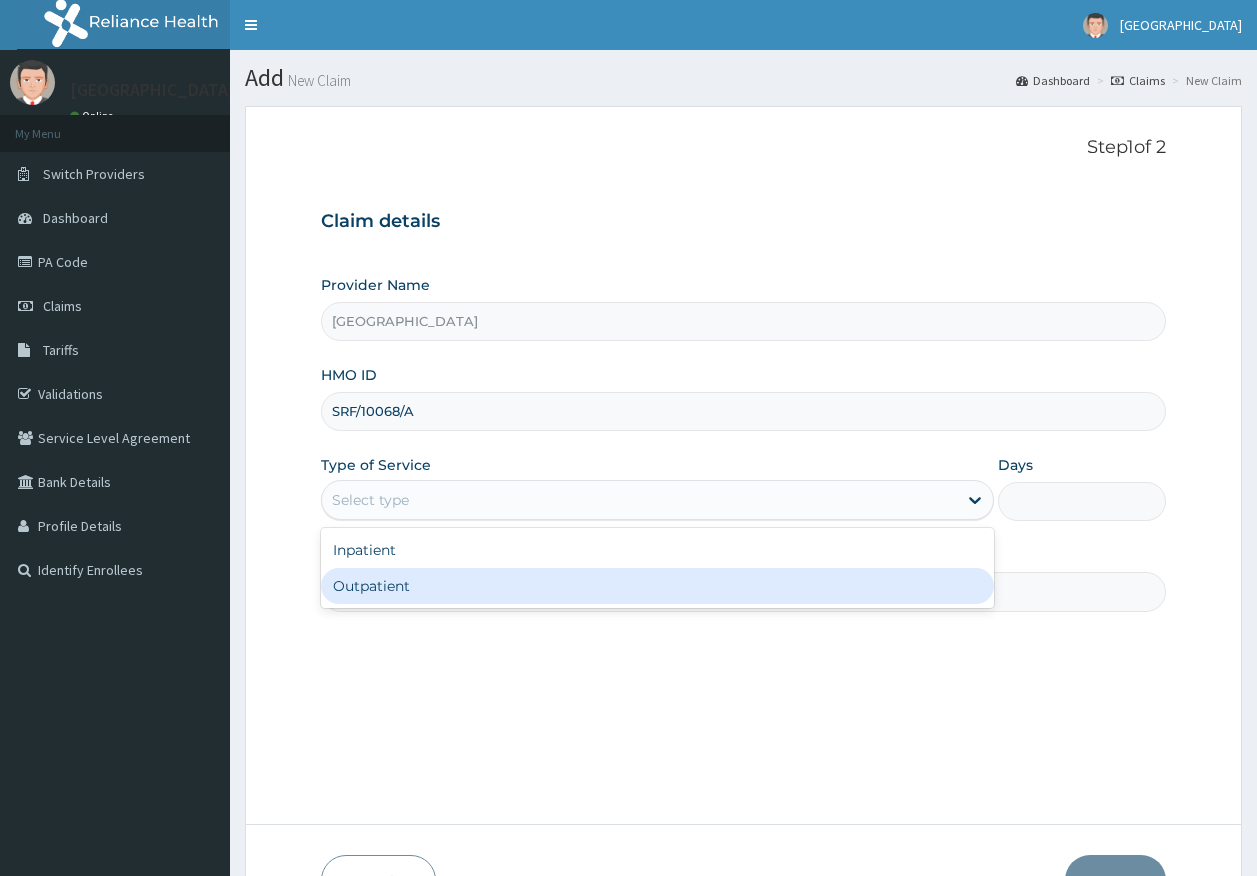 click on "Outpatient" at bounding box center (657, 586) 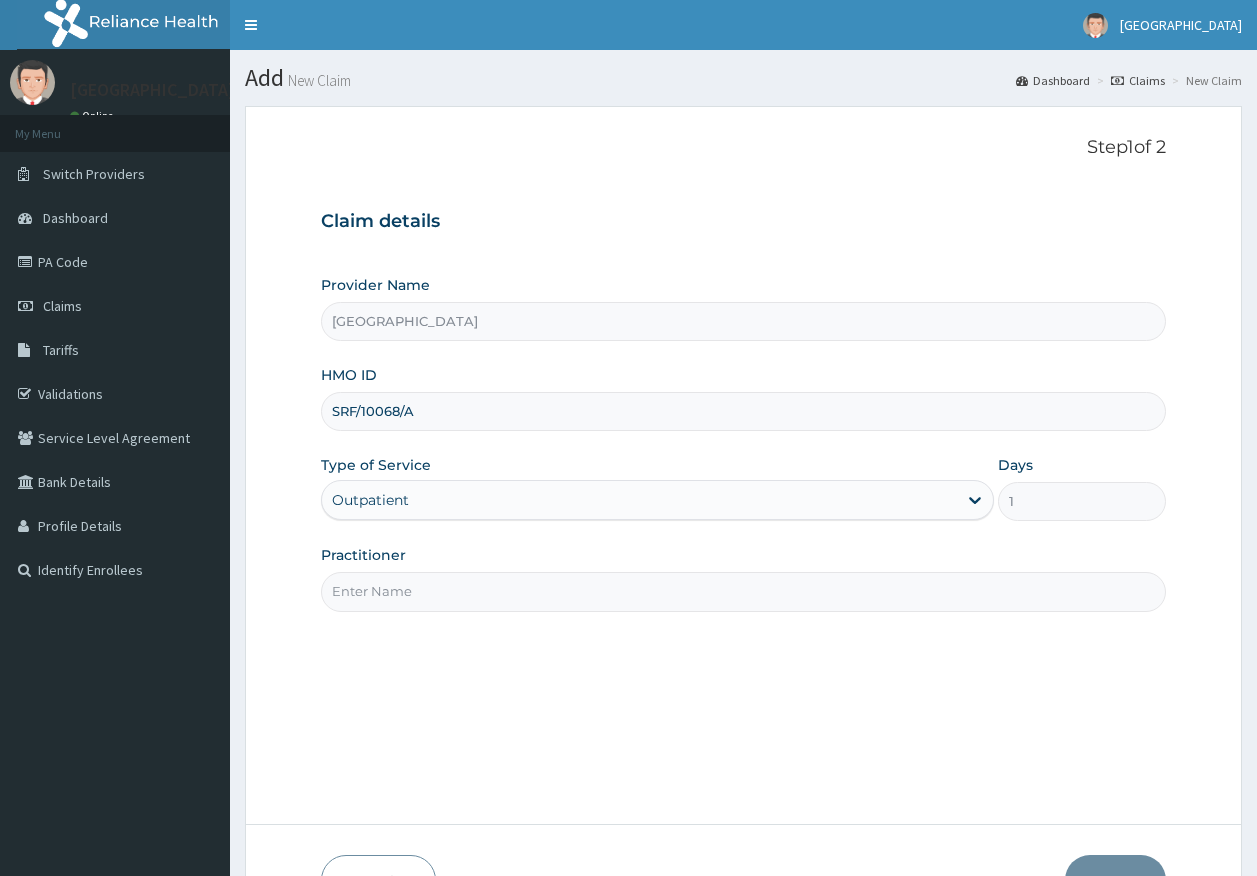 click on "Practitioner" at bounding box center (744, 591) 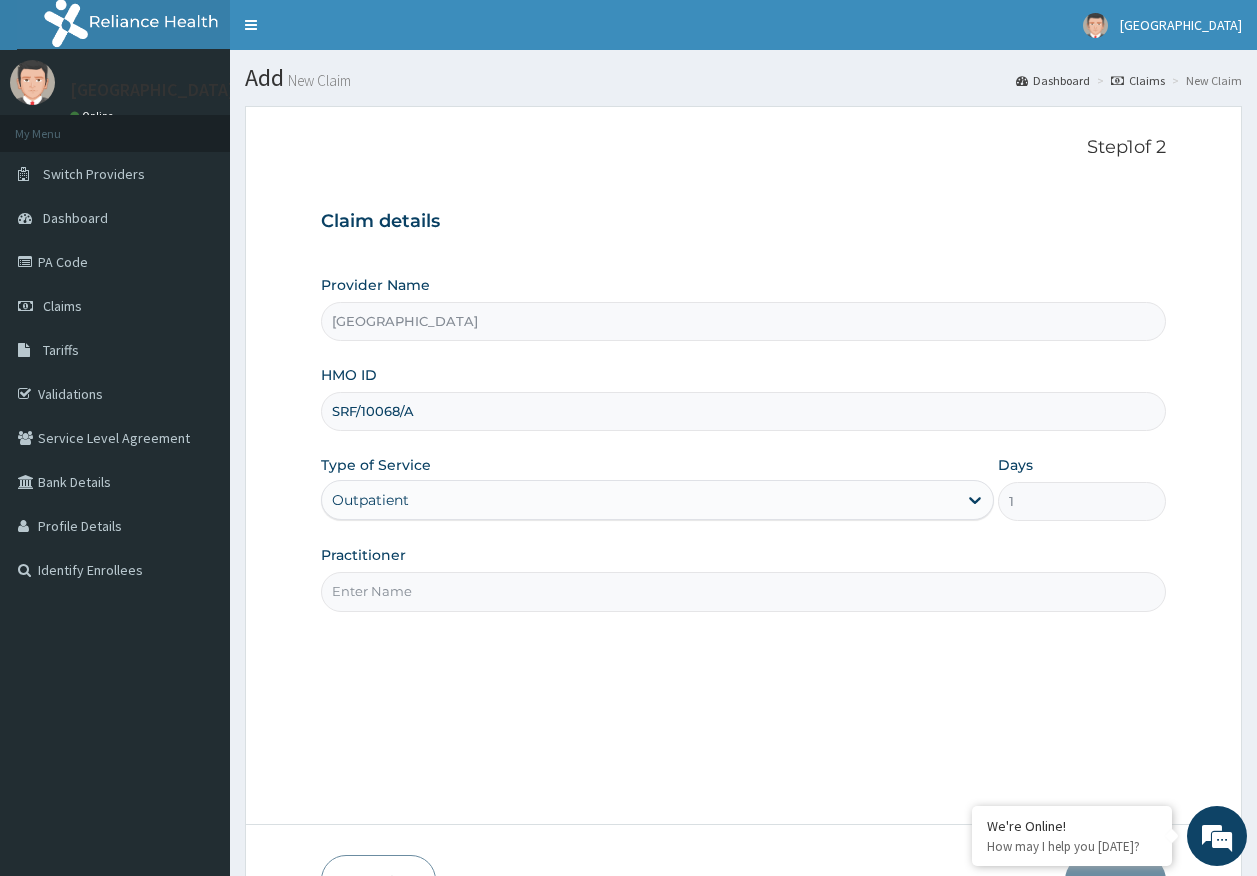 type on "DR AJAYI" 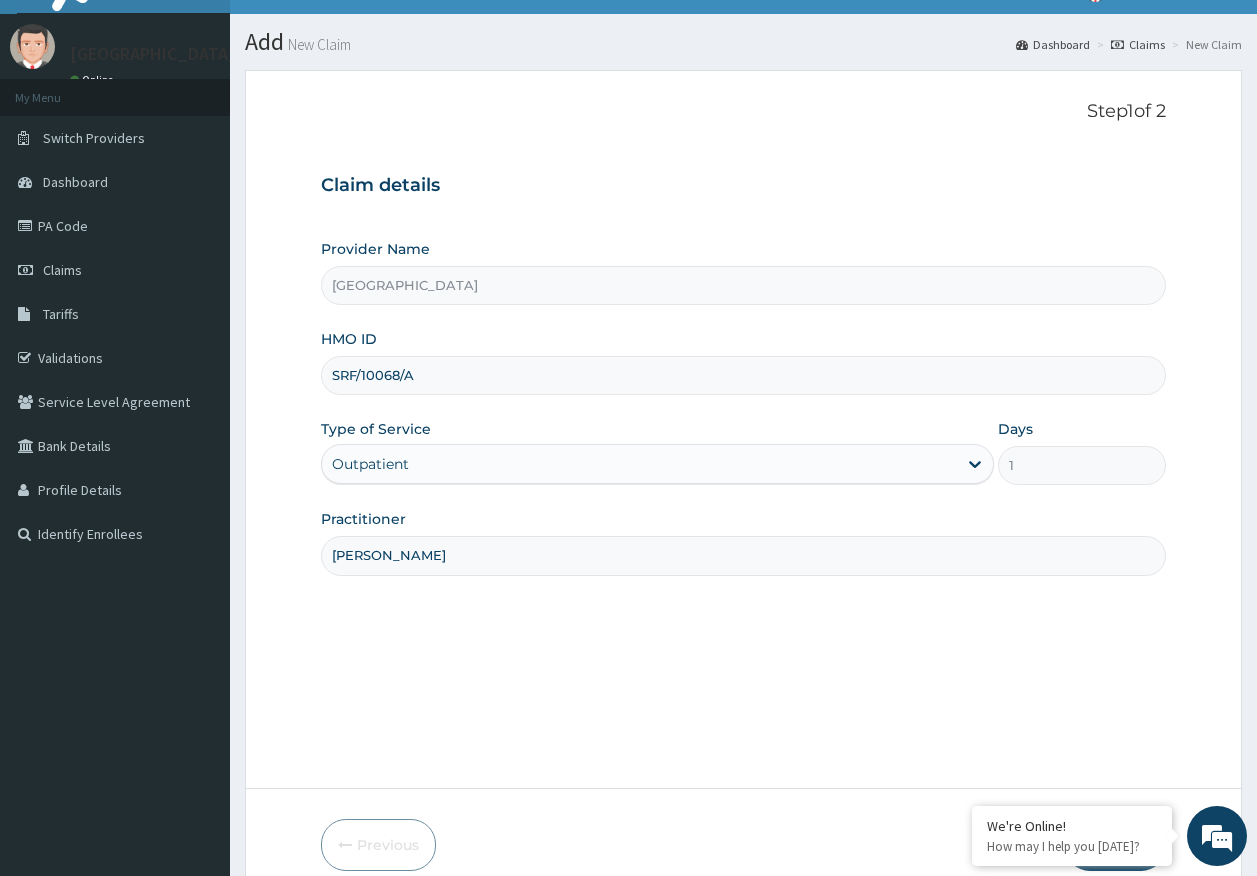 scroll, scrollTop: 128, scrollLeft: 0, axis: vertical 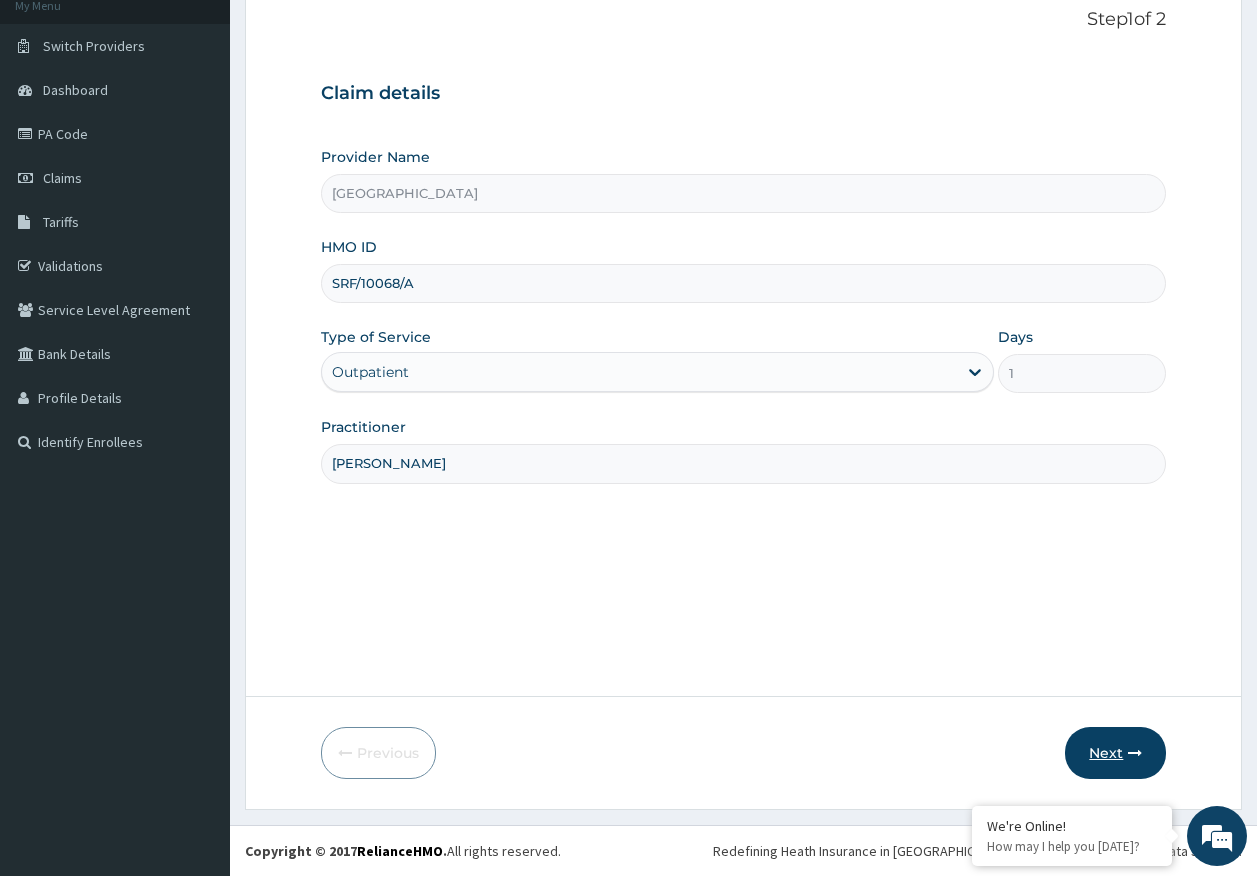 click on "Next" at bounding box center (1115, 753) 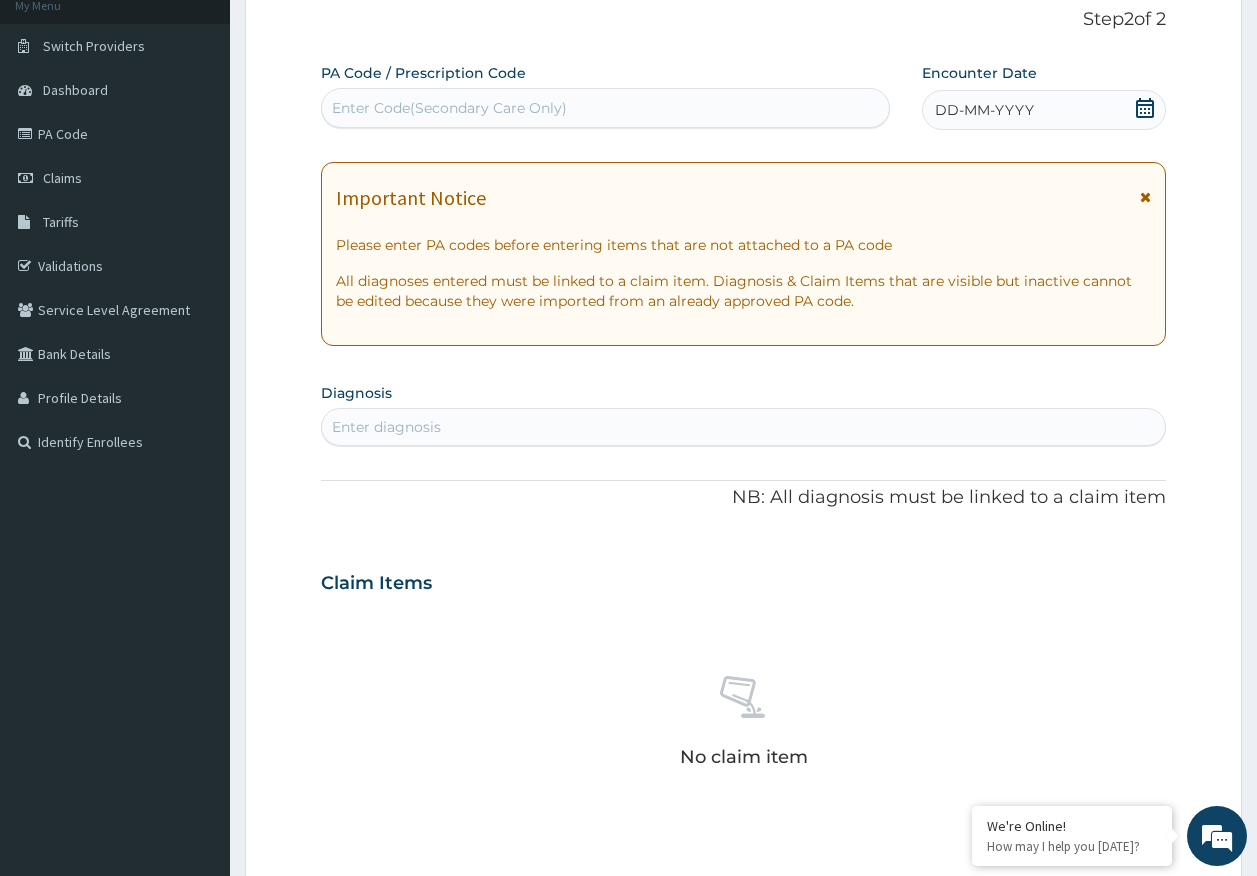 click on "Enter Code(Secondary Care Only)" at bounding box center (606, 108) 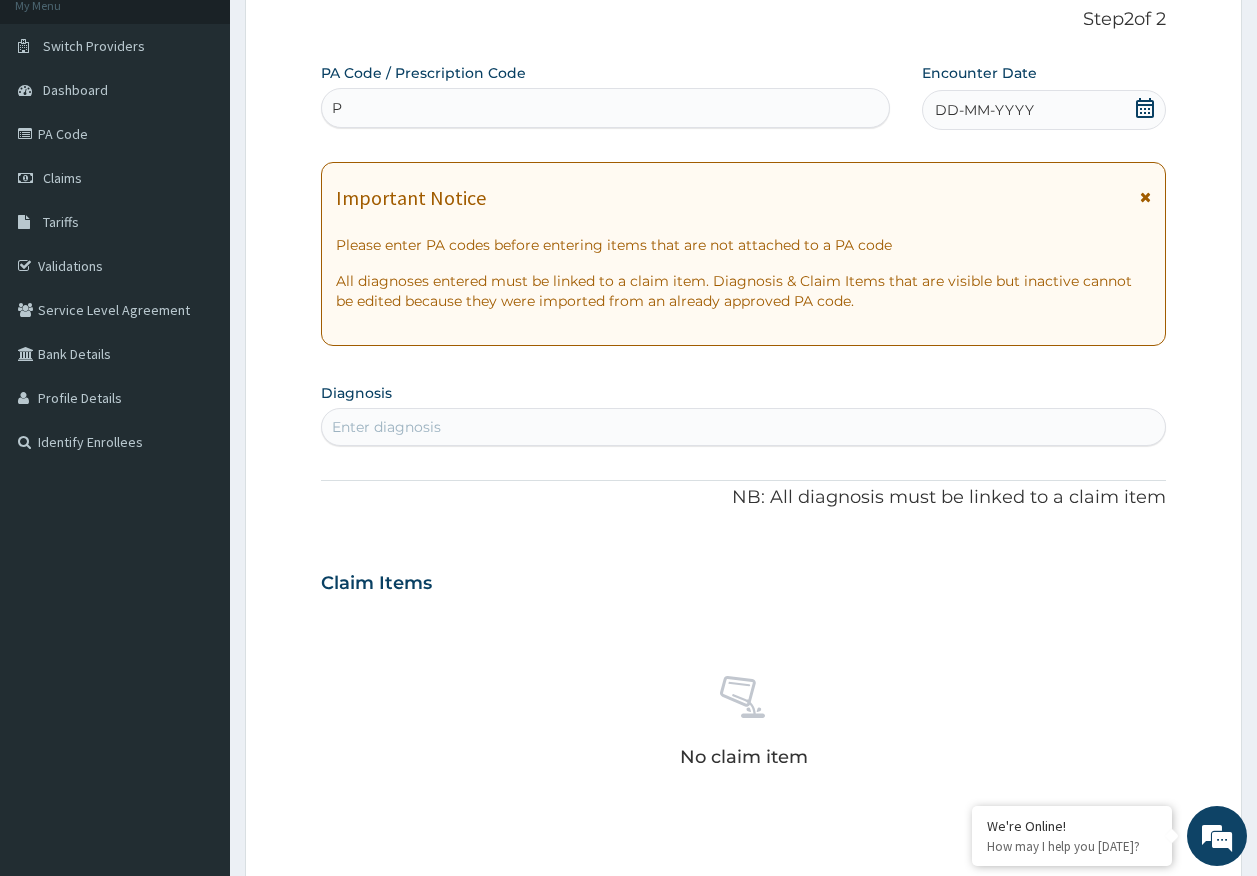 scroll, scrollTop: 0, scrollLeft: 0, axis: both 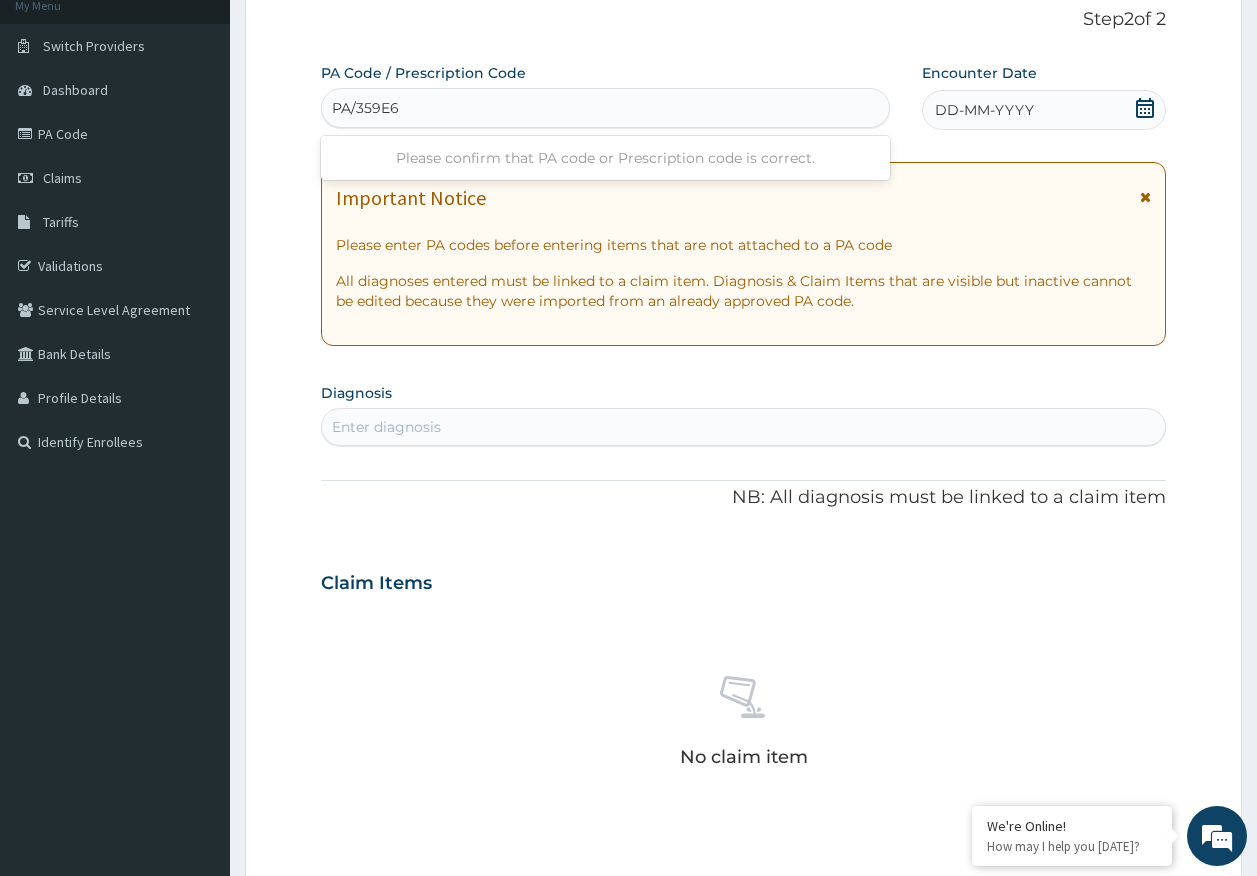 type on "PA/359E64" 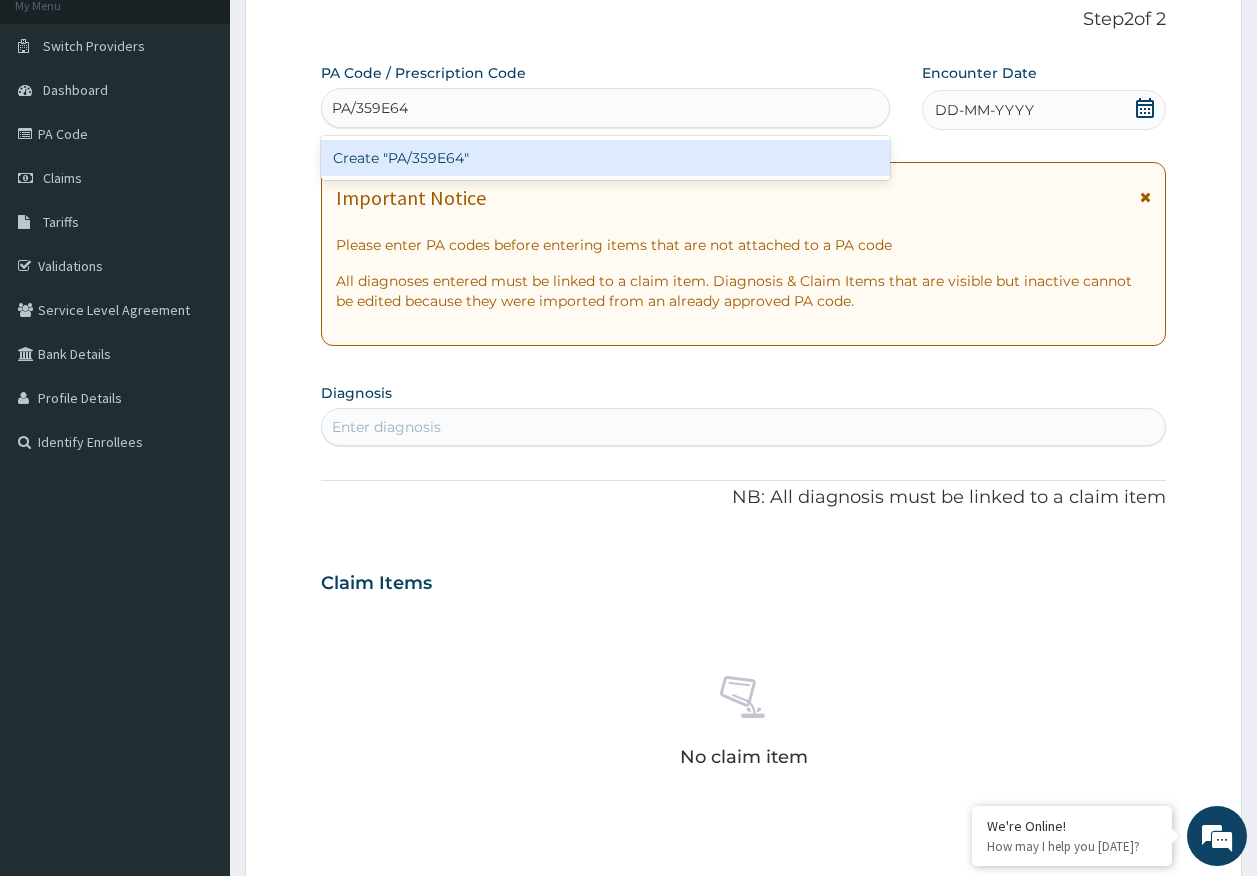 click on "Create "PA/359E64"" at bounding box center [606, 158] 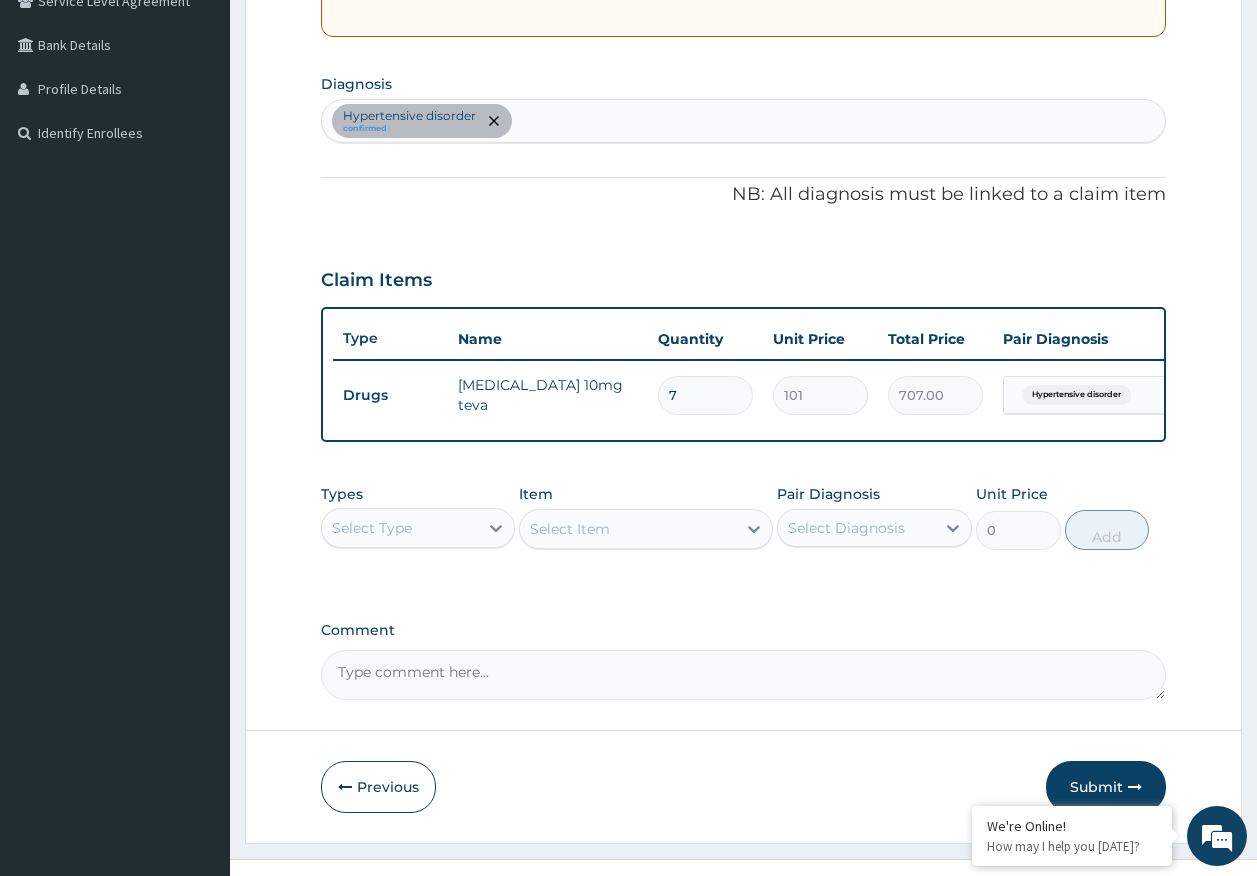 scroll, scrollTop: 486, scrollLeft: 0, axis: vertical 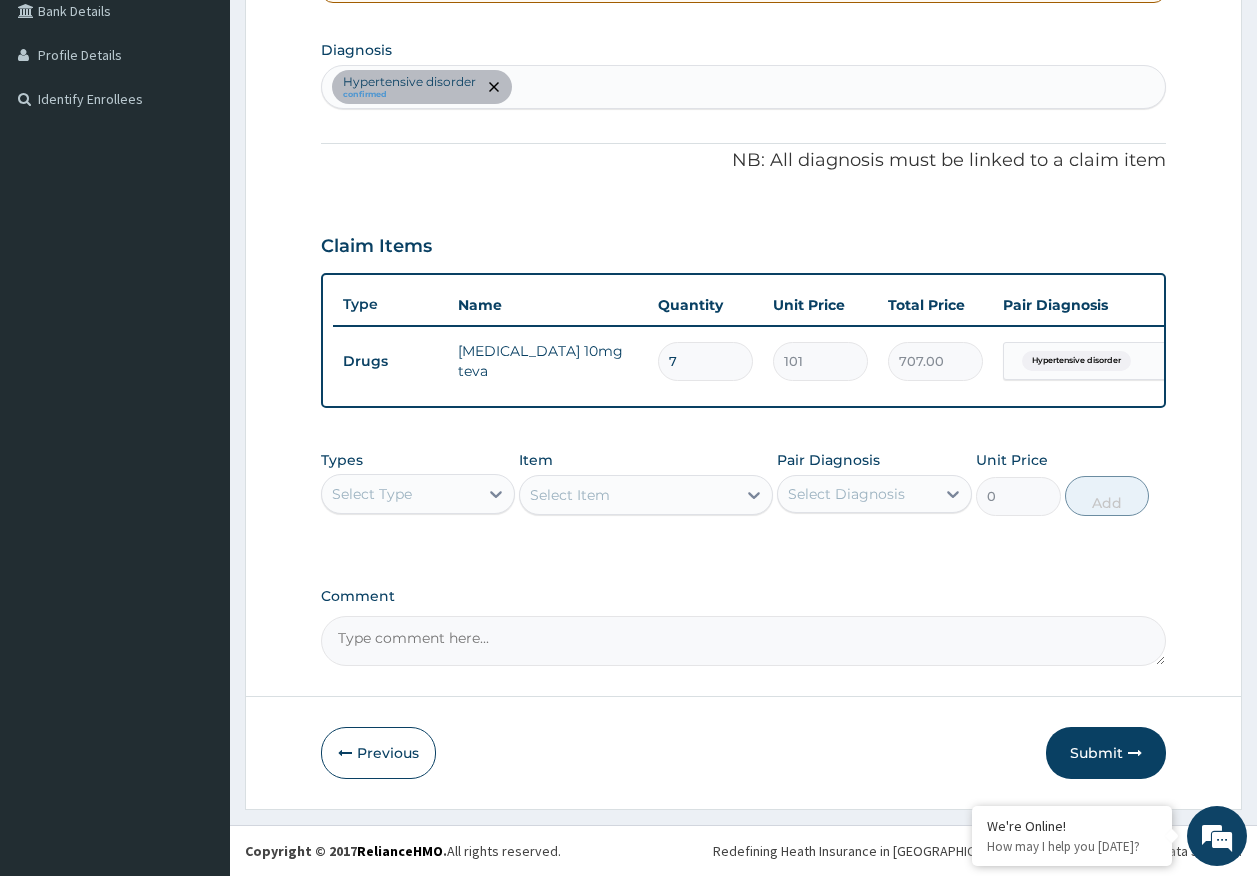 click on "Select Type" at bounding box center (400, 494) 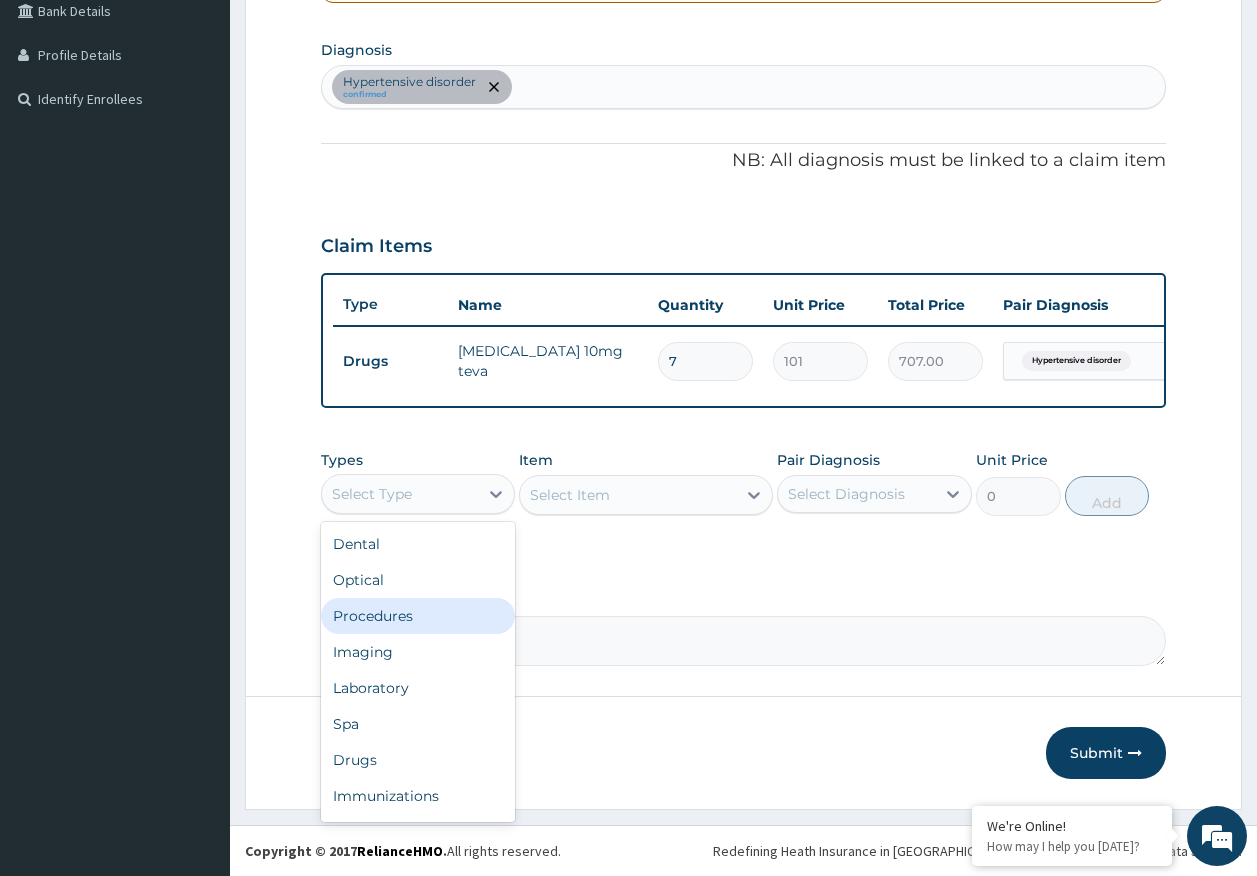 drag, startPoint x: 410, startPoint y: 616, endPoint x: 784, endPoint y: 514, distance: 387.65964 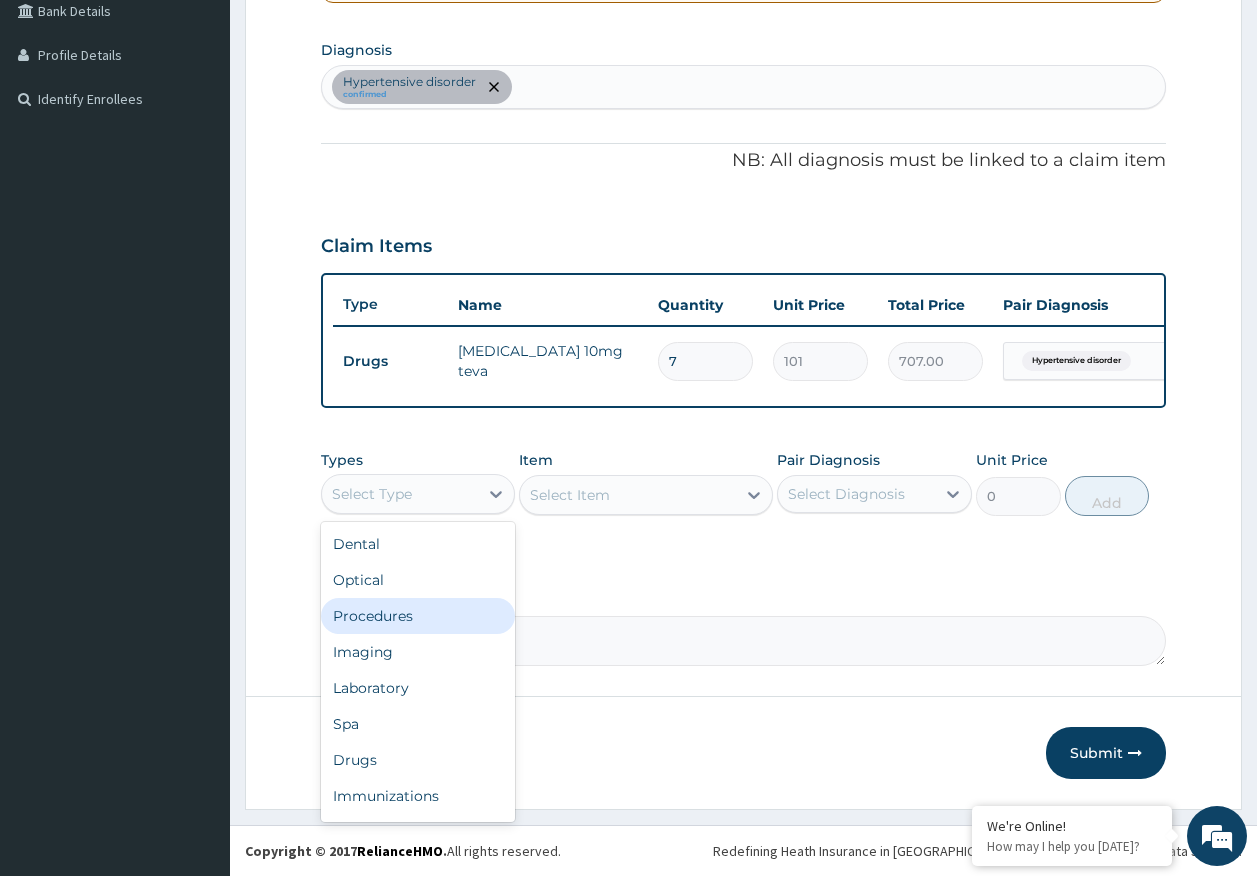 click on "Procedures" at bounding box center (418, 616) 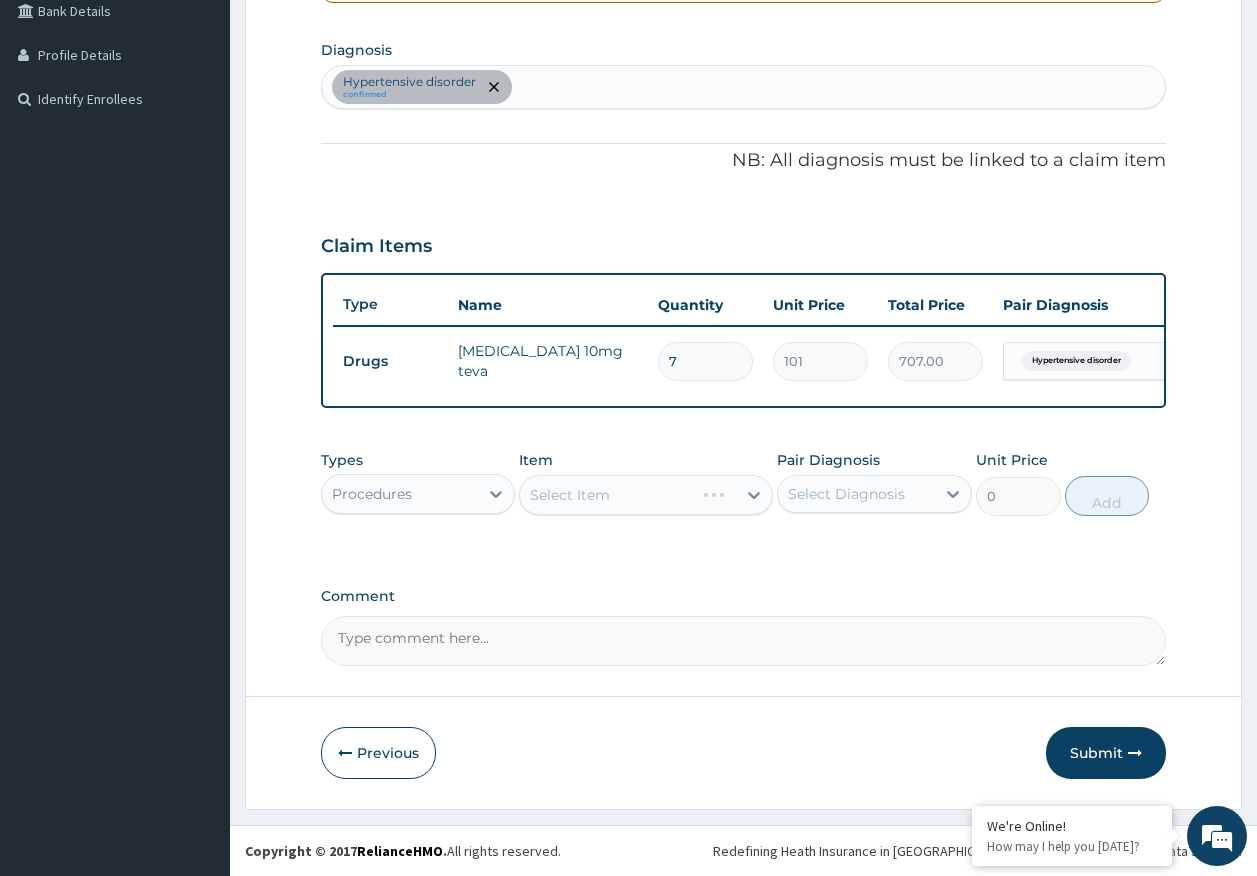 click on "Select Diagnosis" at bounding box center [856, 494] 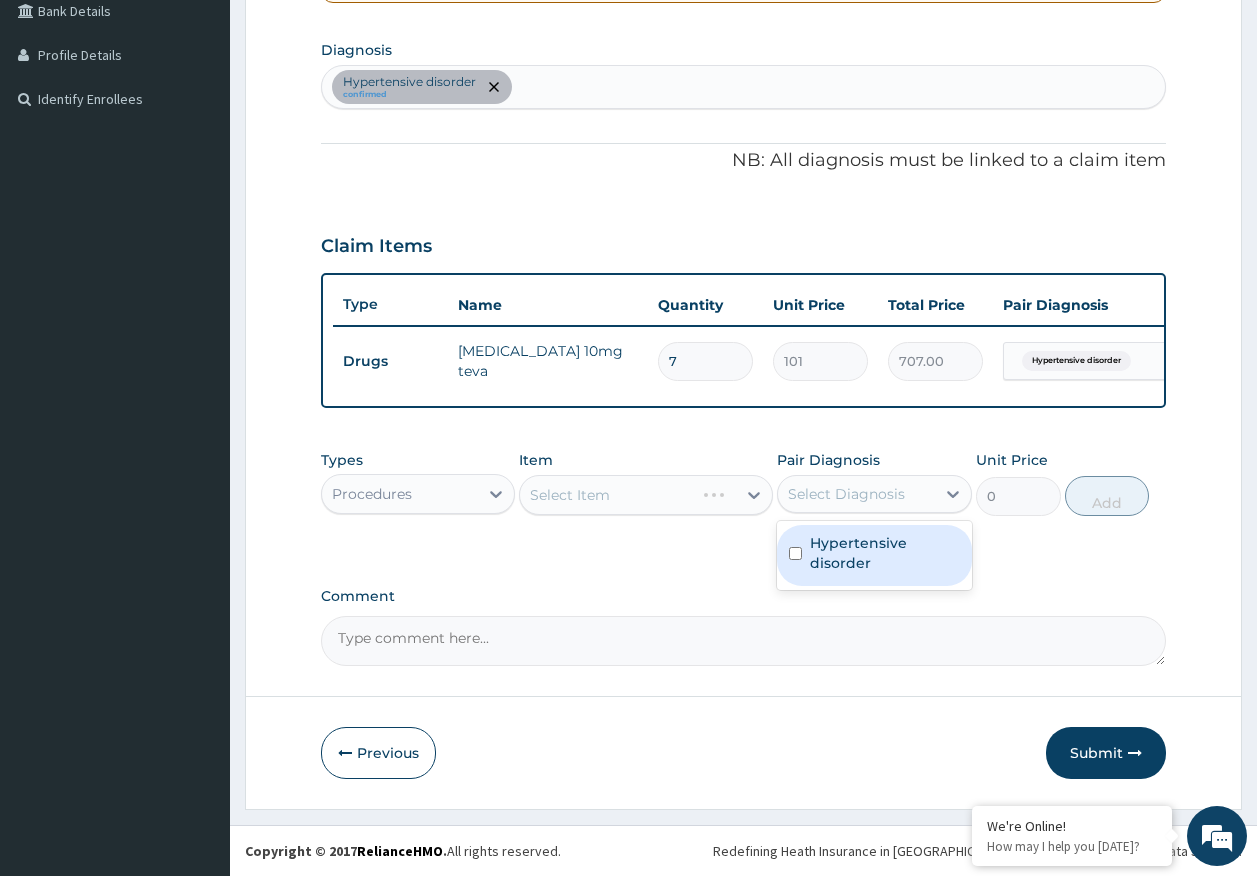 click on "Hypertensive disorder" at bounding box center [885, 553] 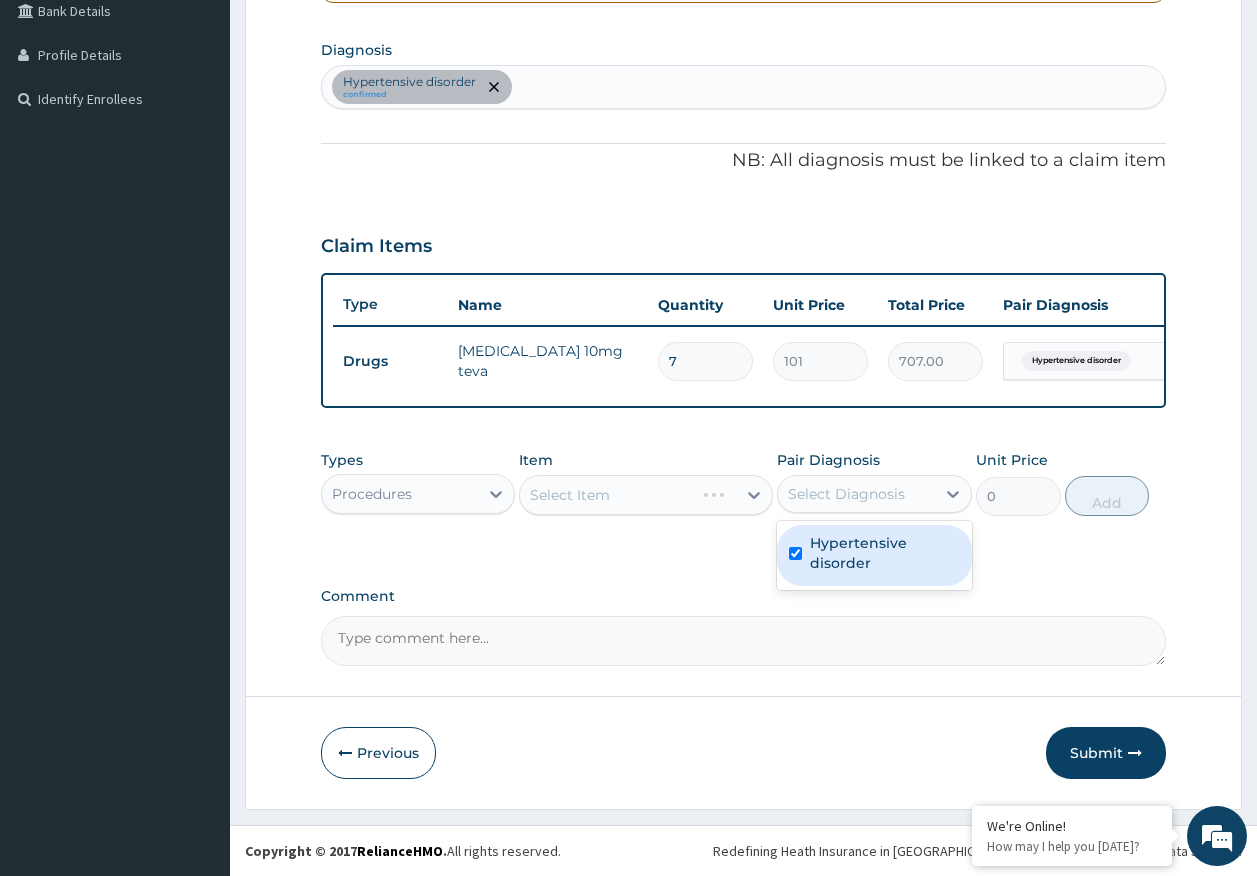 checkbox on "true" 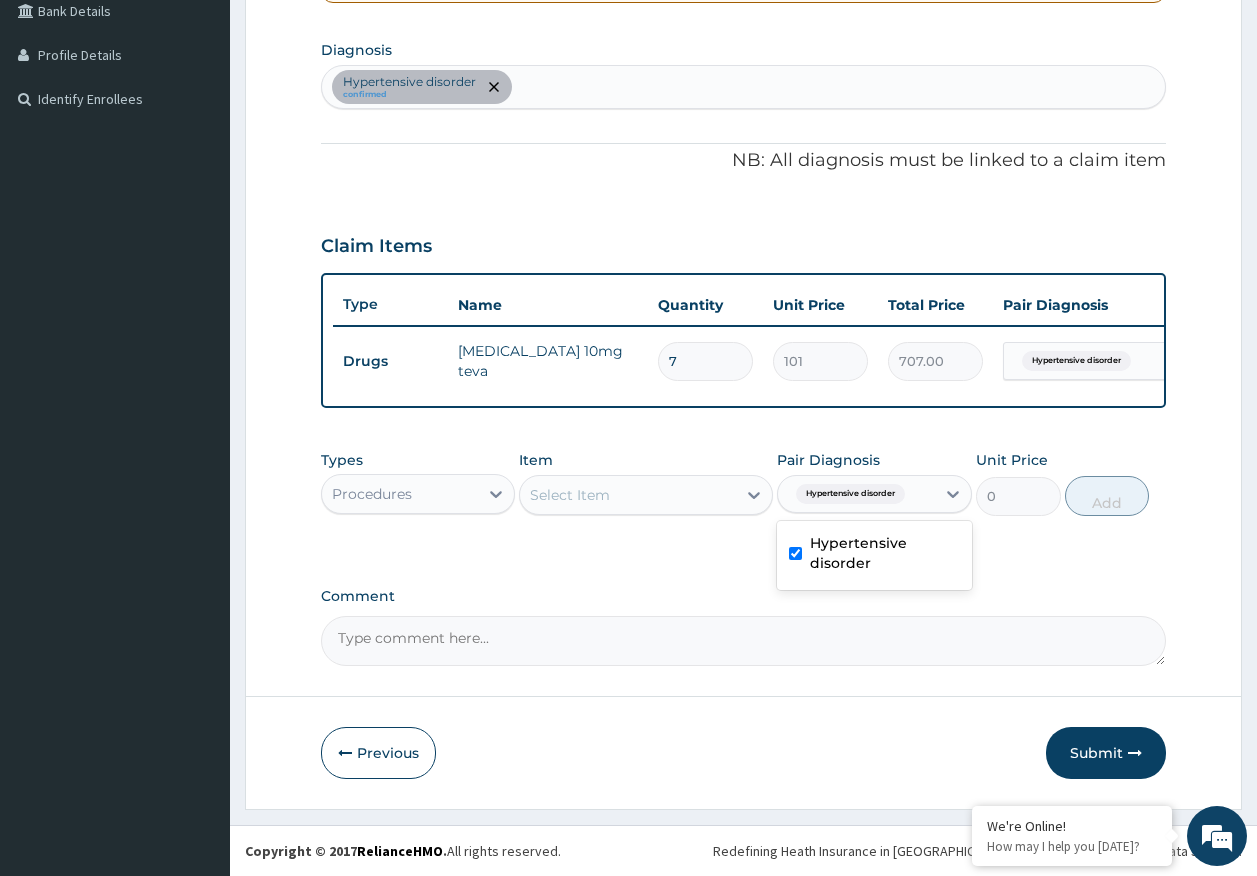 click on "Select Item" at bounding box center [570, 495] 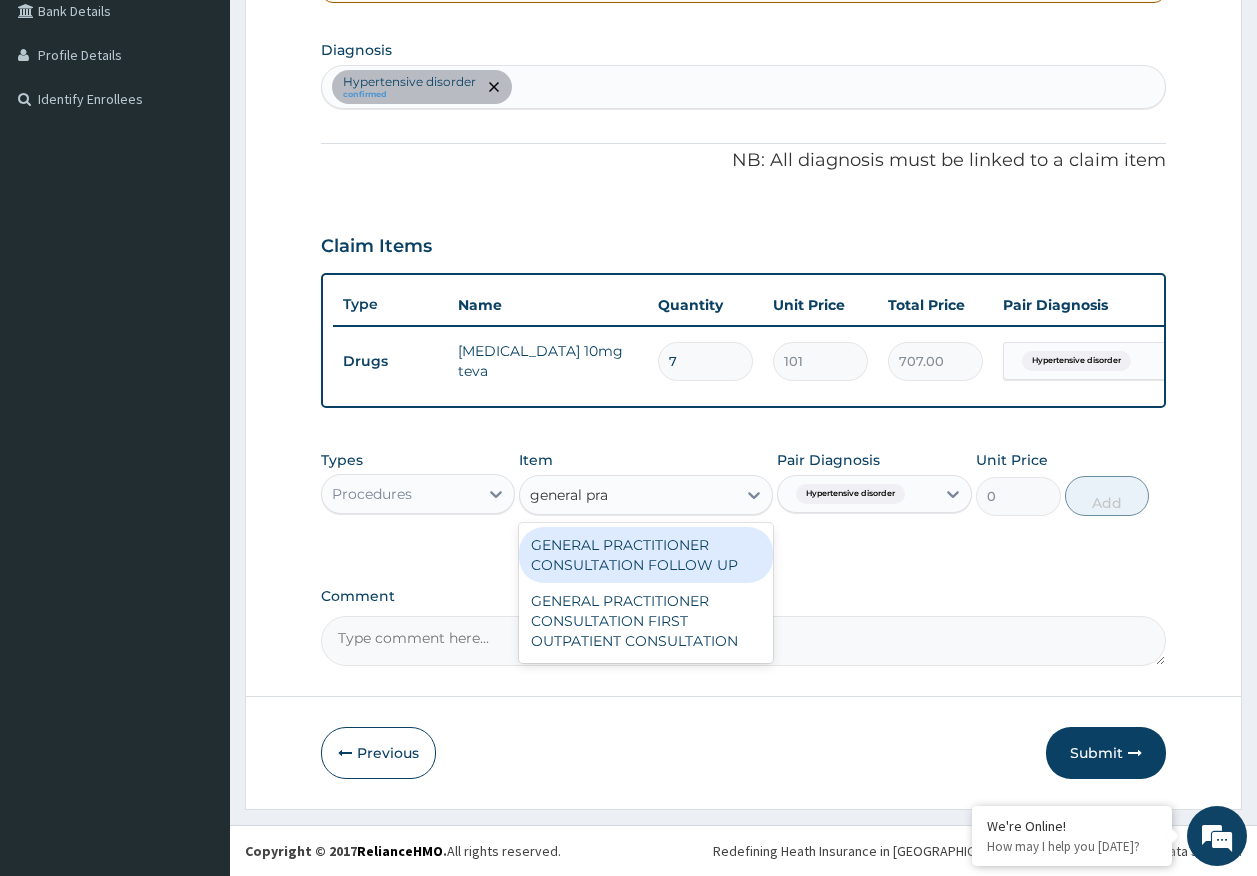 type on "general prac" 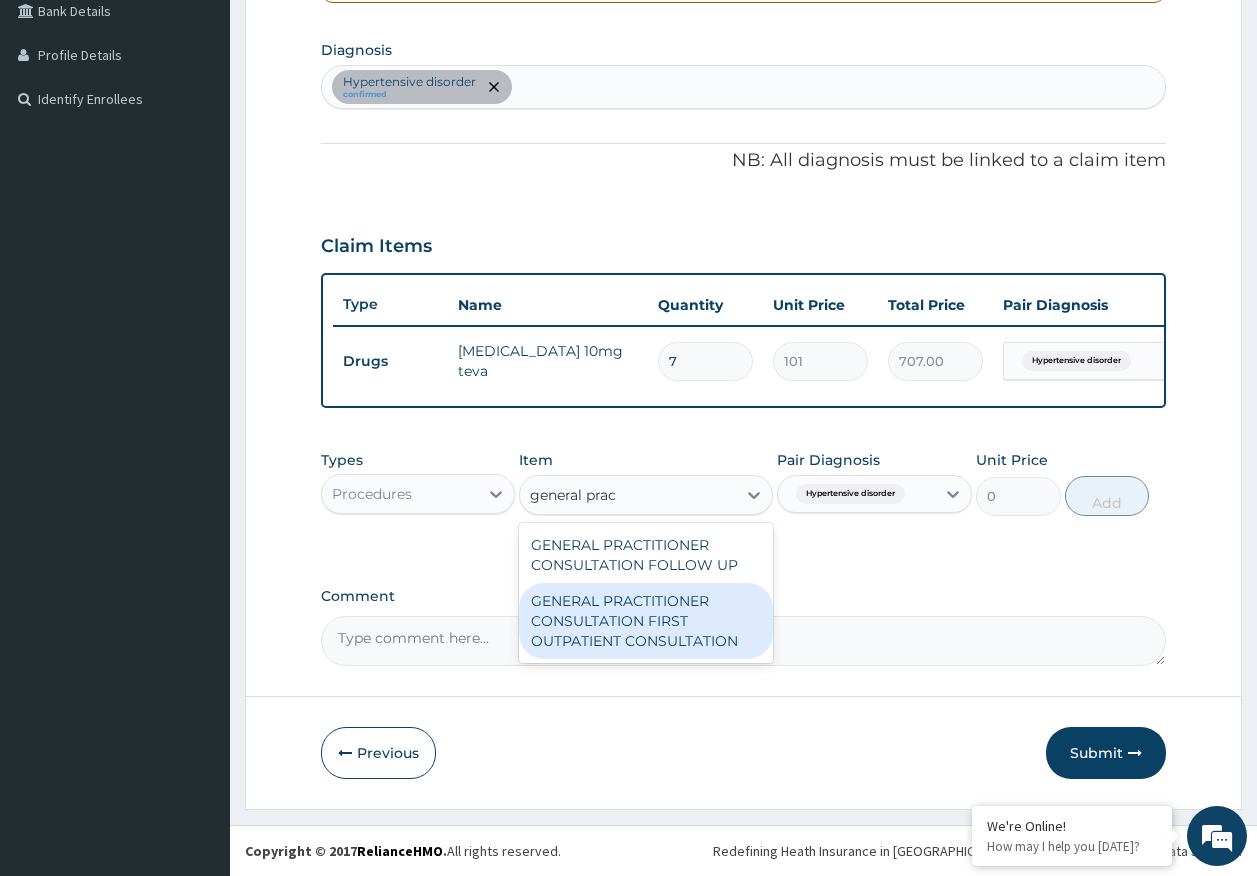 drag, startPoint x: 666, startPoint y: 636, endPoint x: 1142, endPoint y: 555, distance: 482.84262 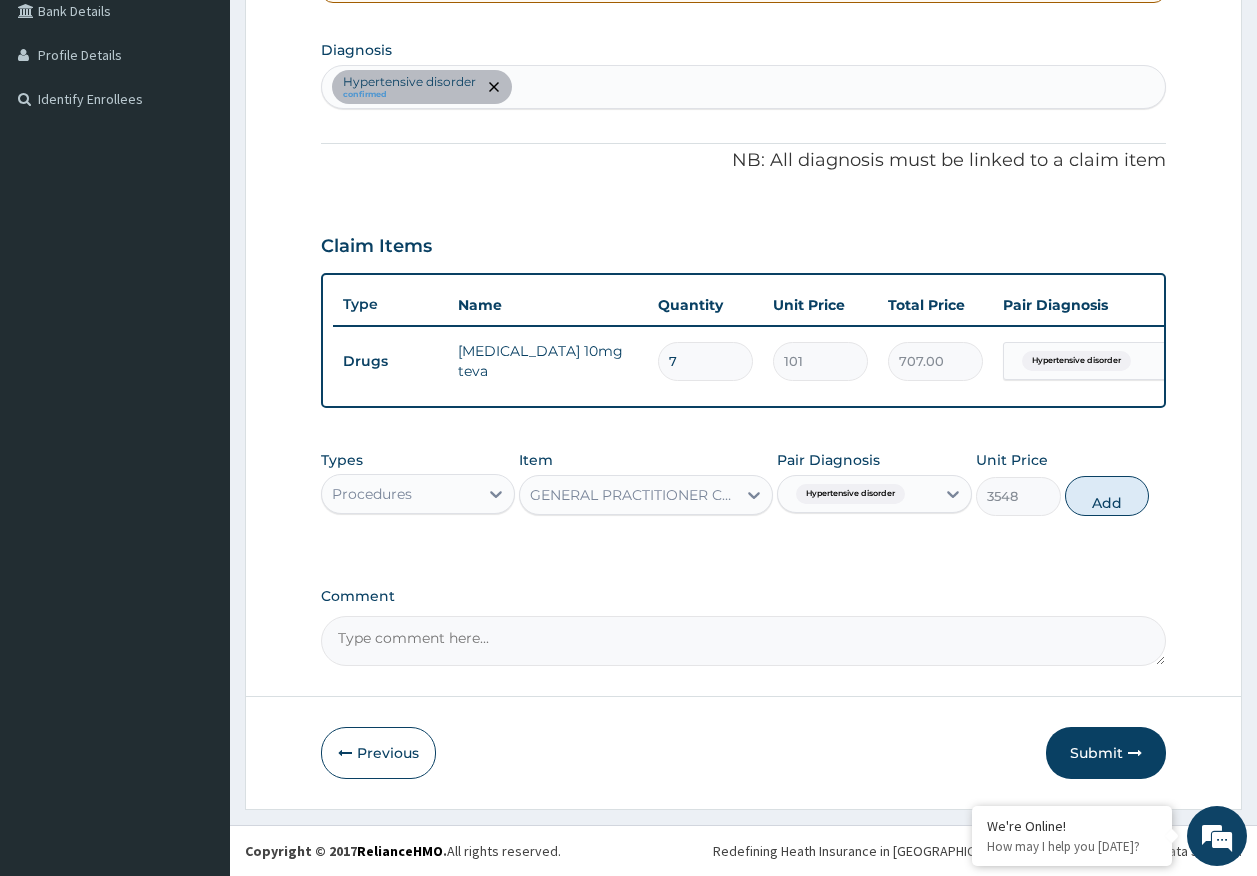 click on "Add" at bounding box center (1107, 496) 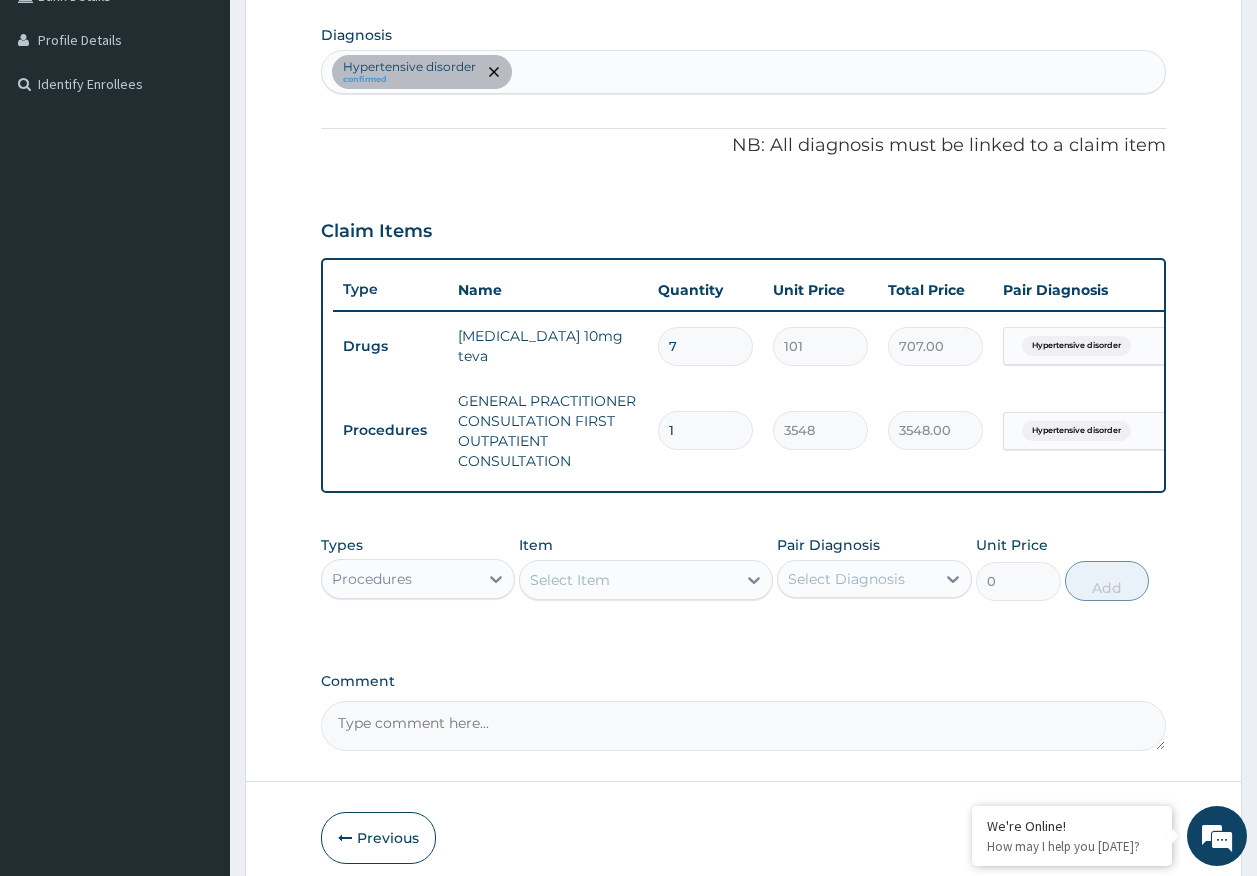 click on "Select Item" at bounding box center [628, 580] 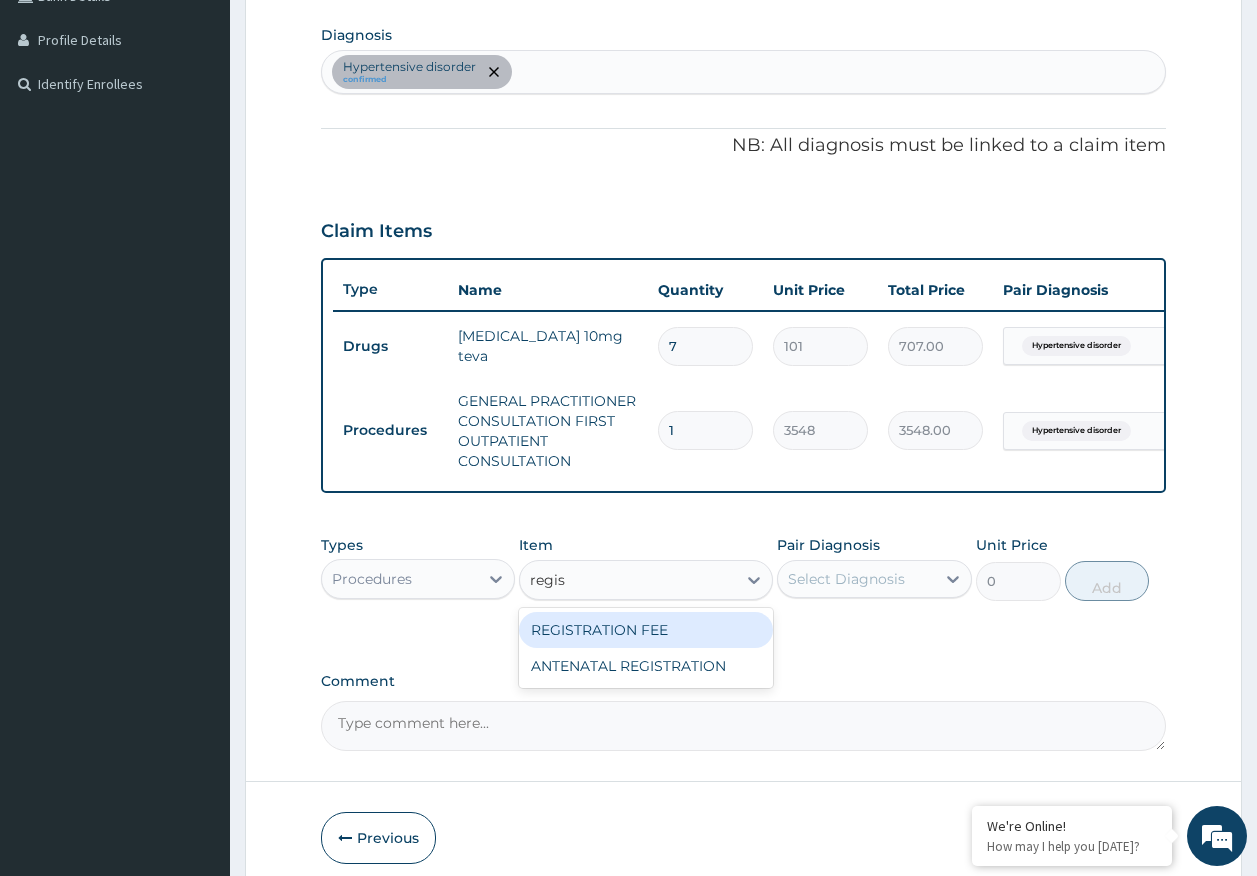 type on "regist" 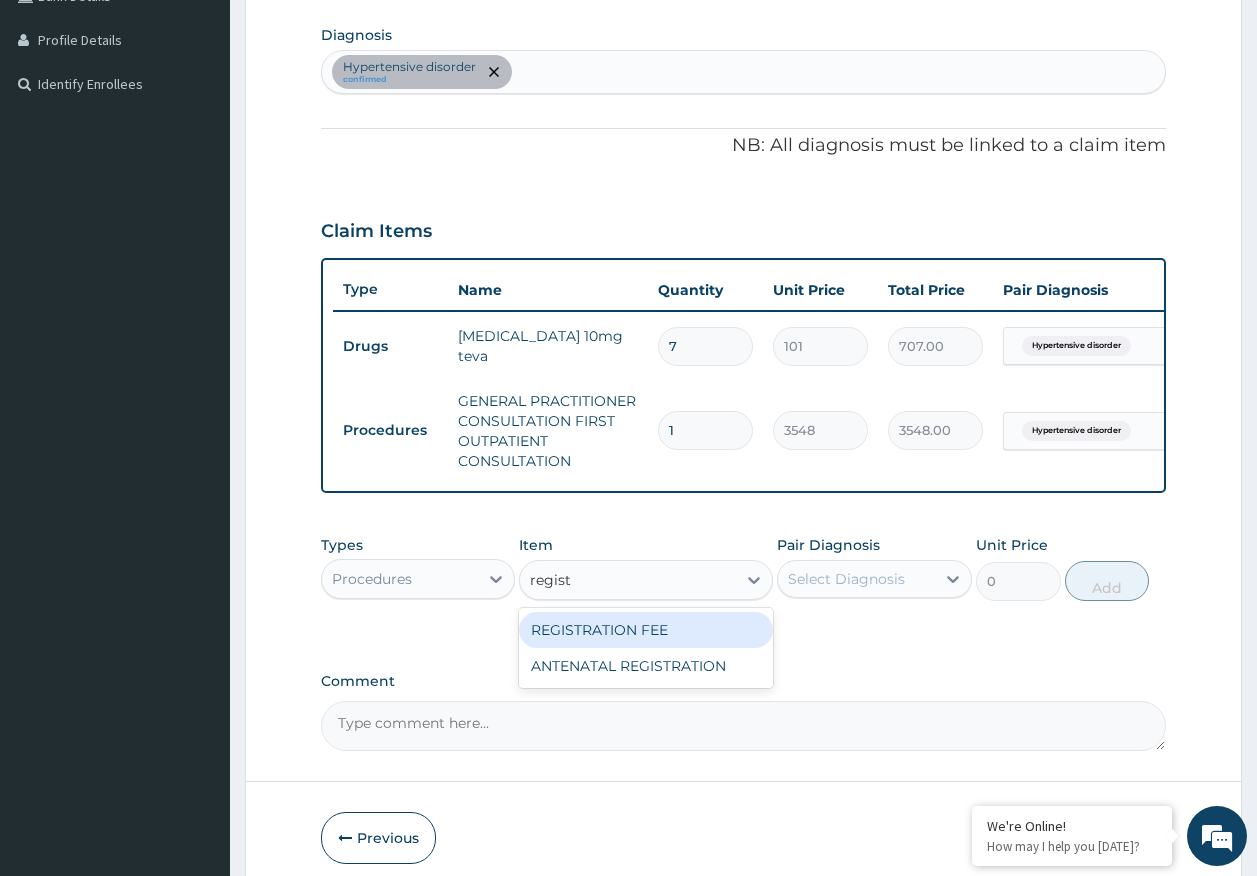 click on "REGISTRATION FEE" at bounding box center [646, 630] 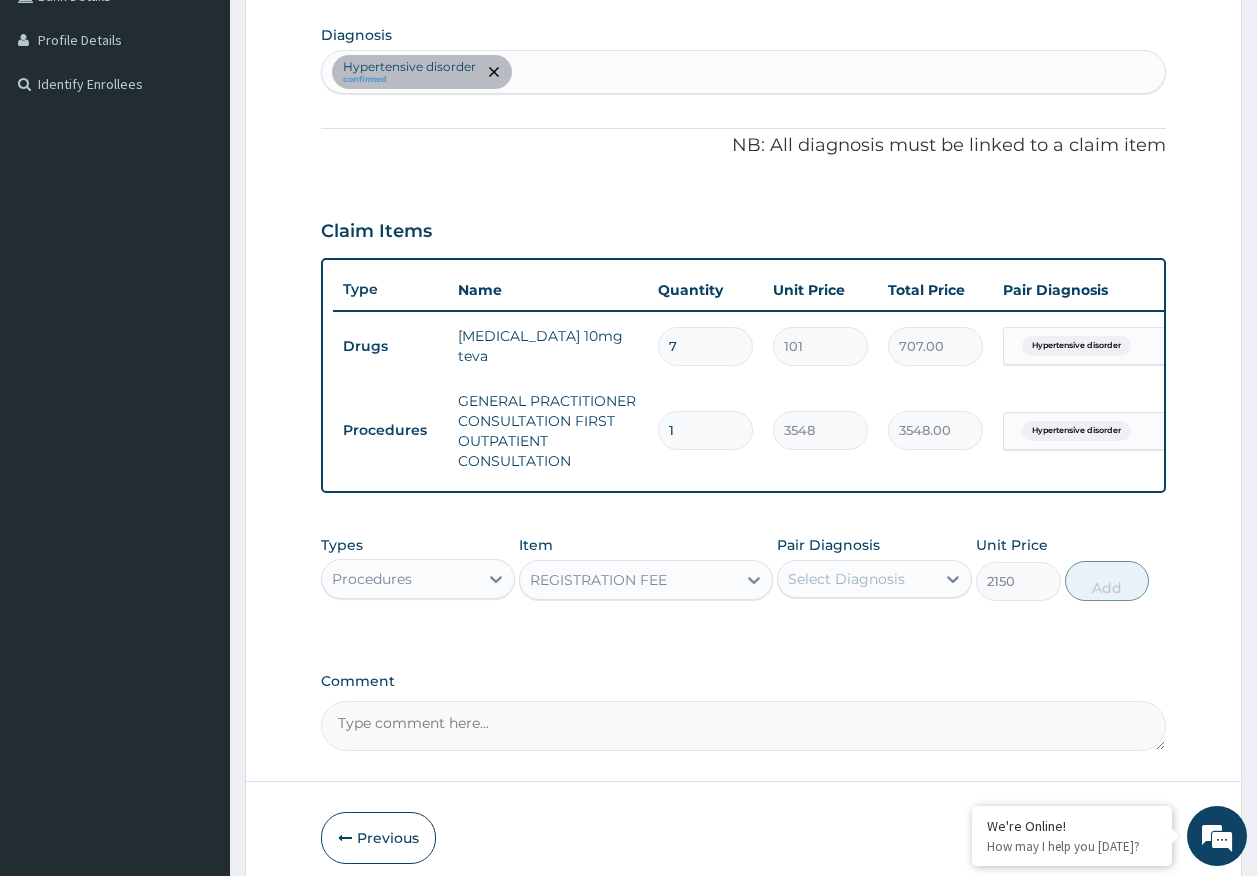 drag, startPoint x: 810, startPoint y: 576, endPoint x: 835, endPoint y: 613, distance: 44.65423 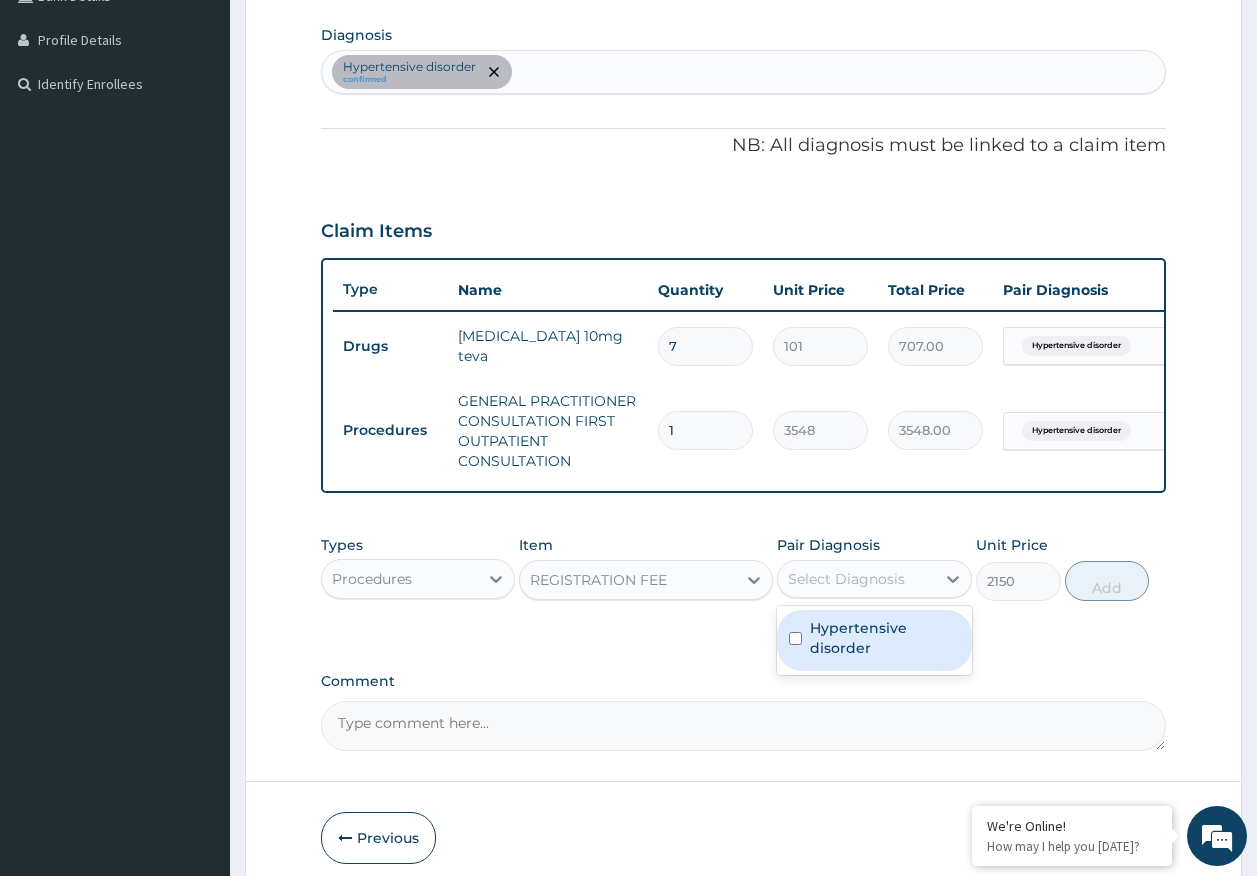 click on "Hypertensive disorder" at bounding box center [885, 638] 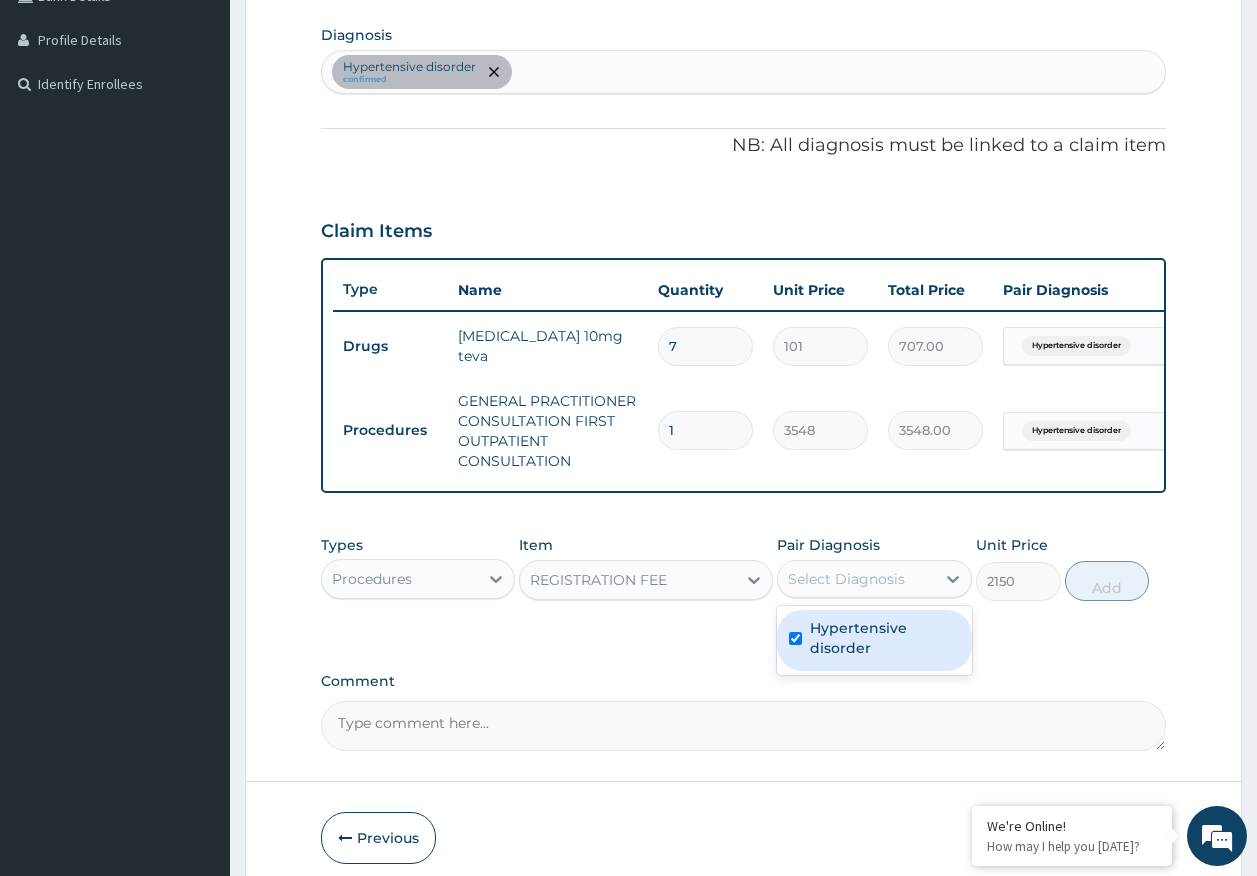 checkbox on "true" 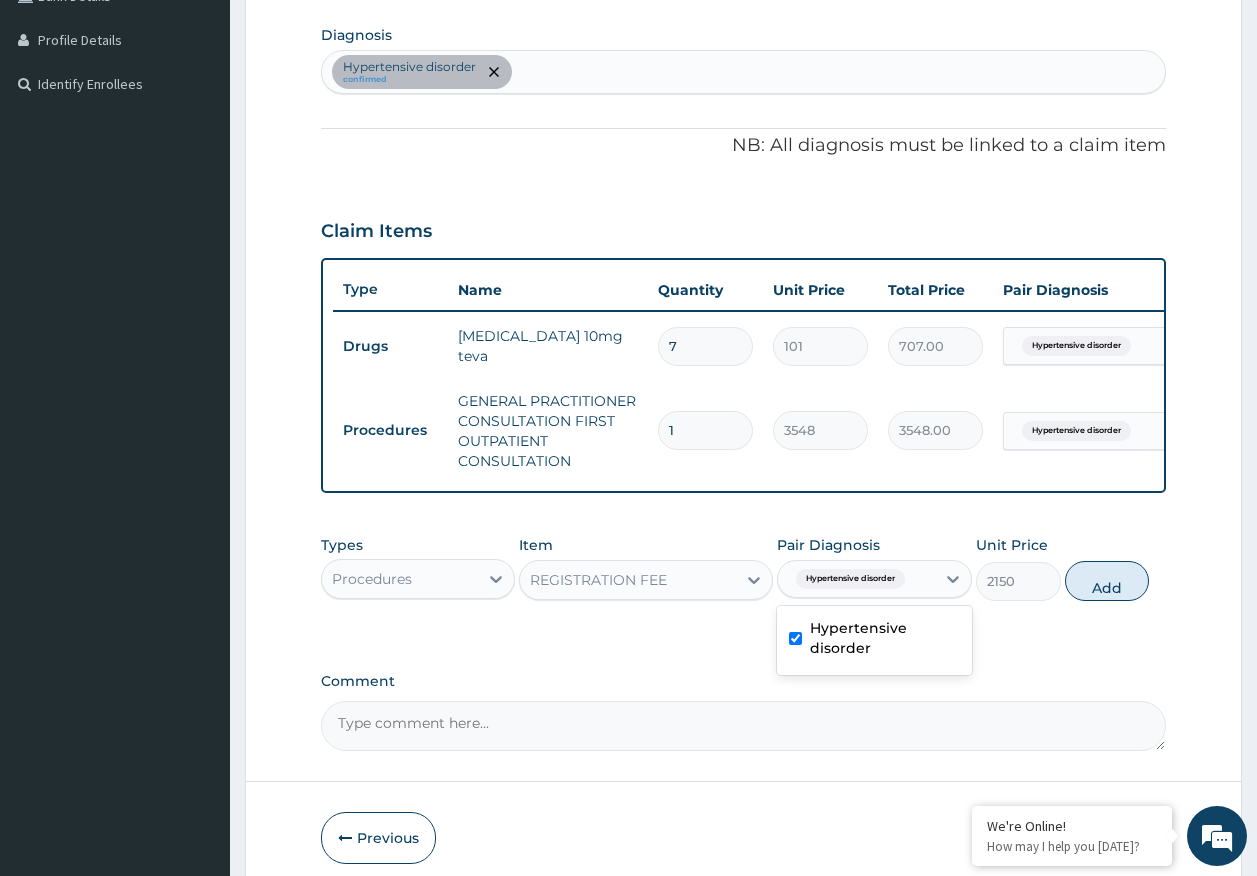 click on "REGISTRATION FEE" at bounding box center [628, 580] 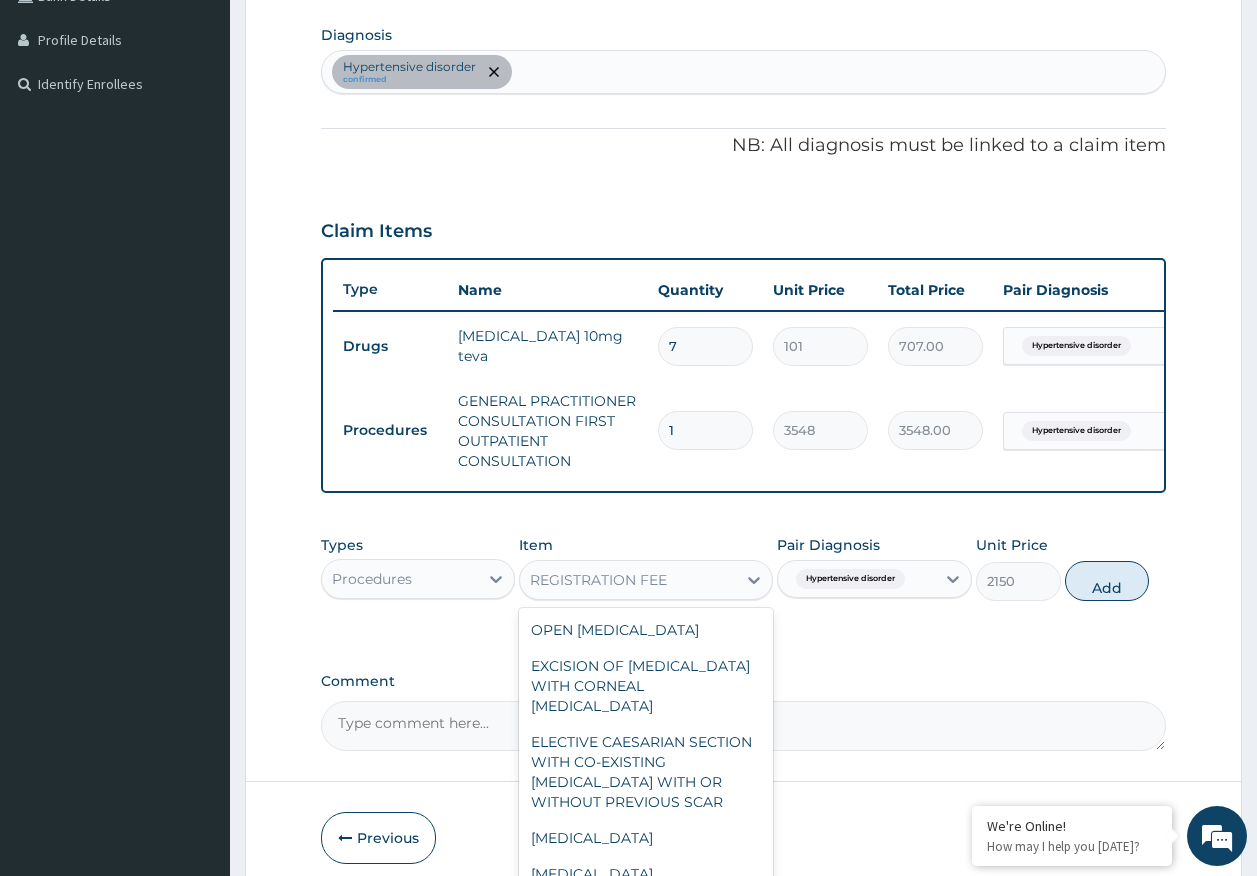 scroll, scrollTop: 13488, scrollLeft: 0, axis: vertical 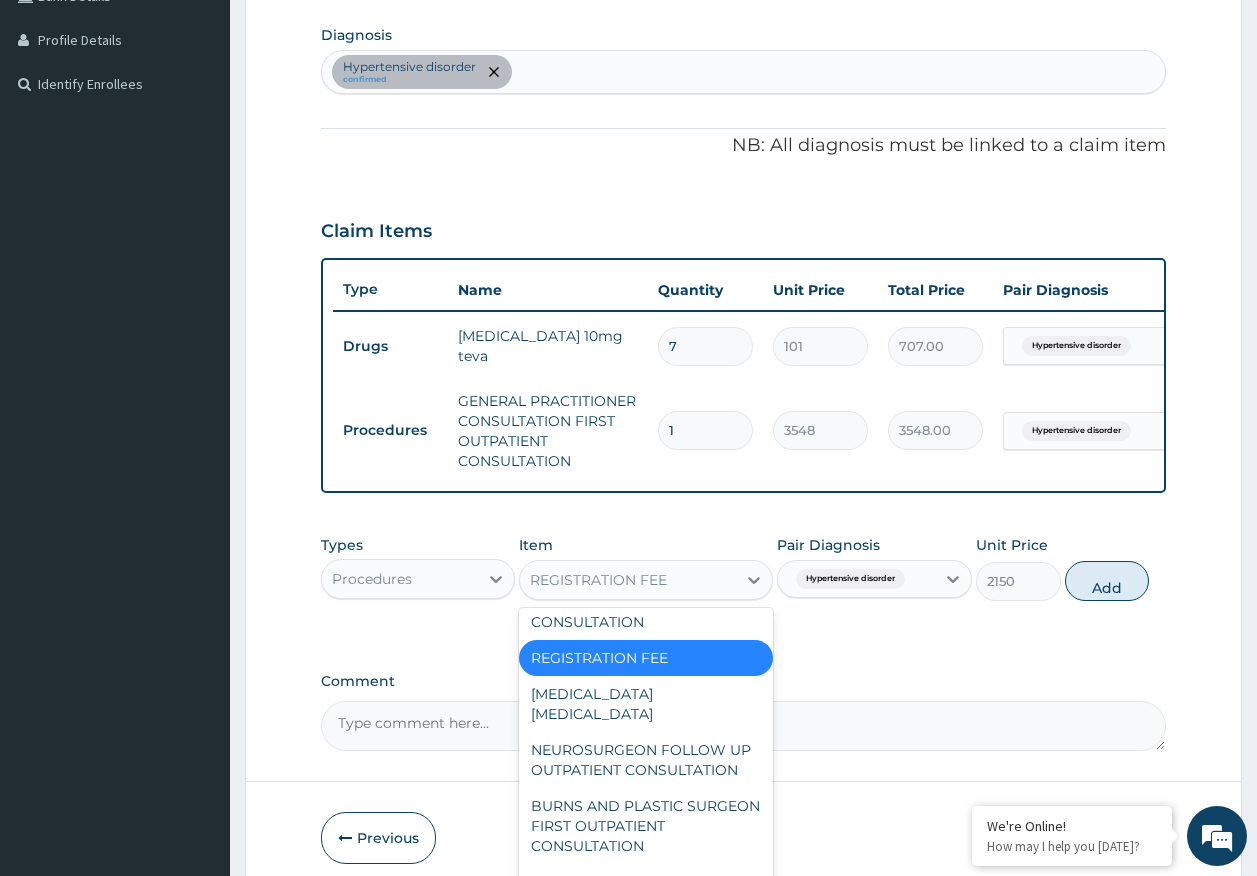 click on "Procedures" at bounding box center (400, 579) 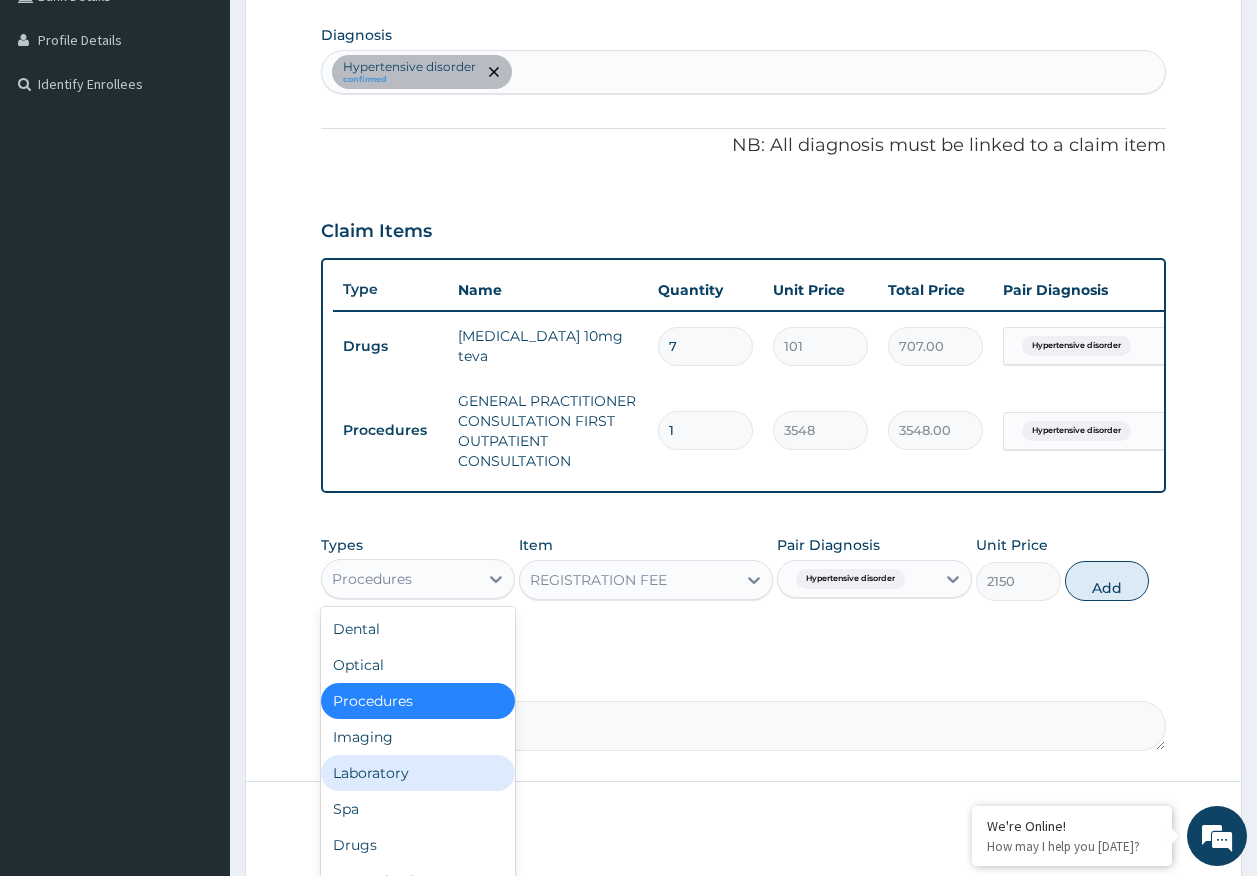 click on "Laboratory" at bounding box center [418, 773] 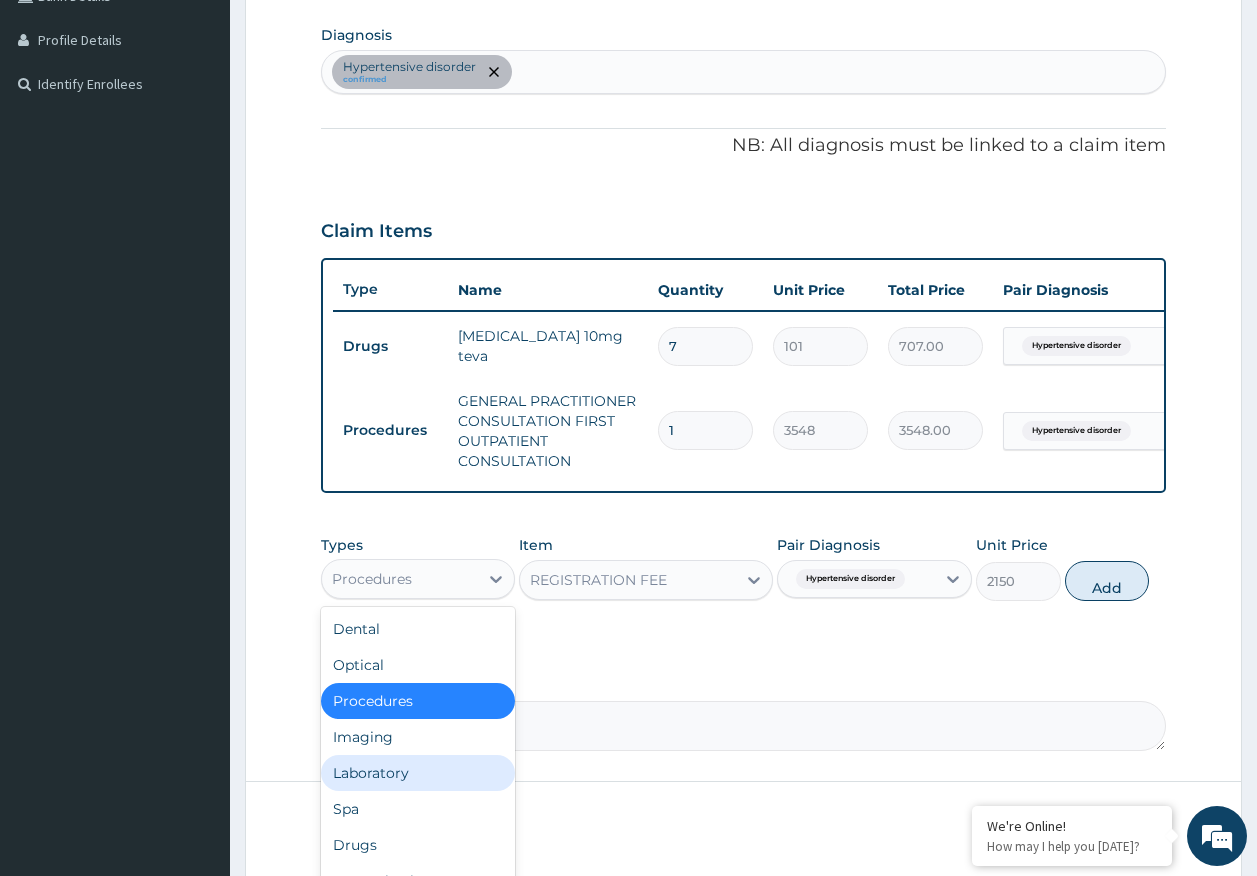 type on "0" 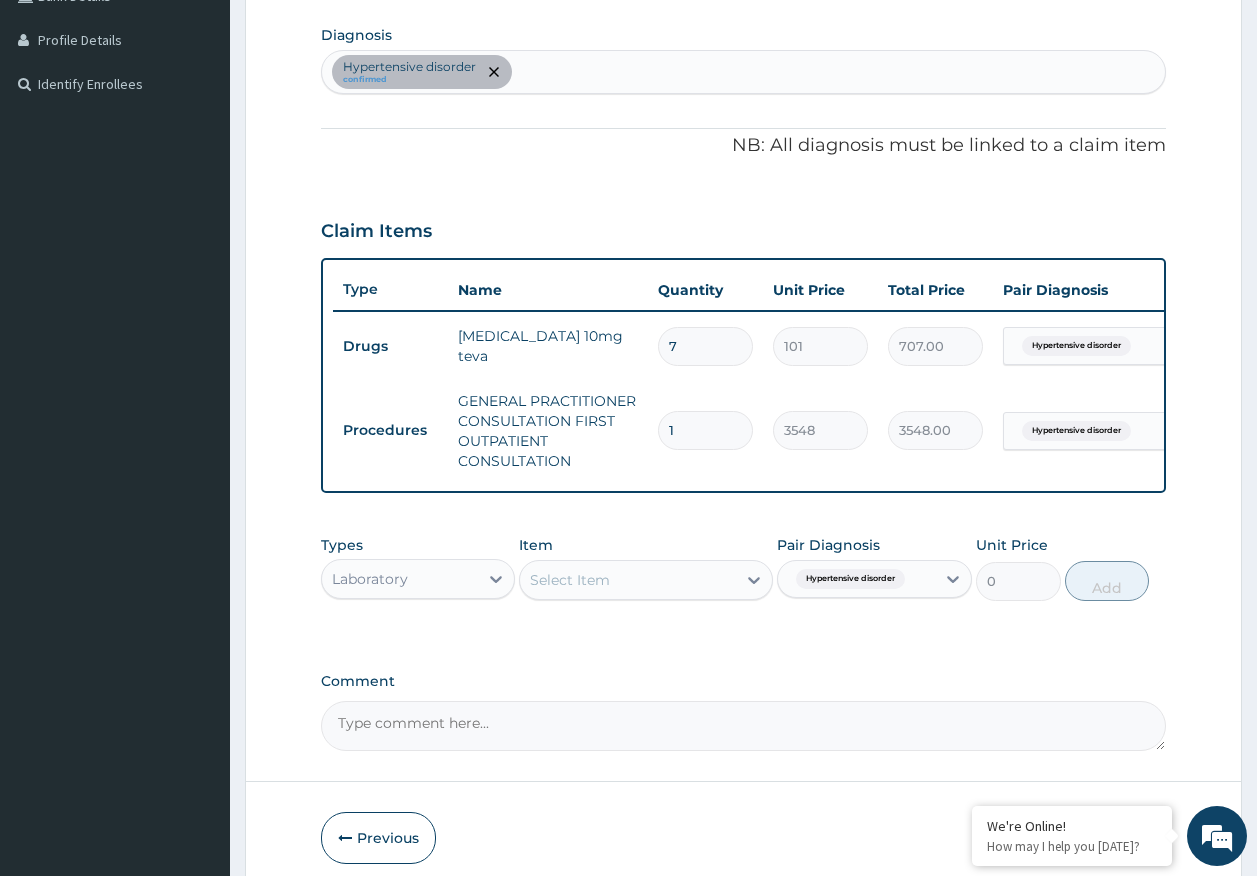 click on "Hypertensive disorder confirmed" at bounding box center [744, 72] 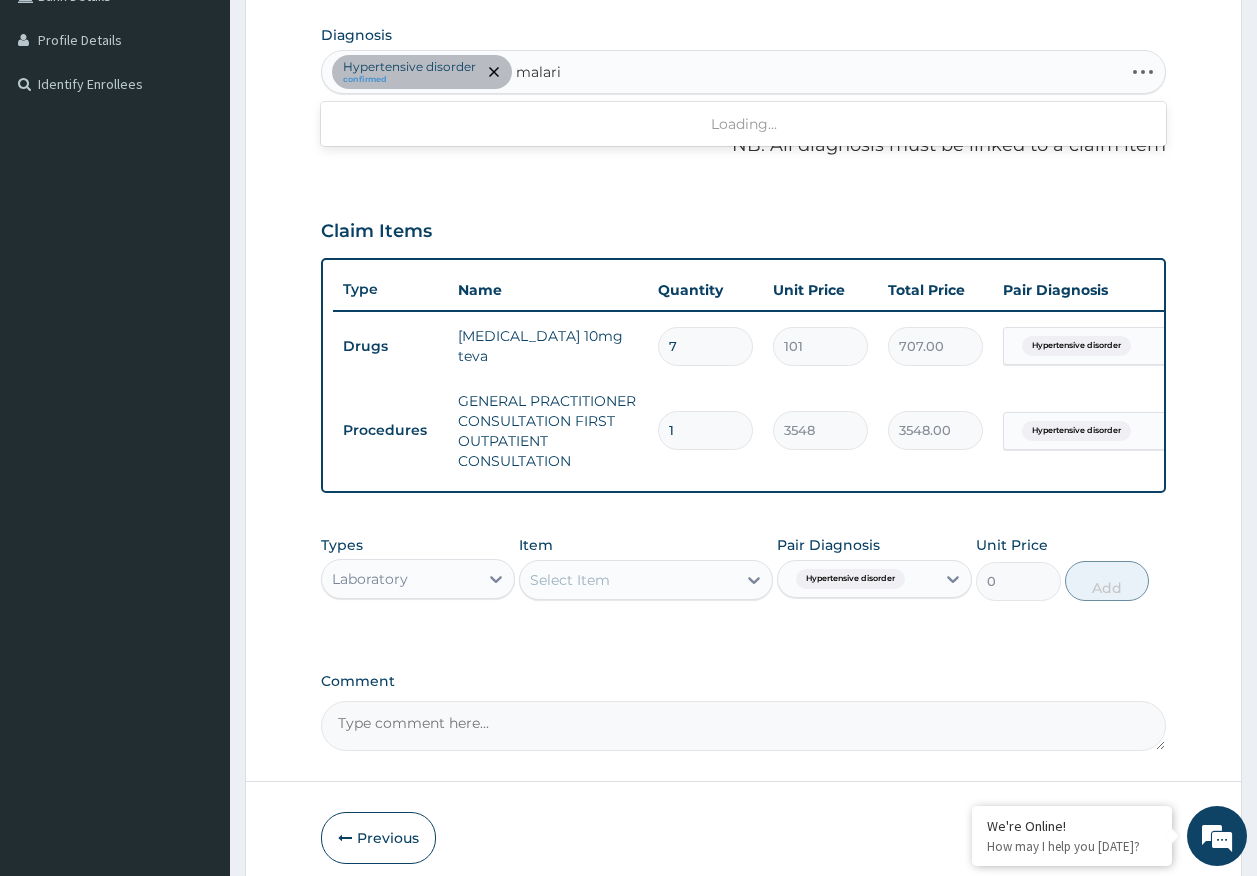 type on "malaria" 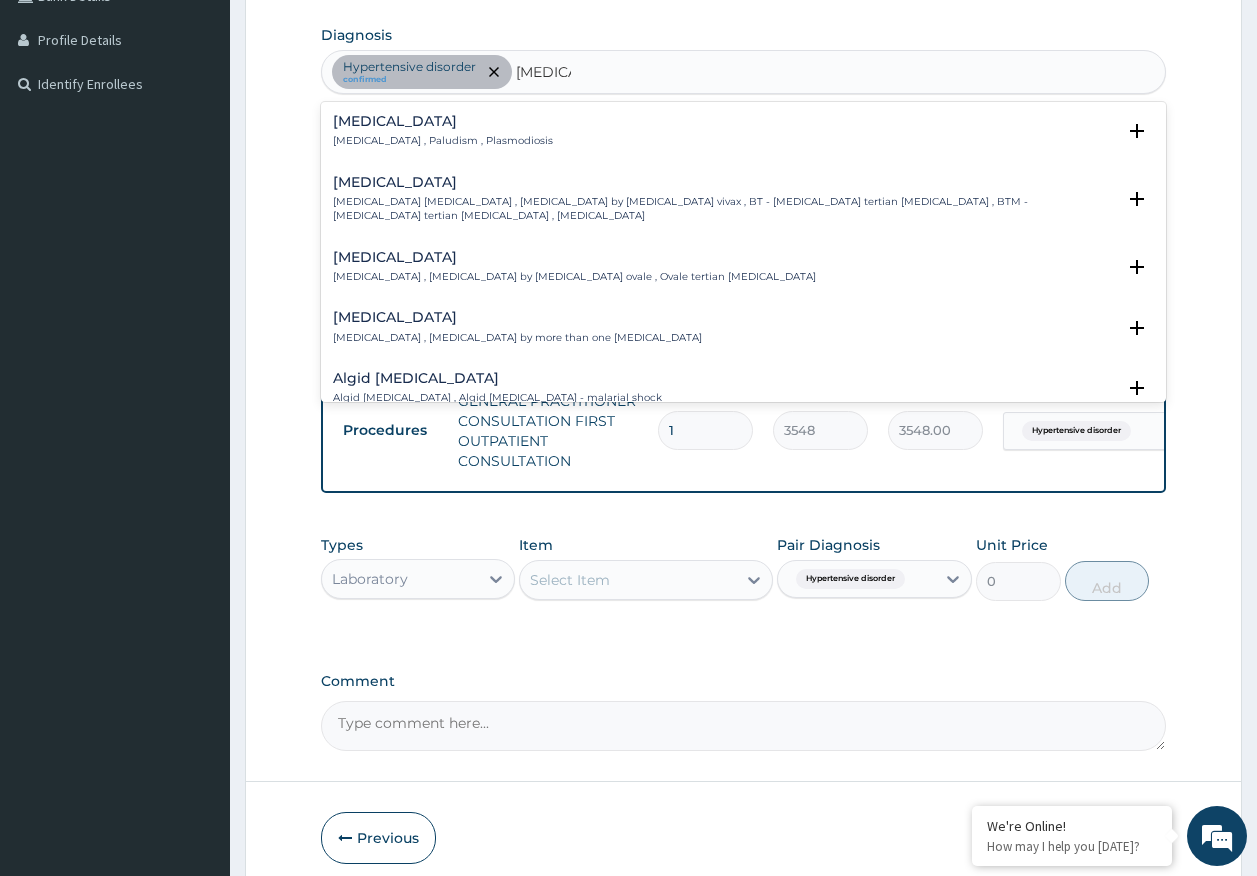 click on "Malaria Malaria , Paludism , Plasmodiosis" at bounding box center (443, 131) 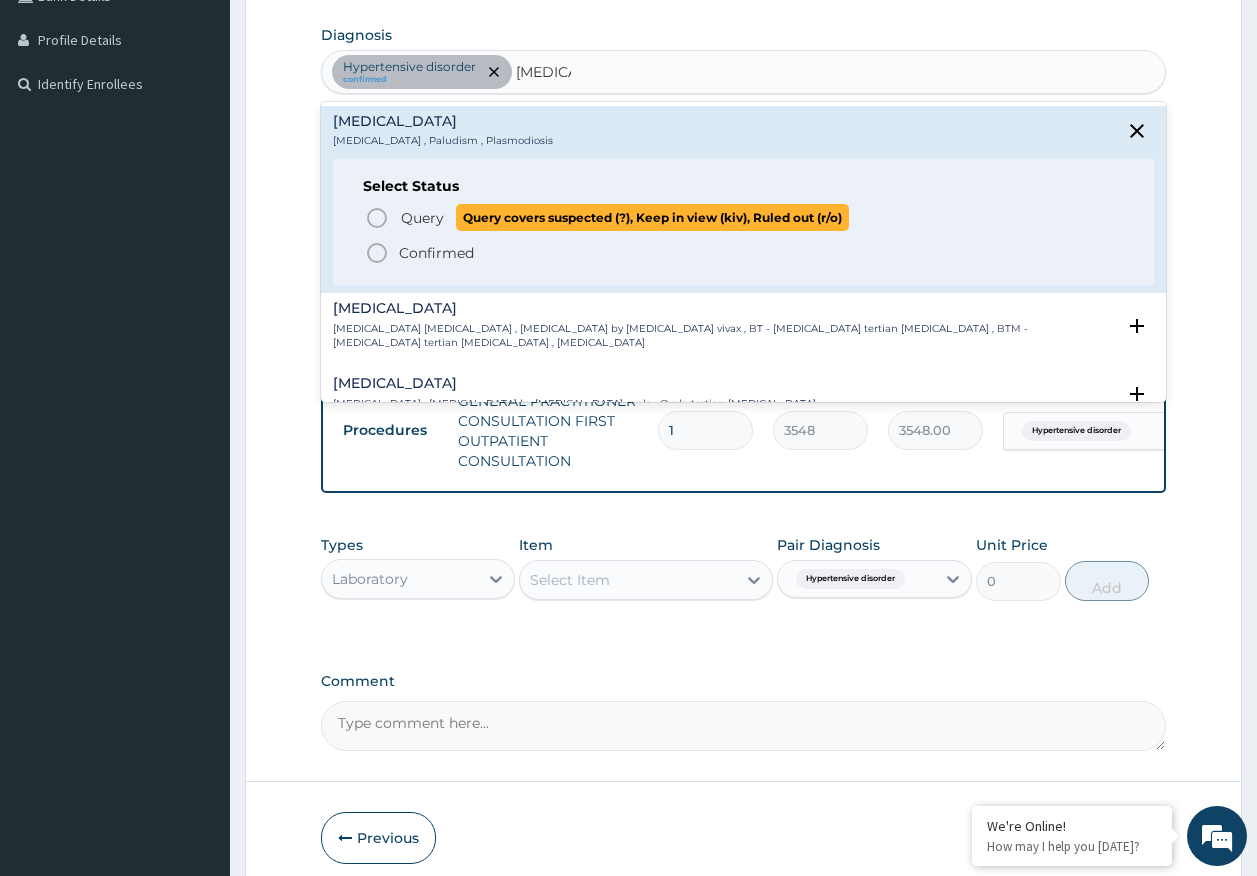drag, startPoint x: 417, startPoint y: 215, endPoint x: 416, endPoint y: 204, distance: 11.045361 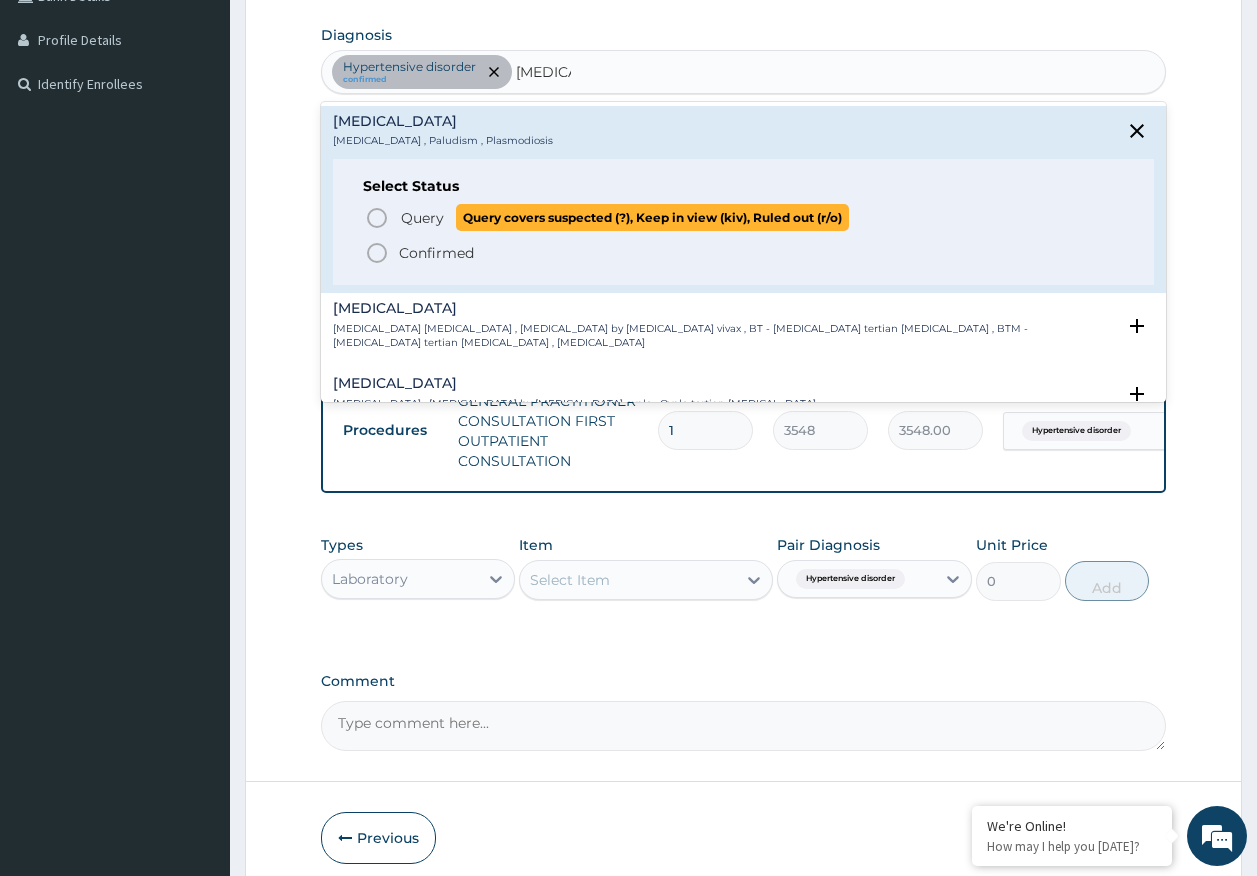 click on "Query" at bounding box center [422, 218] 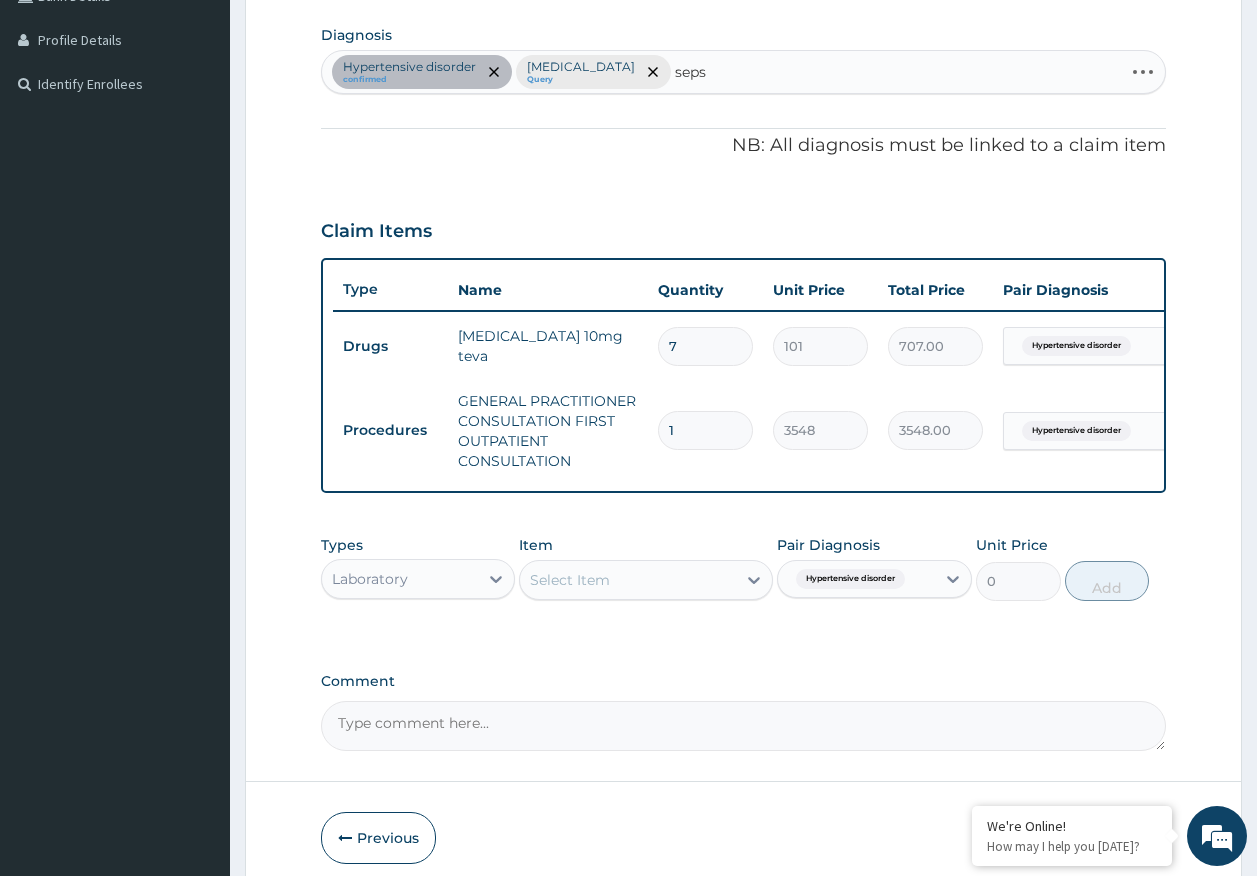 type on "sepsi" 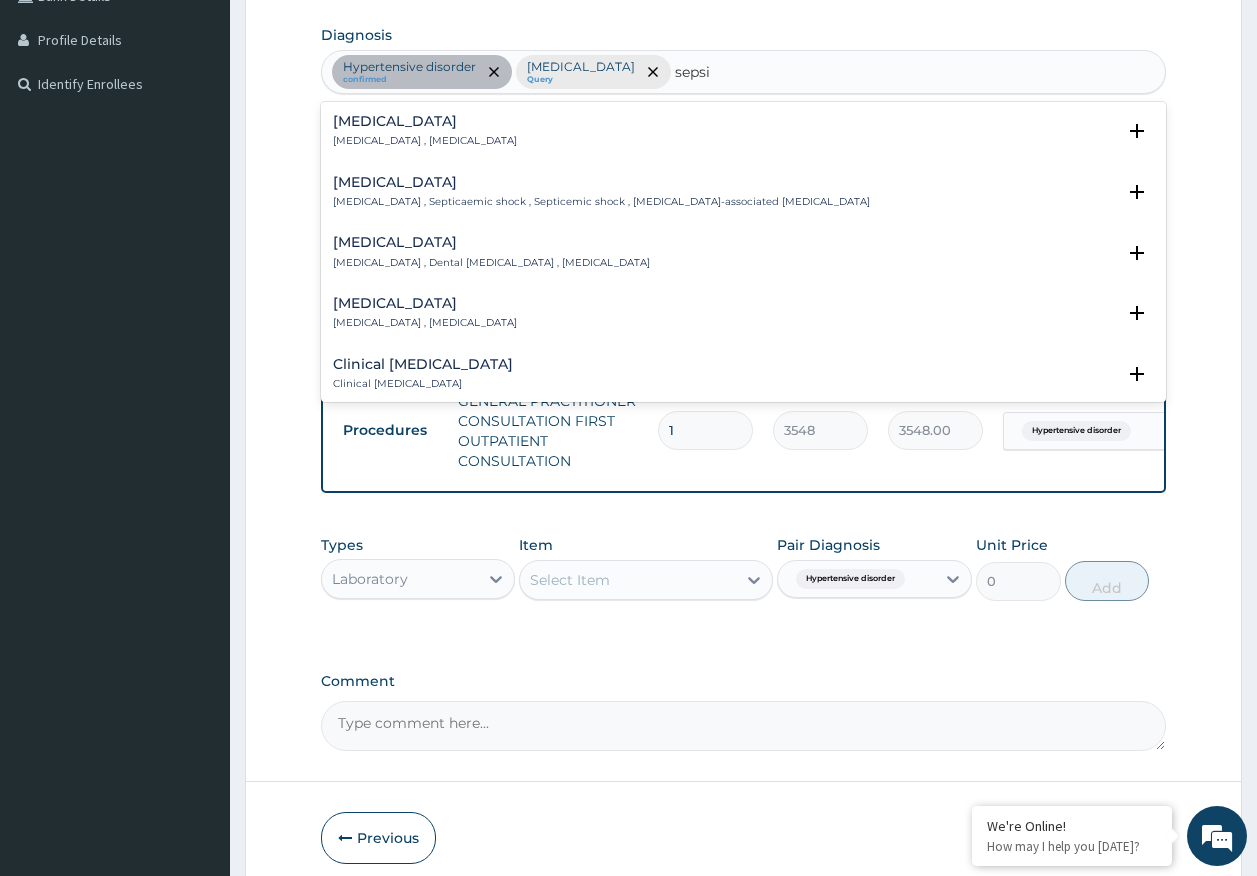 click on "Sepsis" at bounding box center [425, 121] 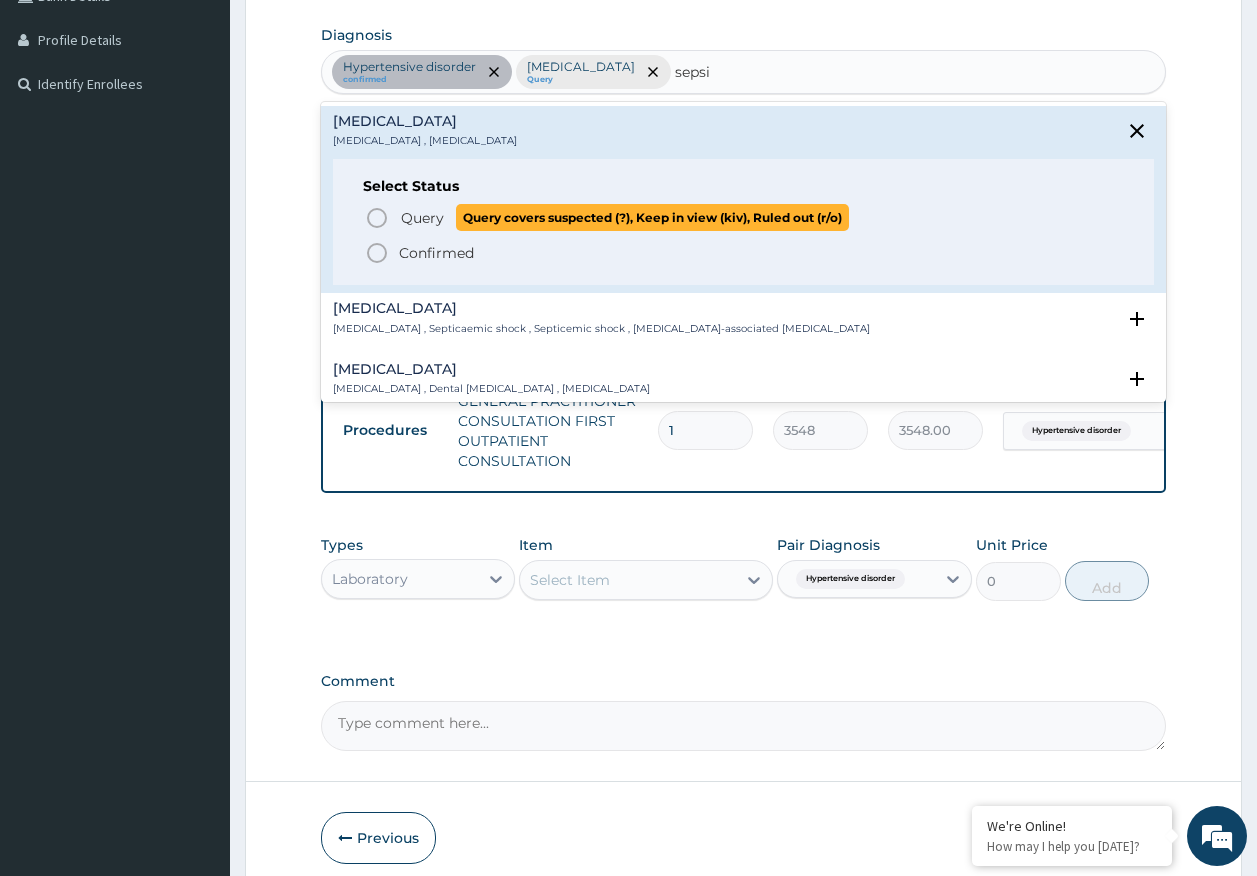 click on "Query" at bounding box center [422, 218] 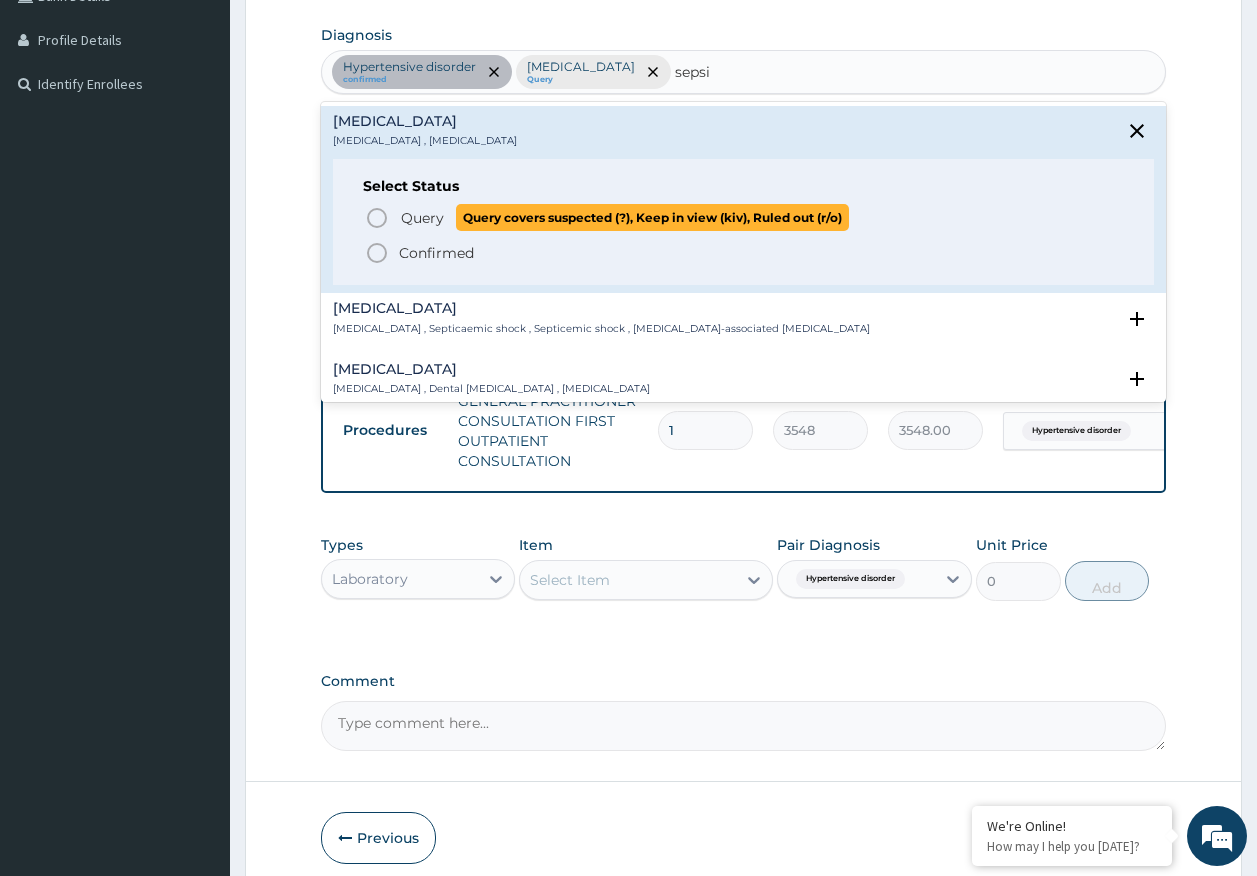 type 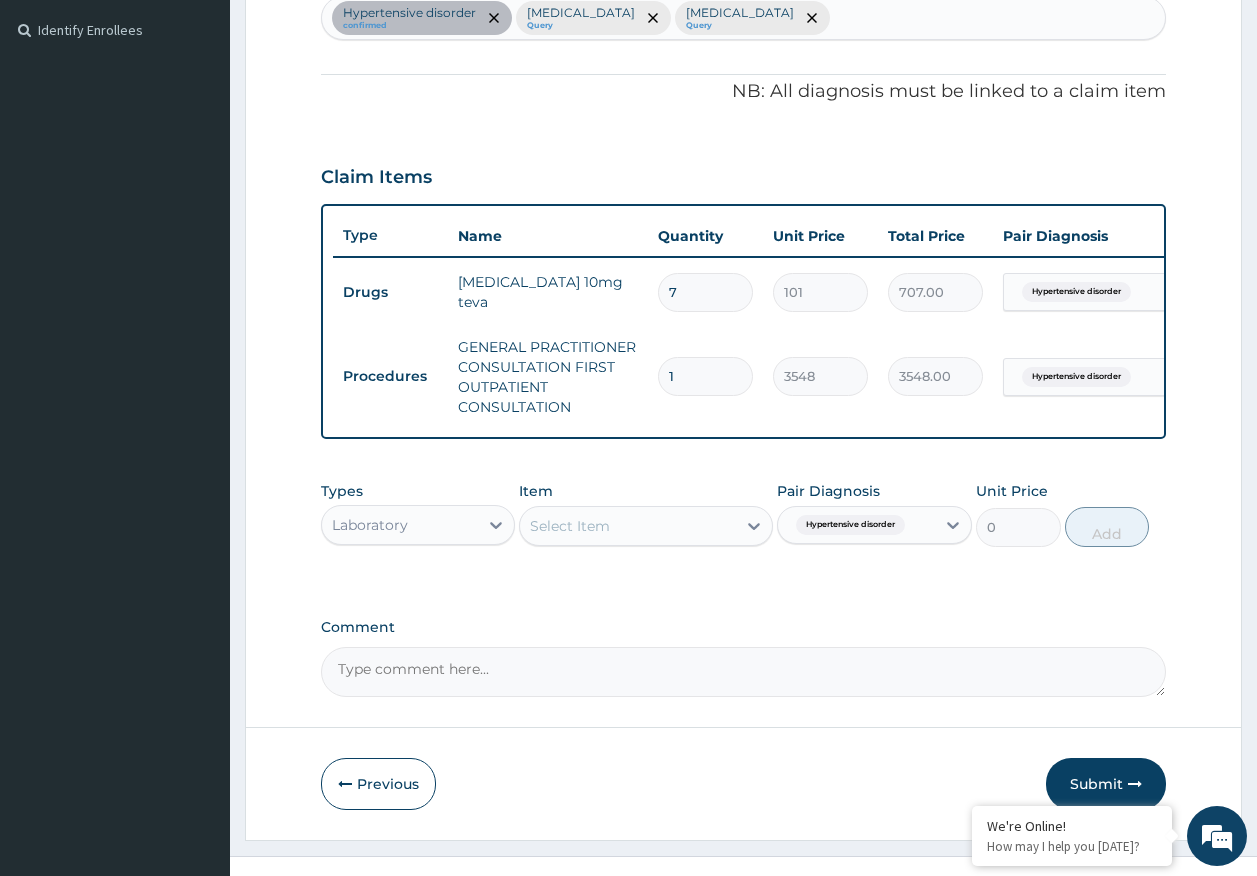 scroll, scrollTop: 586, scrollLeft: 0, axis: vertical 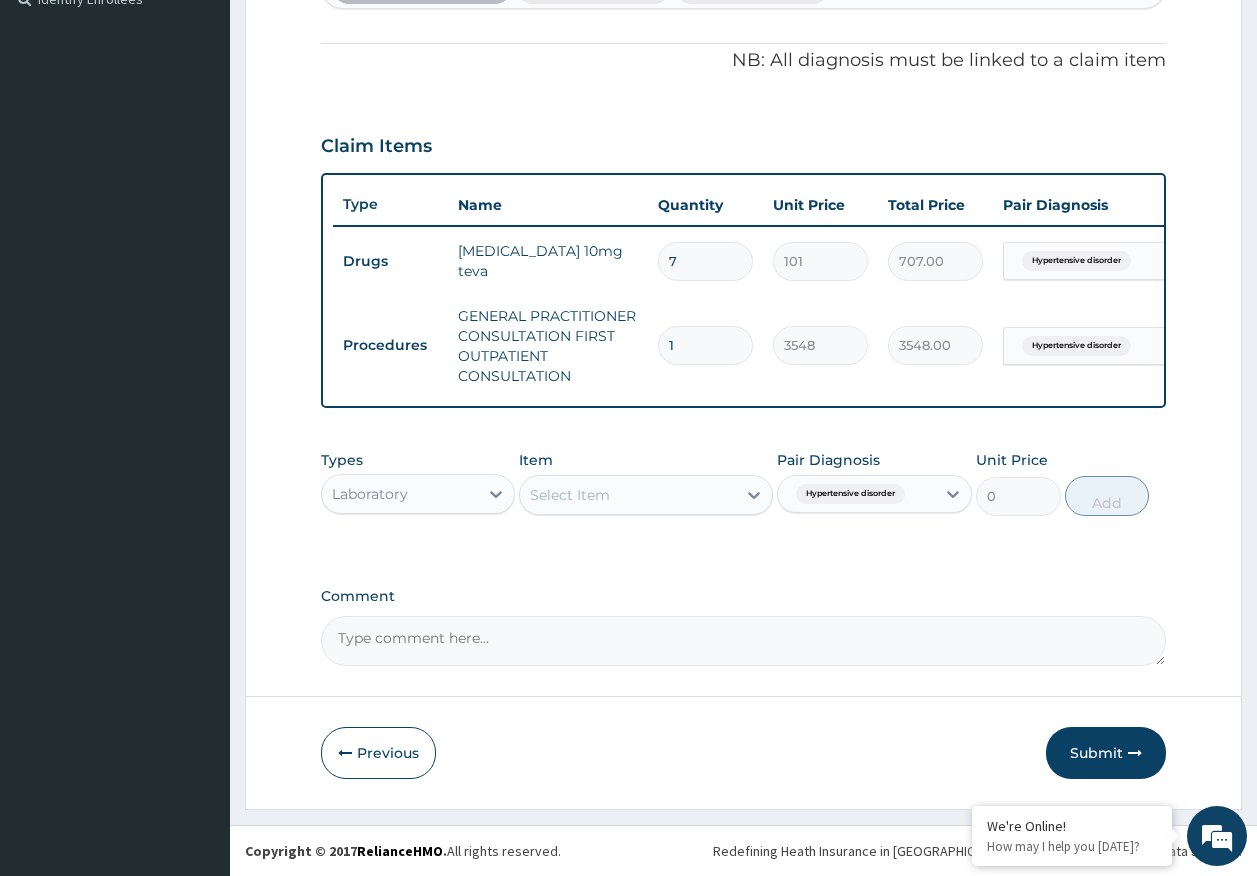 click on "Hypertensive disorder" at bounding box center (1076, 346) 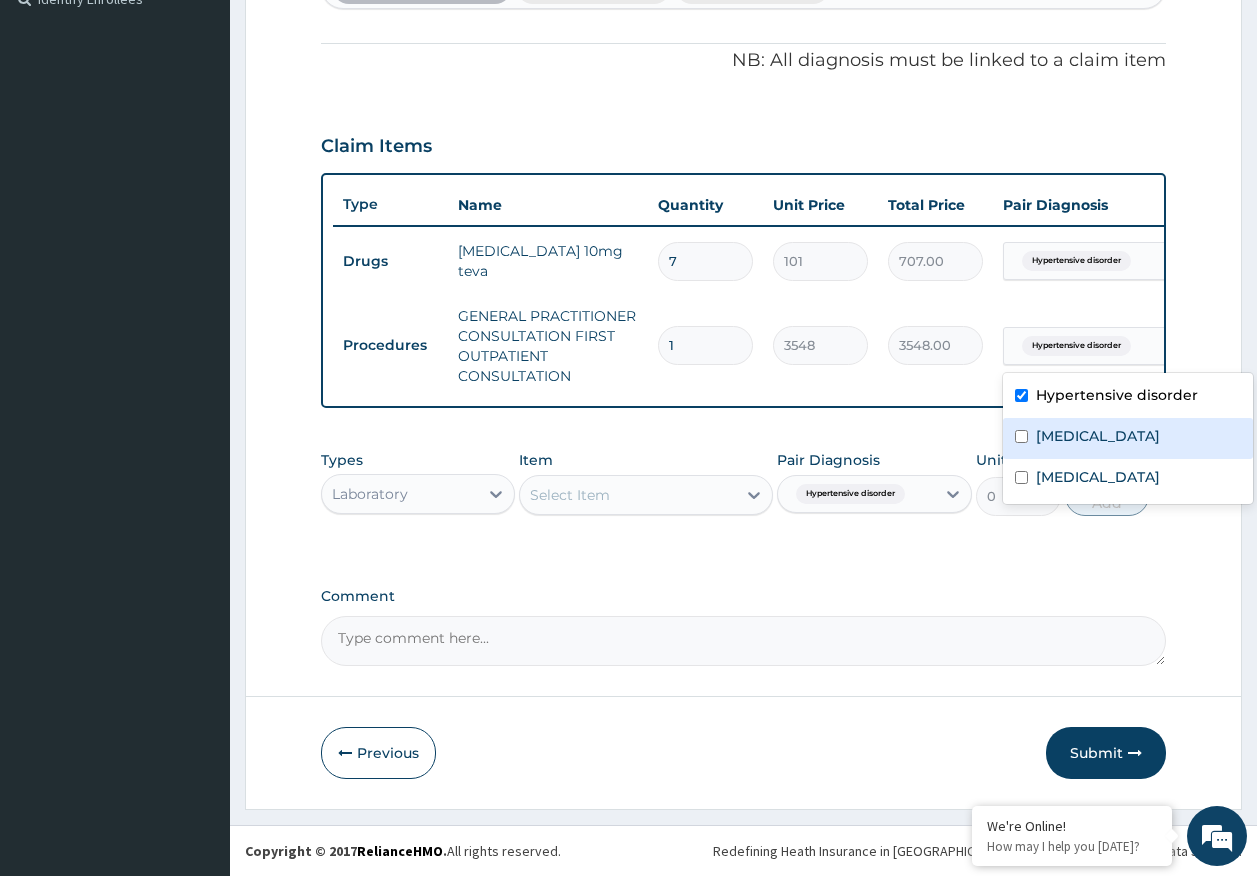 click on "Malaria" at bounding box center [1098, 436] 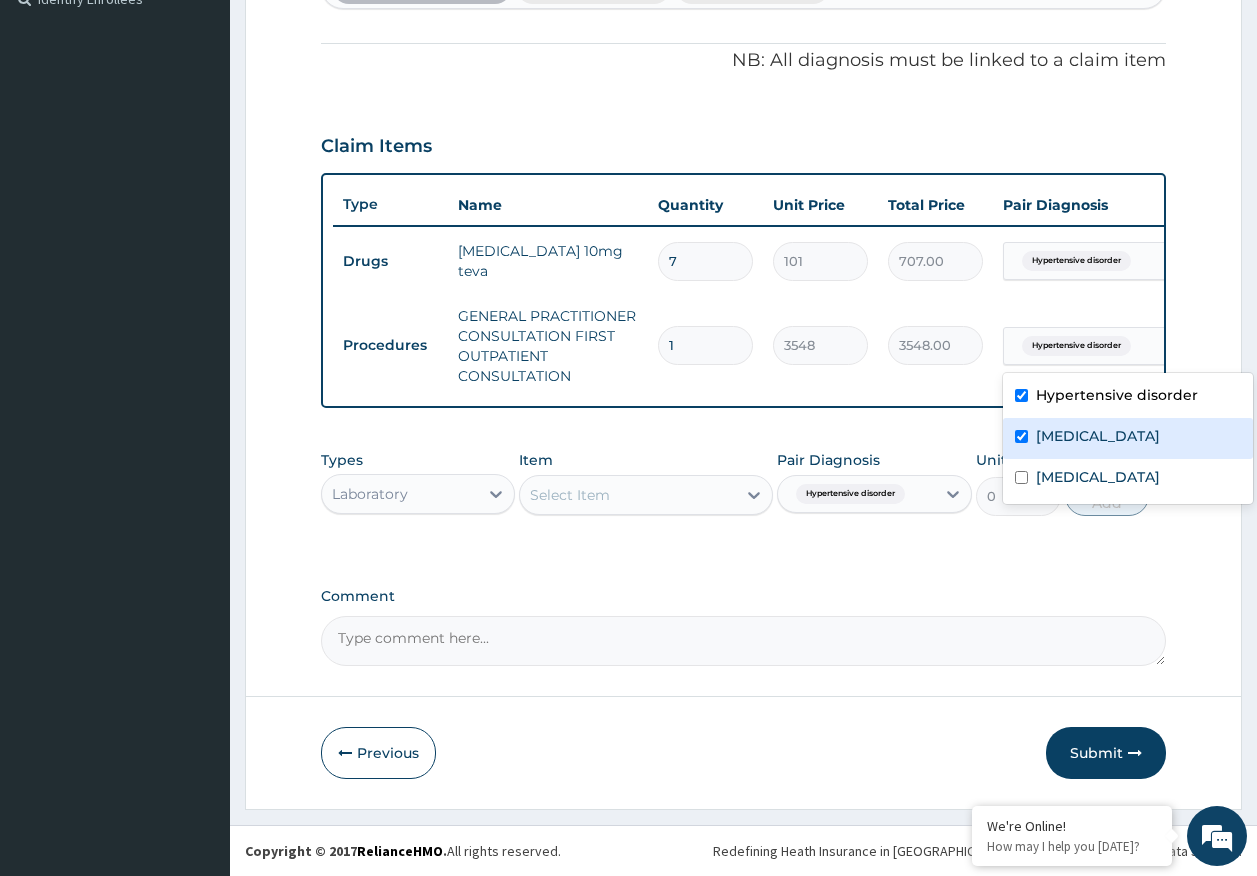 checkbox on "true" 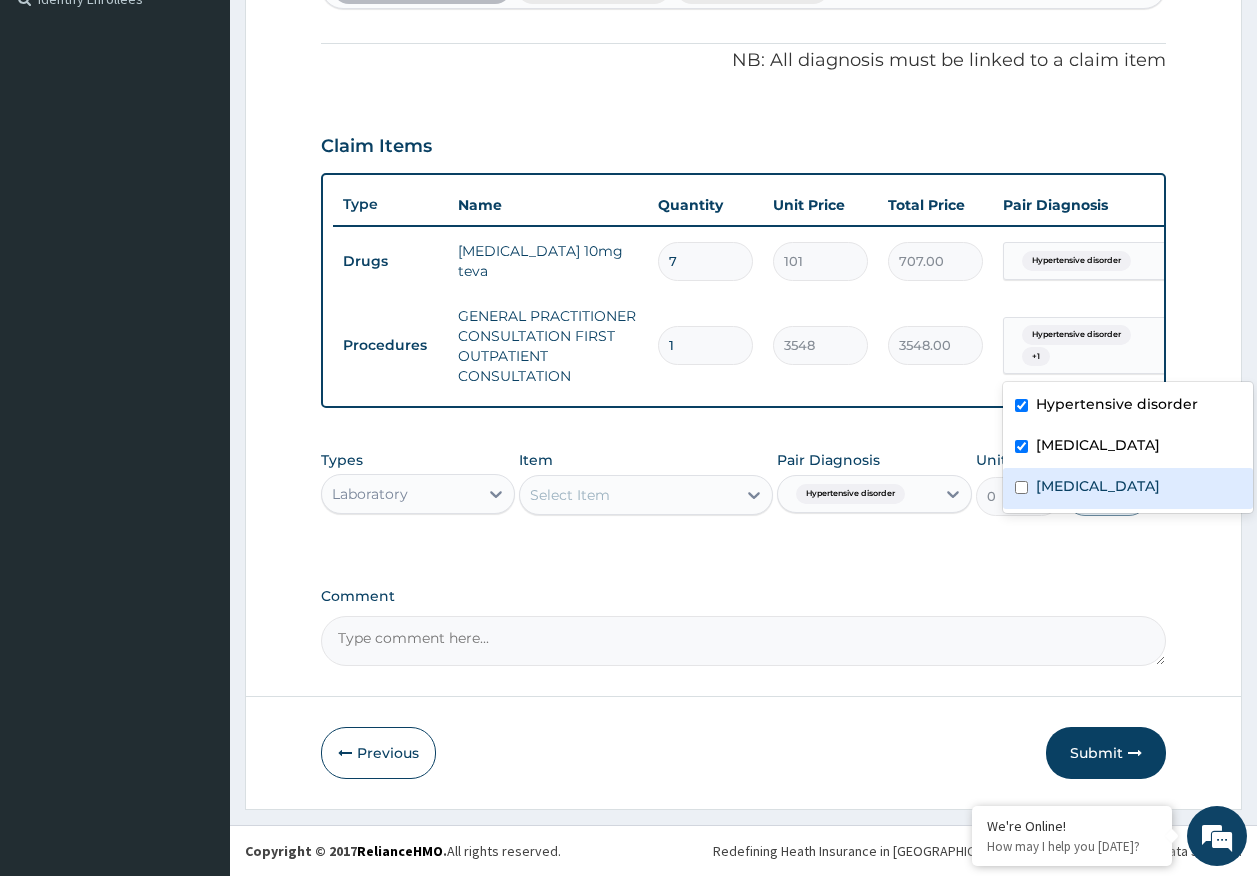 click on "Sepsis" at bounding box center (1098, 486) 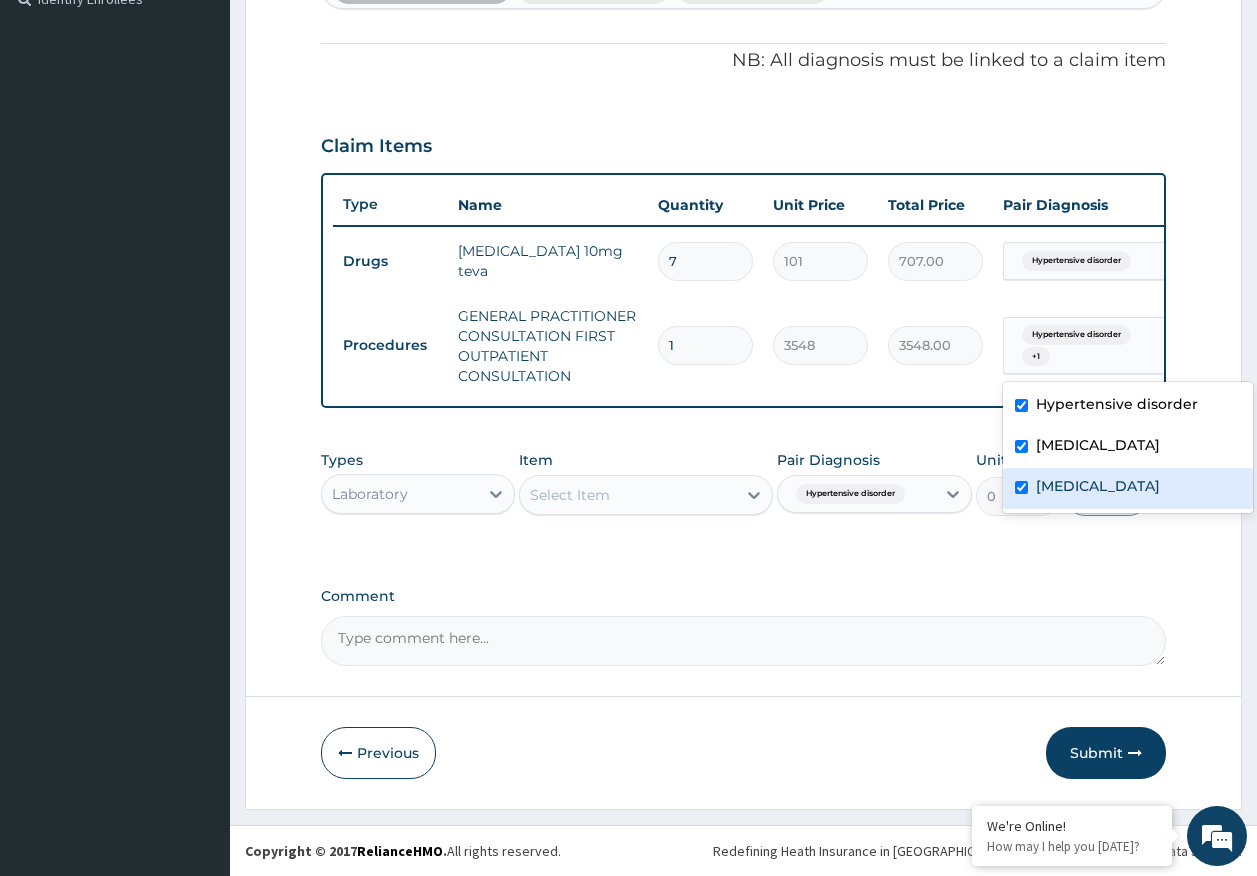 checkbox on "true" 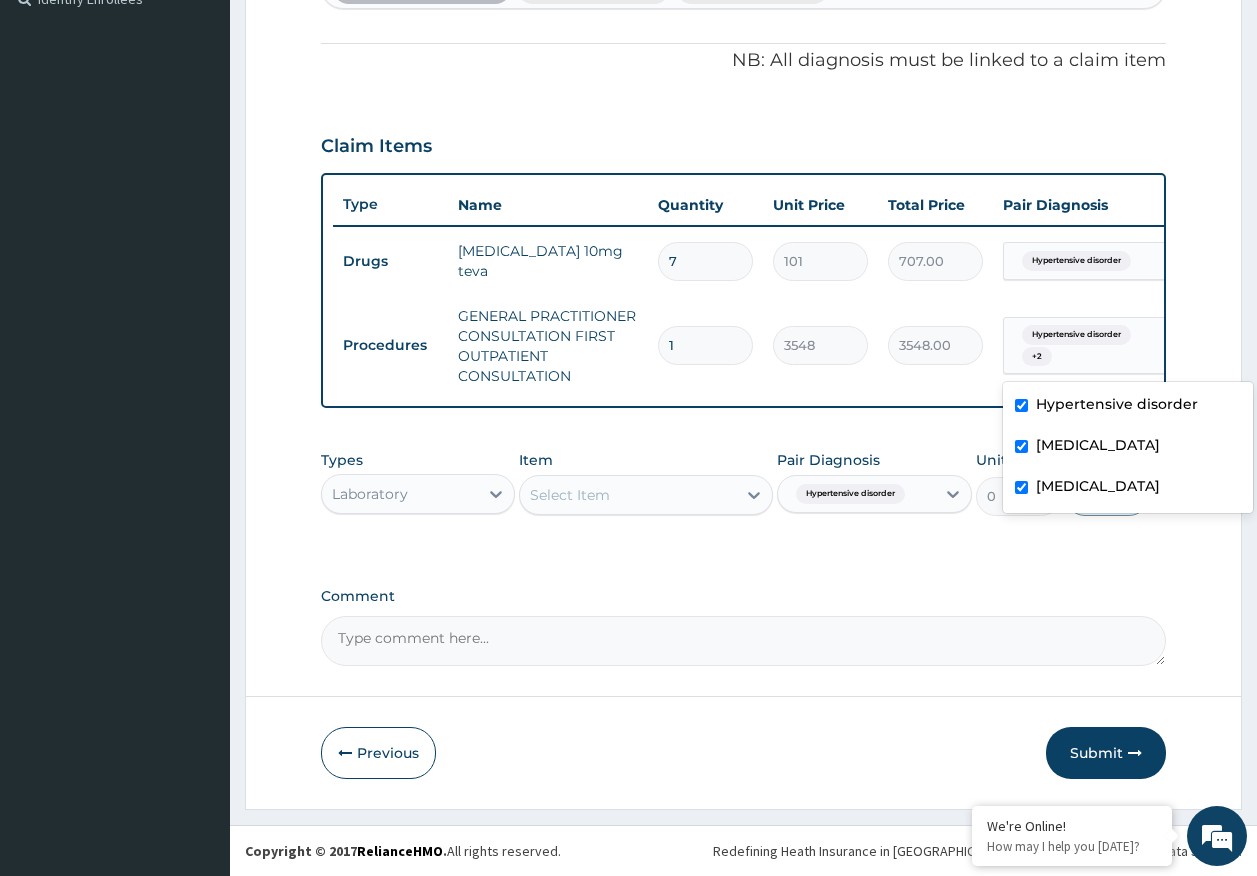 click on "Select Item" at bounding box center [628, 495] 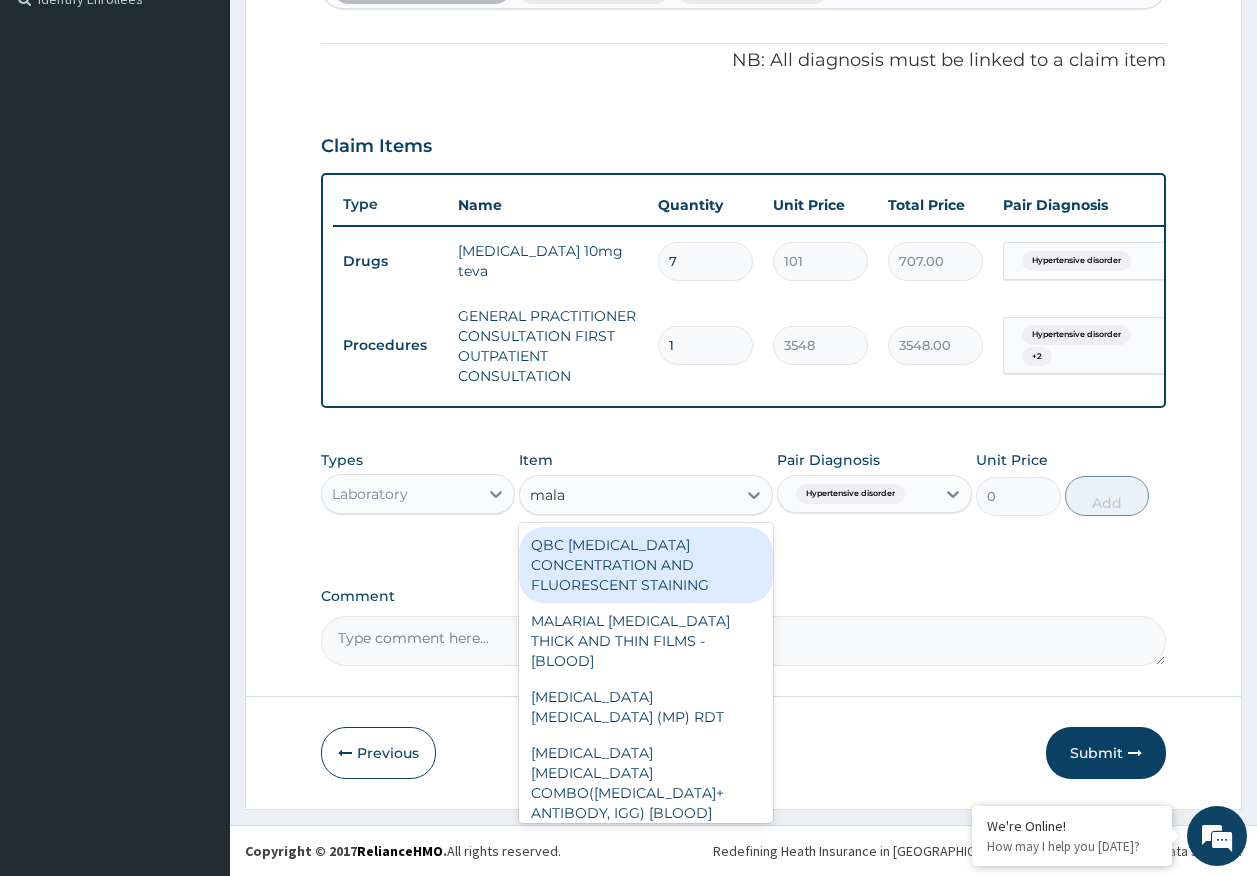 type on "malar" 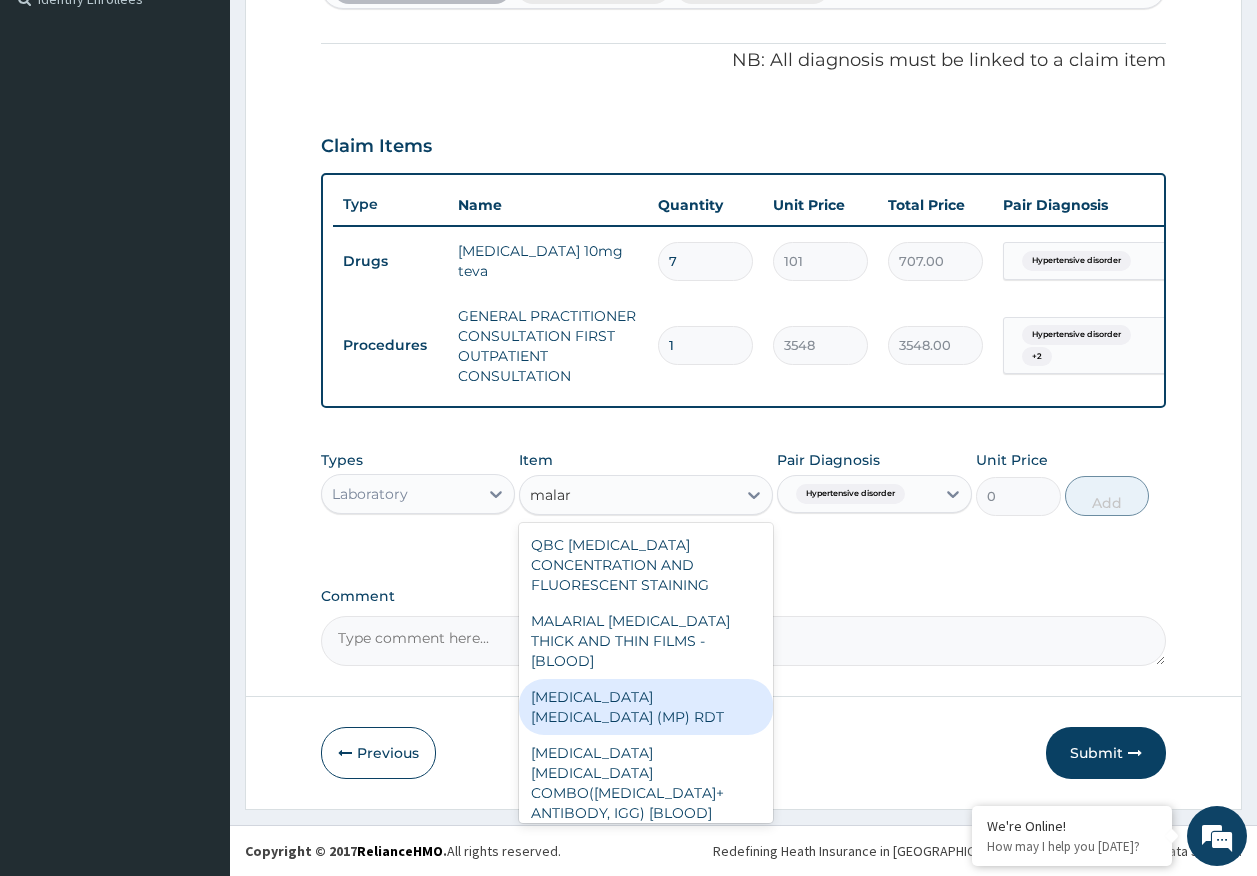 click on "MALARIA PARASITE (MP) RDT" at bounding box center (646, 707) 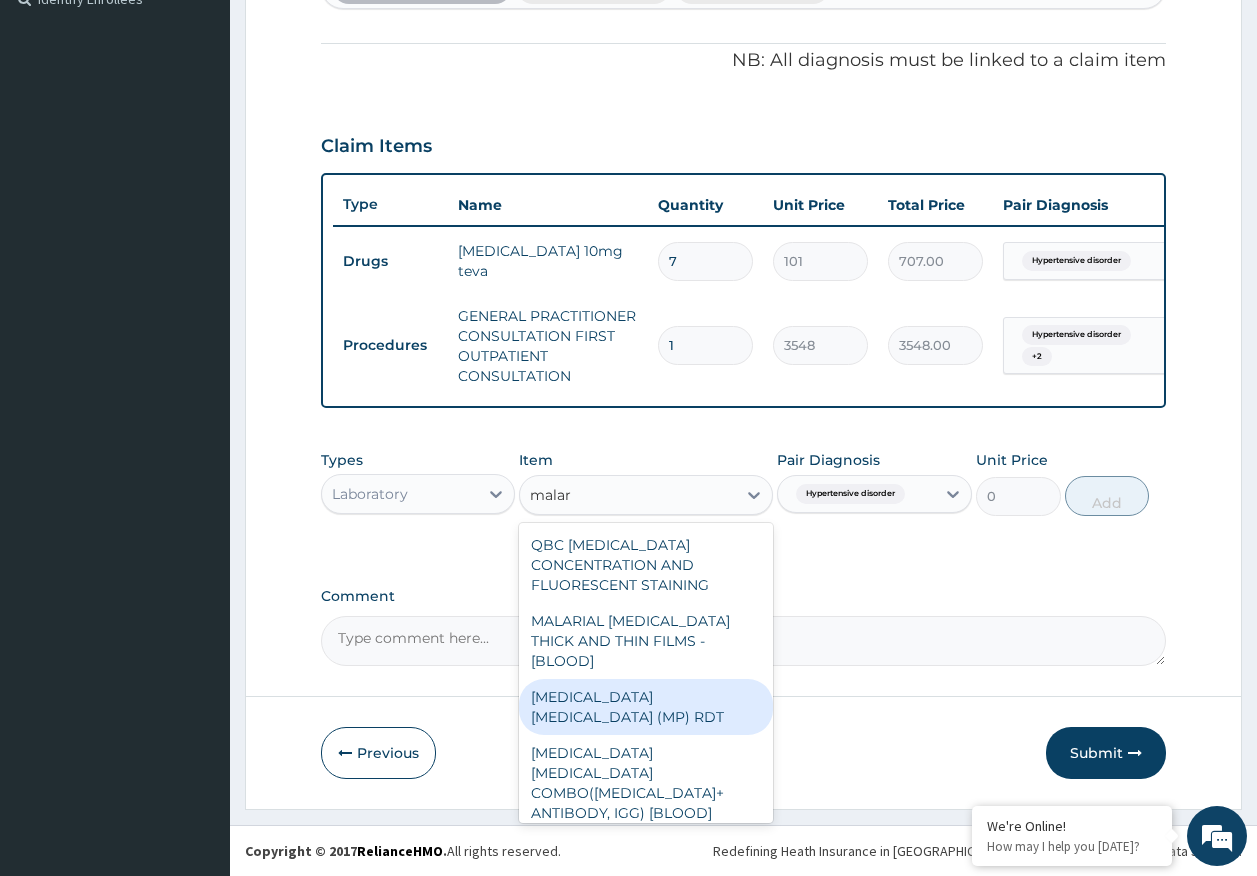 type 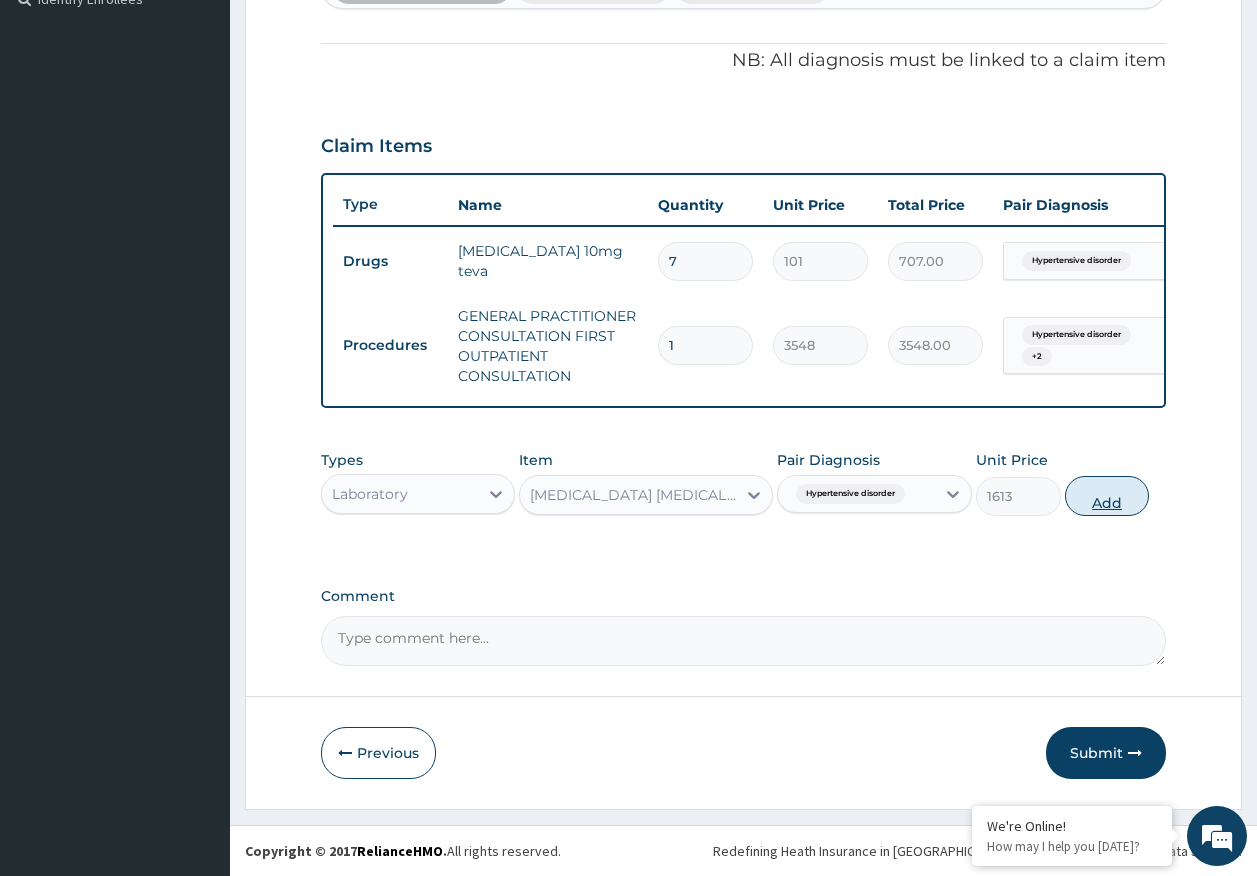 click on "Add" at bounding box center [1107, 496] 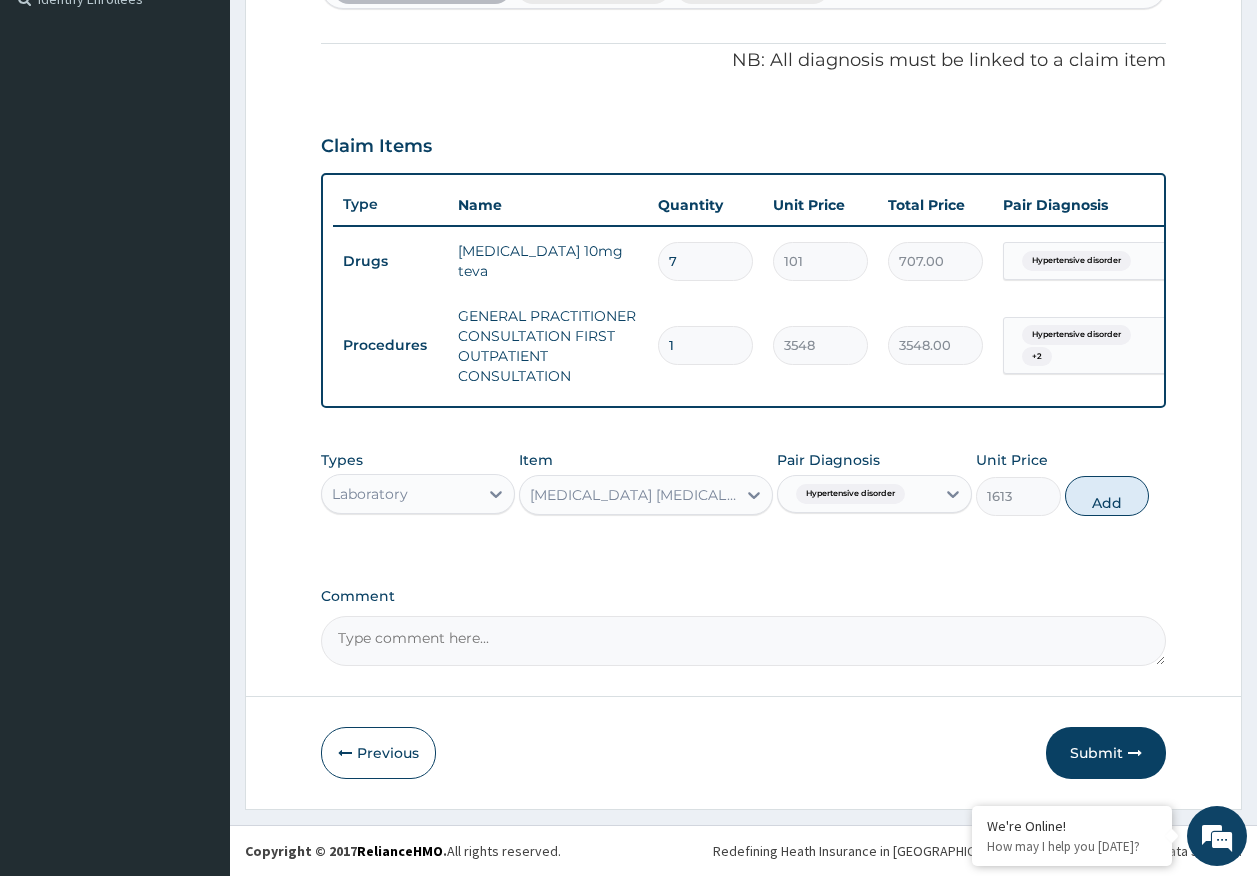 type on "0" 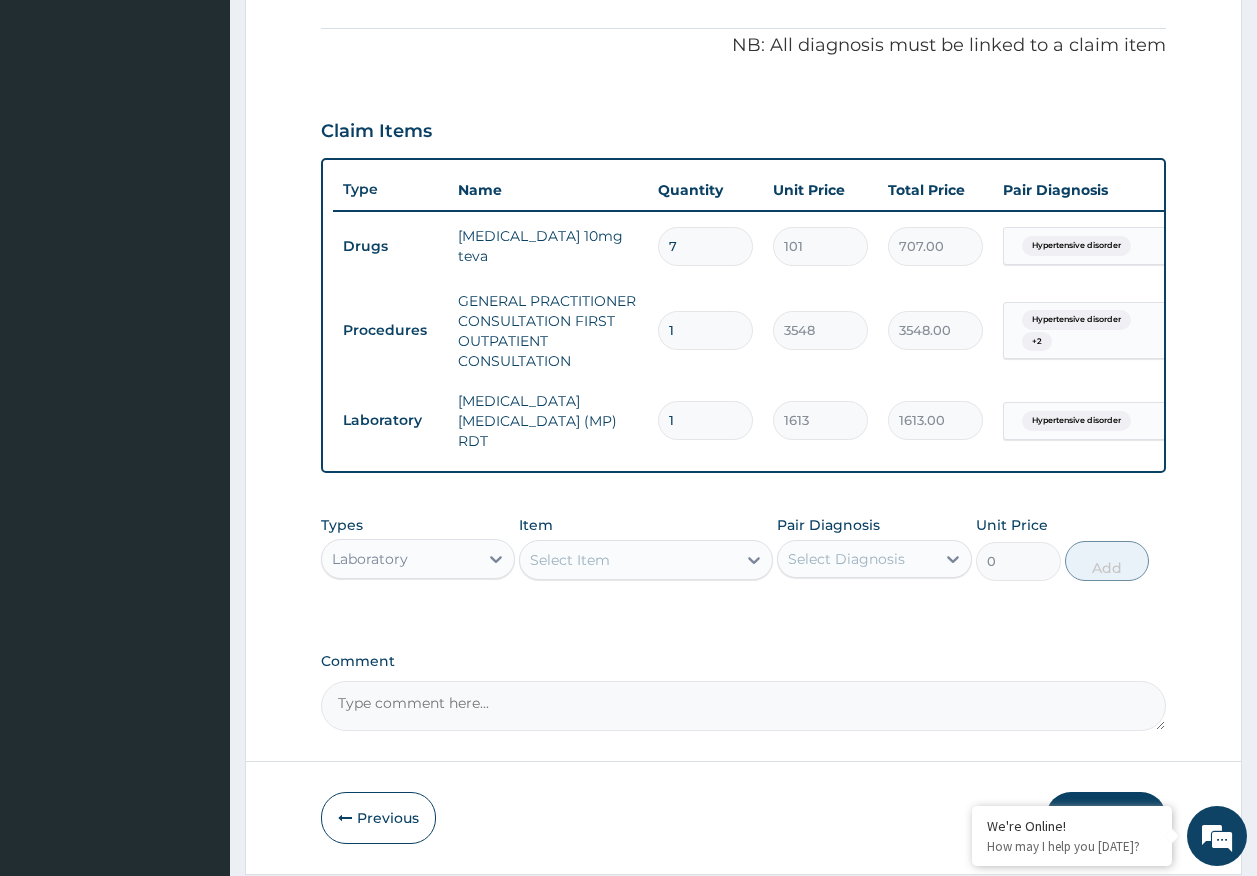 click on "Select Item" at bounding box center (628, 560) 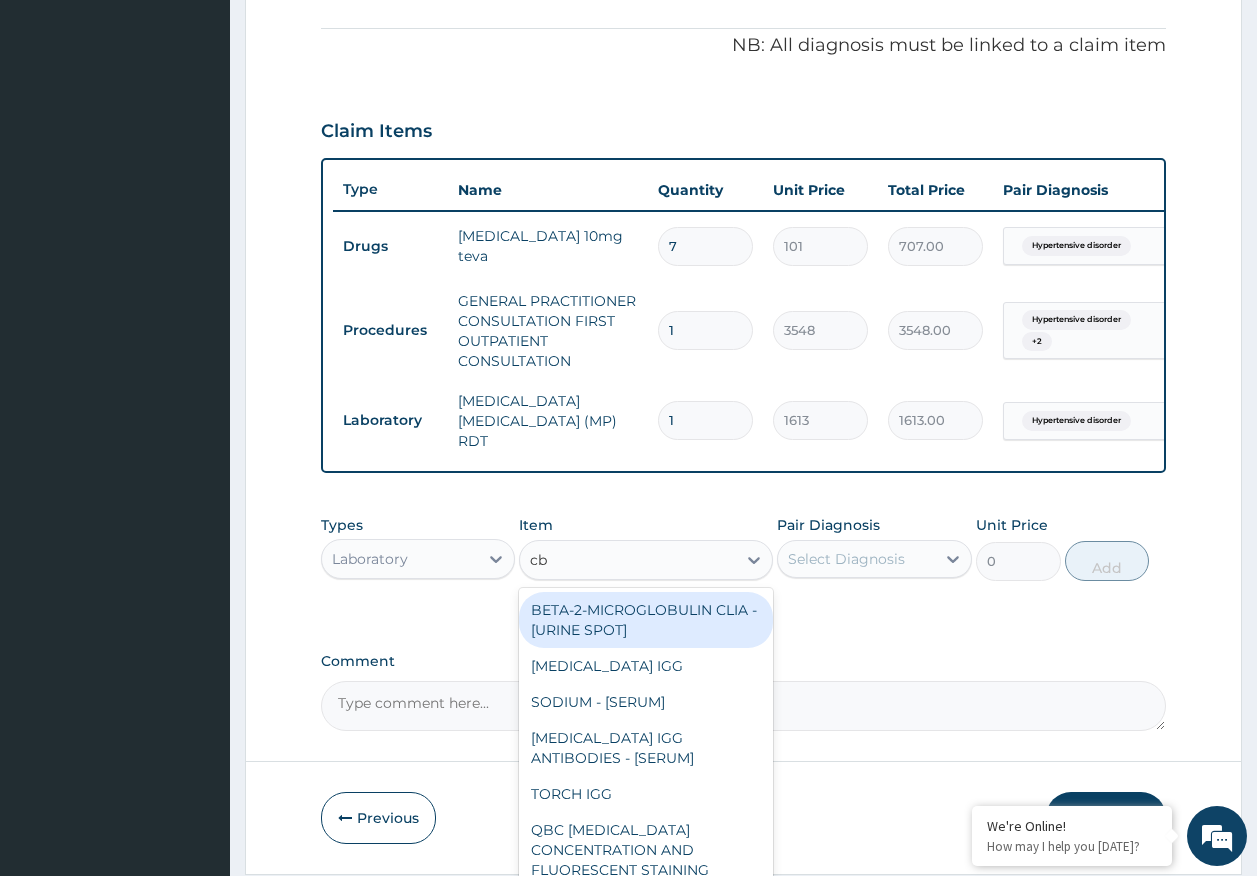 type on "cbc" 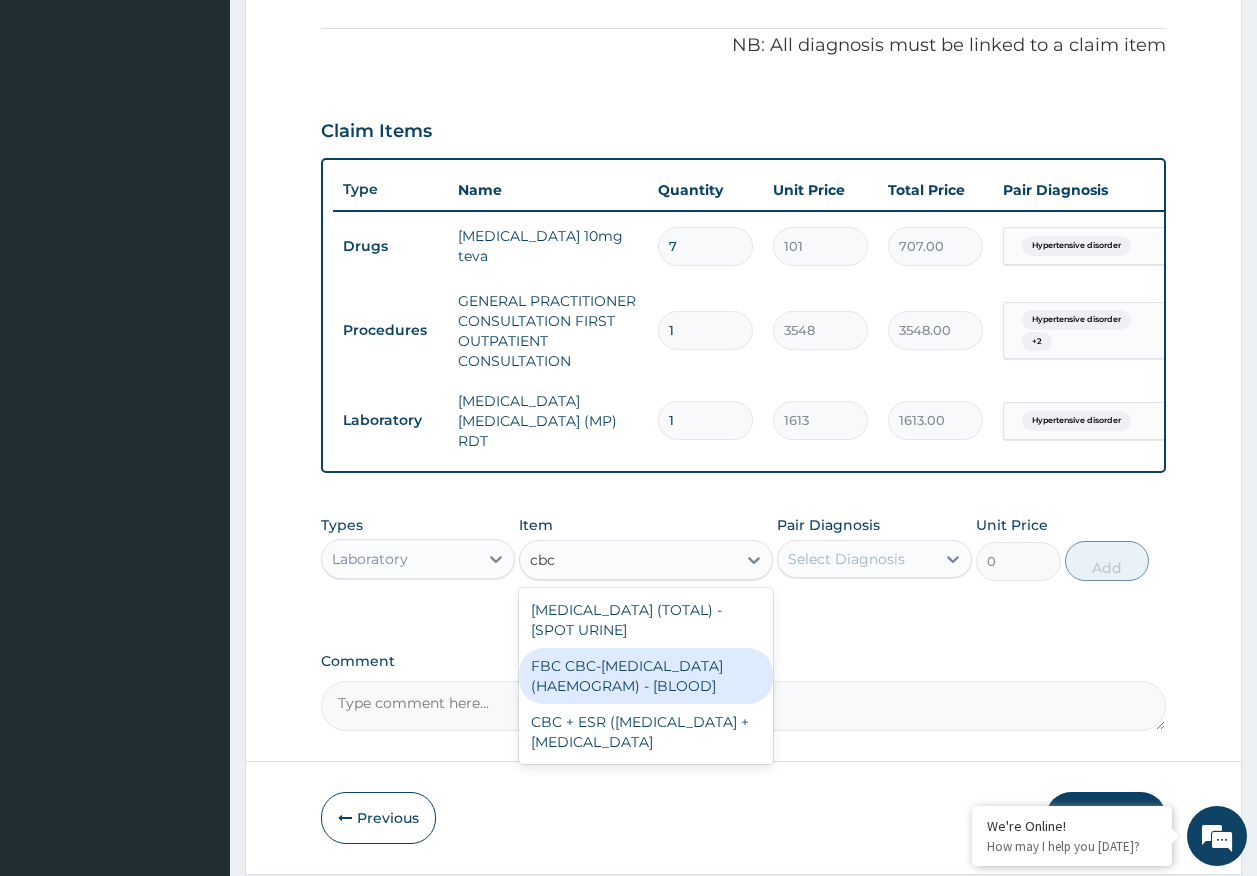drag, startPoint x: 706, startPoint y: 686, endPoint x: 730, endPoint y: 669, distance: 29.410883 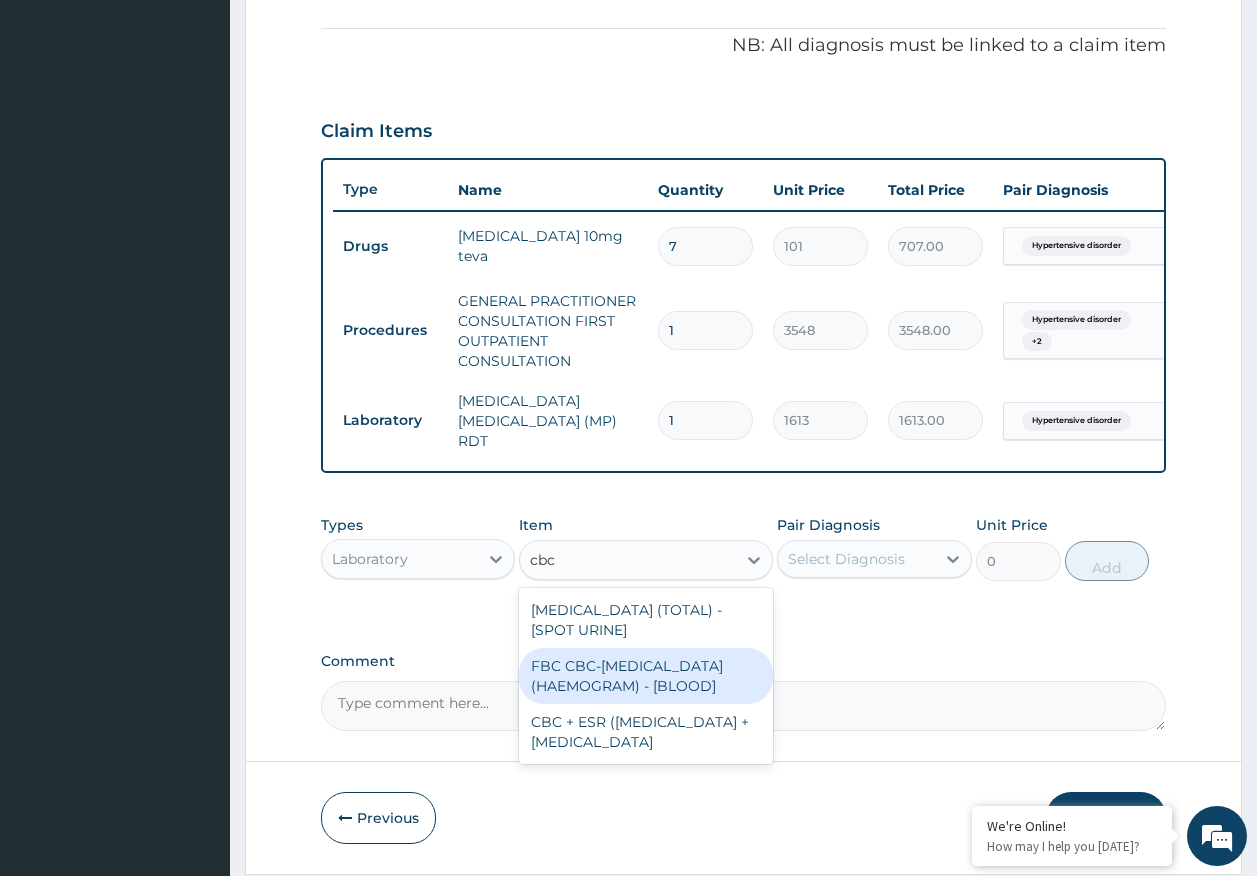 click on "FBC CBC-COMPLETE BLOOD COUNT (HAEMOGRAM) - [BLOOD]" at bounding box center [646, 676] 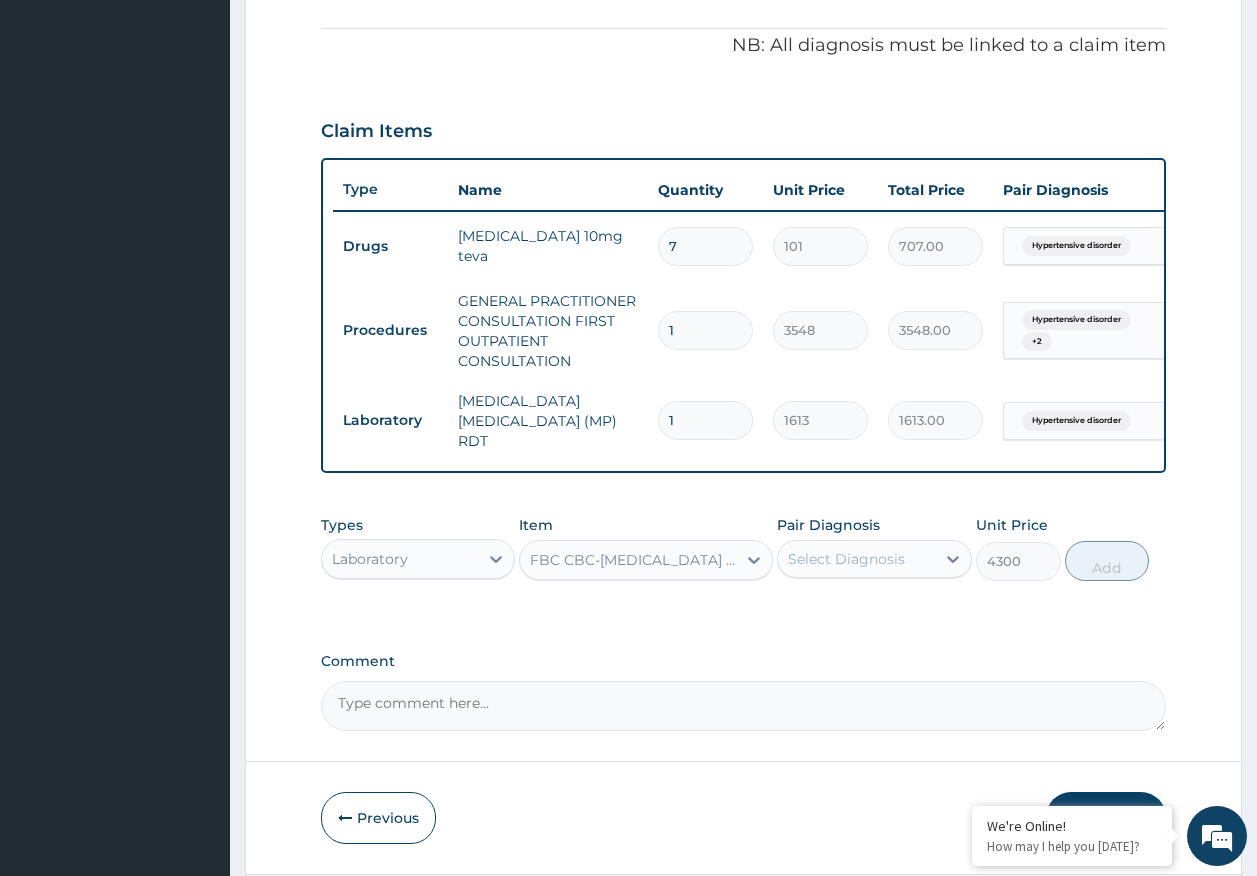 click on "Select Diagnosis" at bounding box center [846, 559] 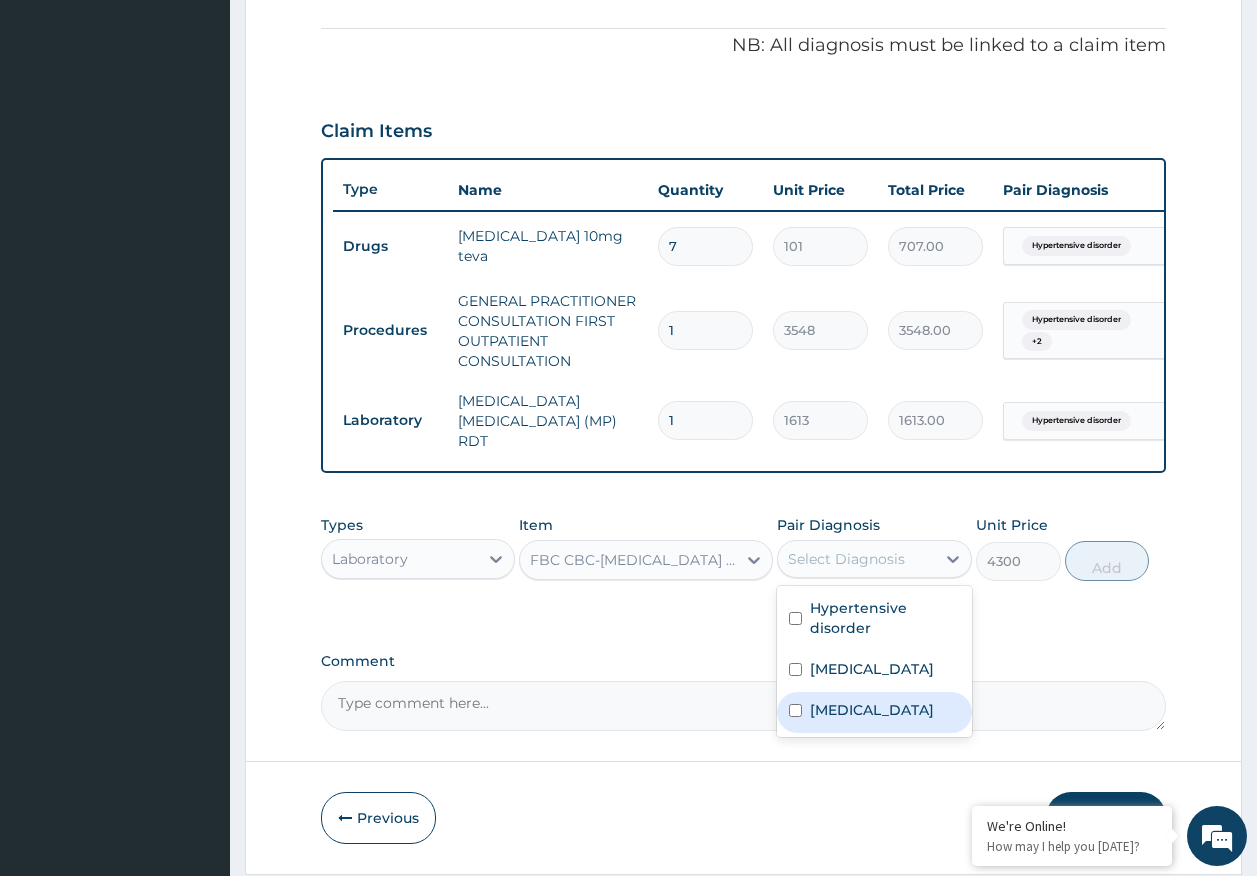 drag, startPoint x: 858, startPoint y: 710, endPoint x: 1136, endPoint y: 602, distance: 298.24152 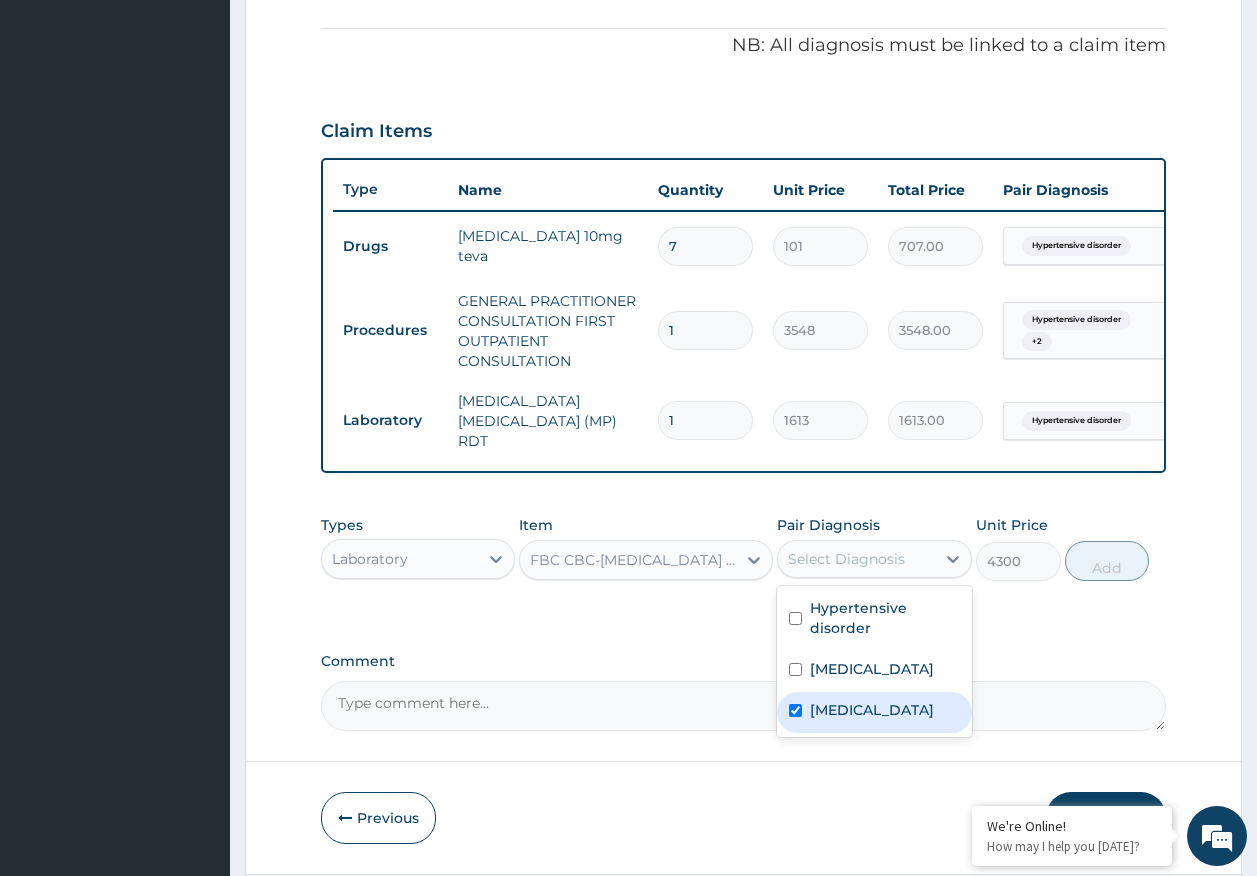 checkbox on "true" 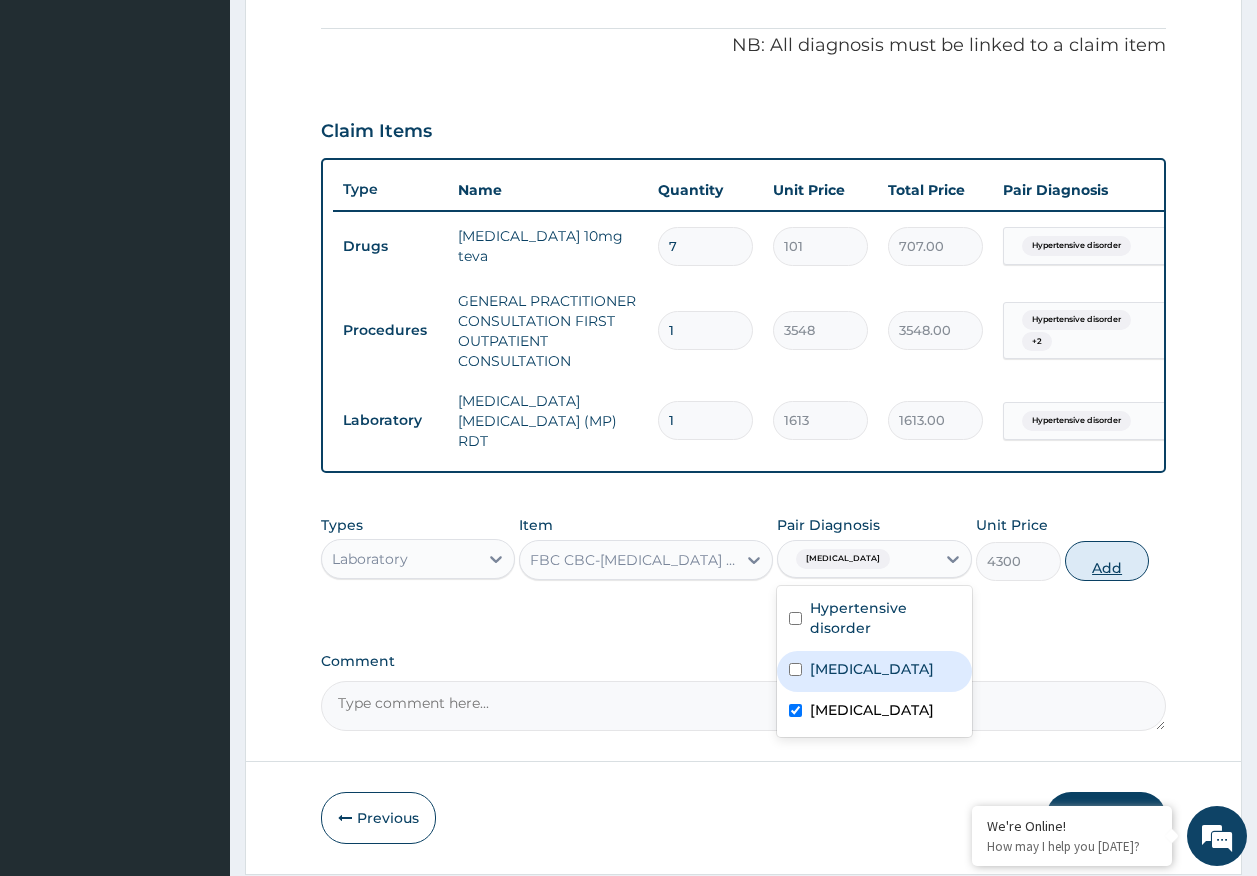 click on "Add" at bounding box center (1107, 561) 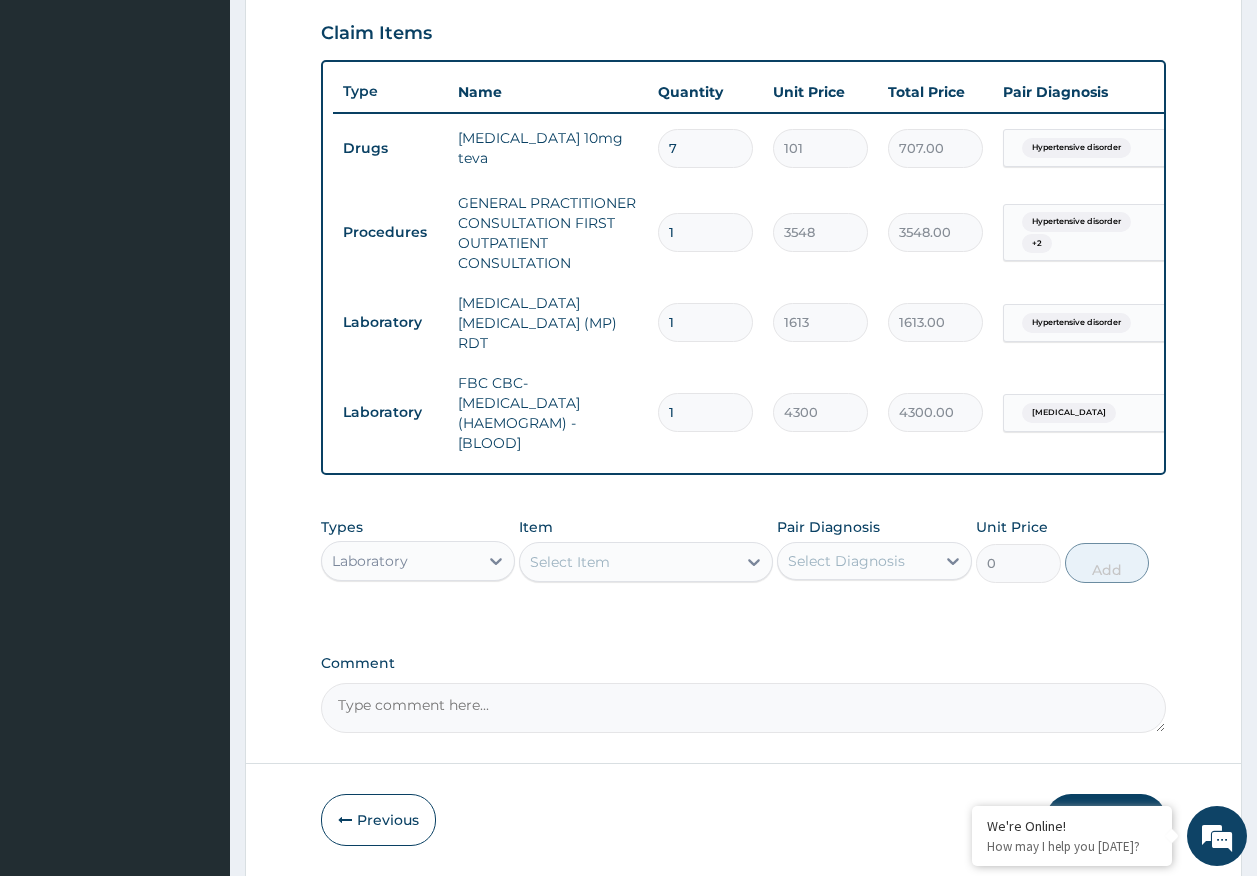 scroll, scrollTop: 755, scrollLeft: 0, axis: vertical 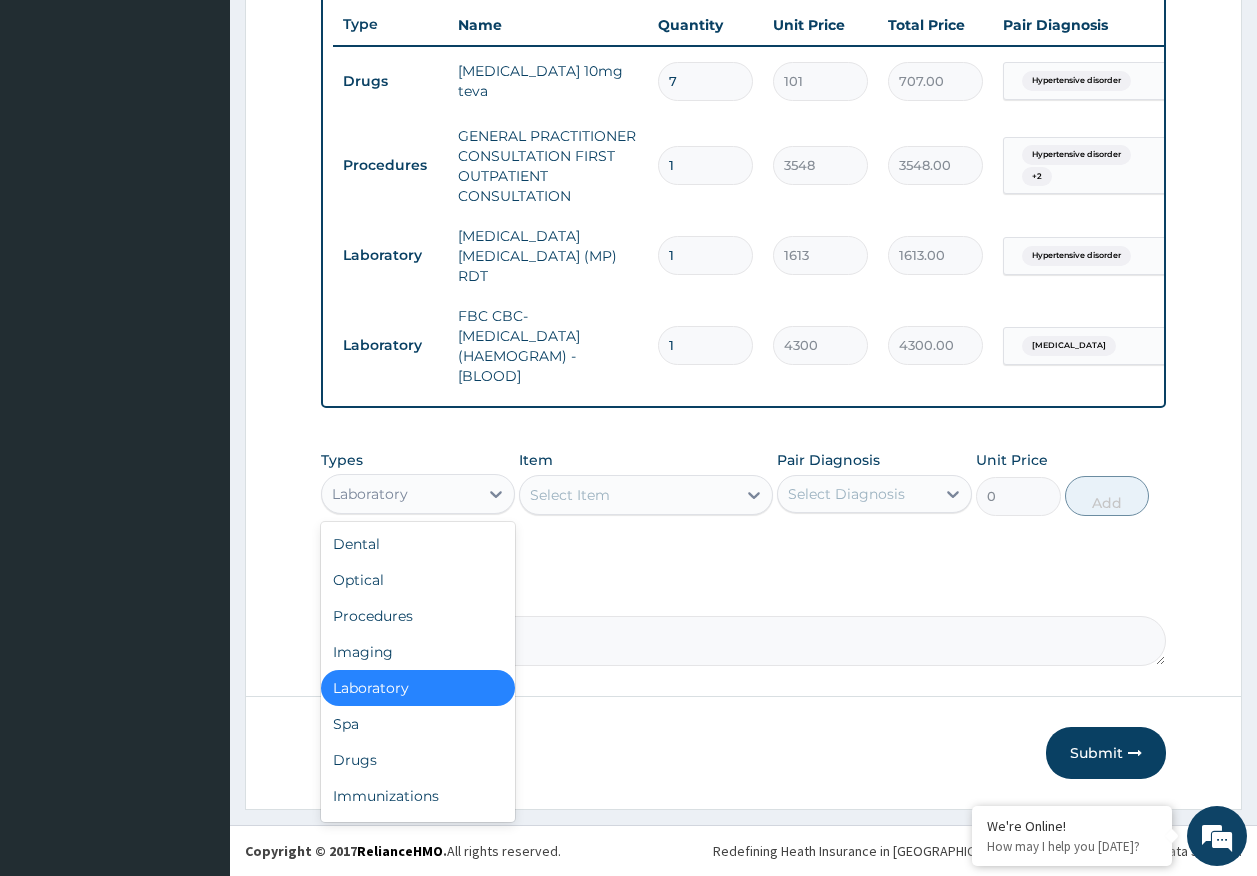 click on "Laboratory" at bounding box center (370, 494) 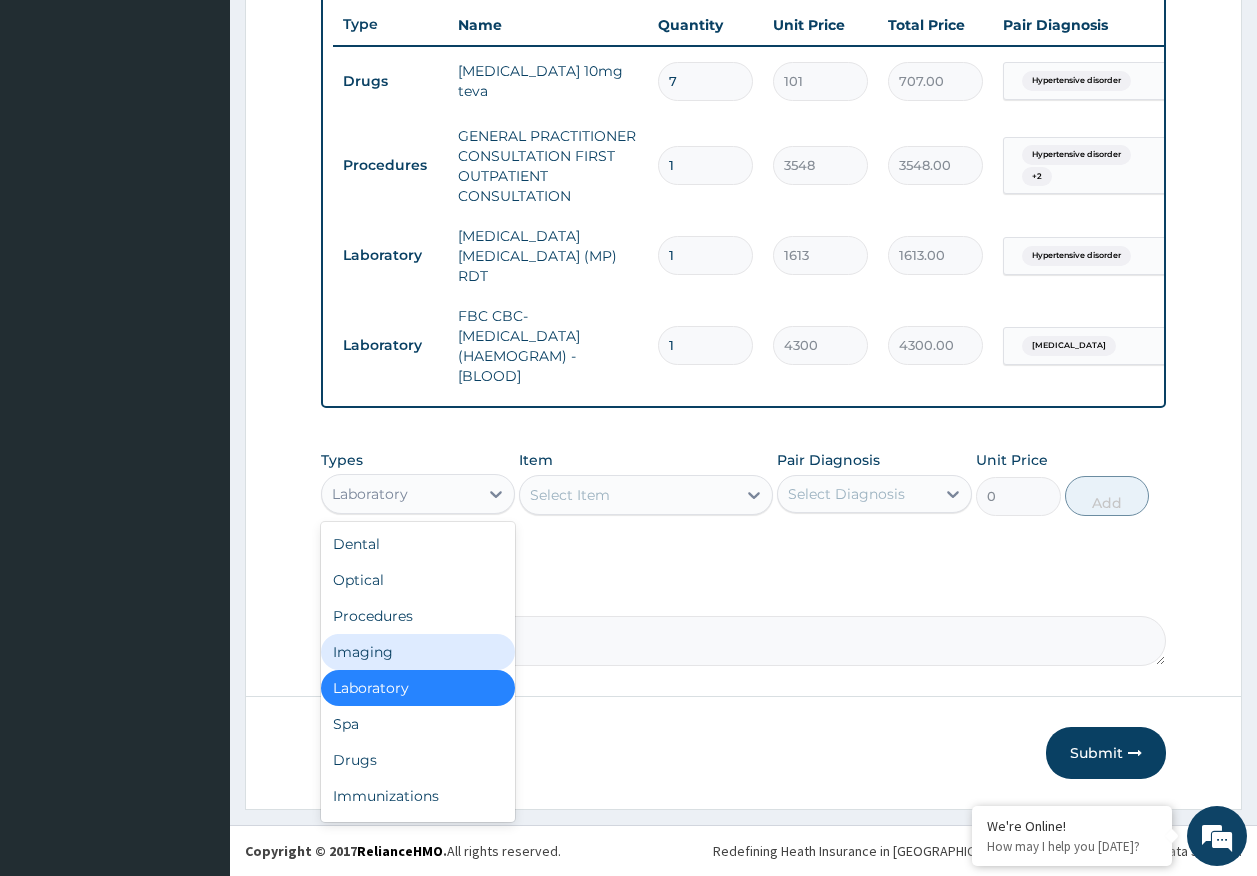 click on "Select Item" at bounding box center [570, 495] 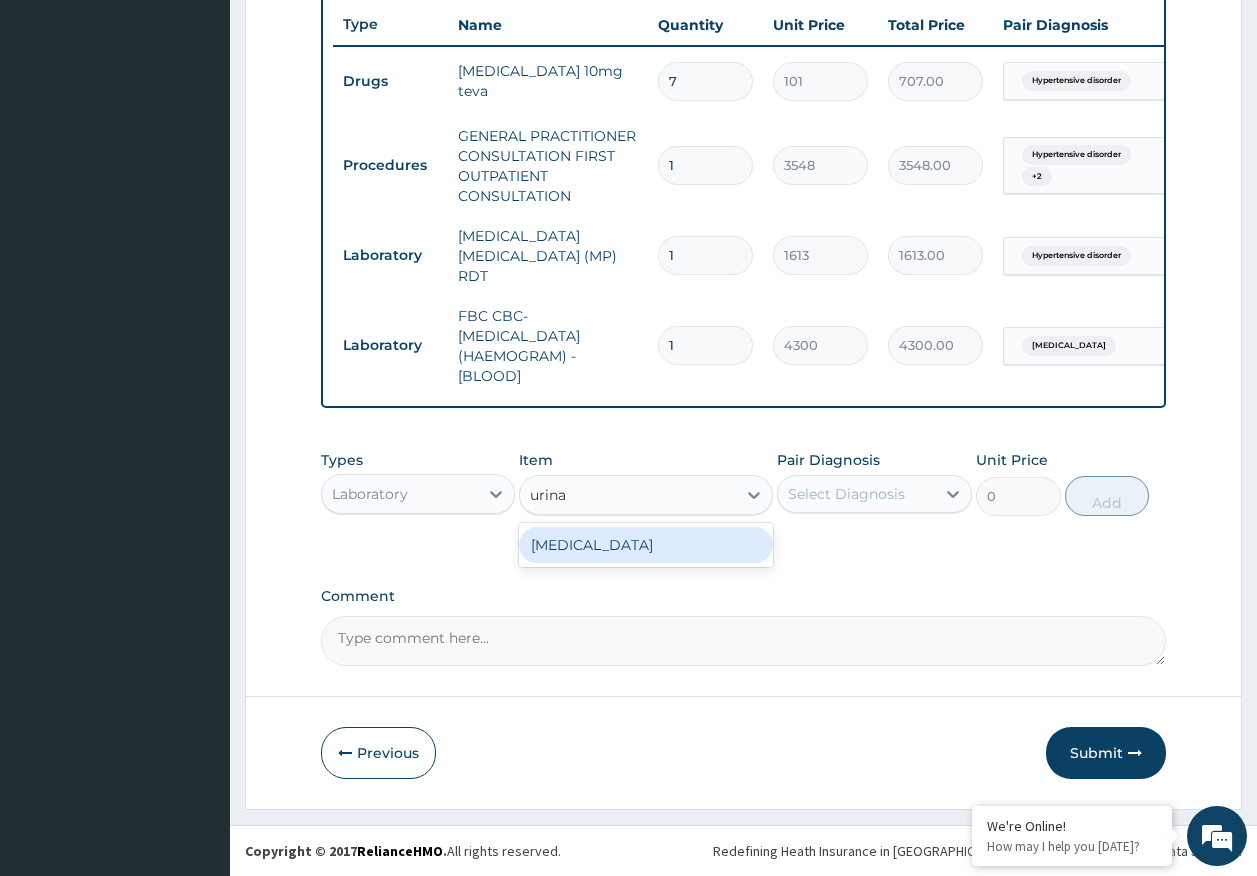 type on "urinal" 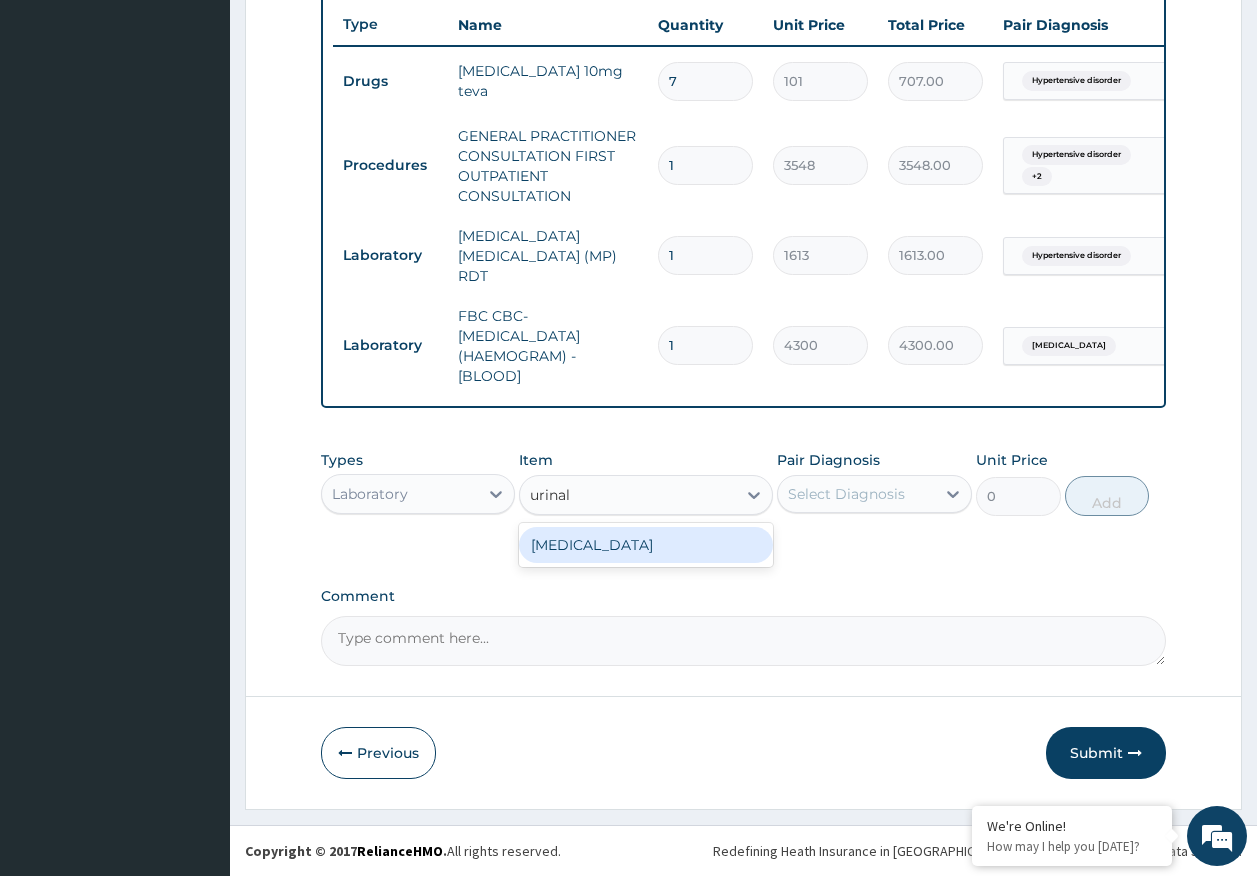 click on "URINALYSIS" at bounding box center [646, 545] 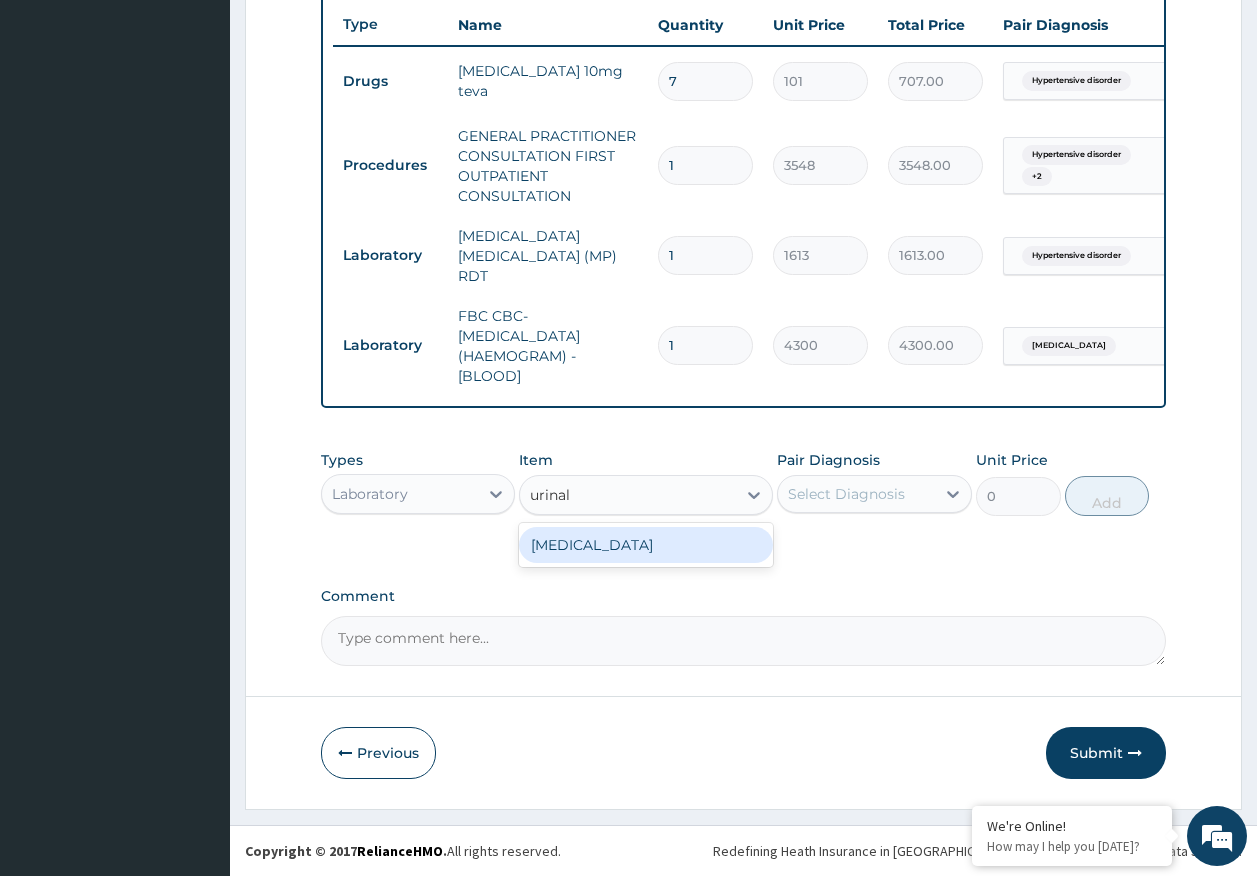 type 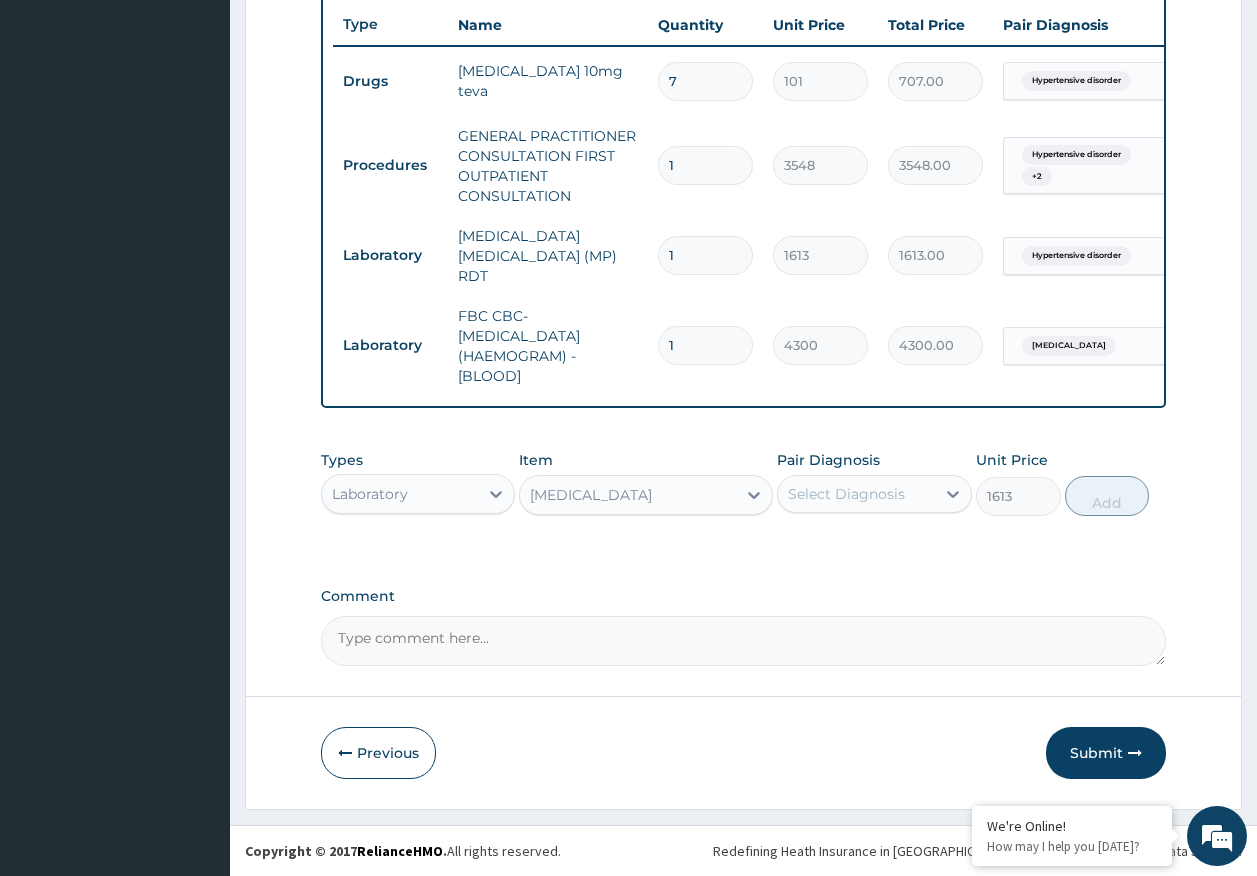 click on "Select Diagnosis" at bounding box center [846, 494] 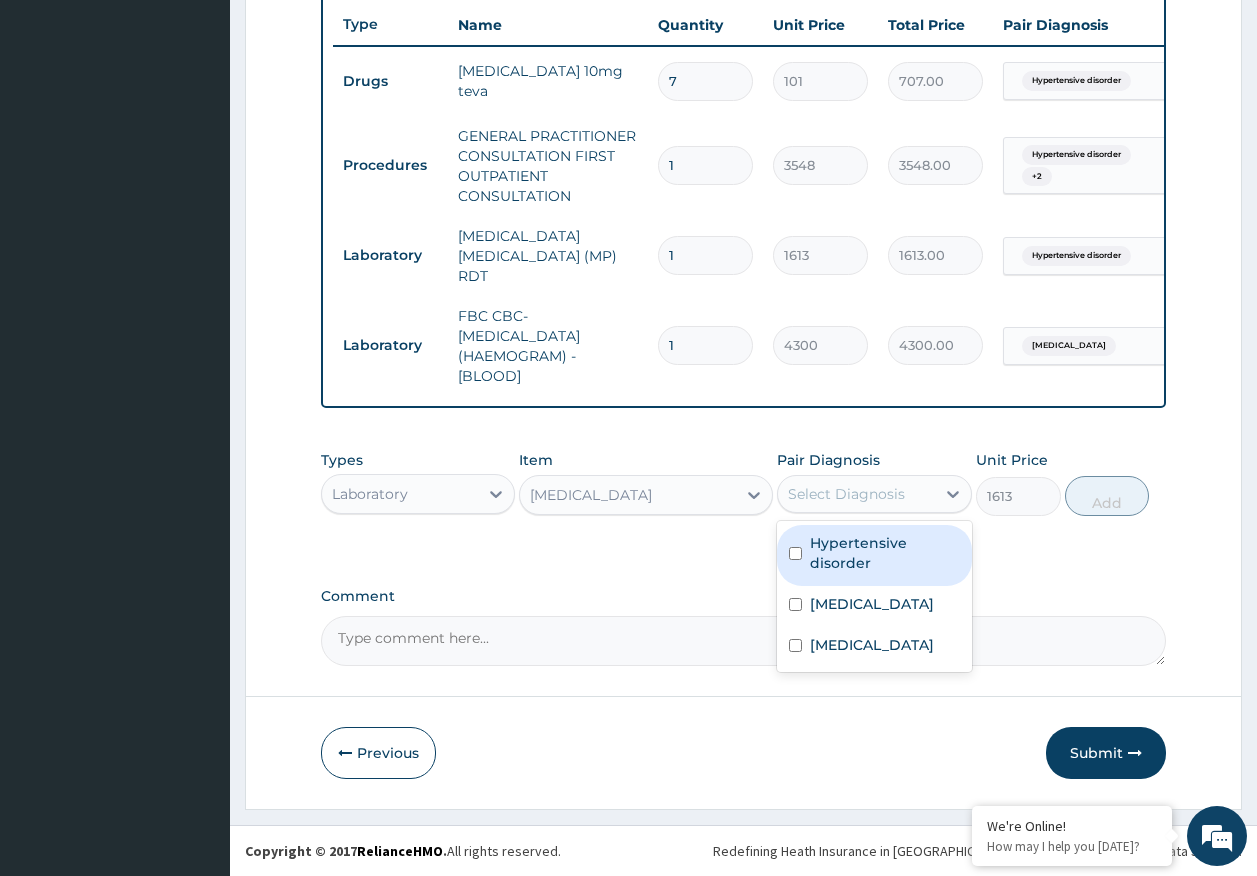 click on "Hypertensive disorder" at bounding box center [885, 553] 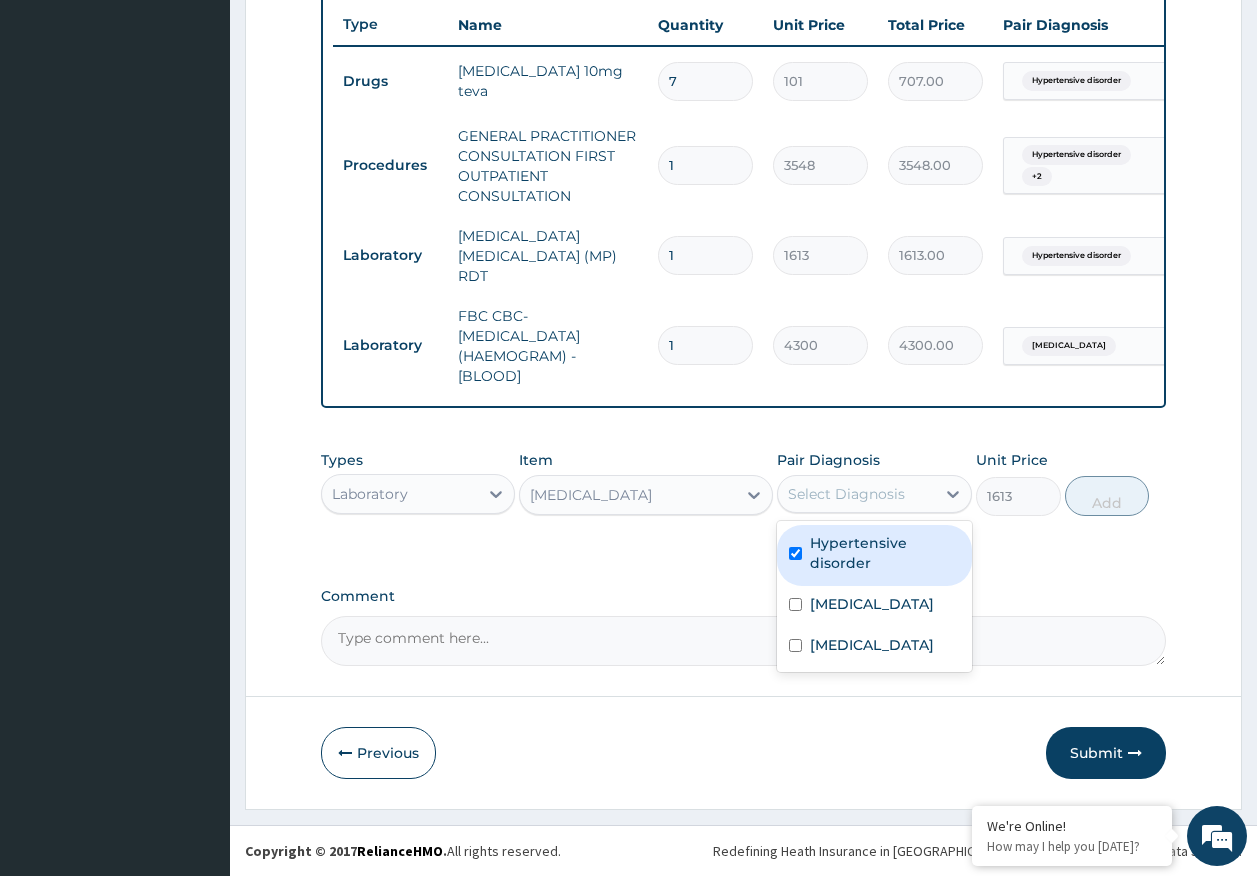 checkbox on "true" 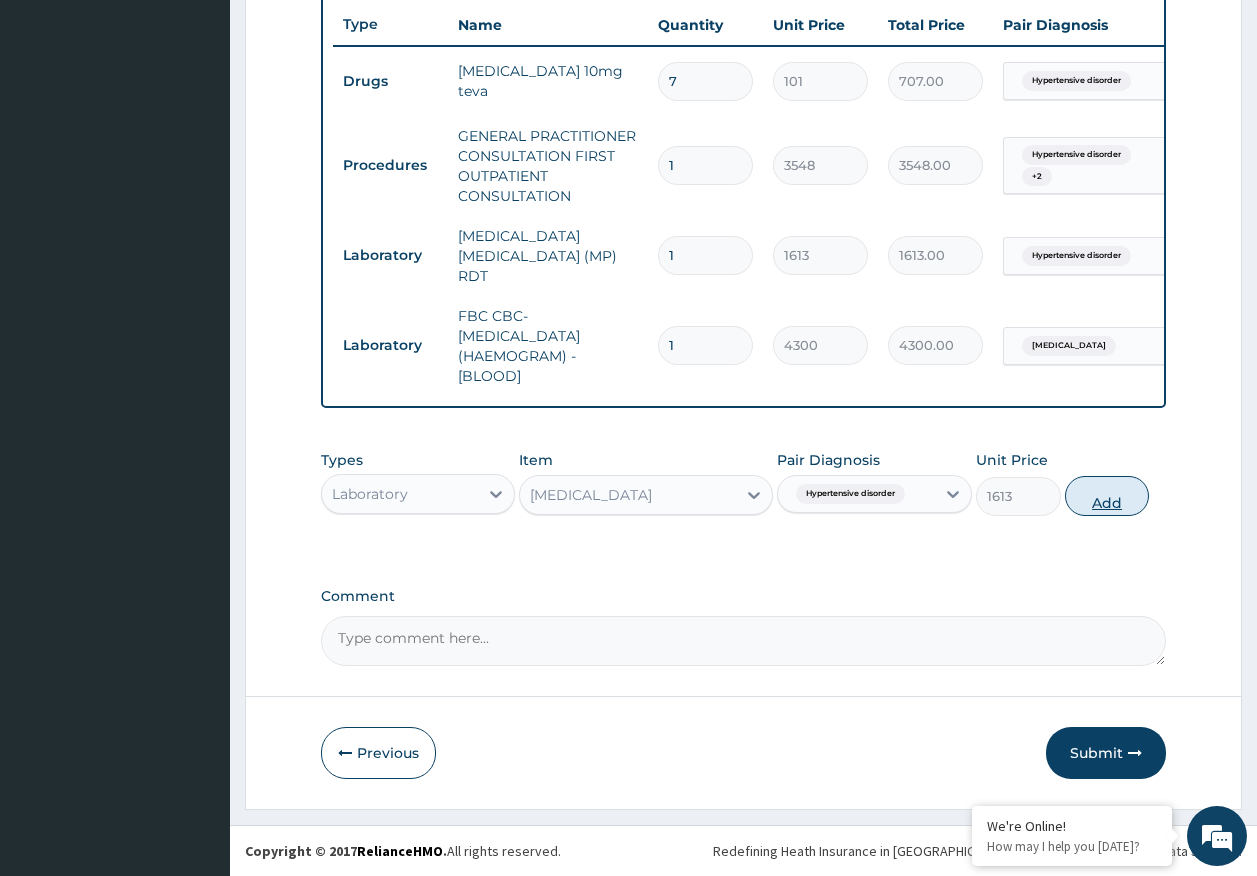 click on "Add" at bounding box center [1107, 496] 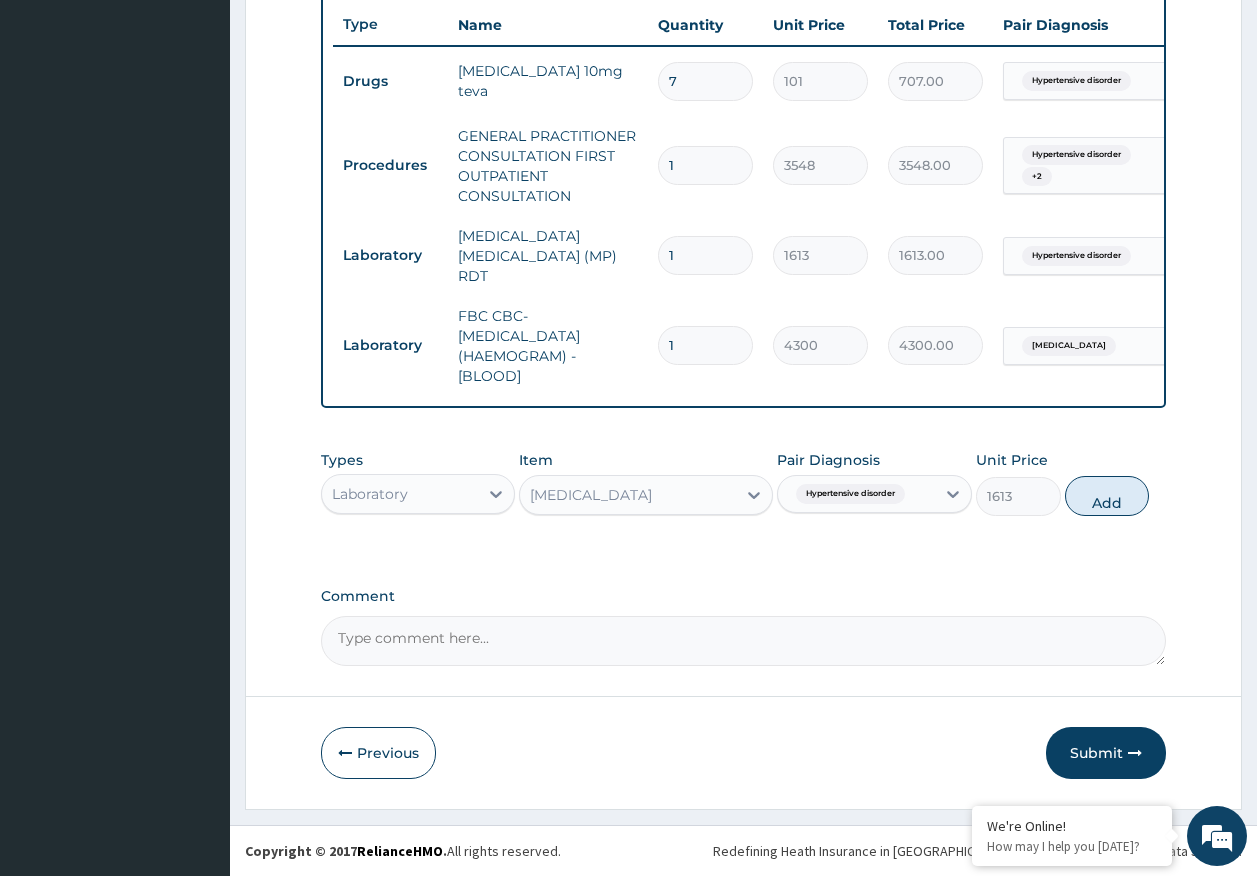 type on "0" 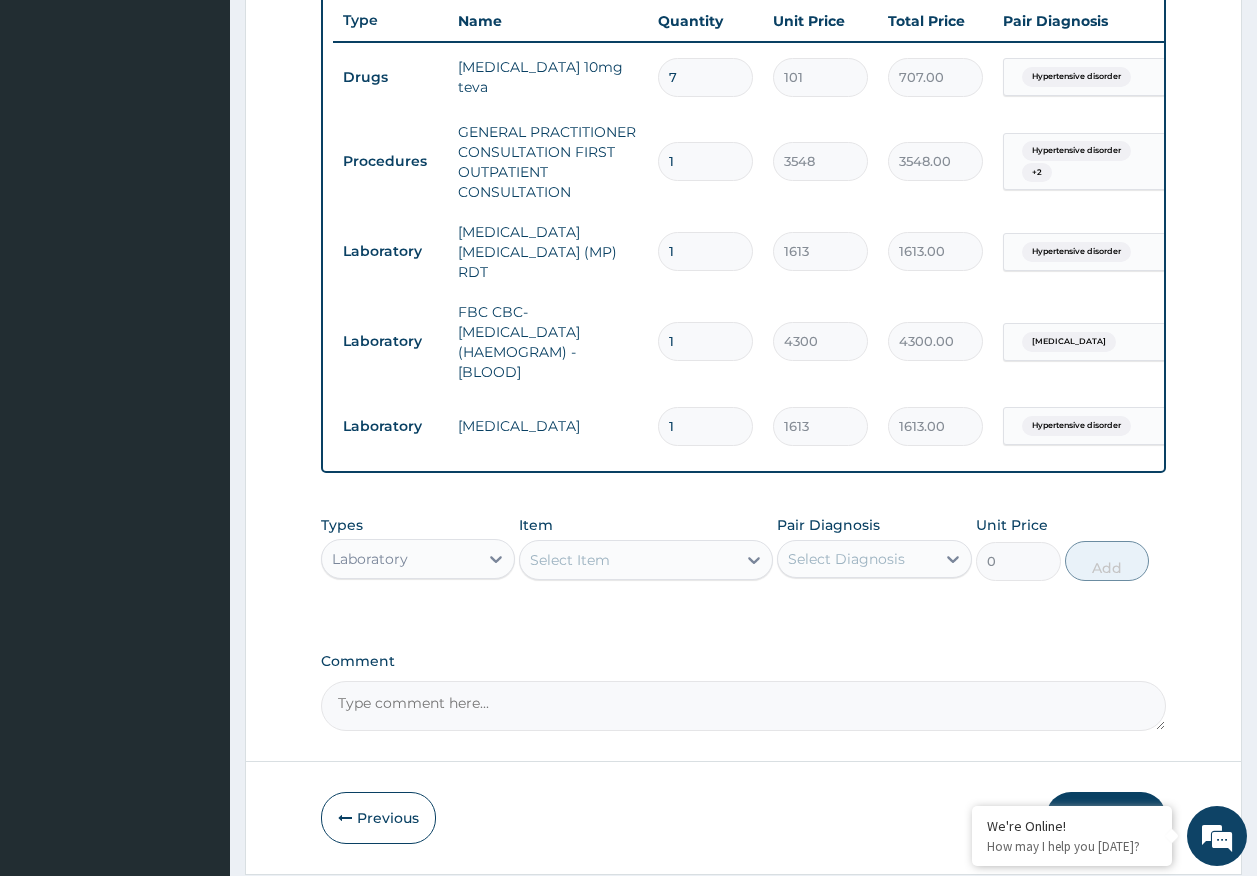click on "Select Item" at bounding box center [570, 560] 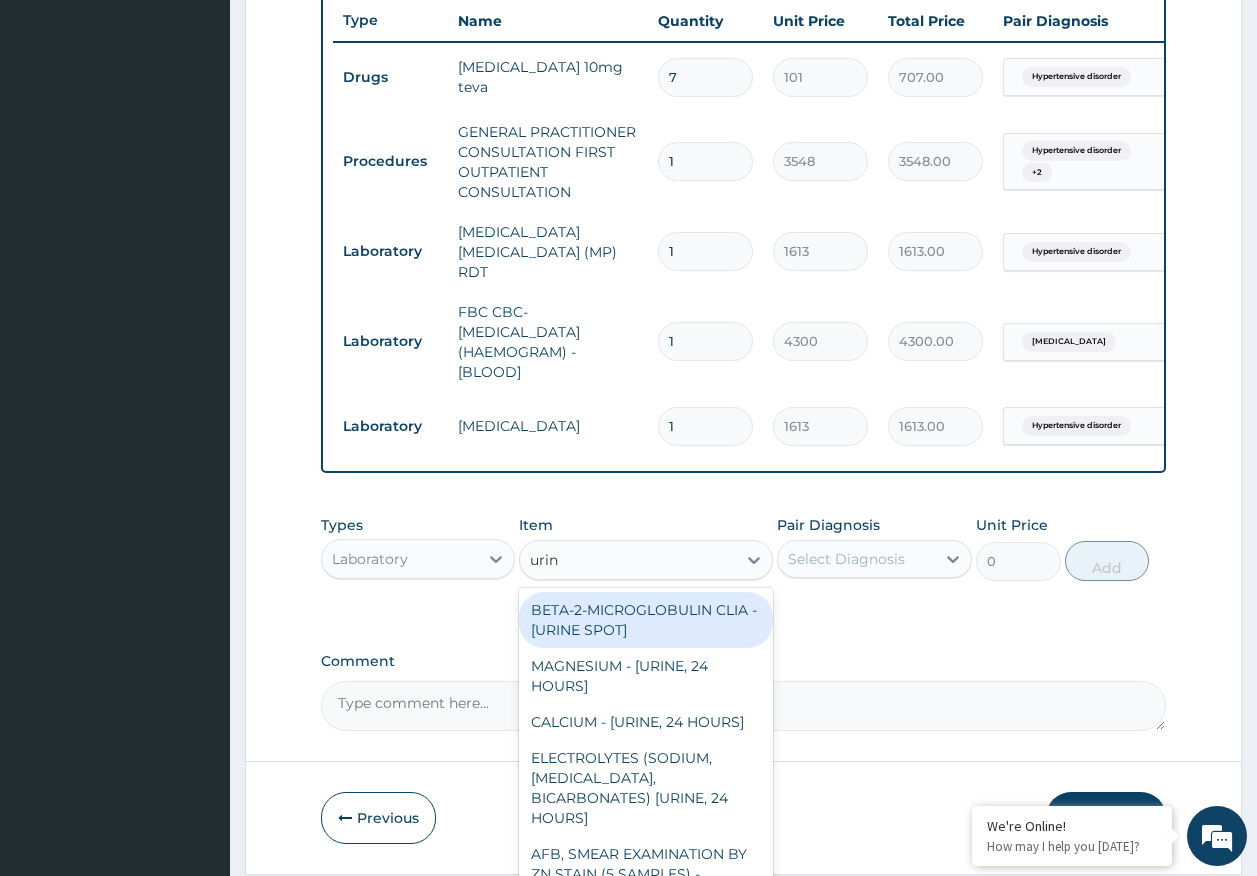 type on "urine" 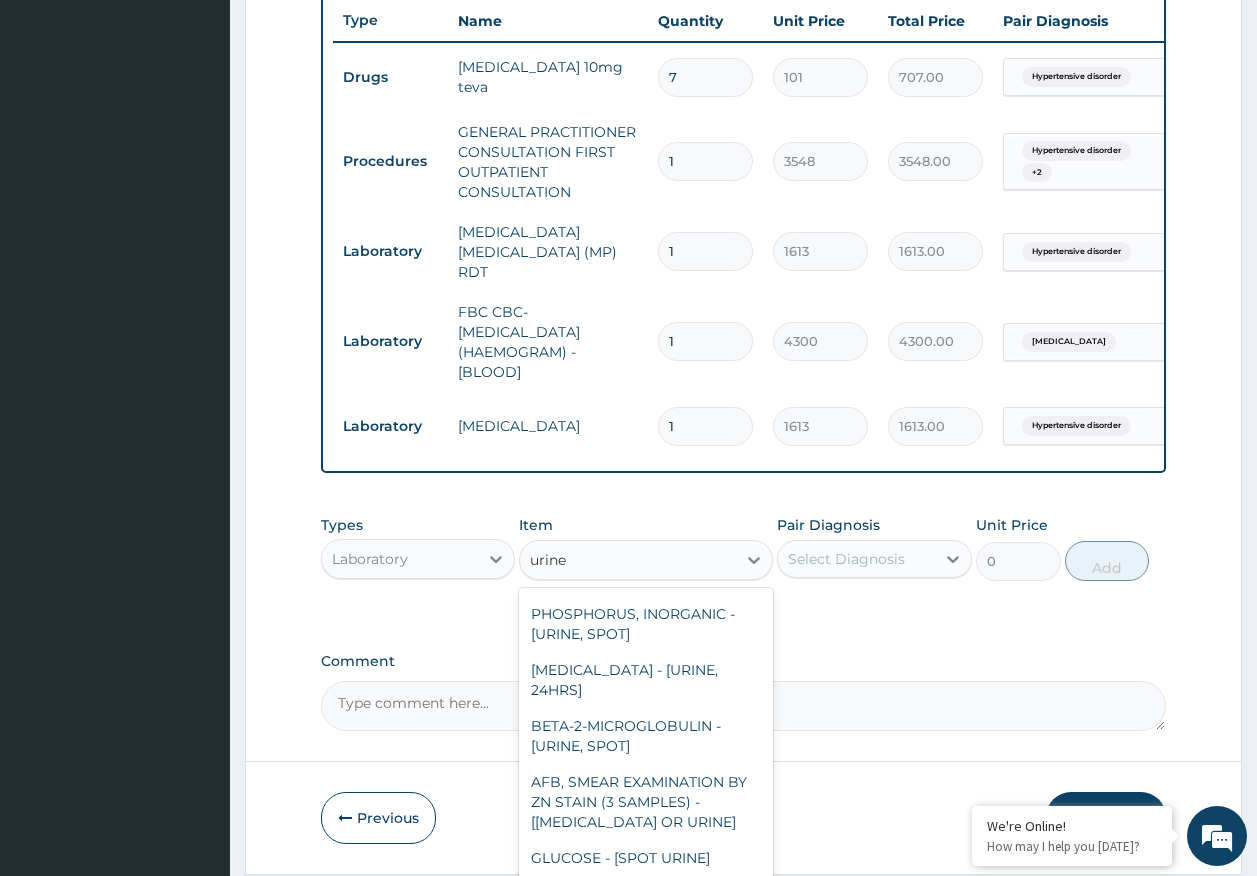 scroll, scrollTop: 2300, scrollLeft: 0, axis: vertical 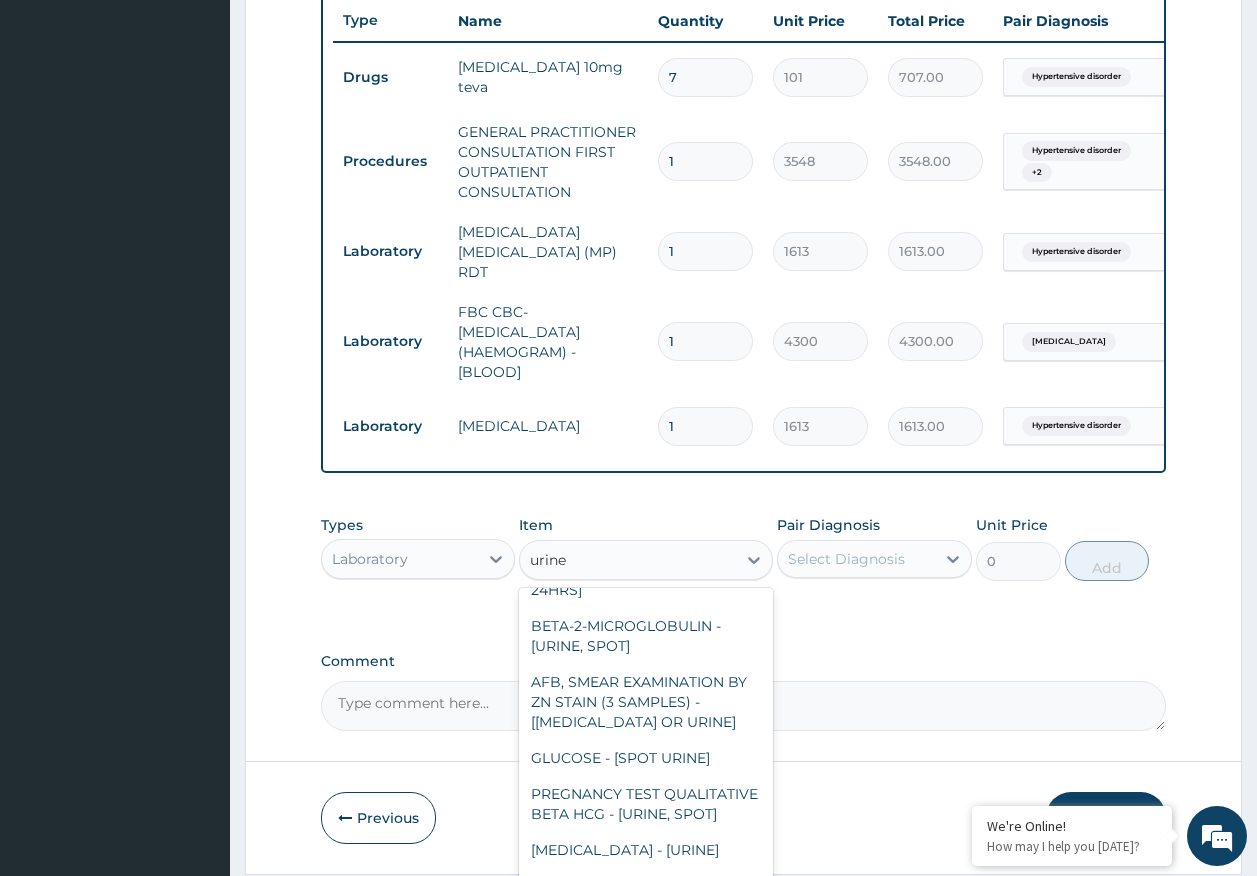 click on "MICROSCOPY, CULTURE & SENSITIVITY [URINE]" at bounding box center (646, 468) 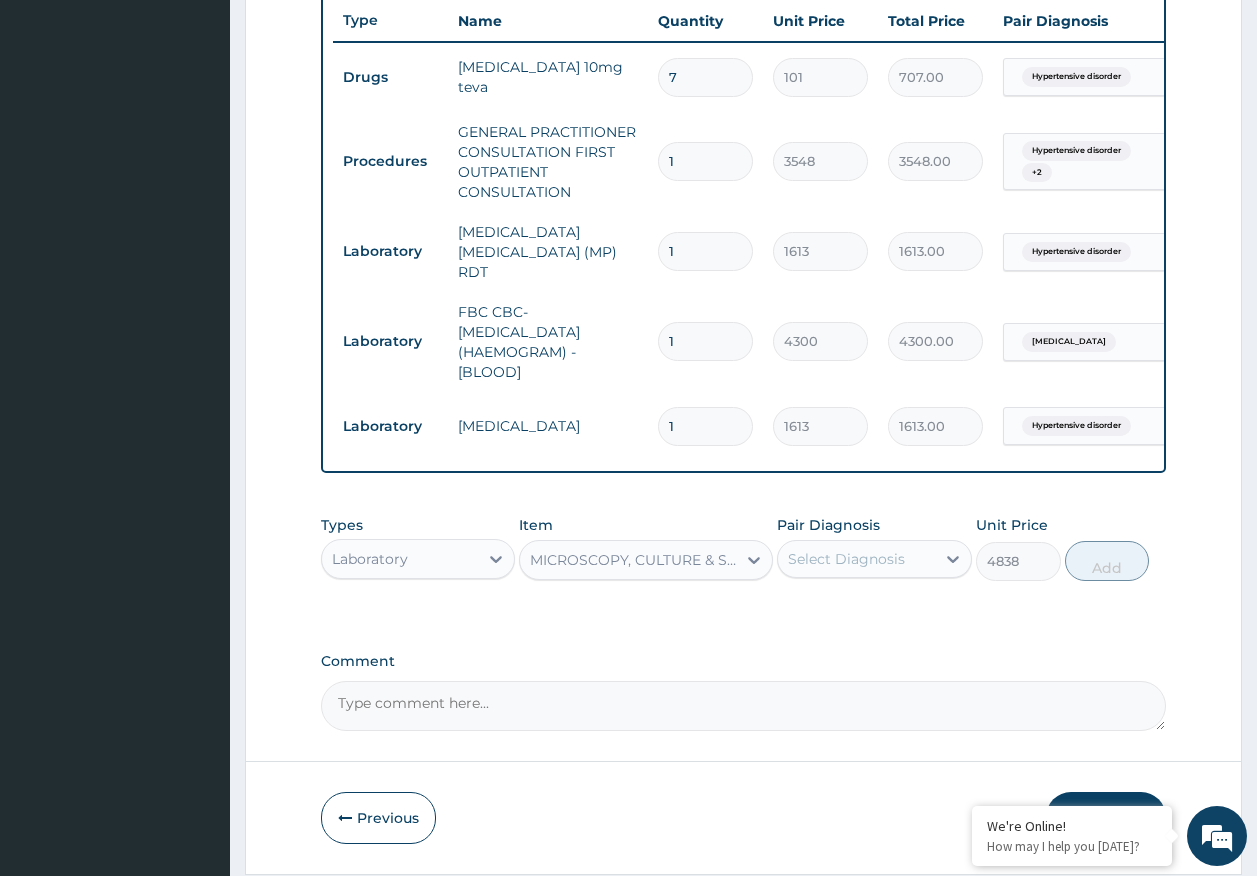 click on "Select Diagnosis" at bounding box center (846, 559) 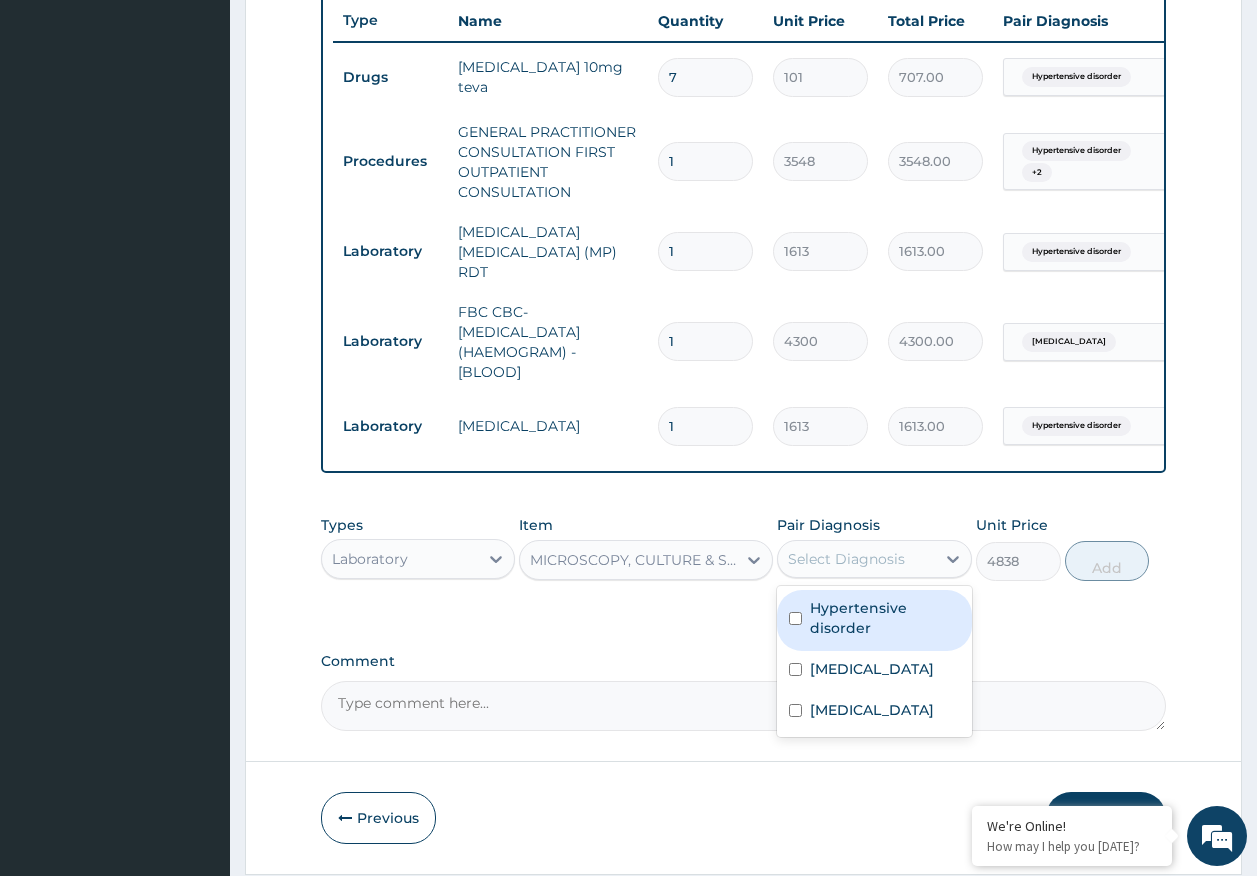 click on "Hypertensive disorder" at bounding box center [885, 618] 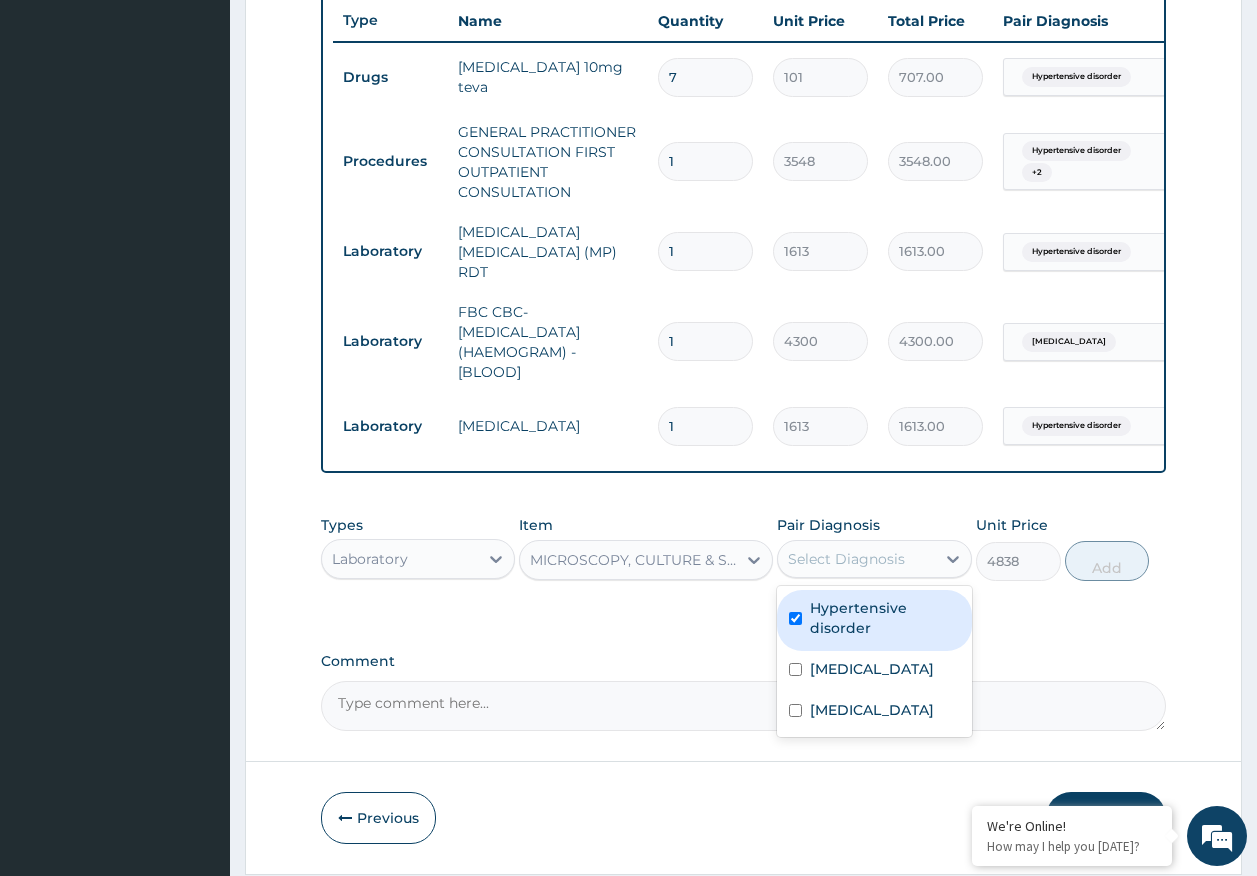 checkbox on "true" 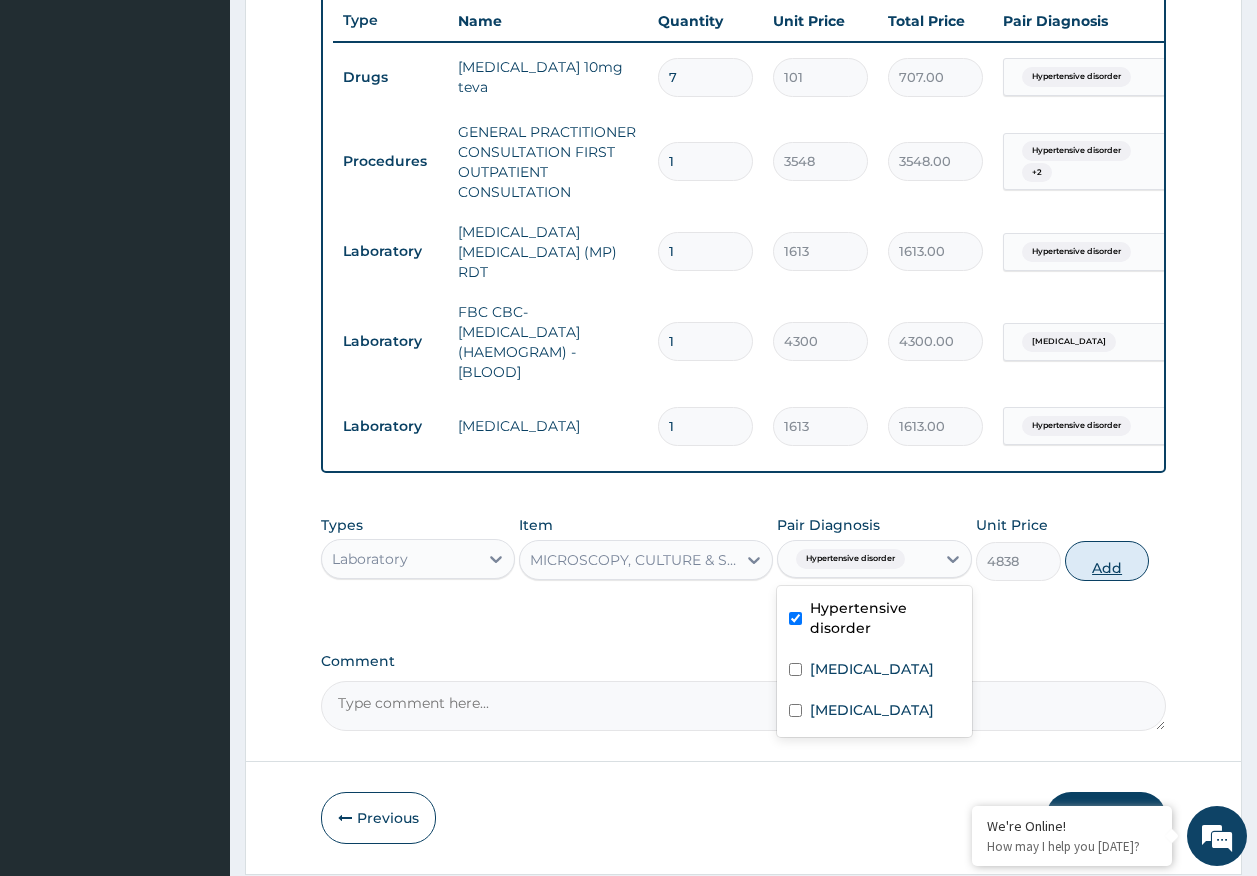 click on "Add" at bounding box center (1107, 561) 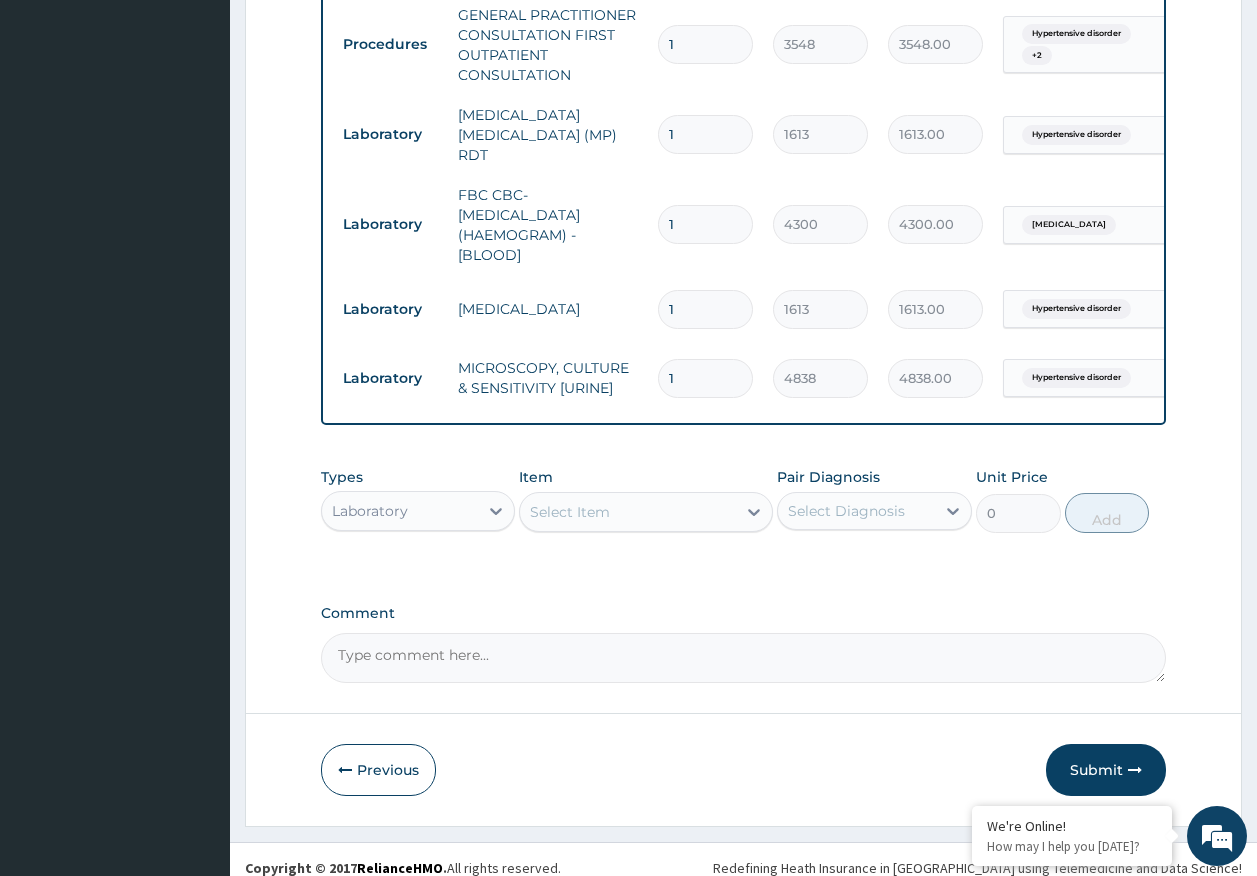 scroll, scrollTop: 893, scrollLeft: 0, axis: vertical 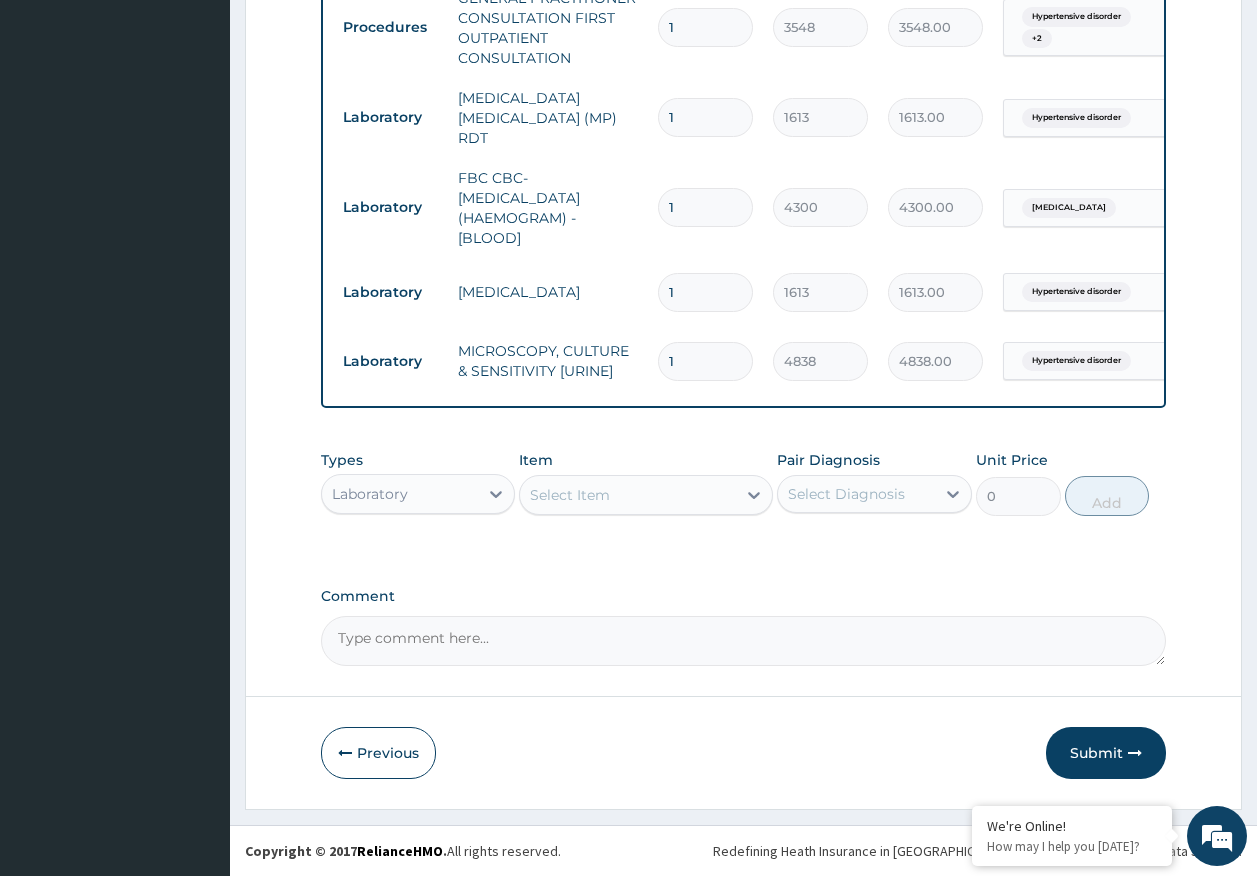 click on "Select Item" at bounding box center (628, 495) 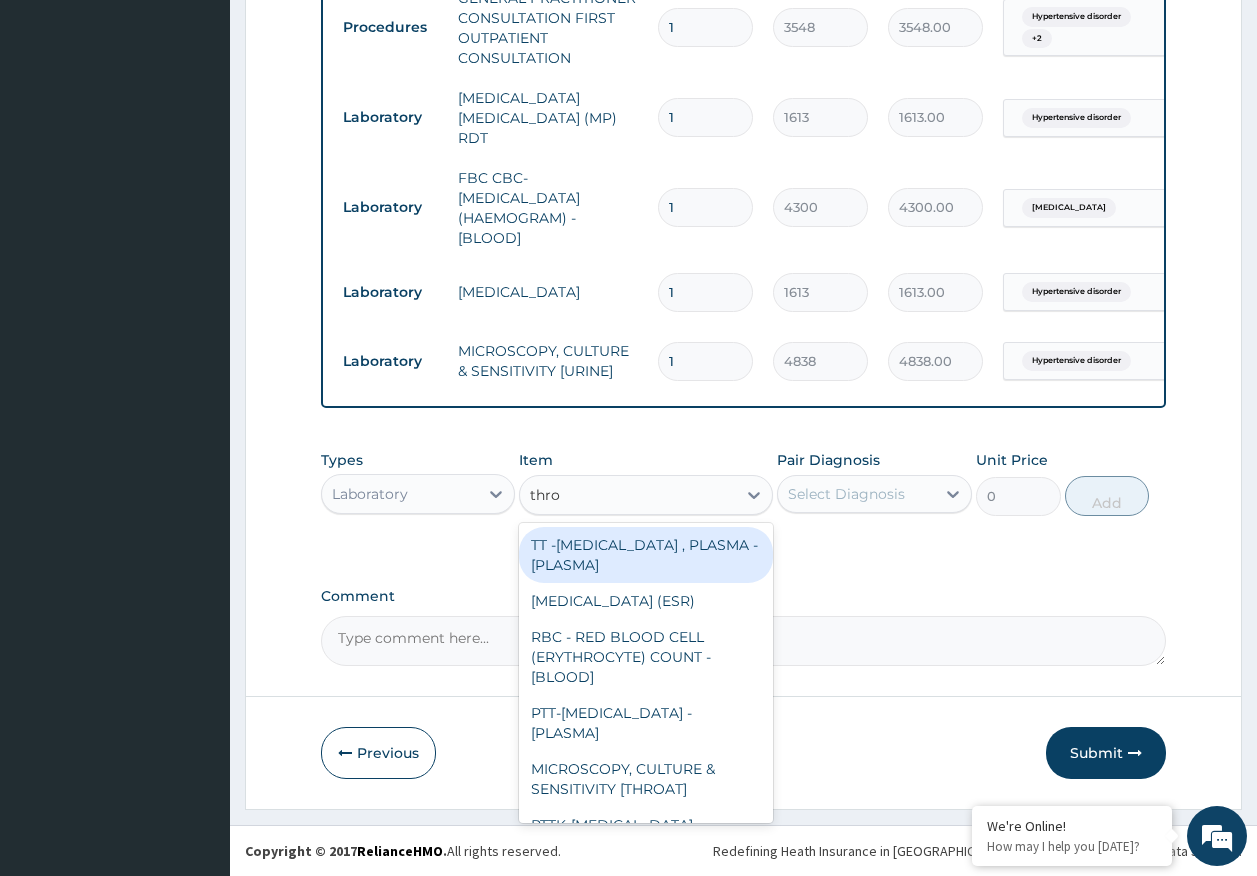 type on "throa" 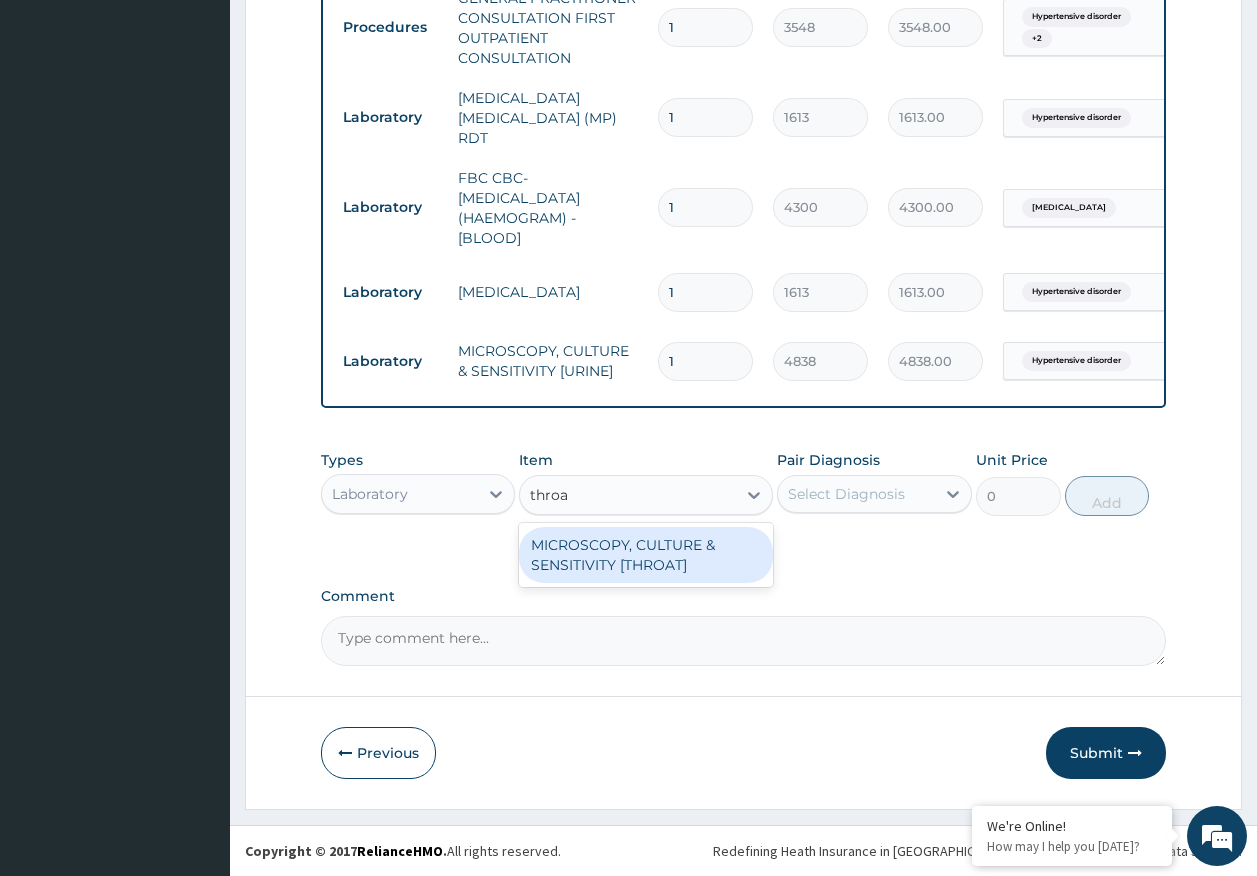 drag, startPoint x: 608, startPoint y: 564, endPoint x: 634, endPoint y: 556, distance: 27.202942 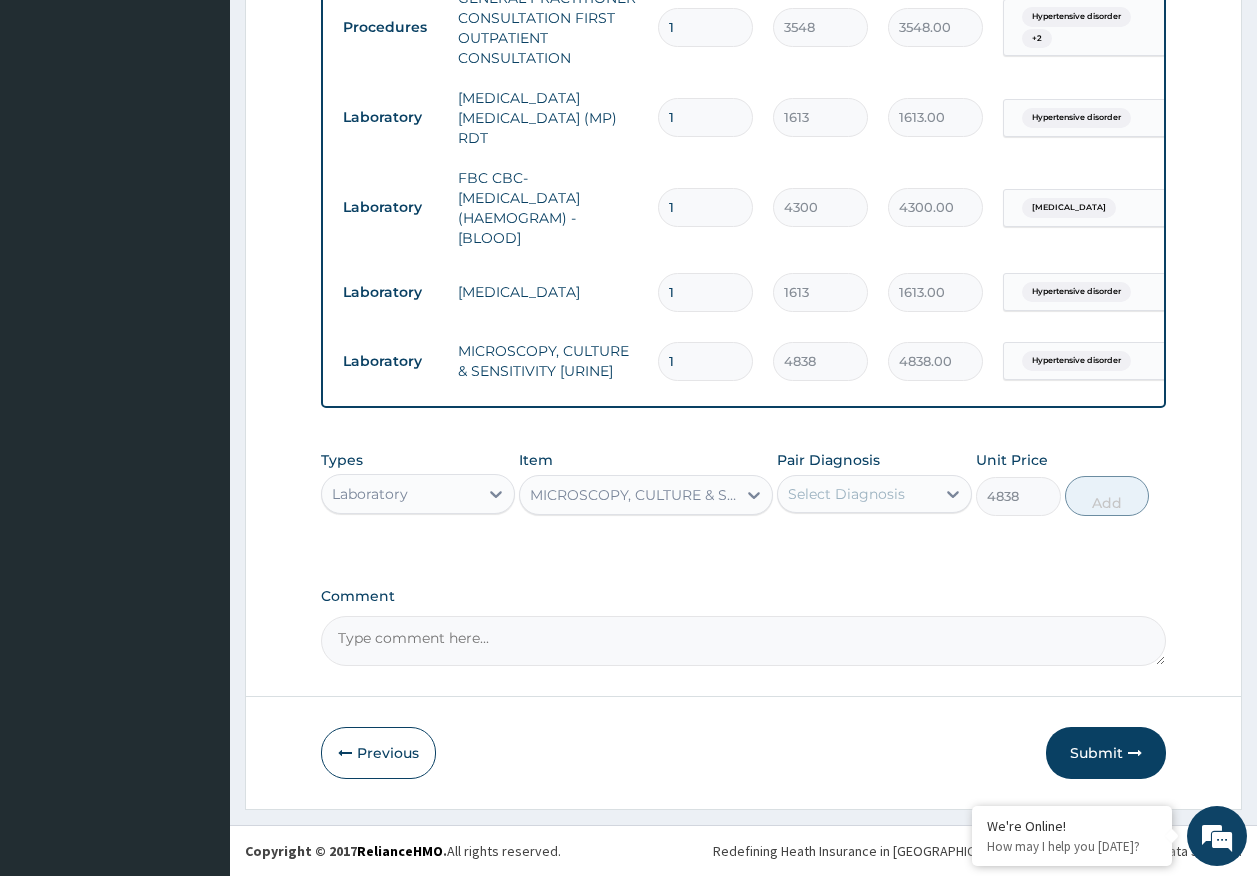 click on "Select Diagnosis" at bounding box center [846, 494] 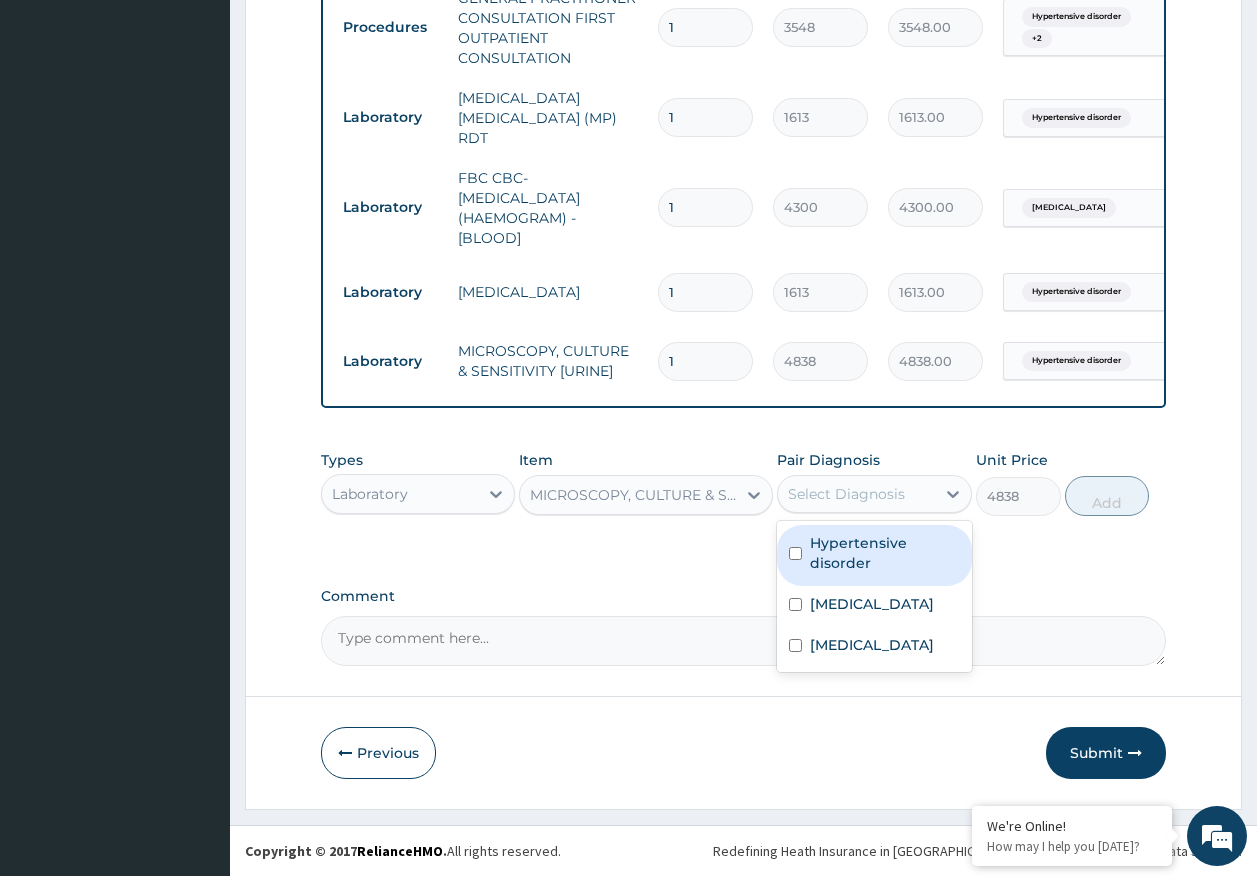 click on "Hypertensive disorder" at bounding box center [885, 553] 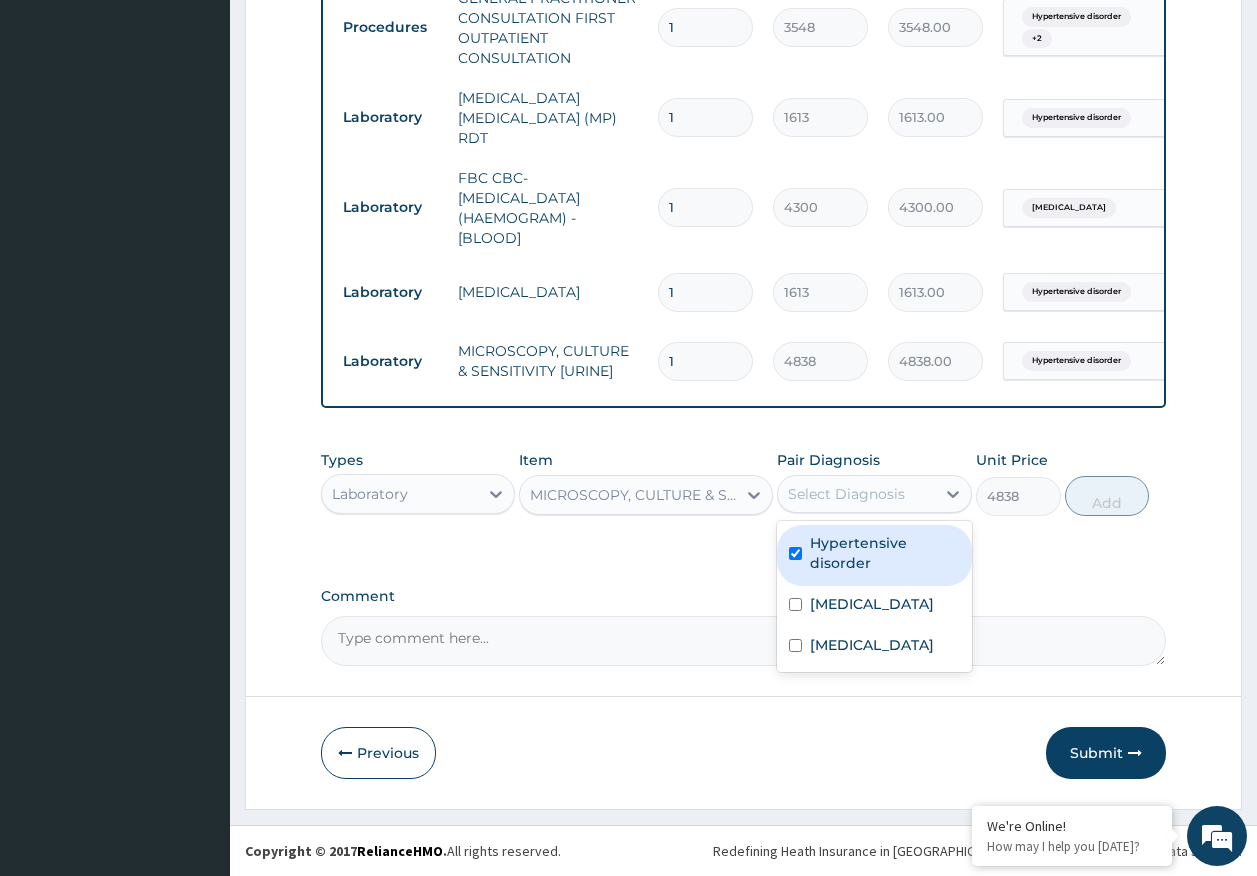 checkbox on "true" 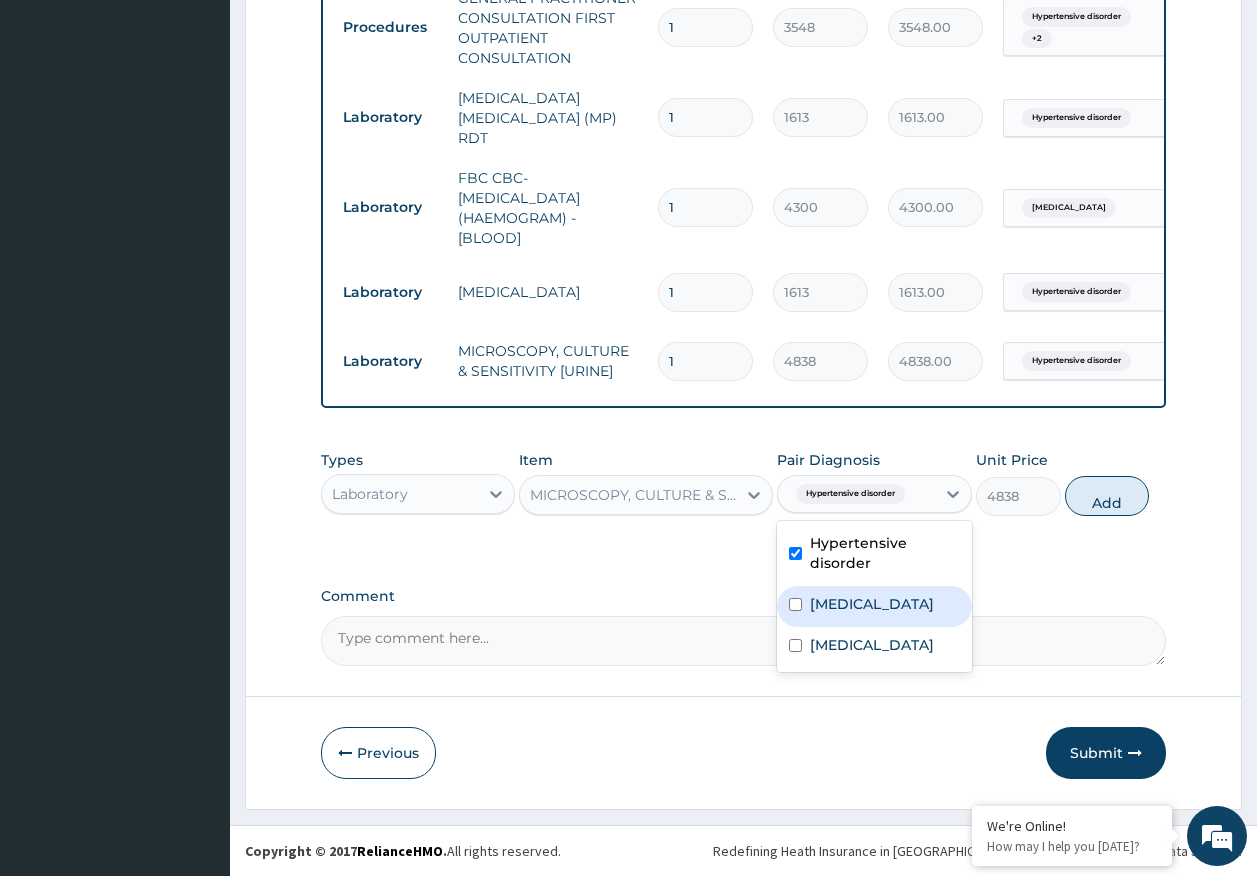 click on "Malaria" at bounding box center (872, 604) 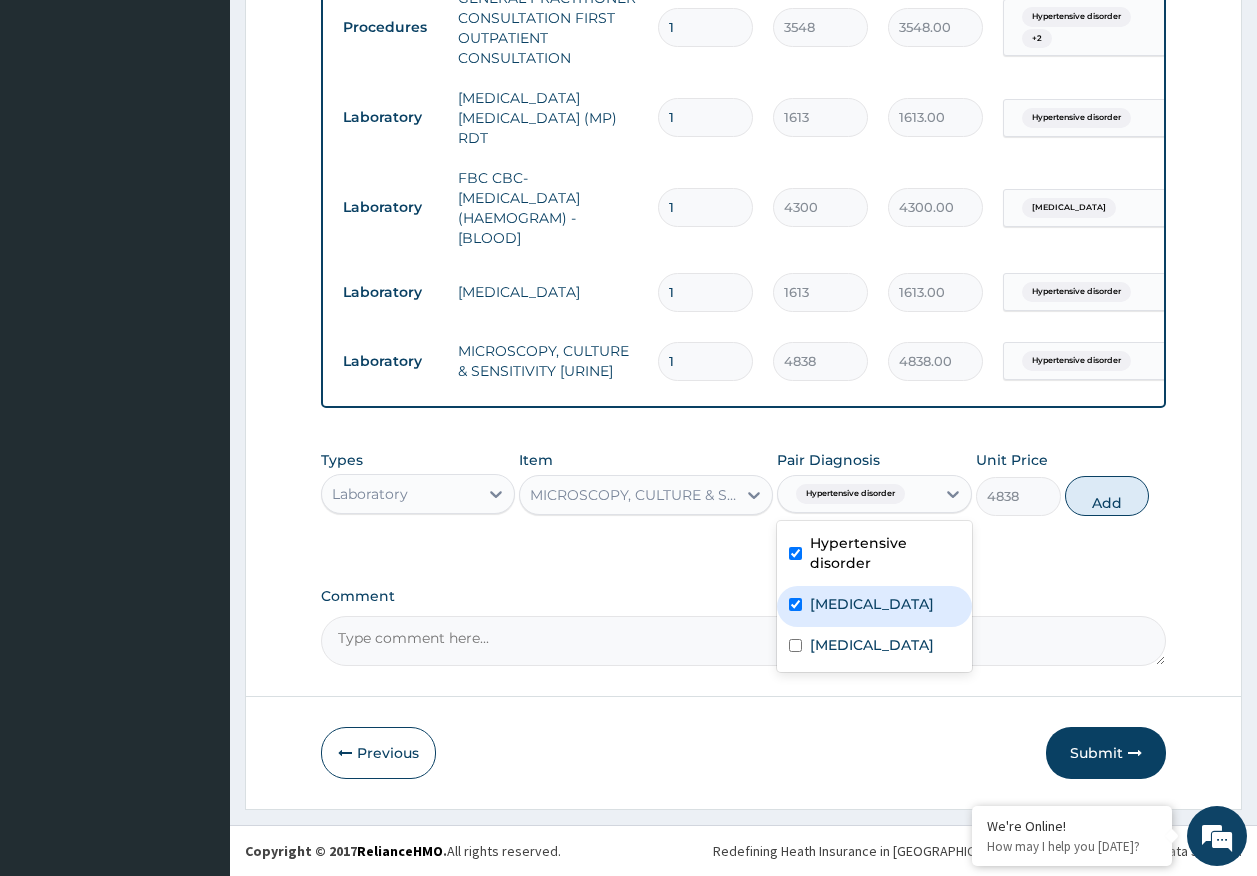checkbox on "true" 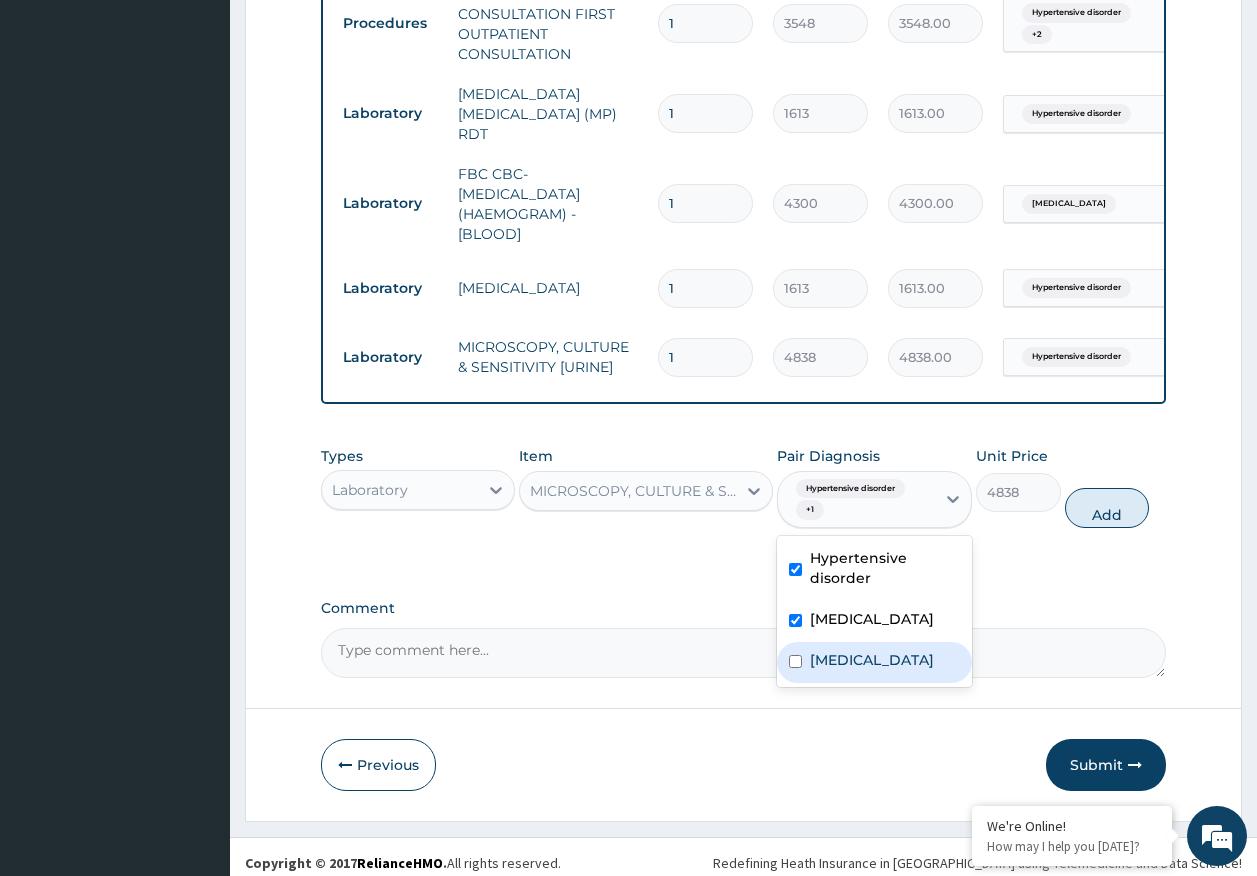 drag, startPoint x: 842, startPoint y: 655, endPoint x: 858, endPoint y: 636, distance: 24.839485 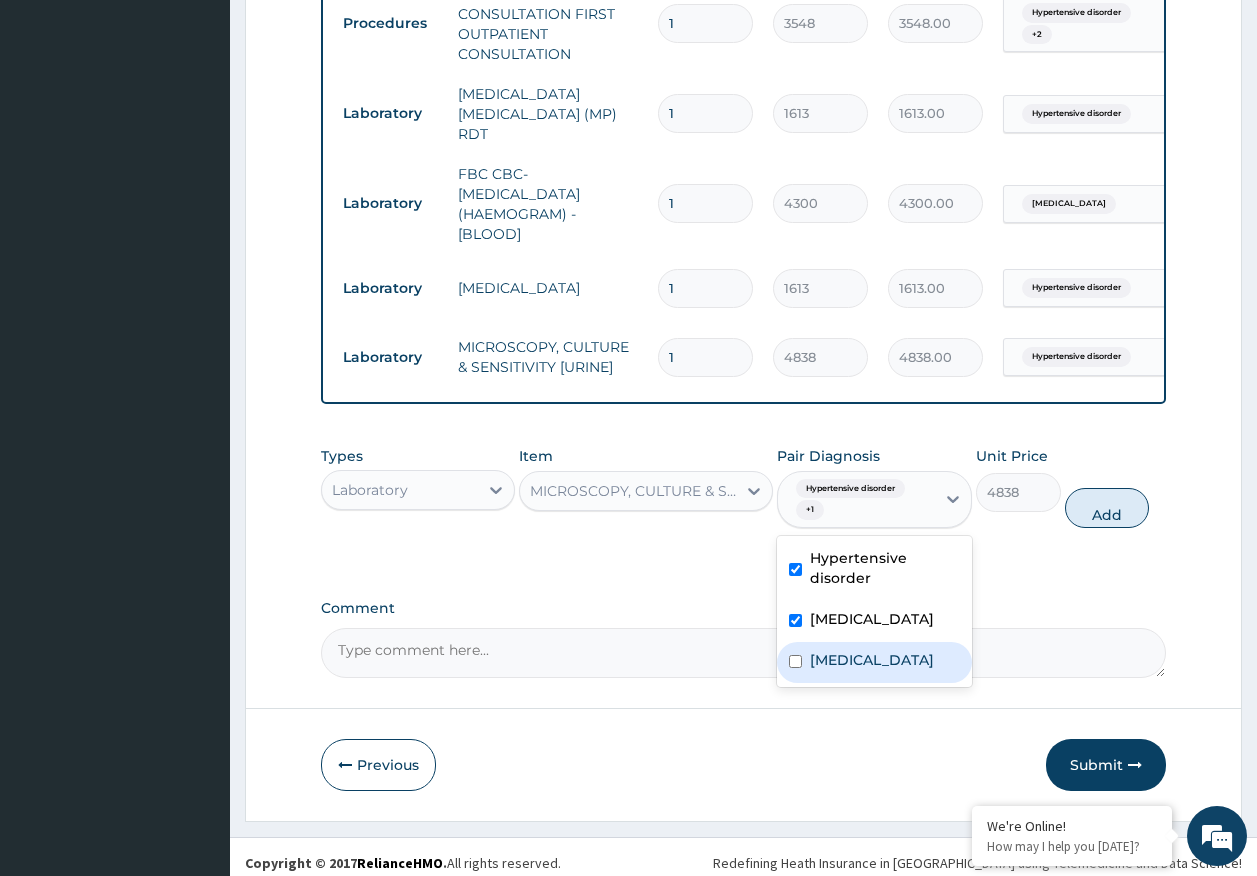 click on "Sepsis" at bounding box center (872, 660) 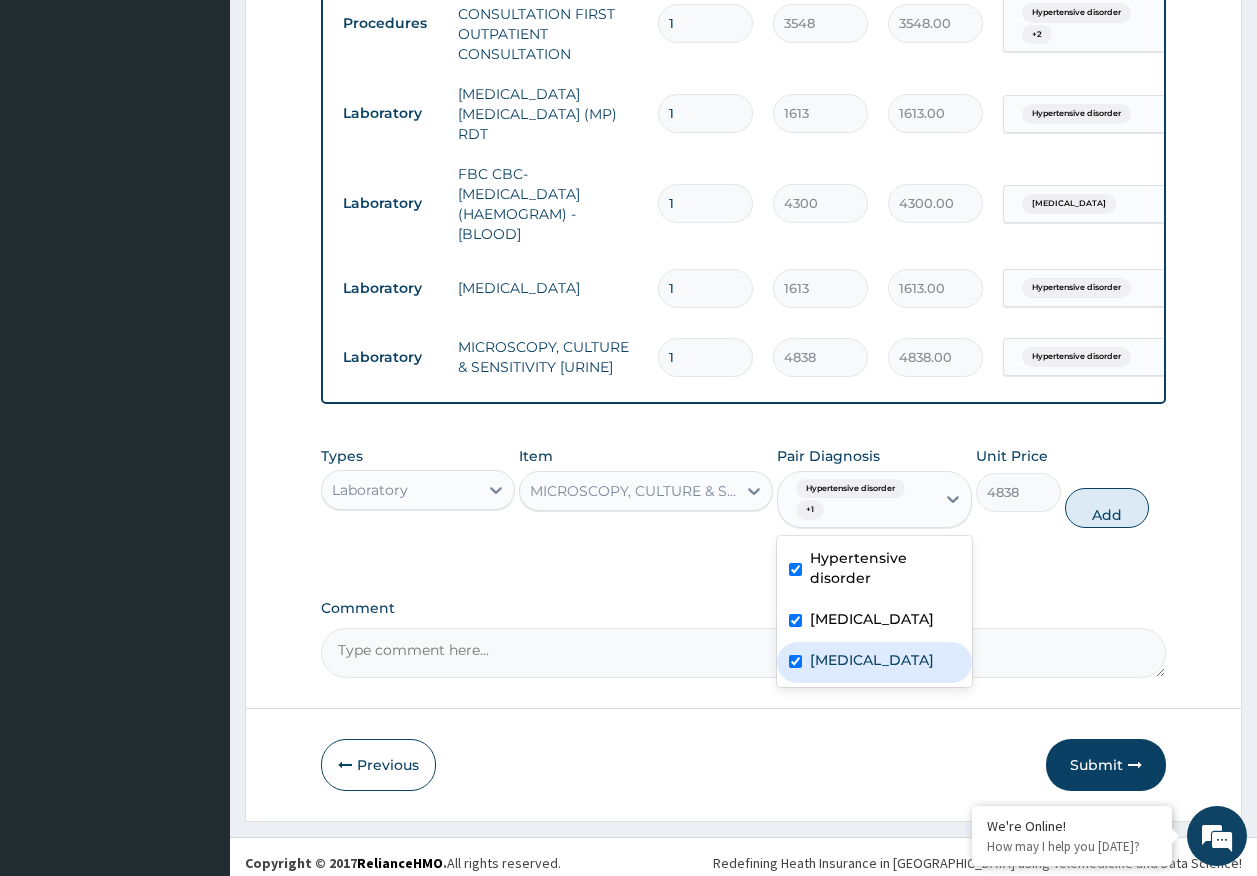 checkbox on "true" 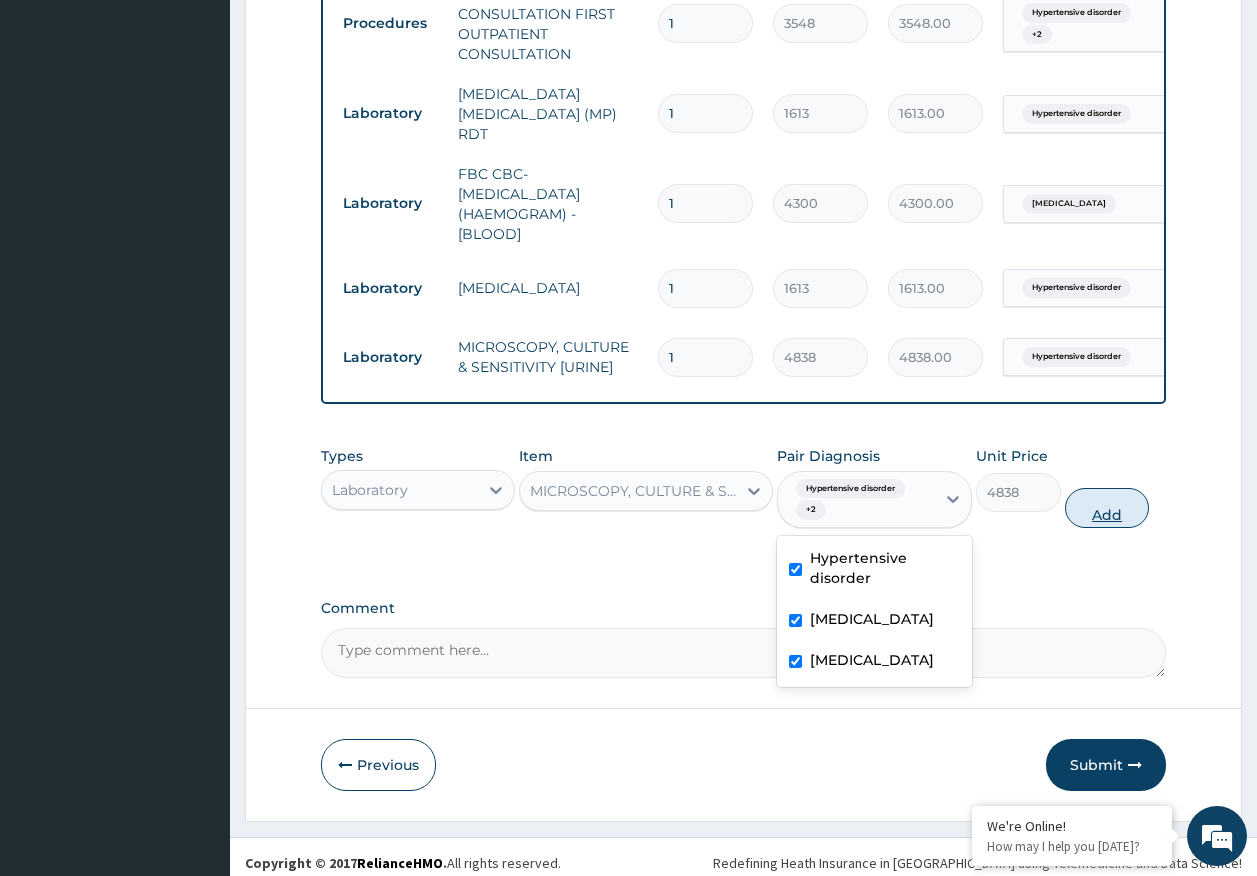 click on "Add" at bounding box center (1107, 508) 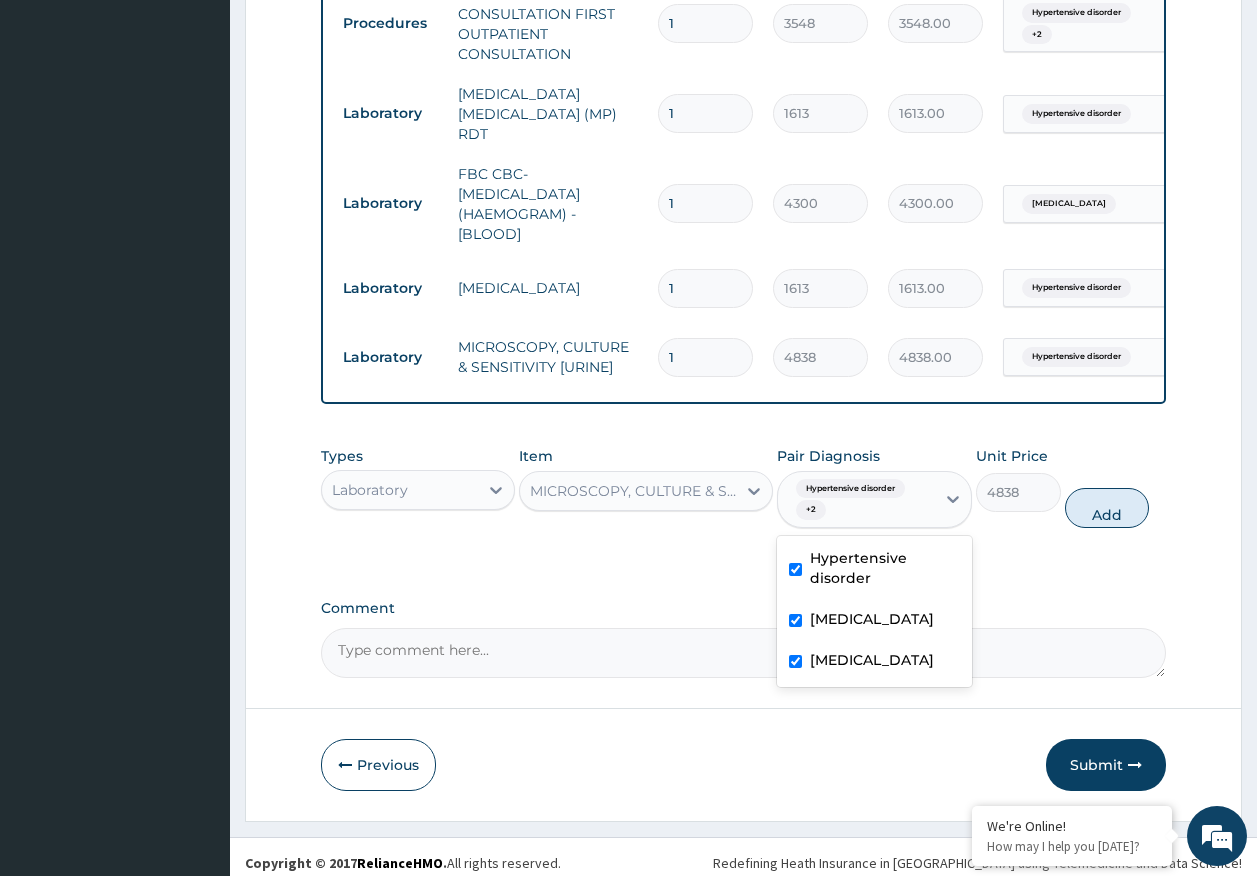 type on "0" 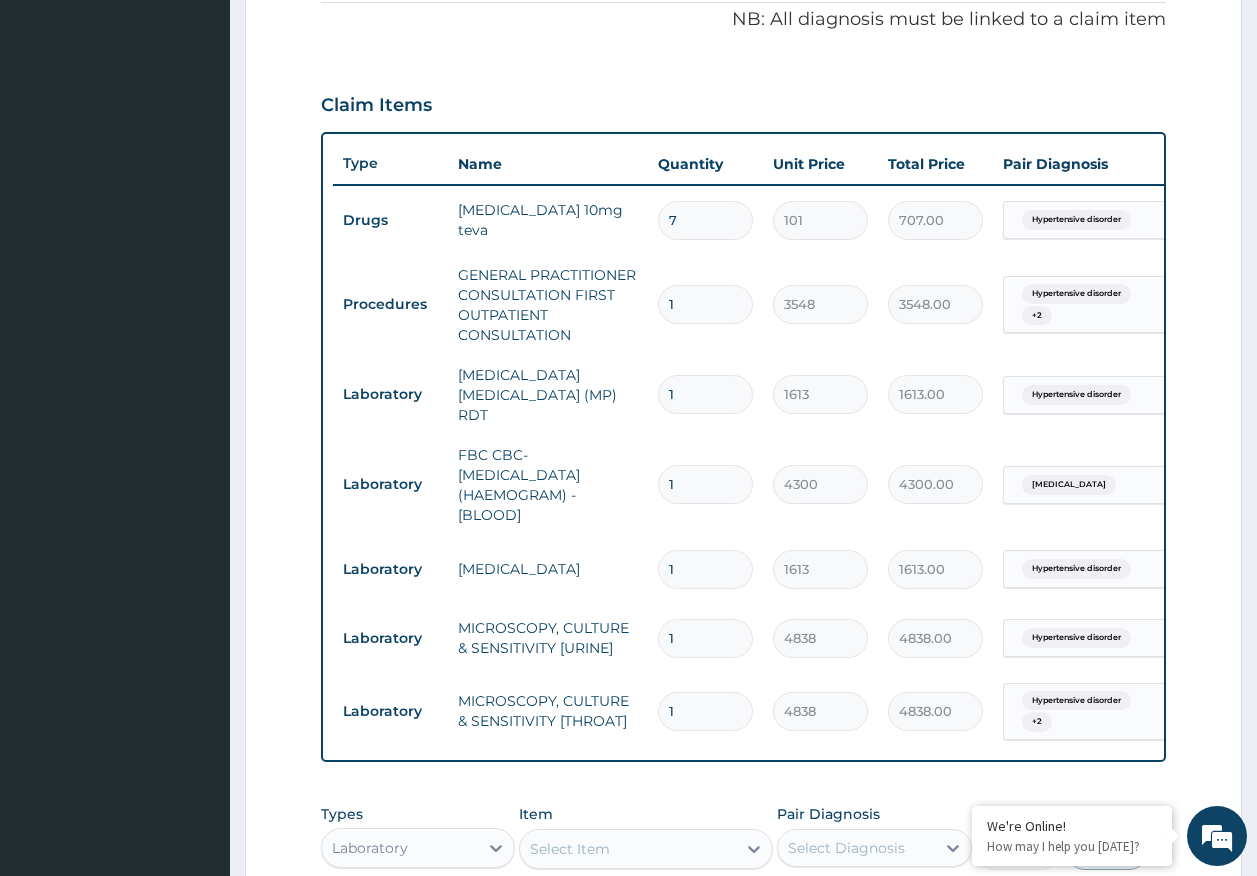 scroll, scrollTop: 493, scrollLeft: 0, axis: vertical 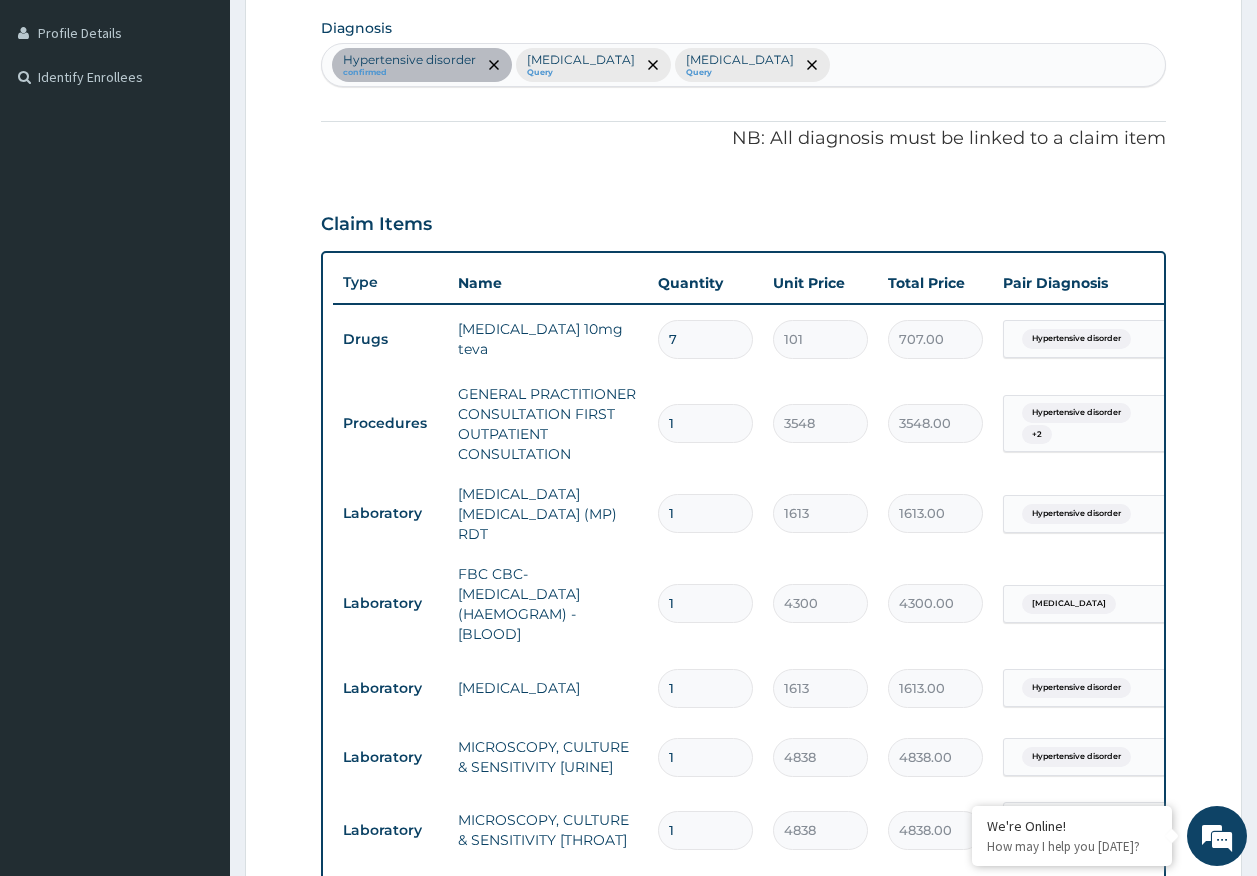 click on "Hypertensive disorder confirmed Malaria Query Sepsis Query" at bounding box center (744, 65) 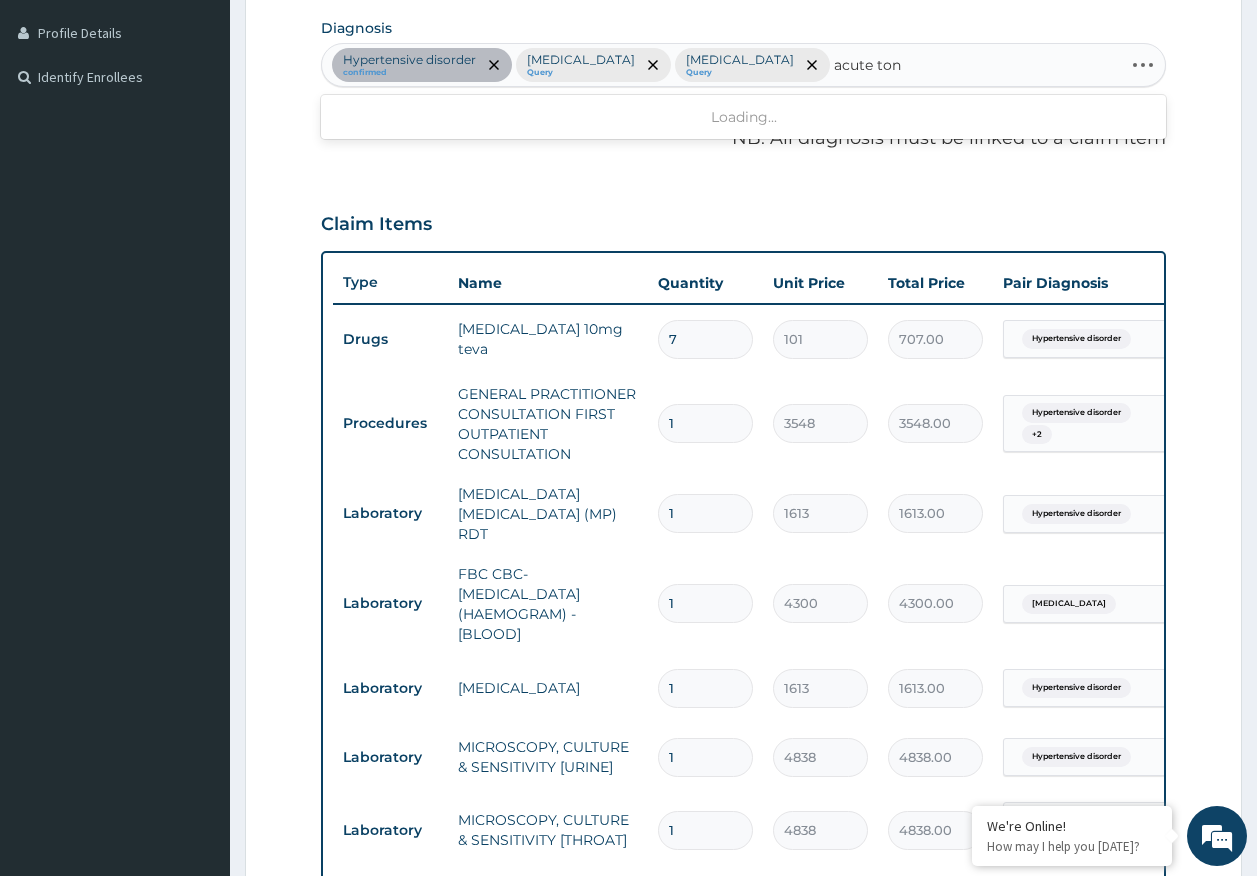 type on "acute tons" 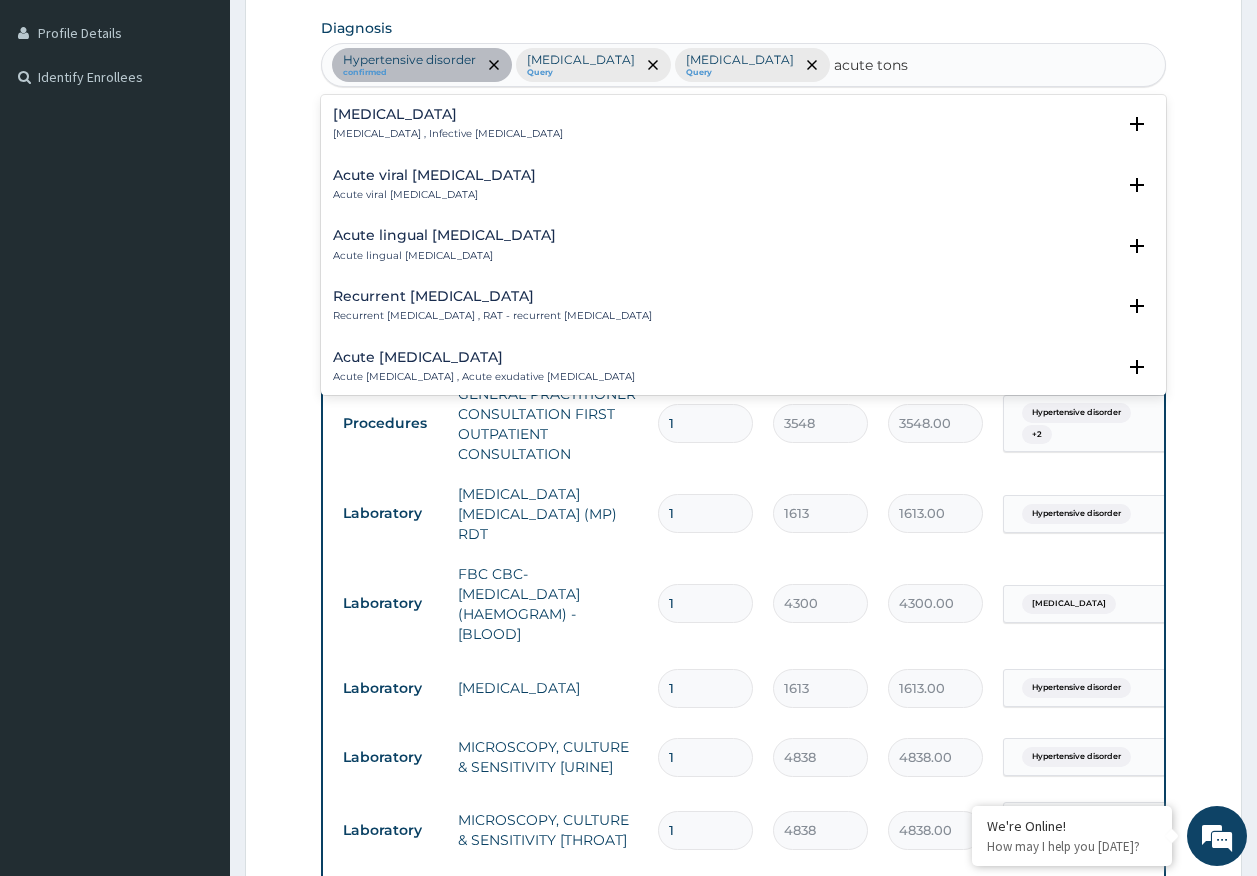 click on "Acute tonsillitis" at bounding box center (448, 114) 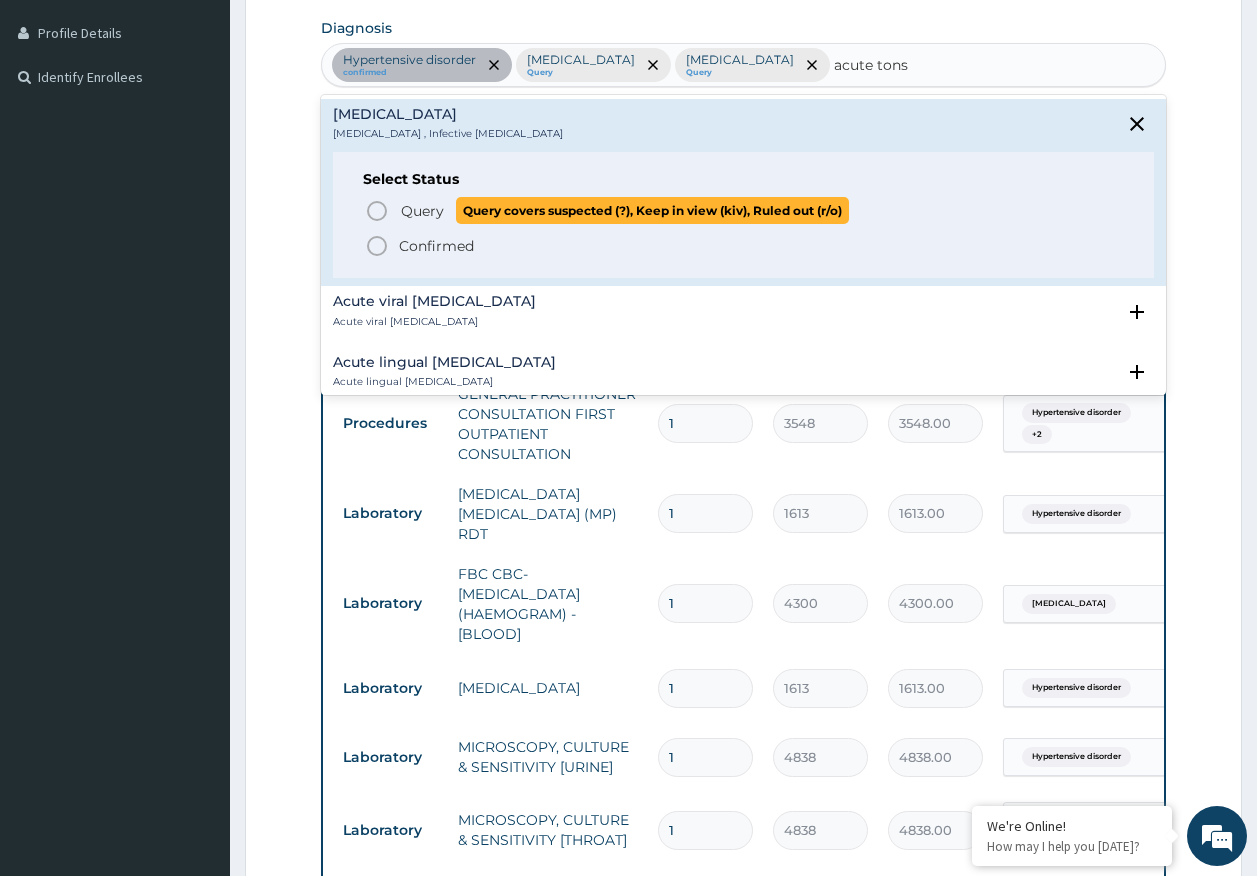 click on "Query" at bounding box center (422, 211) 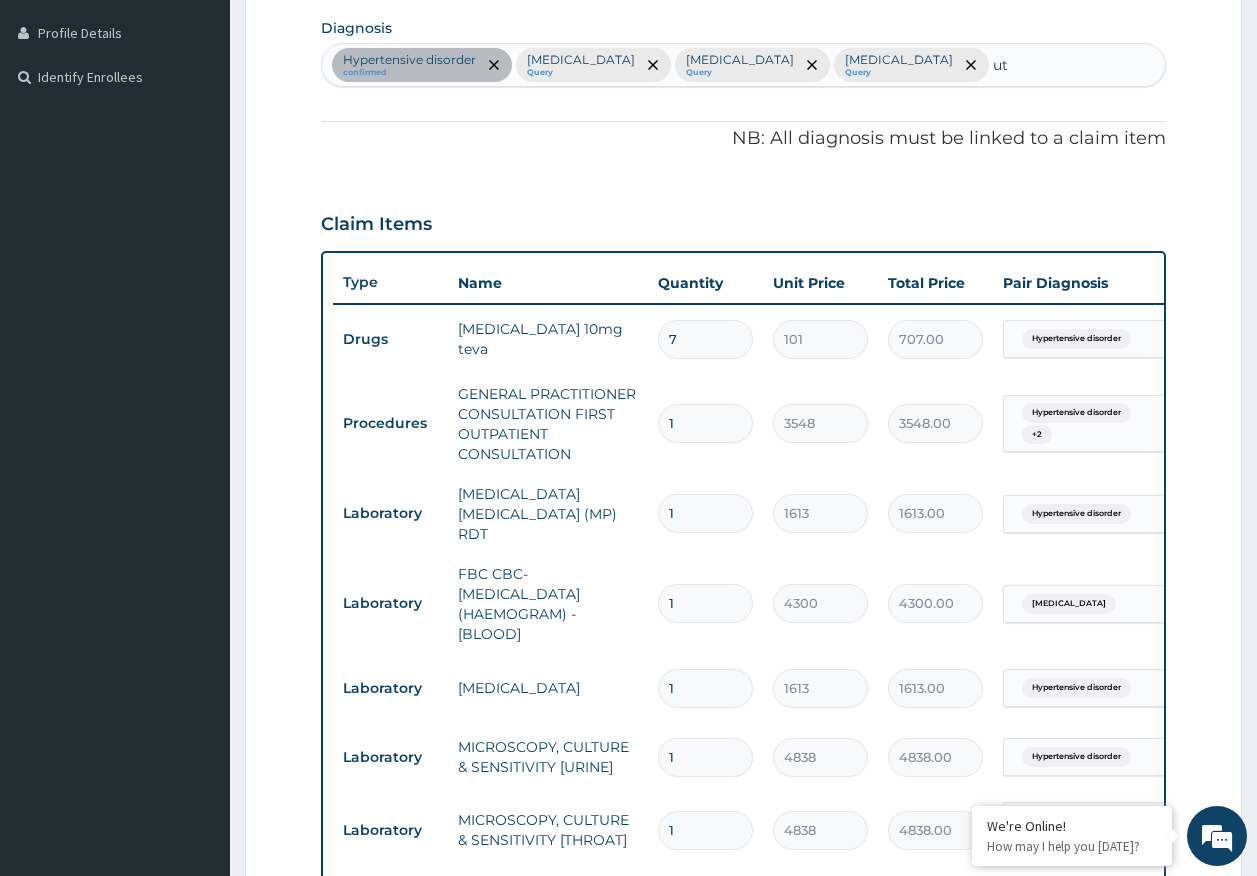 type on "uti" 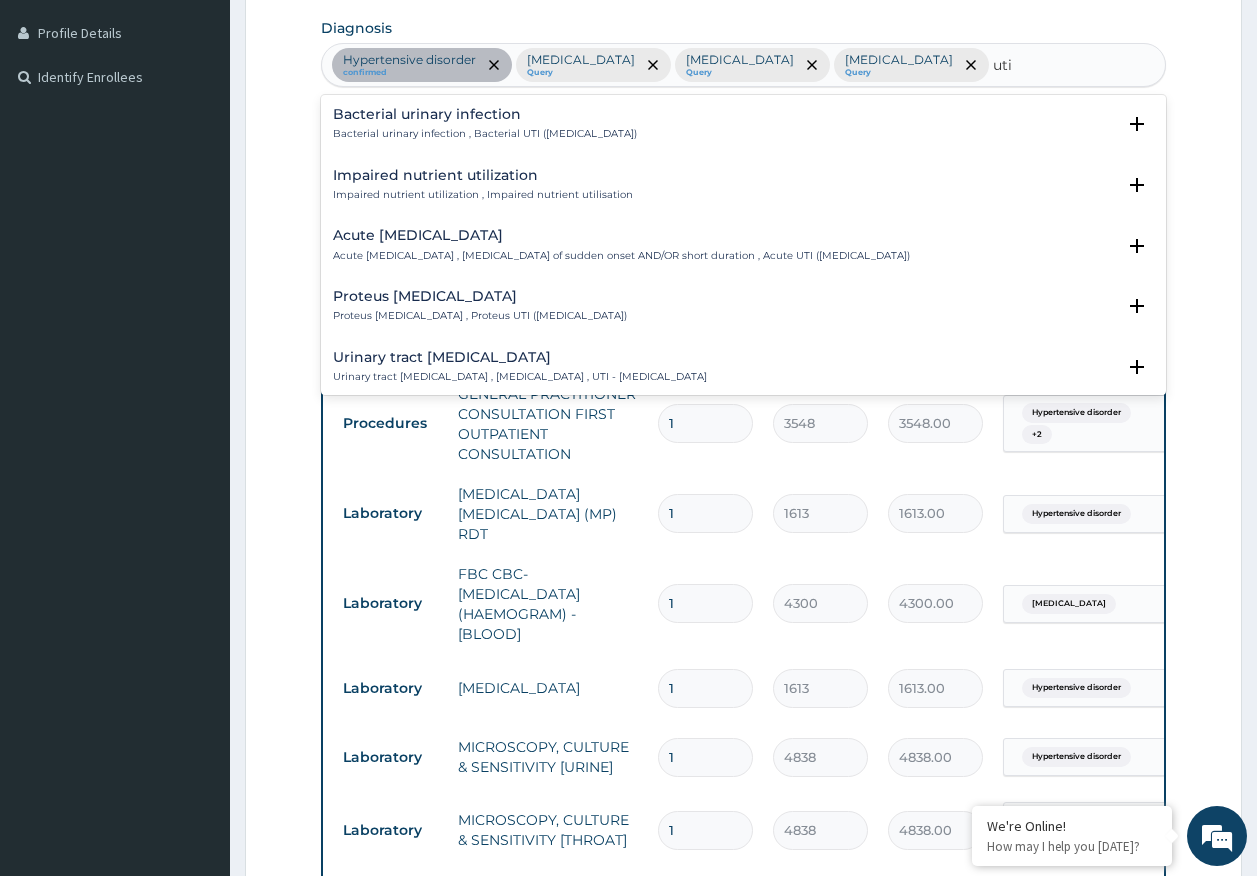 click on "Acute urinary tract infection" at bounding box center [621, 235] 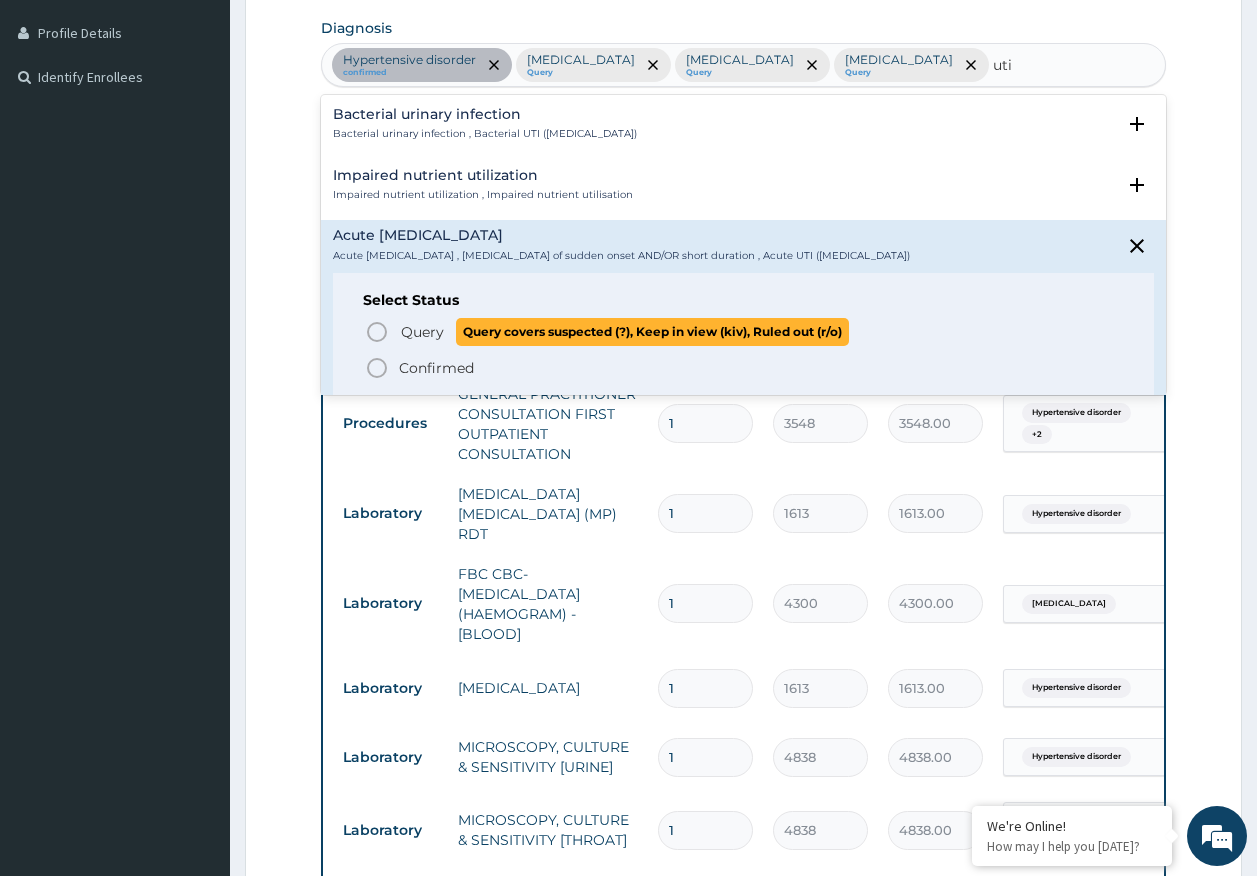 click on "Query covers suspected (?), Keep in view (kiv), Ruled out (r/o)" at bounding box center [652, 331] 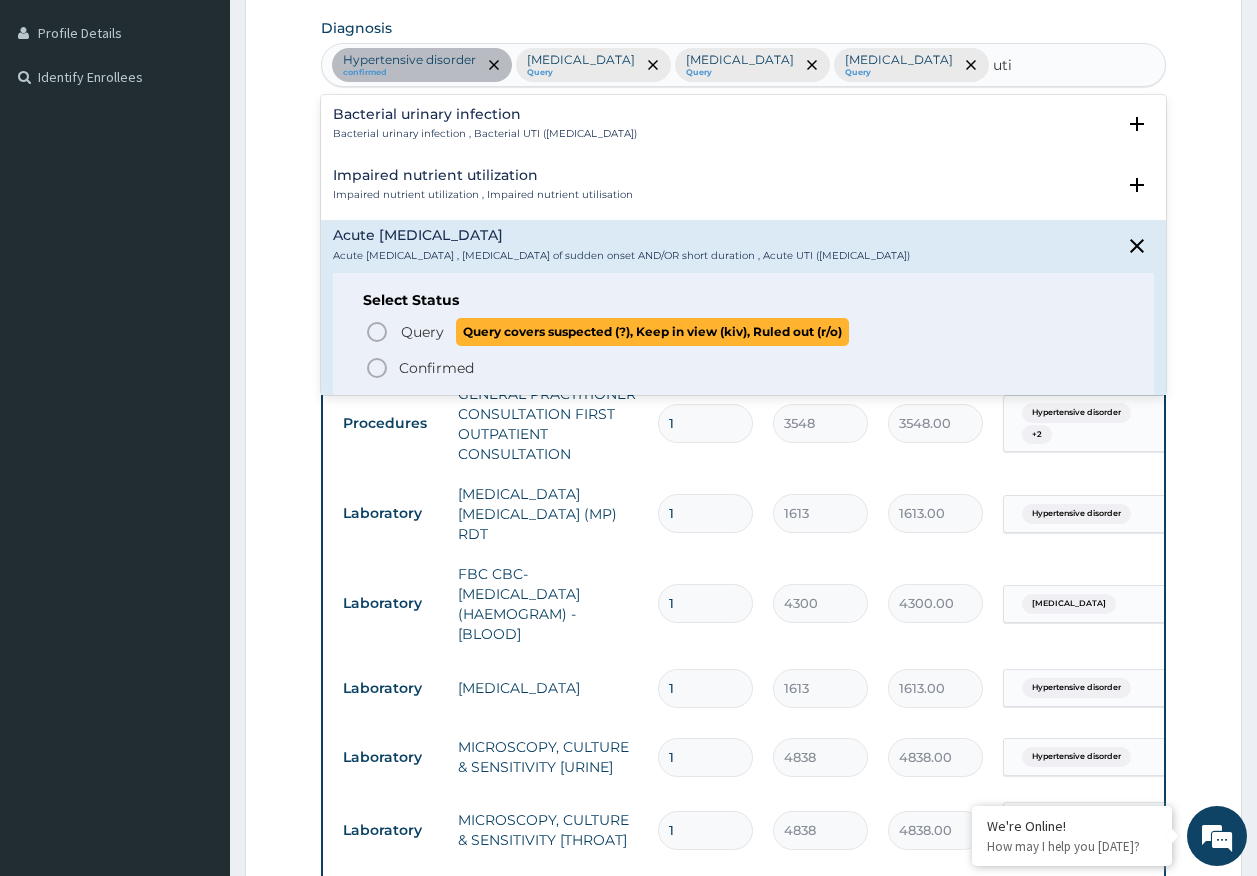 type 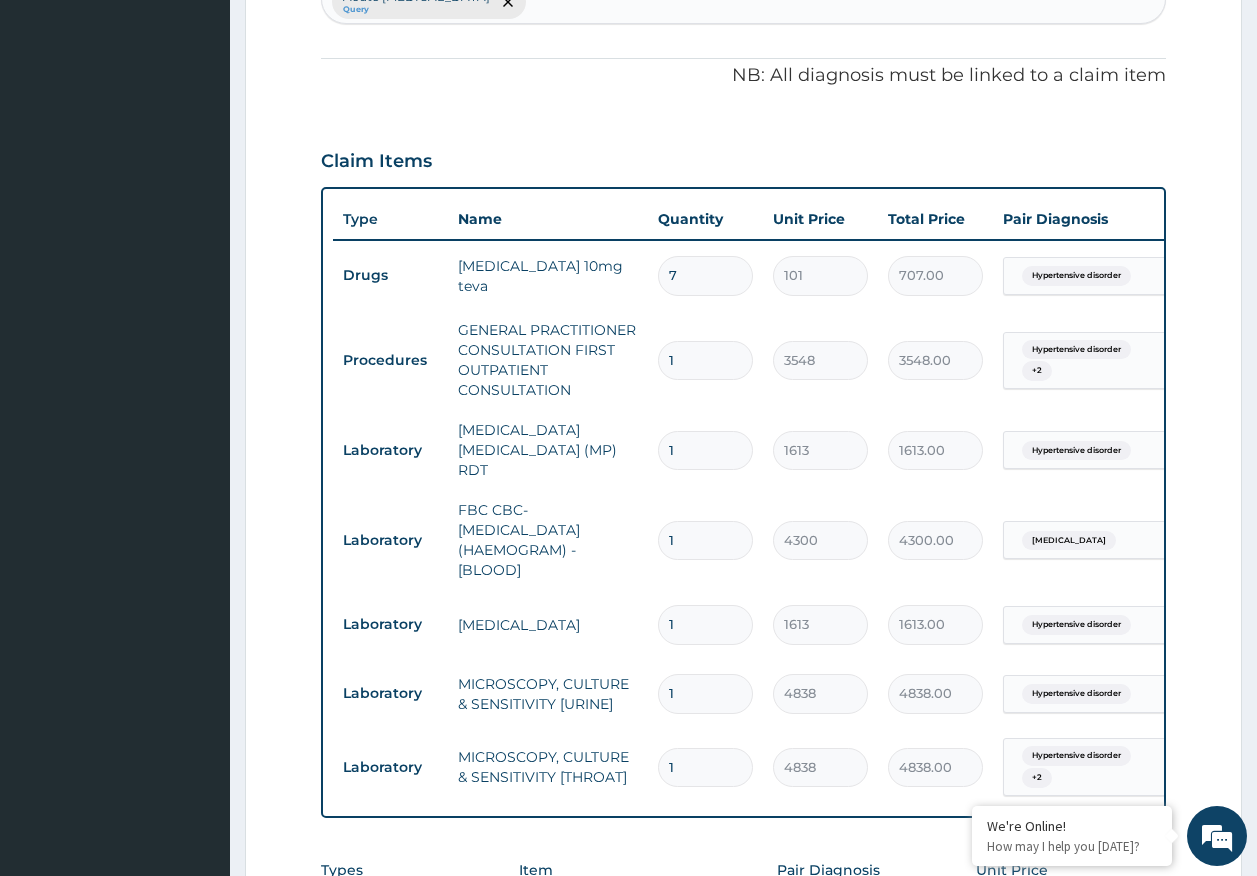scroll, scrollTop: 970, scrollLeft: 0, axis: vertical 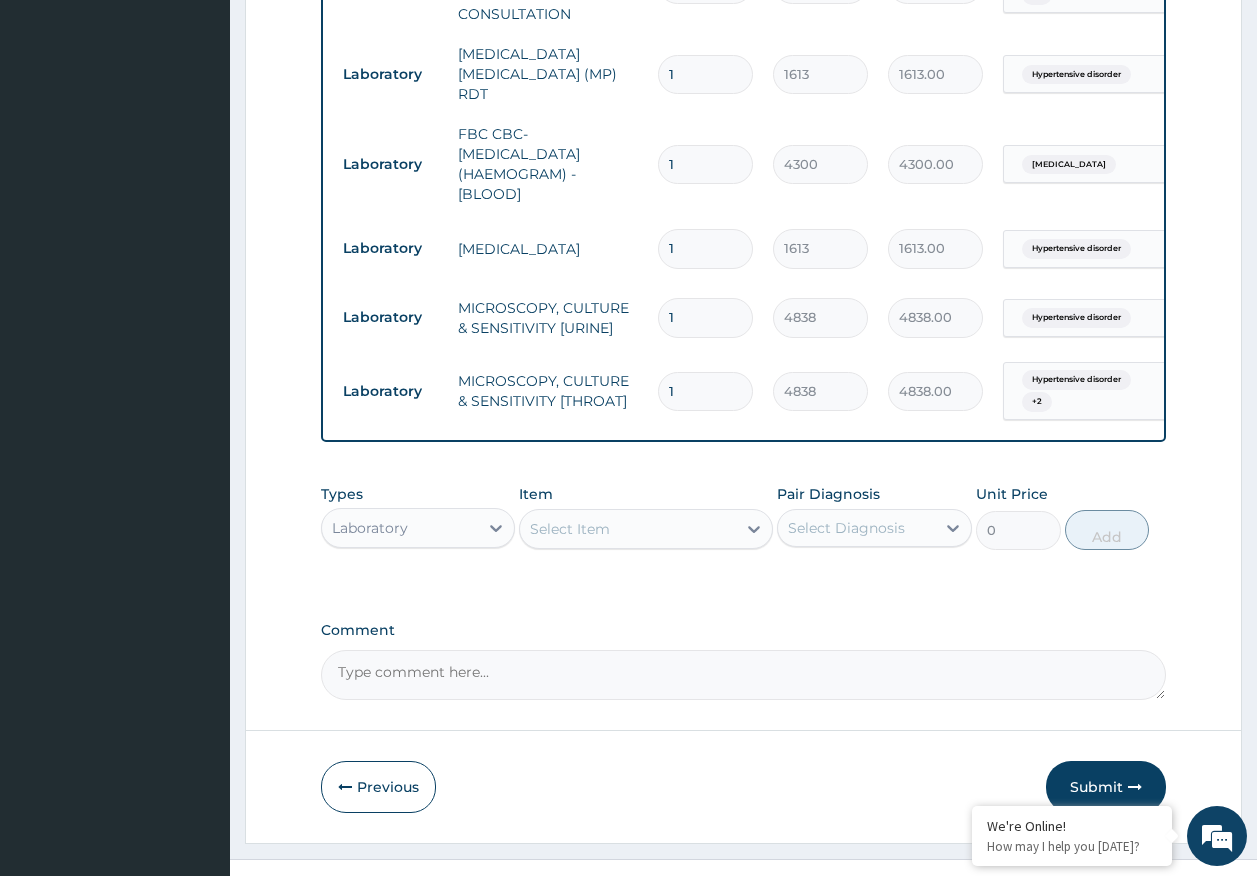 click on "Hypertensive disorder" at bounding box center [1076, 249] 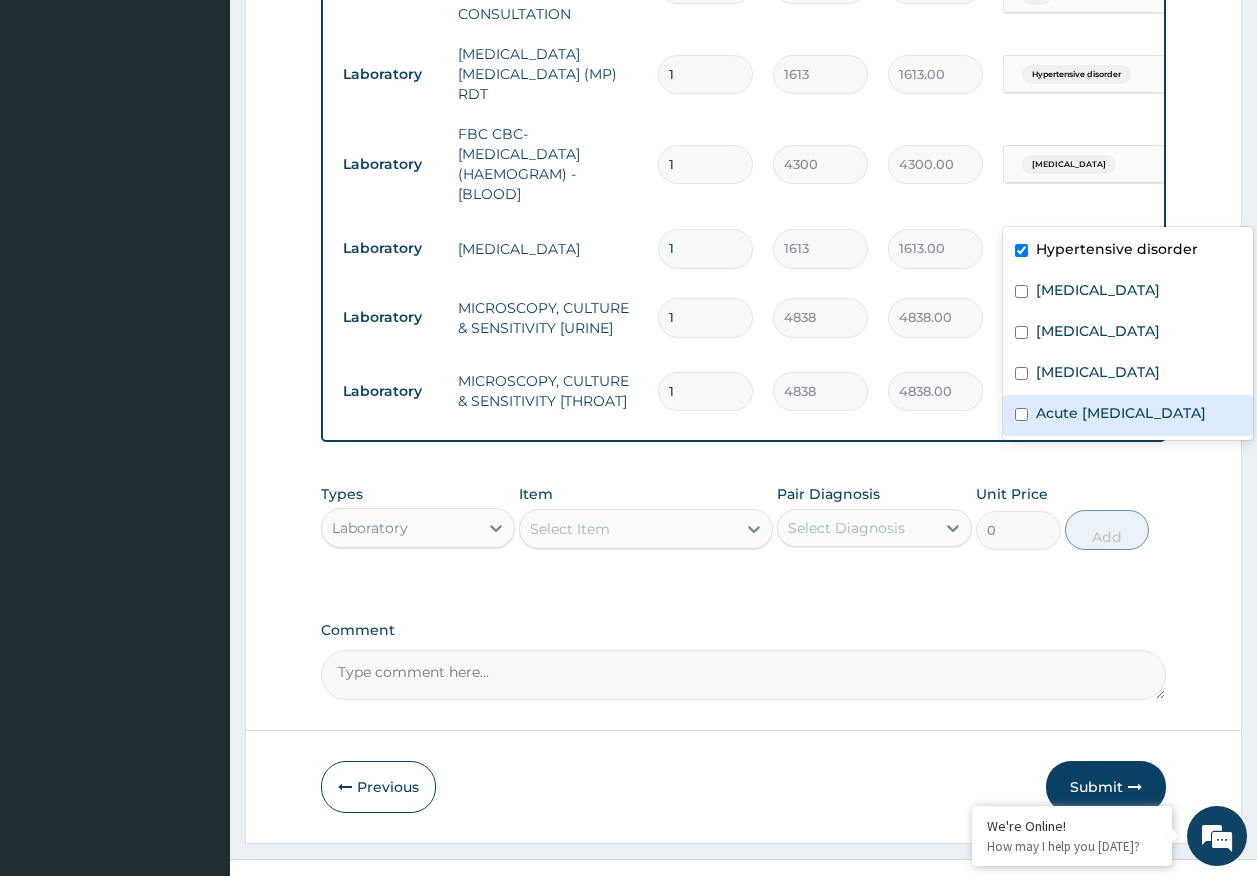drag, startPoint x: 1056, startPoint y: 420, endPoint x: 1066, endPoint y: 377, distance: 44.14748 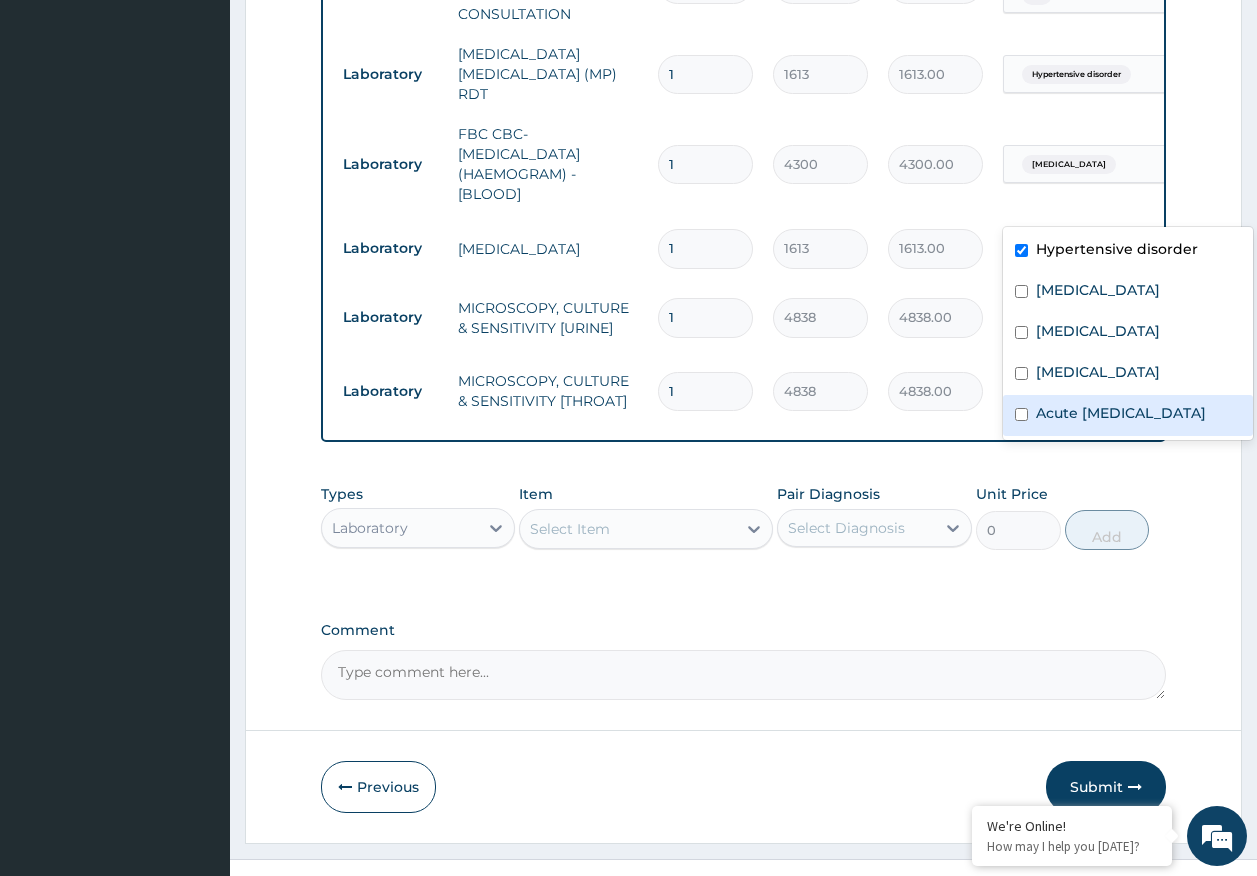 click on "Acute urinary tract infection" at bounding box center [1121, 413] 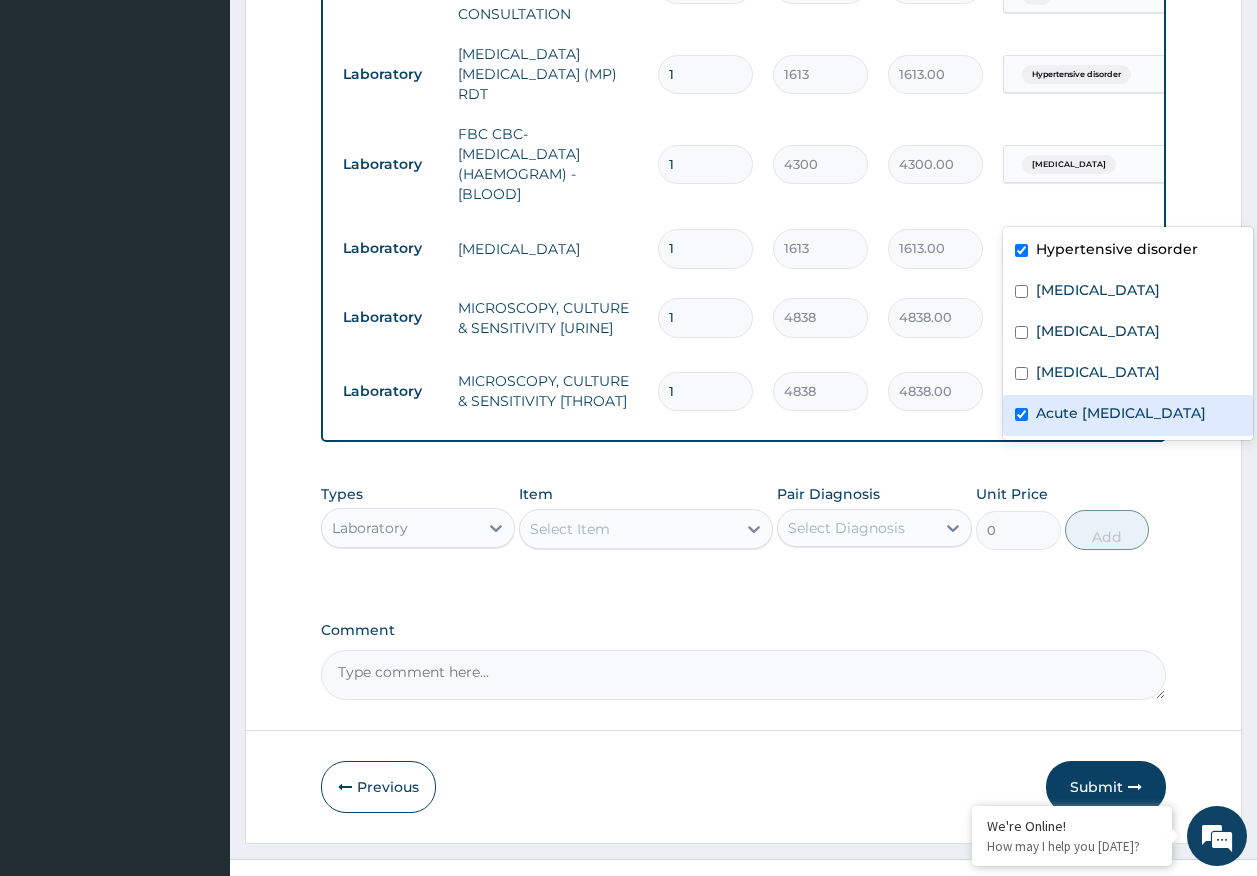 checkbox on "true" 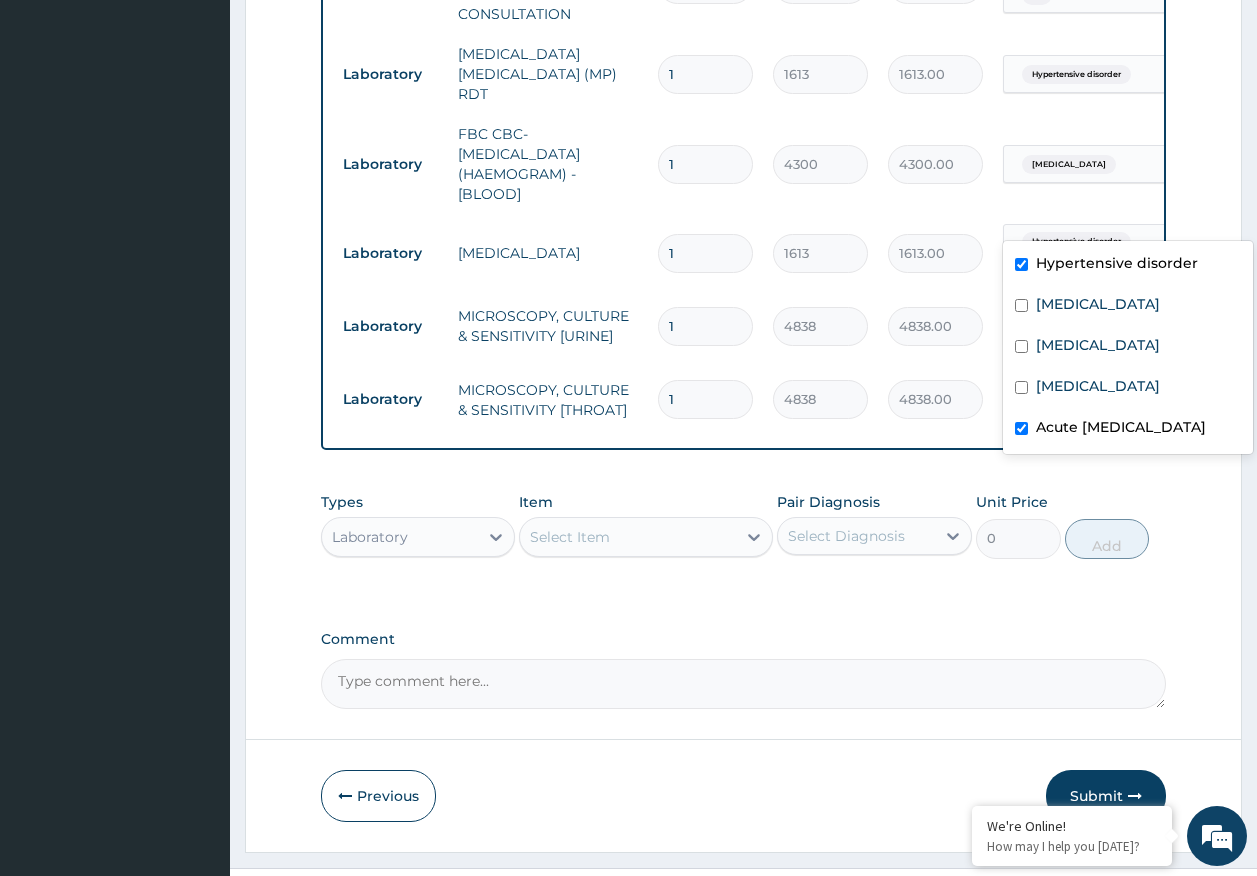 click on "4838.00" at bounding box center [935, 326] 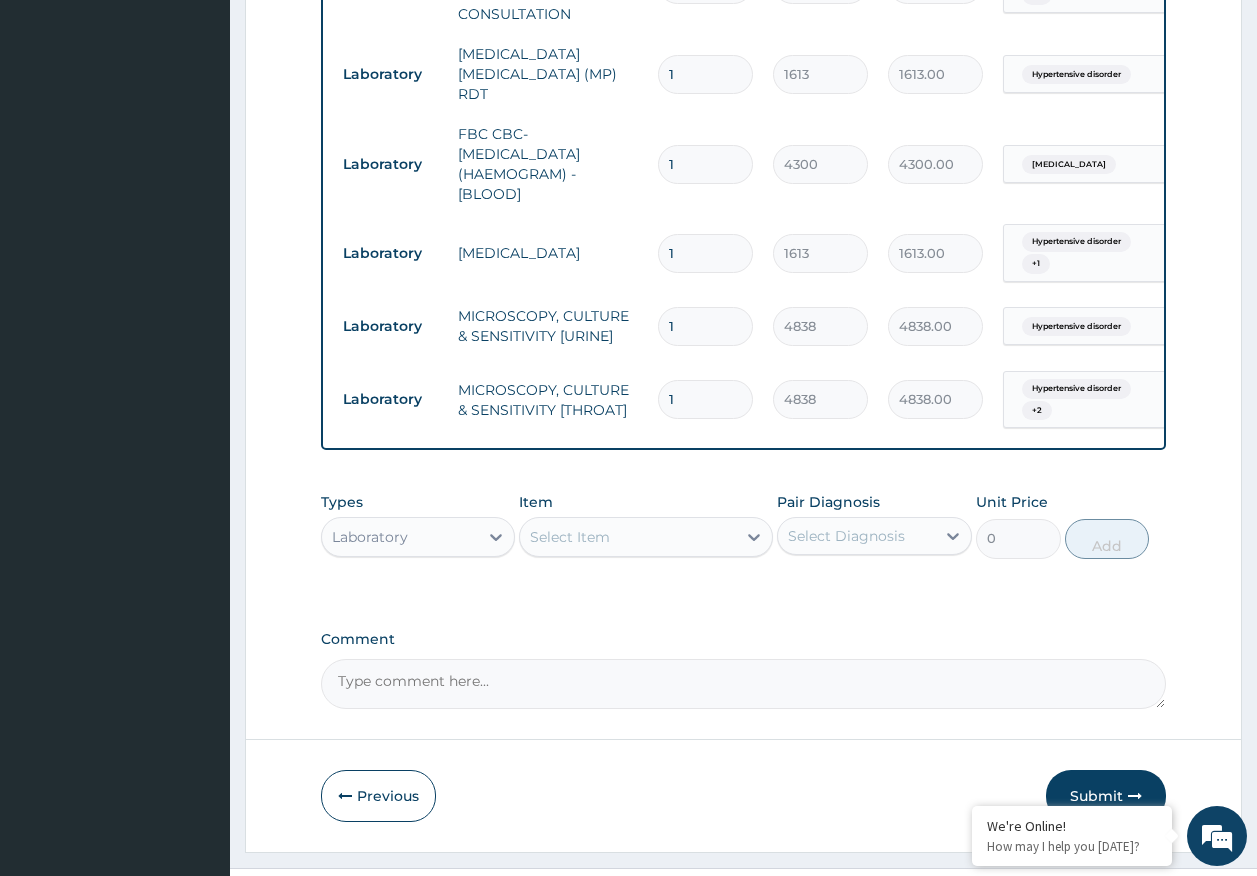 click on "Hypertensive disorder" at bounding box center [1076, 327] 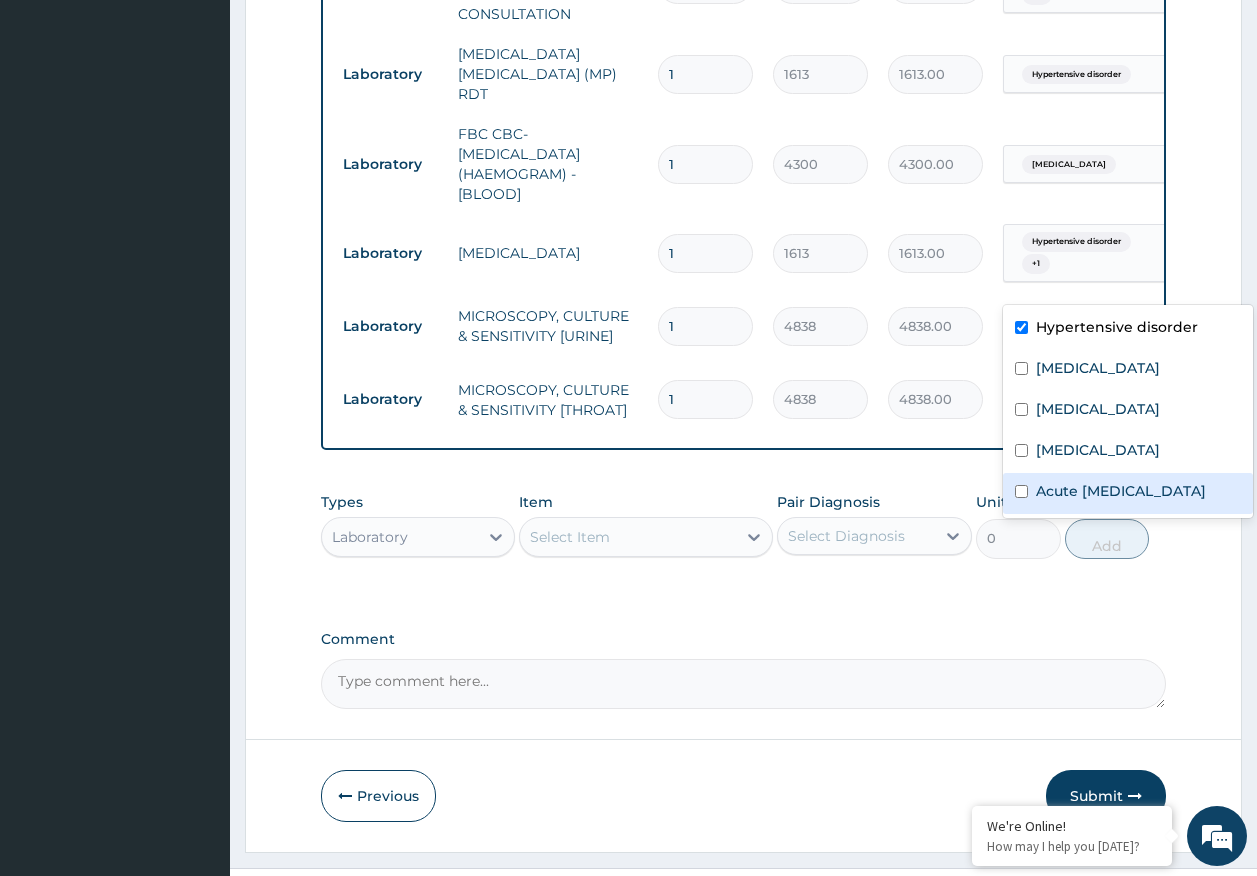 click on "Acute urinary tract infection" at bounding box center (1121, 491) 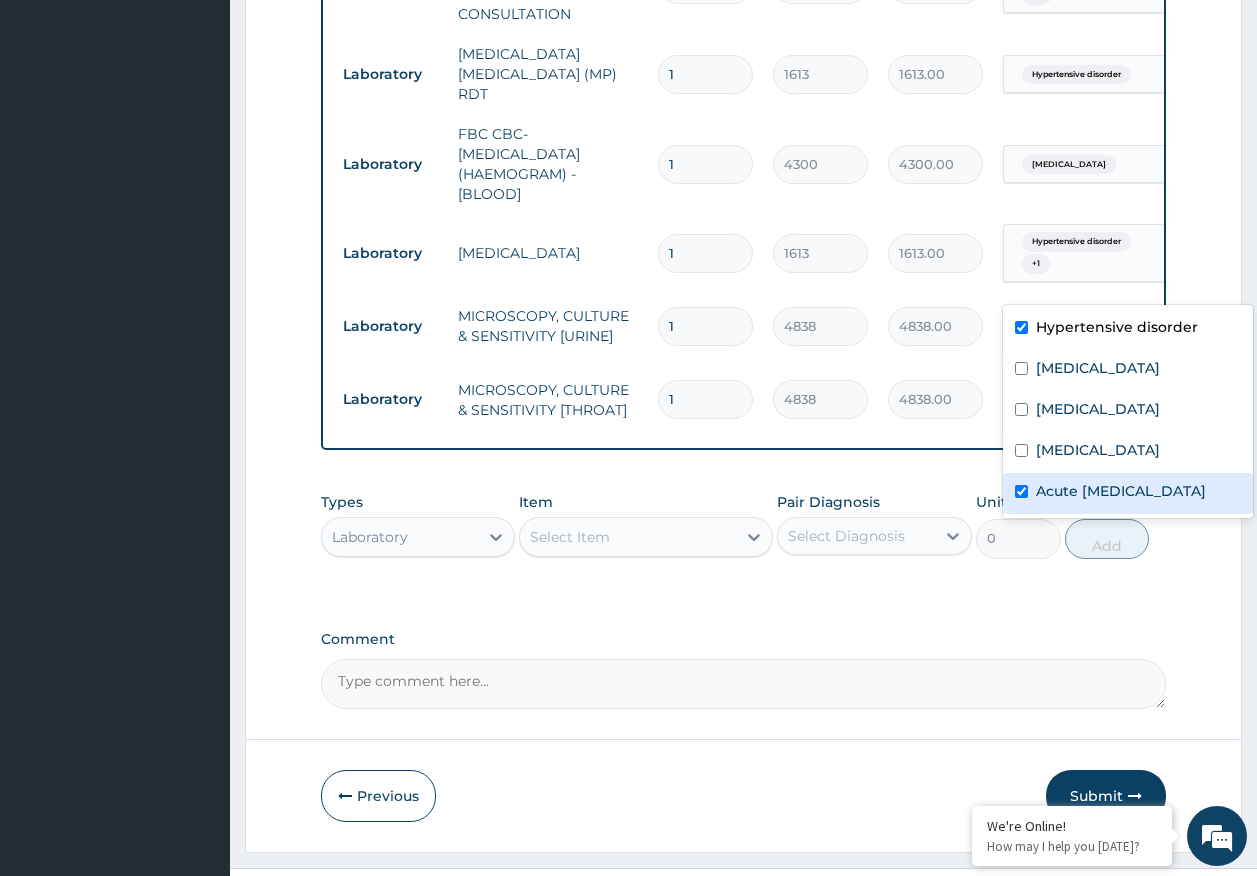 checkbox on "true" 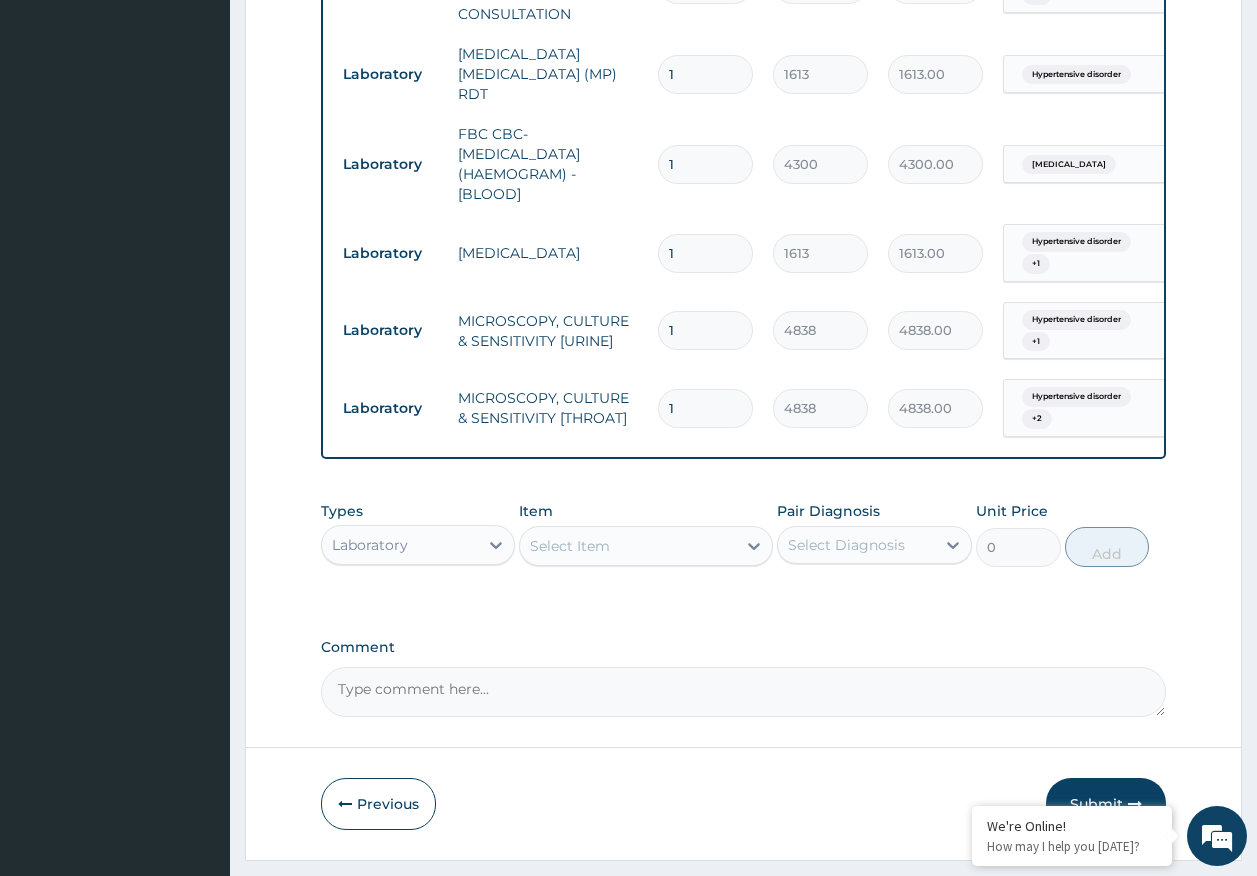 click on "+ 2" at bounding box center [1037, 419] 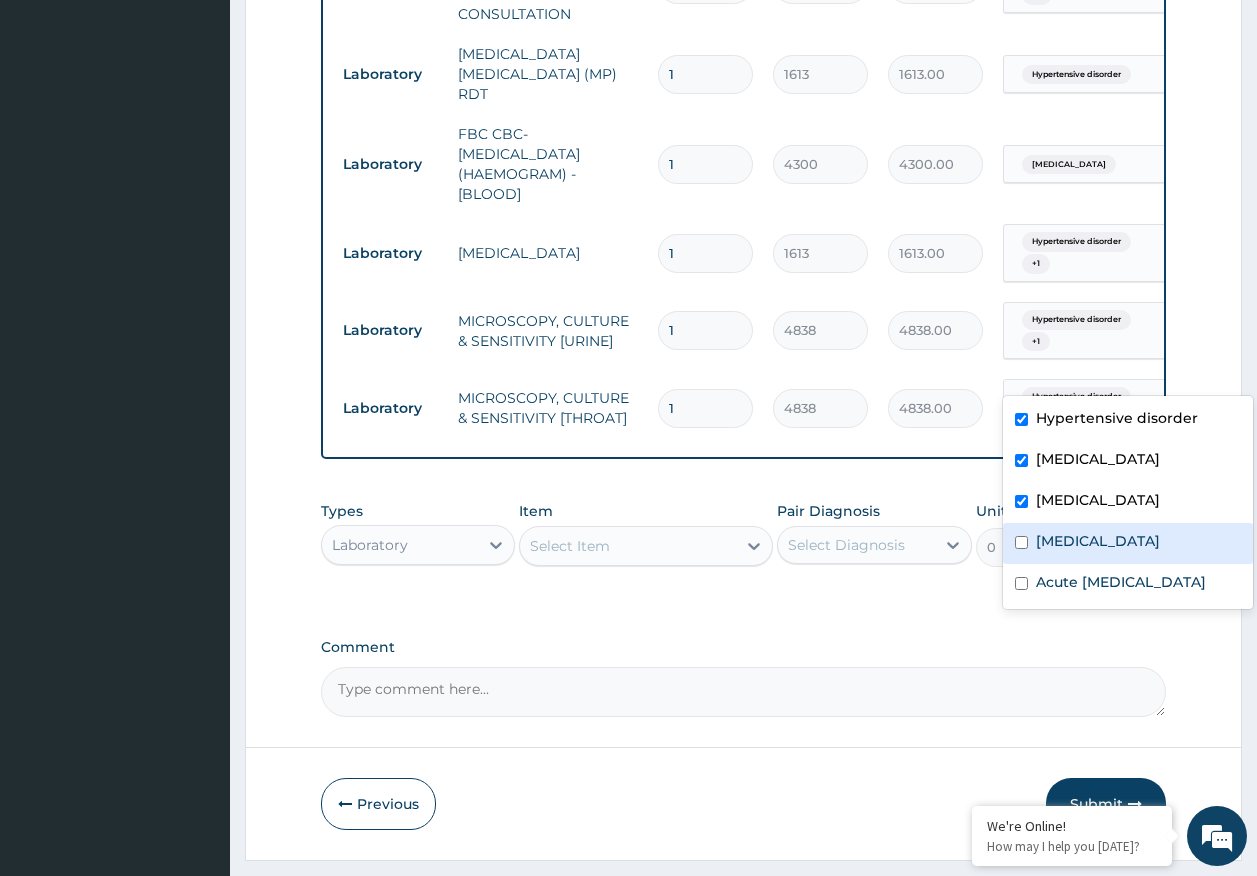 click on "Acute tonsillitis" at bounding box center [1098, 541] 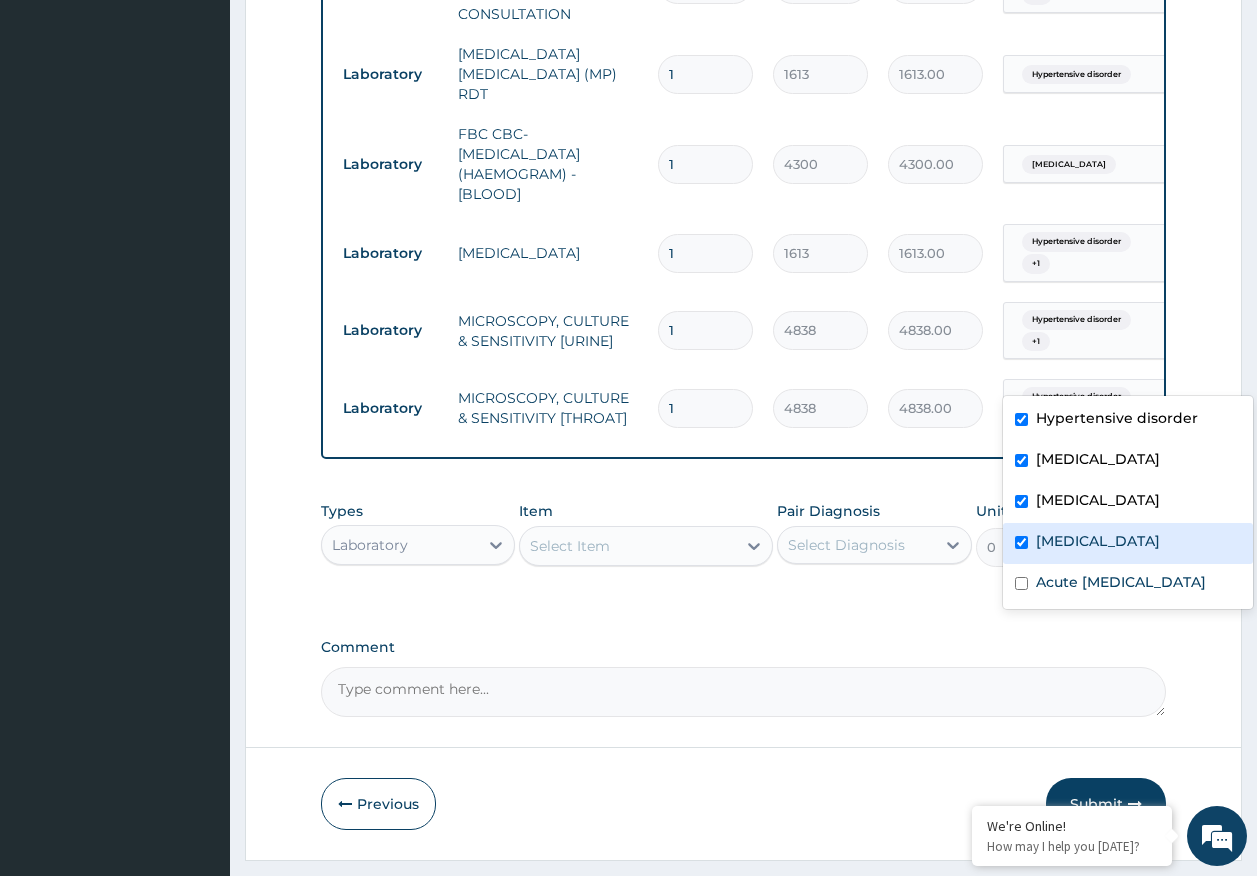 checkbox on "true" 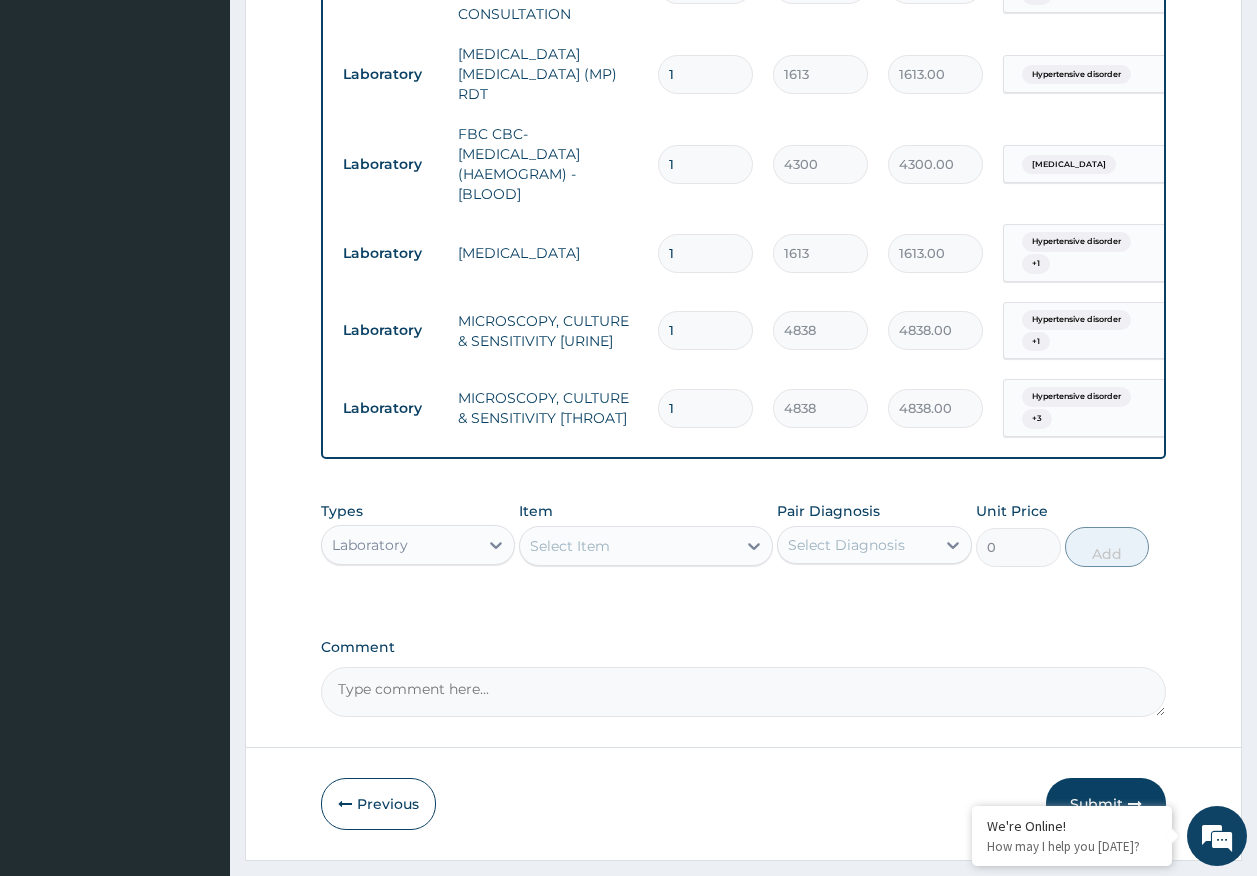 click on "PA Code / Prescription Code PA/359E64 Encounter Date 09-07-2025 Important Notice Please enter PA codes before entering items that are not attached to a PA code   All diagnoses entered must be linked to a claim item. Diagnosis & Claim Items that are visible but inactive cannot be edited because they were imported from an already approved PA code. Diagnosis Hypertensive disorder confirmed Malaria Query Sepsis Query Acute tonsillitis Query Acute urinary tract infection Query NB: All diagnosis must be linked to a claim item Claim Items Type Name Quantity Unit Price Total Price Pair Diagnosis Actions Drugs amlodipine 10mg teva 7 101 707.00 Hypertensive disorder Delete Procedures GENERAL PRACTITIONER CONSULTATION FIRST OUTPATIENT CONSULTATION 1 3548 3548.00 Hypertensive disorder  + 2 Delete Laboratory MALARIA PARASITE (MP) RDT 1 1613 1613.00 Hypertensive disorder Delete Laboratory FBC CBC-COMPLETE BLOOD COUNT (HAEMOGRAM) - [BLOOD] 1 4300 4300.00 Sepsis Delete Laboratory URINALYSIS 1 1613 1613.00  + 1 Delete 1 4838" at bounding box center (744, -31) 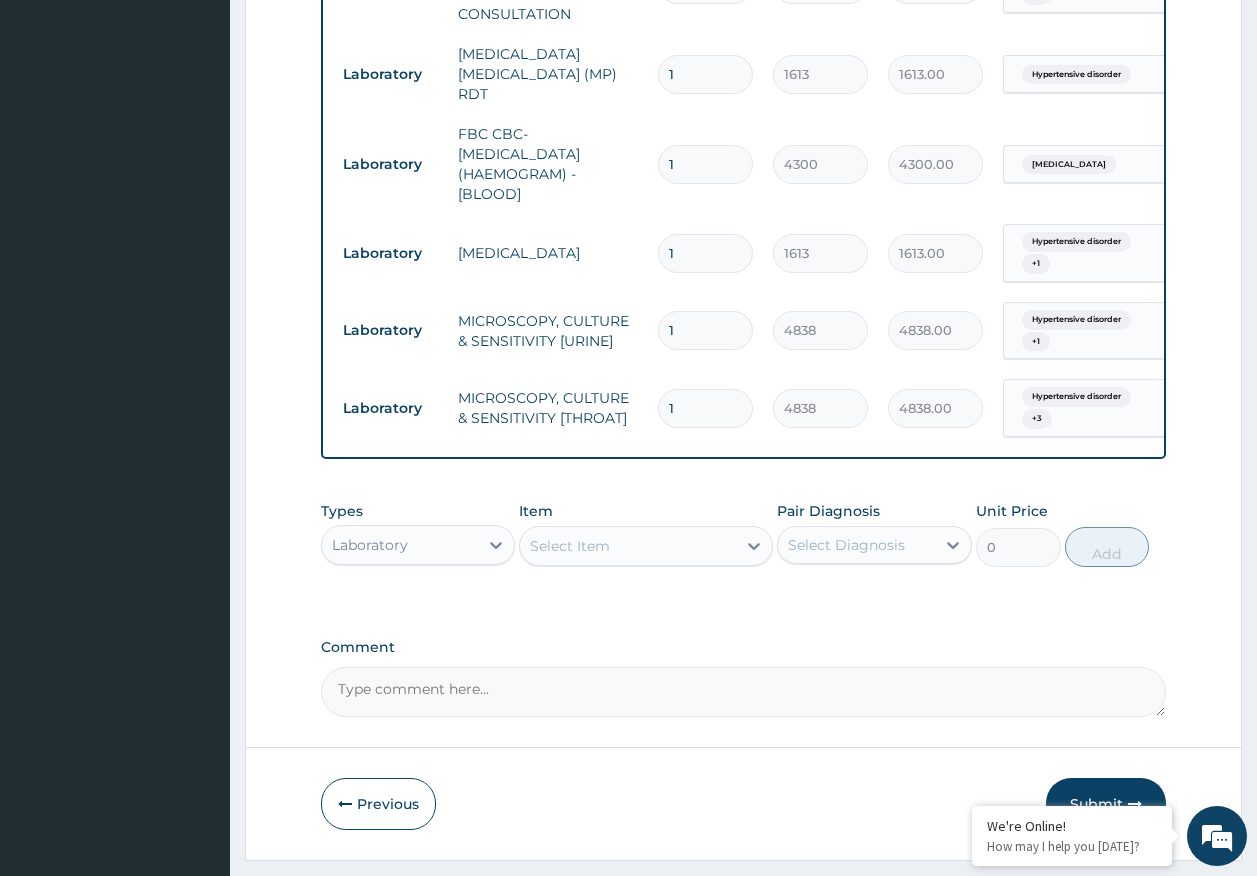 click on "Laboratory" at bounding box center (400, 545) 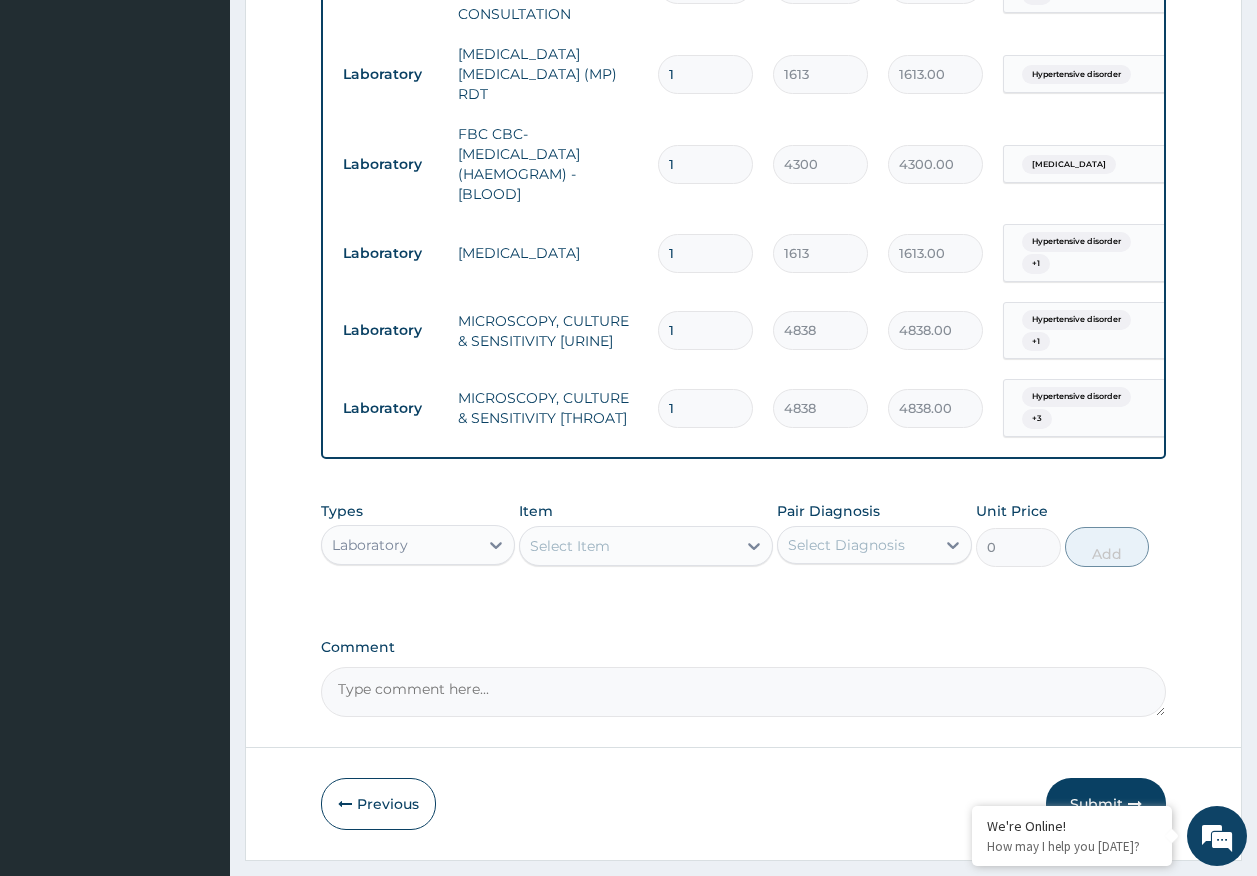 click on "Comment" at bounding box center [744, 647] 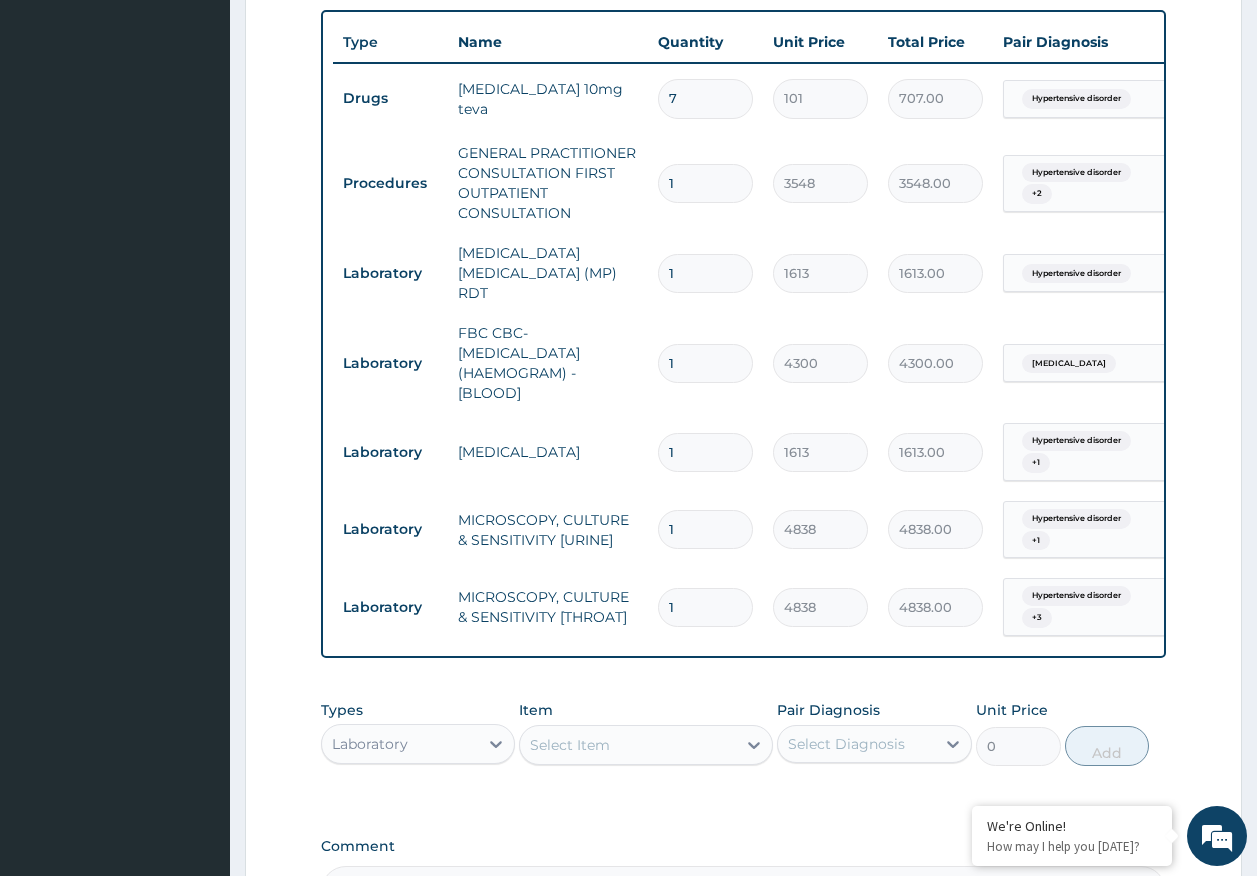 scroll, scrollTop: 770, scrollLeft: 0, axis: vertical 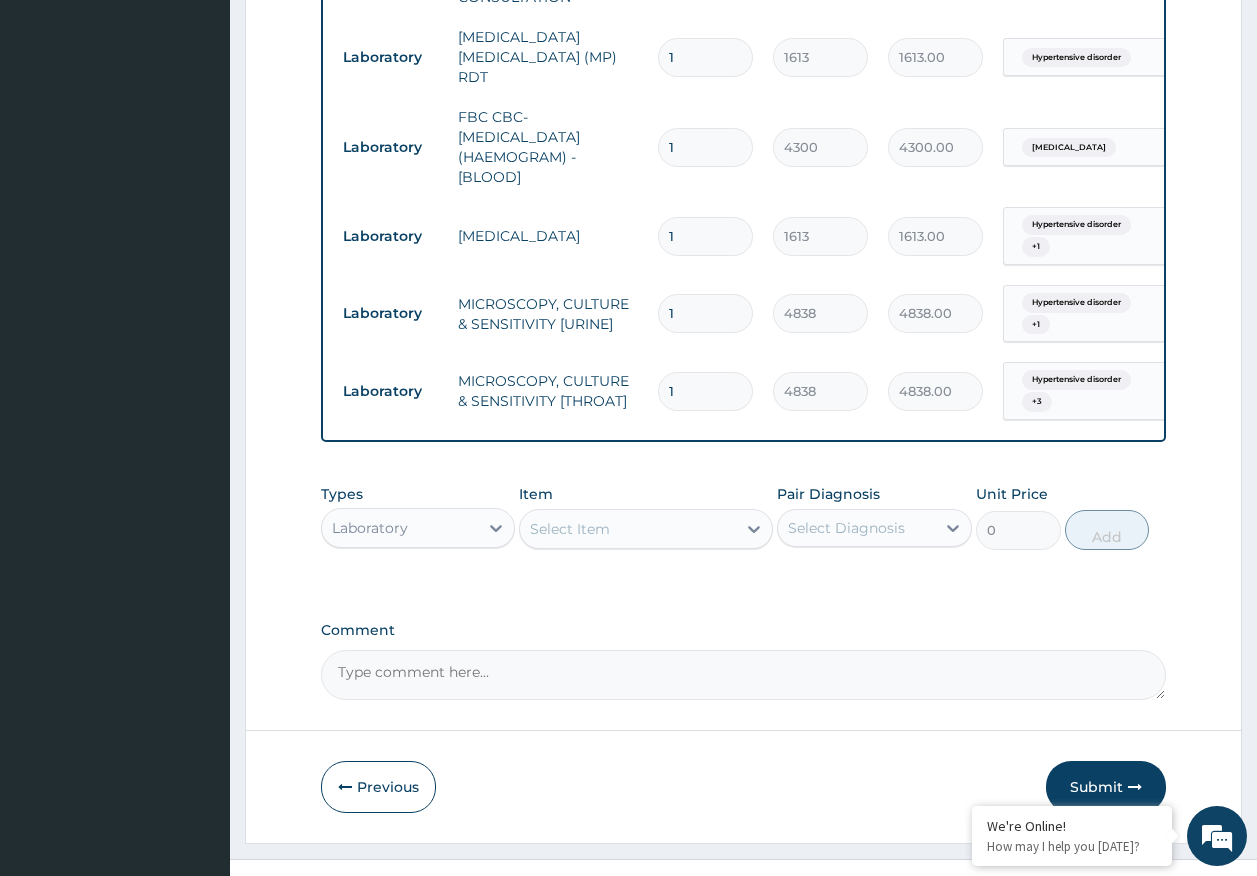 click on "Laboratory" at bounding box center [370, 528] 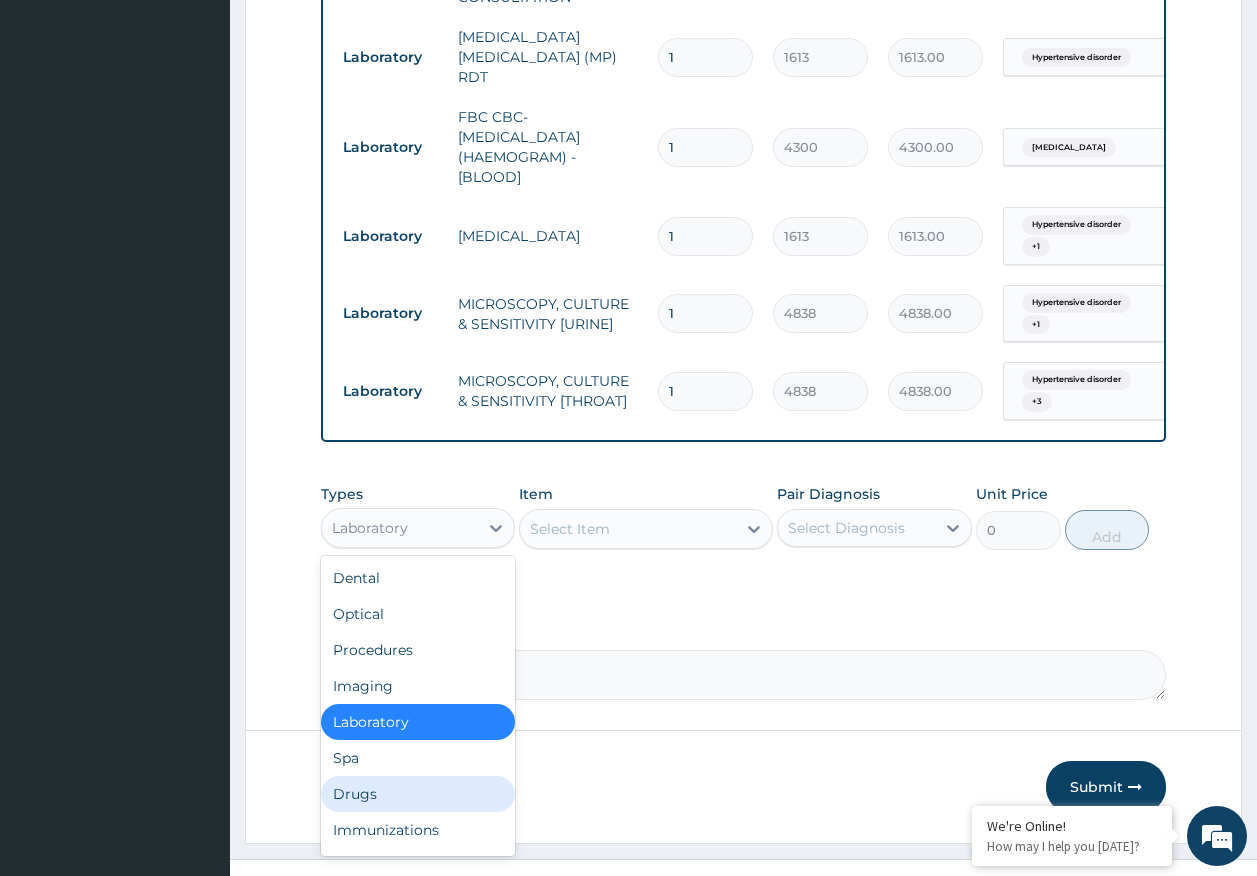 drag, startPoint x: 378, startPoint y: 766, endPoint x: 425, endPoint y: 709, distance: 73.87828 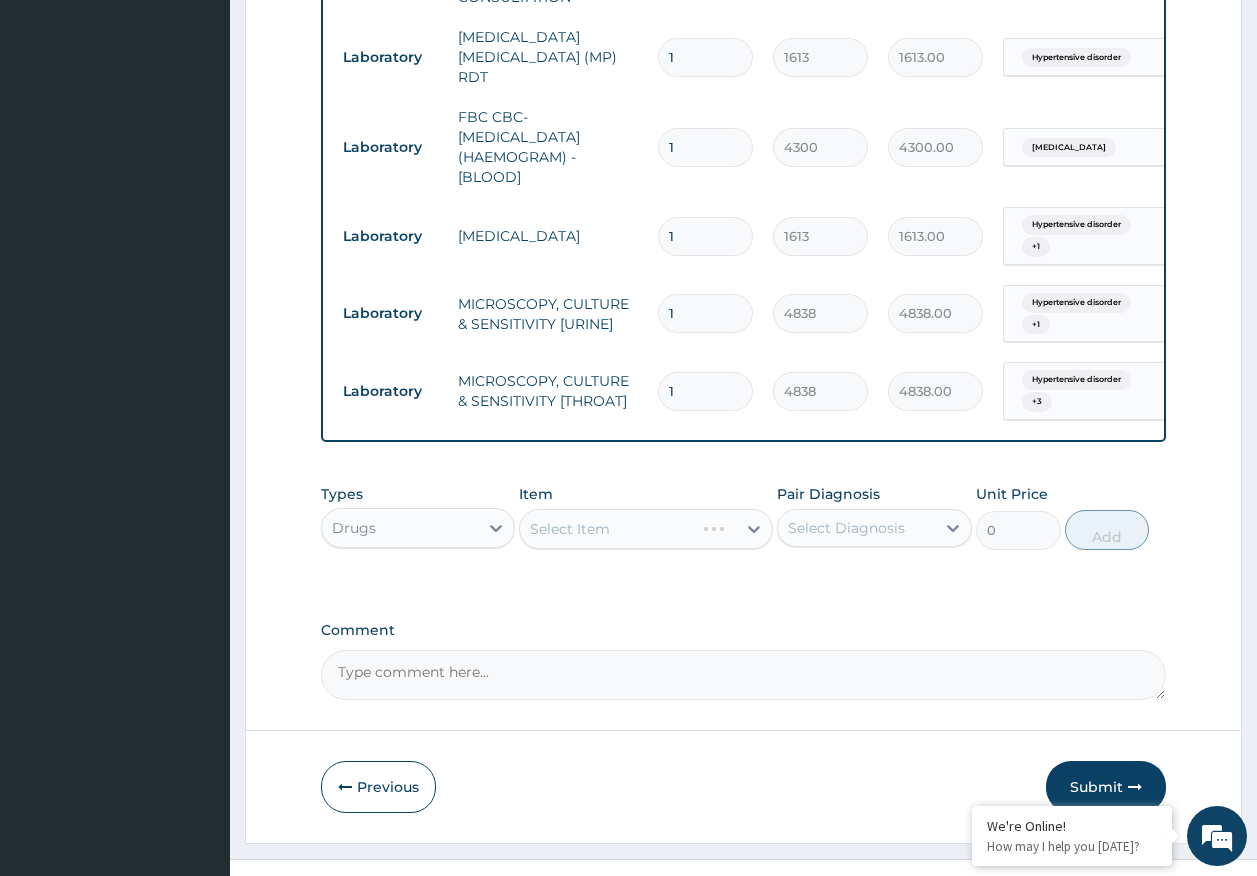 click on "Select Diagnosis" at bounding box center (846, 528) 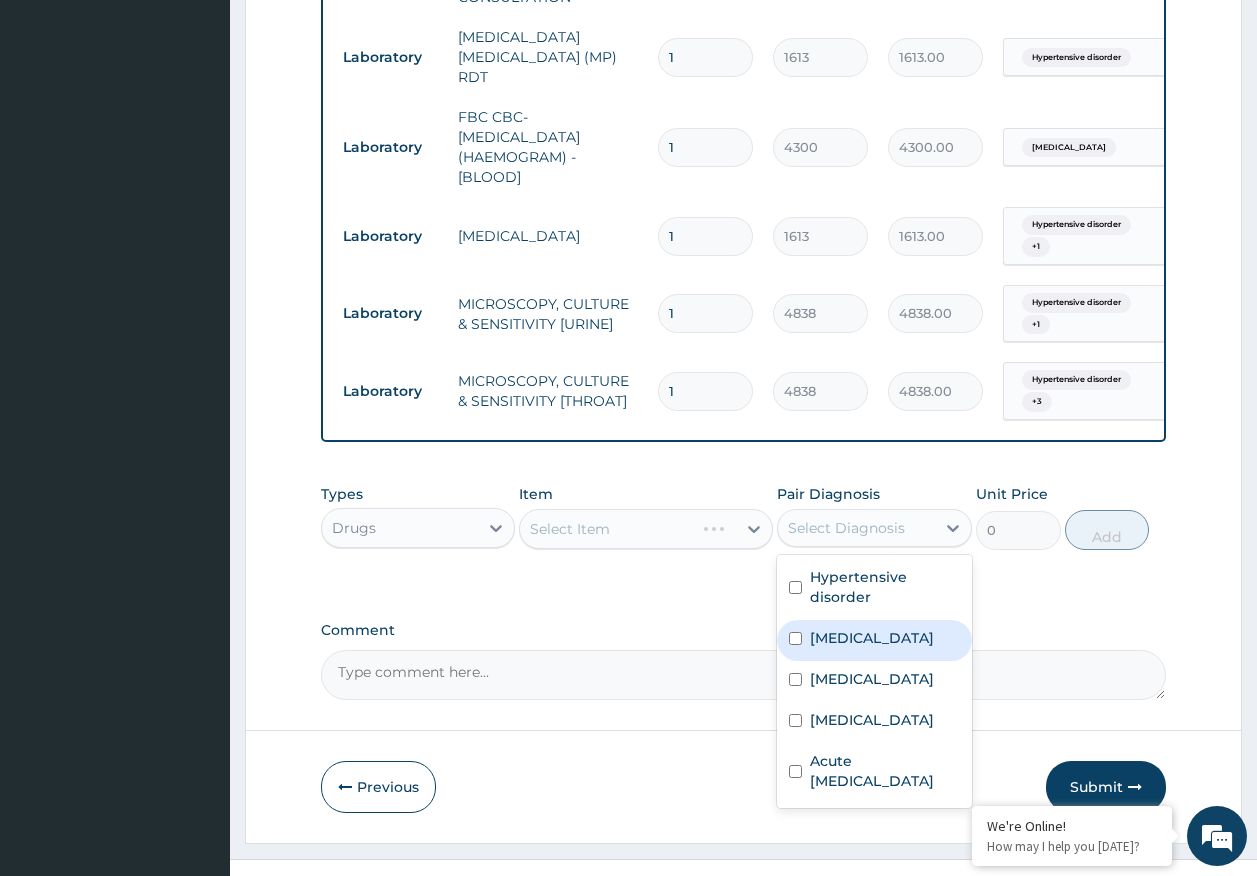 click on "Malaria" at bounding box center (872, 638) 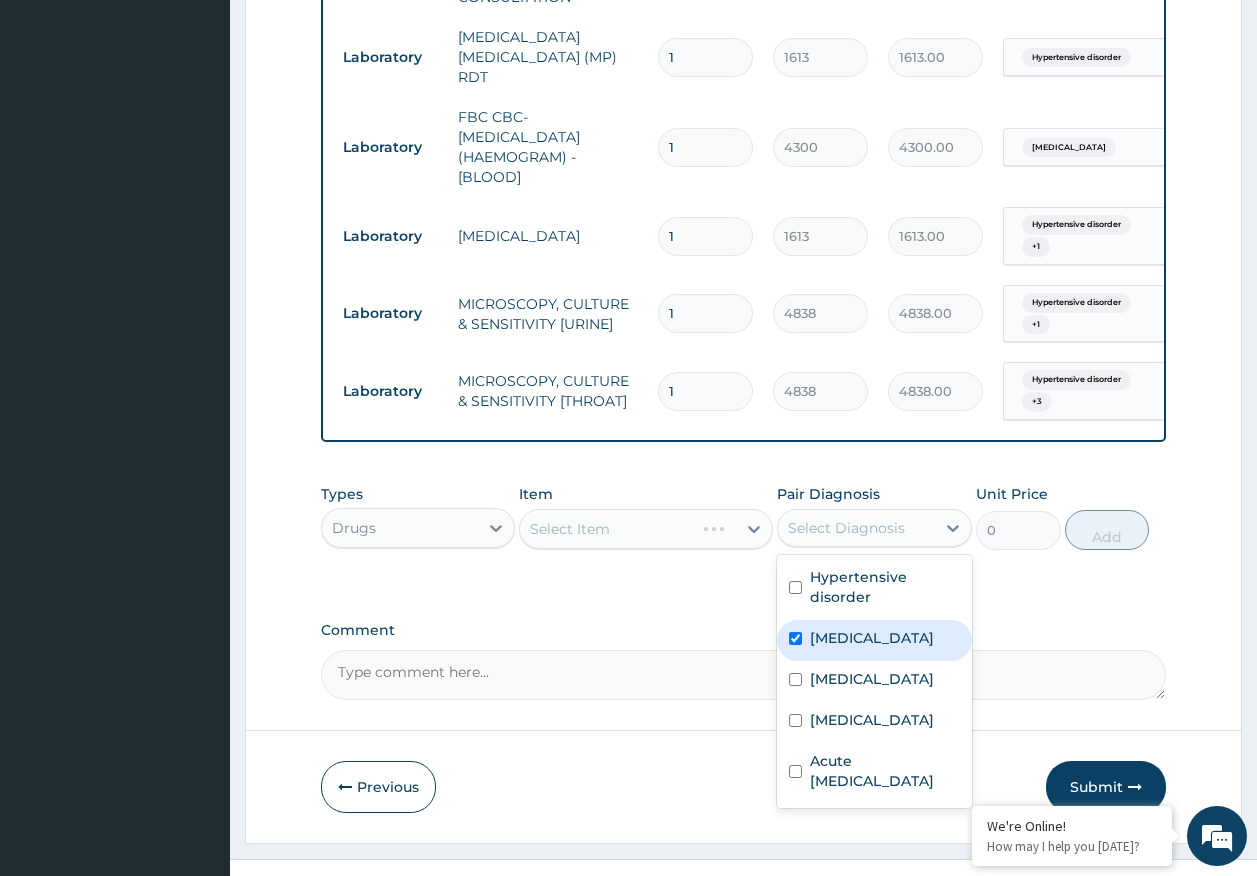 checkbox on "true" 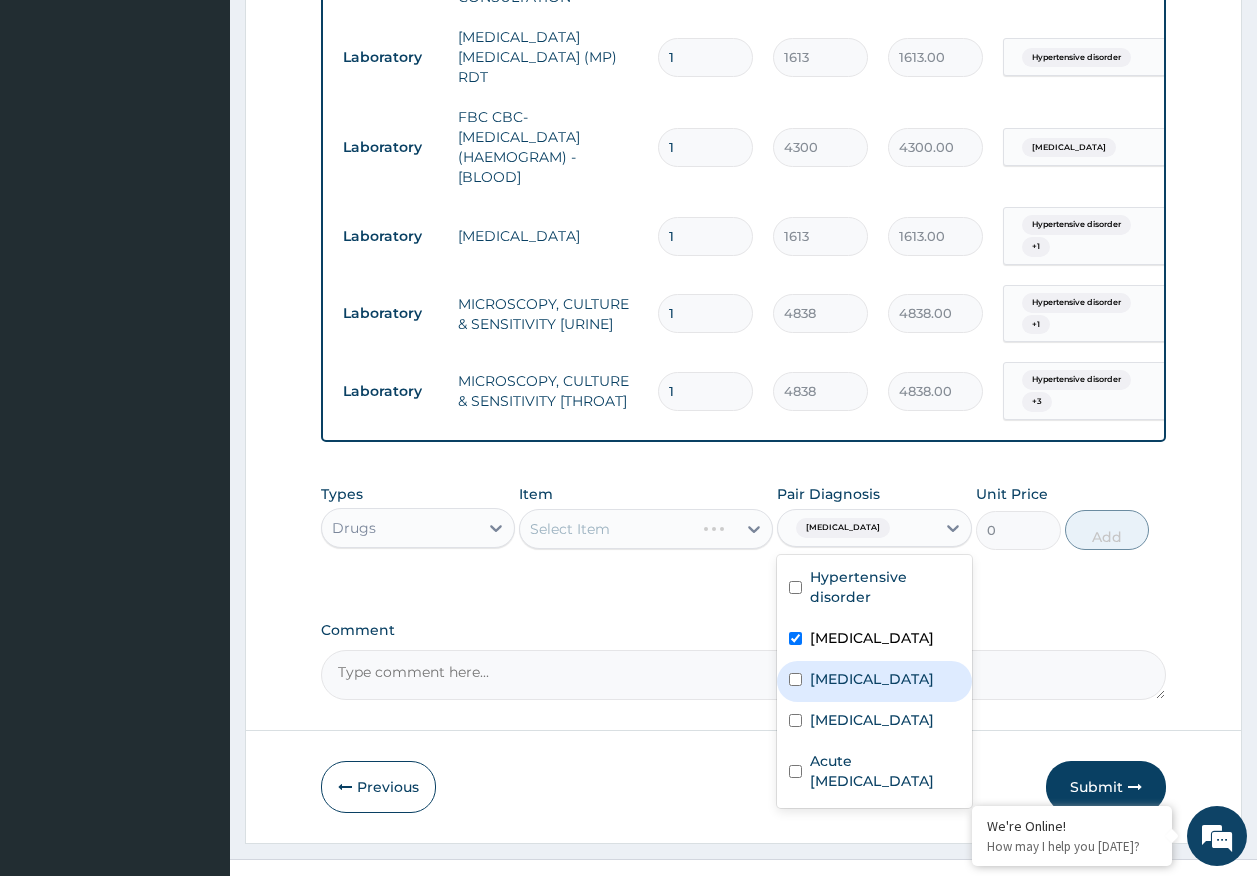 click on "Sepsis" at bounding box center (872, 679) 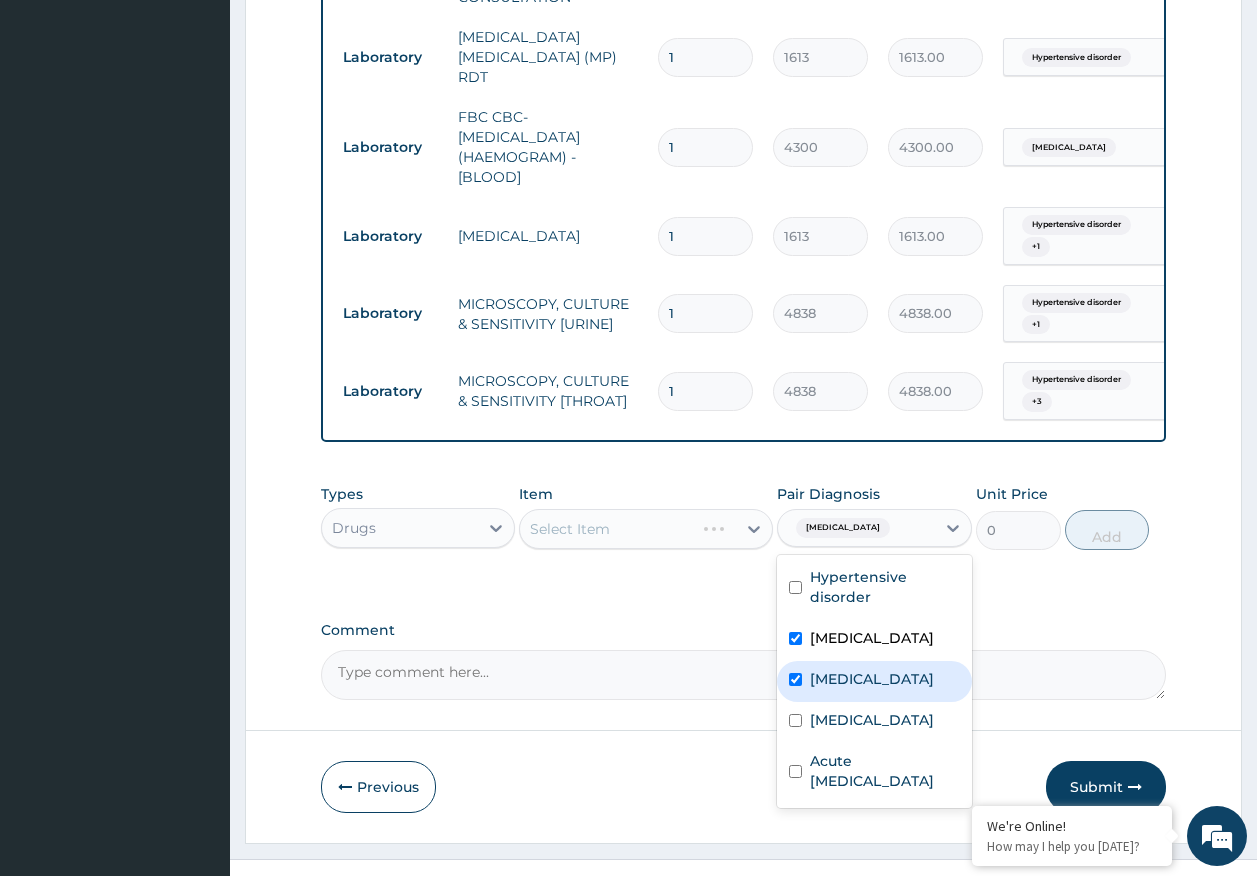 checkbox on "true" 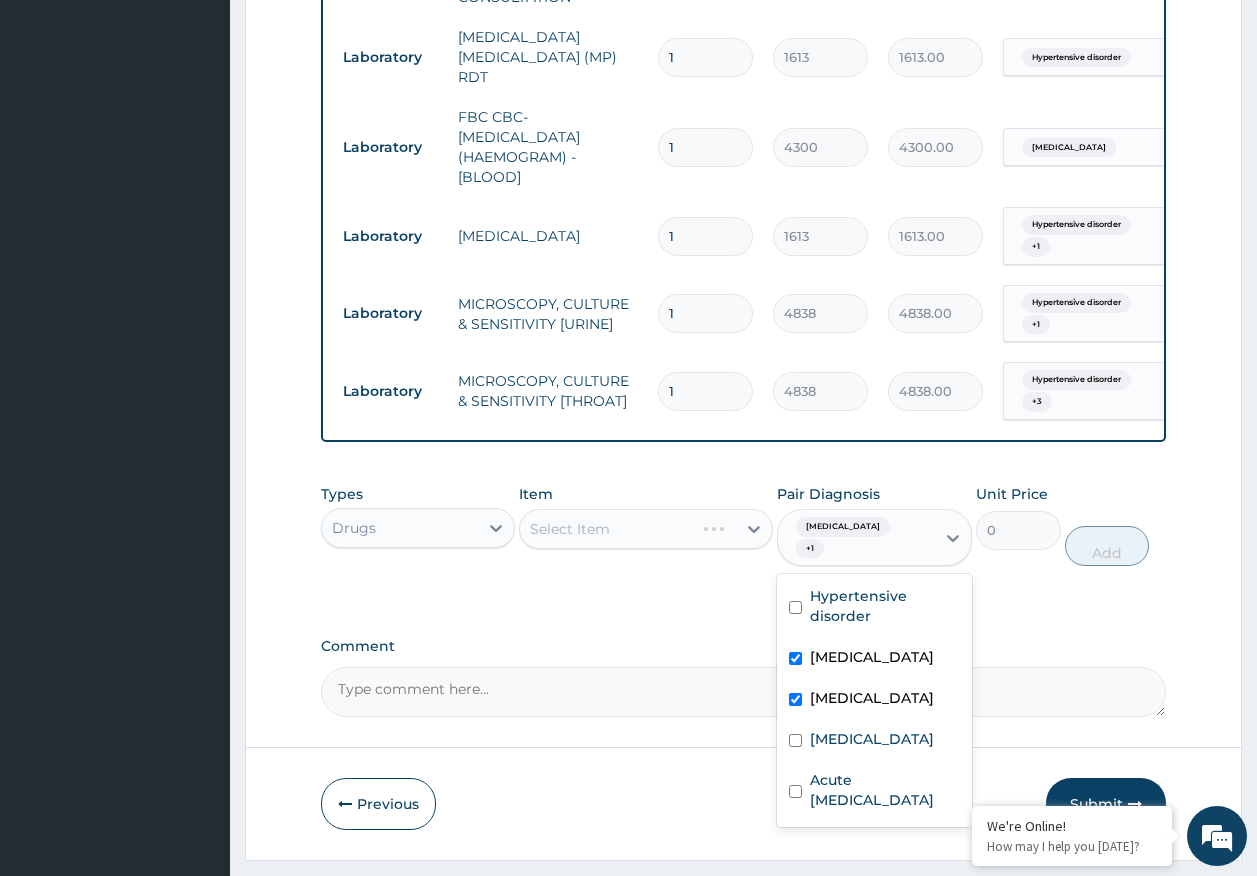 click on "Select Item" at bounding box center [646, 529] 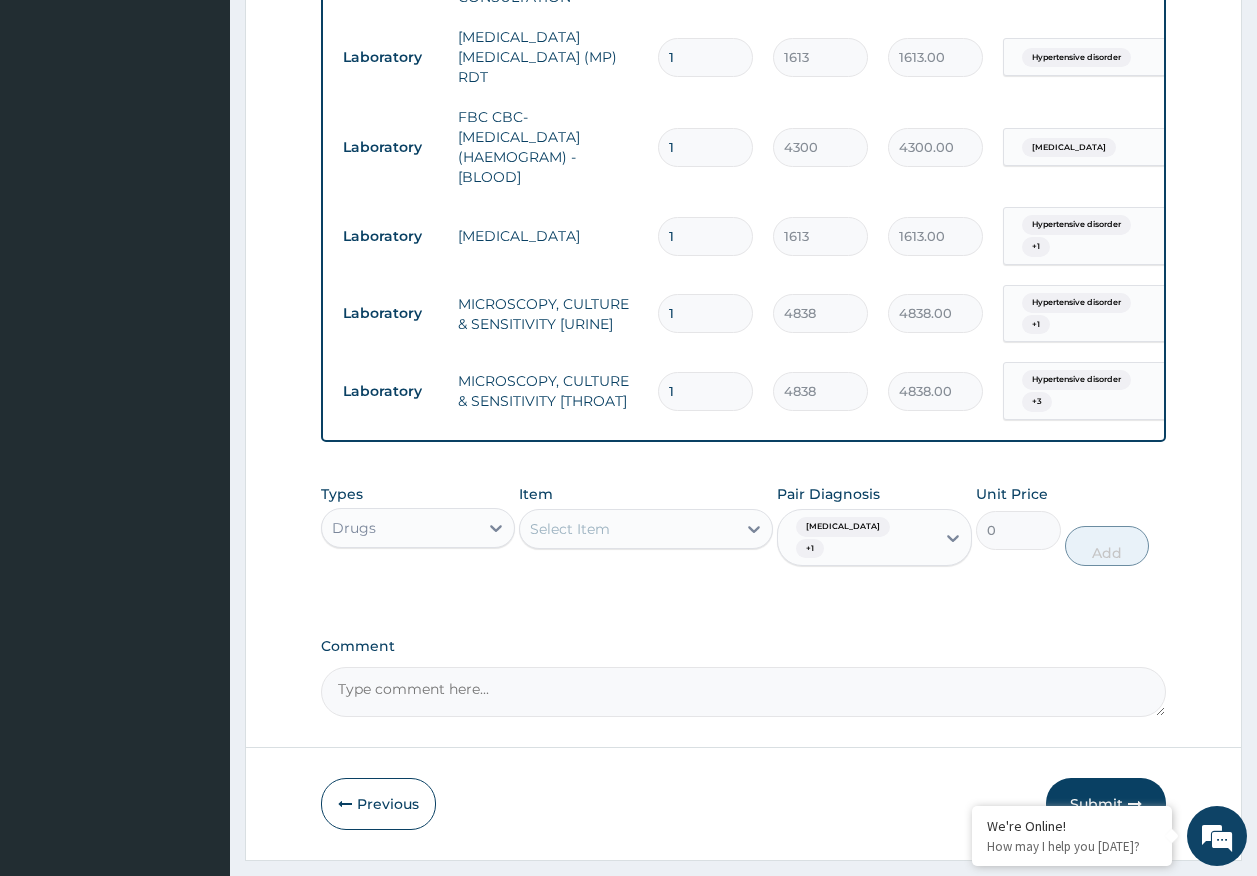 click on "Select Item" at bounding box center (628, 529) 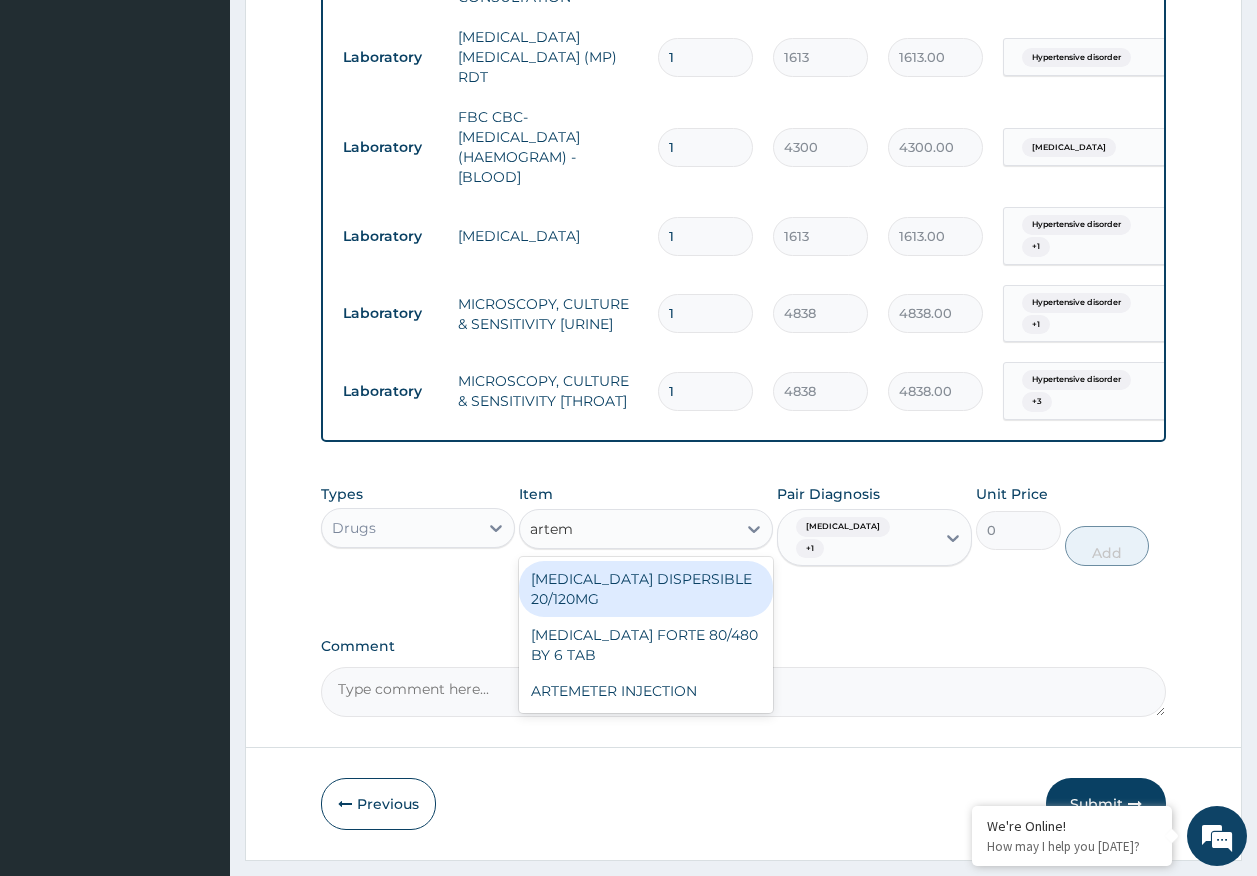 type on "arteme" 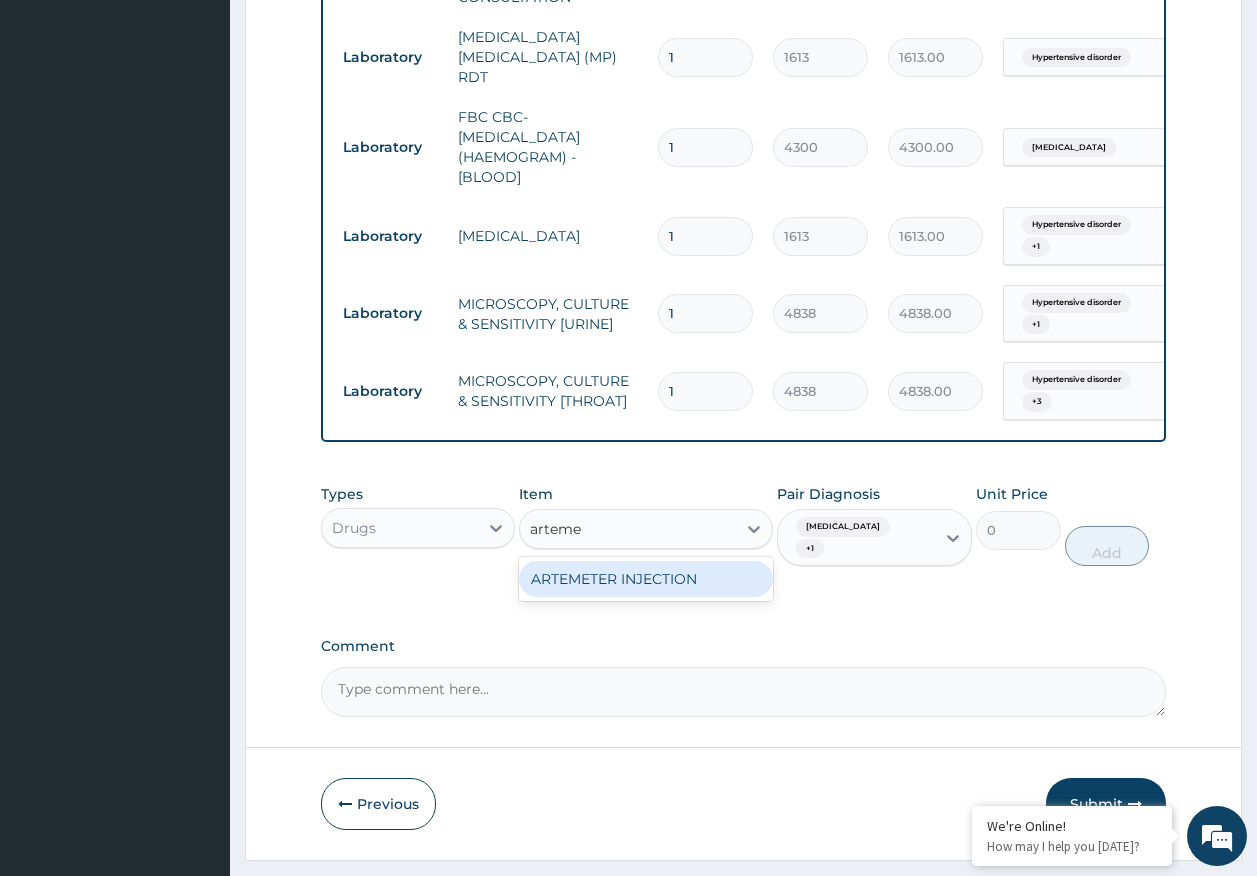 click on "ARTEMETER INJECTION" at bounding box center [646, 579] 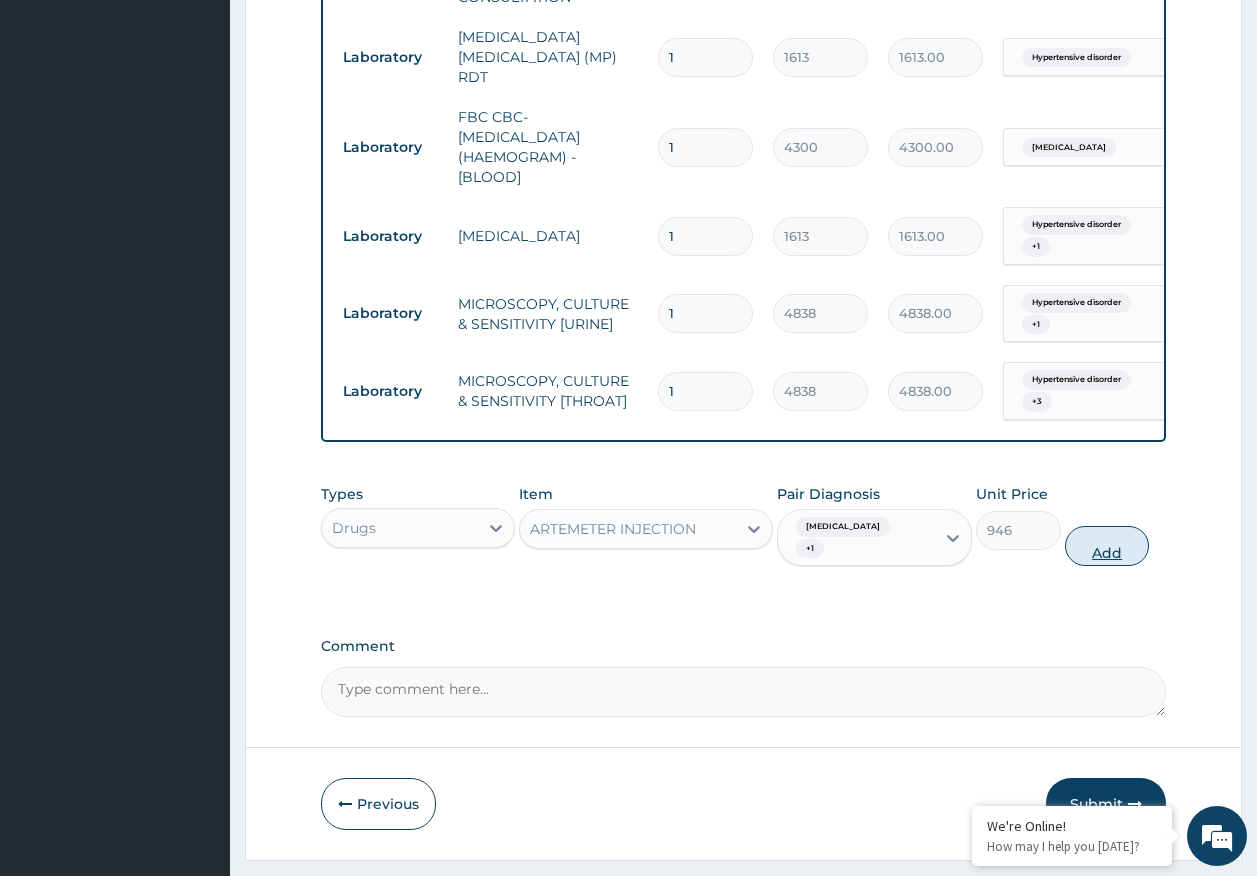 click on "Add" at bounding box center (1107, 546) 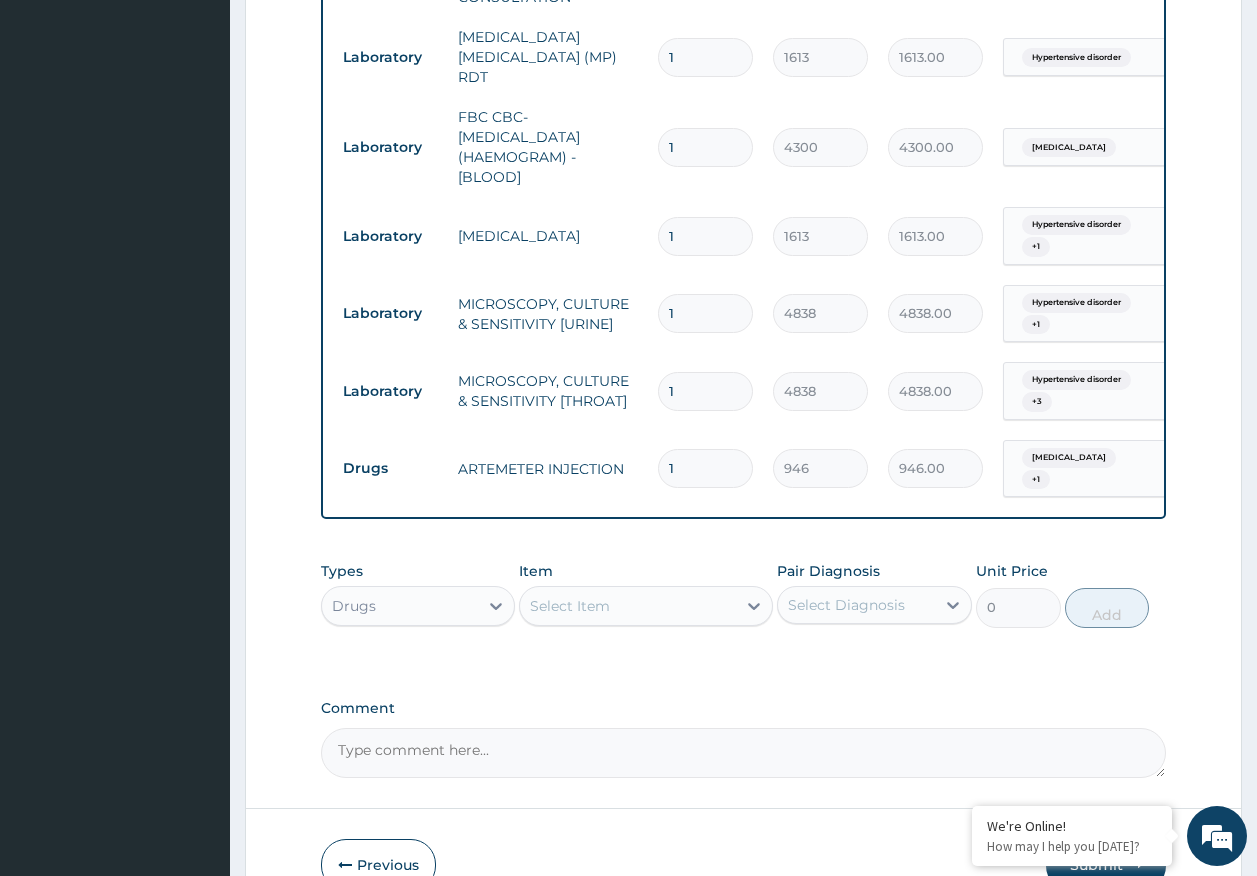 click on "Select Item" at bounding box center [628, 606] 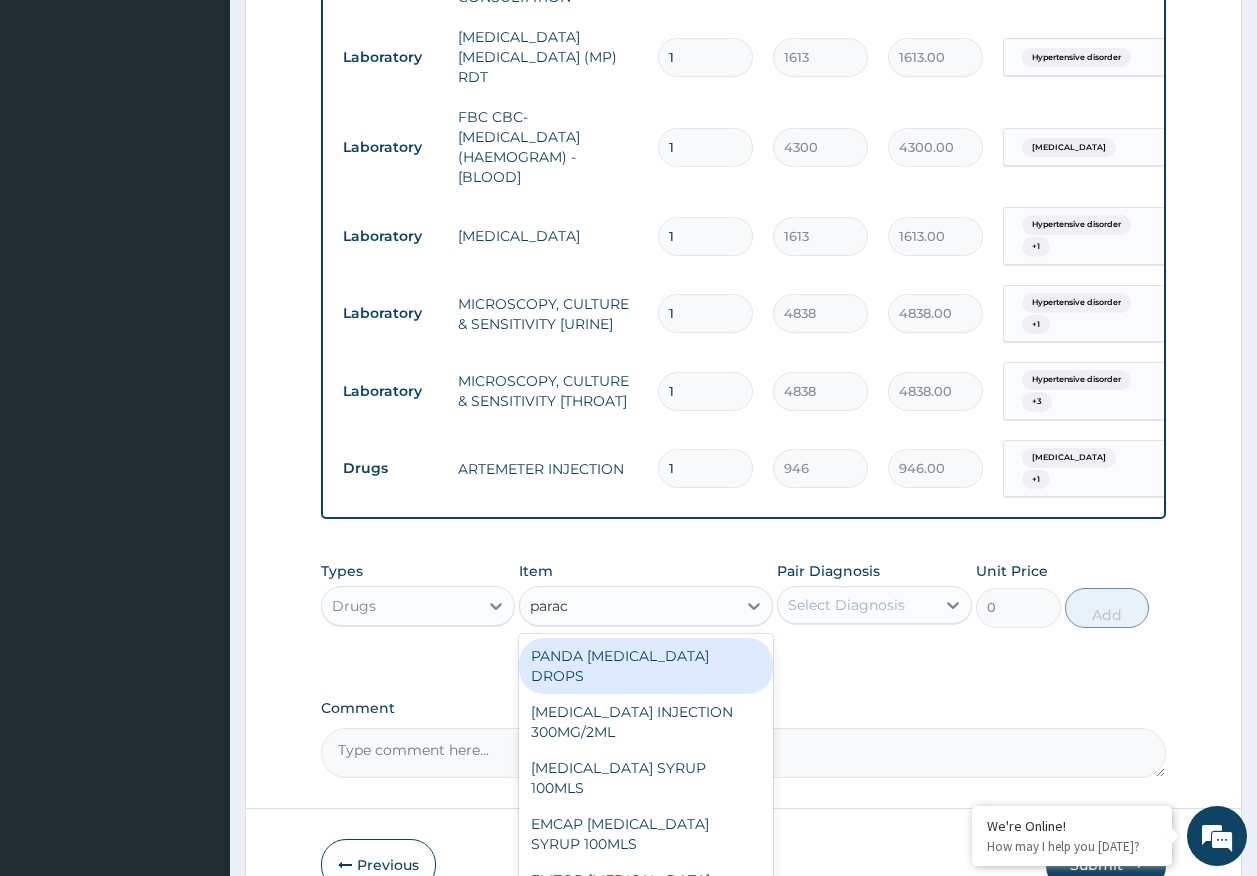 type on "parace" 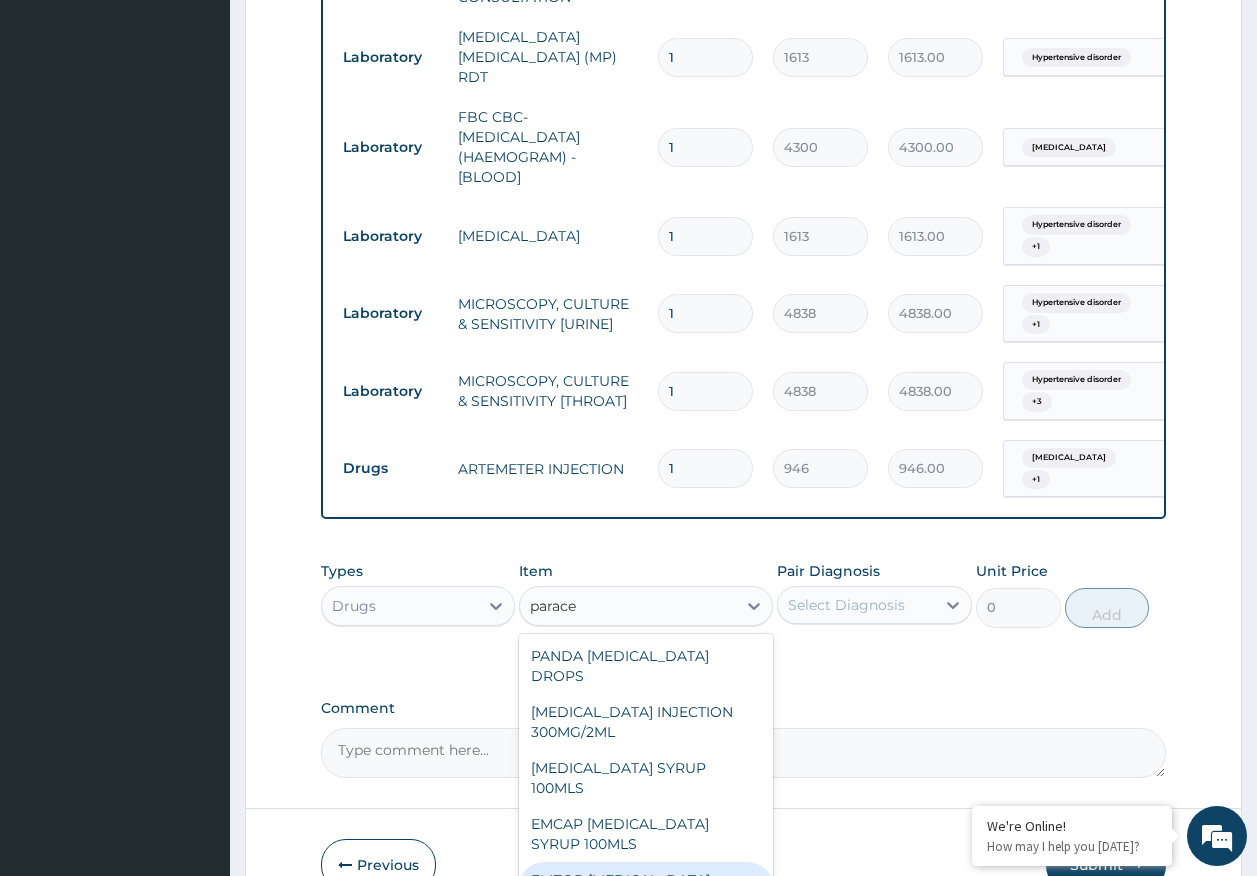 drag, startPoint x: 712, startPoint y: 806, endPoint x: 825, endPoint y: 698, distance: 156.3106 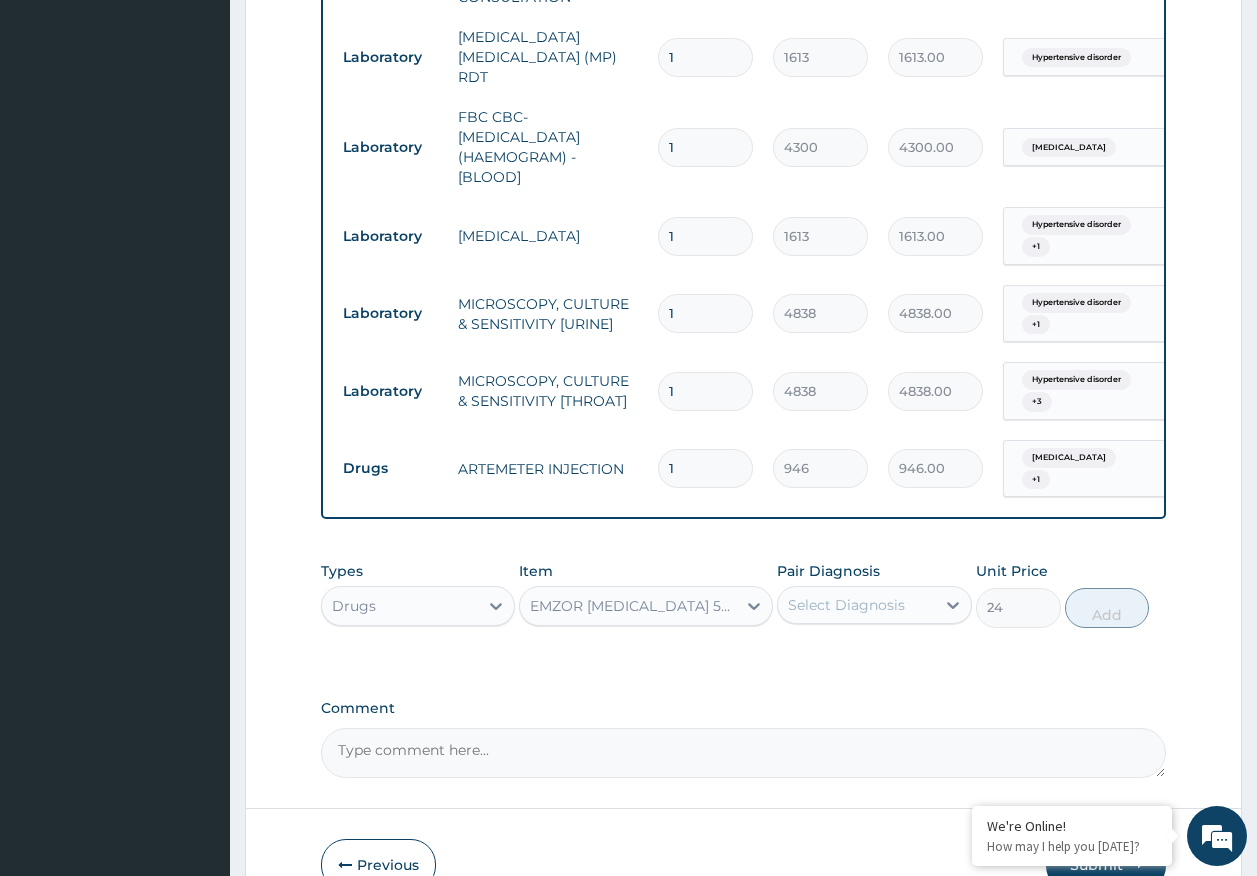 drag, startPoint x: 879, startPoint y: 570, endPoint x: 874, endPoint y: 580, distance: 11.18034 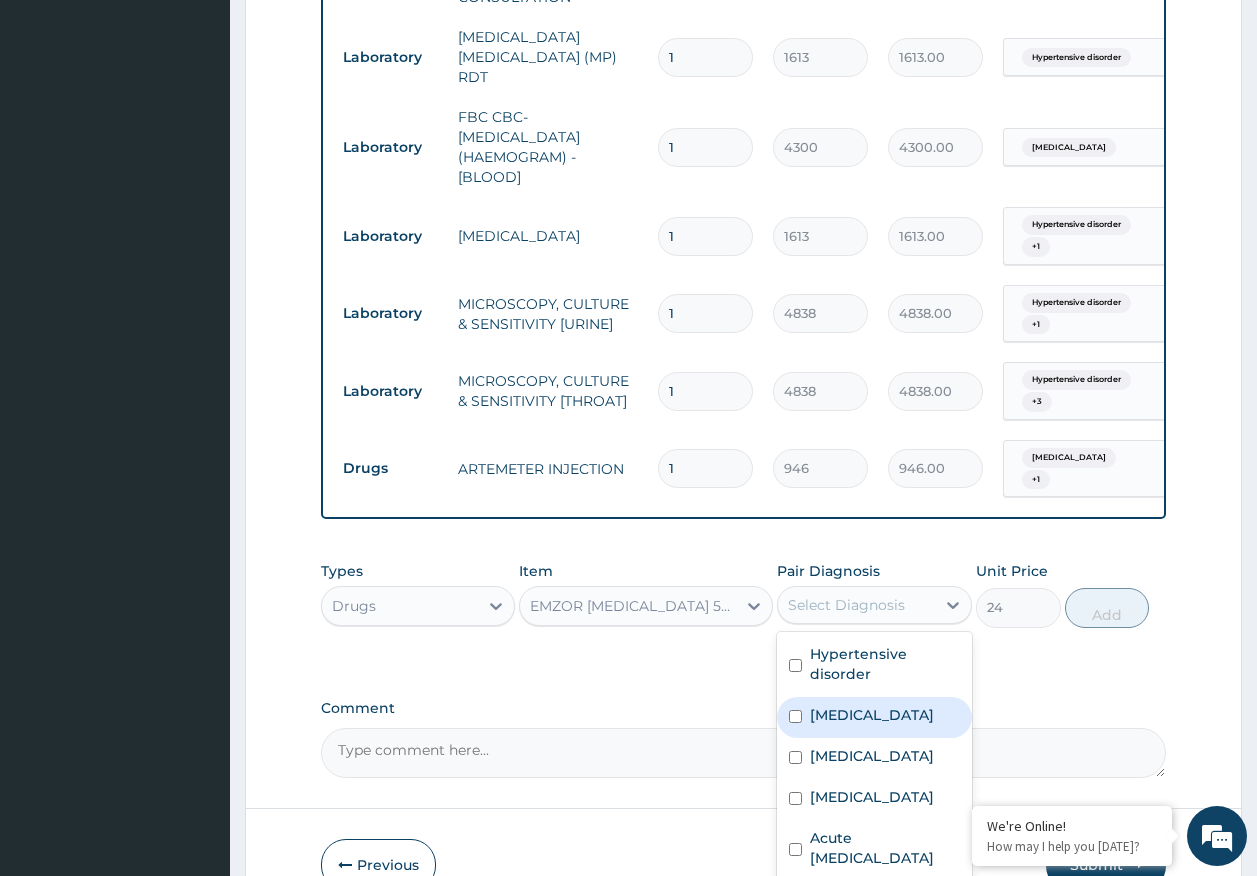 drag, startPoint x: 840, startPoint y: 684, endPoint x: 840, endPoint y: 724, distance: 40 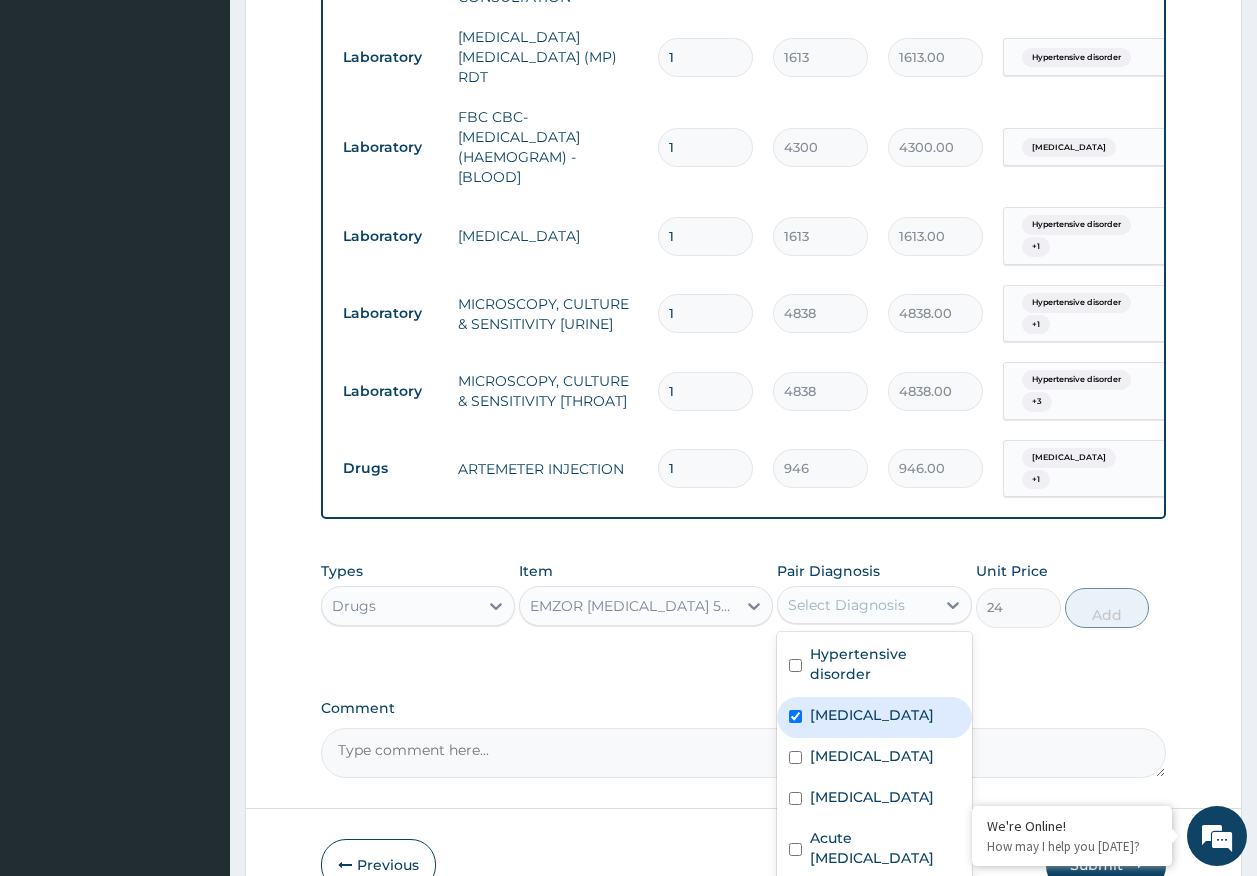 checkbox on "true" 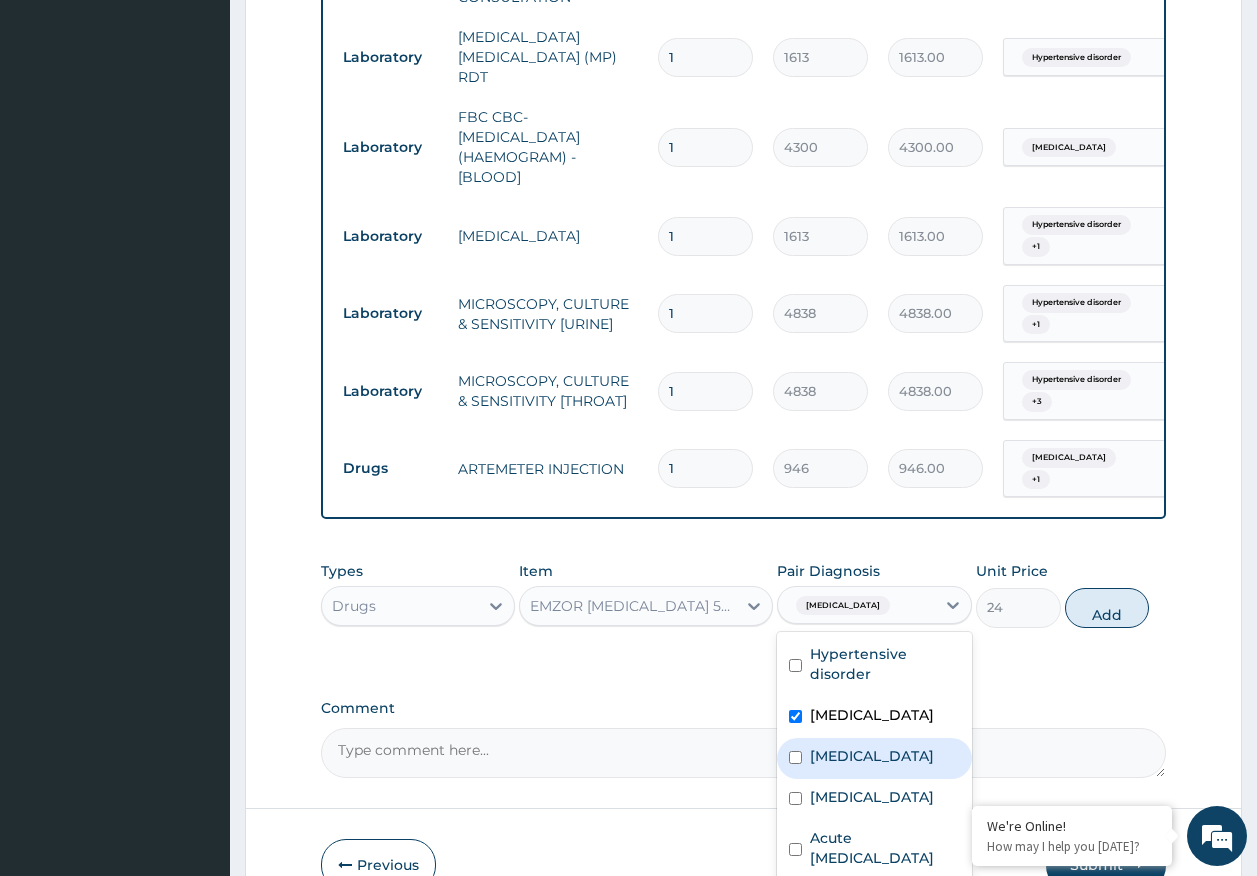 click on "Sepsis" at bounding box center (872, 756) 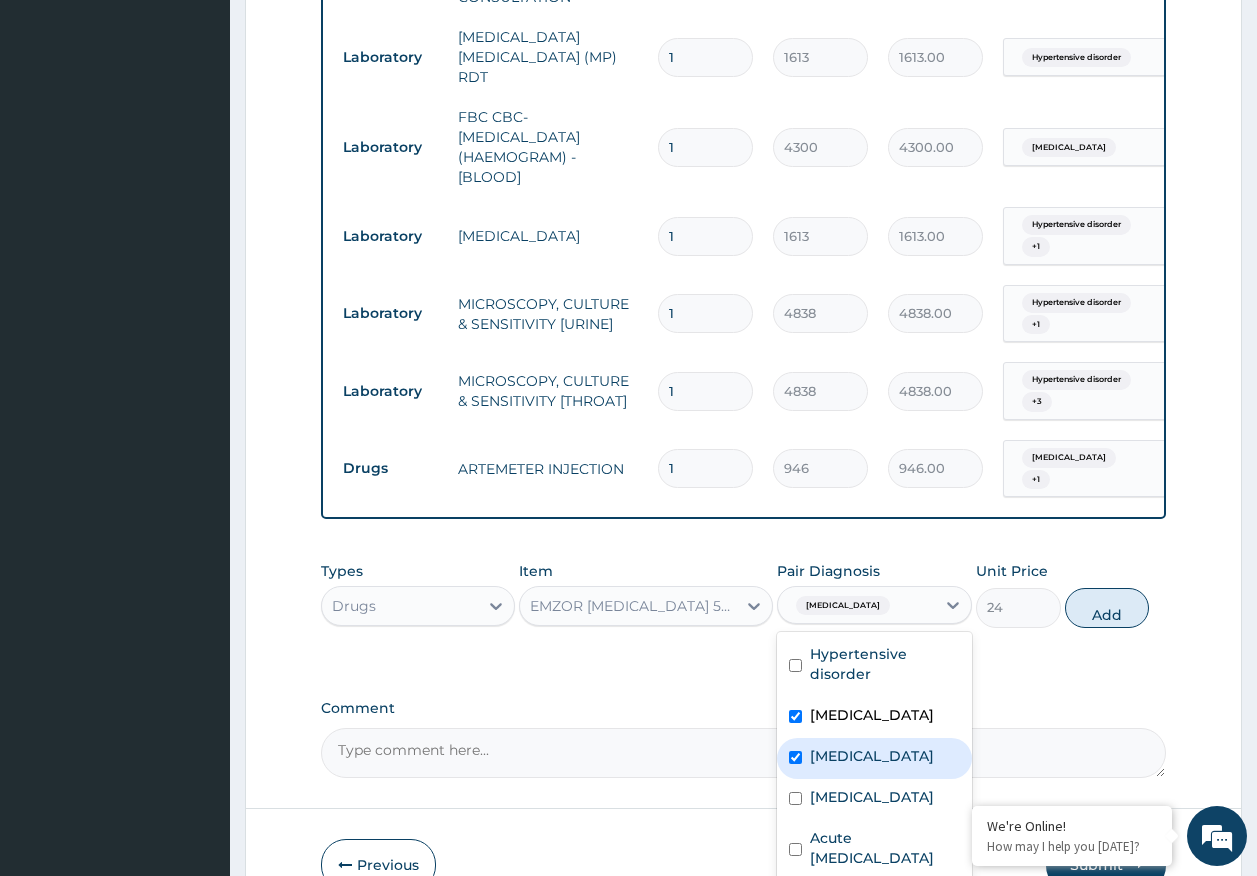 checkbox on "true" 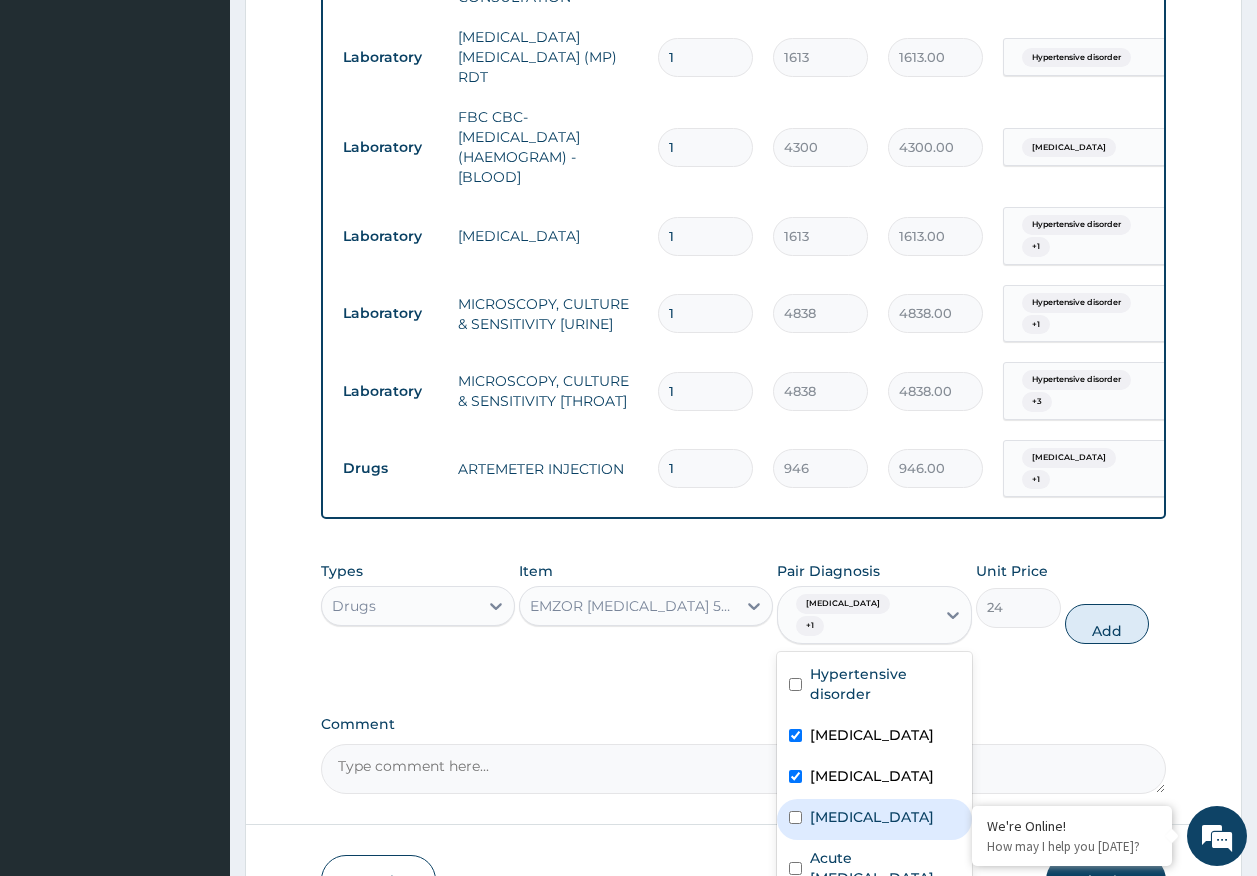 click on "Acute tonsillitis" at bounding box center [872, 817] 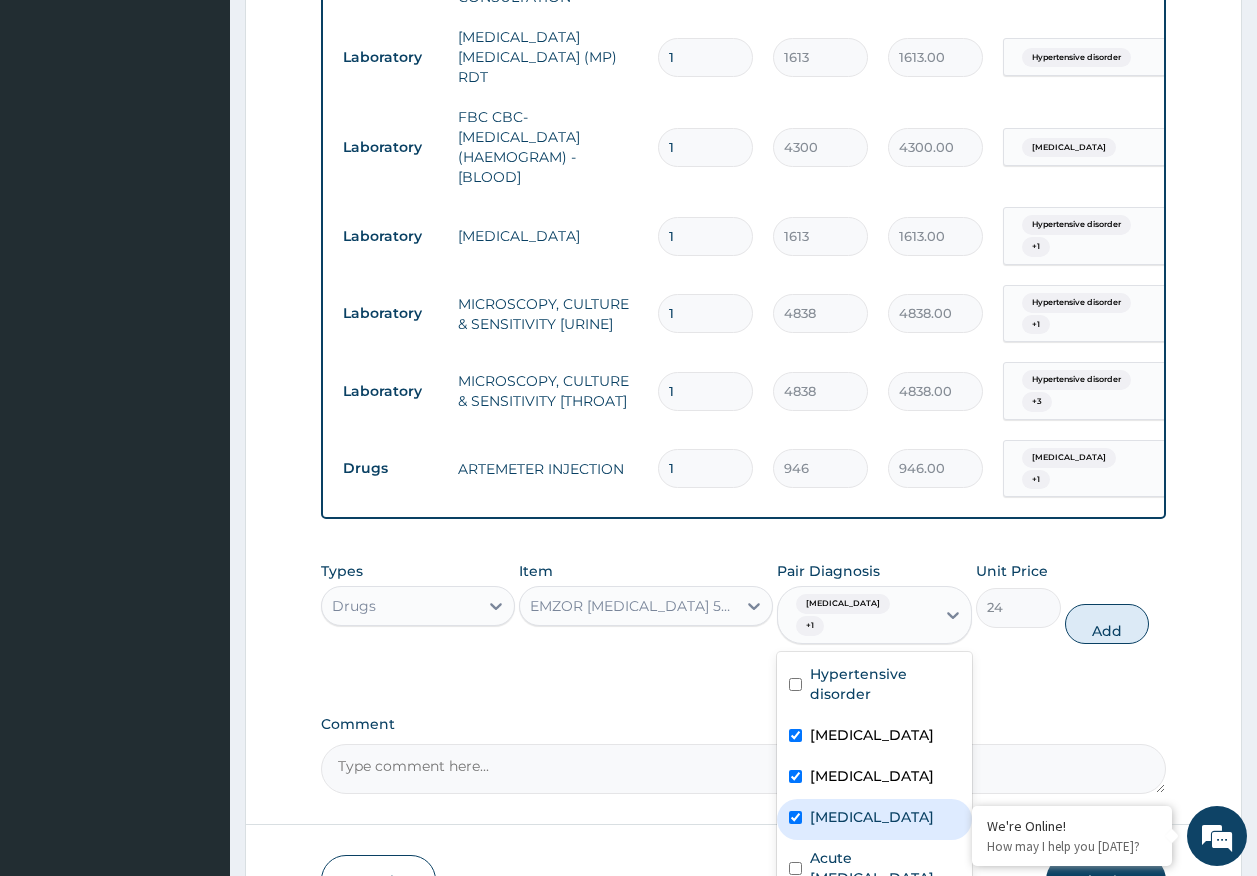 checkbox on "true" 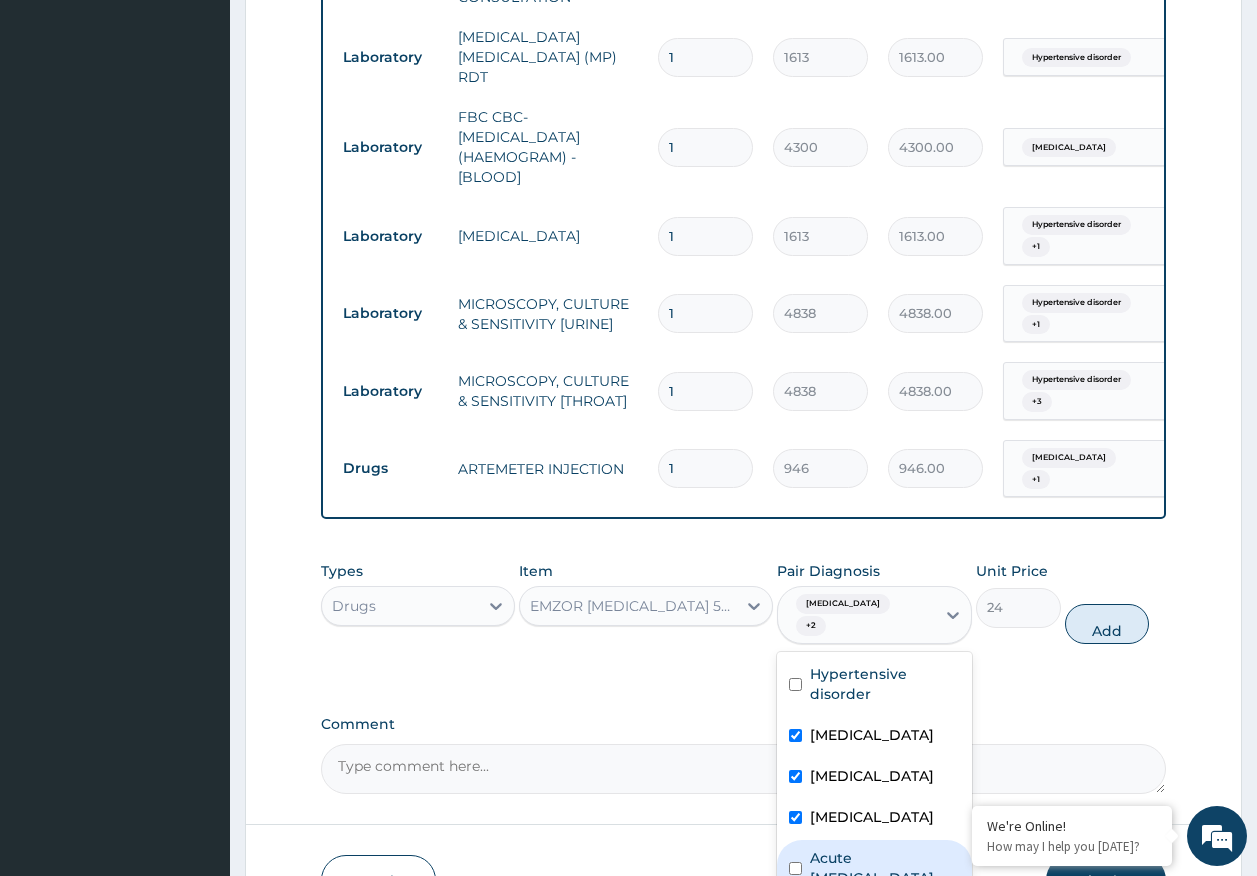 click on "Acute urinary tract infection" at bounding box center (885, 868) 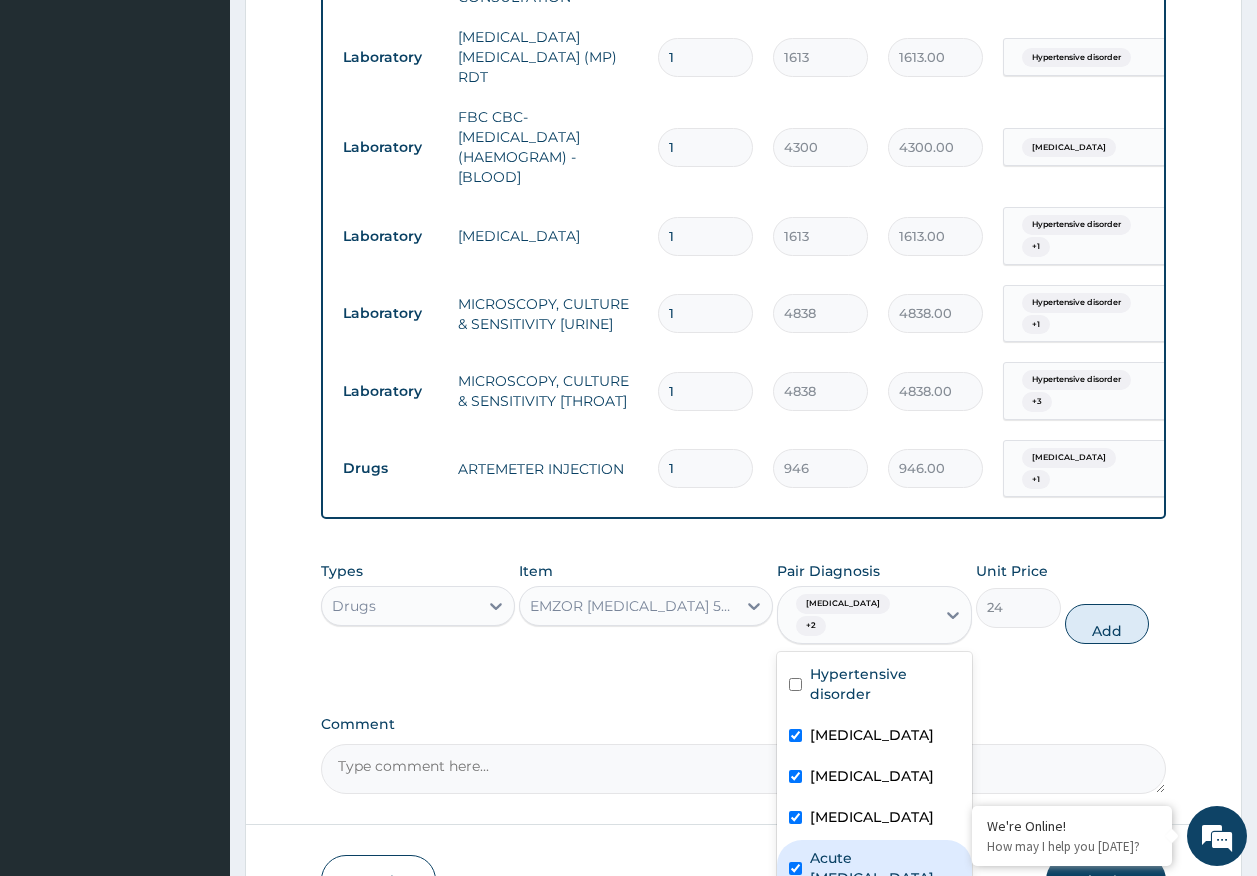 checkbox on "true" 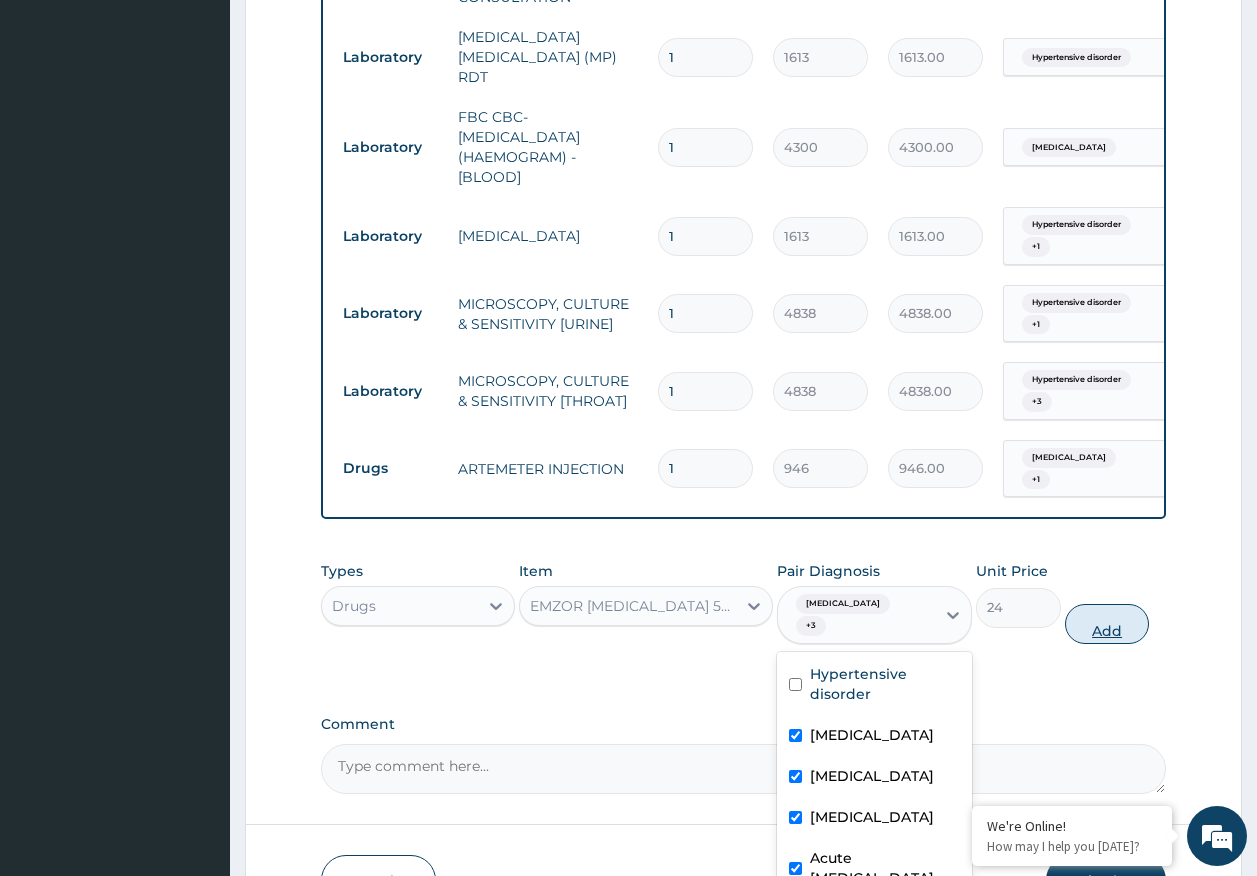click on "Add" at bounding box center [1107, 624] 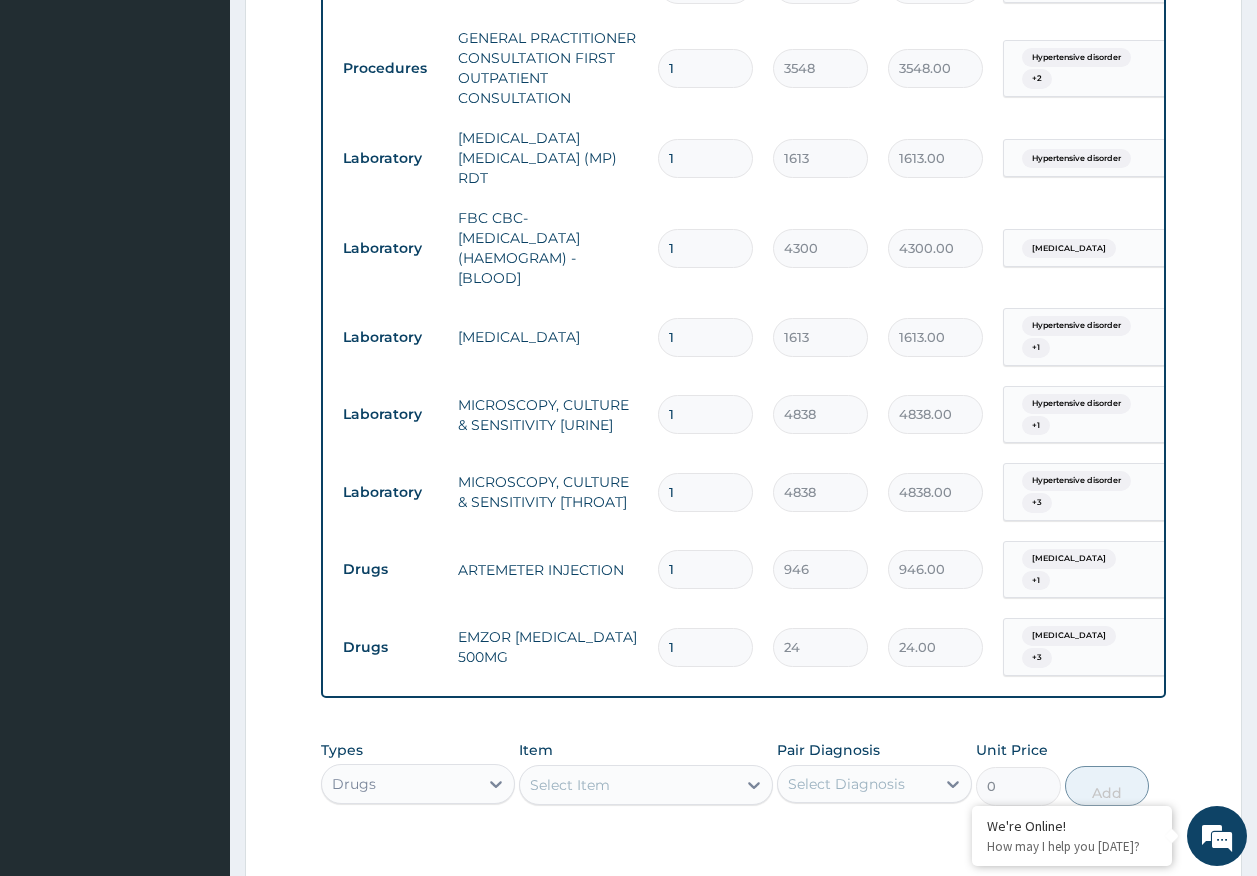 scroll, scrollTop: 887, scrollLeft: 0, axis: vertical 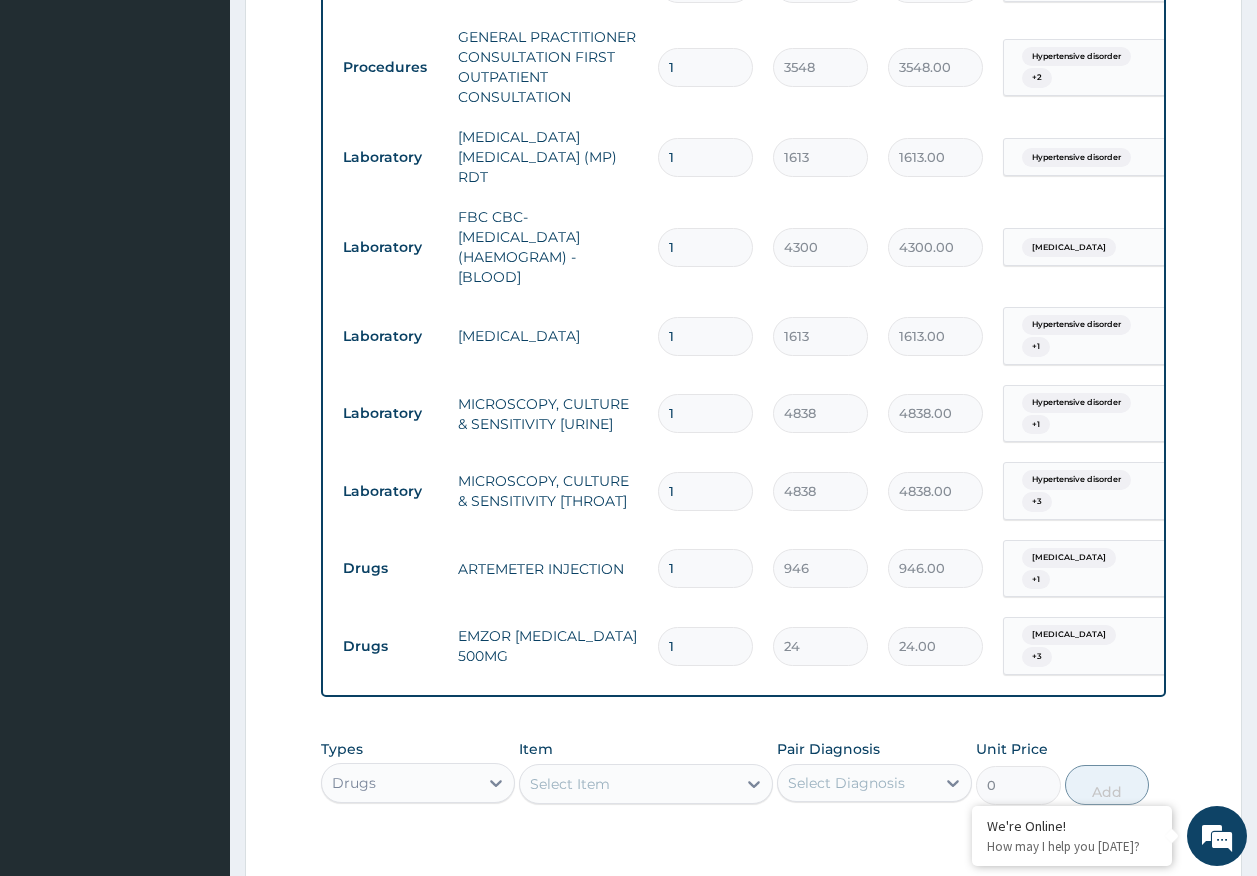 click on "1" at bounding box center (705, 568) 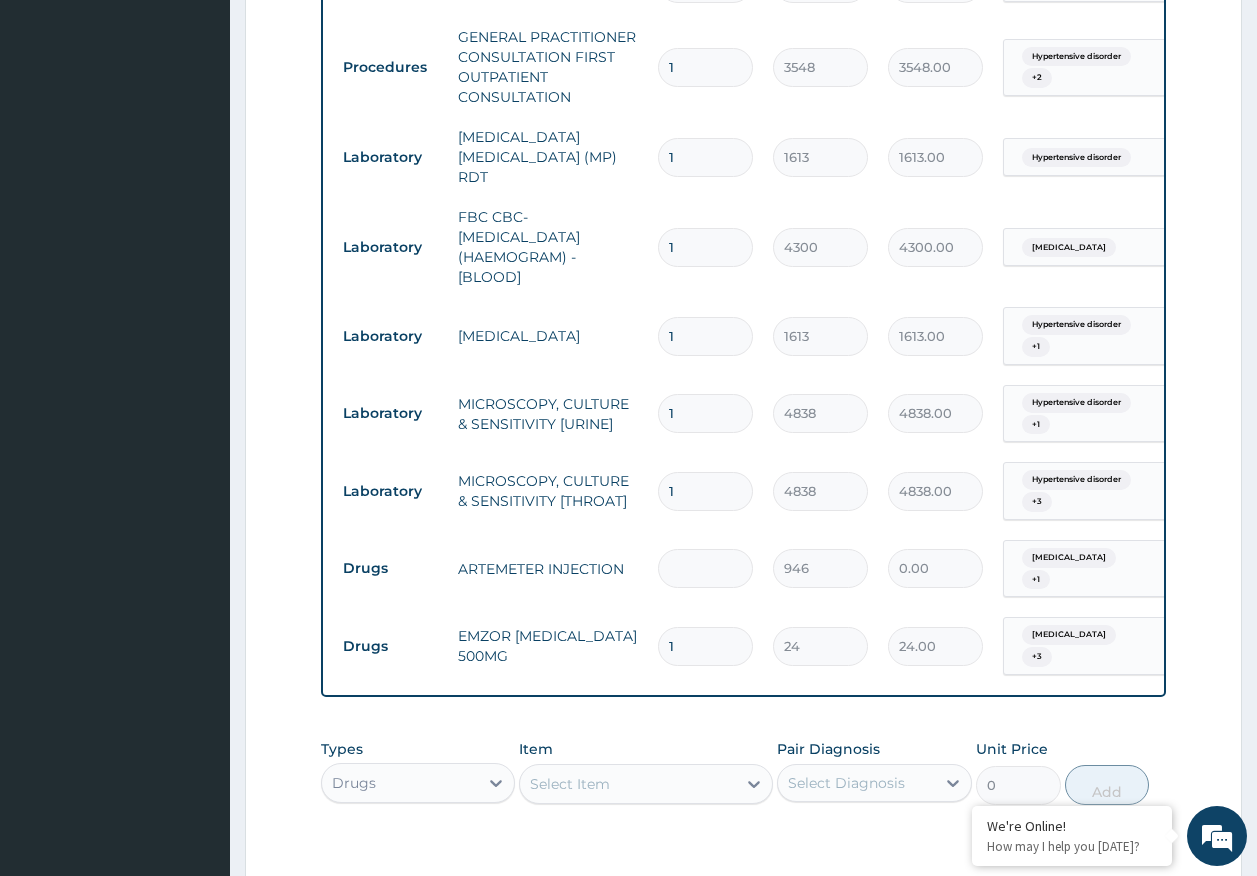 type on "6" 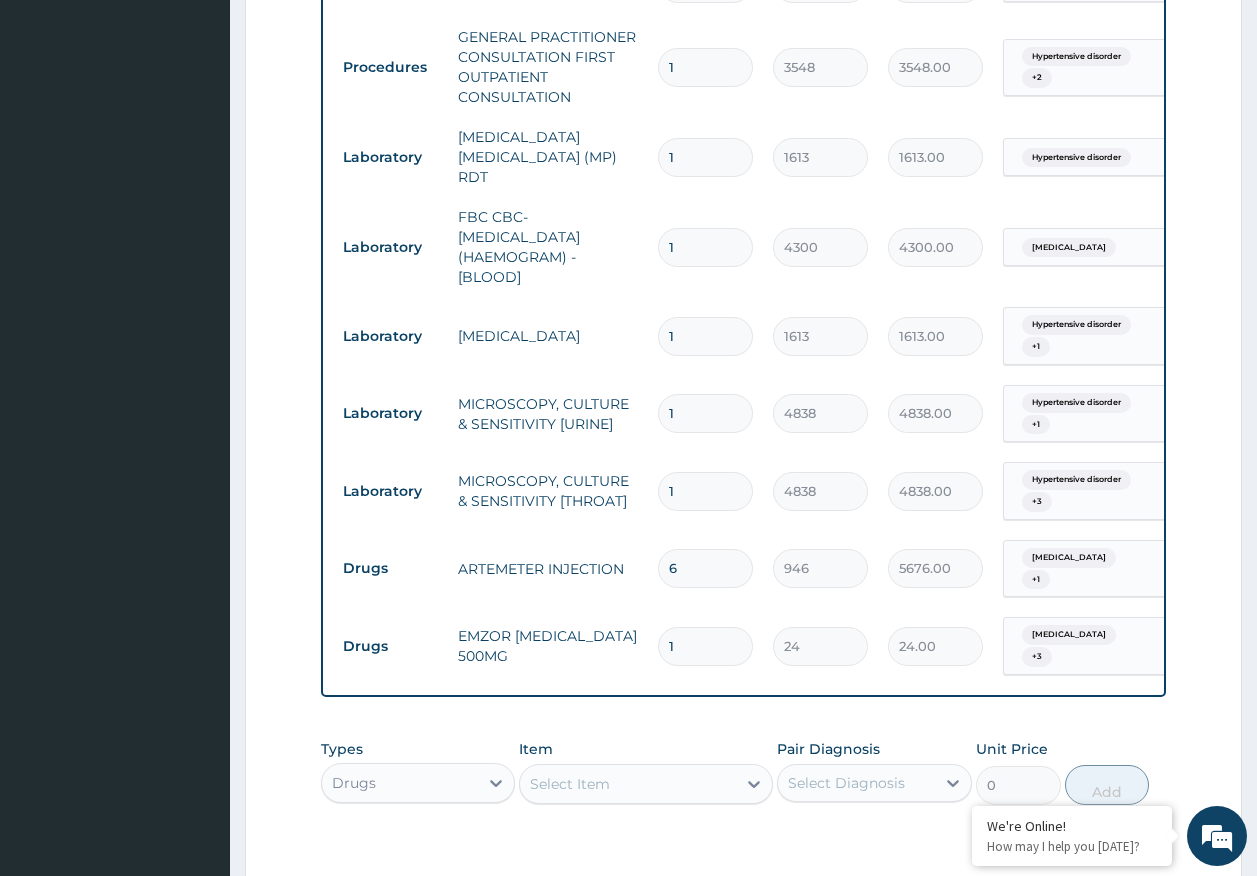 type on "6" 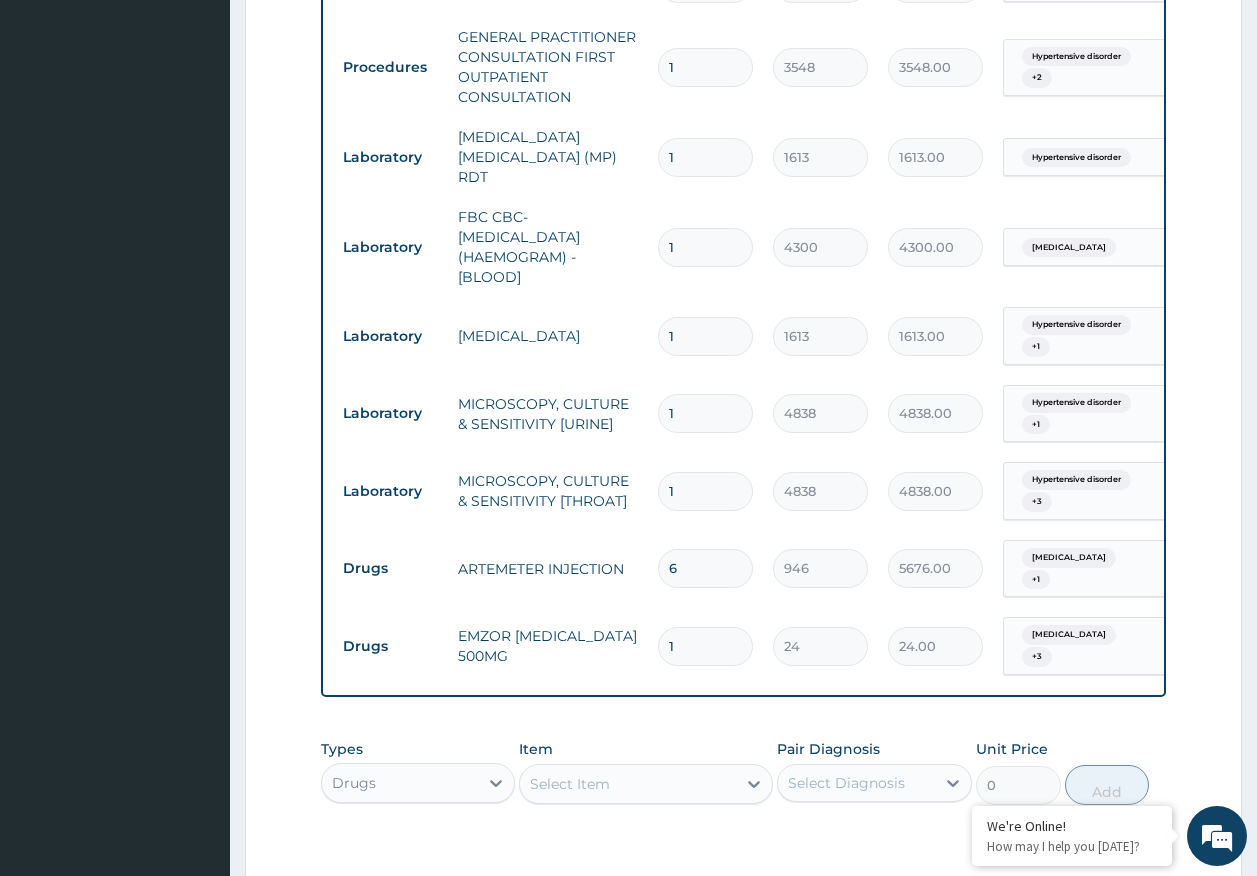 type on "18" 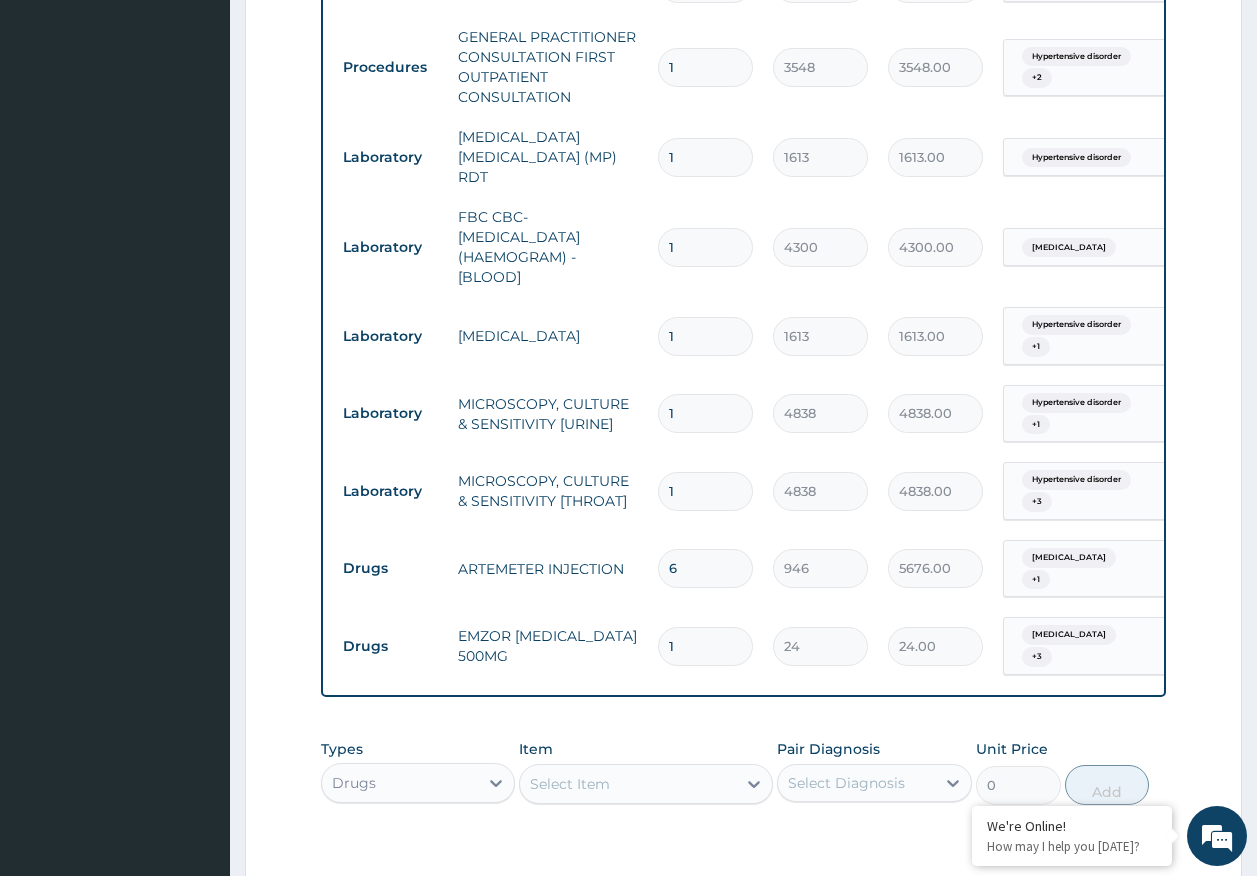 type on "432.00" 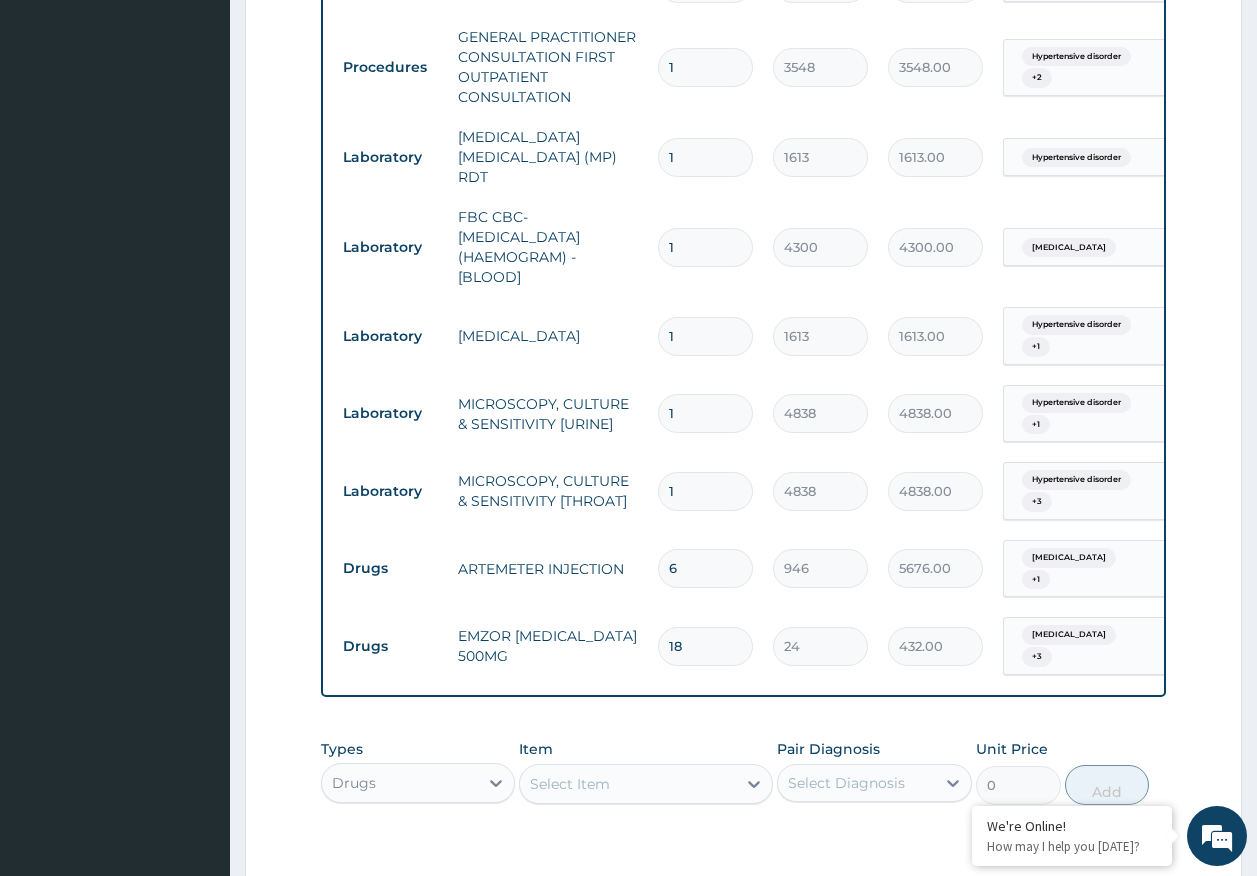 type on "18" 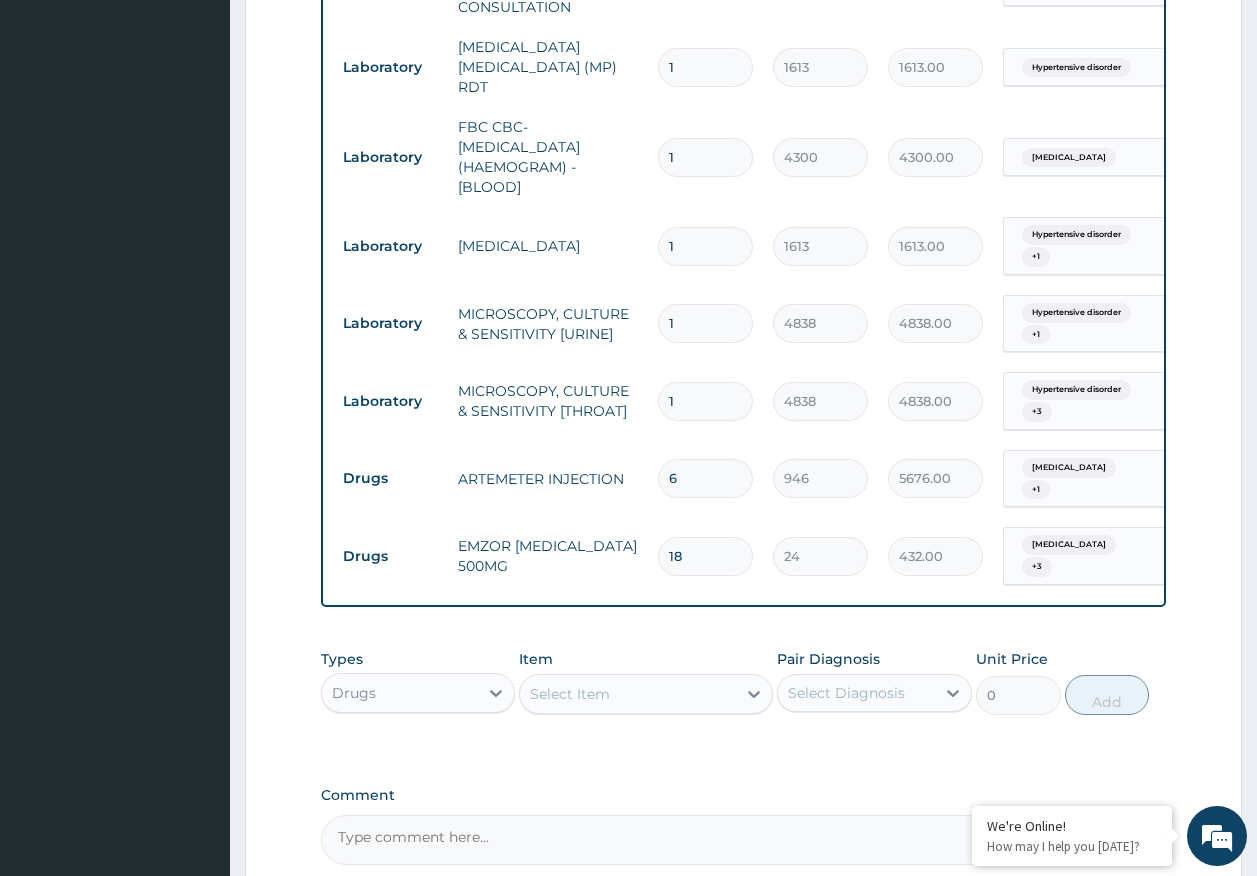 scroll, scrollTop: 1125, scrollLeft: 0, axis: vertical 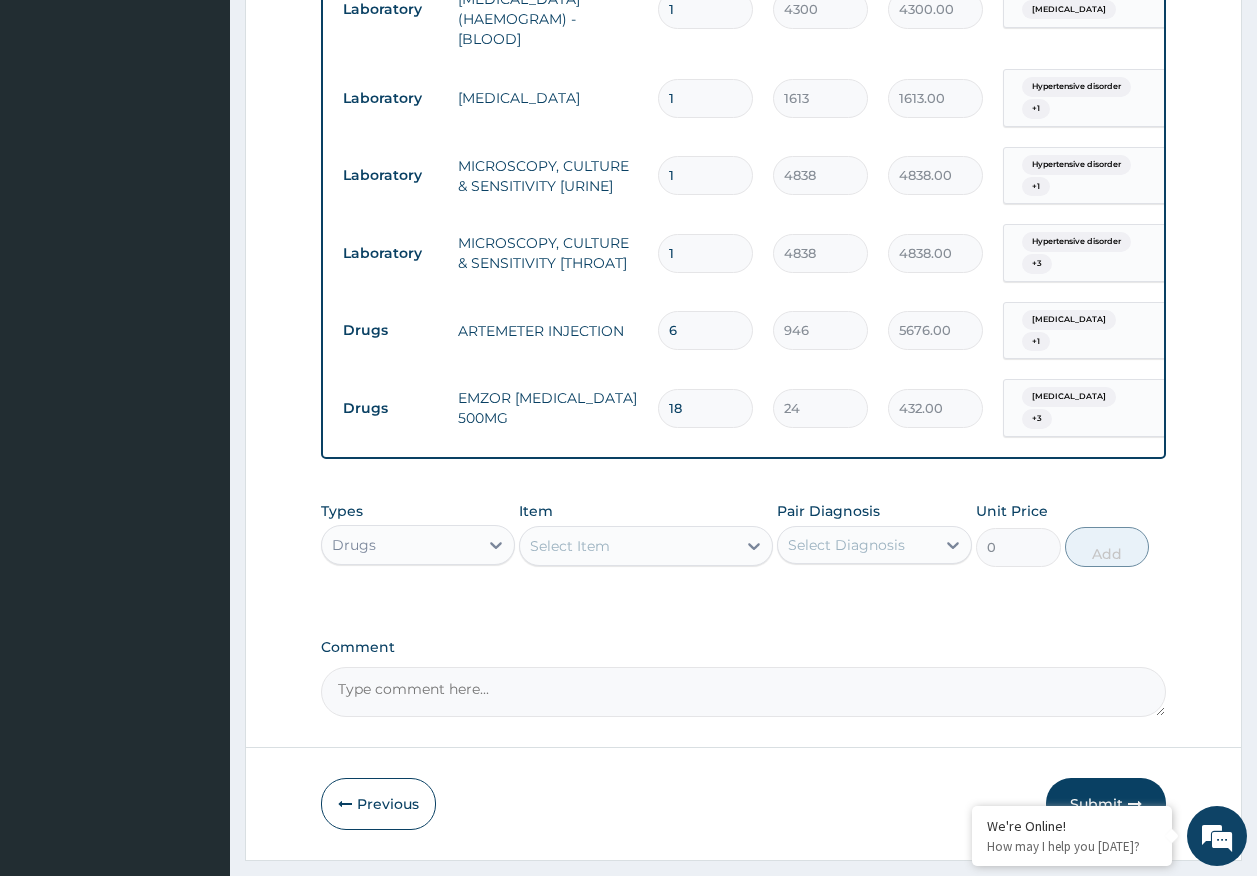click on "Submit" at bounding box center [1106, 804] 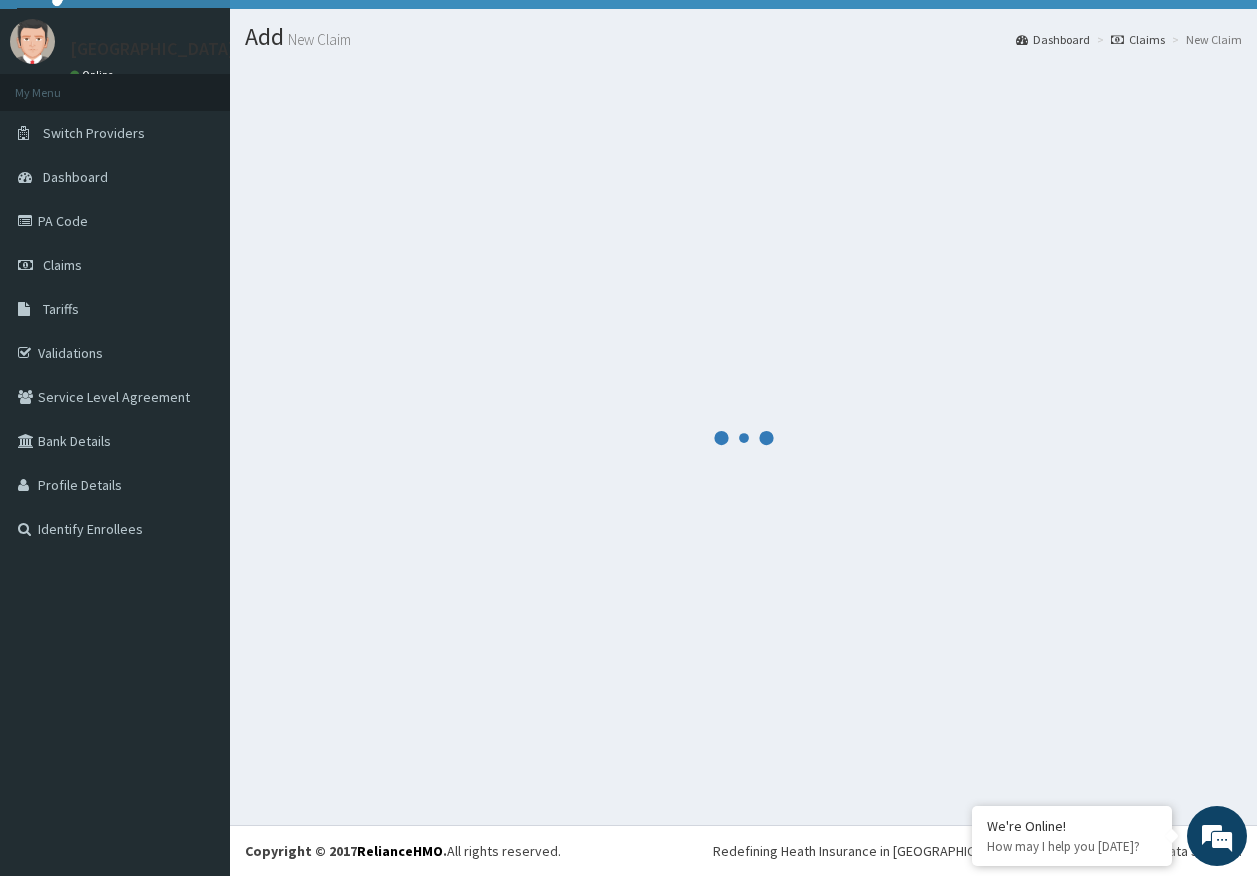 scroll, scrollTop: 41, scrollLeft: 0, axis: vertical 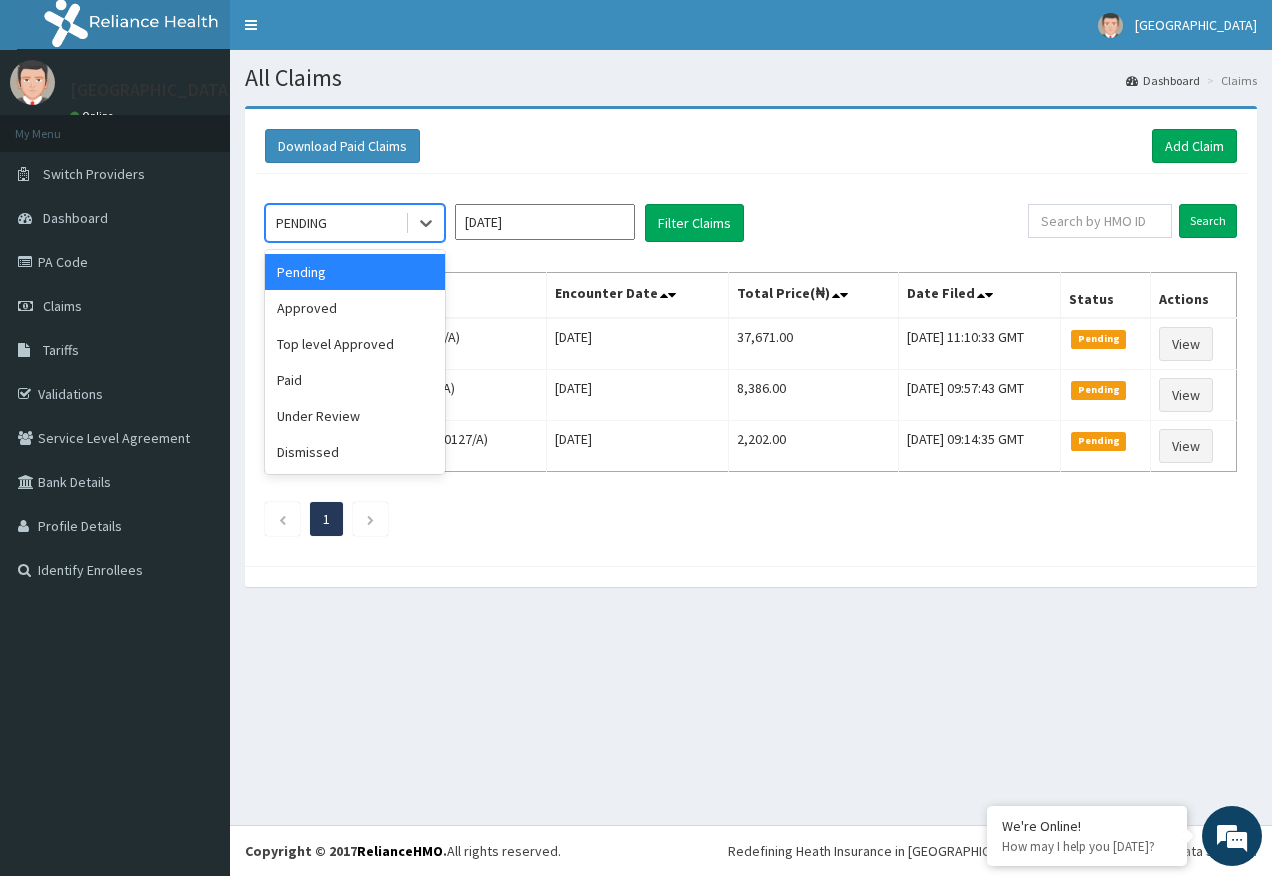 click on "PENDING" at bounding box center [335, 223] 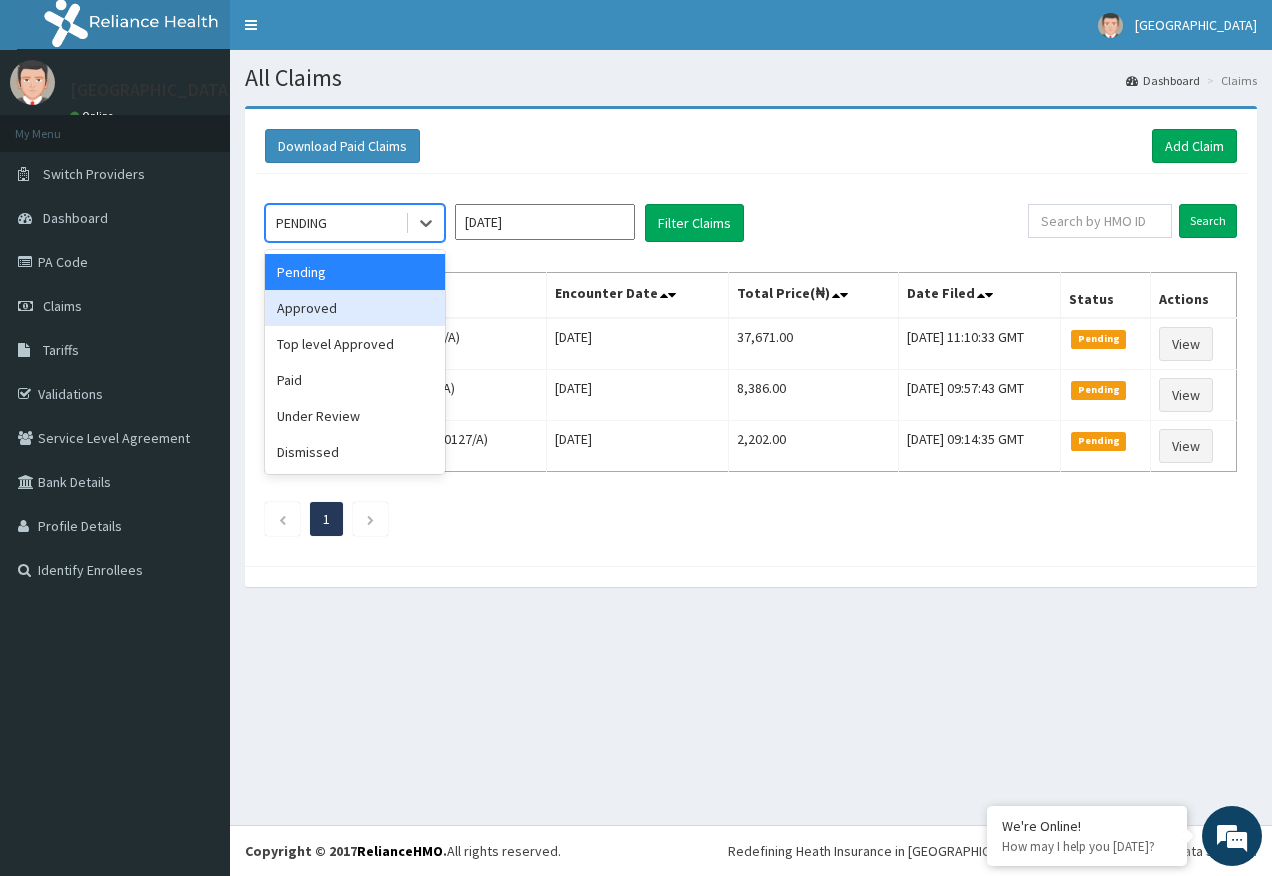 drag, startPoint x: 315, startPoint y: 308, endPoint x: 350, endPoint y: 292, distance: 38.483765 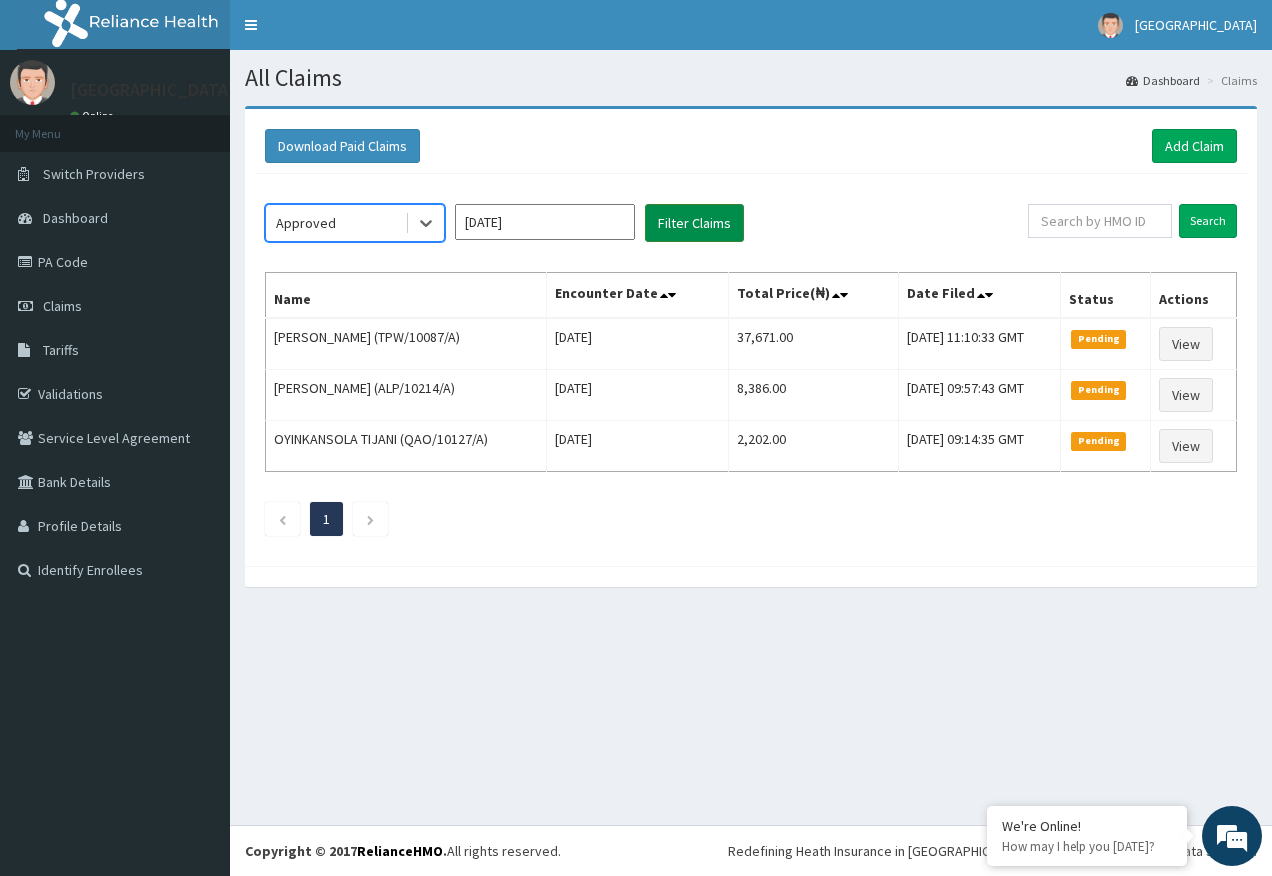 click on "Filter Claims" at bounding box center [694, 223] 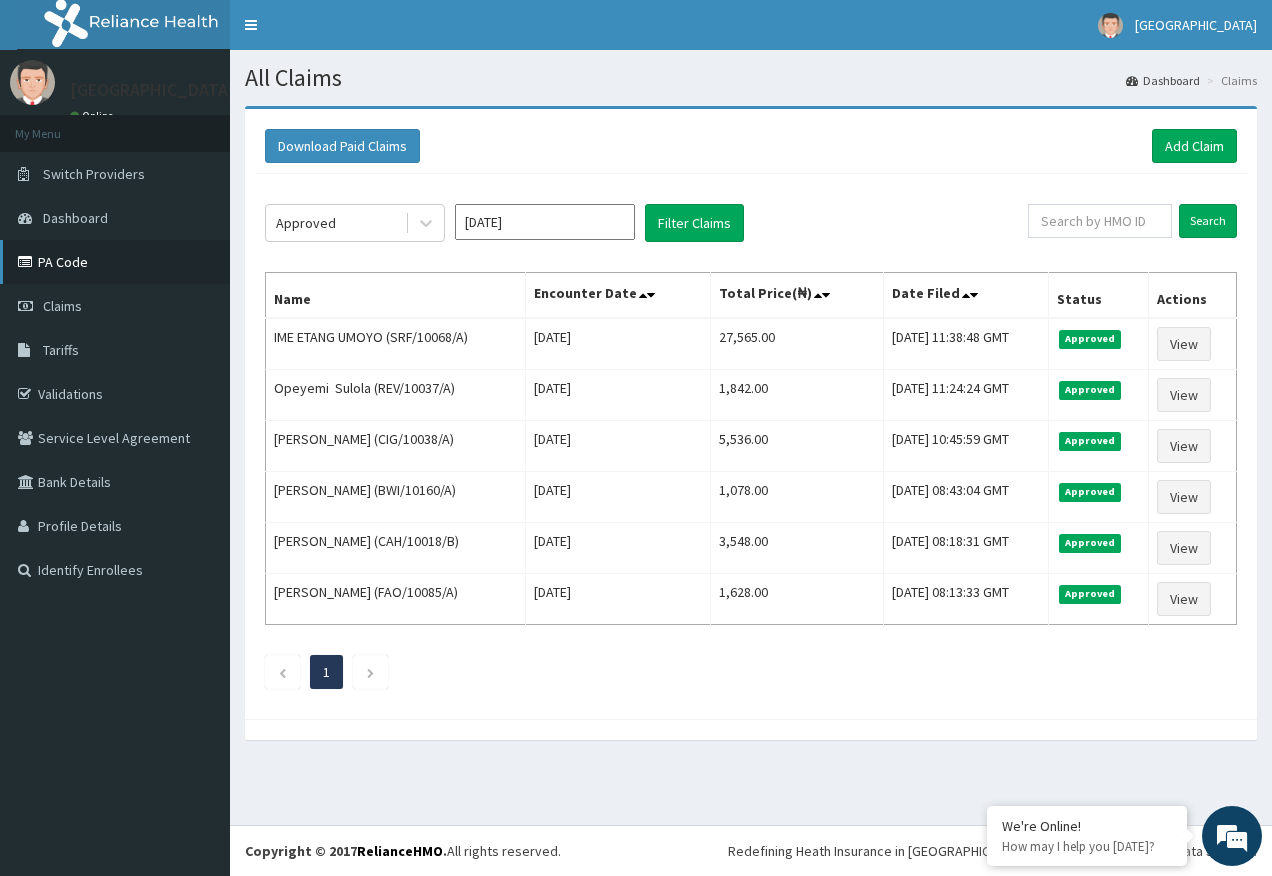 click on "PA Code" at bounding box center (115, 262) 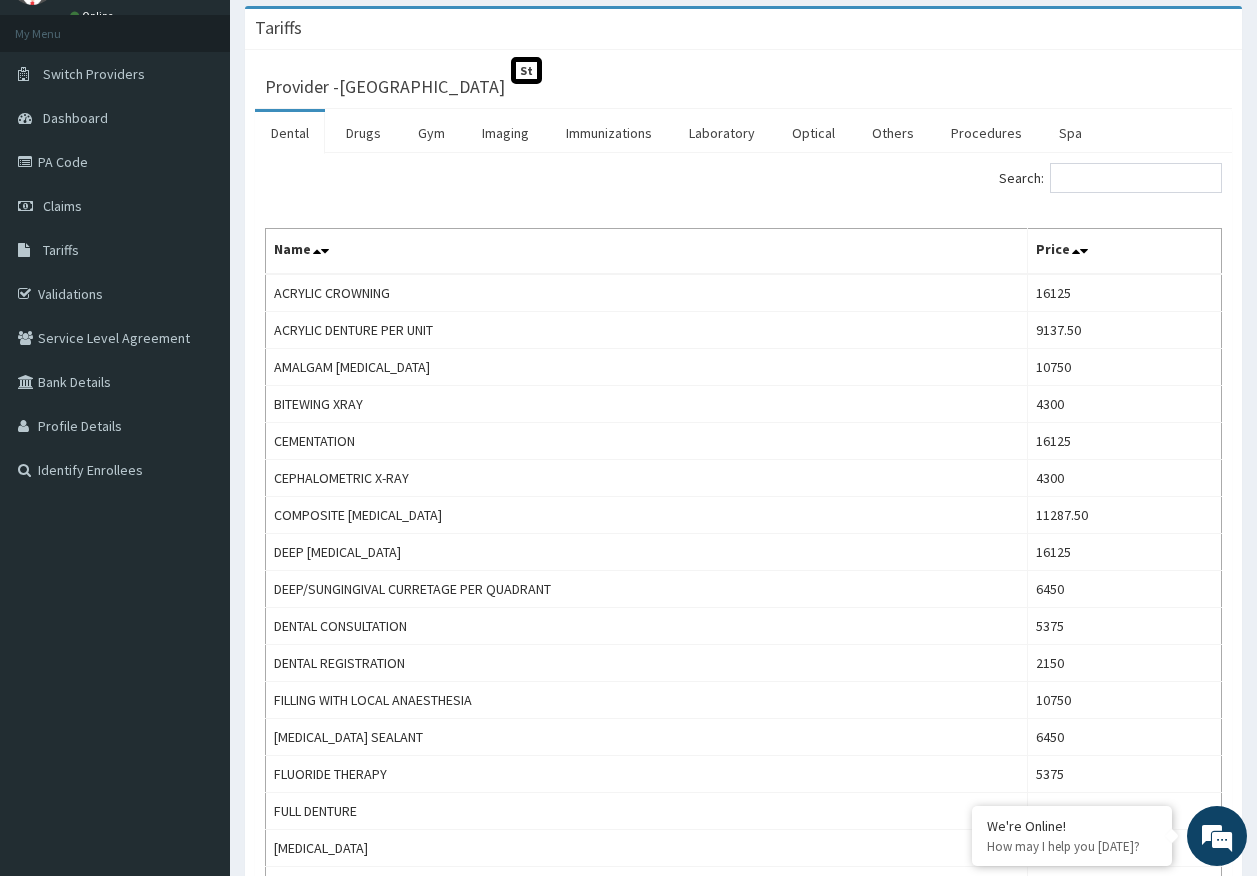 scroll, scrollTop: 100, scrollLeft: 0, axis: vertical 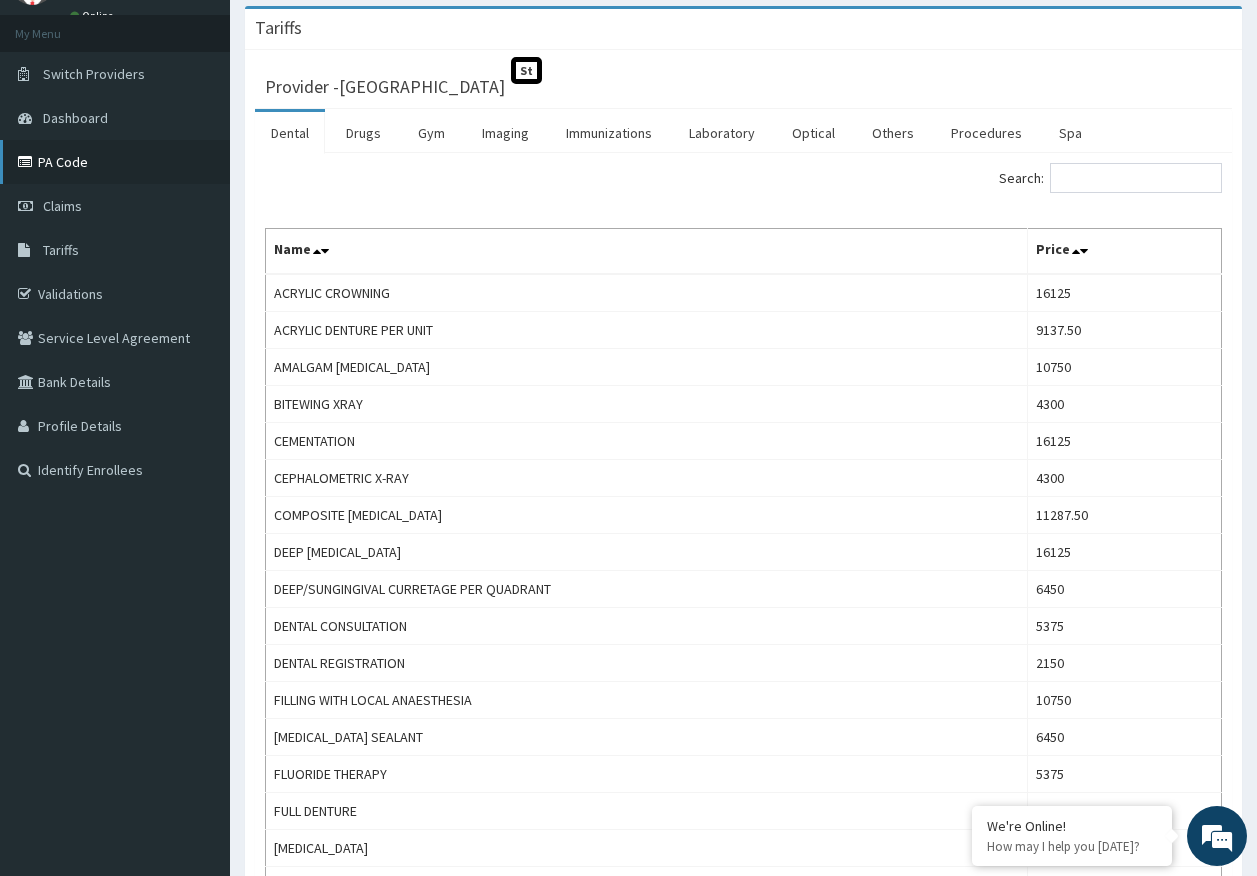 click on "PA Code" at bounding box center [115, 162] 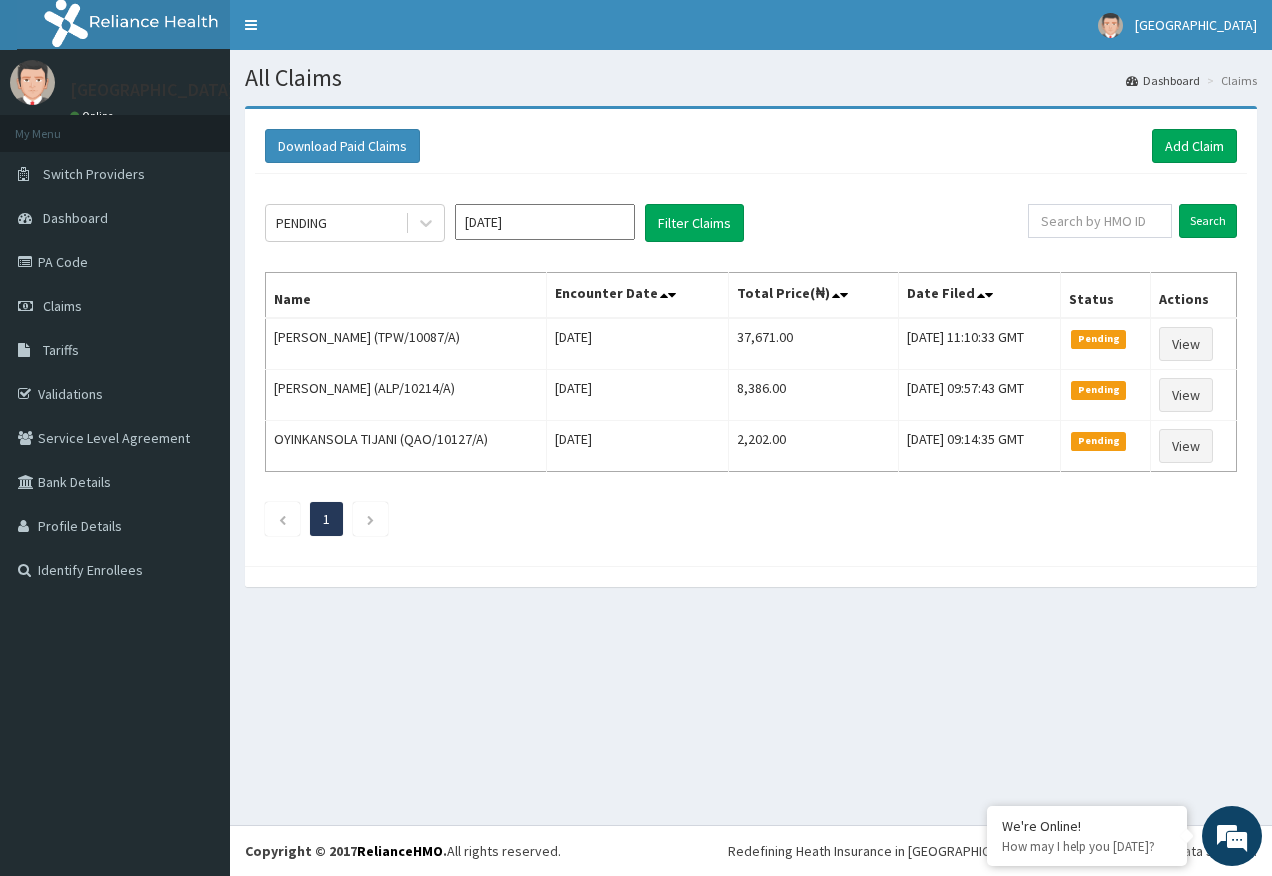 scroll, scrollTop: 0, scrollLeft: 0, axis: both 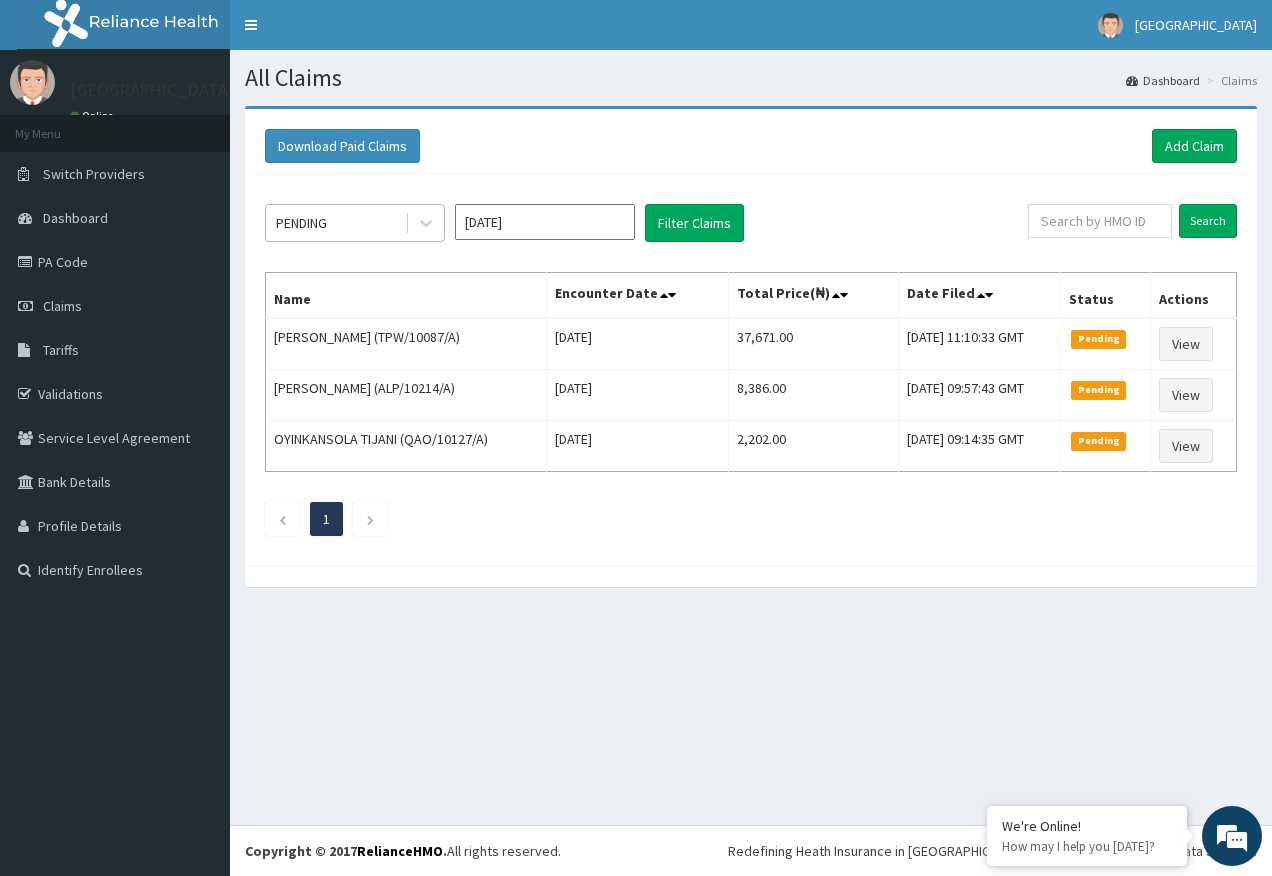 click on "PENDING" at bounding box center [335, 223] 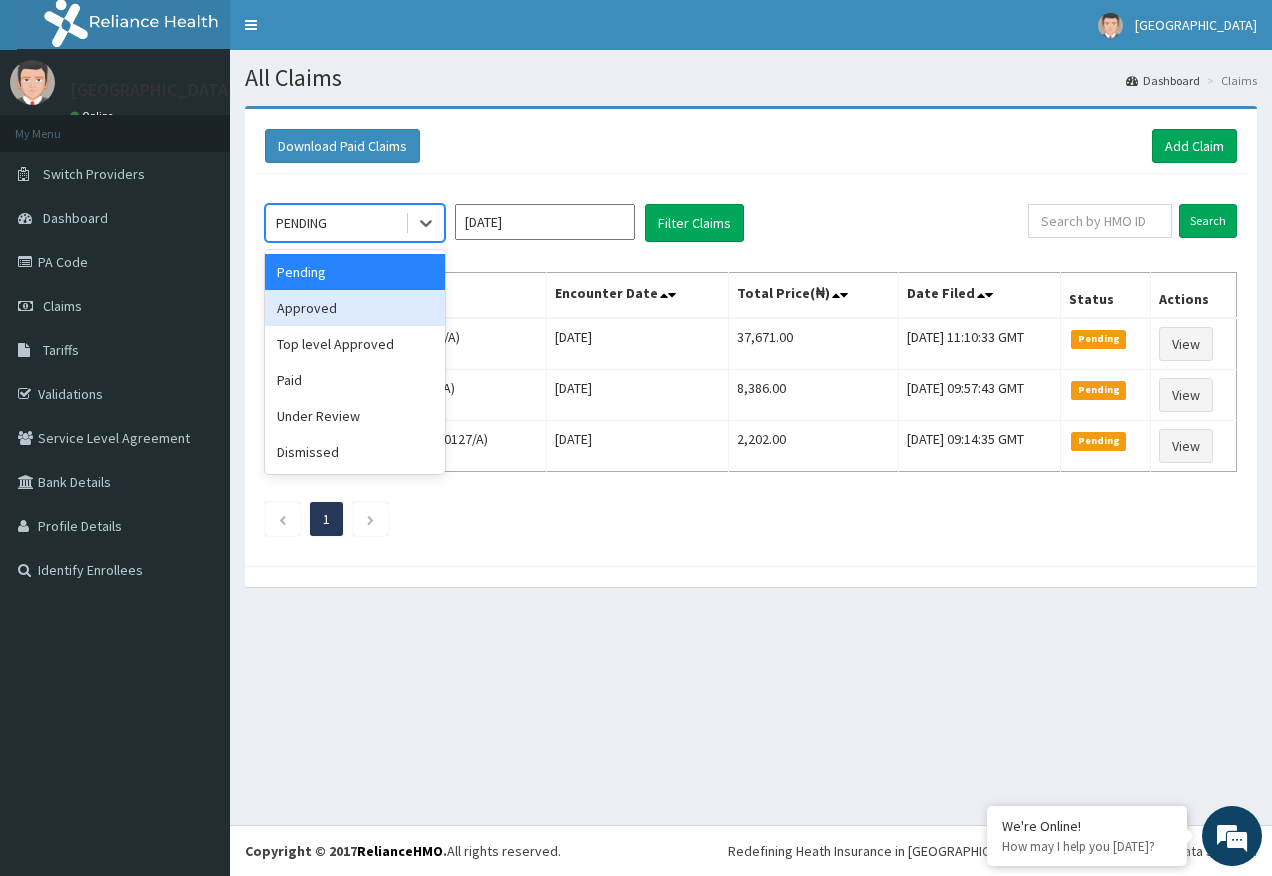 drag, startPoint x: 332, startPoint y: 308, endPoint x: 595, endPoint y: 237, distance: 272.41513 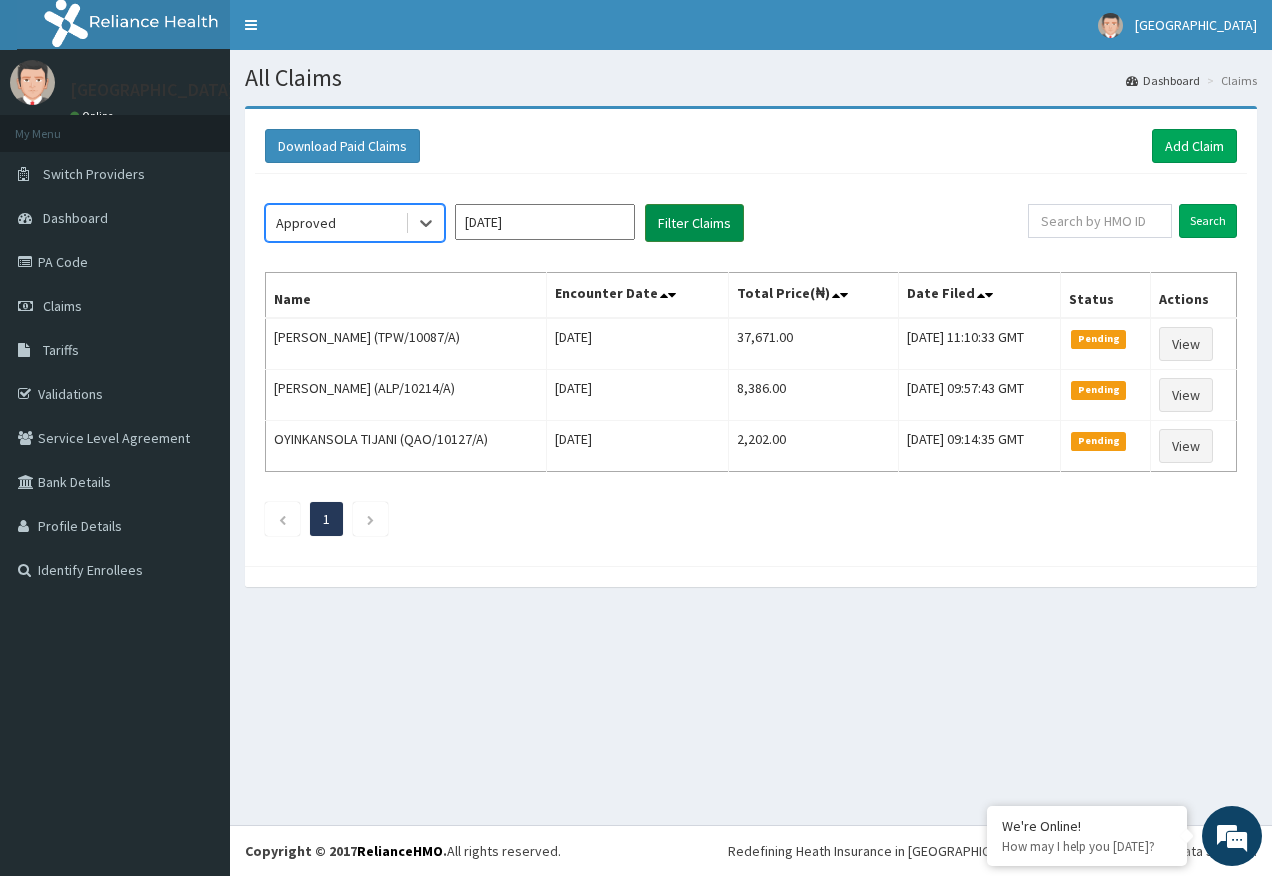 click on "Filter Claims" at bounding box center (694, 223) 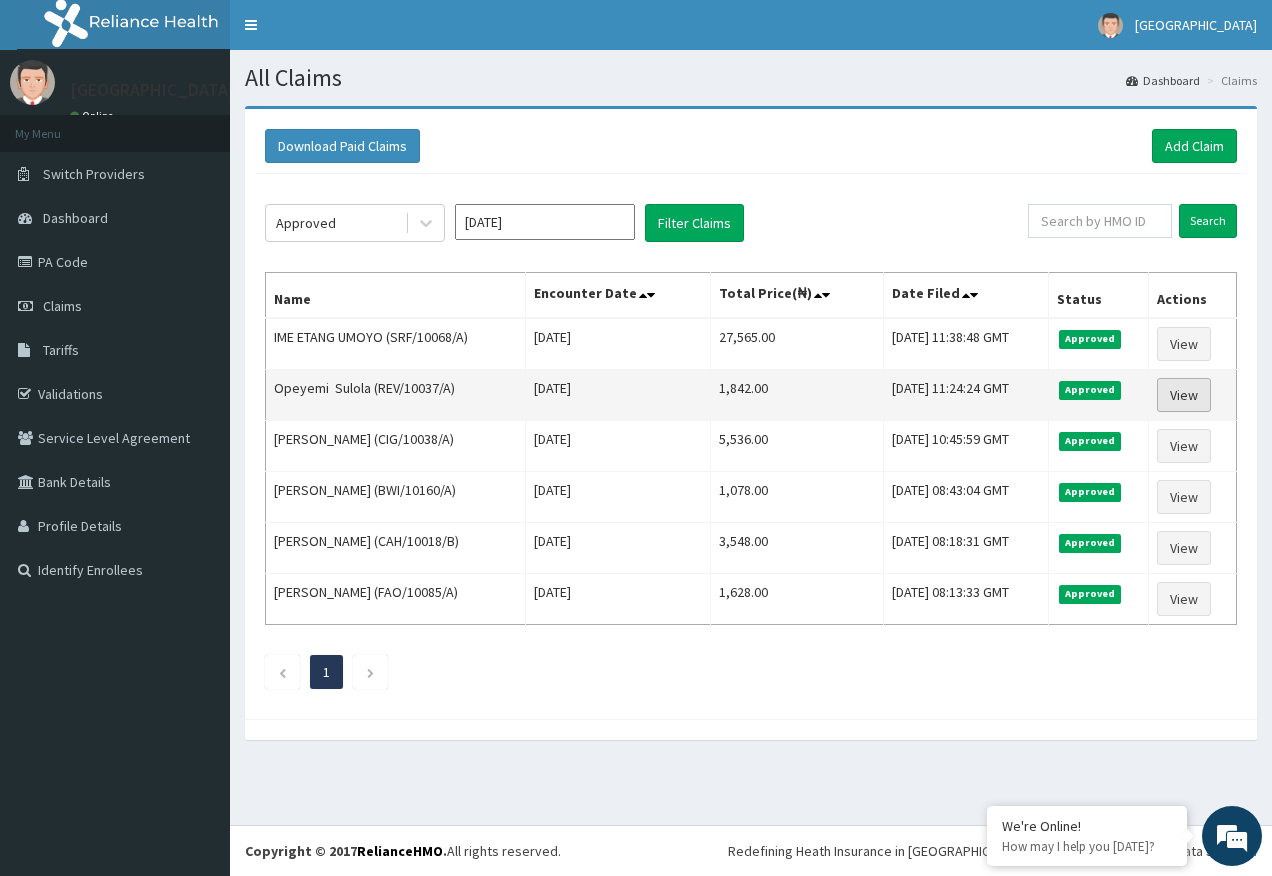 click on "View" at bounding box center (1184, 395) 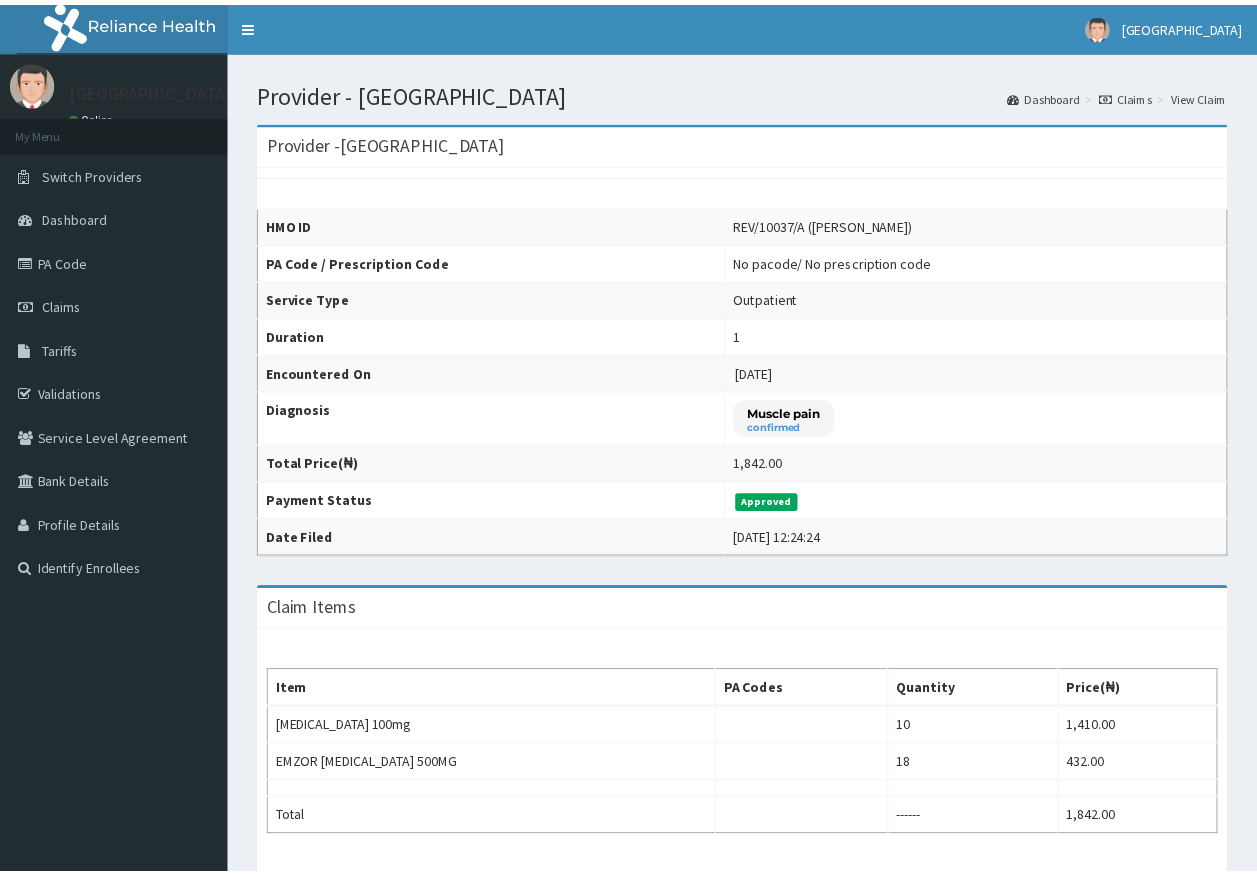 scroll, scrollTop: 0, scrollLeft: 0, axis: both 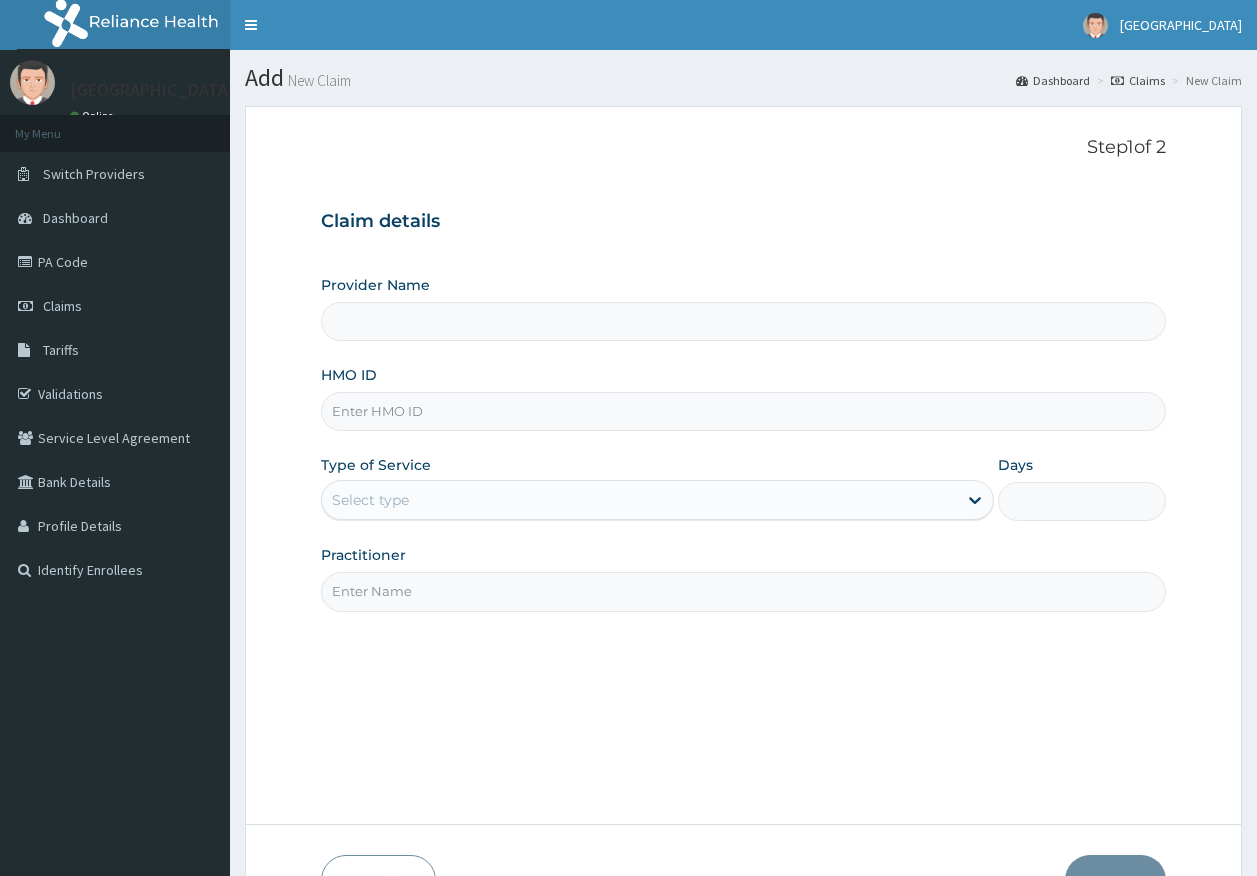 click on "HMO ID" at bounding box center (744, 411) 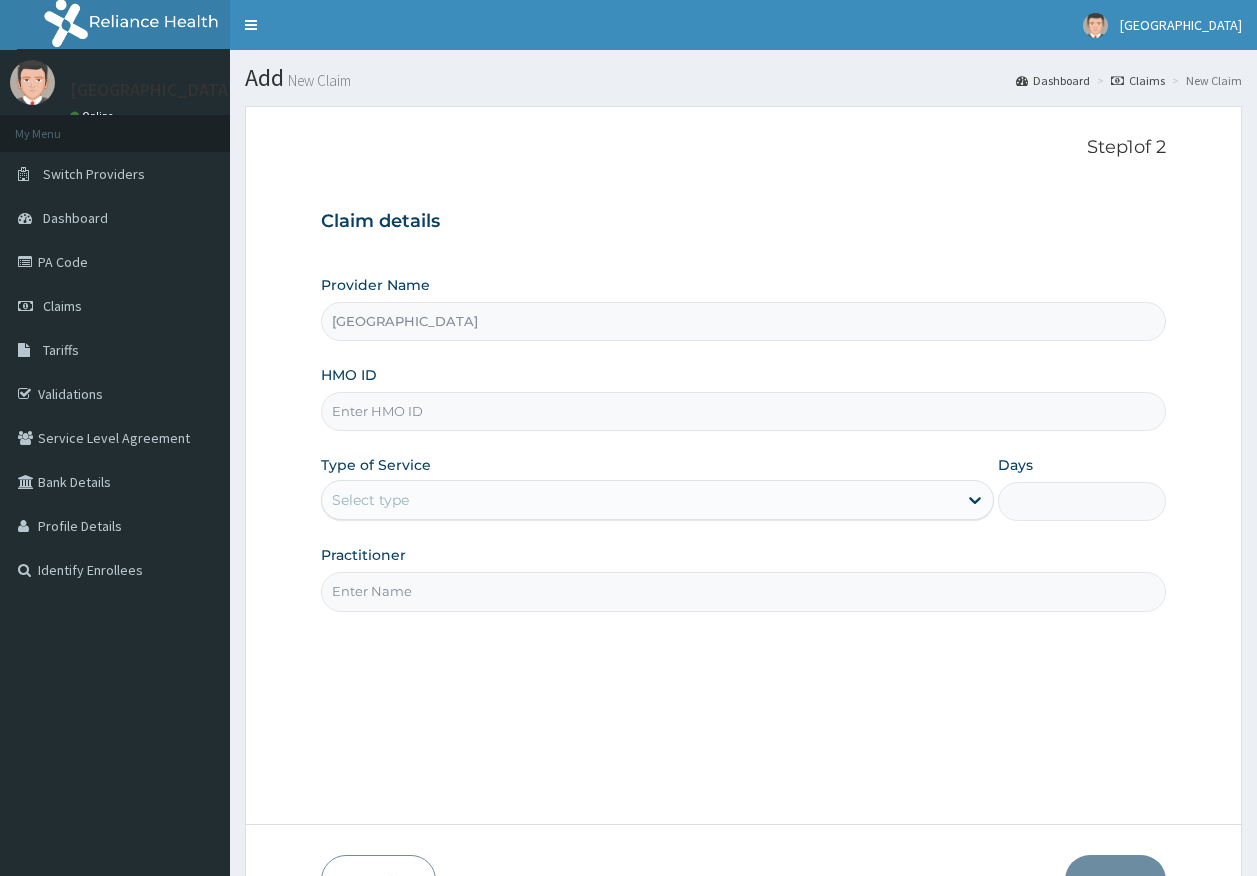 paste on "REV/10037/A" 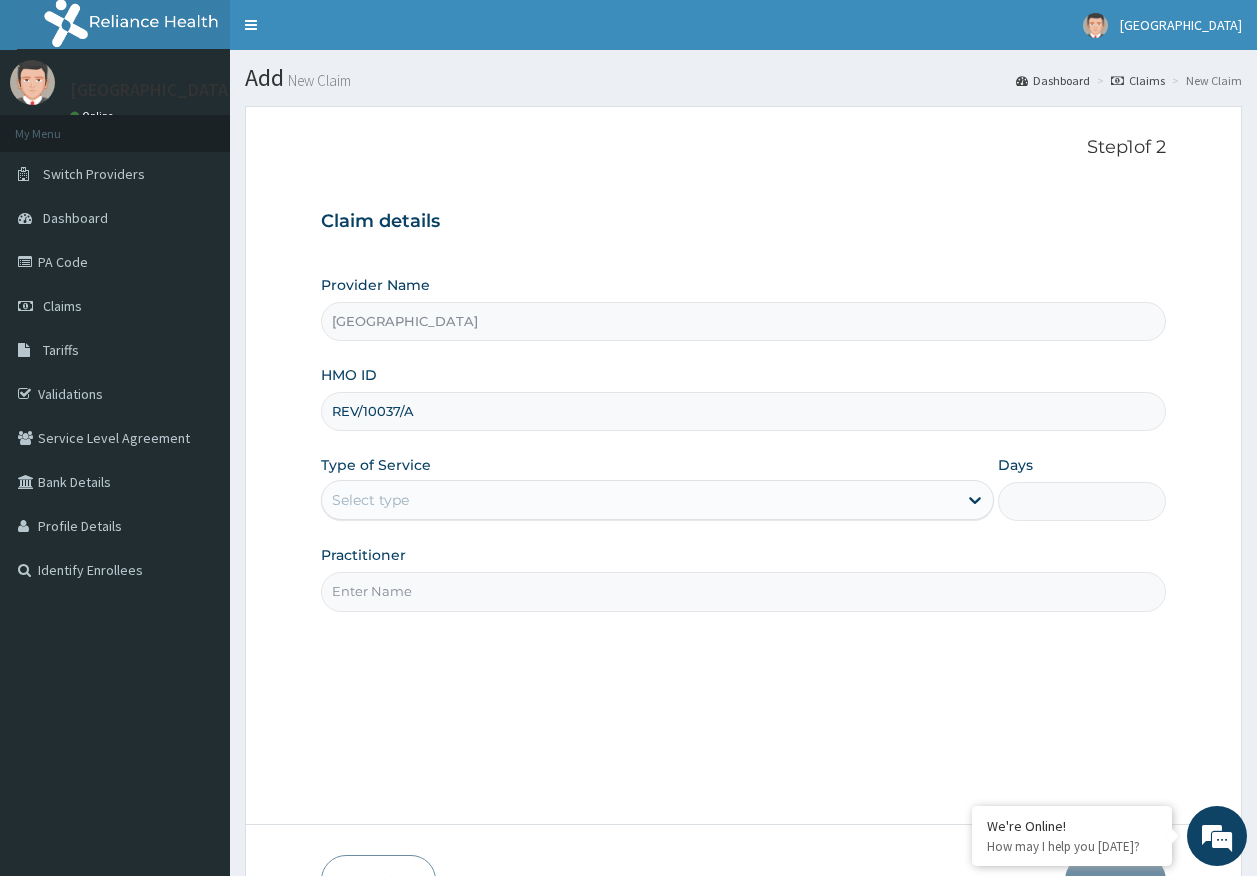 type on "REV/10037/A" 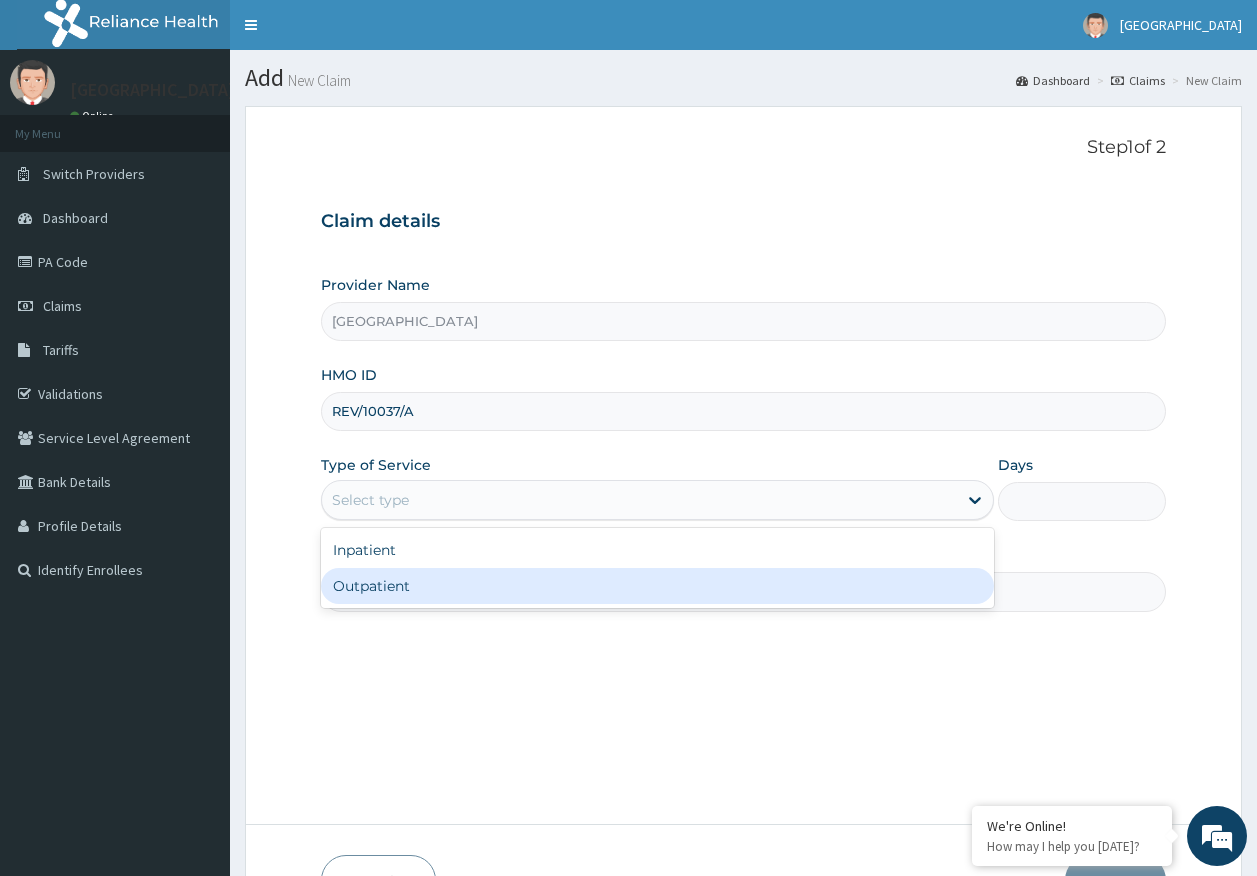 drag, startPoint x: 379, startPoint y: 585, endPoint x: 428, endPoint y: 605, distance: 52.924473 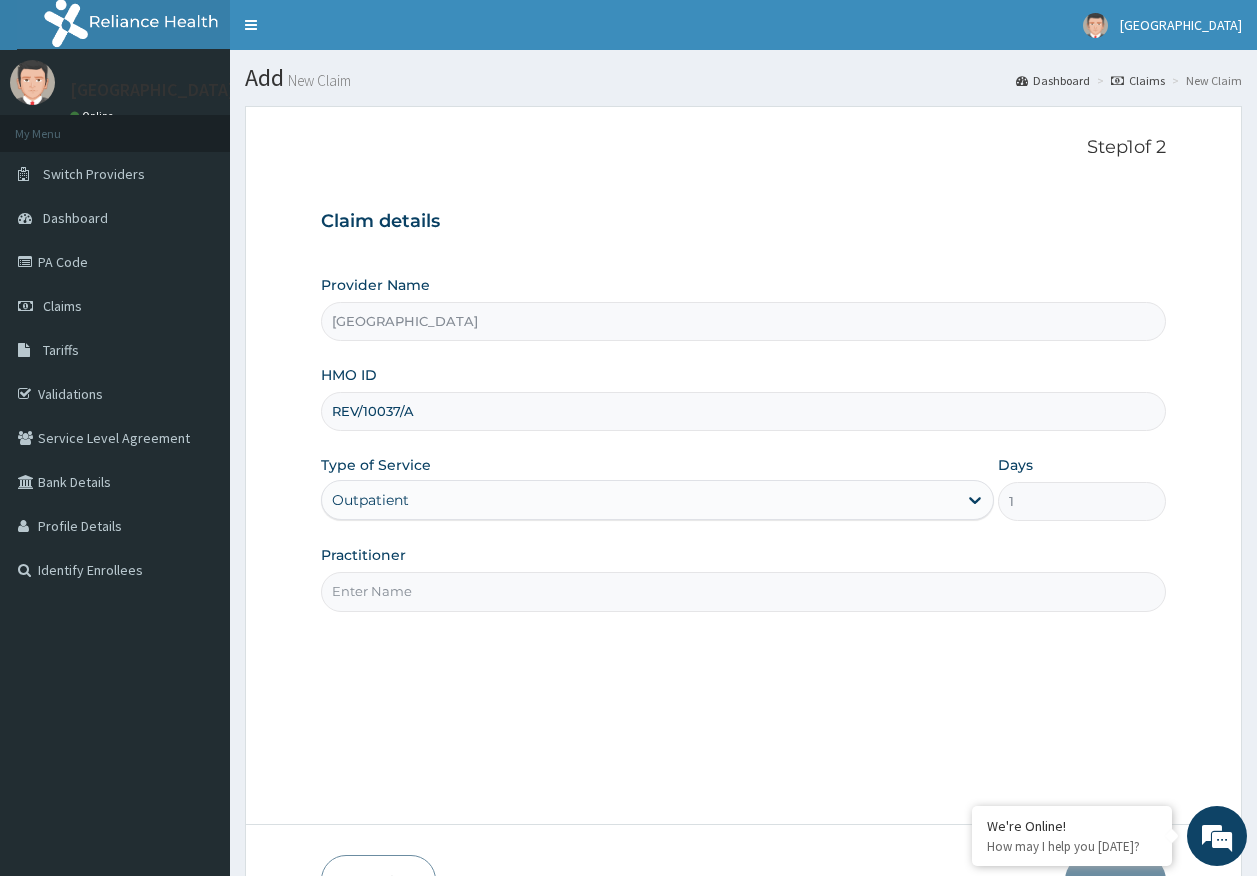 click on "Practitioner" at bounding box center (744, 591) 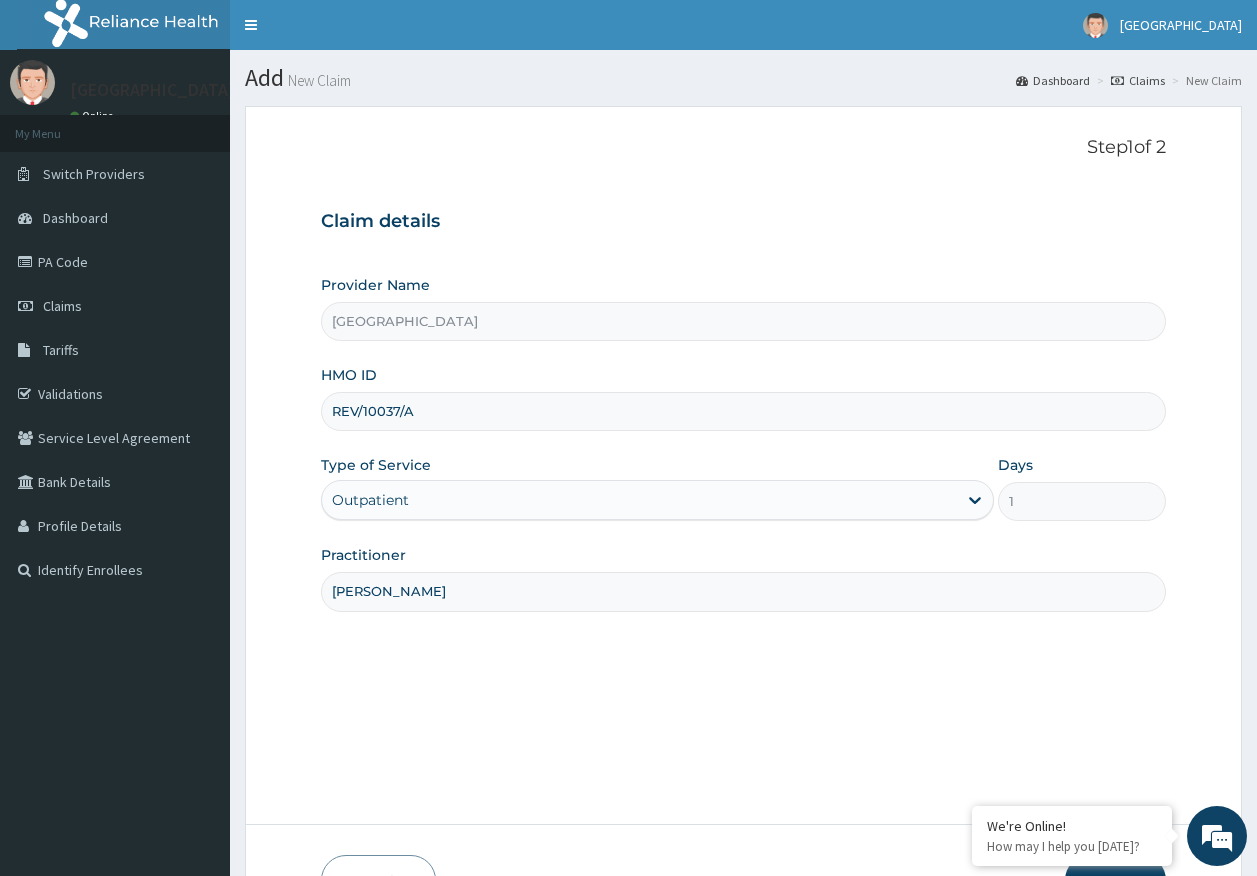 scroll, scrollTop: 128, scrollLeft: 0, axis: vertical 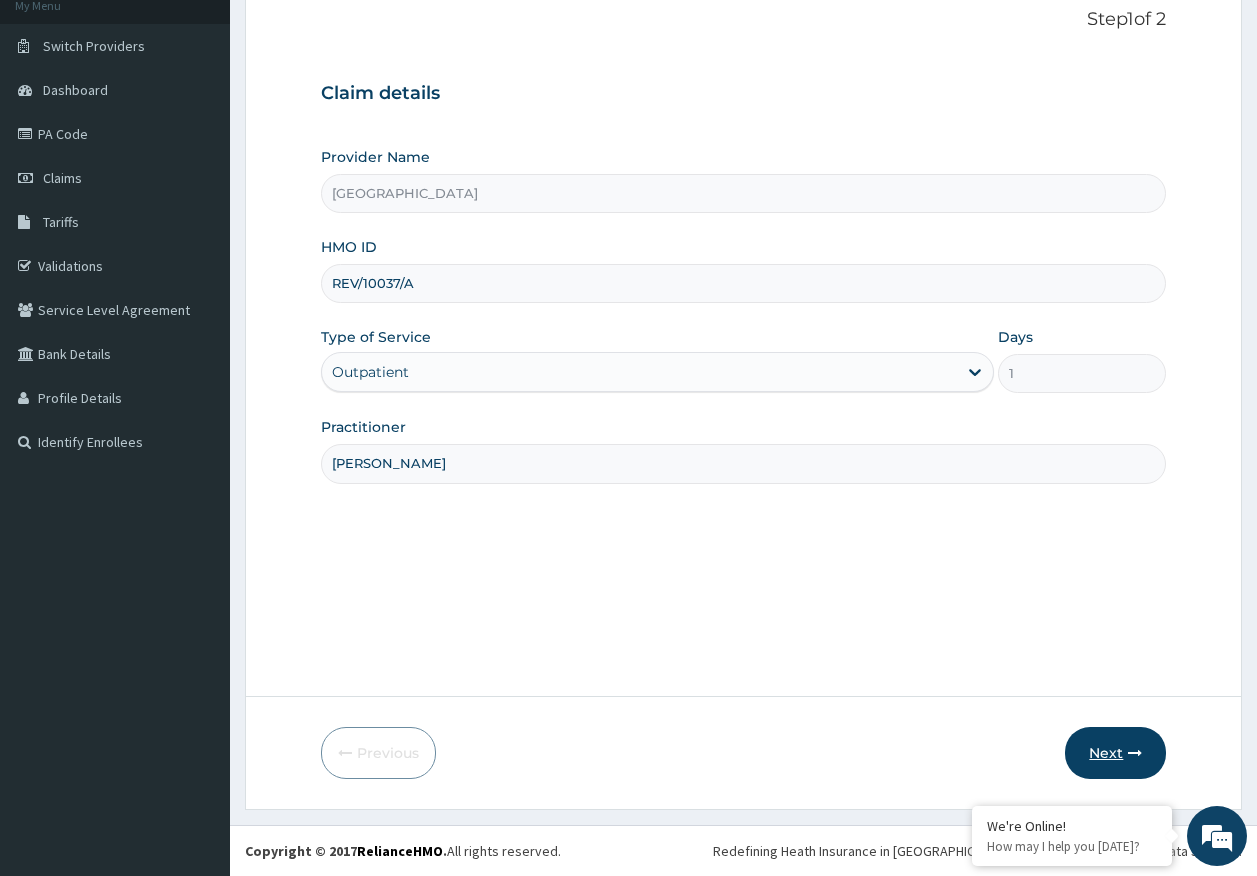 click on "Next" at bounding box center (1115, 753) 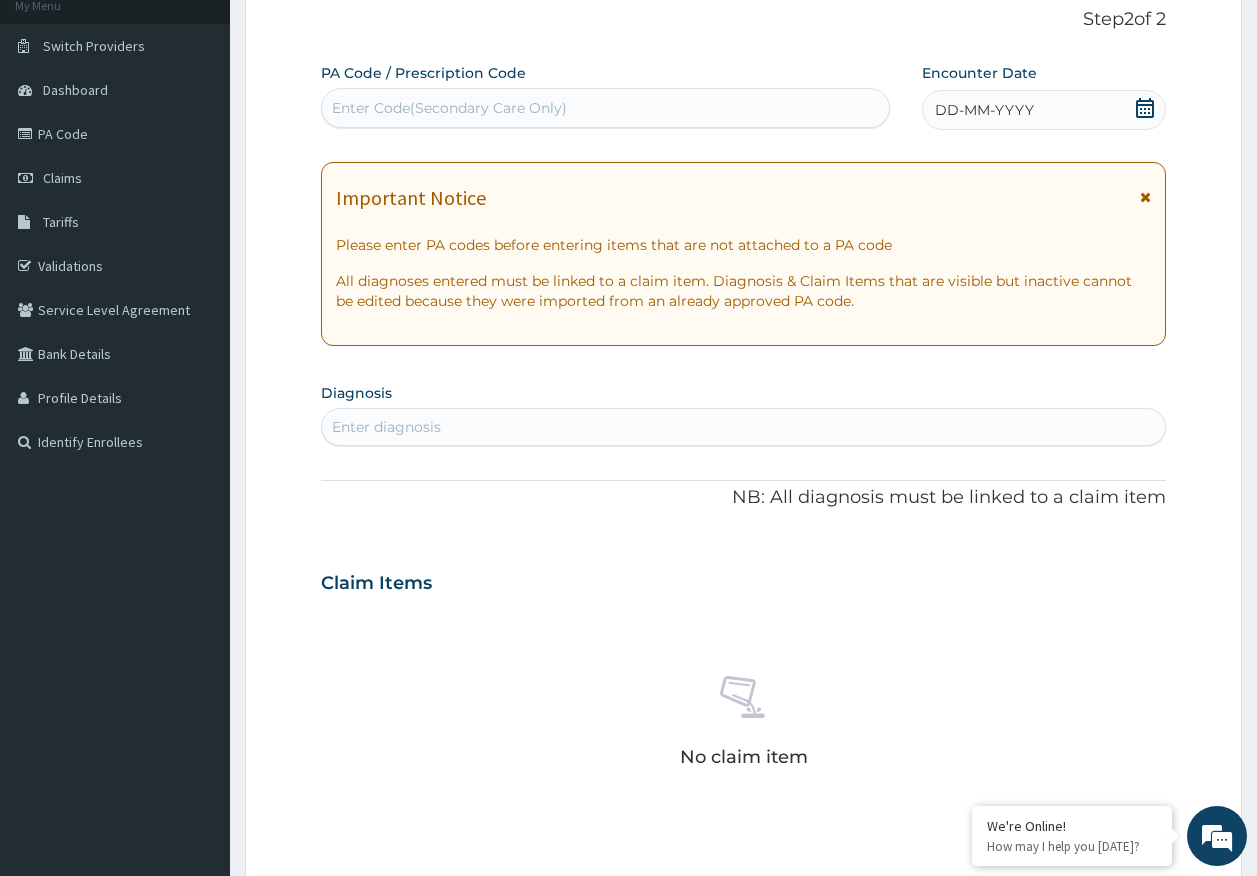 click on "Enter Code(Secondary Care Only)" at bounding box center [449, 108] 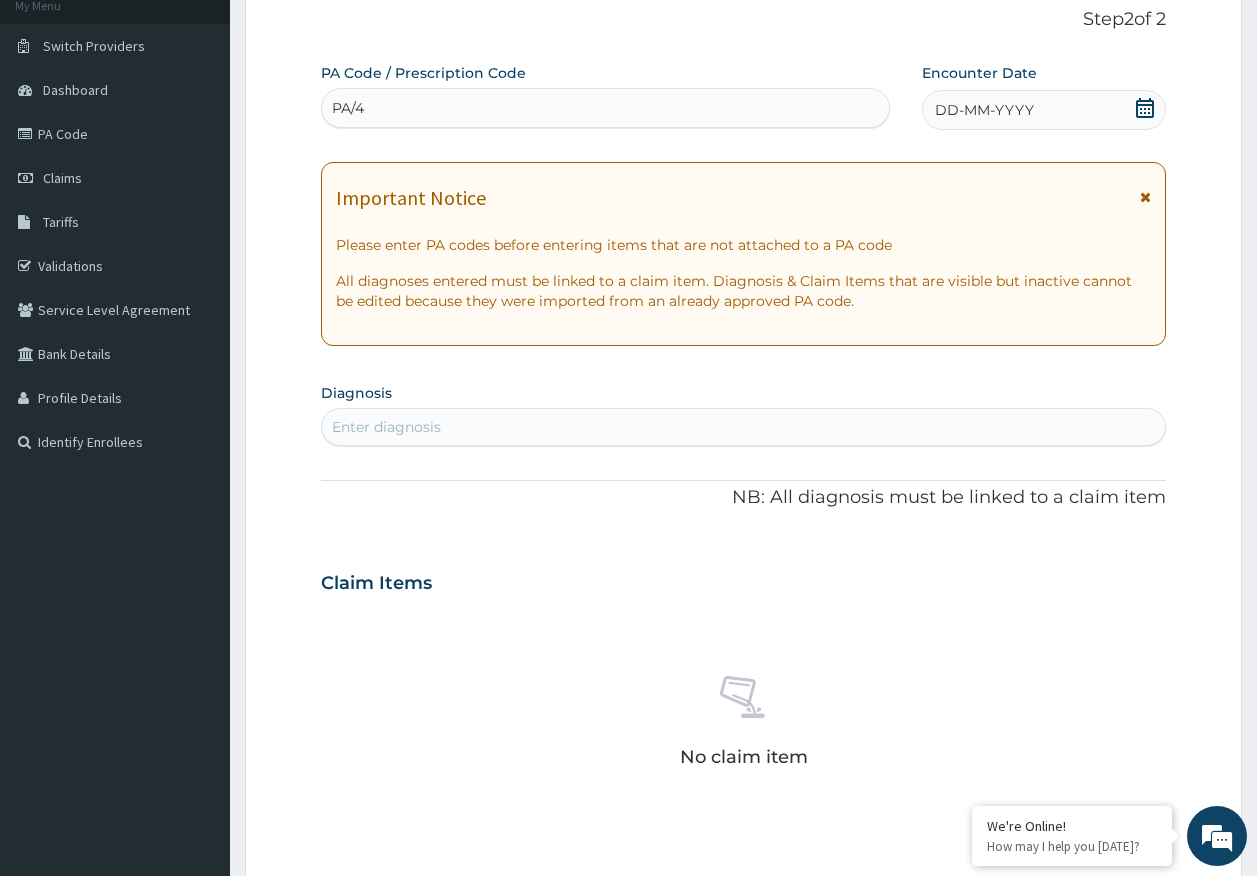 scroll, scrollTop: 0, scrollLeft: 0, axis: both 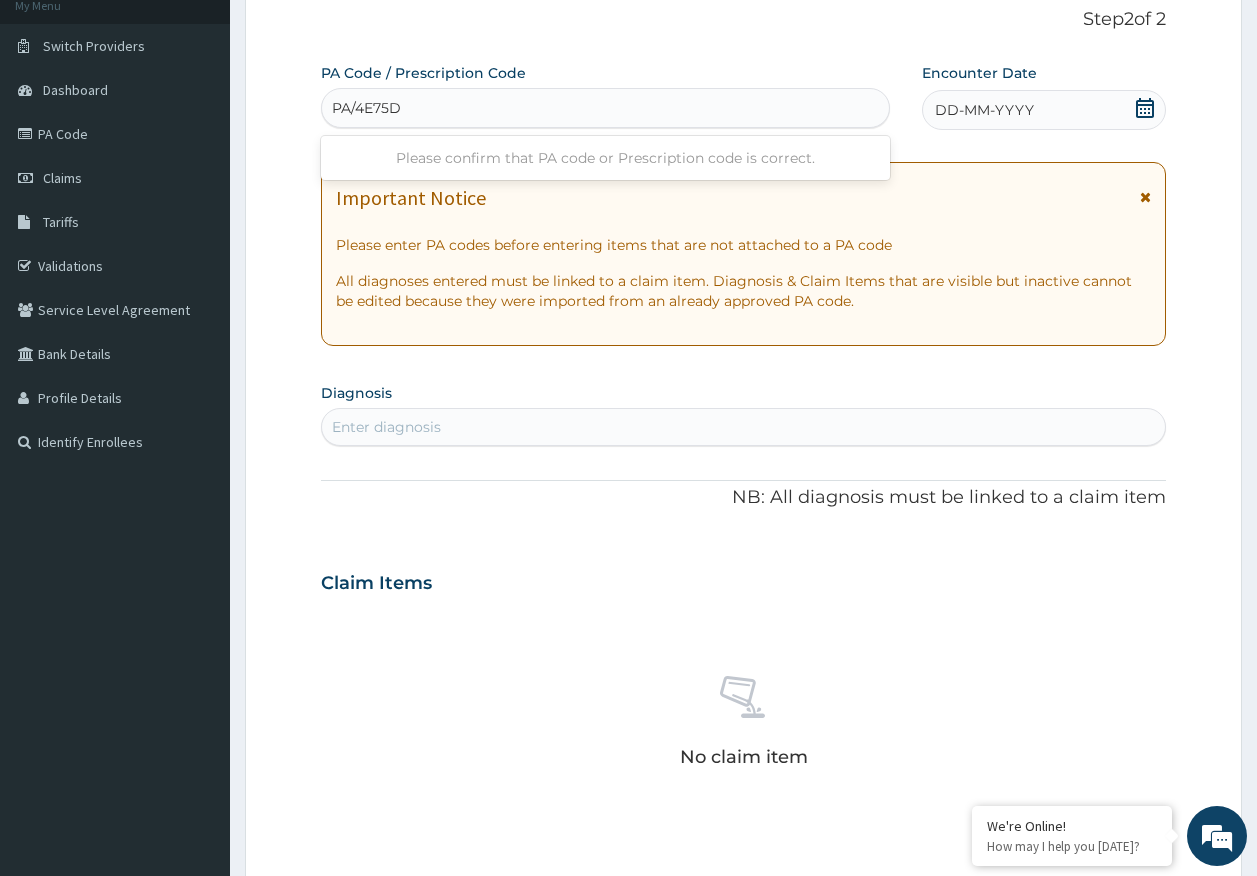 type on "PA/4E75D3" 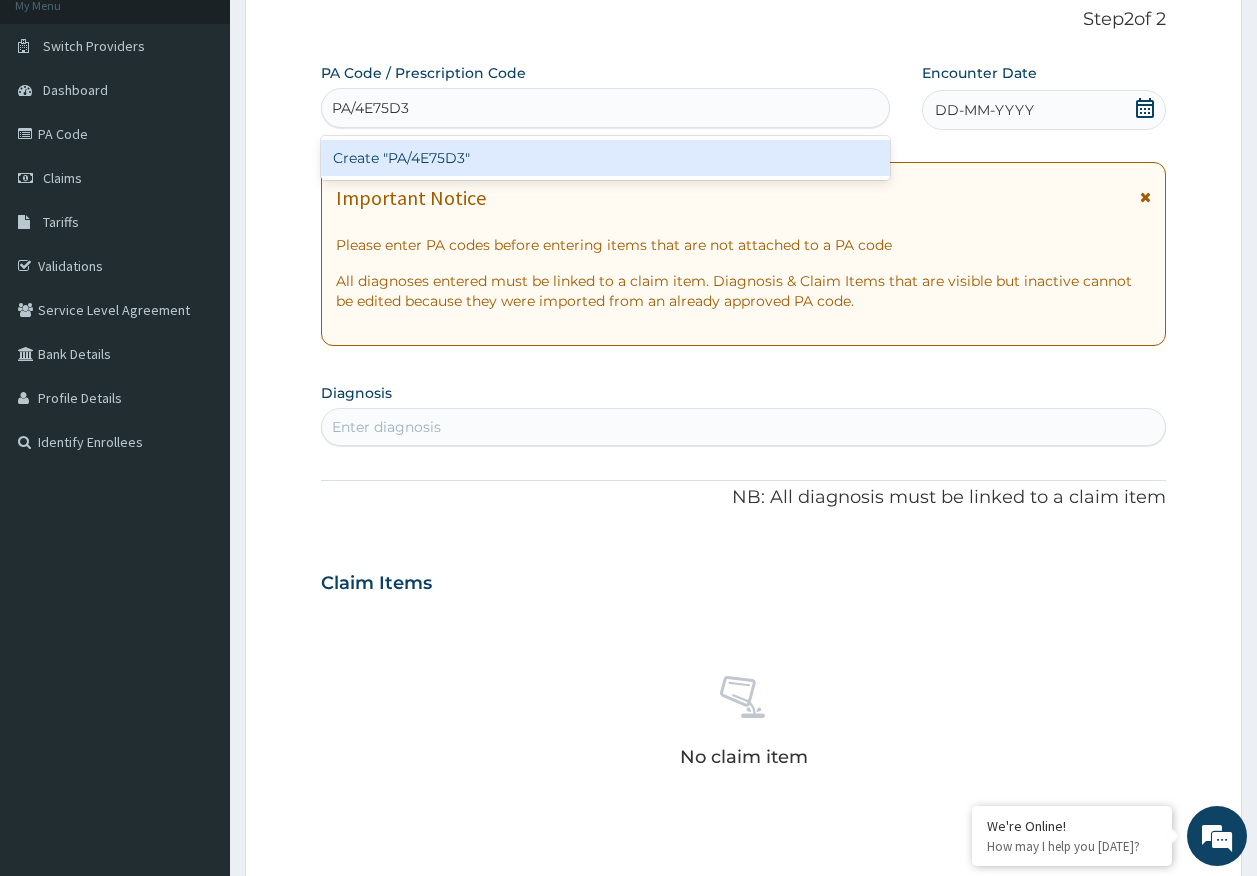 click on "Create "PA/4E75D3"" at bounding box center [606, 158] 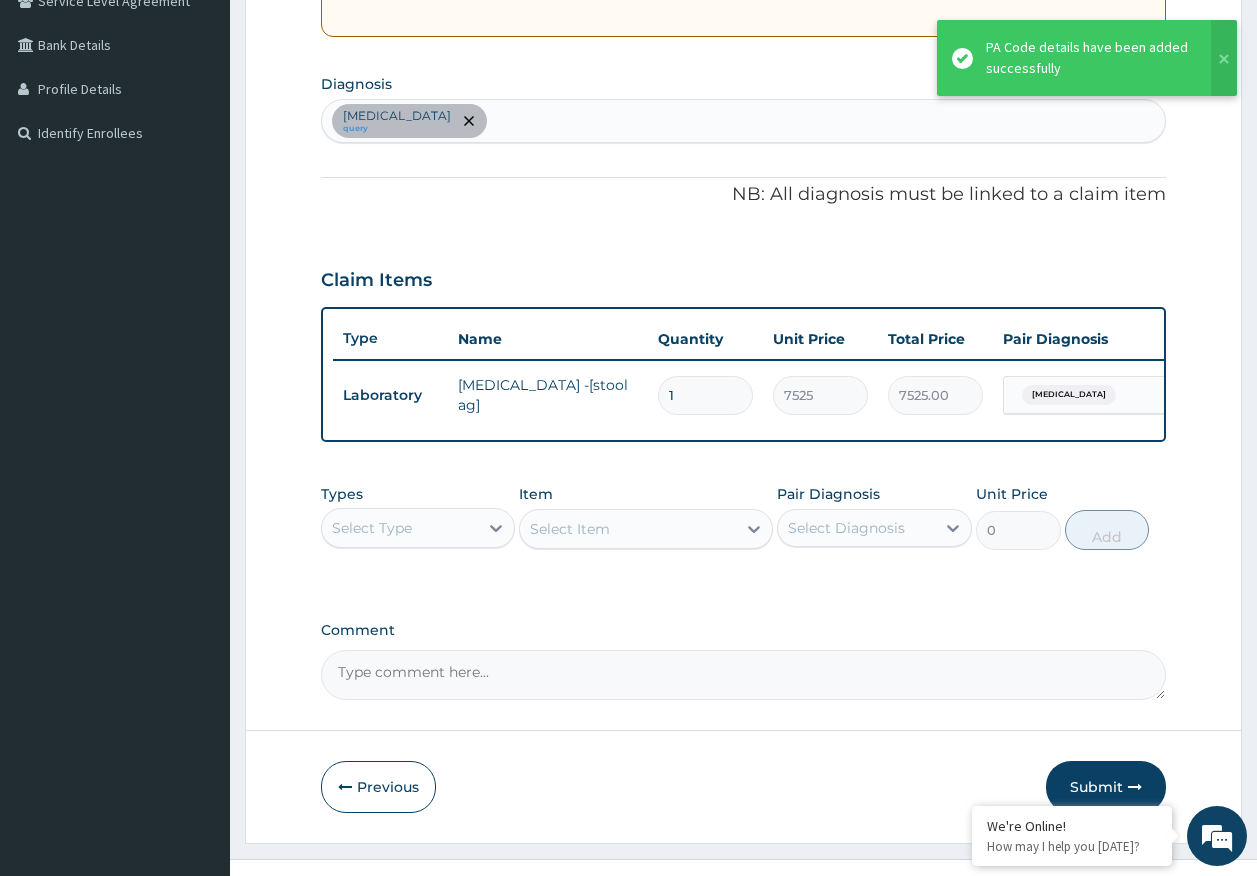 scroll, scrollTop: 486, scrollLeft: 0, axis: vertical 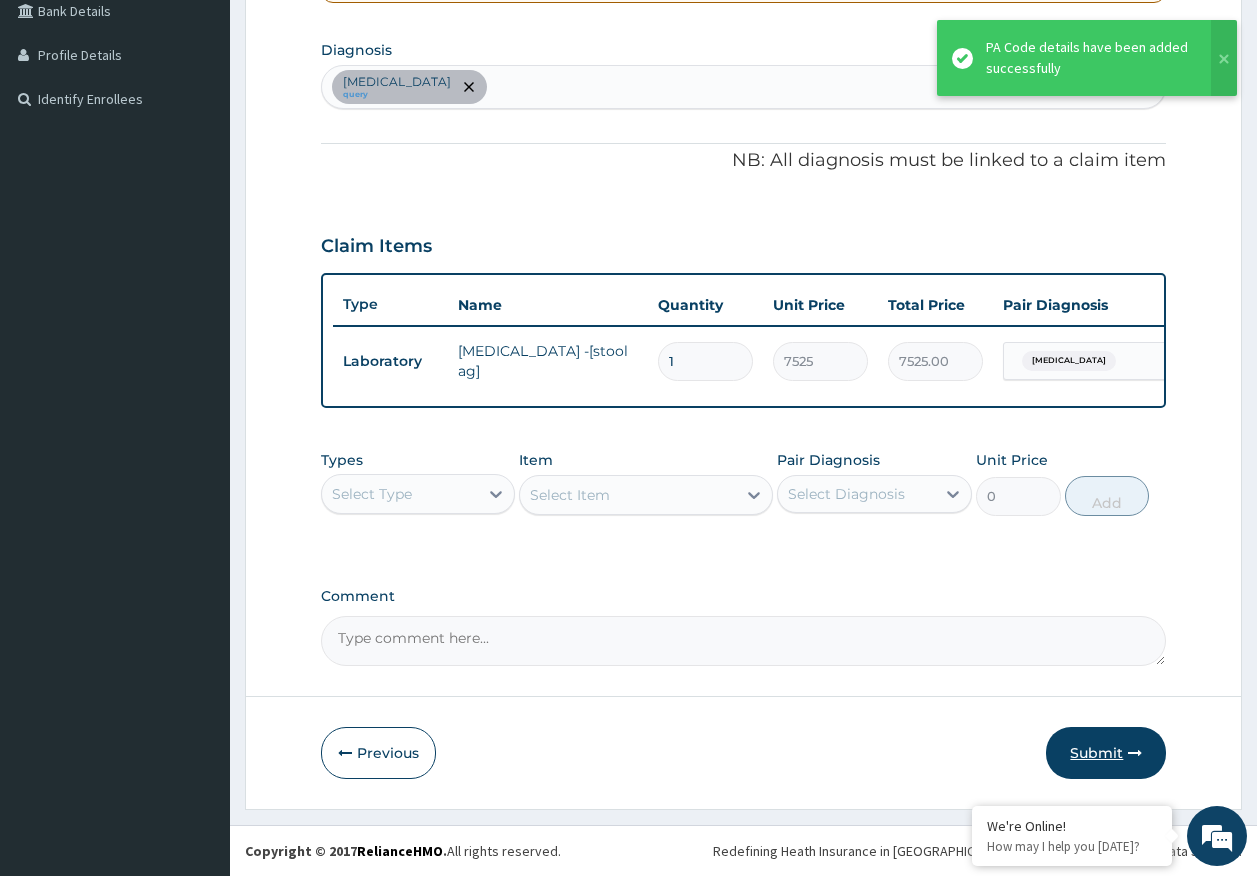 click on "Submit" at bounding box center (1106, 753) 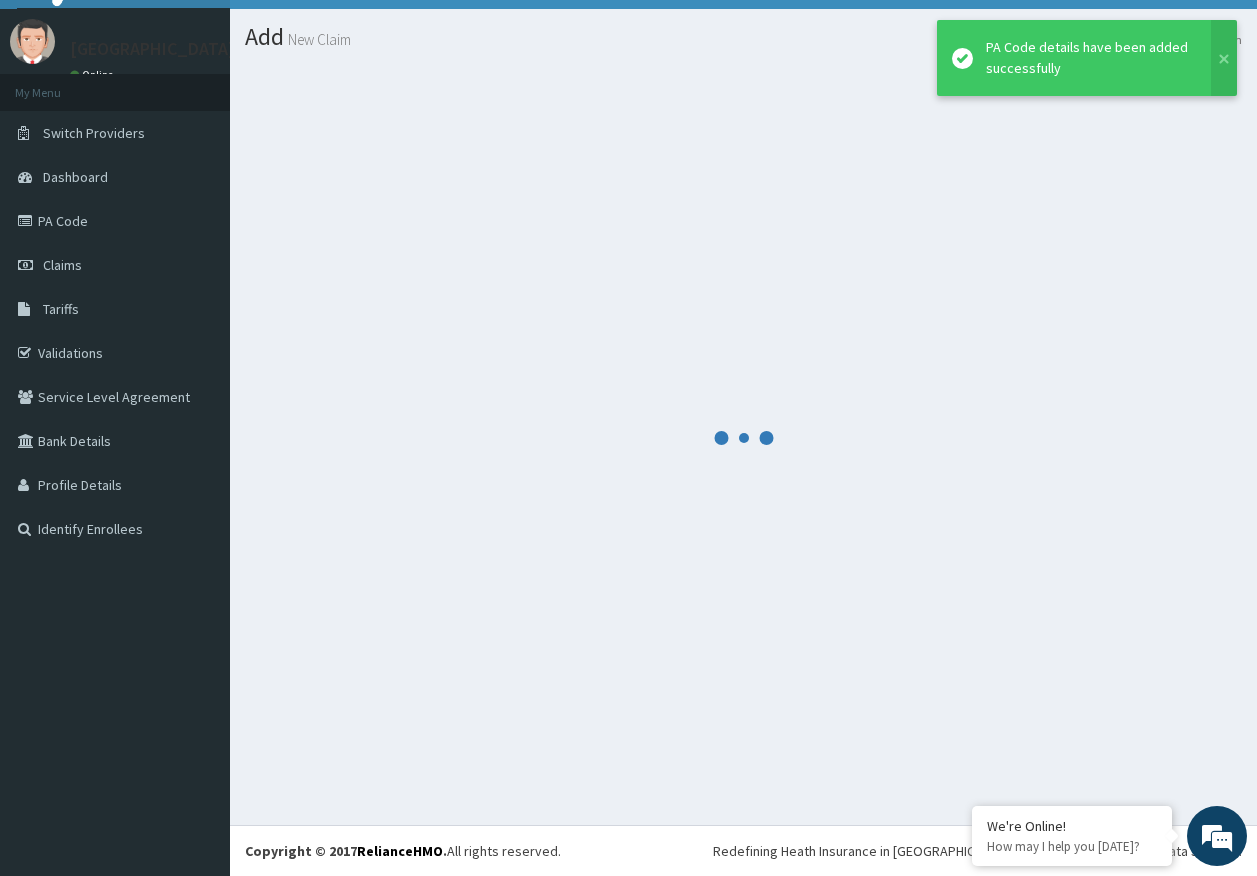 scroll, scrollTop: 41, scrollLeft: 0, axis: vertical 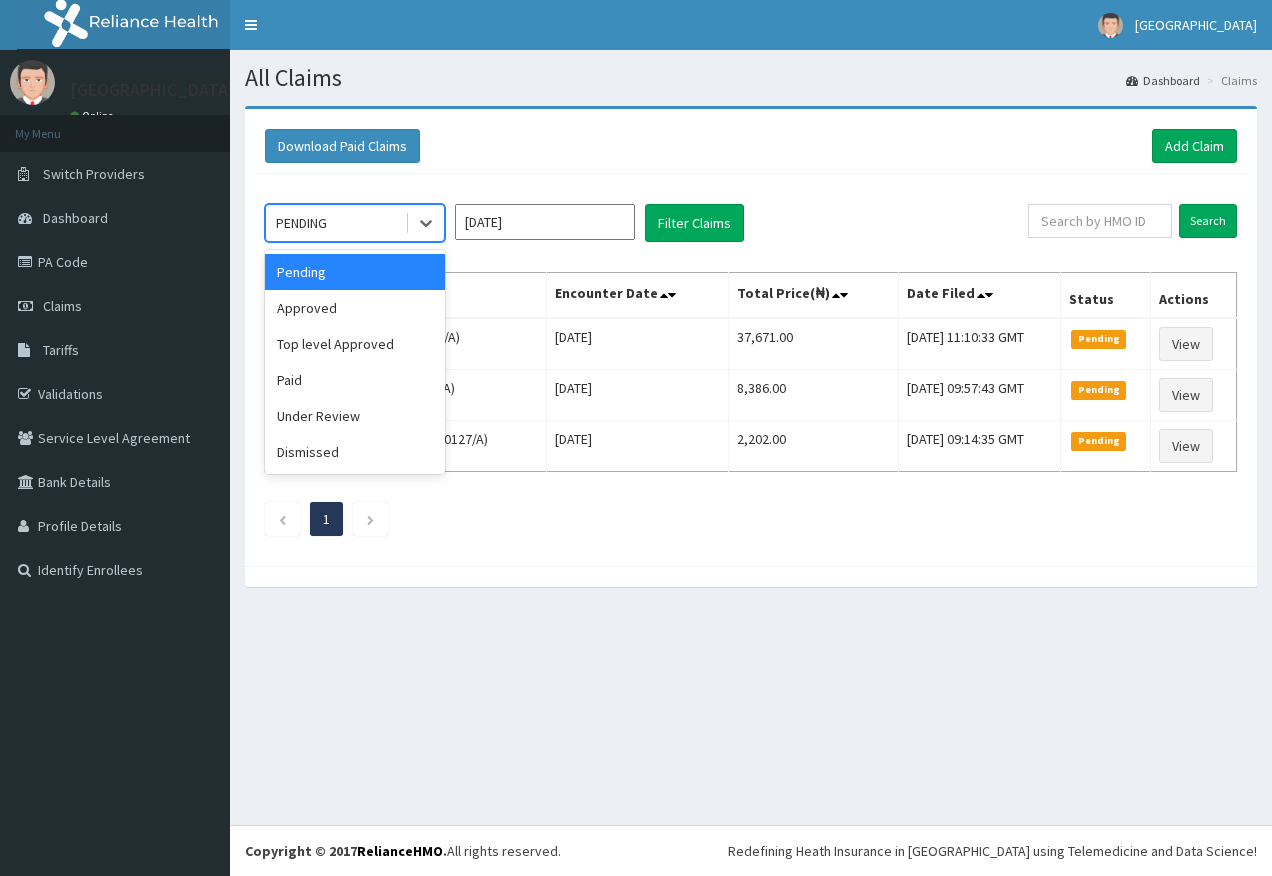 click on "PENDING" at bounding box center (335, 223) 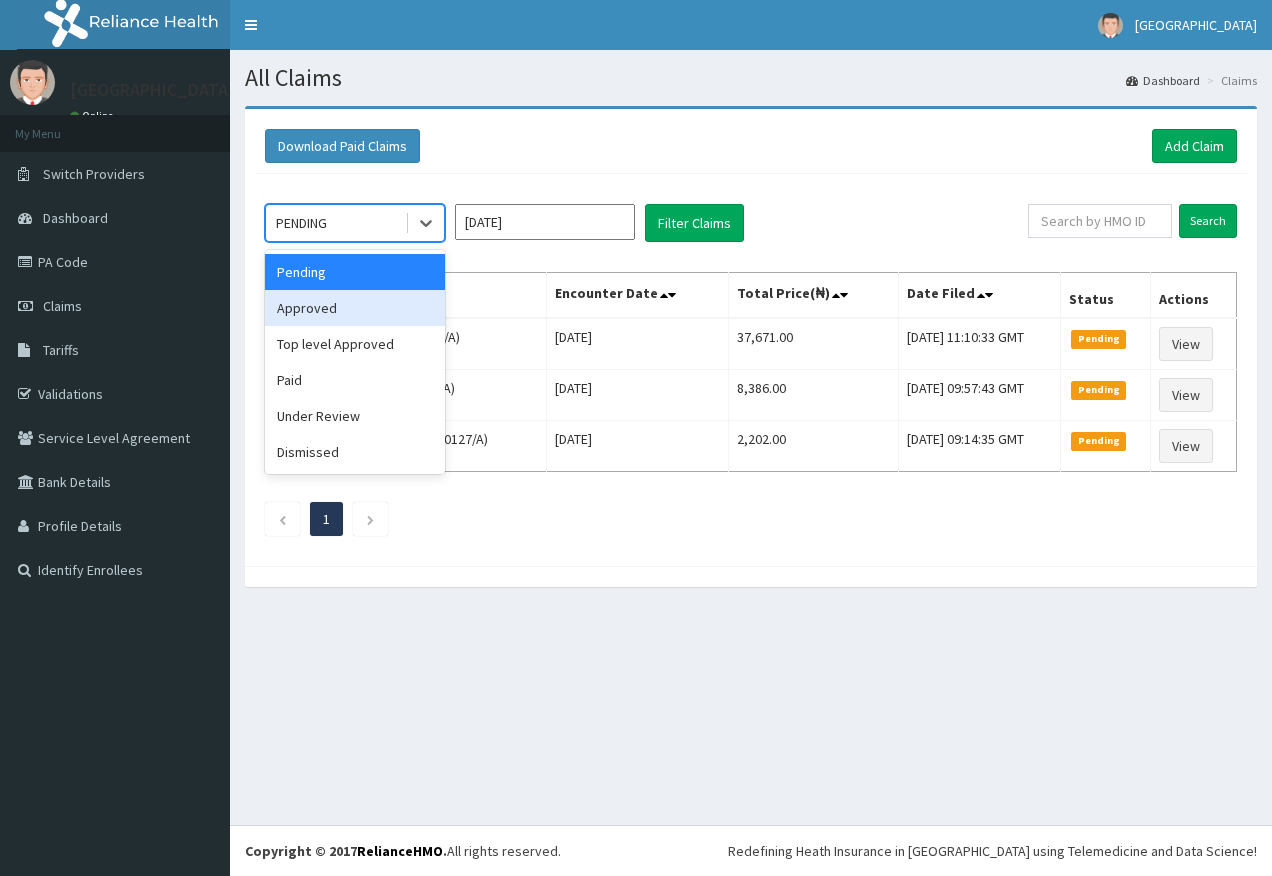 drag, startPoint x: 325, startPoint y: 306, endPoint x: 404, endPoint y: 270, distance: 86.815895 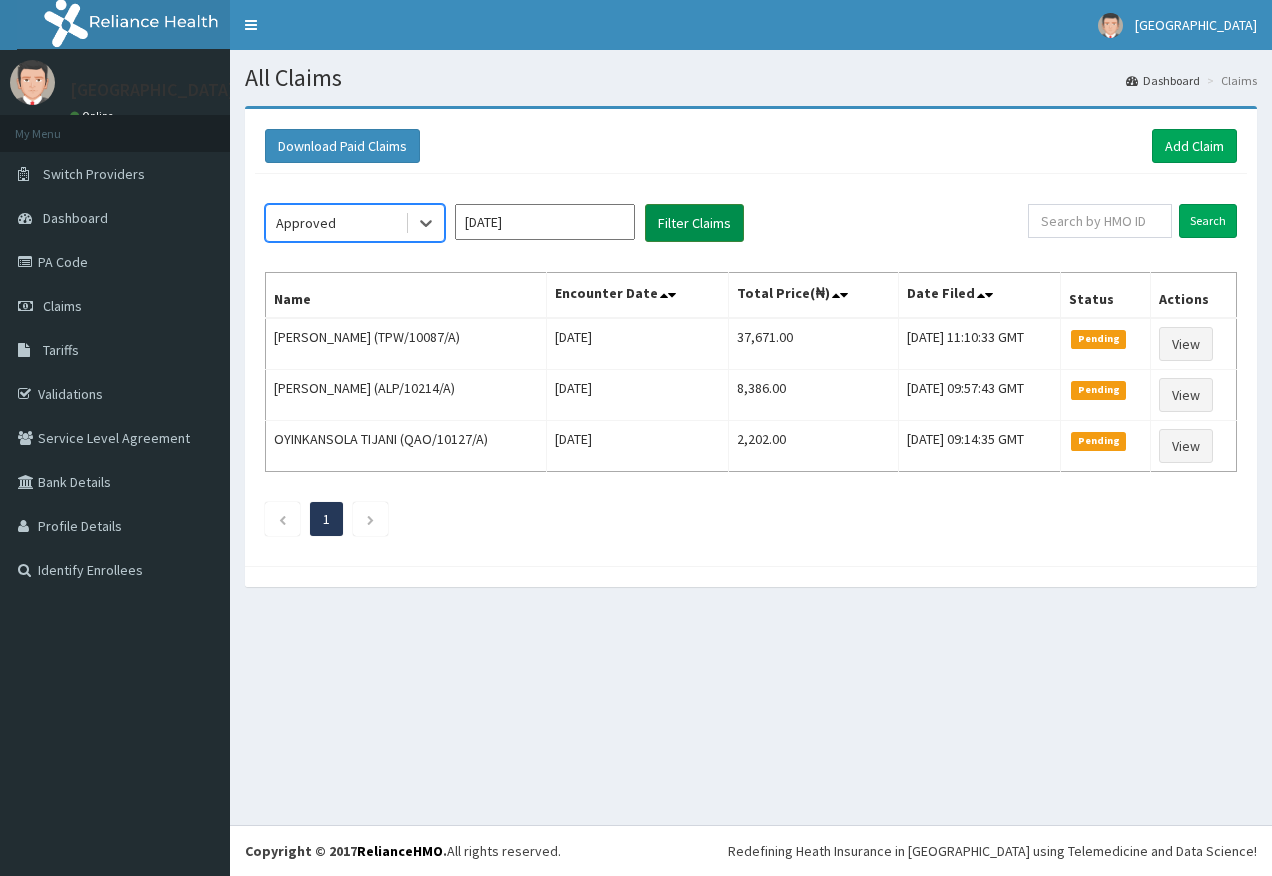click on "Filter Claims" at bounding box center [694, 223] 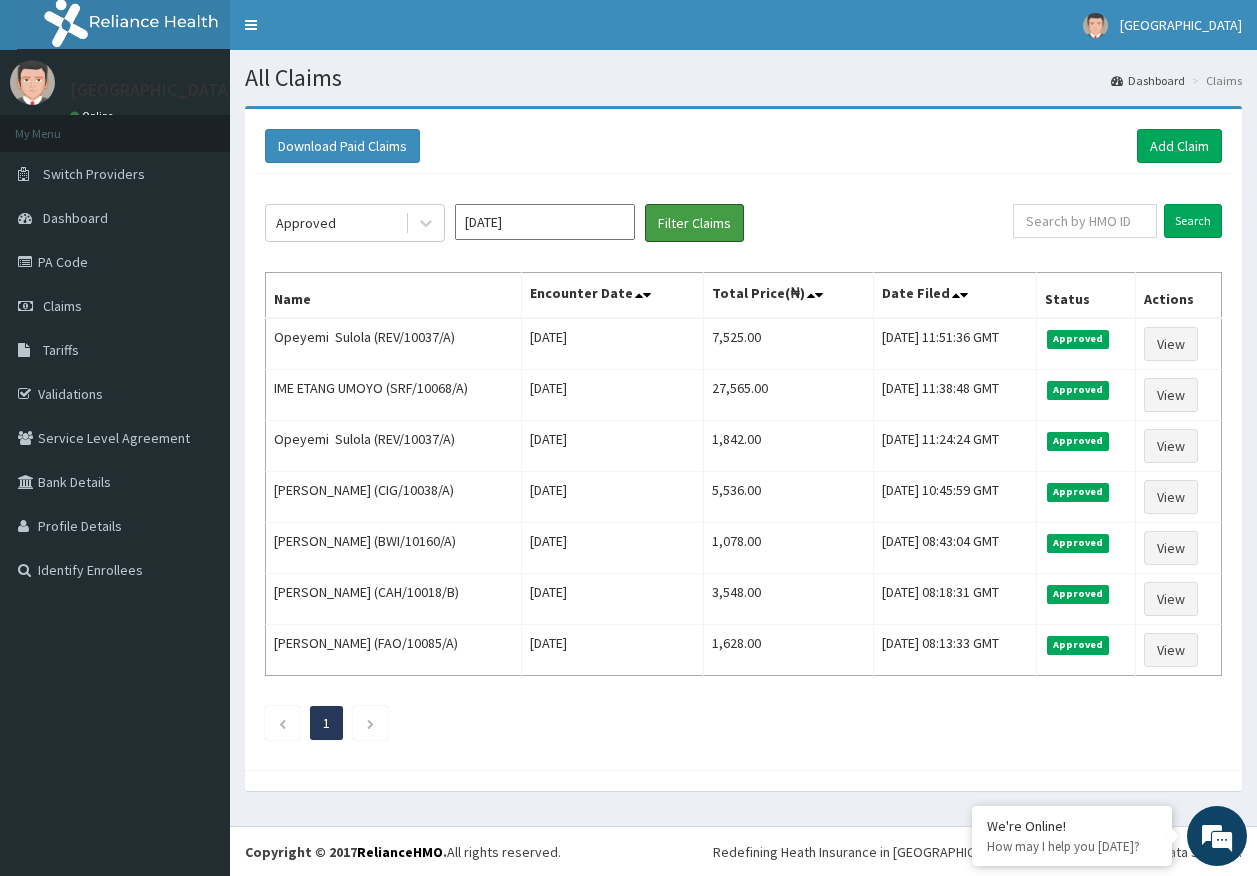 scroll, scrollTop: 0, scrollLeft: 0, axis: both 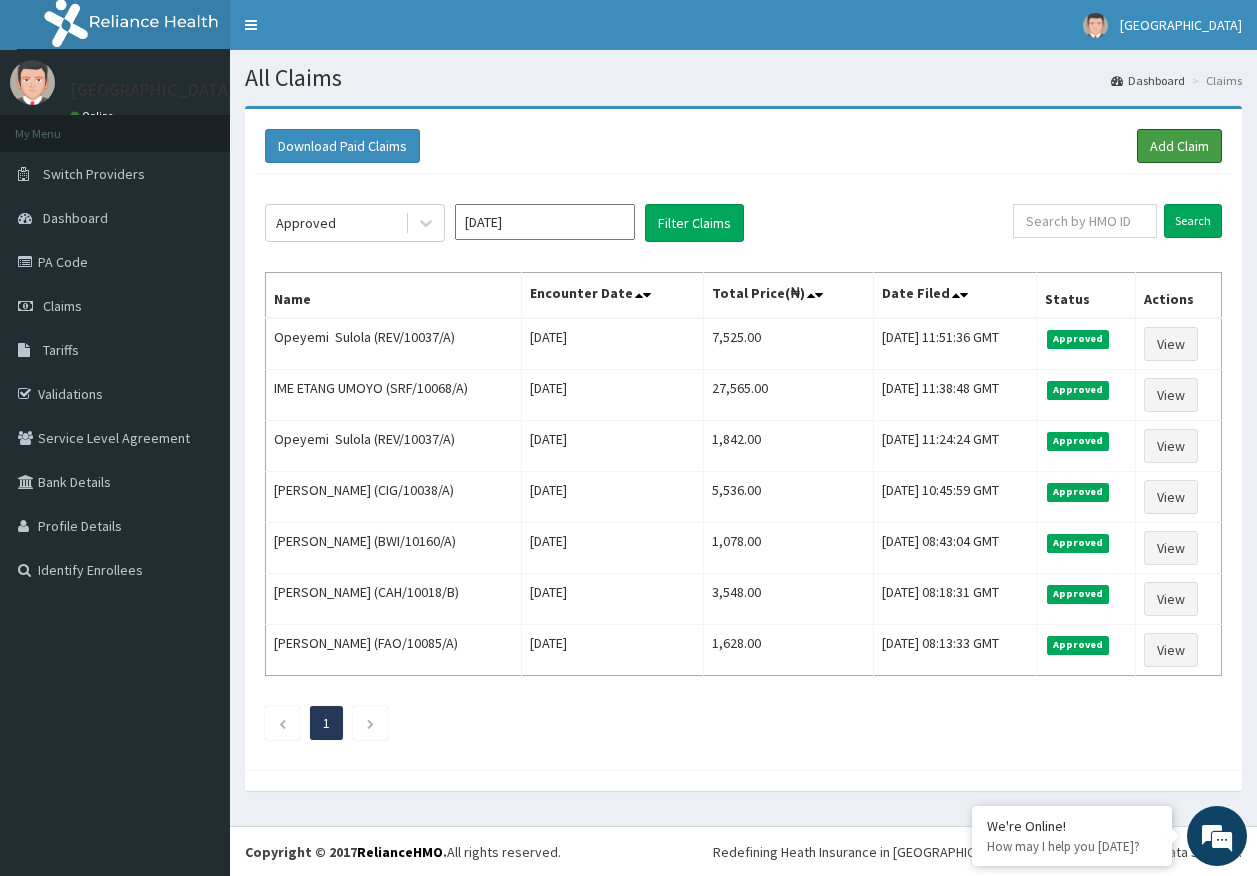 drag, startPoint x: 1156, startPoint y: 144, endPoint x: 587, endPoint y: 9, distance: 584.7957 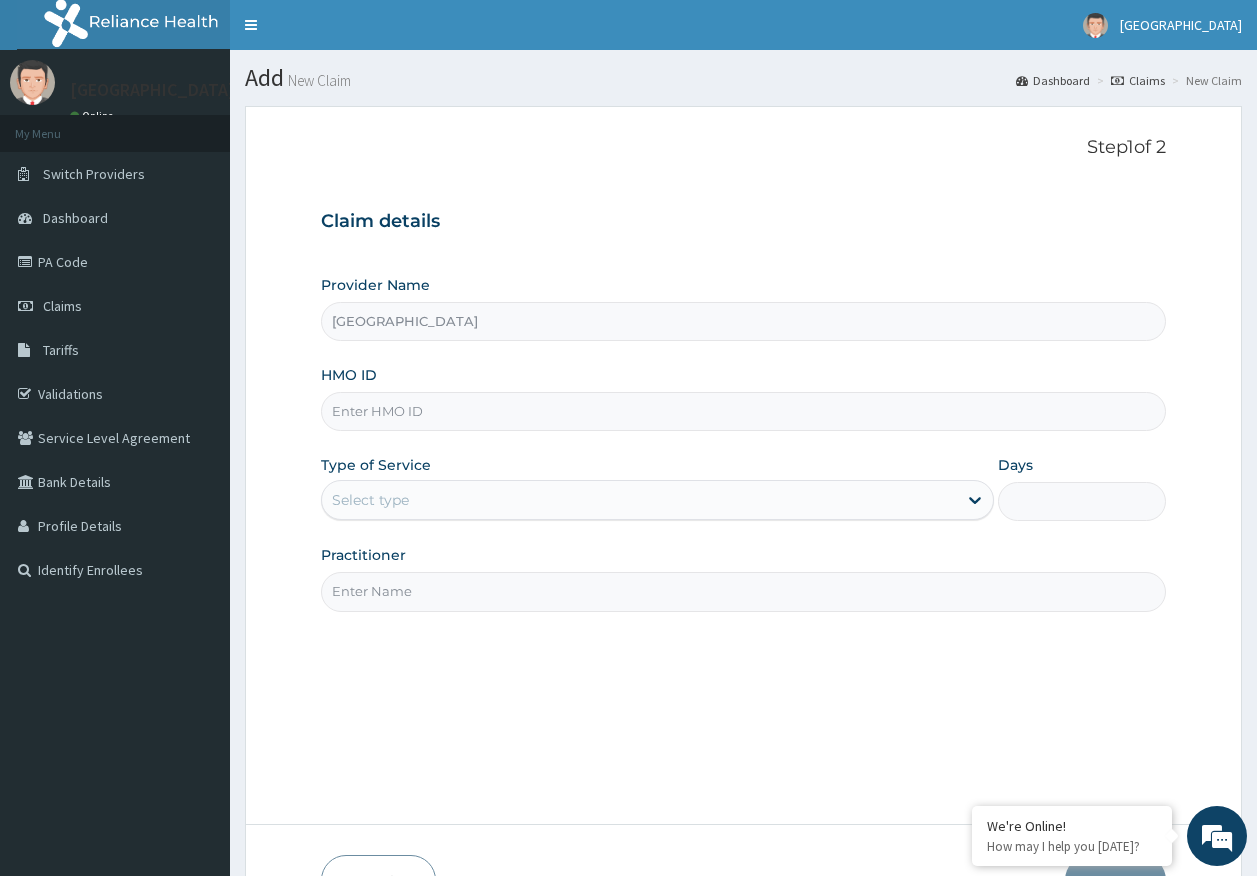 scroll, scrollTop: 0, scrollLeft: 0, axis: both 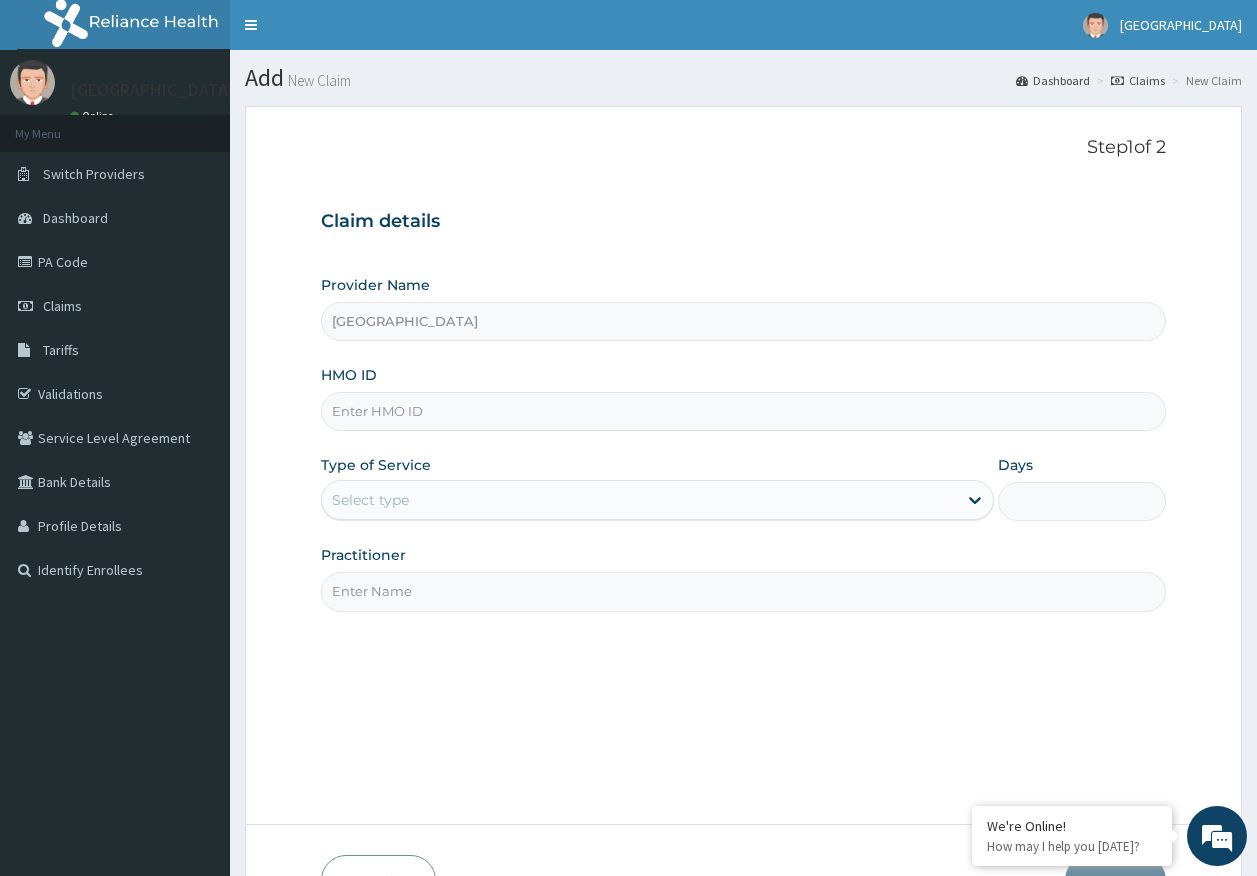 click on "HMO ID" at bounding box center (744, 411) 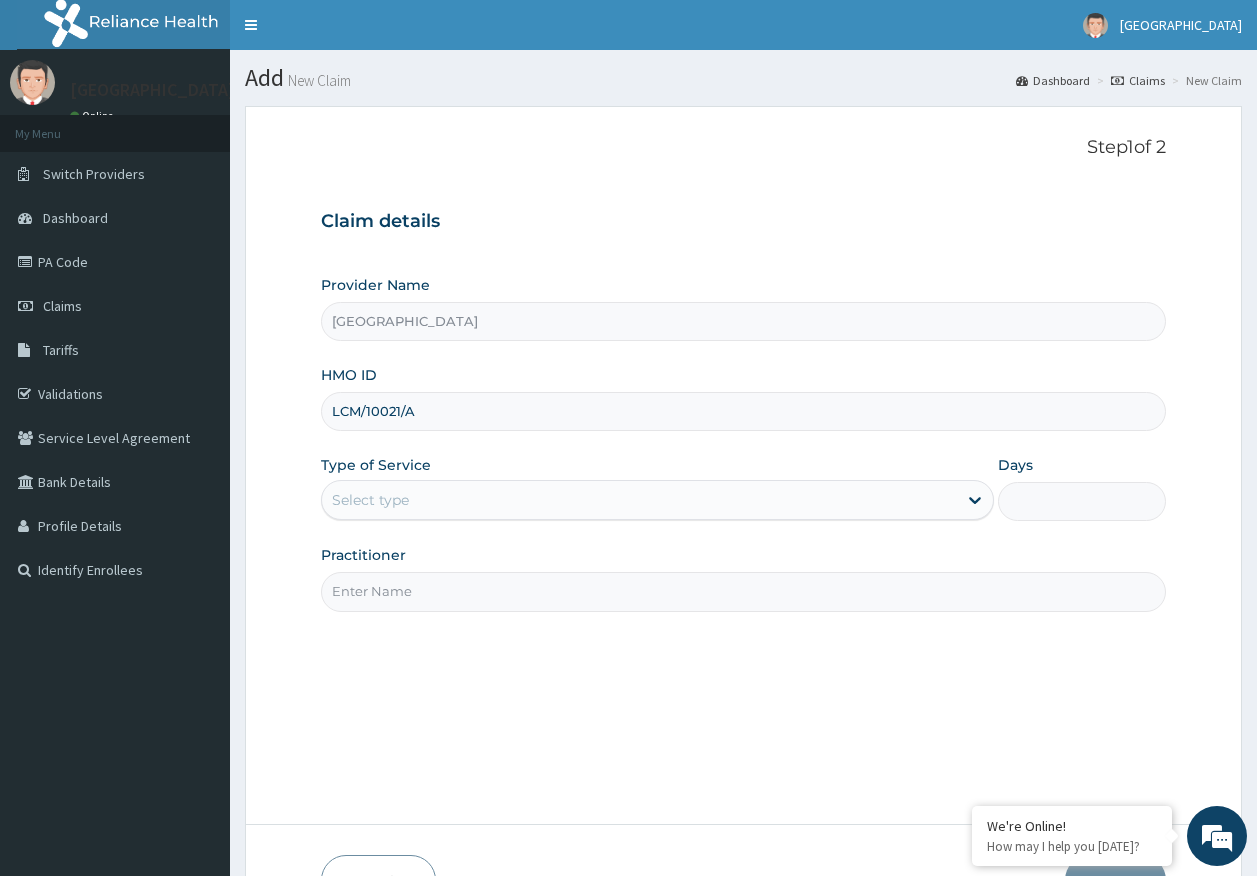 type on "LCM/10021/A" 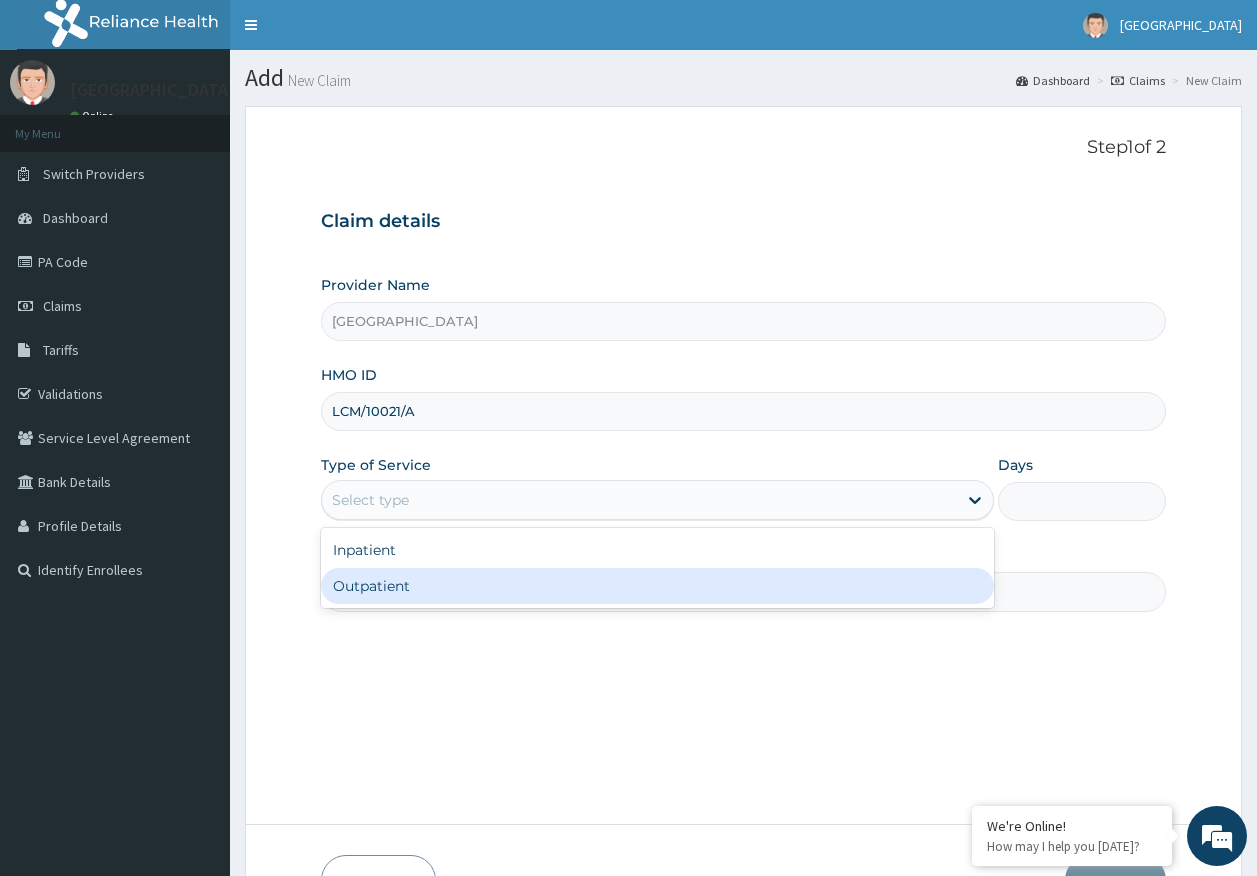 scroll, scrollTop: 0, scrollLeft: 0, axis: both 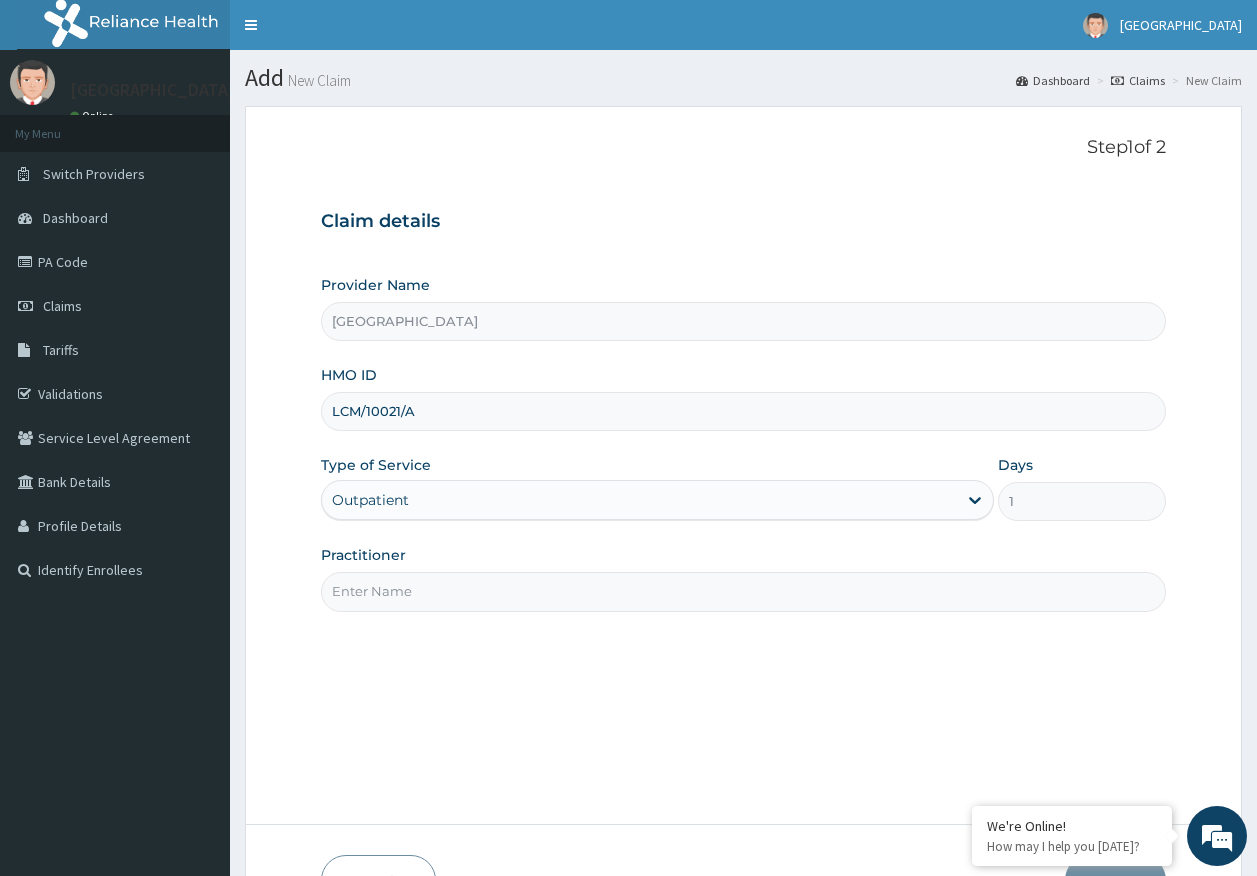 click on "Practitioner" at bounding box center (744, 591) 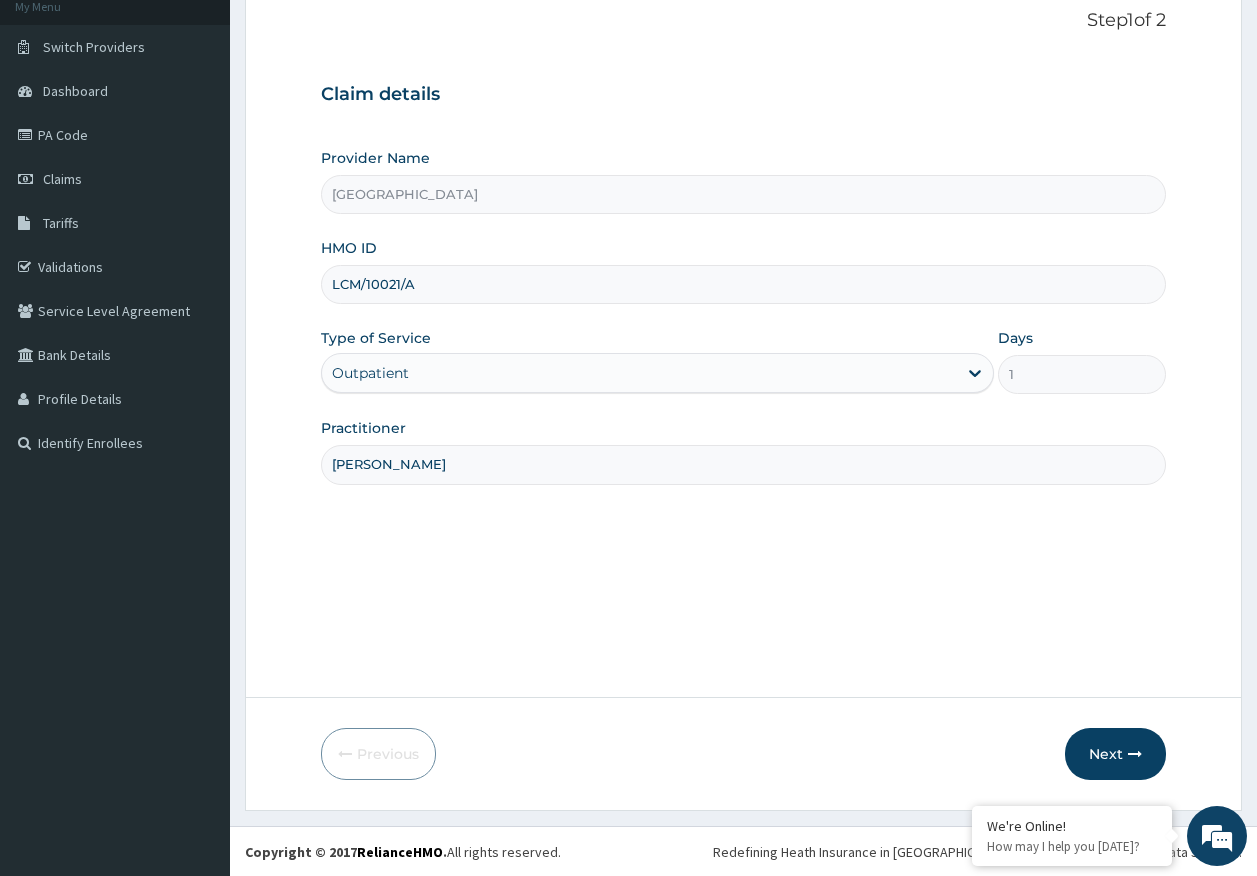 scroll, scrollTop: 128, scrollLeft: 0, axis: vertical 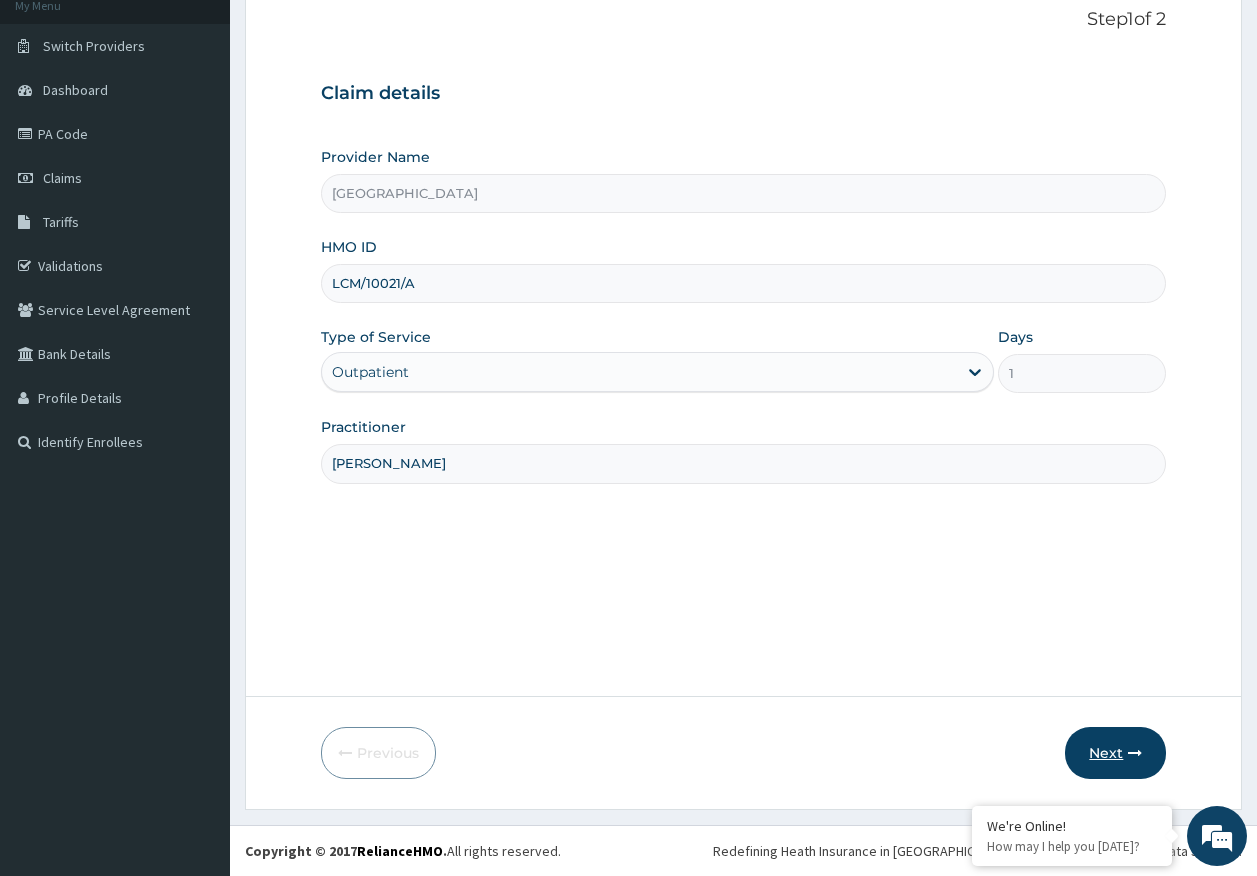 click on "Next" at bounding box center [1115, 753] 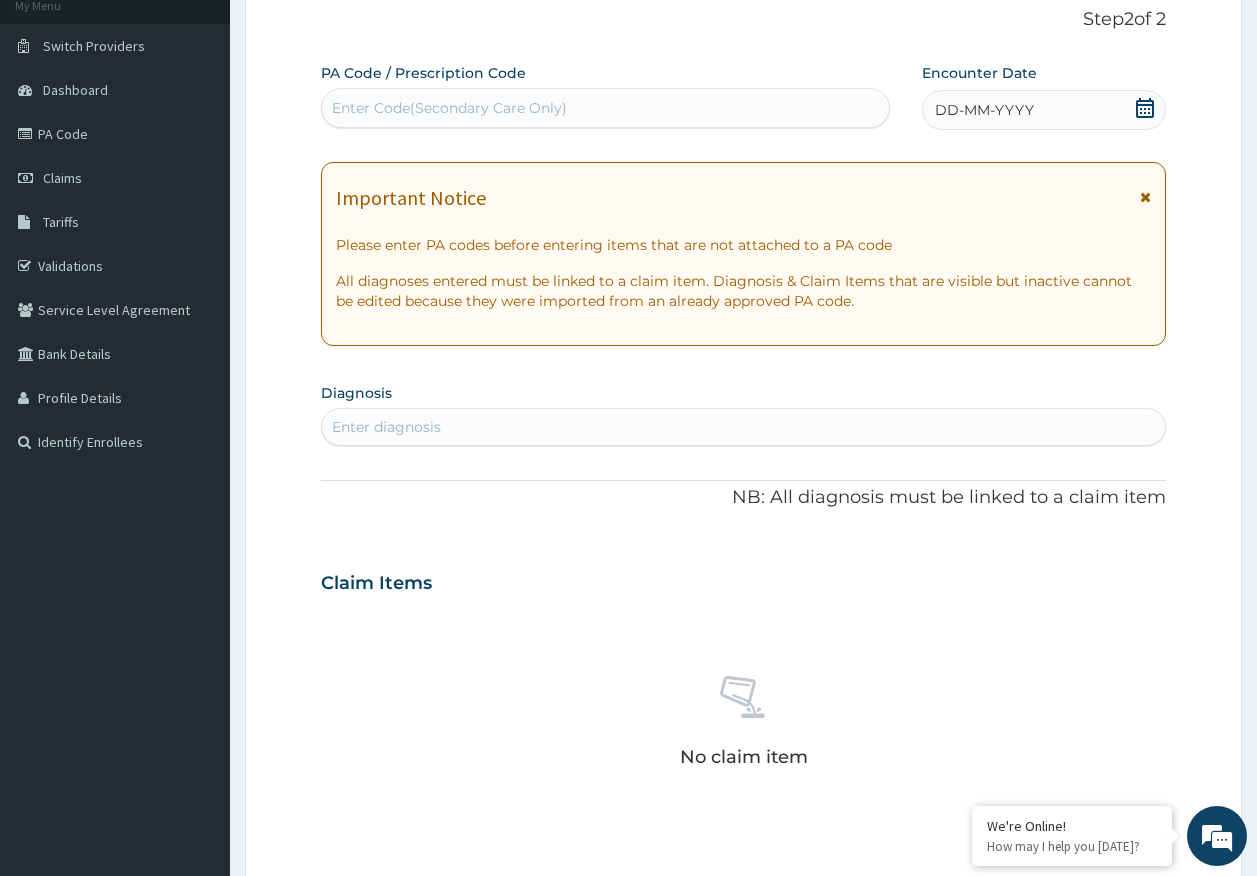 click on "Enter Code(Secondary Care Only)" at bounding box center (606, 108) 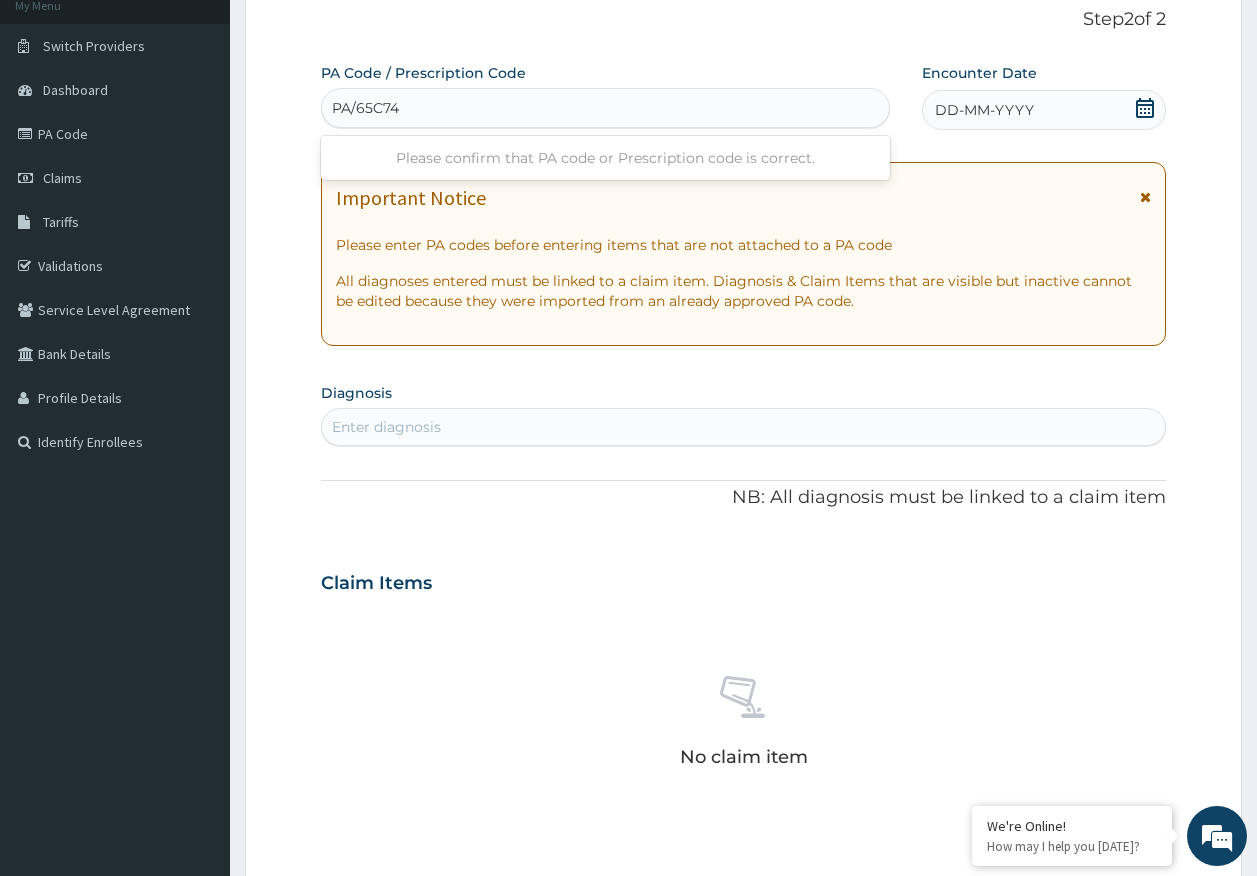 type on "PA/65C74F" 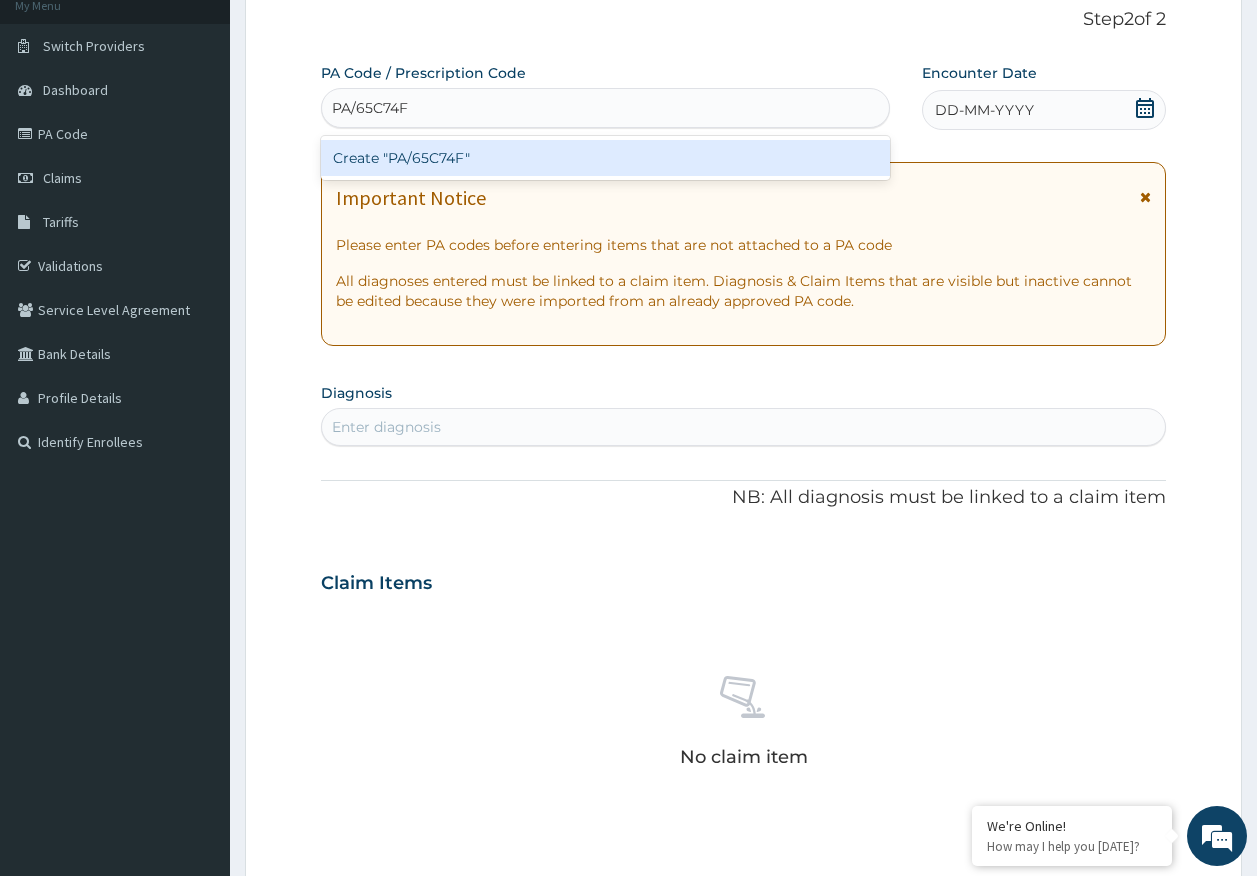 click on "Create "PA/65C74F"" at bounding box center (606, 158) 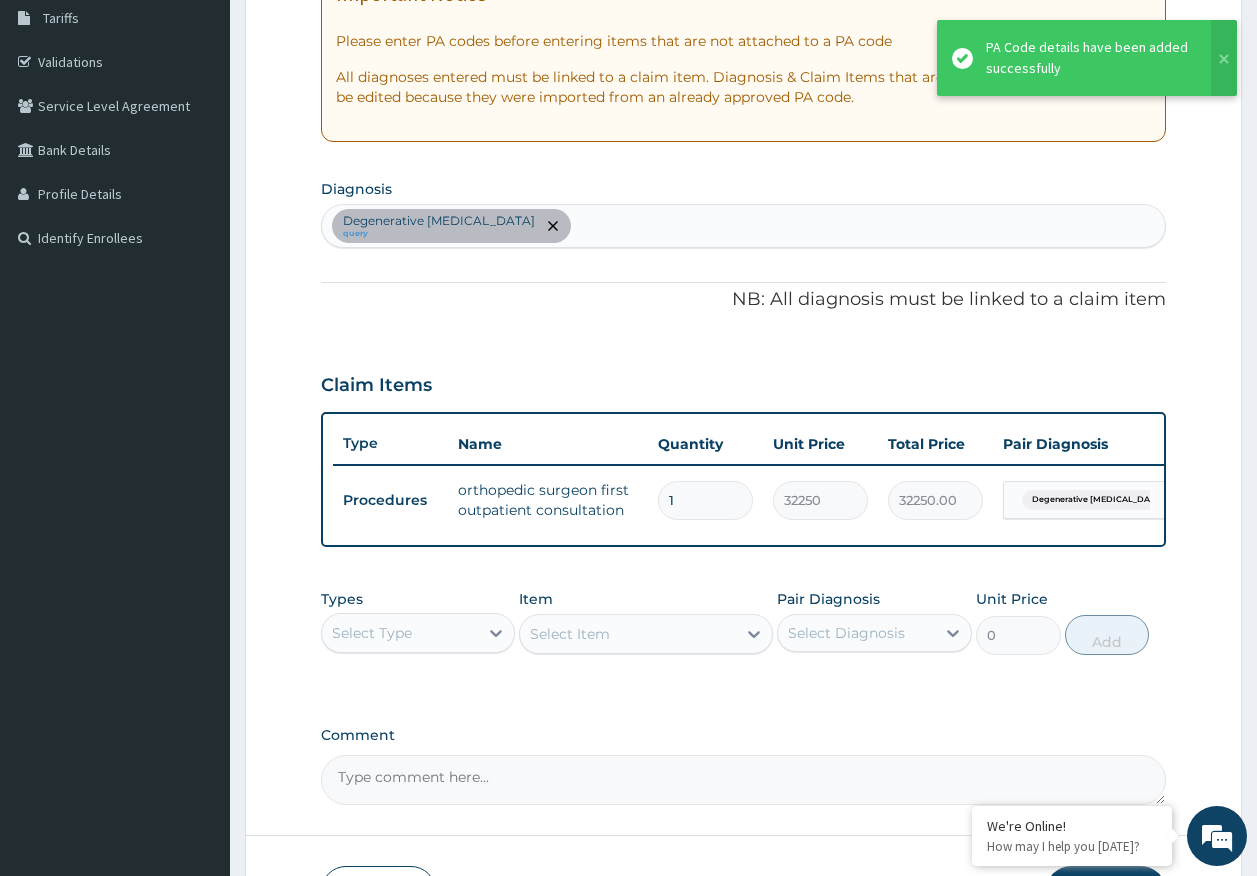 scroll, scrollTop: 486, scrollLeft: 0, axis: vertical 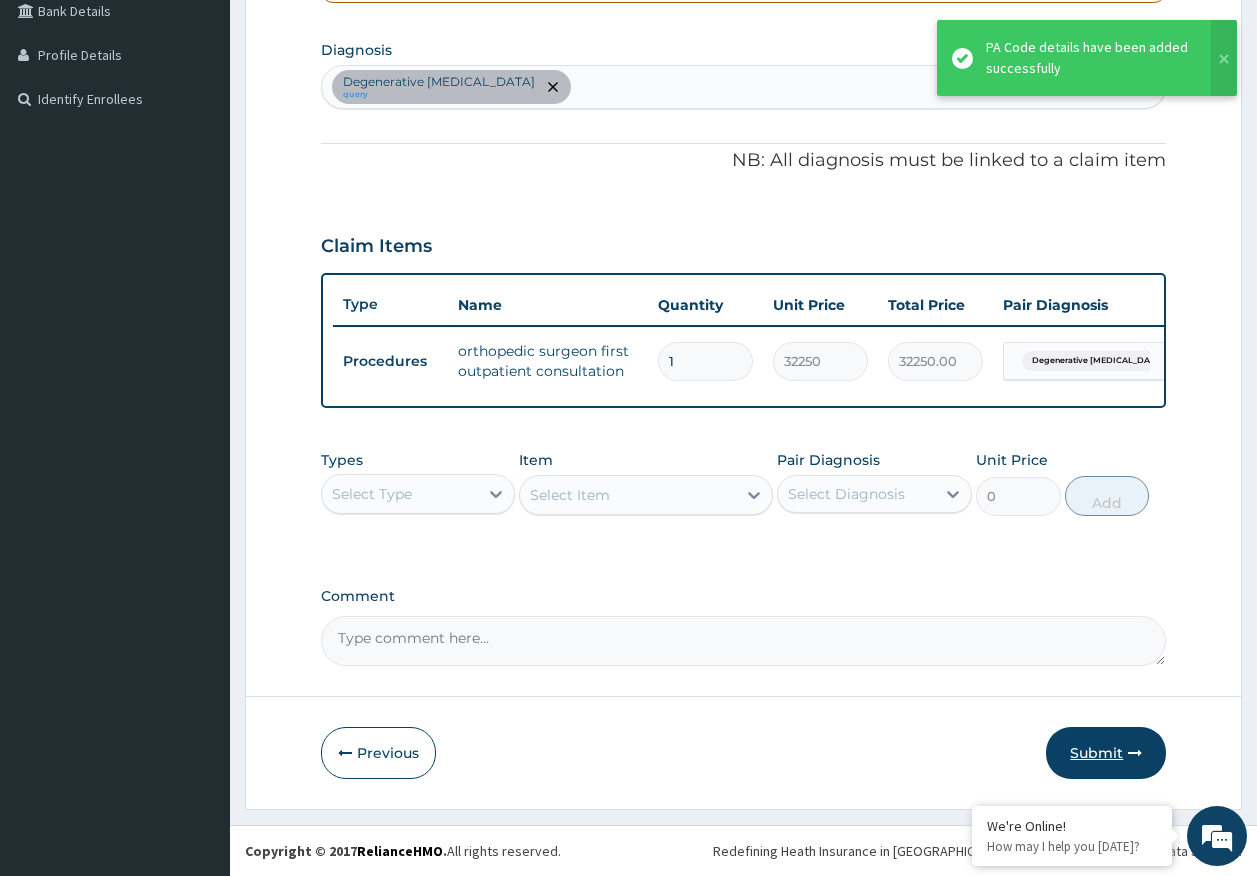 click on "Submit" at bounding box center (1106, 753) 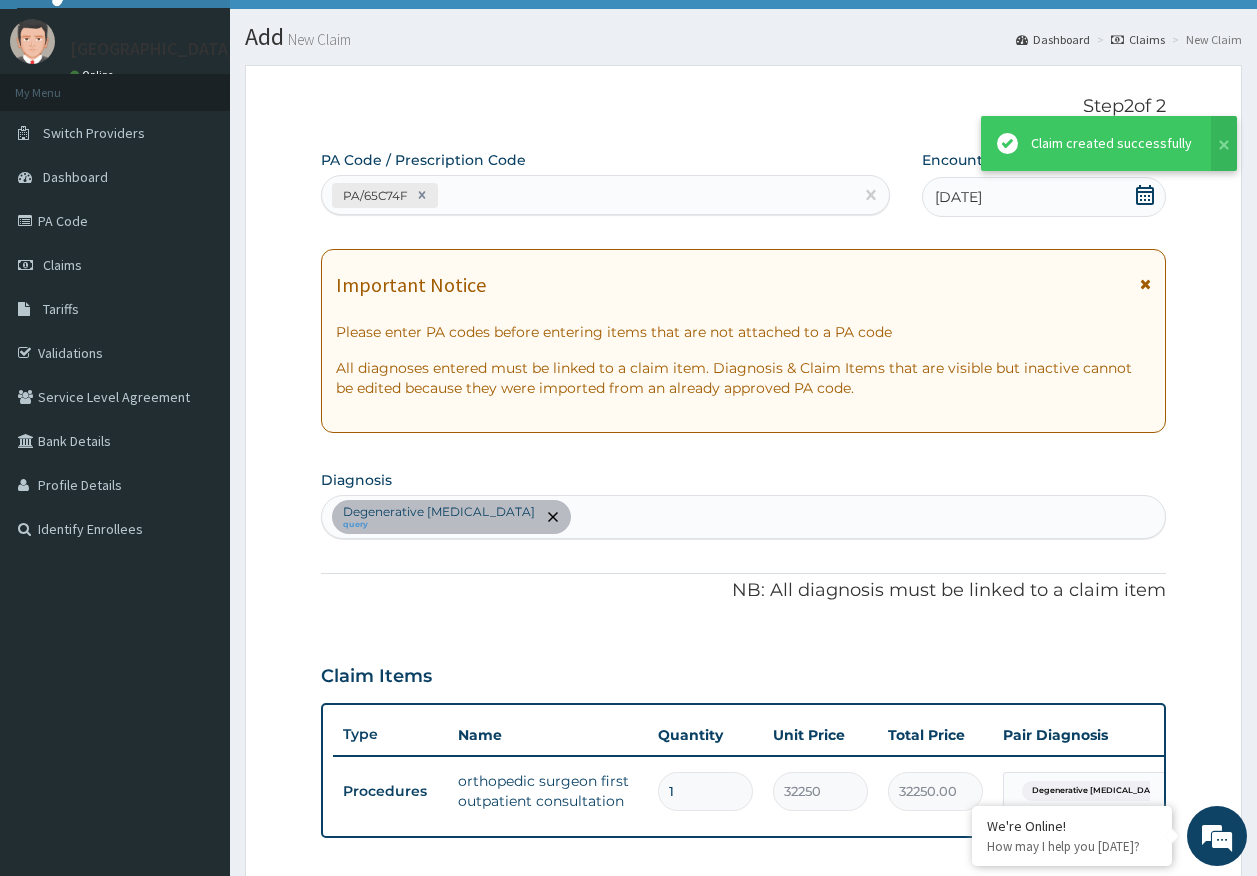 scroll, scrollTop: 486, scrollLeft: 0, axis: vertical 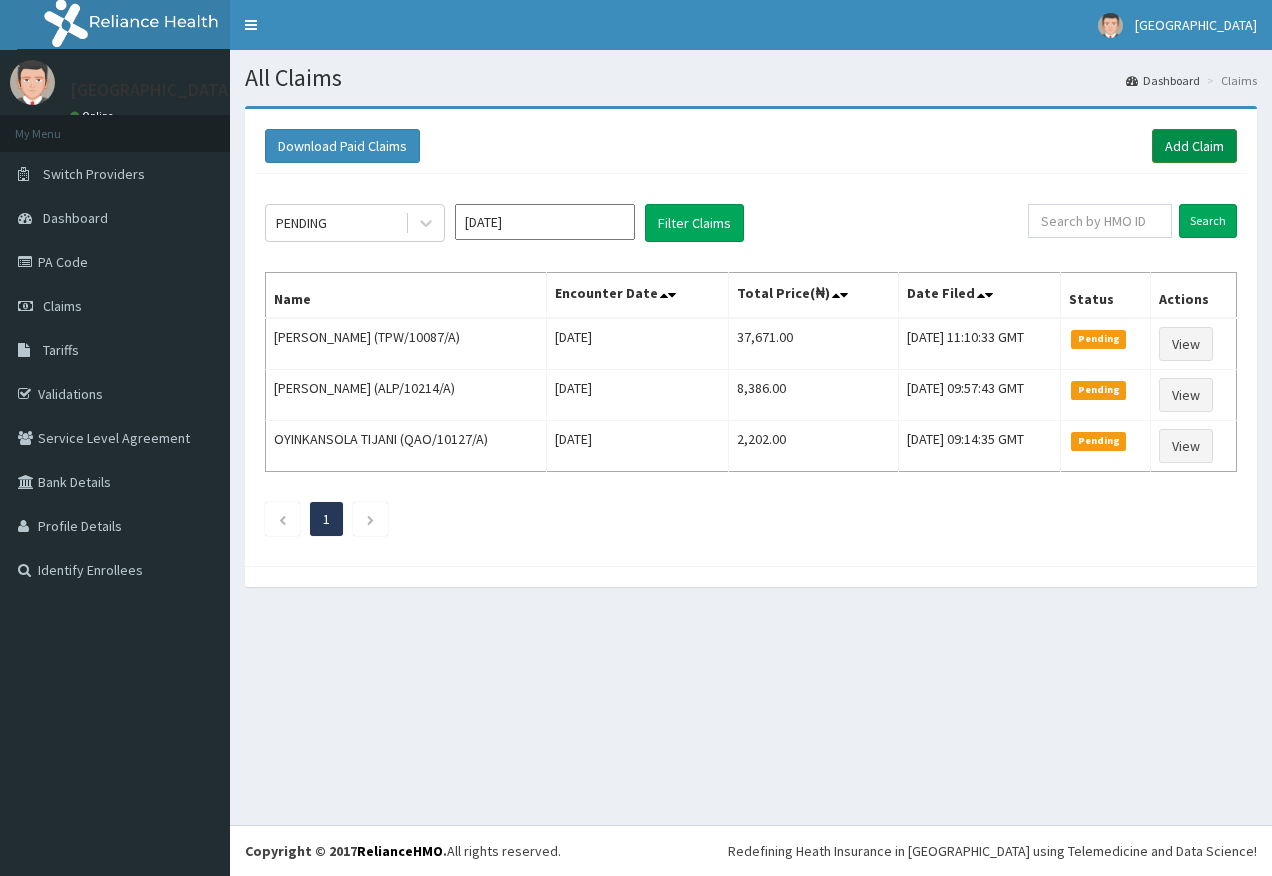 click on "Add Claim" at bounding box center [1194, 146] 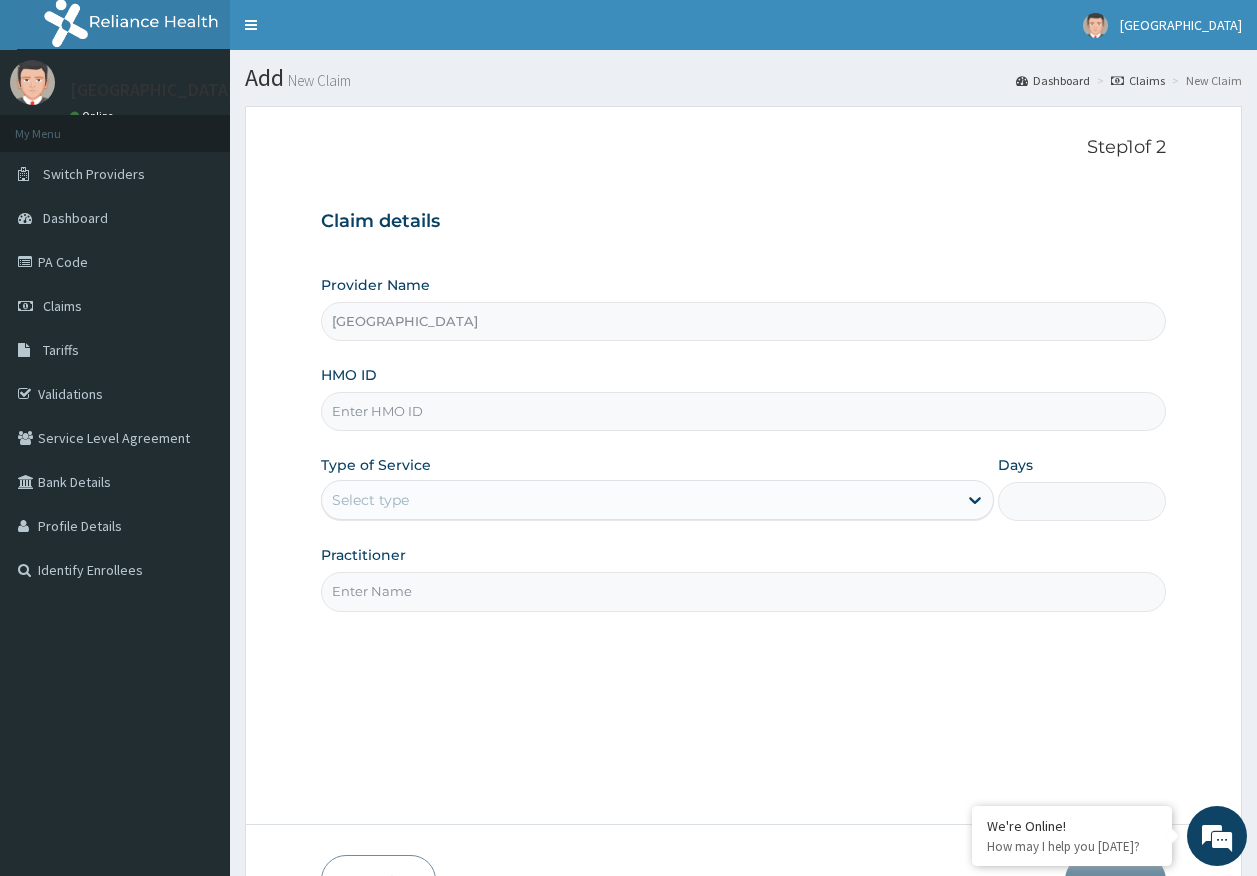 scroll, scrollTop: 0, scrollLeft: 0, axis: both 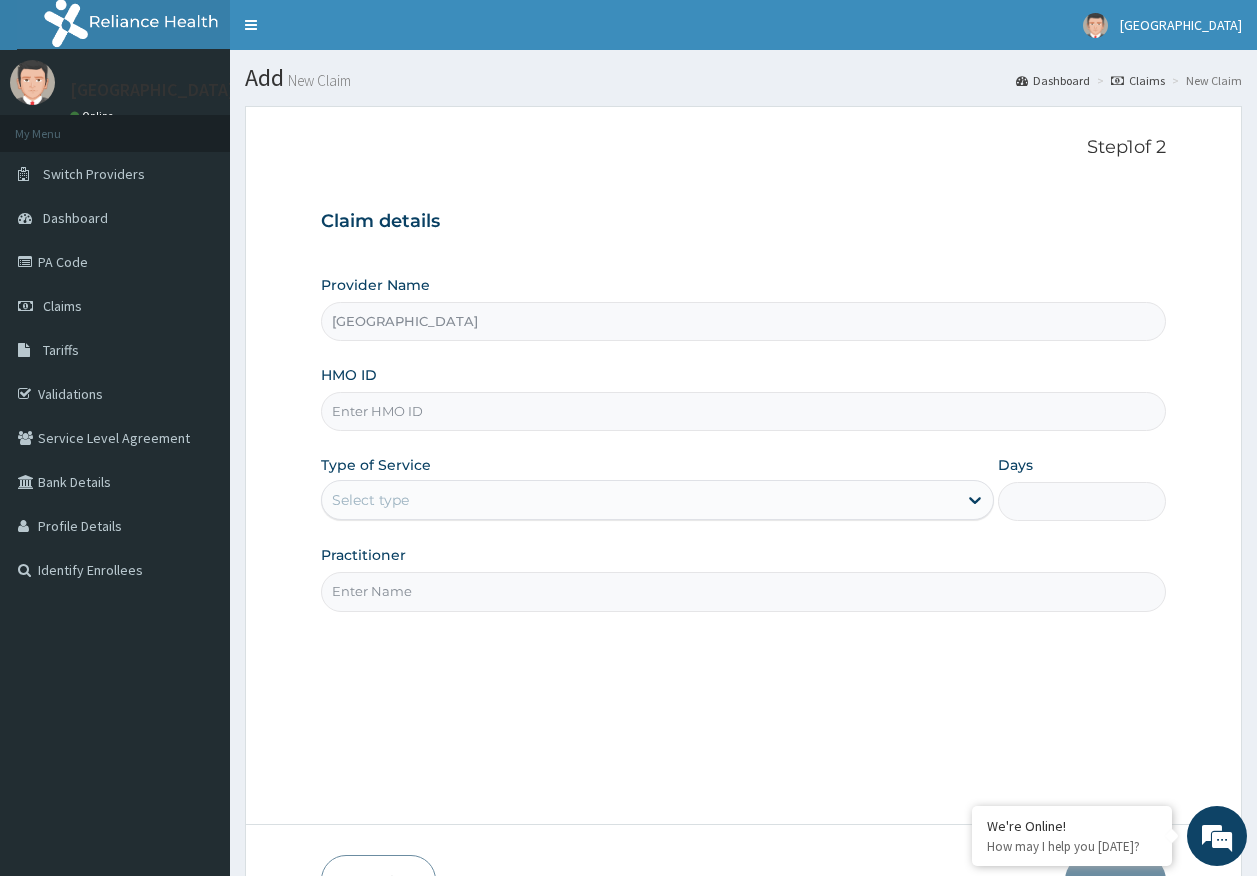 drag, startPoint x: 0, startPoint y: 0, endPoint x: 357, endPoint y: 414, distance: 546.6672 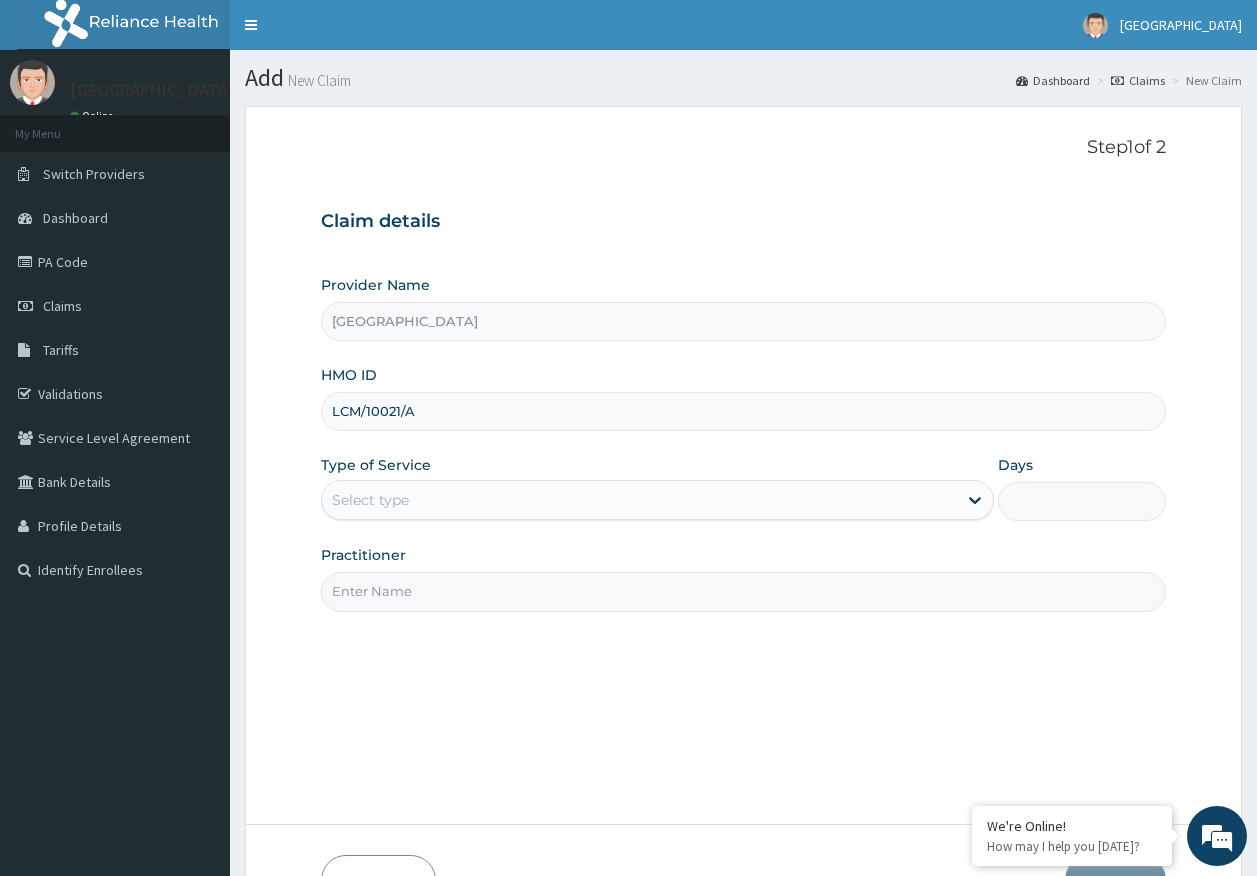 type on "LCM/10021/A" 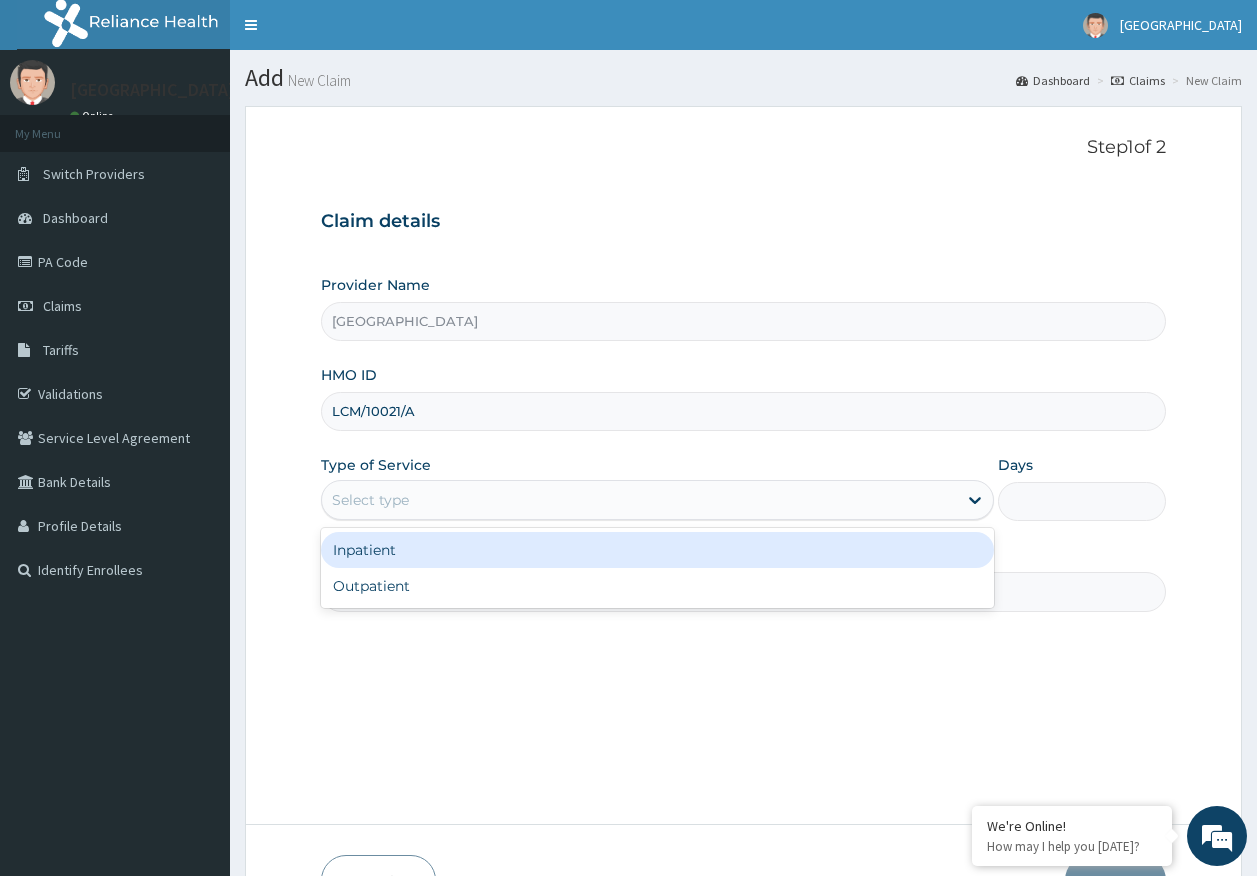 click on "Select type" at bounding box center [370, 500] 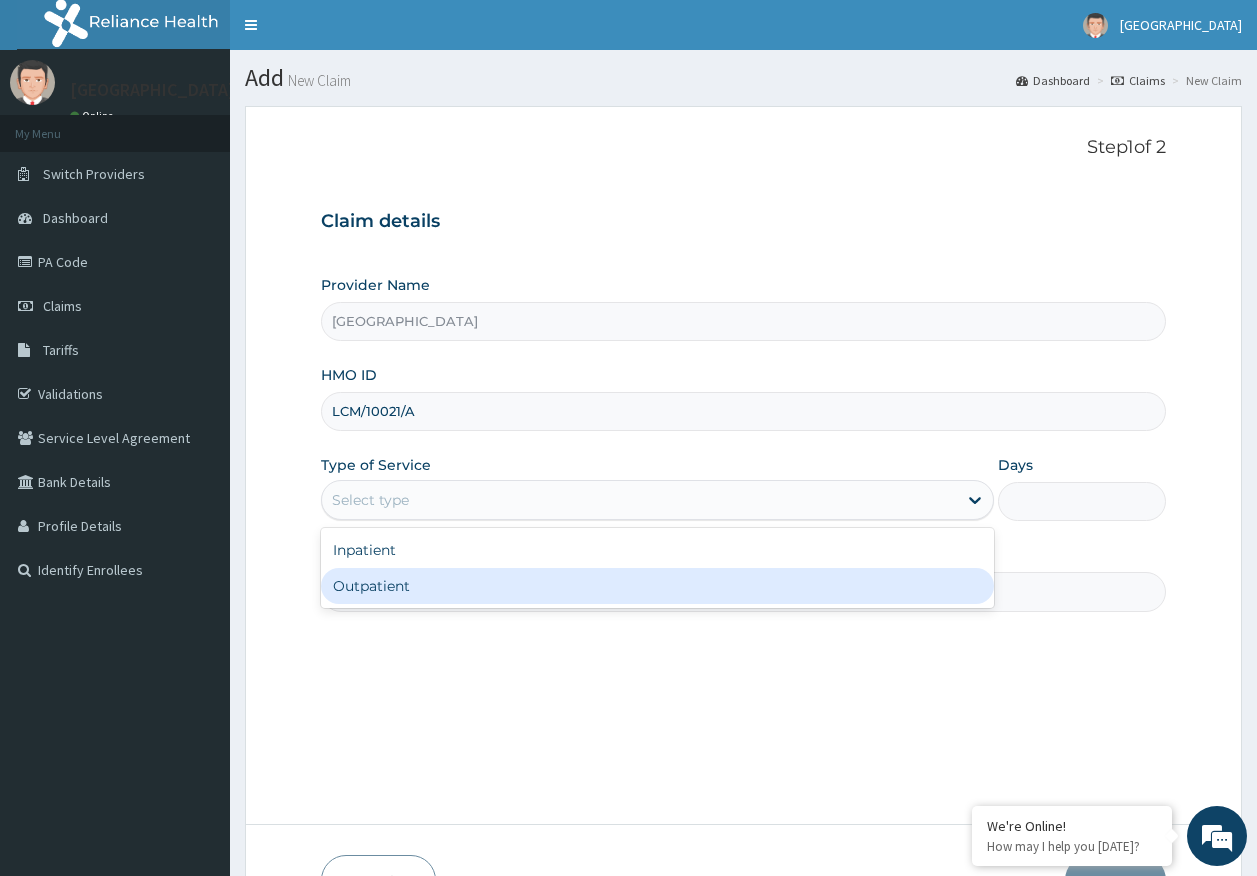 click on "Outpatient" at bounding box center (657, 586) 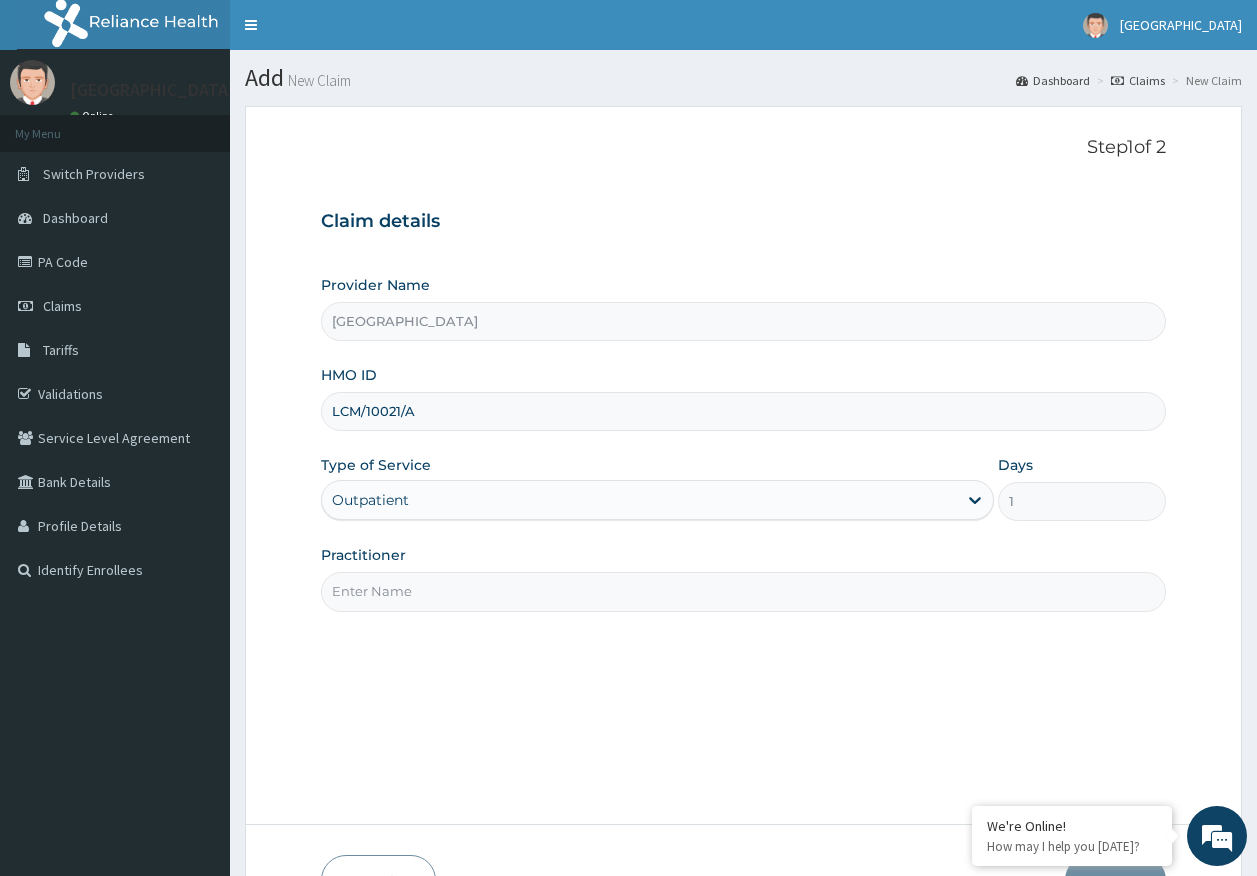 click on "Practitioner" at bounding box center (744, 591) 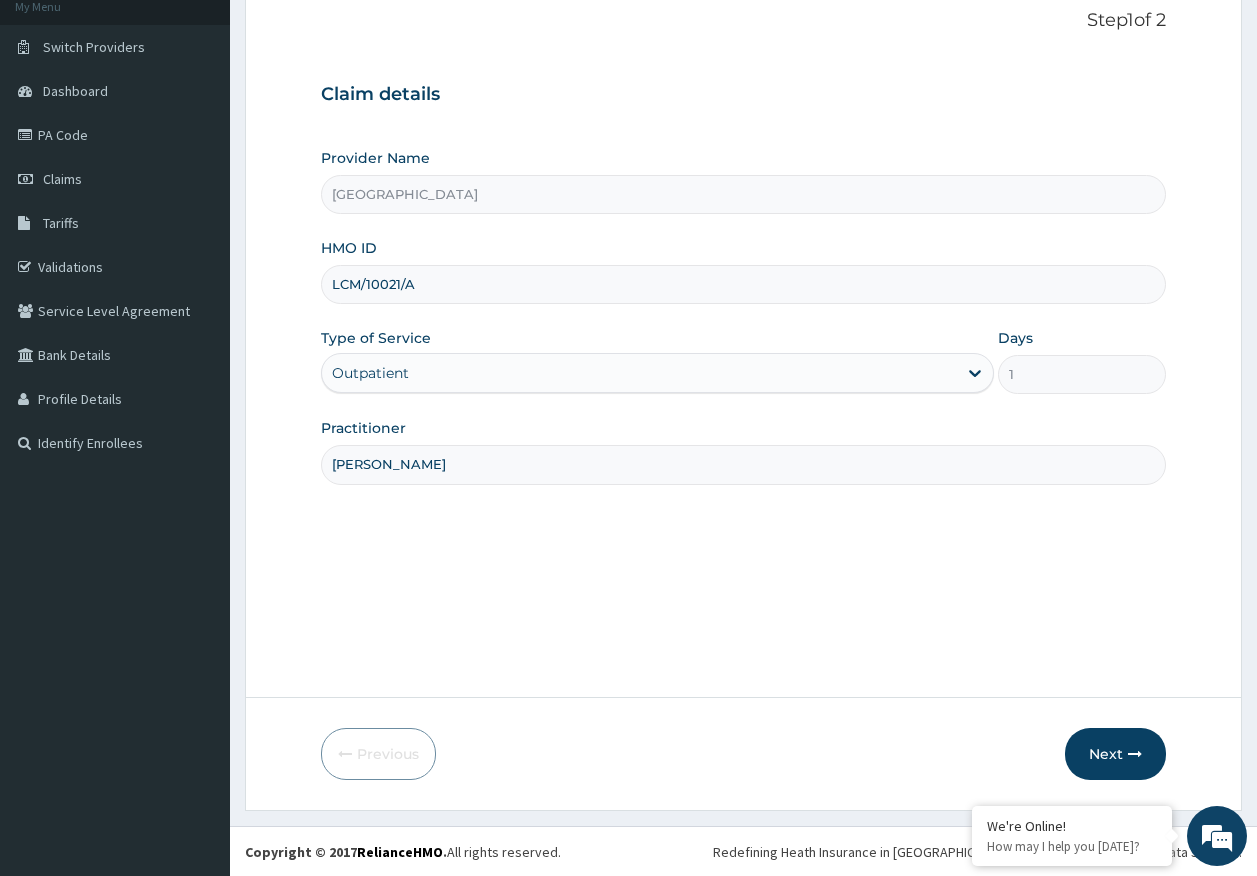 scroll, scrollTop: 128, scrollLeft: 0, axis: vertical 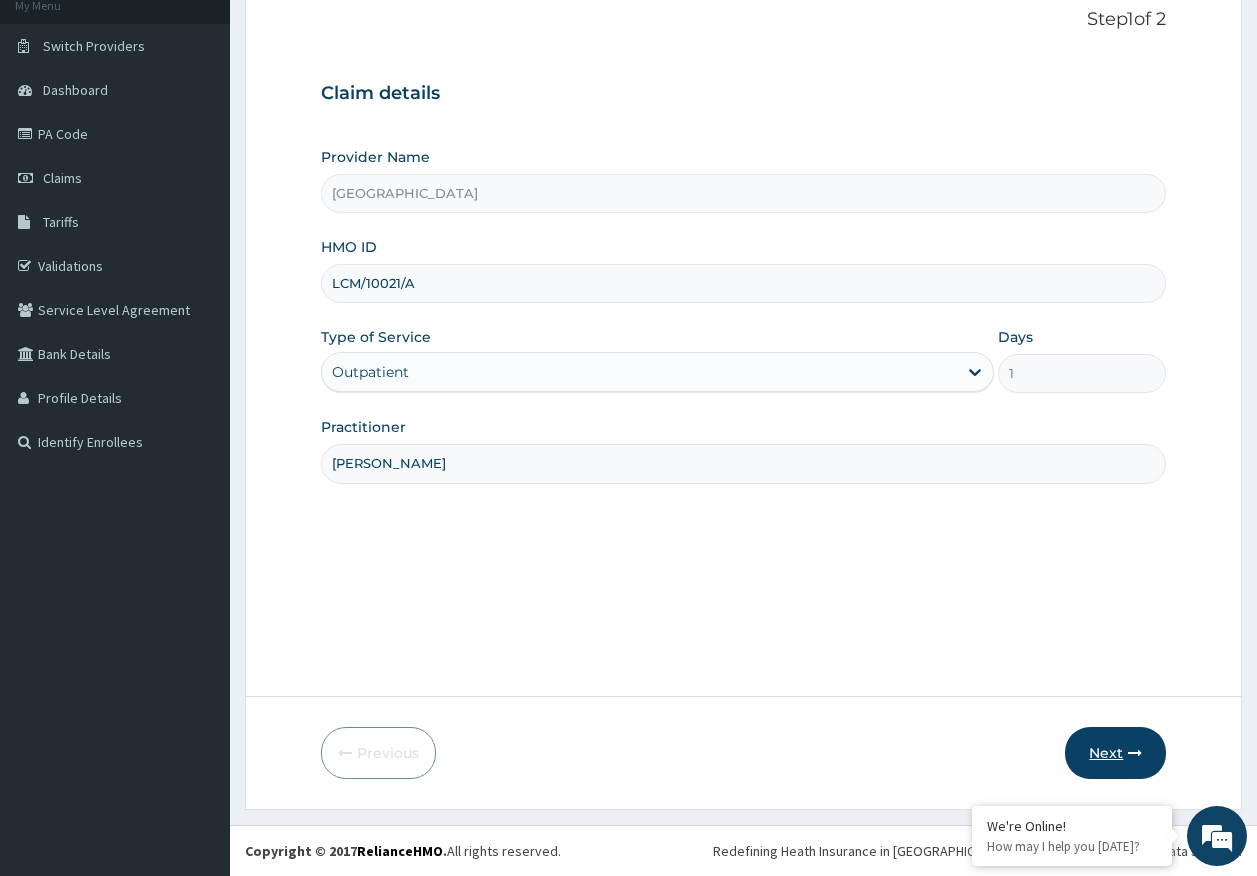 click on "Next" at bounding box center (1115, 753) 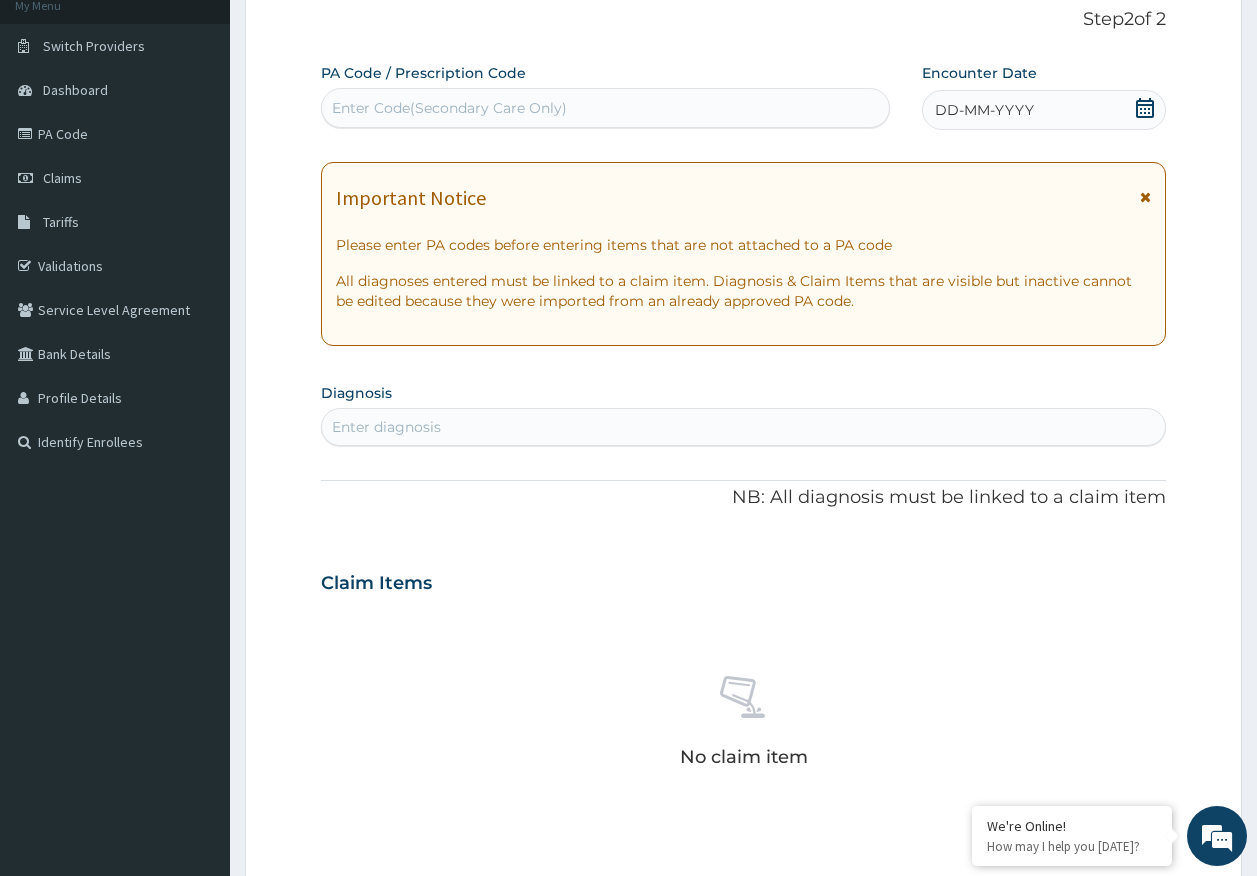 click on "Enter Code(Secondary Care Only)" at bounding box center [606, 108] 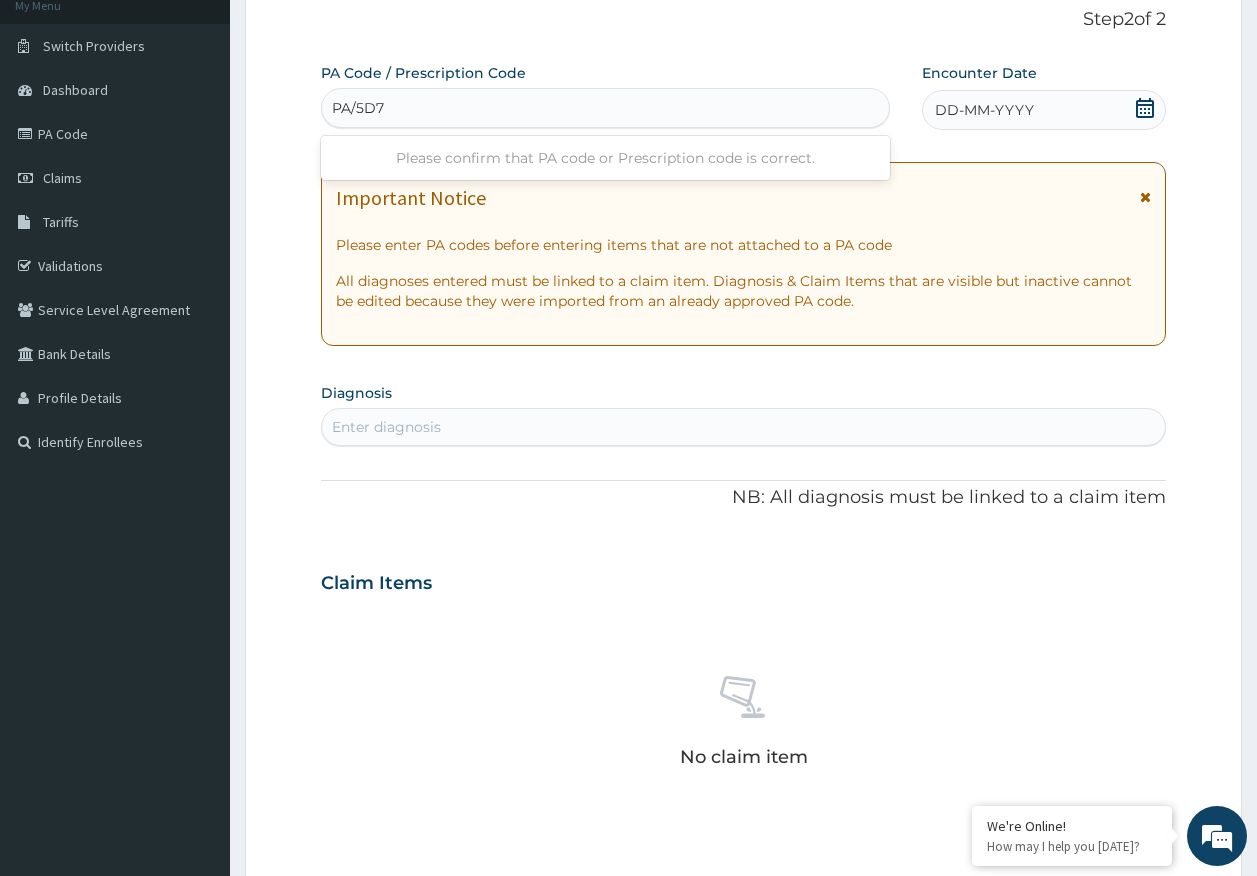 scroll, scrollTop: 0, scrollLeft: 0, axis: both 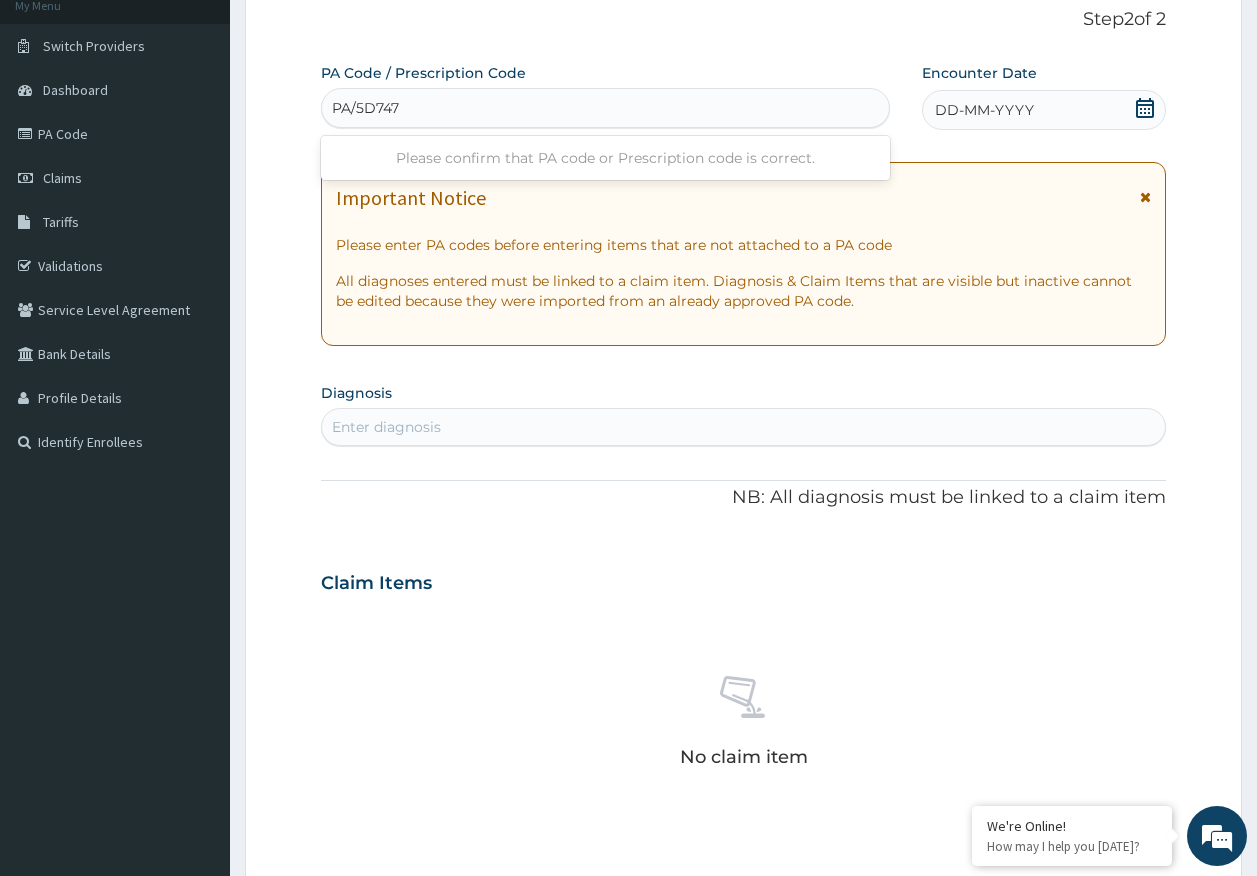 type on "PA/5D7476" 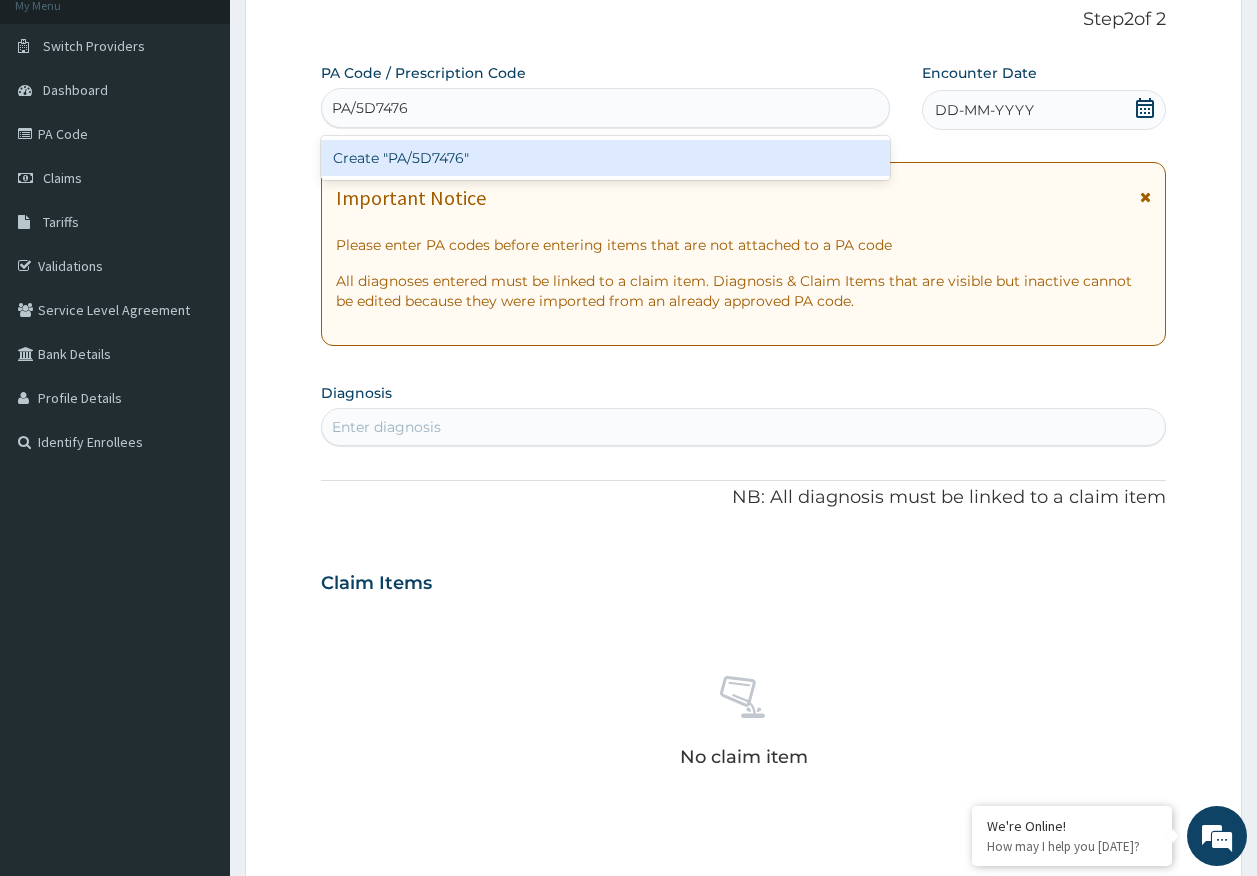 click on "Create "PA/5D7476"" at bounding box center (606, 158) 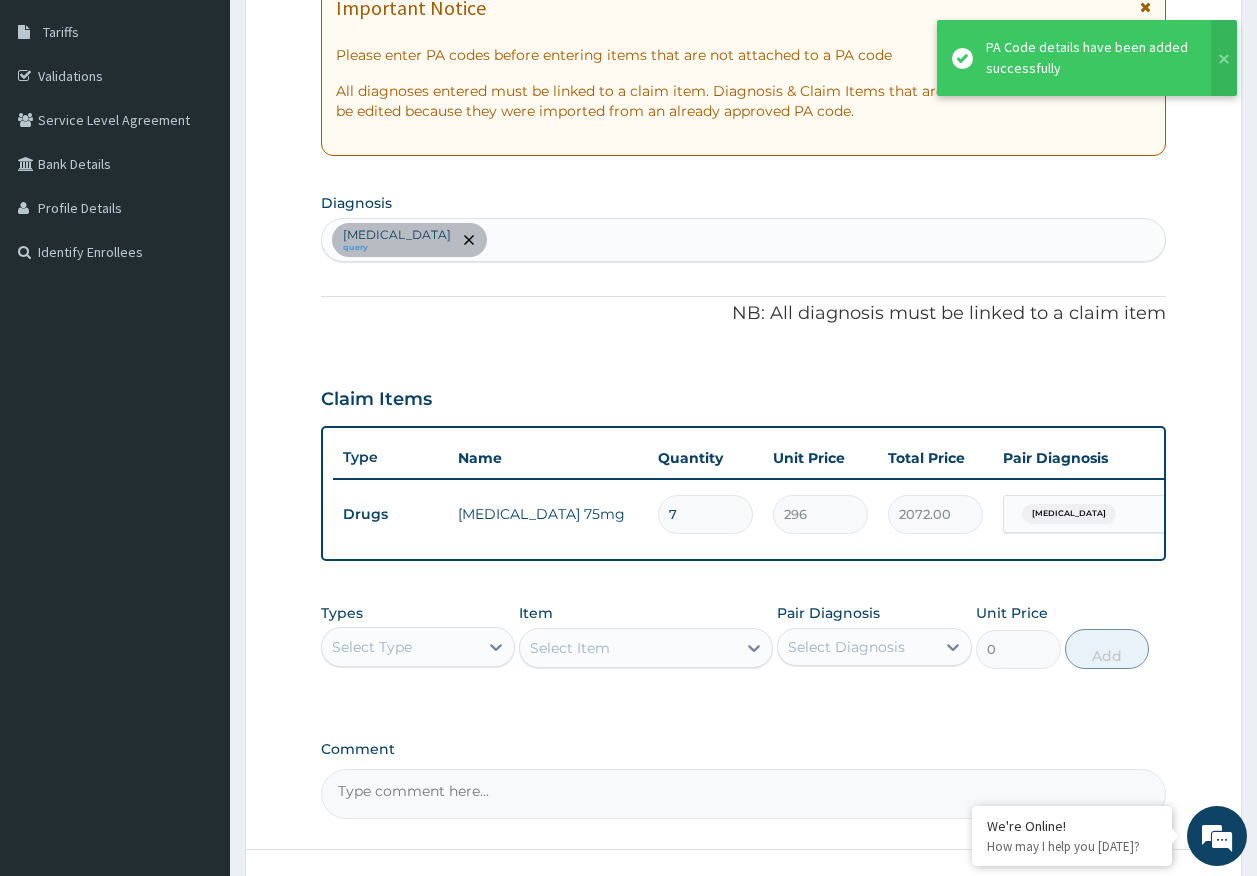 scroll, scrollTop: 486, scrollLeft: 0, axis: vertical 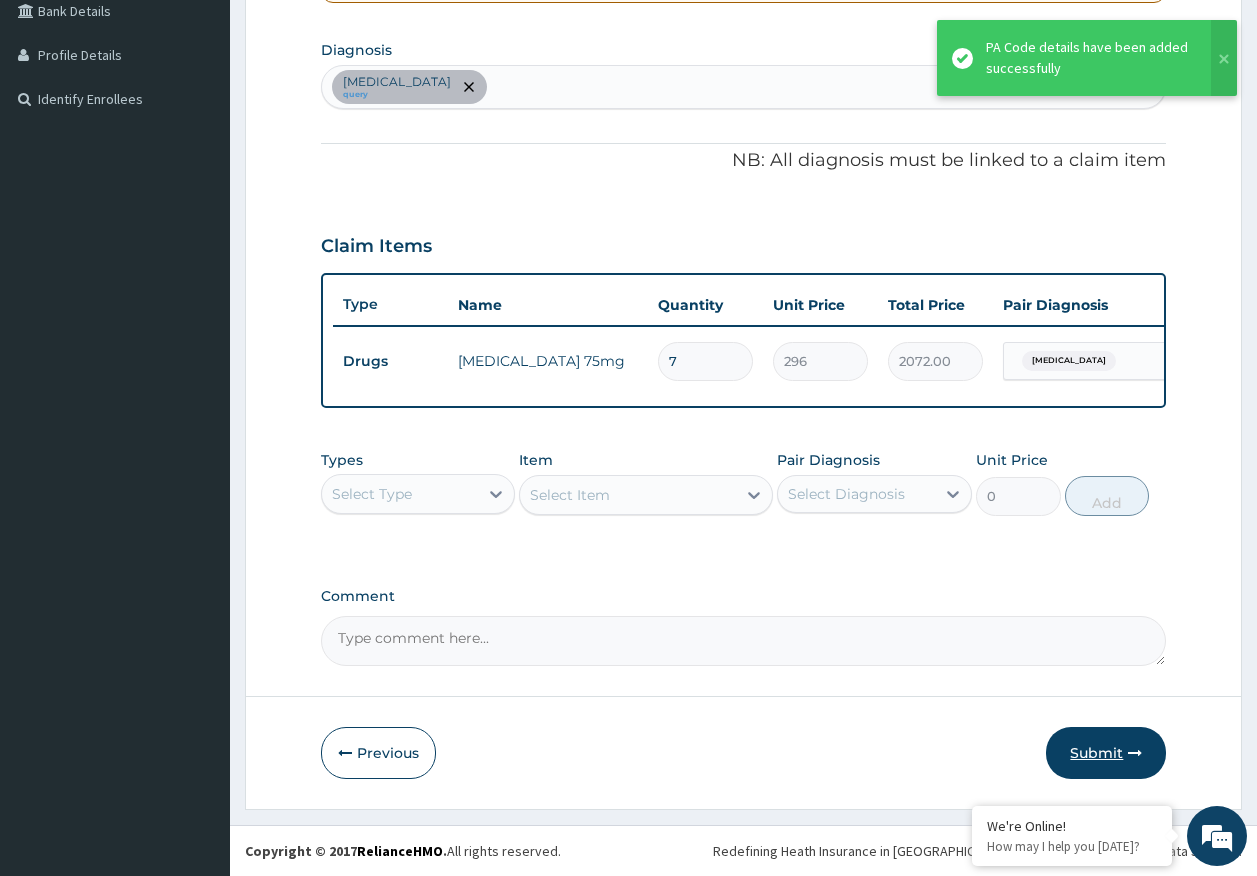 click on "Submit" at bounding box center (1106, 753) 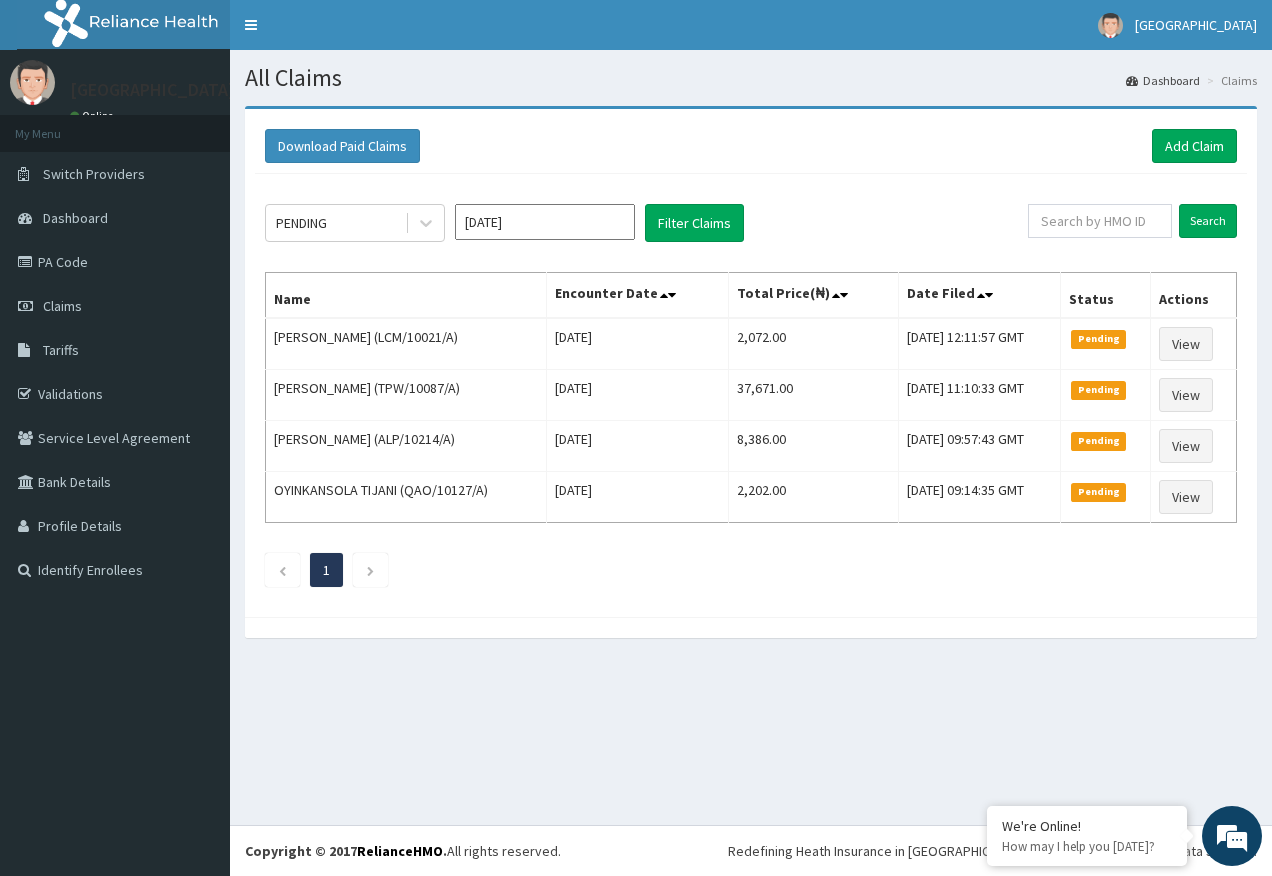 scroll, scrollTop: 0, scrollLeft: 0, axis: both 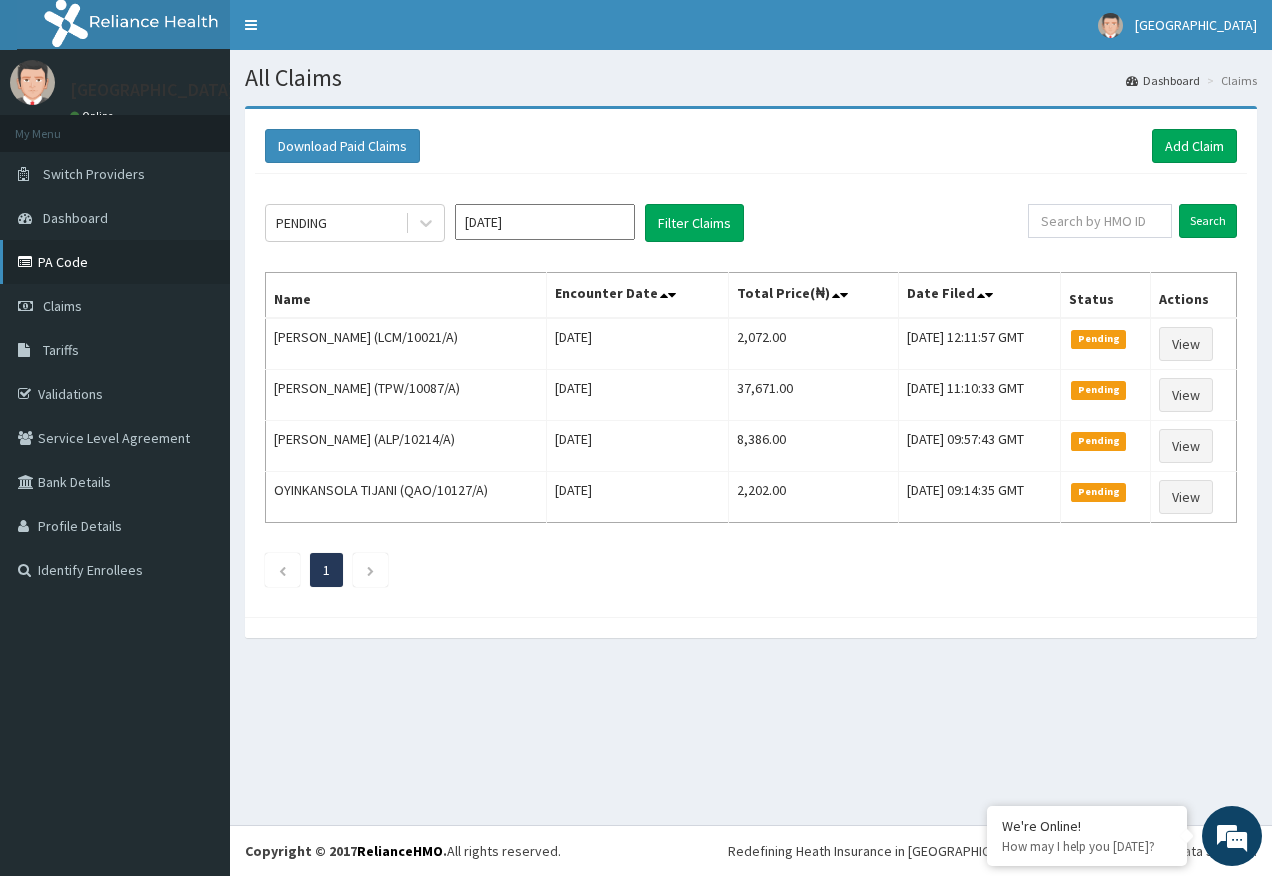 click on "PA Code" at bounding box center (115, 262) 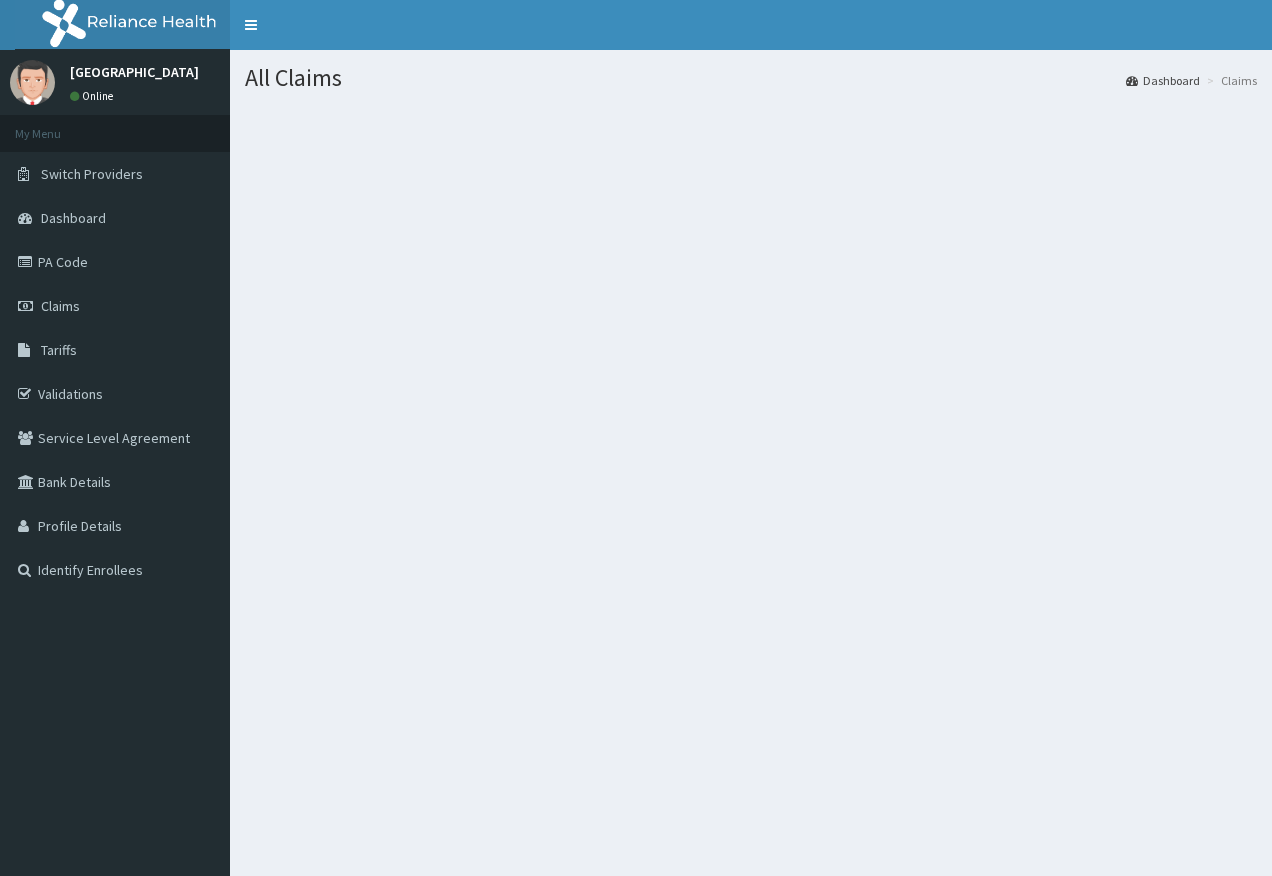 scroll, scrollTop: 0, scrollLeft: 0, axis: both 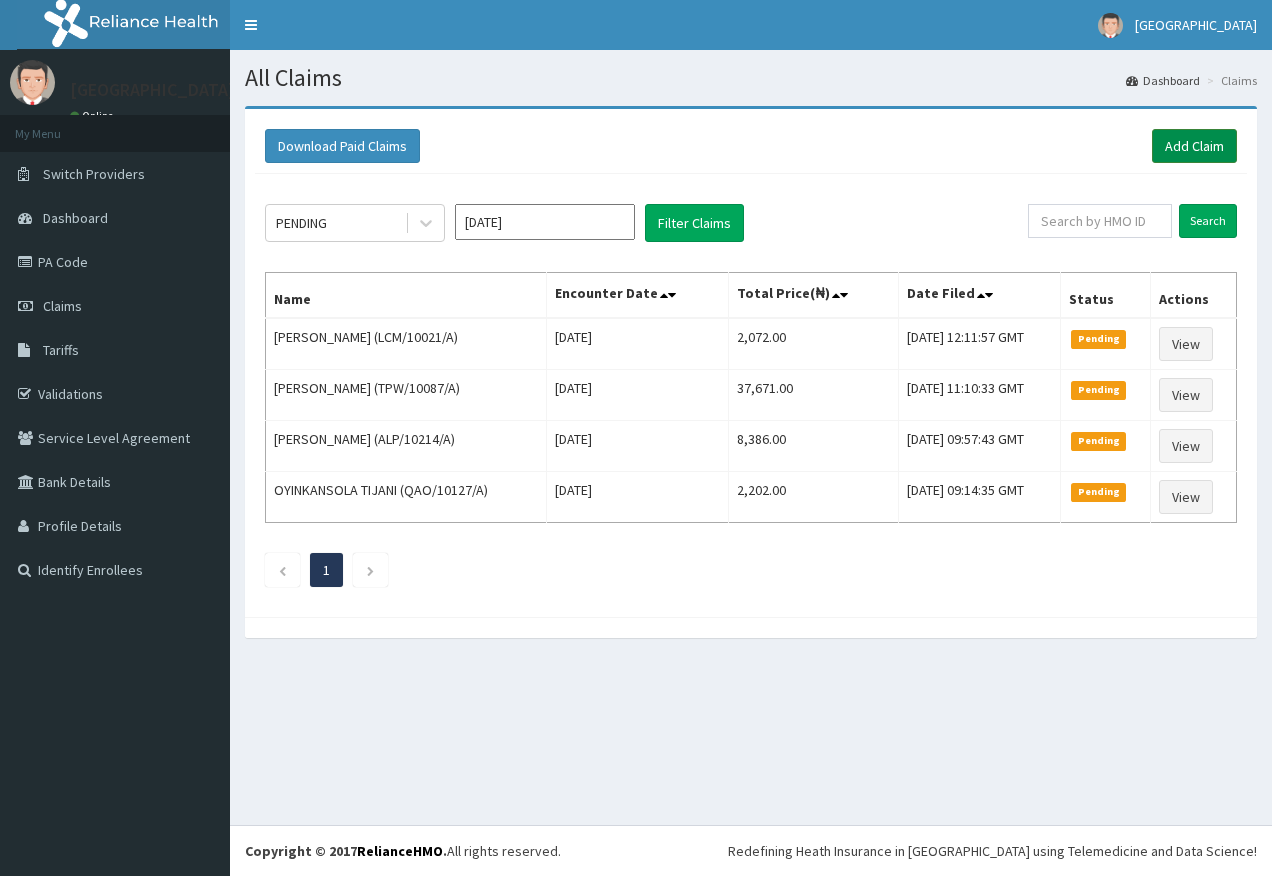 click on "Add Claim" at bounding box center [1194, 146] 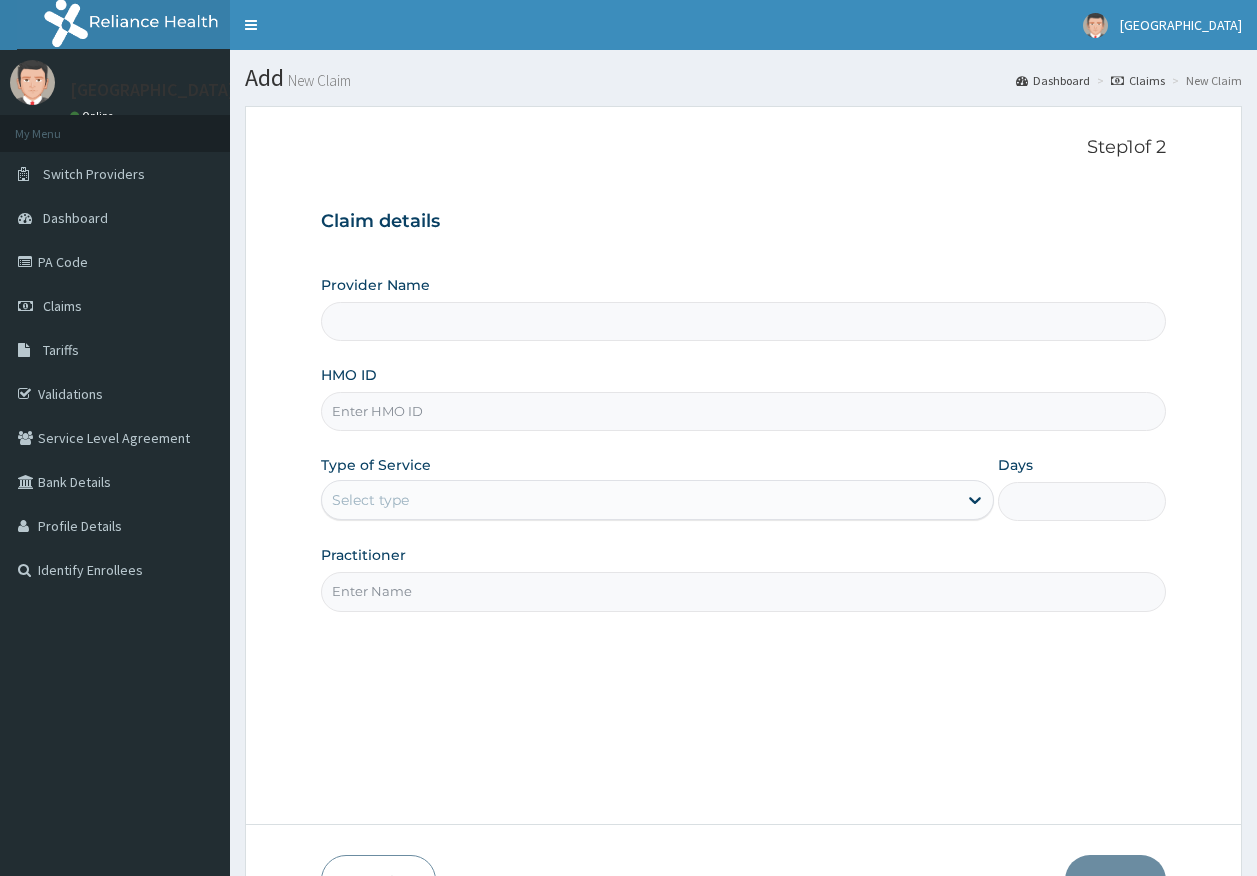 scroll, scrollTop: 0, scrollLeft: 0, axis: both 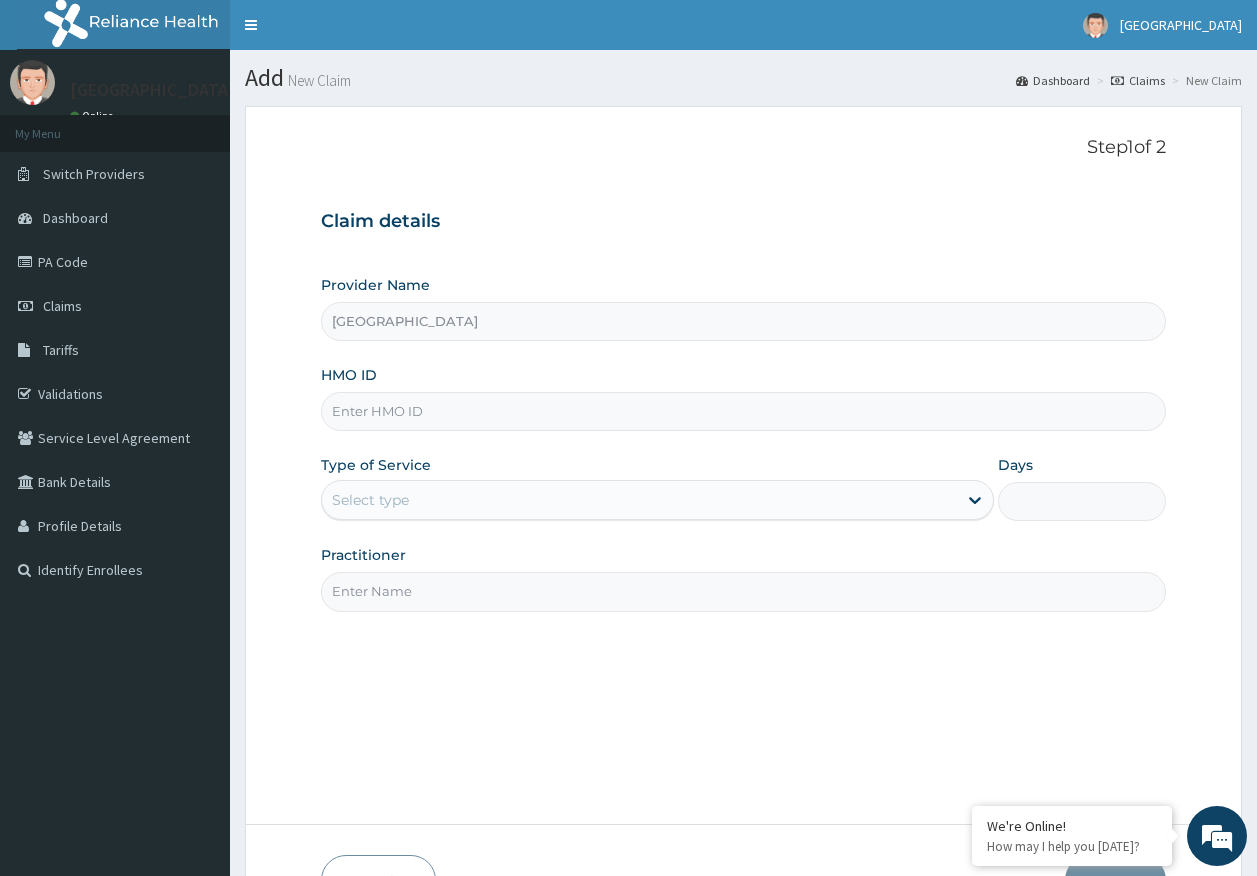 paste on "PA/25B463" 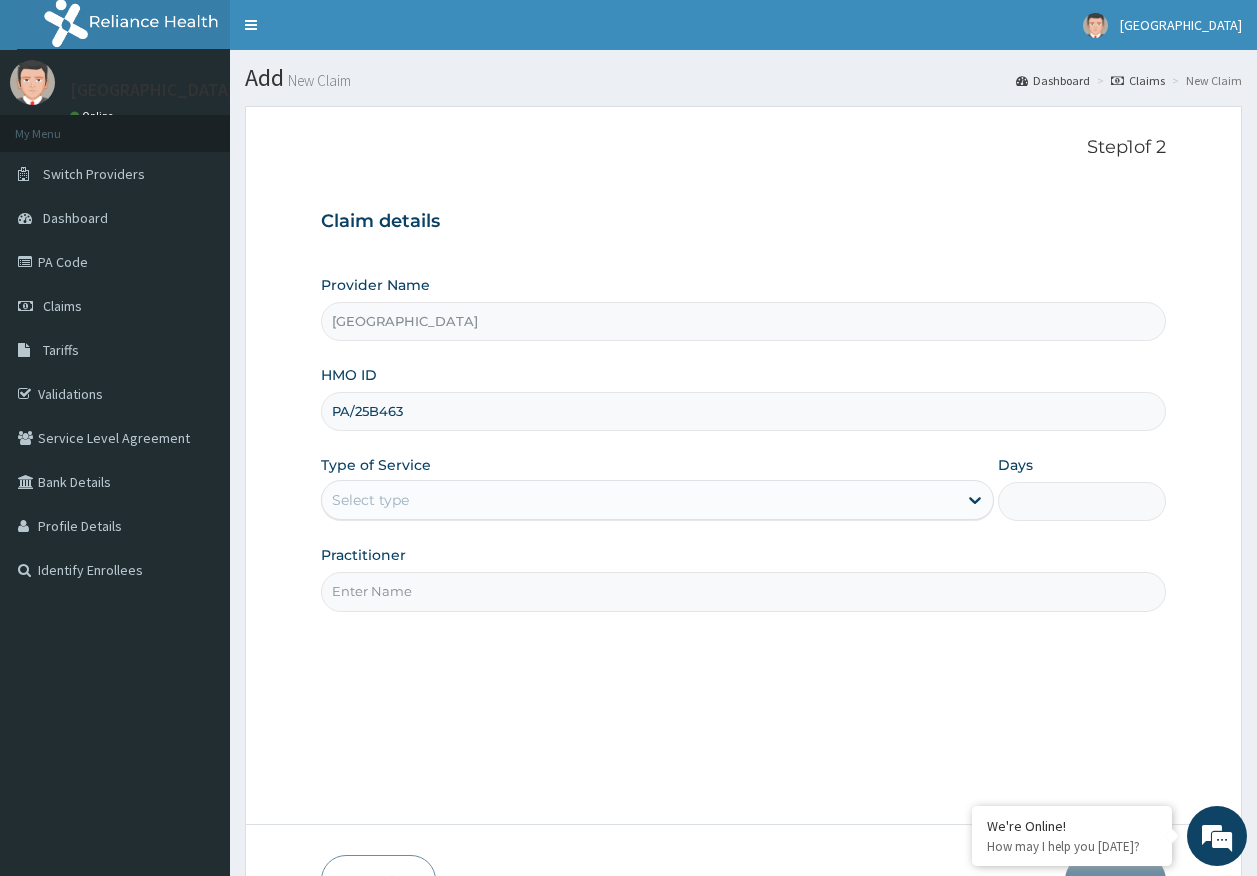 type on "PA/25B463" 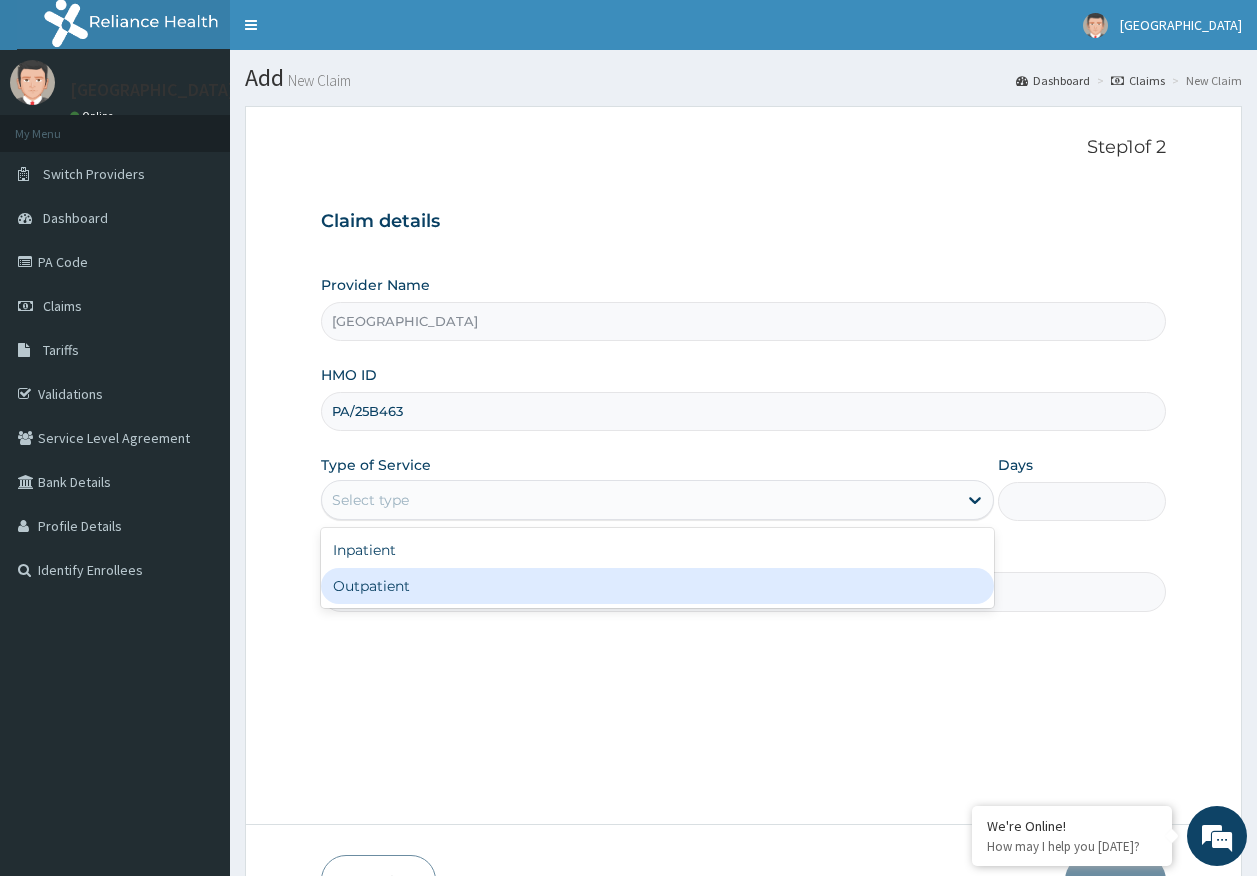 click on "Outpatient" at bounding box center [657, 586] 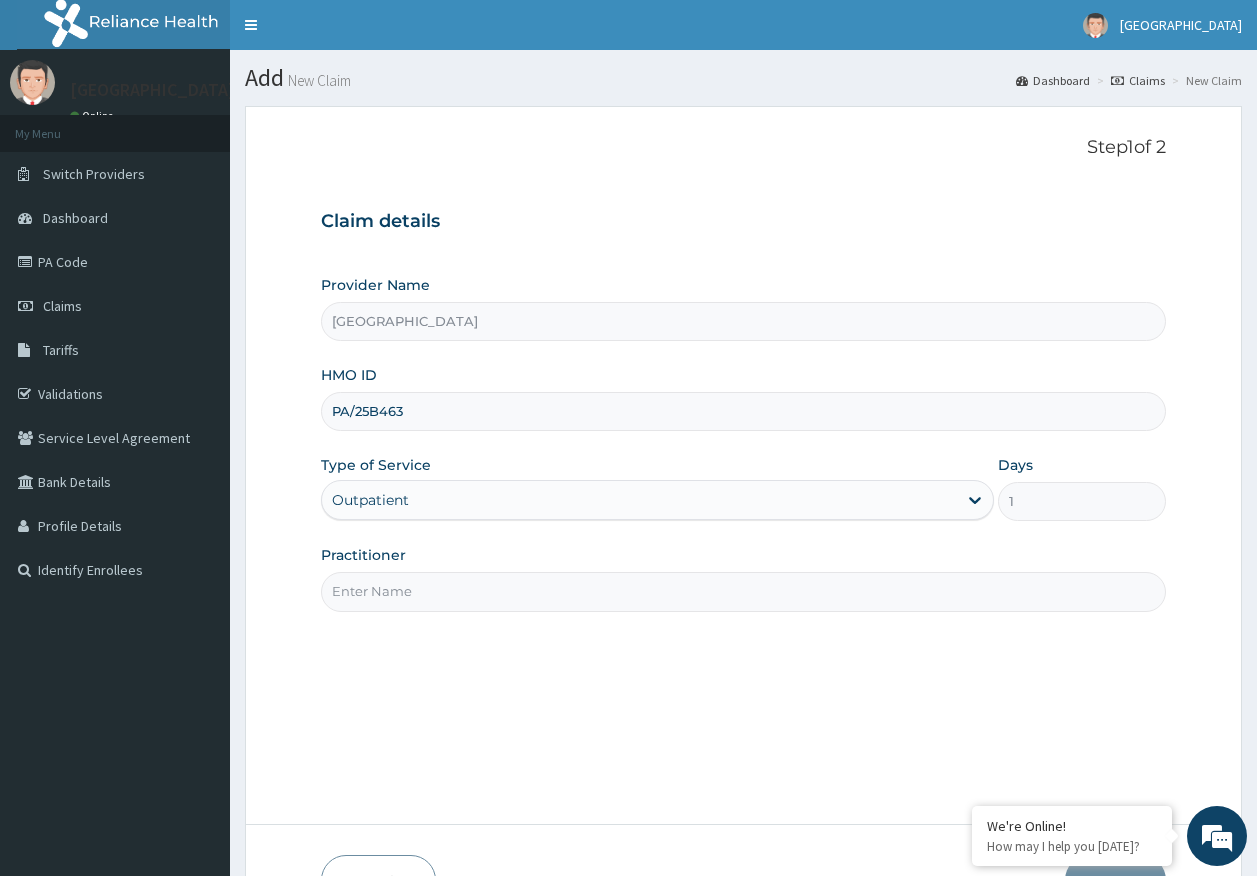 click on "Practitioner" at bounding box center (744, 591) 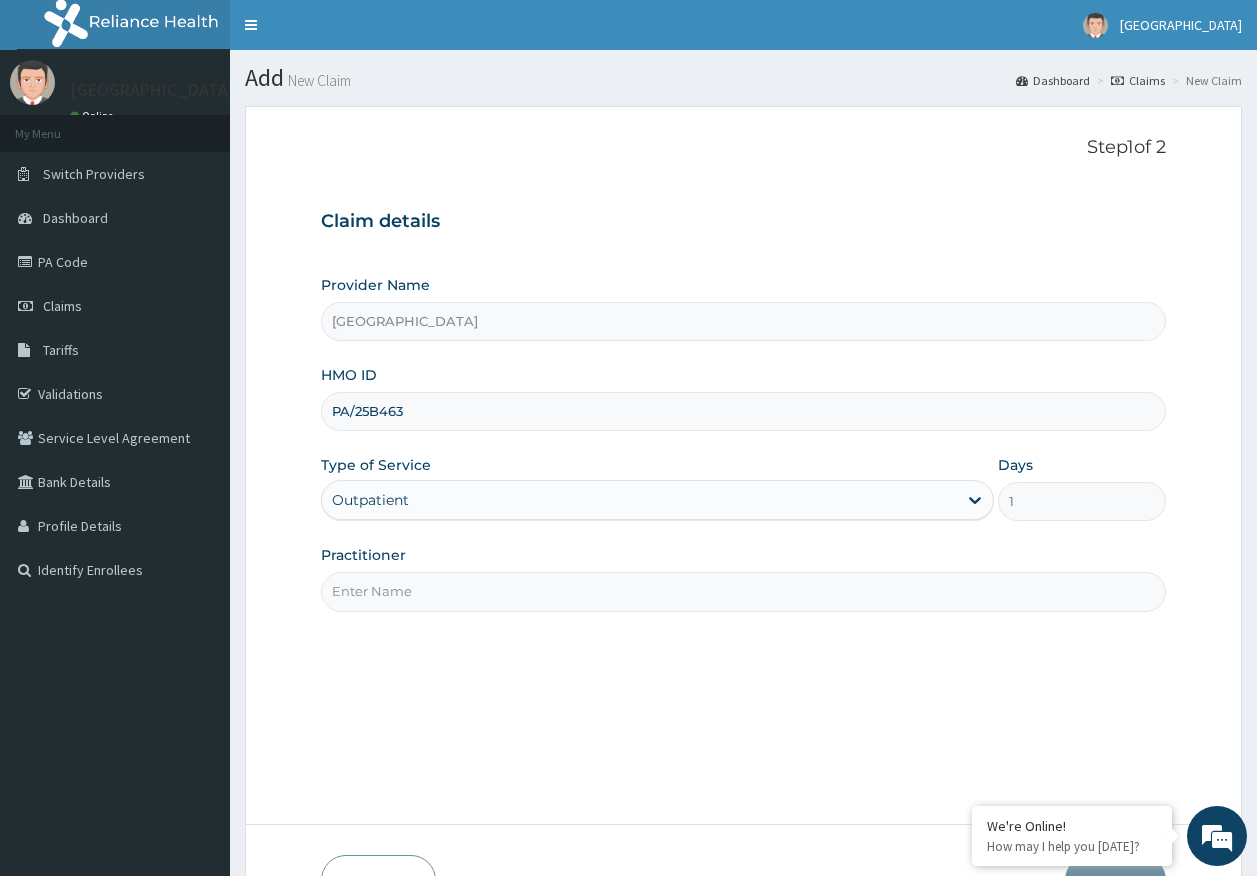 type on "[PERSON_NAME]" 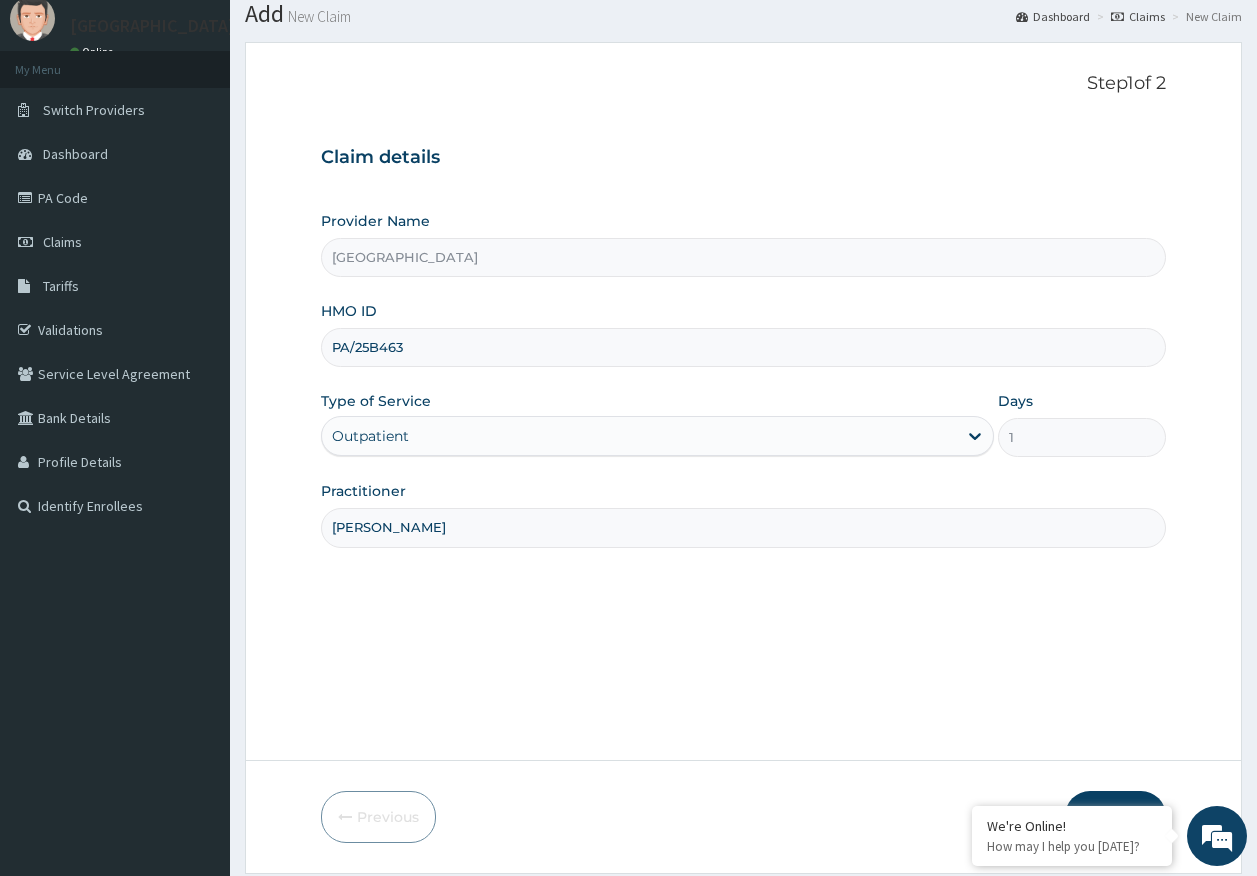 scroll, scrollTop: 128, scrollLeft: 0, axis: vertical 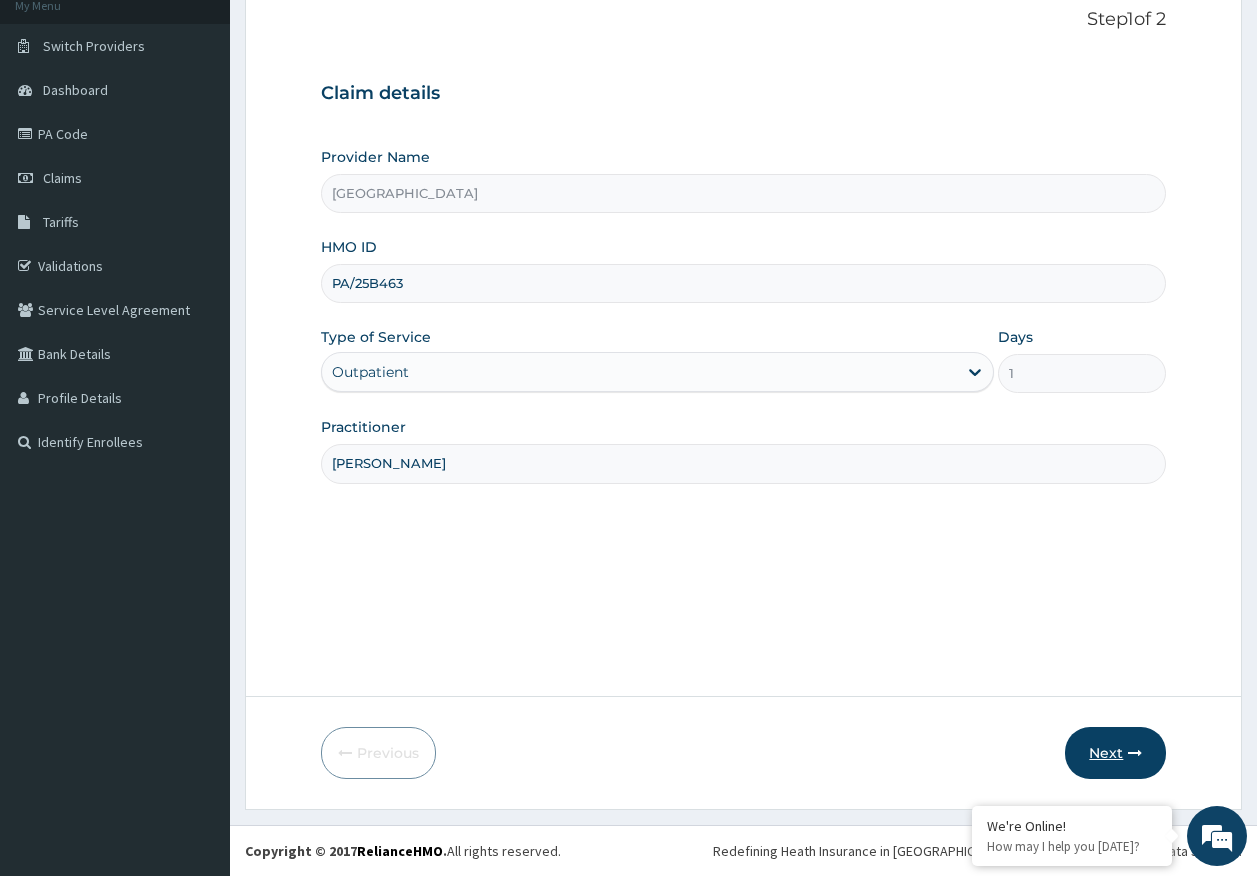 click on "Next" at bounding box center [1115, 753] 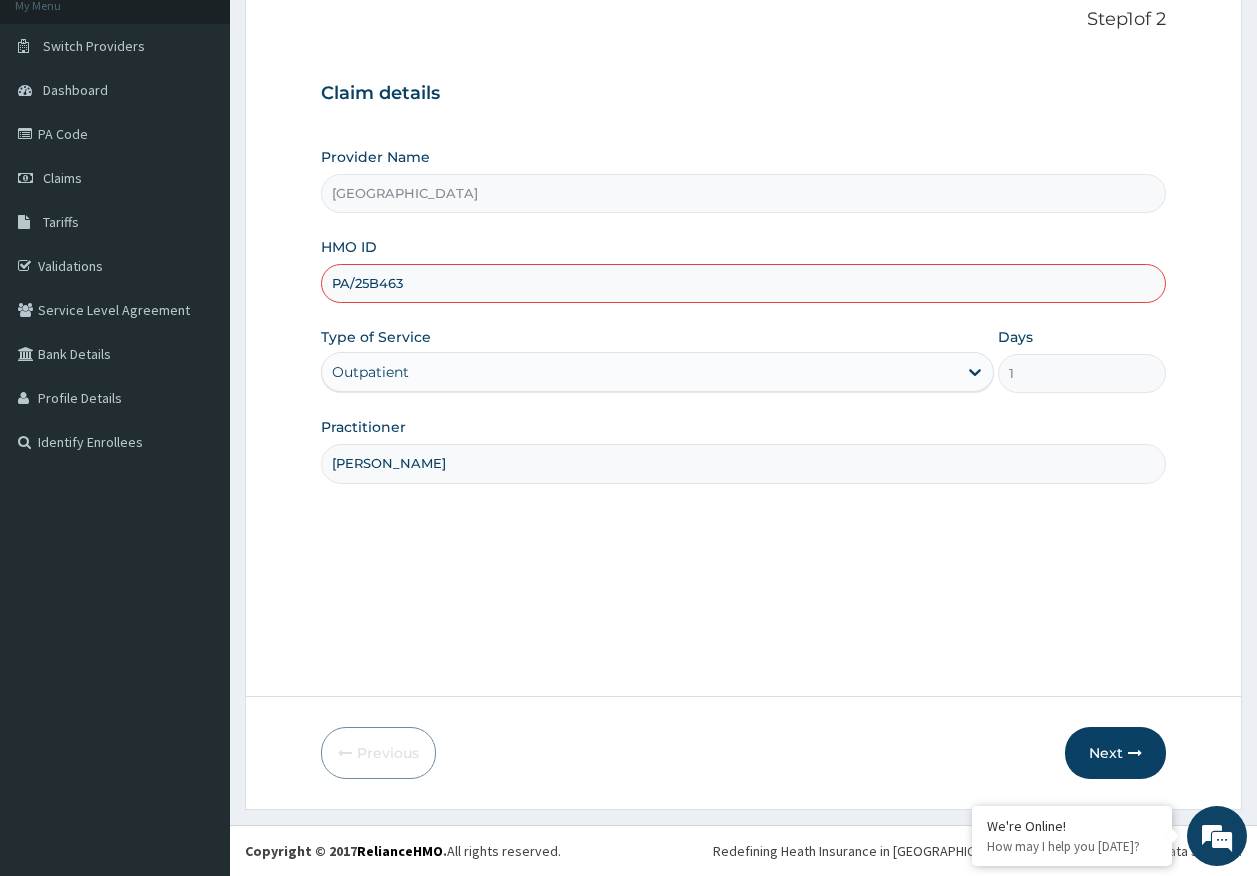 click on "PA/25B463" at bounding box center [744, 283] 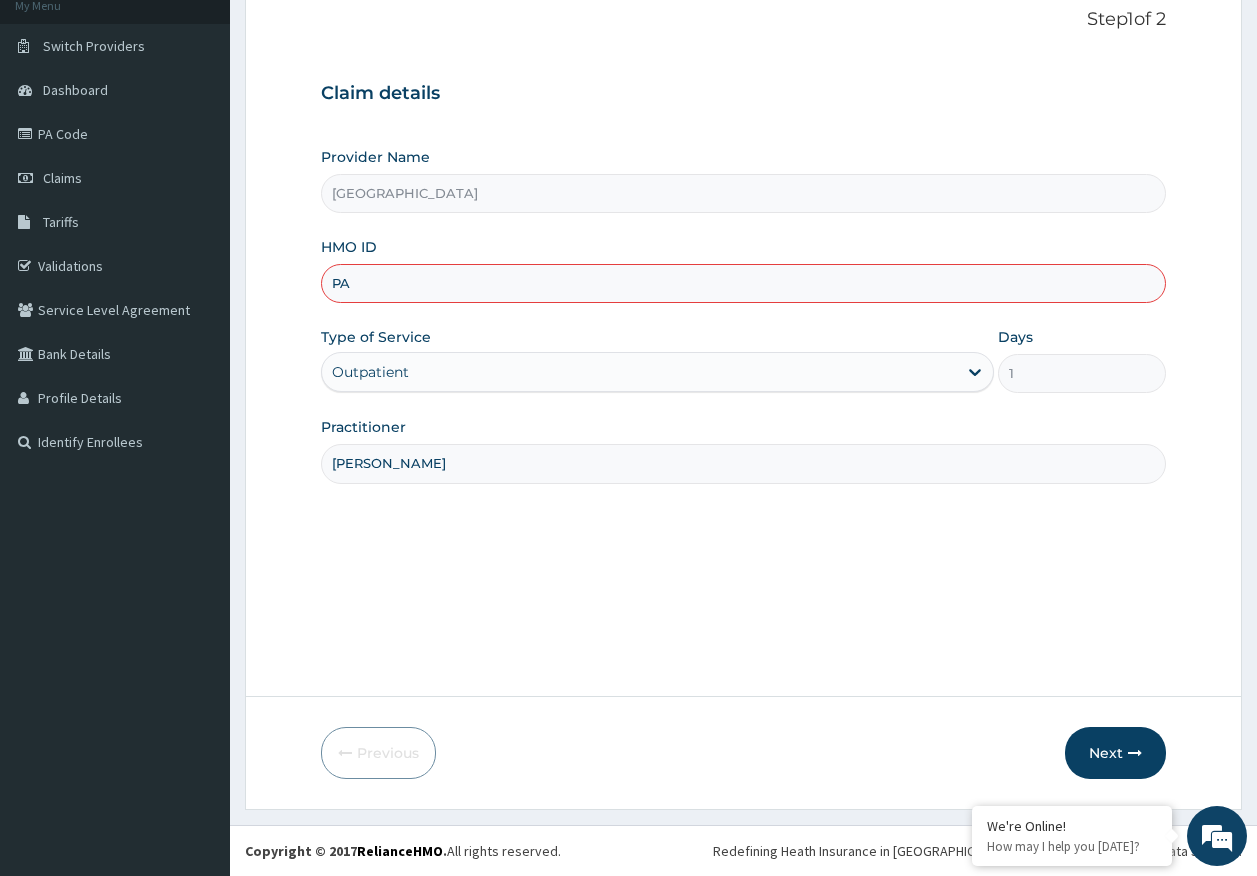 type on "P" 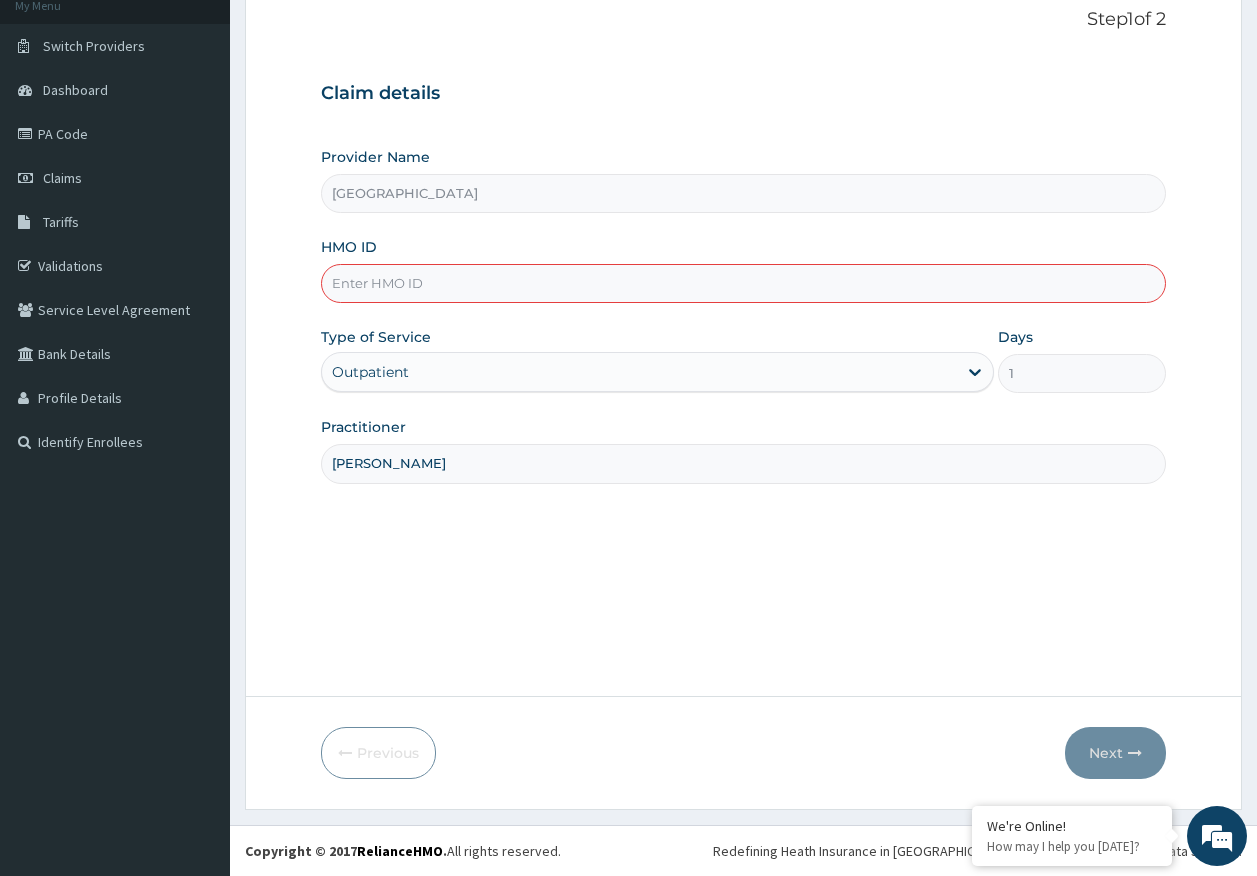scroll, scrollTop: 0, scrollLeft: 0, axis: both 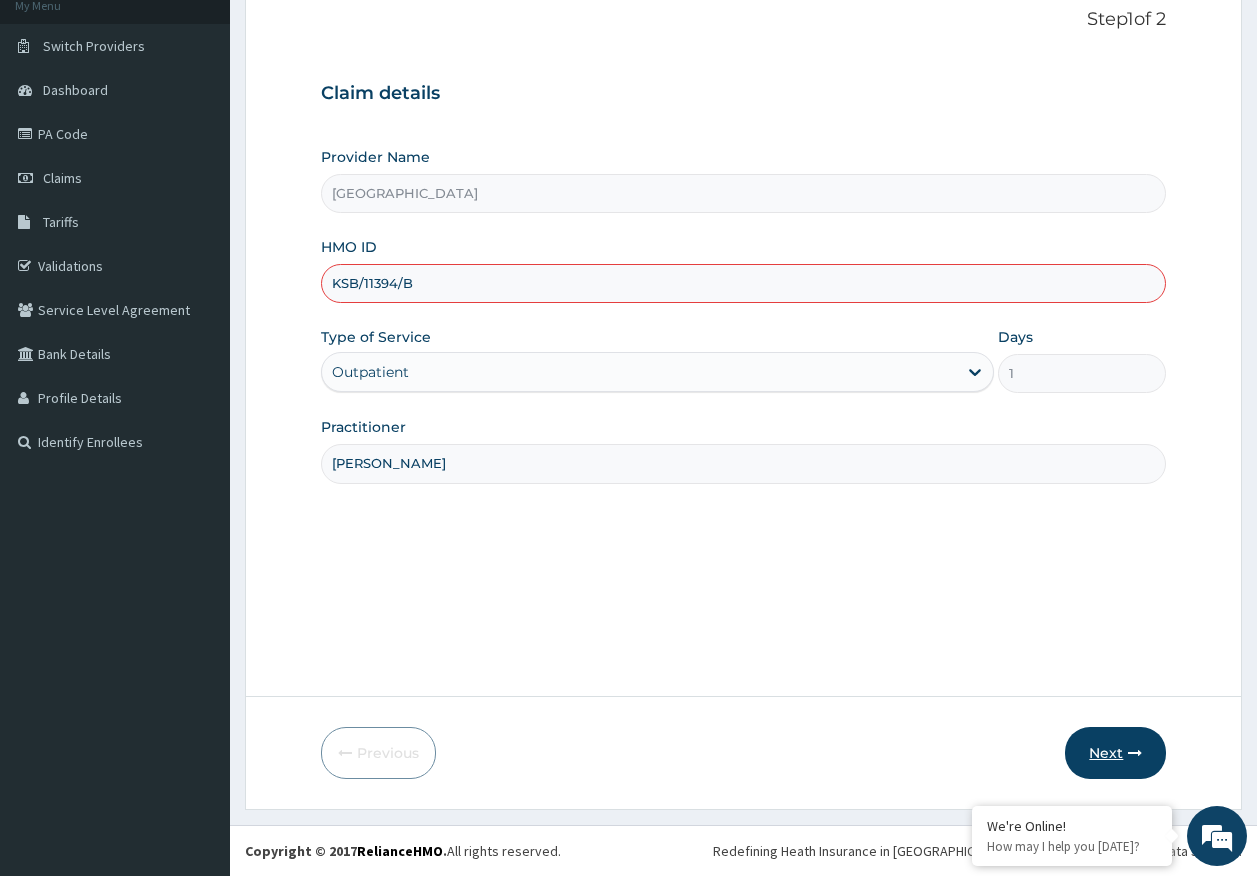 type on "KSB/11394/B" 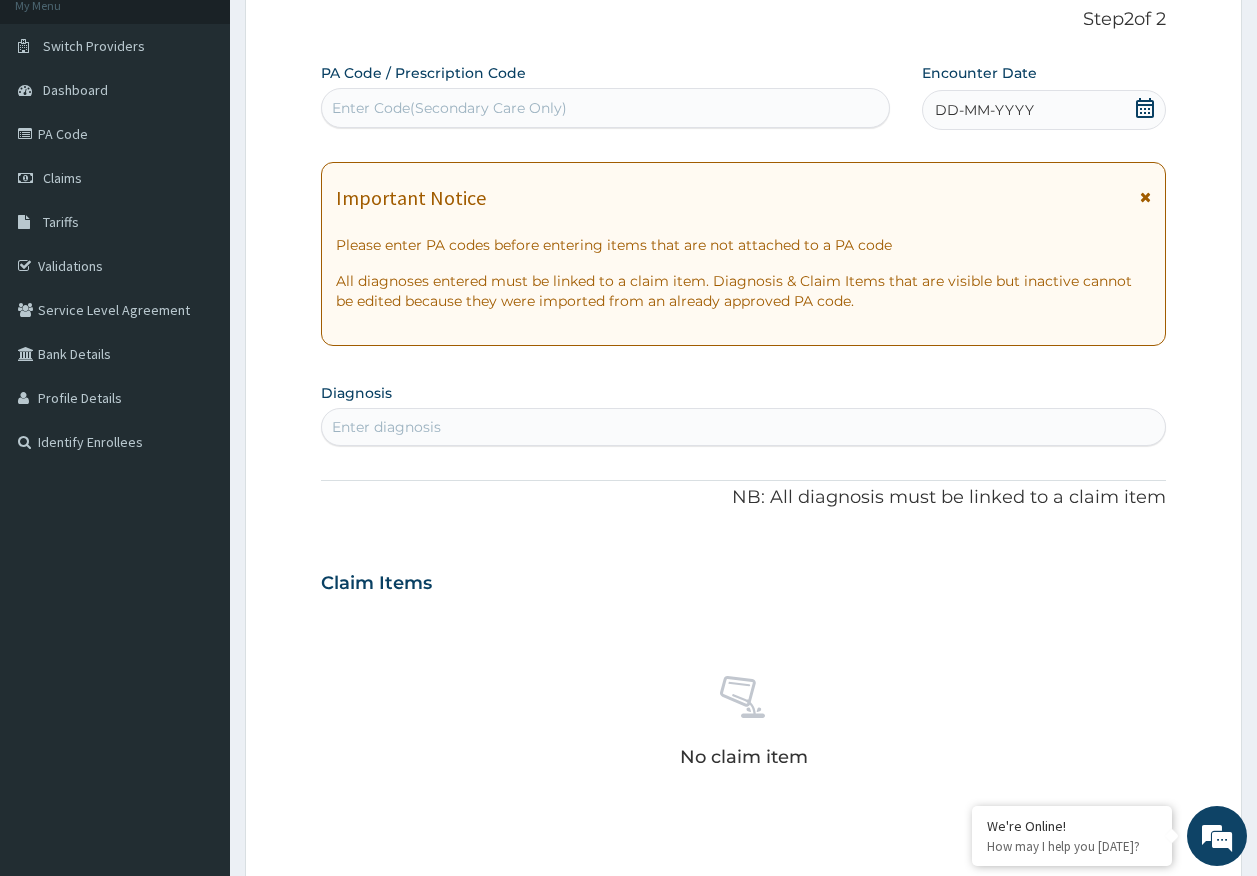 click on "Enter Code(Secondary Care Only)" at bounding box center (606, 108) 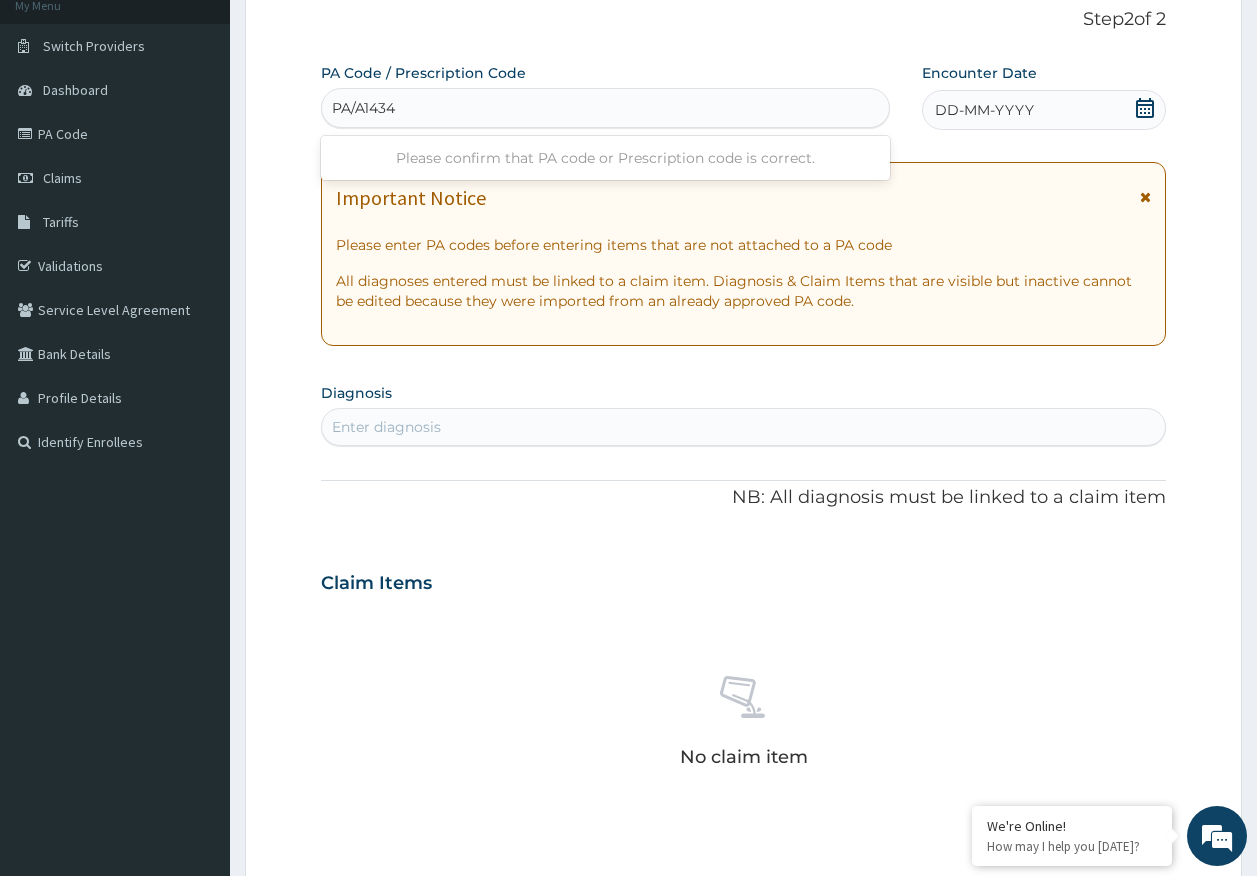 type on "PA/A1434C" 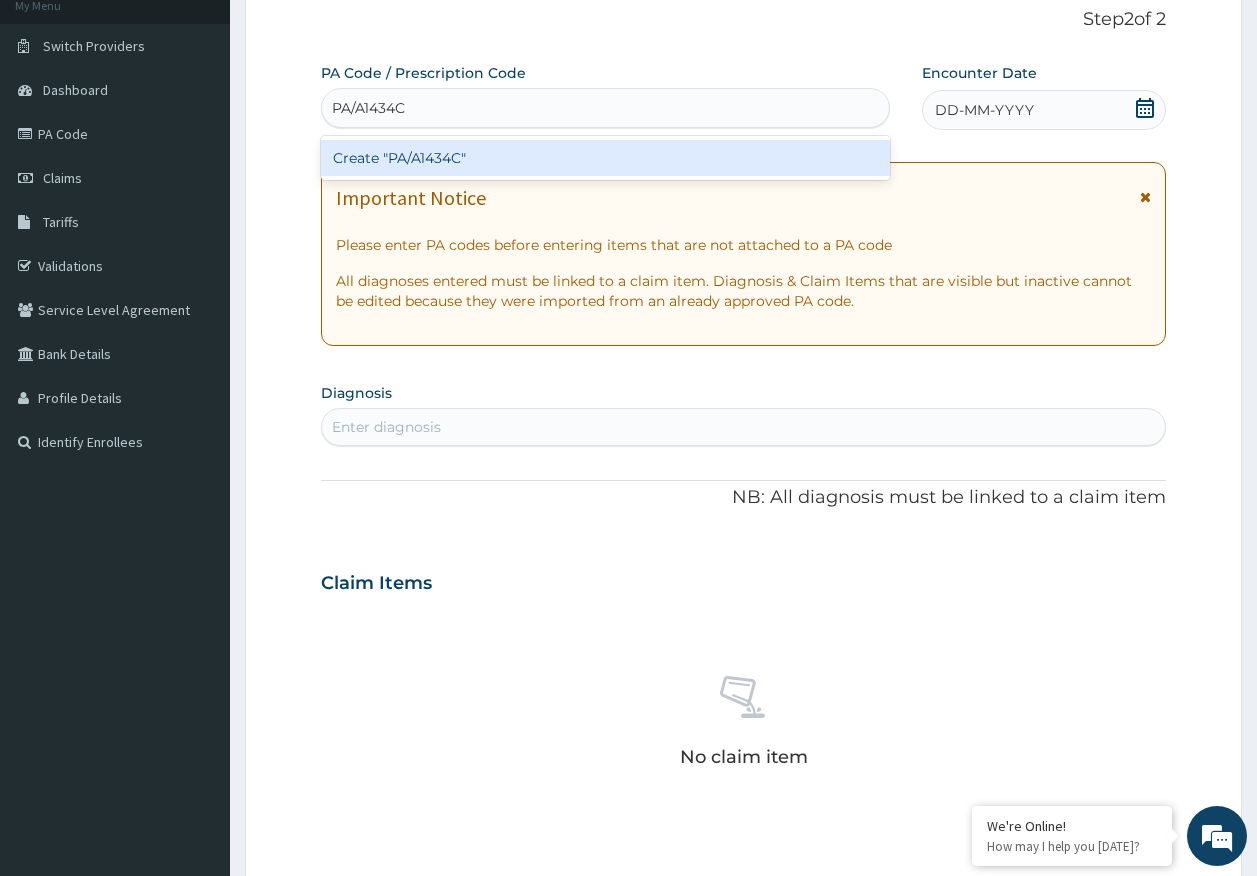 click on "Create "PA/A1434C"" at bounding box center [606, 158] 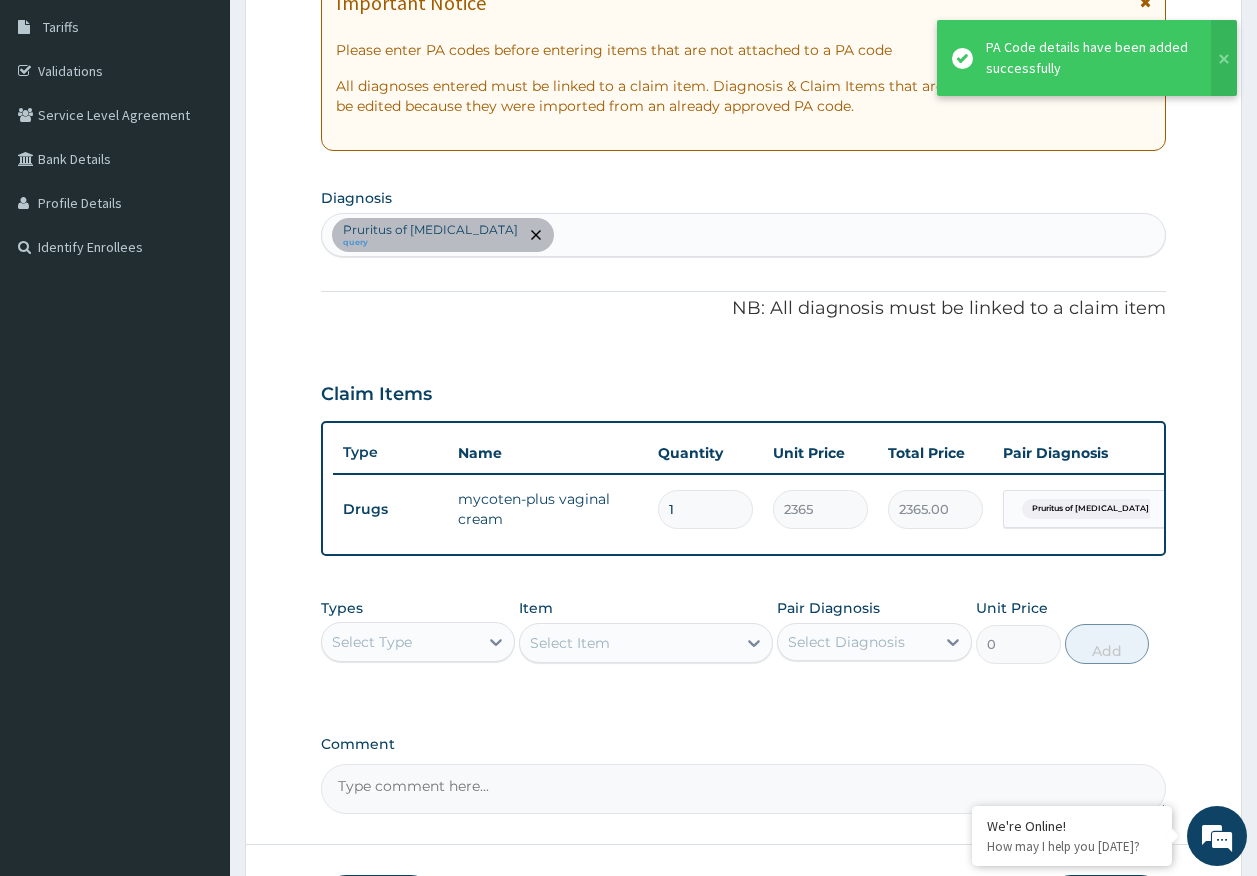 scroll, scrollTop: 328, scrollLeft: 0, axis: vertical 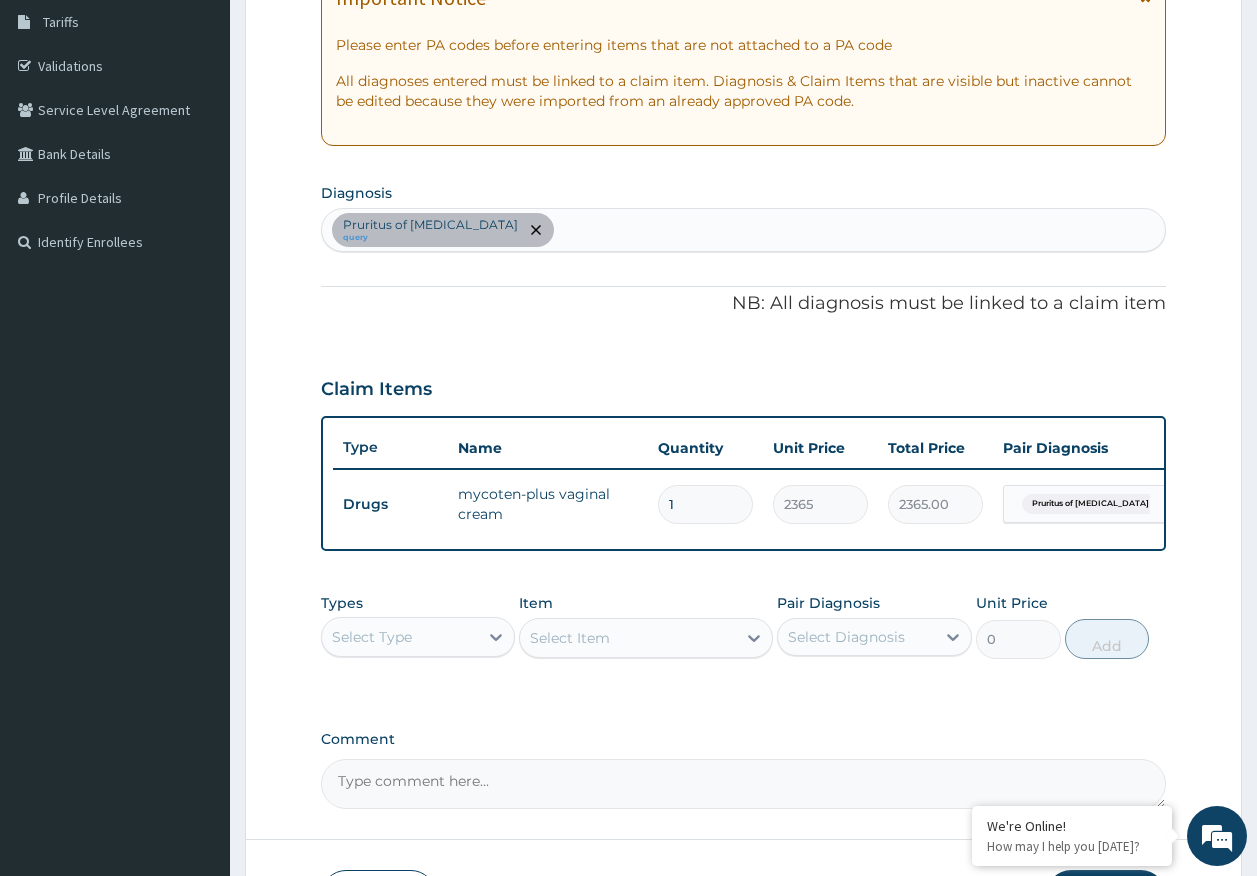 click on "Pruritus of vulva query" at bounding box center (744, 230) 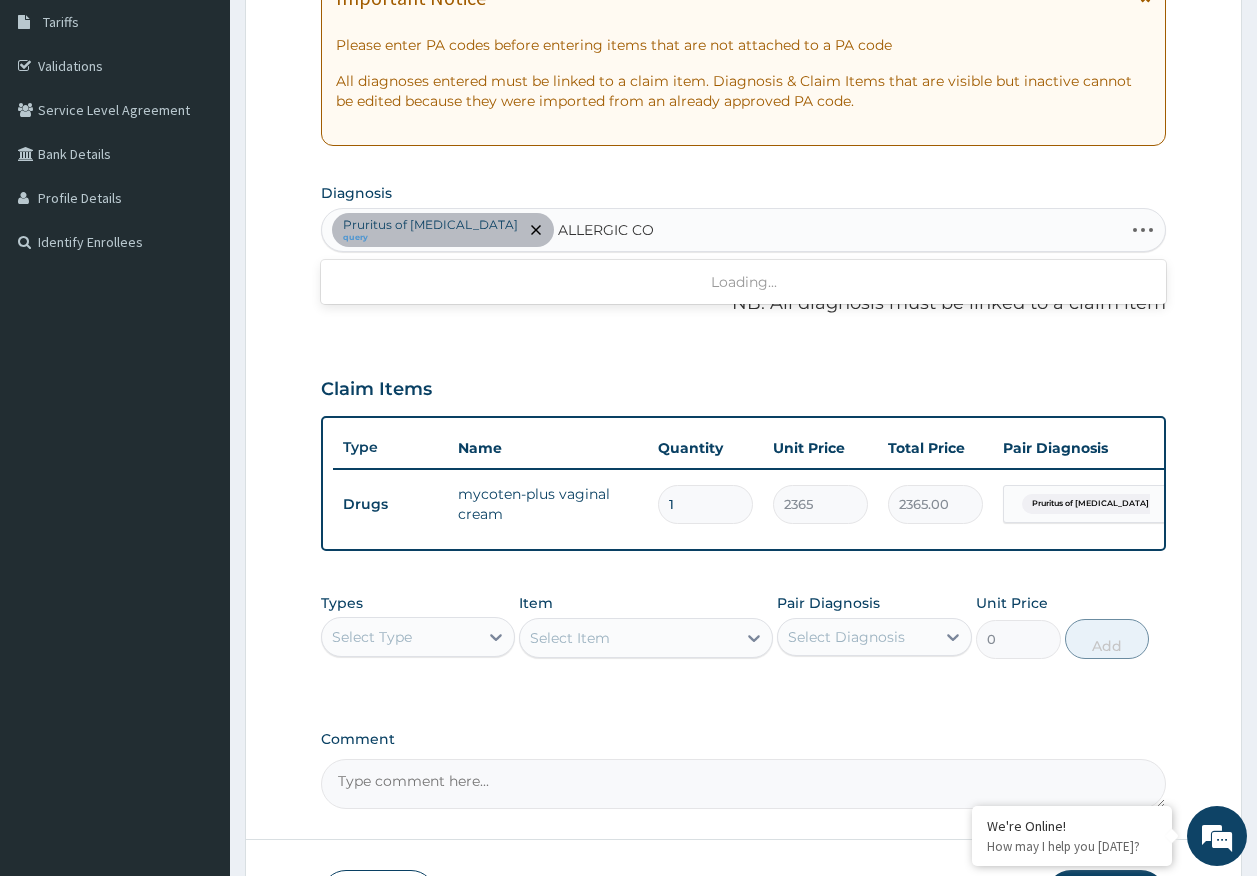 type on "ALLERGIC COU" 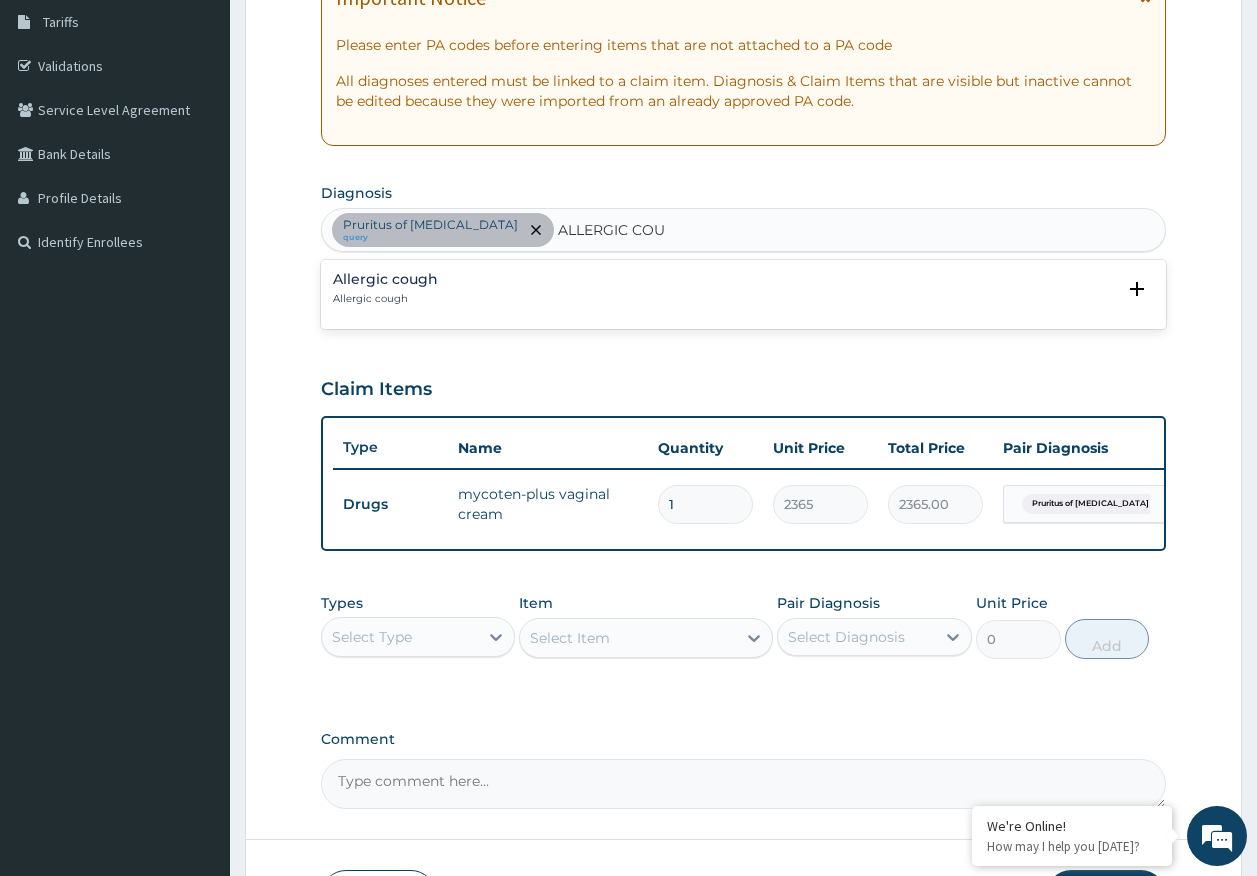 click on "Allergic cough" at bounding box center [385, 279] 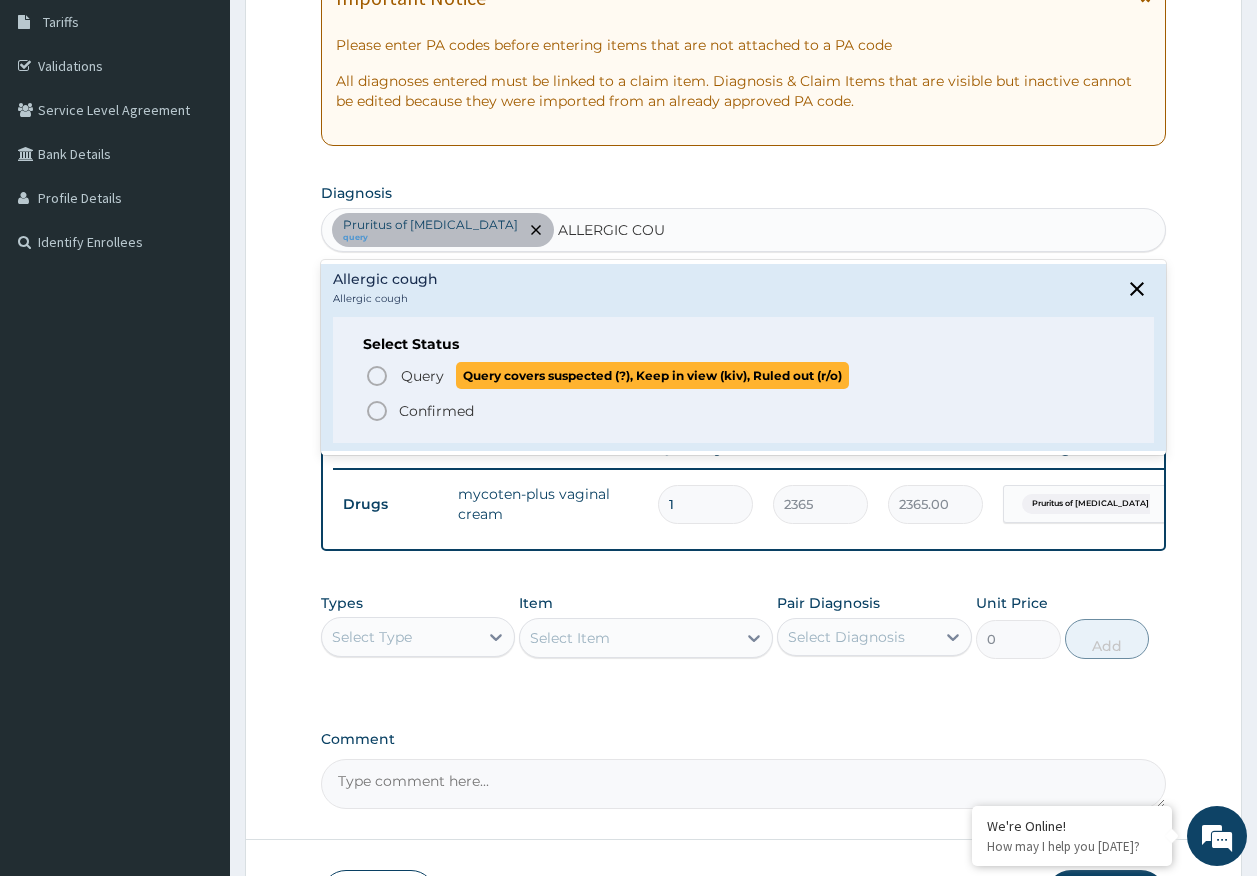 click on "Query covers suspected (?), Keep in view (kiv), Ruled out (r/o)" at bounding box center [652, 375] 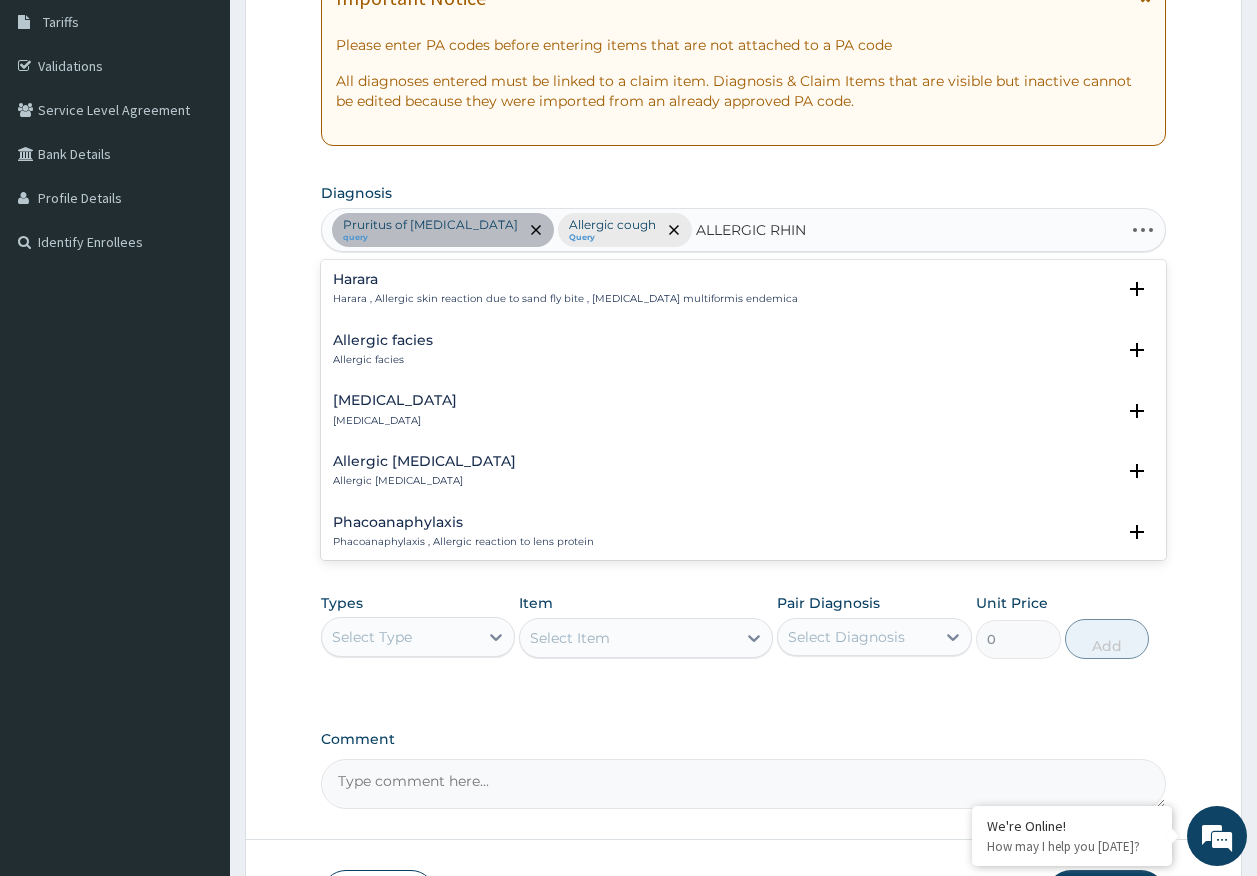 type on "ALLERGIC RHINI" 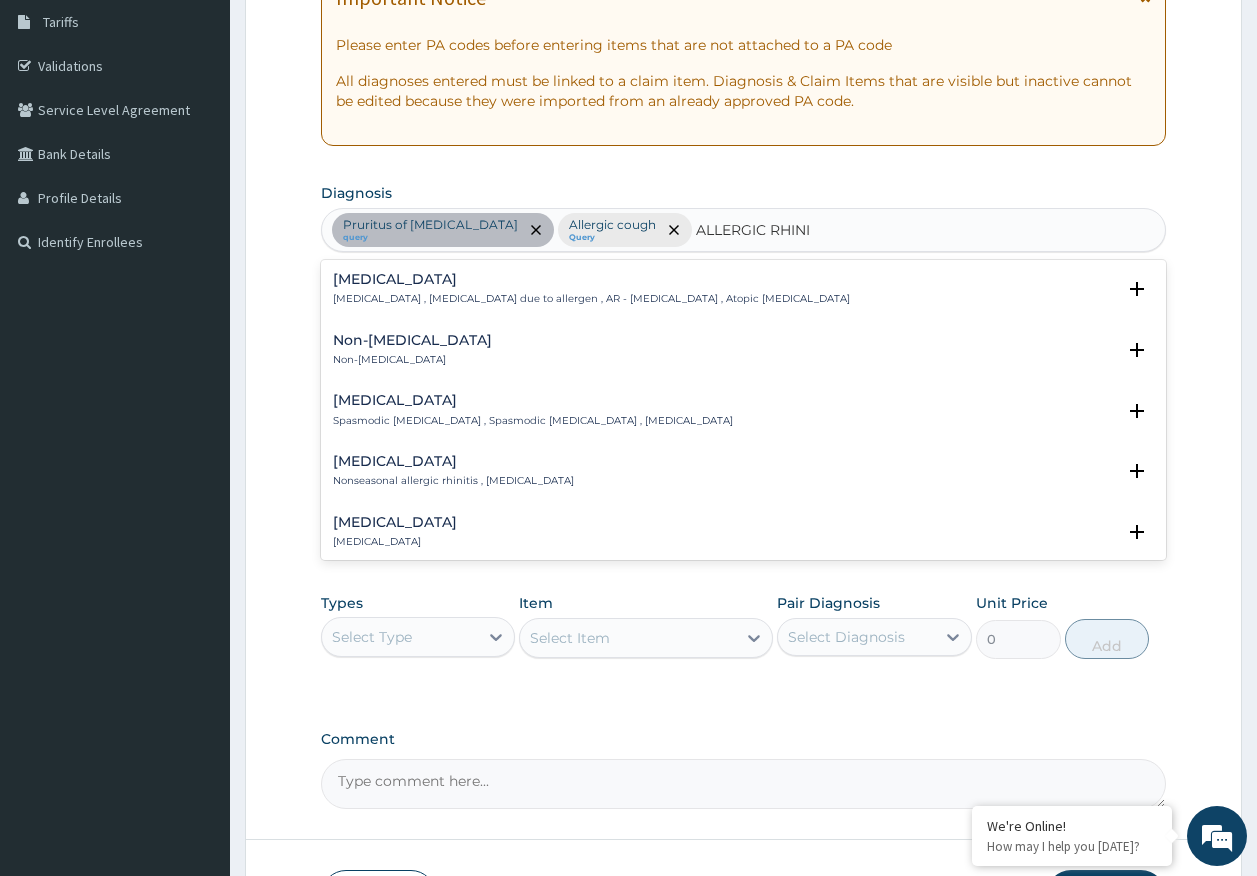 click on "Allergic rhinitis Allergic rhinitis , Allergic rhinitis due to allergen , AR - Allergic rhinitis , Atopic rhinitis" at bounding box center [591, 289] 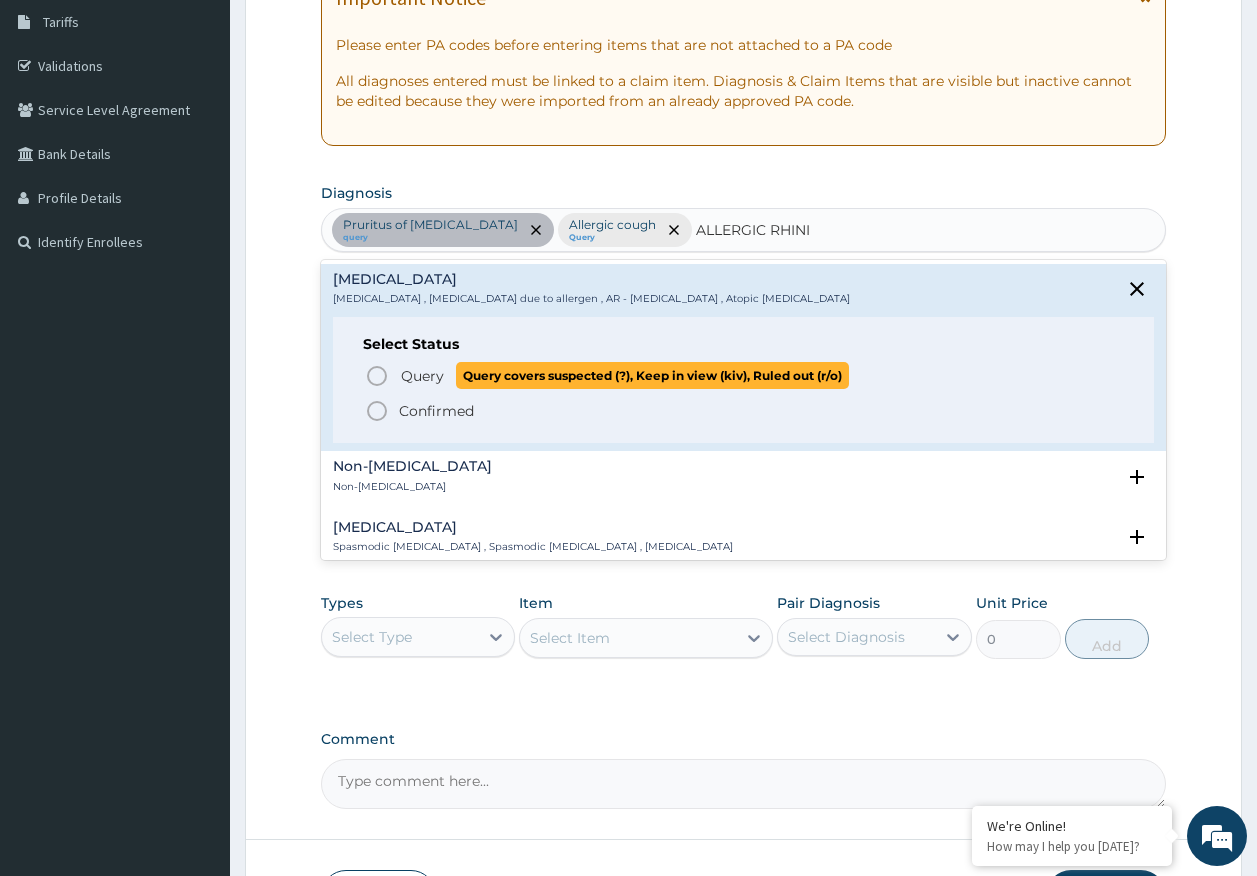 click on "Query covers suspected (?), Keep in view (kiv), Ruled out (r/o)" at bounding box center [652, 375] 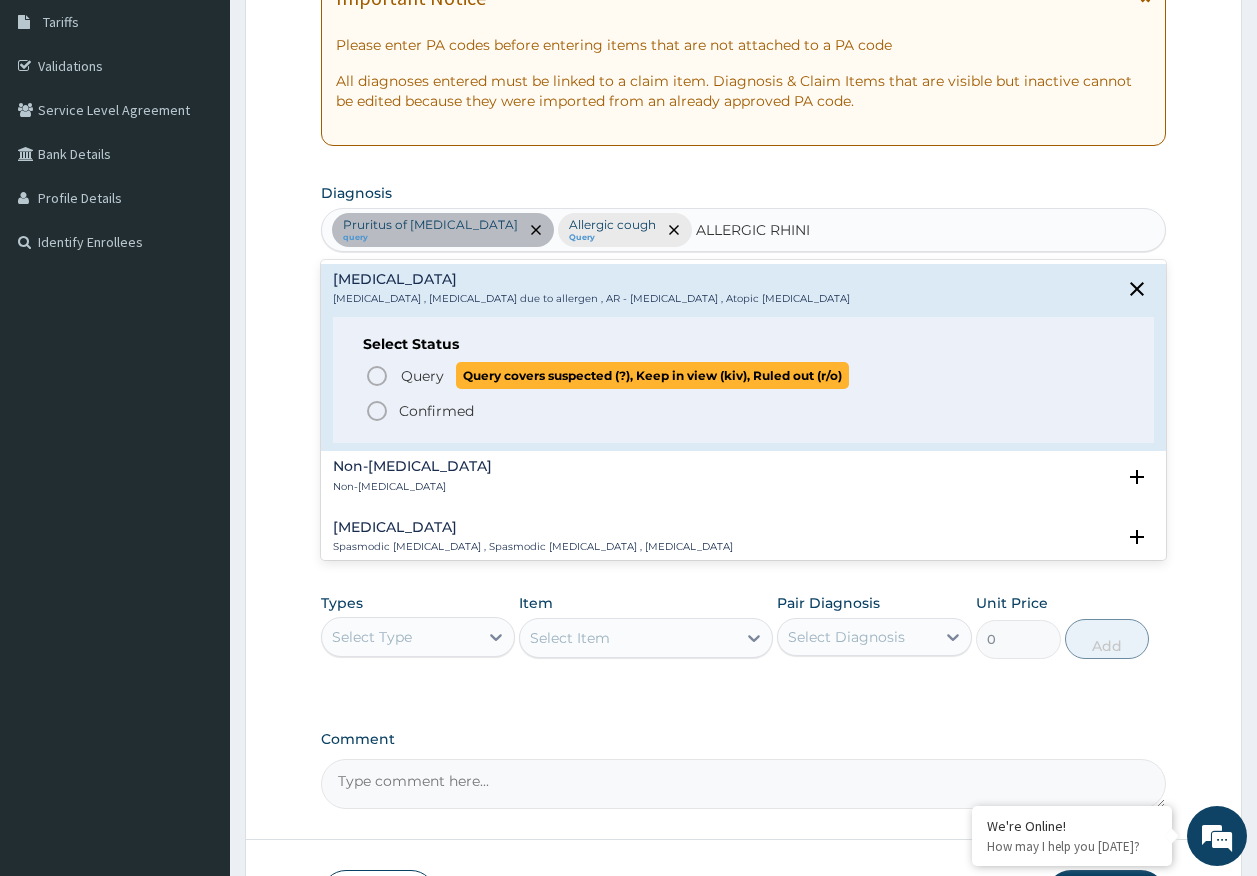 type 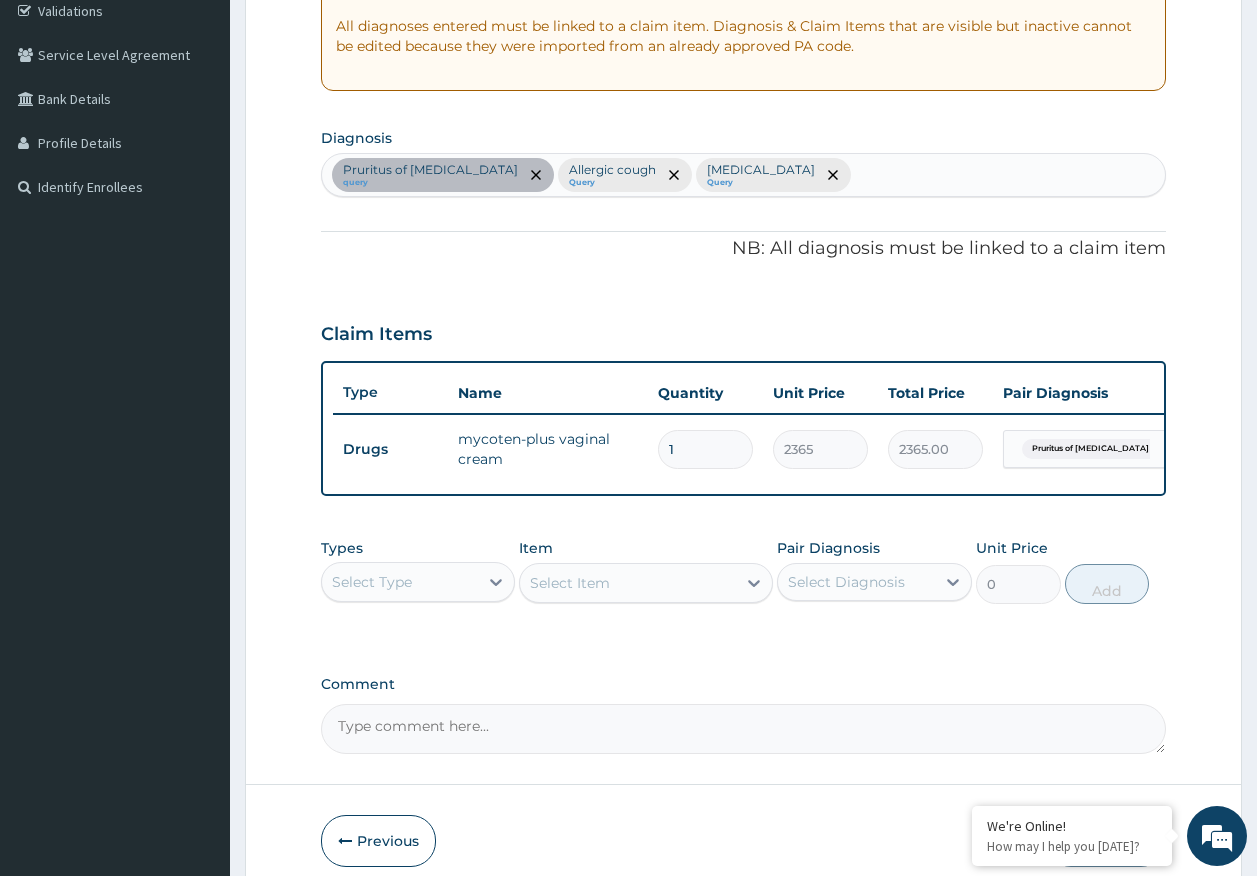 scroll, scrollTop: 486, scrollLeft: 0, axis: vertical 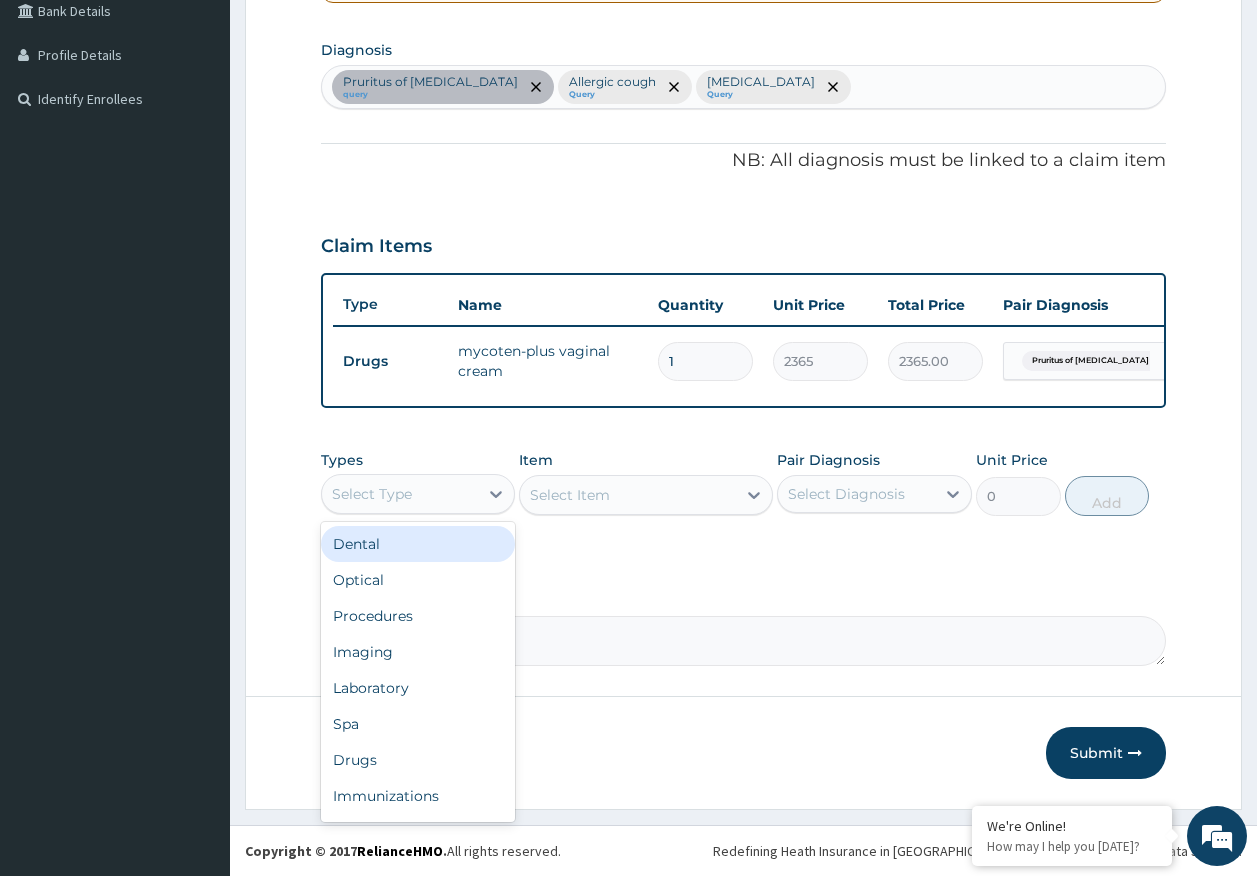 drag, startPoint x: 374, startPoint y: 487, endPoint x: 428, endPoint y: 640, distance: 162.2498 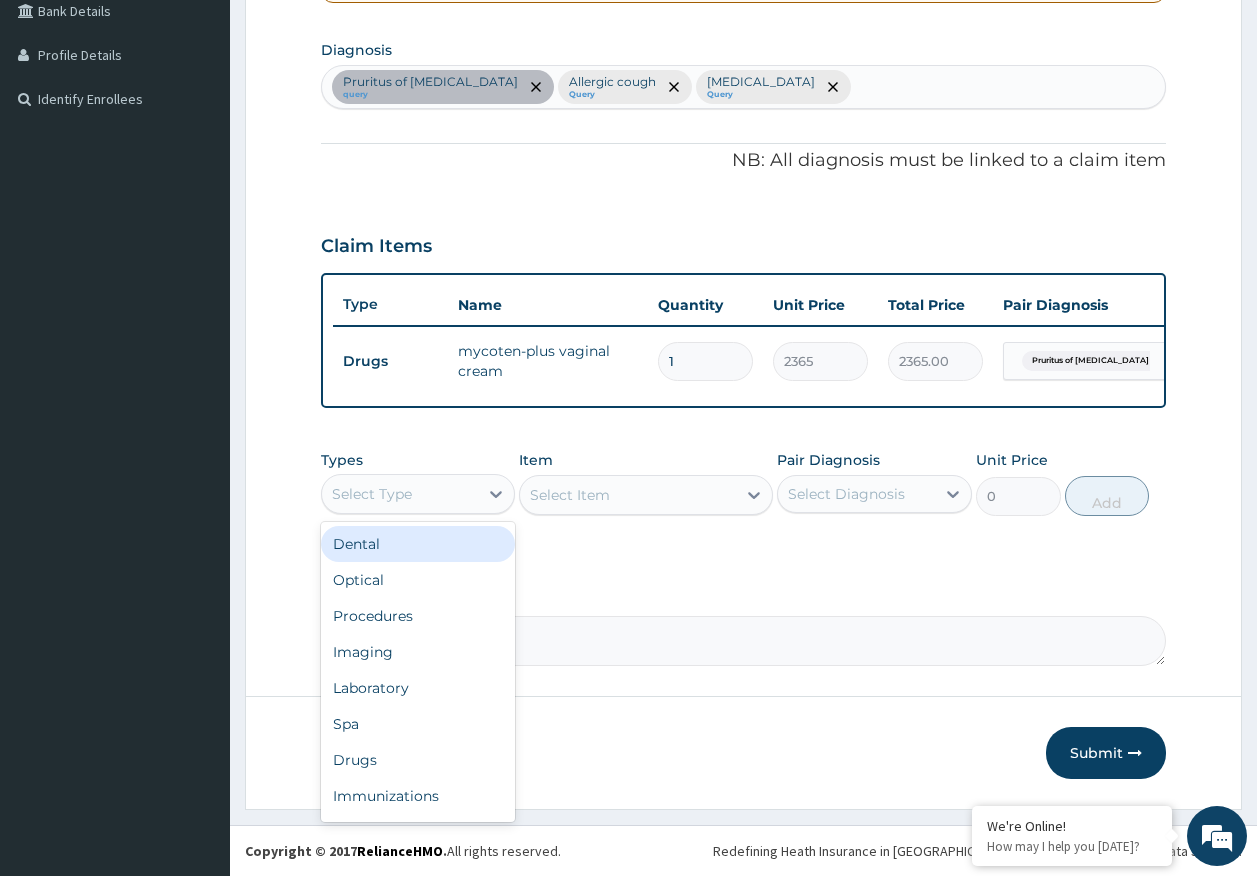 click on "Select Type" at bounding box center (372, 494) 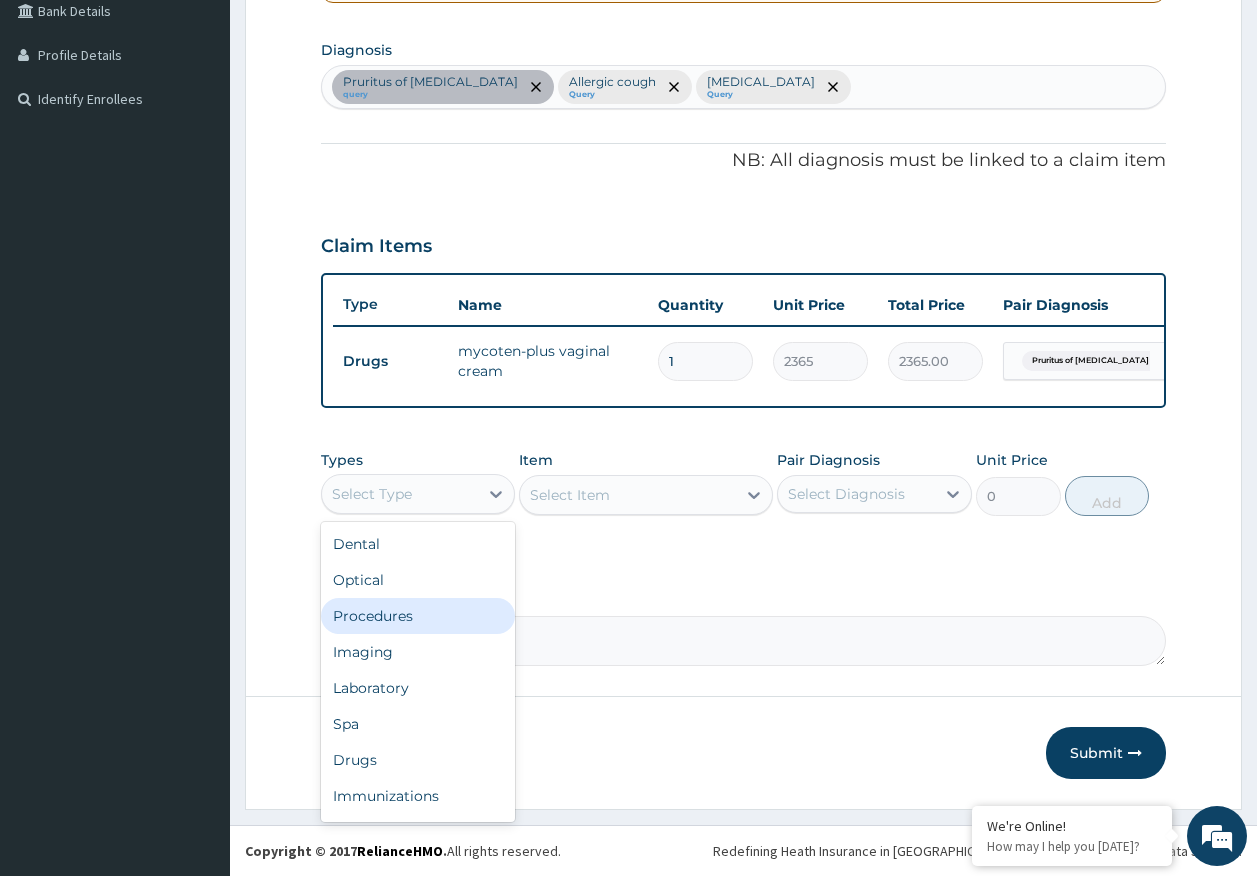 click on "Procedures" at bounding box center [418, 616] 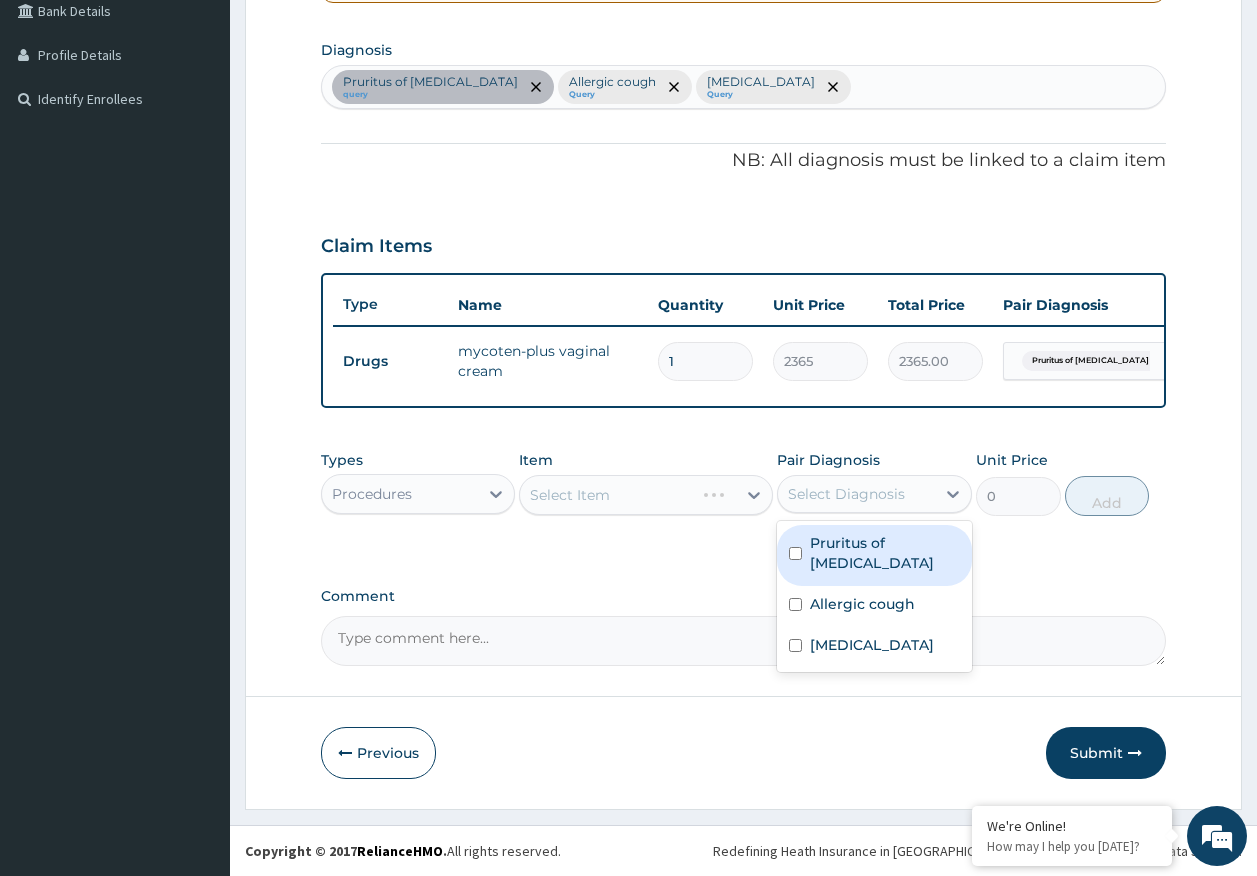 click on "Select Diagnosis" at bounding box center (856, 494) 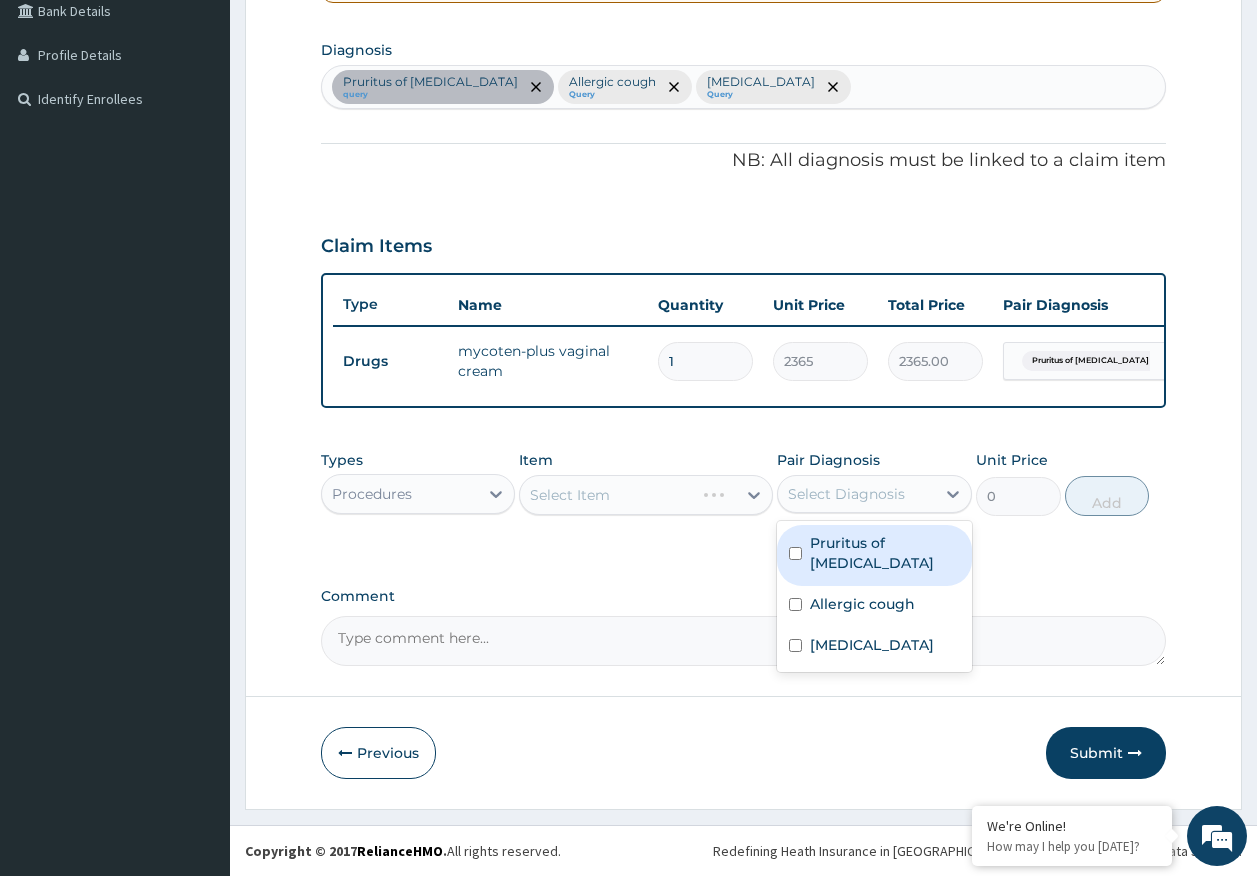 click on "Pruritus of vulva" at bounding box center [874, 555] 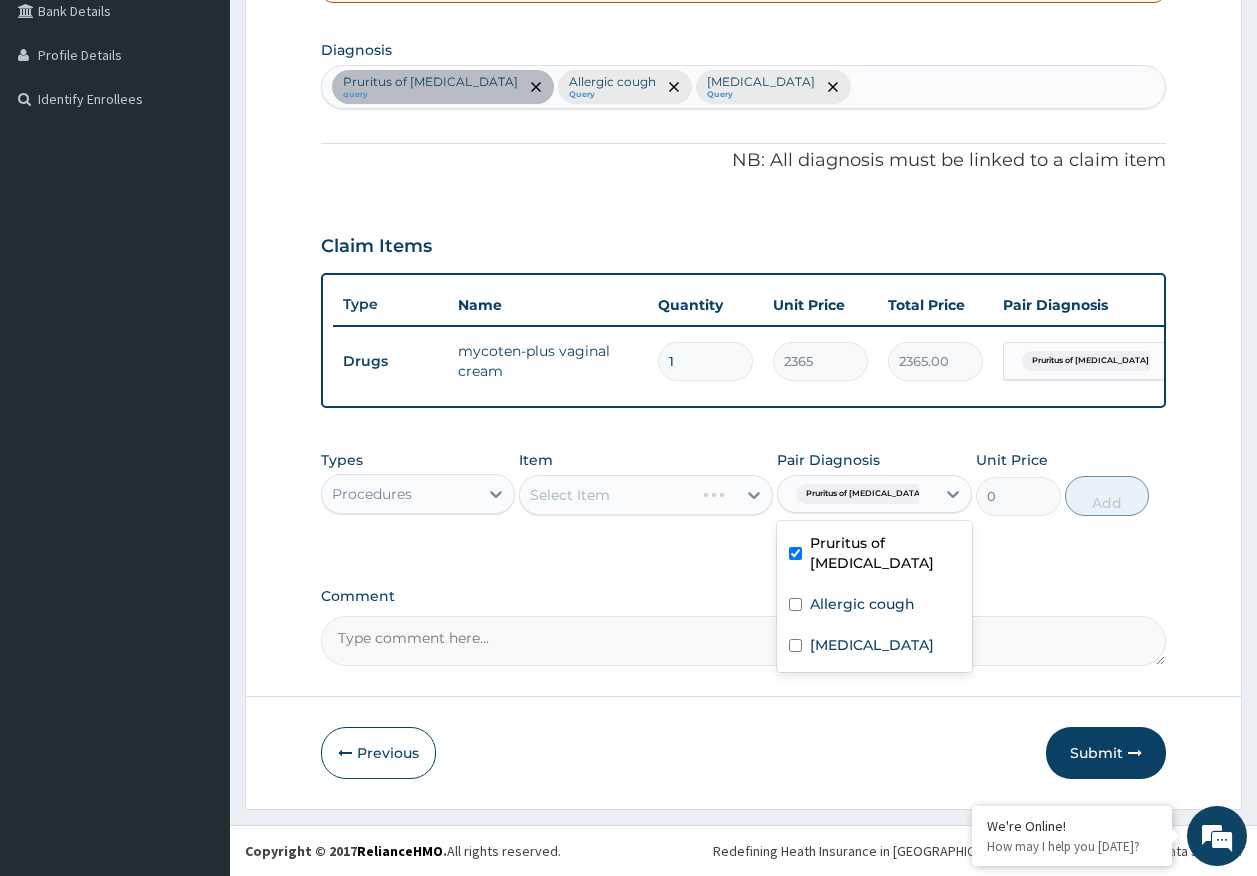 checkbox on "true" 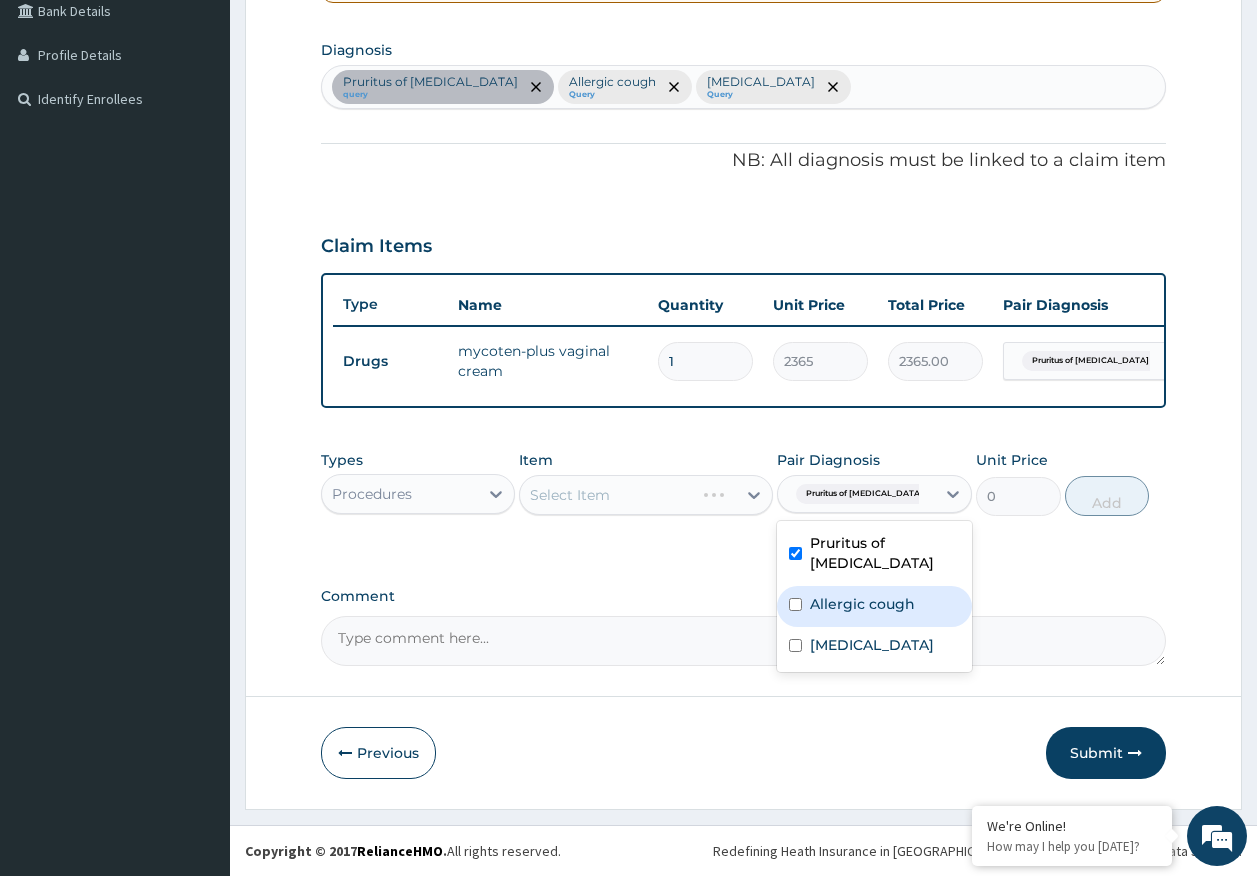 click on "Allergic cough" at bounding box center (862, 604) 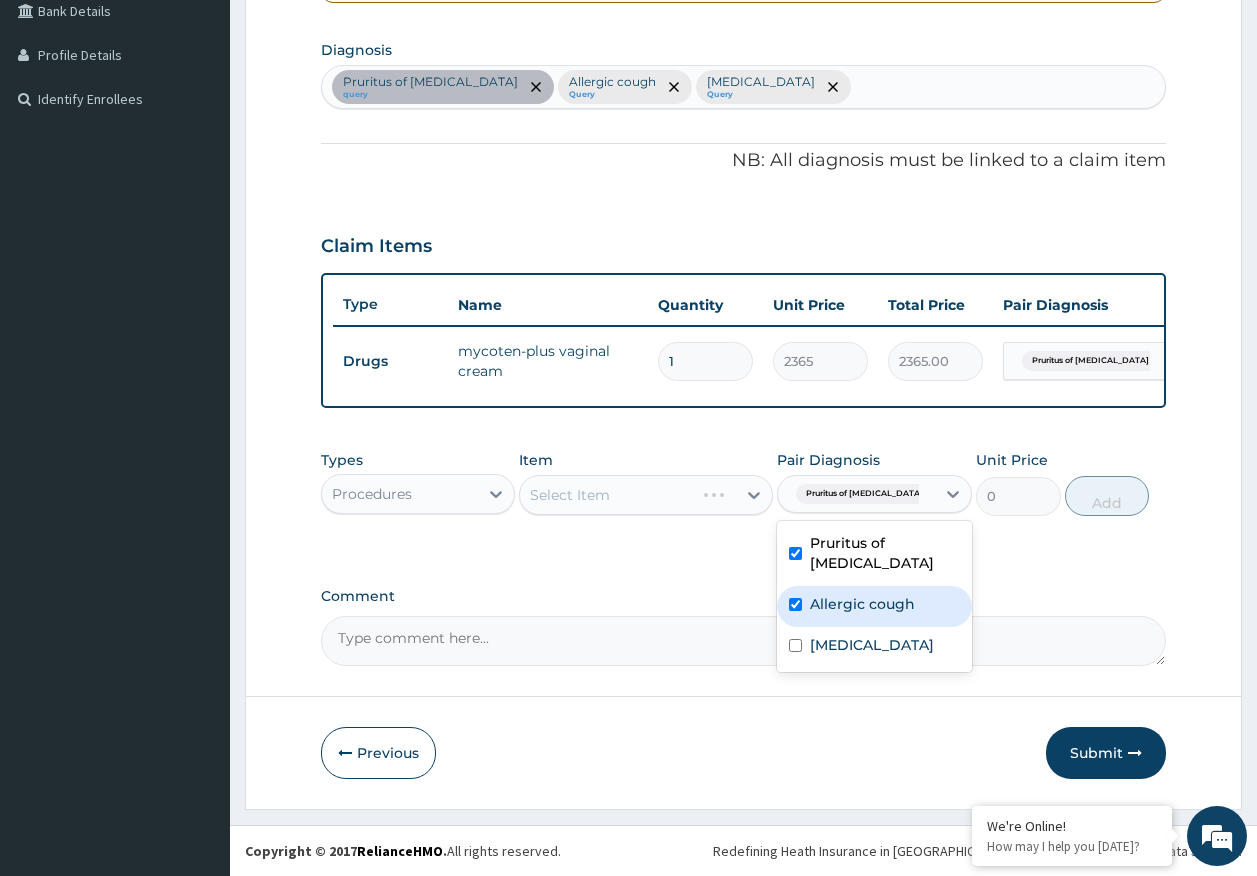 checkbox on "true" 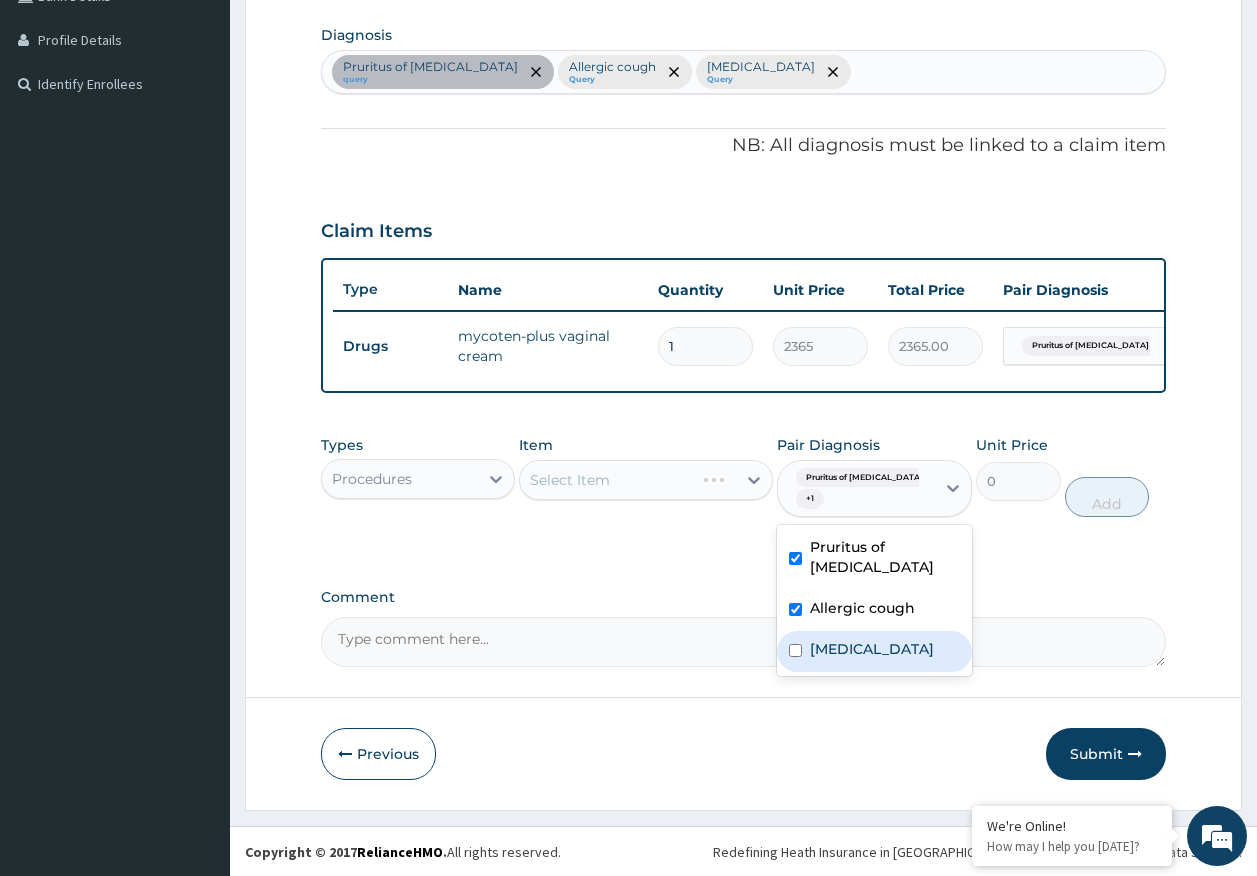 drag, startPoint x: 870, startPoint y: 631, endPoint x: 855, endPoint y: 617, distance: 20.518284 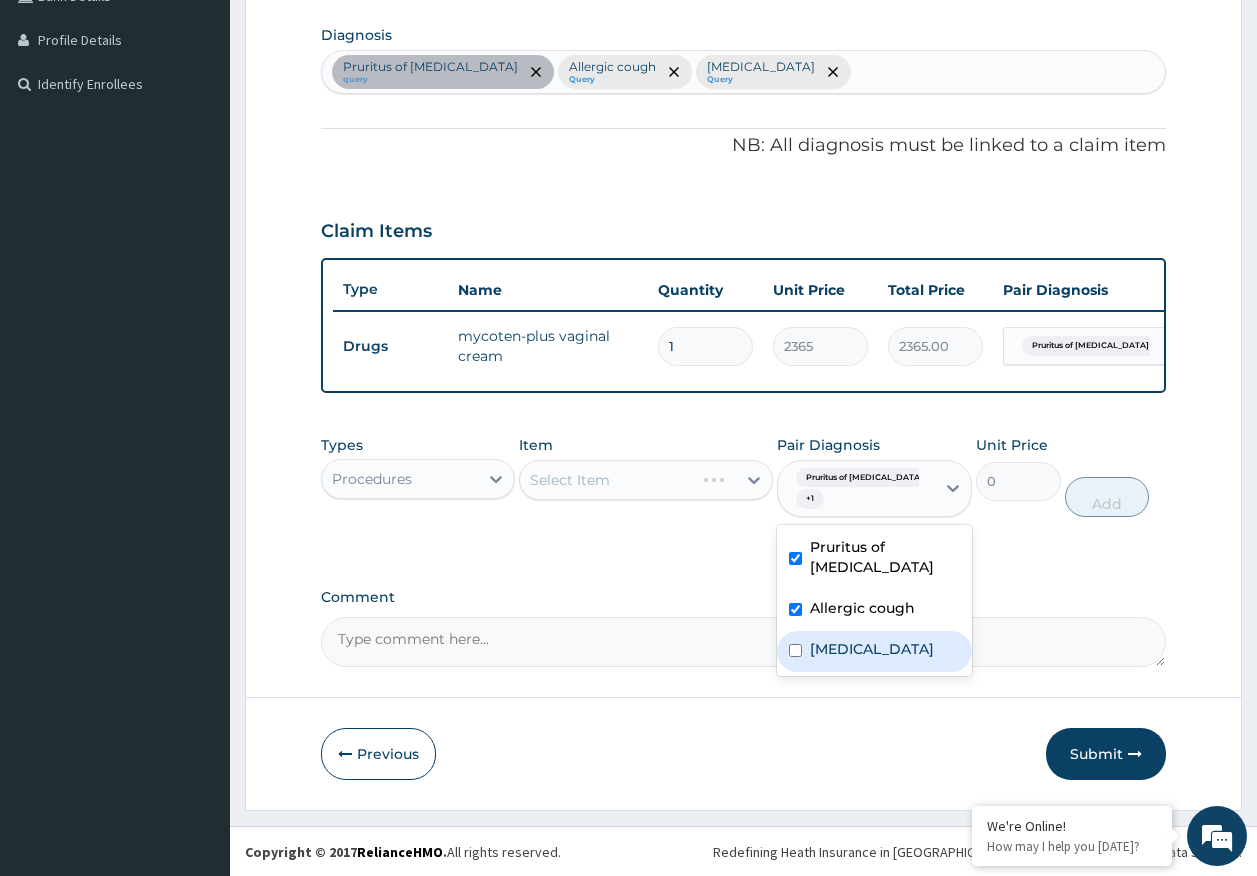 click on "Allergic rhinitis" at bounding box center [872, 649] 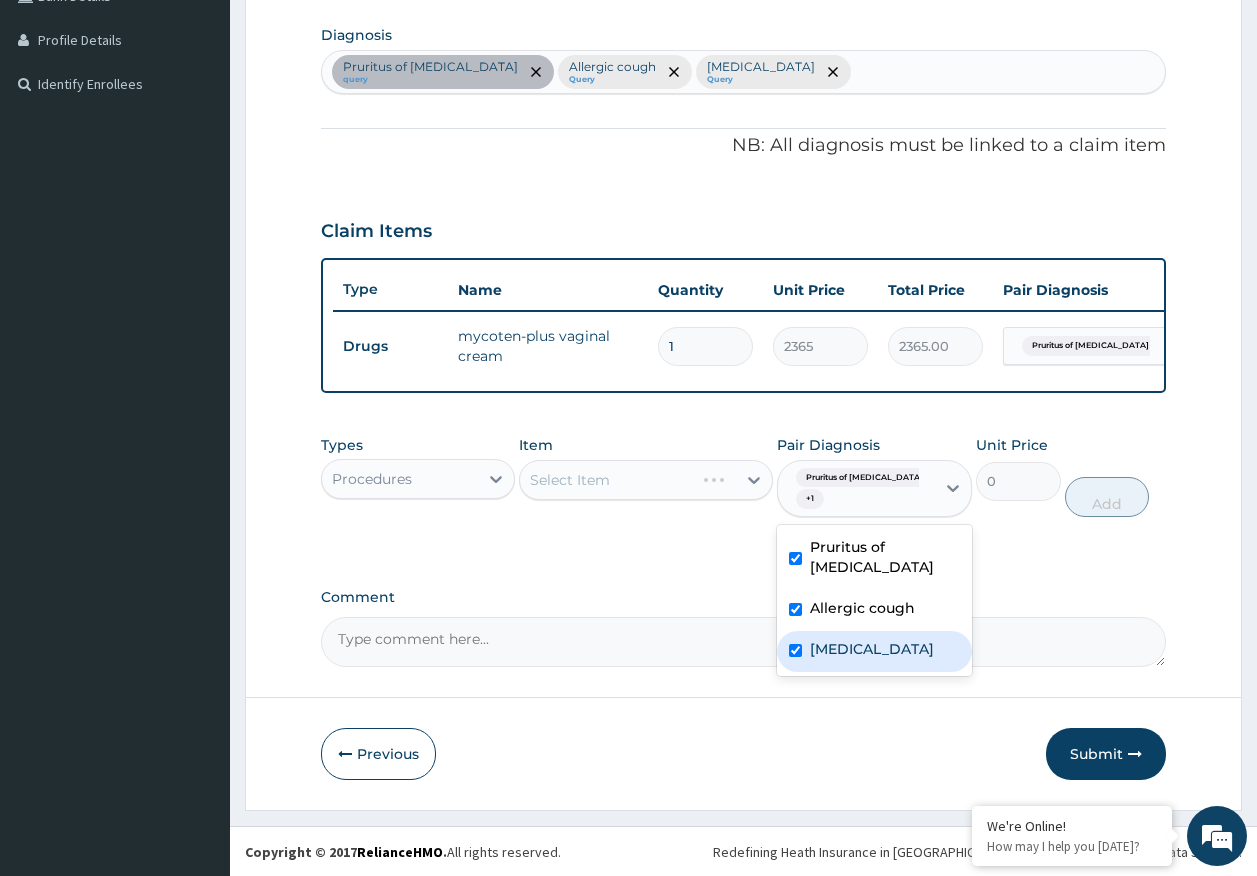 checkbox on "true" 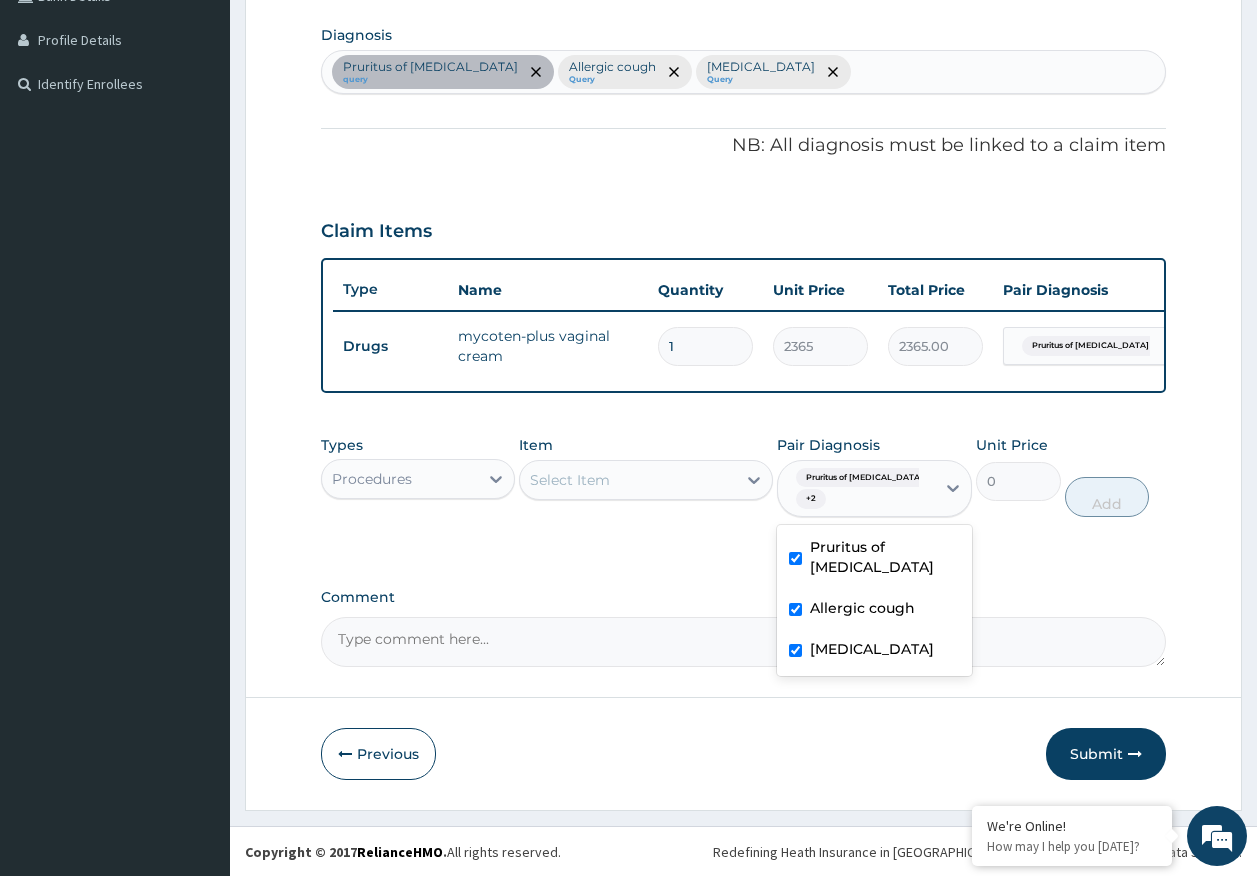 click on "Select Item" at bounding box center [628, 480] 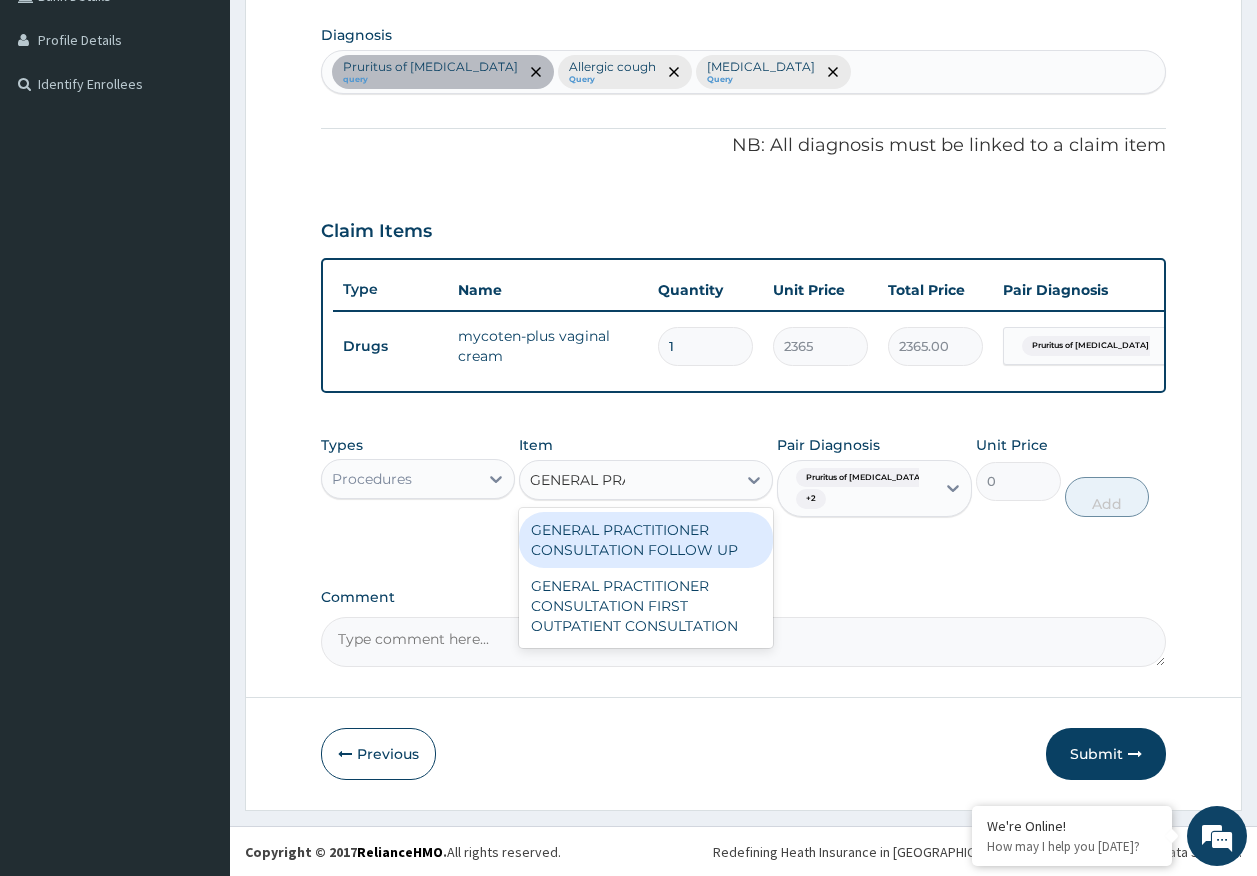 type on "GENERAL PRAC" 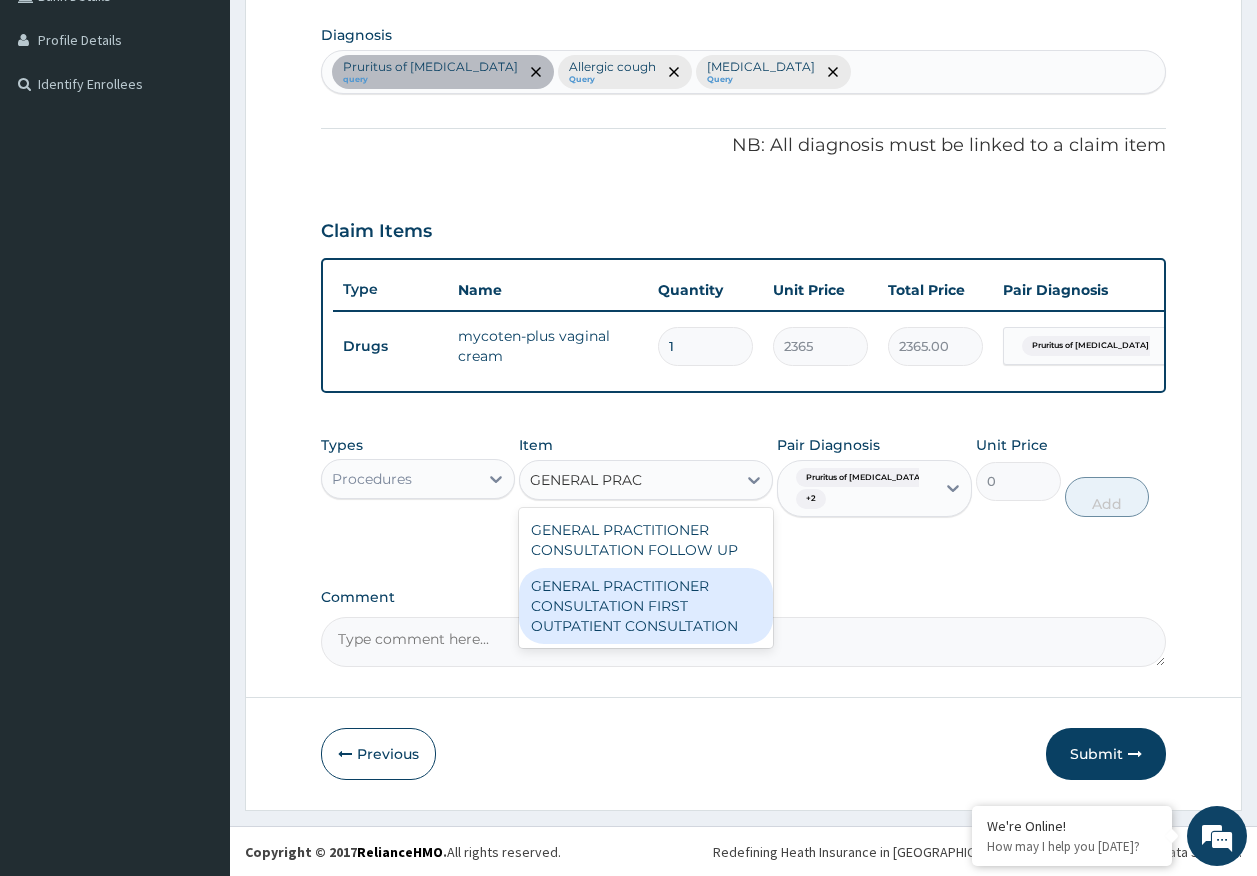click on "GENERAL PRACTITIONER CONSULTATION FIRST OUTPATIENT CONSULTATION" at bounding box center [646, 606] 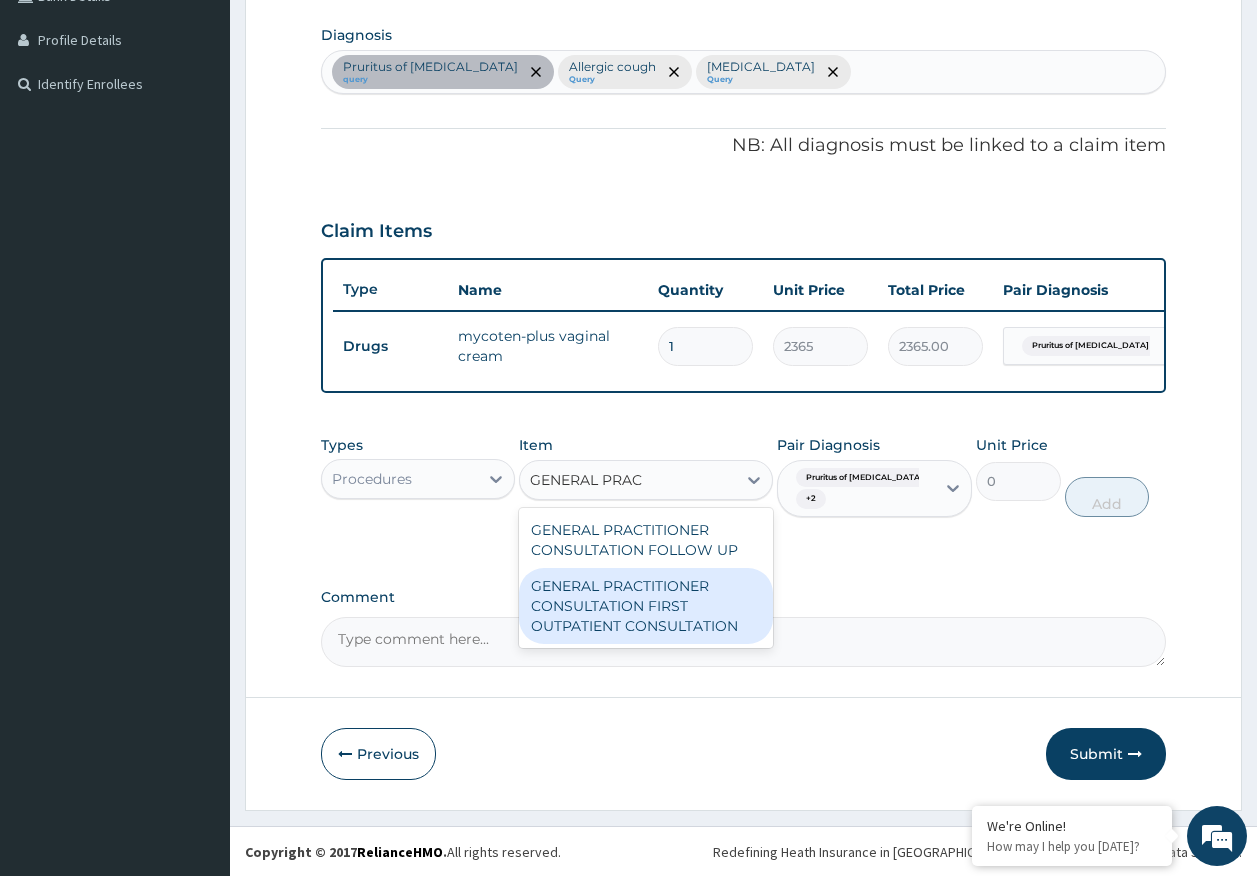 type 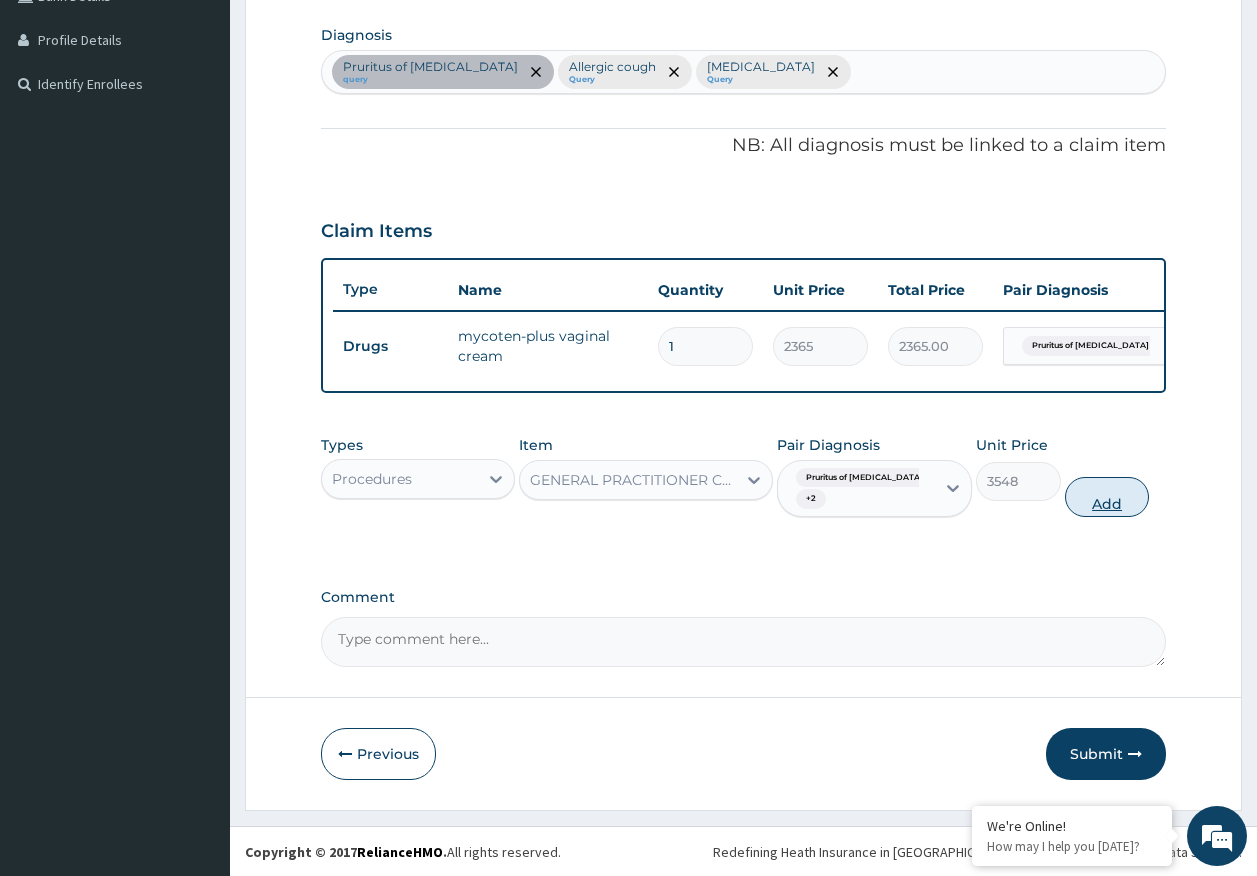 click on "Add" at bounding box center (1107, 497) 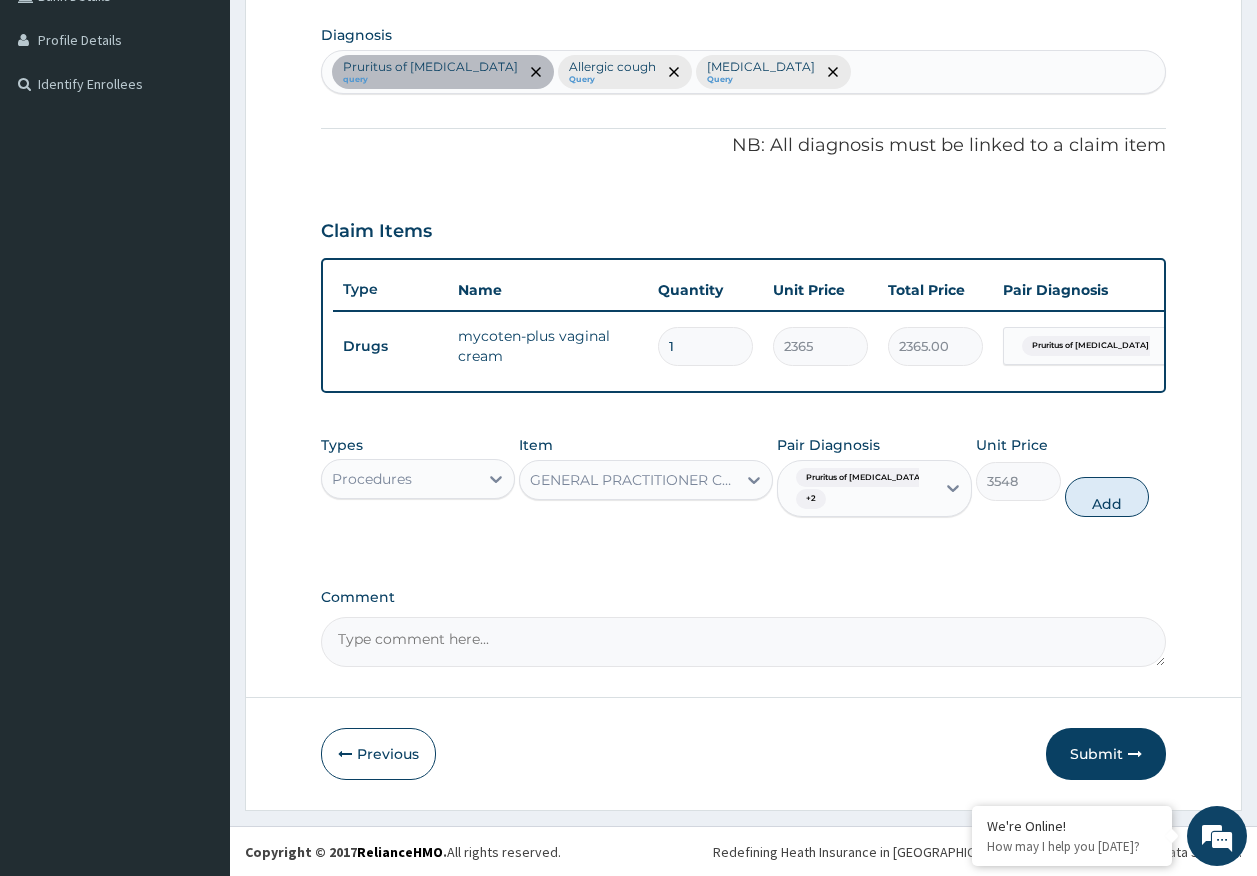 type on "0" 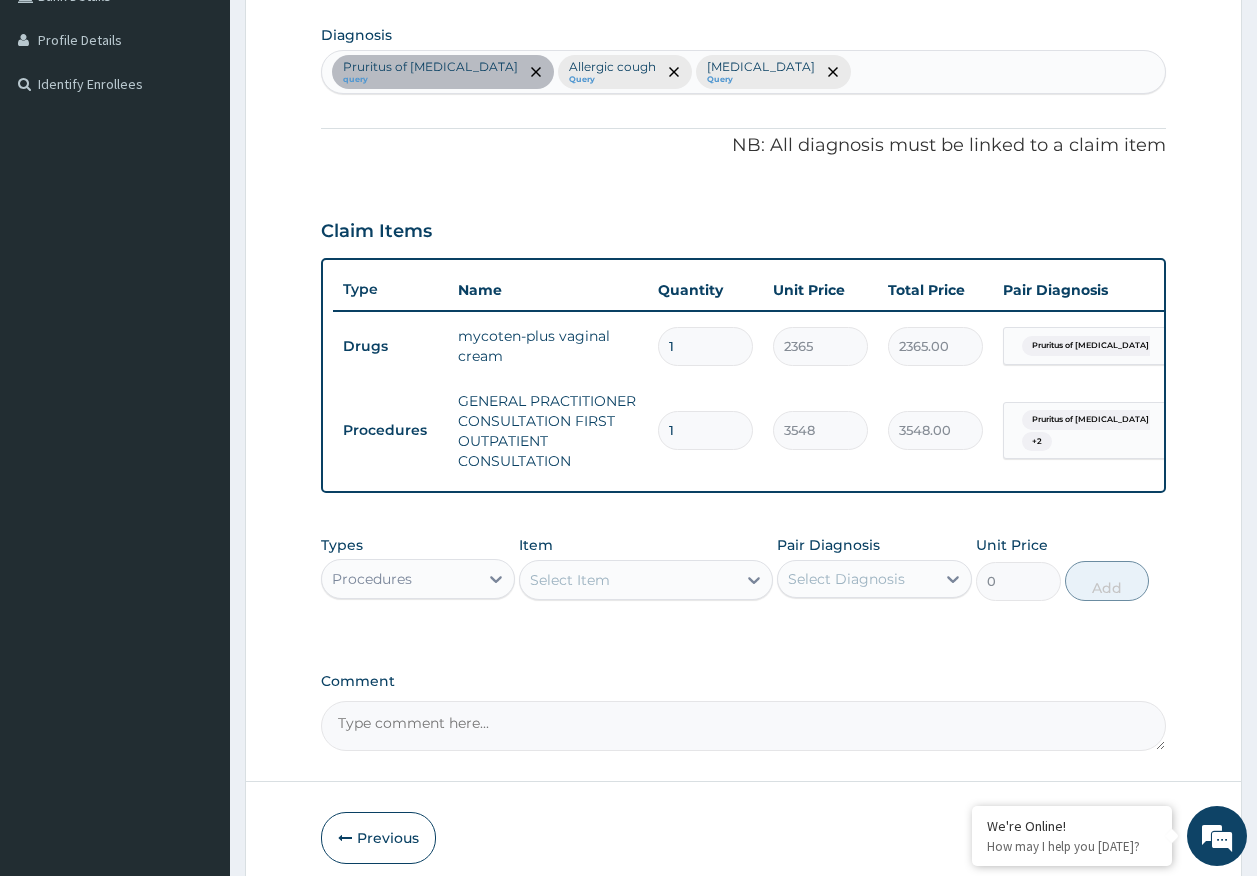 drag, startPoint x: 379, startPoint y: 591, endPoint x: 403, endPoint y: 597, distance: 24.738634 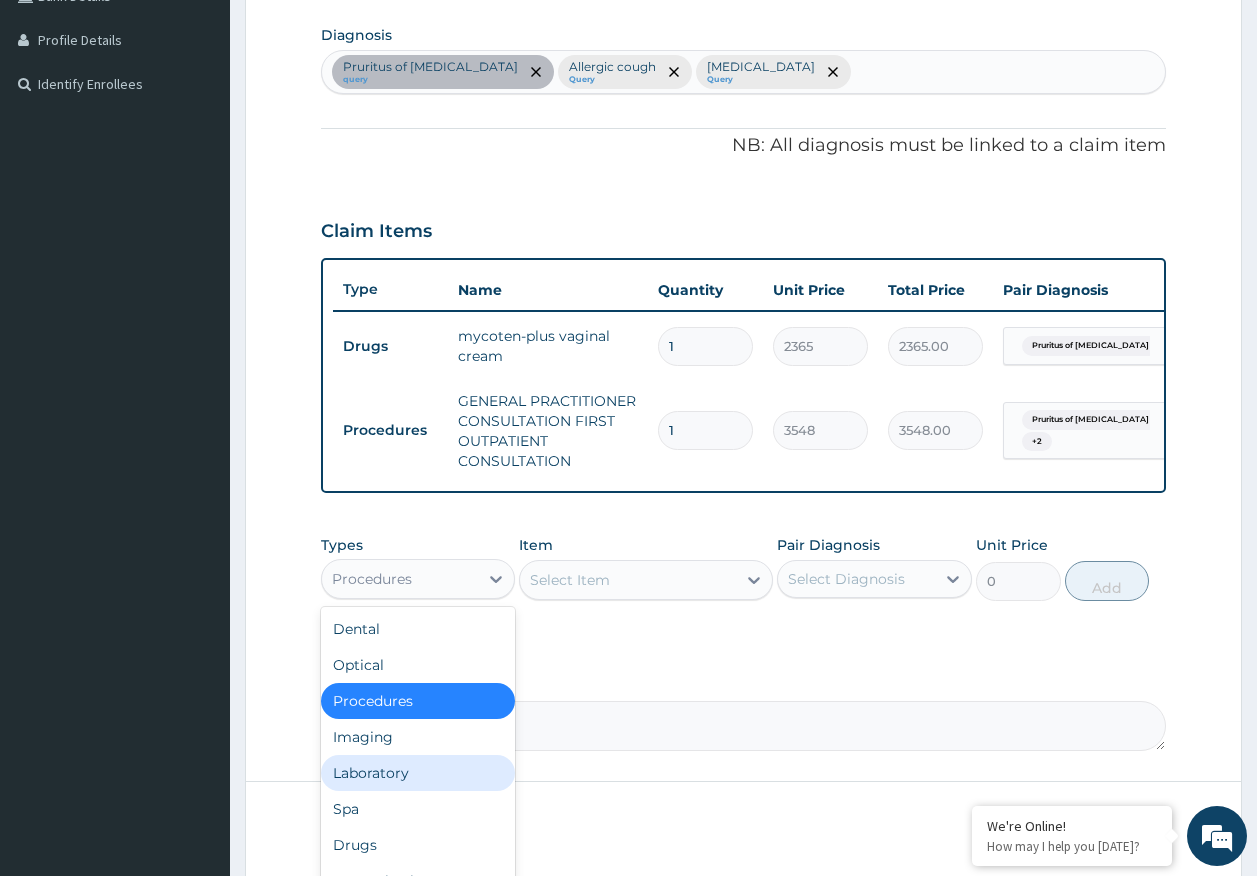 scroll, scrollTop: 68, scrollLeft: 0, axis: vertical 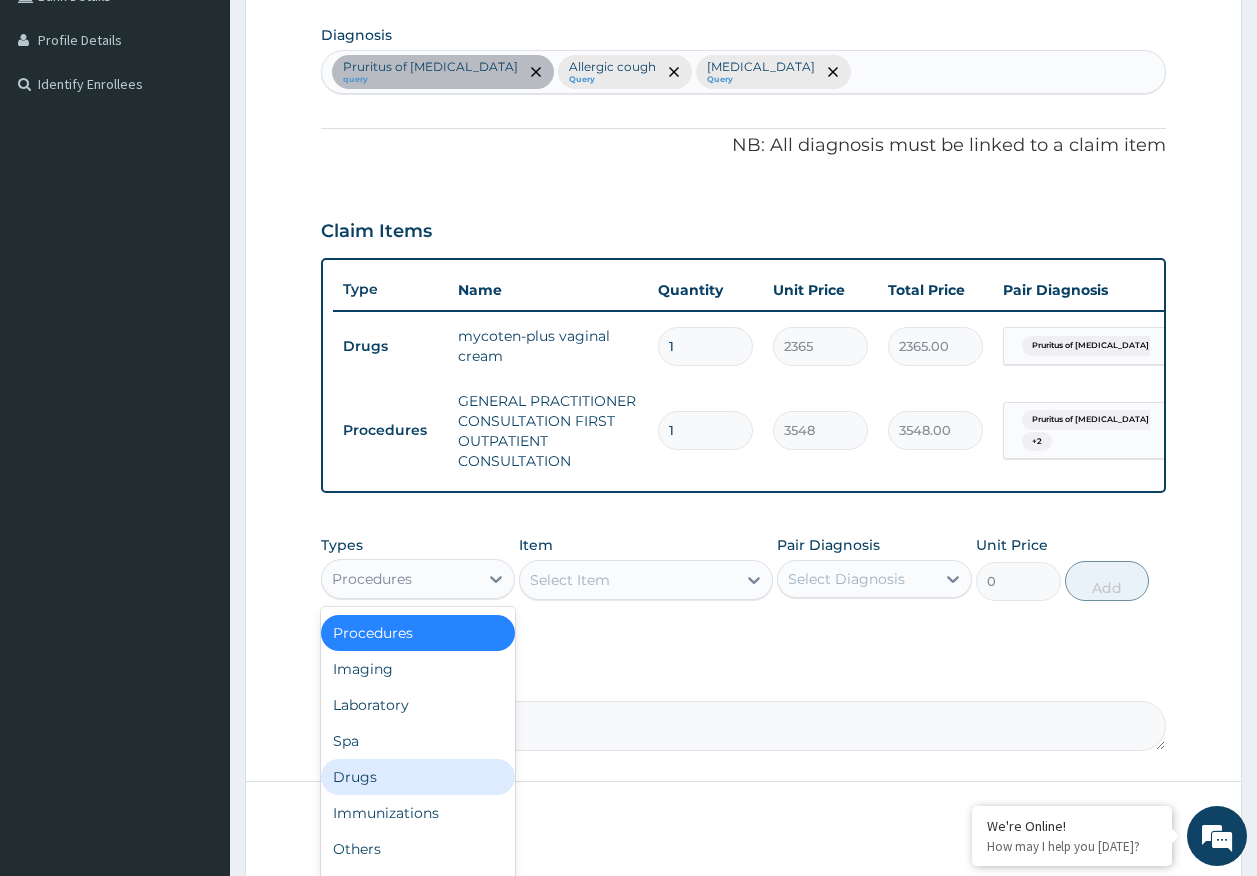 click on "Drugs" at bounding box center (418, 777) 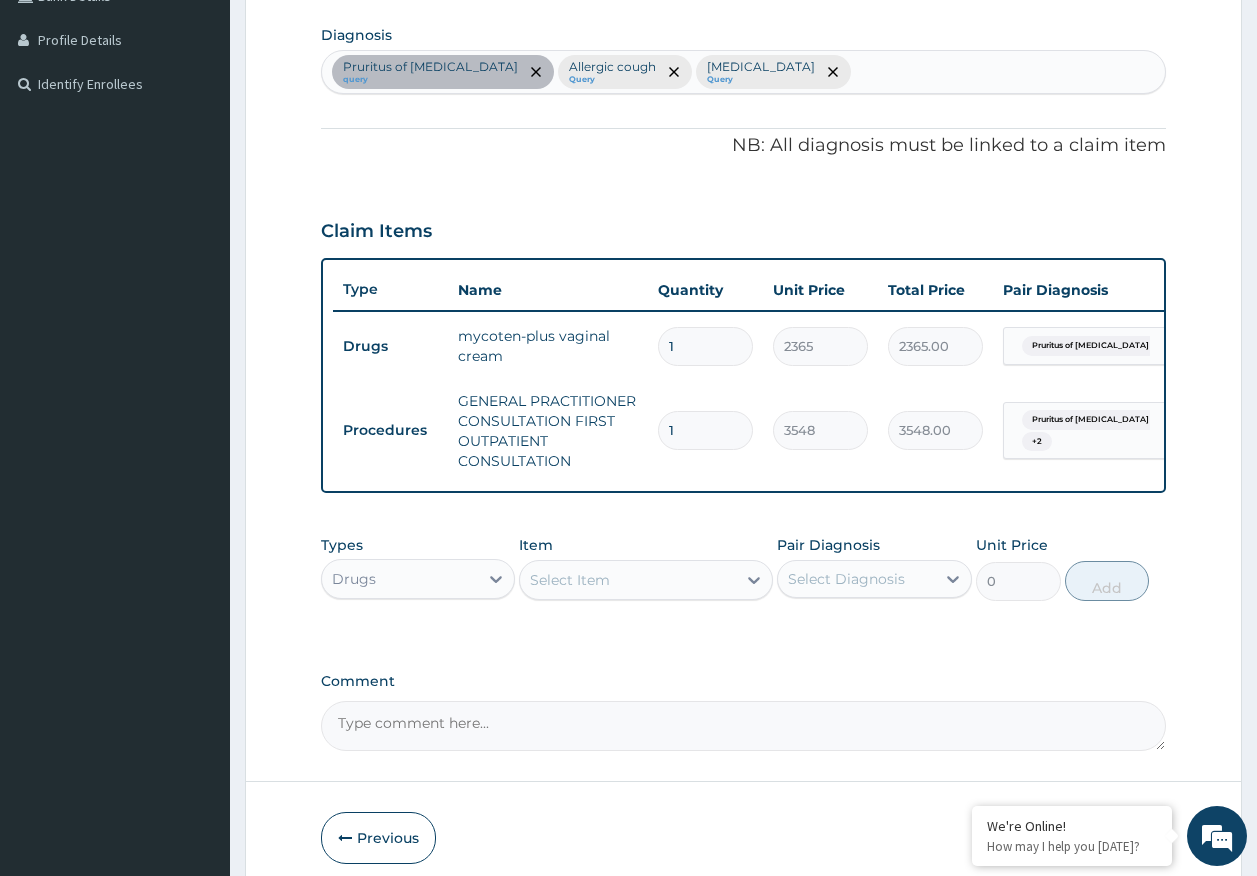 click on "Select Item" at bounding box center (628, 580) 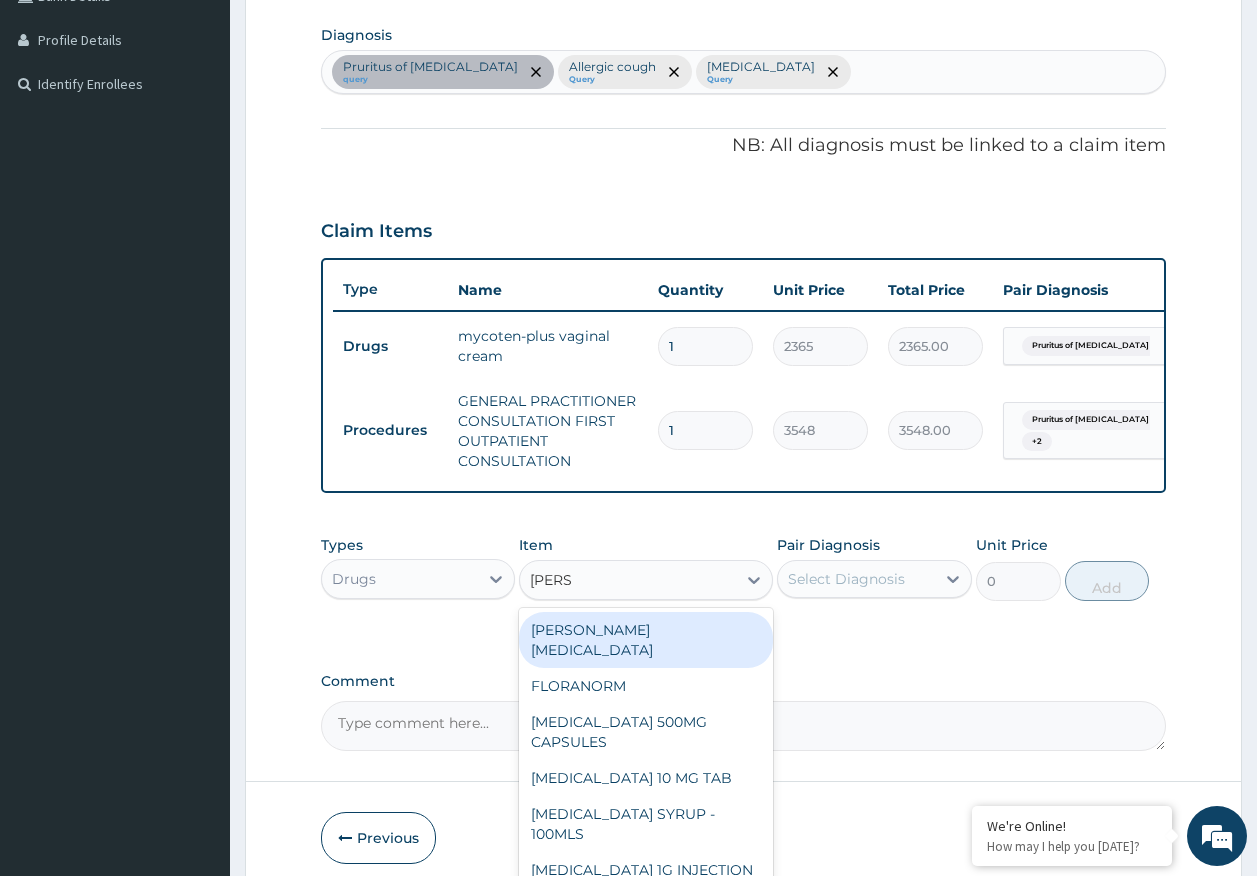 type on "LORAT" 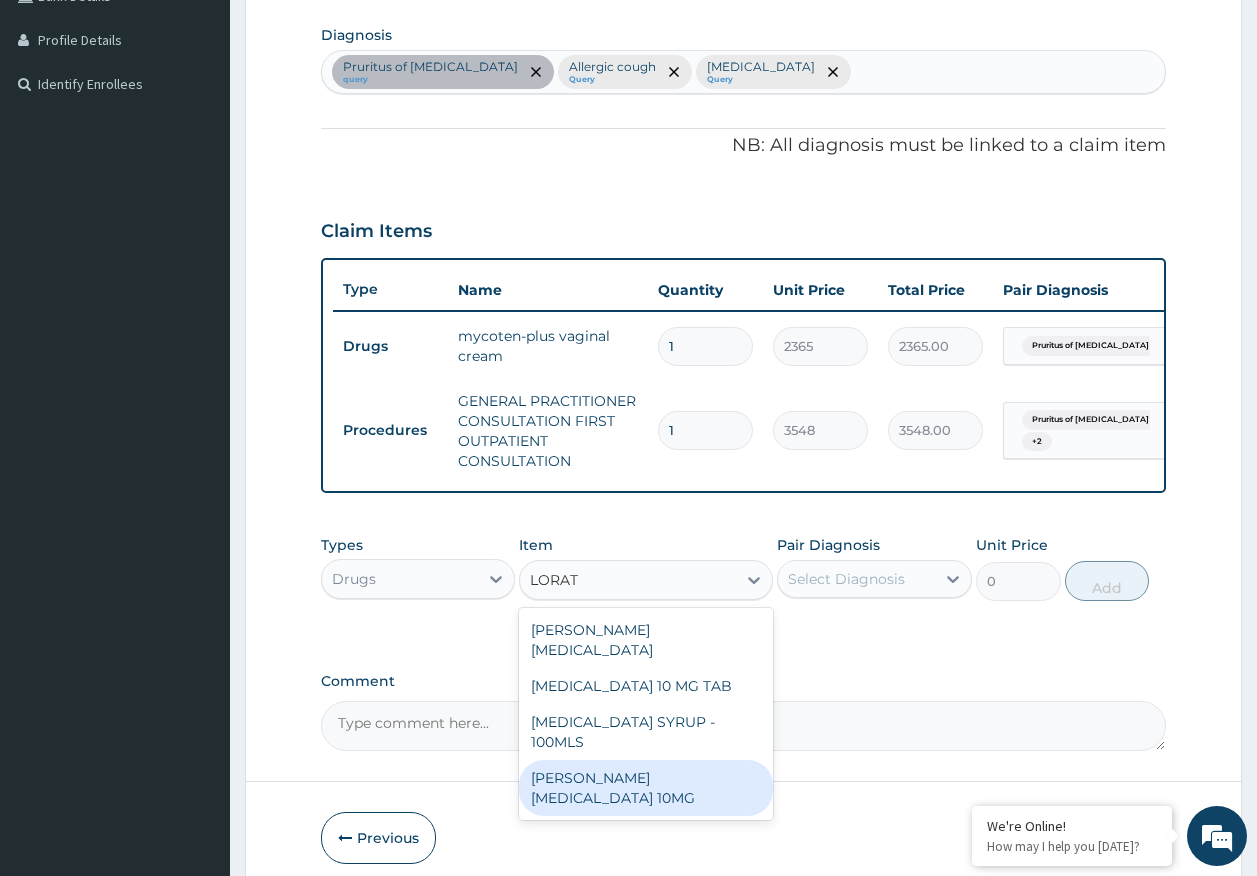 click on "[PERSON_NAME][MEDICAL_DATA] 10MG" at bounding box center [646, 788] 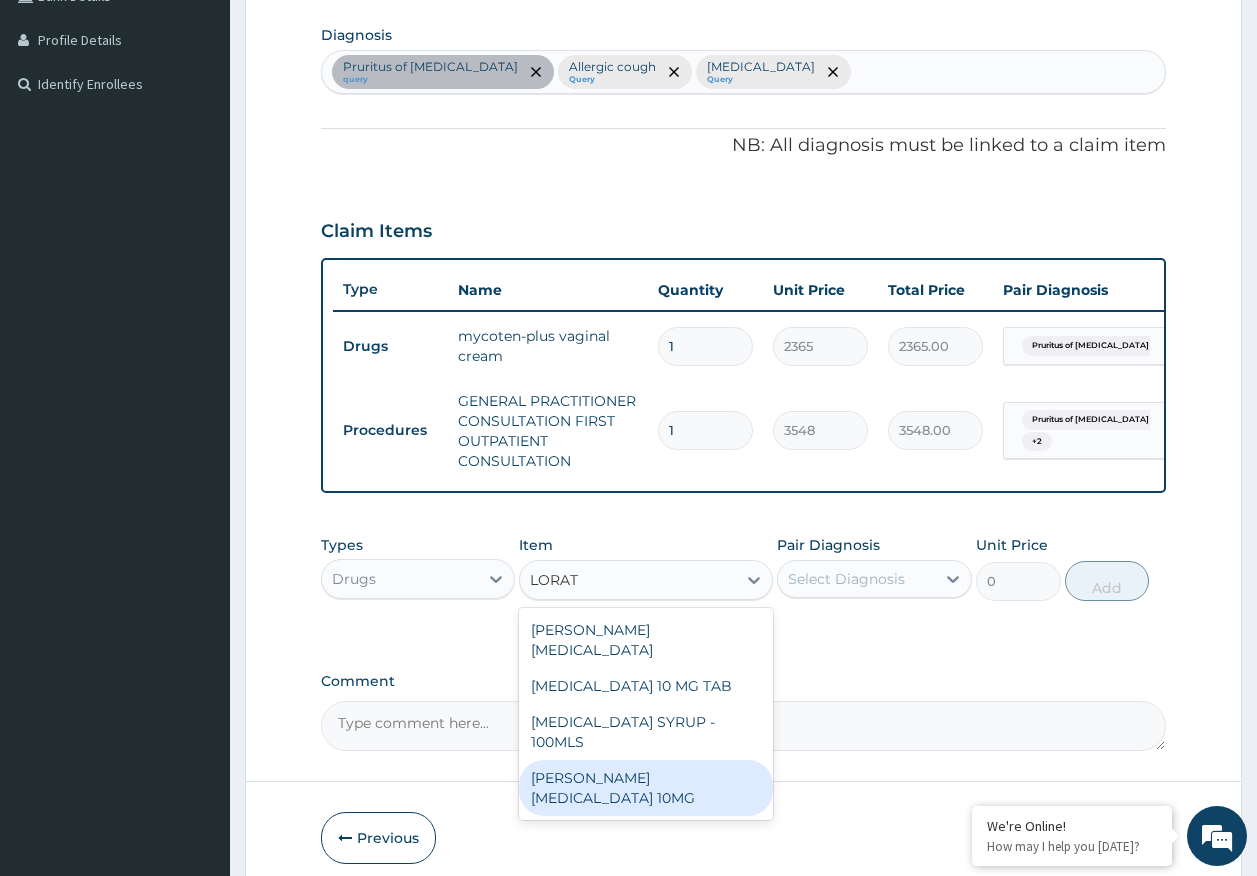 type 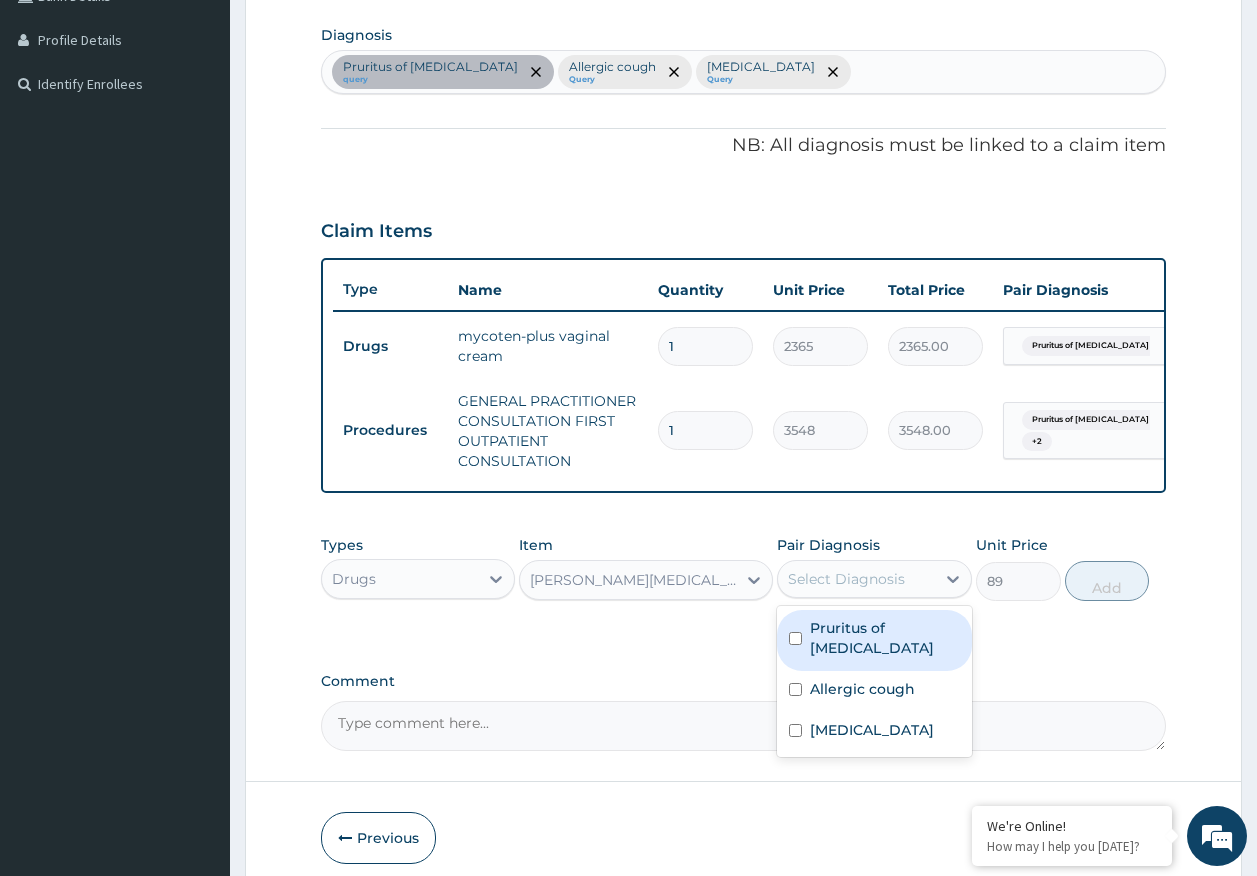 click on "Select Diagnosis" at bounding box center (846, 579) 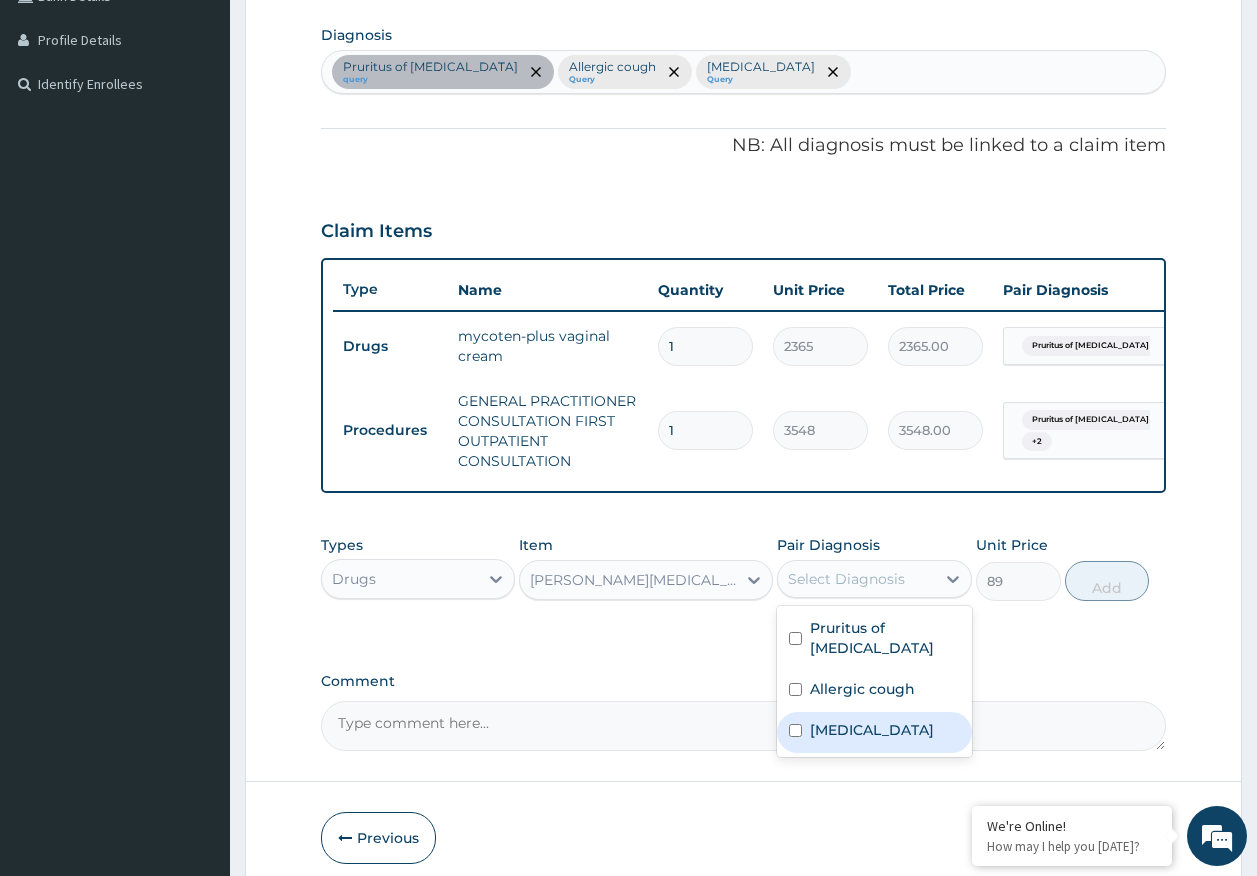 drag, startPoint x: 880, startPoint y: 711, endPoint x: 1061, endPoint y: 623, distance: 201.25854 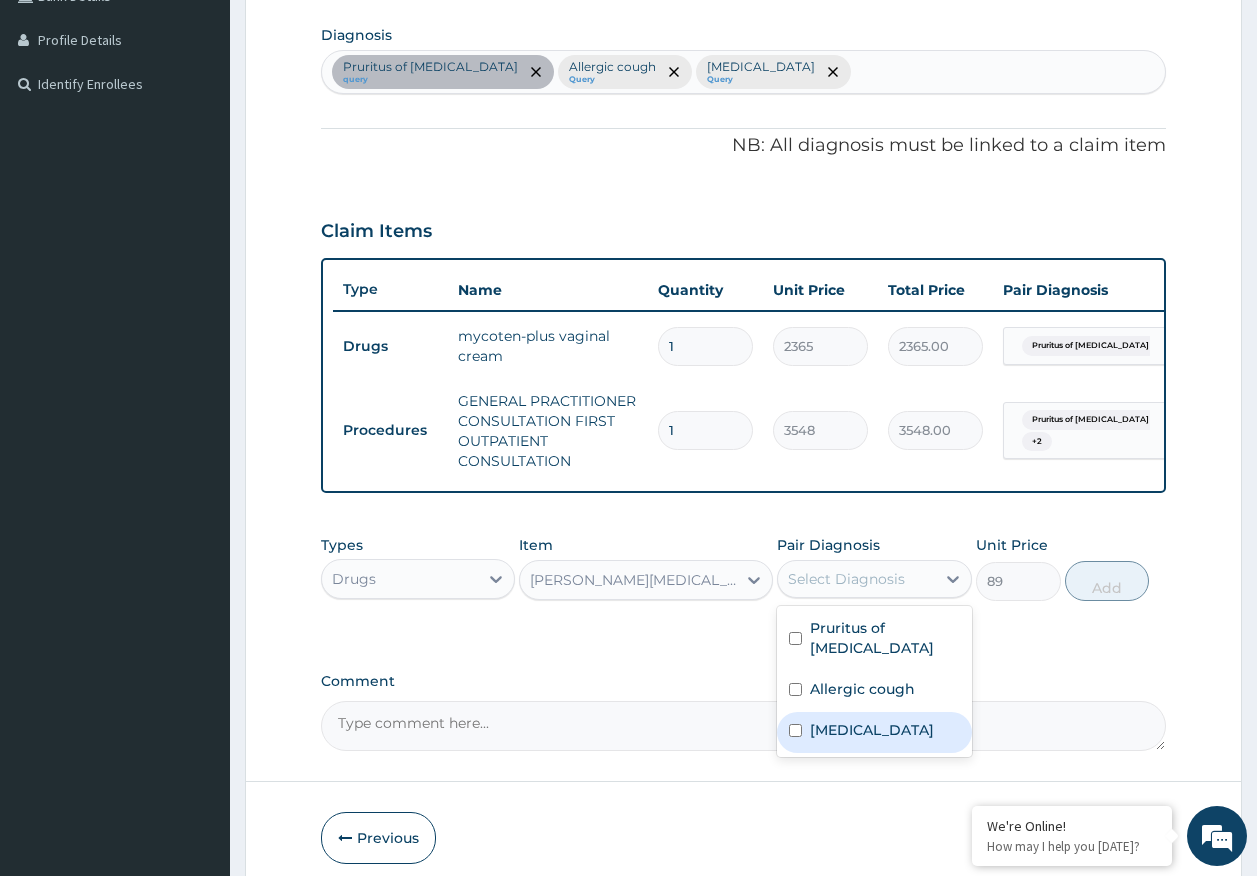 click on "[MEDICAL_DATA]" at bounding box center (874, 732) 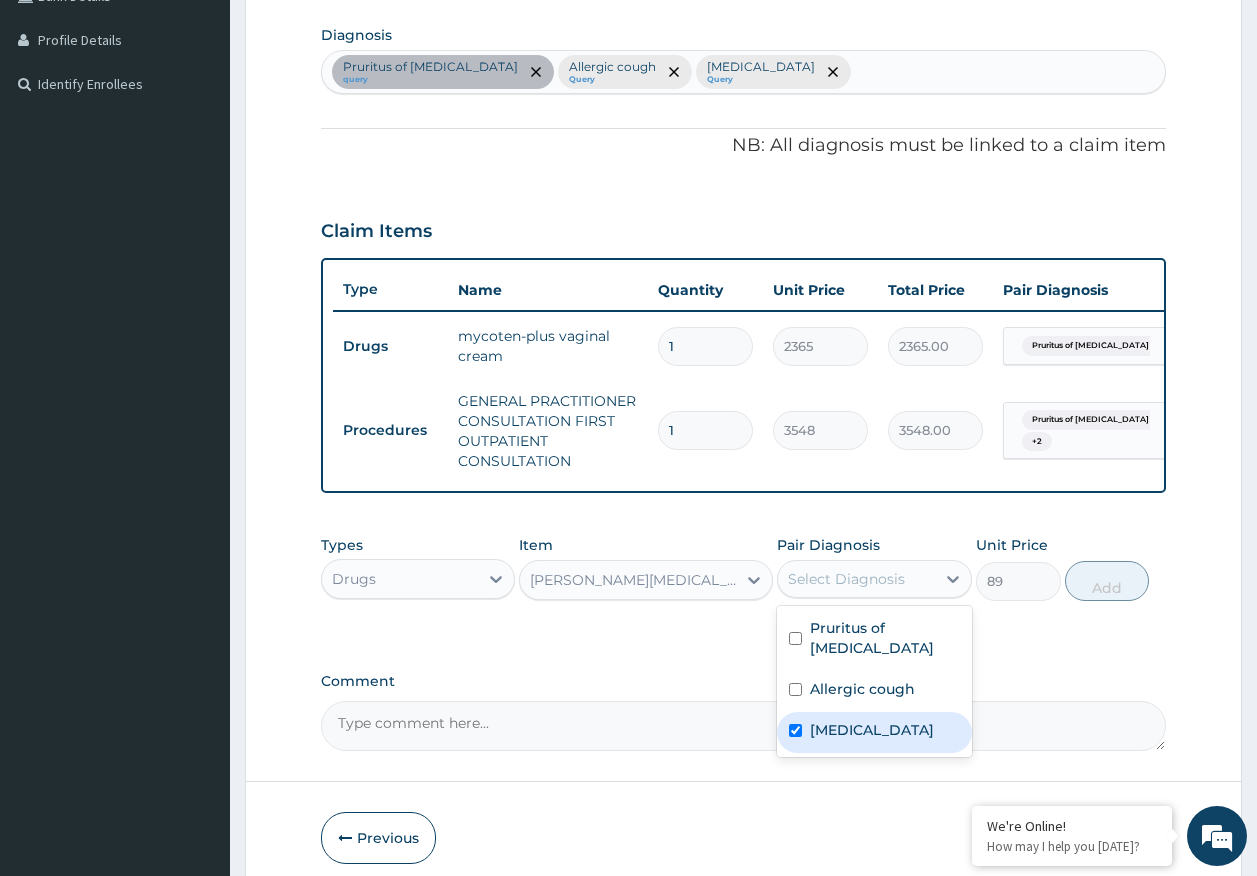 checkbox on "true" 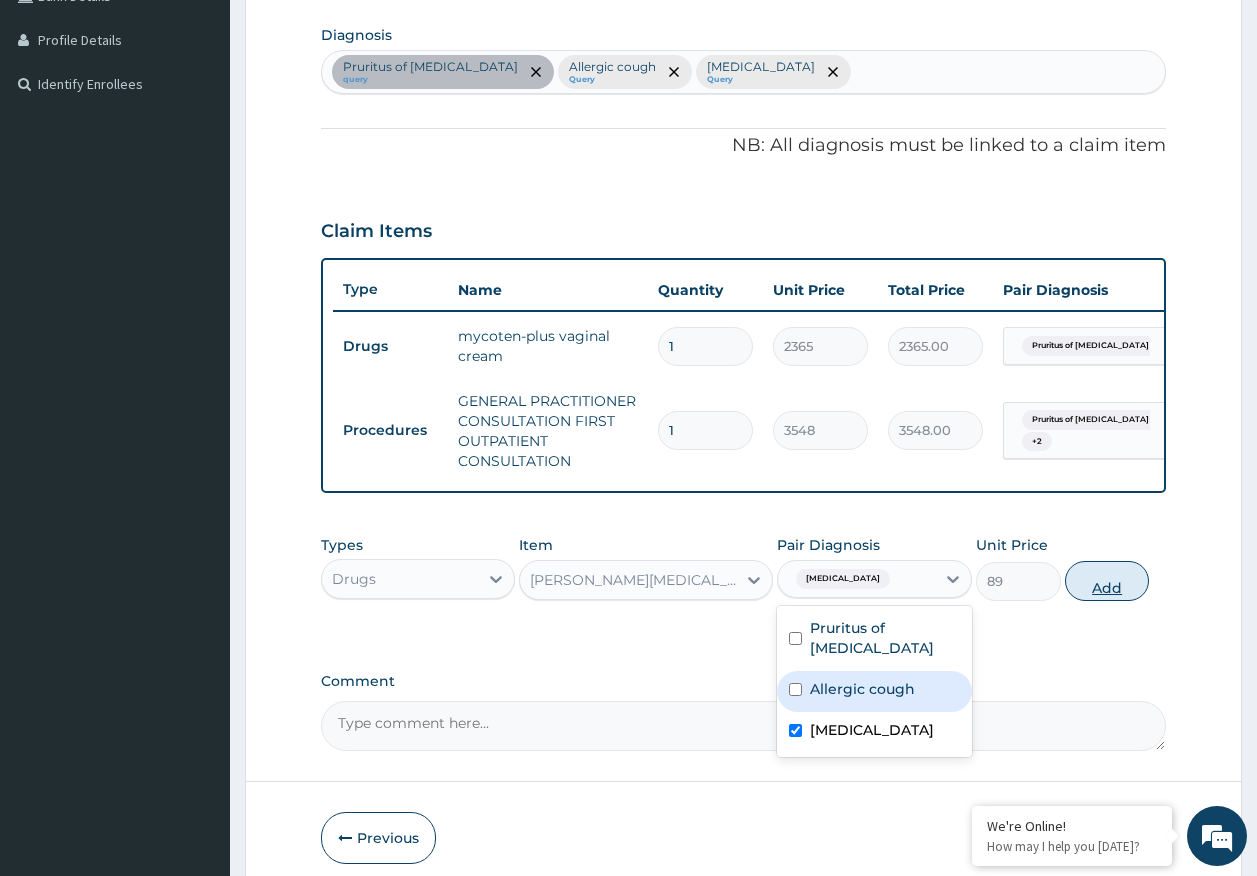 click on "Add" at bounding box center [1107, 581] 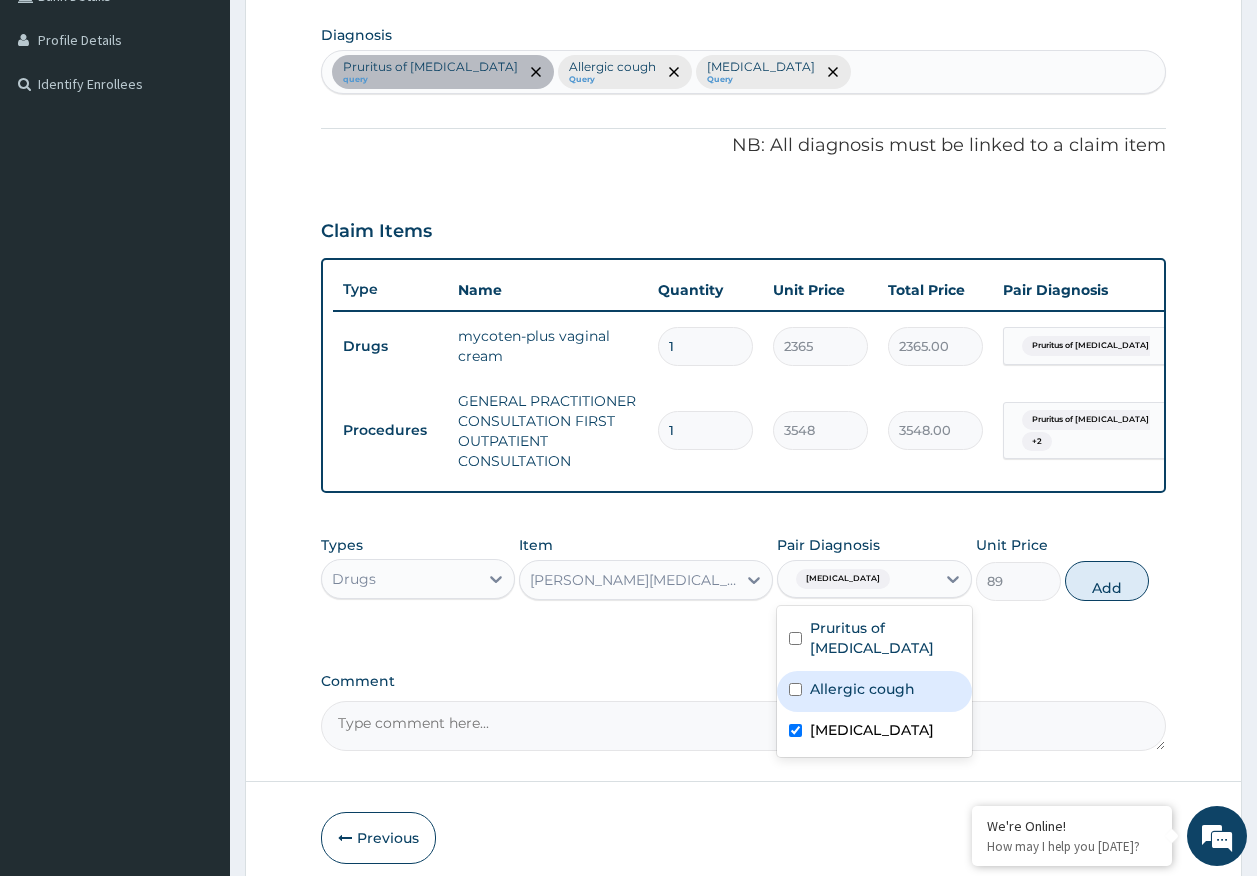 type on "0" 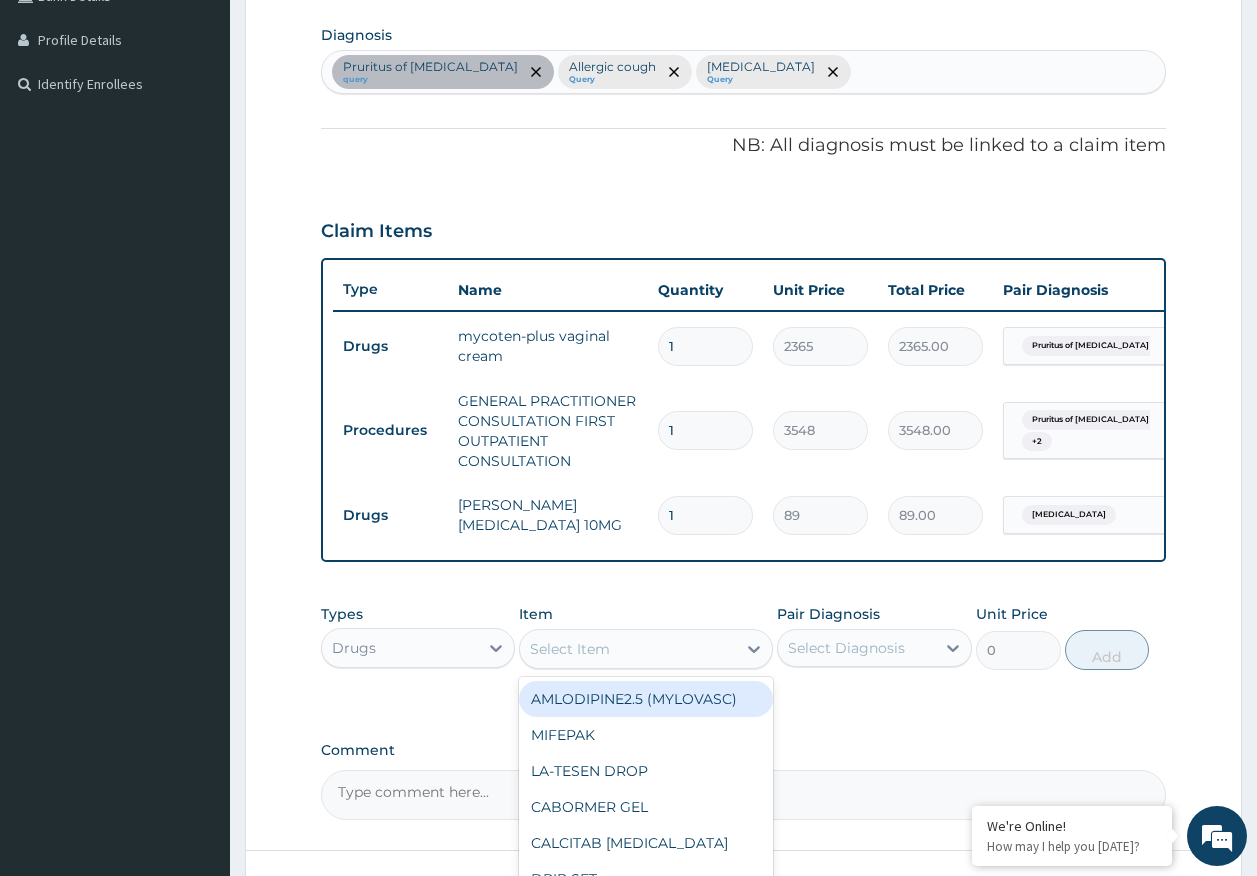 click on "Select Item" at bounding box center (628, 649) 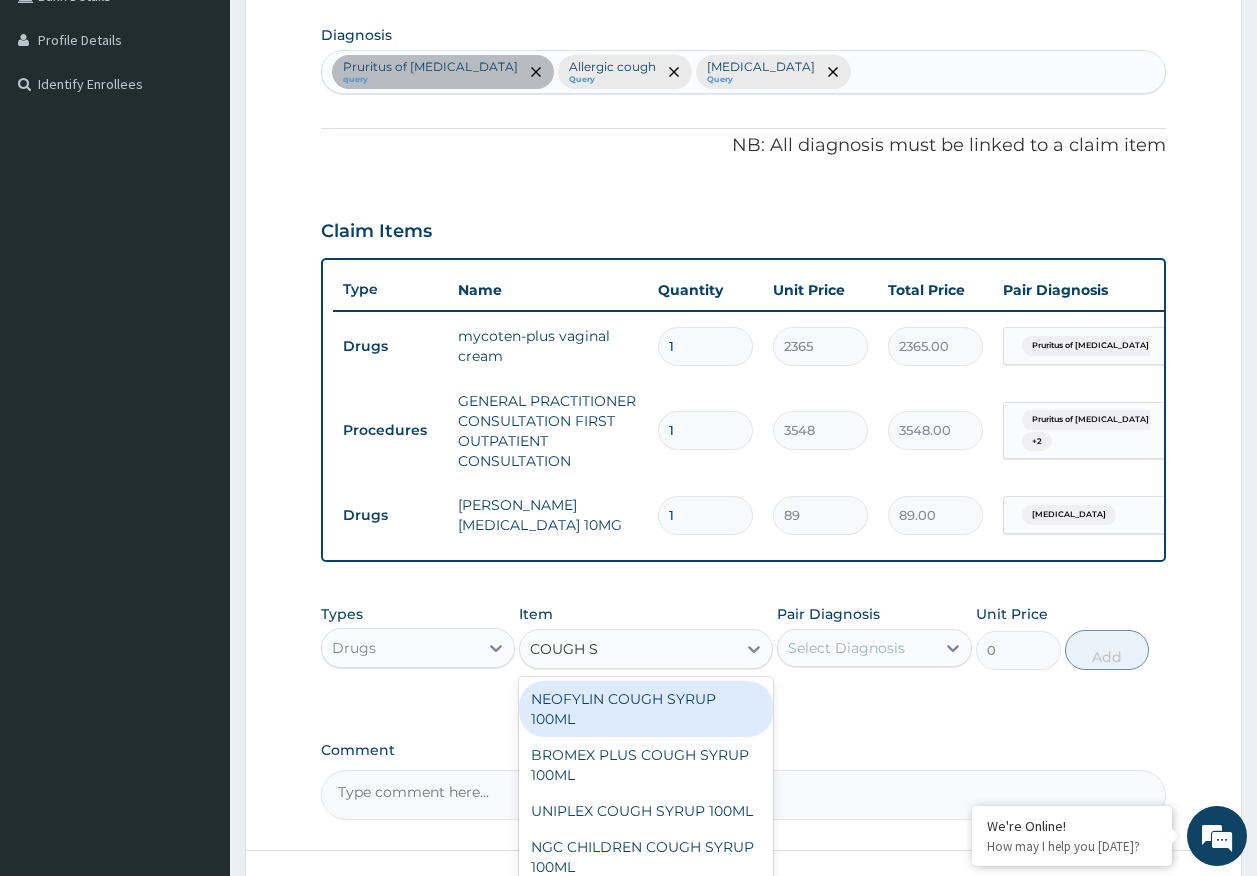 type on "COUGH SY" 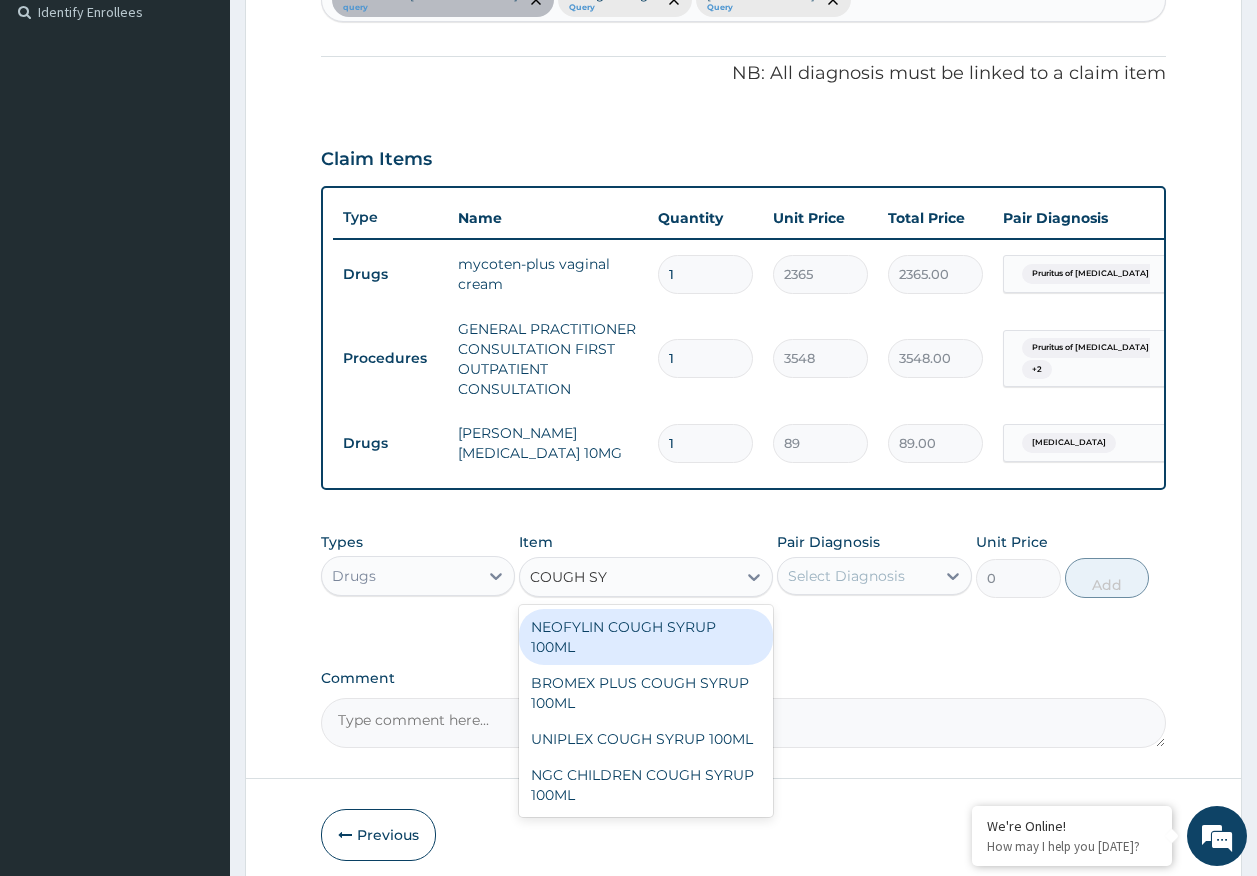 scroll, scrollTop: 655, scrollLeft: 0, axis: vertical 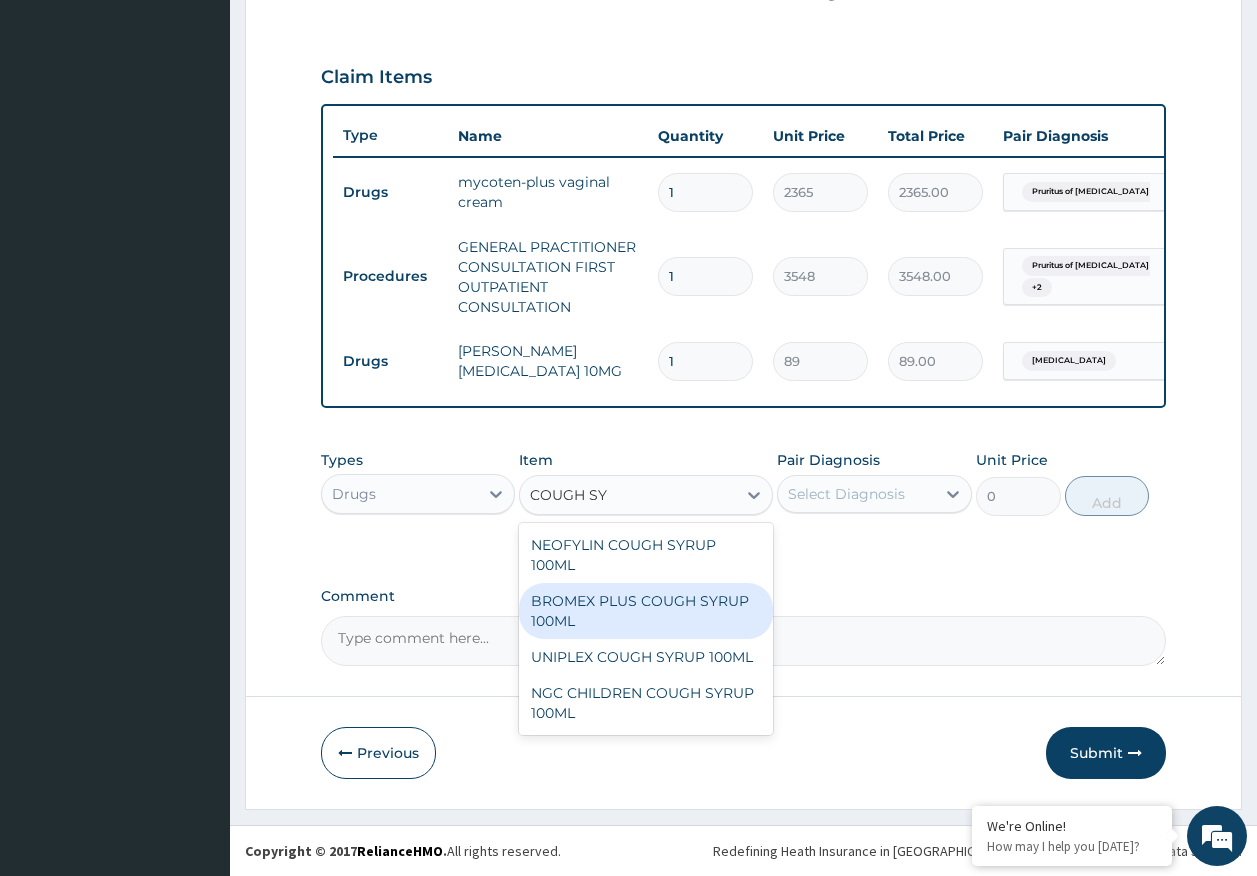 click on "BROMEX PLUS COUGH SYRUP 100ML" at bounding box center [646, 611] 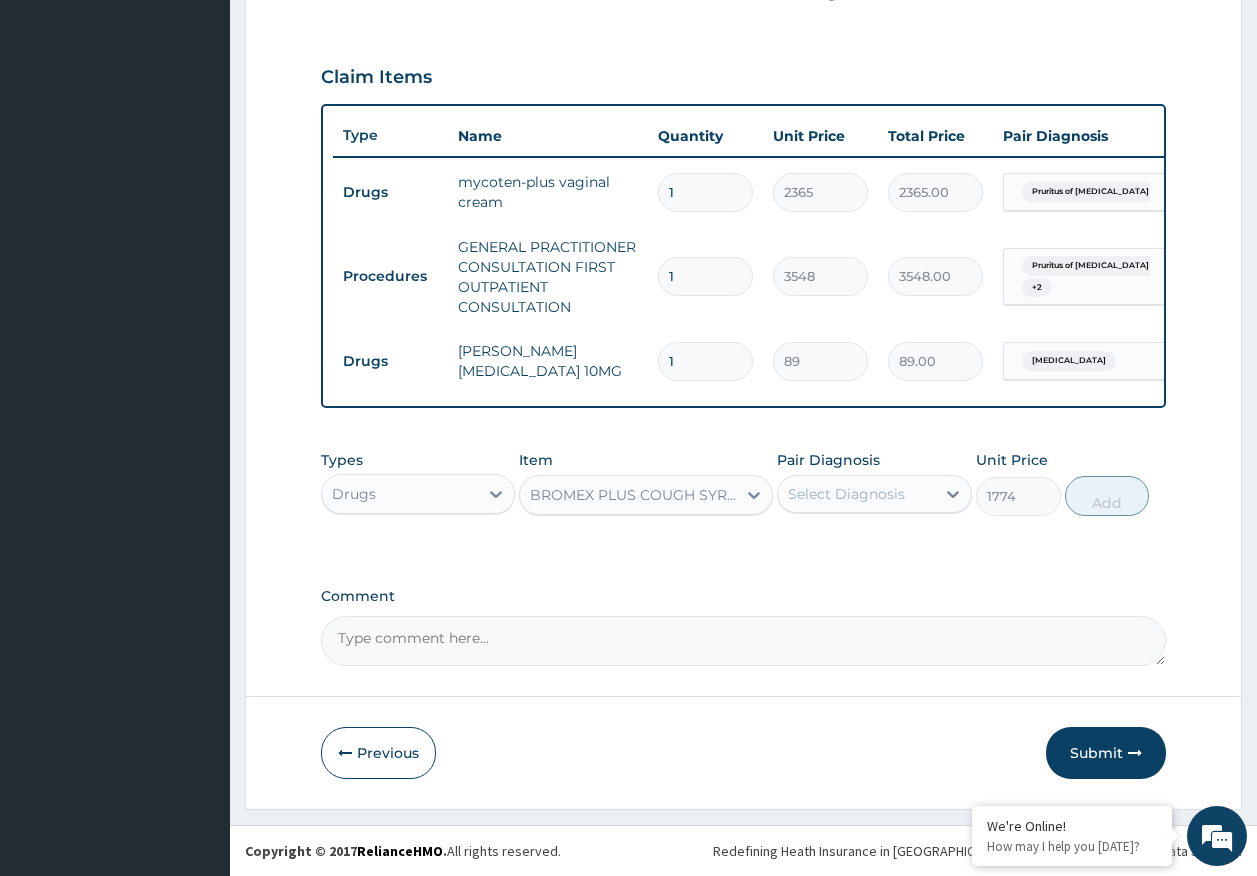 click on "Select Diagnosis" at bounding box center (846, 494) 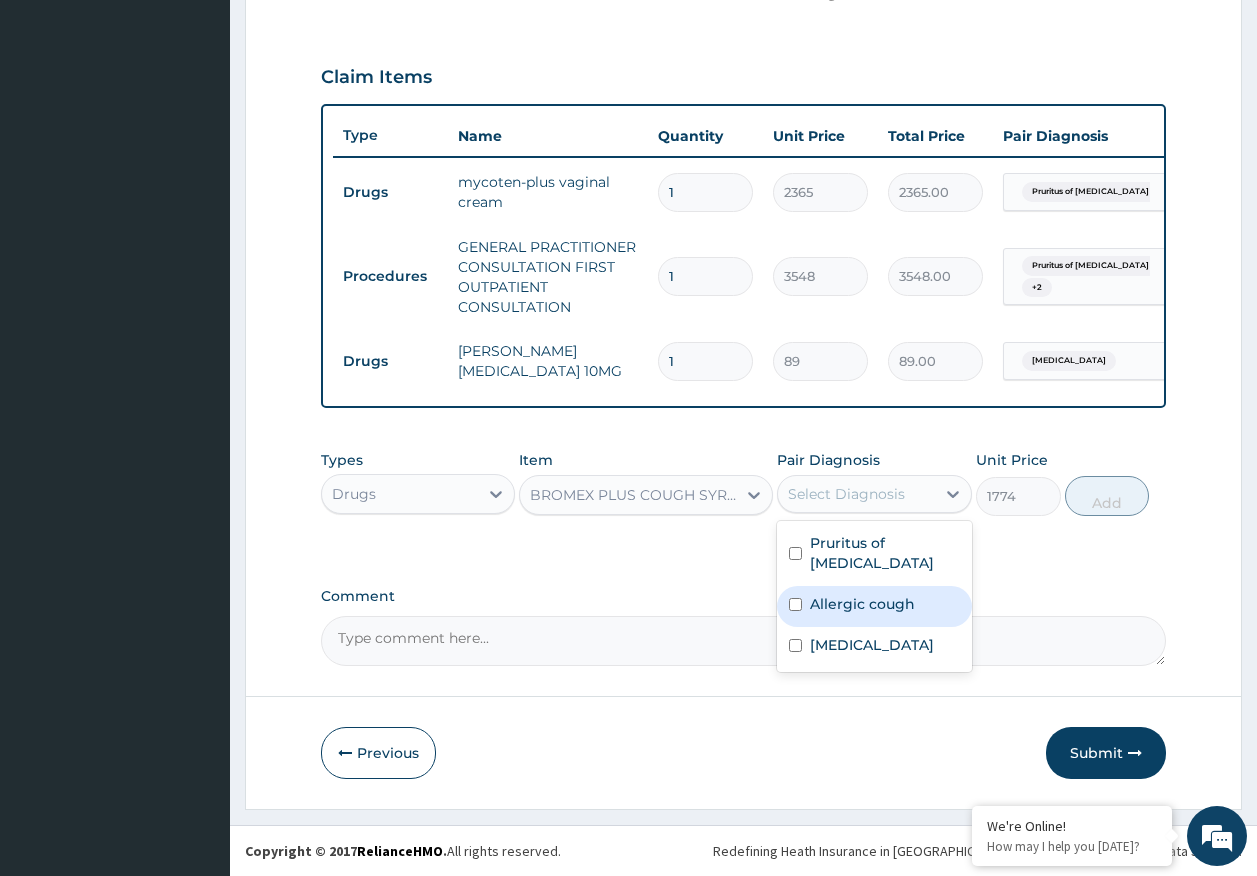 drag, startPoint x: 871, startPoint y: 589, endPoint x: 1073, endPoint y: 516, distance: 214.78593 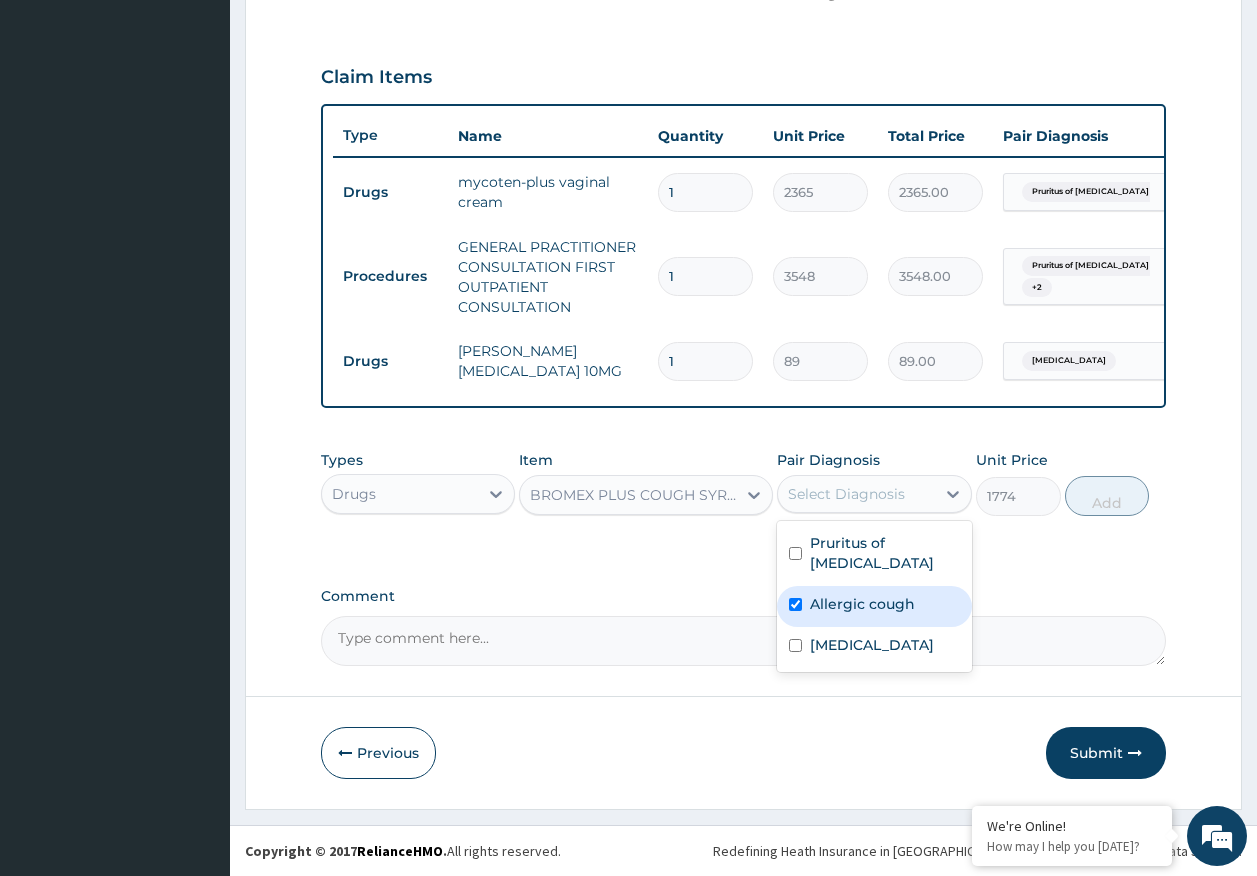 checkbox on "true" 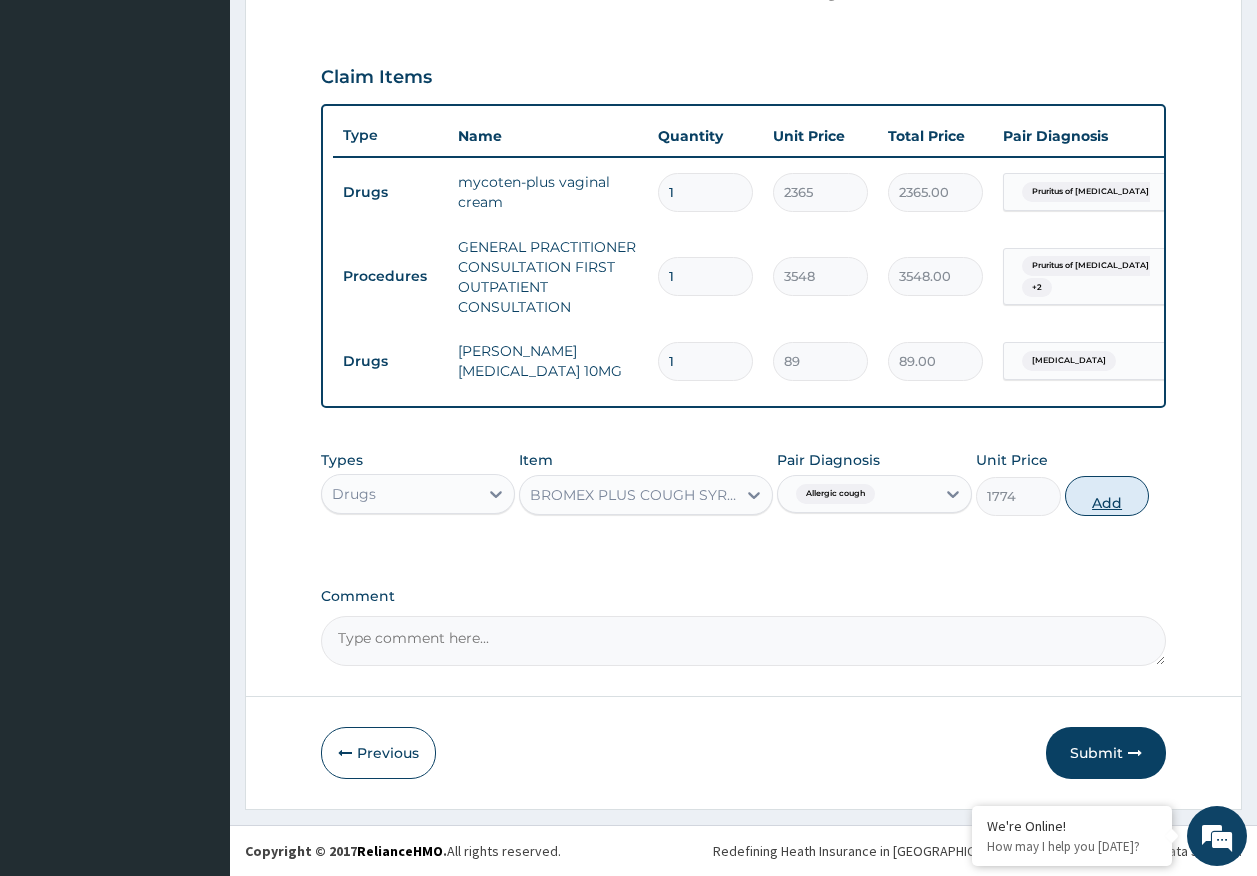 click on "Add" at bounding box center (1107, 496) 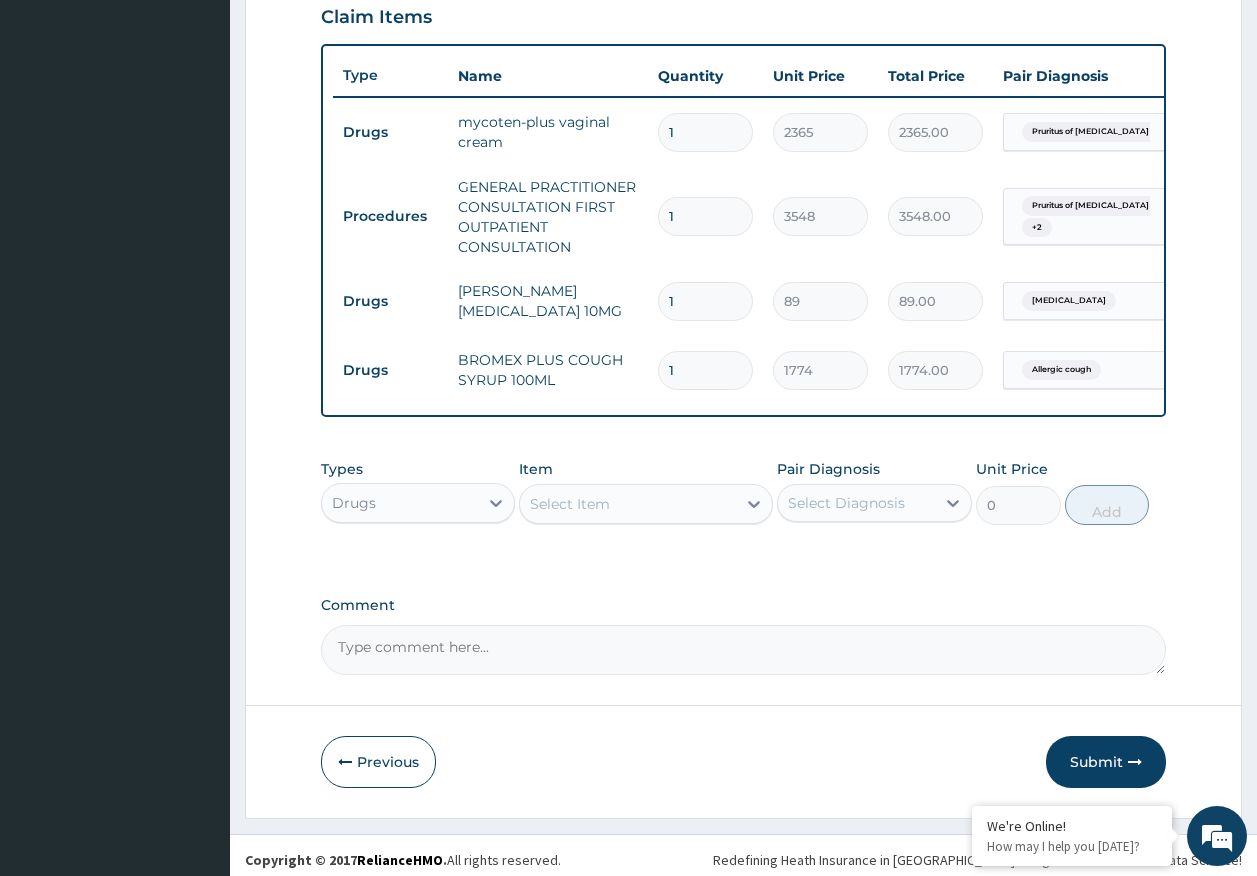 scroll, scrollTop: 724, scrollLeft: 0, axis: vertical 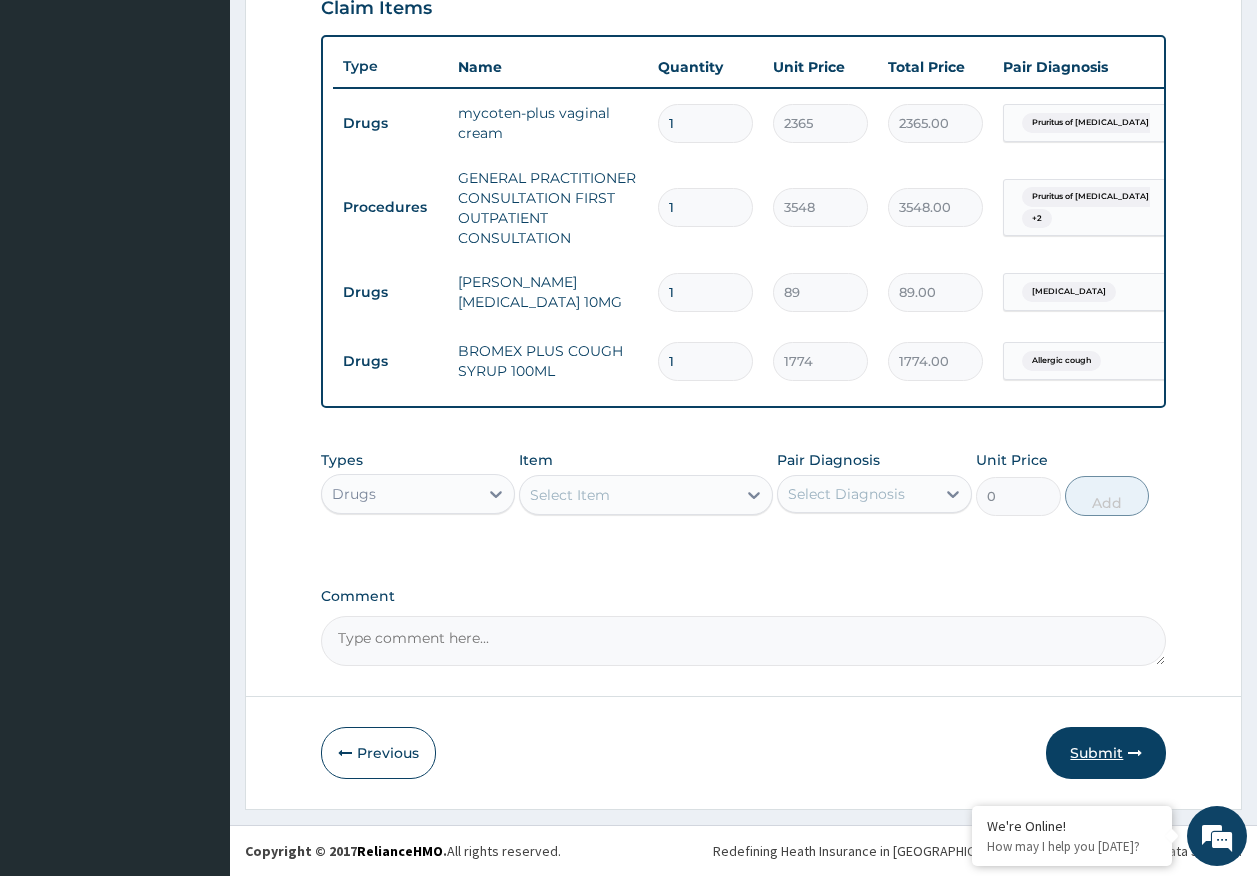 click on "Submit" at bounding box center [1106, 753] 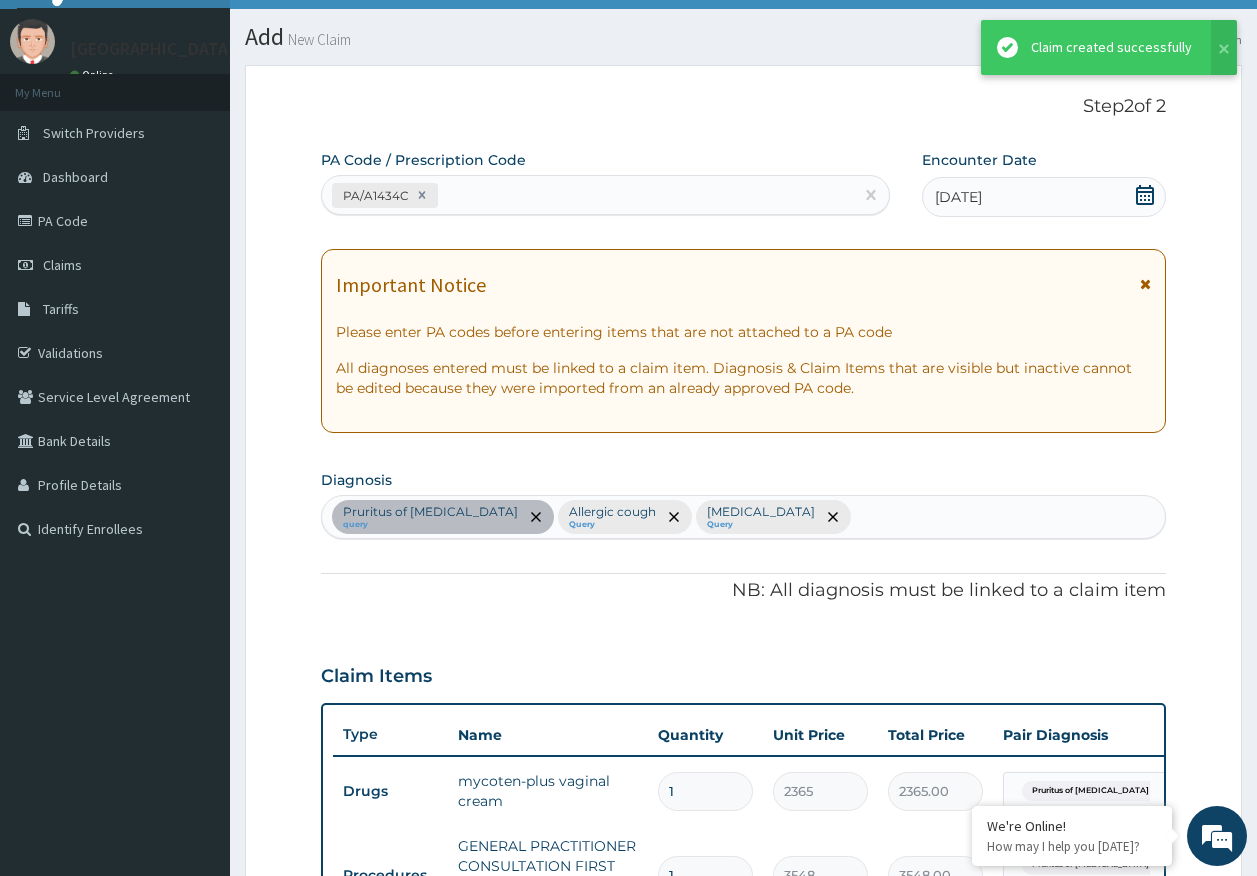 scroll, scrollTop: 724, scrollLeft: 0, axis: vertical 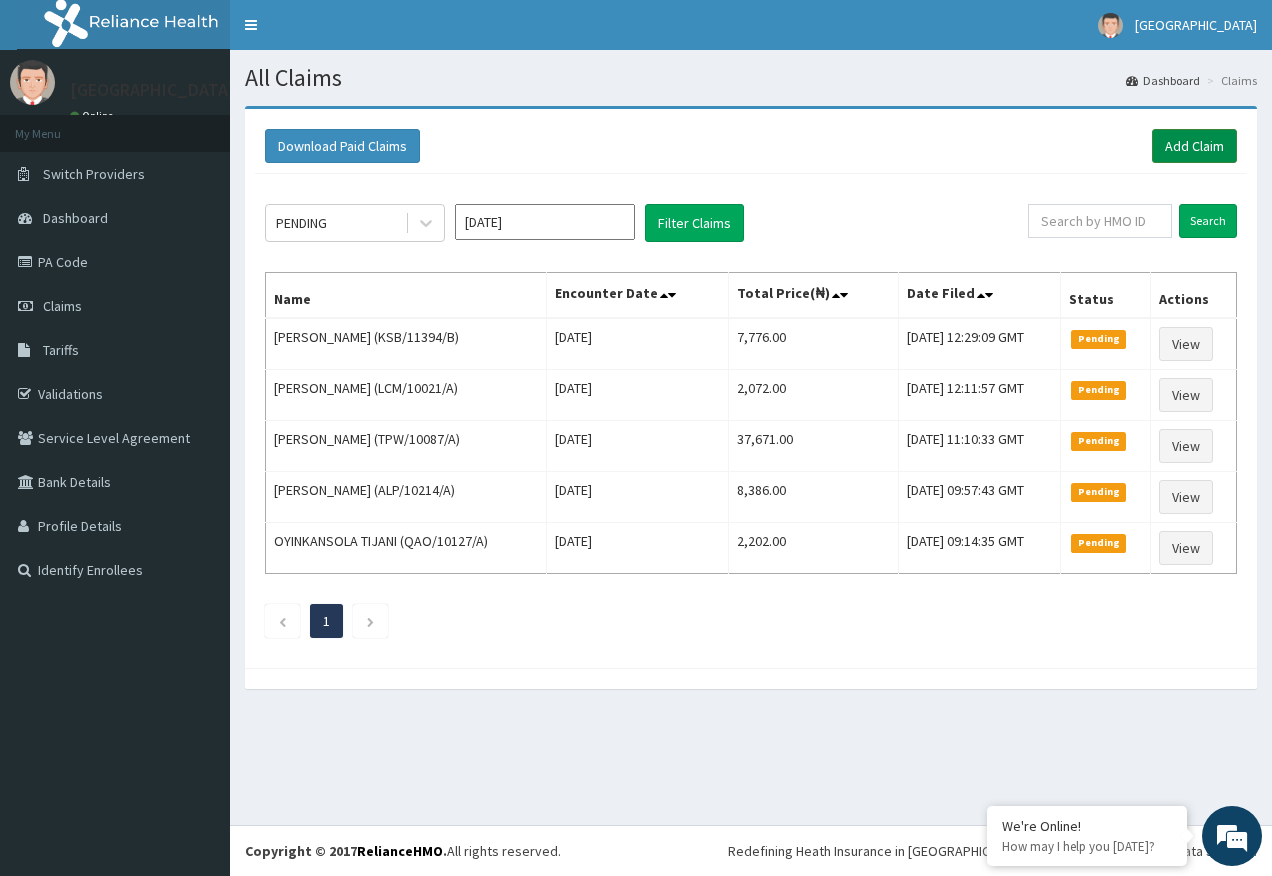 click on "Add Claim" at bounding box center (1194, 146) 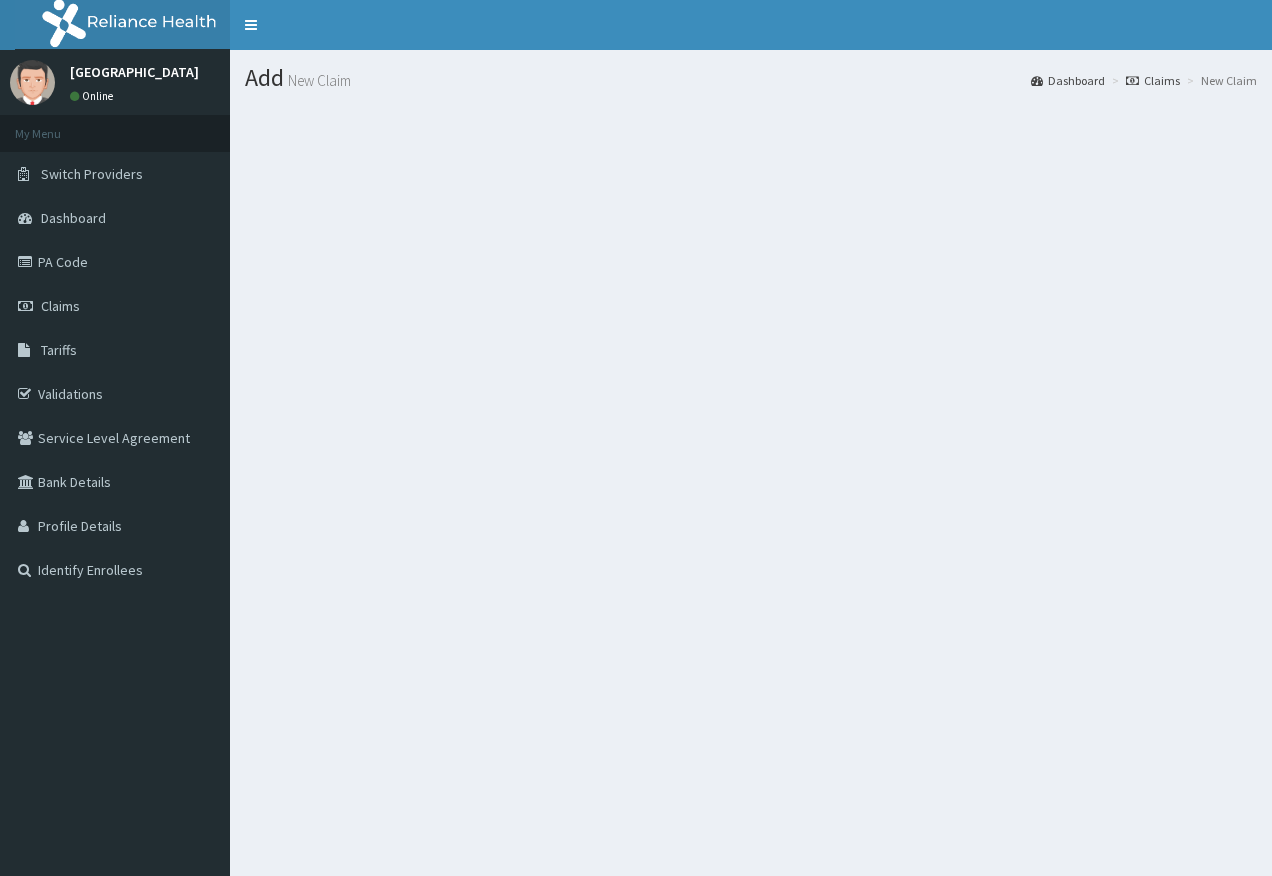 scroll, scrollTop: 0, scrollLeft: 0, axis: both 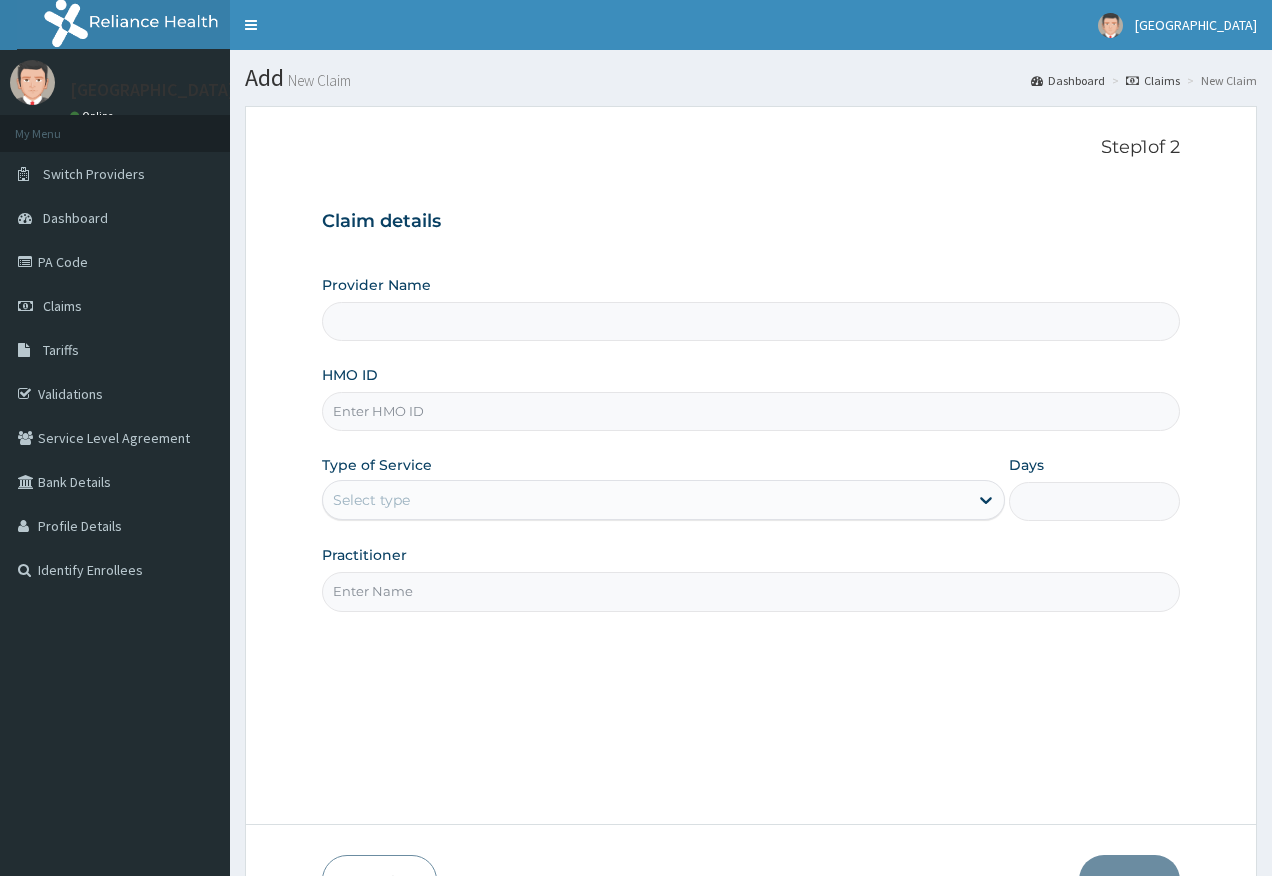 type on "[GEOGRAPHIC_DATA]" 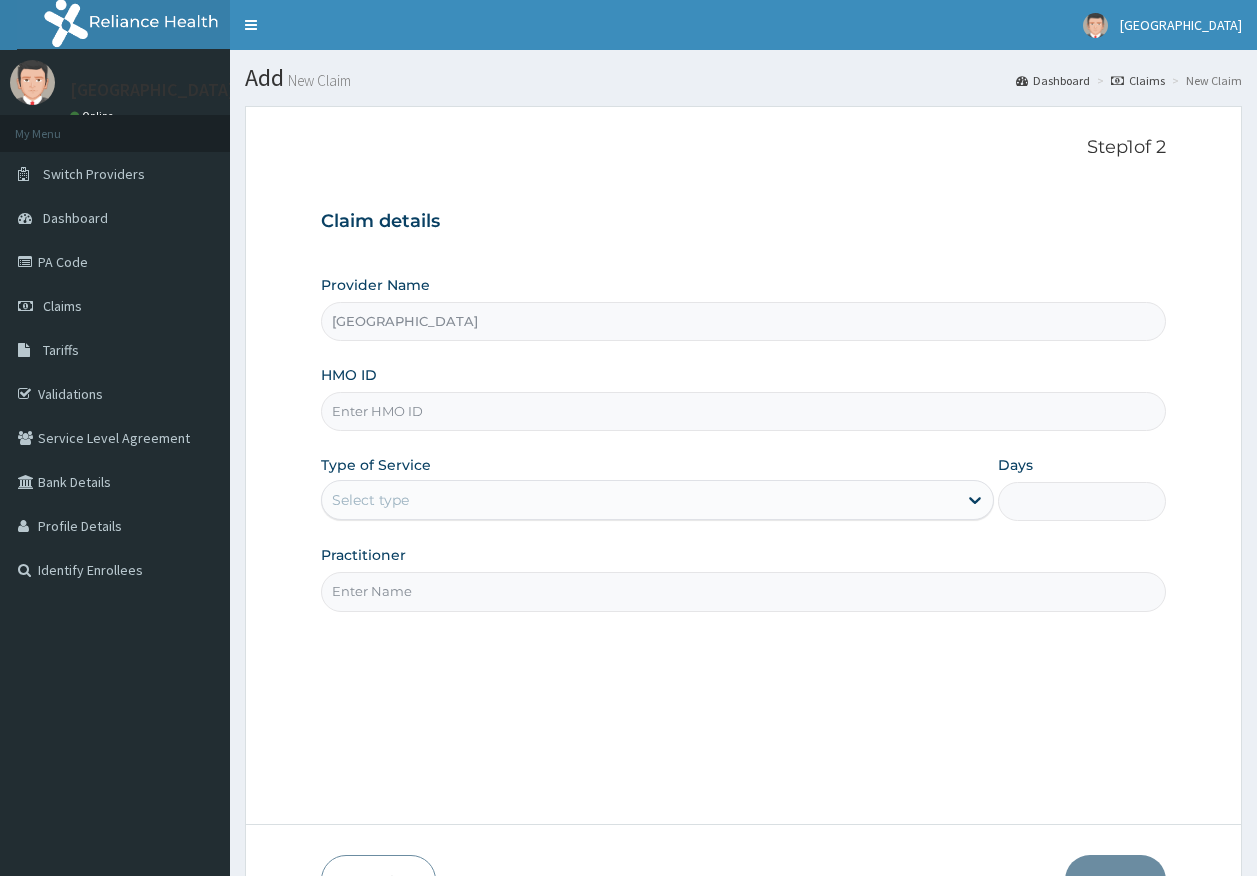 click on "HMO ID" at bounding box center [744, 411] 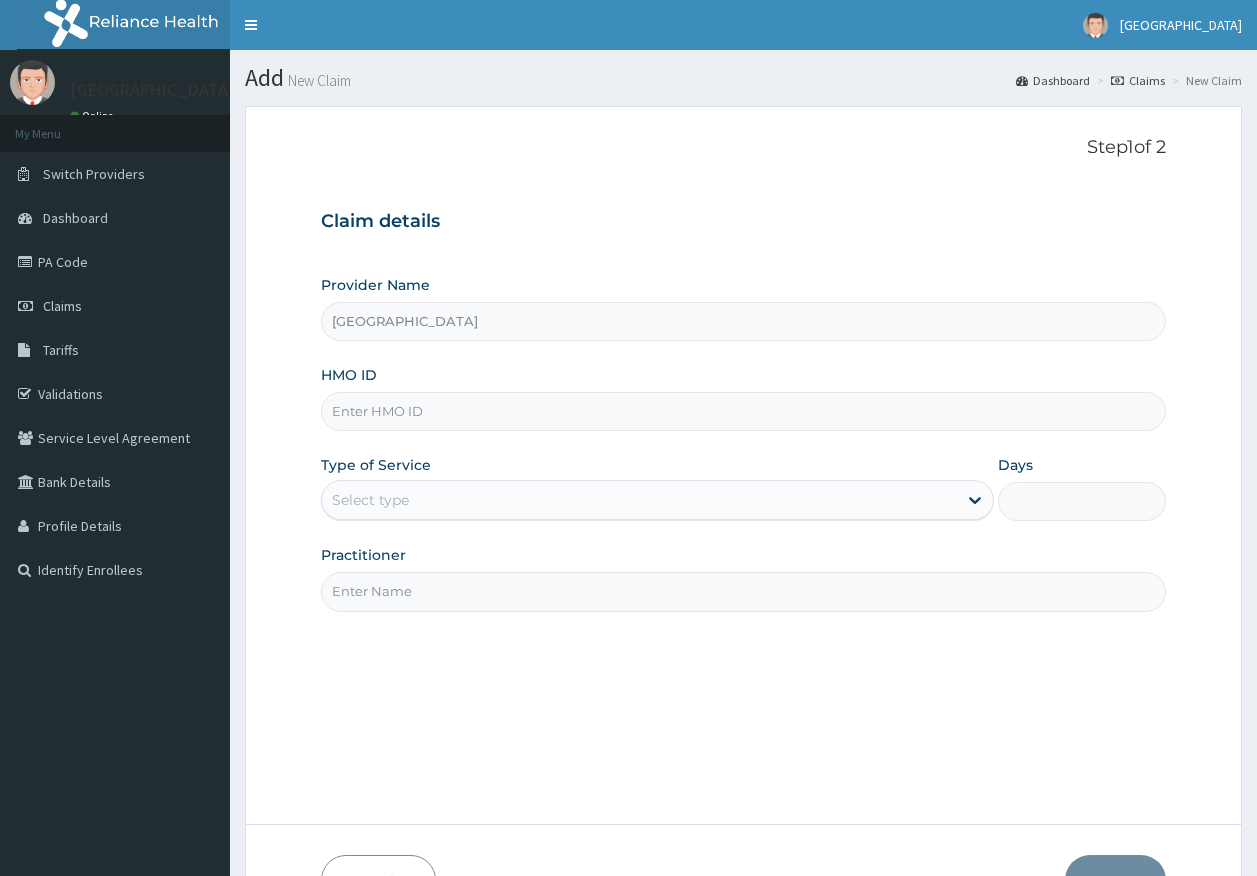 type on "KSB/11028/A" 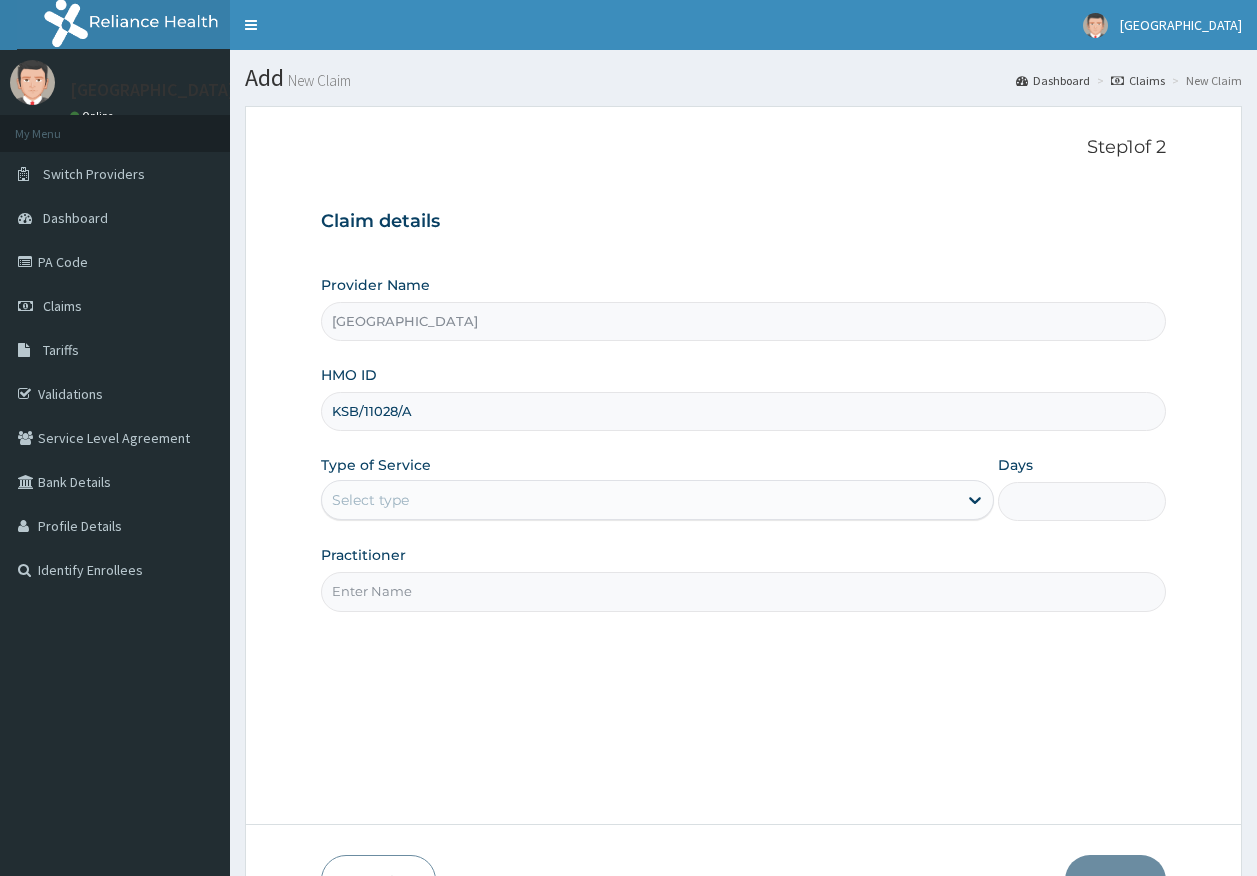 click on "Select type" at bounding box center [639, 500] 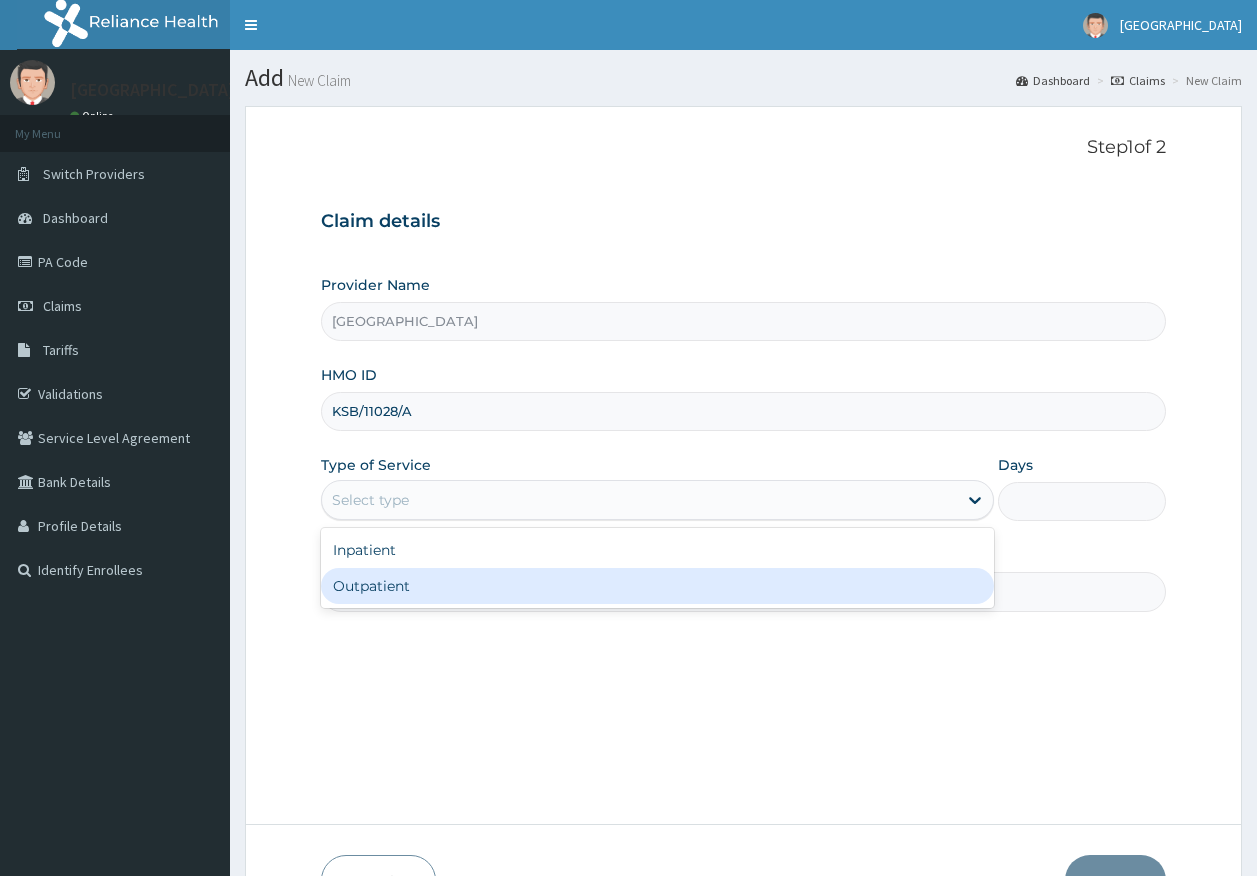 click on "Outpatient" at bounding box center [657, 586] 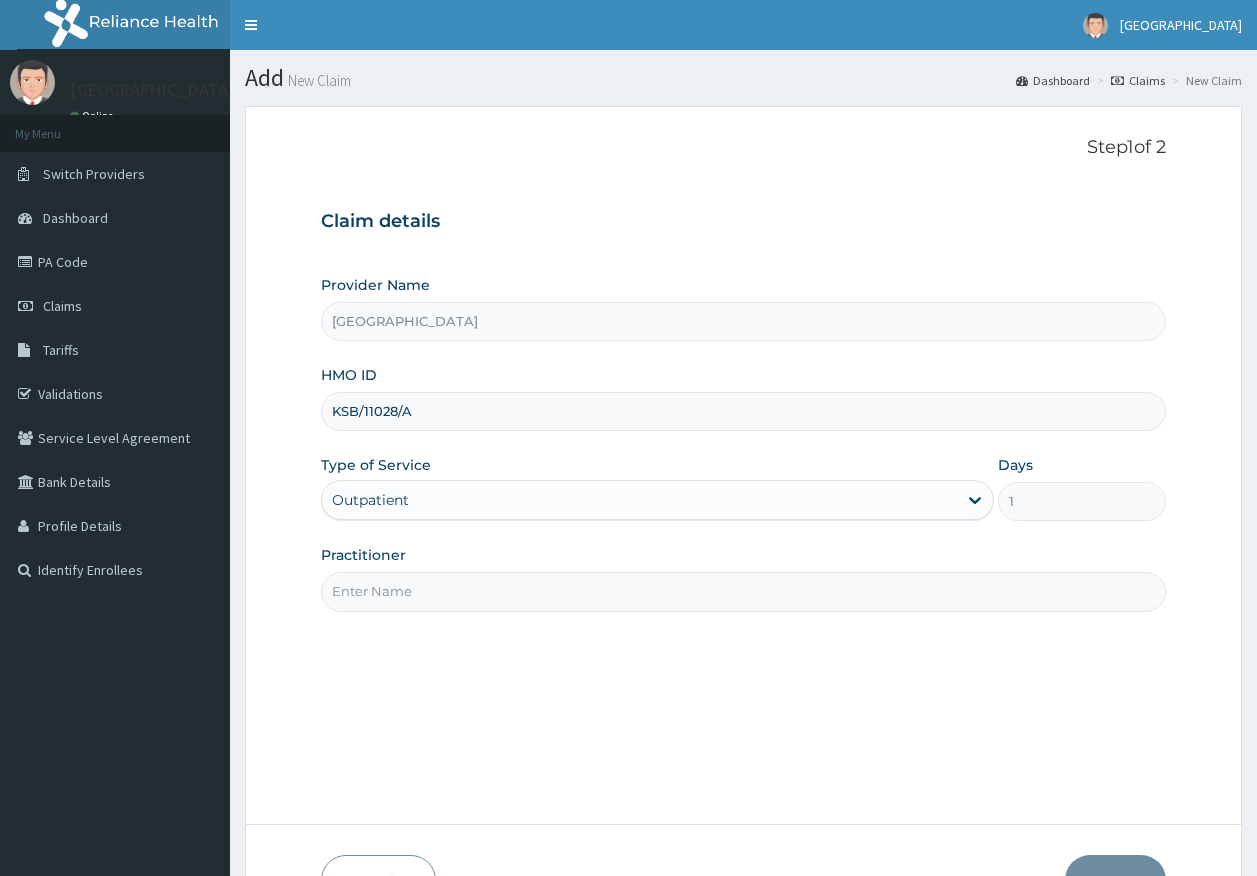 click on "Practitioner" at bounding box center (744, 591) 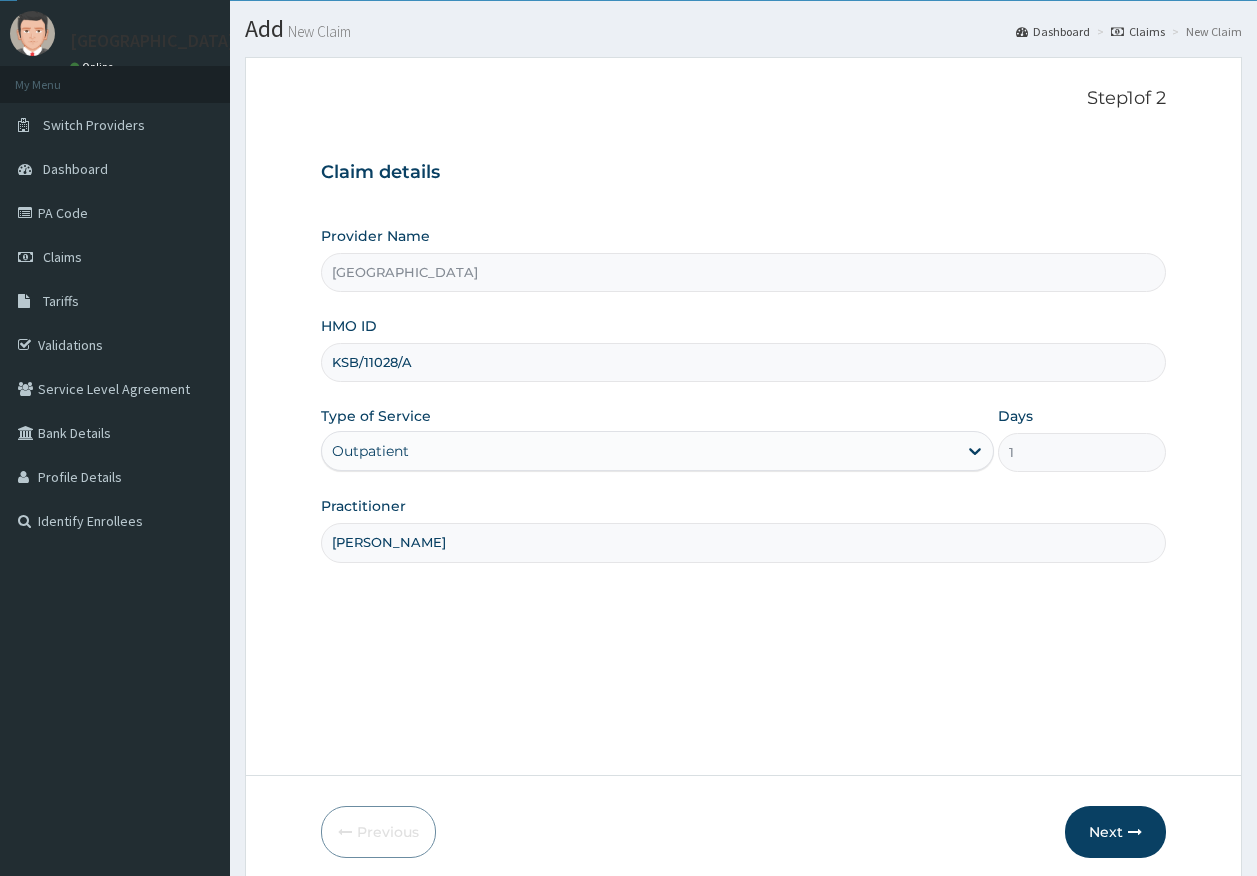 scroll, scrollTop: 128, scrollLeft: 0, axis: vertical 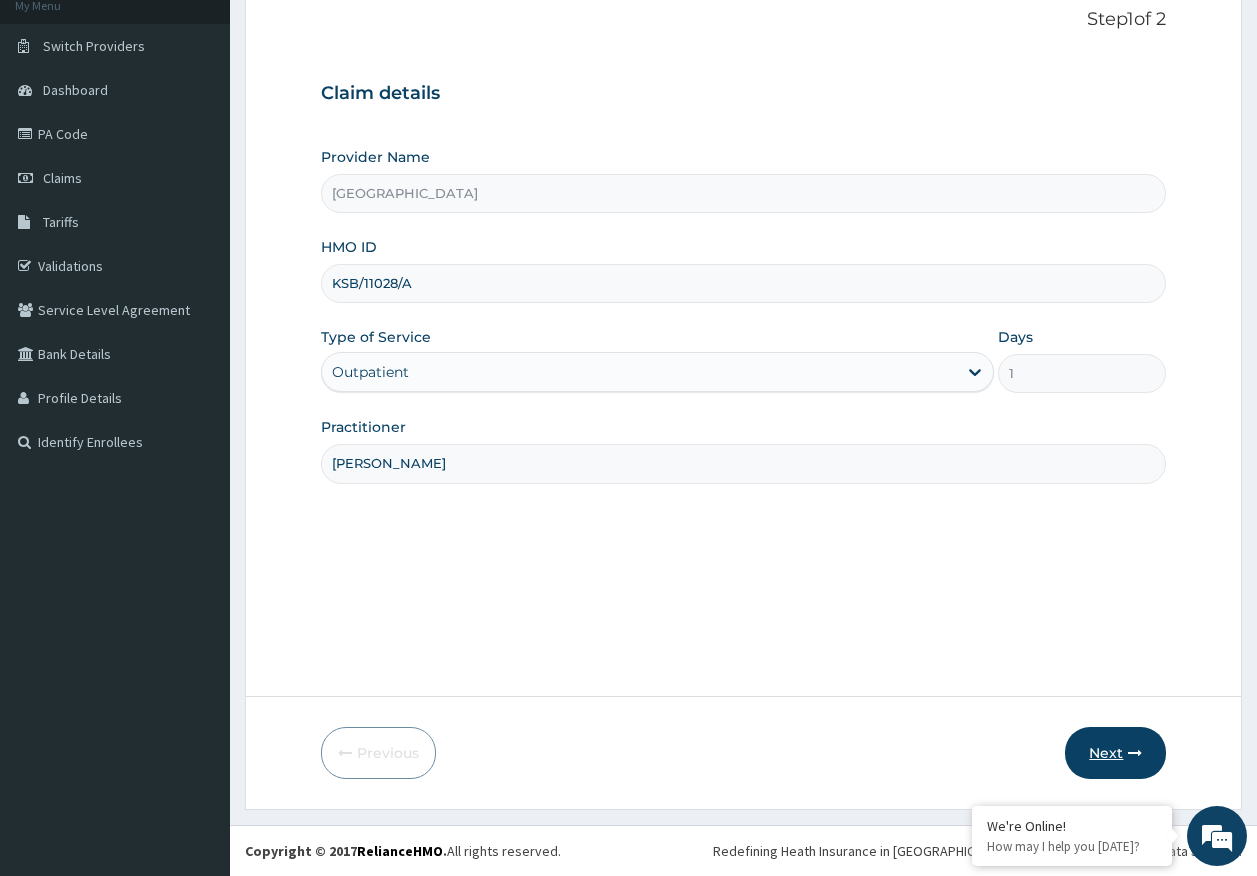 click on "Next" at bounding box center [1115, 753] 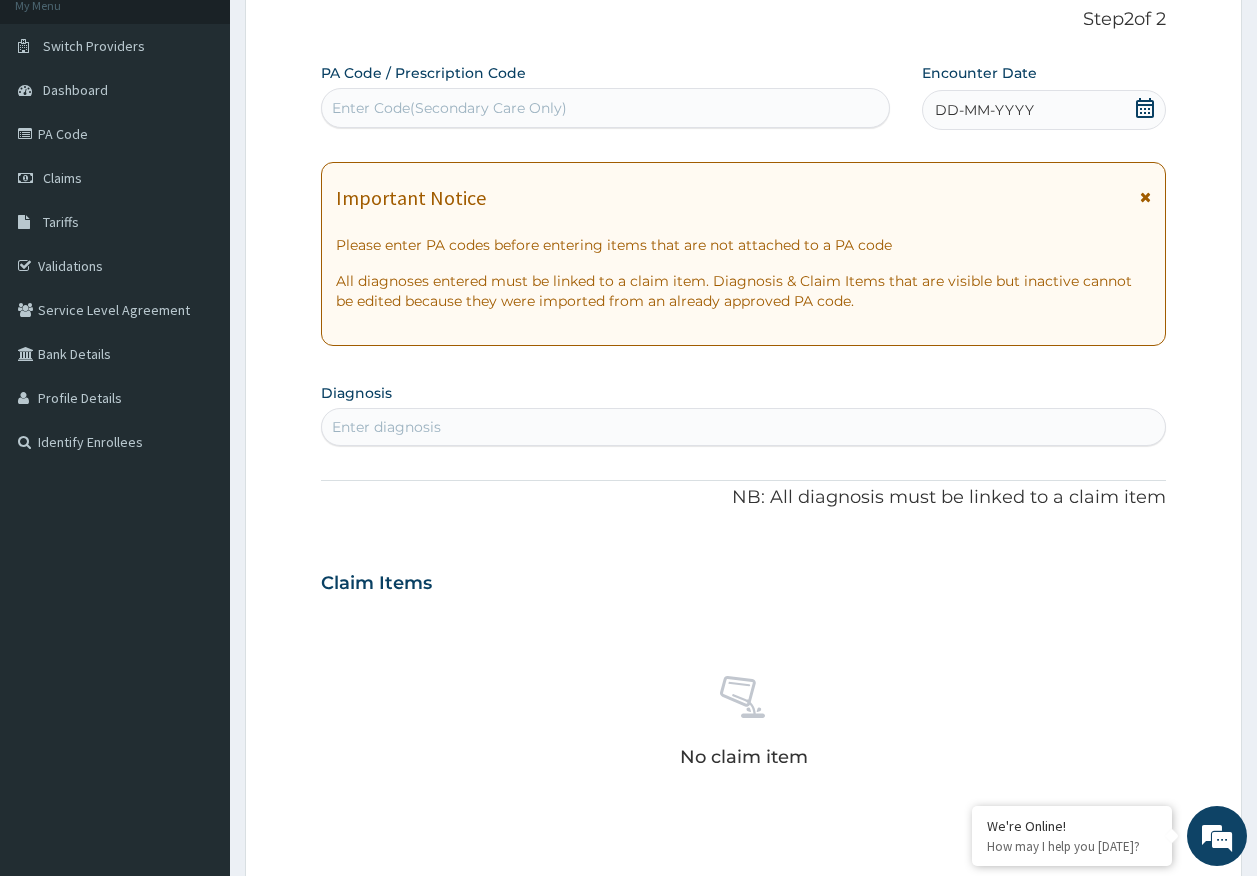 click on "Enter Code(Secondary Care Only)" at bounding box center (606, 108) 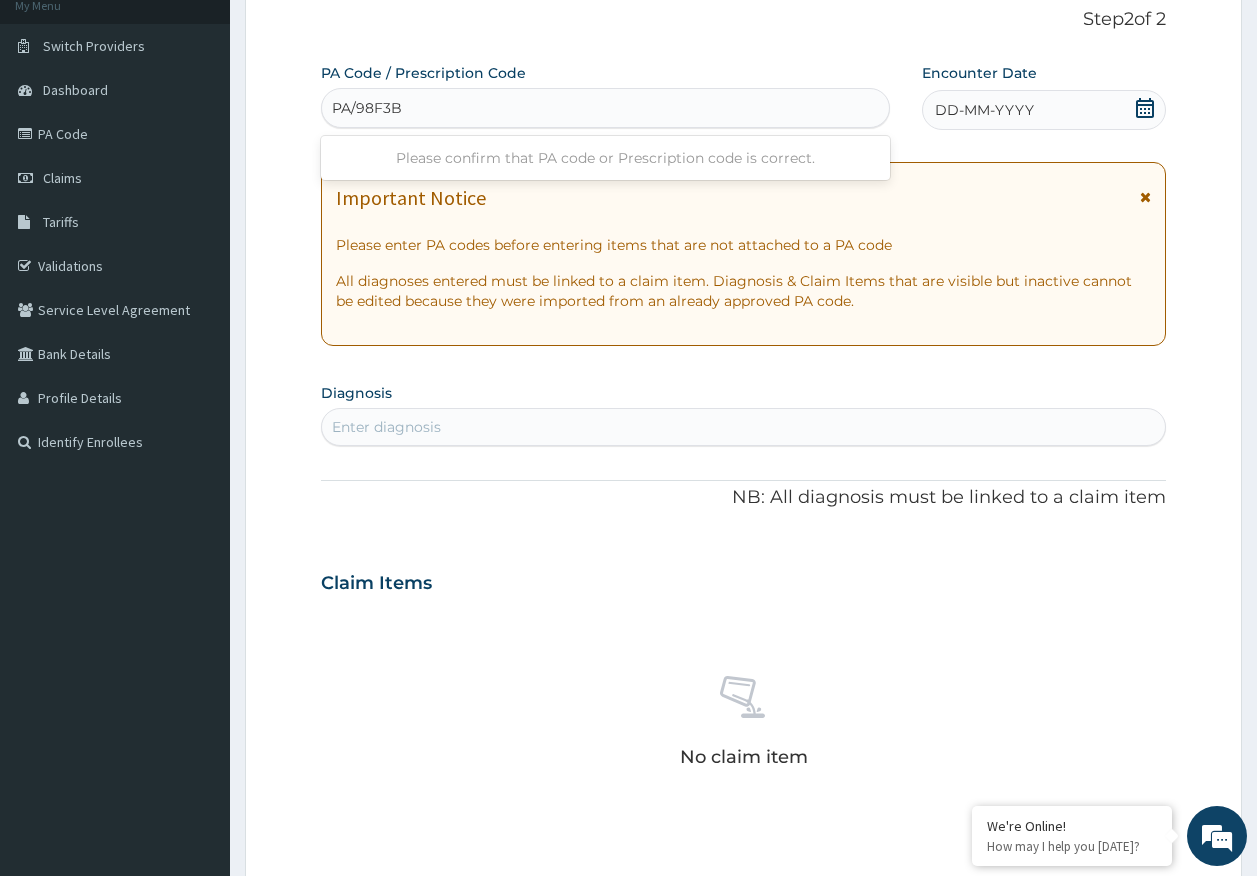 type on "PA/98F3B4" 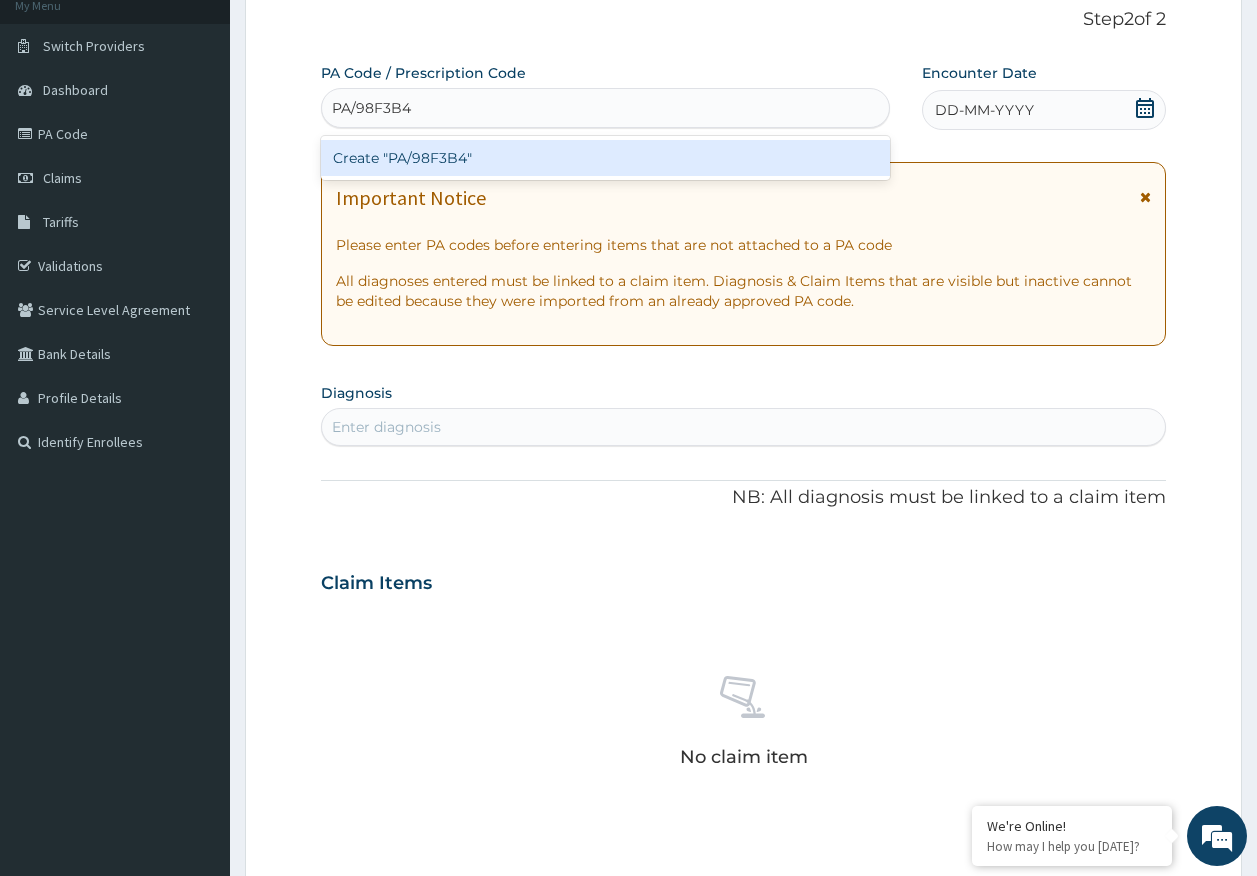 scroll, scrollTop: 0, scrollLeft: 0, axis: both 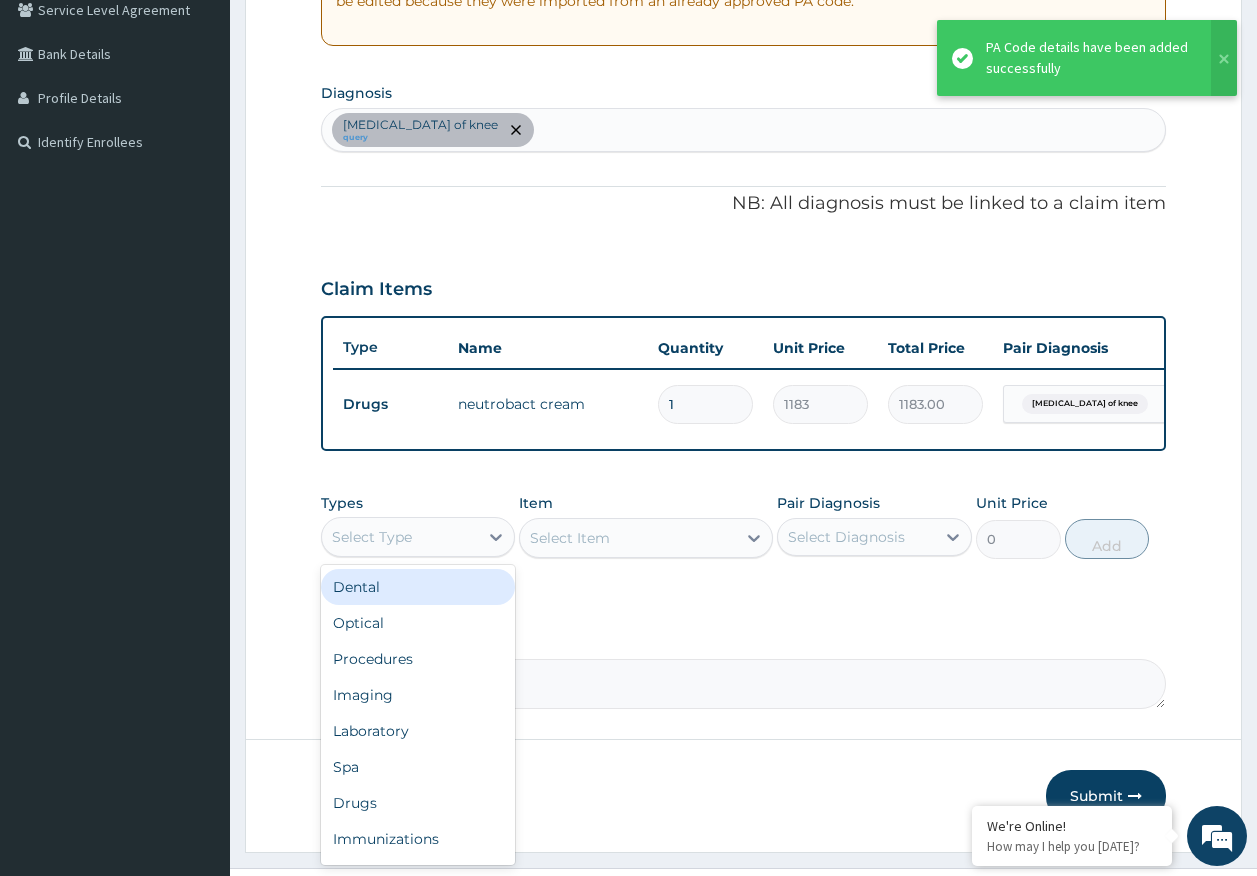 drag, startPoint x: 395, startPoint y: 553, endPoint x: 449, endPoint y: 585, distance: 62.76942 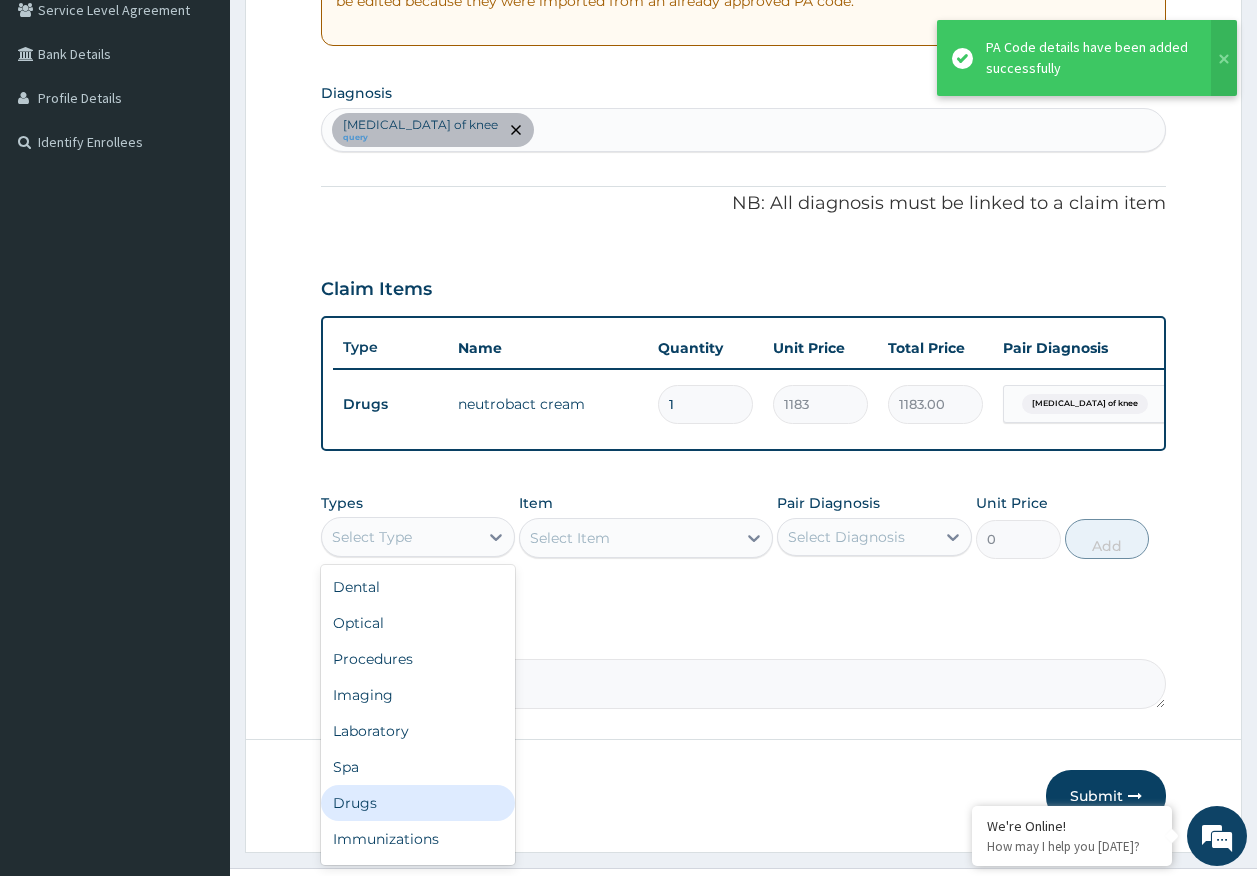 drag, startPoint x: 352, startPoint y: 829, endPoint x: 515, endPoint y: 677, distance: 222.8744 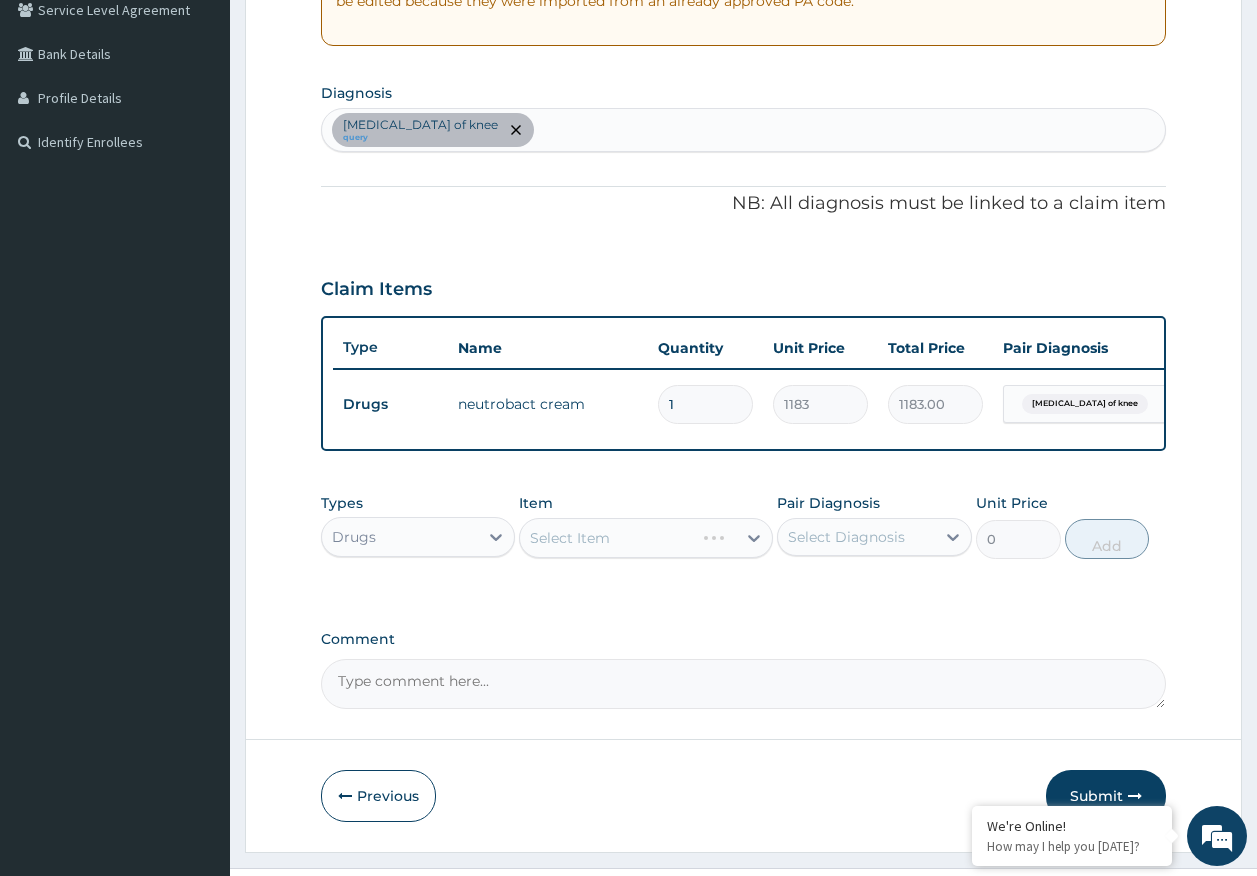 click on "Select Diagnosis" at bounding box center (846, 537) 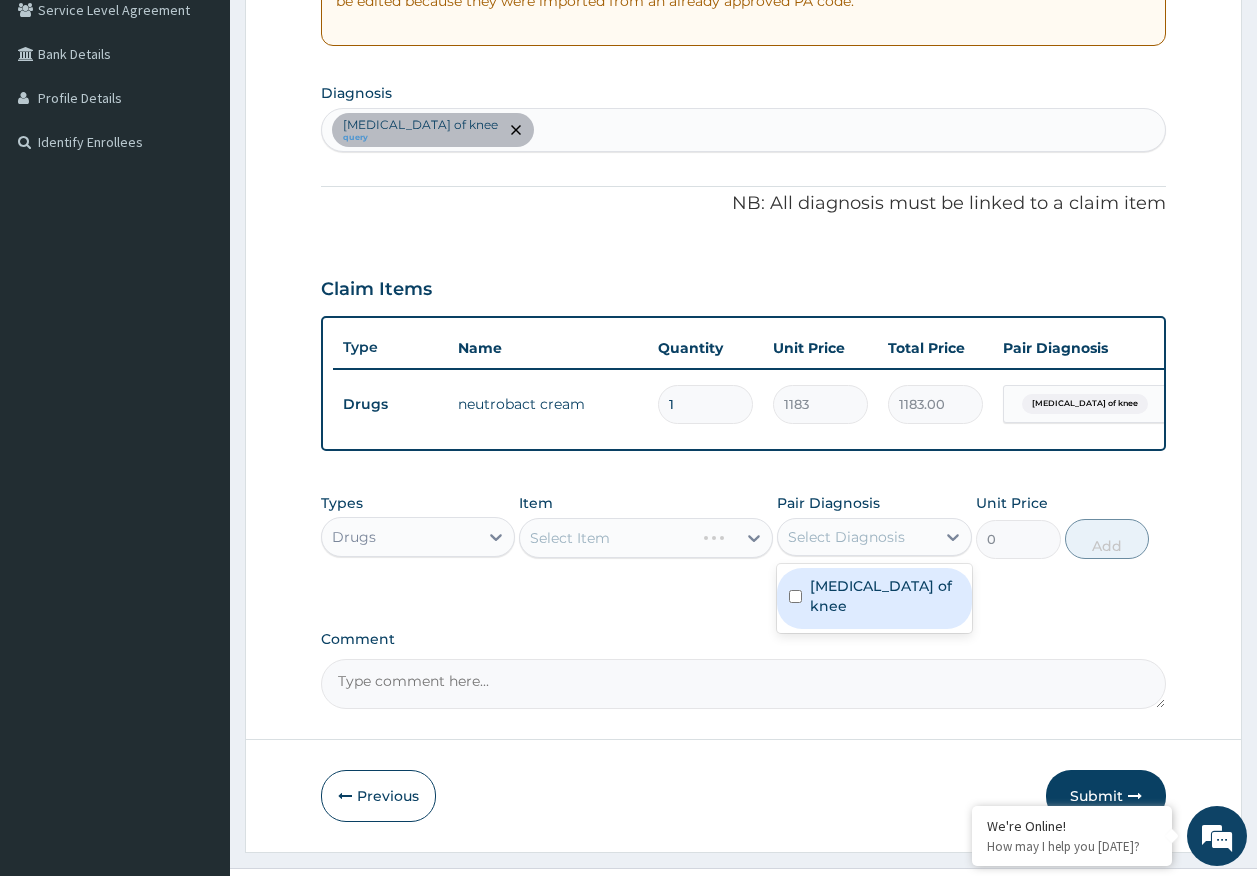 click on "[MEDICAL_DATA] of knee" at bounding box center (885, 596) 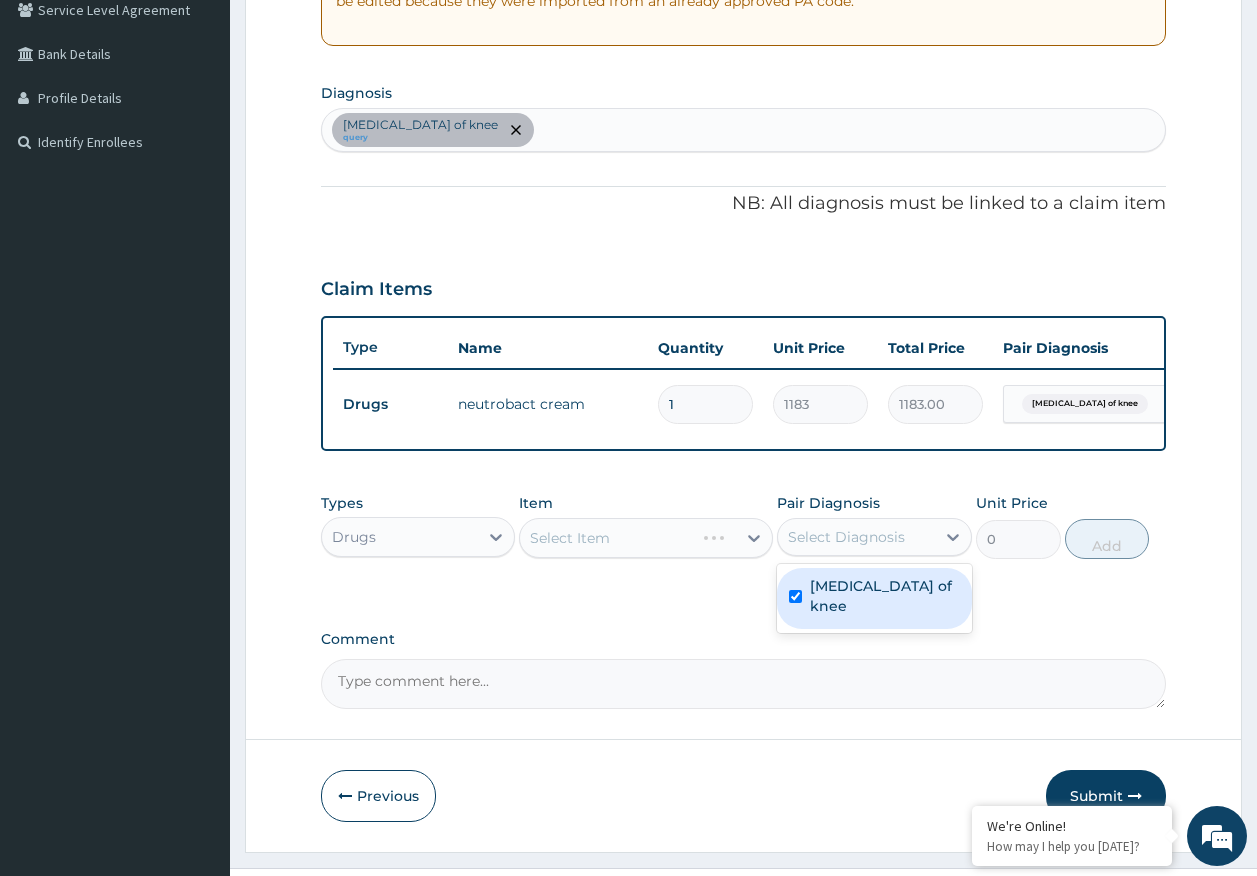checkbox on "true" 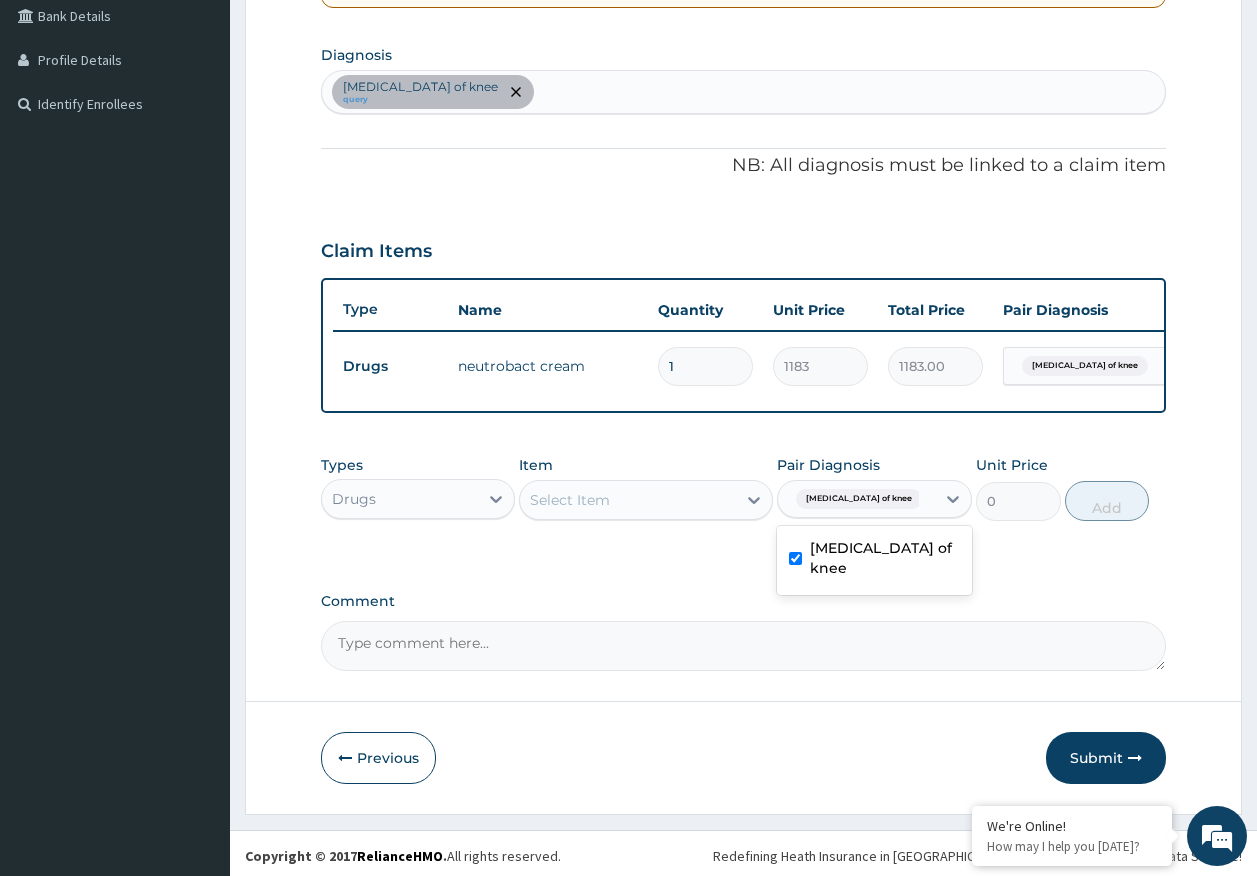 scroll, scrollTop: 486, scrollLeft: 0, axis: vertical 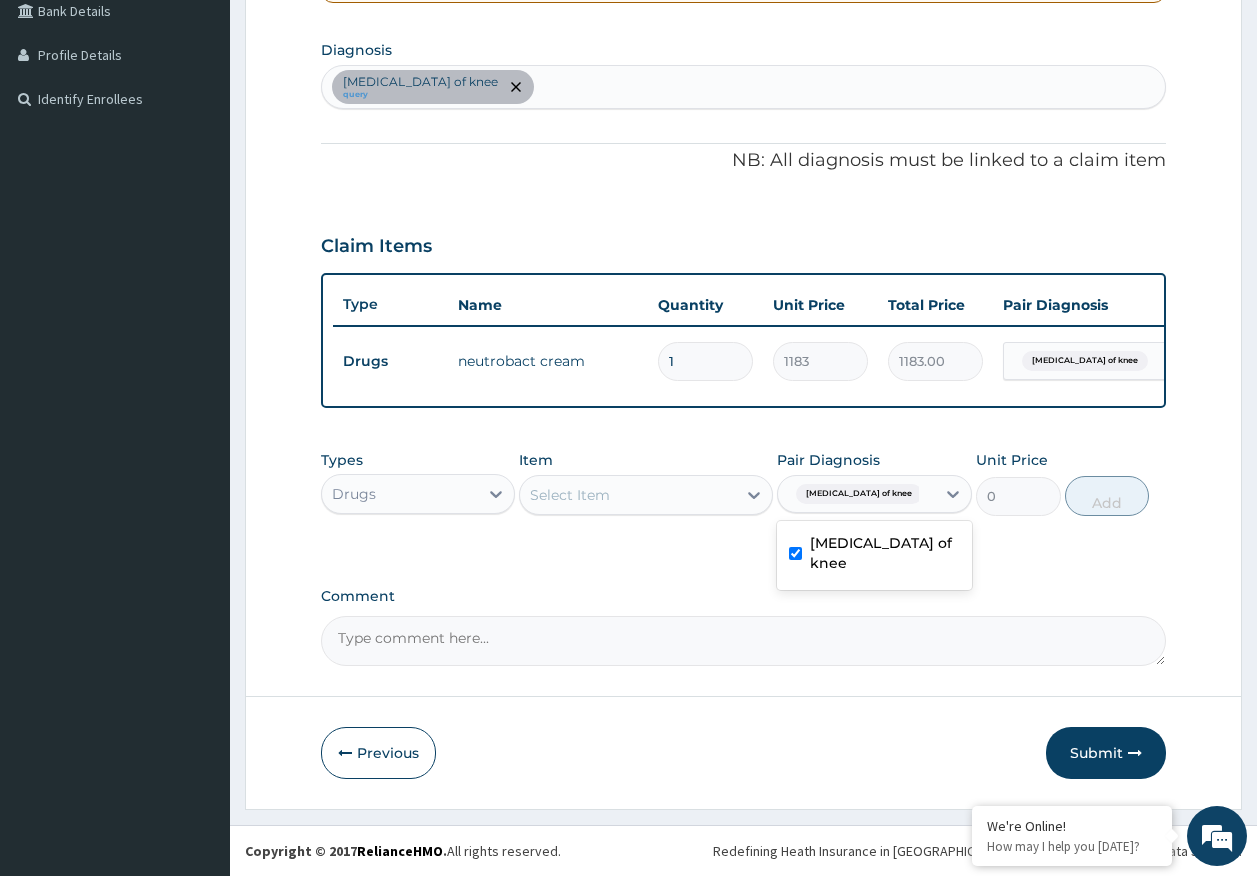 click on "Drugs" at bounding box center (418, 494) 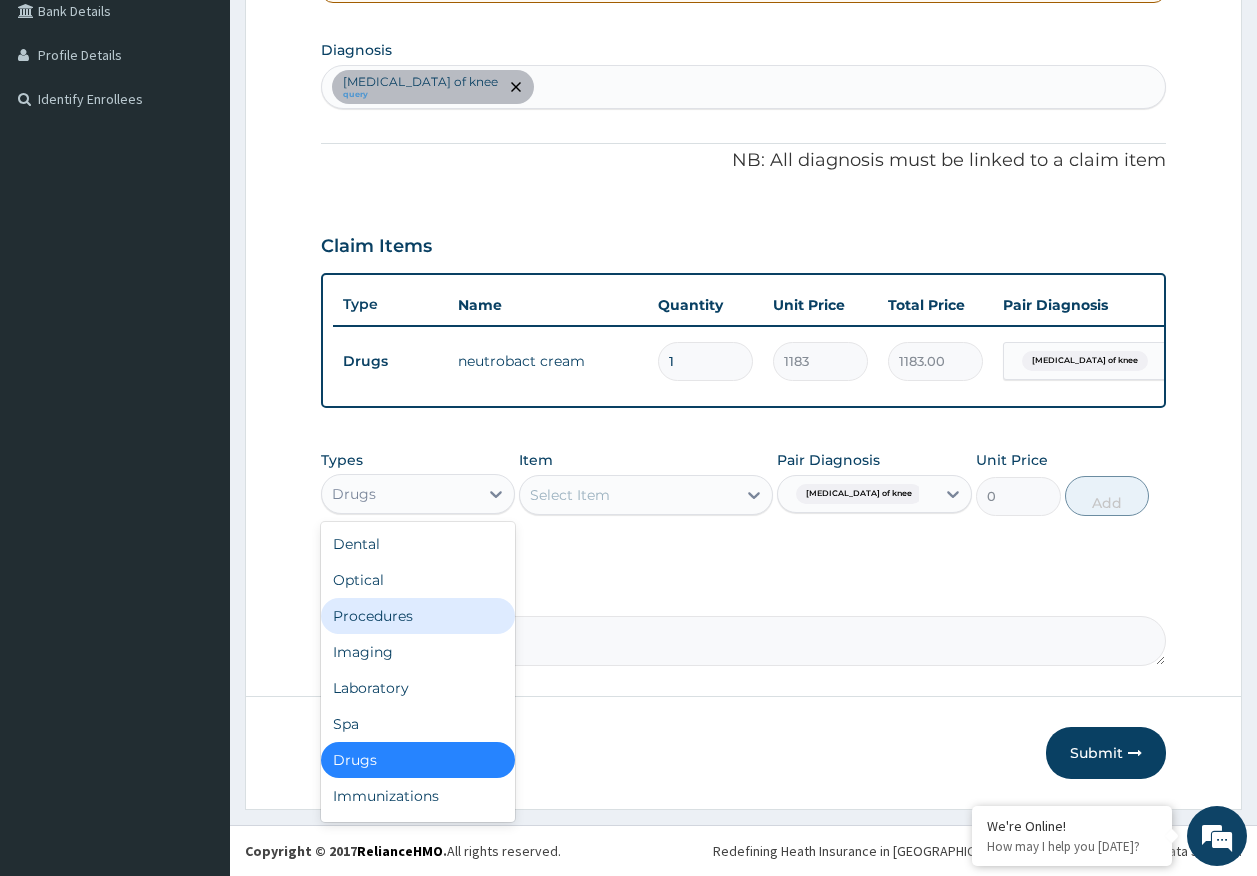 click on "Procedures" at bounding box center [418, 616] 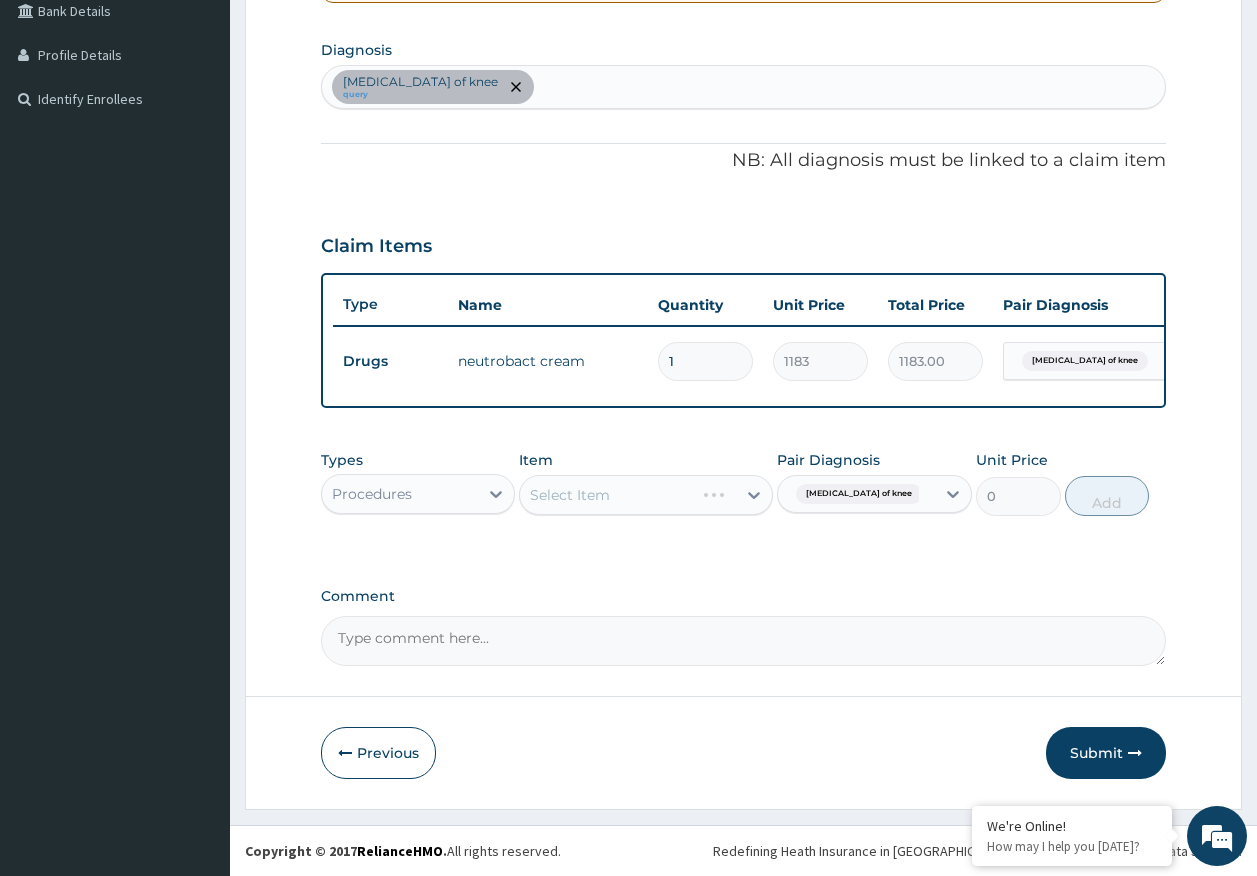 click on "Select Item" at bounding box center [646, 495] 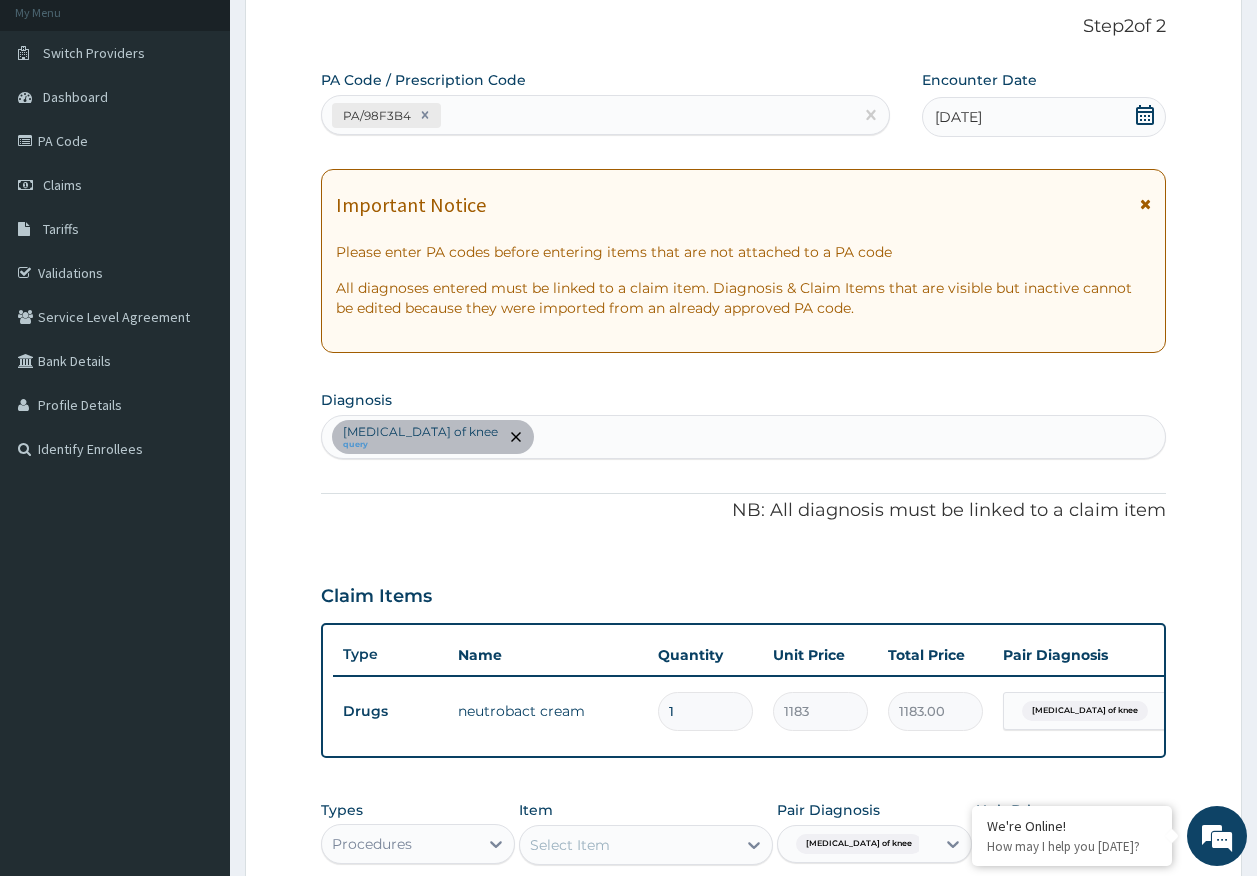 scroll, scrollTop: 86, scrollLeft: 0, axis: vertical 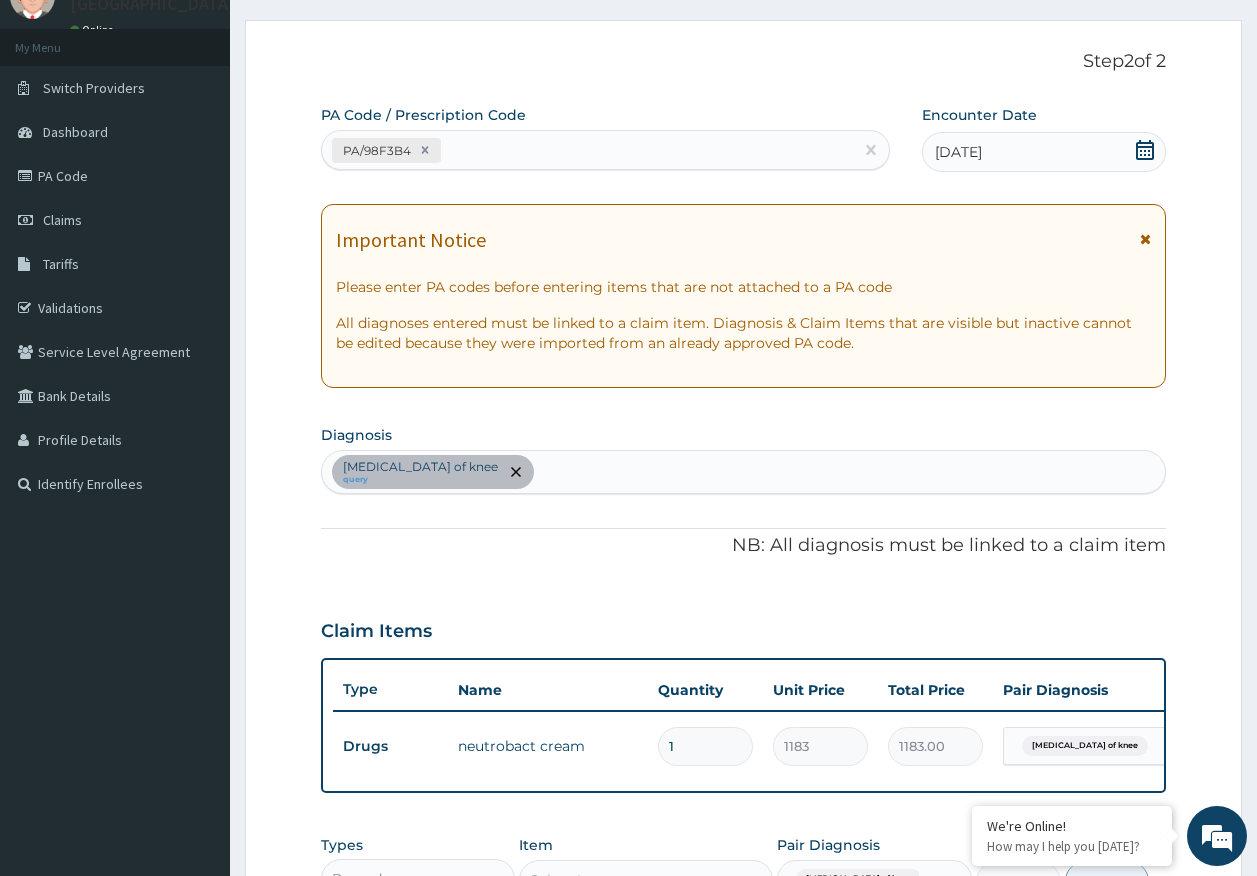 click on "Sprain of knee query" at bounding box center [744, 472] 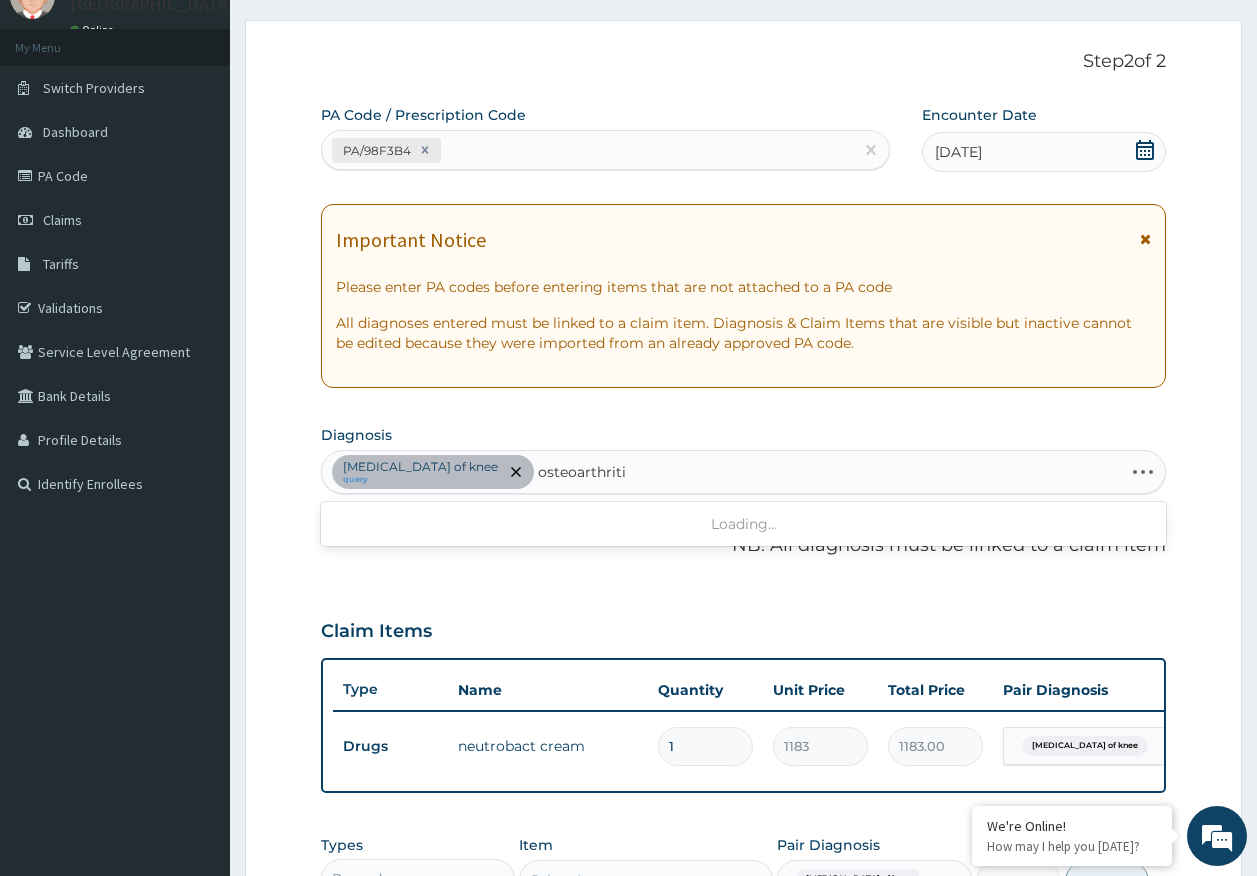 type on "osteoarthritis" 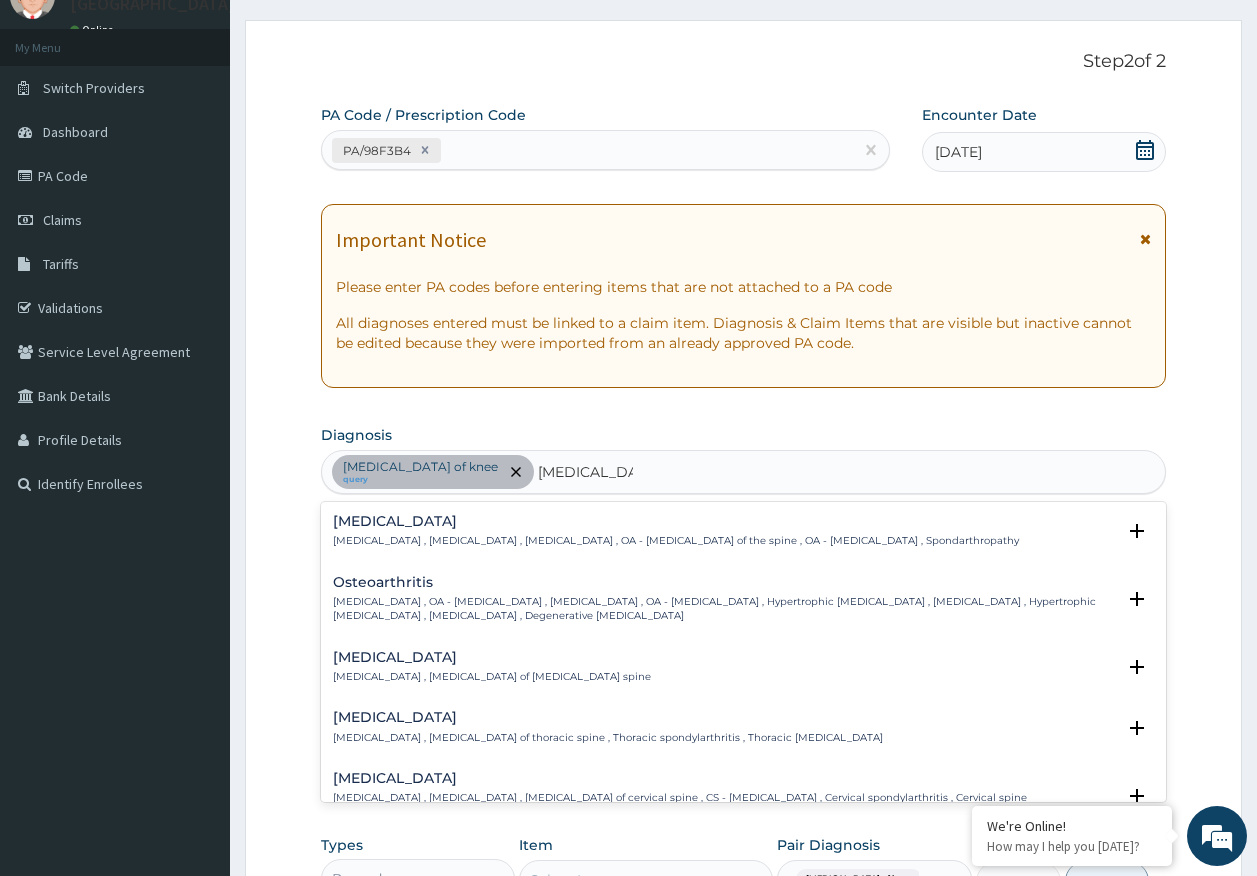 click on "Osteoarthritis Osteoarthritis , OA - Osteoarthritis , Degenerative arthritis , OA - Osteoarthrosis , Hypertrophic arthritis , Degenerative joint disease , Hypertrophic polyarthritis , Osteoarthrosis , Degenerative arthropathy" at bounding box center (724, 599) 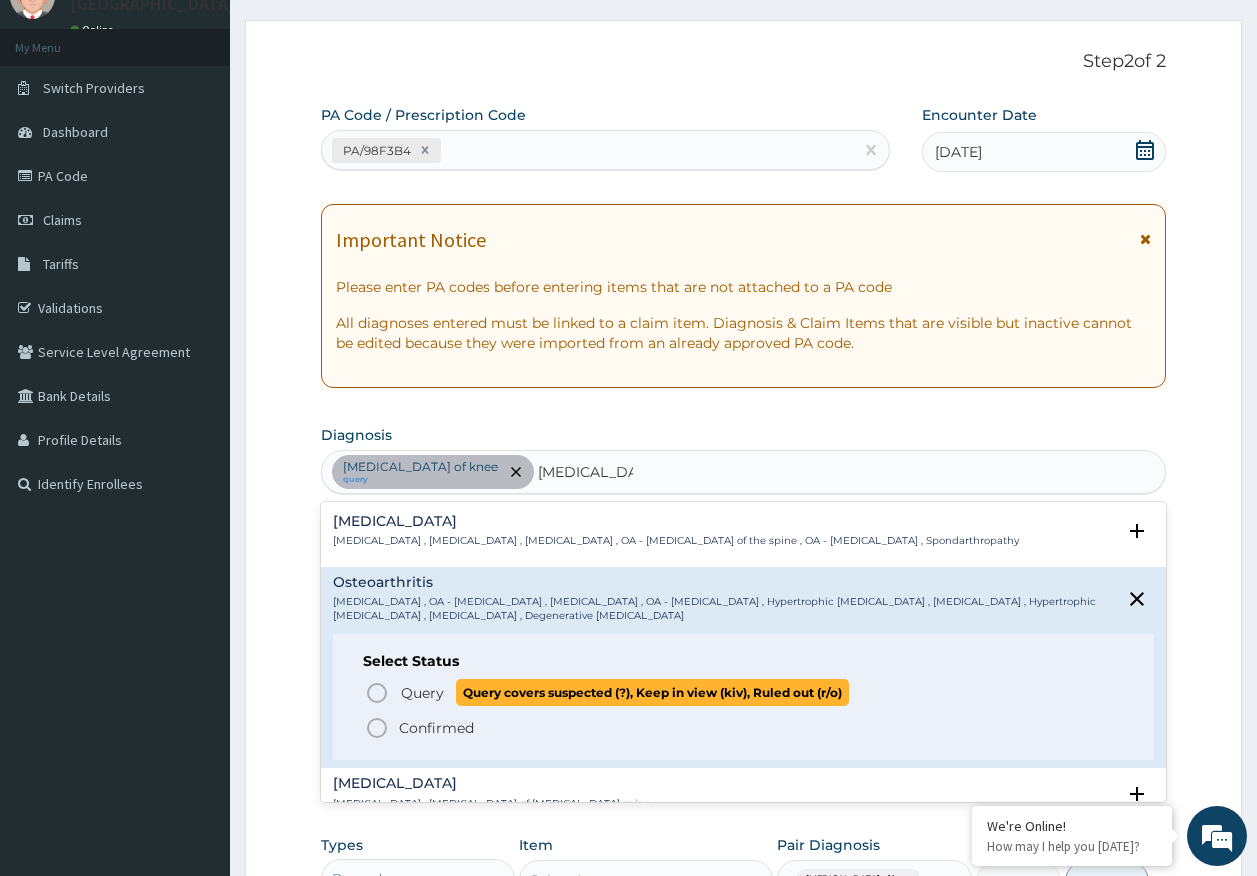 drag, startPoint x: 421, startPoint y: 691, endPoint x: 498, endPoint y: 631, distance: 97.6166 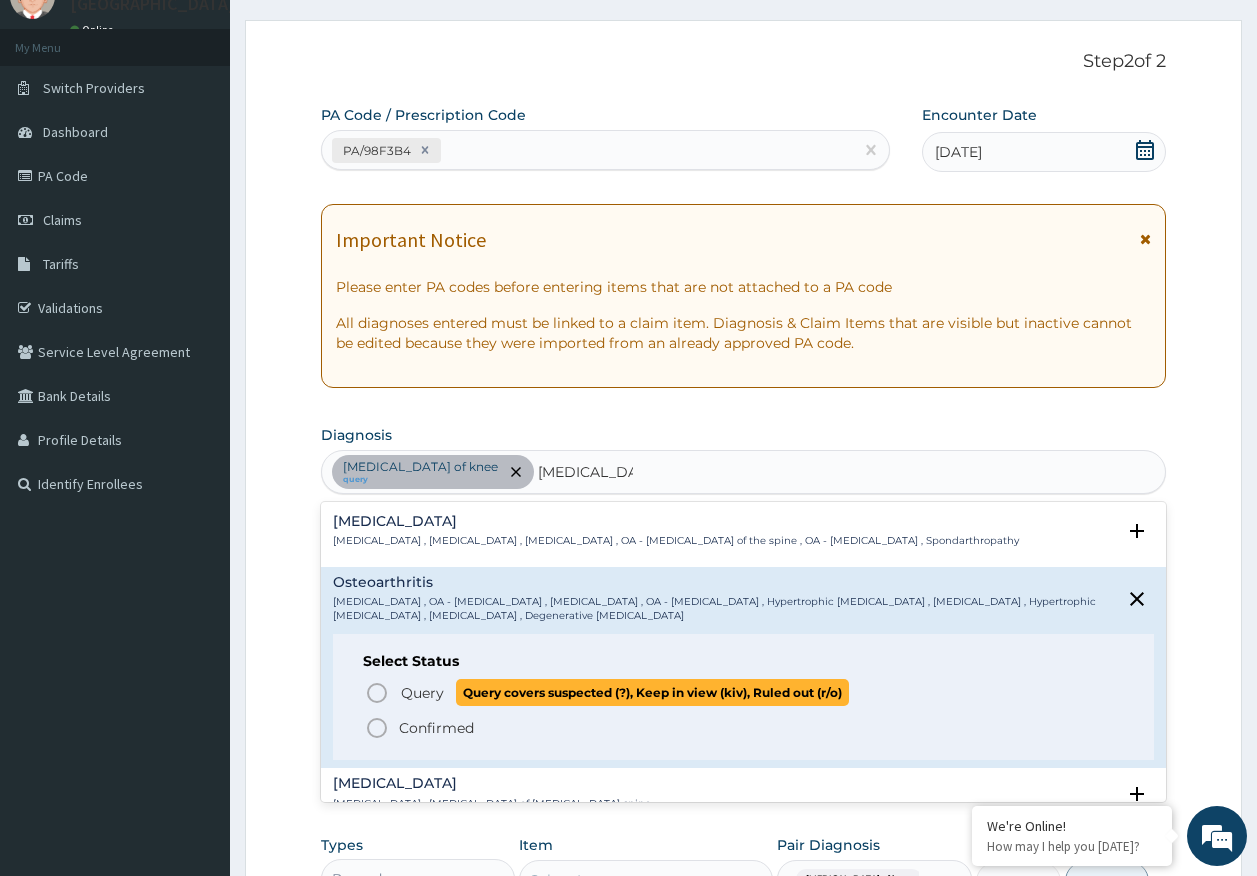 click on "Query" at bounding box center [422, 693] 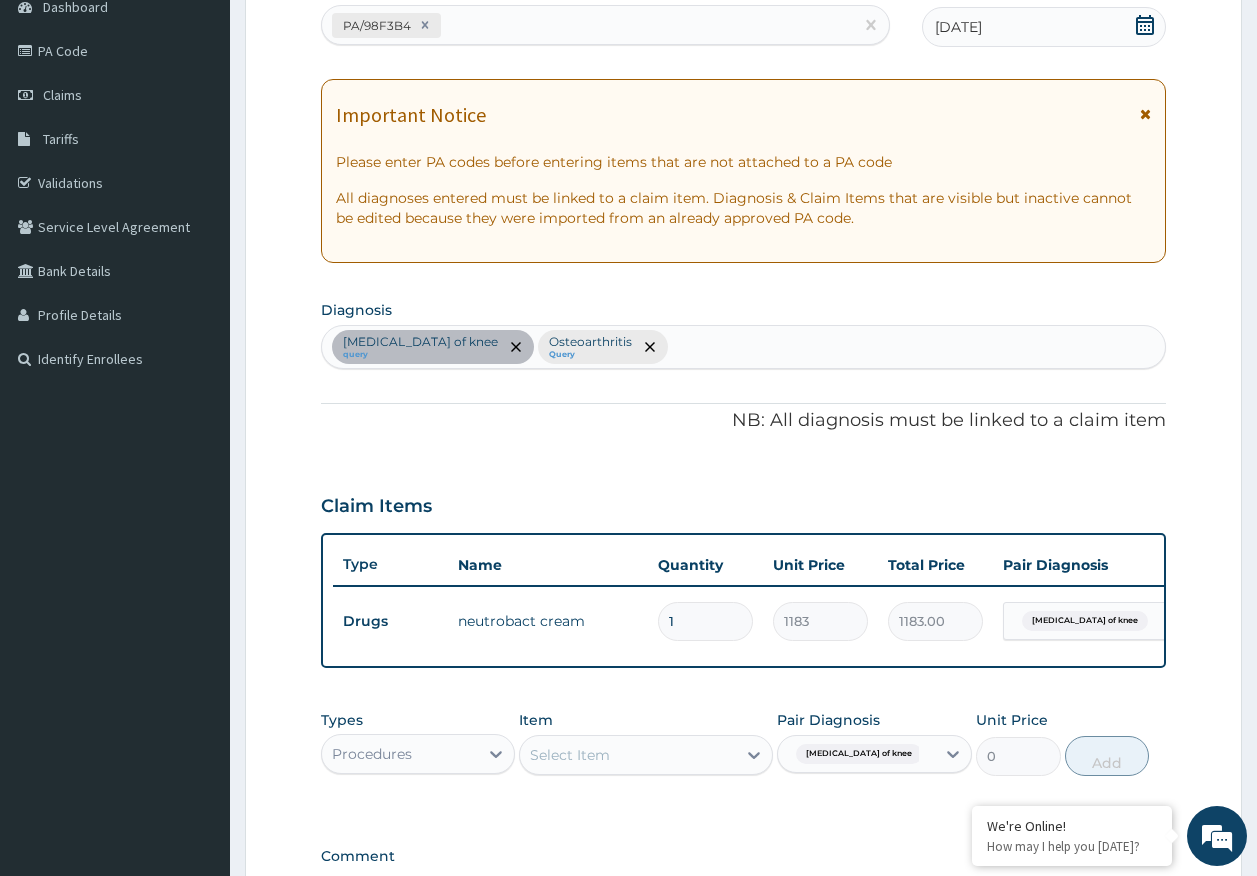 scroll, scrollTop: 486, scrollLeft: 0, axis: vertical 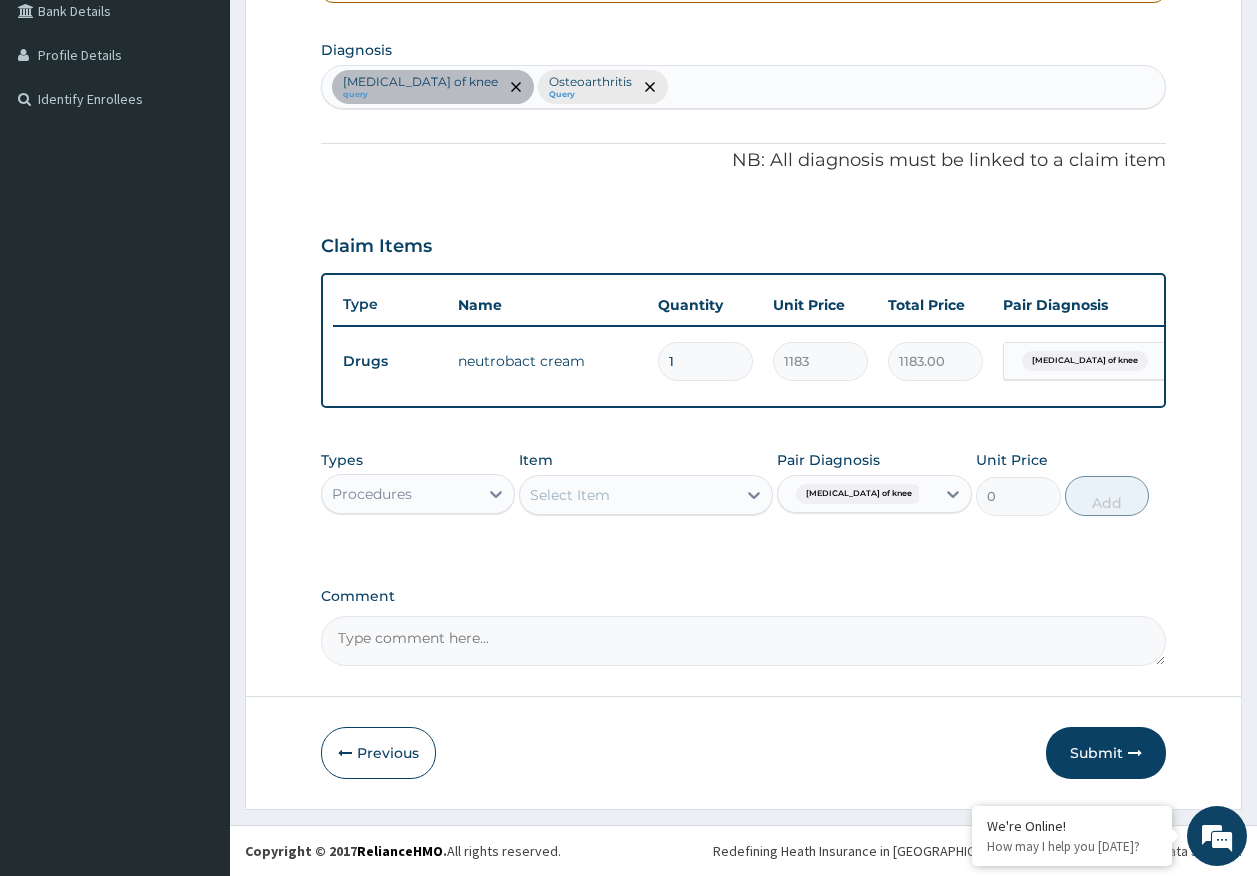 click on "Select Item" at bounding box center [570, 495] 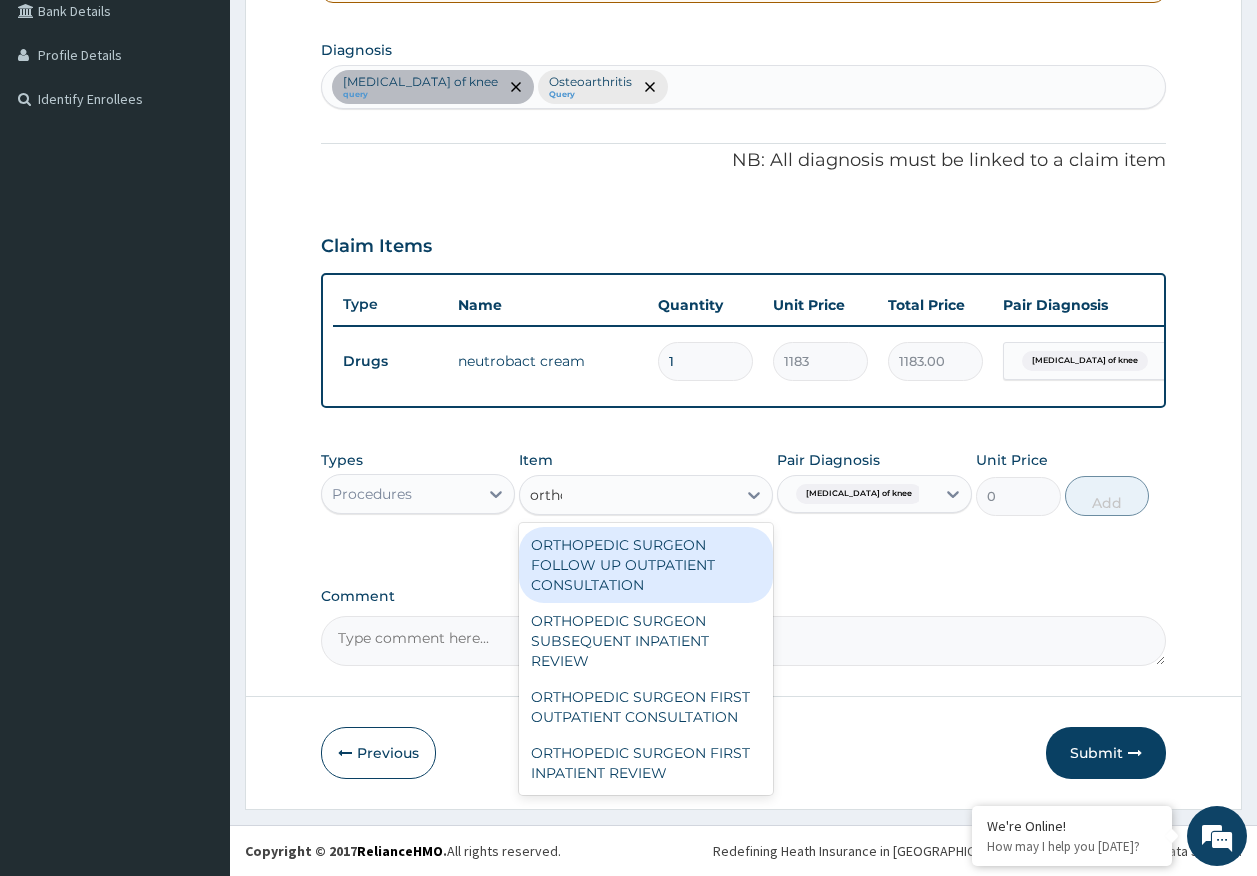 type on "orthop" 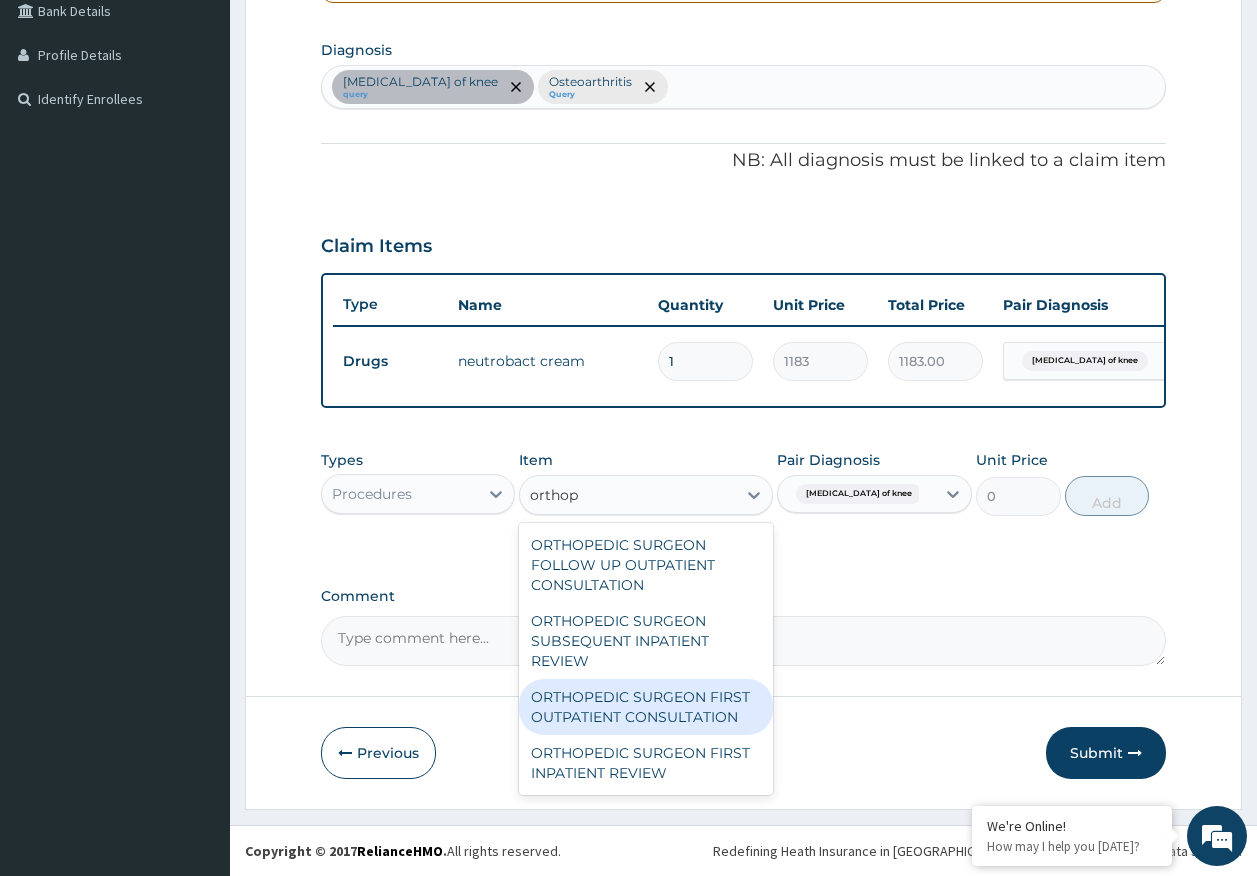 click on "ORTHOPEDIC SURGEON FIRST OUTPATIENT CONSULTATION" at bounding box center [646, 707] 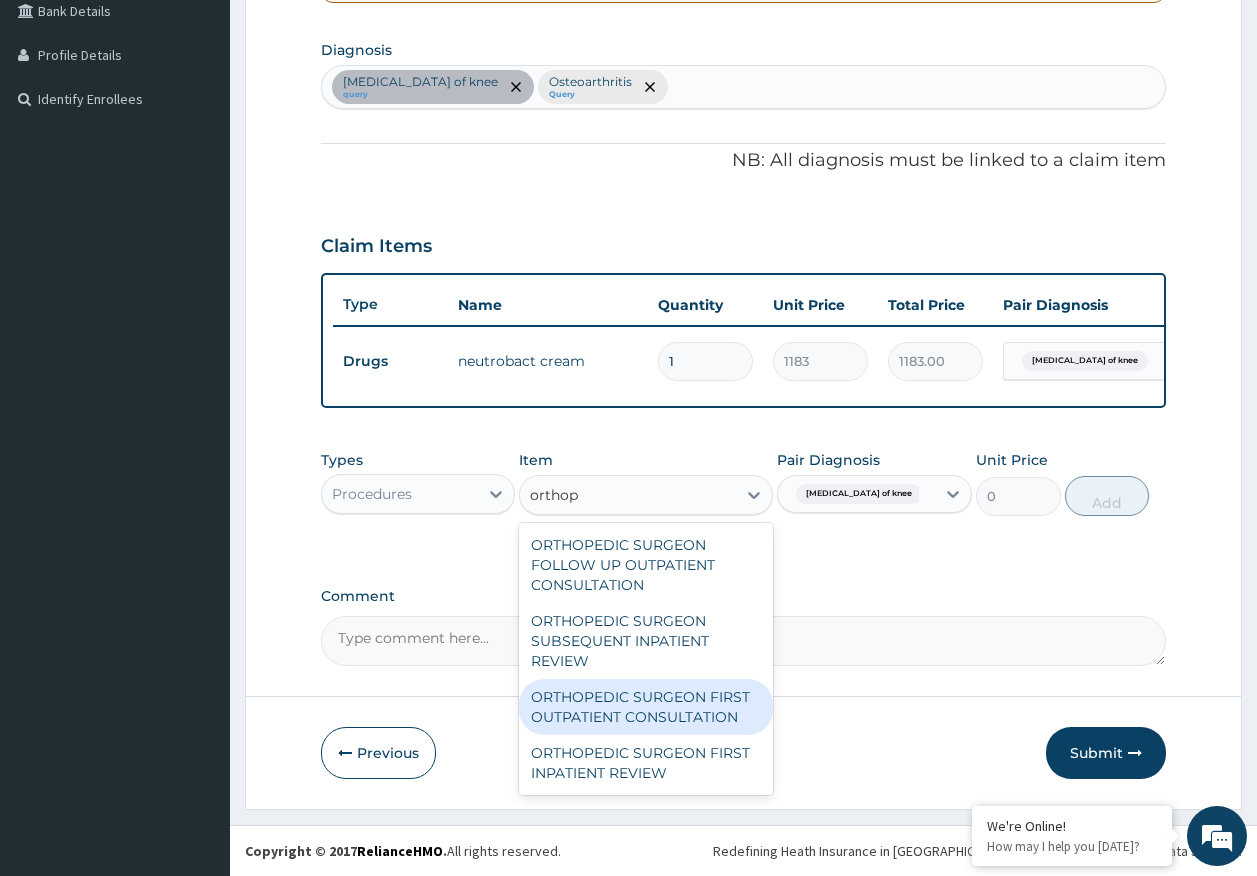 type 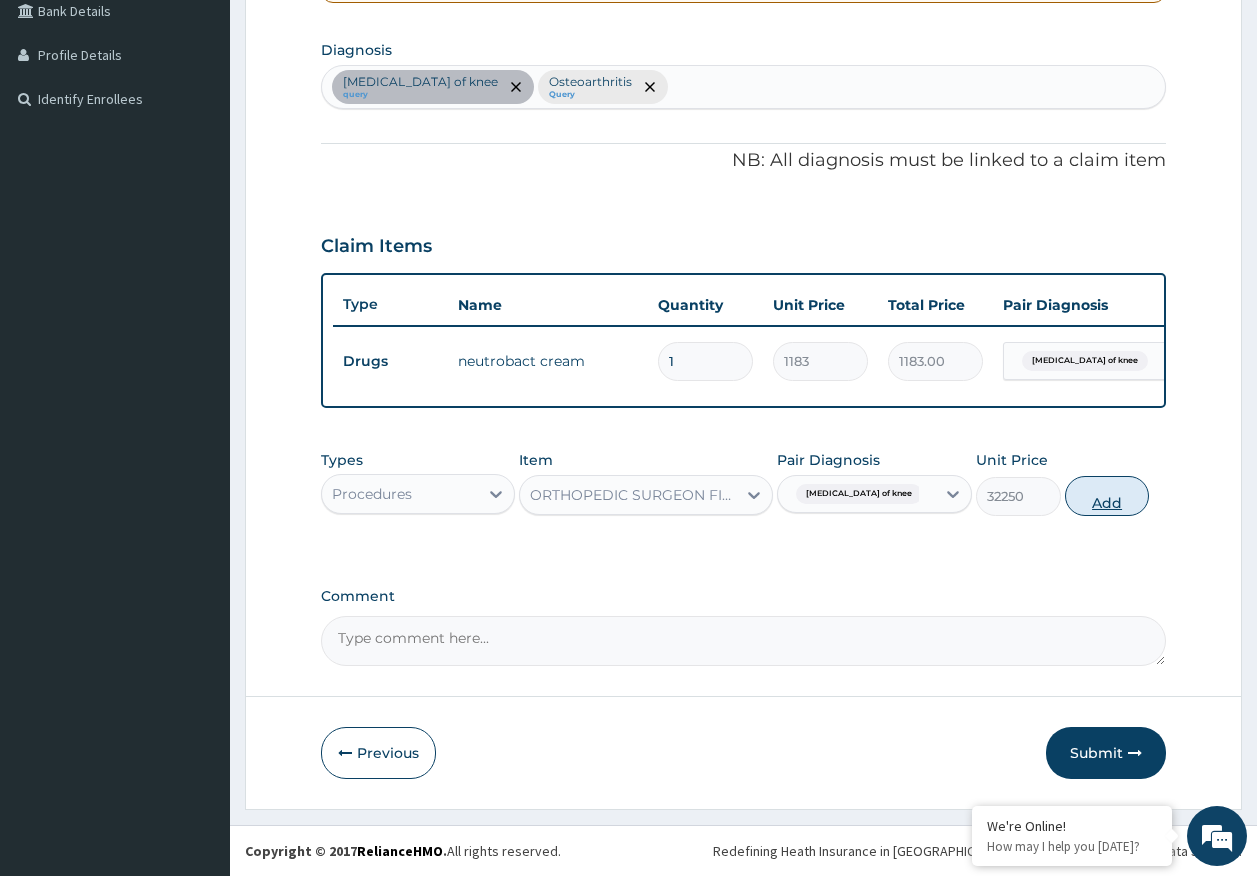 click on "Add" at bounding box center [1107, 496] 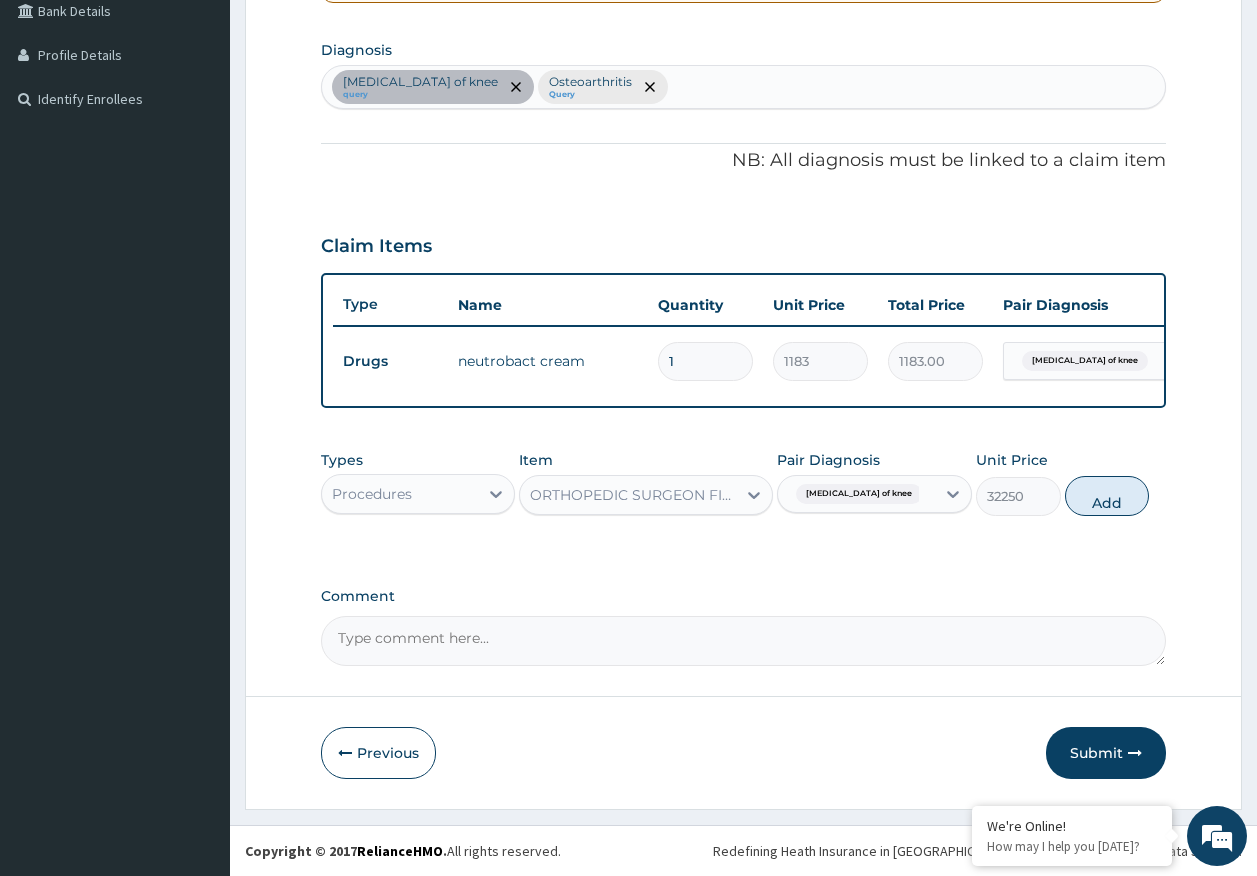 type on "0" 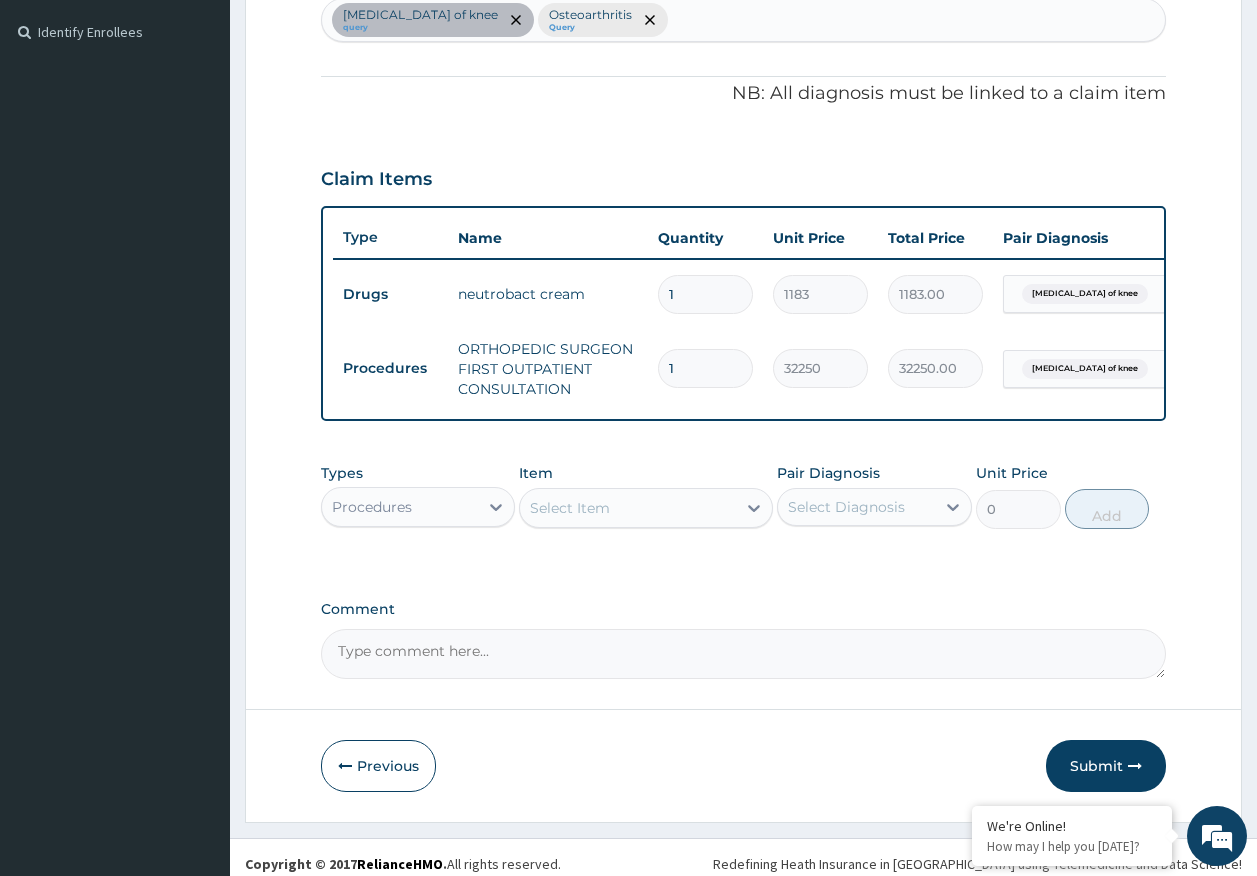 scroll, scrollTop: 566, scrollLeft: 0, axis: vertical 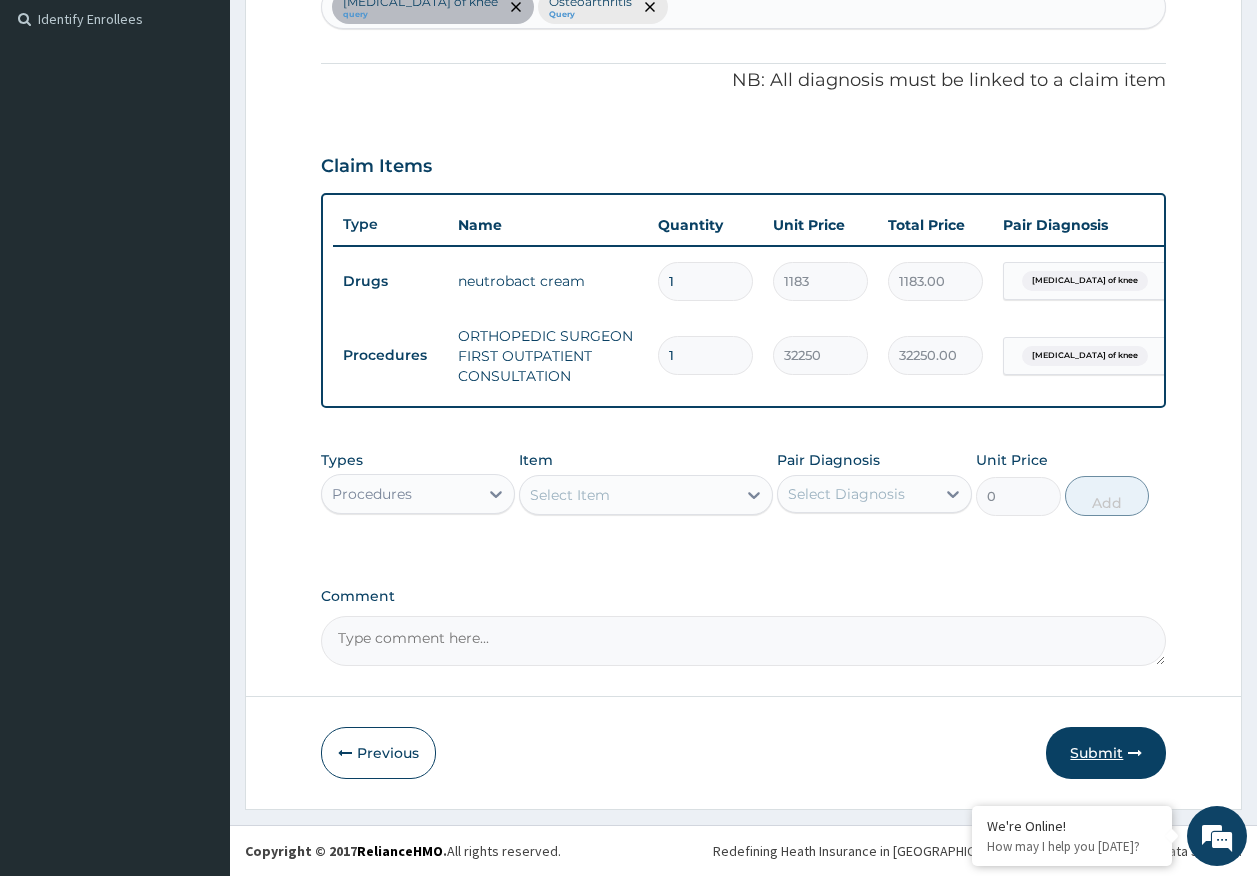 click on "Submit" at bounding box center [1106, 753] 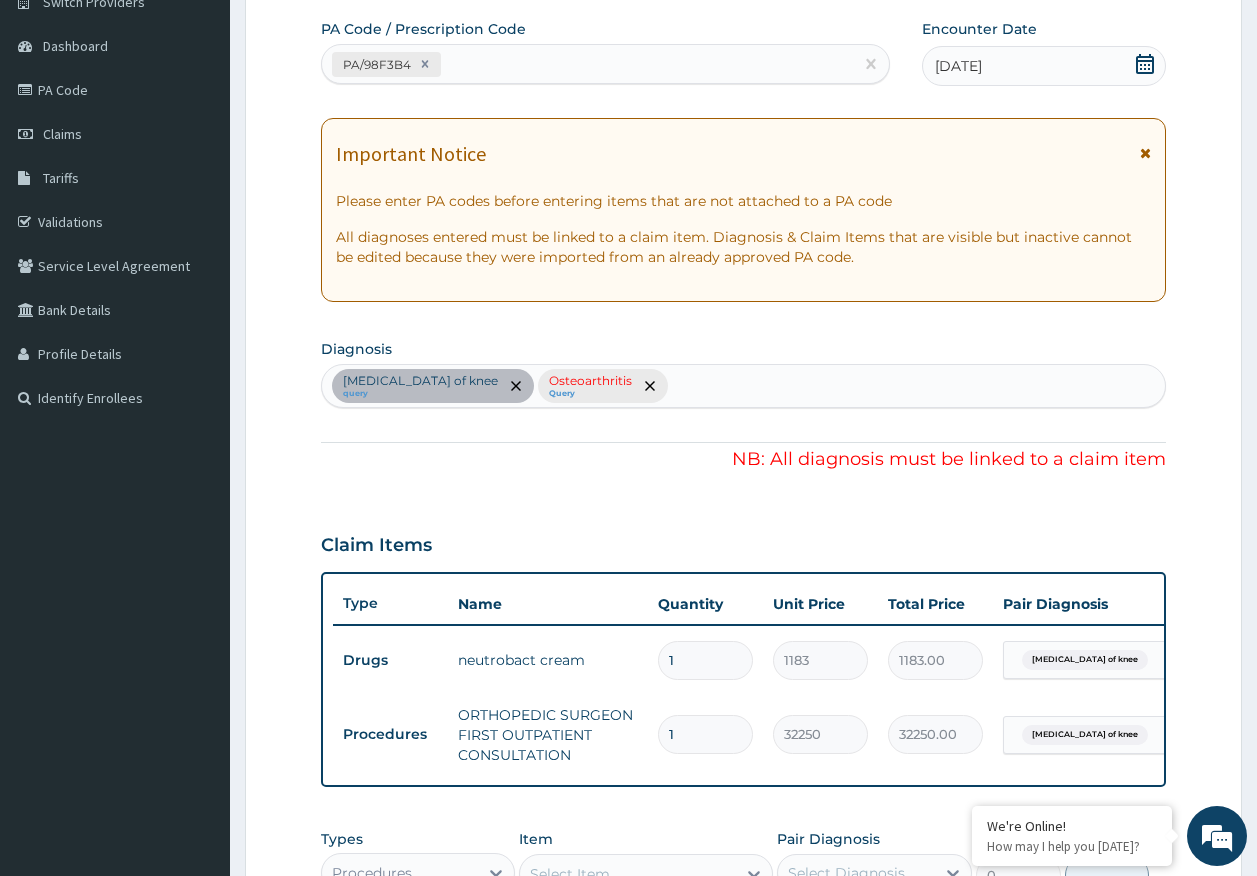 scroll, scrollTop: 166, scrollLeft: 0, axis: vertical 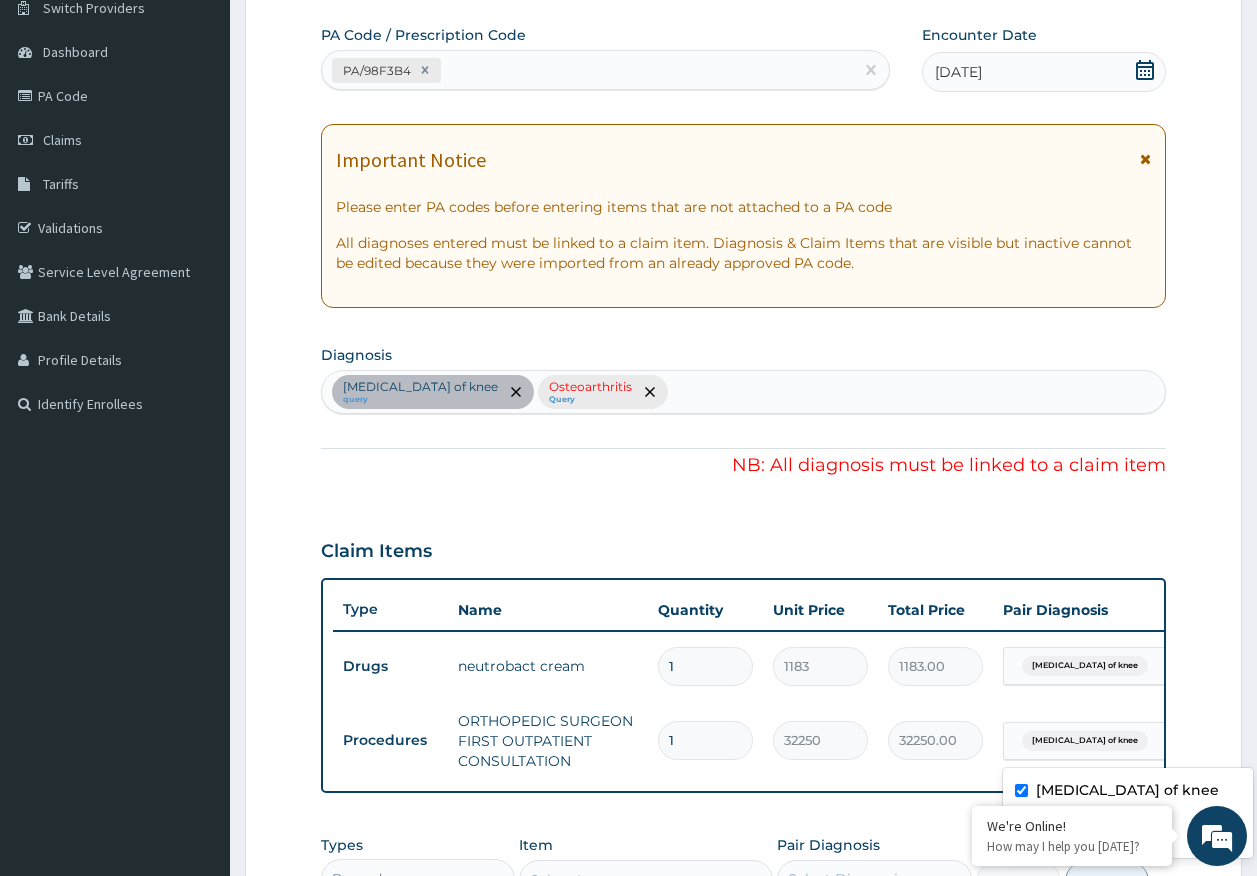 click on "Sprain of knee" at bounding box center (1085, 741) 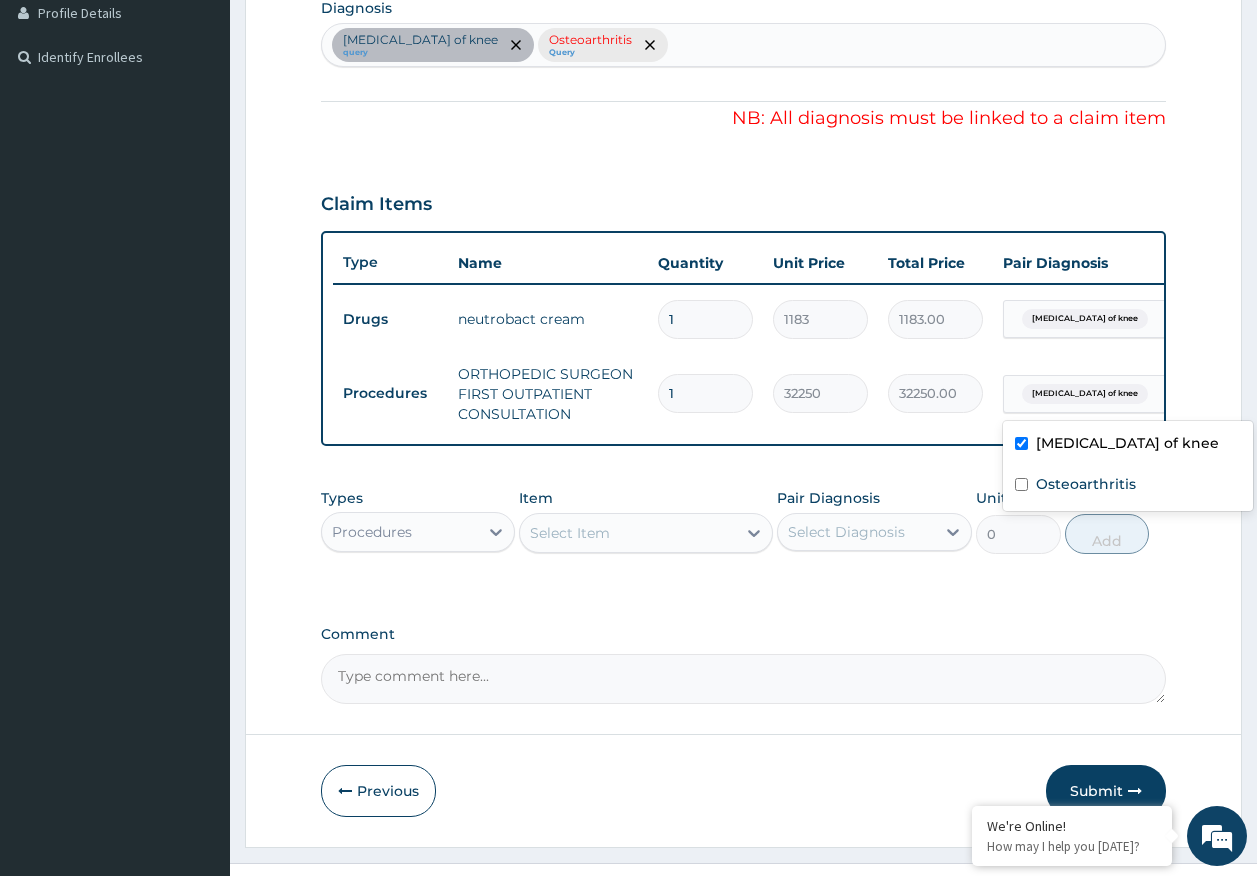 scroll, scrollTop: 566, scrollLeft: 0, axis: vertical 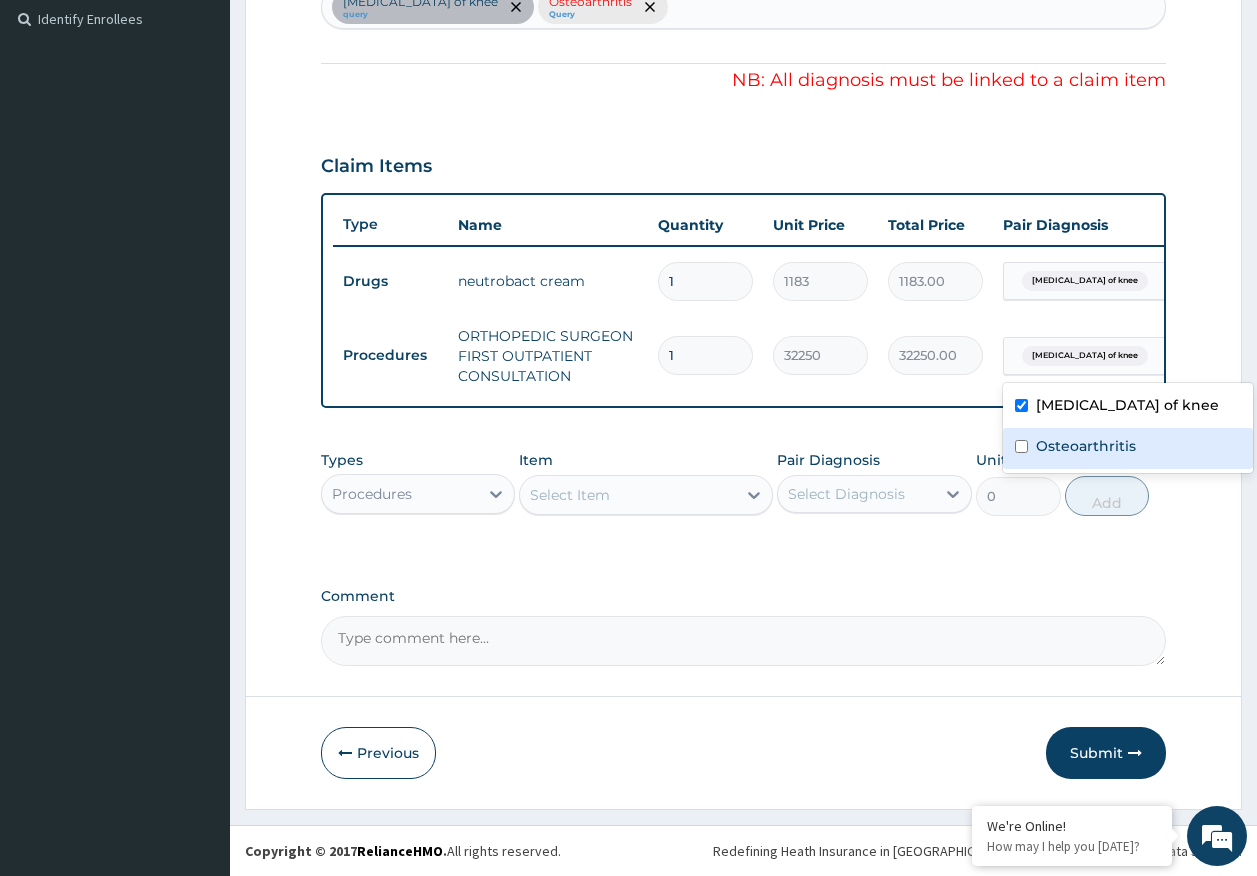 click on "Osteoarthritis" at bounding box center (1086, 446) 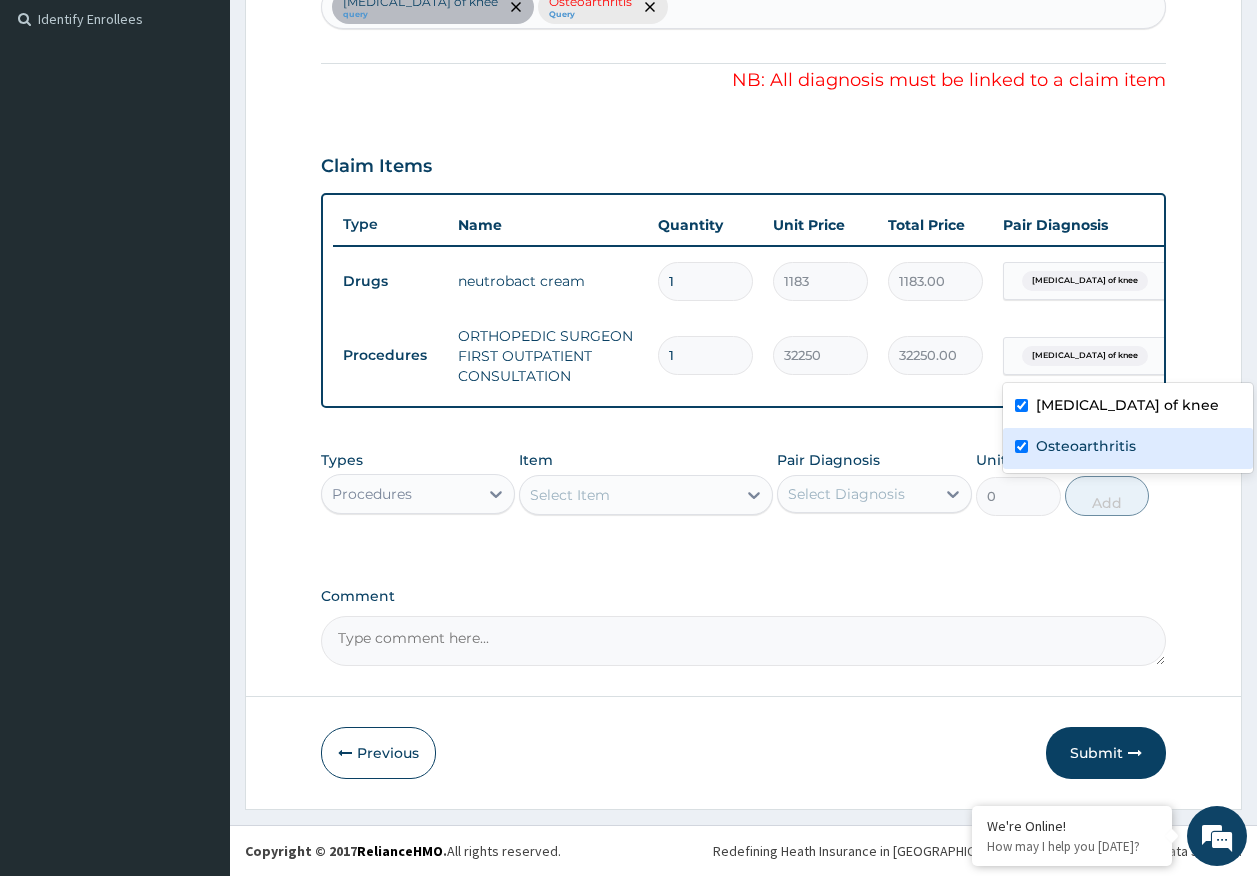 checkbox on "true" 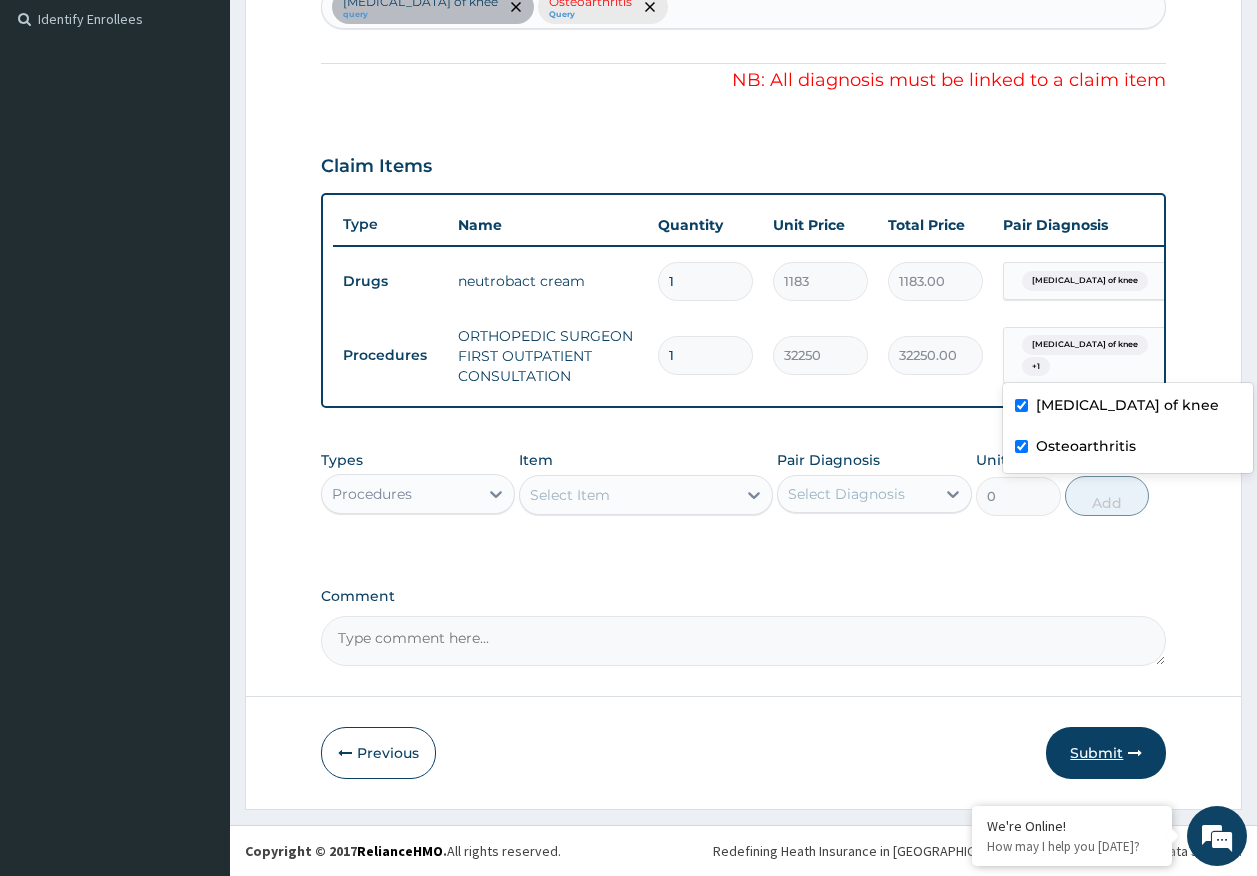 click at bounding box center (1135, 753) 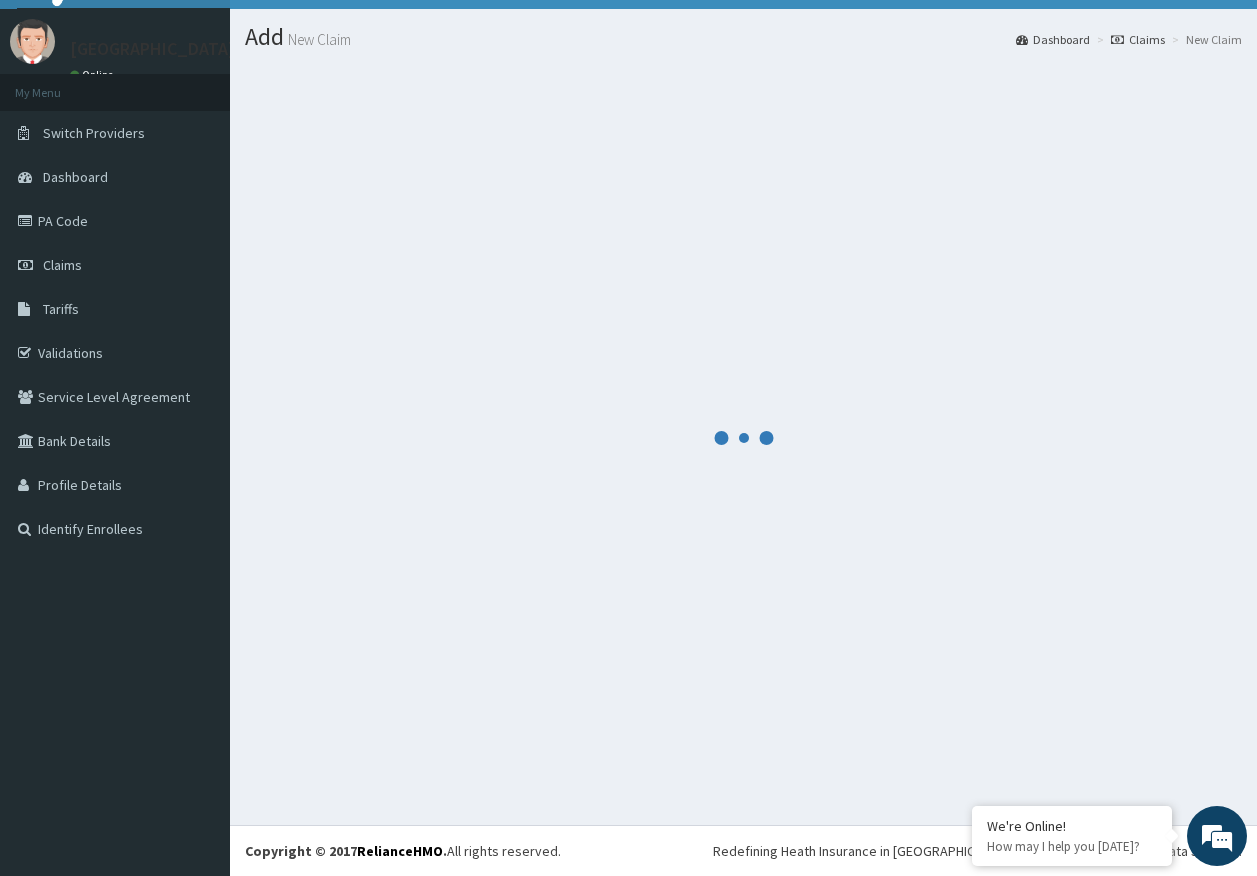 scroll, scrollTop: 41, scrollLeft: 0, axis: vertical 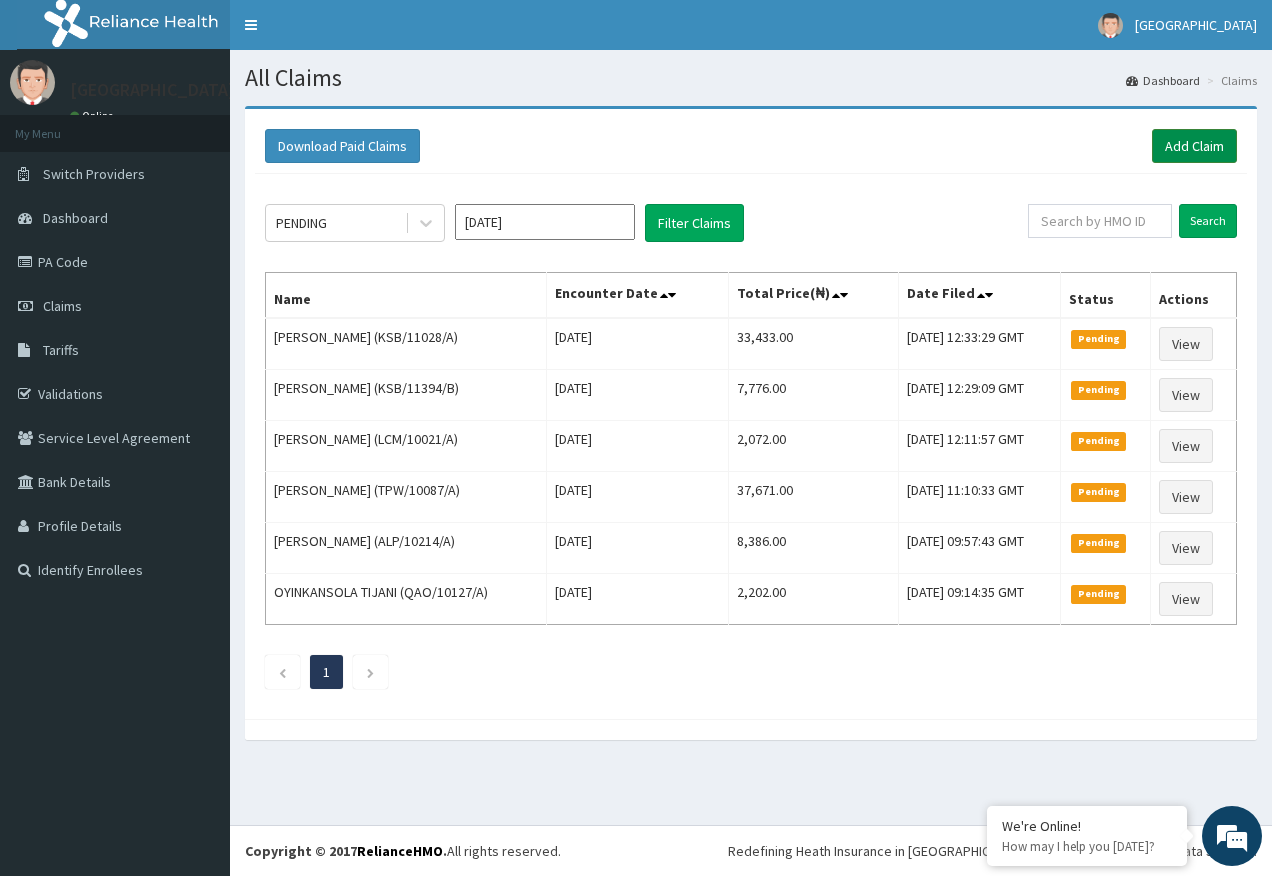 click on "Add Claim" at bounding box center (1194, 146) 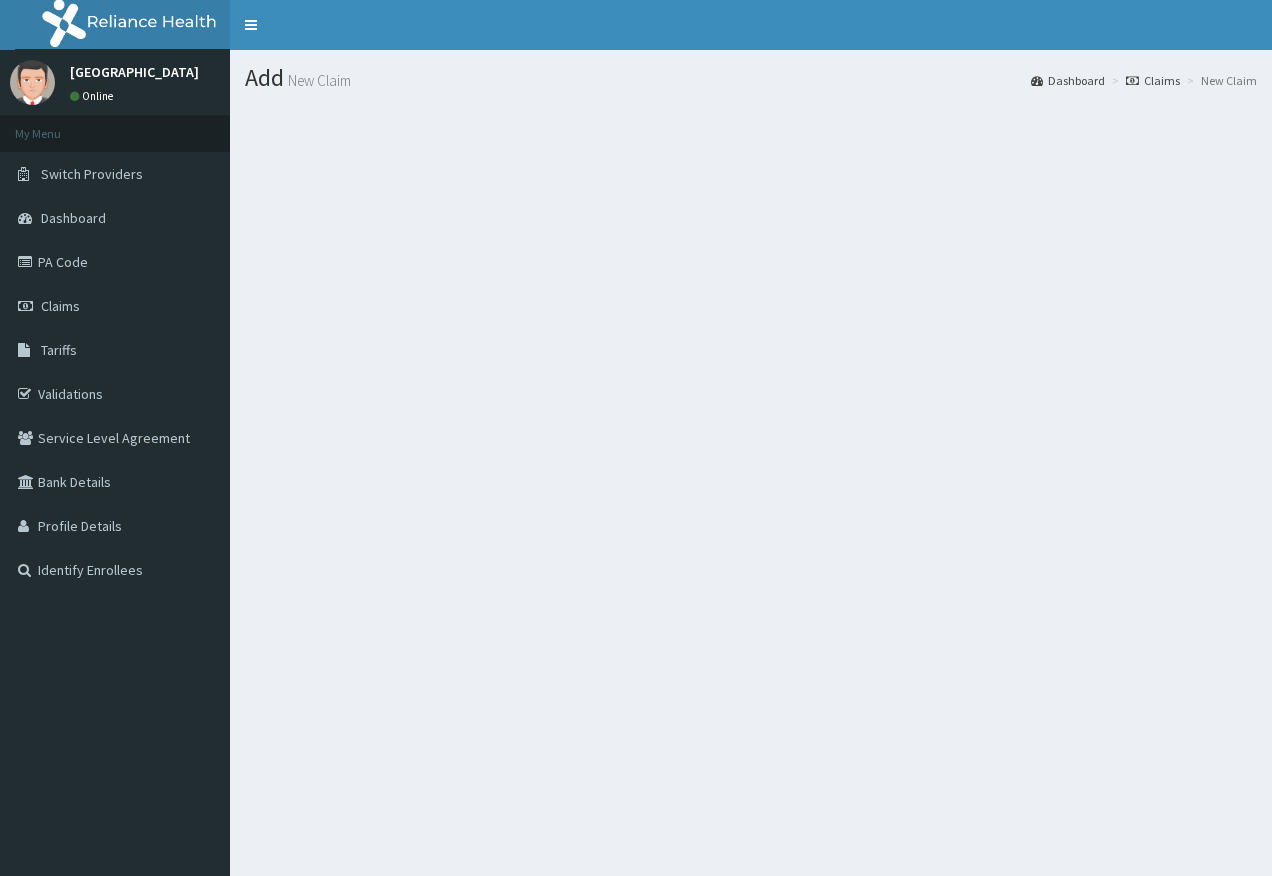 scroll, scrollTop: 0, scrollLeft: 0, axis: both 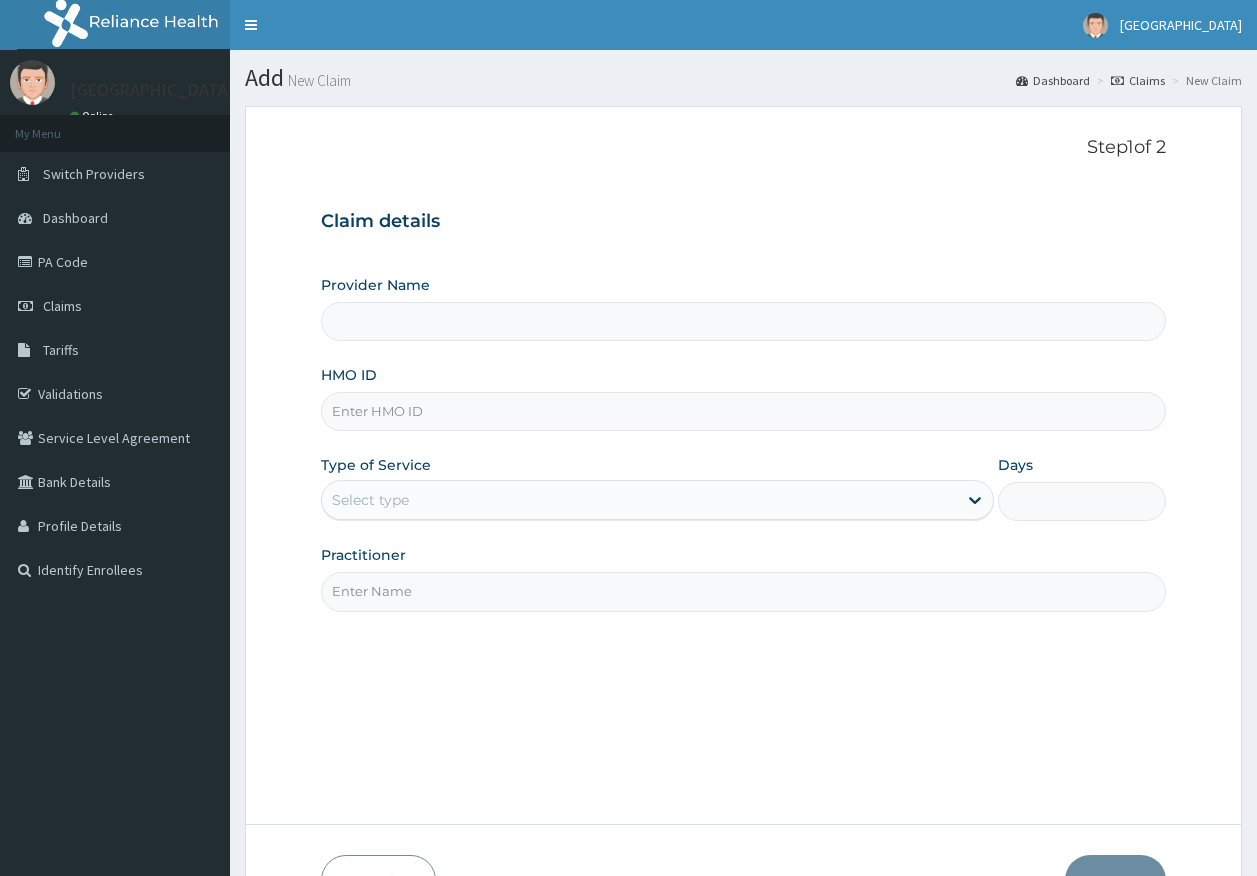 click on "HMO ID" at bounding box center [744, 411] 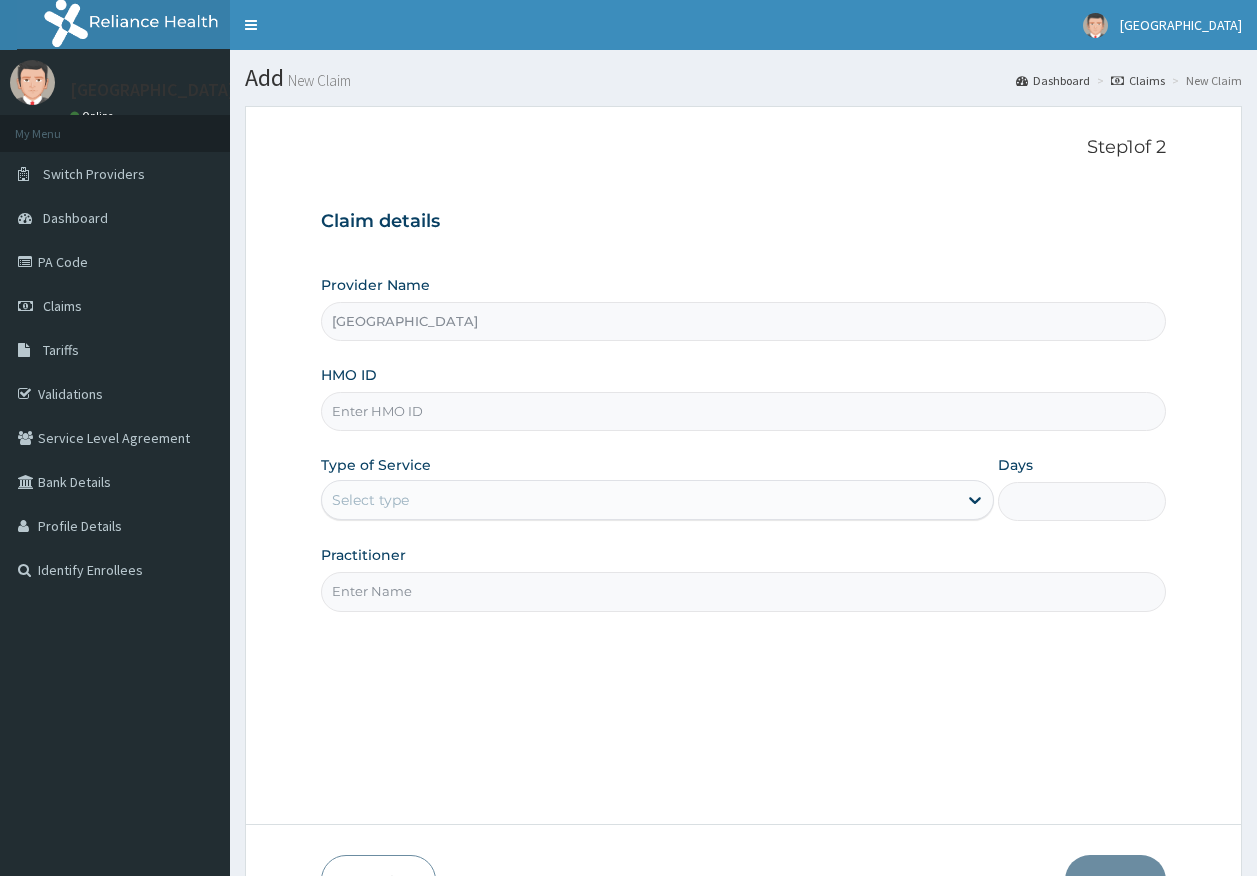 paste on "DLO/10009/A" 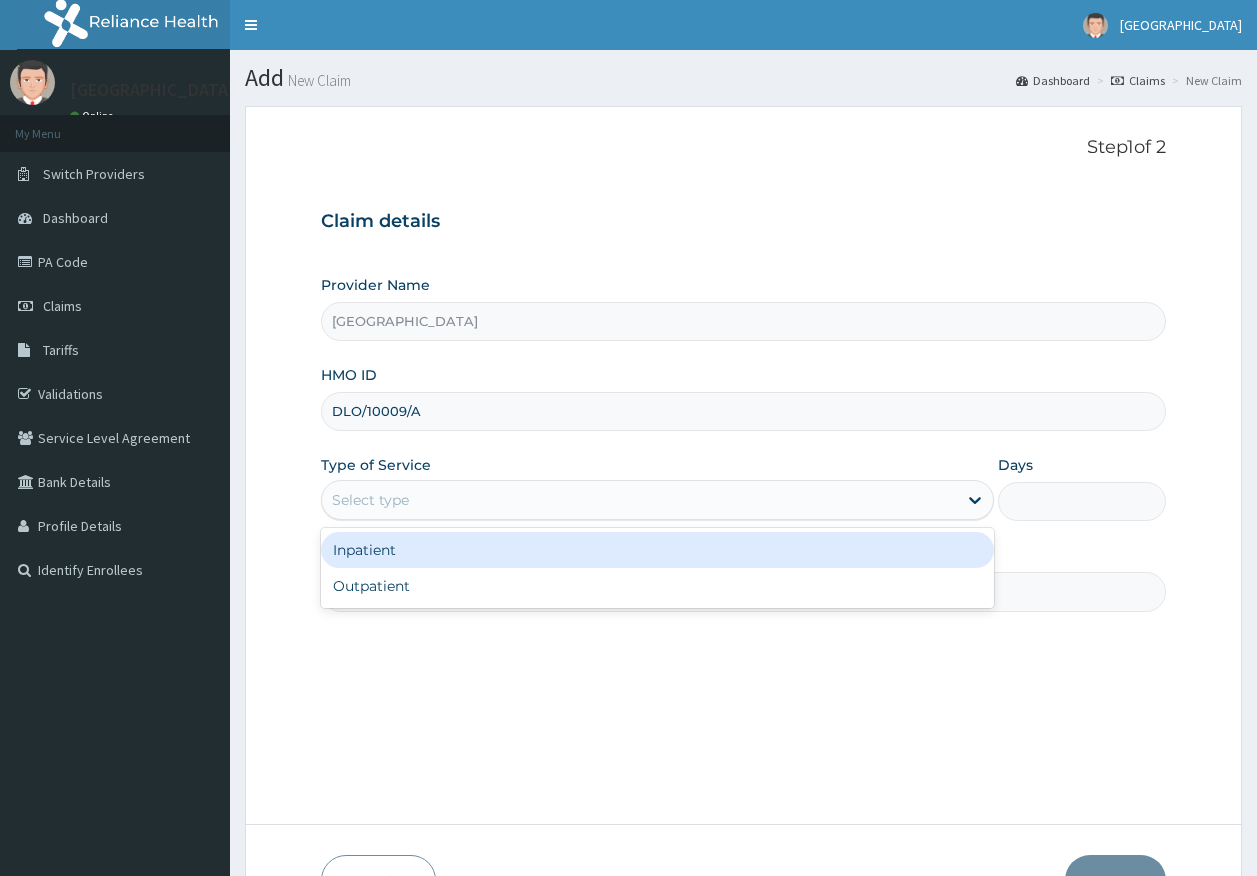 click on "Select type" at bounding box center (639, 500) 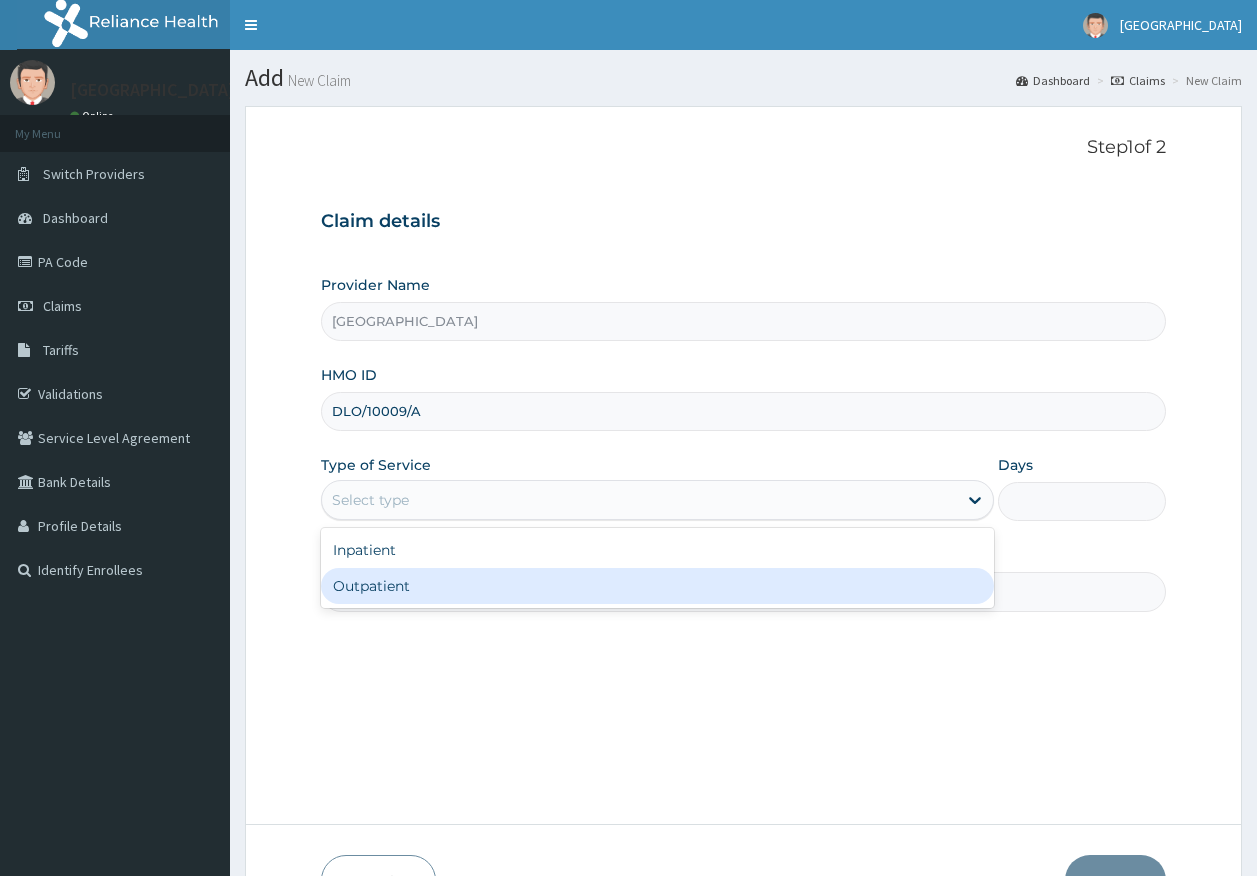 click on "Outpatient" at bounding box center [657, 586] 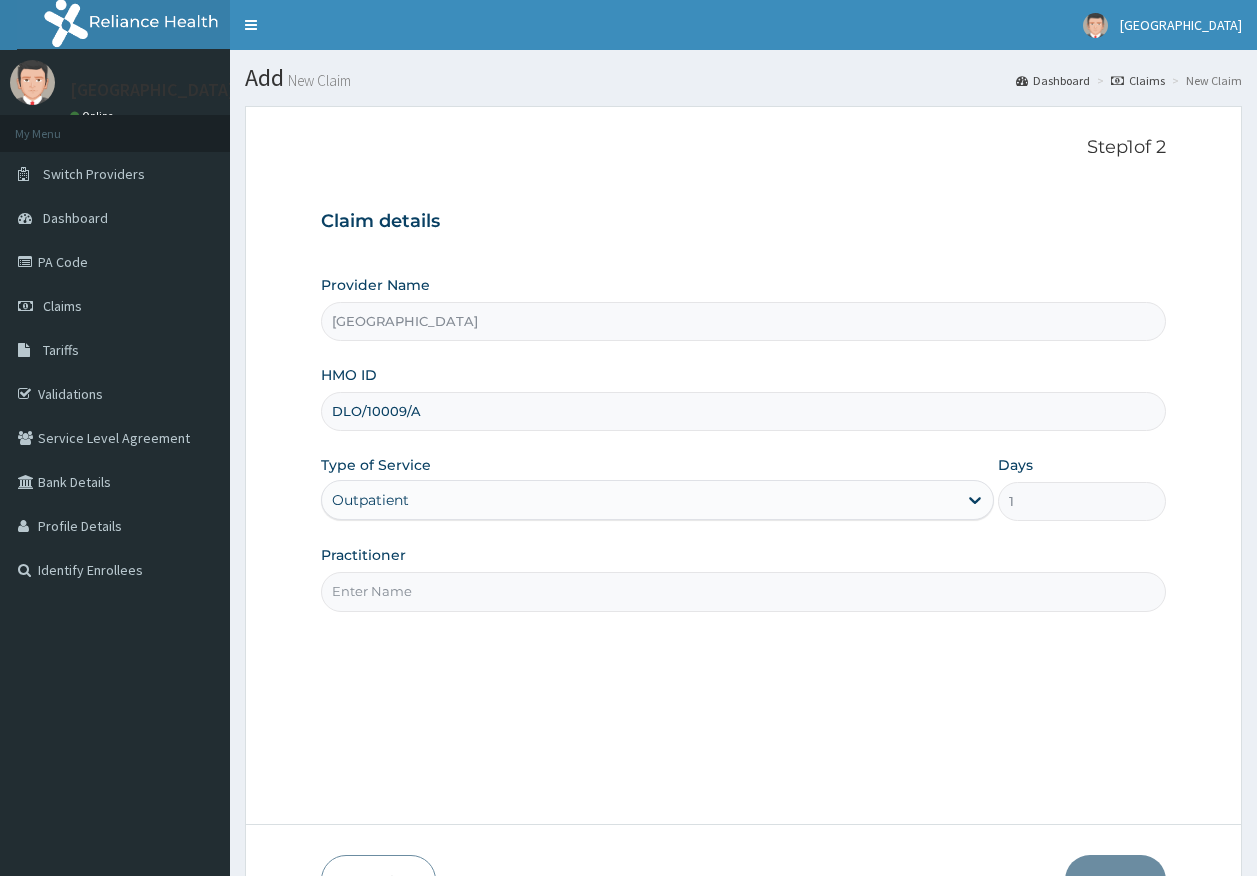 click on "Practitioner" at bounding box center [744, 591] 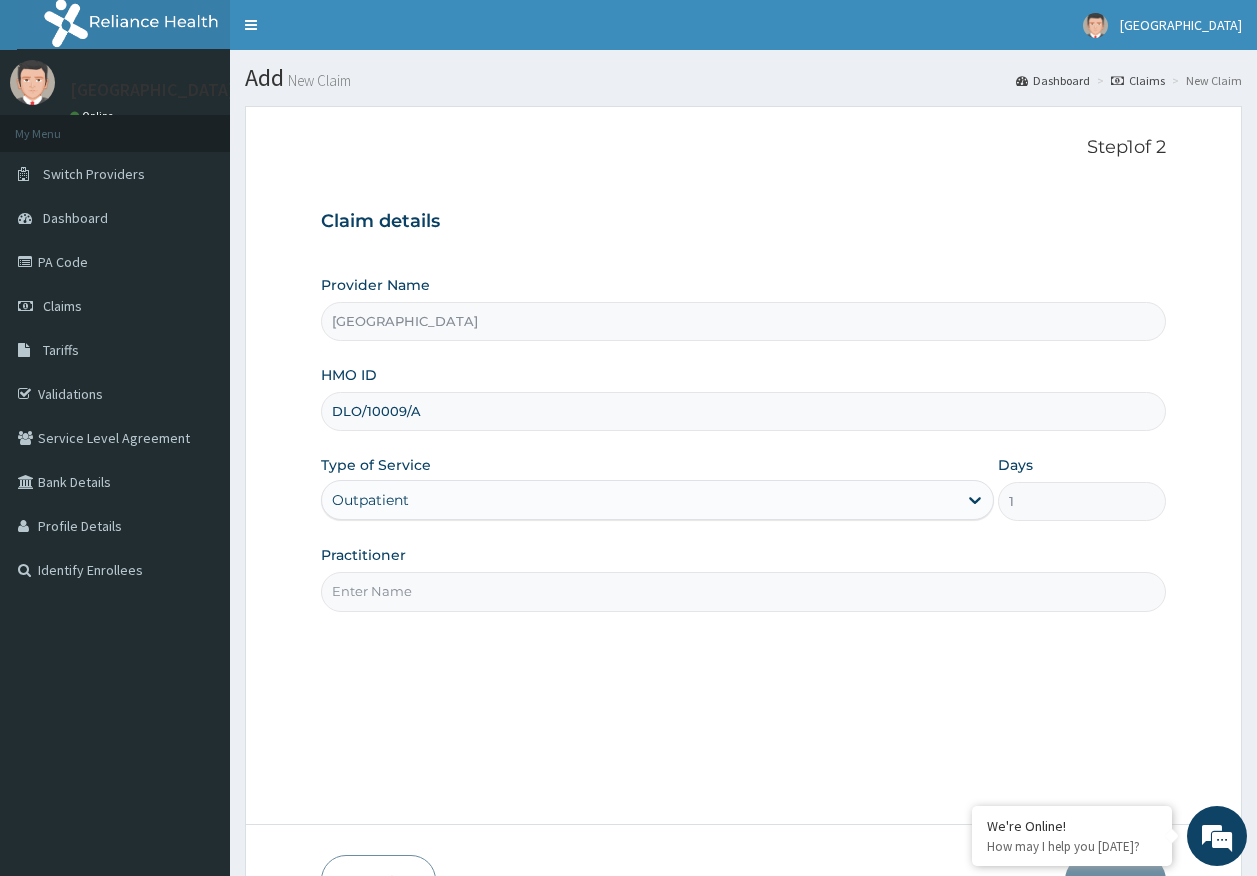 type on "DR AJAYI" 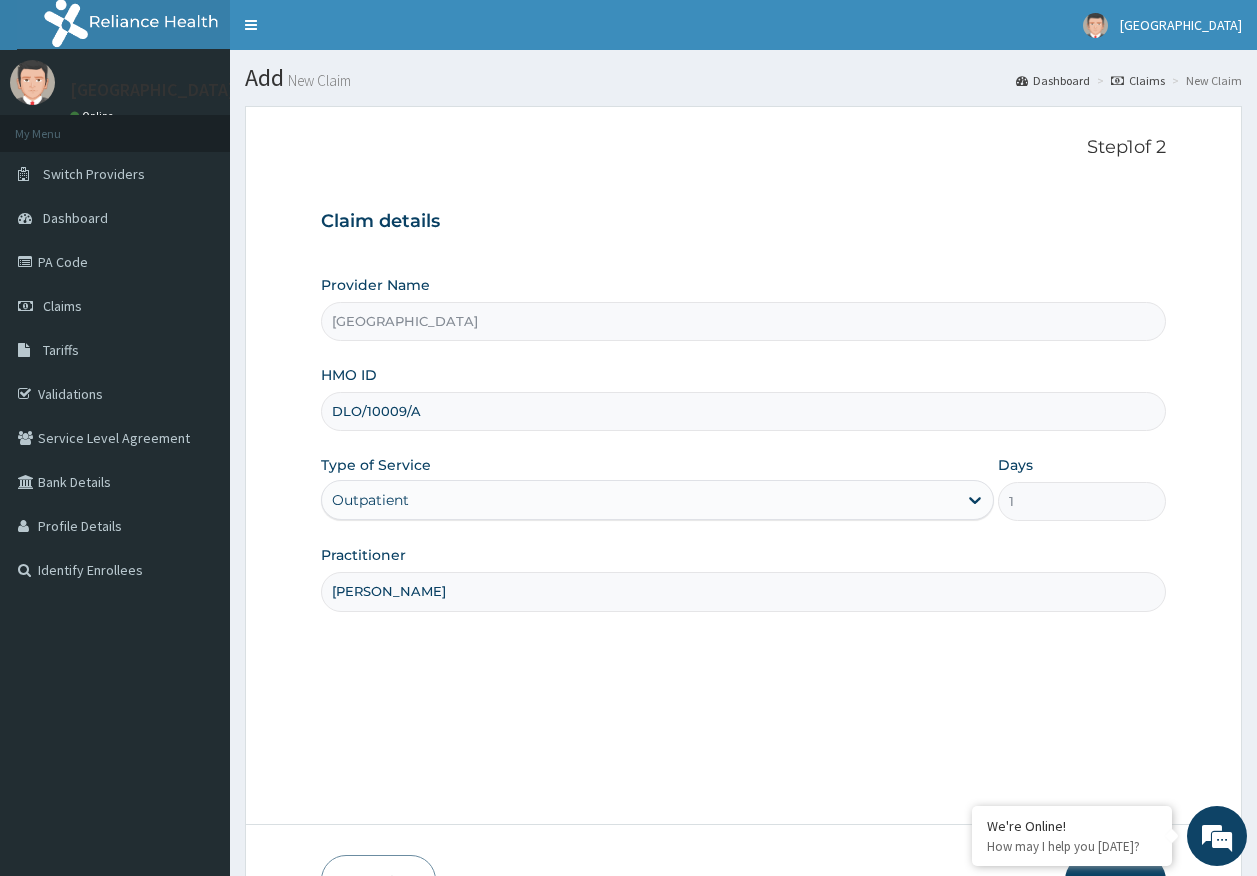 scroll, scrollTop: 128, scrollLeft: 0, axis: vertical 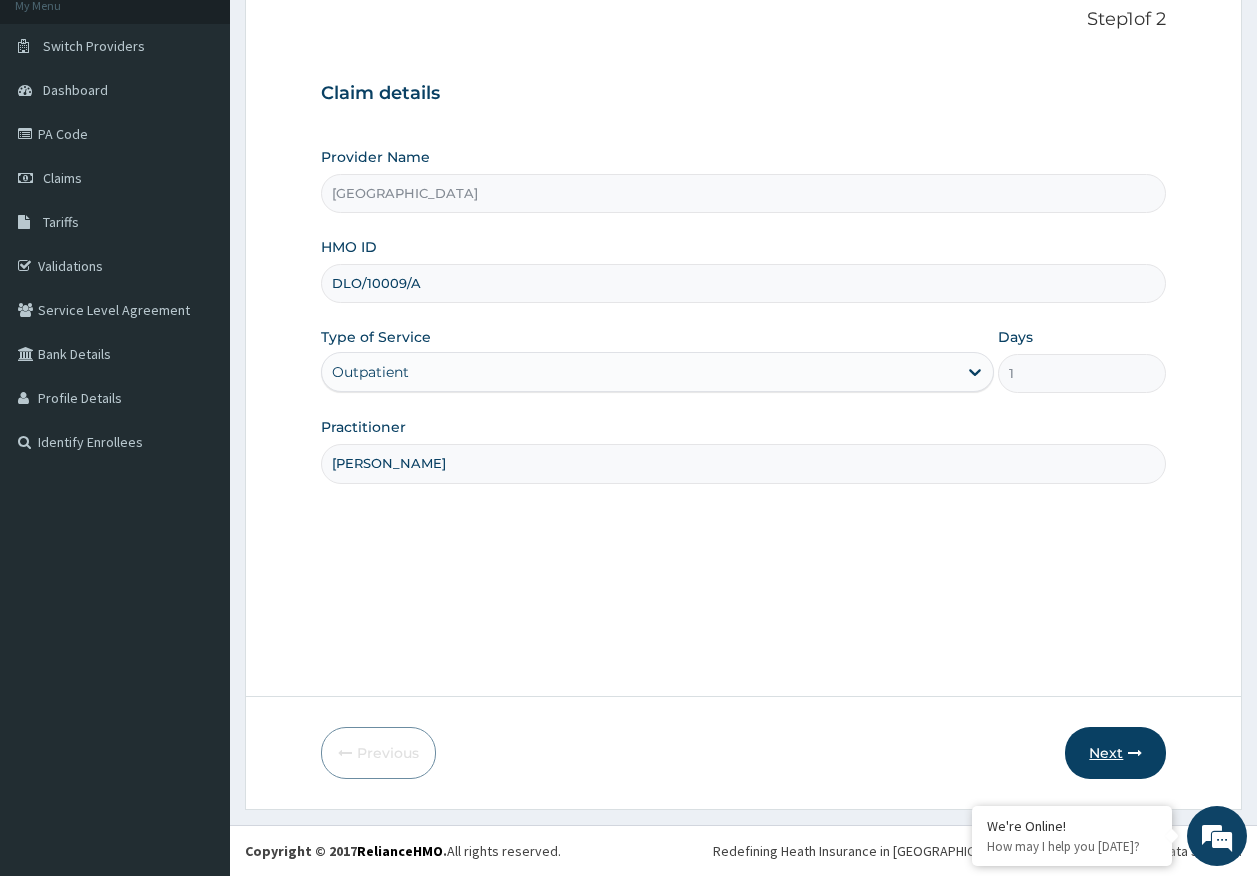 click on "Next" at bounding box center [1115, 753] 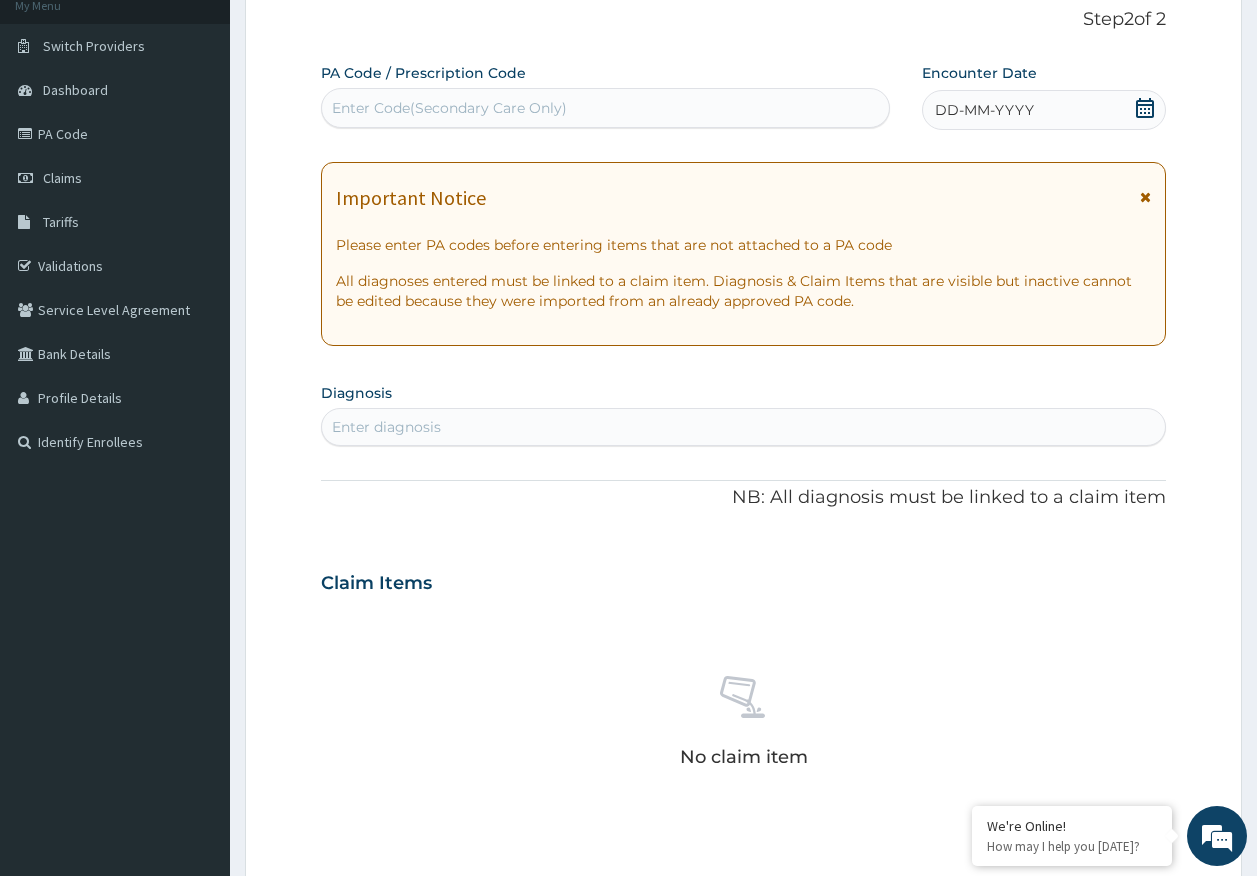 click on "DD-MM-YYYY" at bounding box center [984, 110] 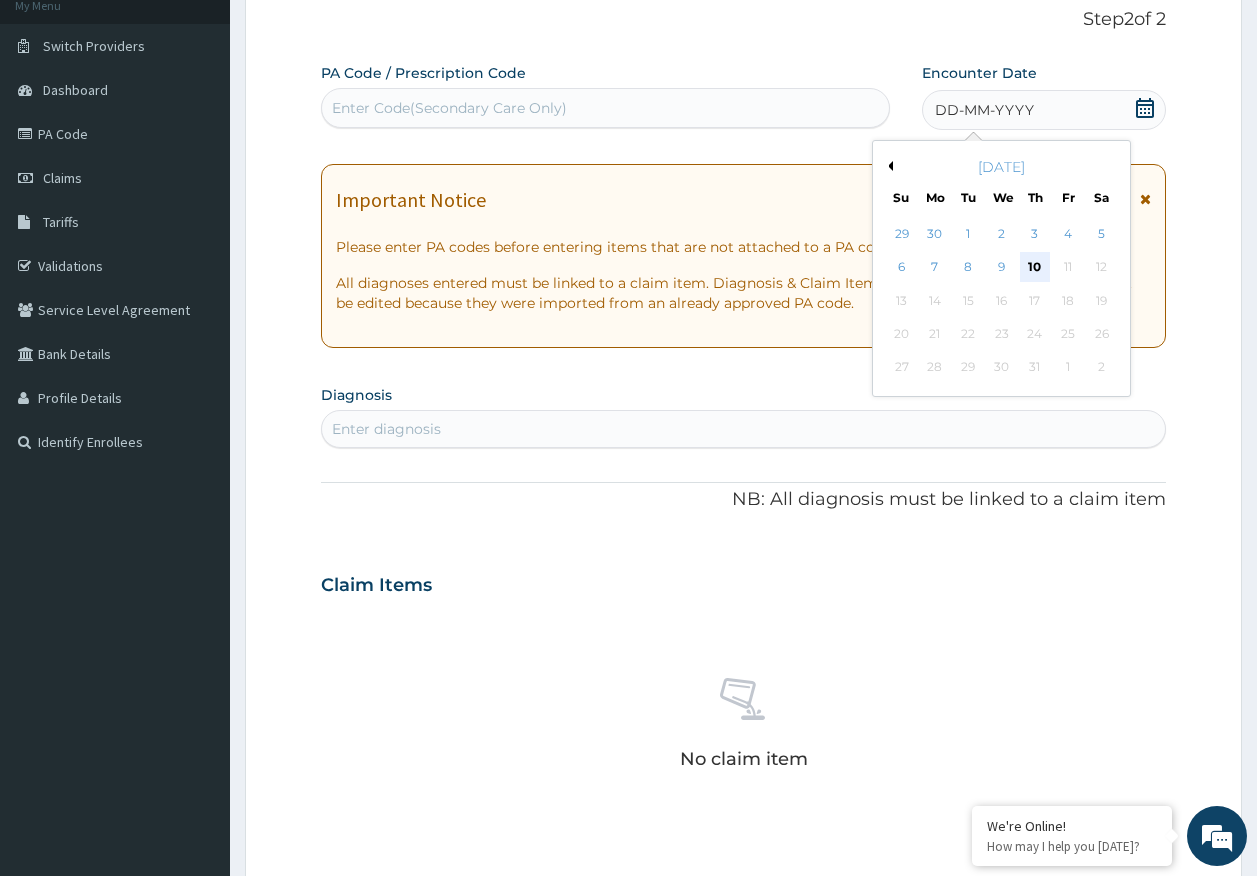 click on "10" at bounding box center (1035, 268) 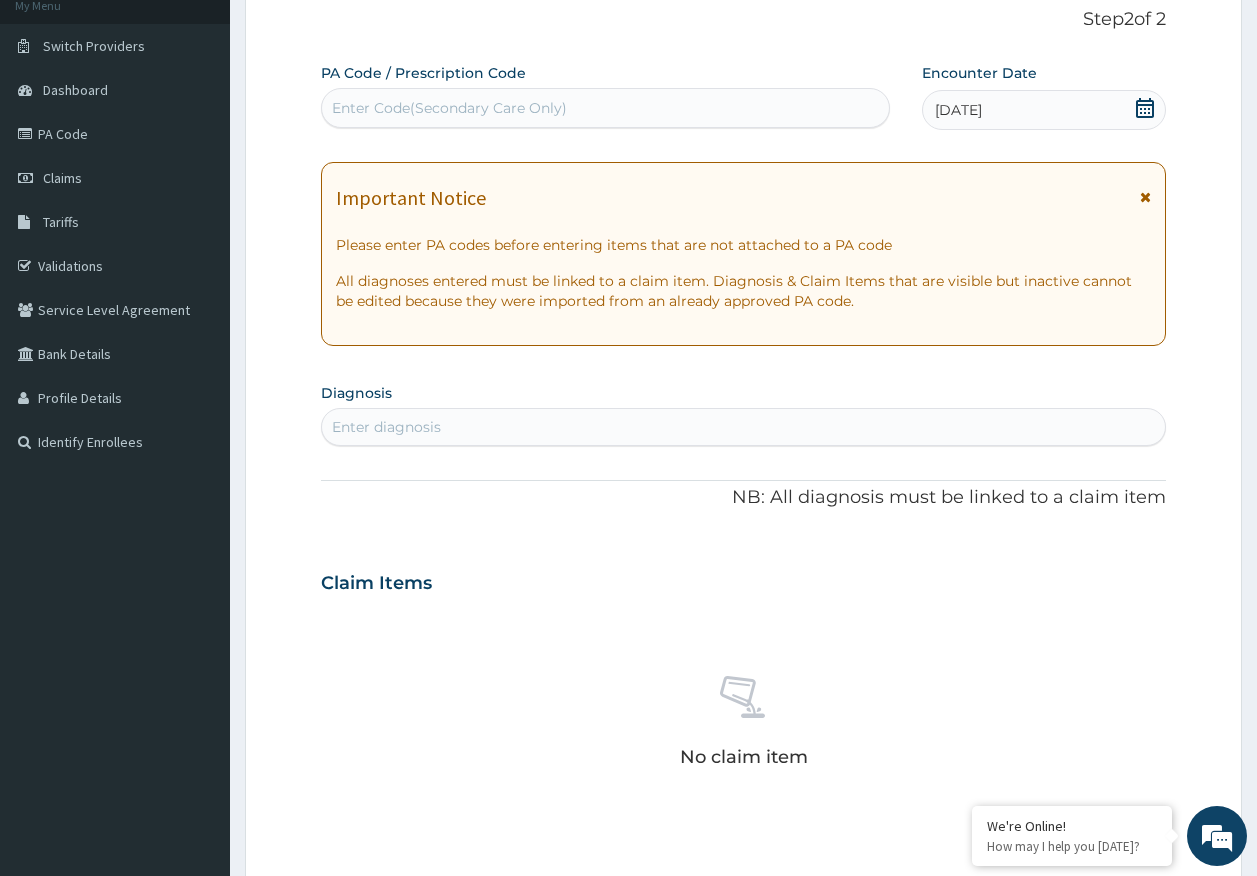 click on "Enter diagnosis" at bounding box center (744, 427) 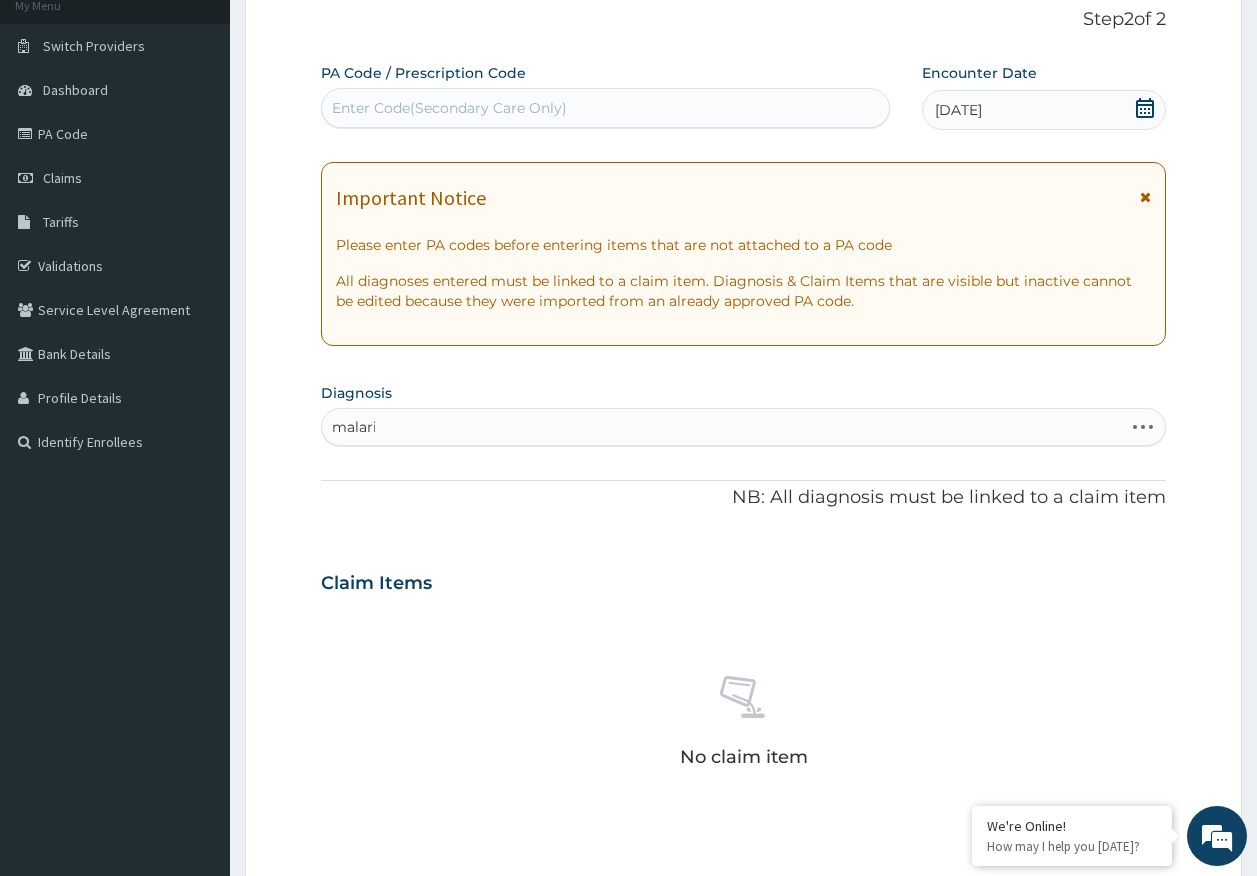 type on "malaria" 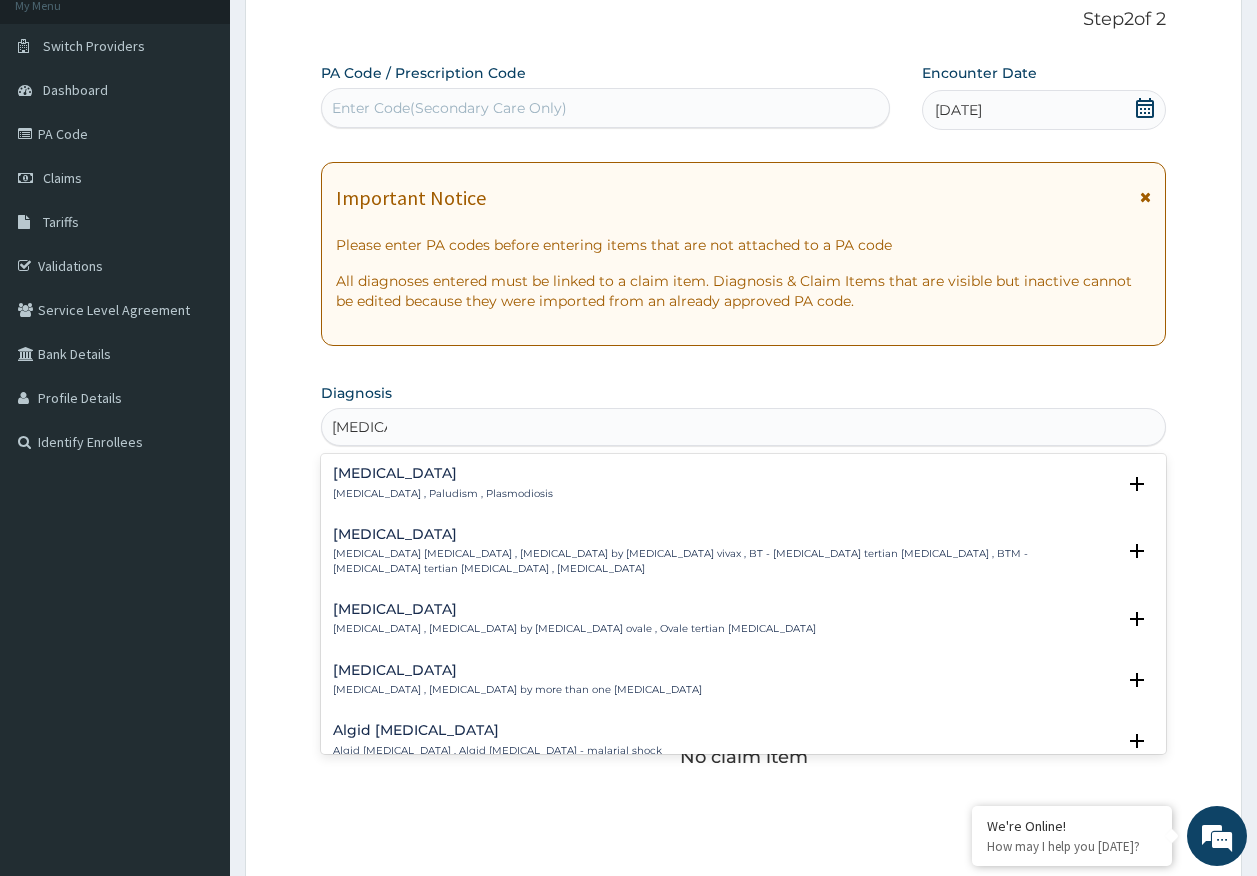 click on "Malaria , Paludism , Plasmodiosis" at bounding box center [443, 494] 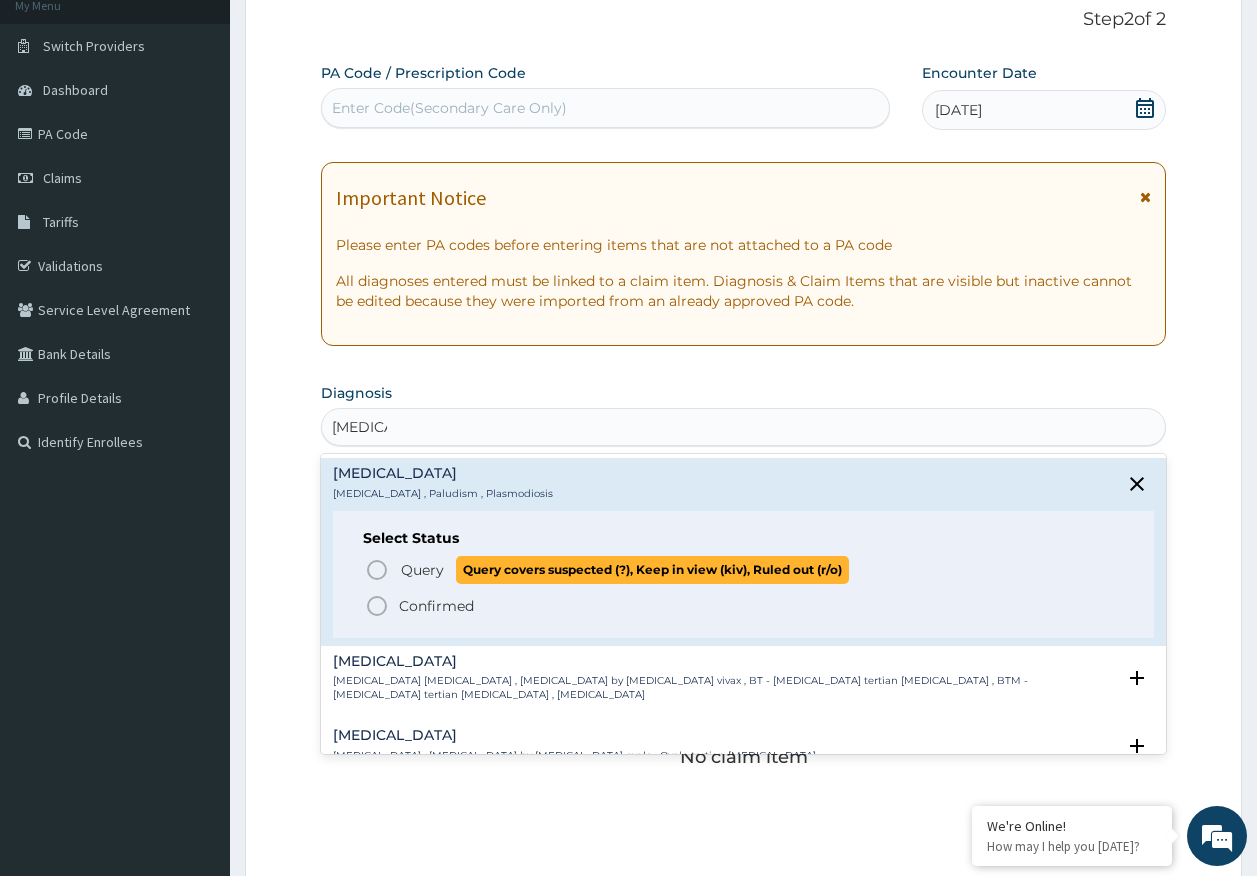 click on "Query" at bounding box center (422, 570) 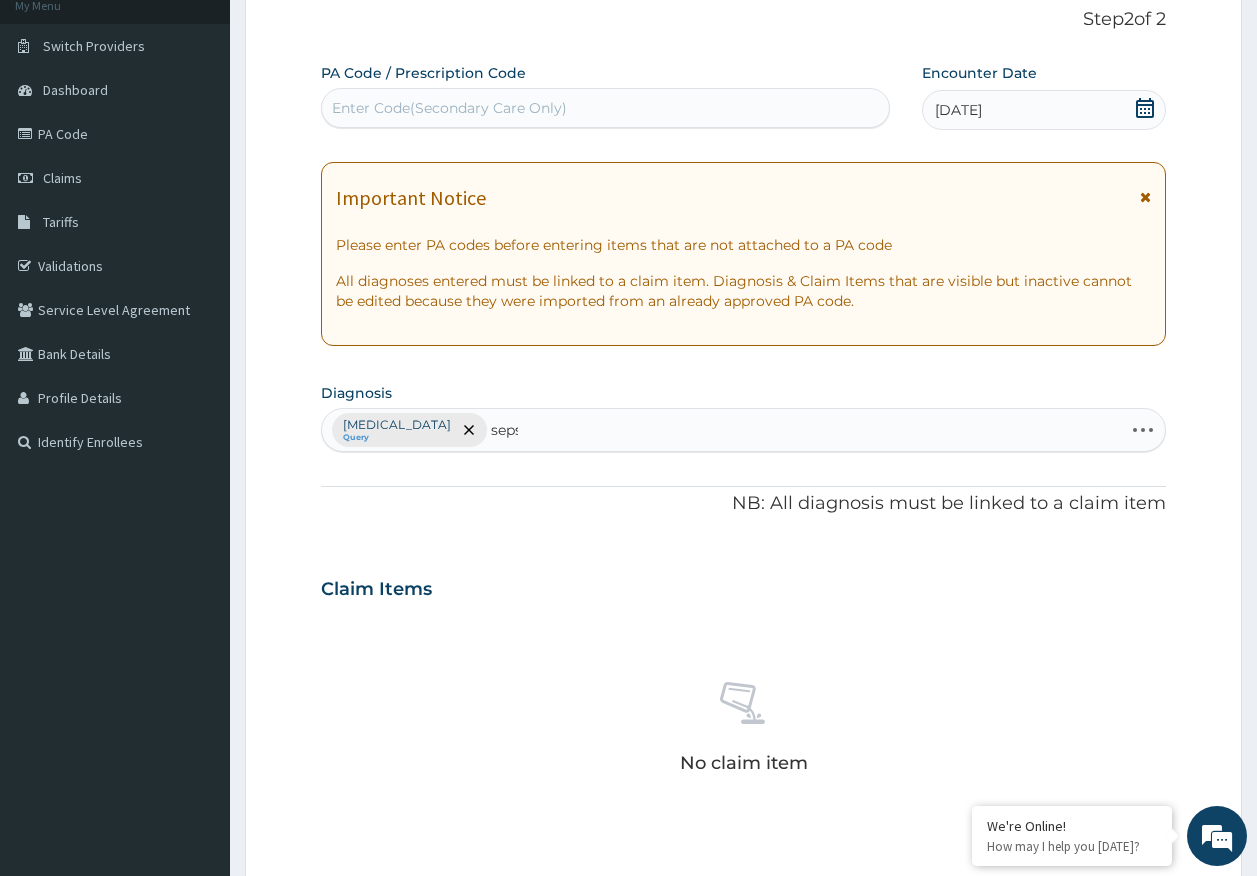 type on "sepsi" 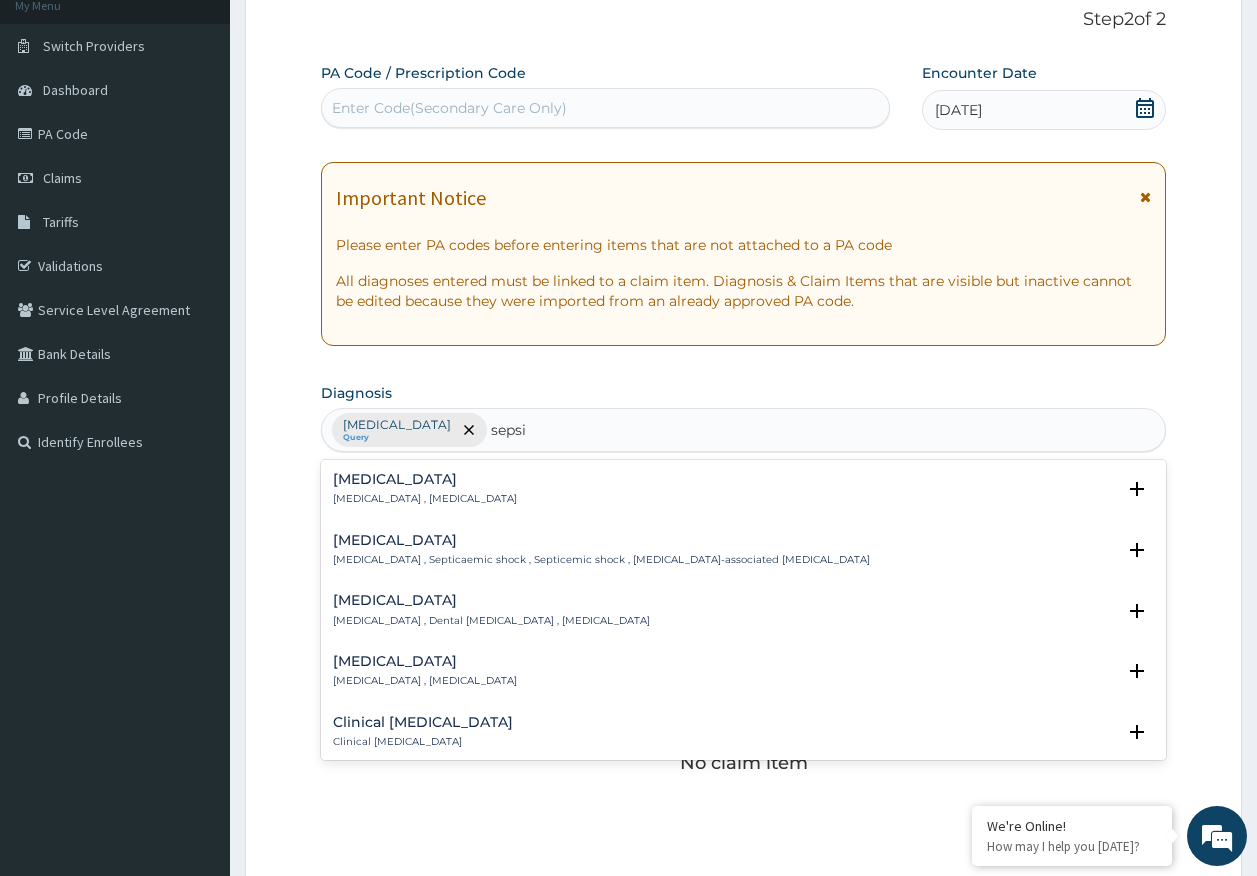 click on "Systemic infection , Sepsis" at bounding box center (425, 499) 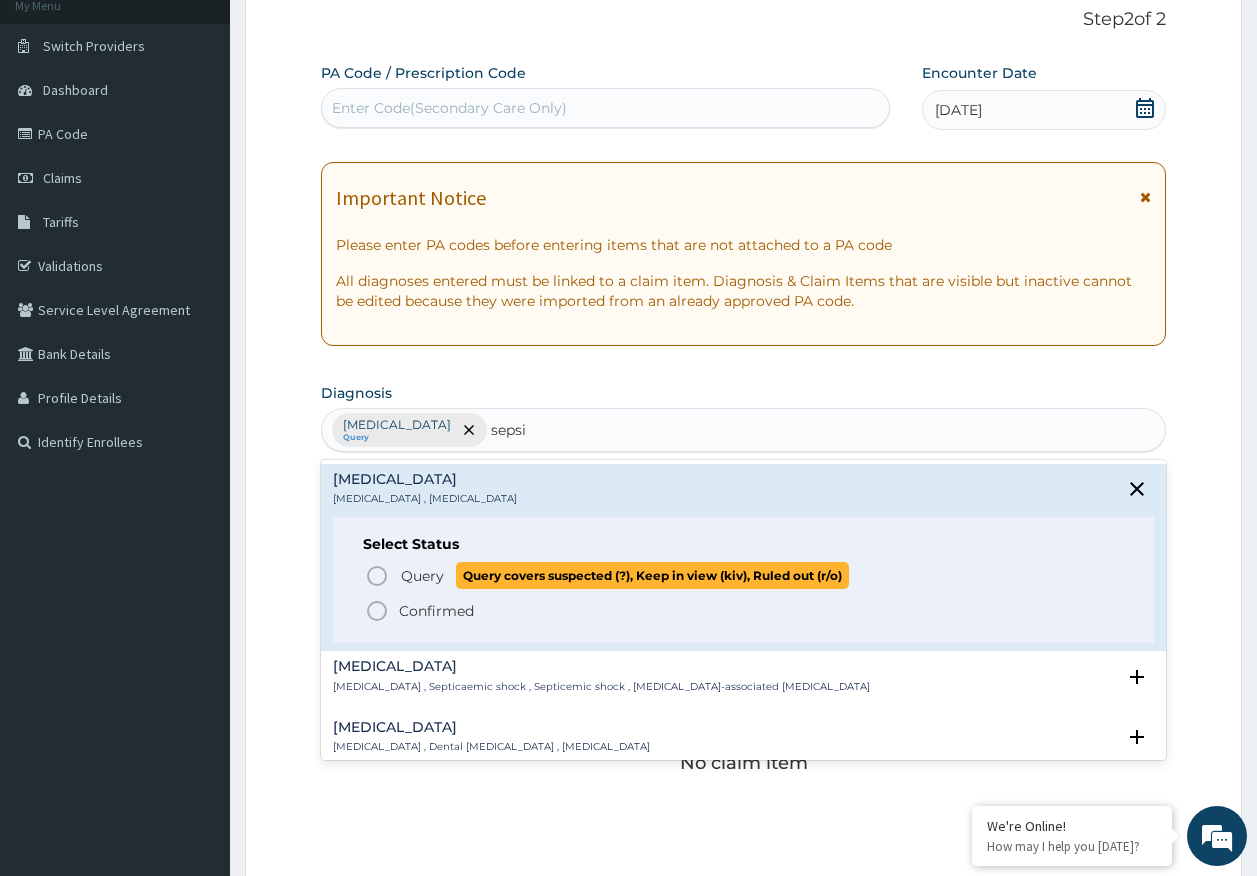 click on "Query" at bounding box center (422, 576) 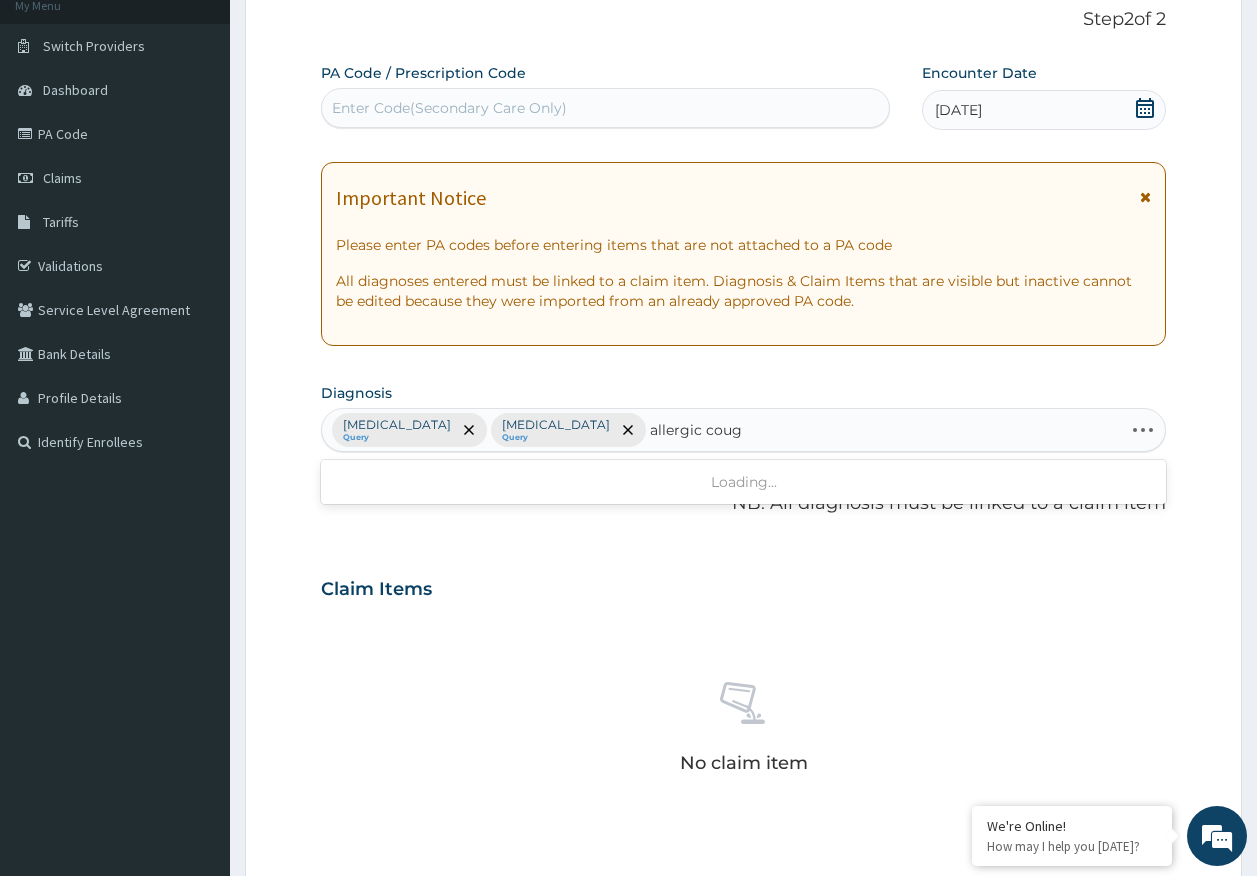 type on "allergic cough" 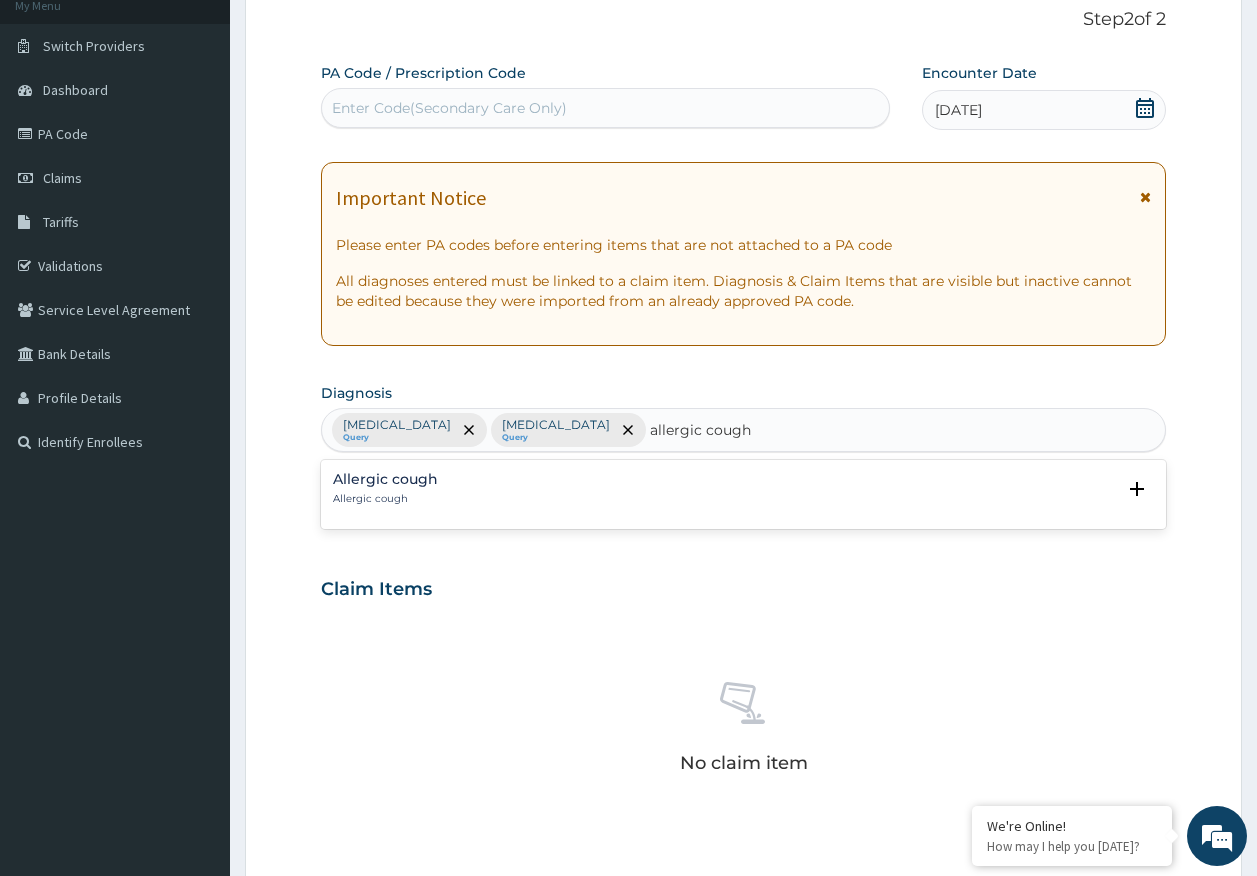 click on "Allergic cough" at bounding box center [385, 499] 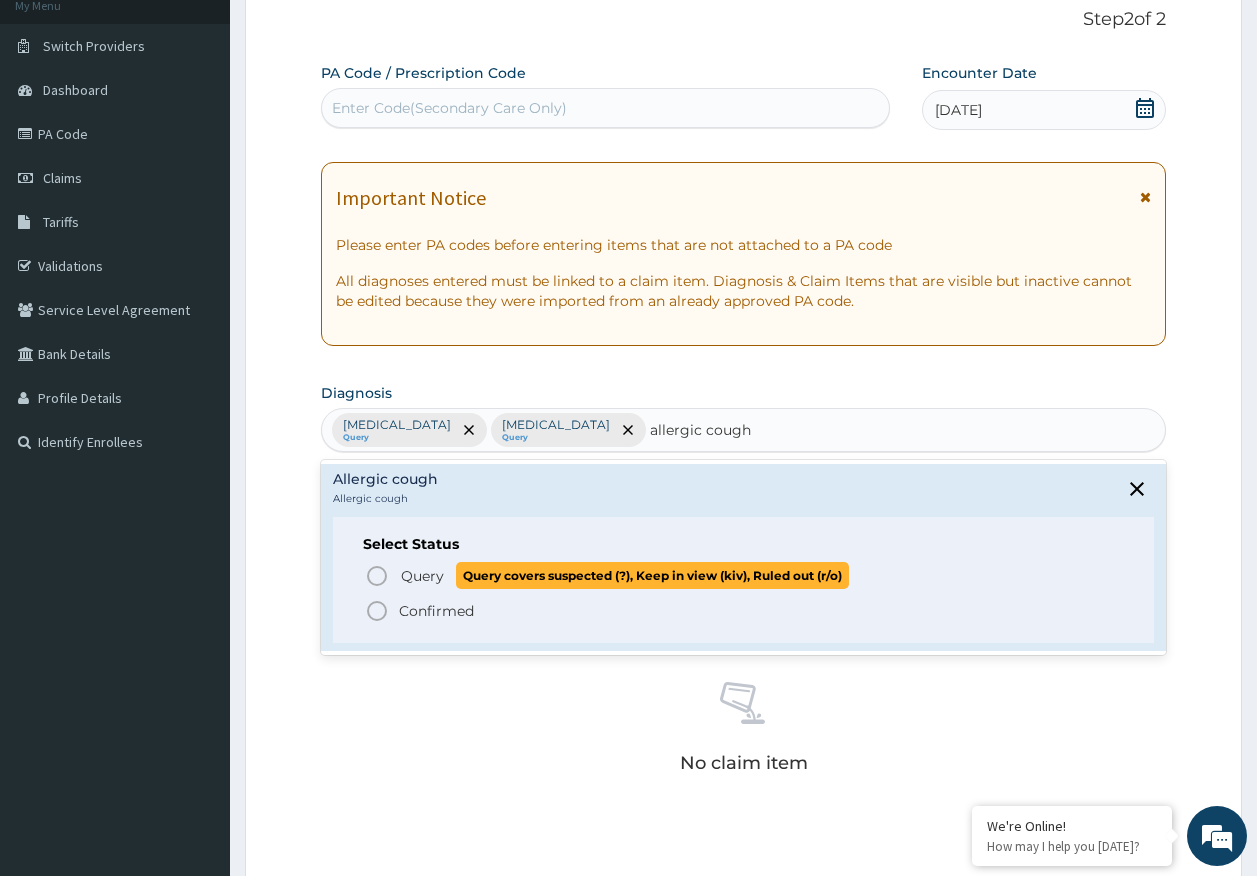 click on "Query" at bounding box center [422, 576] 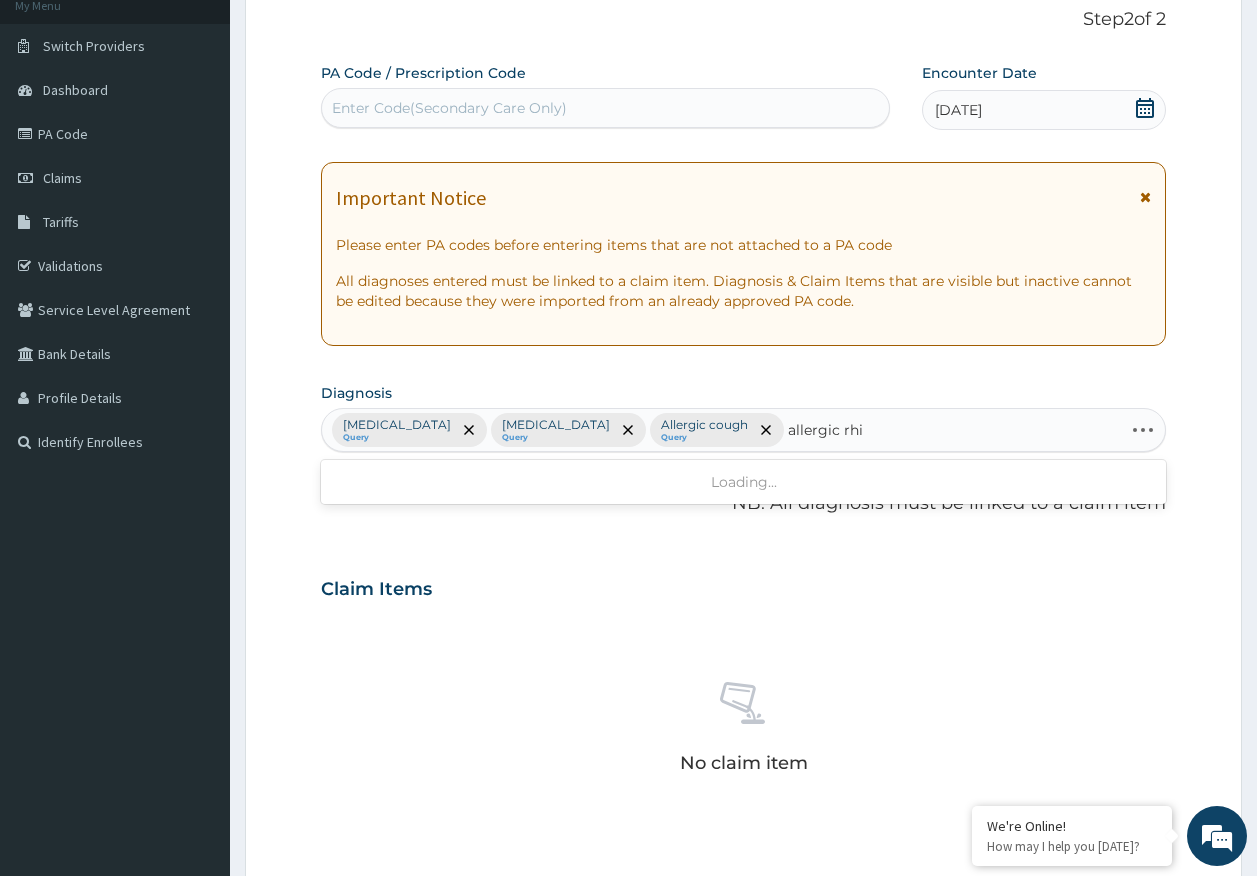 type on "allergic rhin" 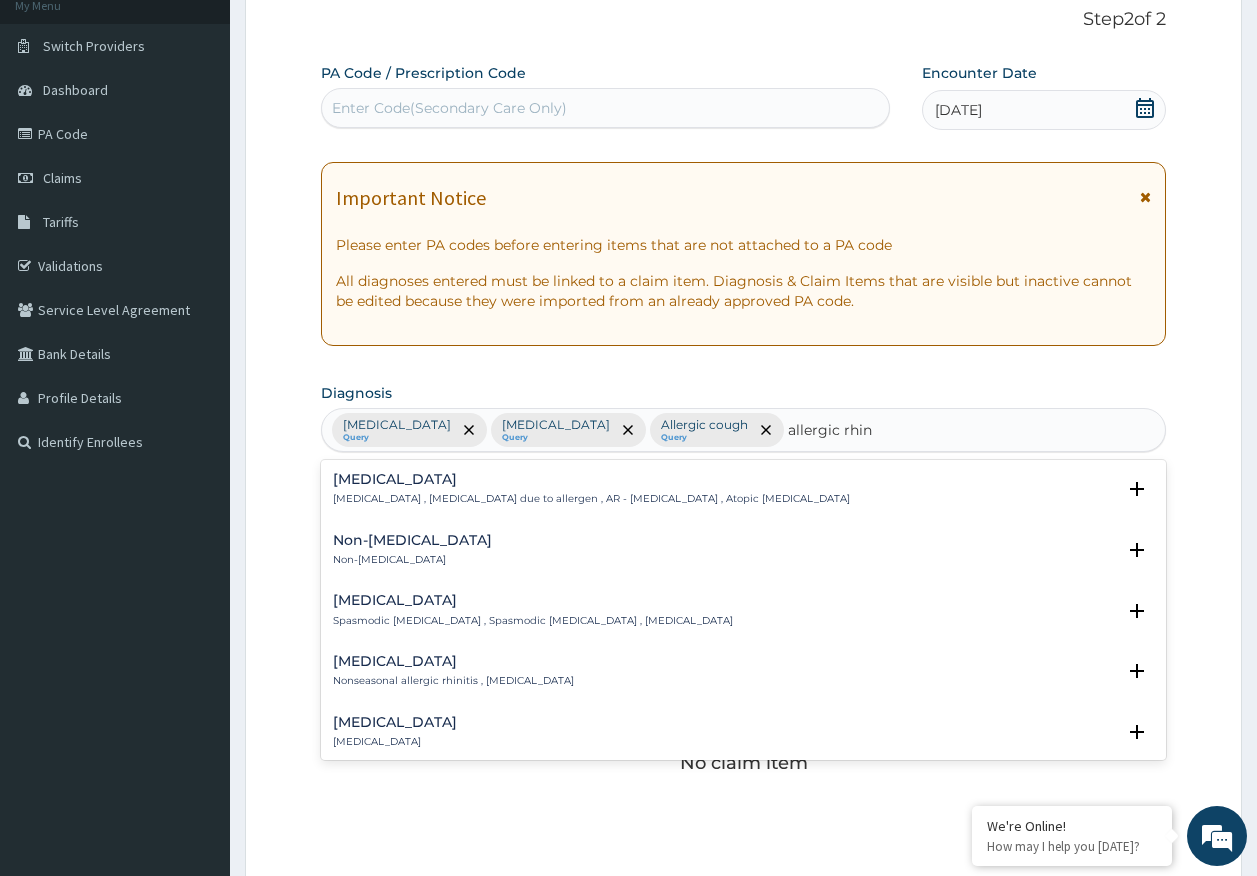 click on "Allergic rhinitis" at bounding box center [591, 479] 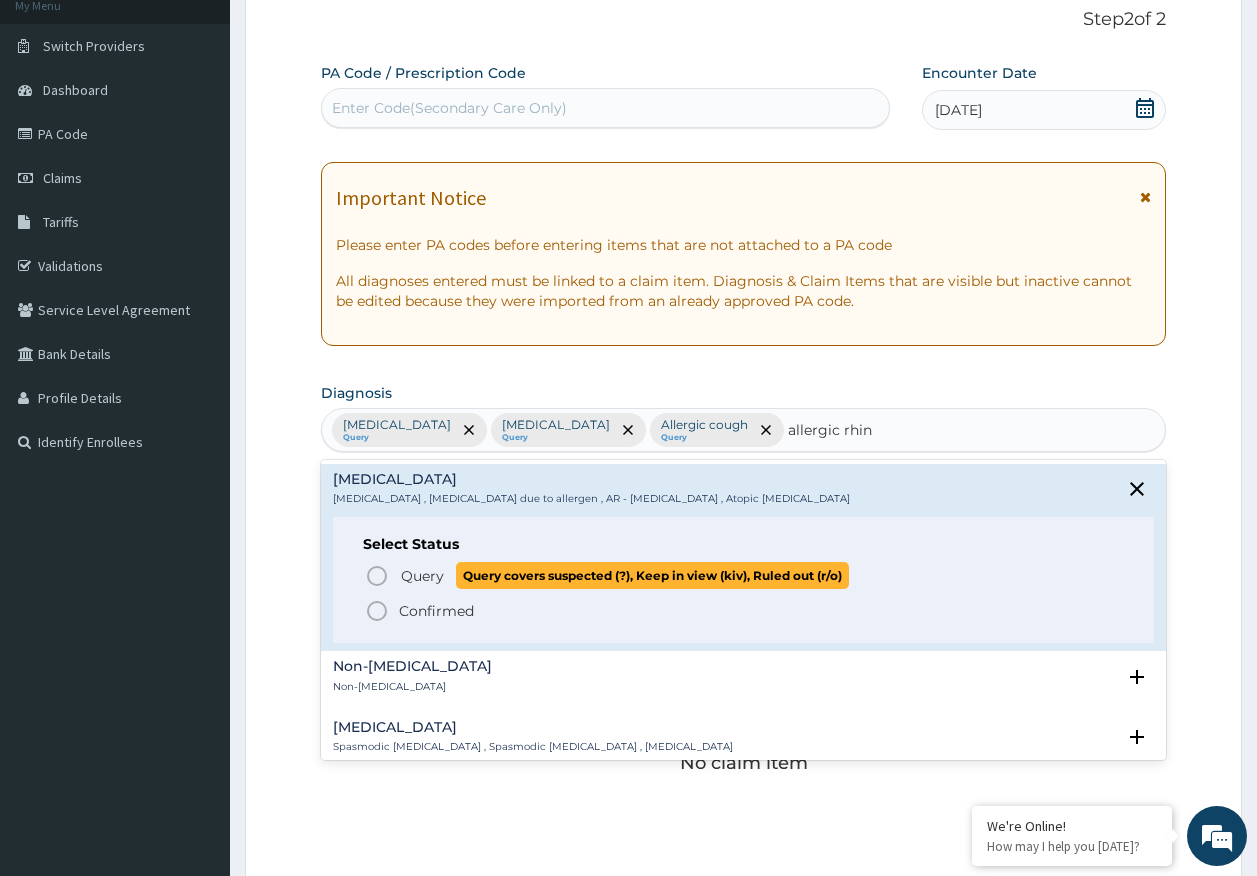 click on "Query" at bounding box center (422, 576) 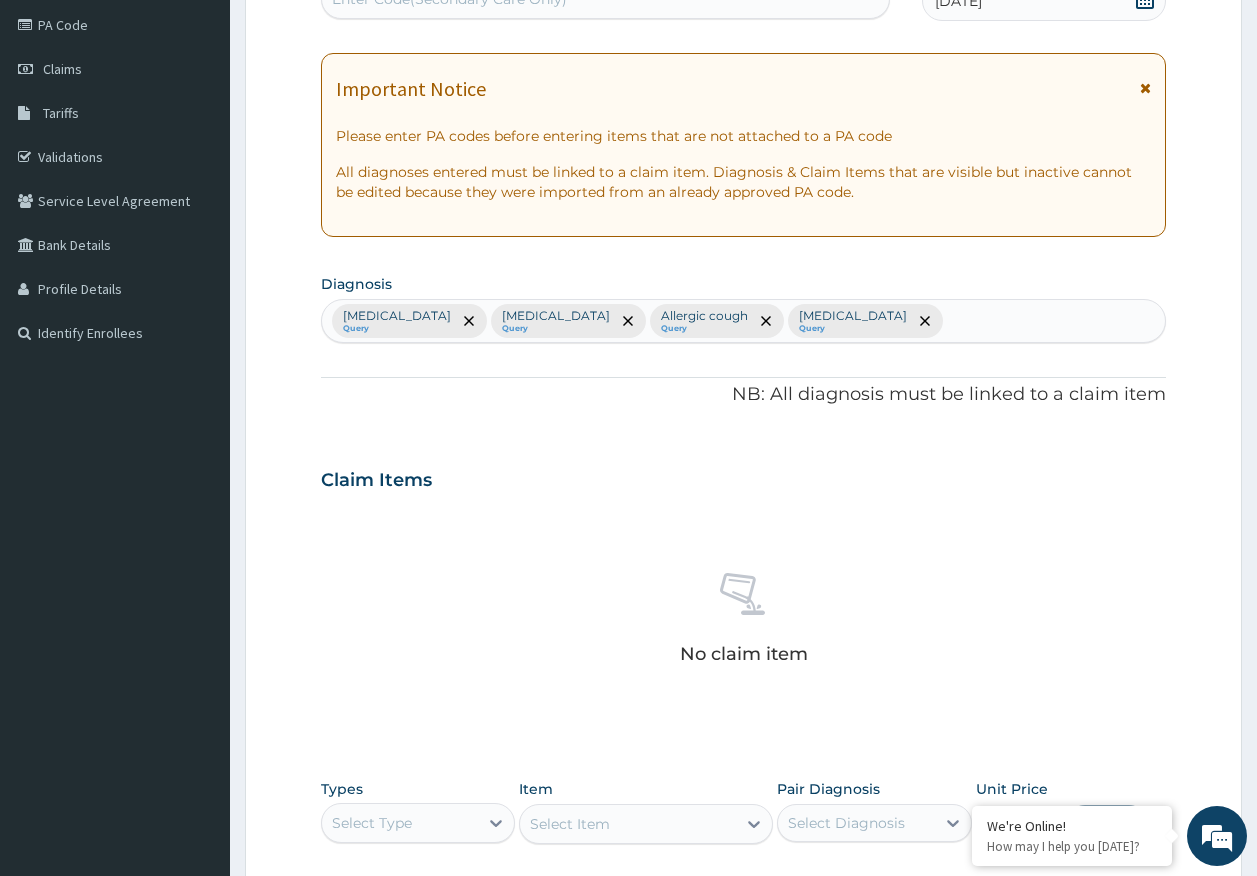 scroll, scrollTop: 566, scrollLeft: 0, axis: vertical 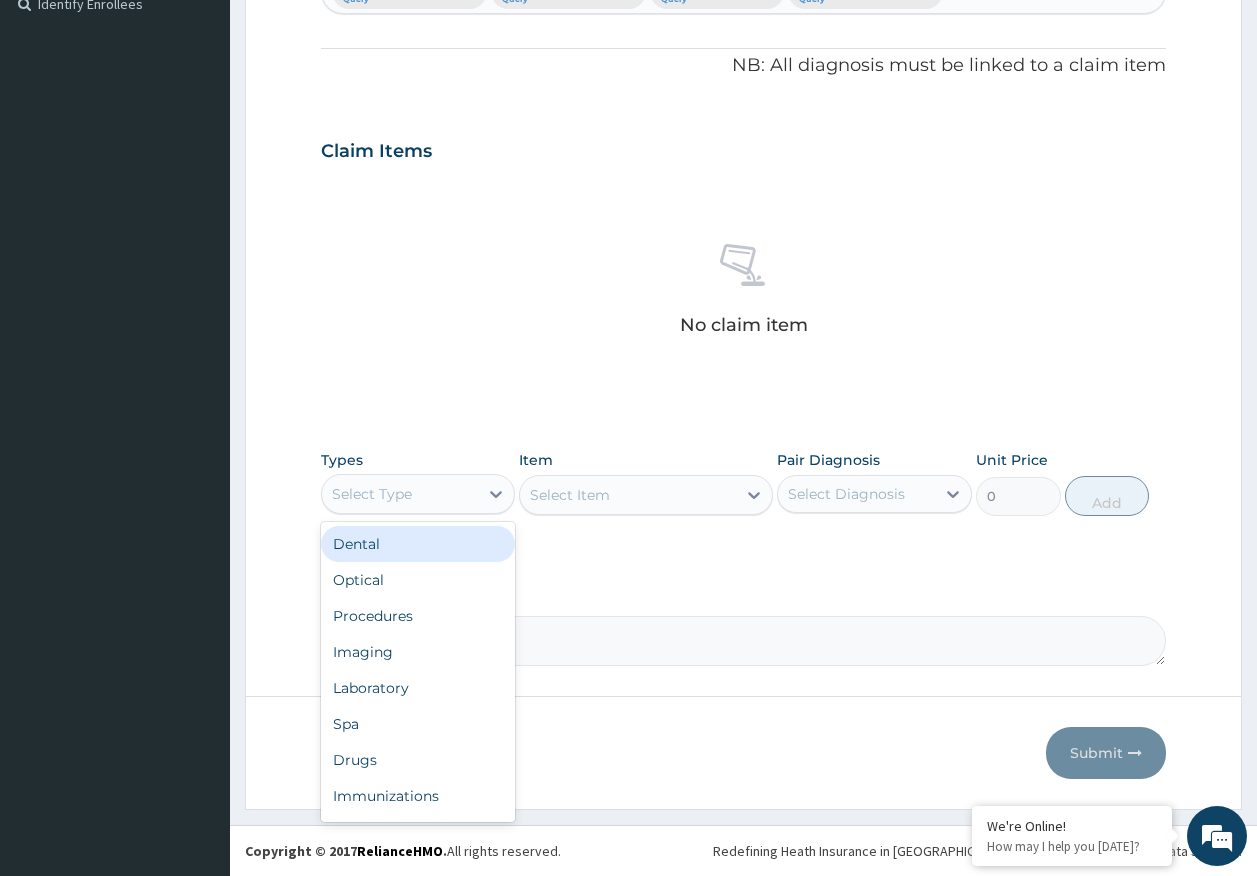 click on "Select Type" at bounding box center [372, 494] 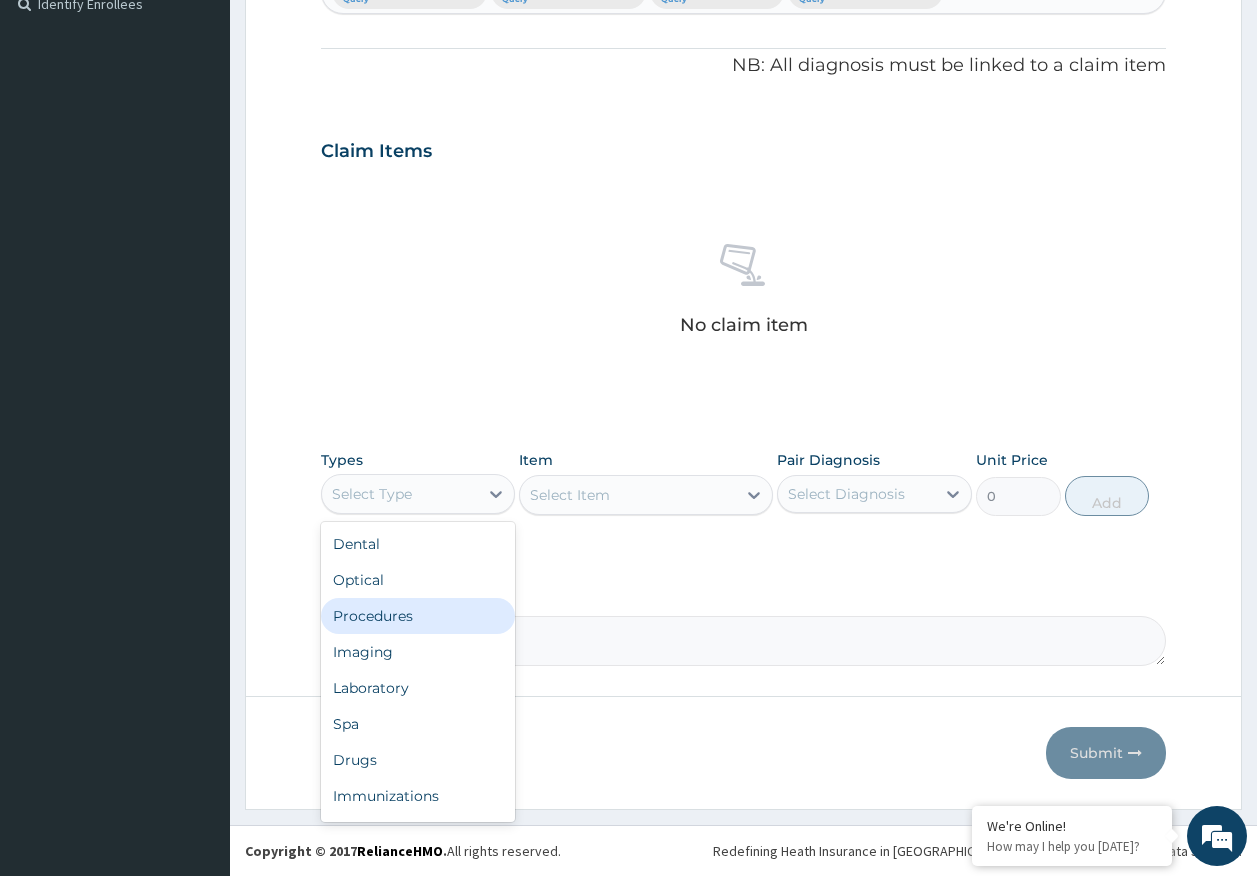 click on "Procedures" at bounding box center (418, 616) 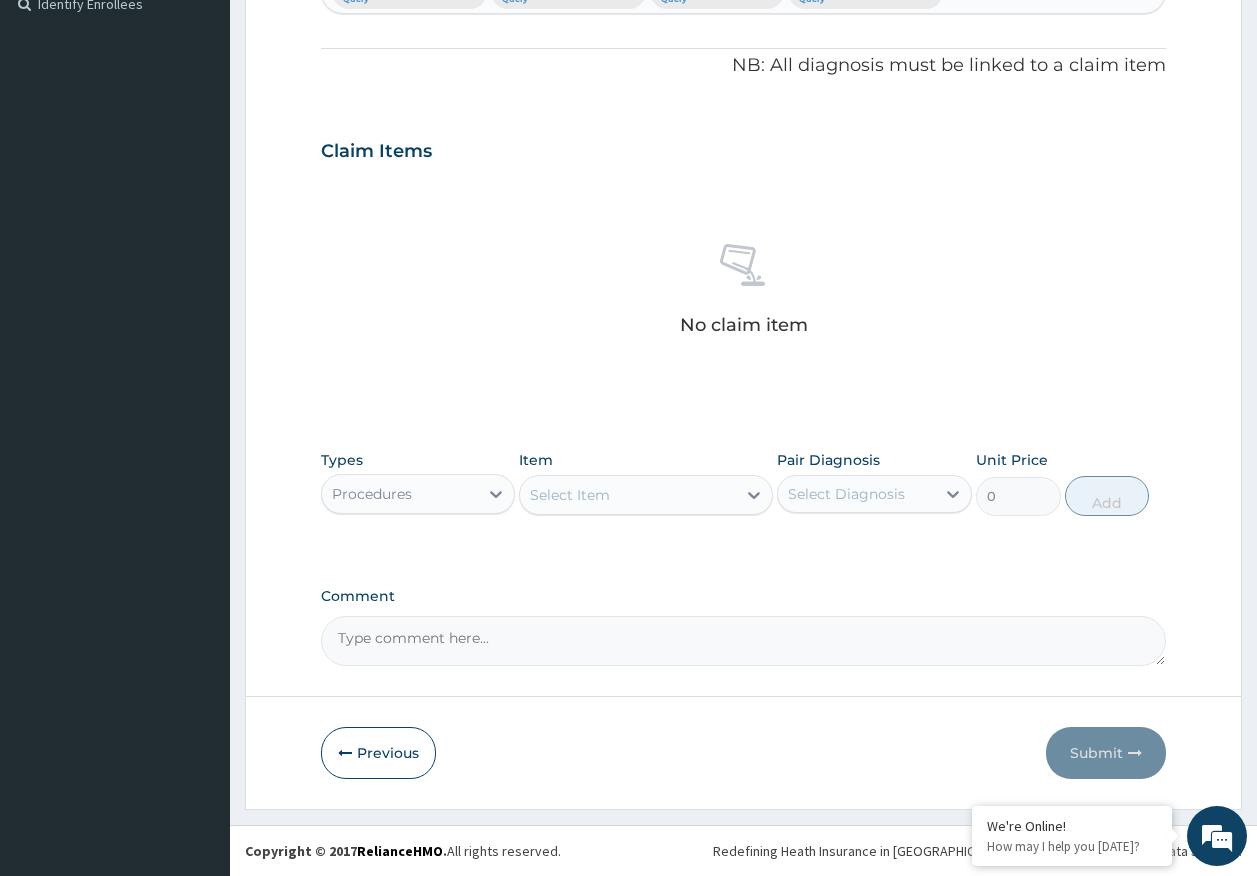 click on "Select Item" at bounding box center [628, 495] 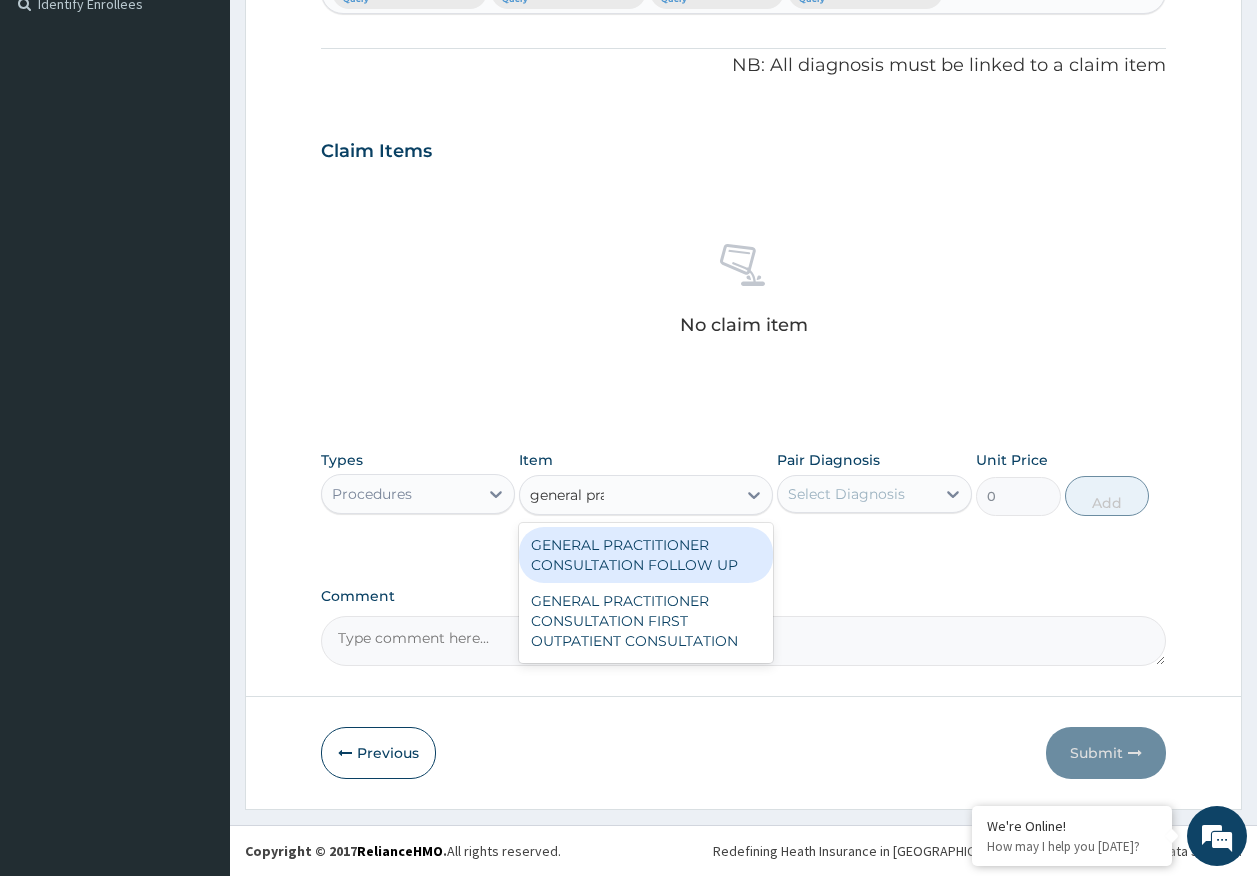 type on "general prac" 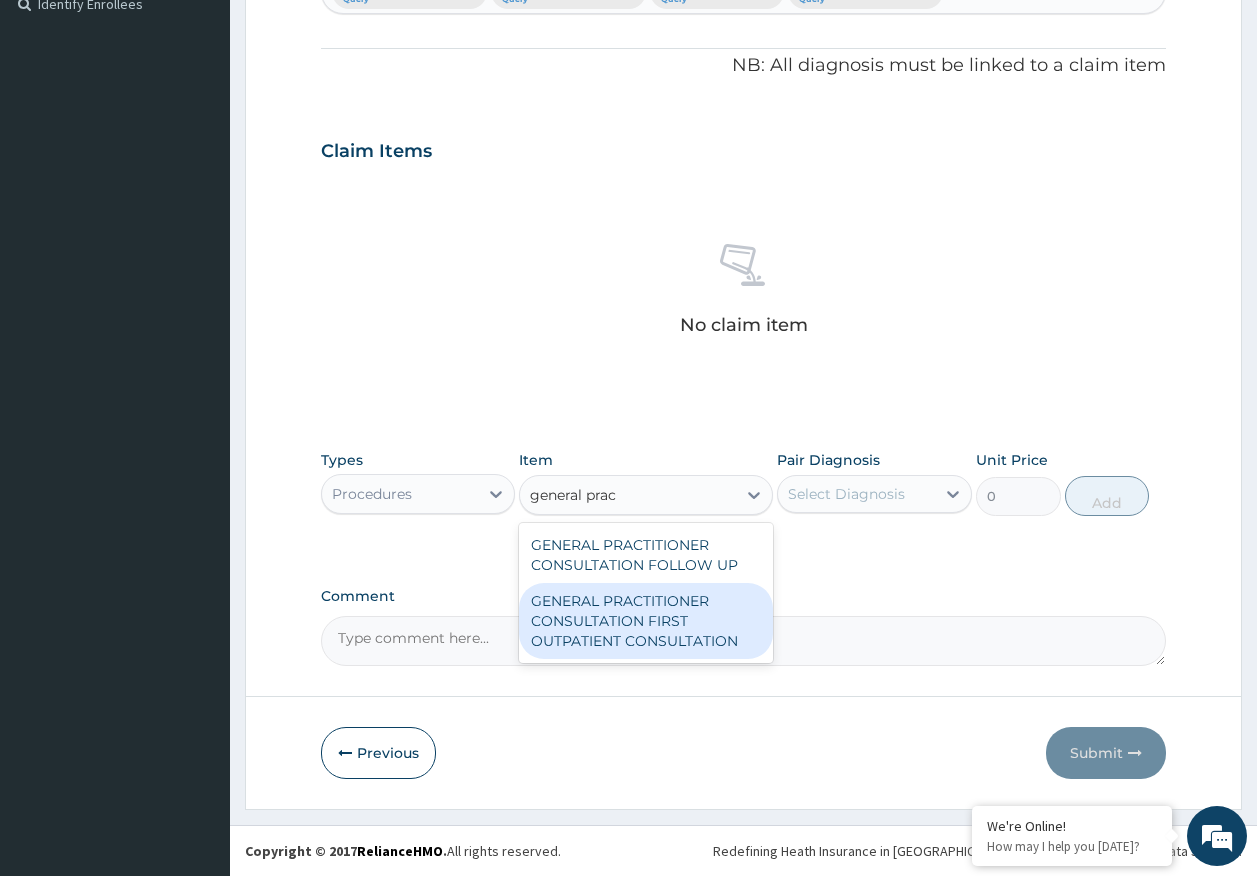 drag, startPoint x: 654, startPoint y: 646, endPoint x: 649, endPoint y: 625, distance: 21.587032 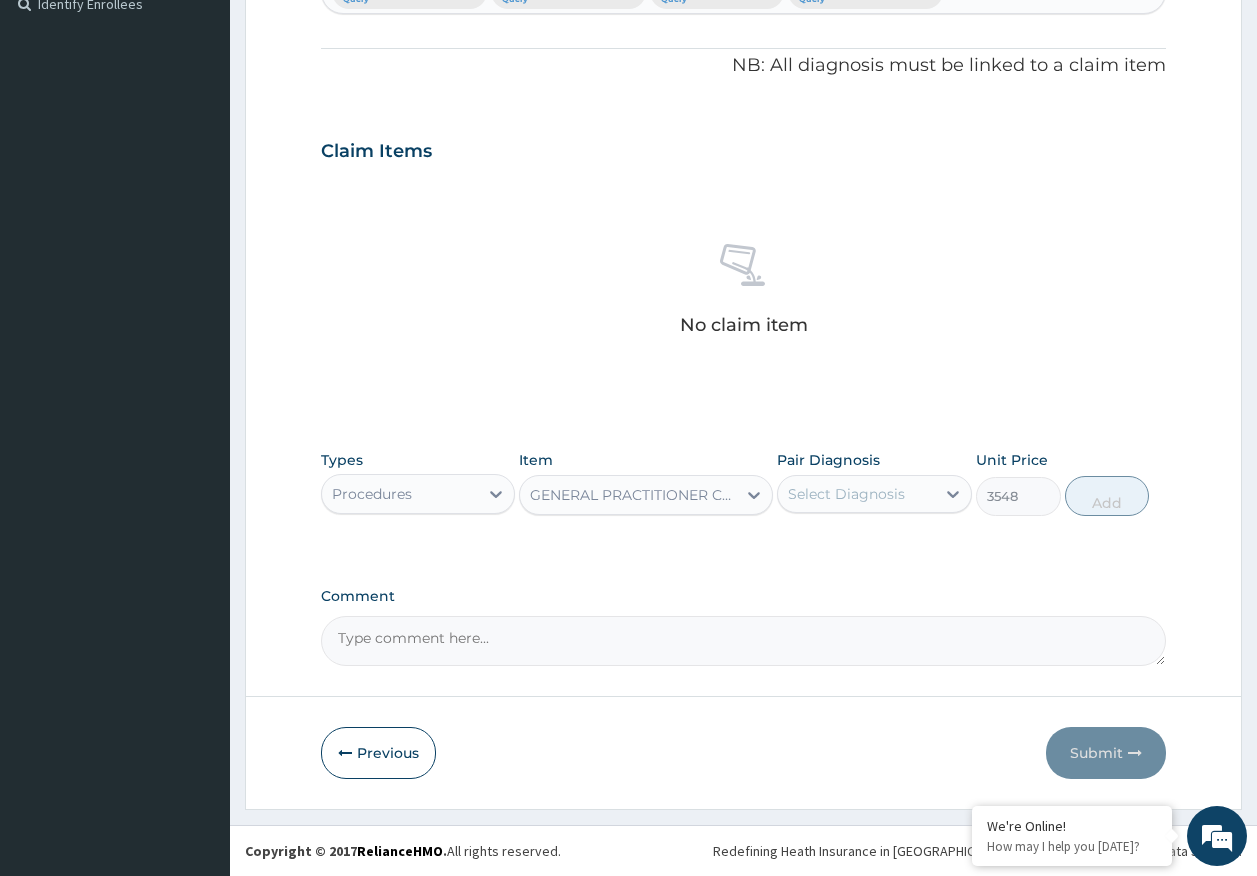 click on "Select Diagnosis" at bounding box center (846, 494) 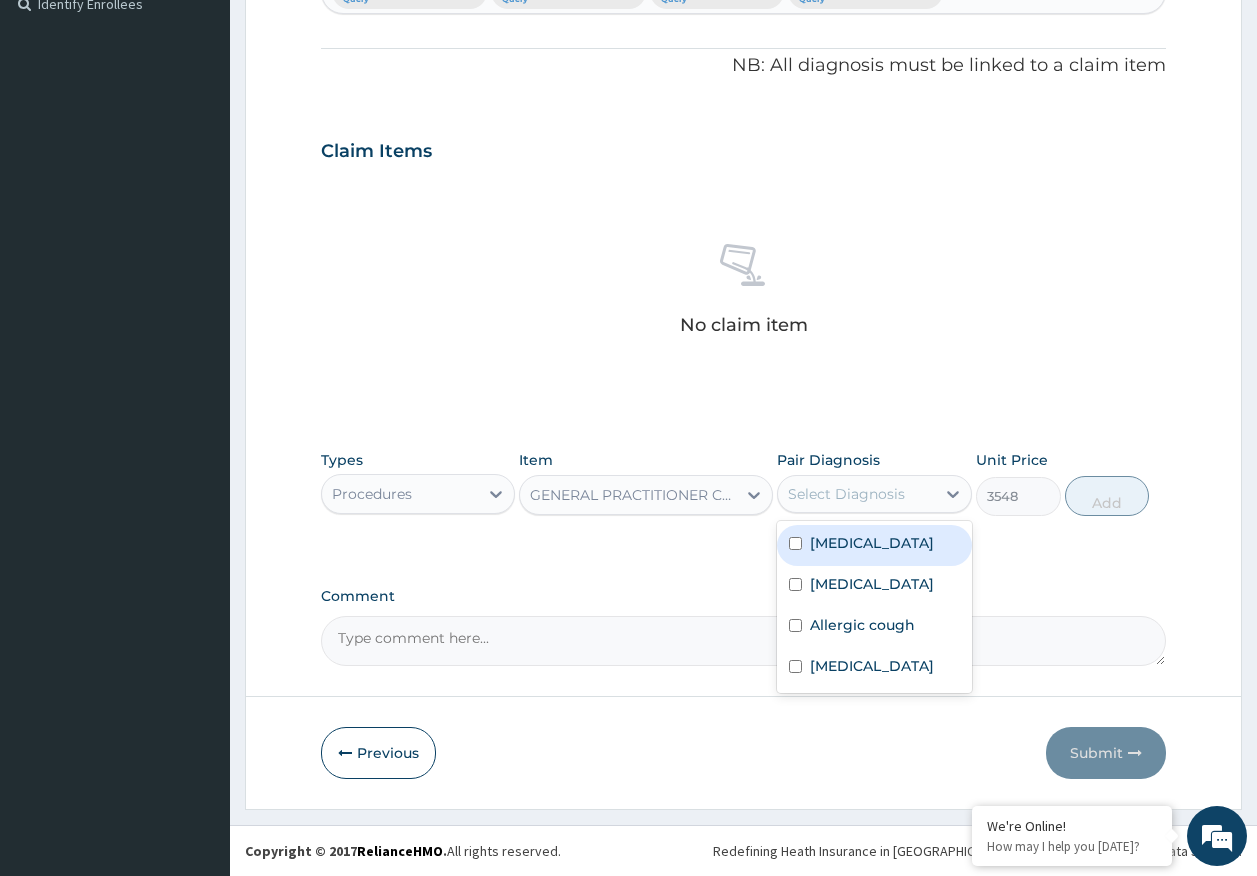 click on "[MEDICAL_DATA]" at bounding box center [872, 543] 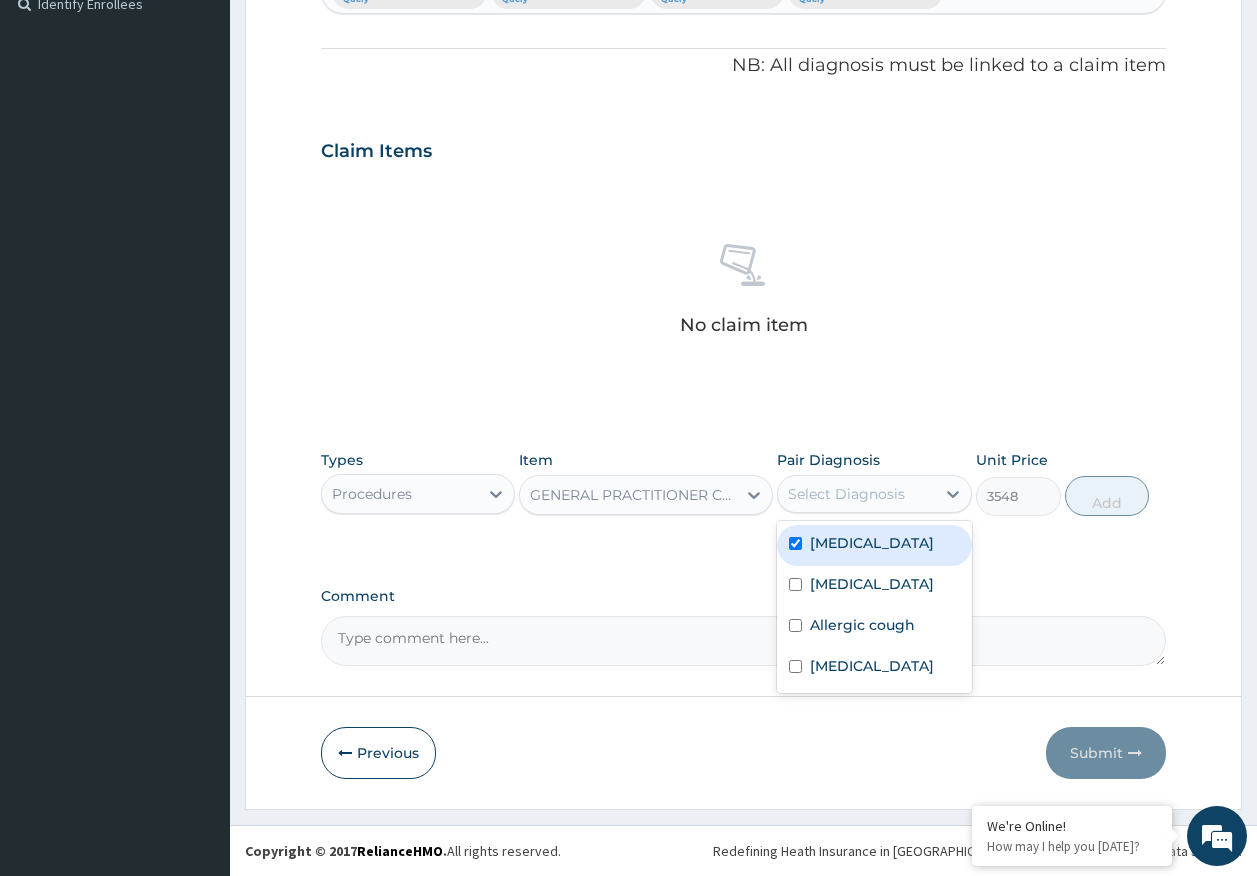 checkbox on "true" 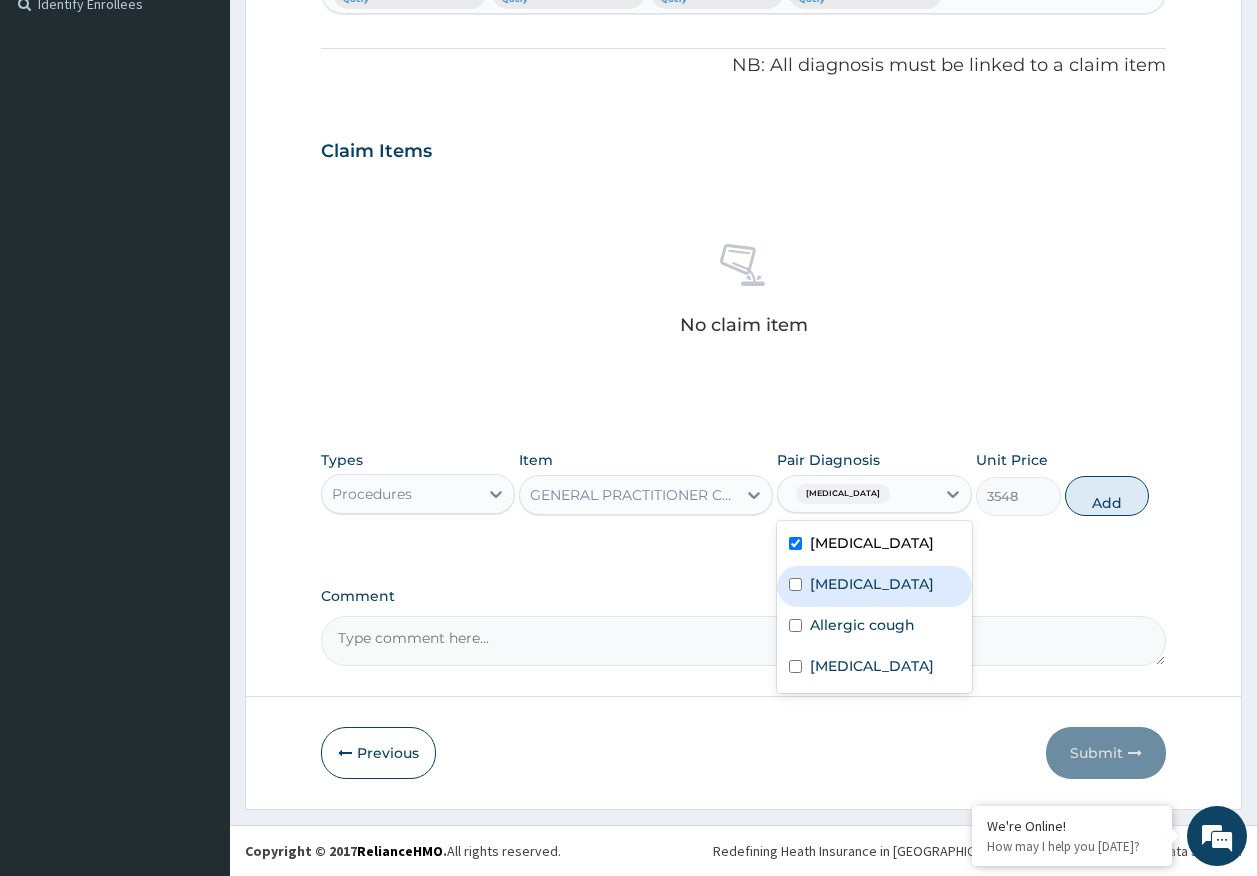 click on "[MEDICAL_DATA]" at bounding box center (872, 584) 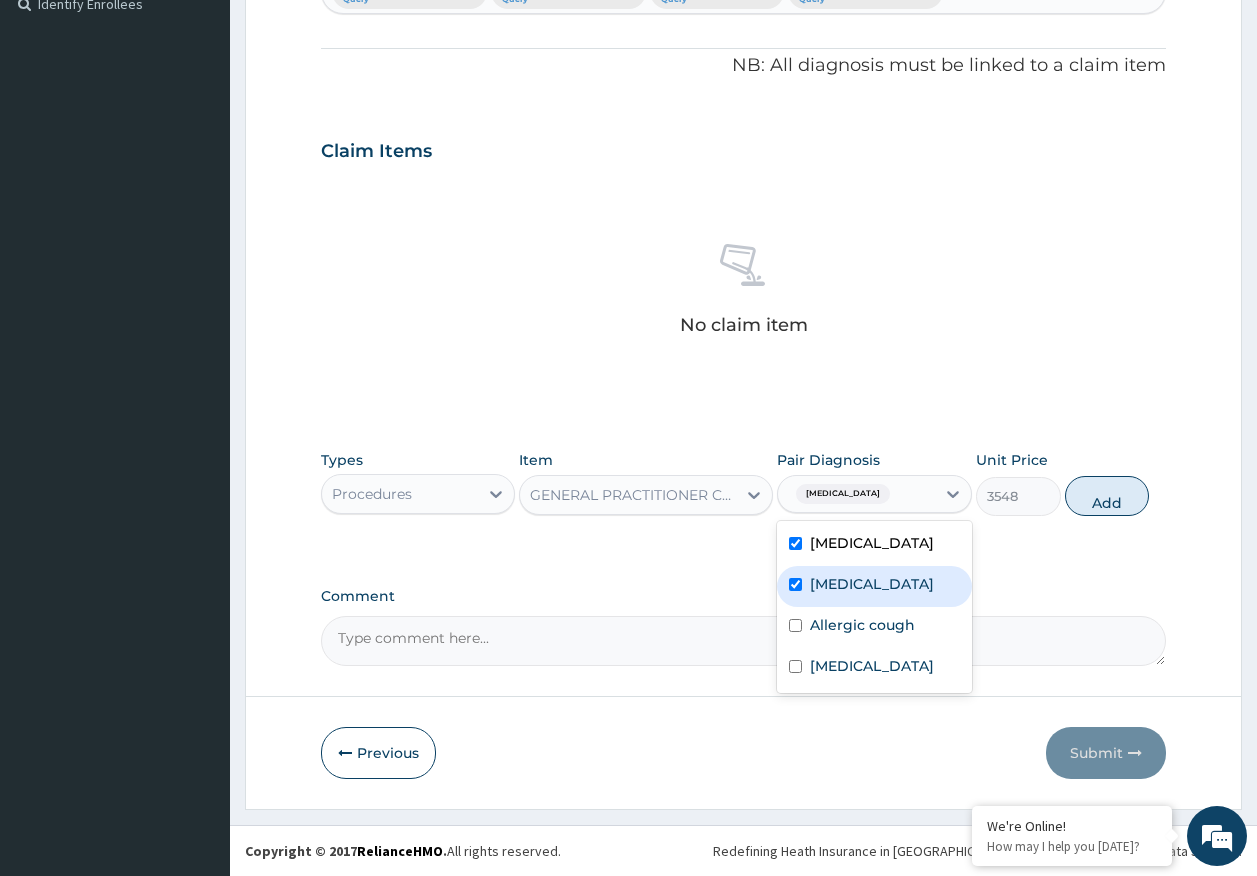 checkbox on "true" 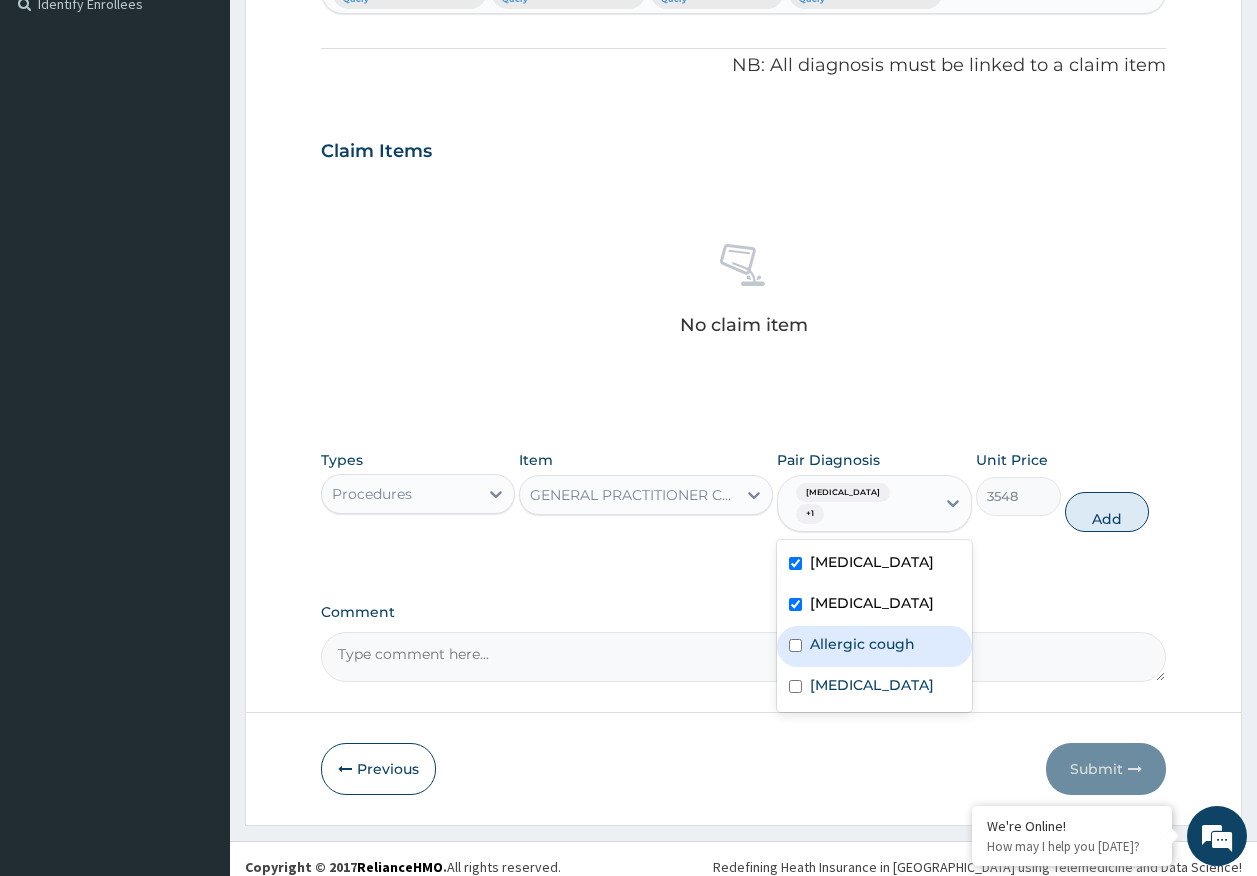 click on "Allergic cough" at bounding box center (862, 644) 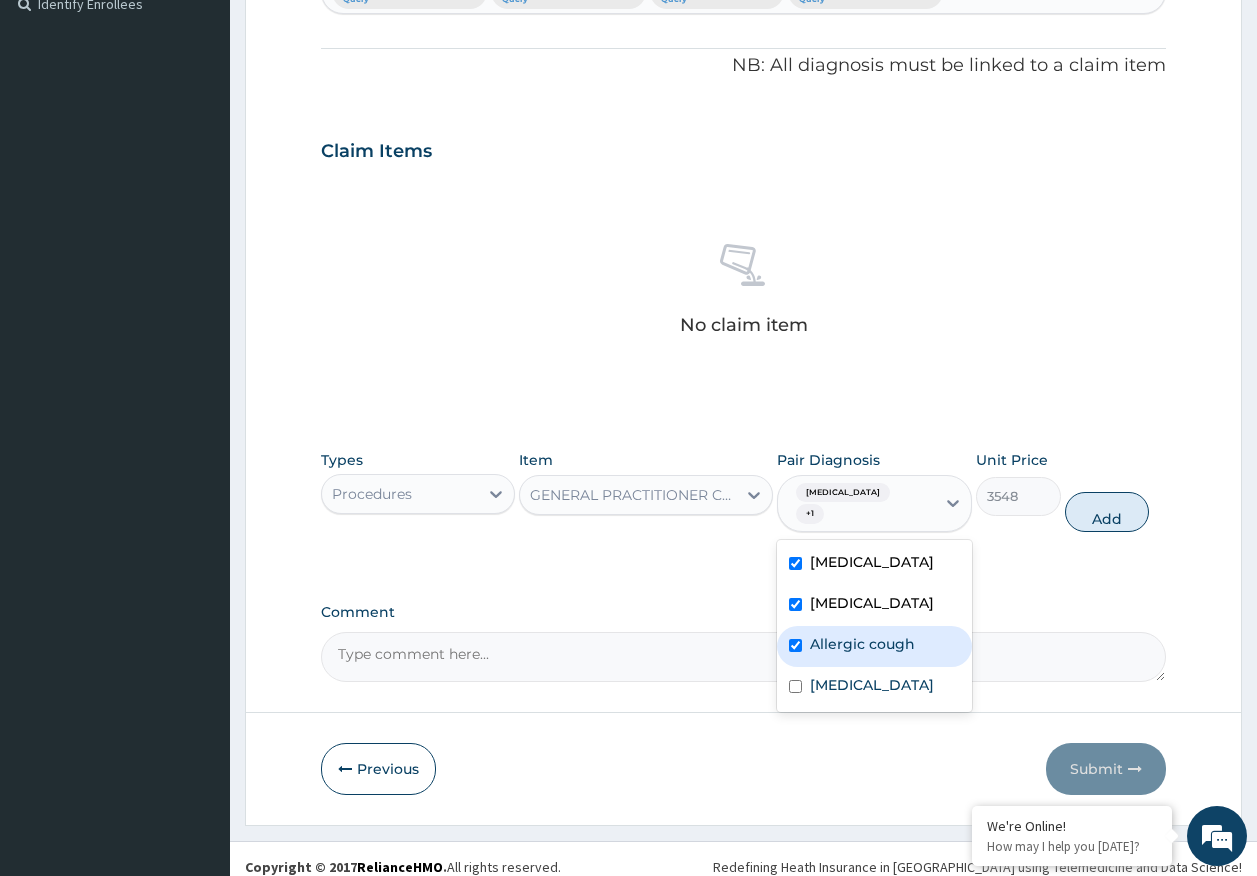 checkbox on "true" 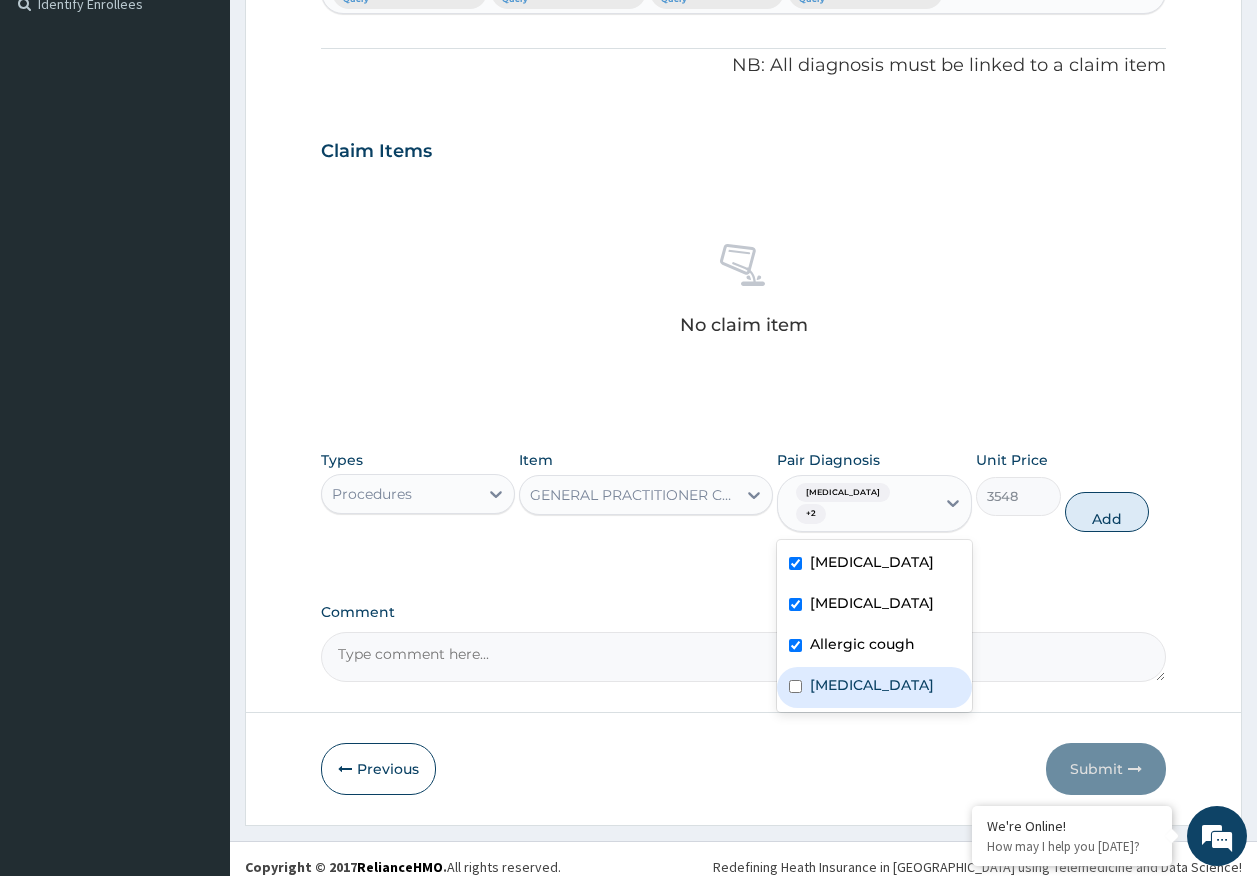 click on "[MEDICAL_DATA]" at bounding box center (872, 685) 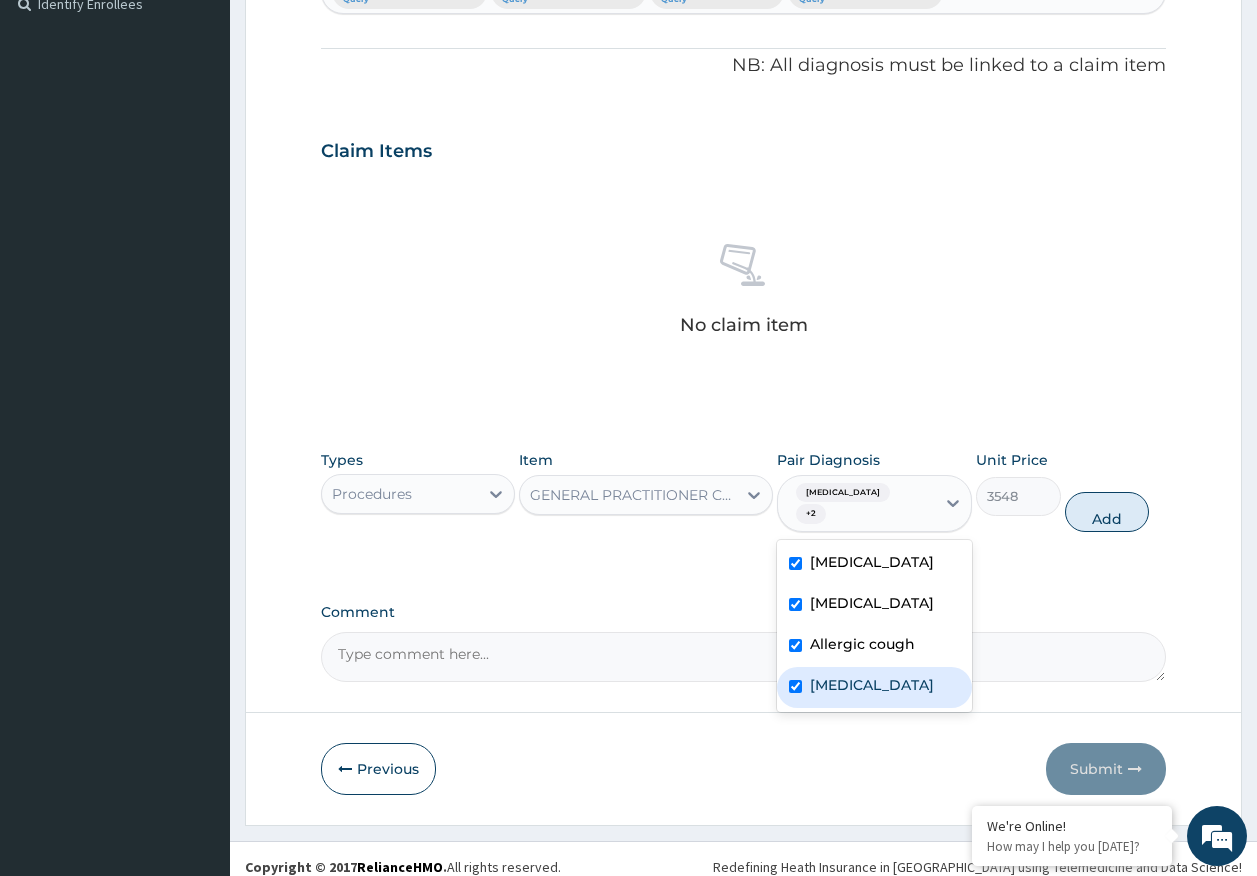 checkbox on "true" 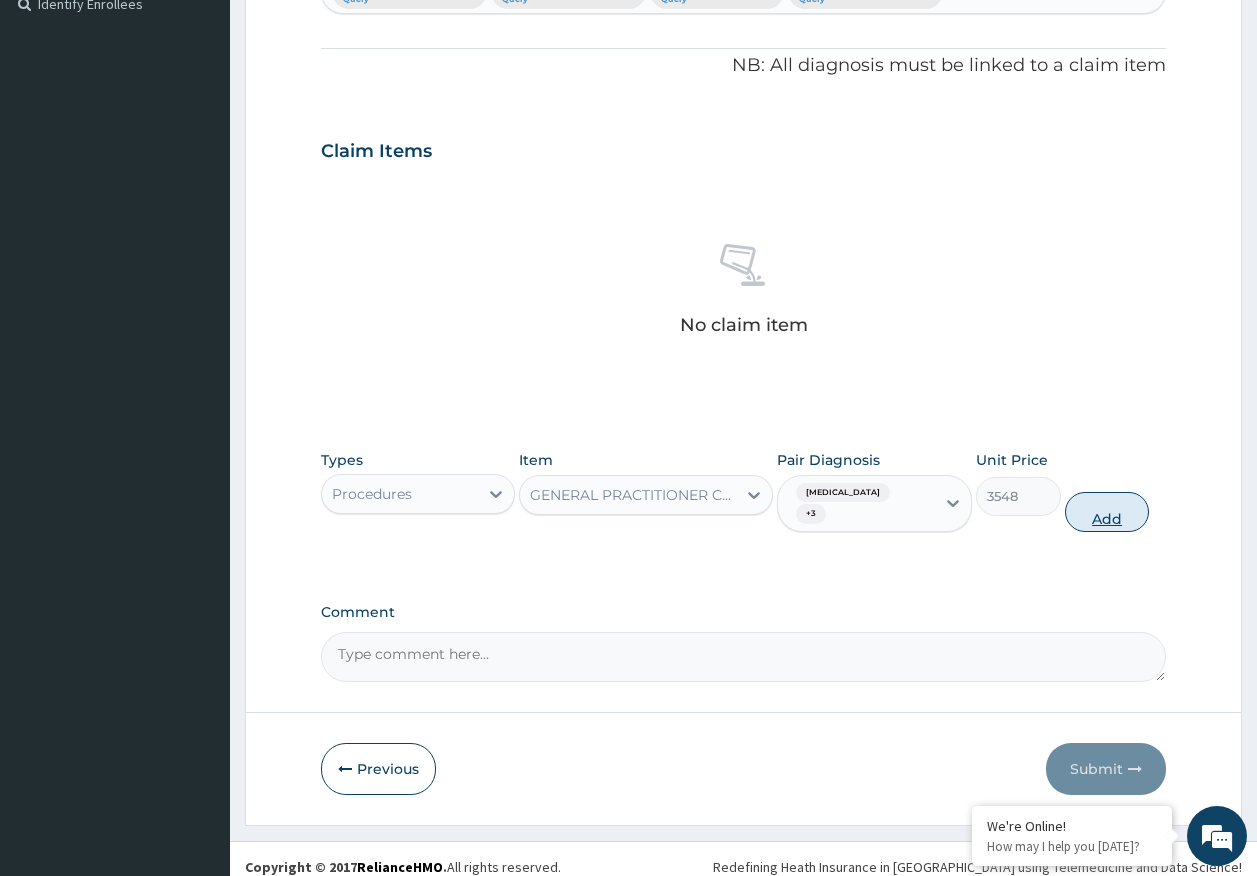 click on "Add" at bounding box center [1107, 512] 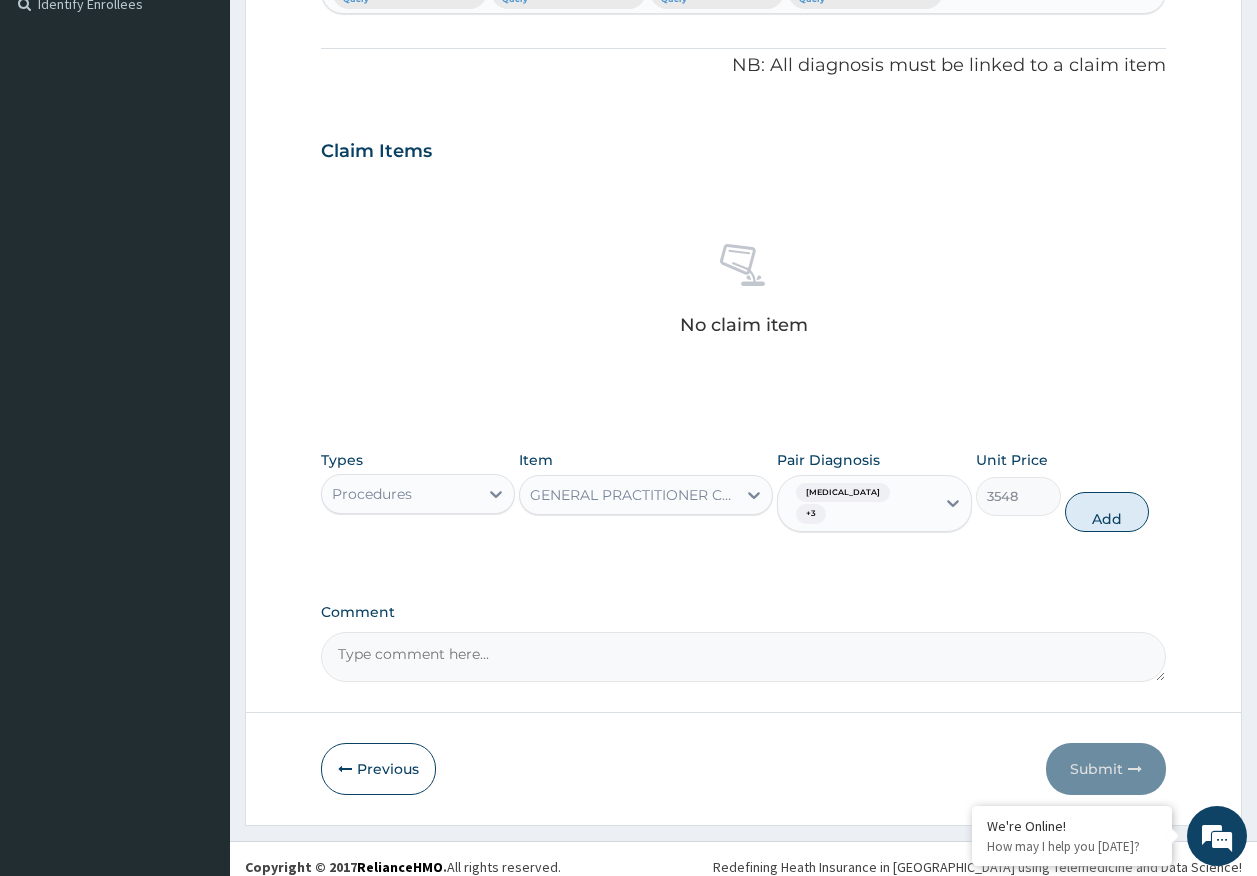 type on "0" 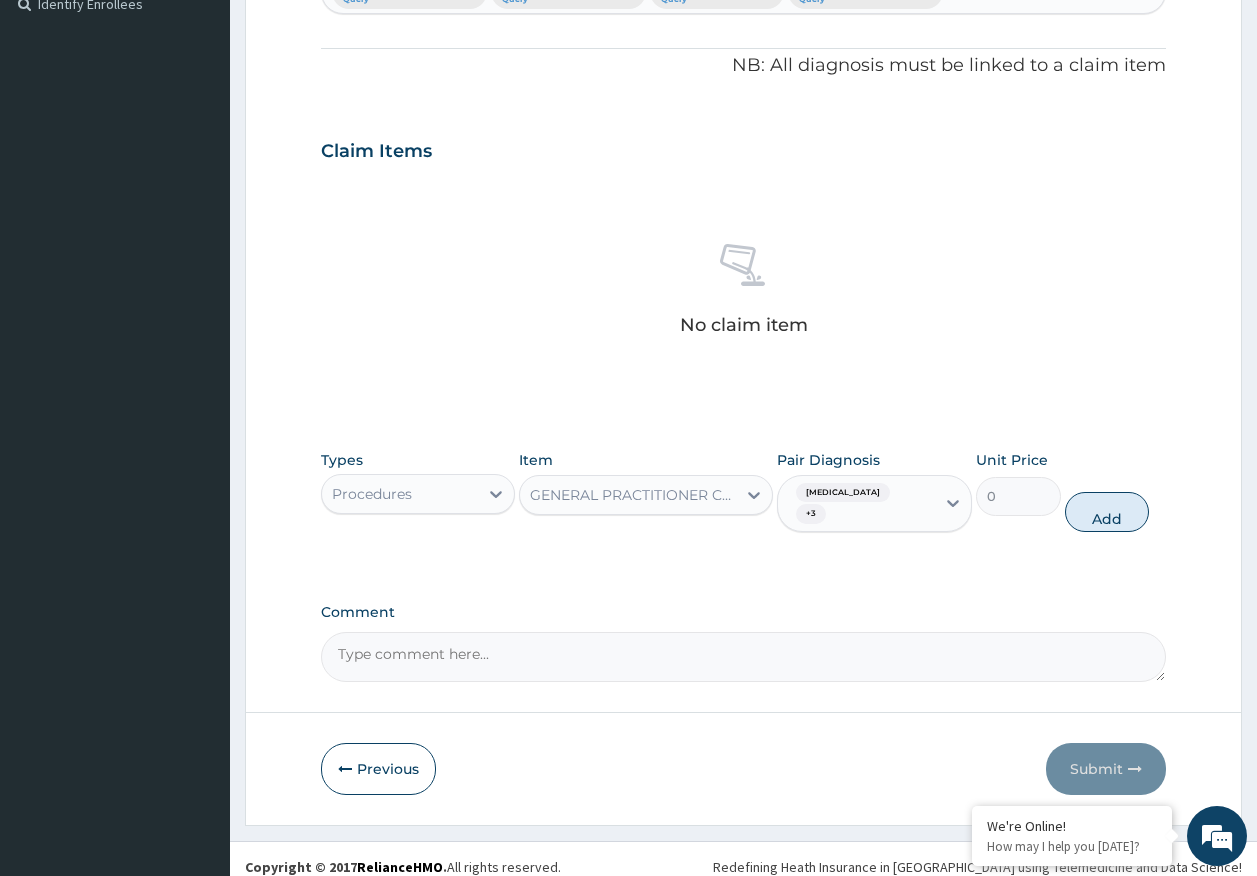 scroll, scrollTop: 517, scrollLeft: 0, axis: vertical 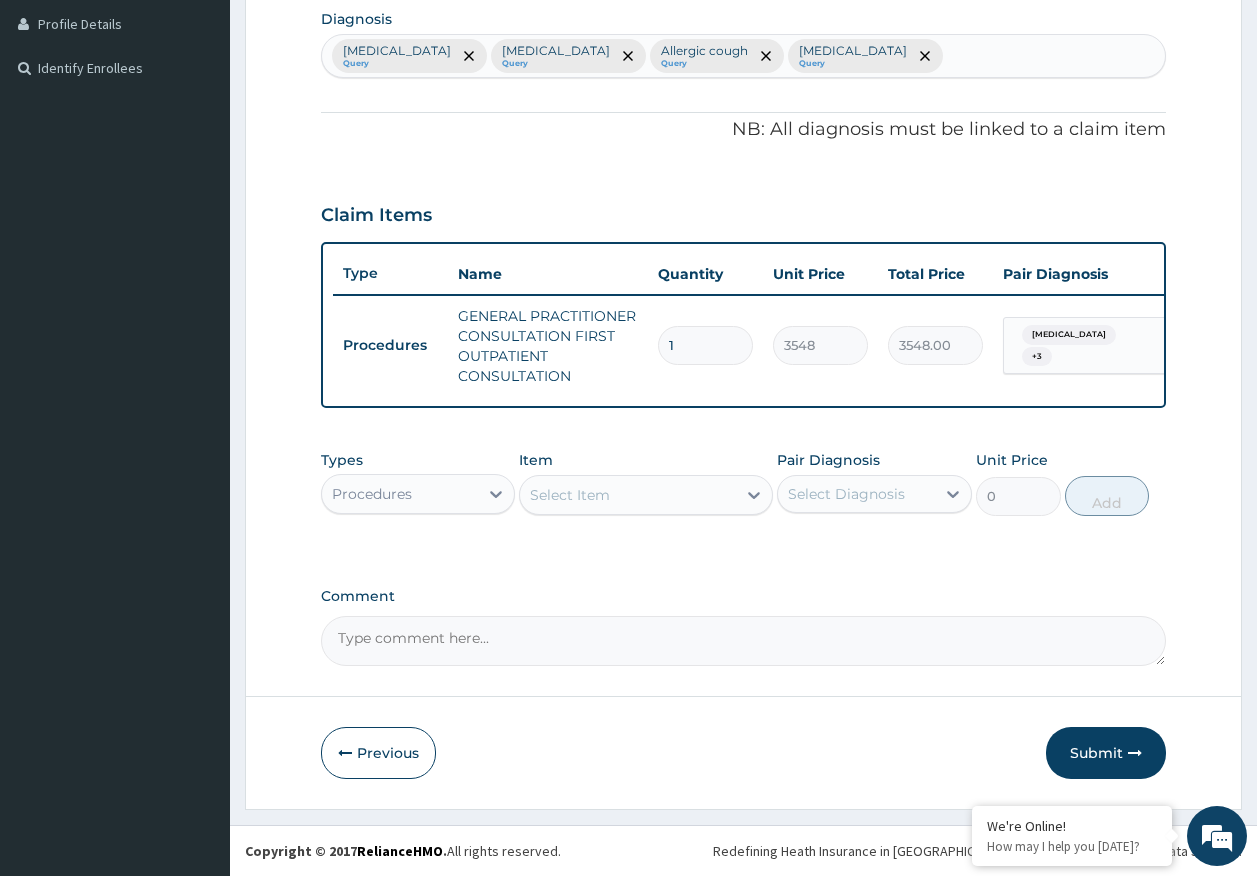 click on "Procedures" at bounding box center (400, 494) 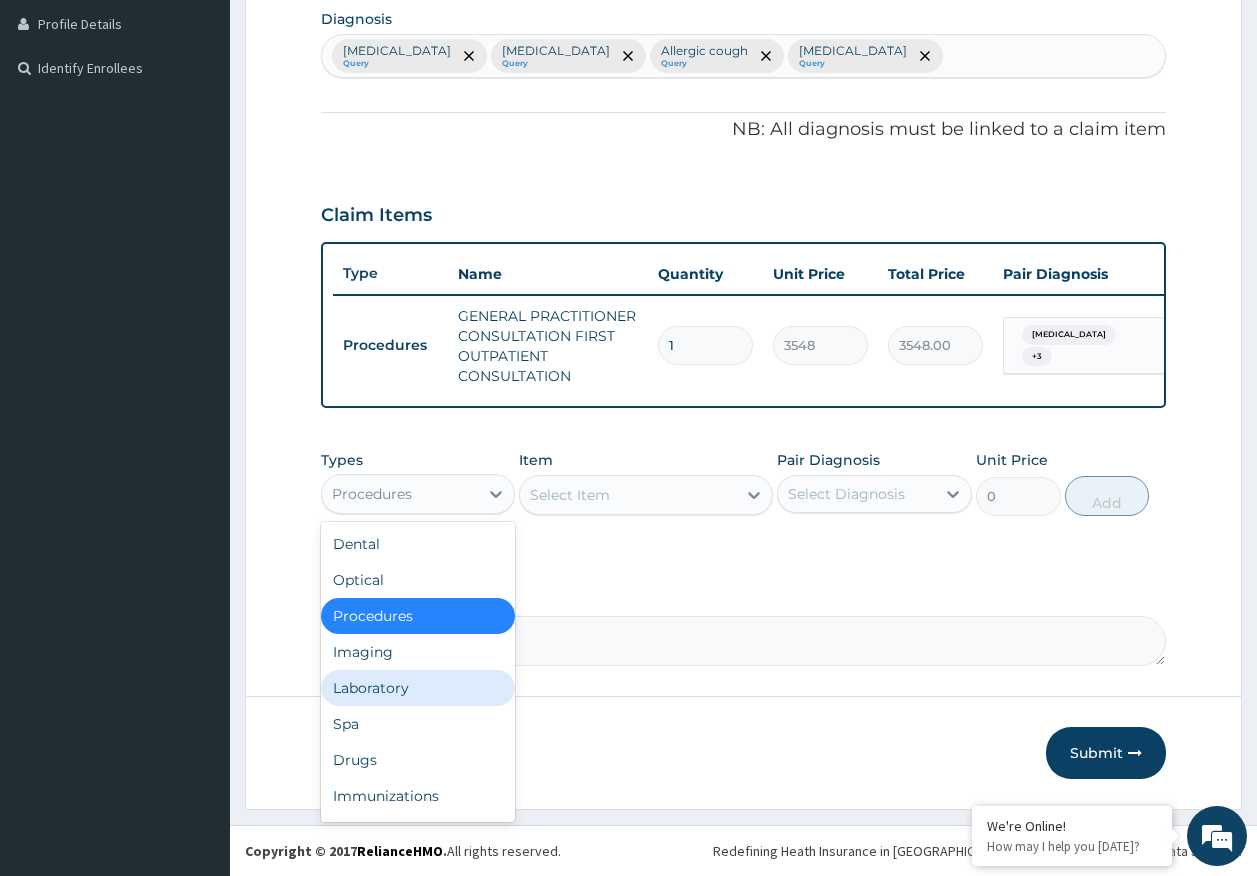 drag, startPoint x: 423, startPoint y: 683, endPoint x: 434, endPoint y: 664, distance: 21.954498 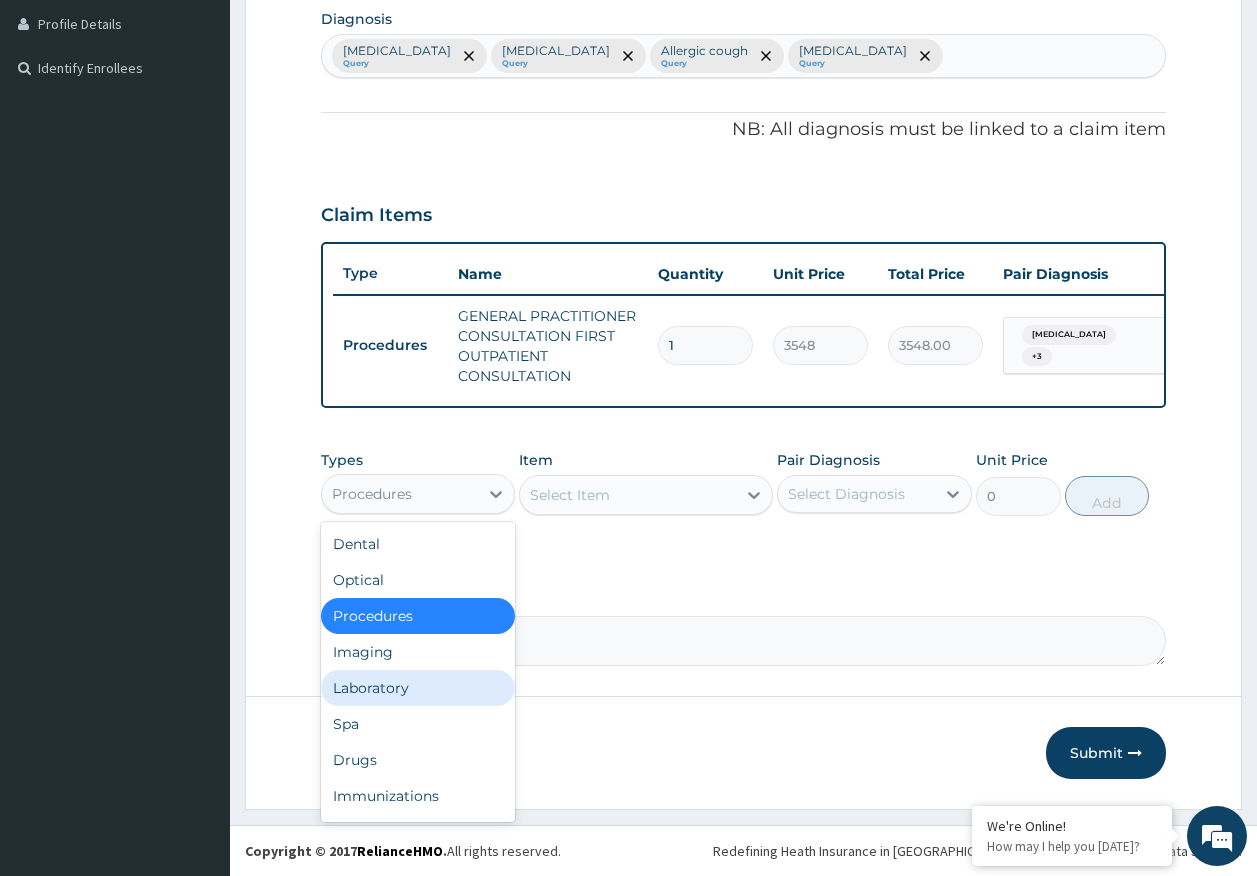 click on "Laboratory" at bounding box center (418, 688) 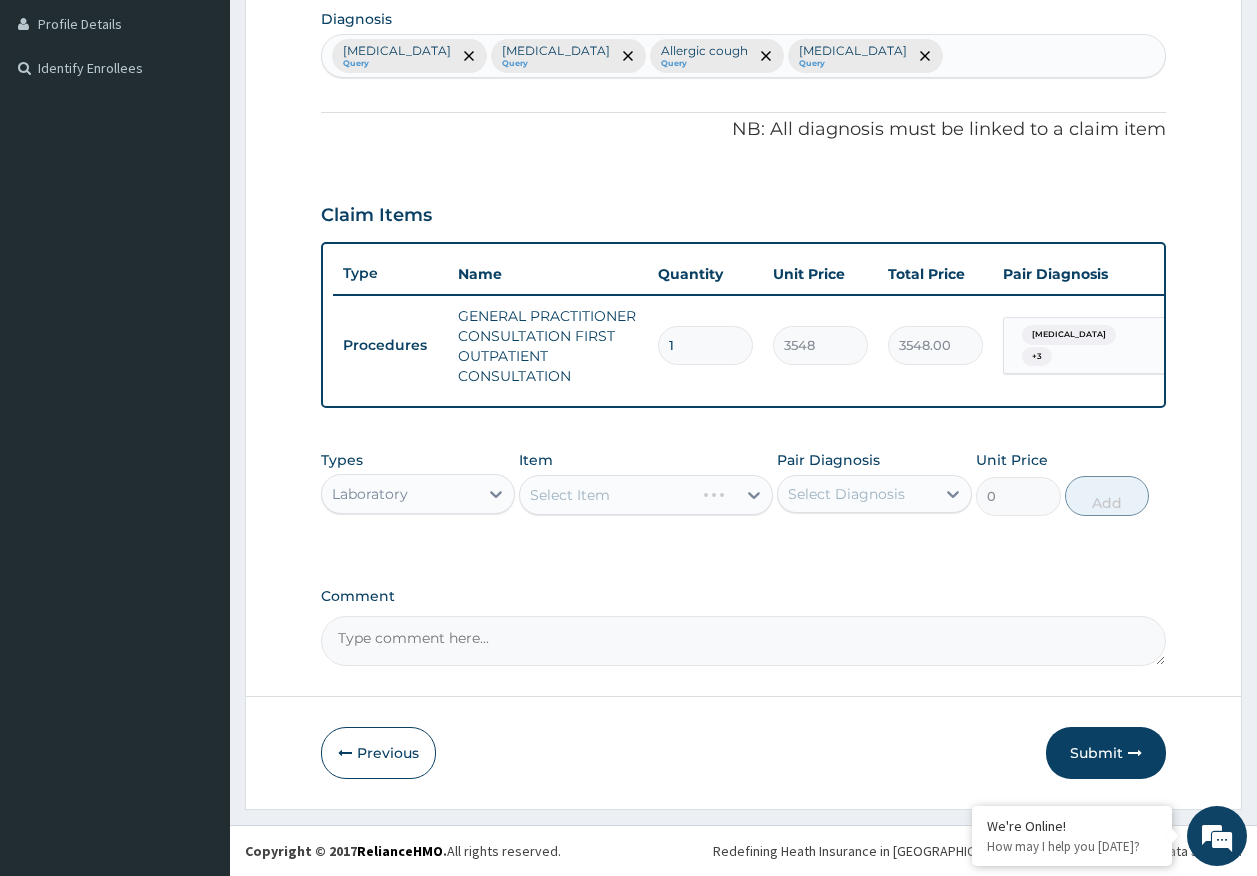 click on "Select Diagnosis" at bounding box center (846, 494) 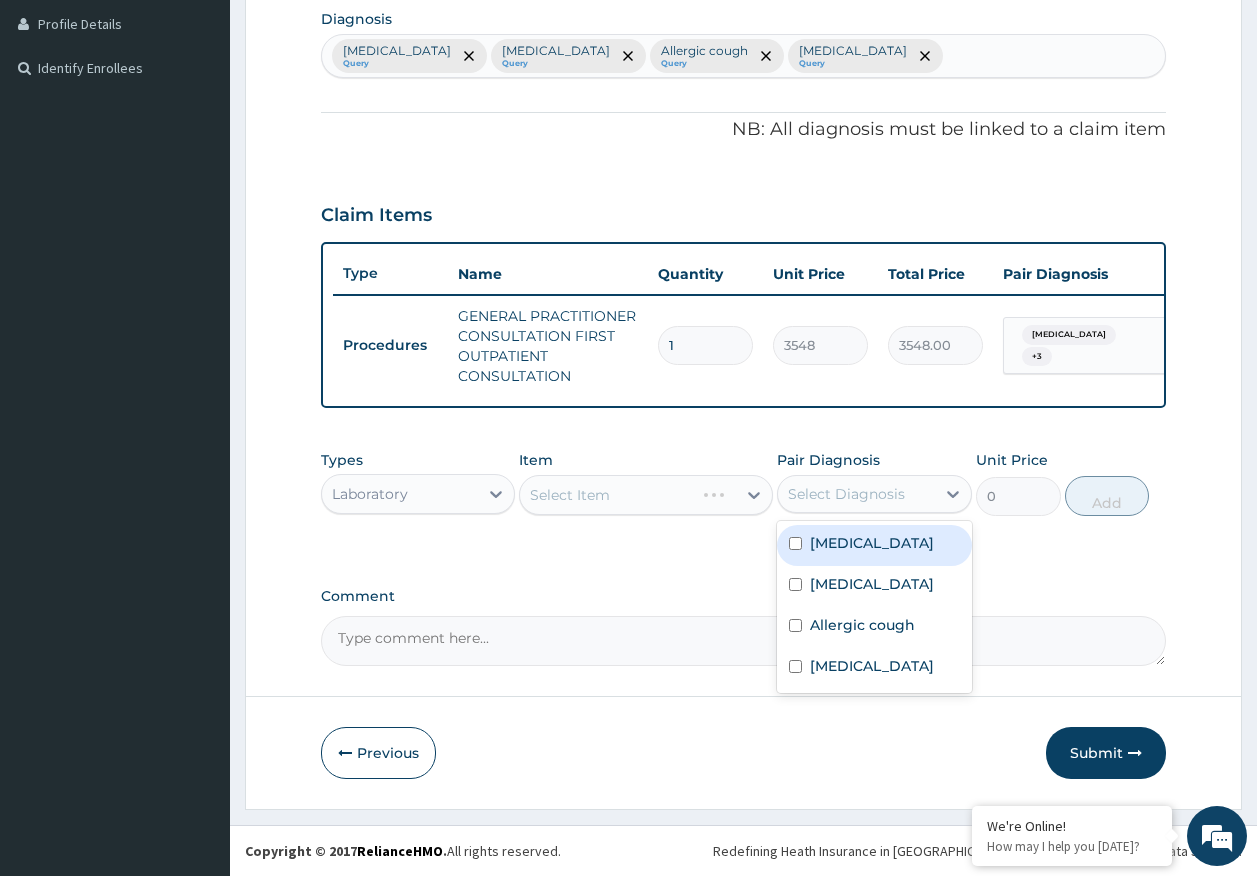 click on "[MEDICAL_DATA]" at bounding box center (872, 543) 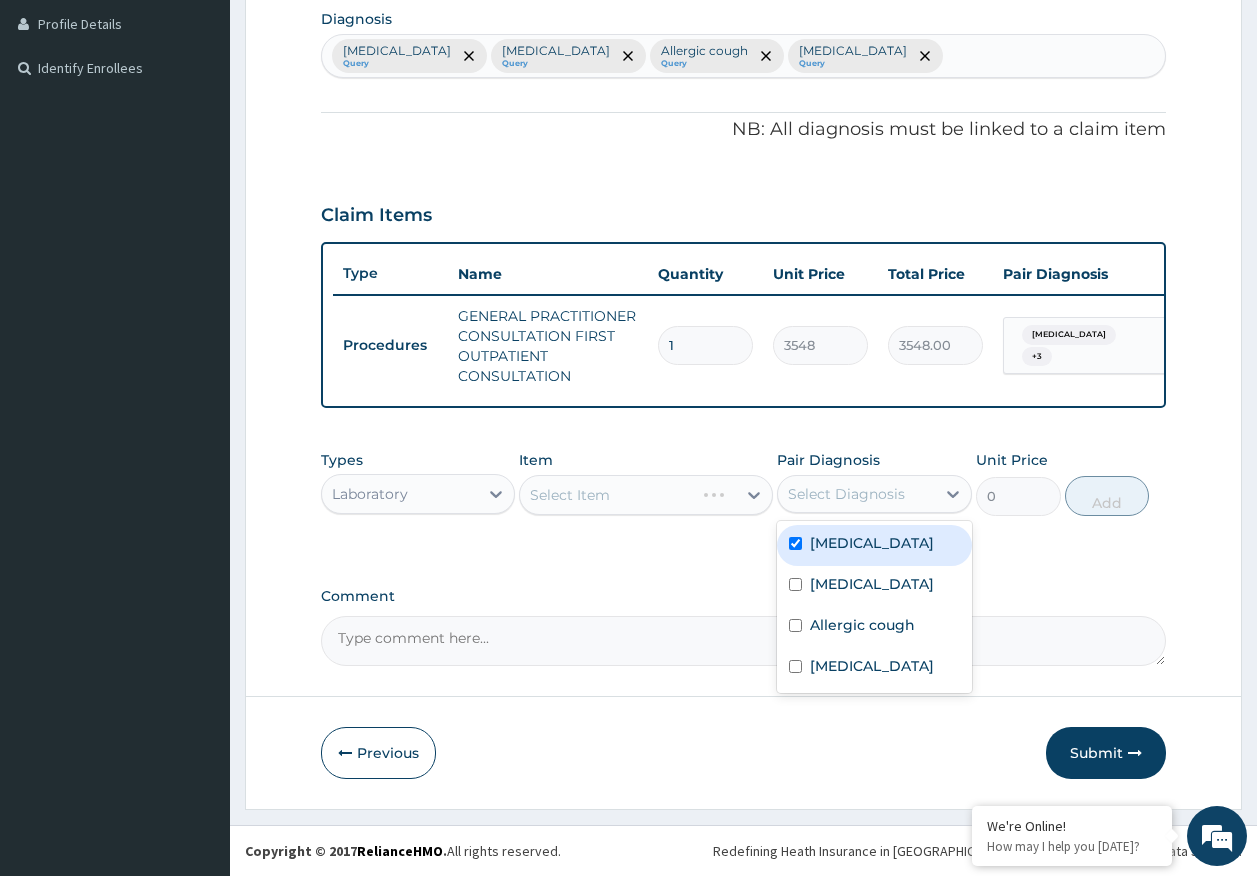 checkbox on "true" 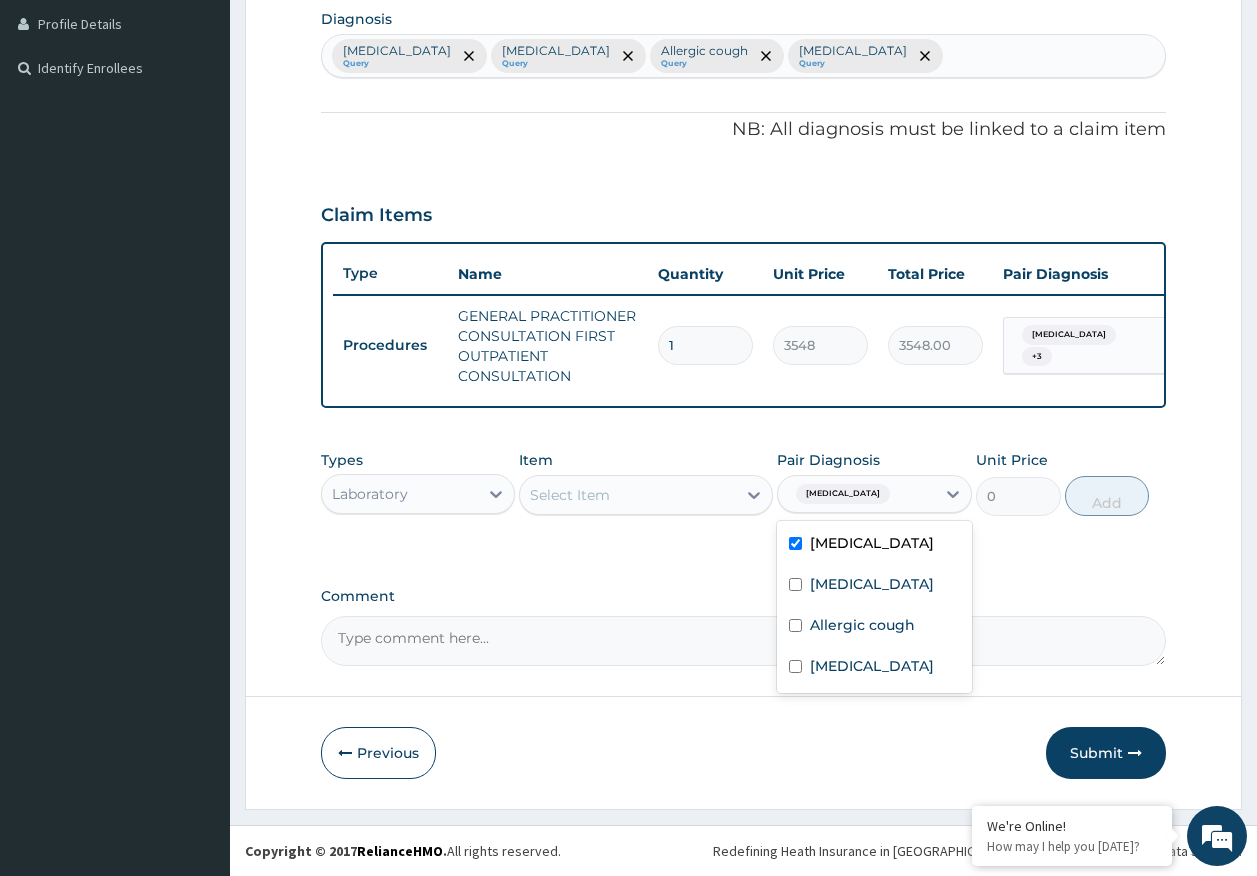 click on "Select Item" at bounding box center [628, 495] 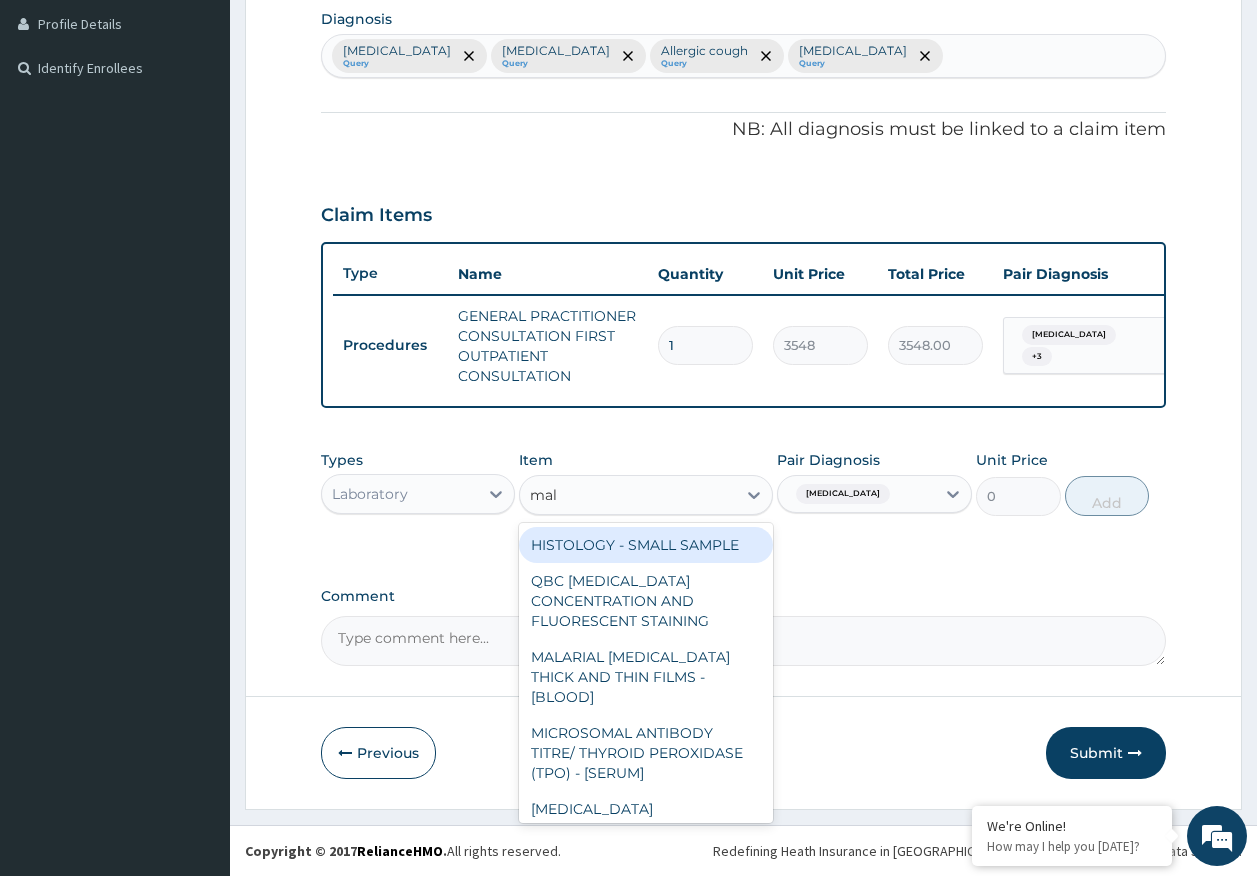 type on "mala" 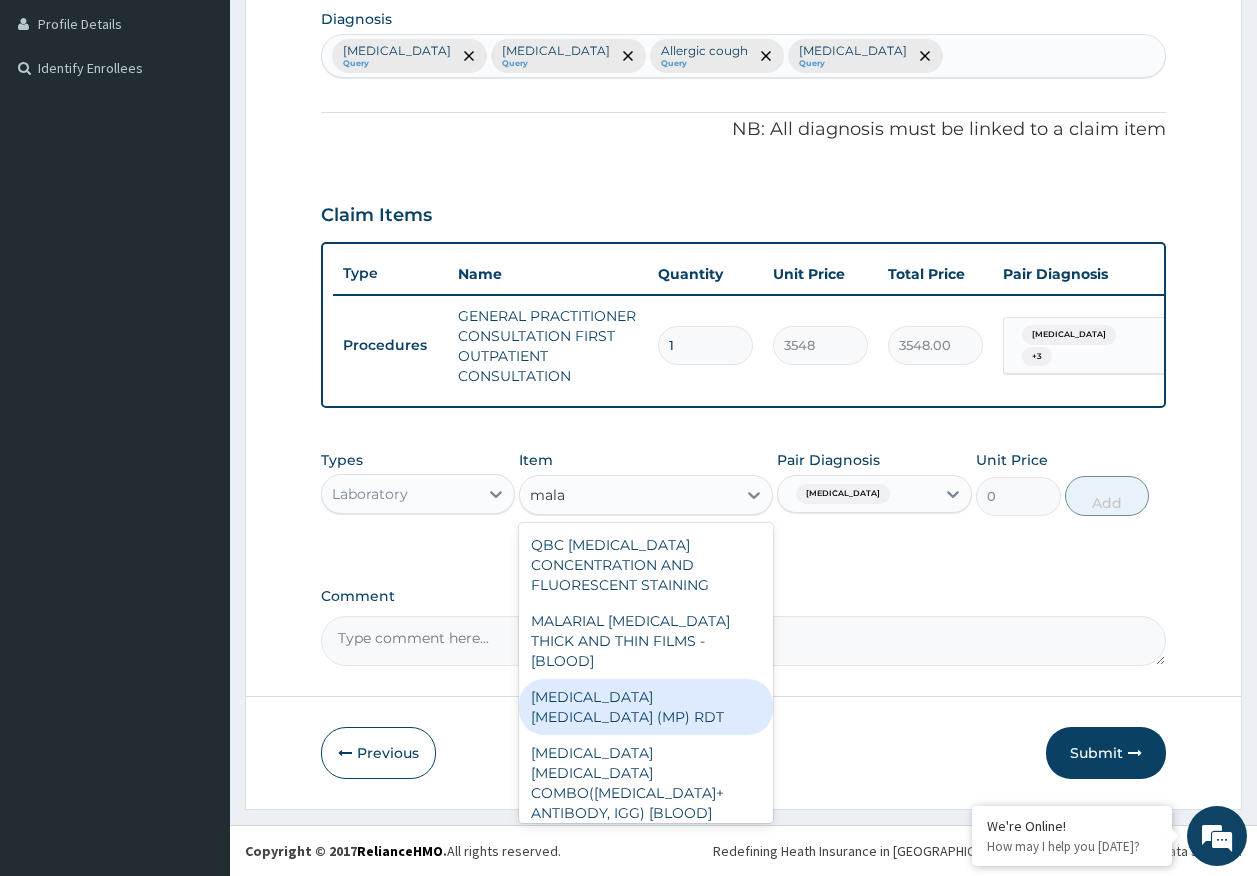drag, startPoint x: 711, startPoint y: 667, endPoint x: 952, endPoint y: 512, distance: 286.54144 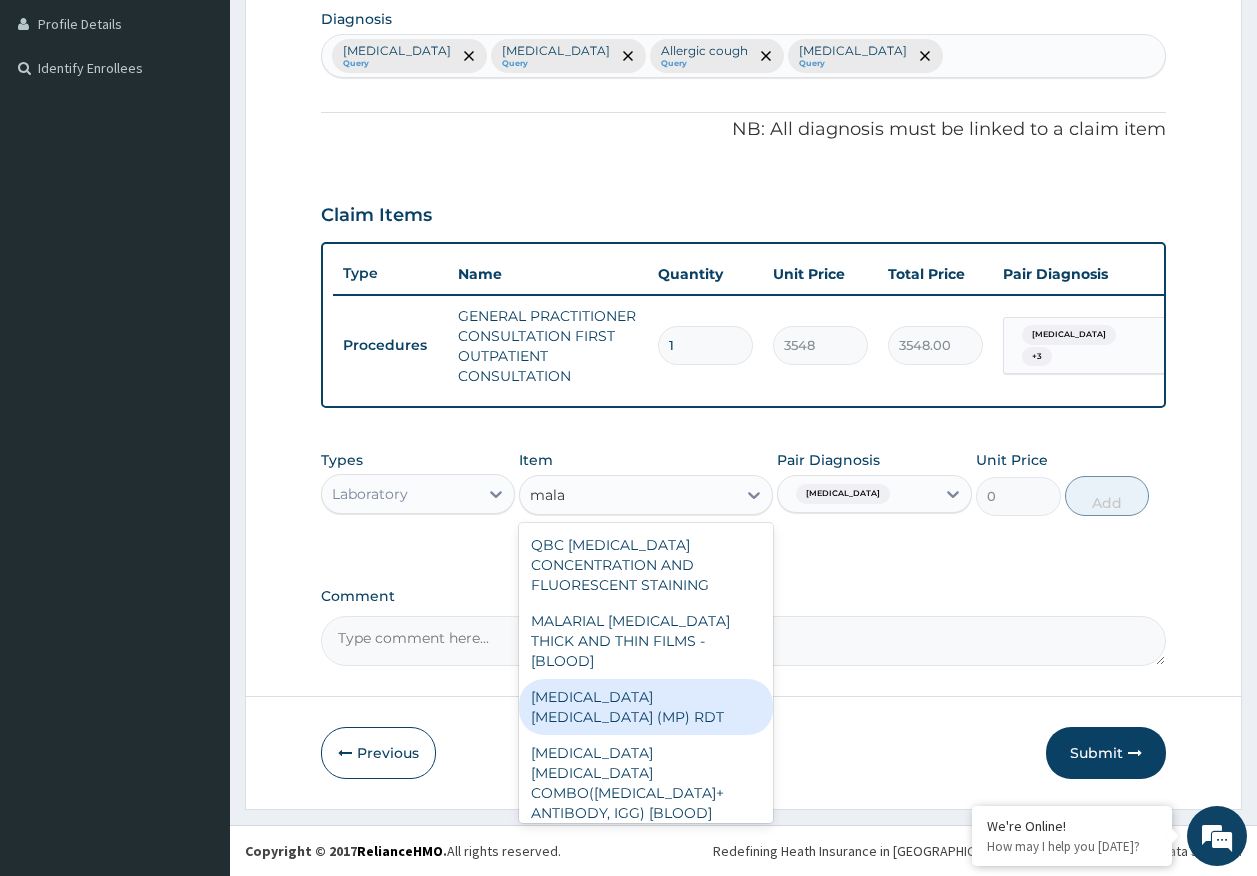 click on "[MEDICAL_DATA] [MEDICAL_DATA] (MP) RDT" at bounding box center (646, 707) 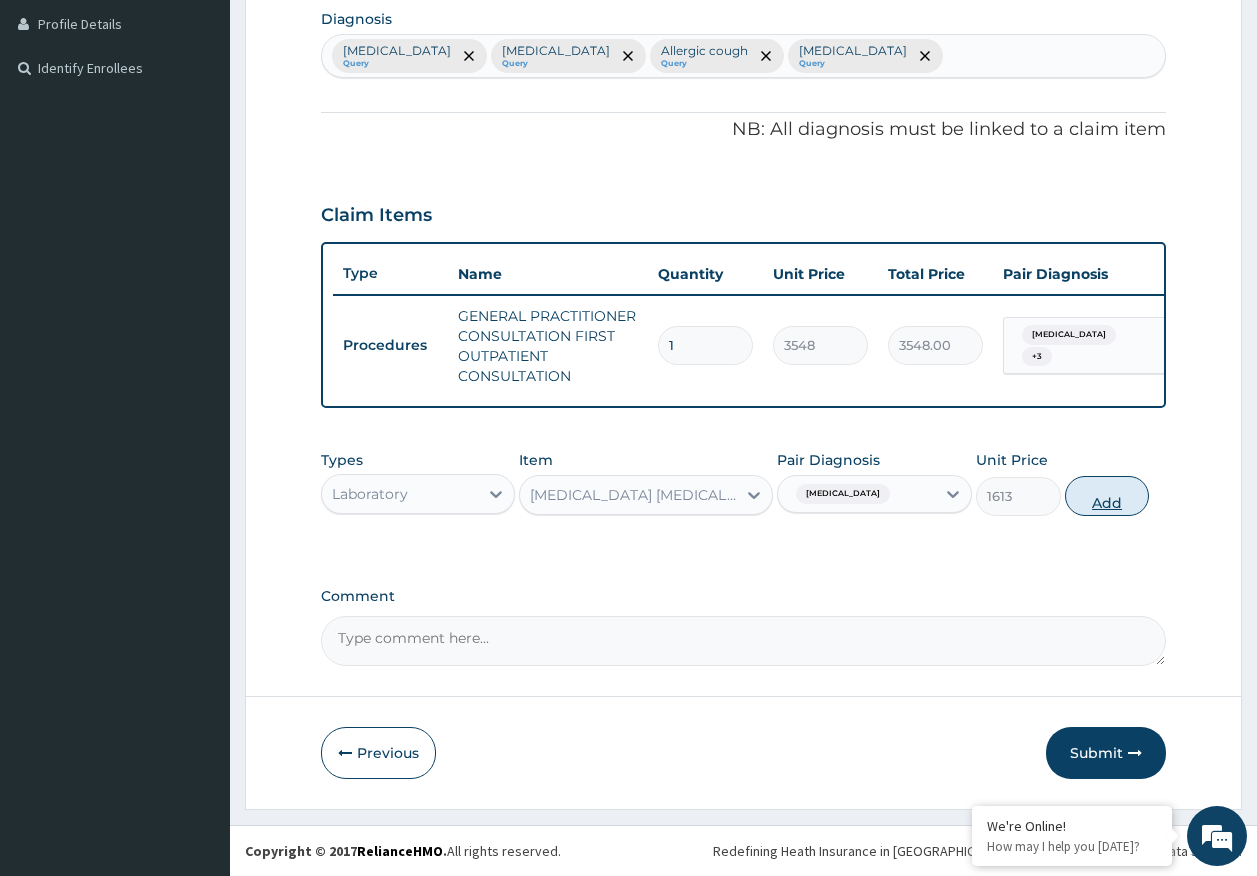 click on "Add" at bounding box center (1107, 496) 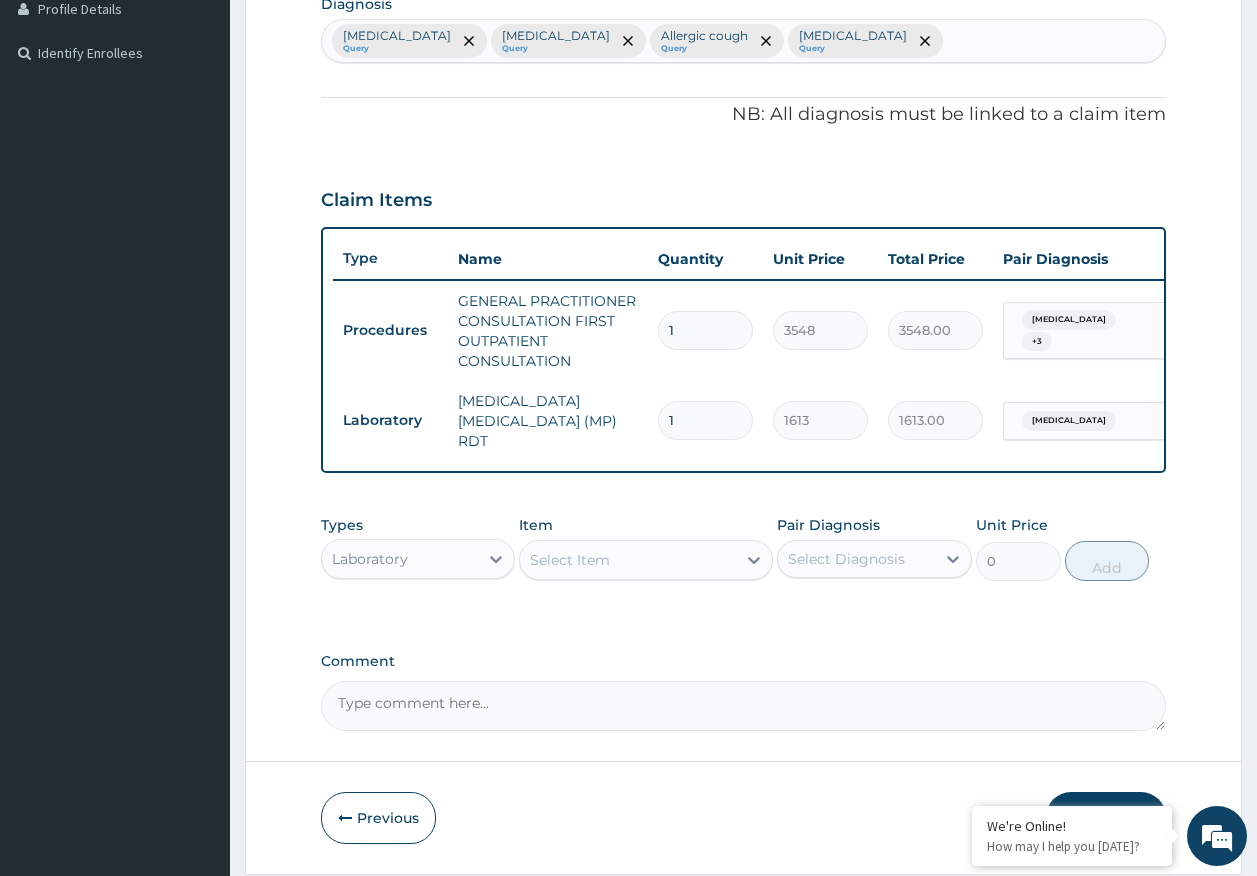 click on "Select Item" at bounding box center (628, 560) 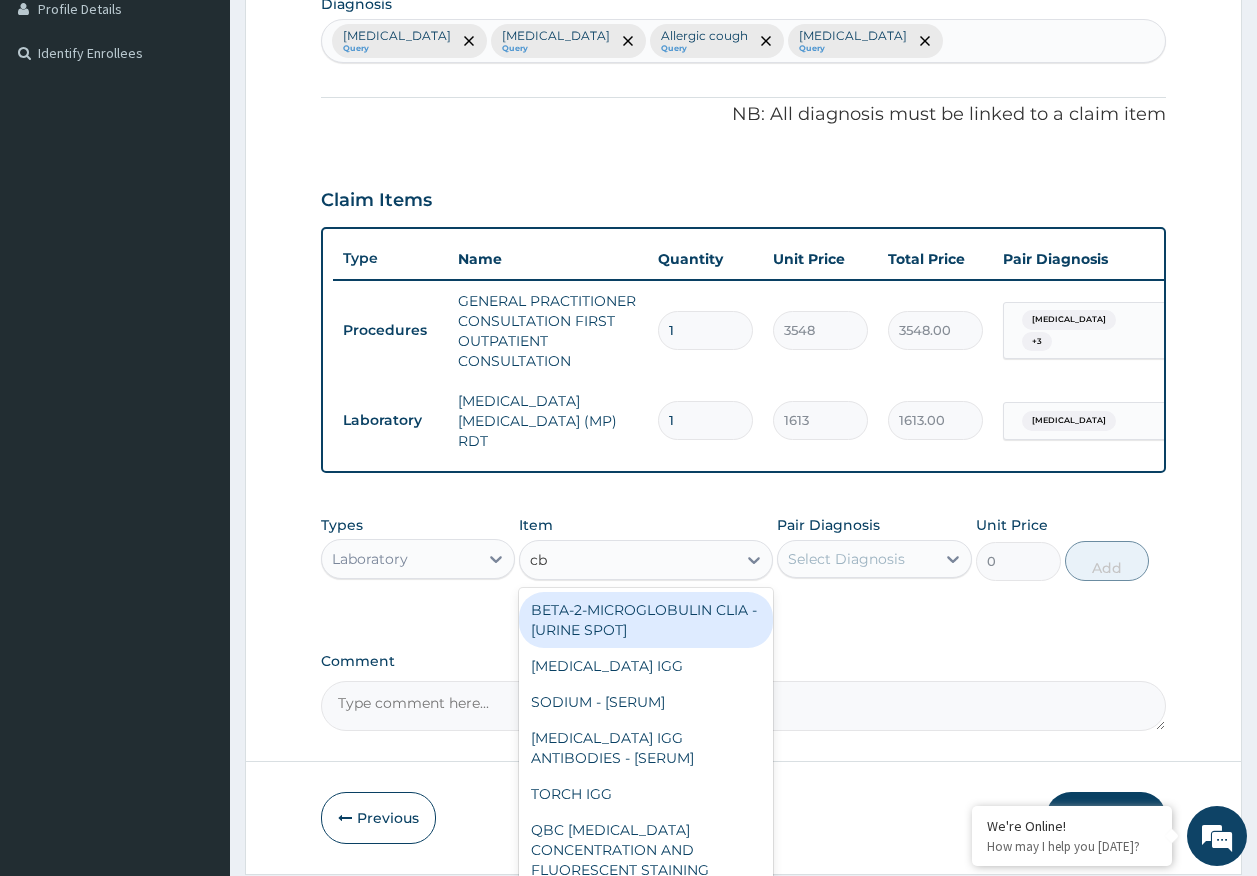 type on "cbc" 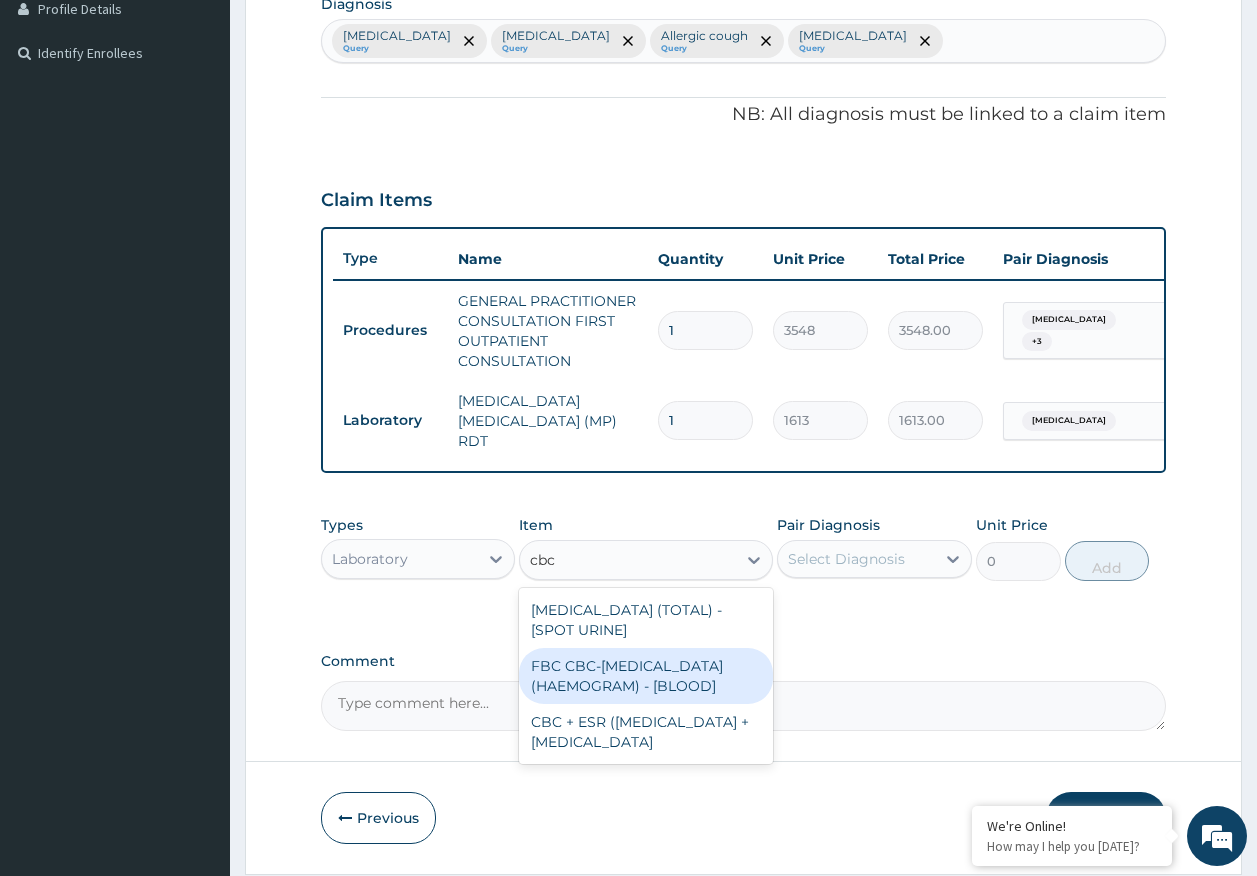 click on "FBC CBC-[MEDICAL_DATA] (HAEMOGRAM) - [BLOOD]" at bounding box center (646, 676) 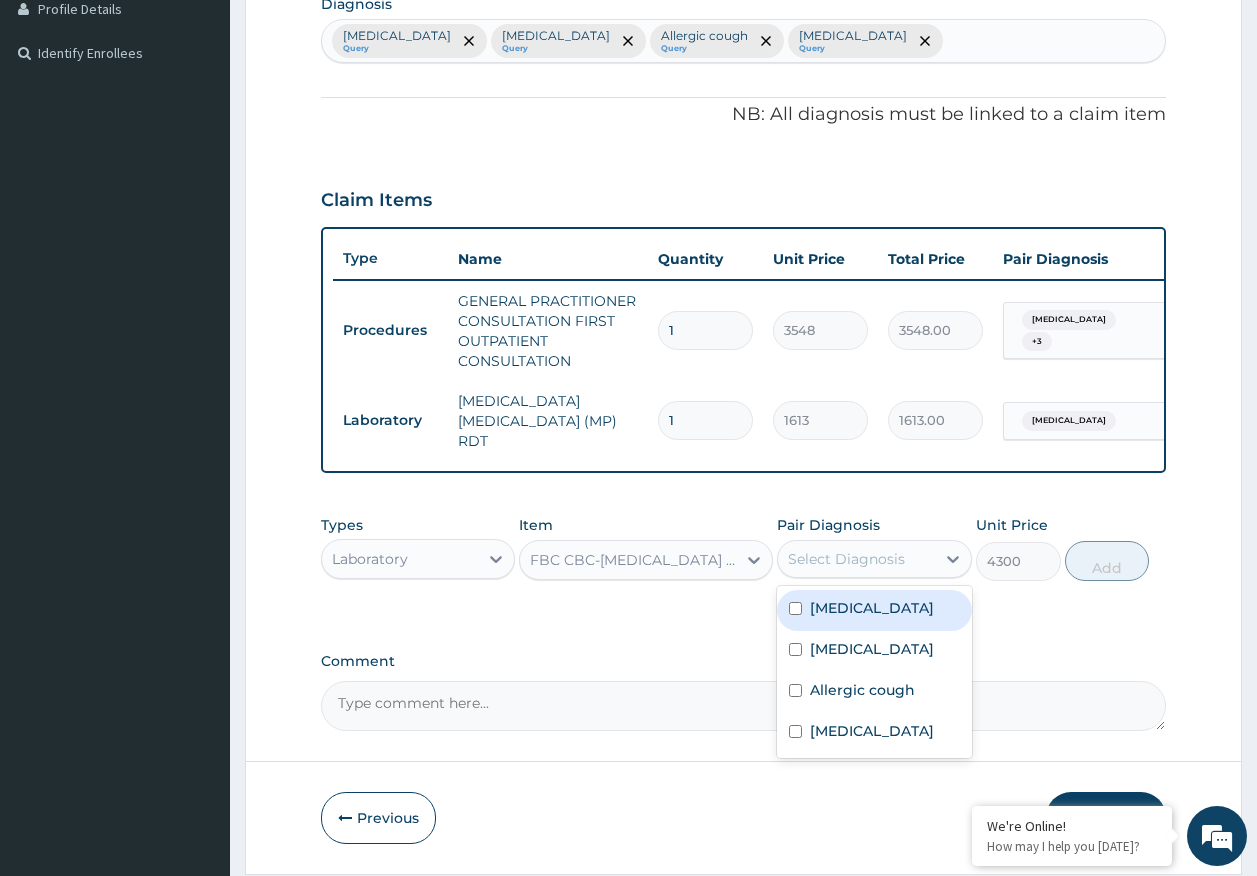 click on "Select Diagnosis" at bounding box center (846, 559) 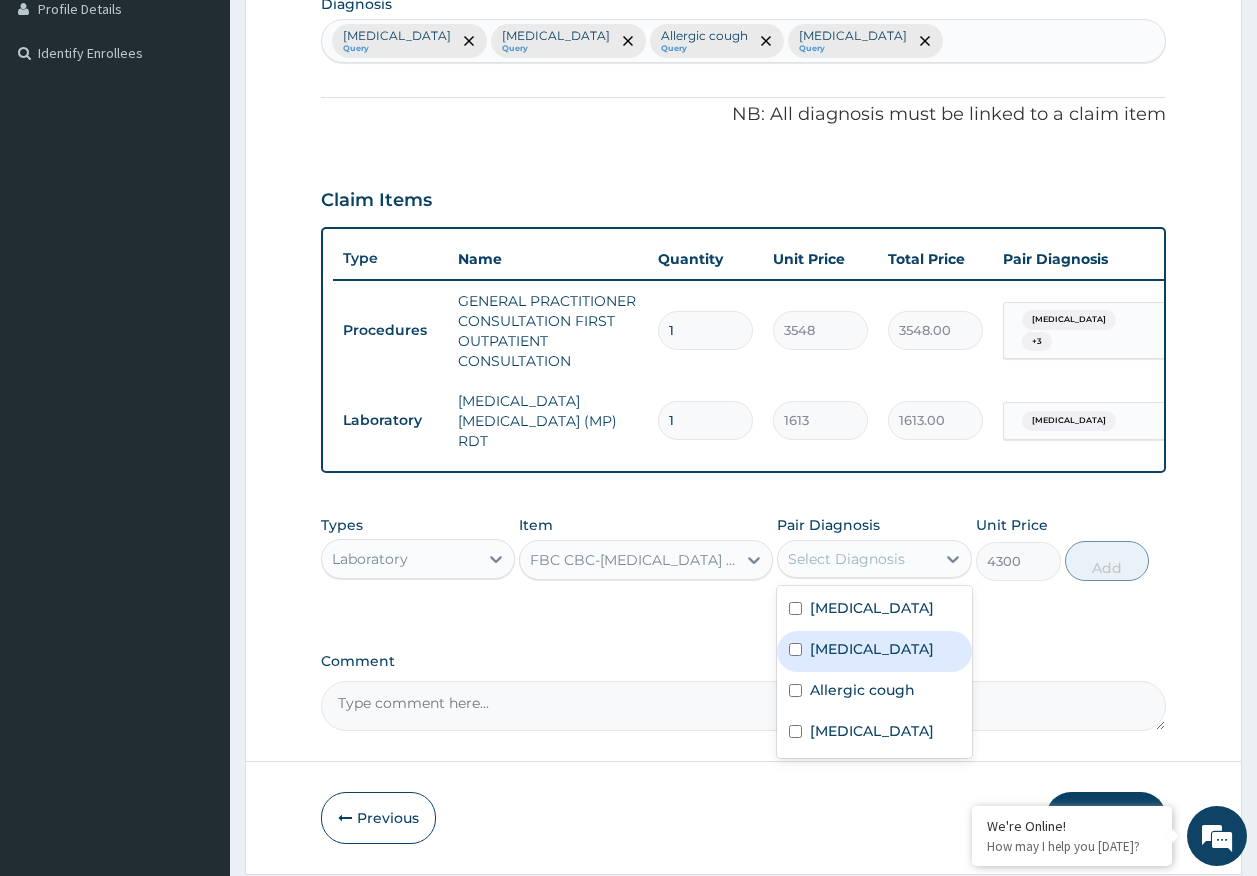 drag, startPoint x: 855, startPoint y: 656, endPoint x: 1162, endPoint y: 568, distance: 319.36343 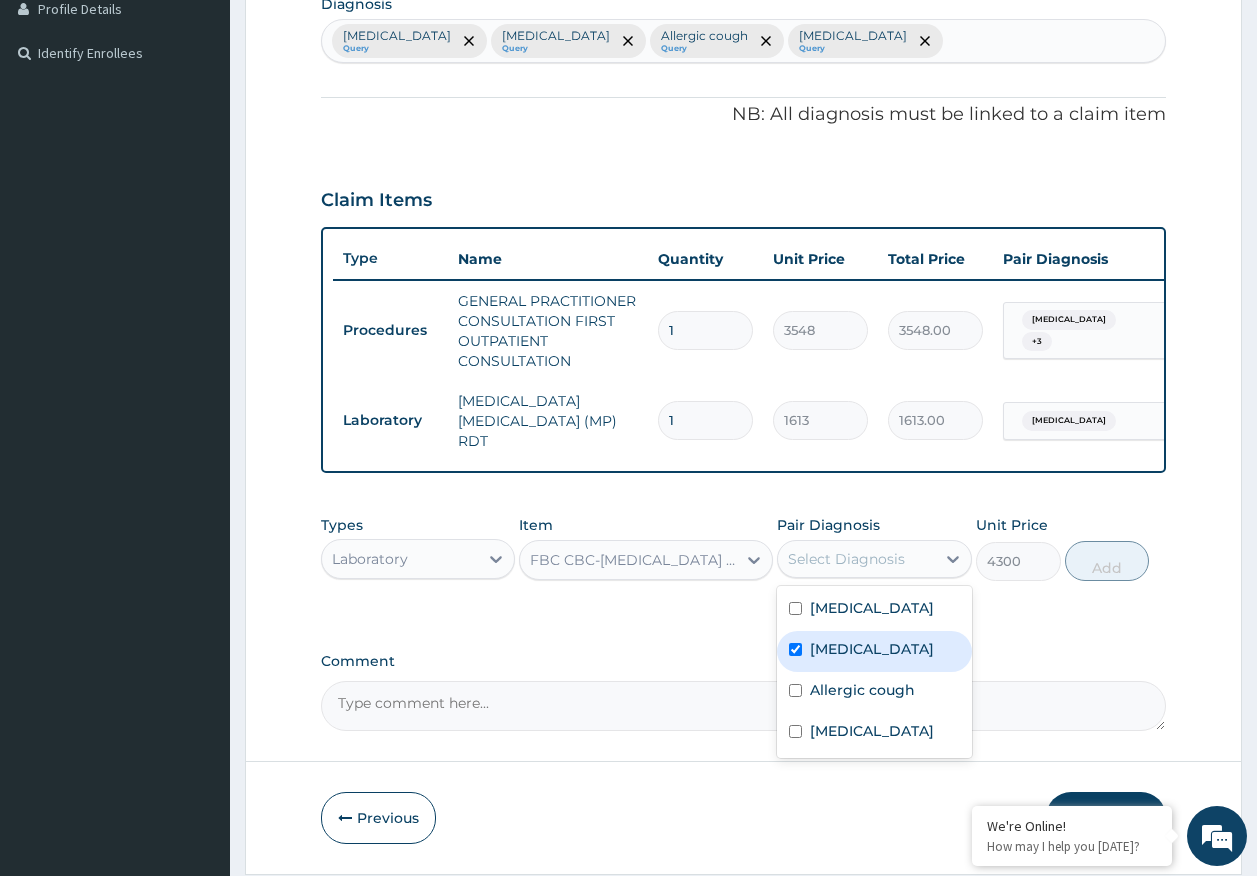 checkbox on "true" 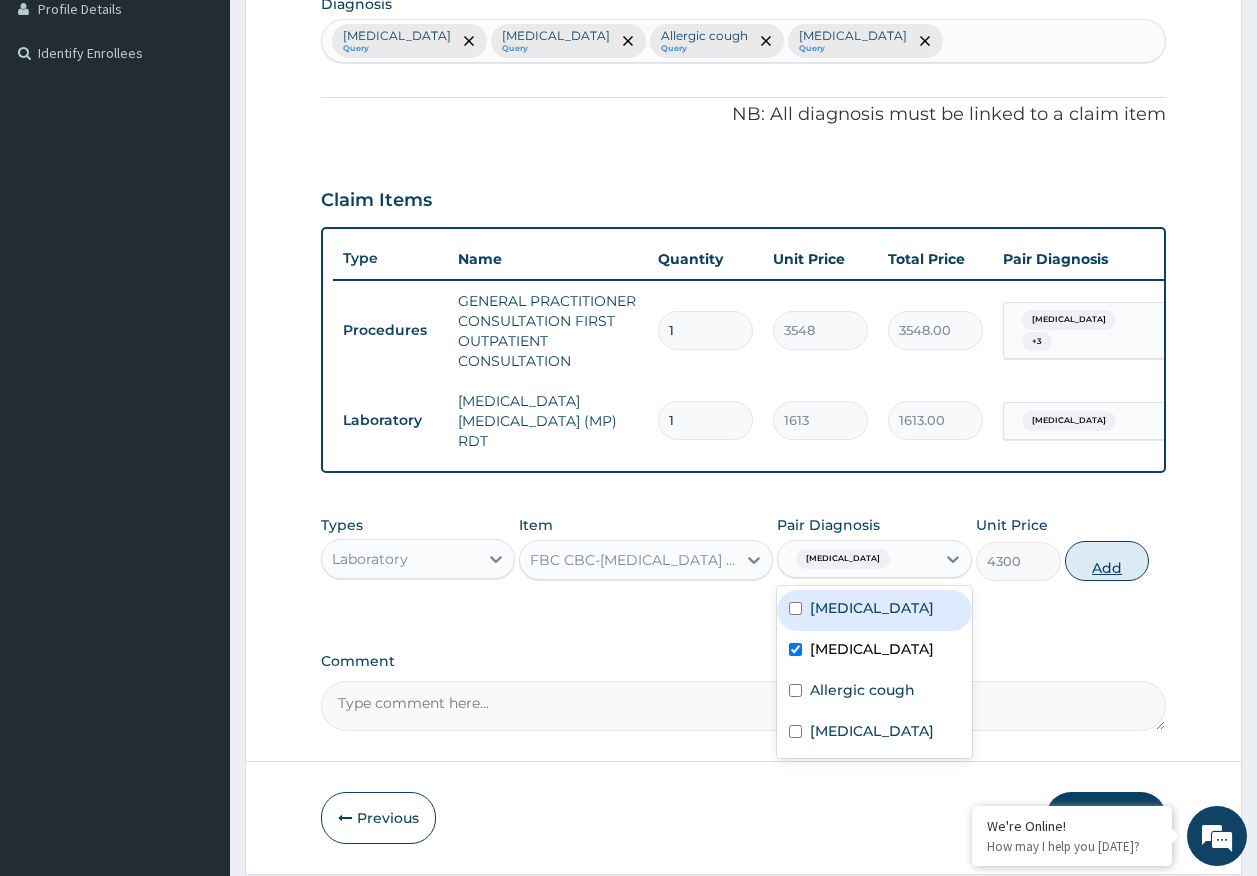 click on "Add" at bounding box center [1107, 561] 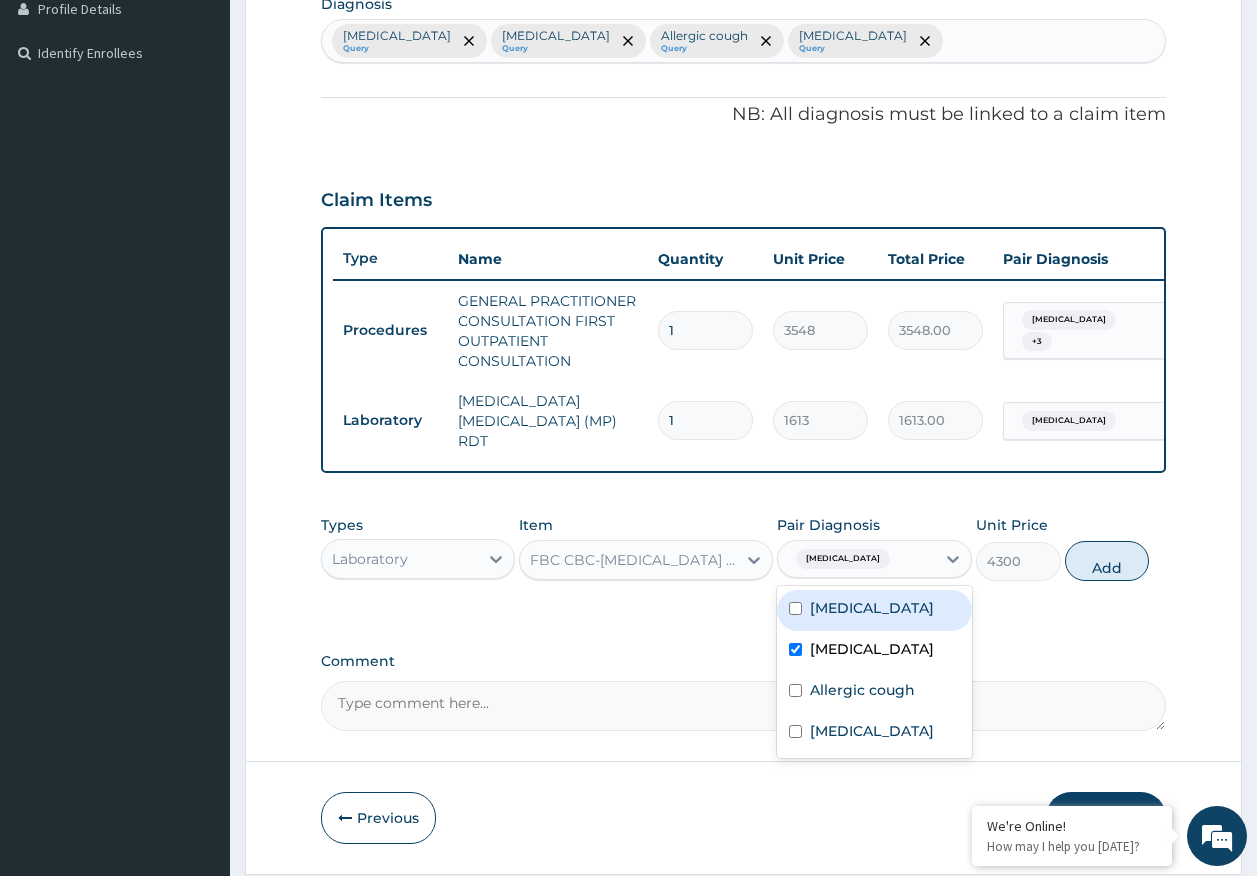 type on "0" 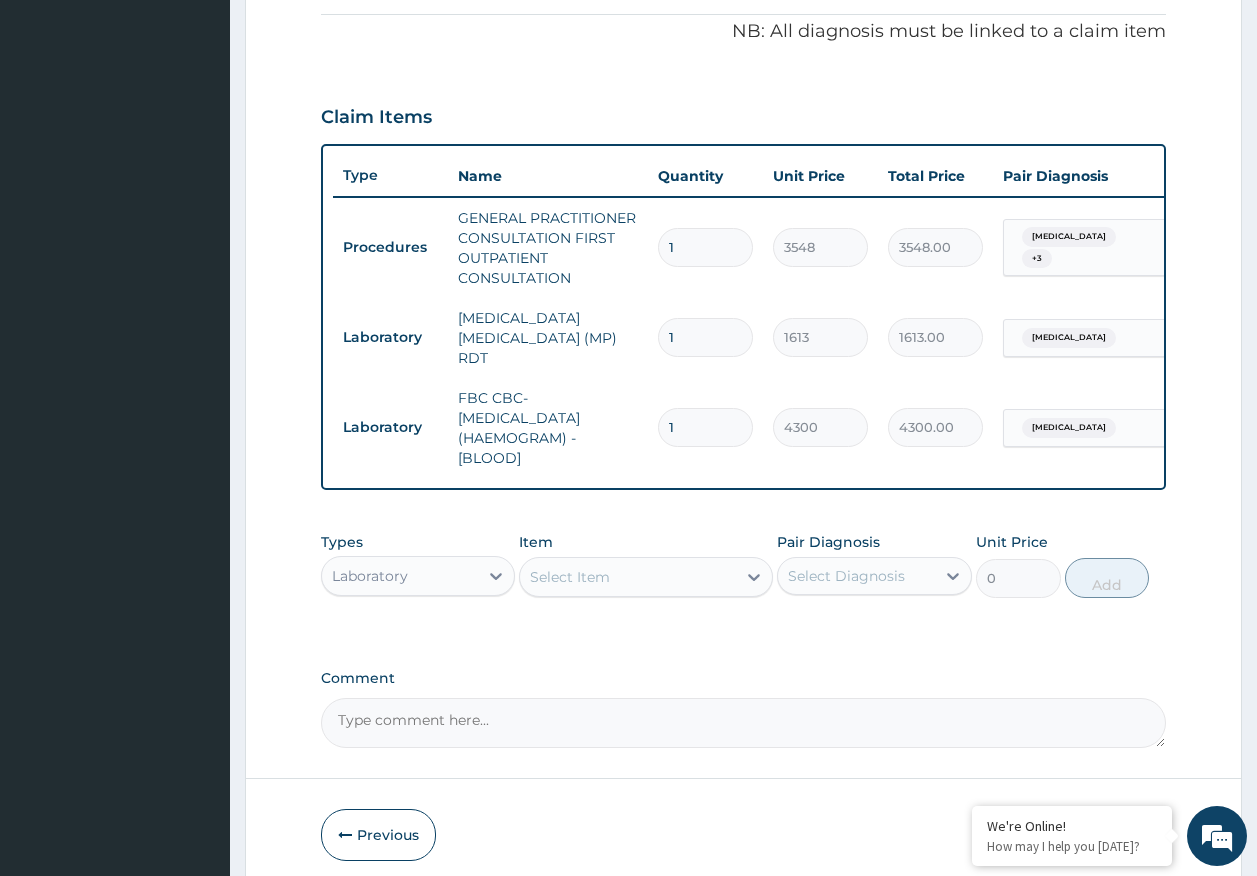 scroll, scrollTop: 686, scrollLeft: 0, axis: vertical 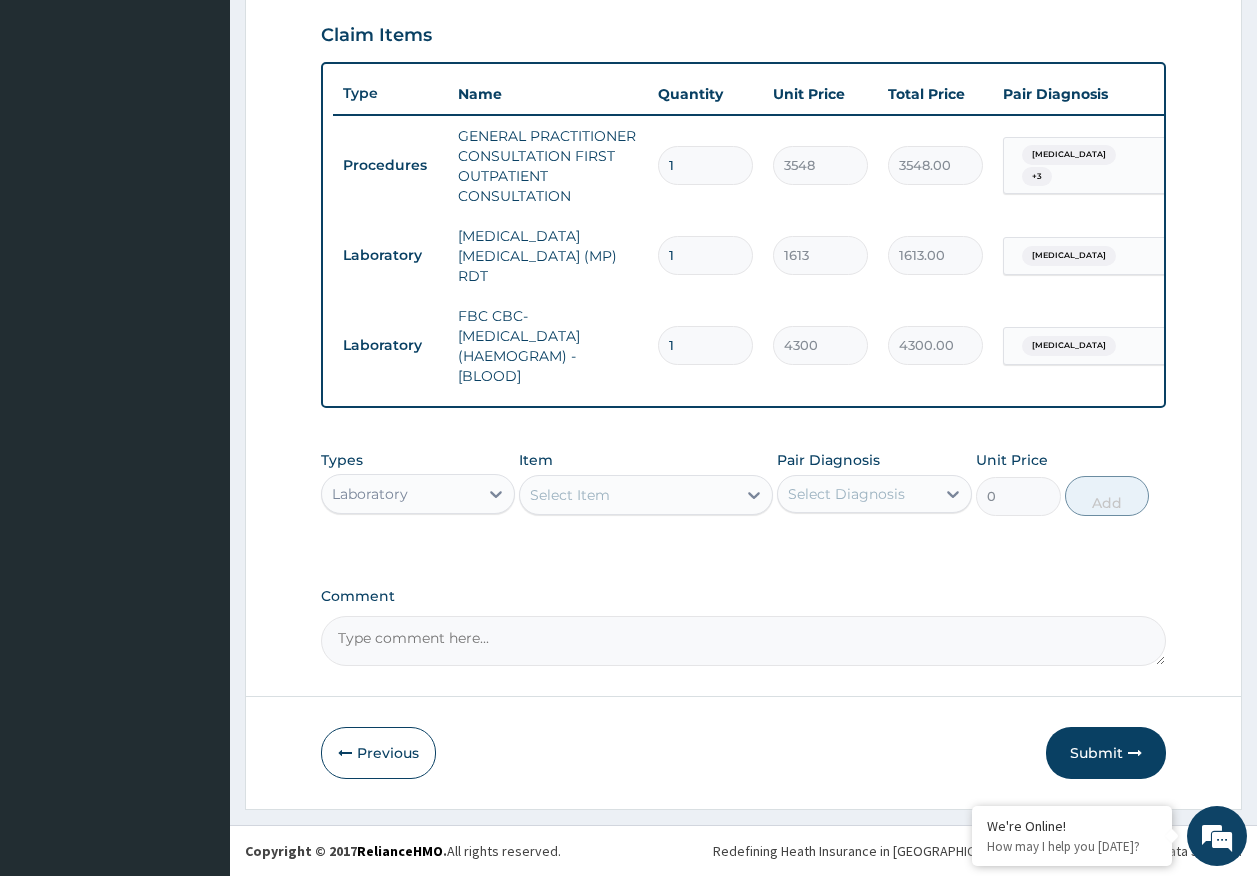 drag, startPoint x: 447, startPoint y: 497, endPoint x: 684, endPoint y: 524, distance: 238.53302 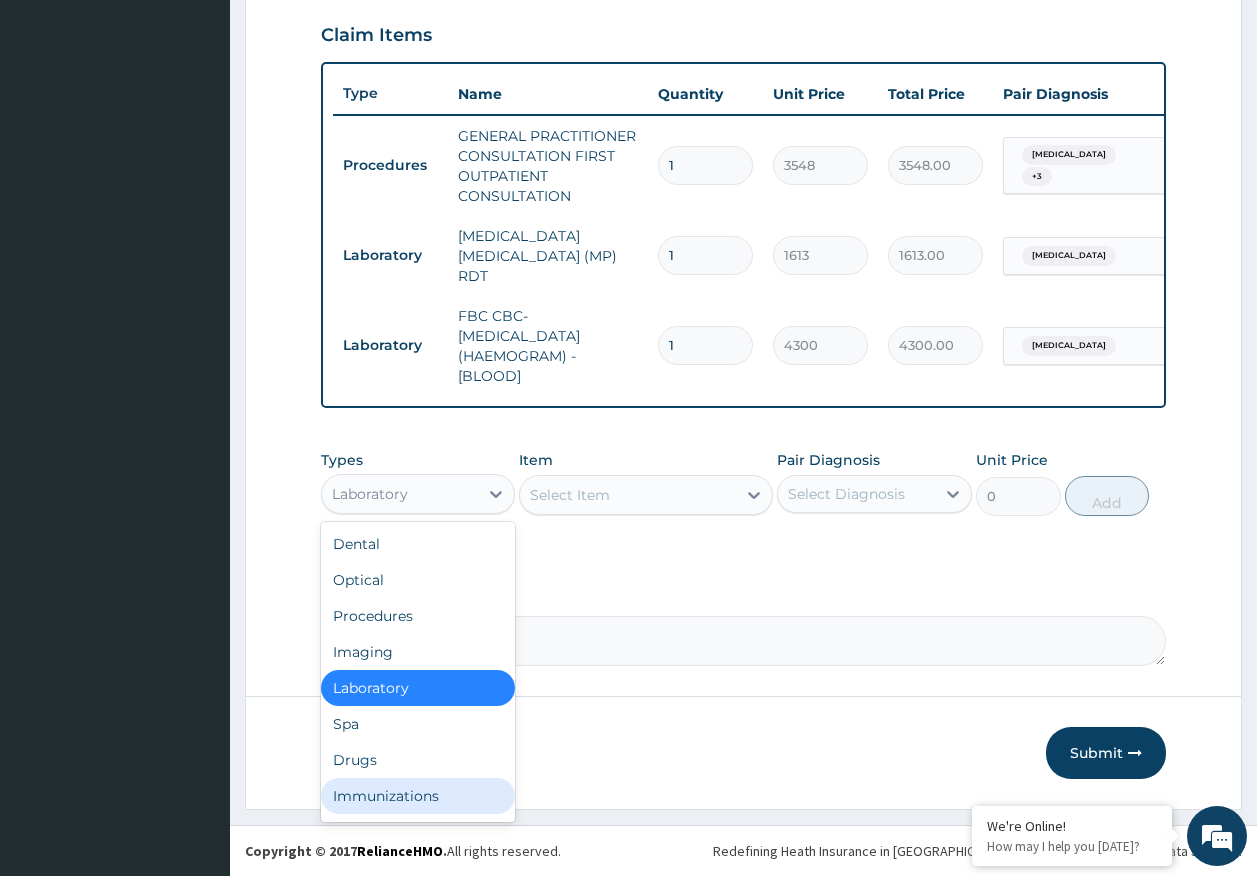 click on "Drugs" at bounding box center [418, 760] 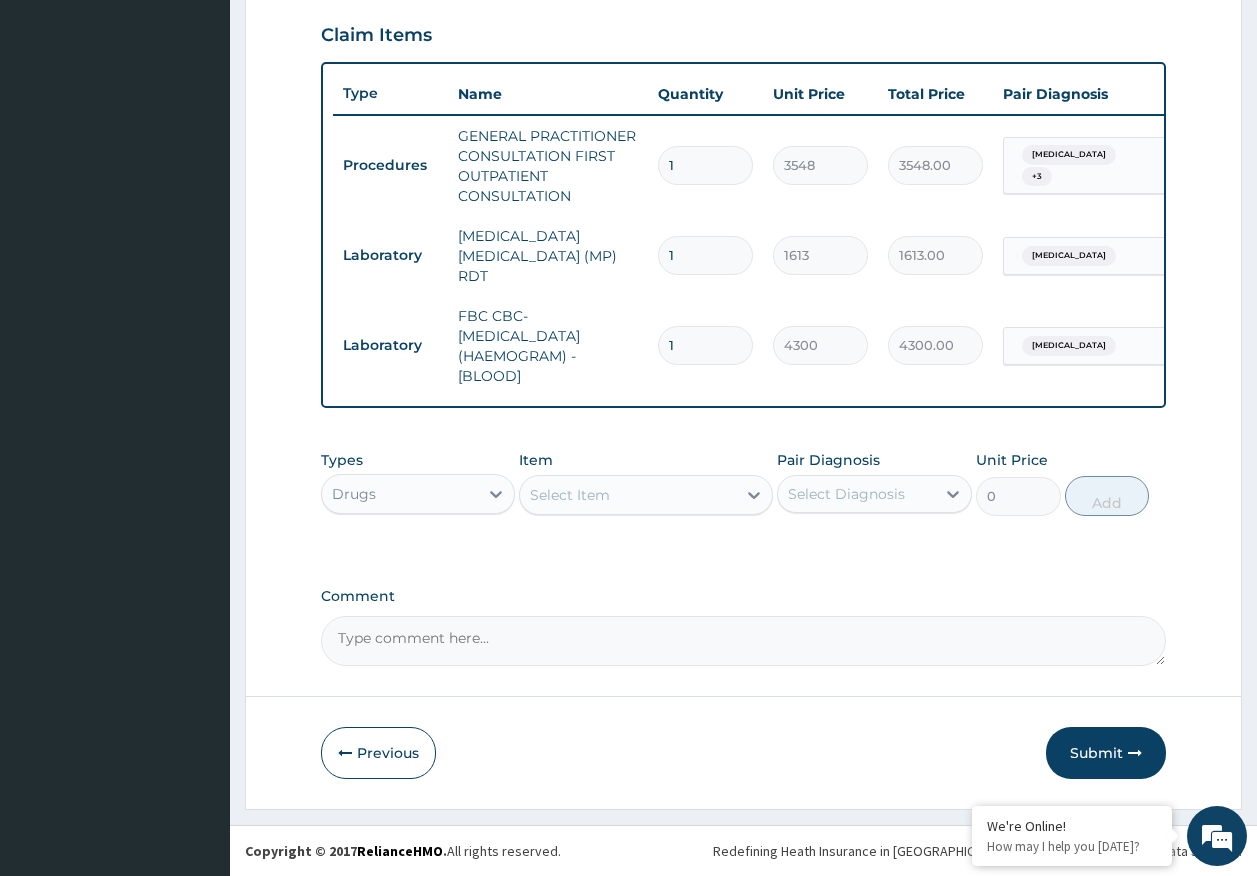 click on "Select Item" at bounding box center [570, 495] 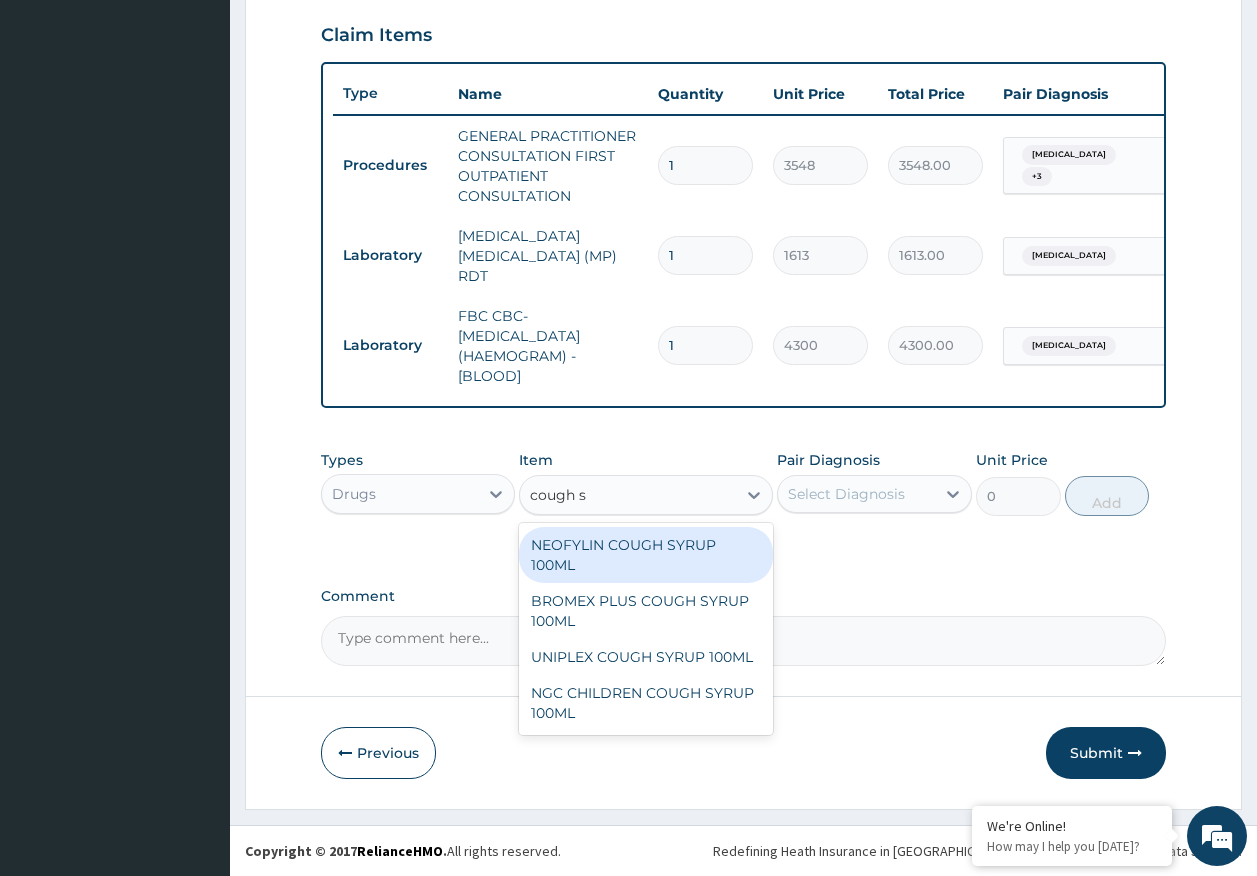 type on "cough sy" 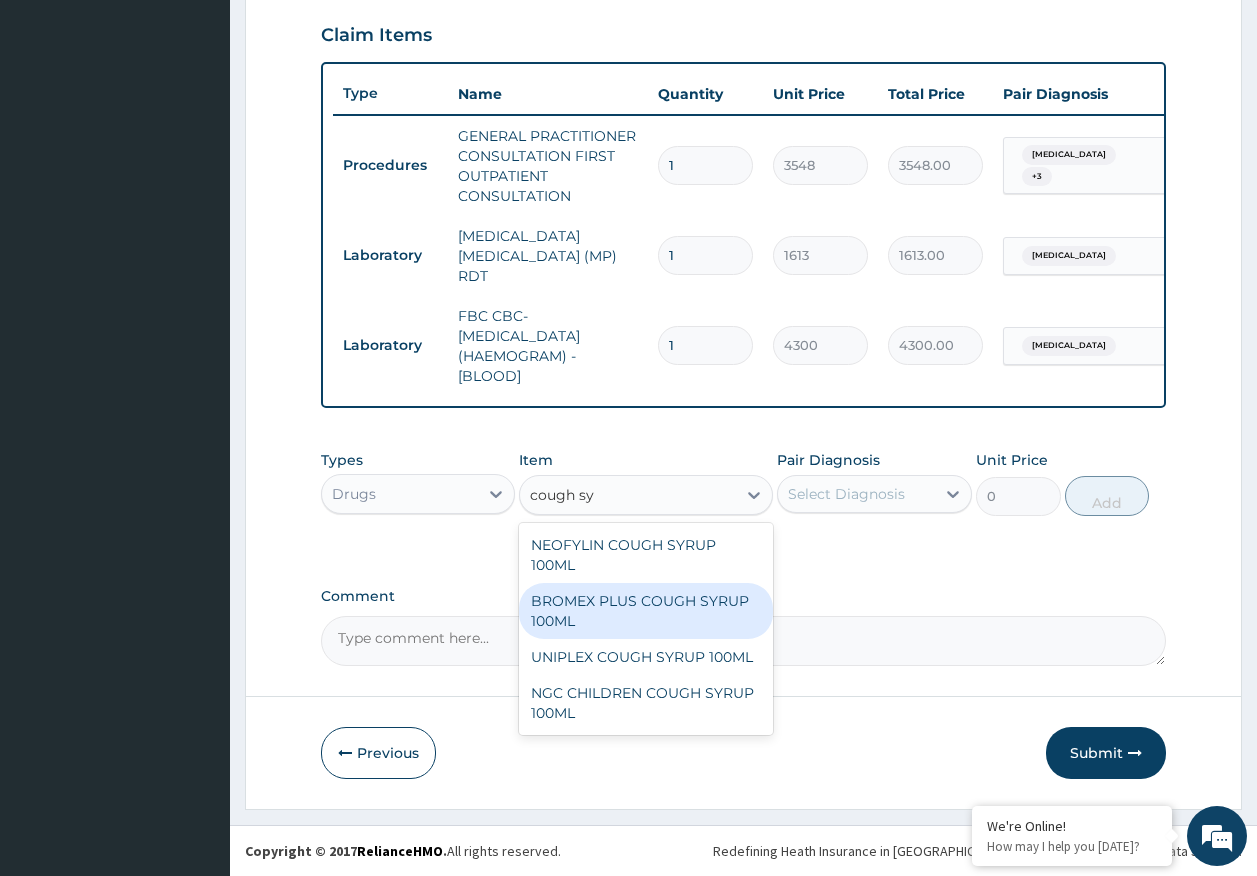 drag, startPoint x: 602, startPoint y: 606, endPoint x: 798, endPoint y: 569, distance: 199.46178 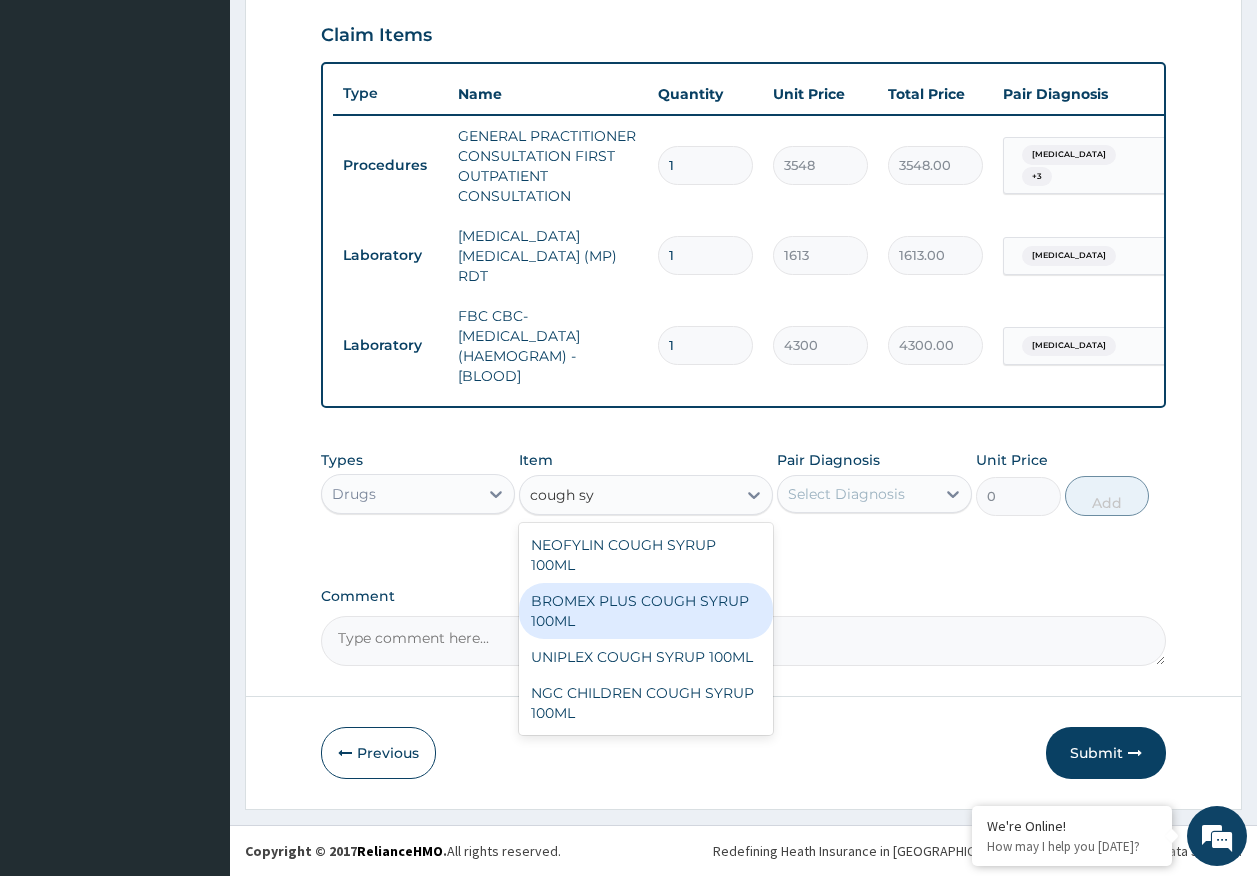 click on "BROMEX PLUS COUGH SYRUP 100ML" at bounding box center (646, 611) 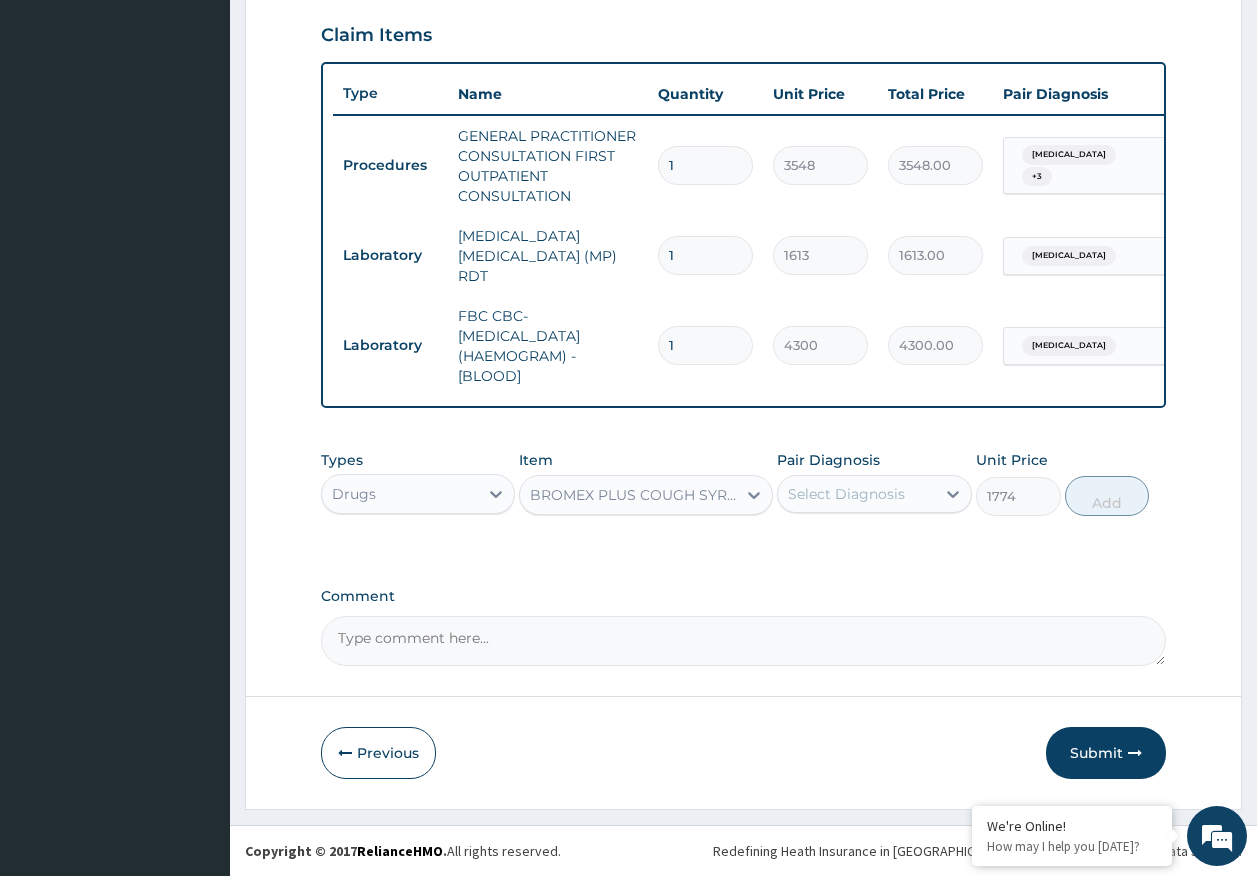 click on "Select Diagnosis" at bounding box center (856, 494) 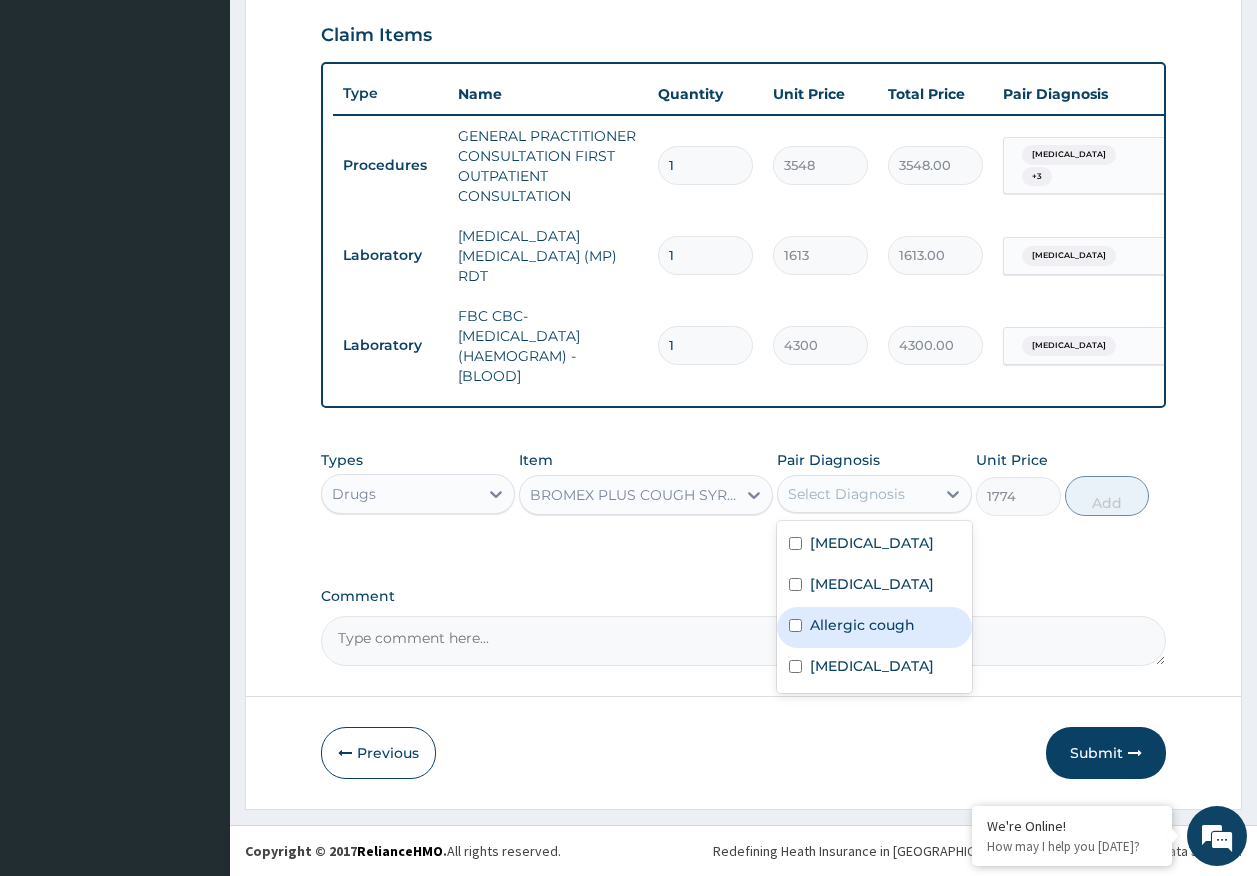 drag, startPoint x: 856, startPoint y: 626, endPoint x: 935, endPoint y: 547, distance: 111.72287 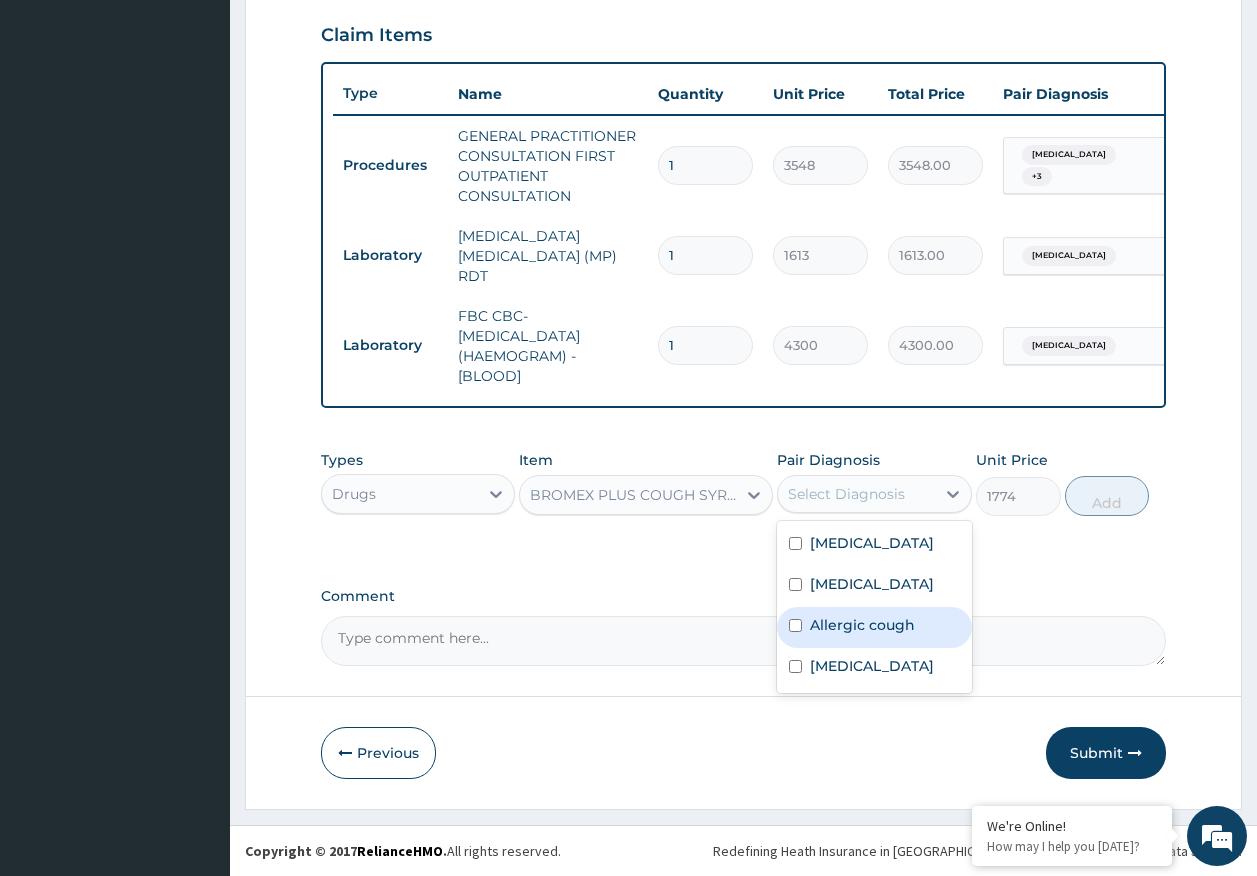 click on "Allergic cough" at bounding box center [862, 625] 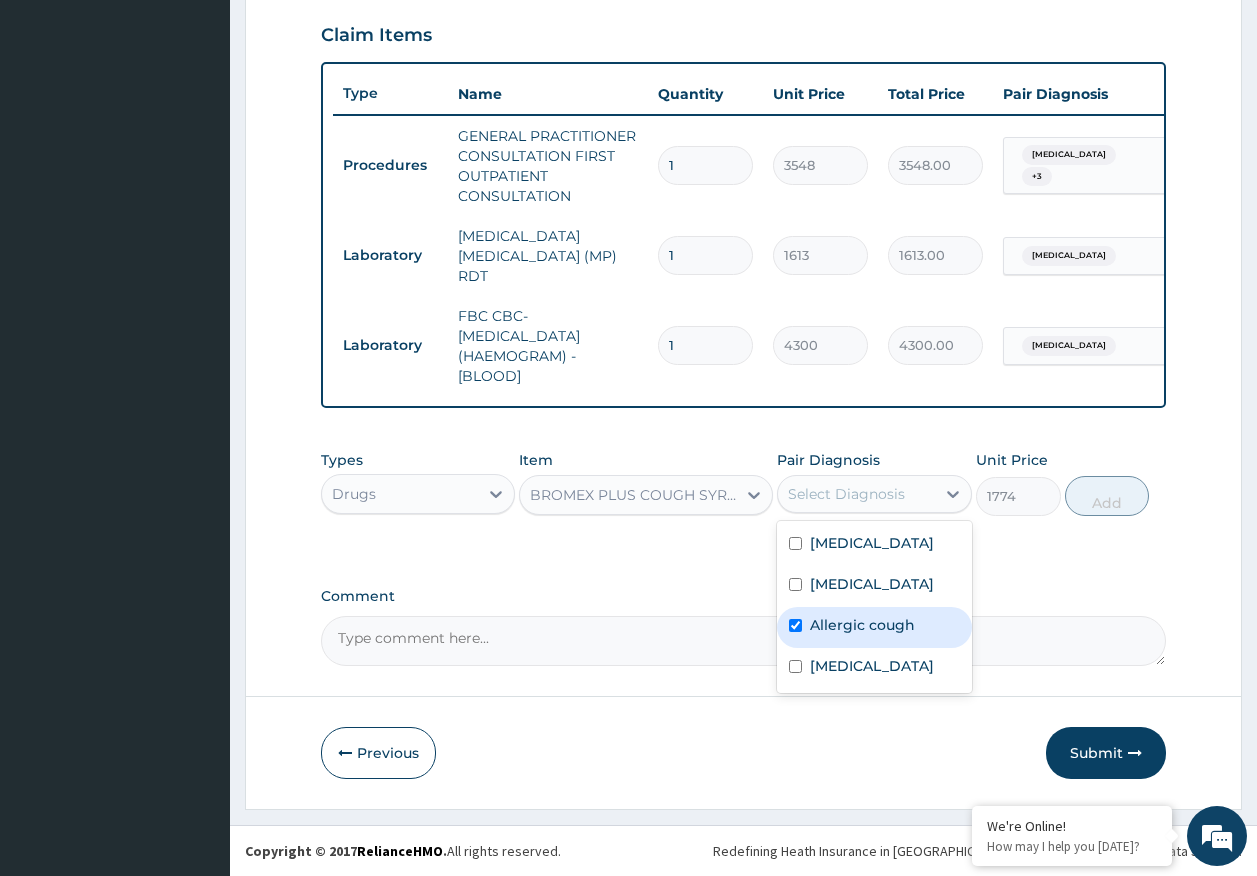 checkbox on "true" 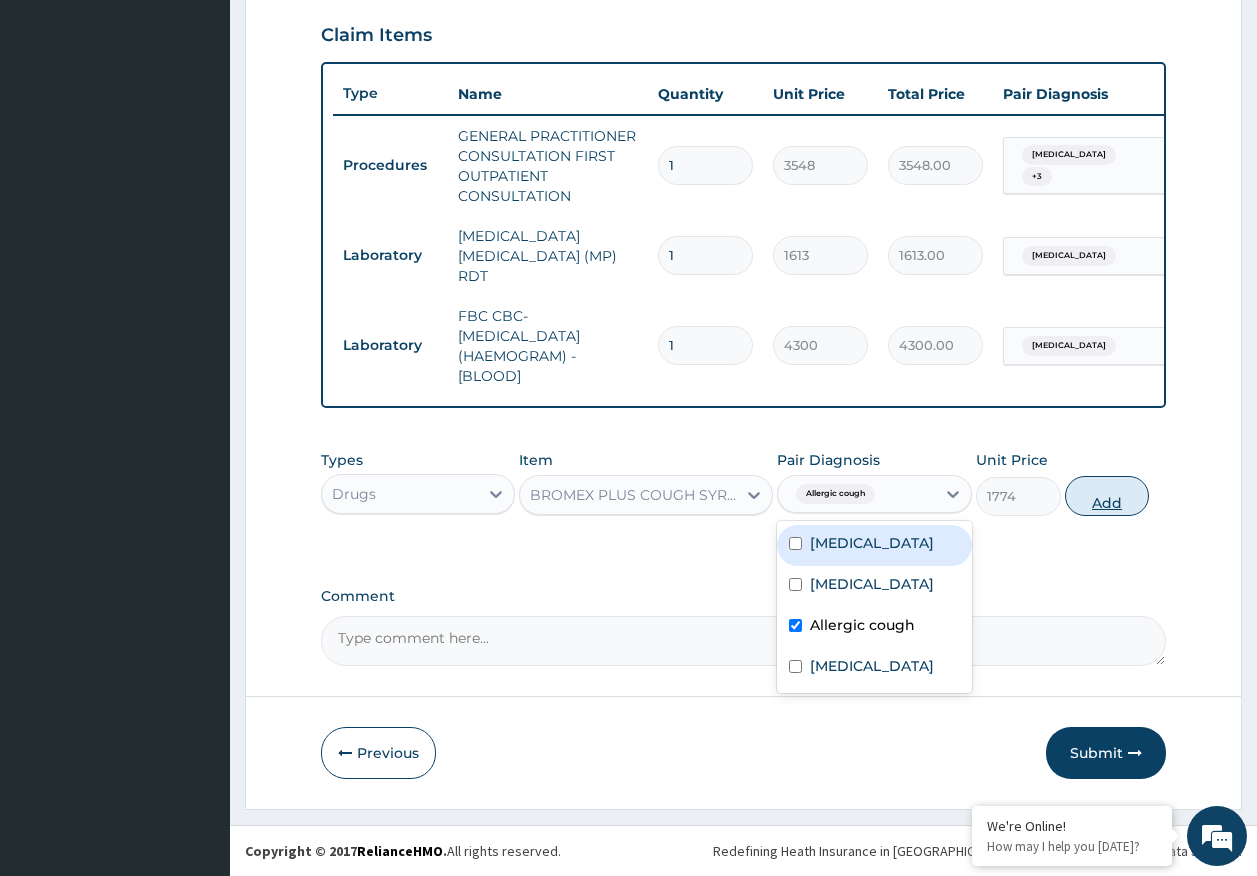 click on "Add" at bounding box center (1107, 496) 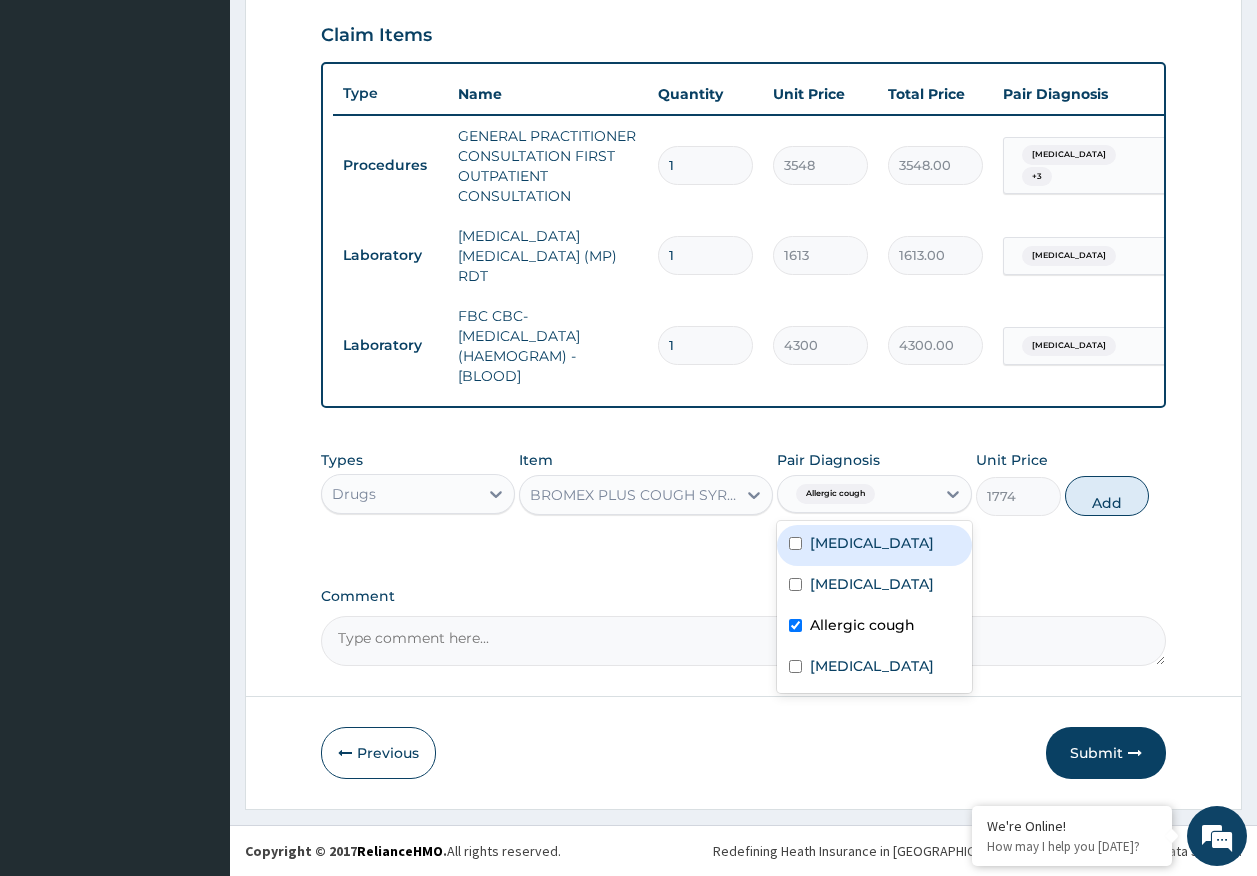 type on "0" 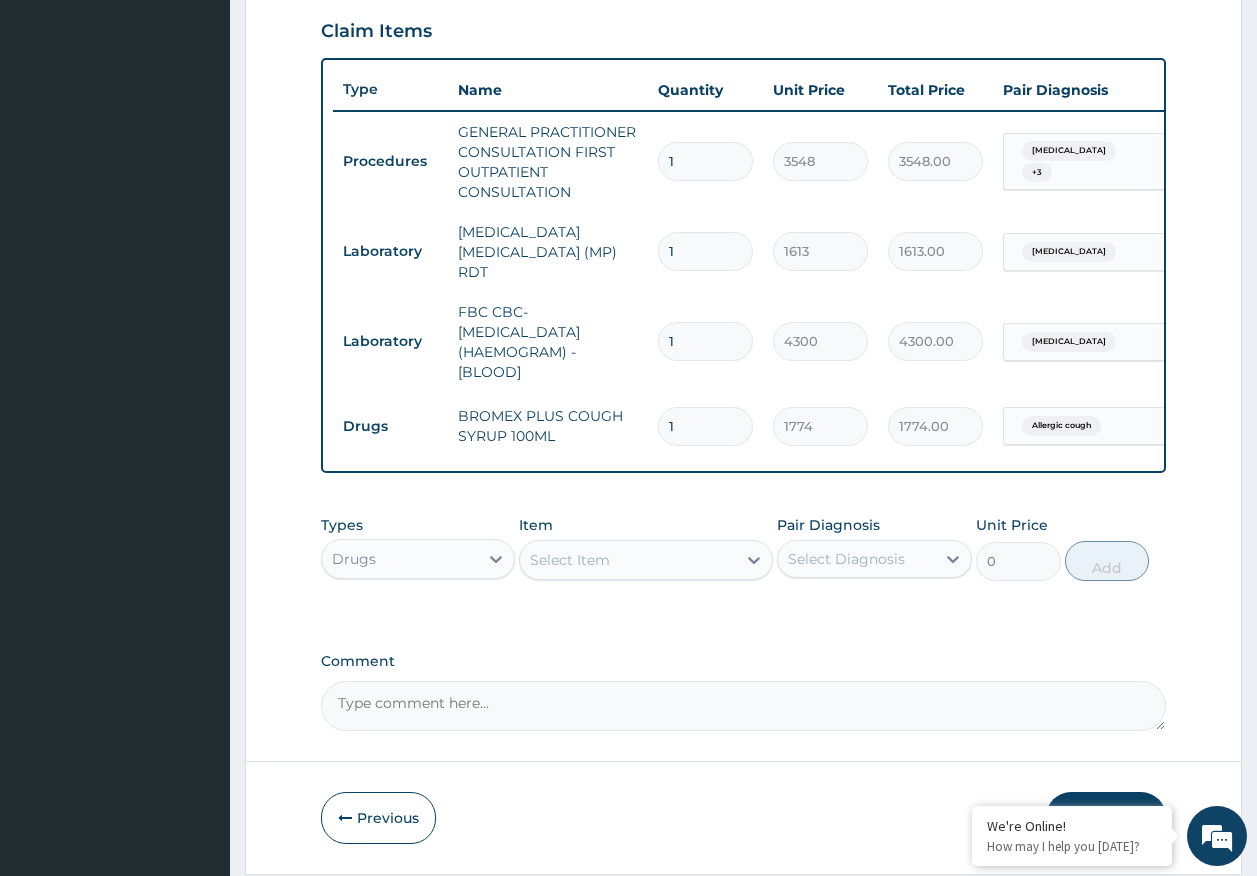 click on "Select Item" at bounding box center (628, 560) 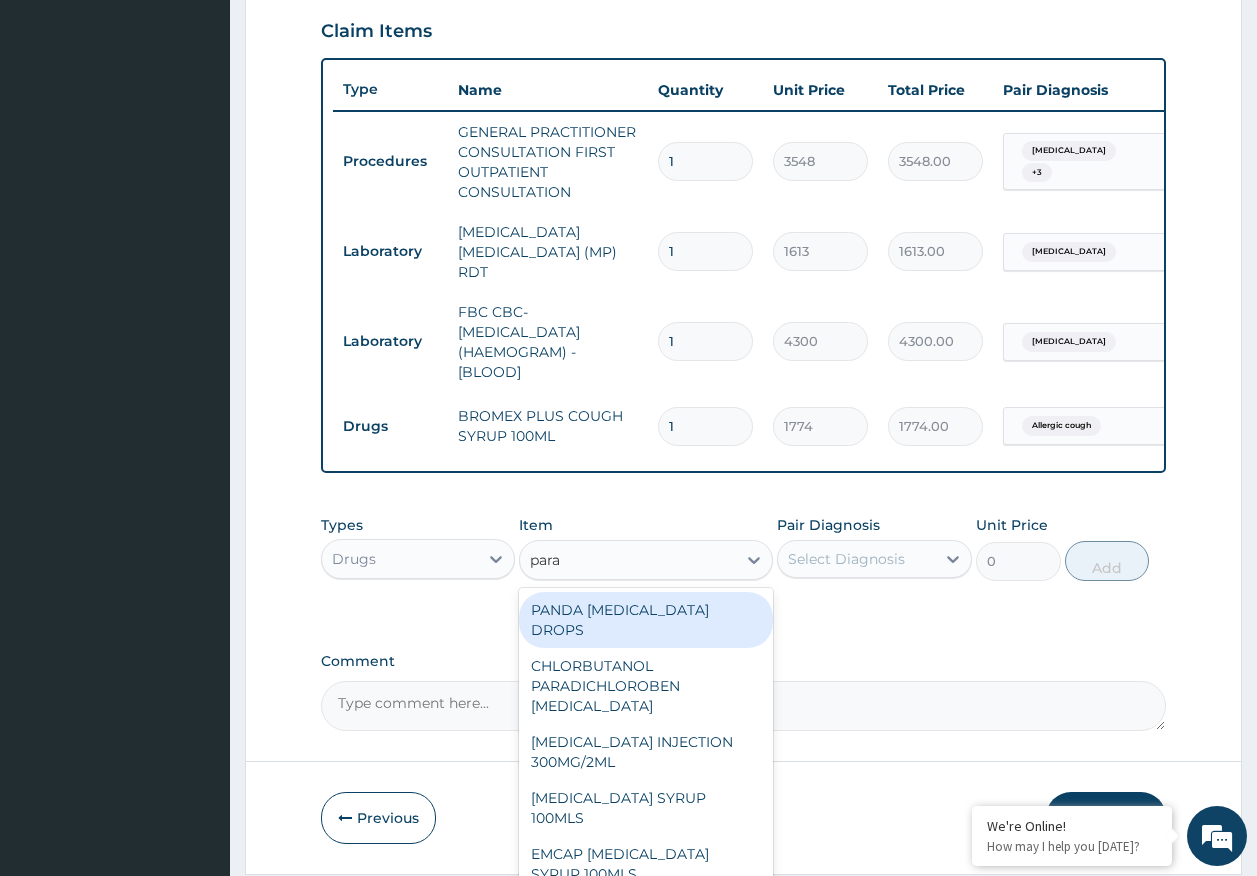 type on "parac" 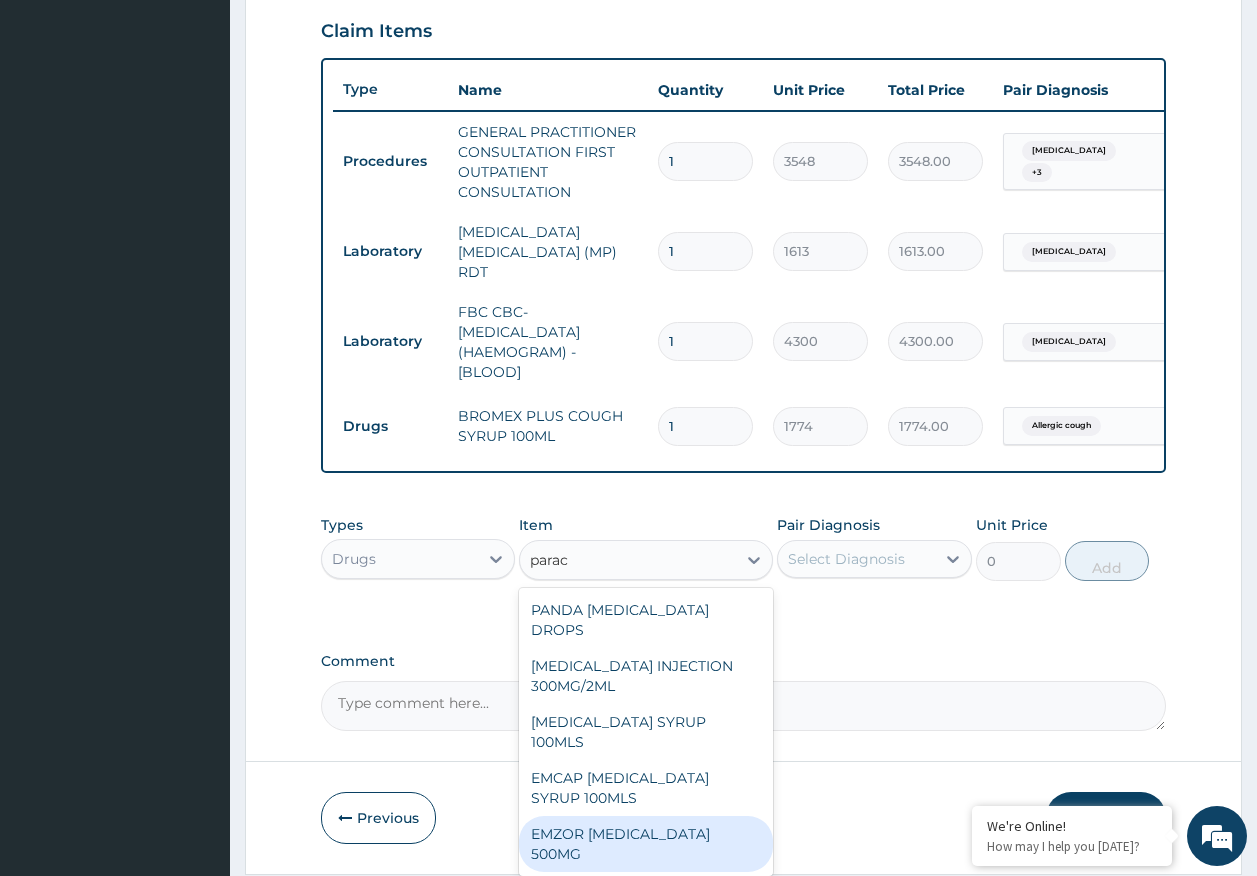 drag, startPoint x: 726, startPoint y: 792, endPoint x: 746, endPoint y: 762, distance: 36.05551 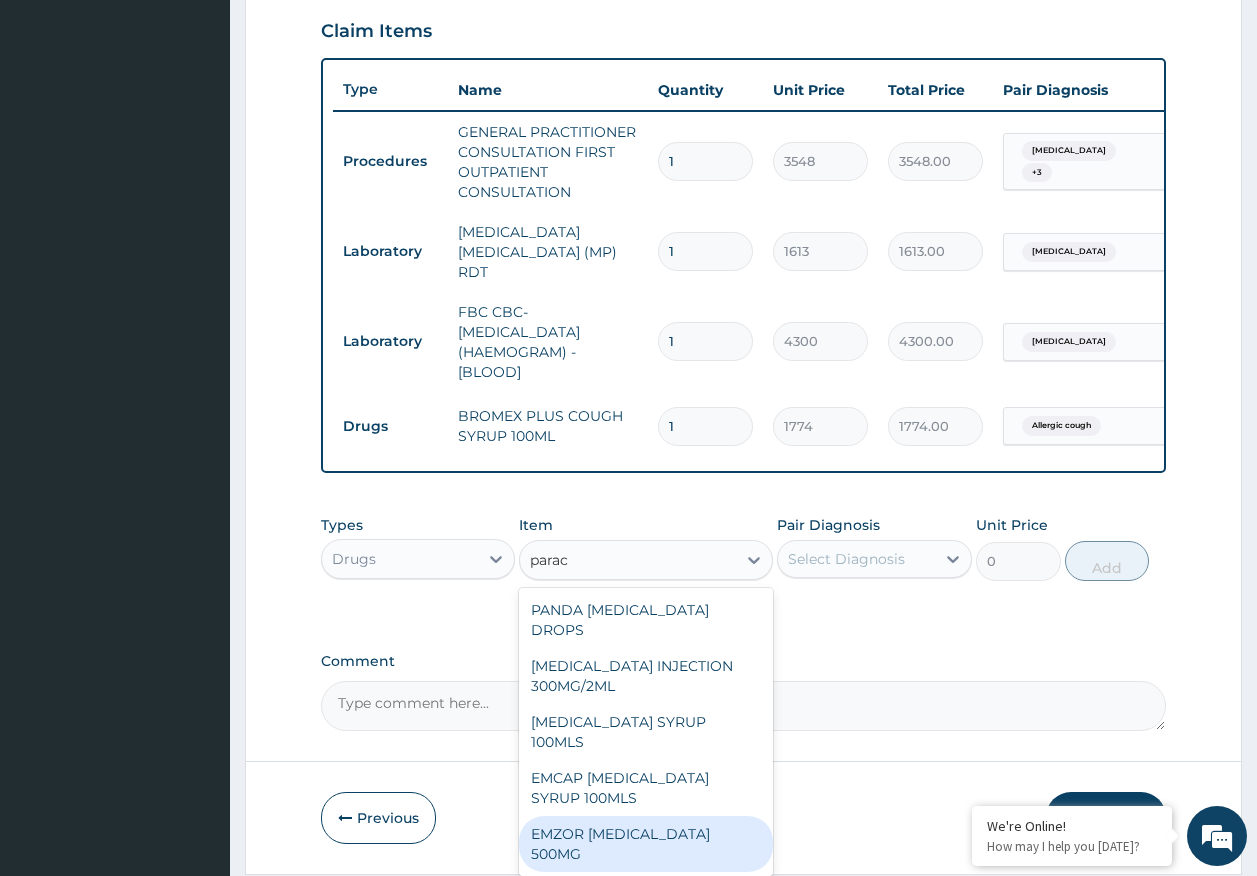 click on "EMZOR PARACETAMOL 500MG" at bounding box center [646, 844] 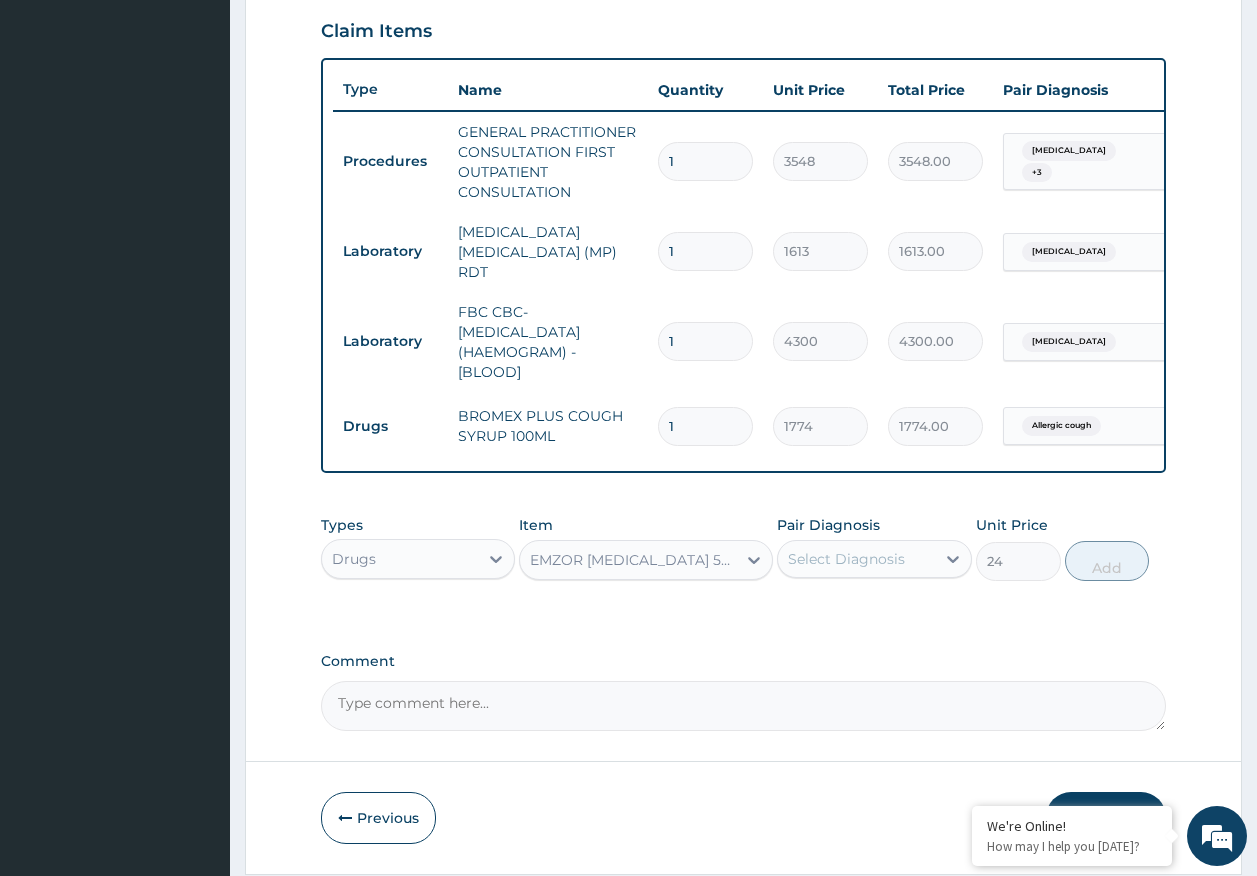 click on "Select Diagnosis" at bounding box center (846, 559) 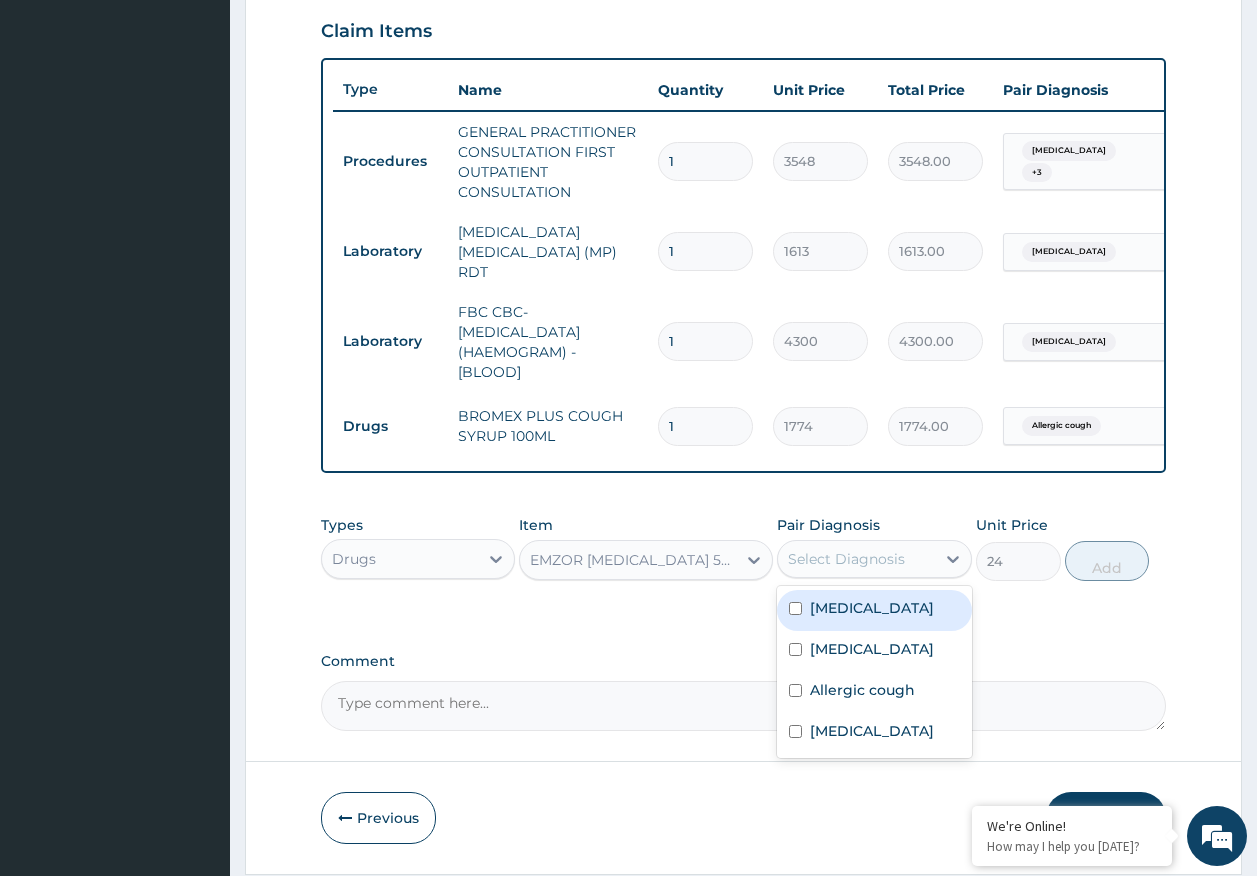 click on "Malaria" at bounding box center [874, 610] 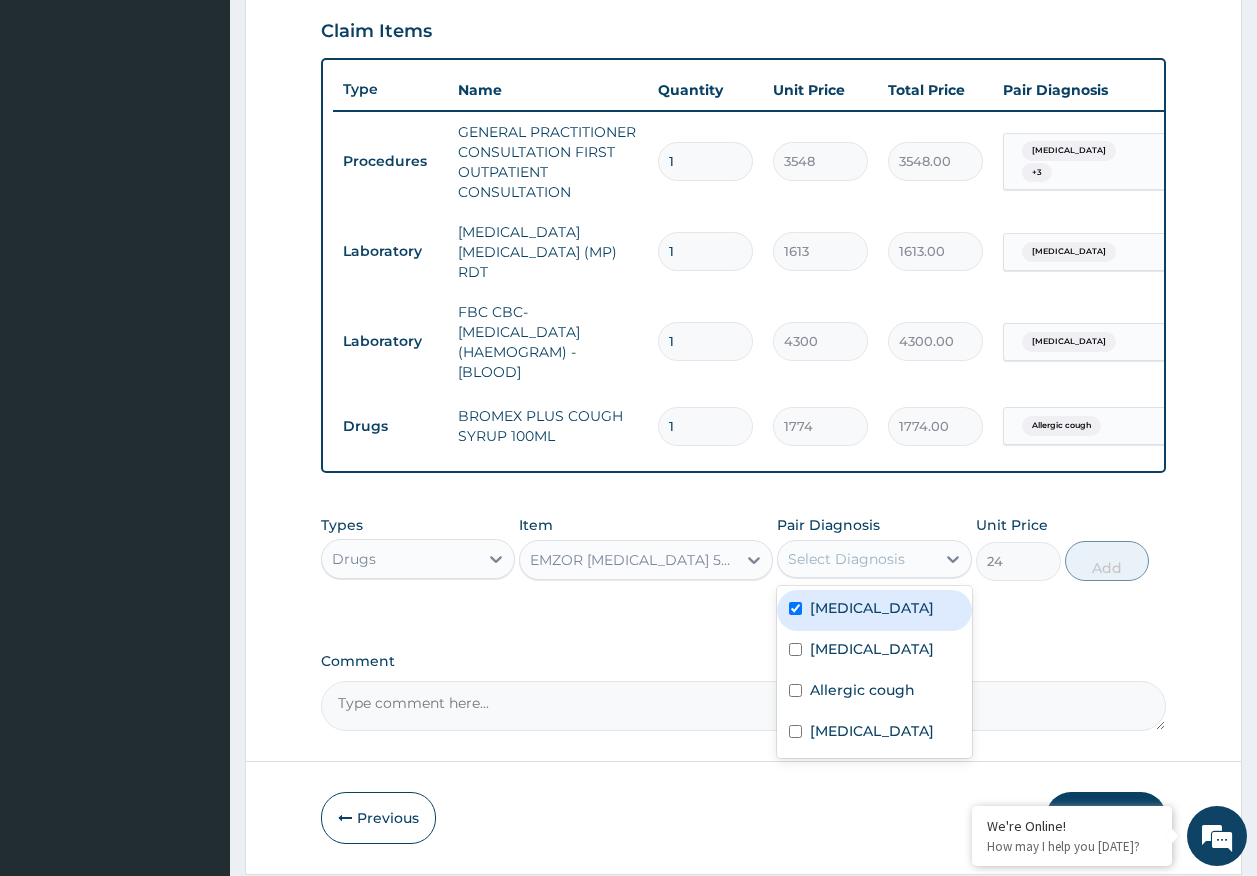 checkbox on "true" 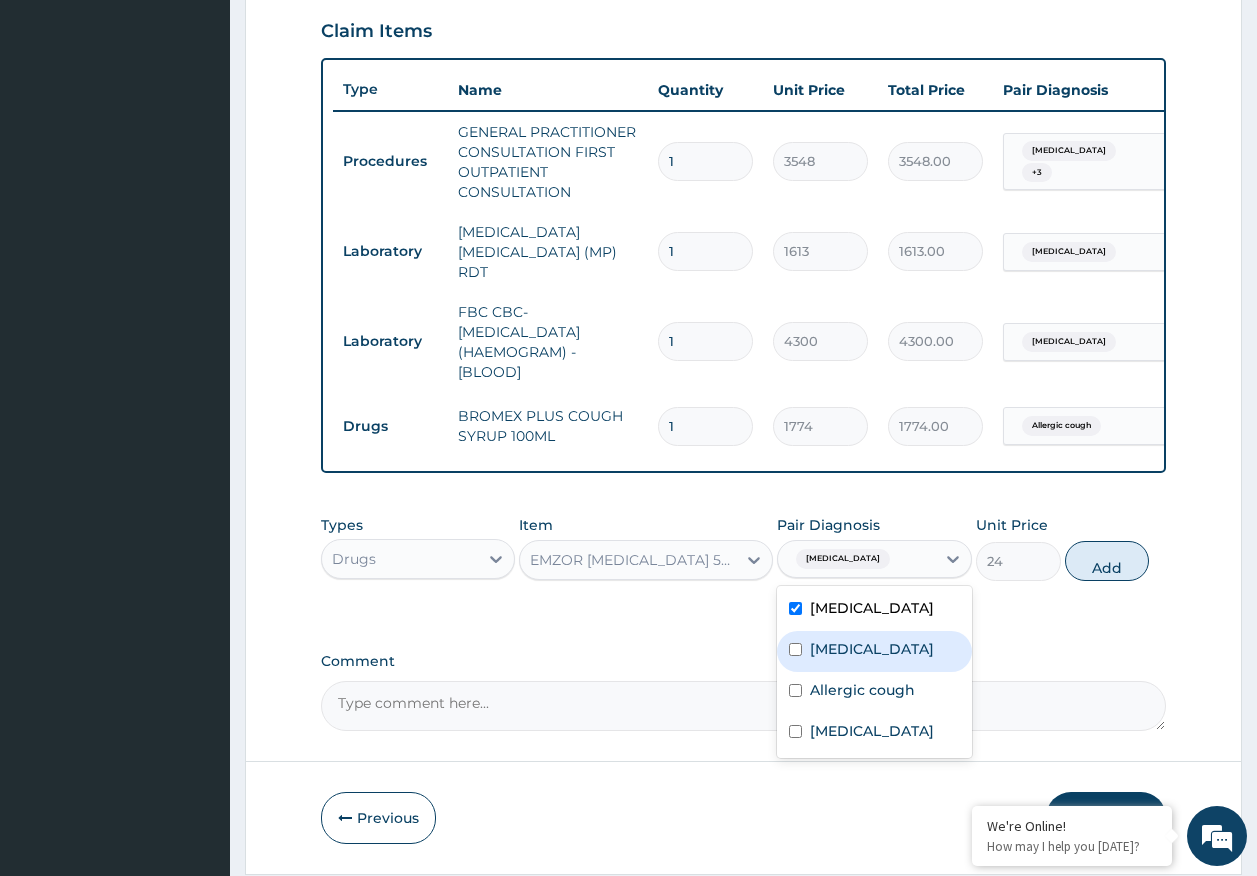 click on "Sepsis" at bounding box center [874, 651] 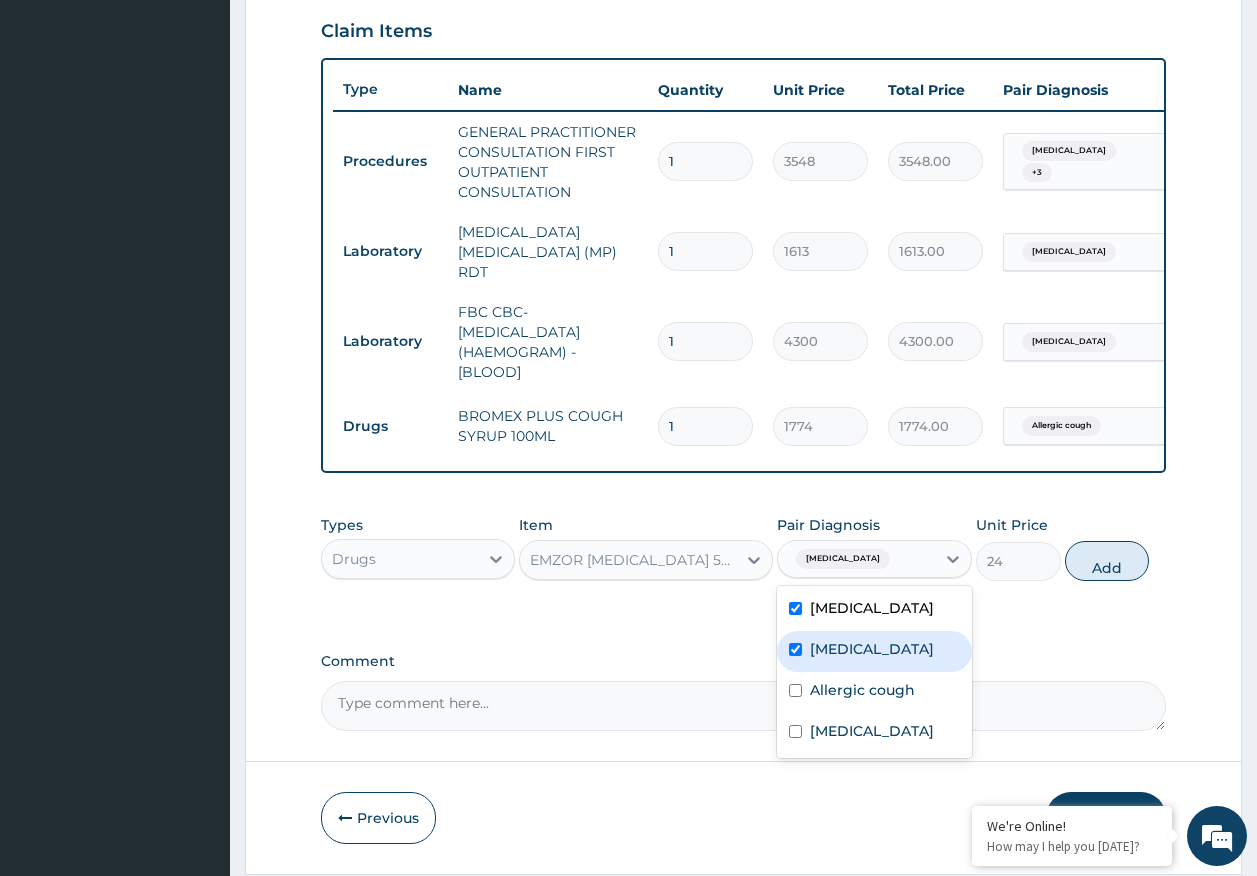 checkbox on "true" 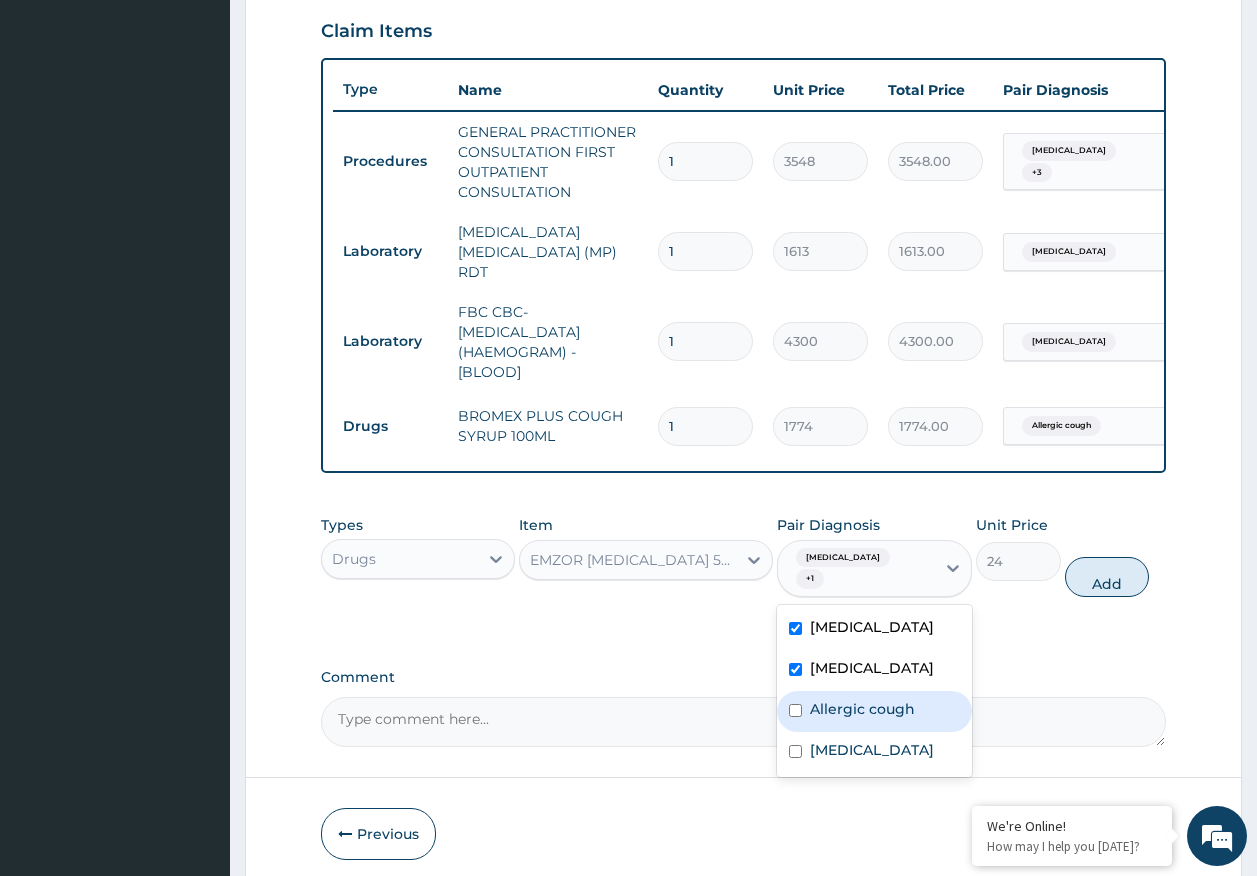 drag, startPoint x: 874, startPoint y: 692, endPoint x: 879, endPoint y: 750, distance: 58.21512 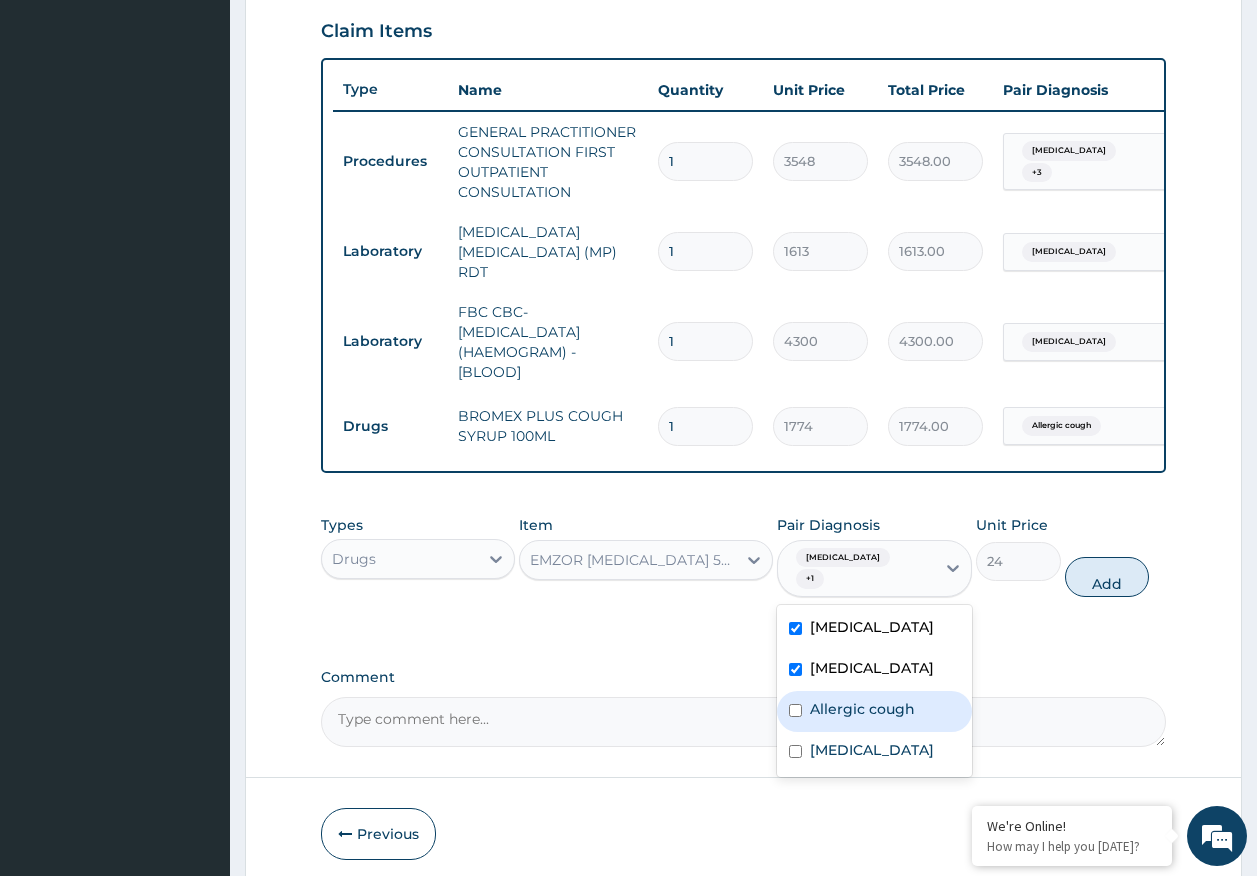 click on "Allergic cough" at bounding box center [862, 709] 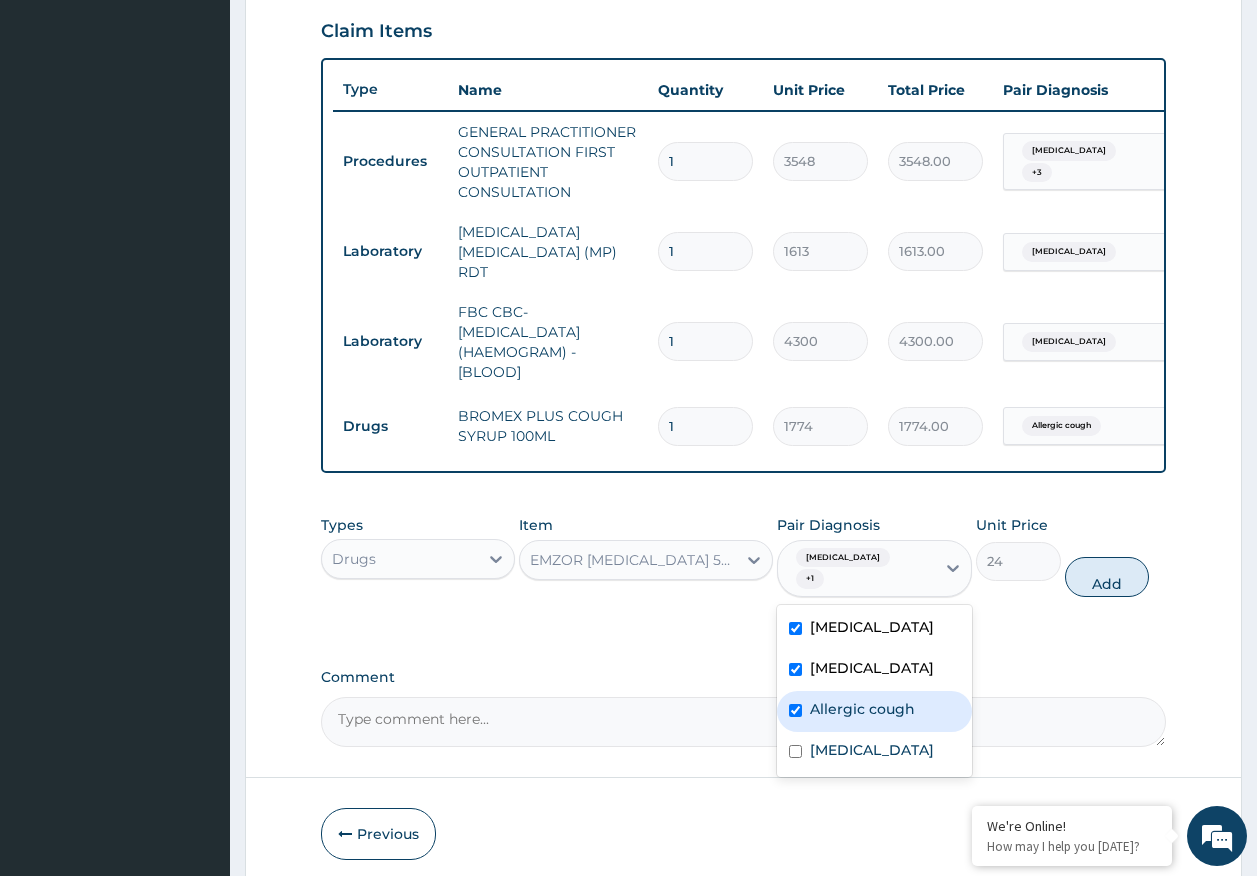 checkbox on "true" 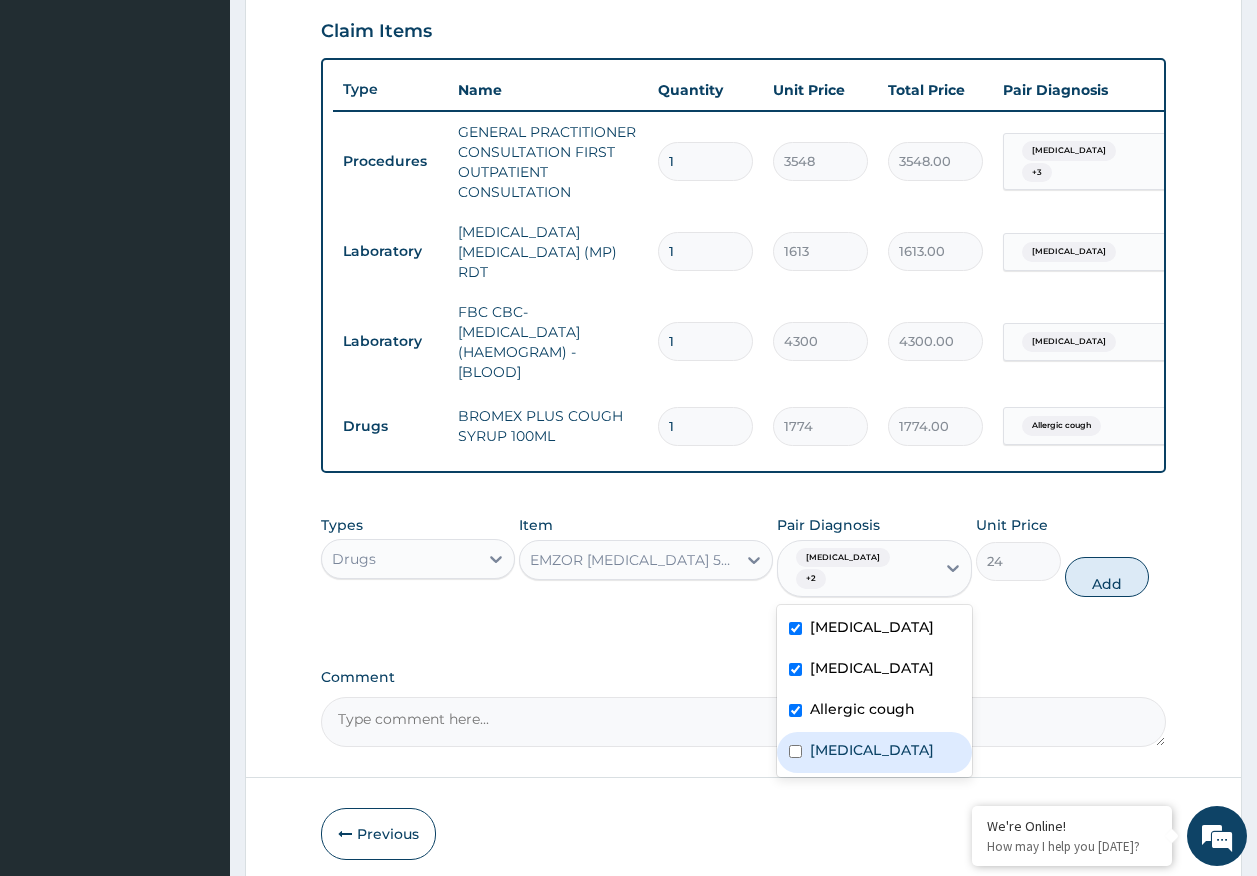 click on "Allergic rhinitis" at bounding box center [874, 752] 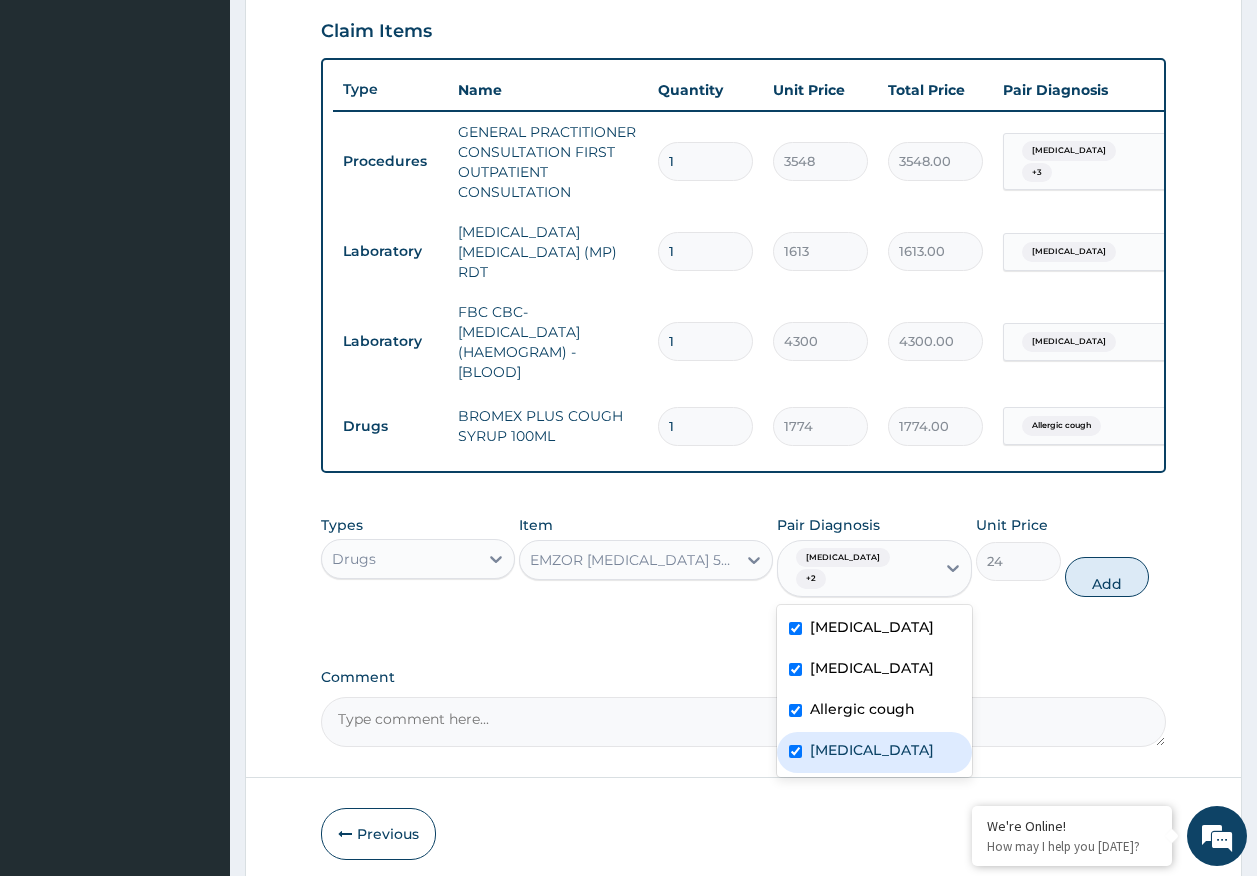 checkbox on "true" 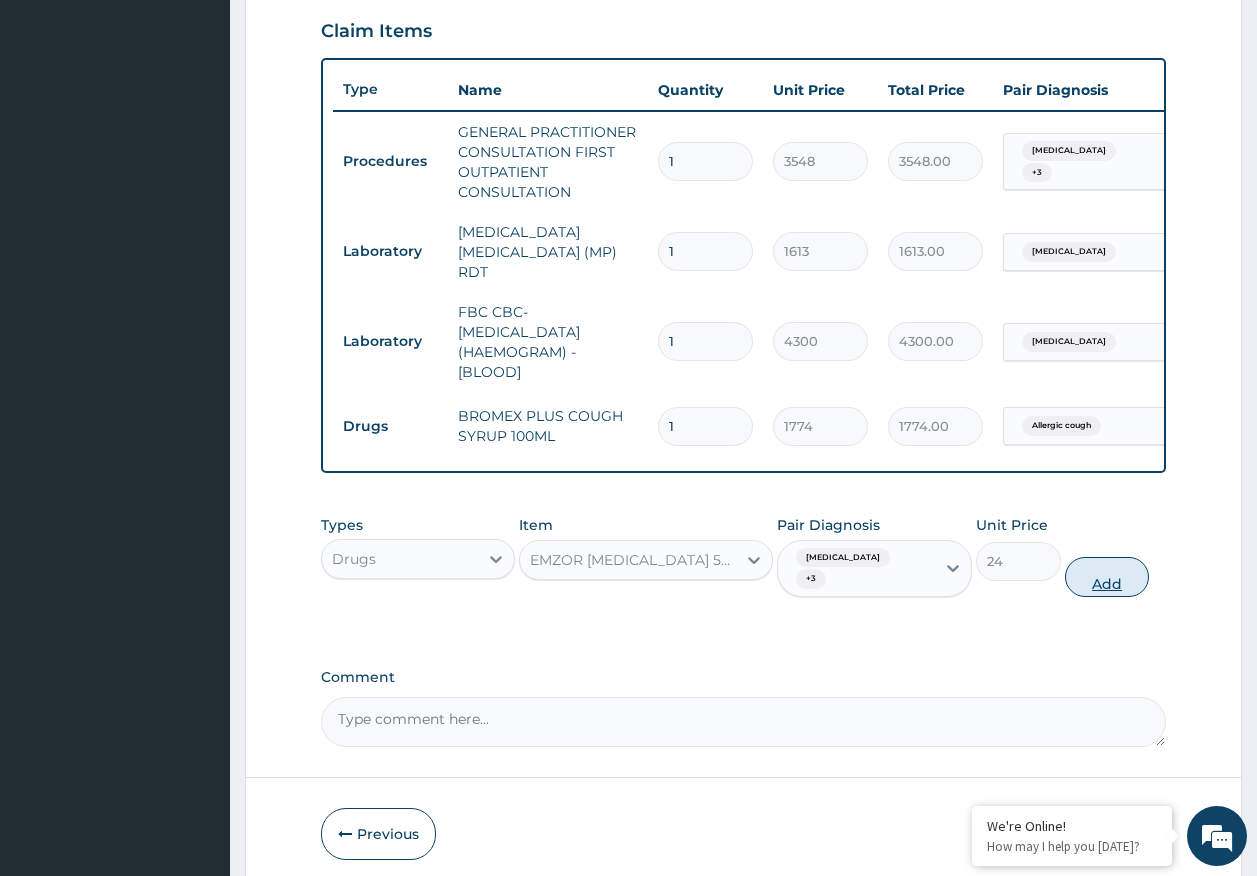 click on "Add" at bounding box center (1107, 577) 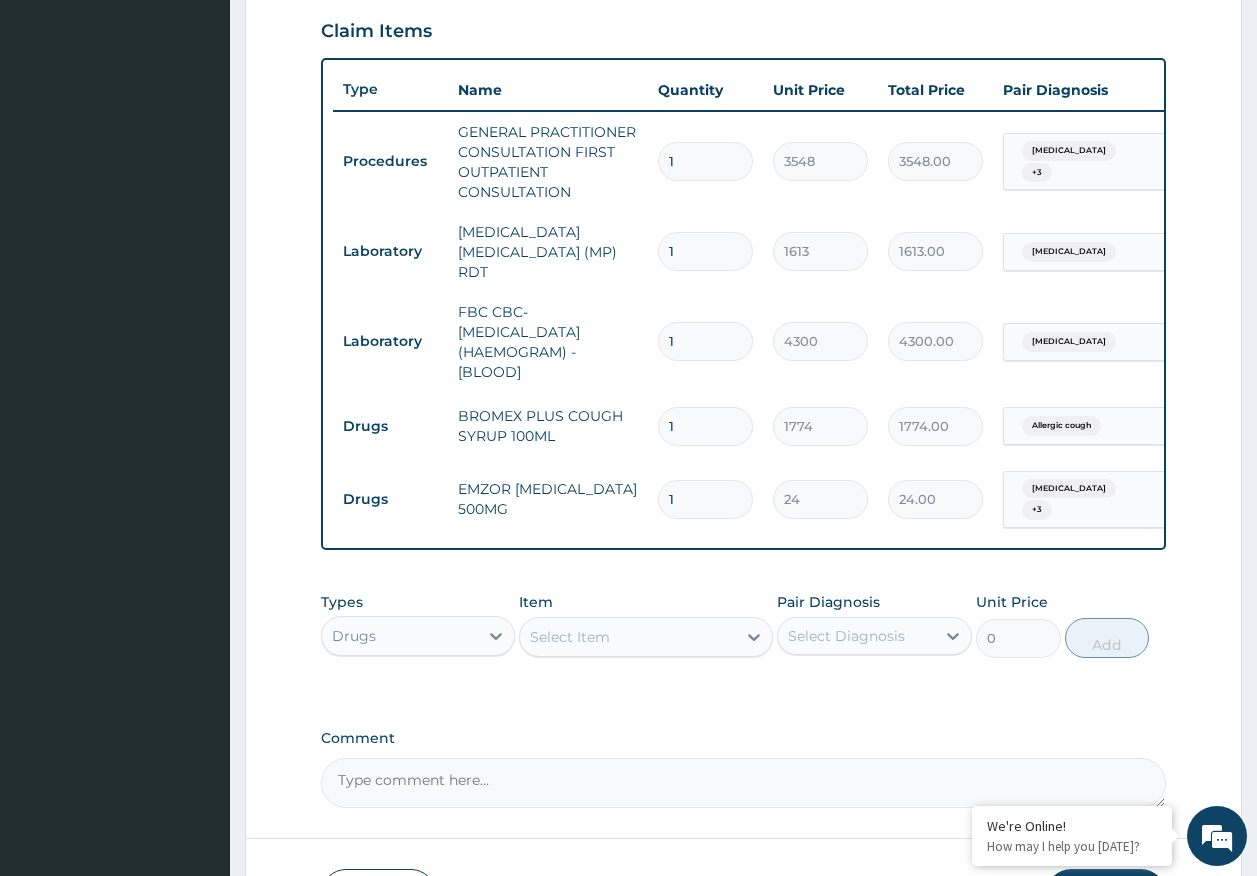 click on "Select Item" at bounding box center [570, 637] 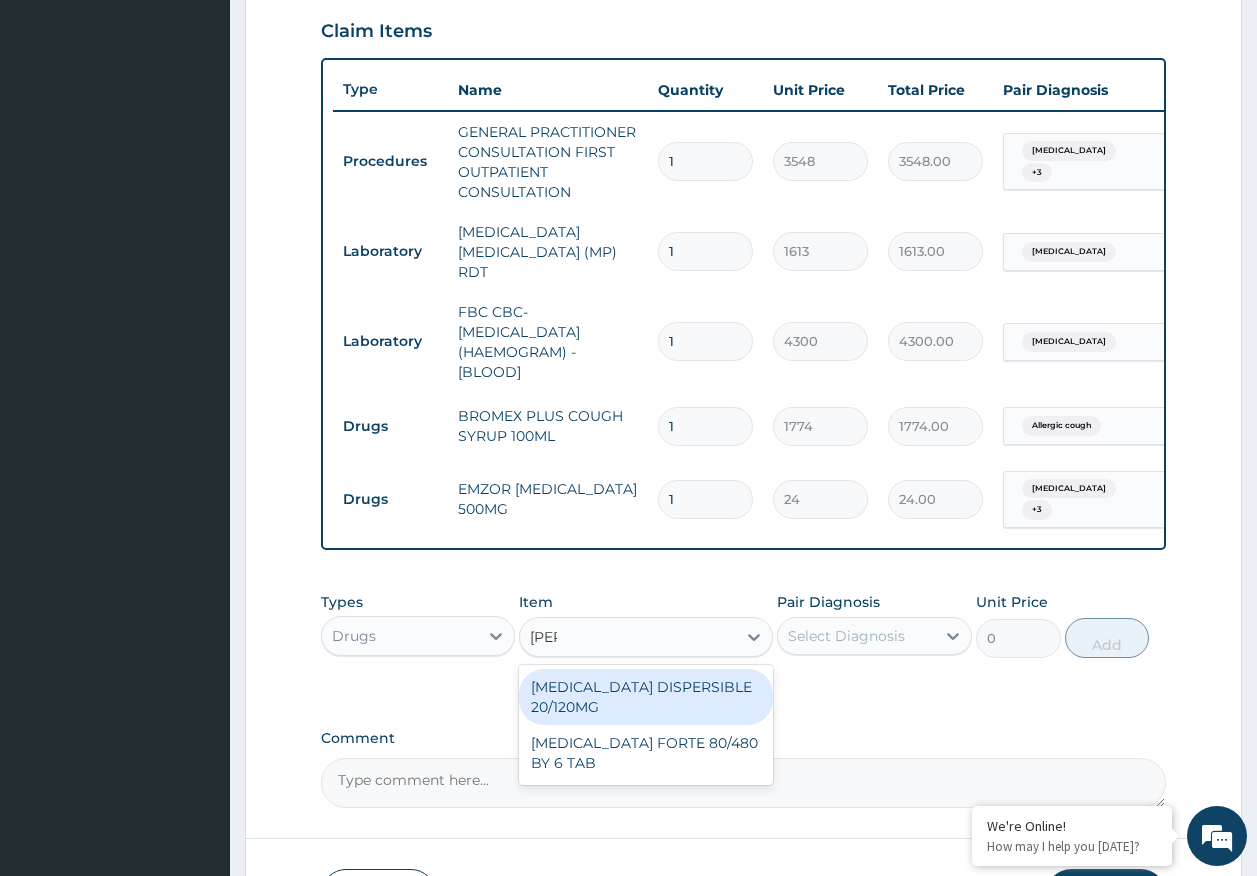 type on "coart" 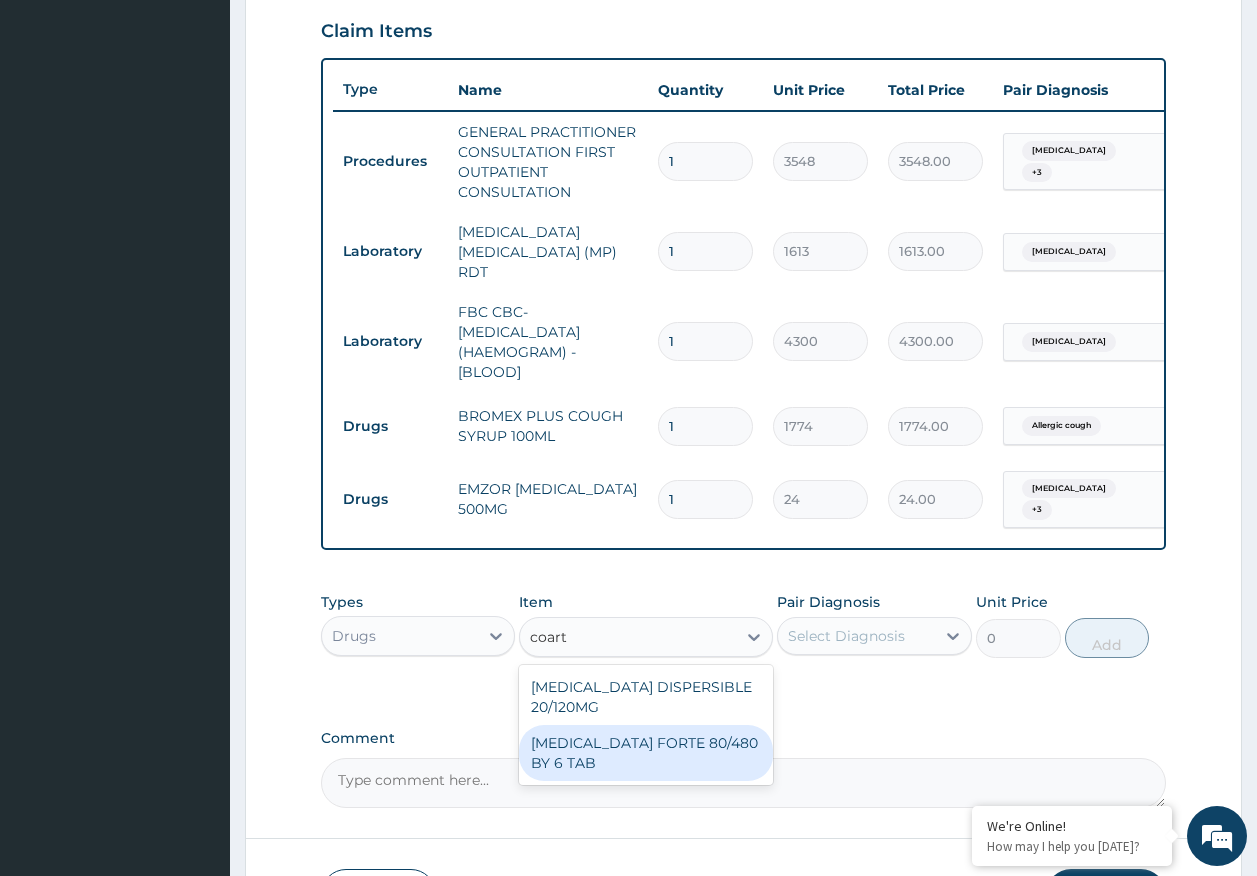 click on "COARTEM FORTE 80/480 BY 6 TAB" at bounding box center [646, 753] 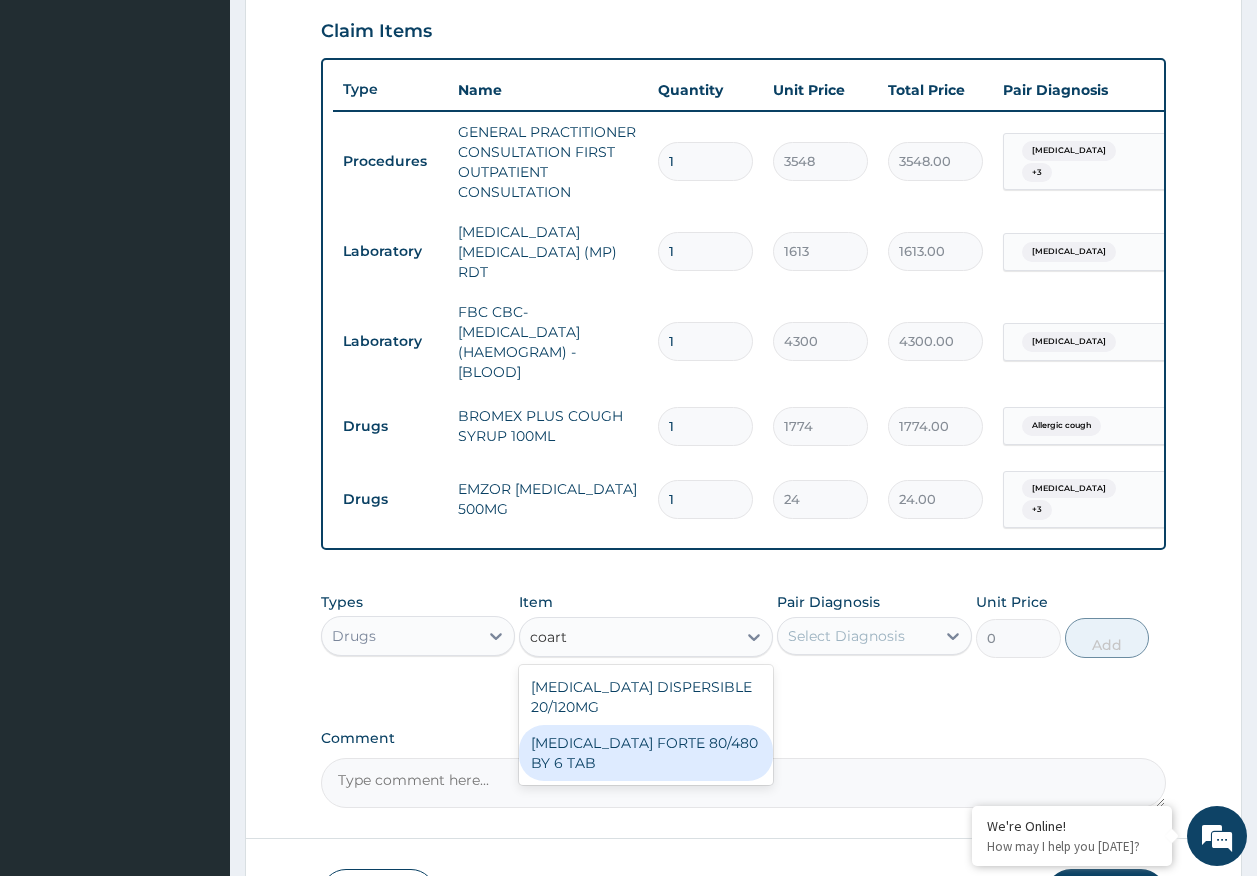 type 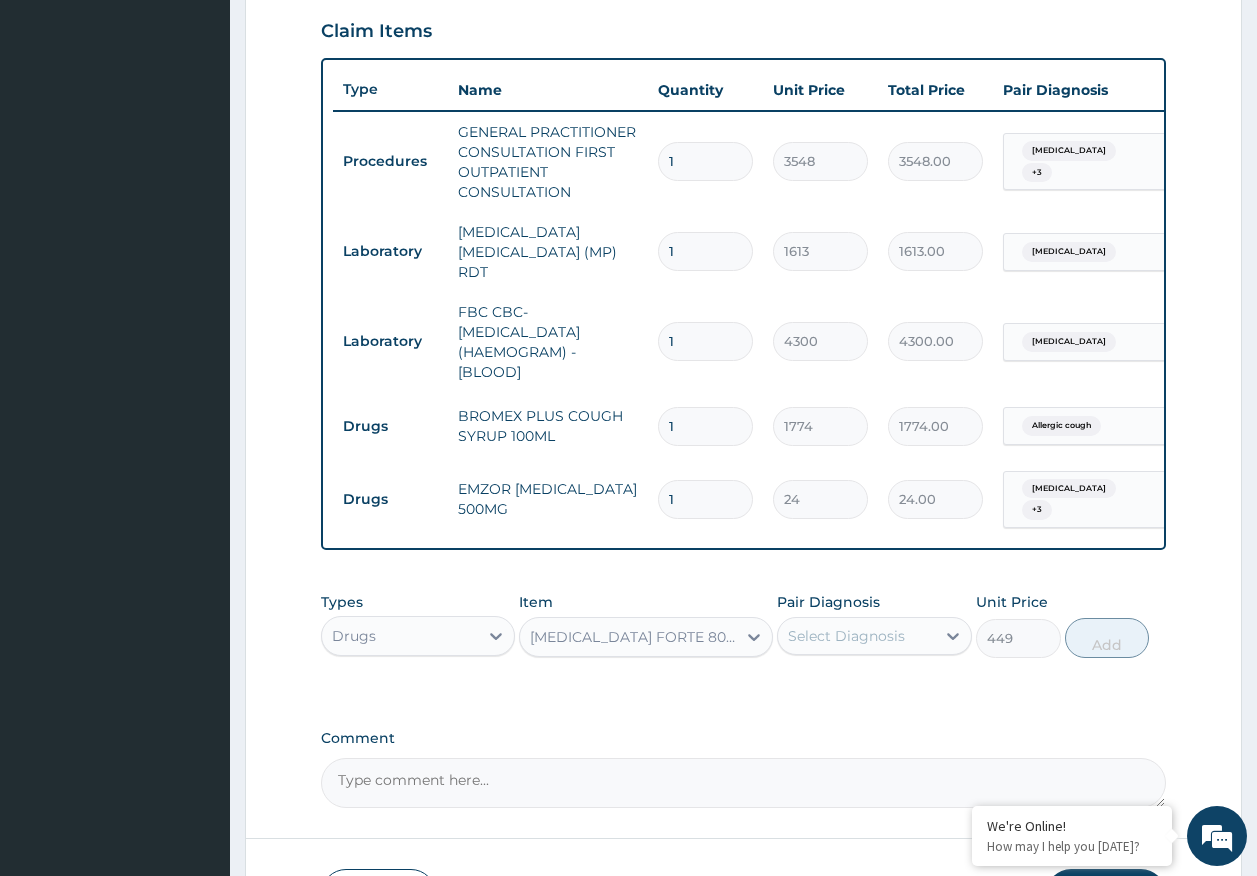 click on "Select Diagnosis" at bounding box center (846, 636) 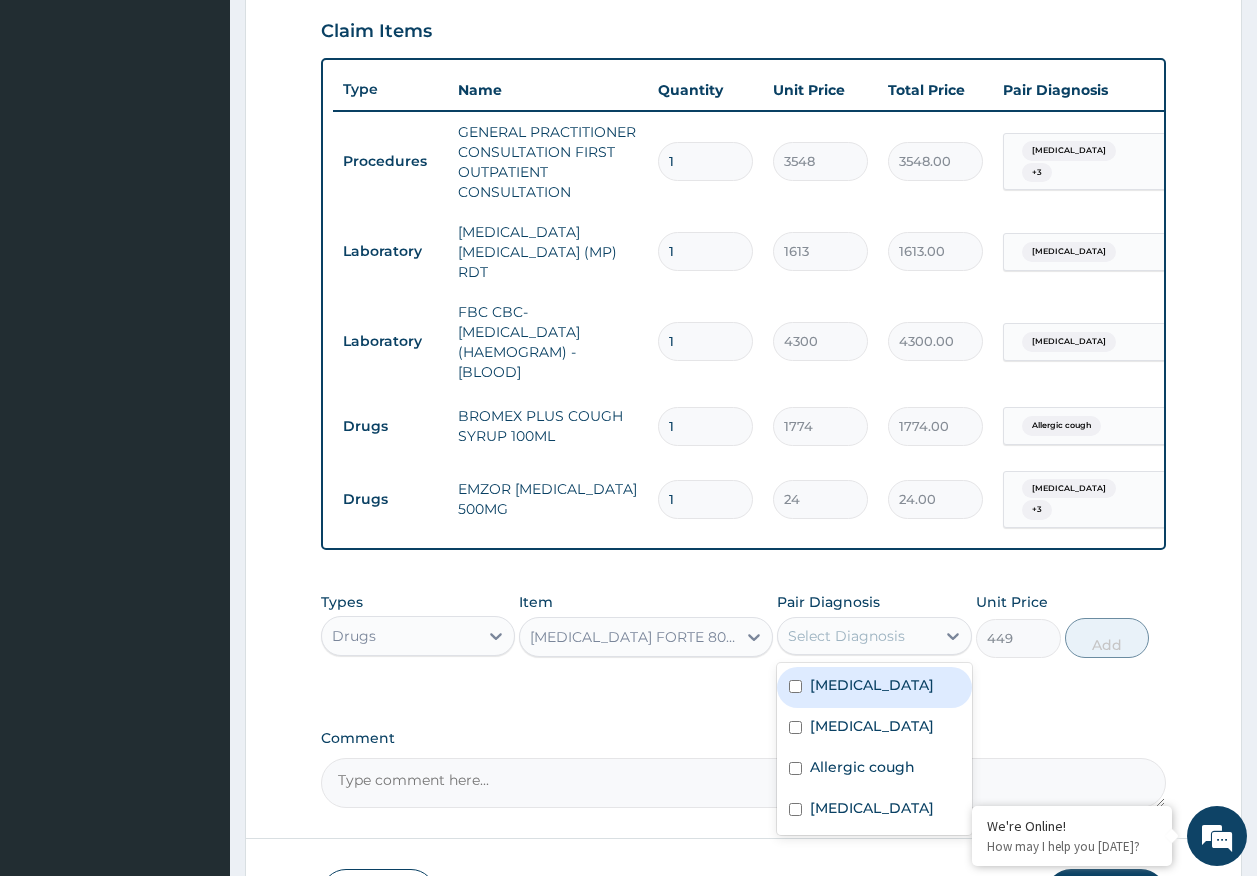 click on "Malaria" at bounding box center [872, 685] 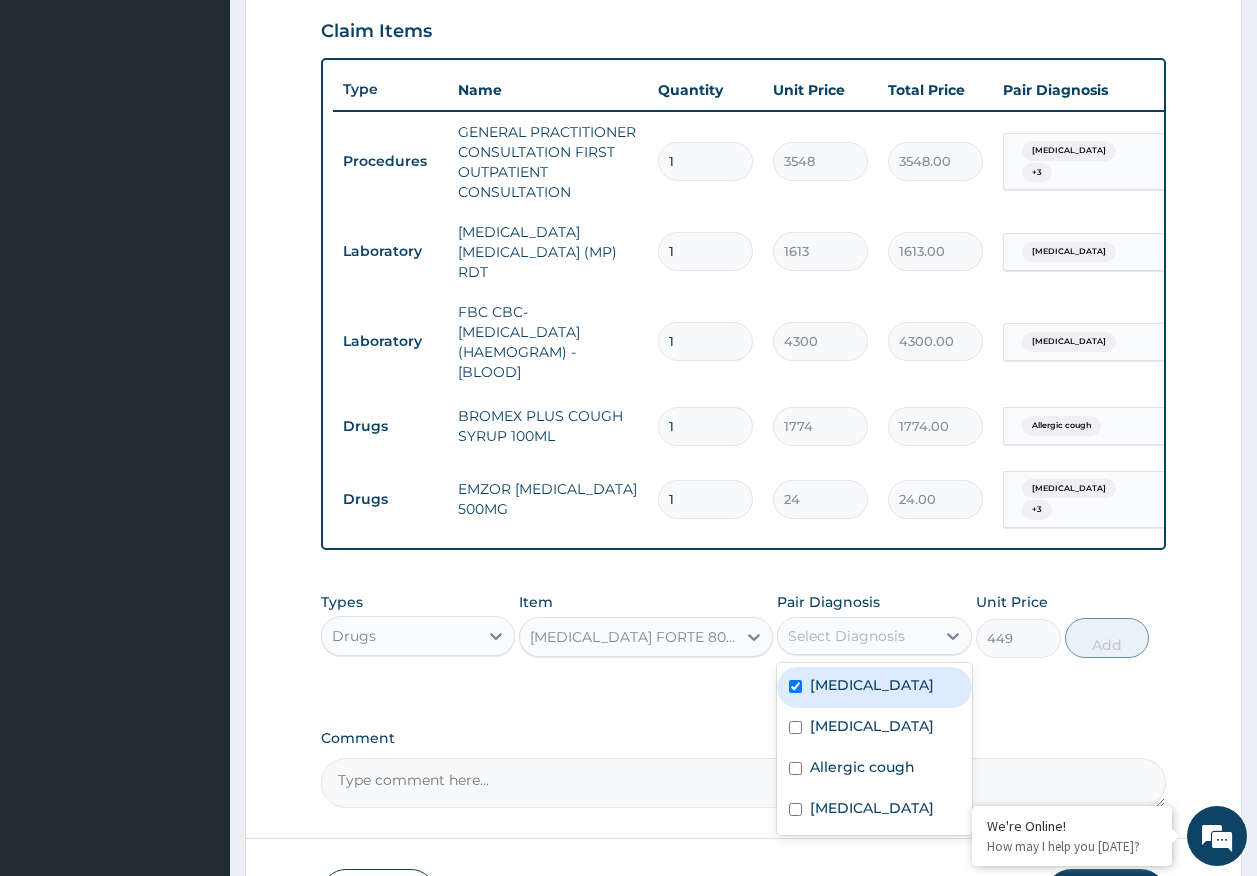 checkbox on "true" 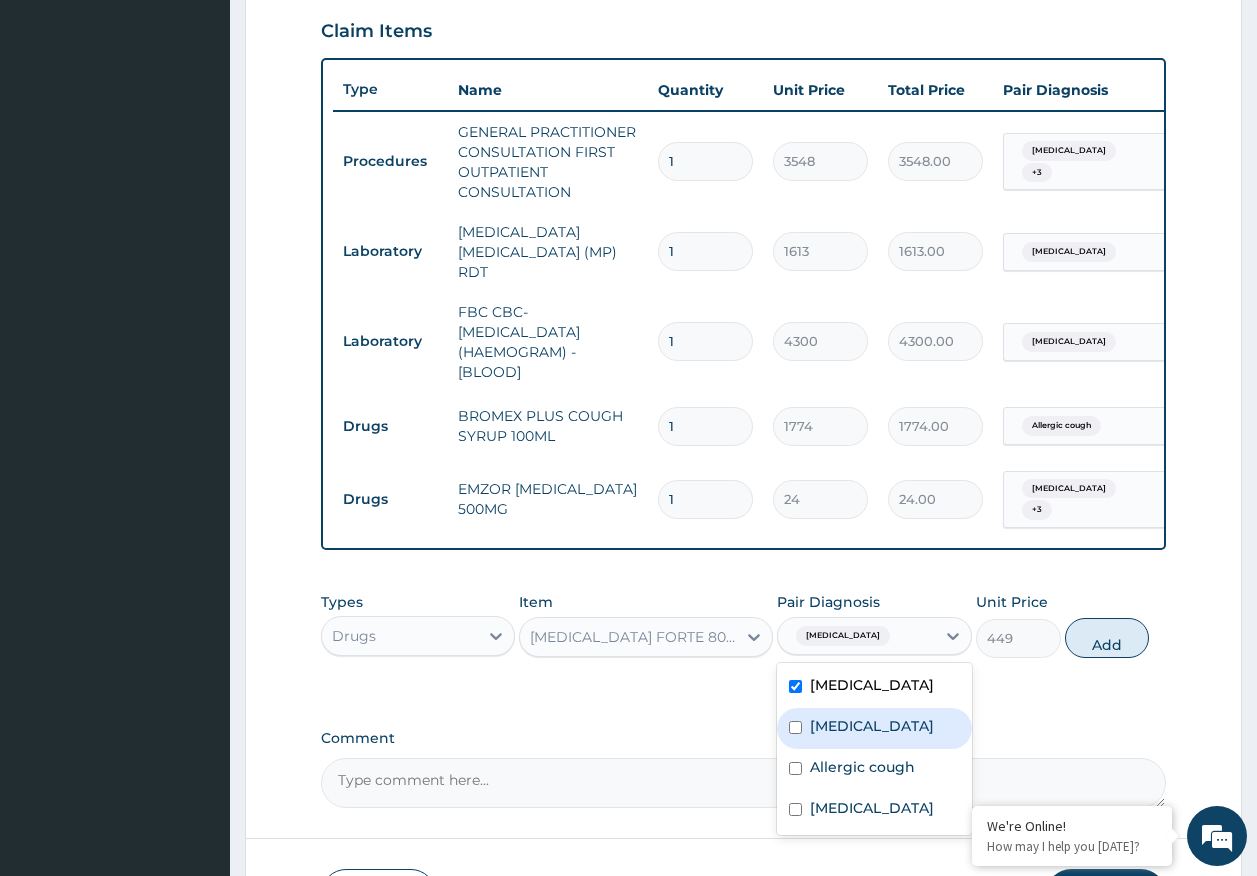 drag, startPoint x: 856, startPoint y: 718, endPoint x: 1074, endPoint y: 664, distance: 224.58852 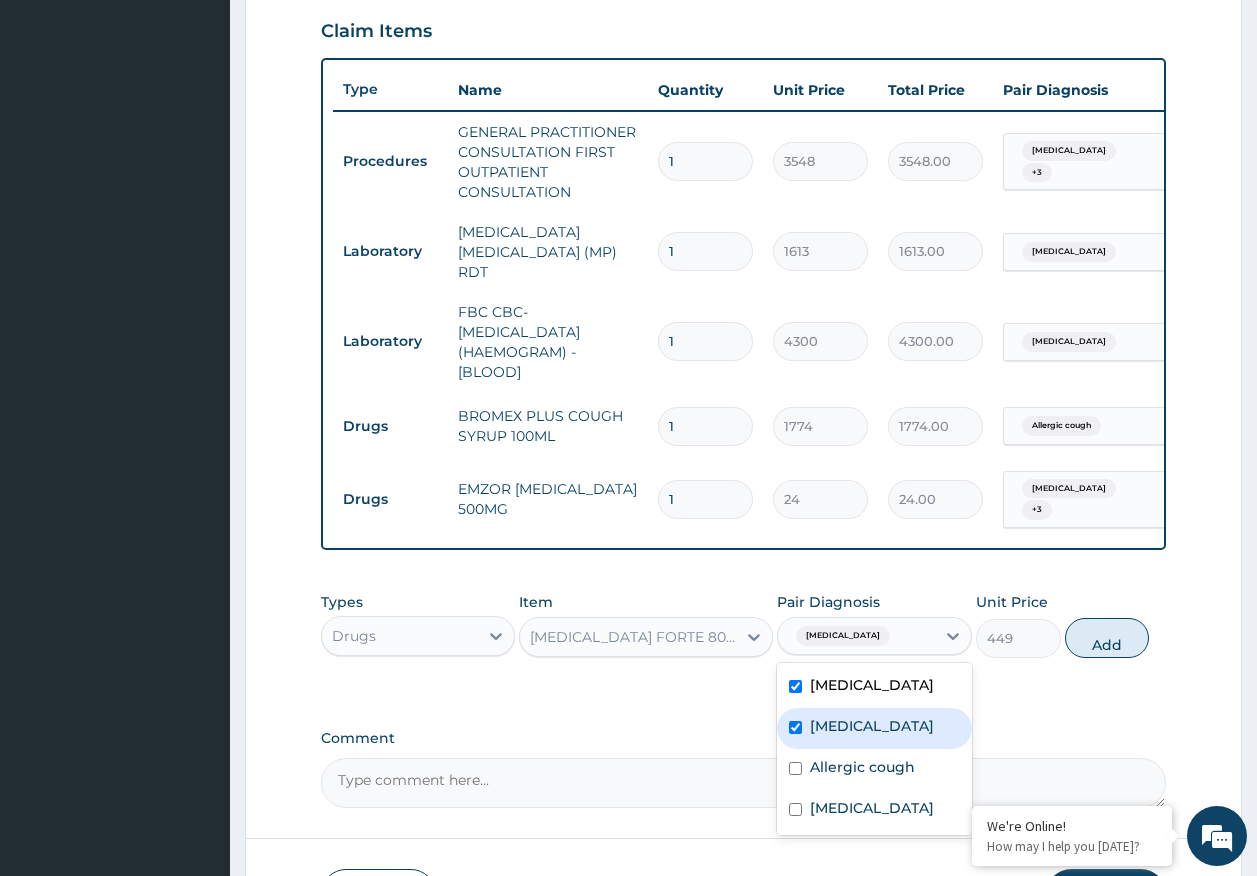 checkbox on "true" 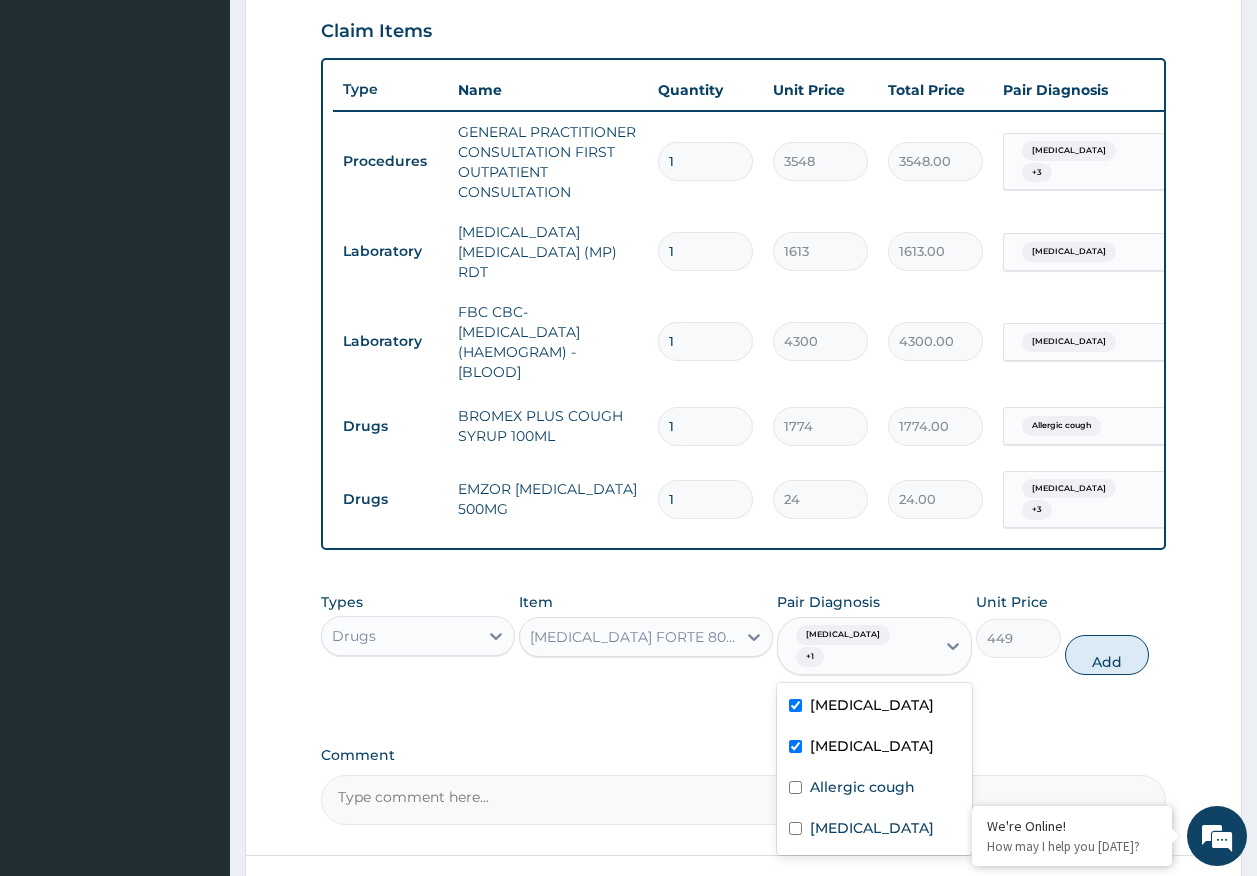 click on "Add" at bounding box center (1107, 655) 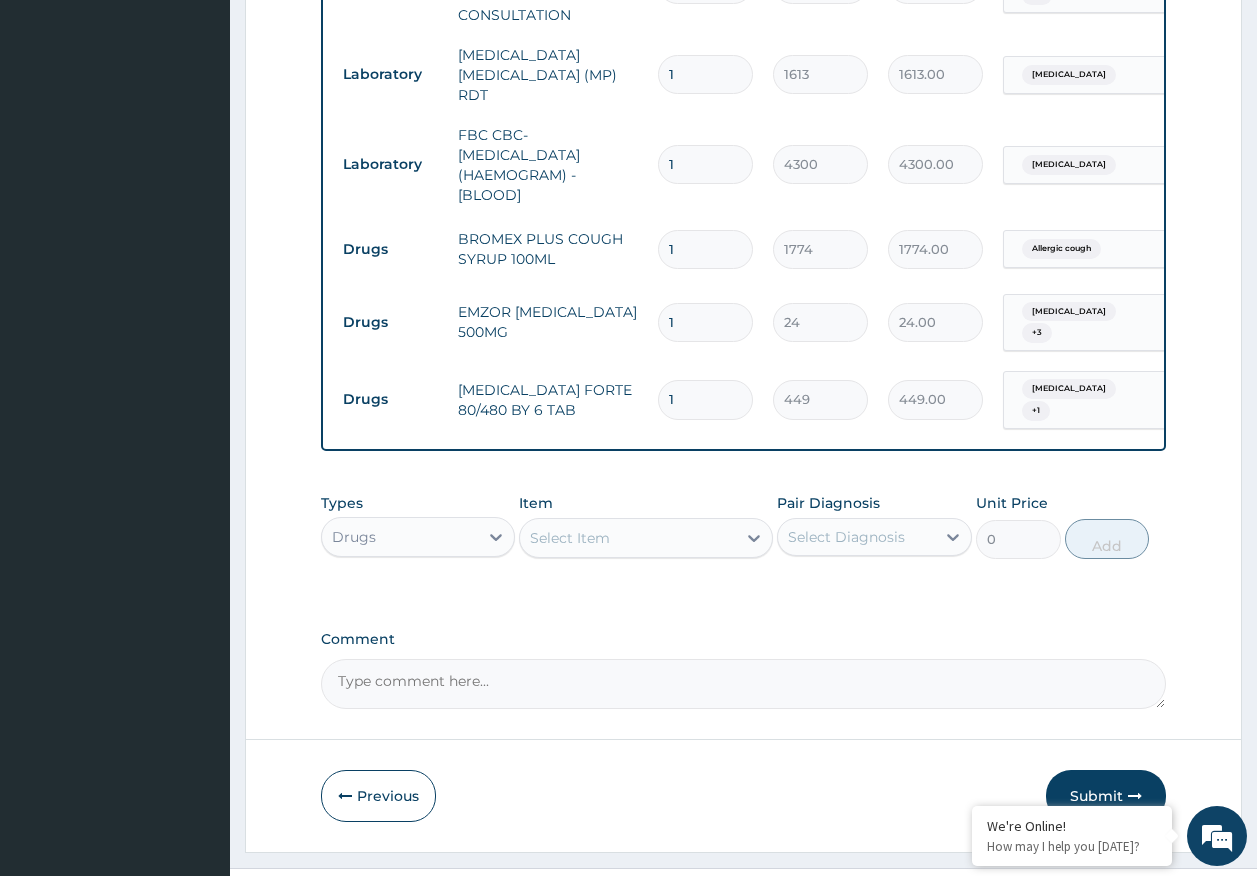 scroll, scrollTop: 886, scrollLeft: 0, axis: vertical 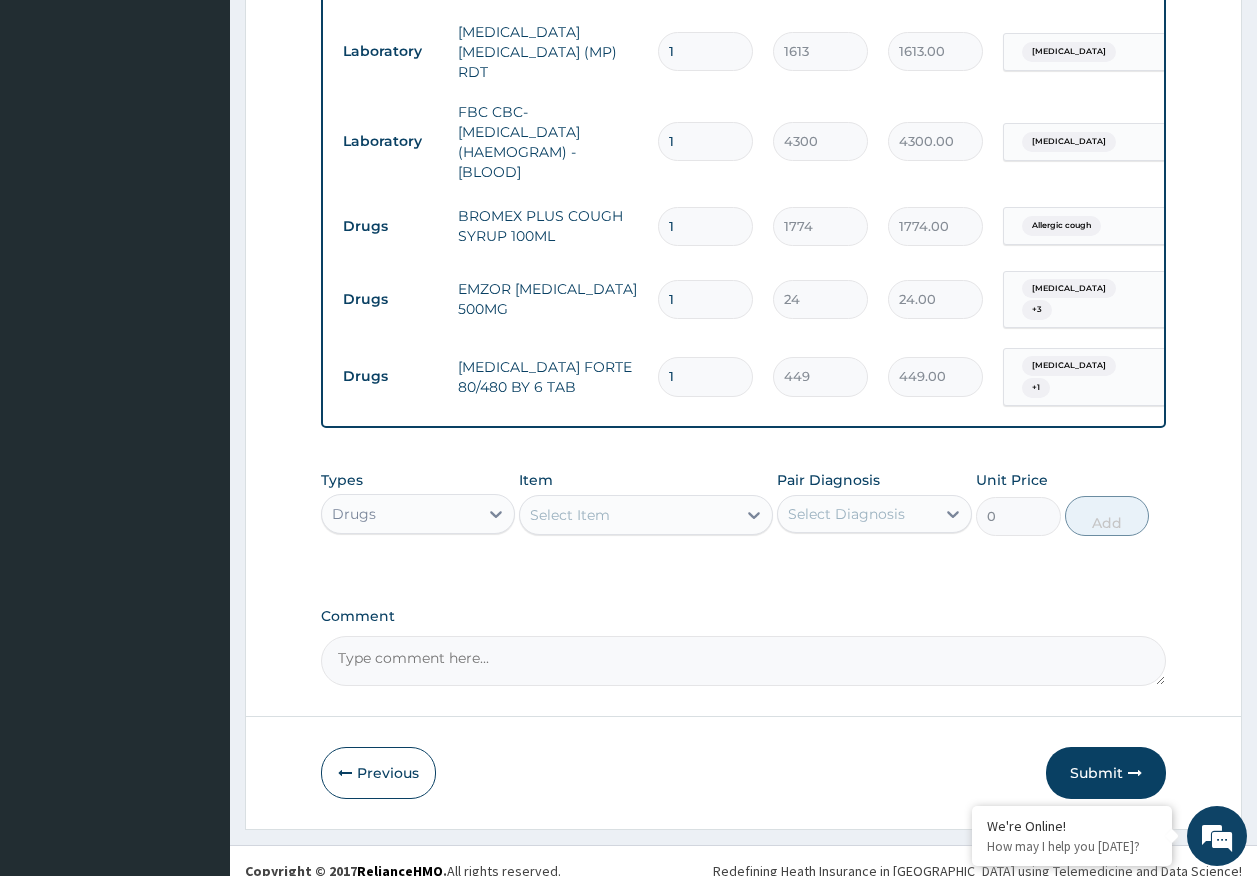 click on "Item Select Item" at bounding box center (646, 503) 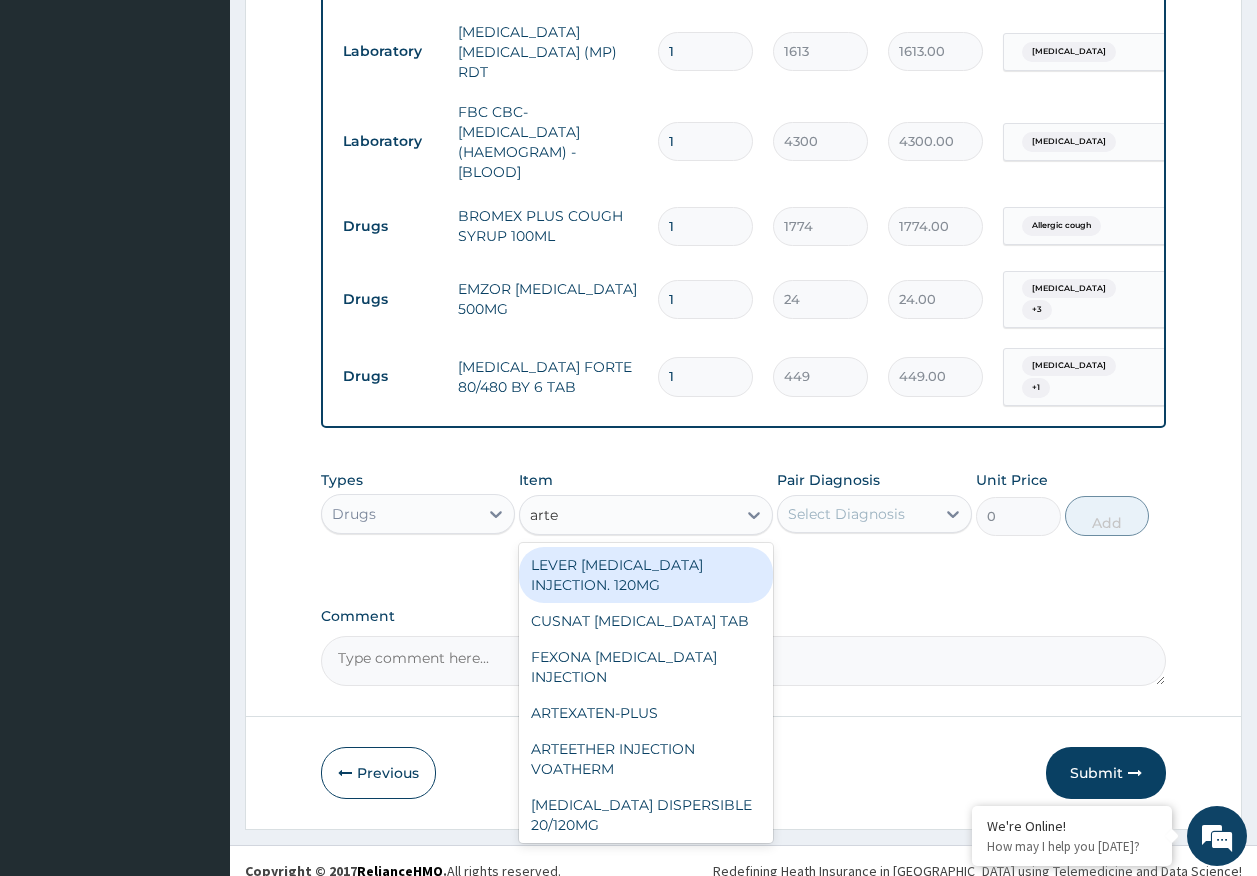 type on "artem" 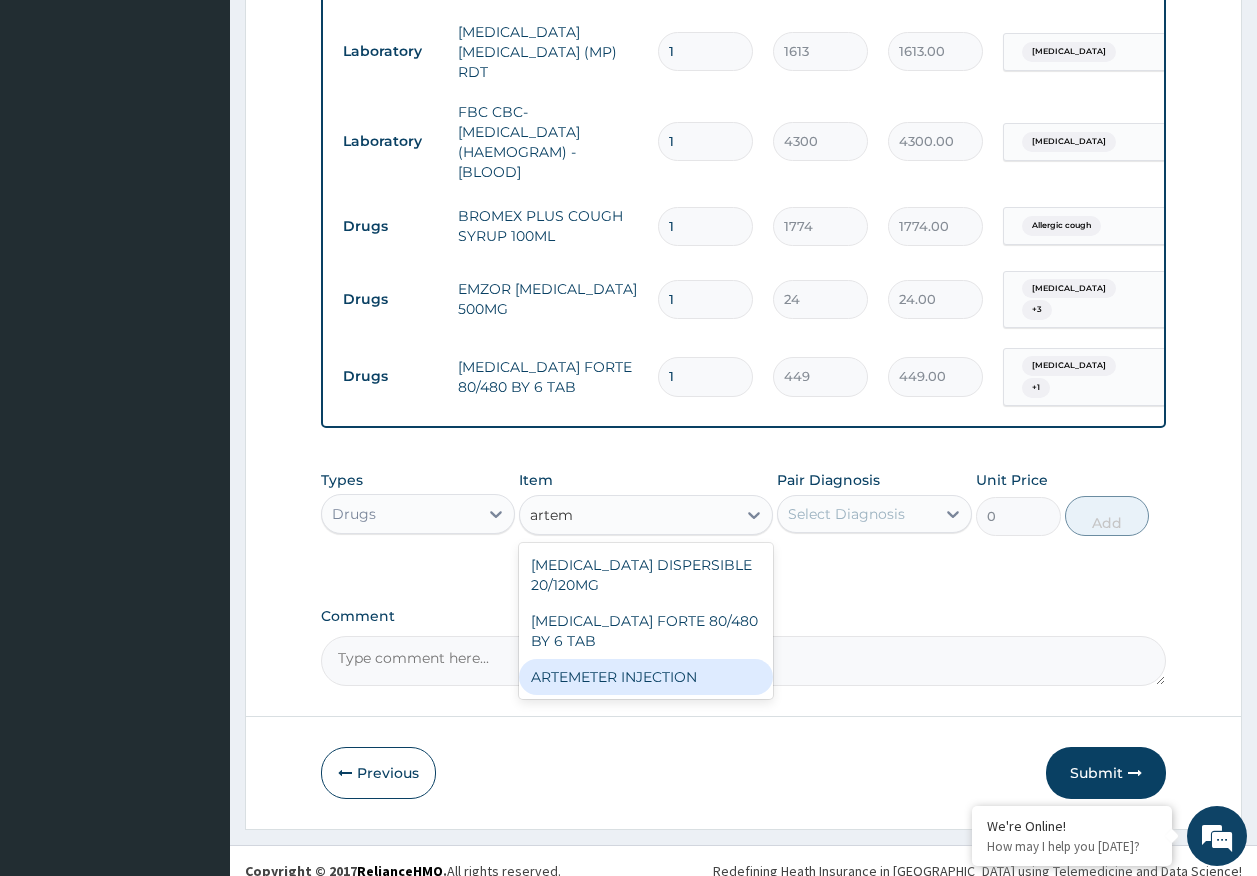 drag, startPoint x: 638, startPoint y: 661, endPoint x: 779, endPoint y: 608, distance: 150.632 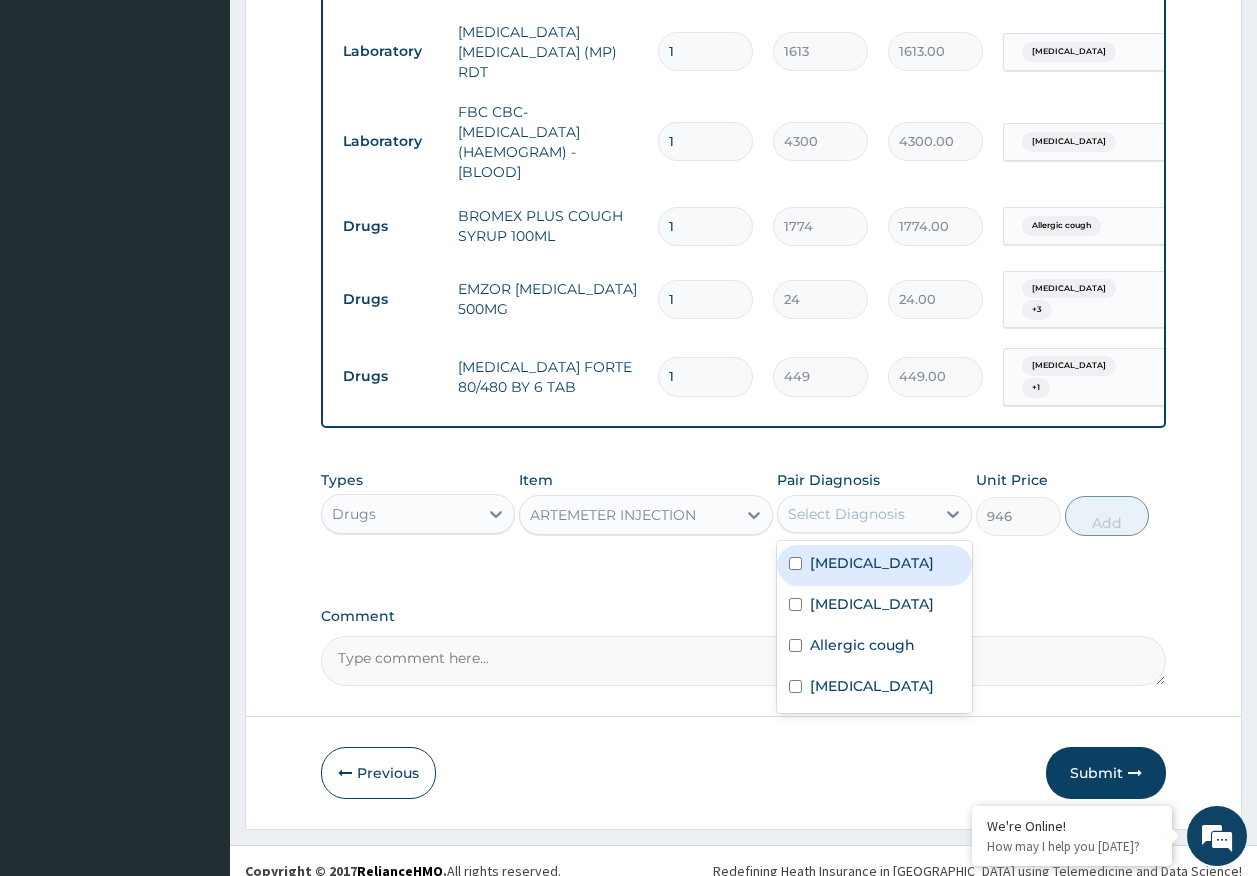 click on "Select Diagnosis" at bounding box center [856, 514] 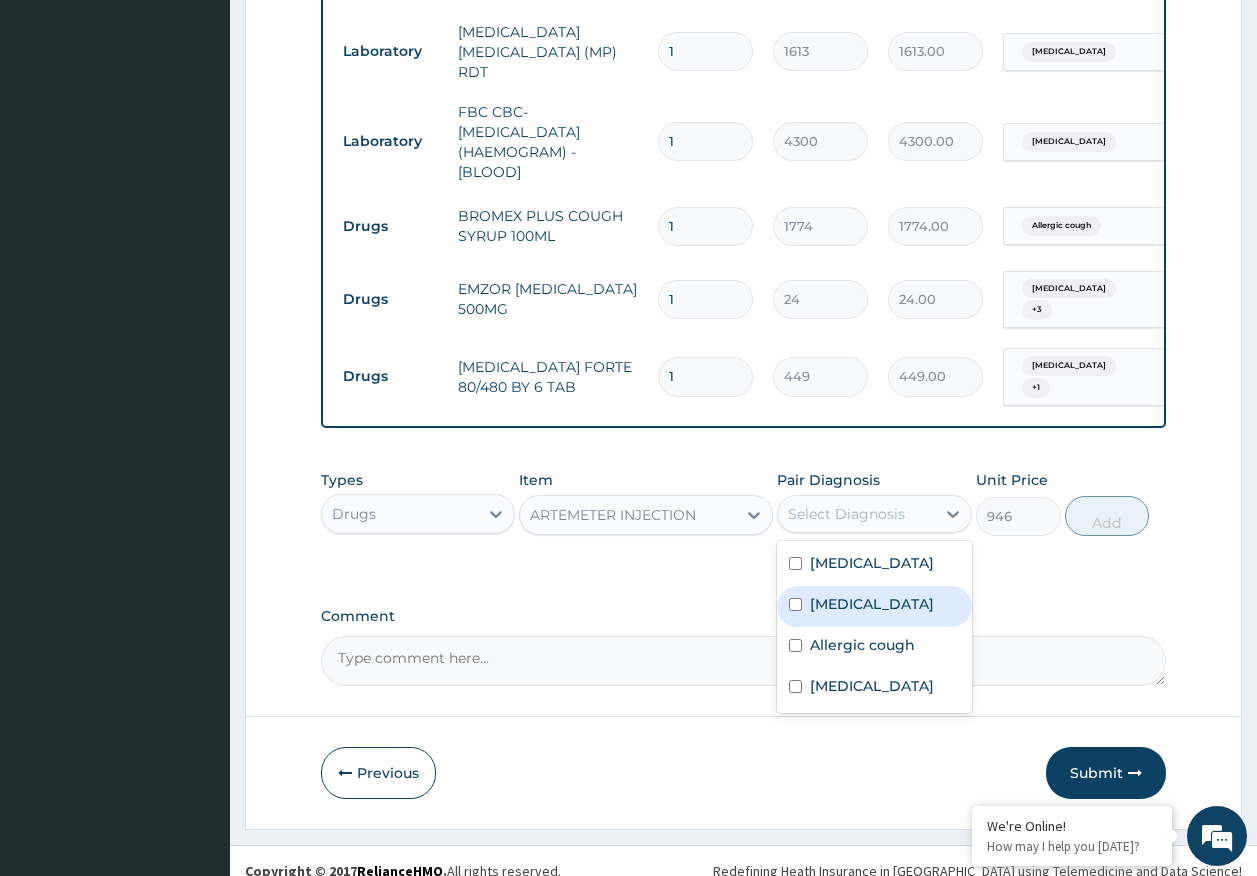 click on "Sepsis" at bounding box center [872, 604] 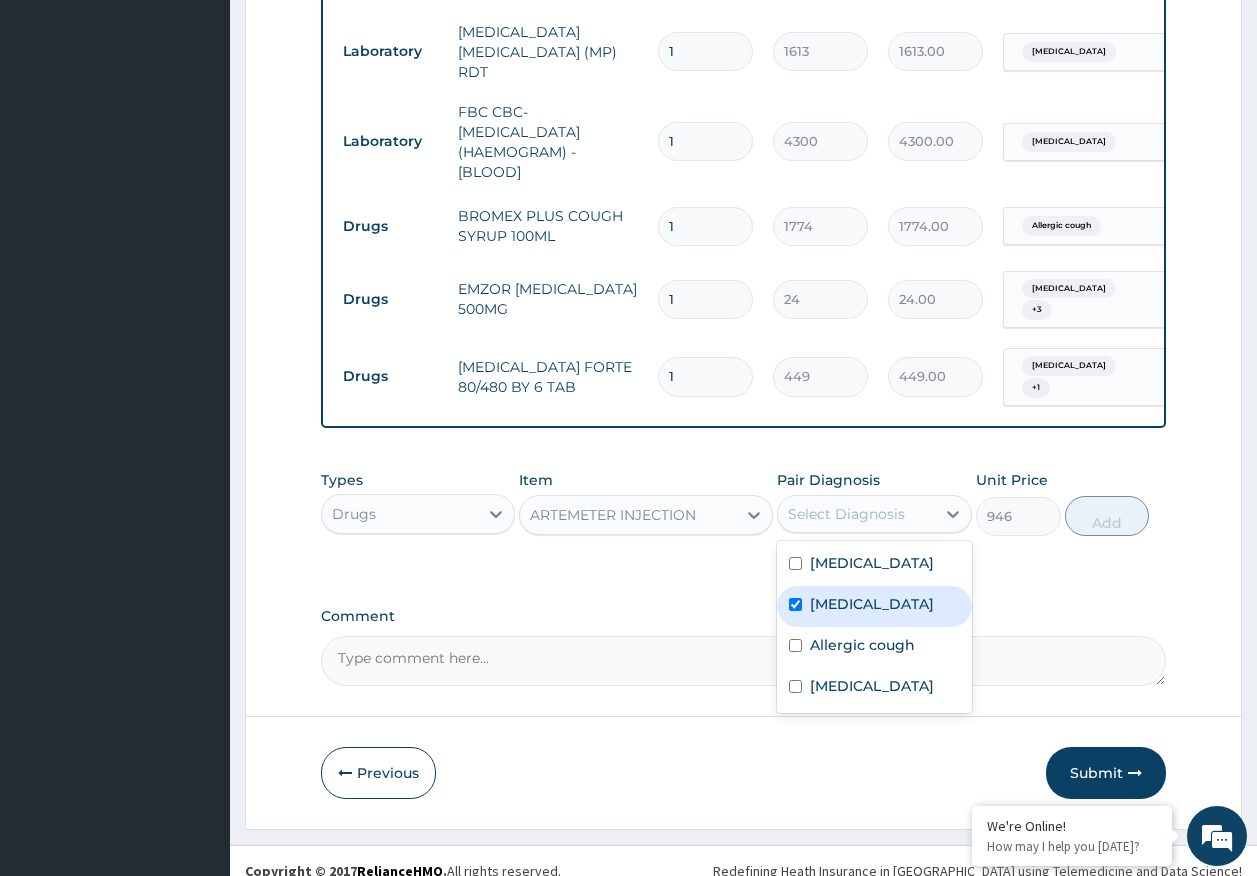 checkbox on "true" 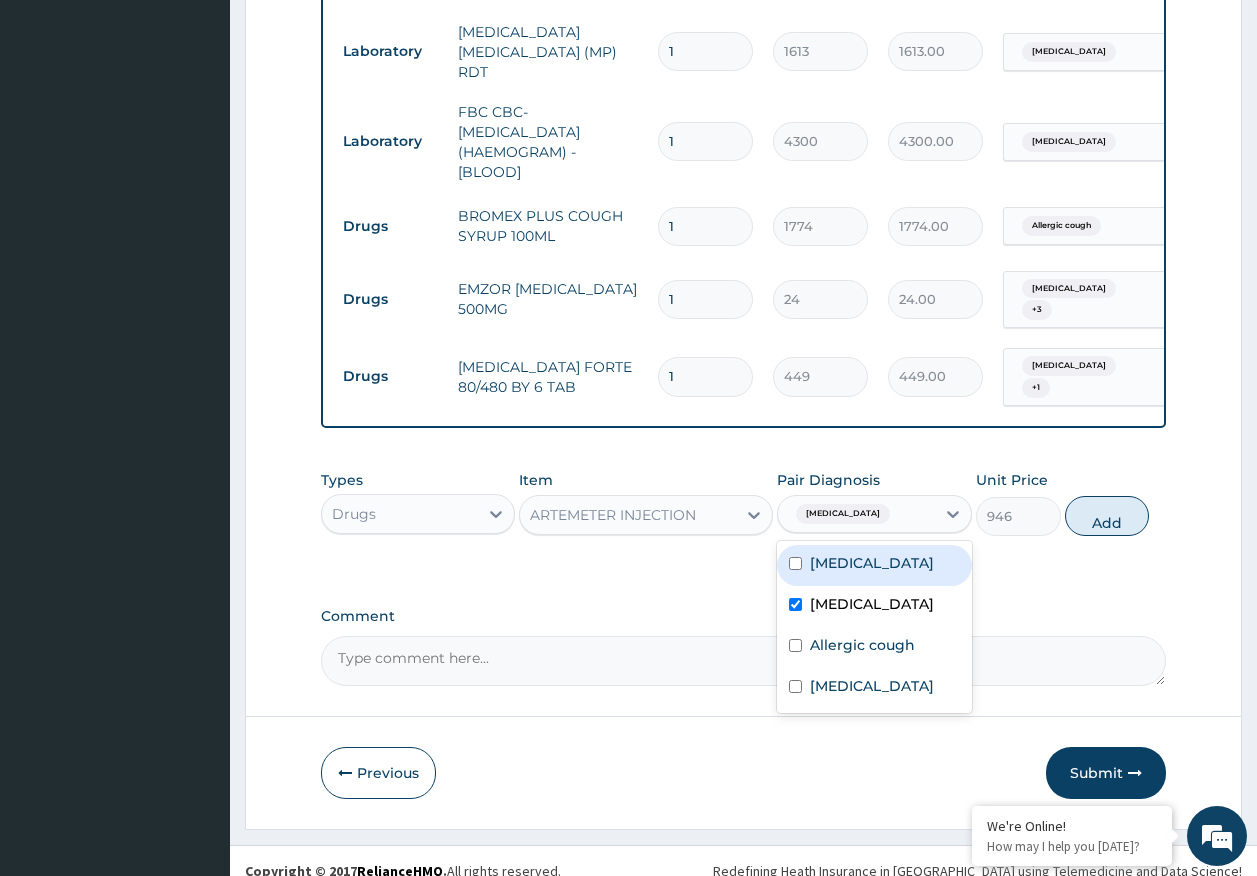 click on "Malaria" at bounding box center (874, 565) 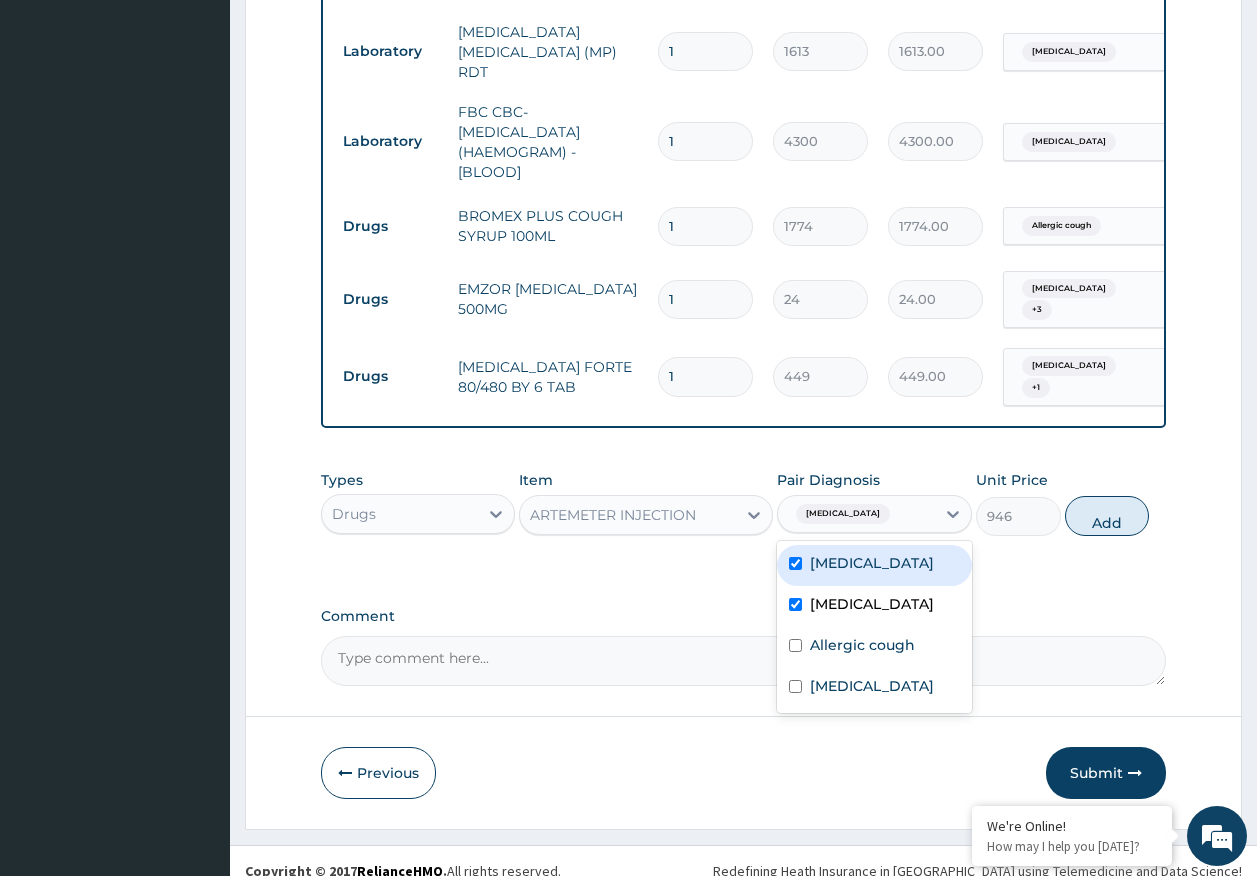 checkbox on "true" 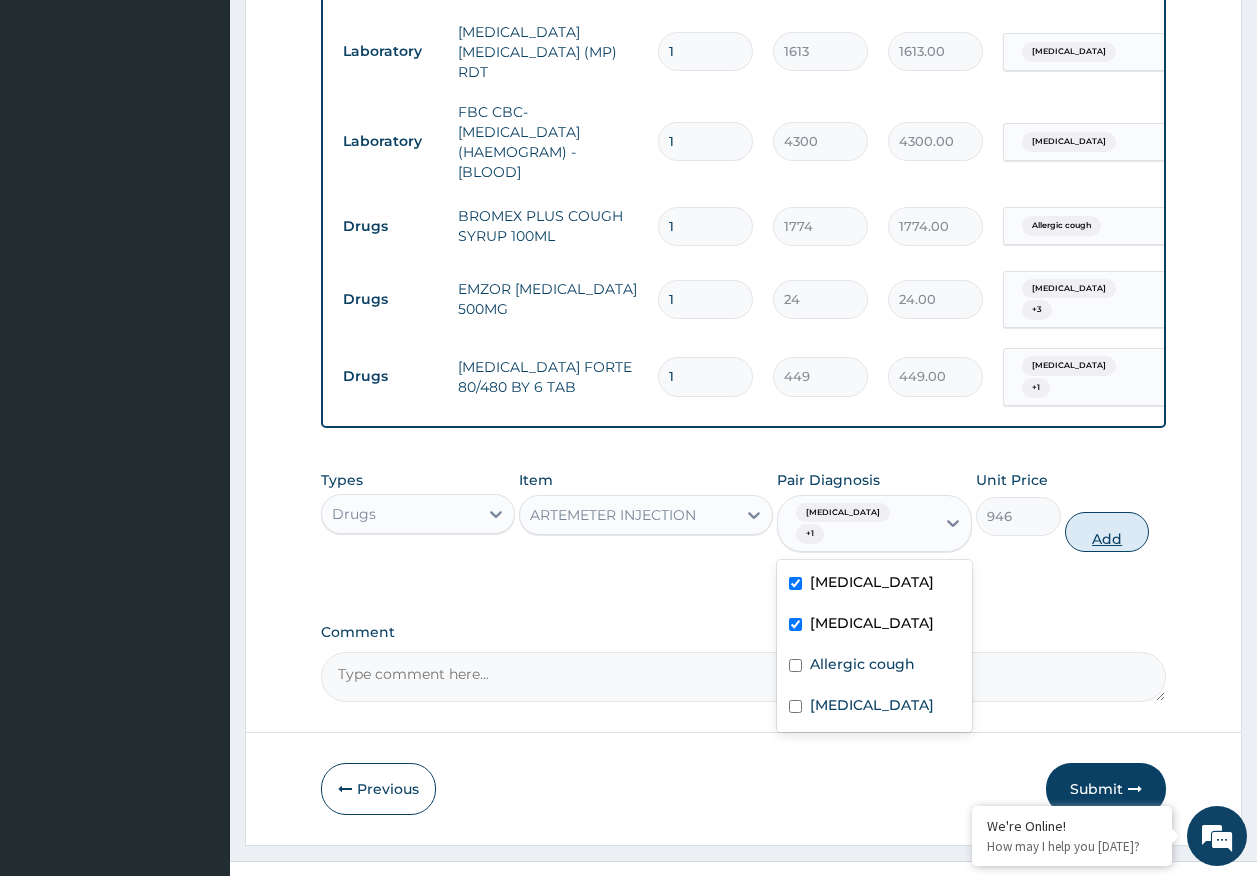 click on "Add" at bounding box center [1107, 532] 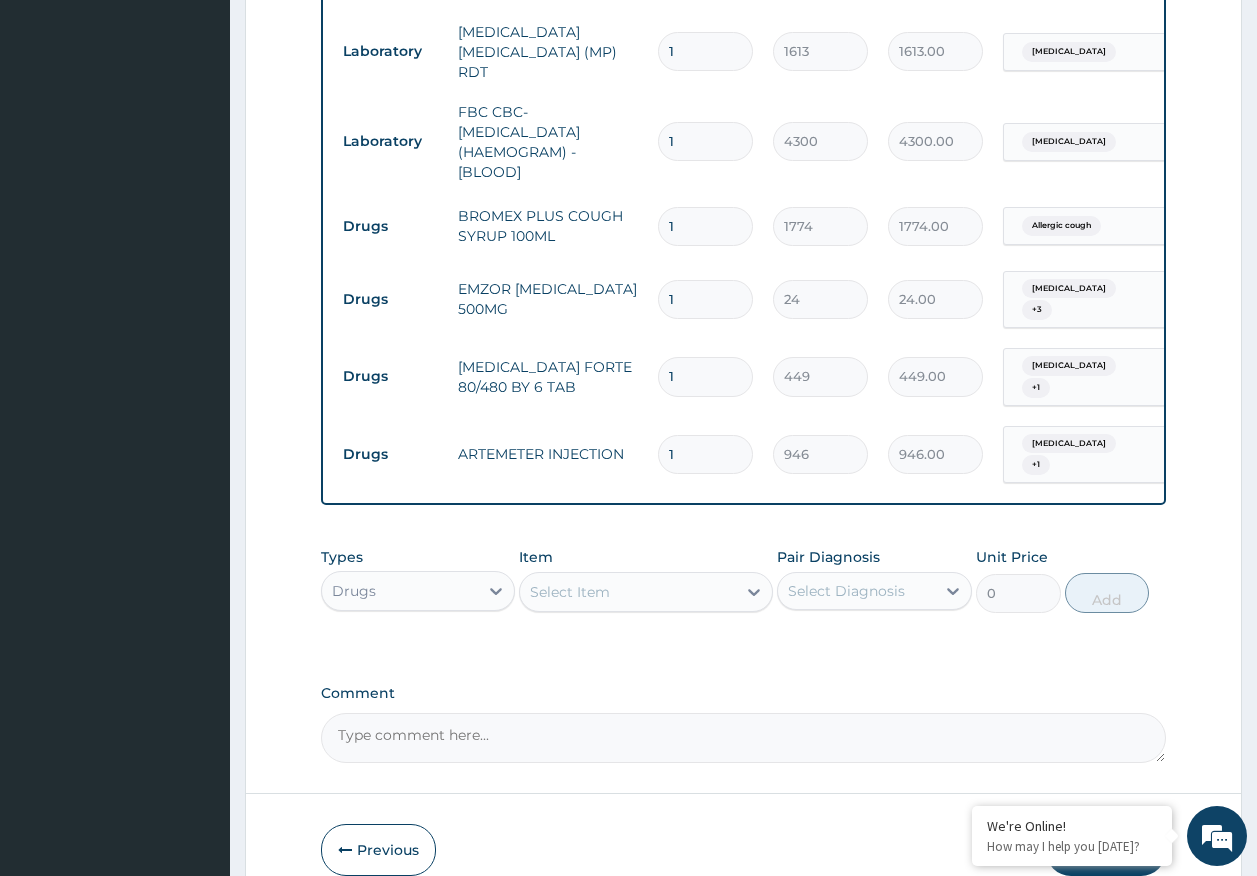 type 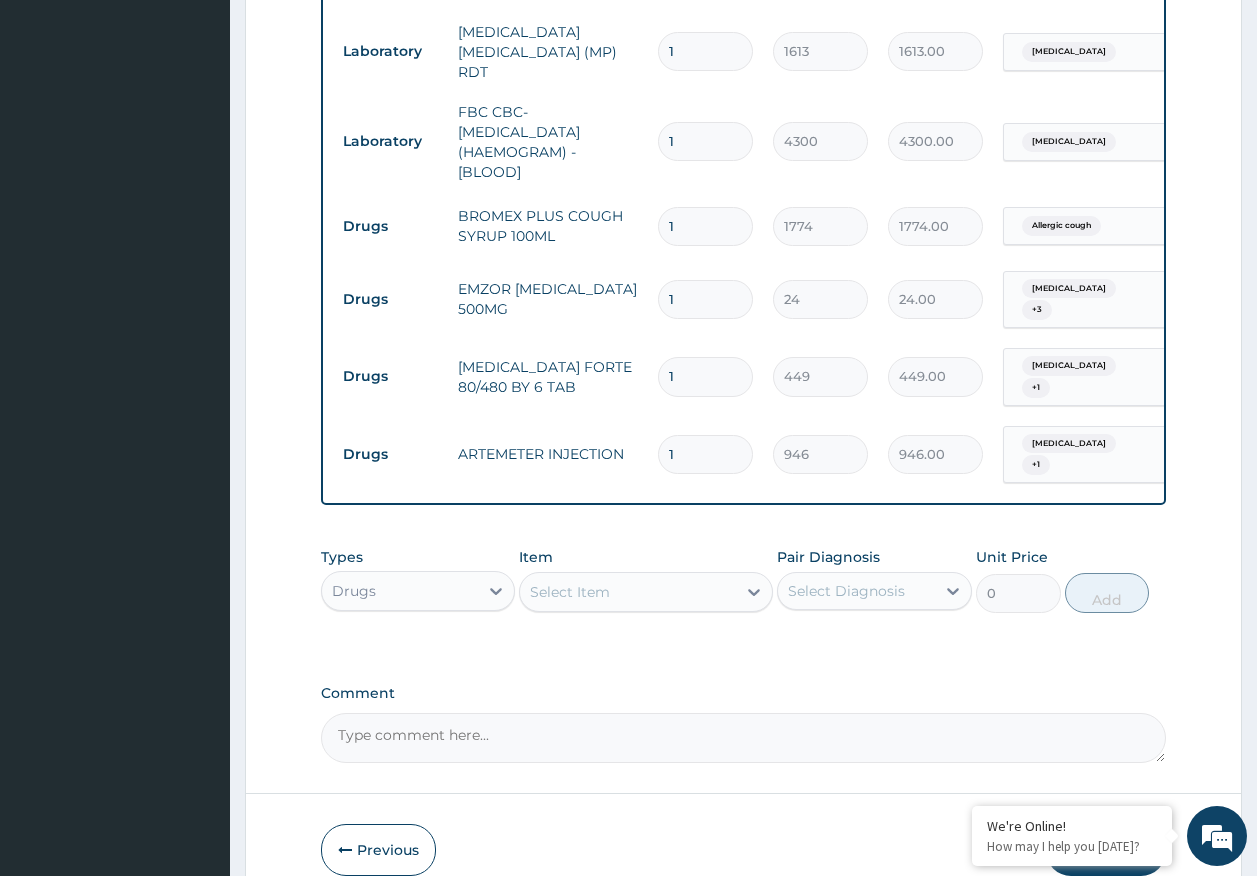 type on "0.00" 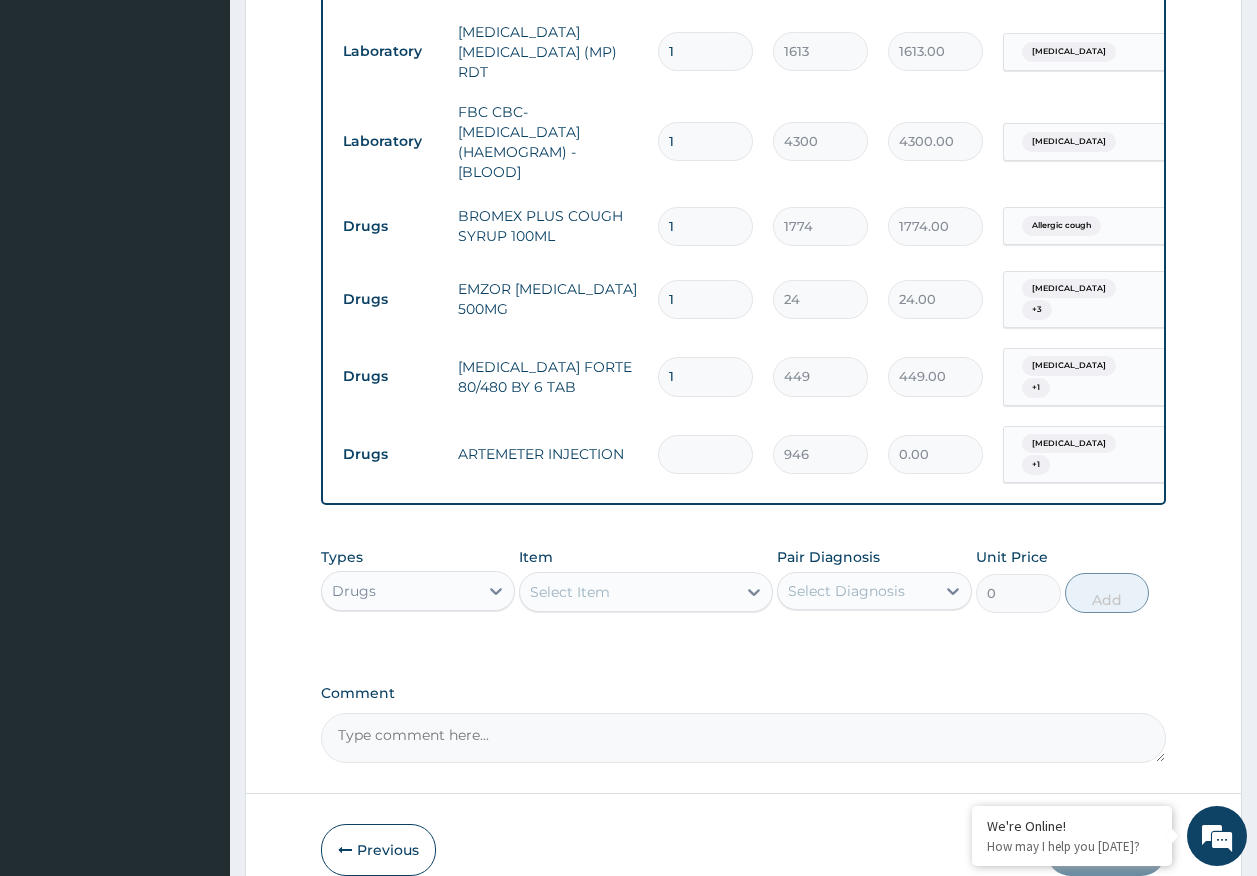 type on "6" 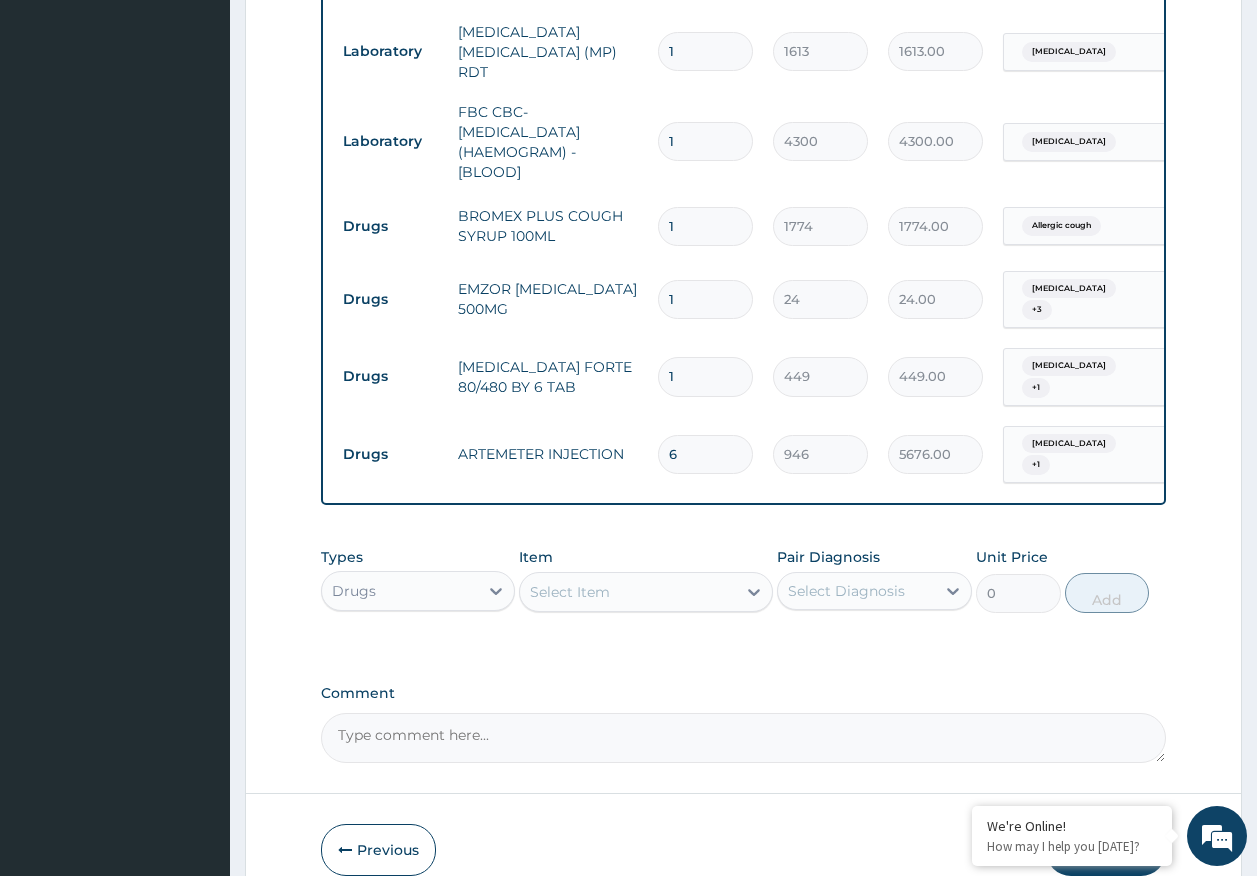 type on "6" 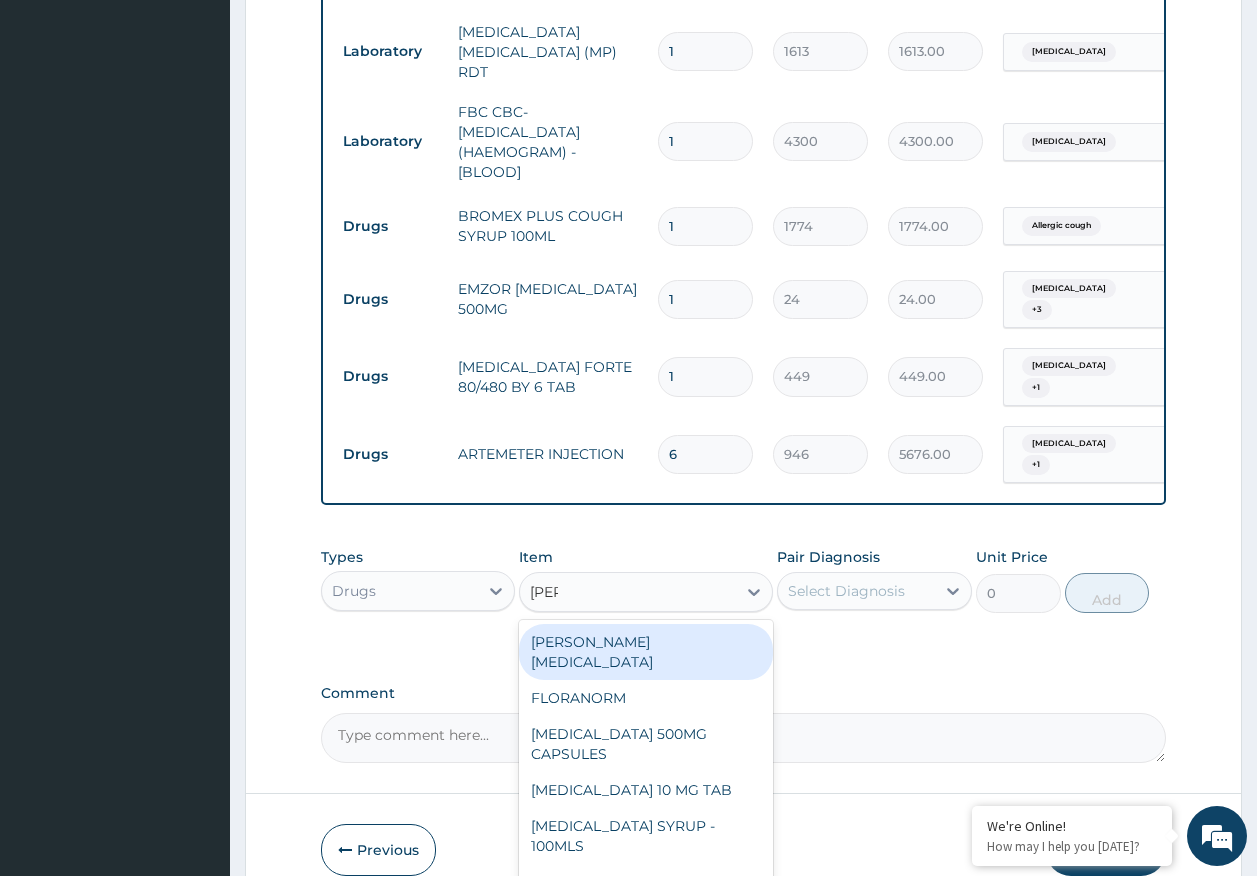 type on "lorat" 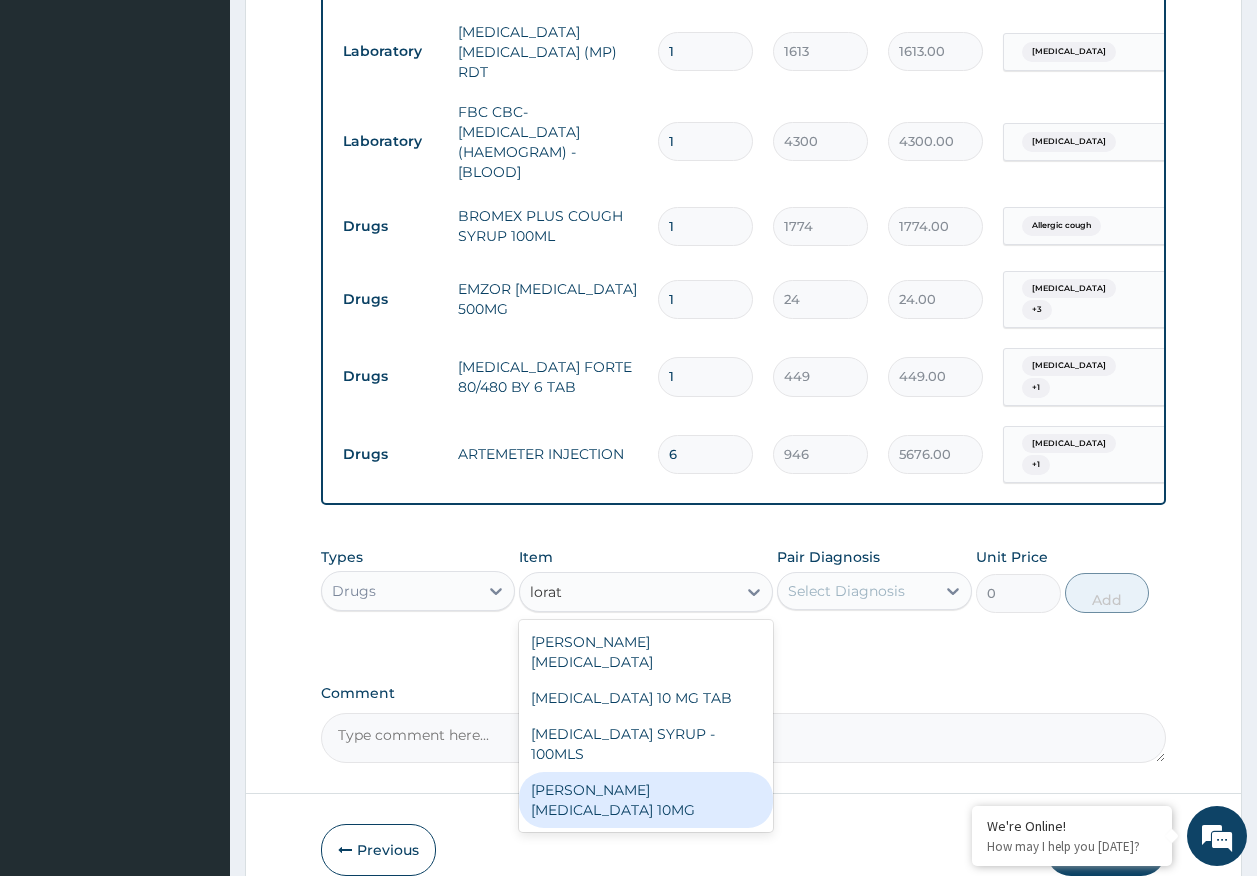 drag, startPoint x: 725, startPoint y: 727, endPoint x: 845, endPoint y: 614, distance: 164.83022 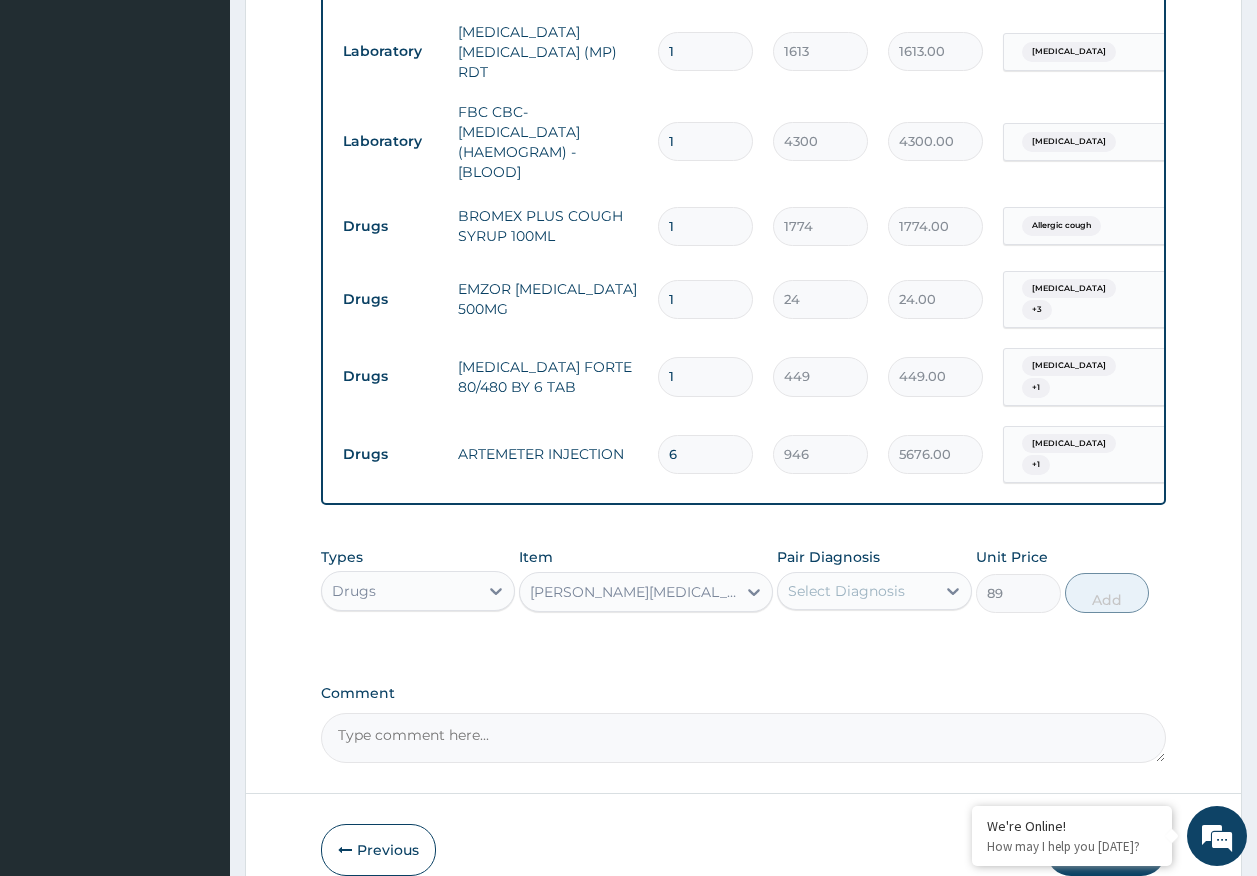 drag, startPoint x: 861, startPoint y: 583, endPoint x: 864, endPoint y: 595, distance: 12.369317 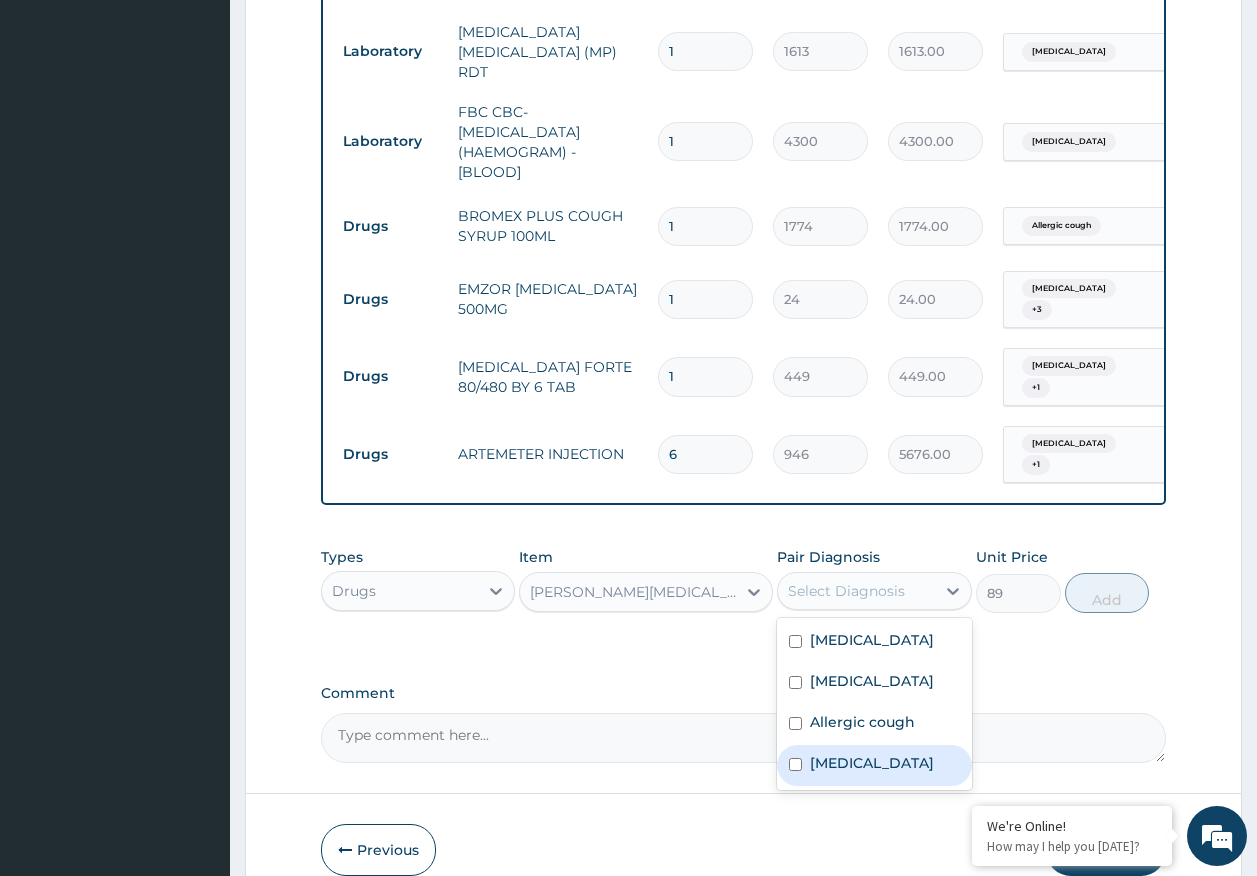 drag, startPoint x: 889, startPoint y: 747, endPoint x: 1117, endPoint y: 592, distance: 275.6973 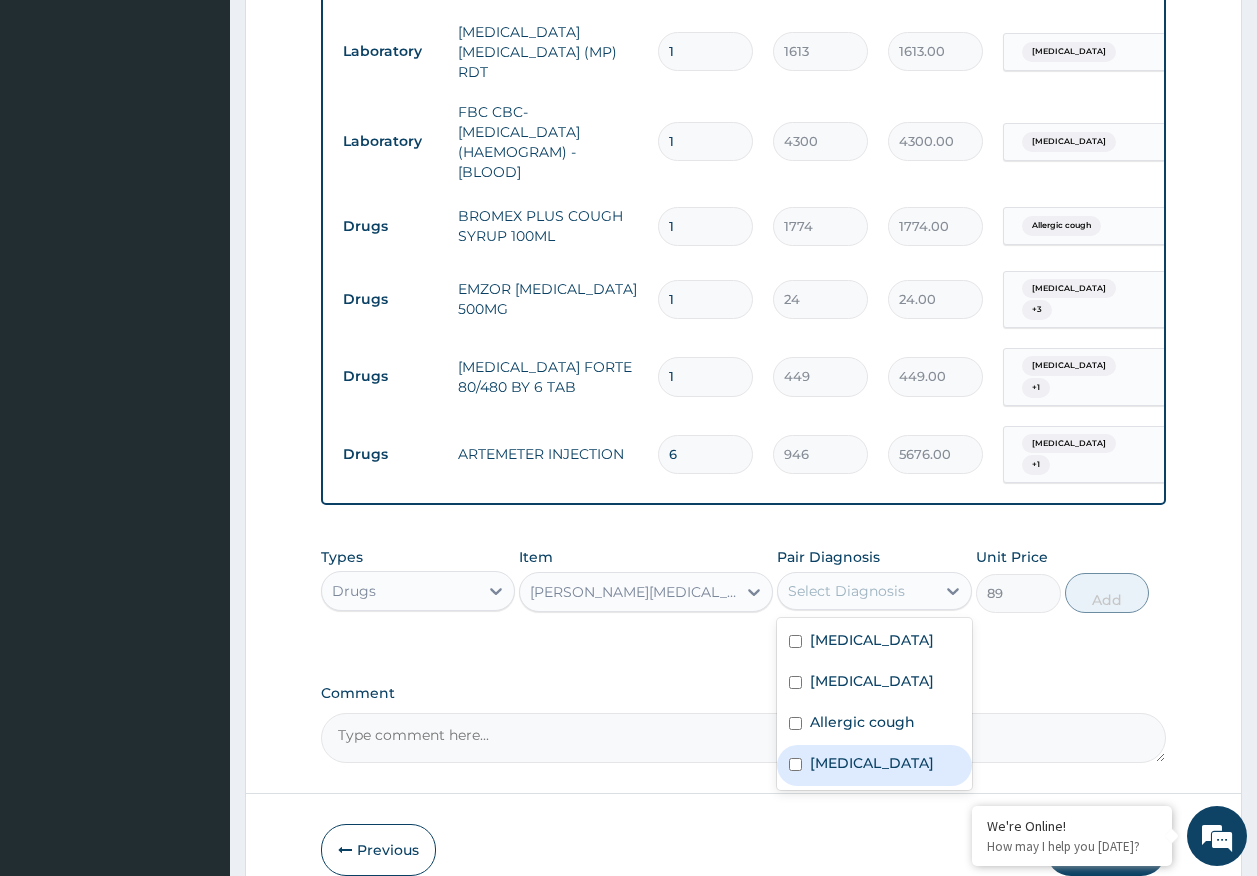 click on "Allergic rhinitis" at bounding box center (872, 763) 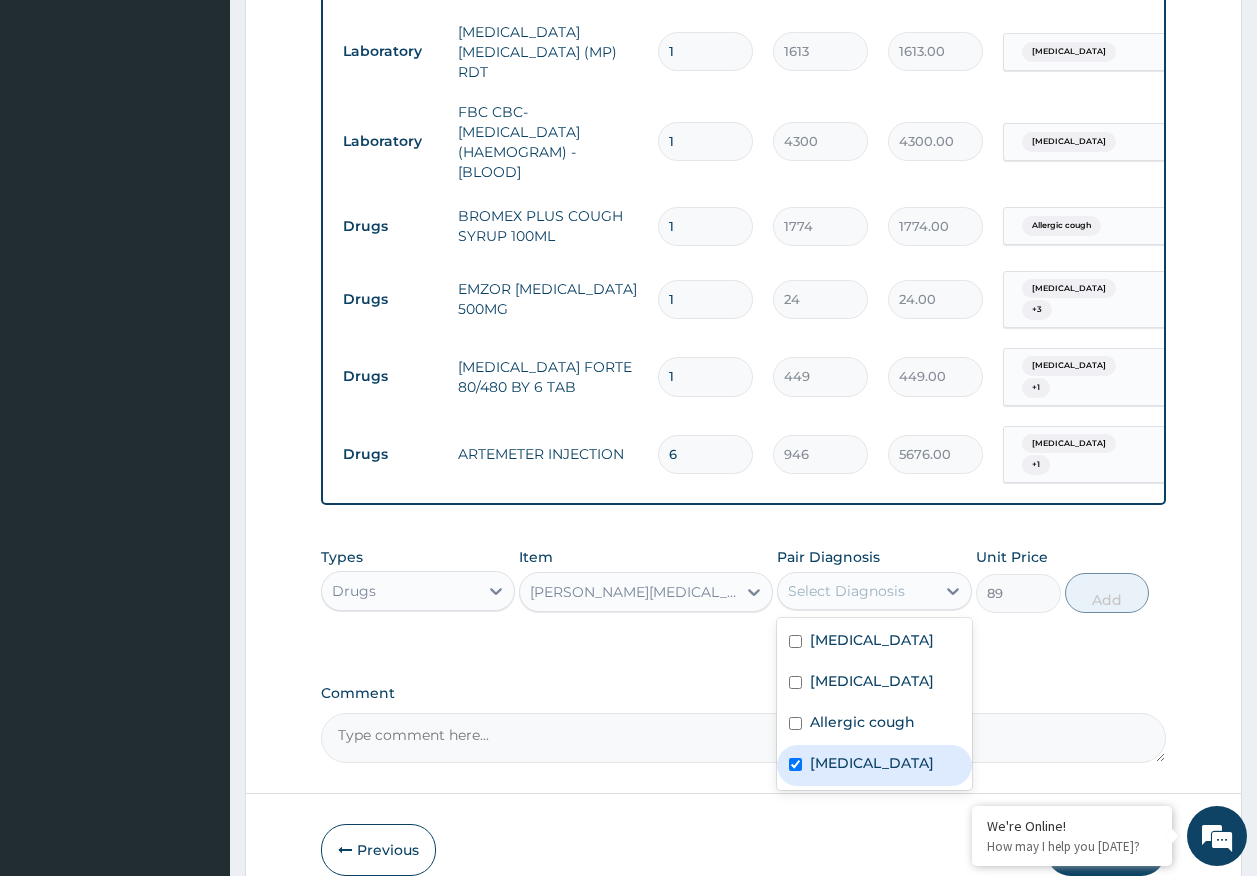 checkbox on "true" 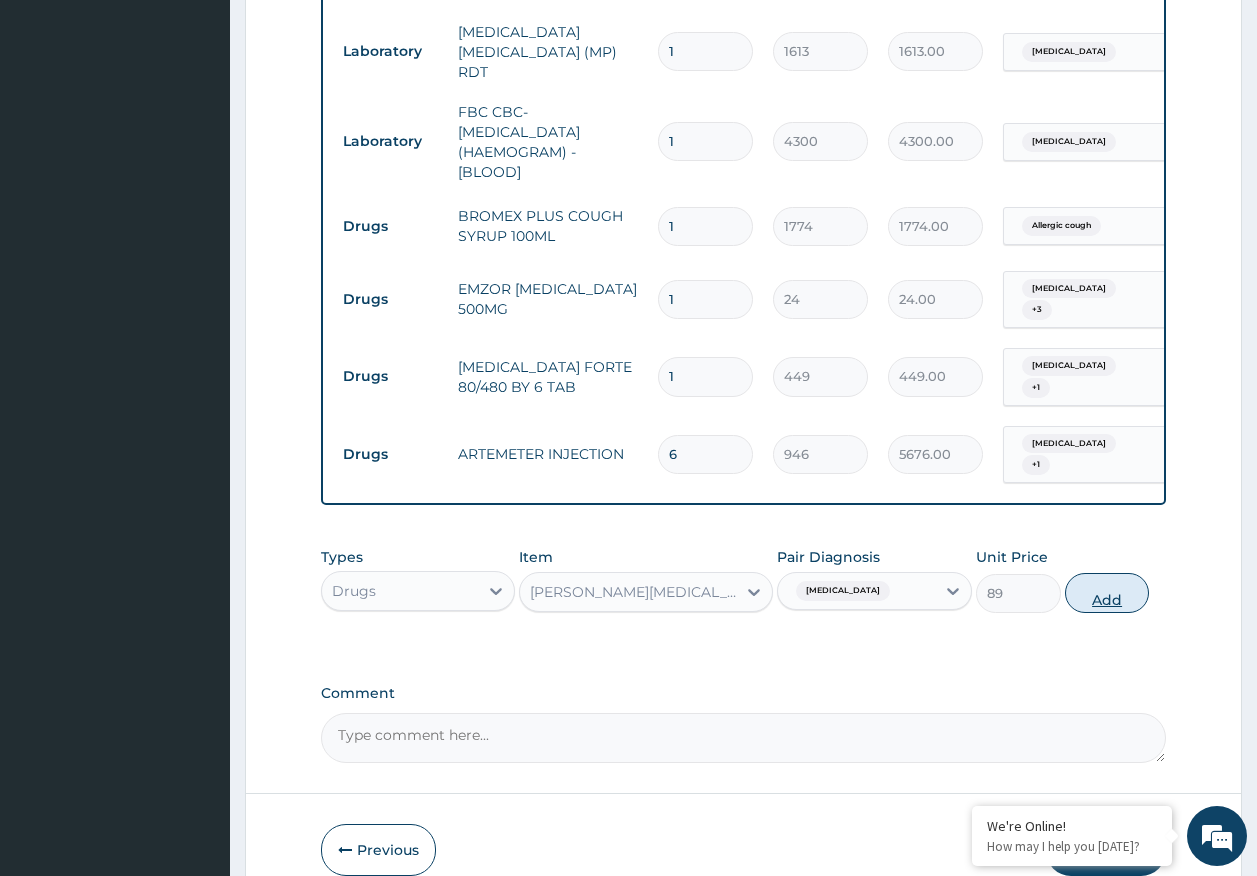 click on "Add" at bounding box center [1107, 593] 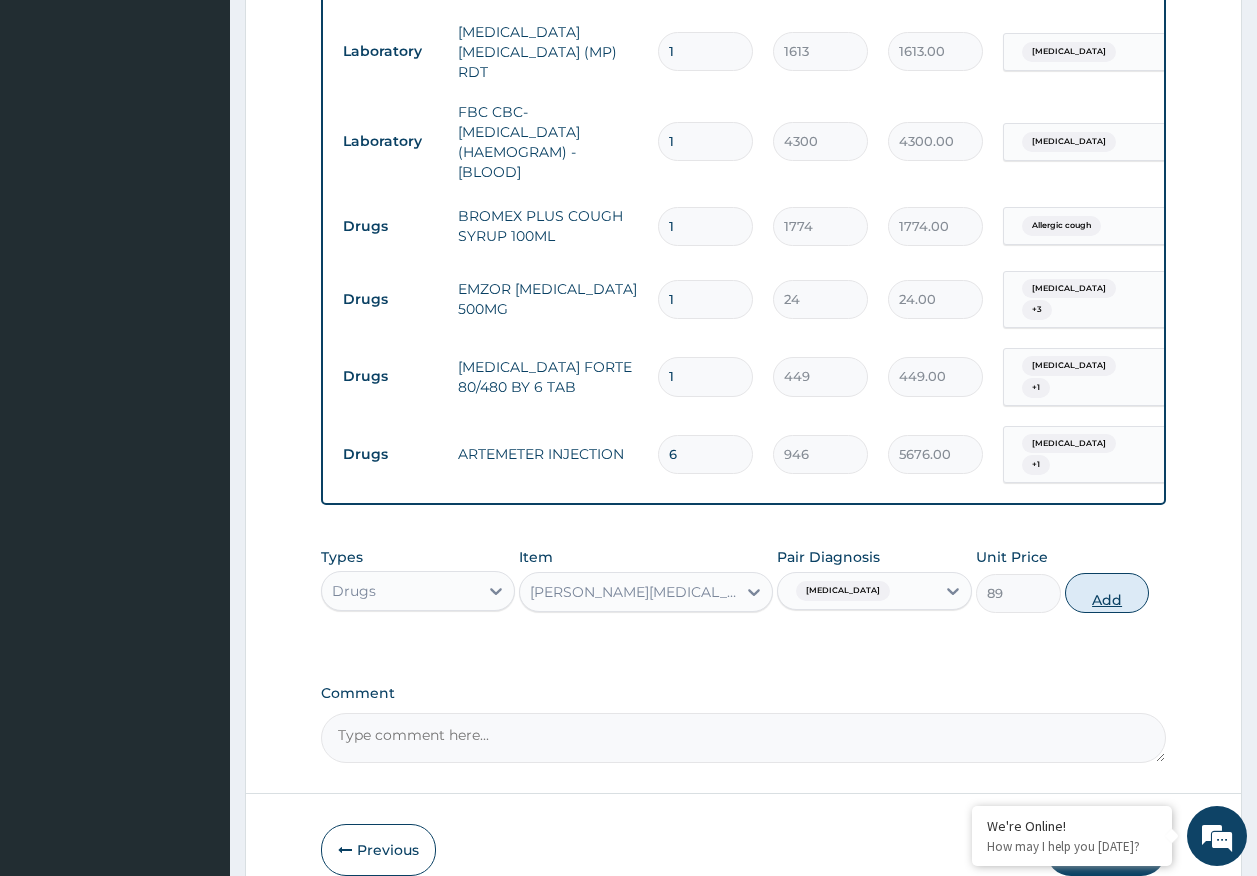 type on "0" 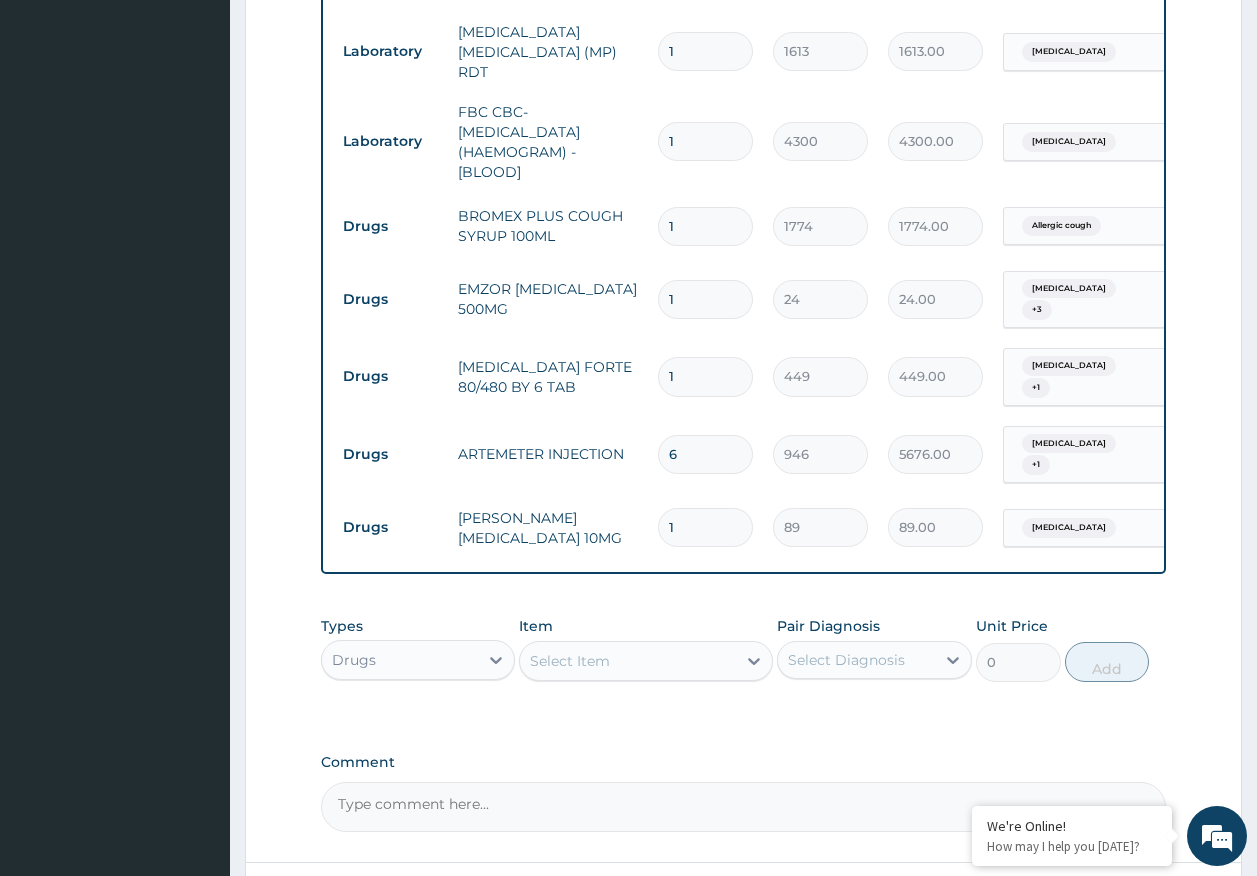 click on "Select Item" at bounding box center [628, 661] 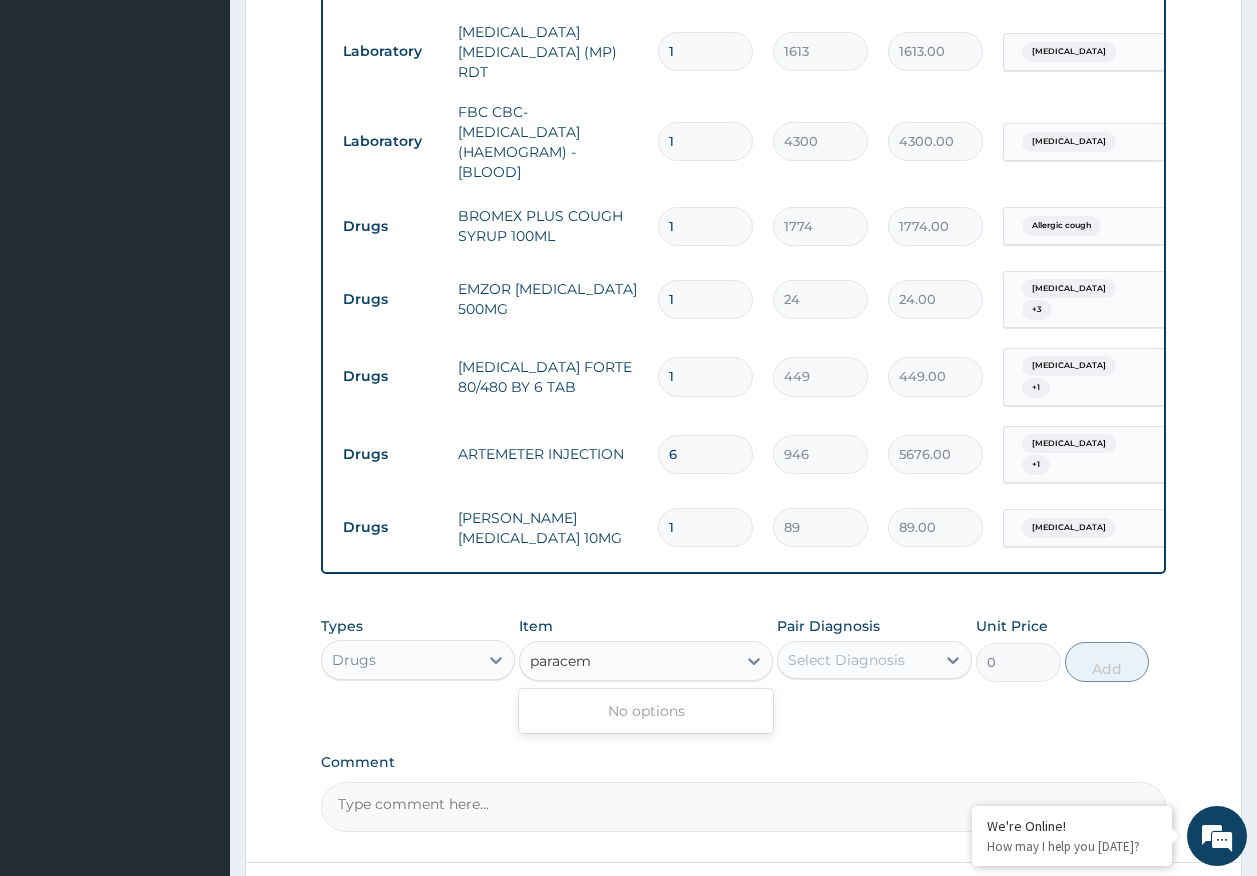 type on "parace" 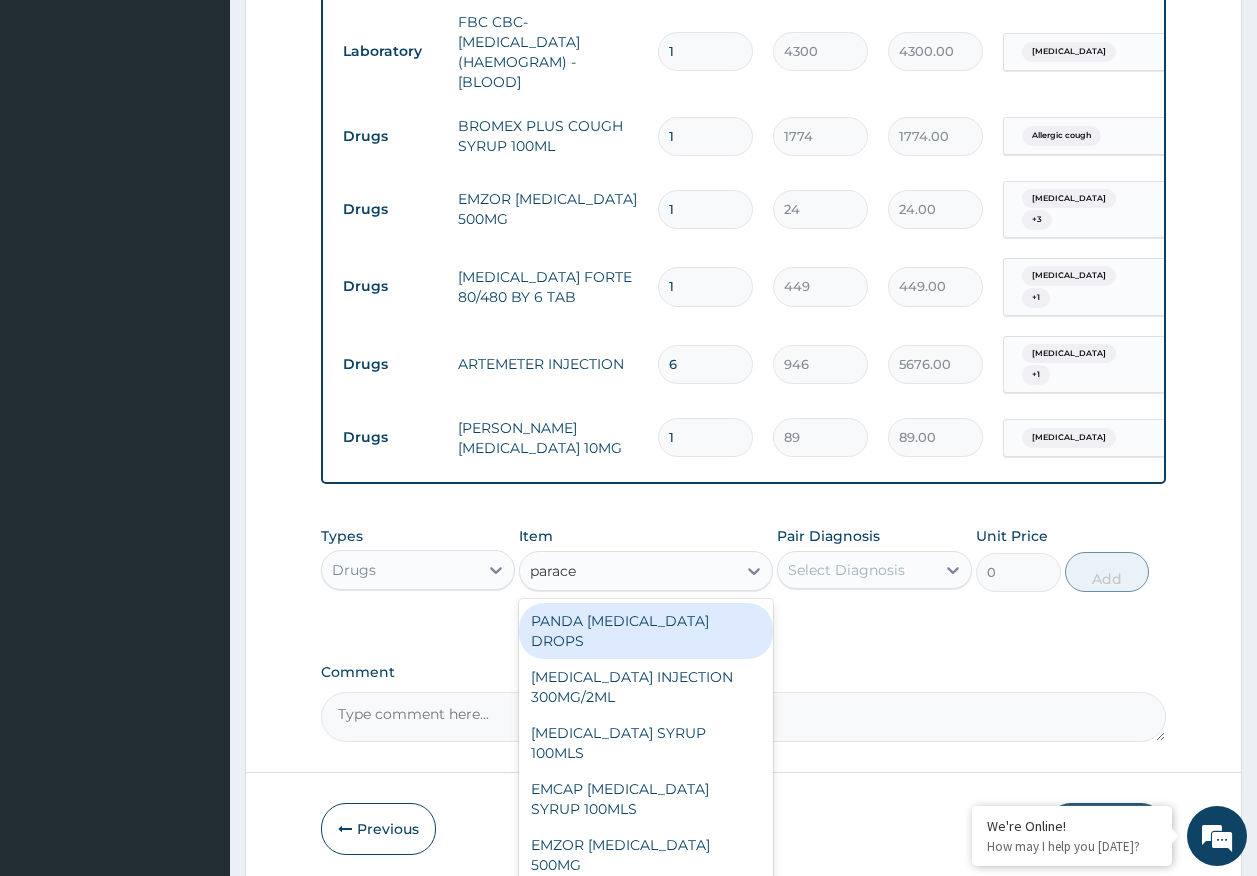 scroll, scrollTop: 1031, scrollLeft: 0, axis: vertical 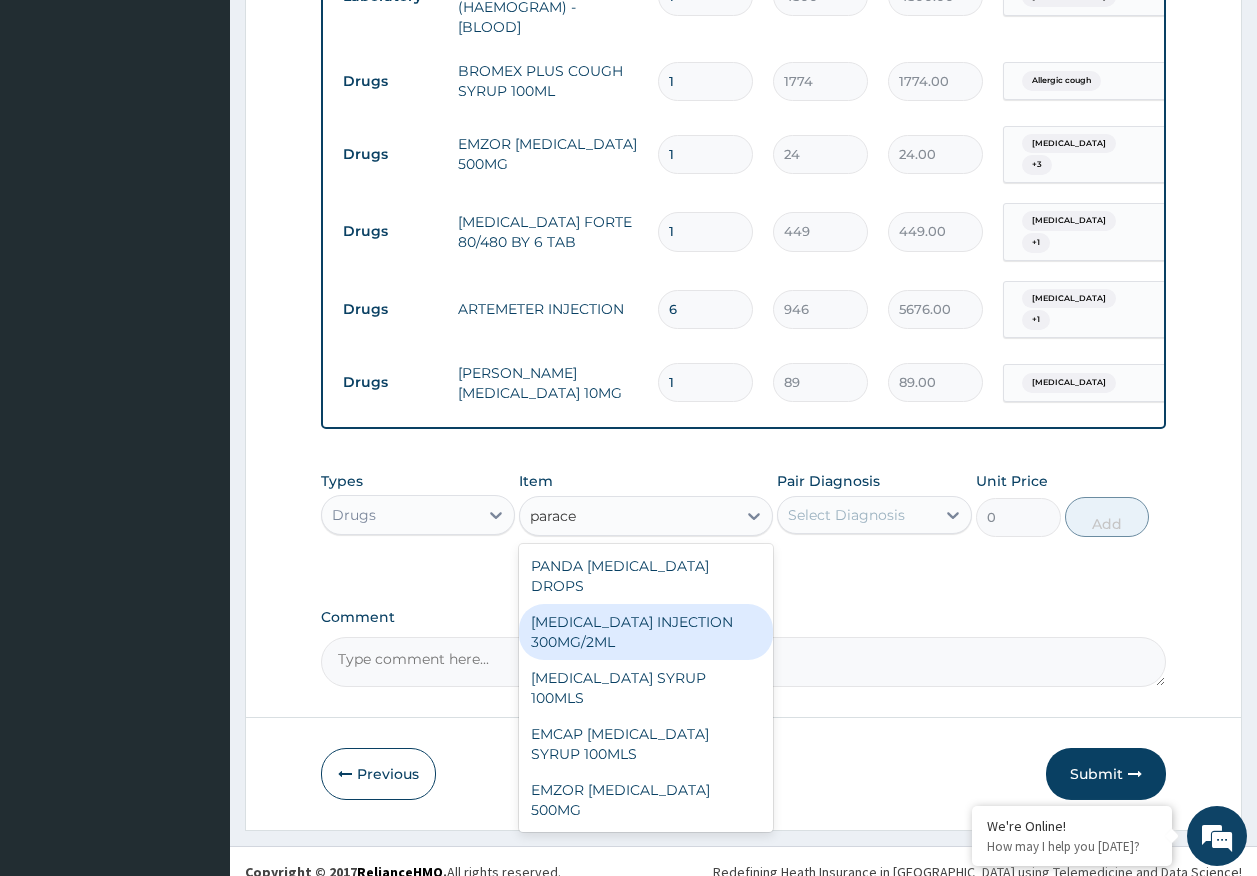 drag, startPoint x: 625, startPoint y: 599, endPoint x: 708, endPoint y: 568, distance: 88.60023 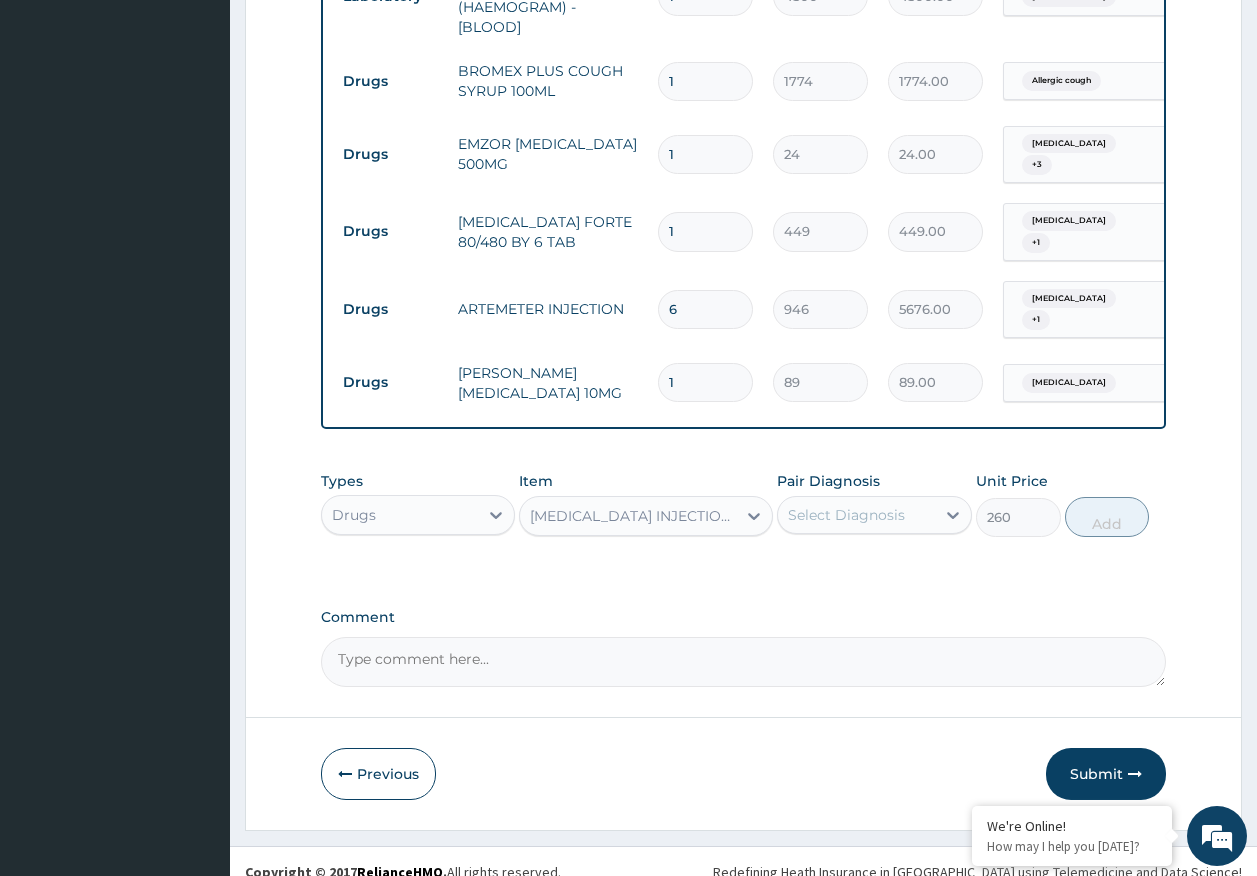 click on "Select Diagnosis" at bounding box center [846, 515] 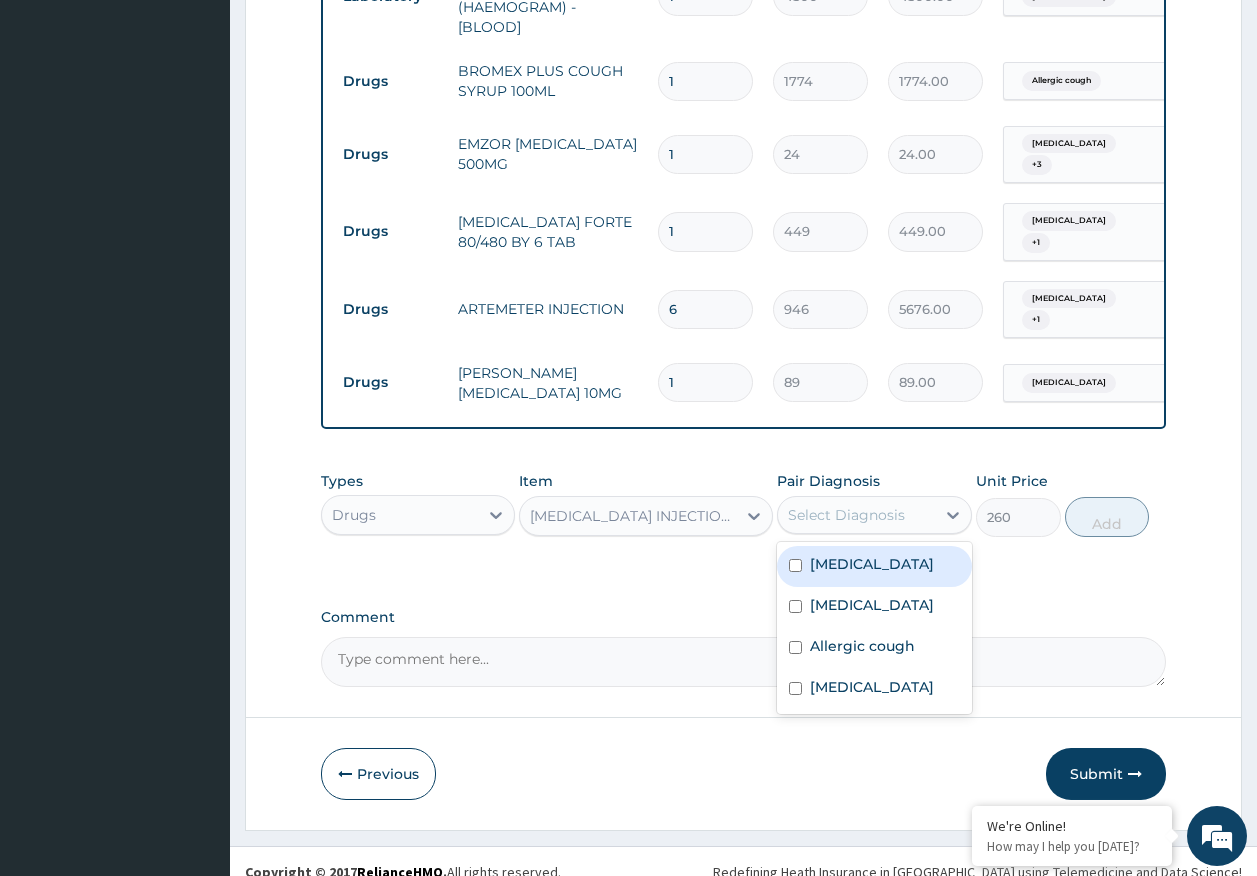 click on "Malaria" at bounding box center [874, 566] 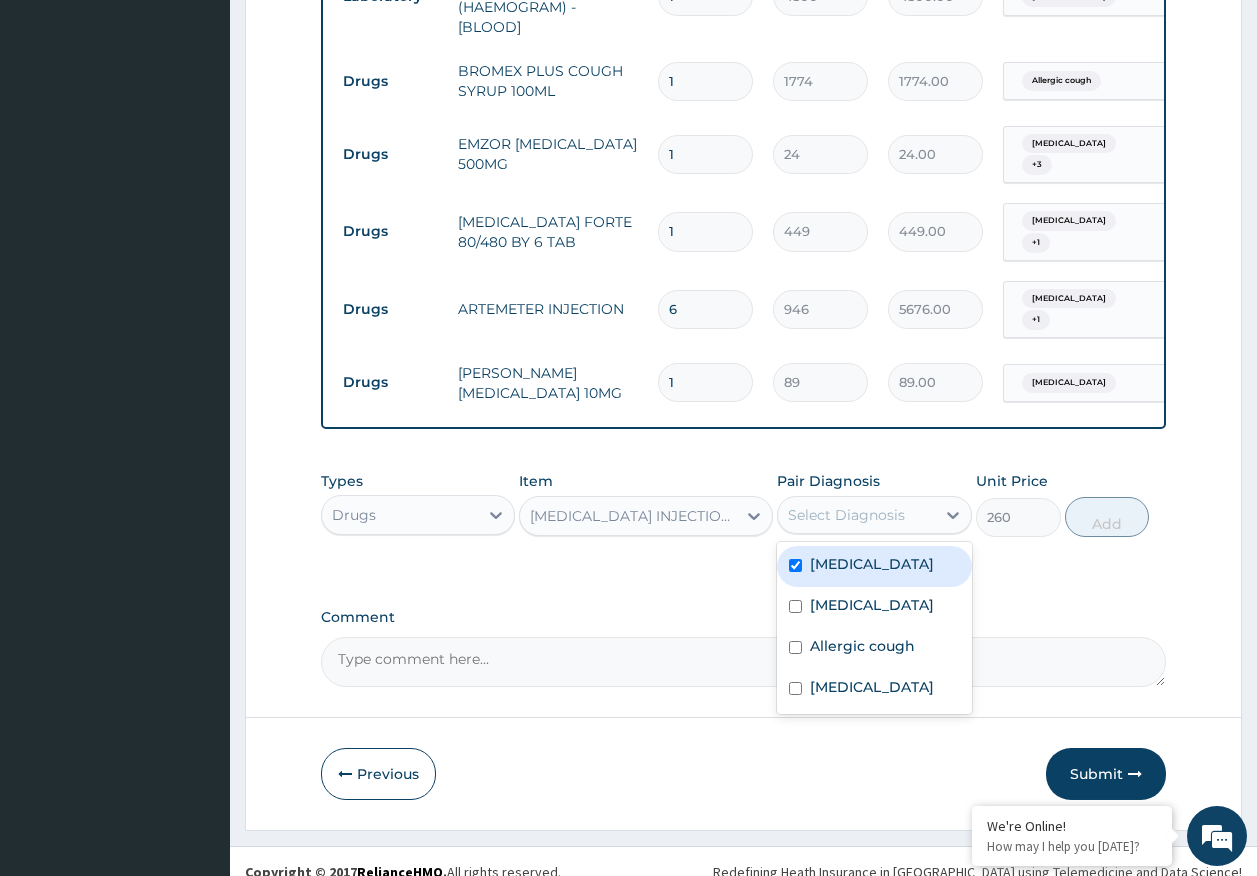 checkbox on "true" 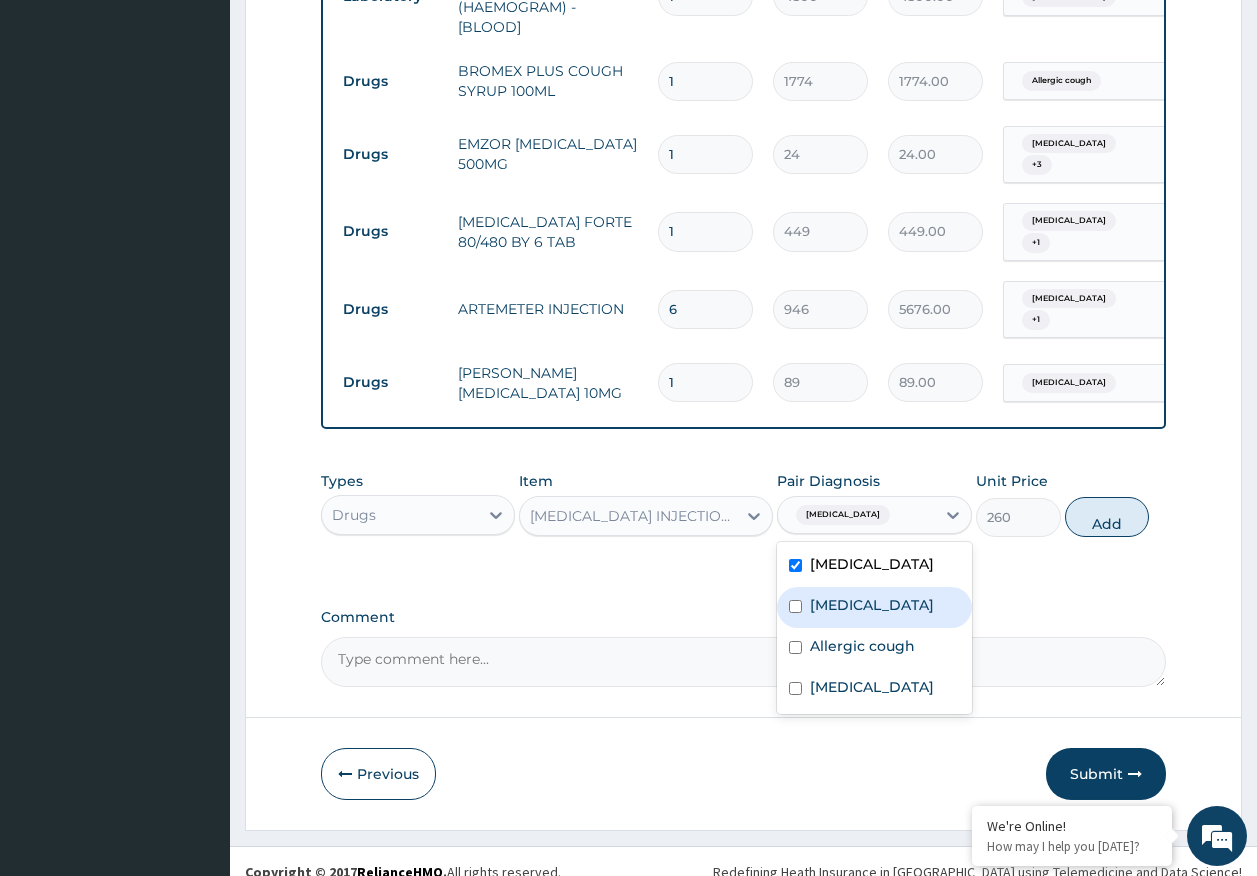 click on "Sepsis" at bounding box center [872, 605] 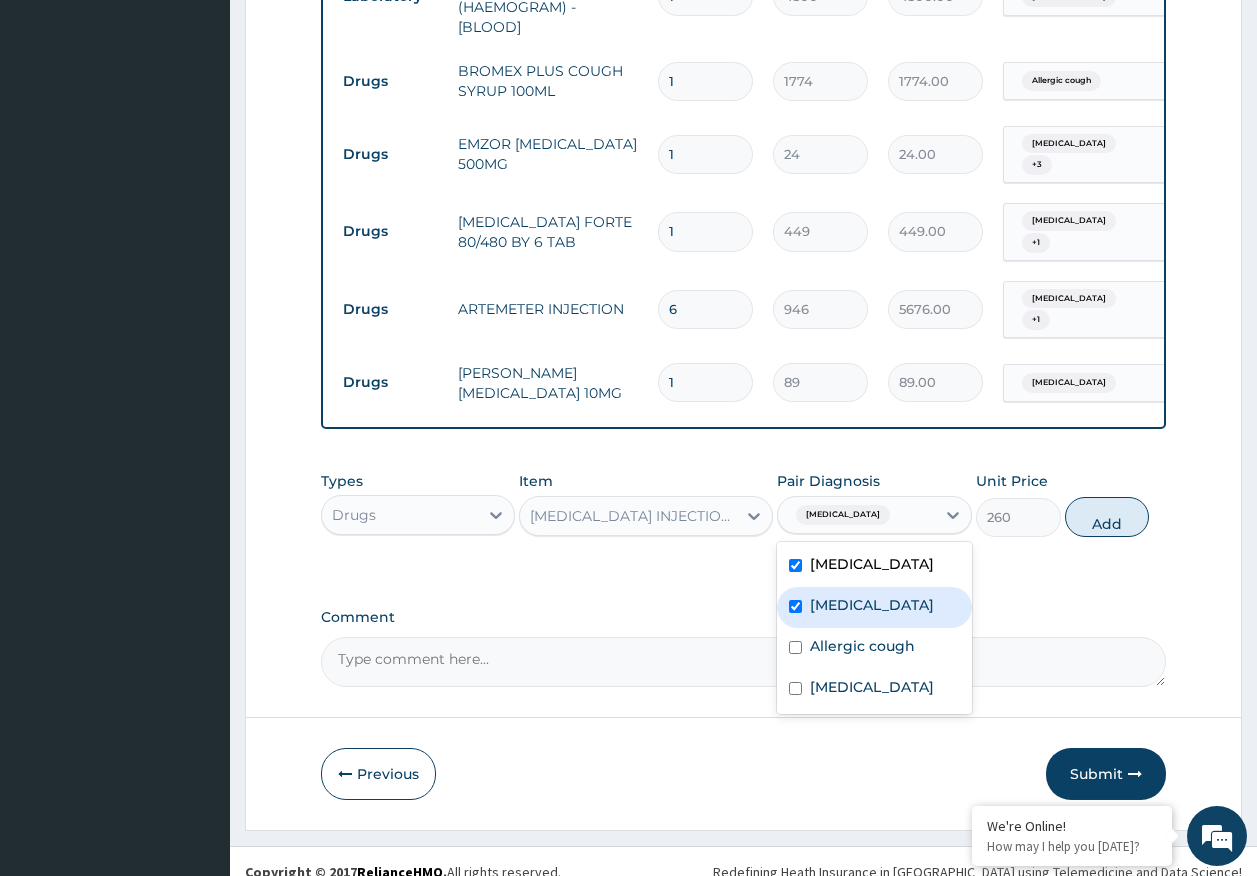 checkbox on "true" 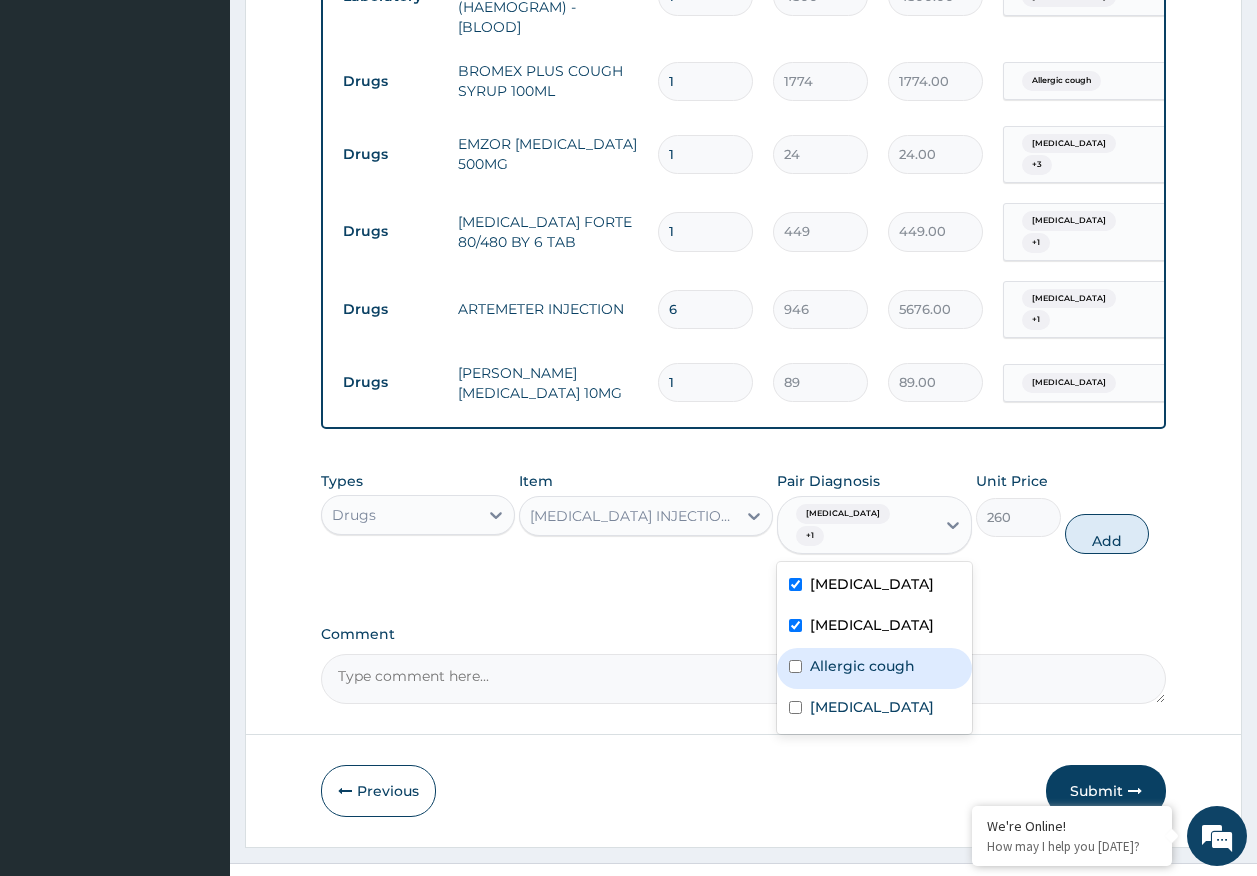 click on "Allergic cough" at bounding box center [862, 666] 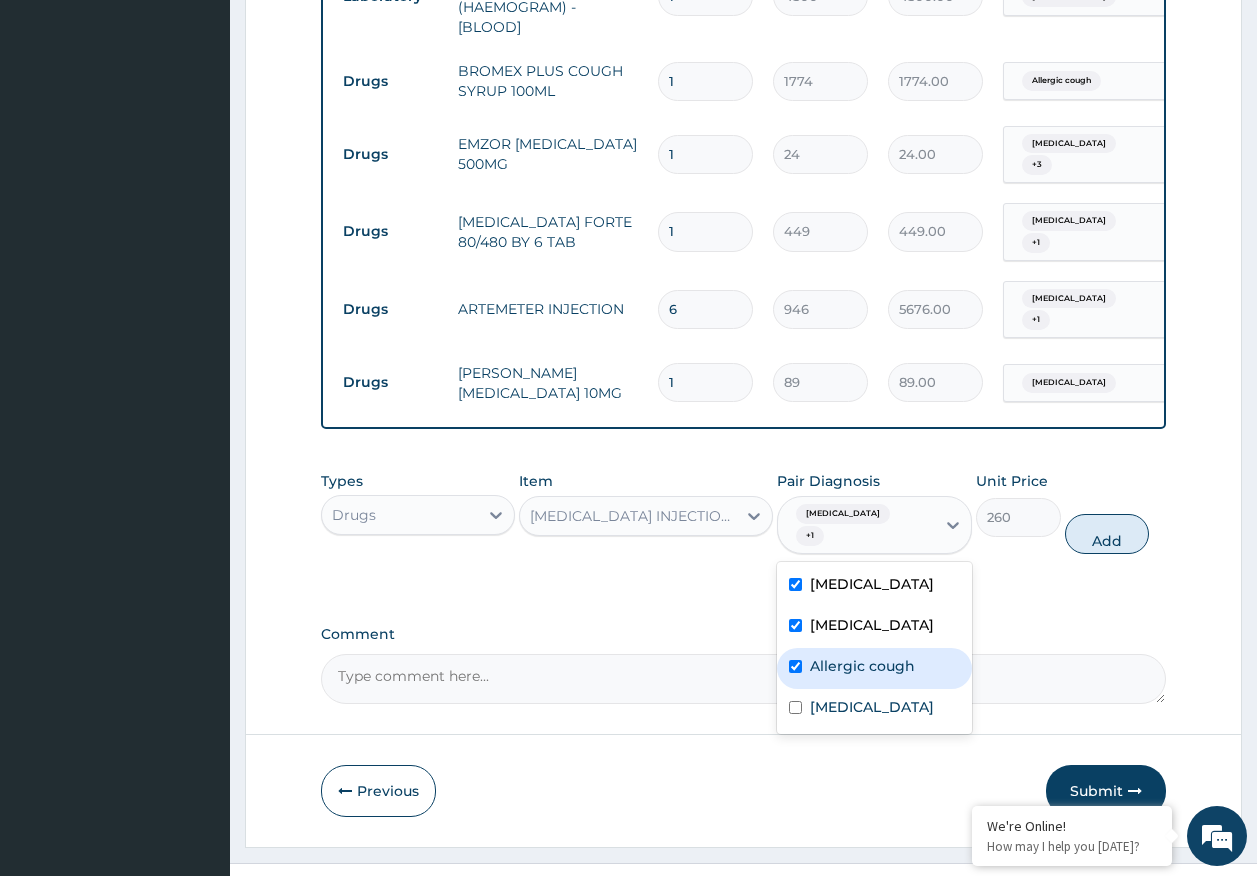 checkbox on "true" 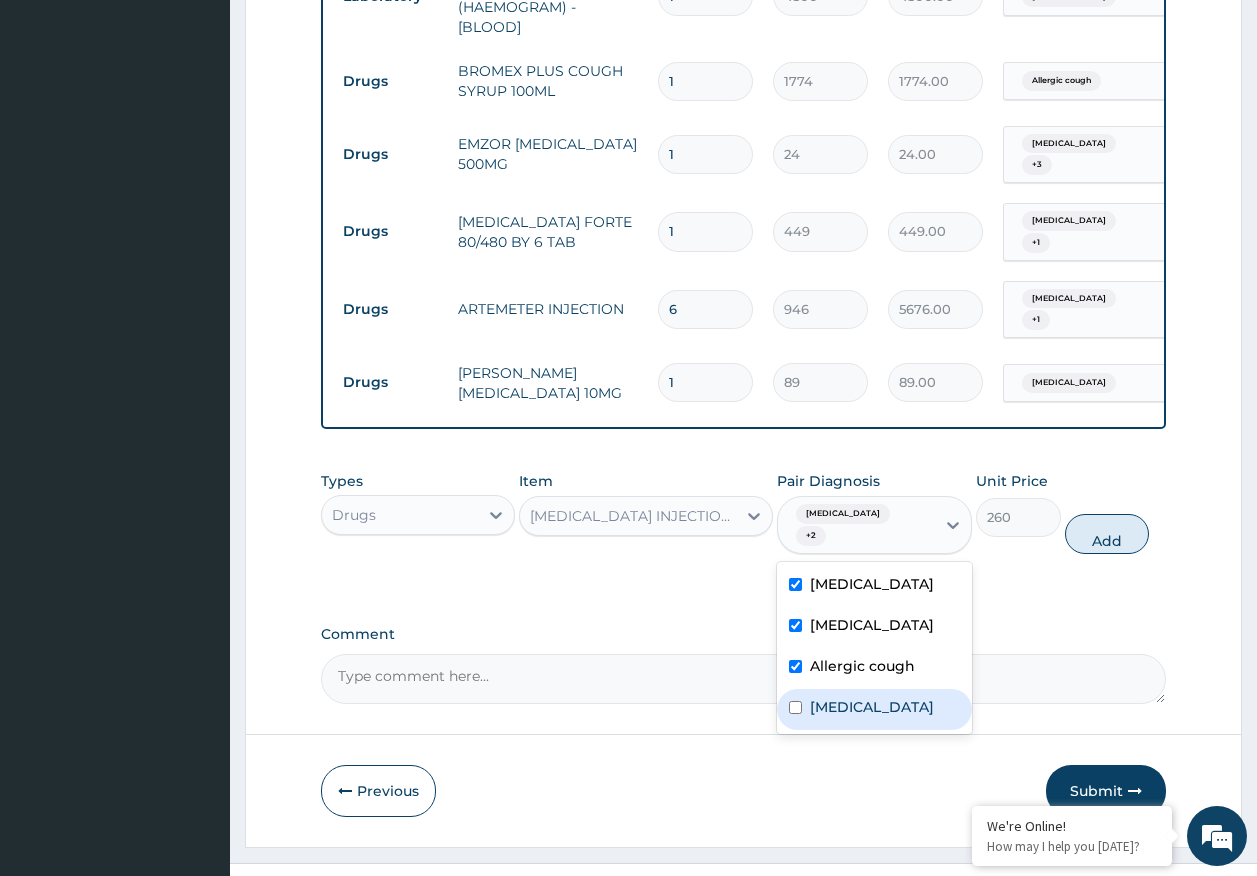 click on "Allergic rhinitis" at bounding box center [872, 707] 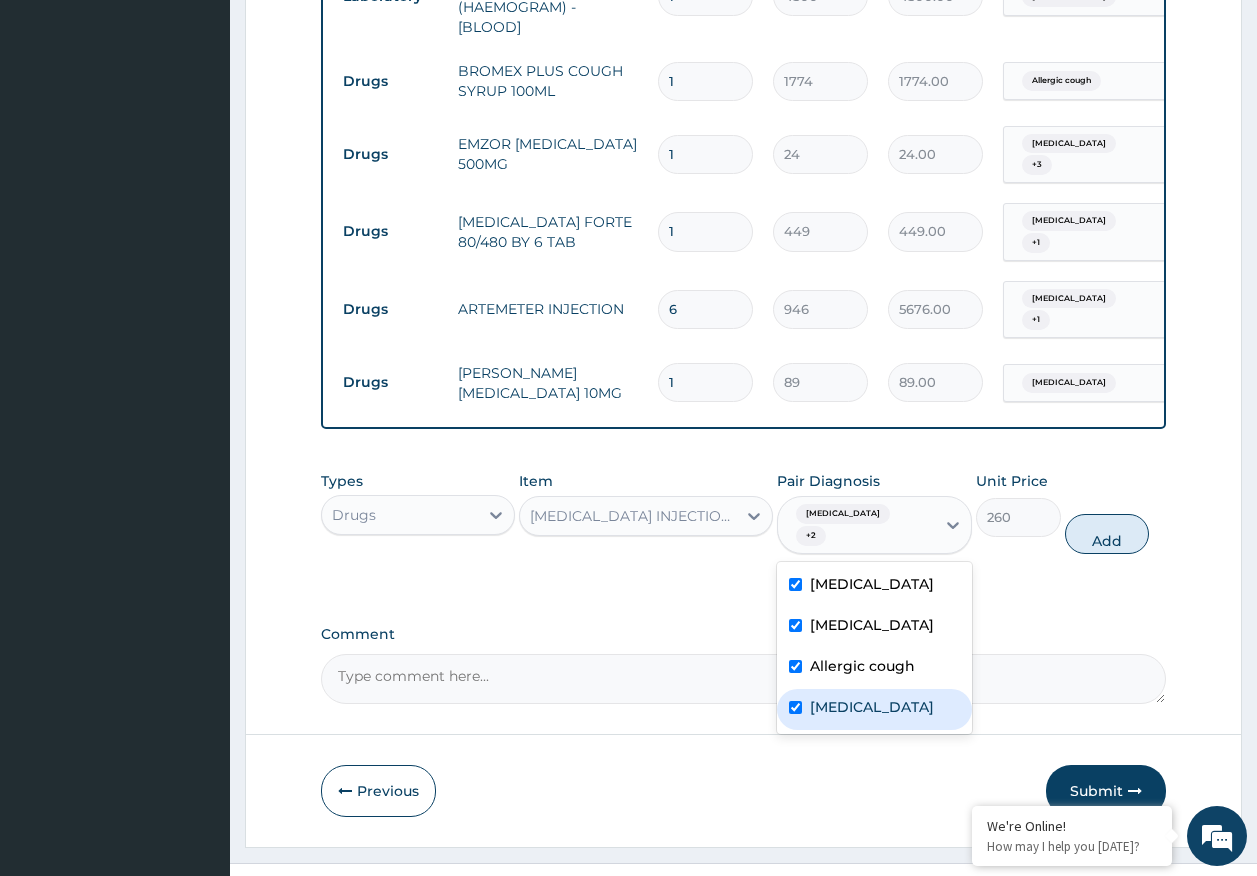 checkbox on "true" 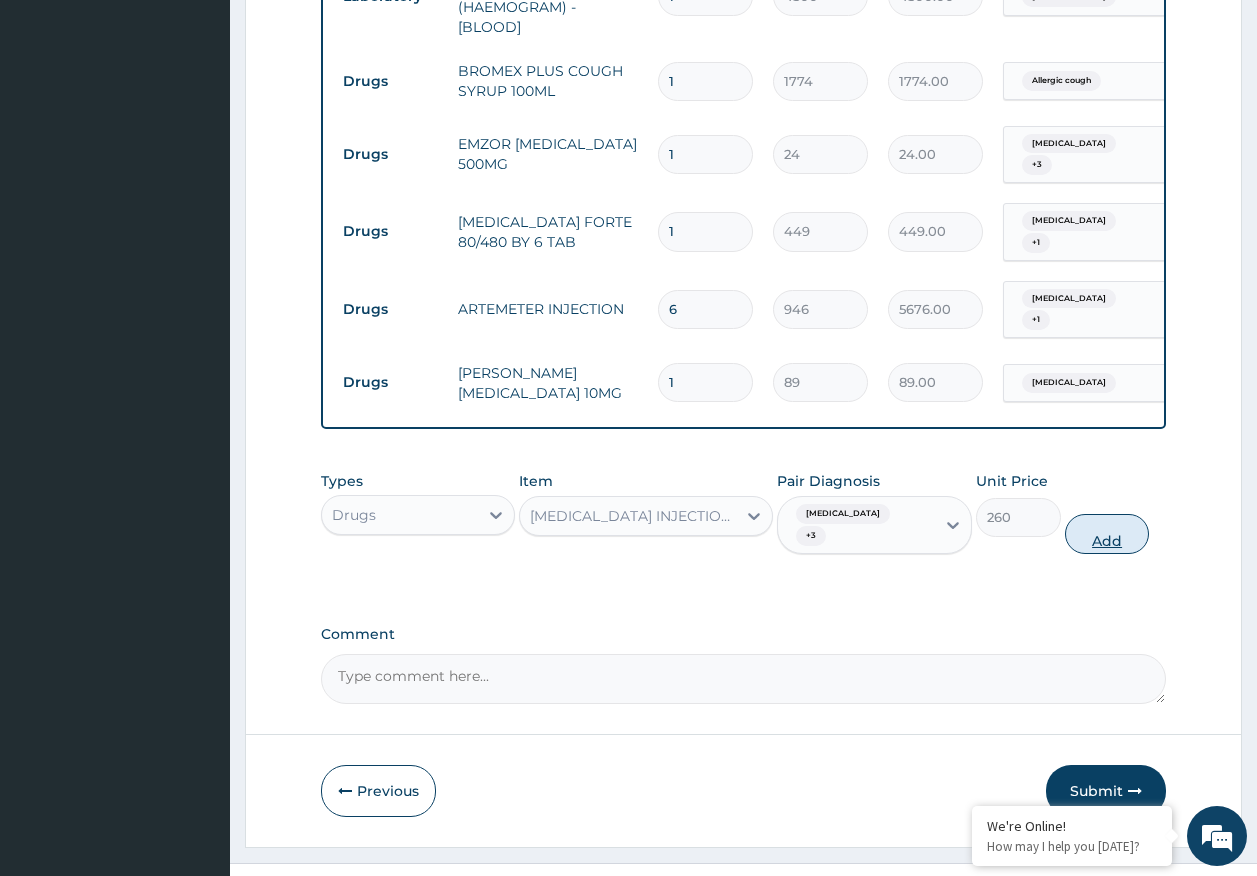 click on "Add" at bounding box center [1107, 534] 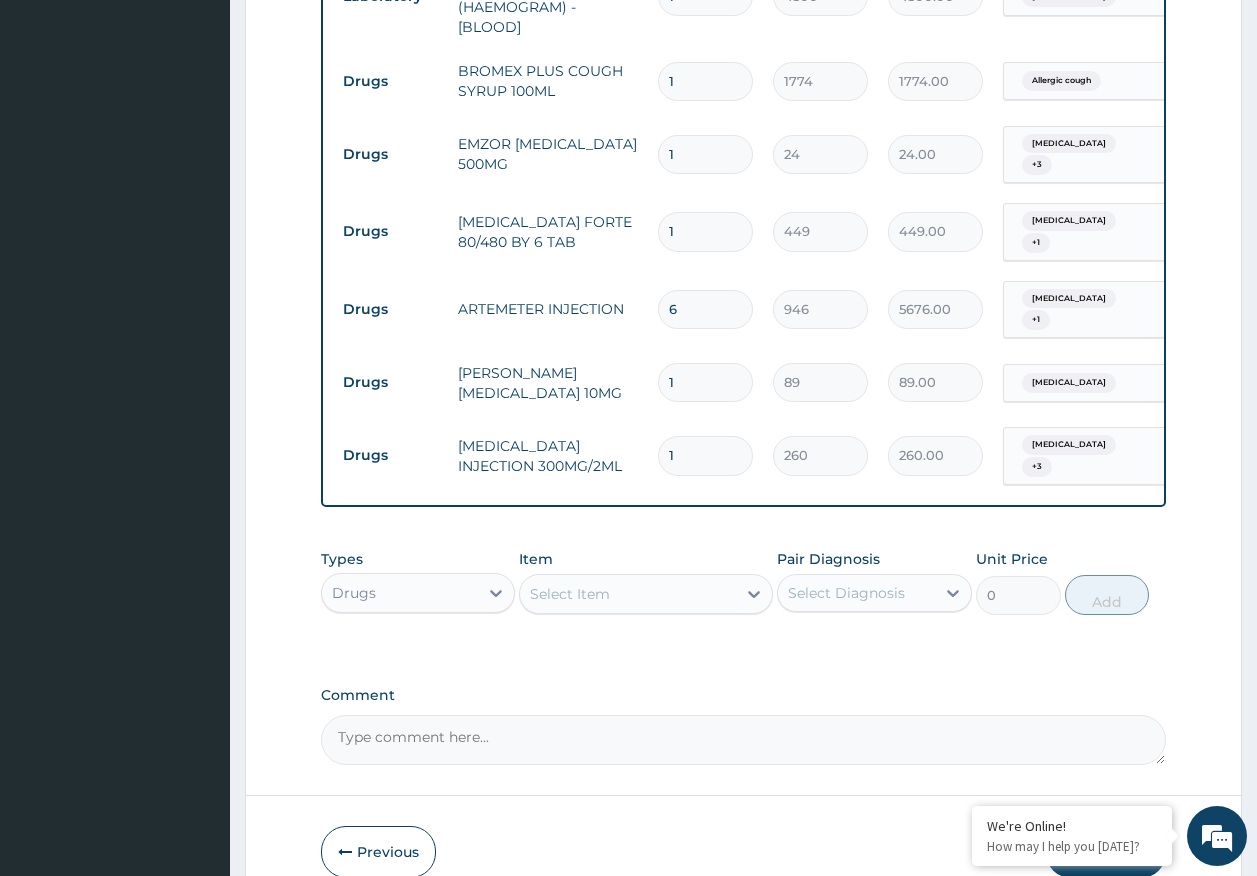 type 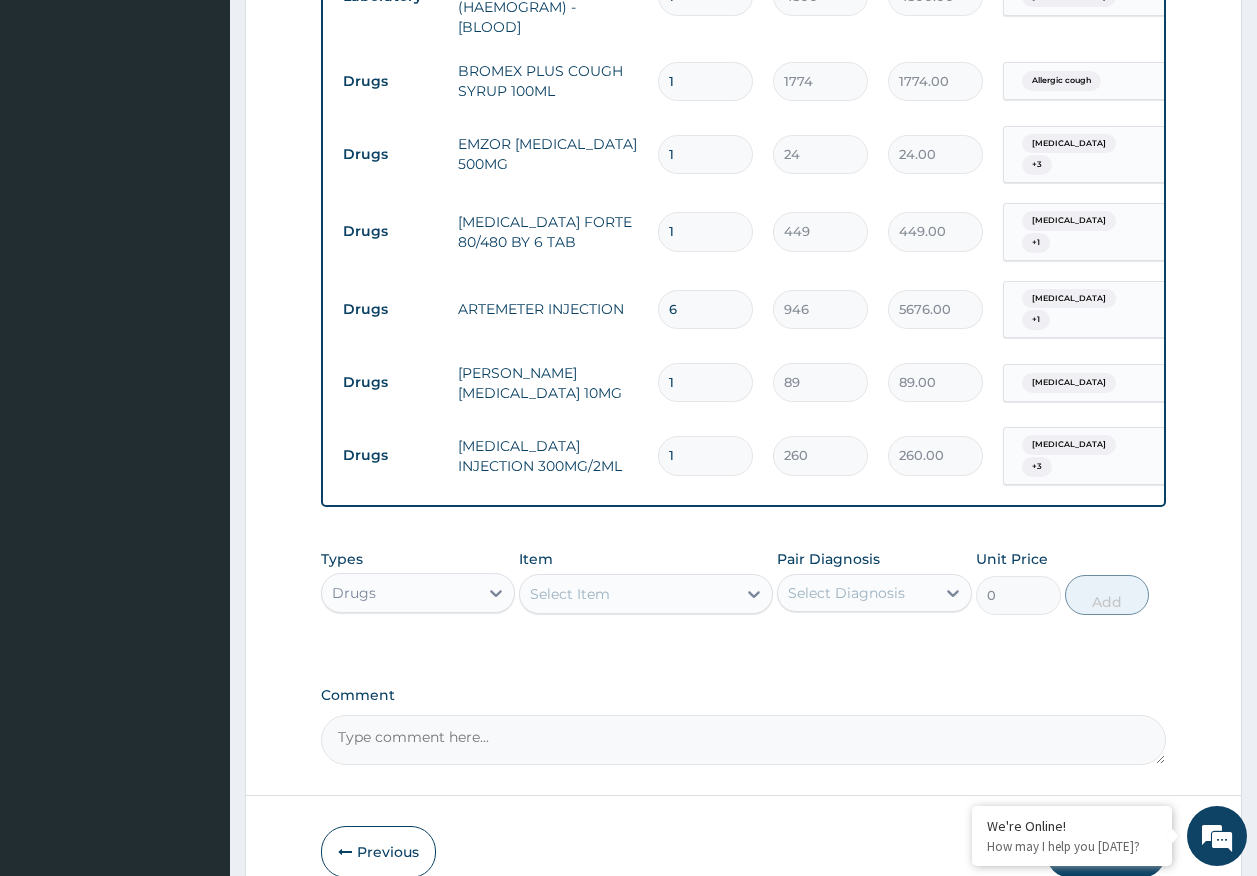type on "0.00" 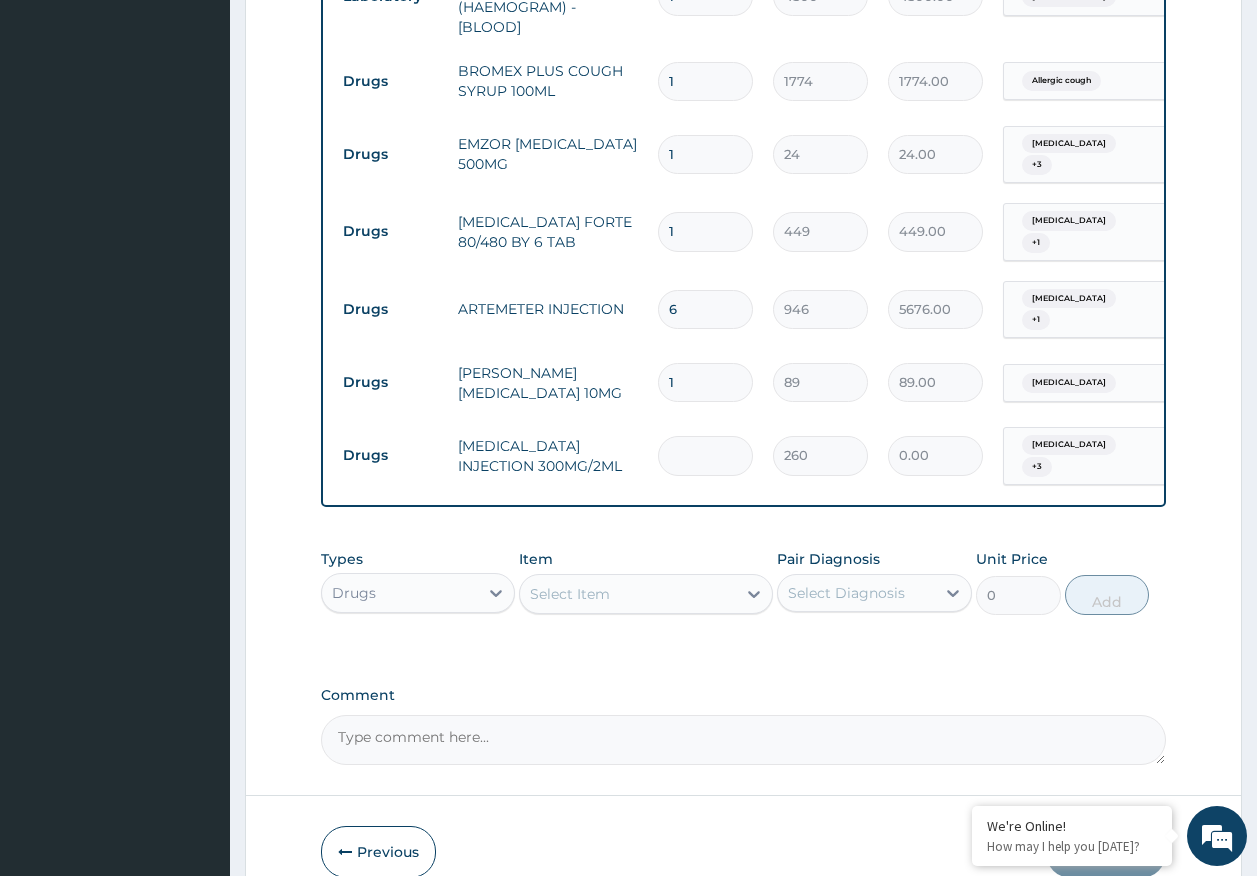 type on "2" 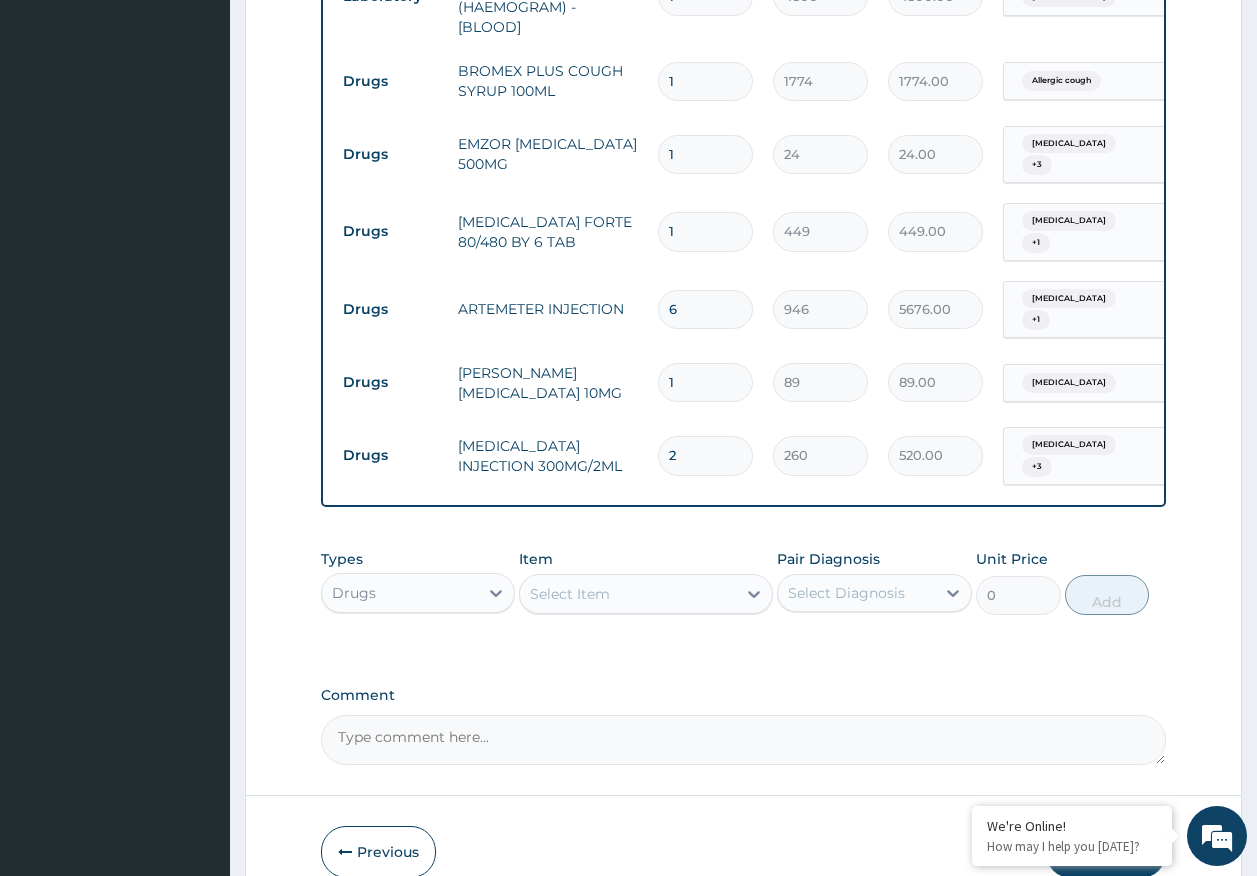 type on "2" 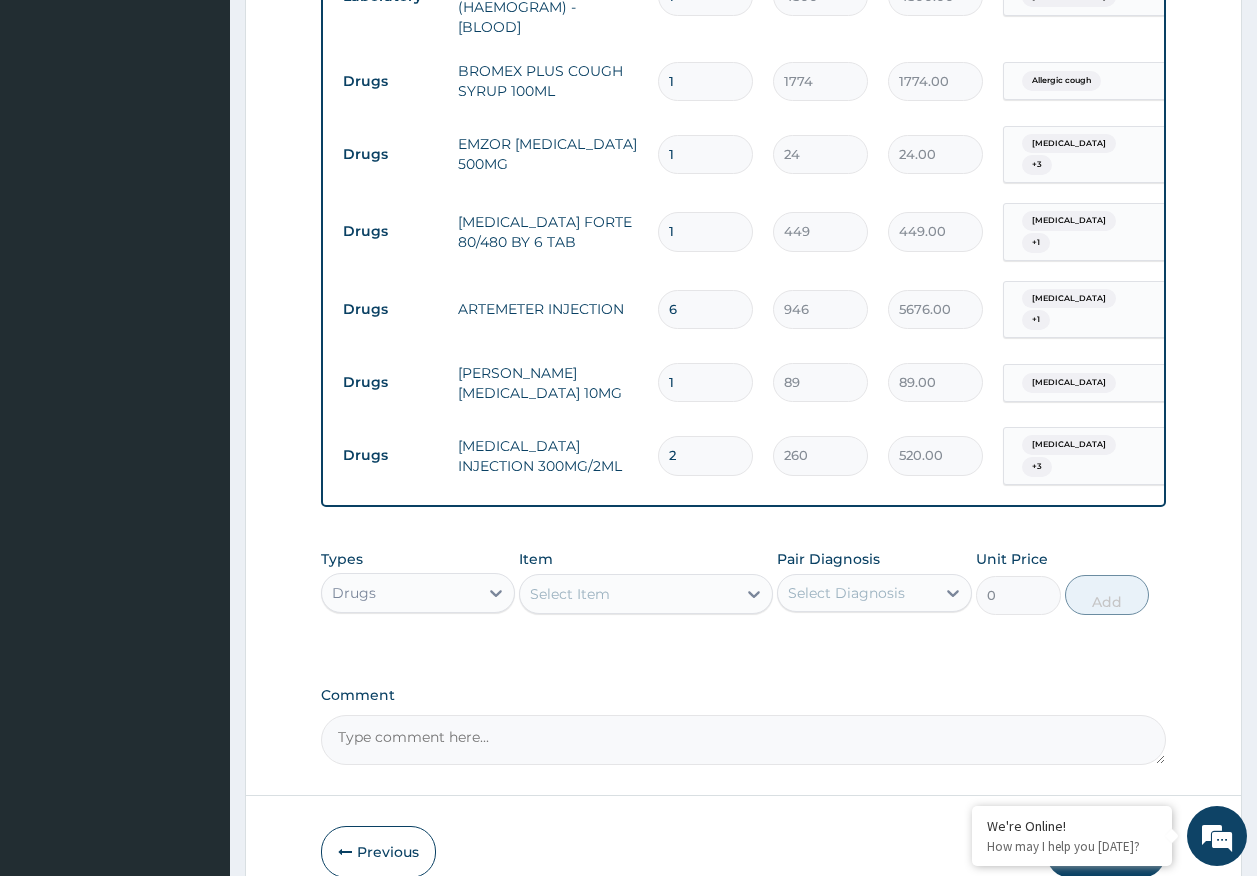click on "1" at bounding box center [705, 382] 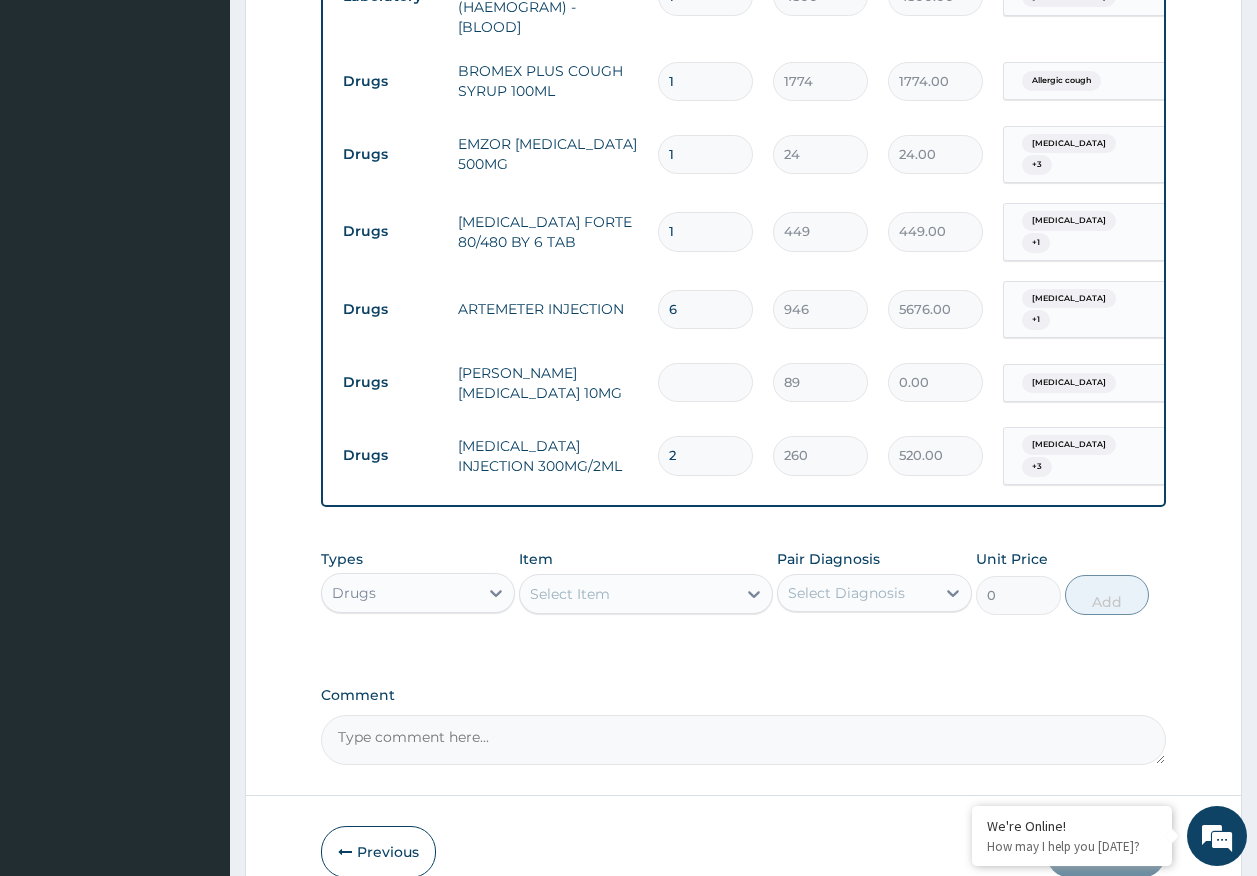 type on "5" 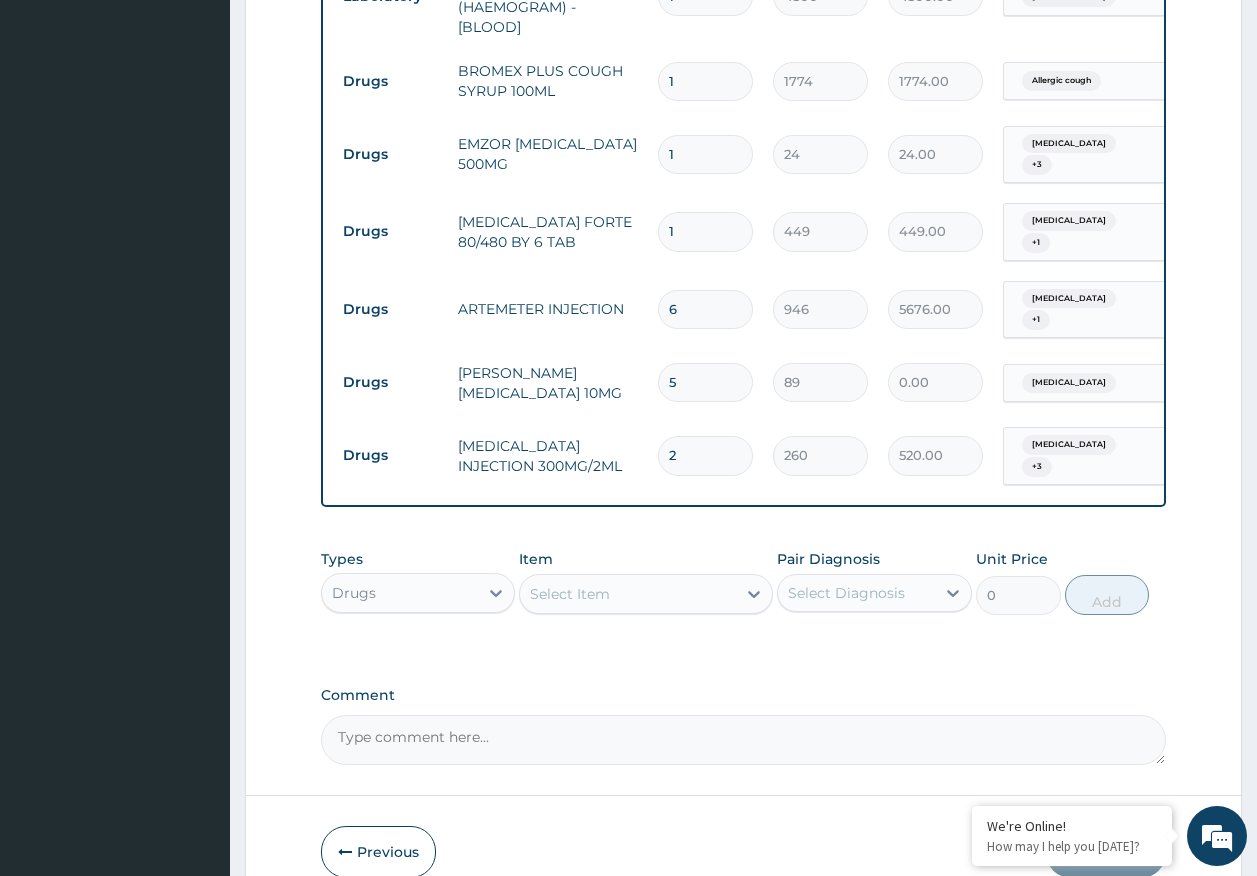 type on "445.00" 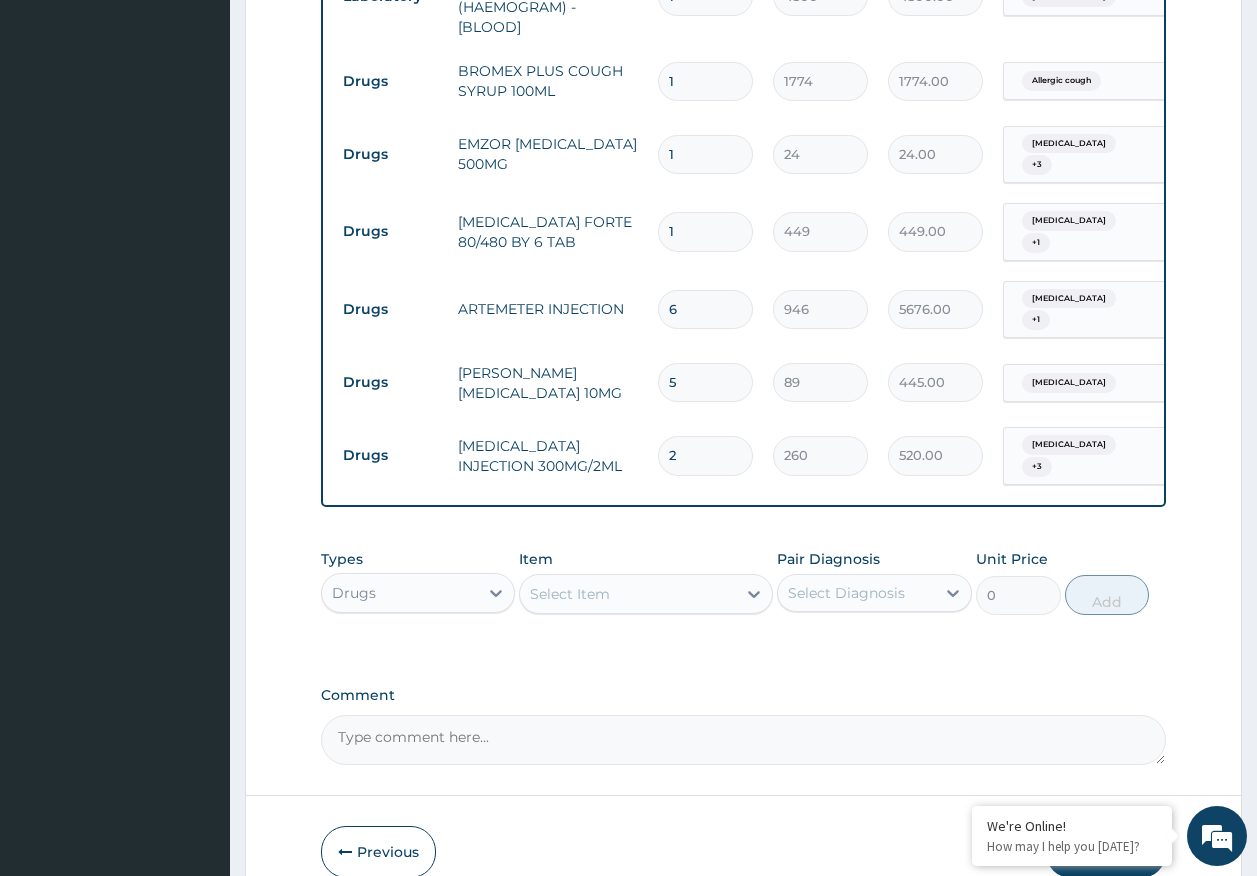 type on "5" 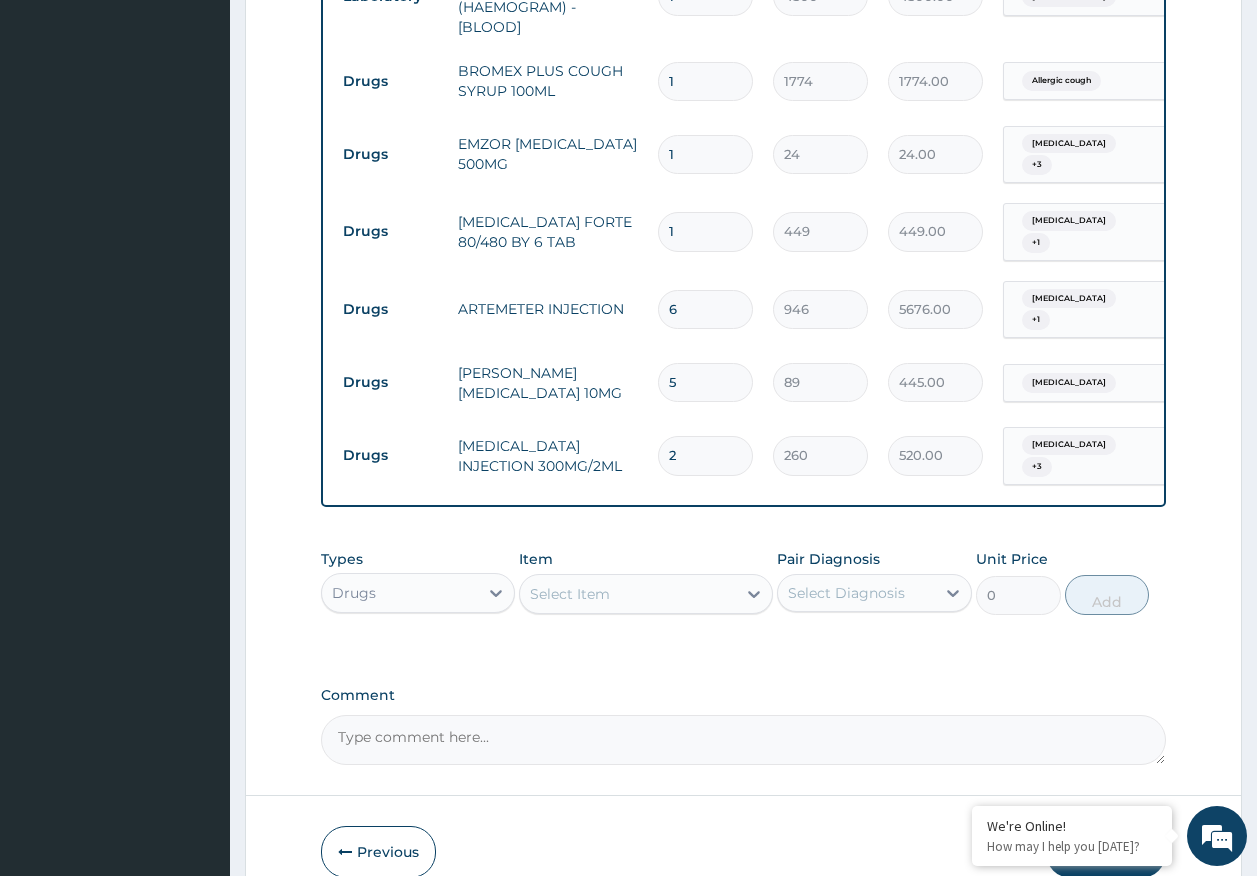 click on "1" at bounding box center (705, 231) 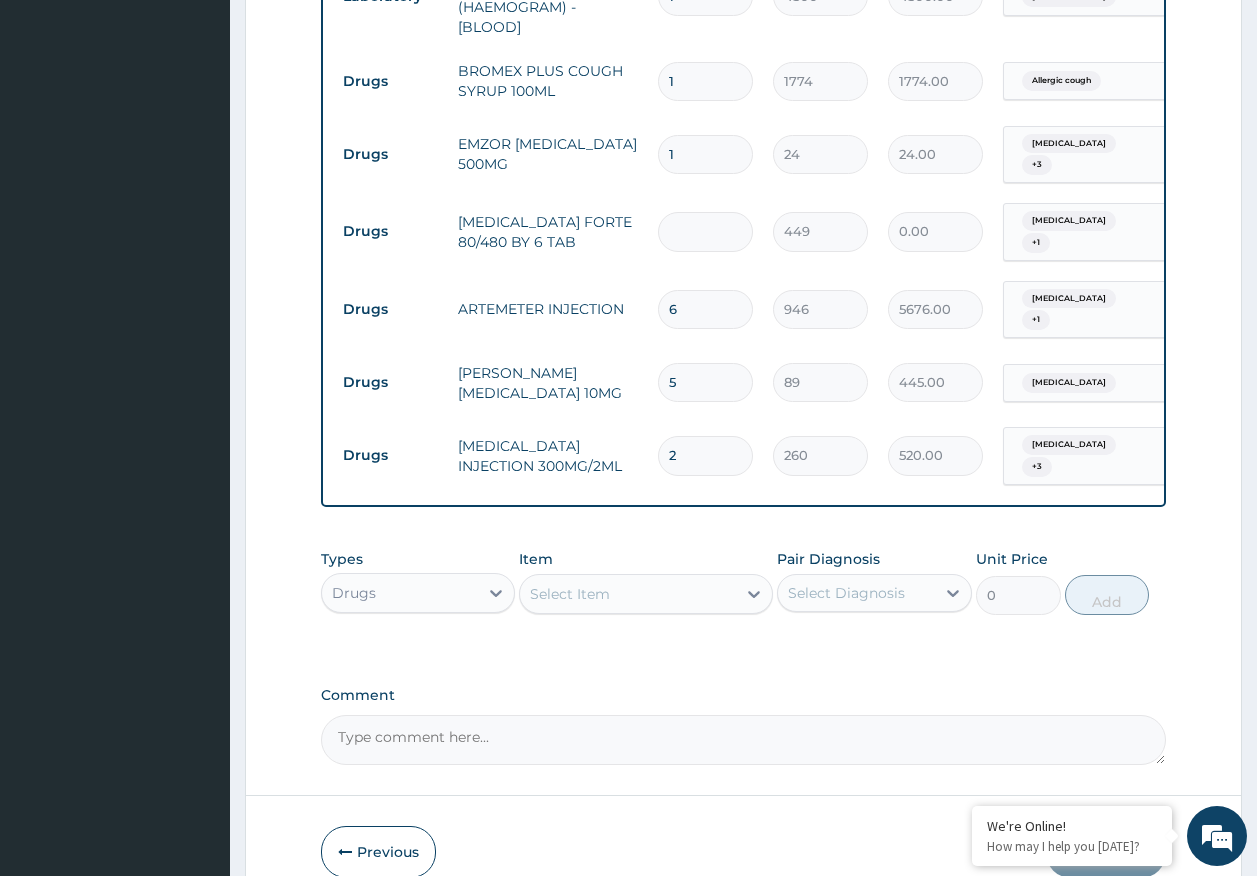 type on "6" 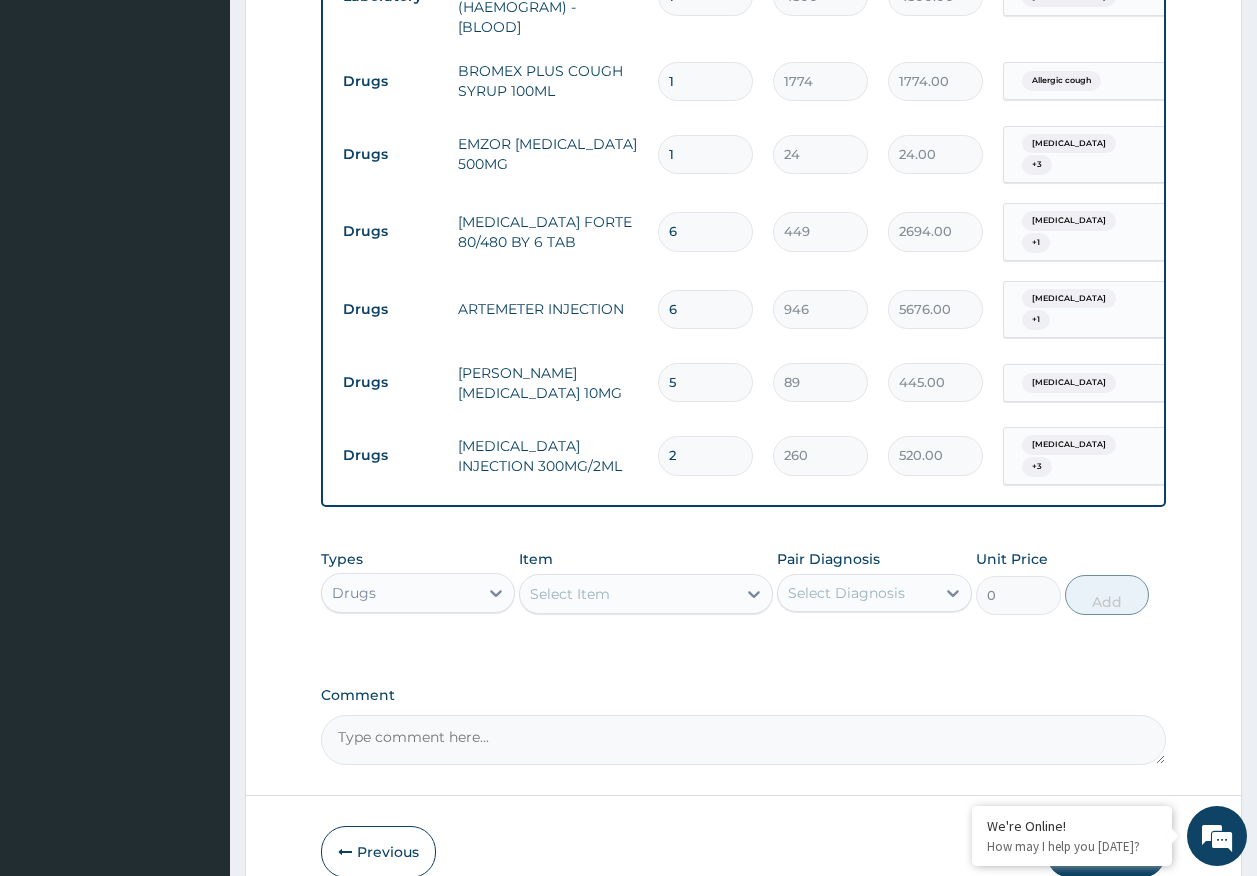 type on "6" 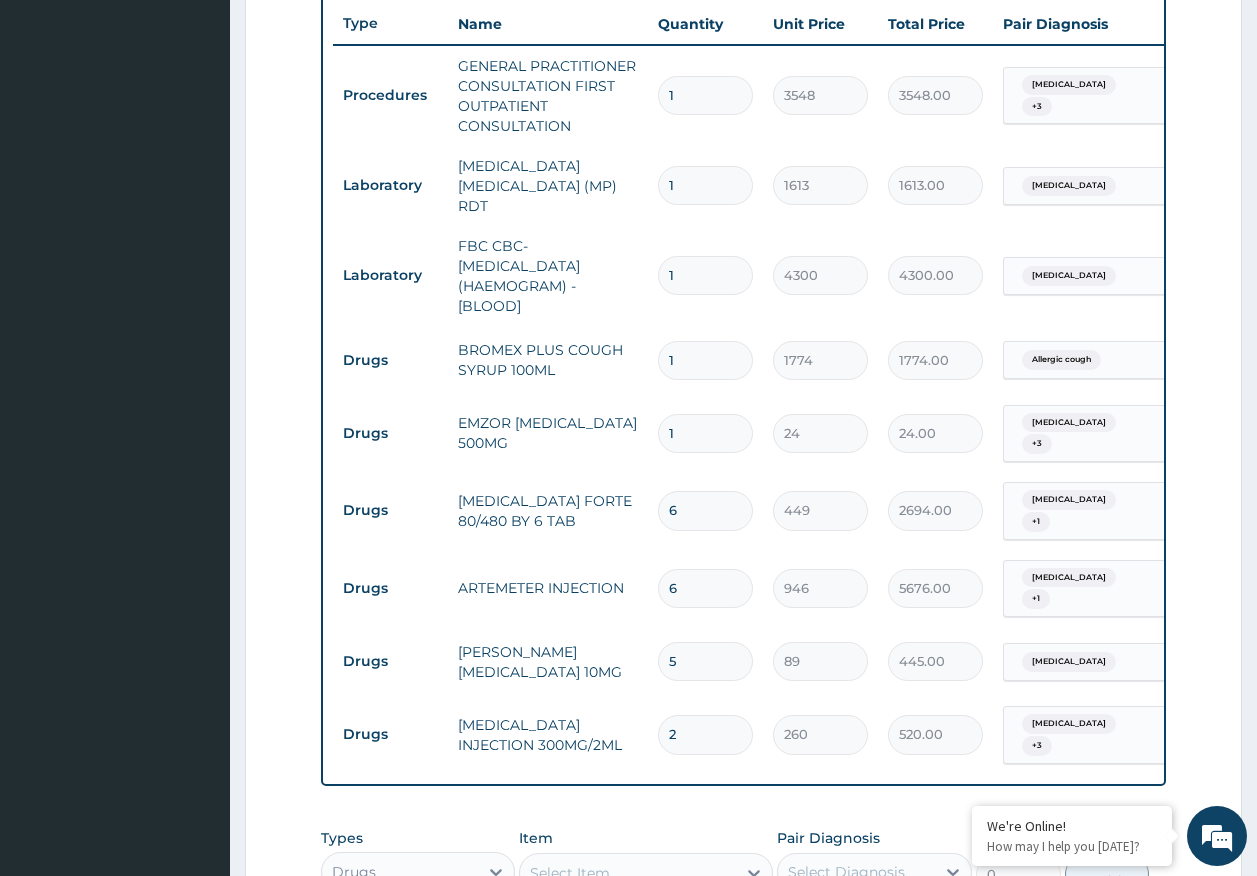 scroll, scrollTop: 731, scrollLeft: 0, axis: vertical 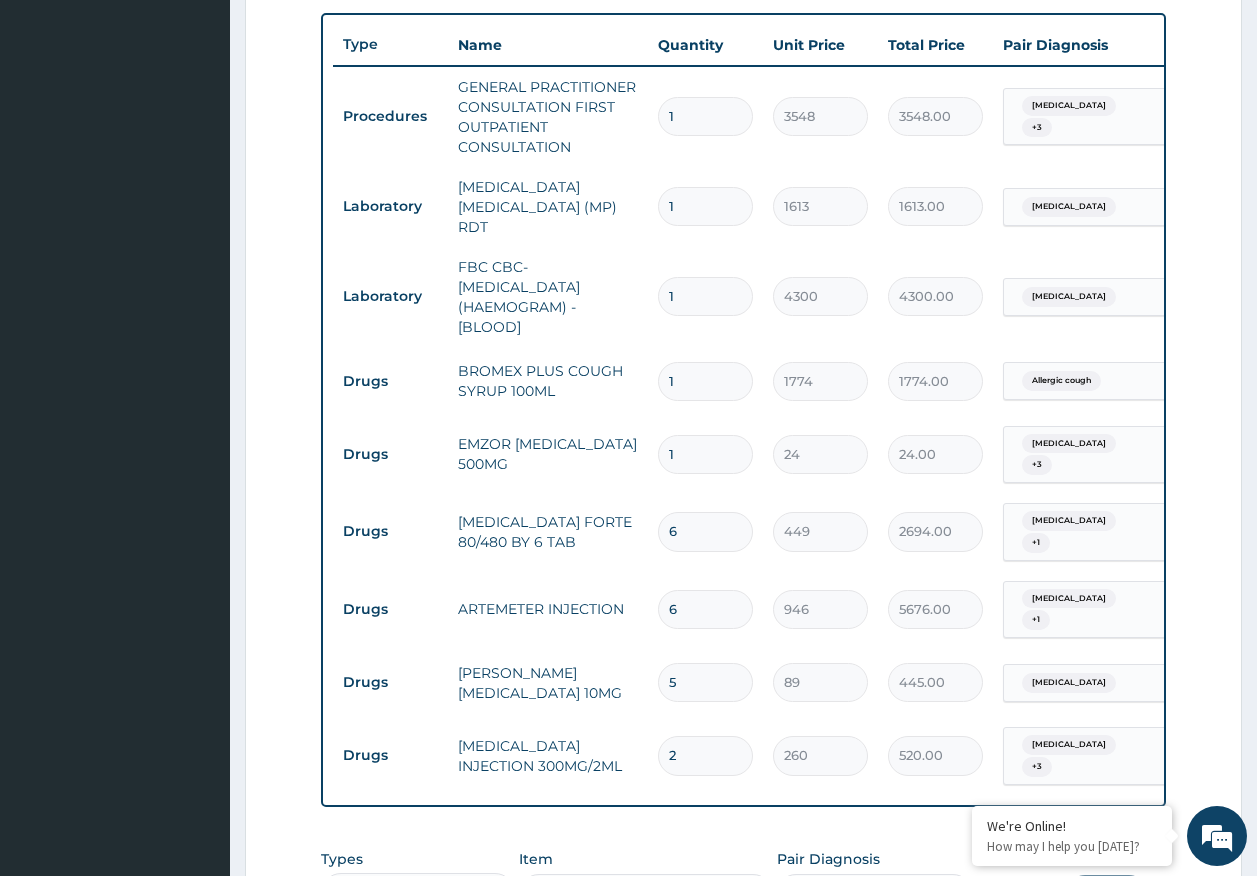 click on "1" at bounding box center (705, 454) 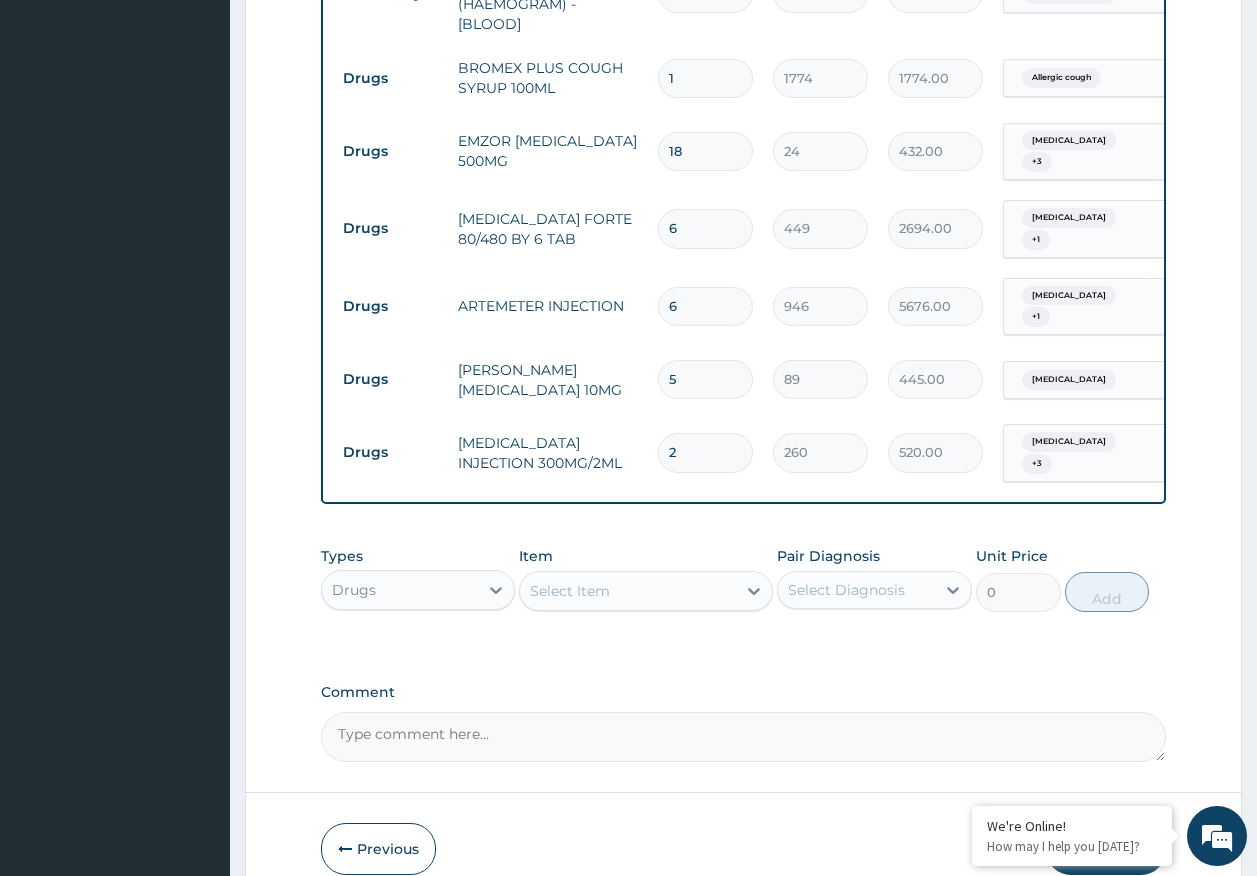 scroll, scrollTop: 1100, scrollLeft: 0, axis: vertical 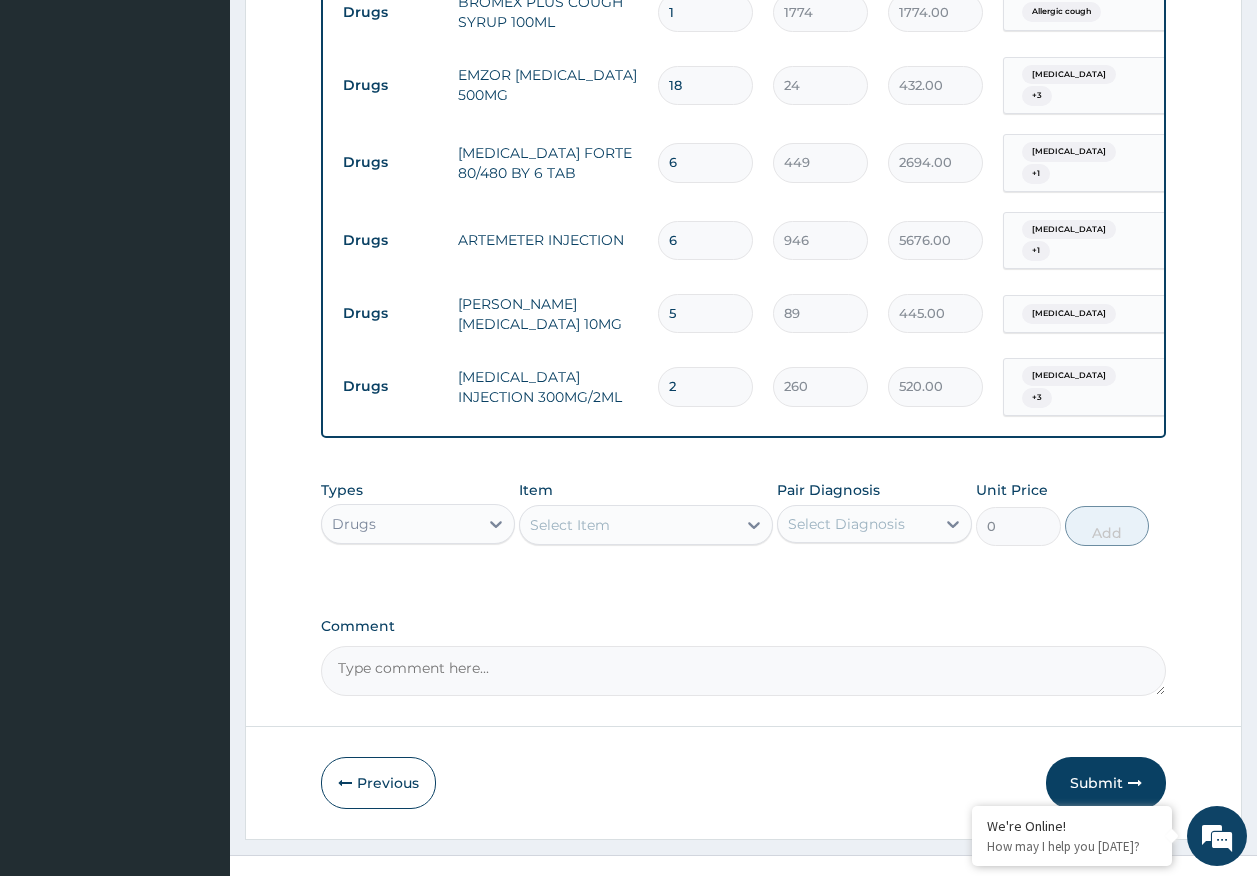 type on "18" 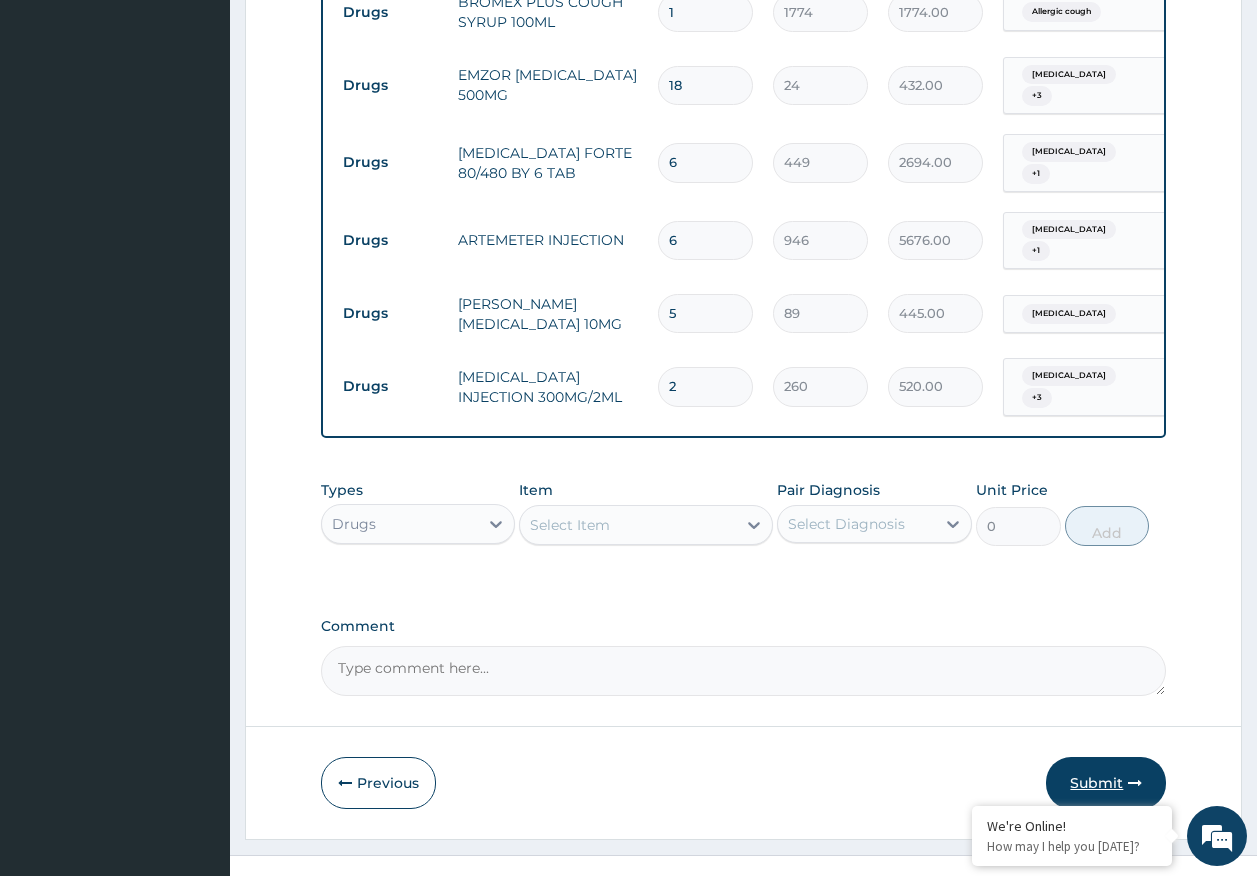 click on "Submit" at bounding box center (1106, 783) 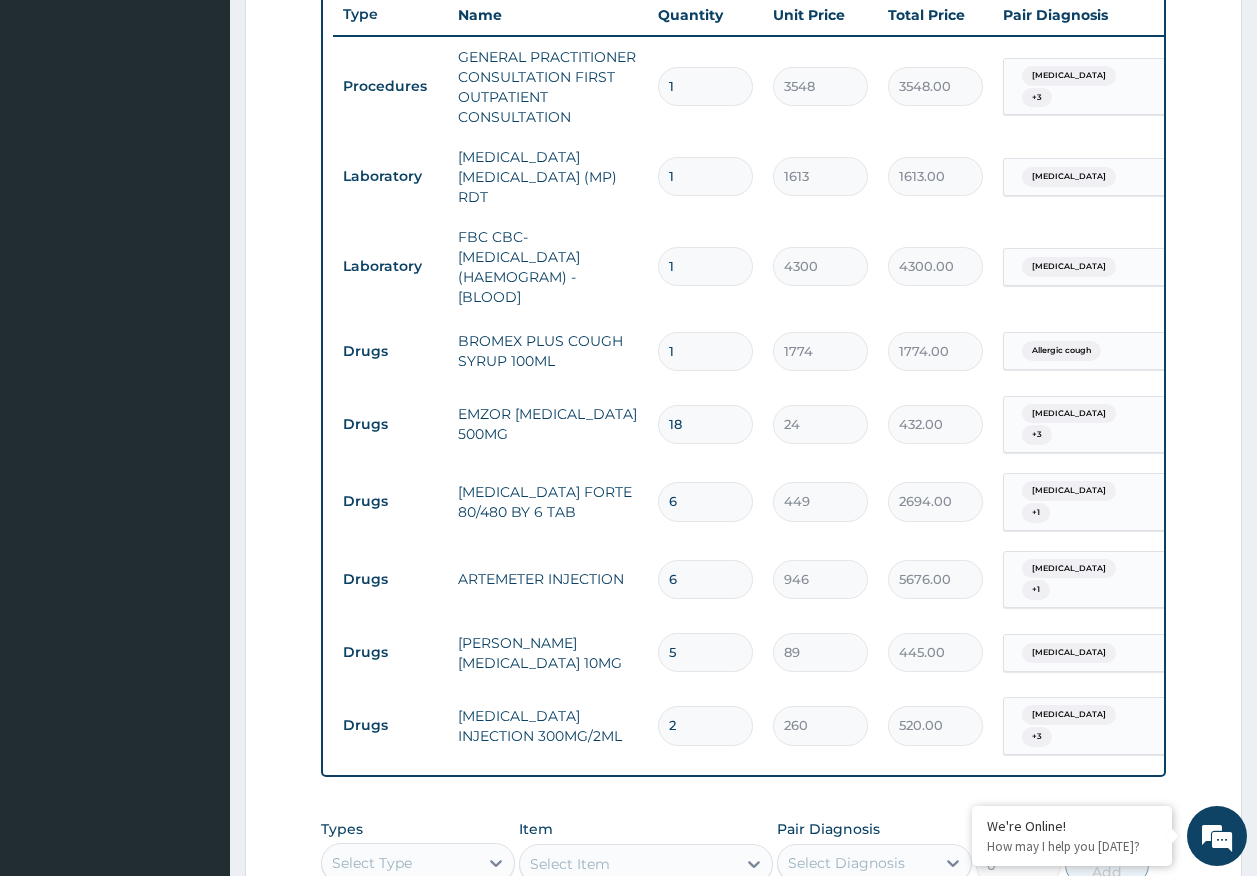 scroll, scrollTop: 1100, scrollLeft: 0, axis: vertical 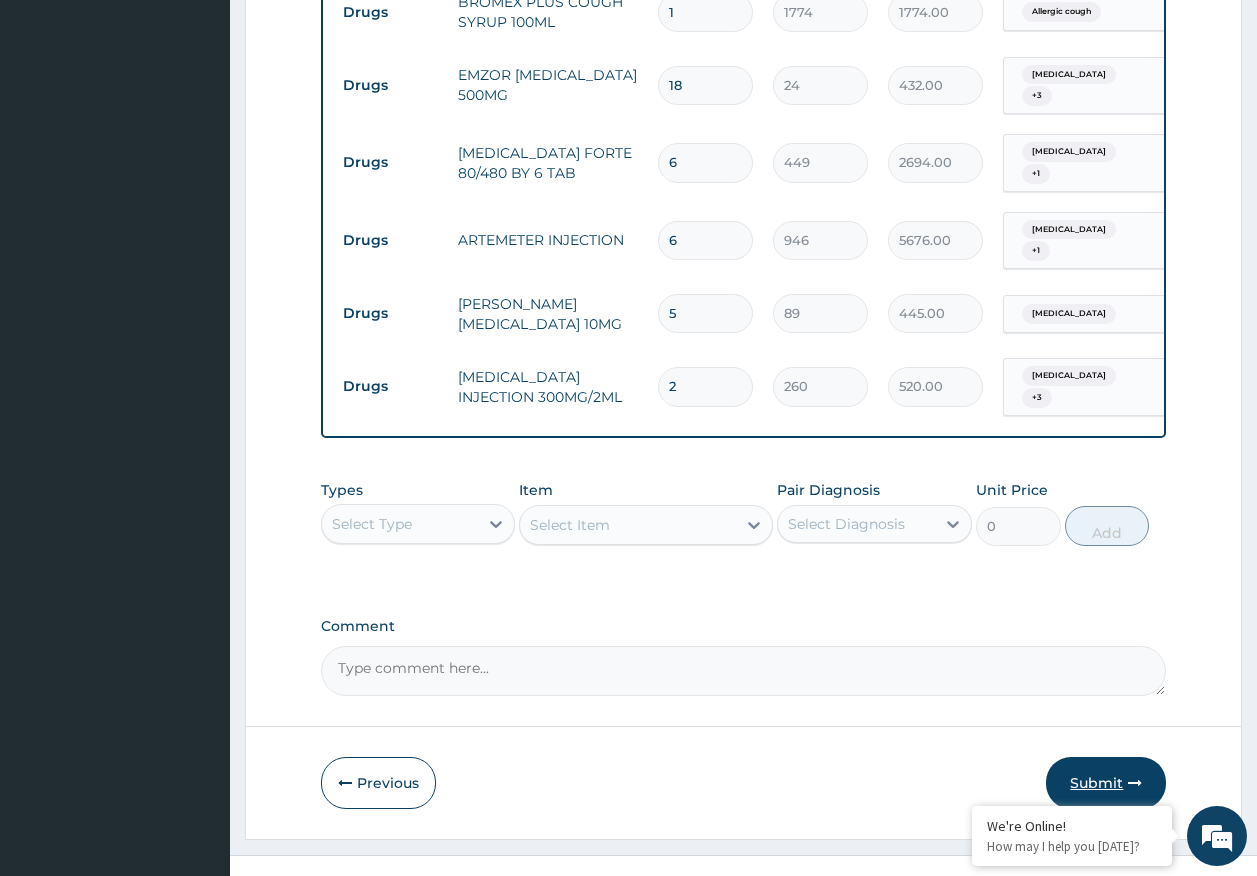 click on "Submit" at bounding box center [1106, 783] 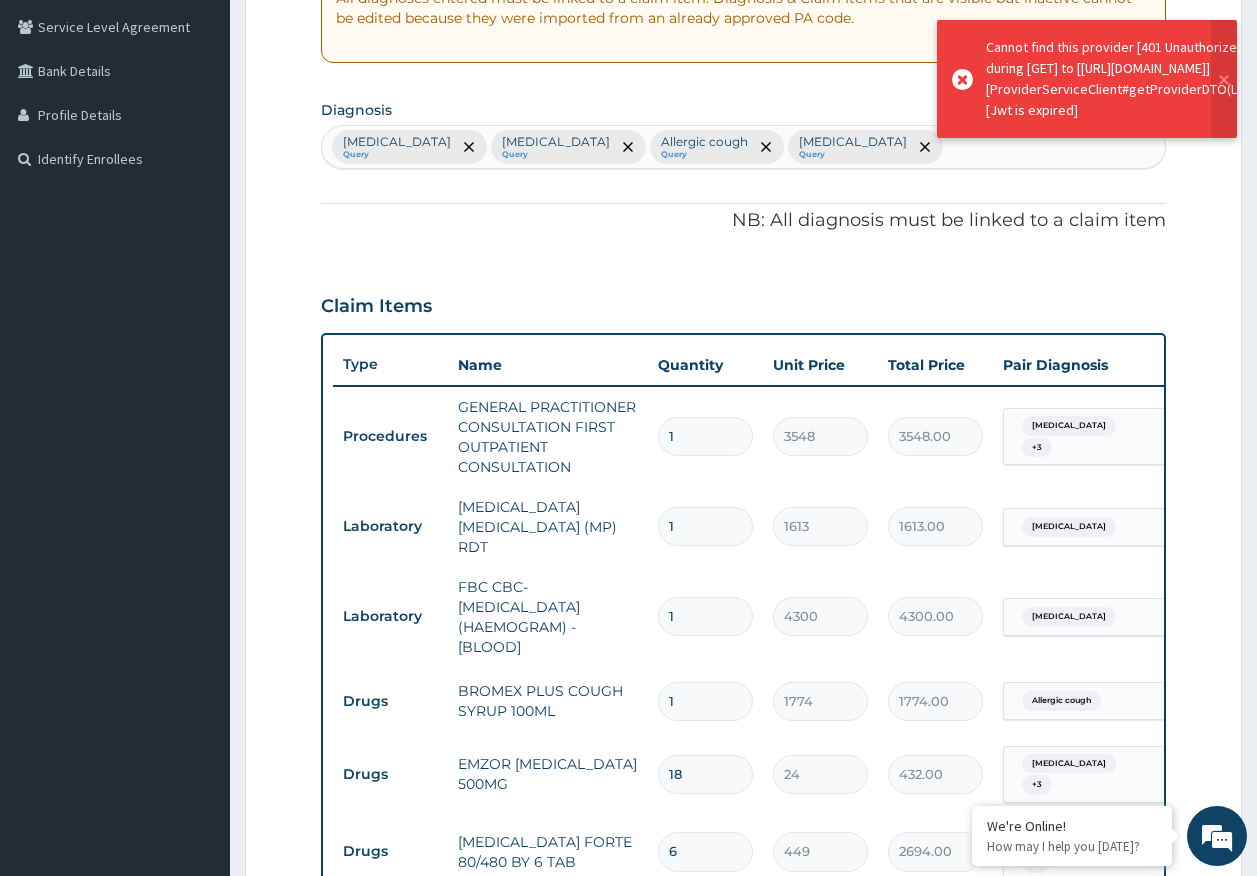 scroll, scrollTop: 100, scrollLeft: 0, axis: vertical 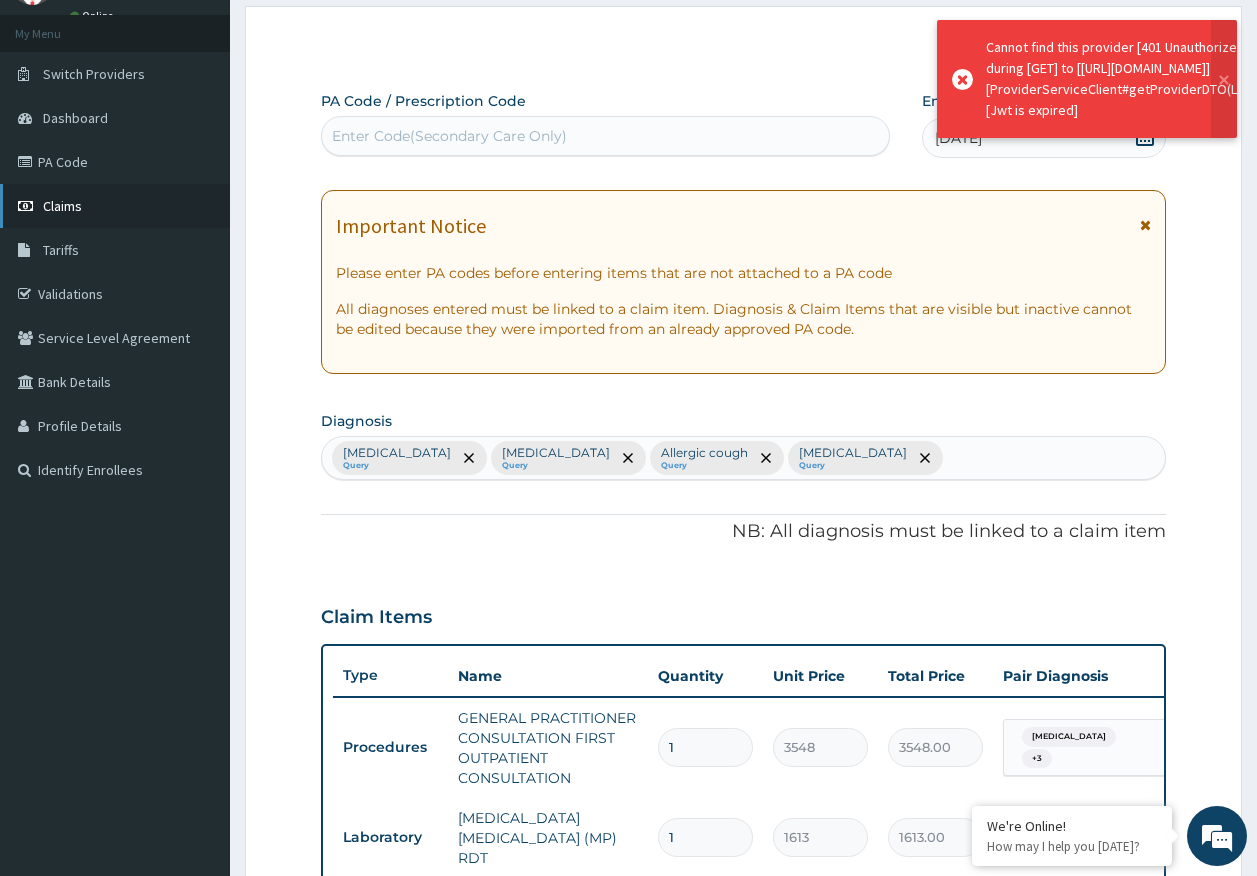 click on "Claims" at bounding box center (62, 206) 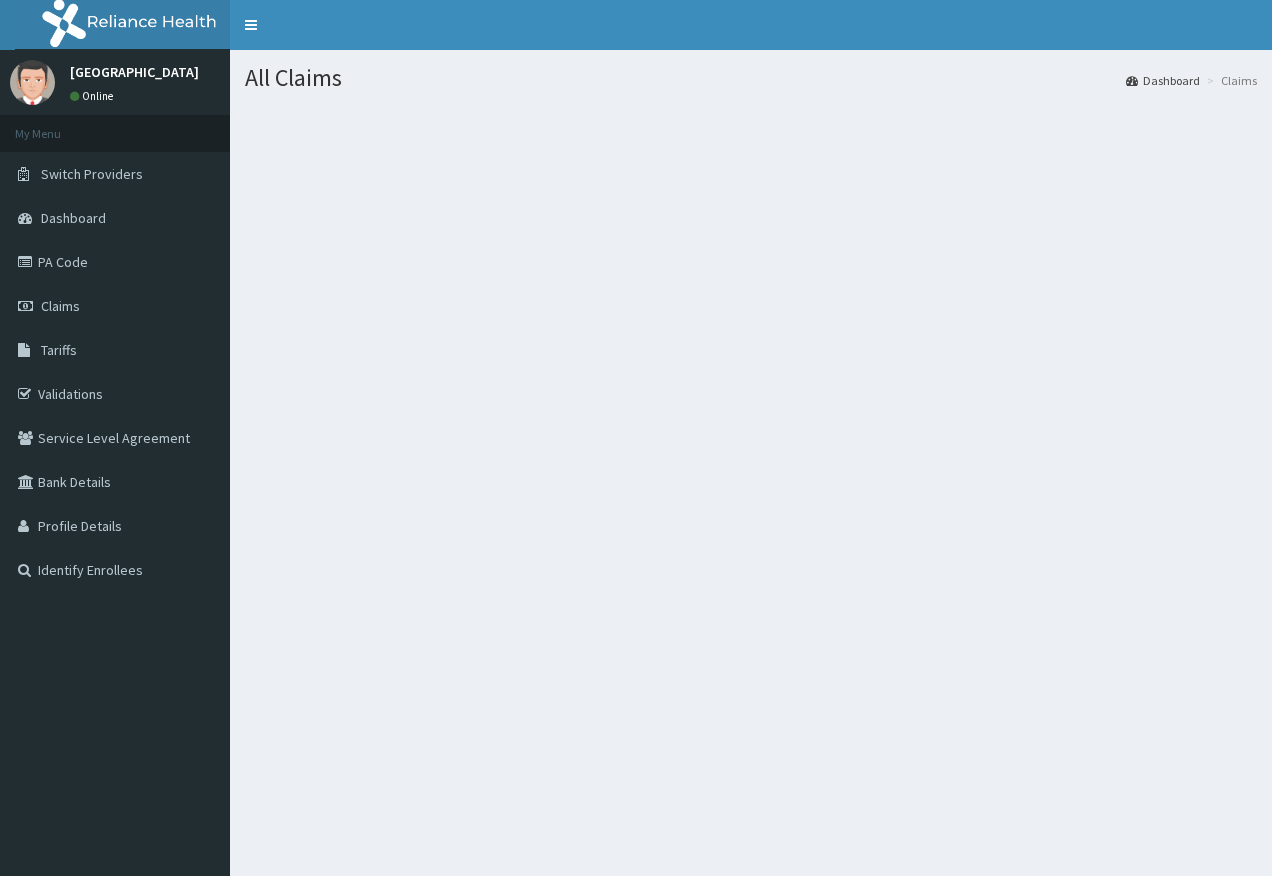 scroll, scrollTop: 0, scrollLeft: 0, axis: both 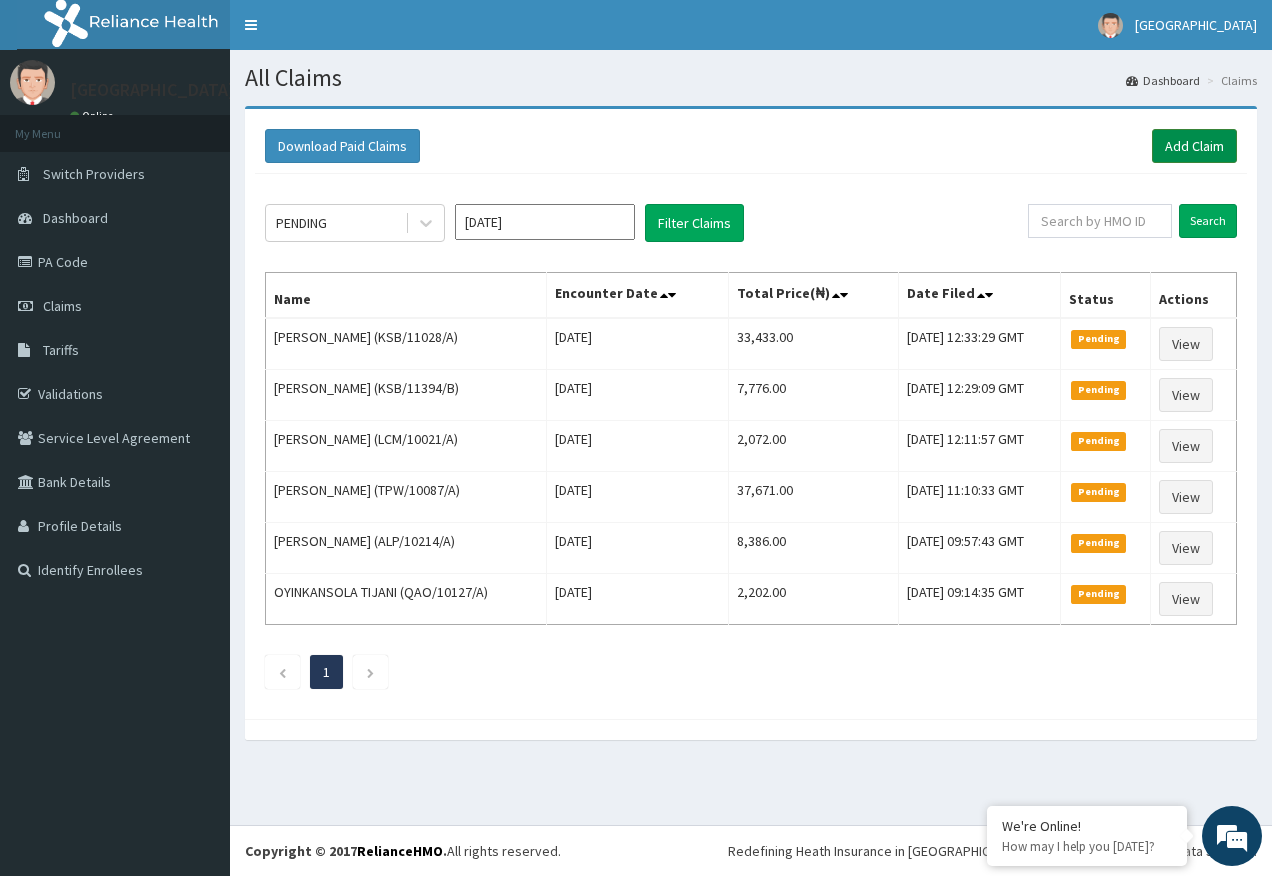 click on "Add Claim" at bounding box center [1194, 146] 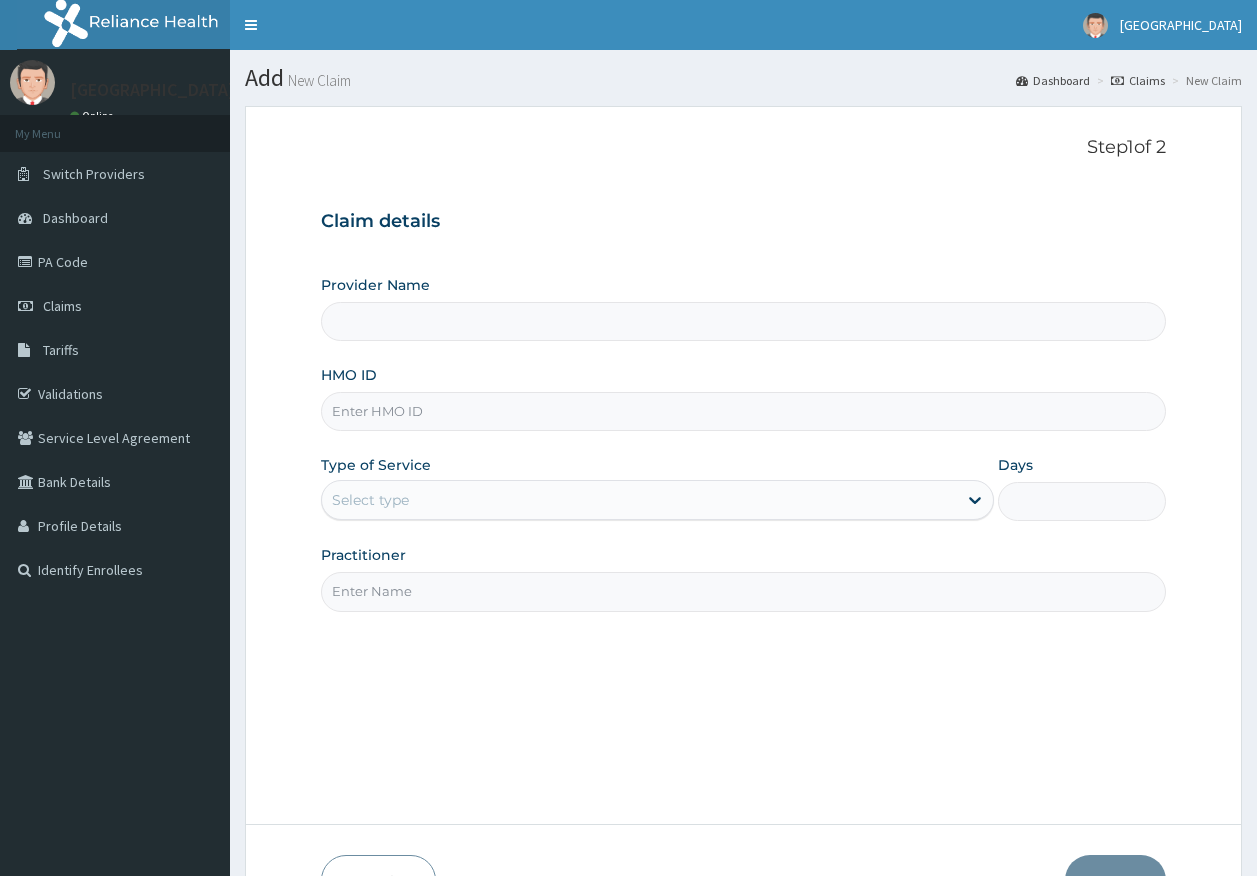 scroll, scrollTop: 0, scrollLeft: 0, axis: both 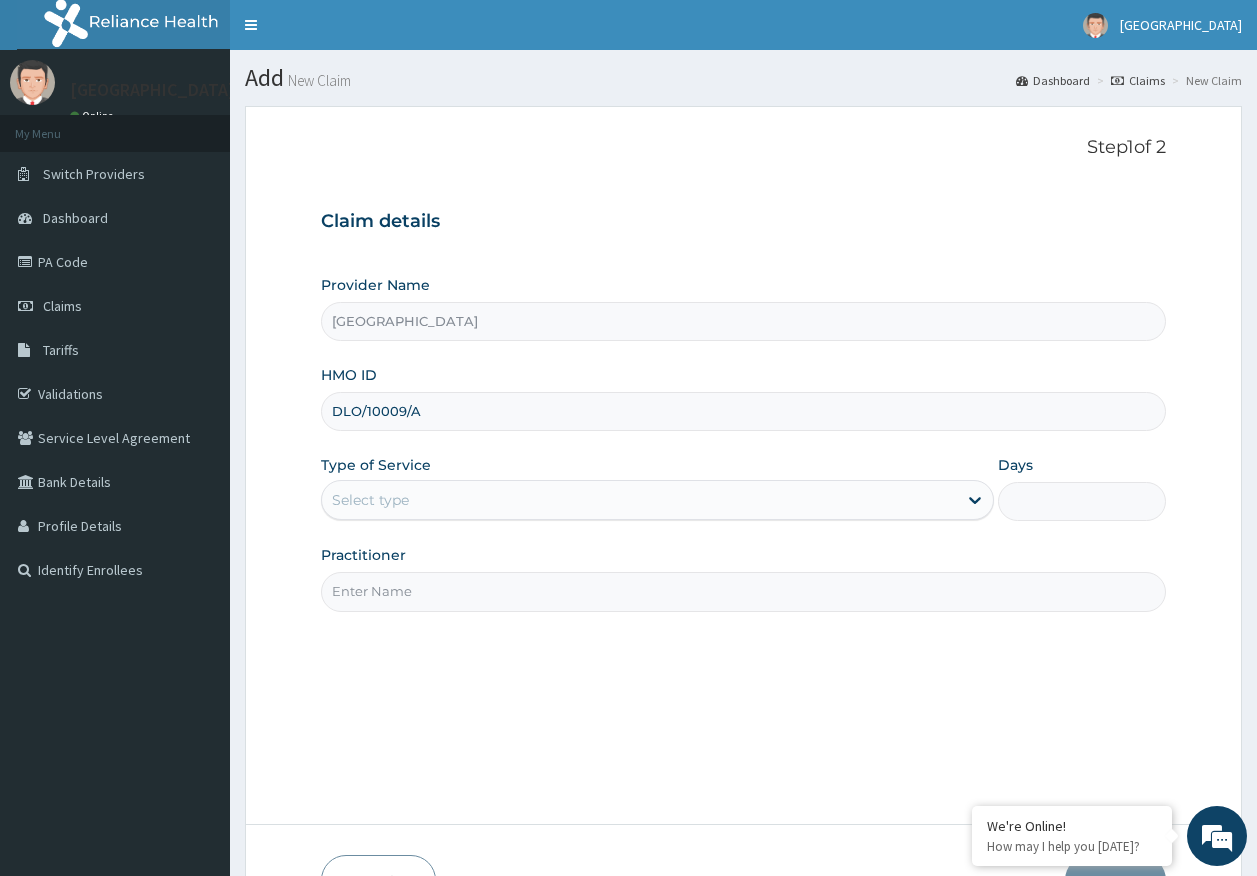 type on "DLO/10009/A" 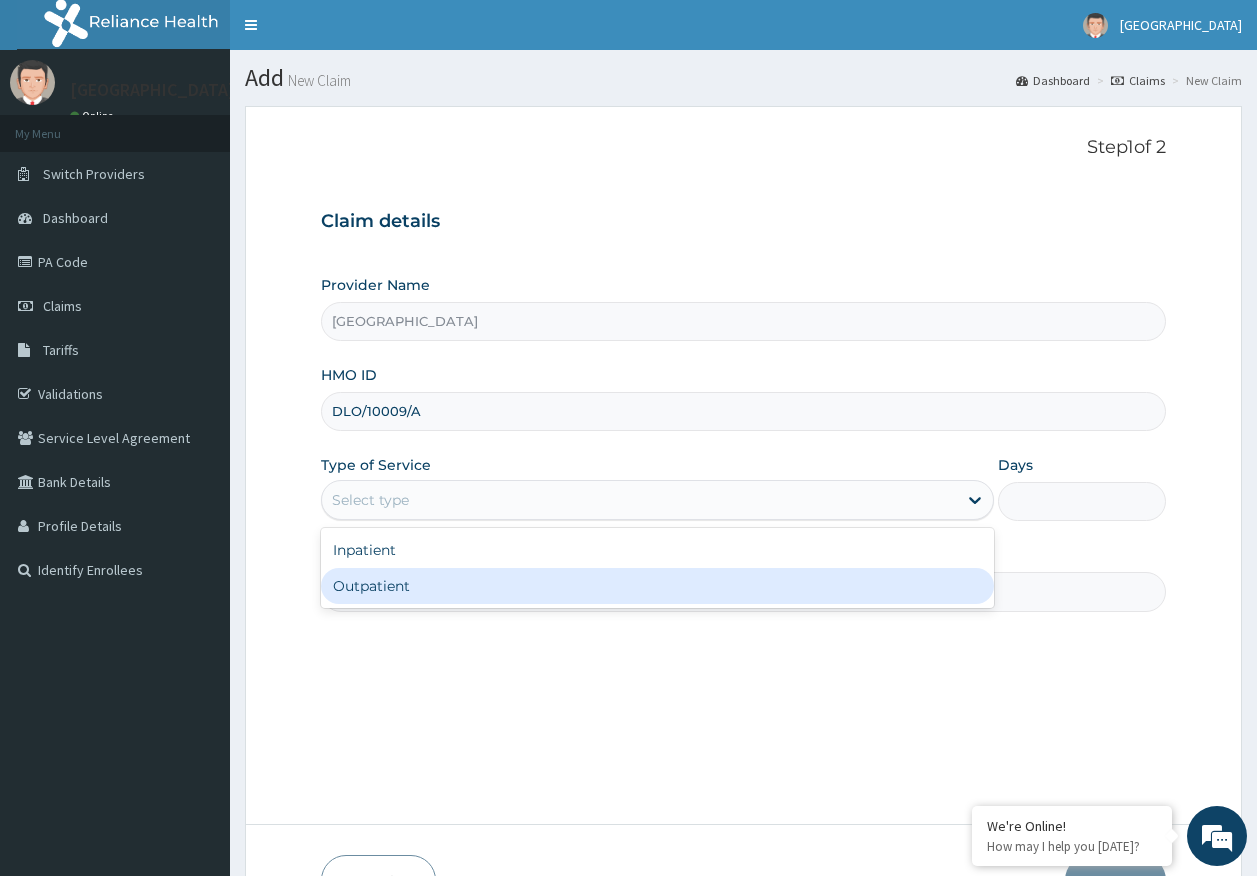 drag, startPoint x: 389, startPoint y: 586, endPoint x: 429, endPoint y: 588, distance: 40.04997 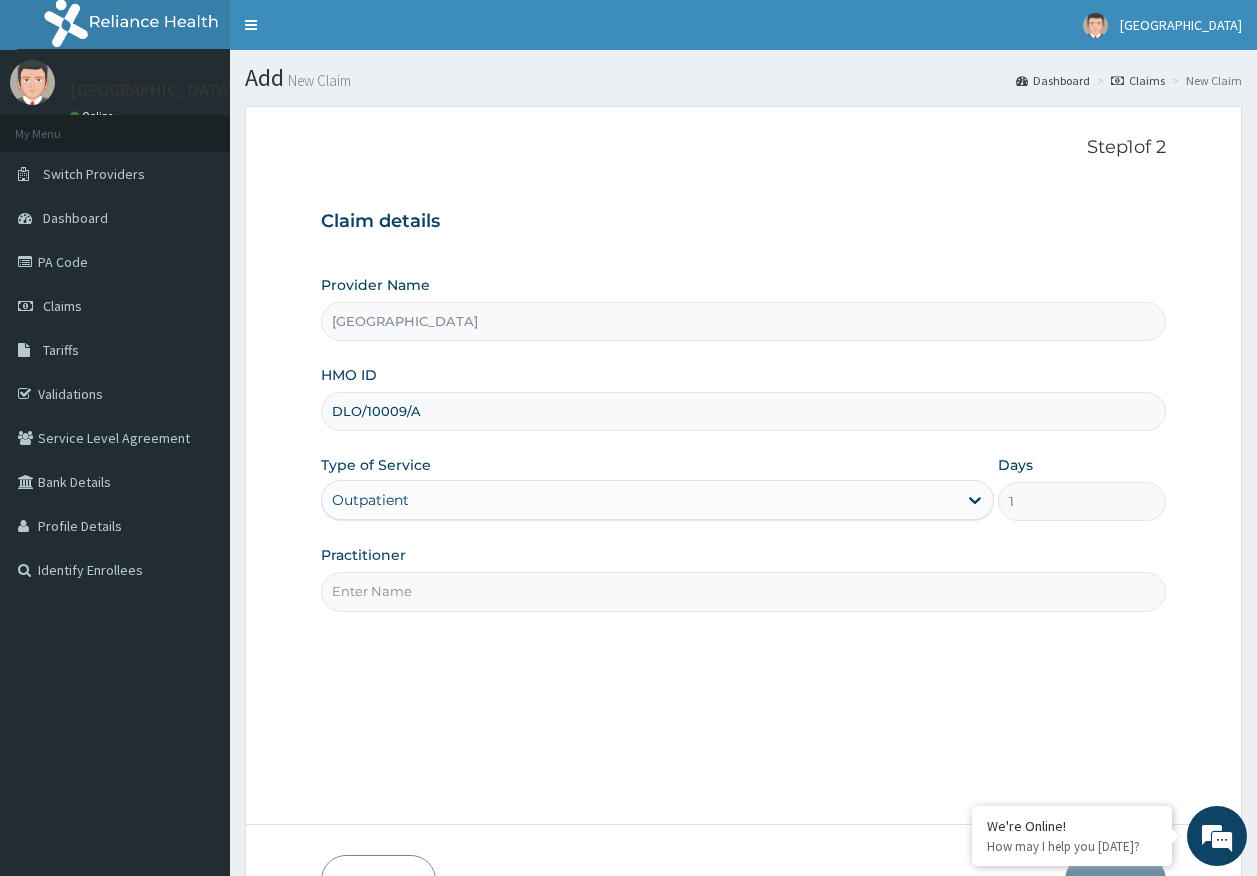 click on "Practitioner" at bounding box center (744, 591) 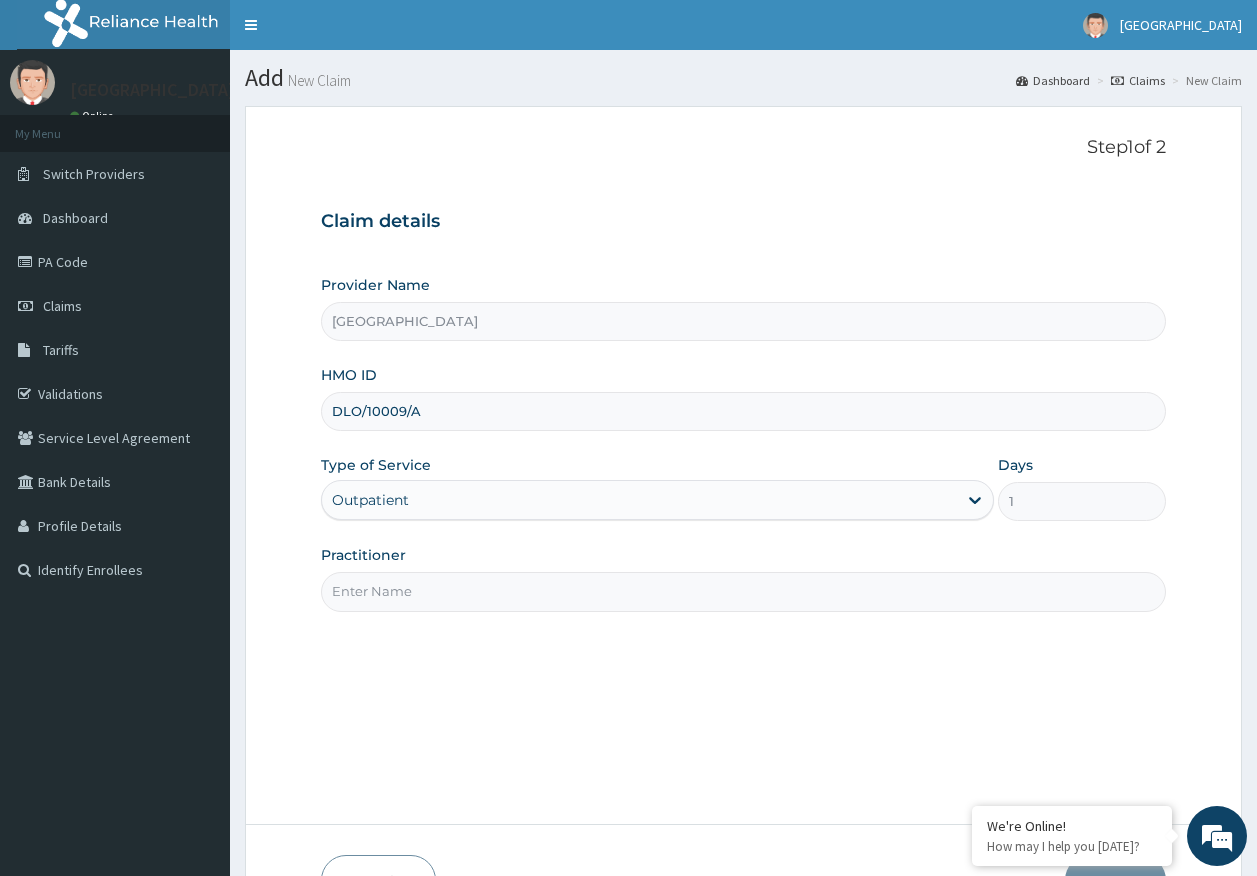 click on "Practitioner" at bounding box center [744, 591] 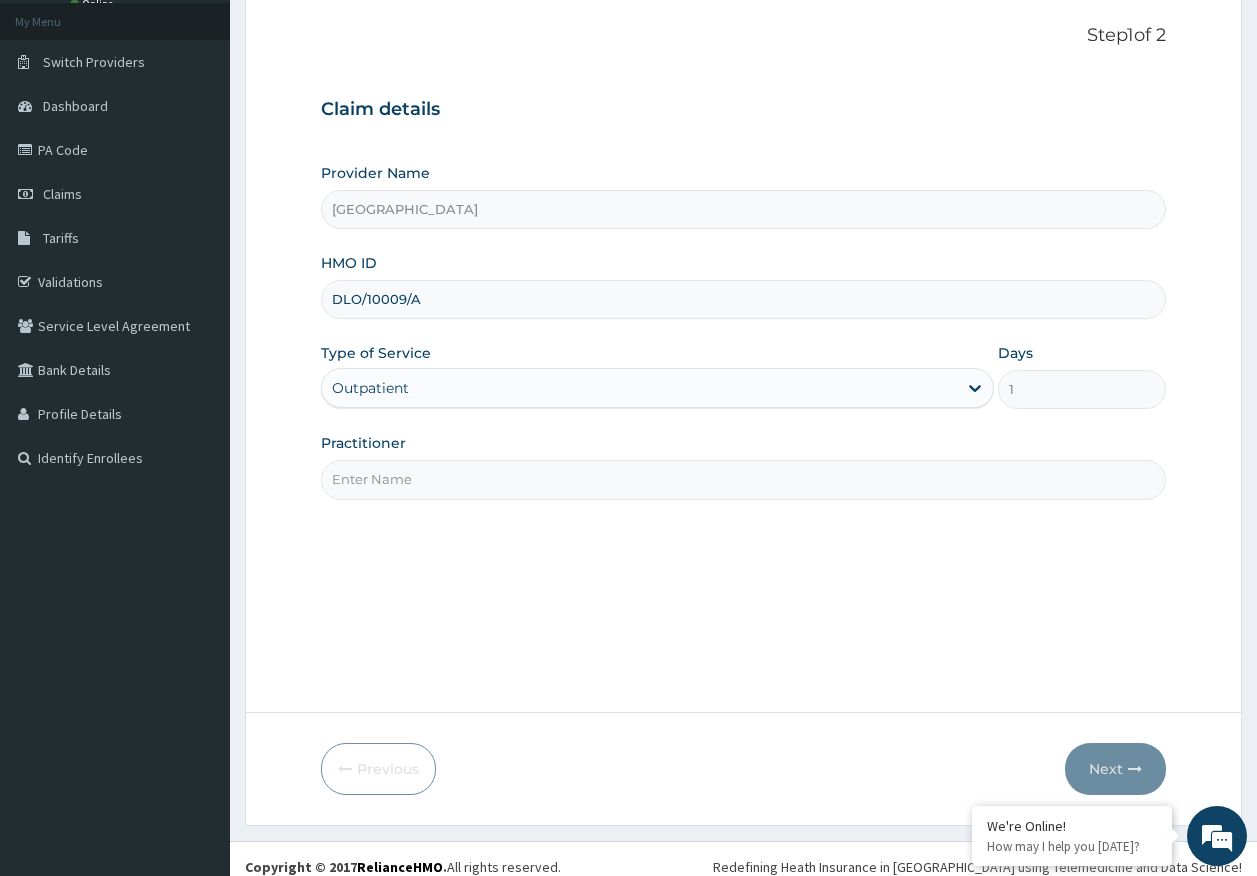 scroll, scrollTop: 128, scrollLeft: 0, axis: vertical 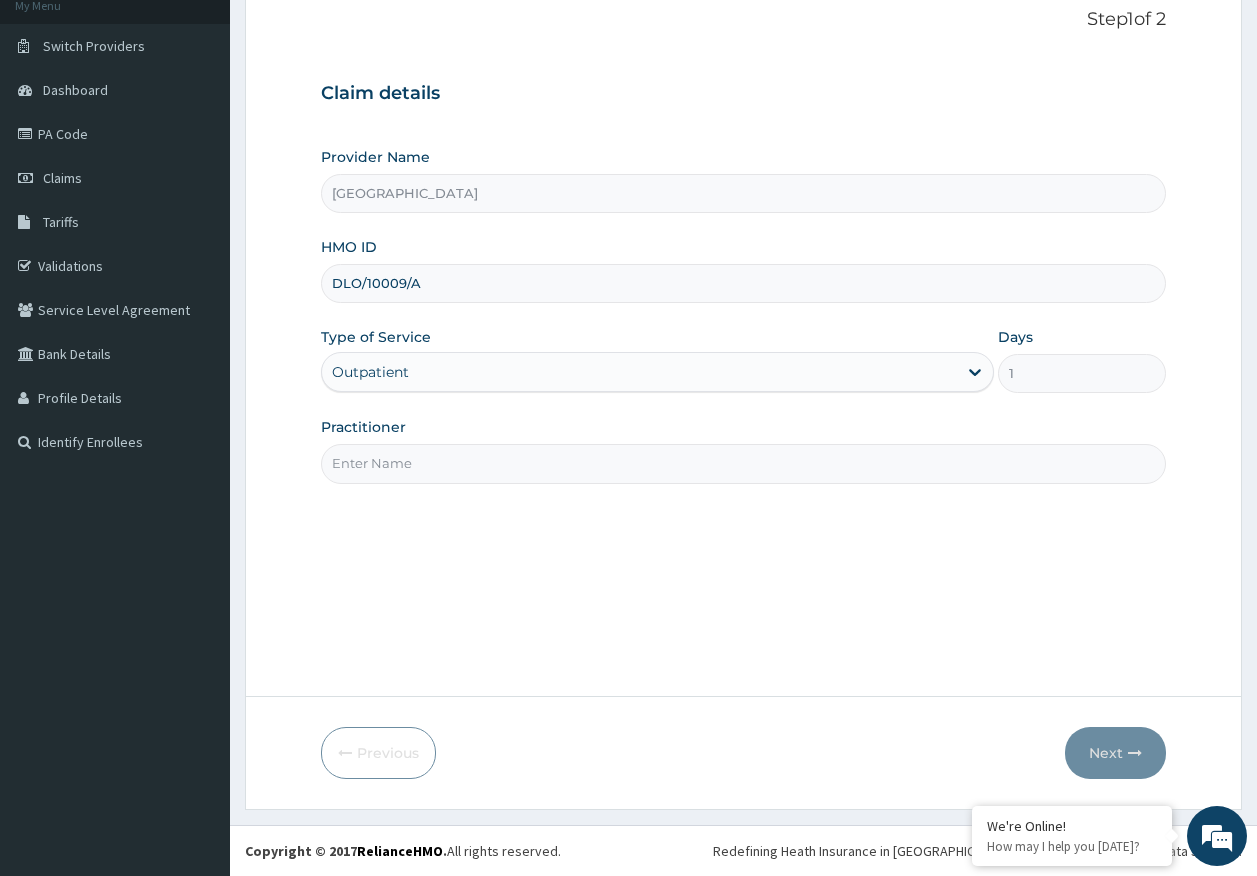 click on "Practitioner" at bounding box center (744, 463) 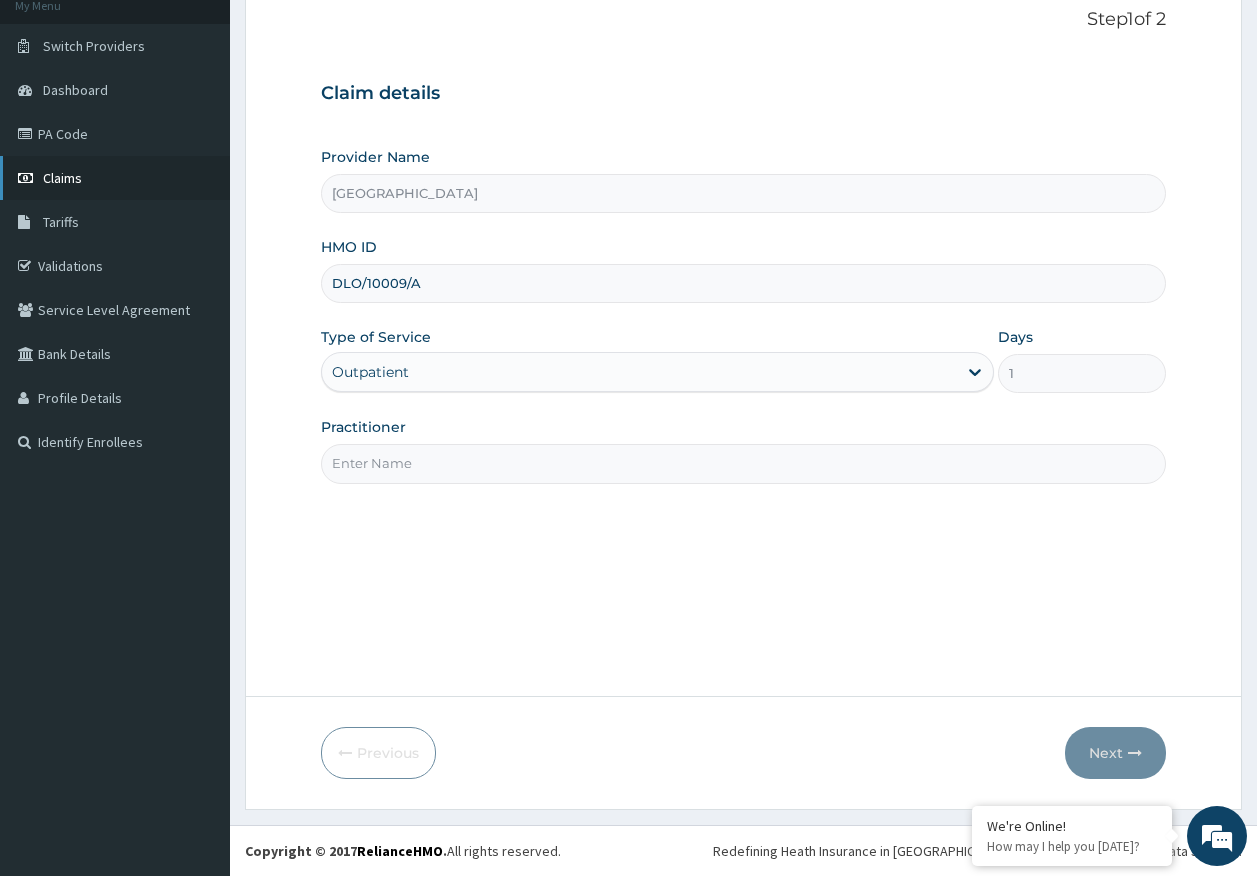 click on "Claims" at bounding box center [115, 178] 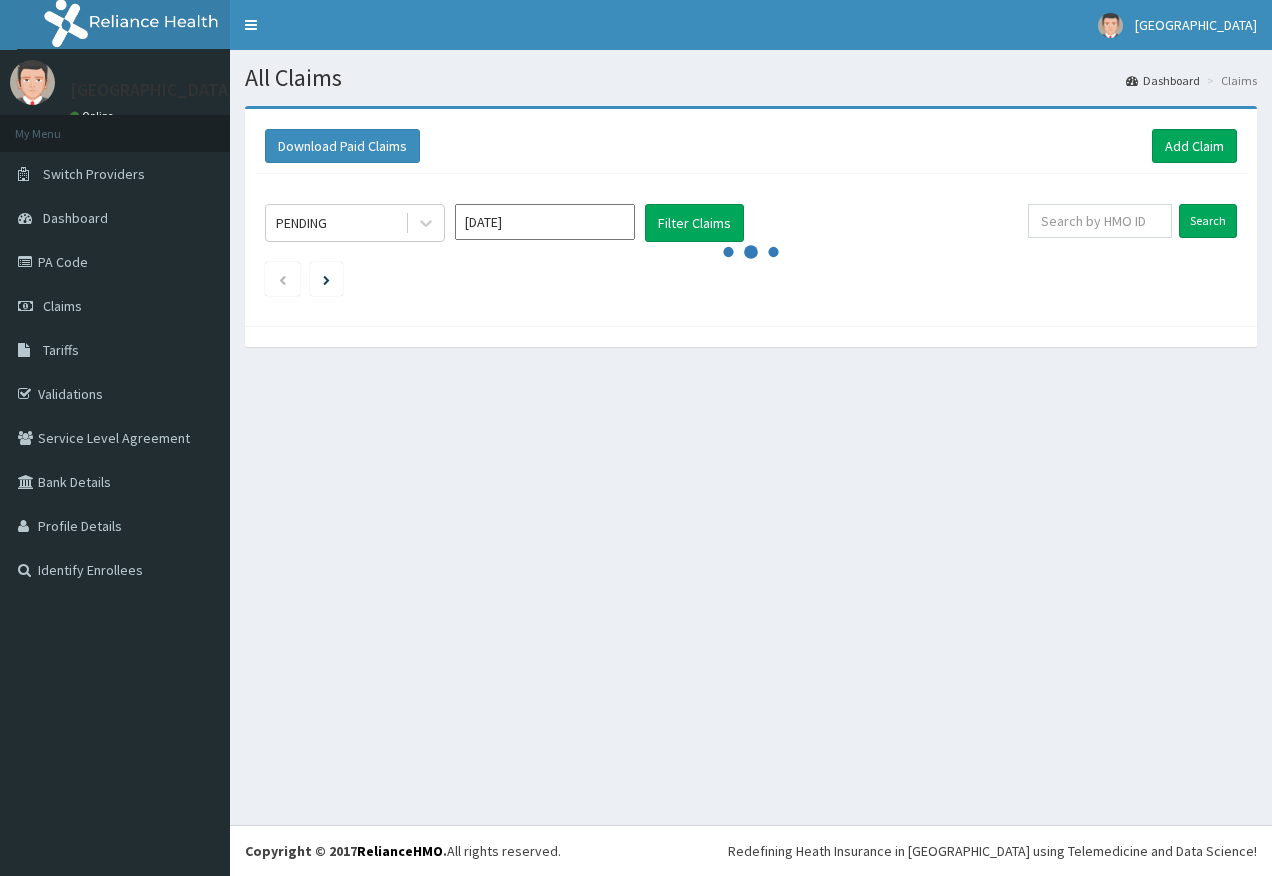 scroll, scrollTop: 0, scrollLeft: 0, axis: both 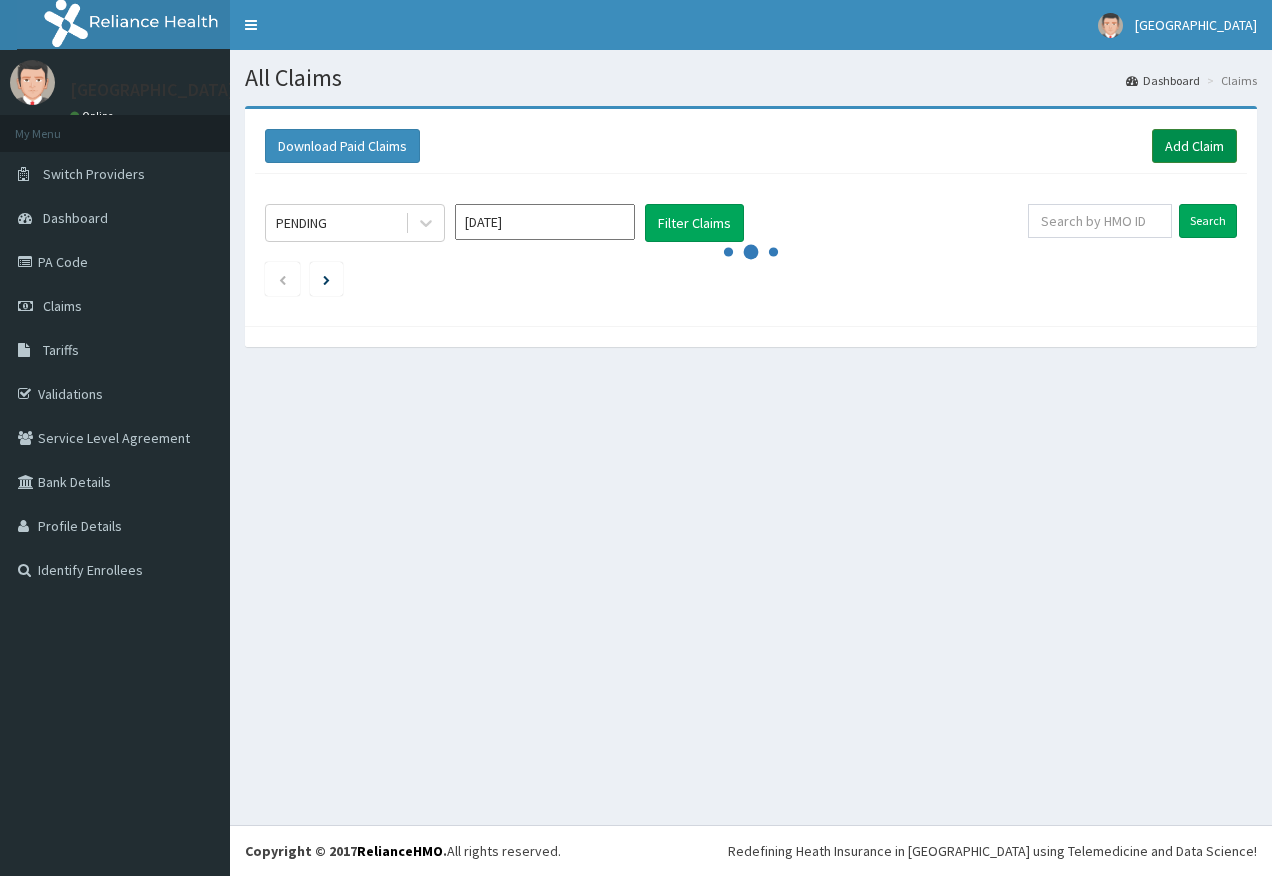 click on "Add Claim" at bounding box center (1194, 146) 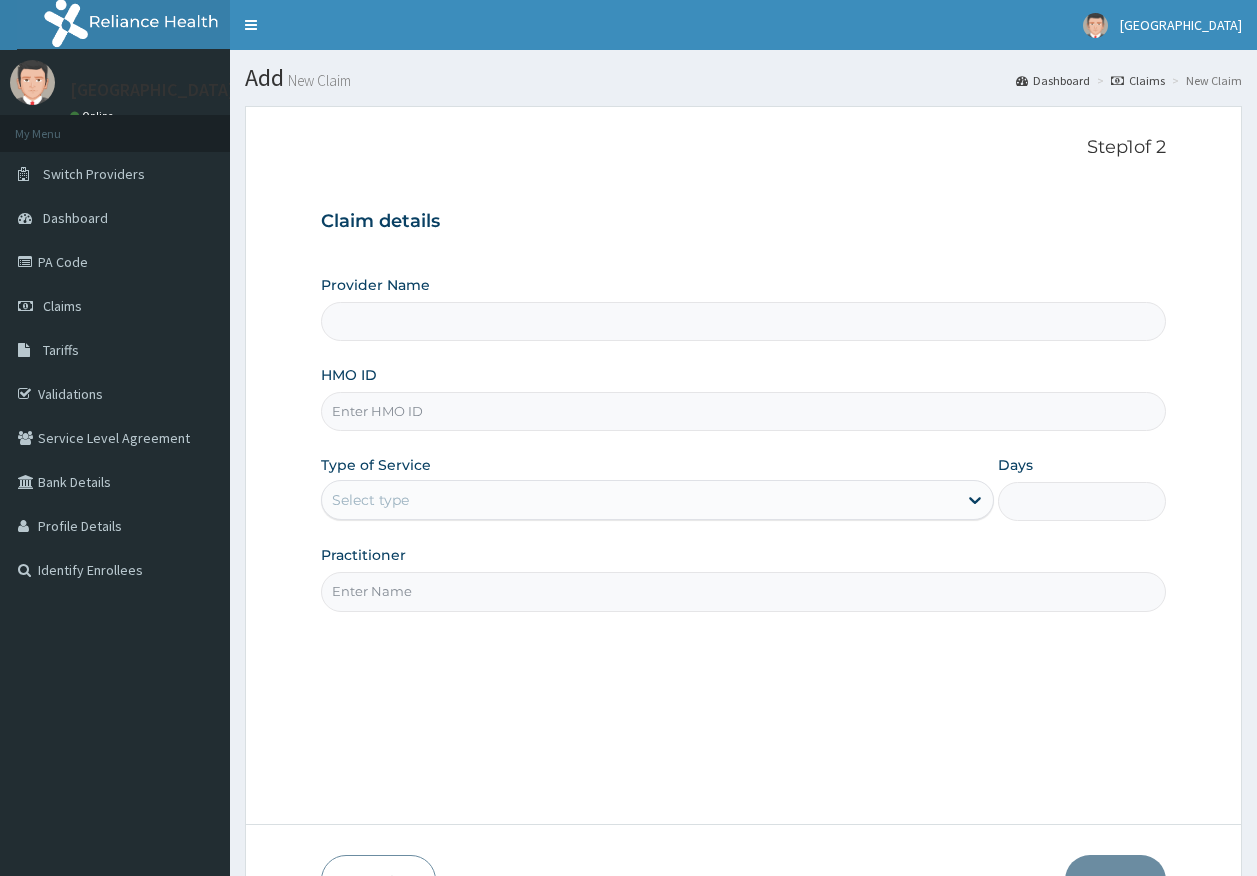 scroll, scrollTop: 0, scrollLeft: 0, axis: both 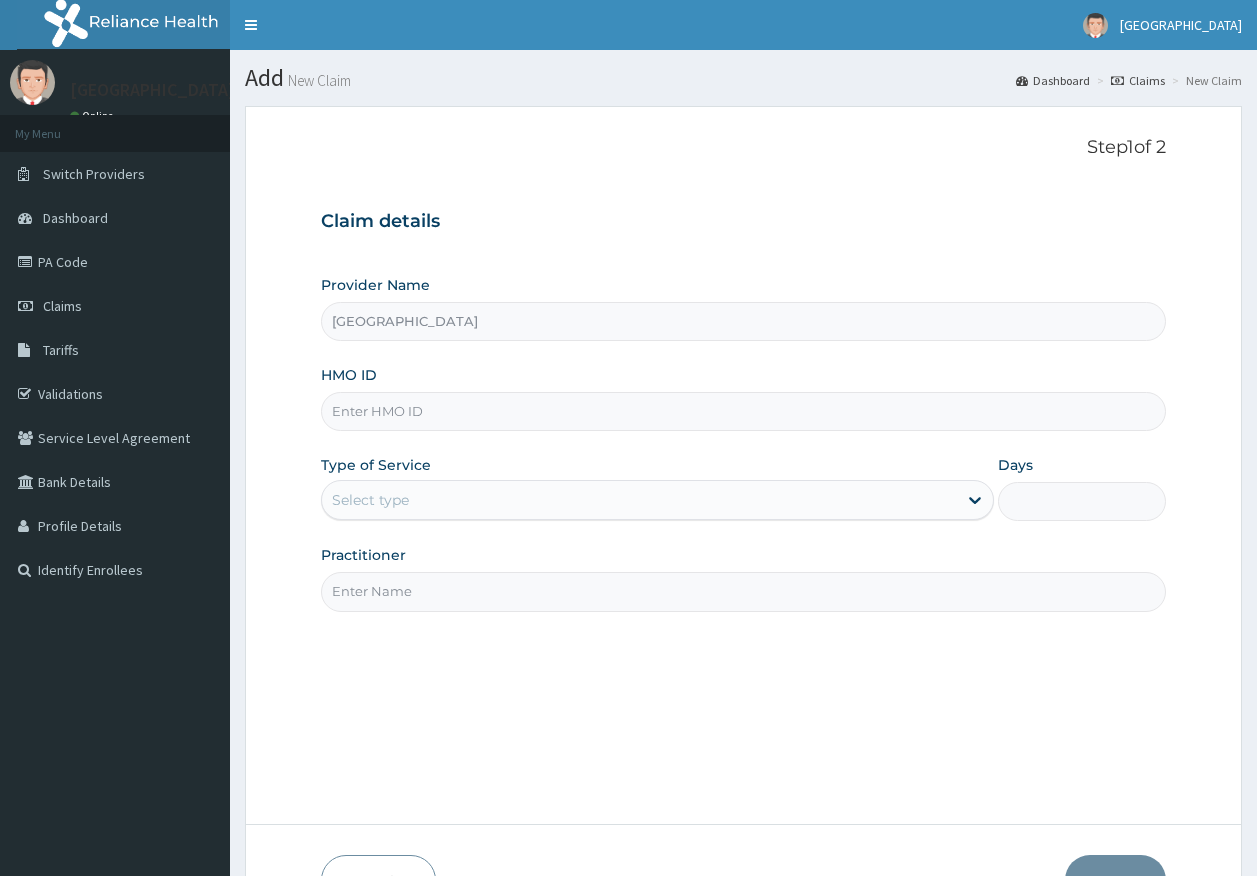 click on "HMO ID" at bounding box center (744, 411) 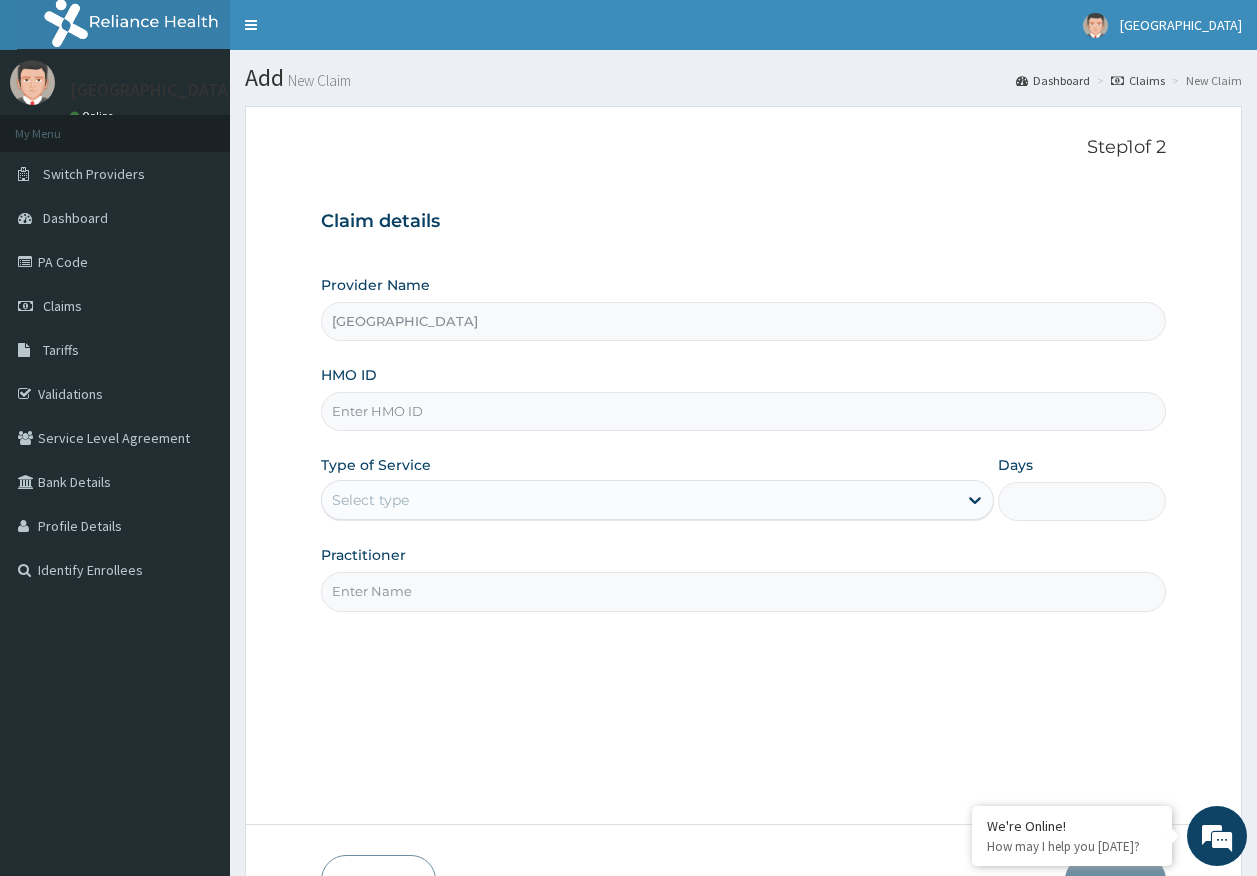 paste on "DLO/10009/A" 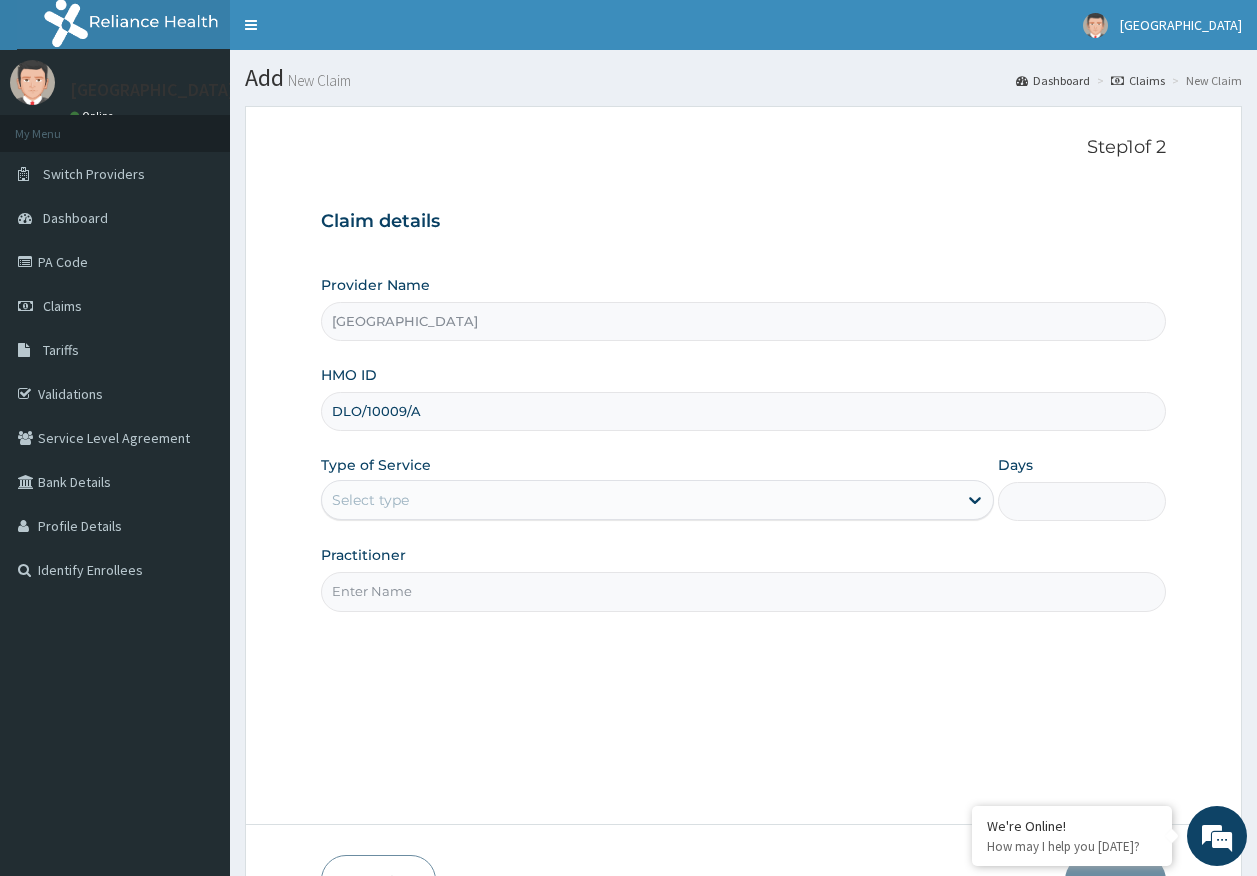 type on "DLO/10009/A" 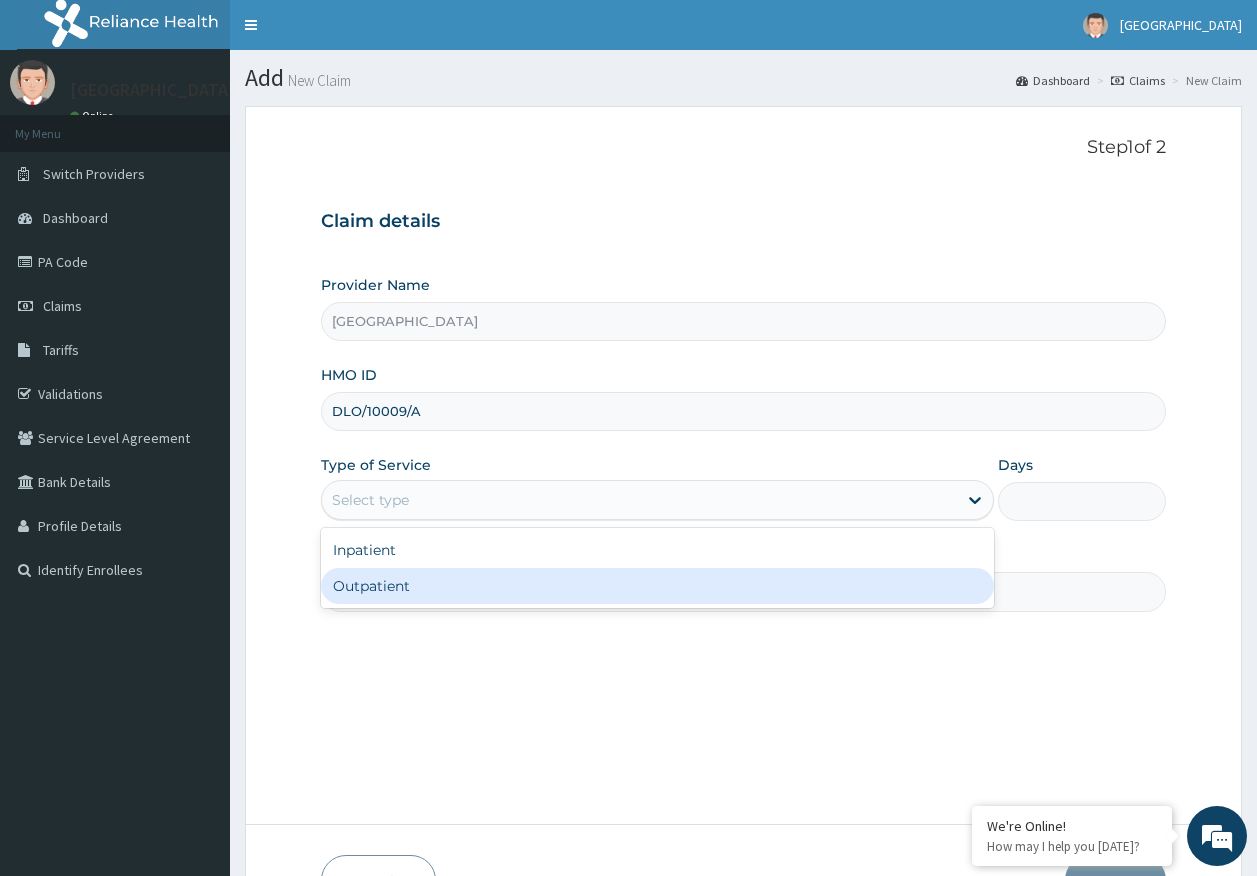 click on "Outpatient" at bounding box center (657, 586) 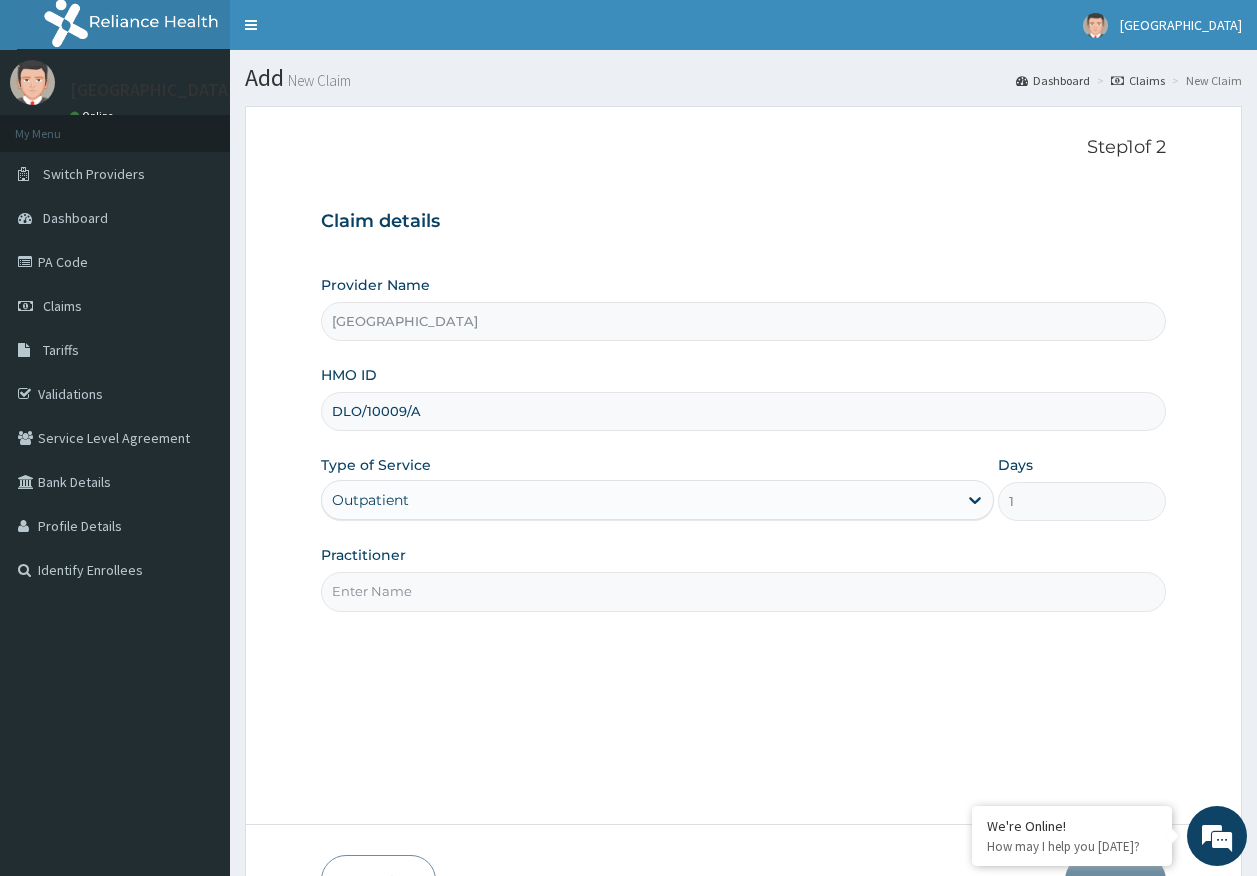 click on "Practitioner" at bounding box center (744, 591) 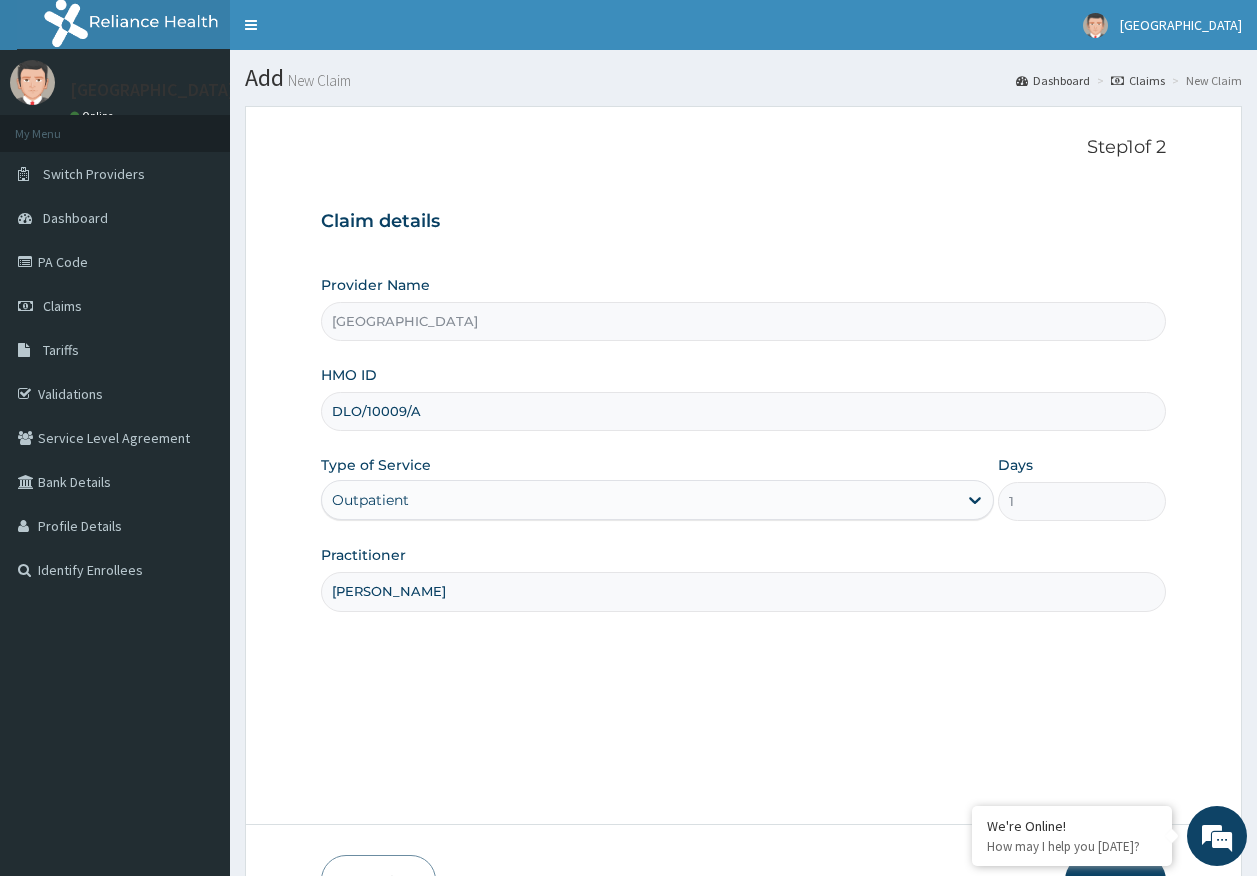 type on "[PERSON_NAME]" 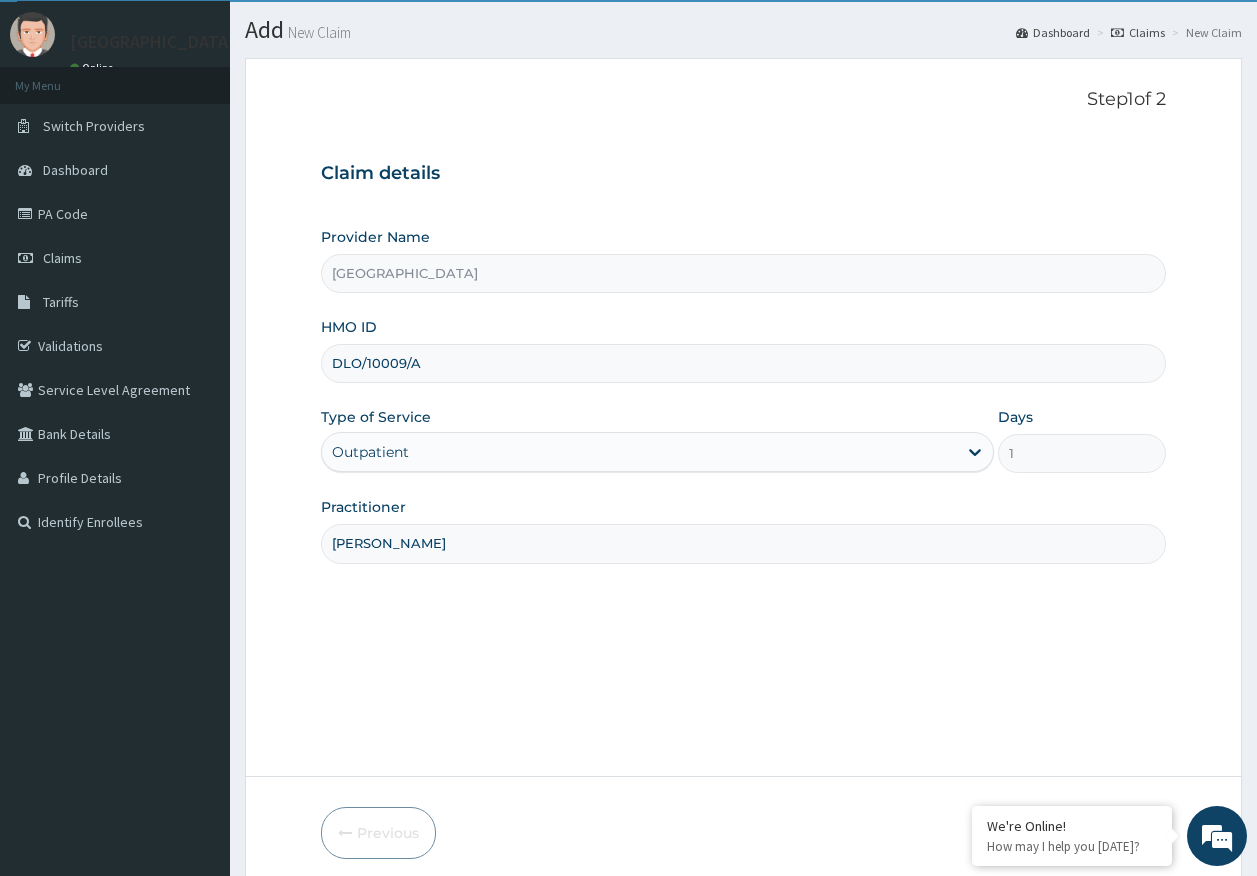 scroll, scrollTop: 128, scrollLeft: 0, axis: vertical 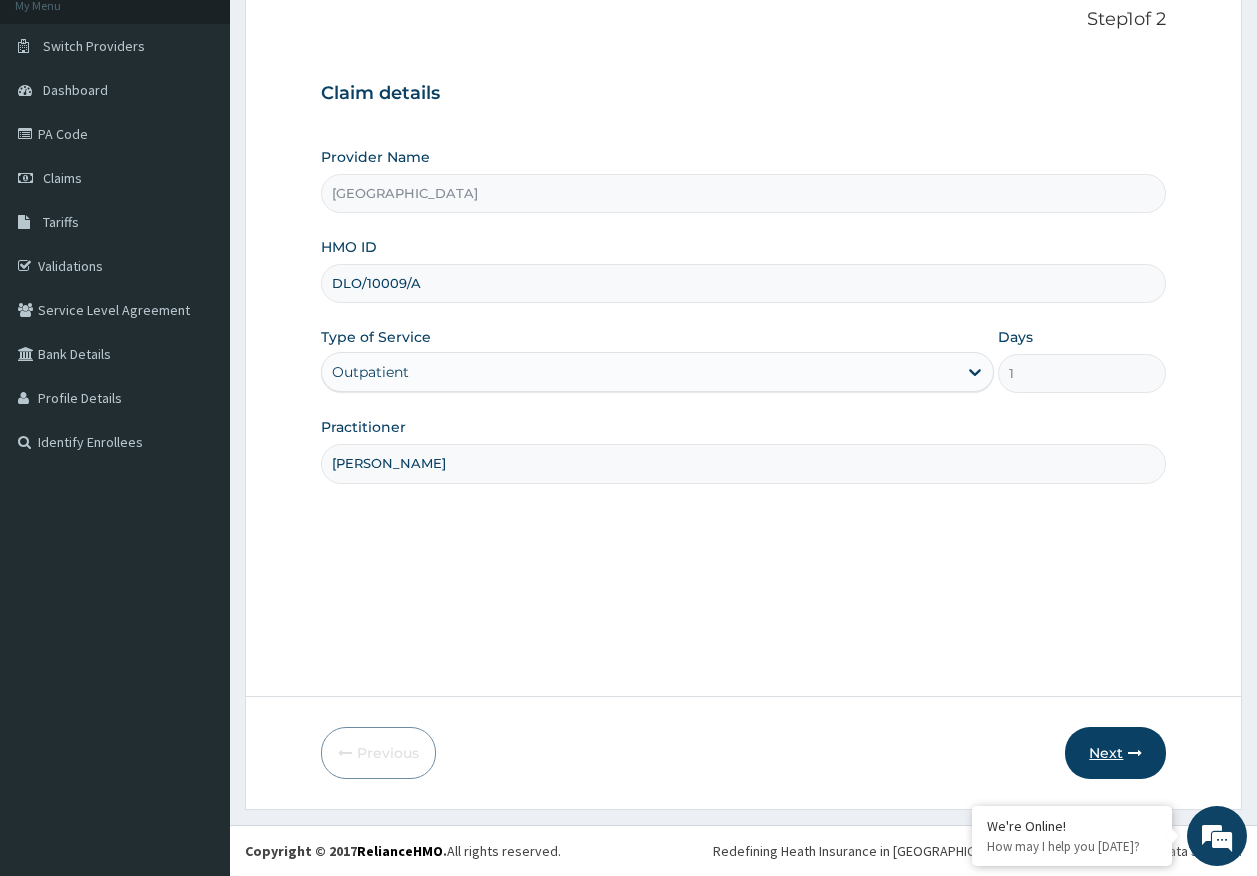 click on "Next" at bounding box center (1115, 753) 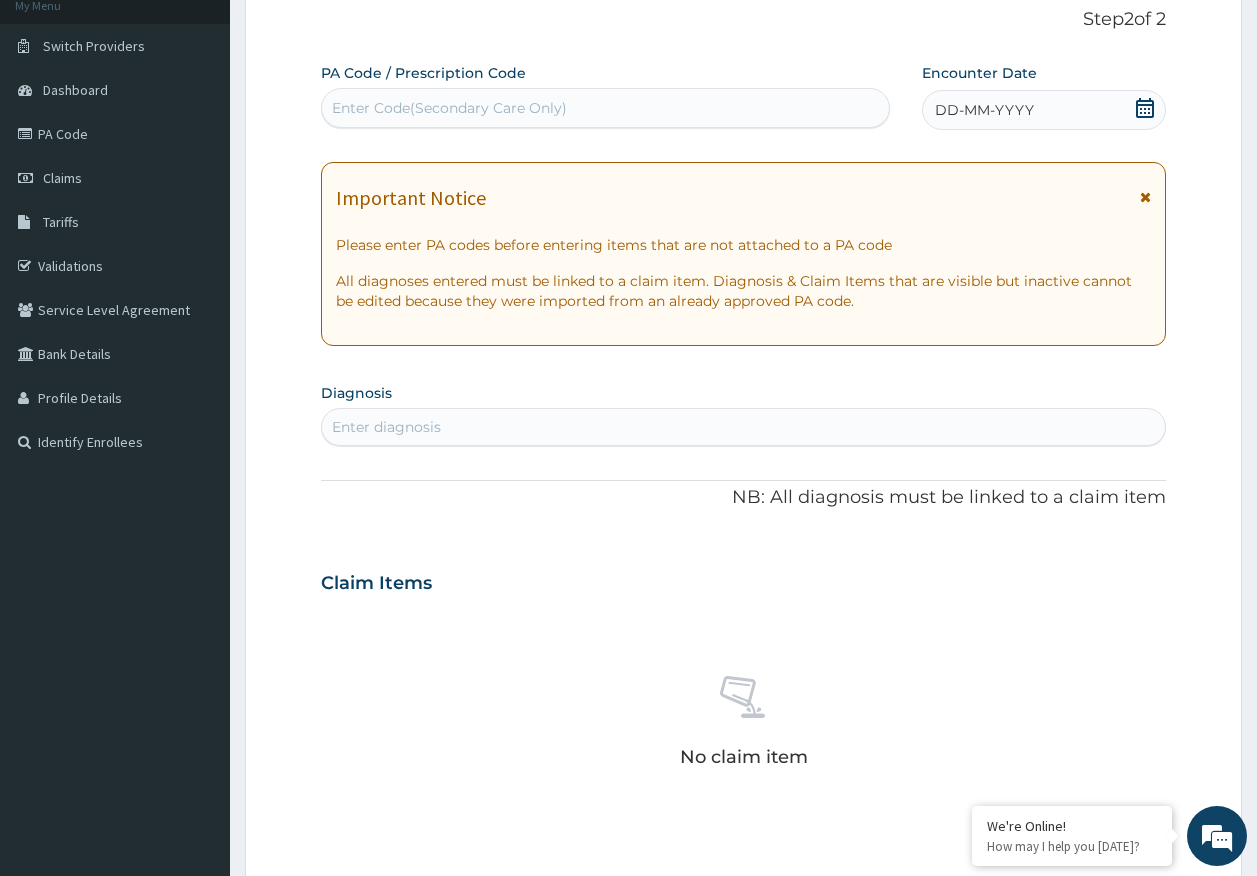click on "DD-MM-YYYY" at bounding box center (1044, 110) 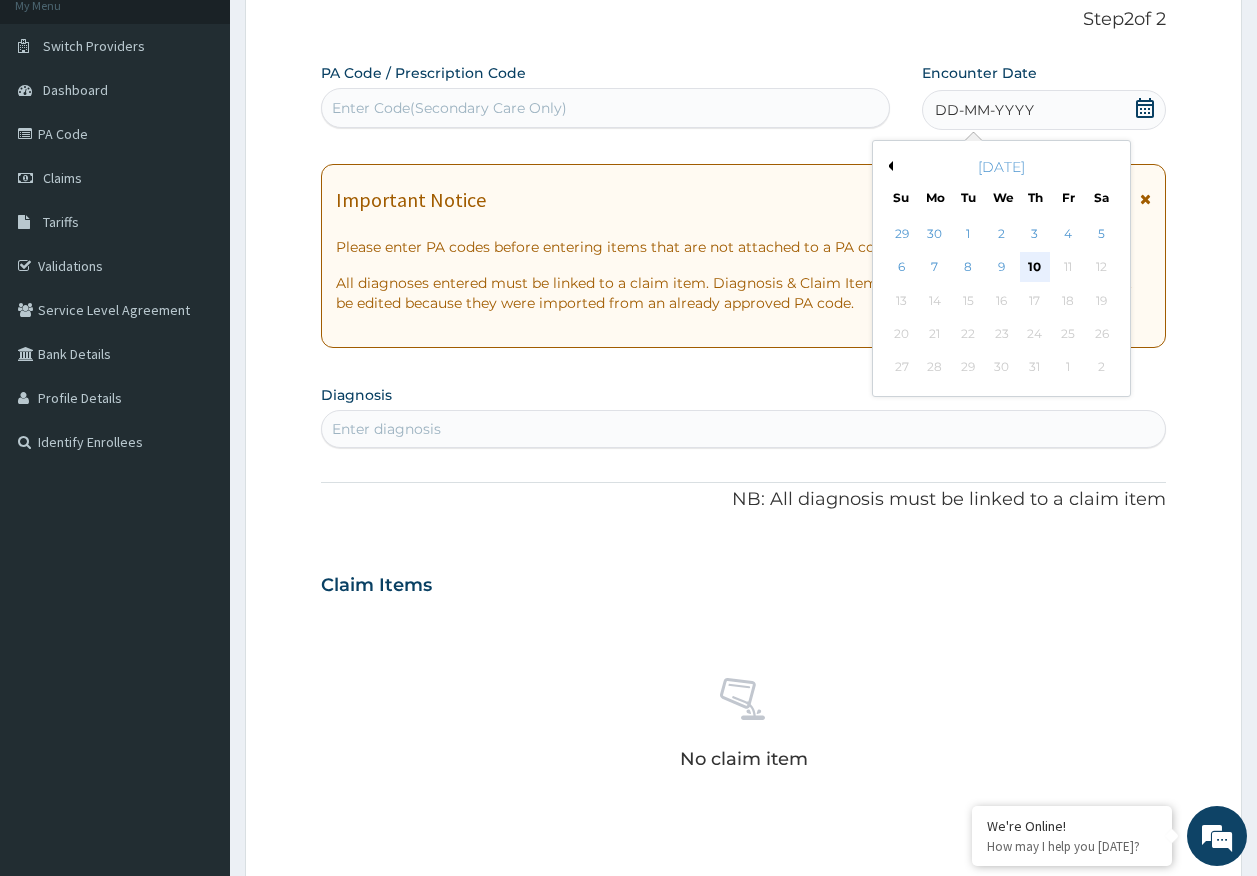 scroll, scrollTop: 0, scrollLeft: 0, axis: both 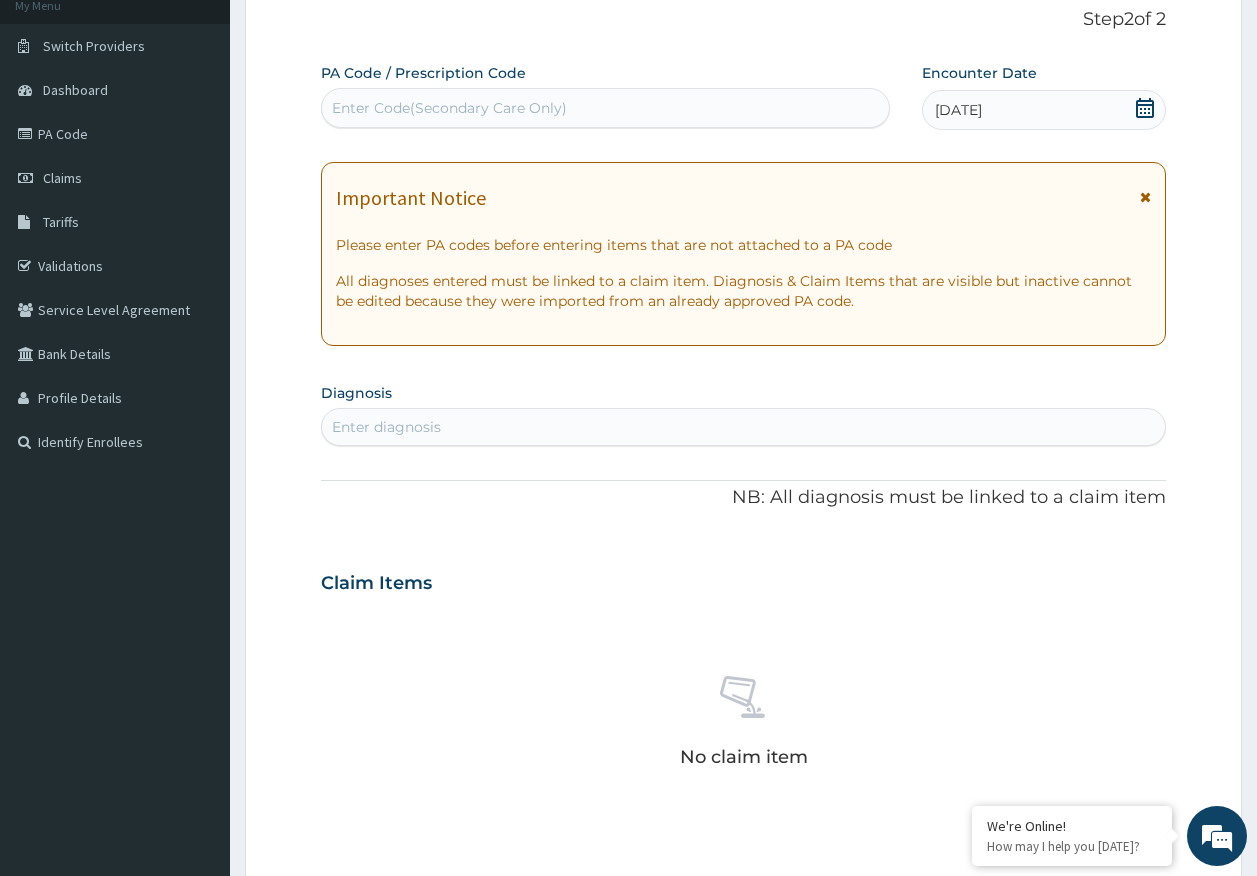 click on "Enter diagnosis" at bounding box center [744, 427] 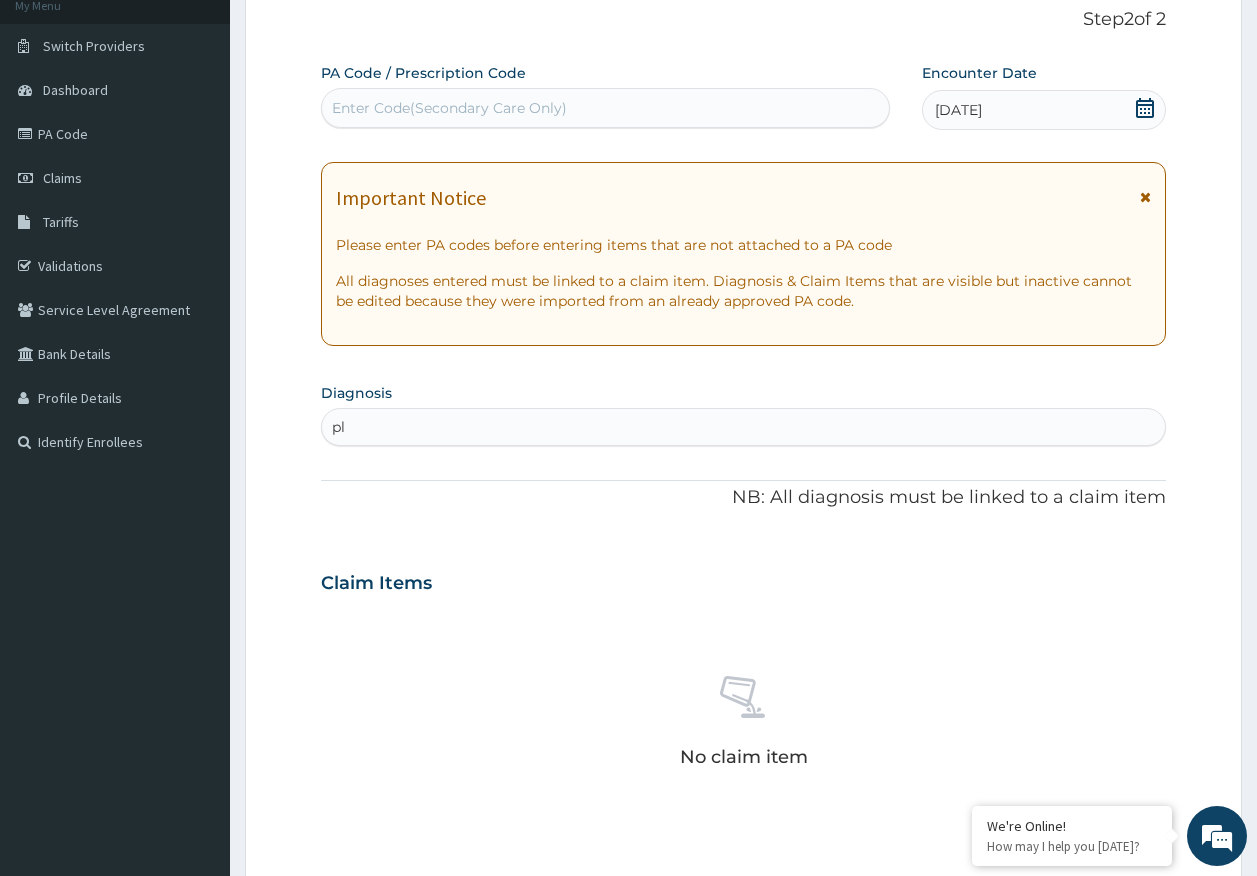 type on "p" 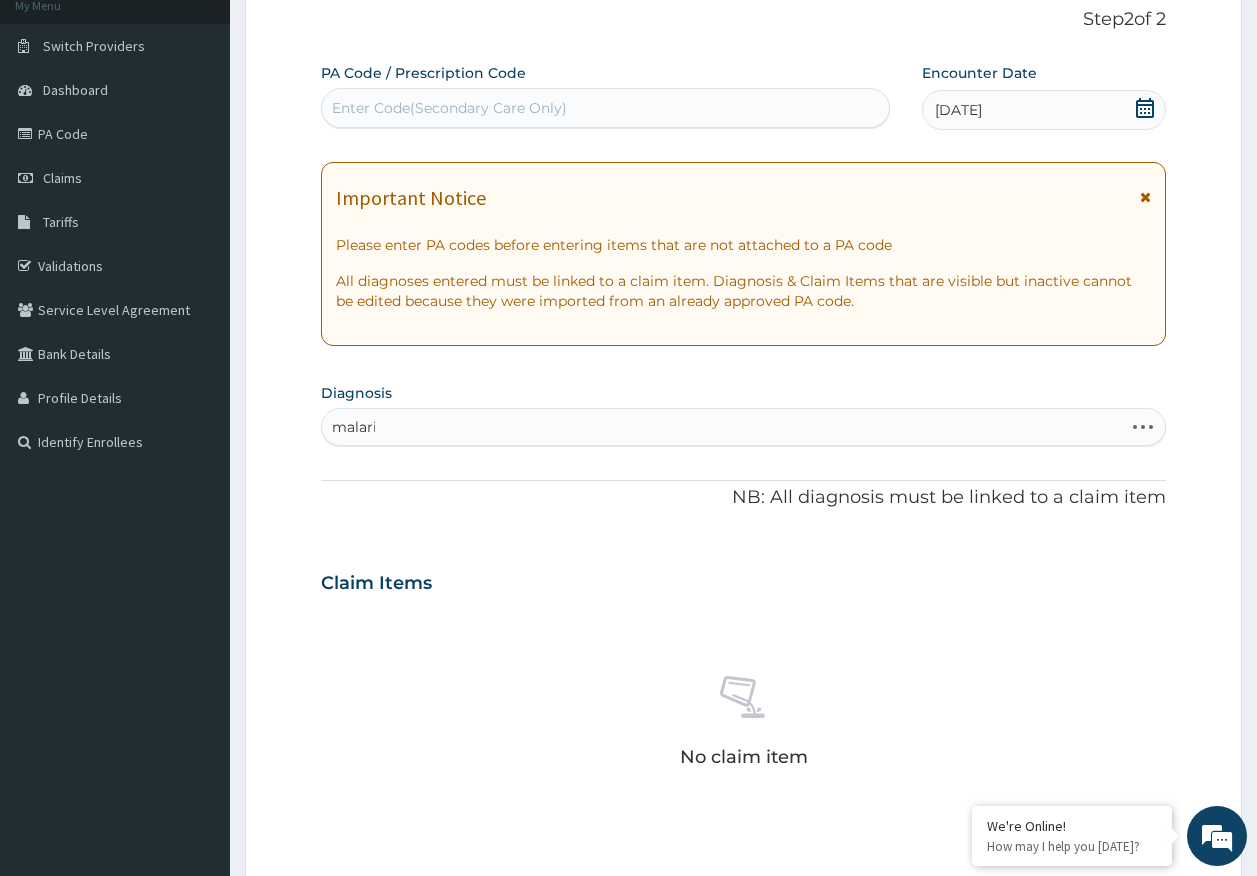 type on "[MEDICAL_DATA]" 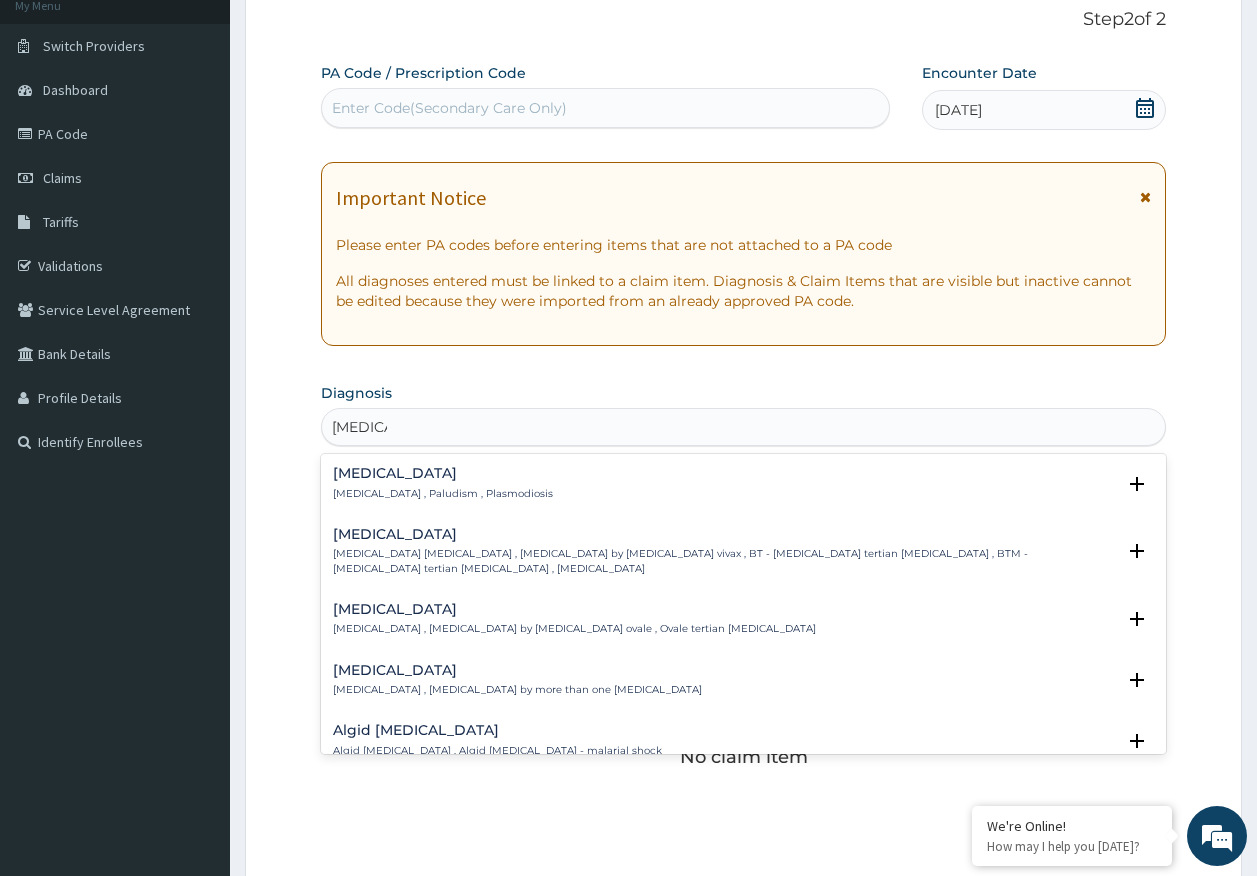 click on "[MEDICAL_DATA]" at bounding box center (443, 473) 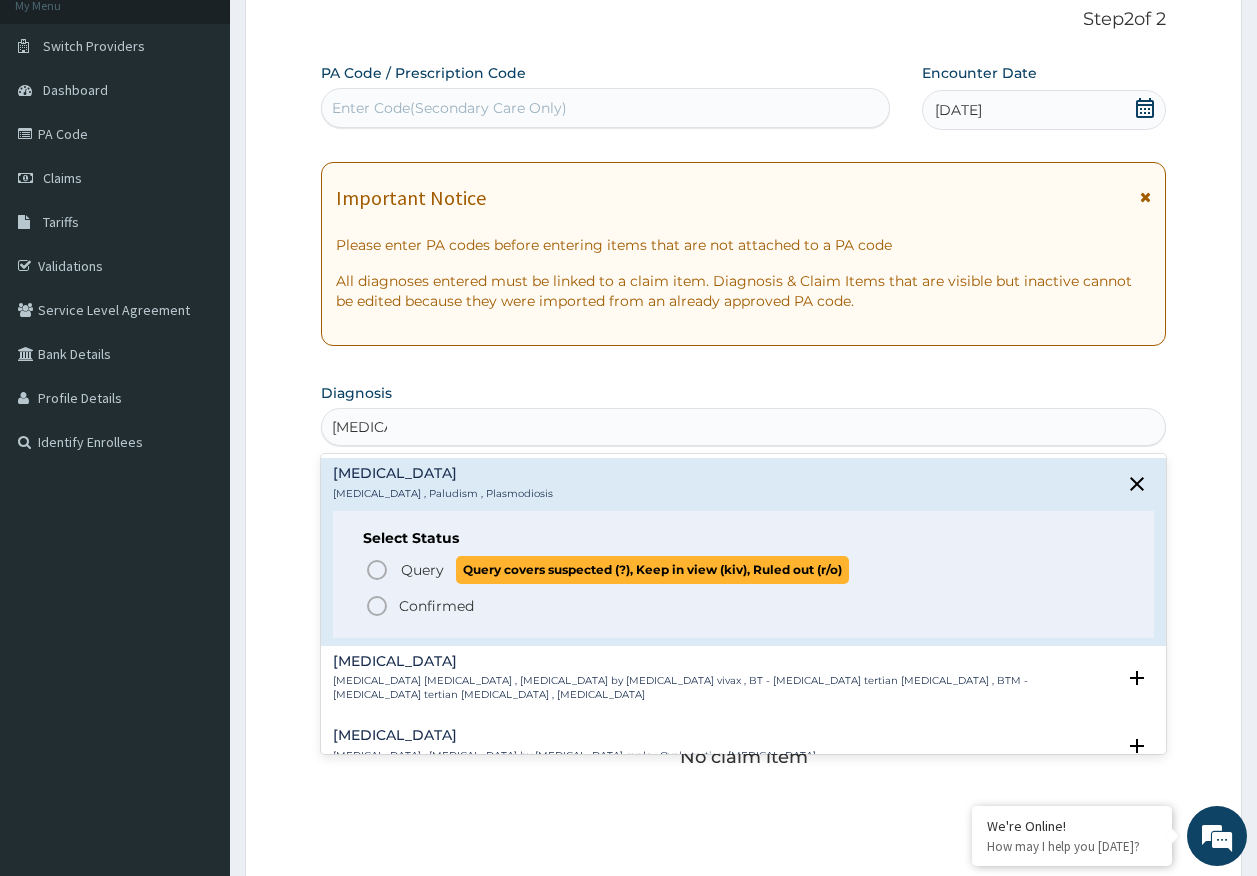 click on "Query" at bounding box center (422, 570) 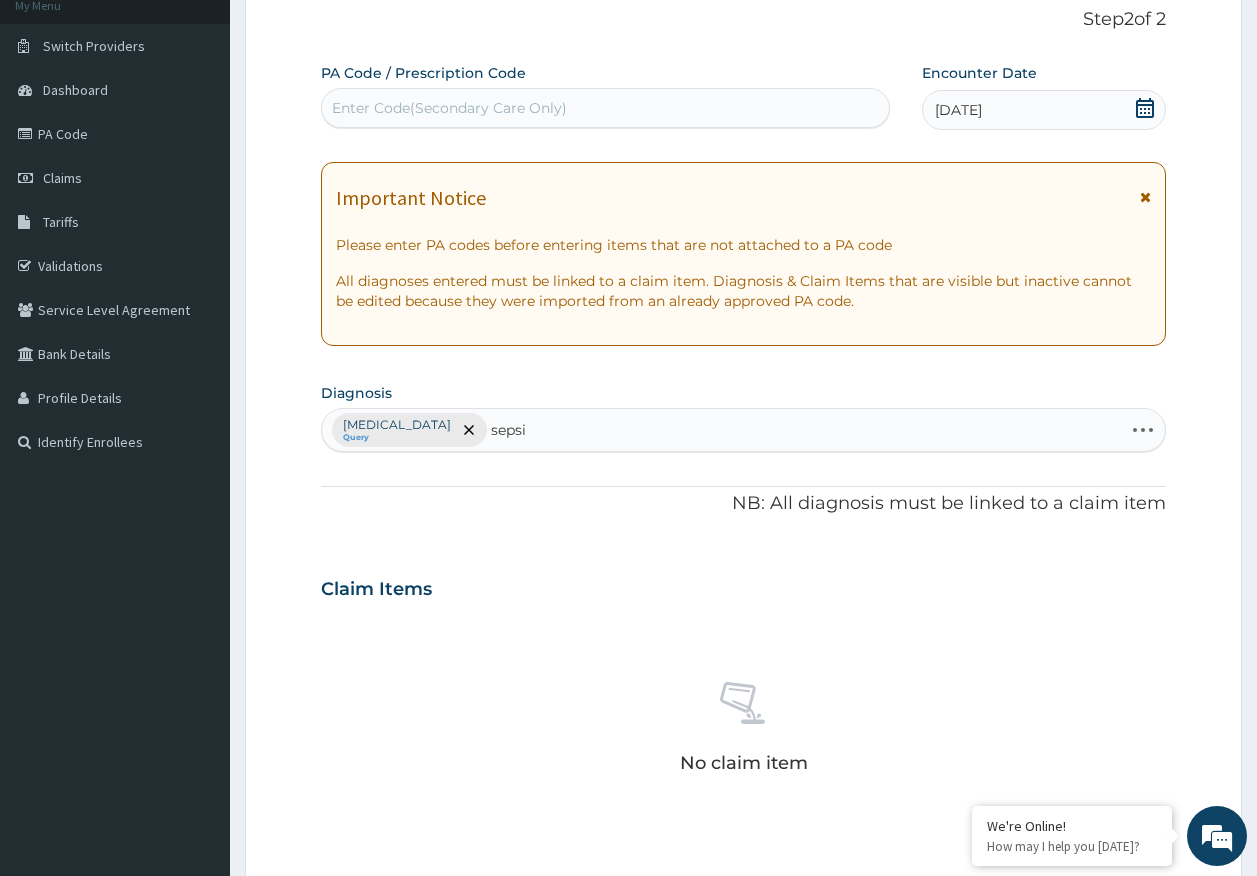 type on "[MEDICAL_DATA]" 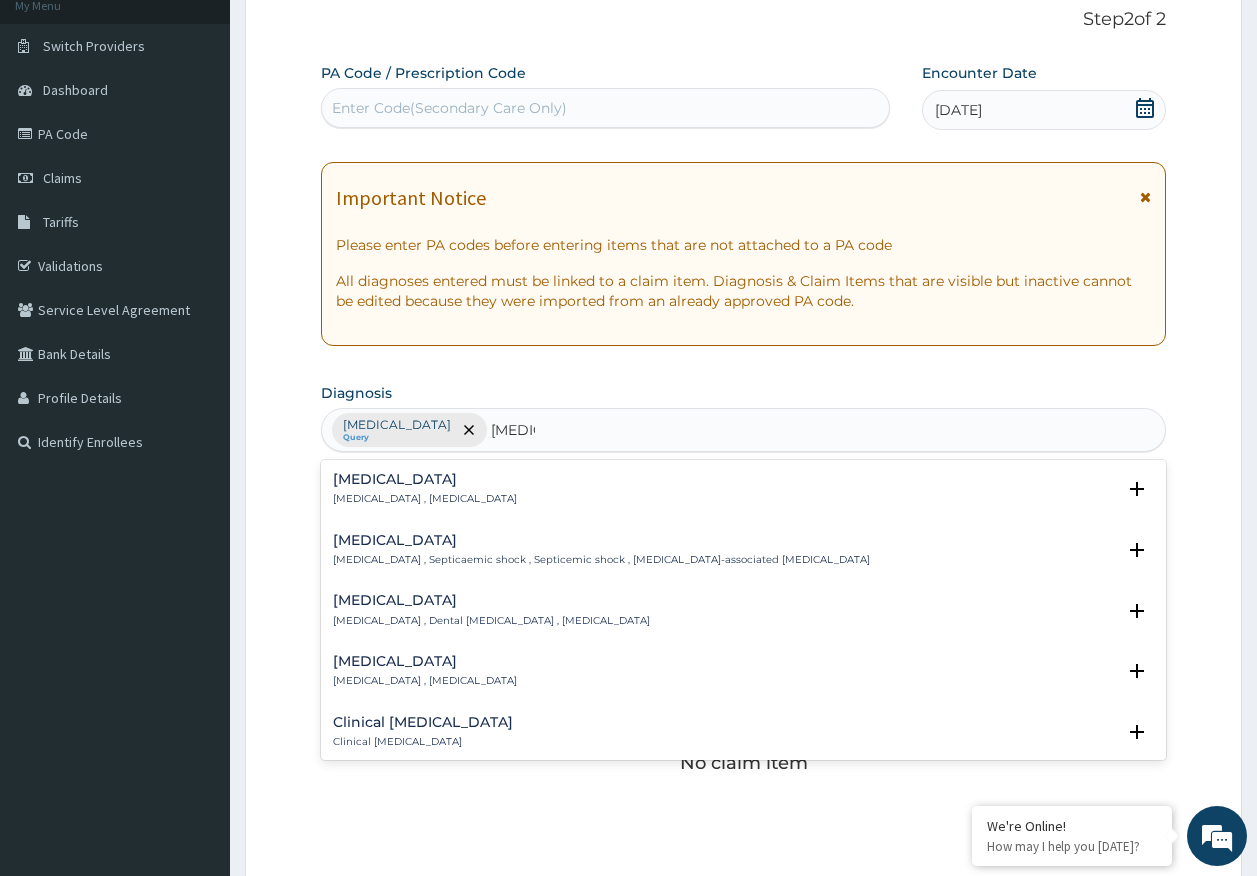 click on "[MEDICAL_DATA]" at bounding box center [425, 479] 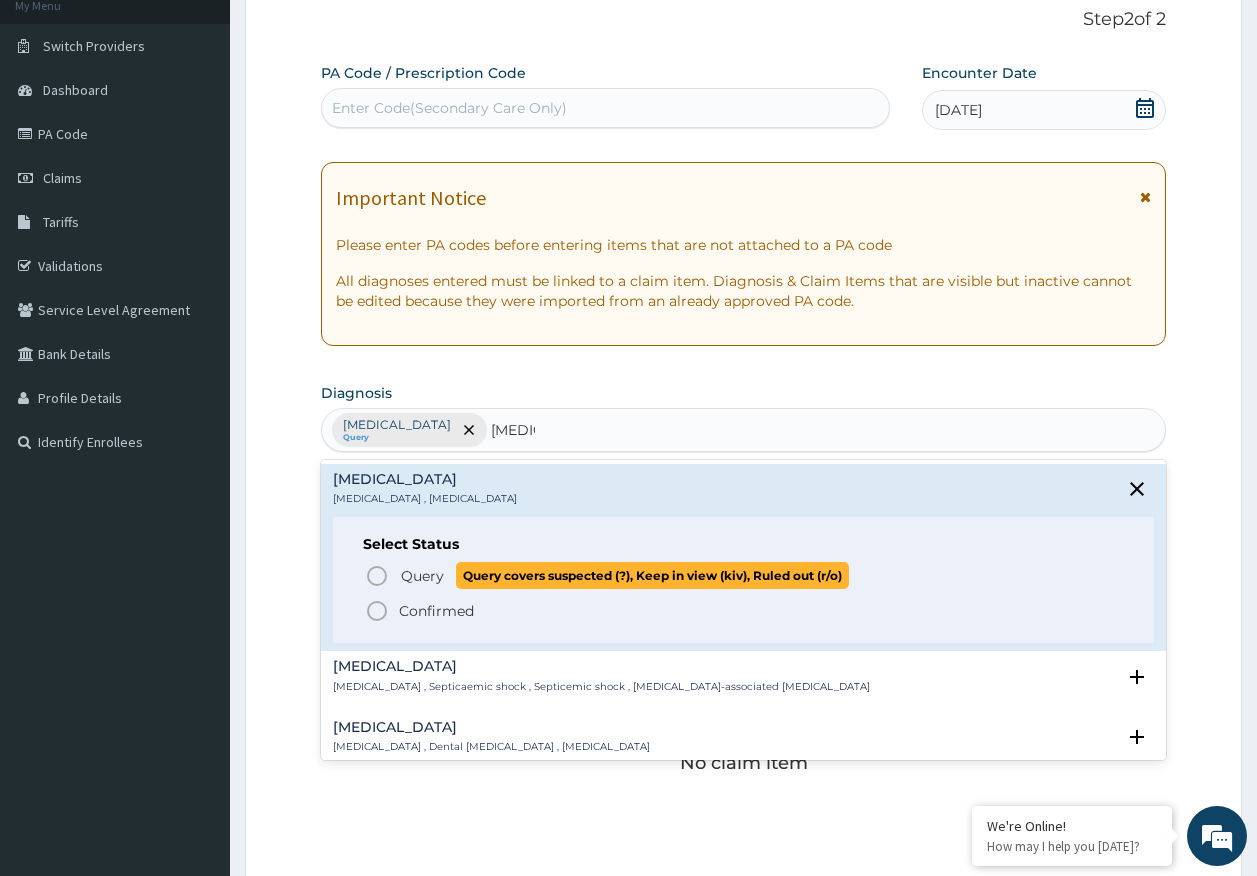 click on "Query" at bounding box center [422, 576] 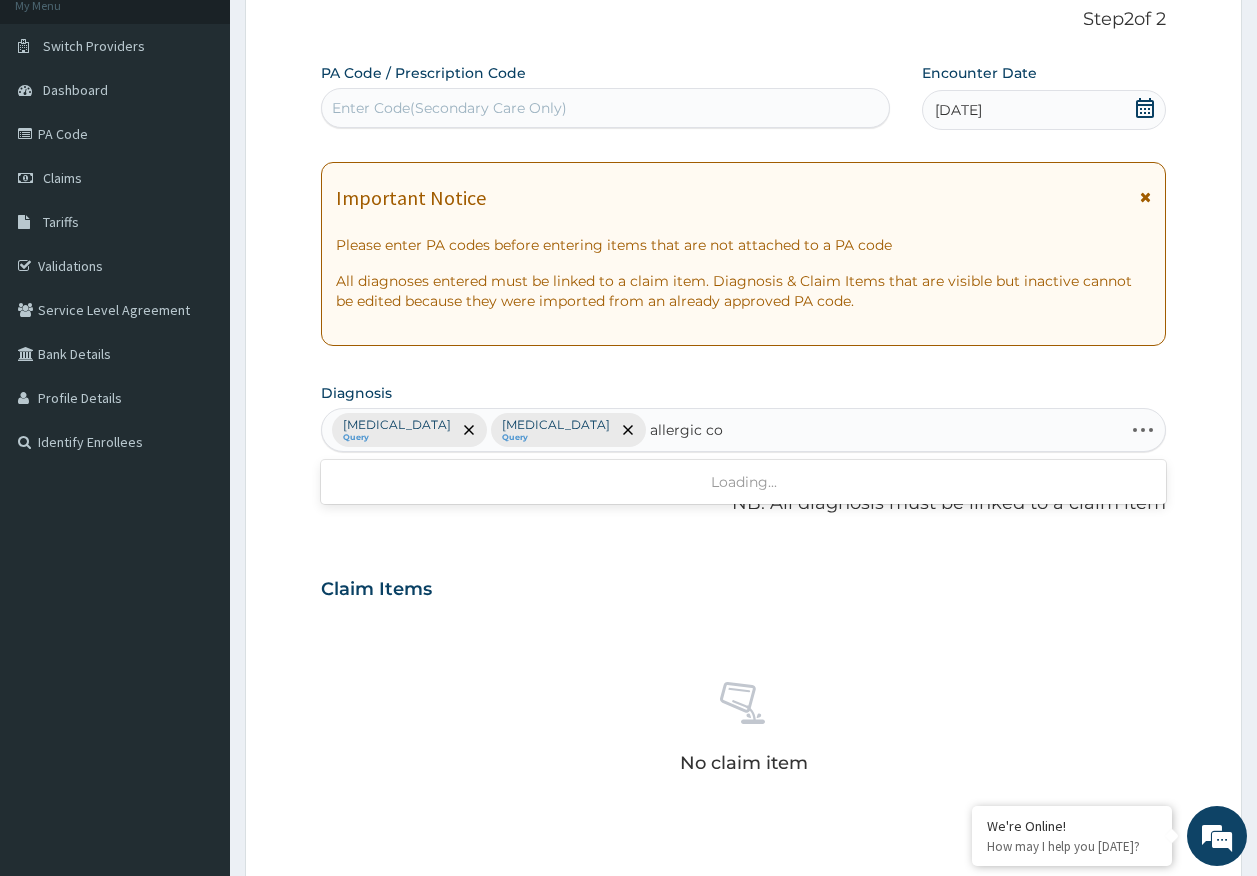type on "allergic cou" 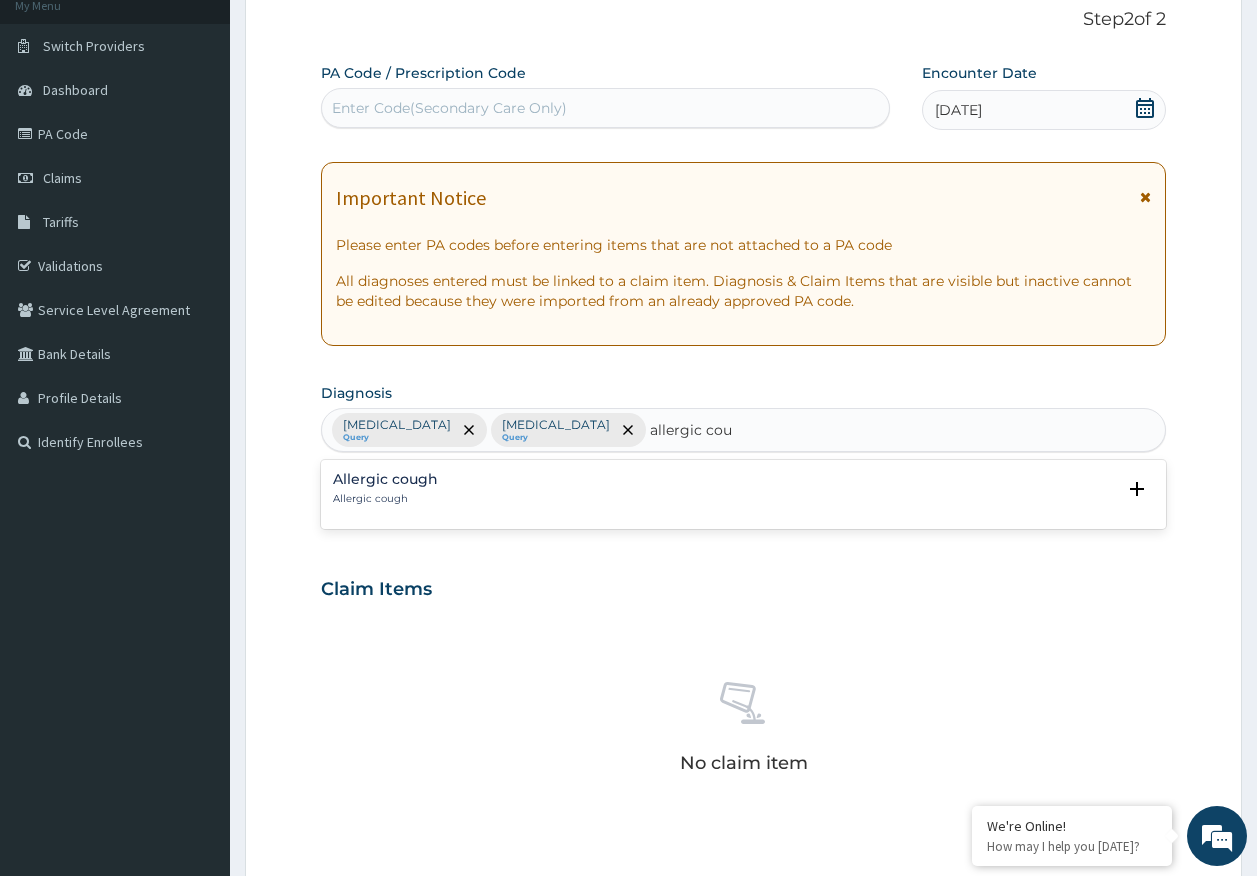click on "Allergic cough Allergic cough" at bounding box center [385, 489] 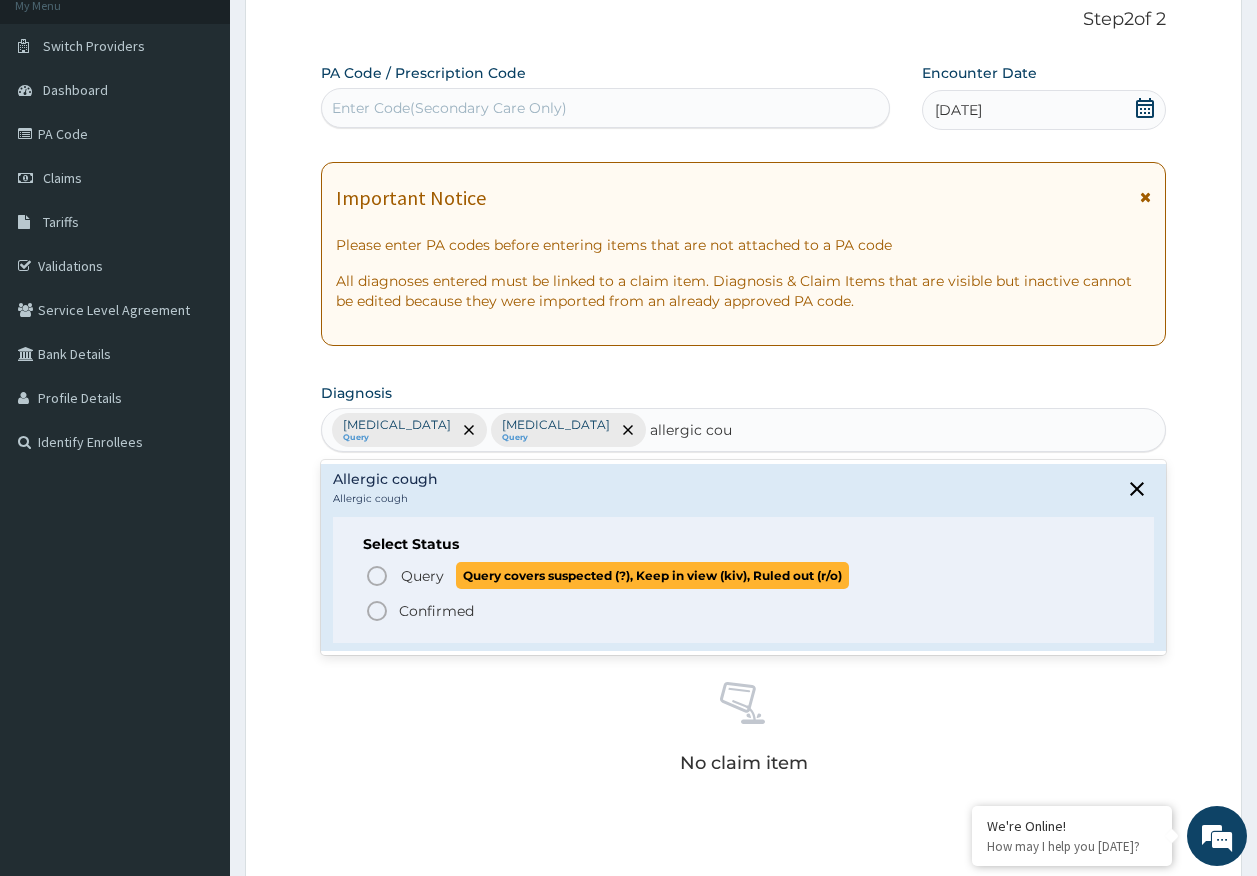 click on "Query" at bounding box center [422, 576] 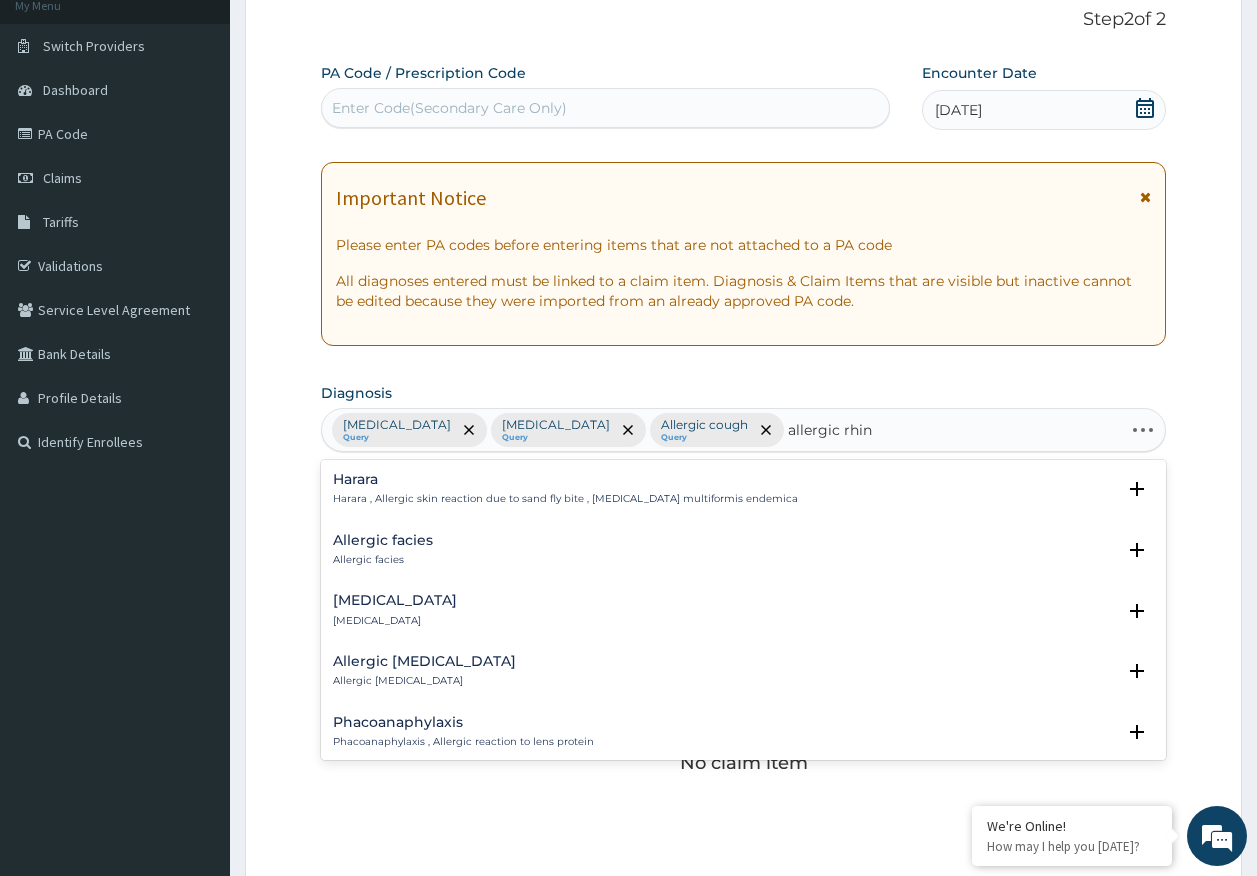 type on "allergic rhini" 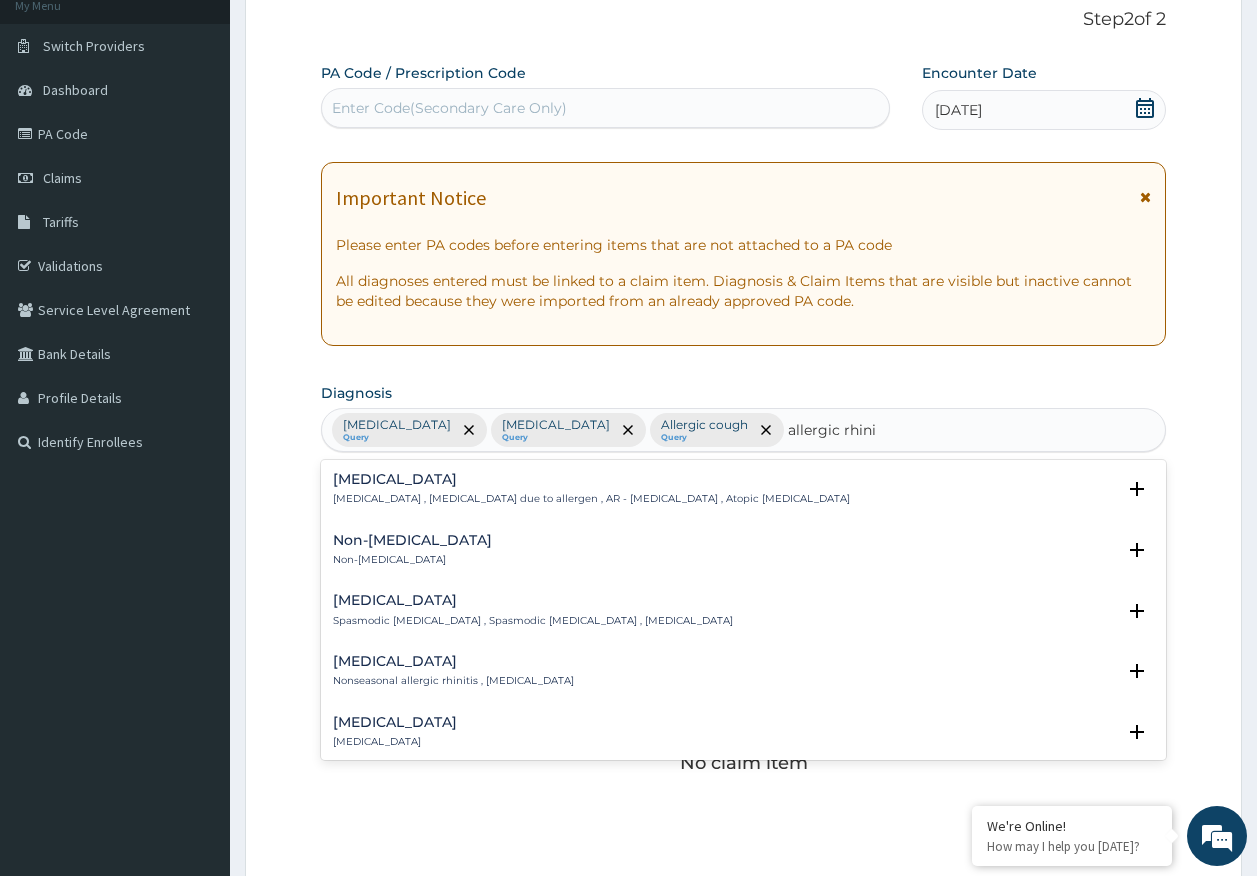 click on "[MEDICAL_DATA] [MEDICAL_DATA] , [MEDICAL_DATA] due to allergen , AR - [MEDICAL_DATA] , Atopic [MEDICAL_DATA]" at bounding box center [591, 489] 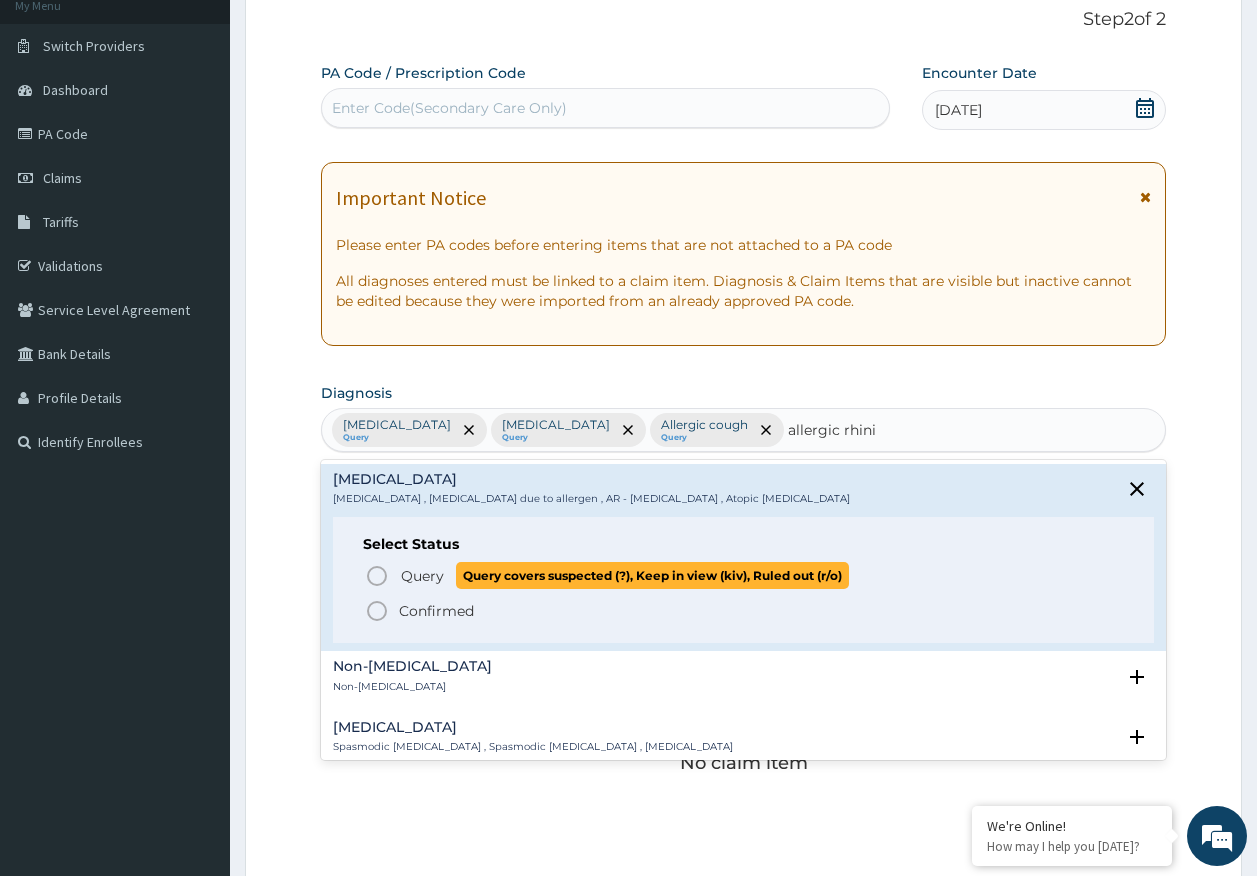 click on "Query" at bounding box center (422, 576) 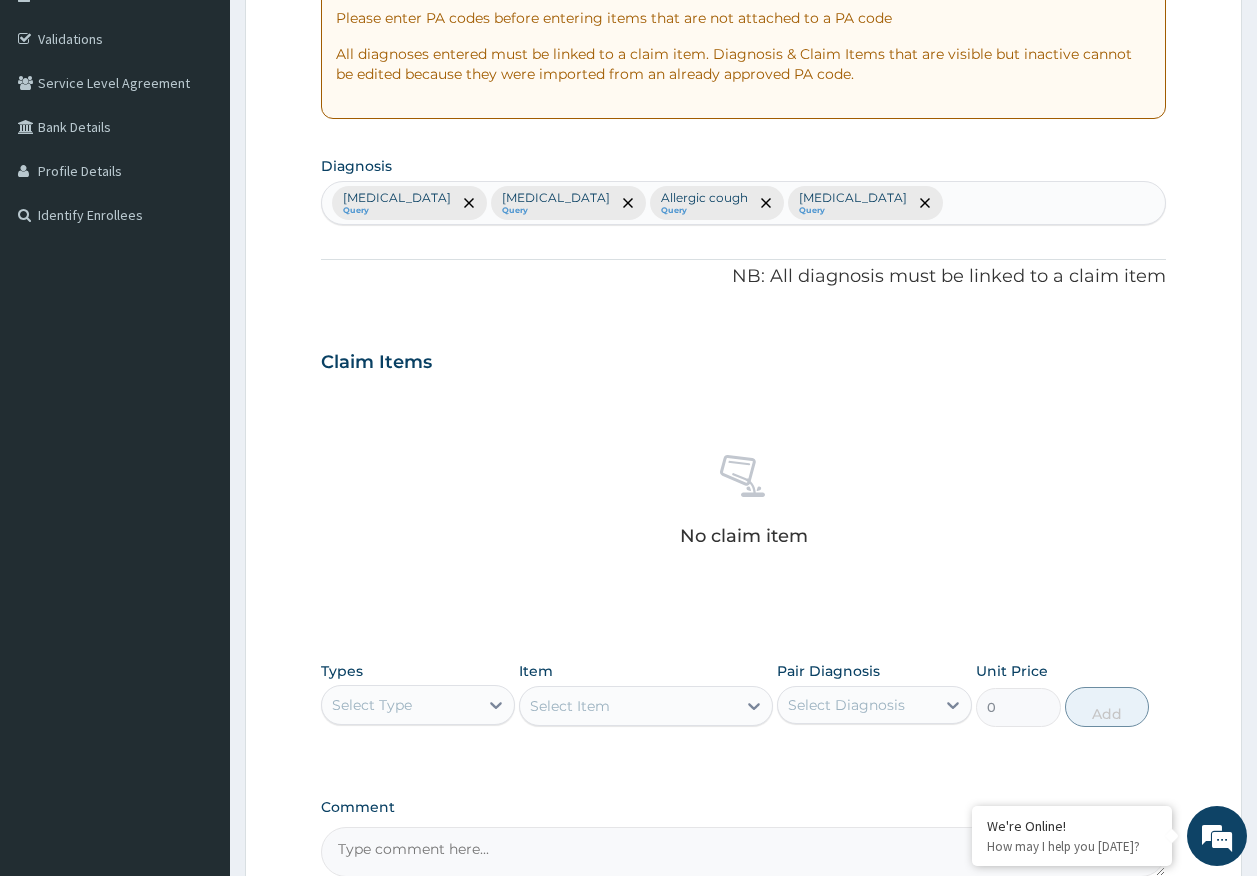 scroll, scrollTop: 566, scrollLeft: 0, axis: vertical 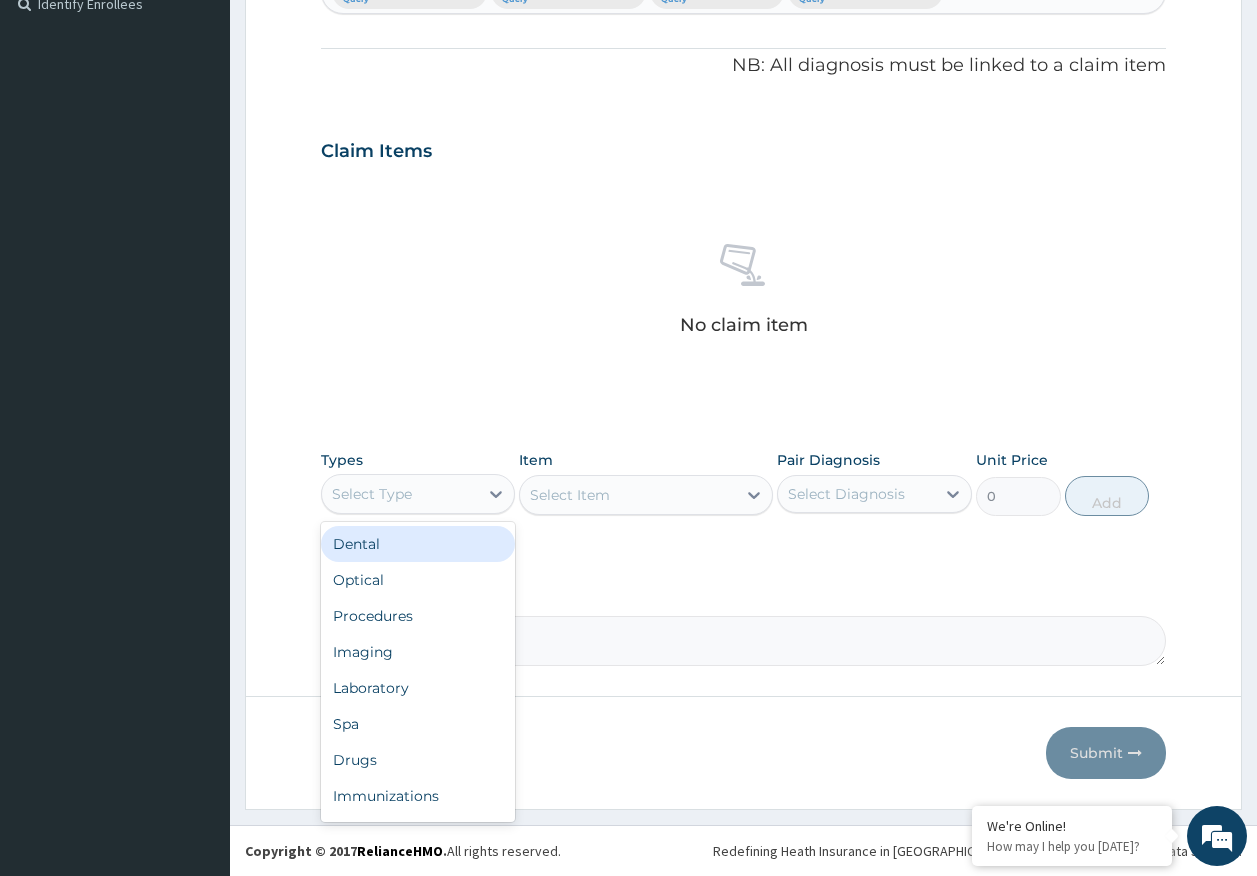 drag, startPoint x: 363, startPoint y: 496, endPoint x: 420, endPoint y: 584, distance: 104.84751 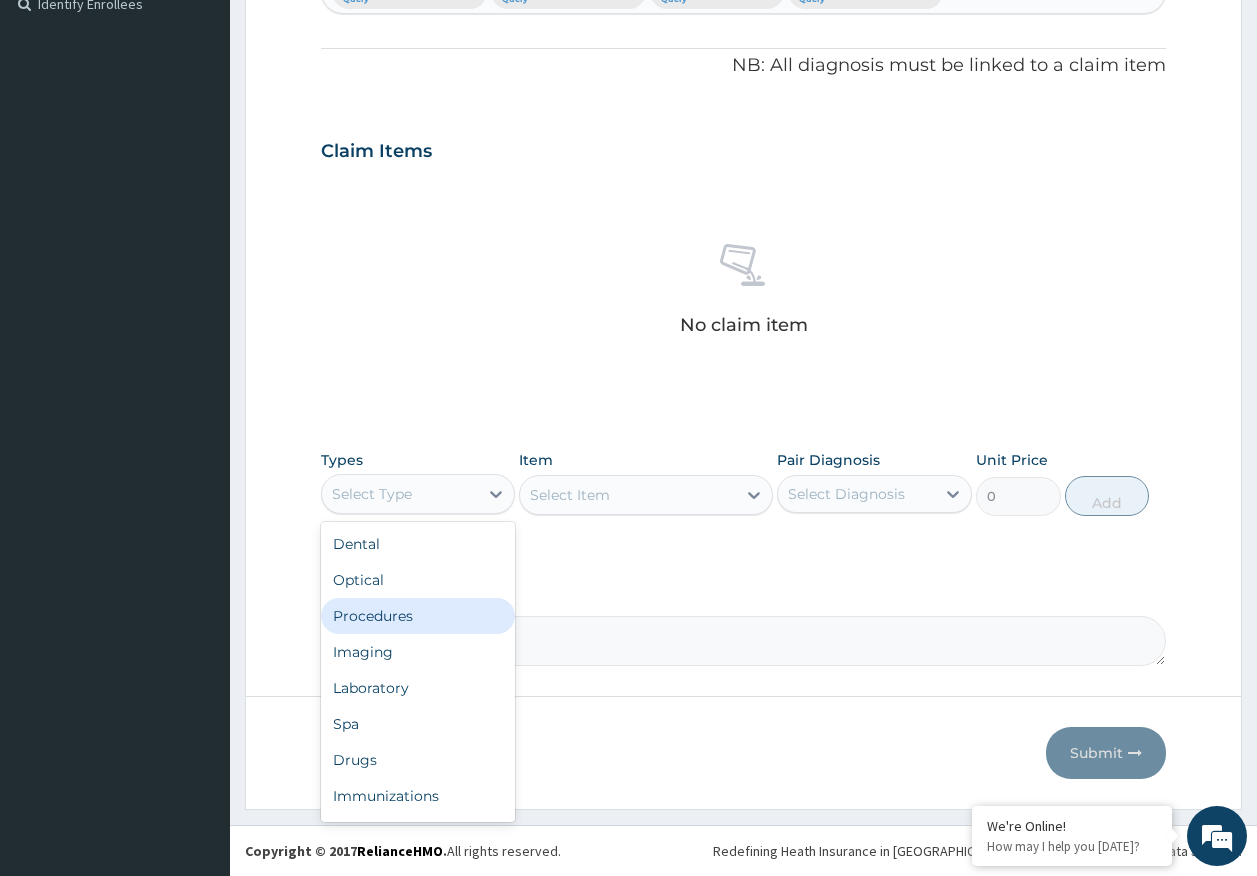drag, startPoint x: 402, startPoint y: 620, endPoint x: 439, endPoint y: 603, distance: 40.718548 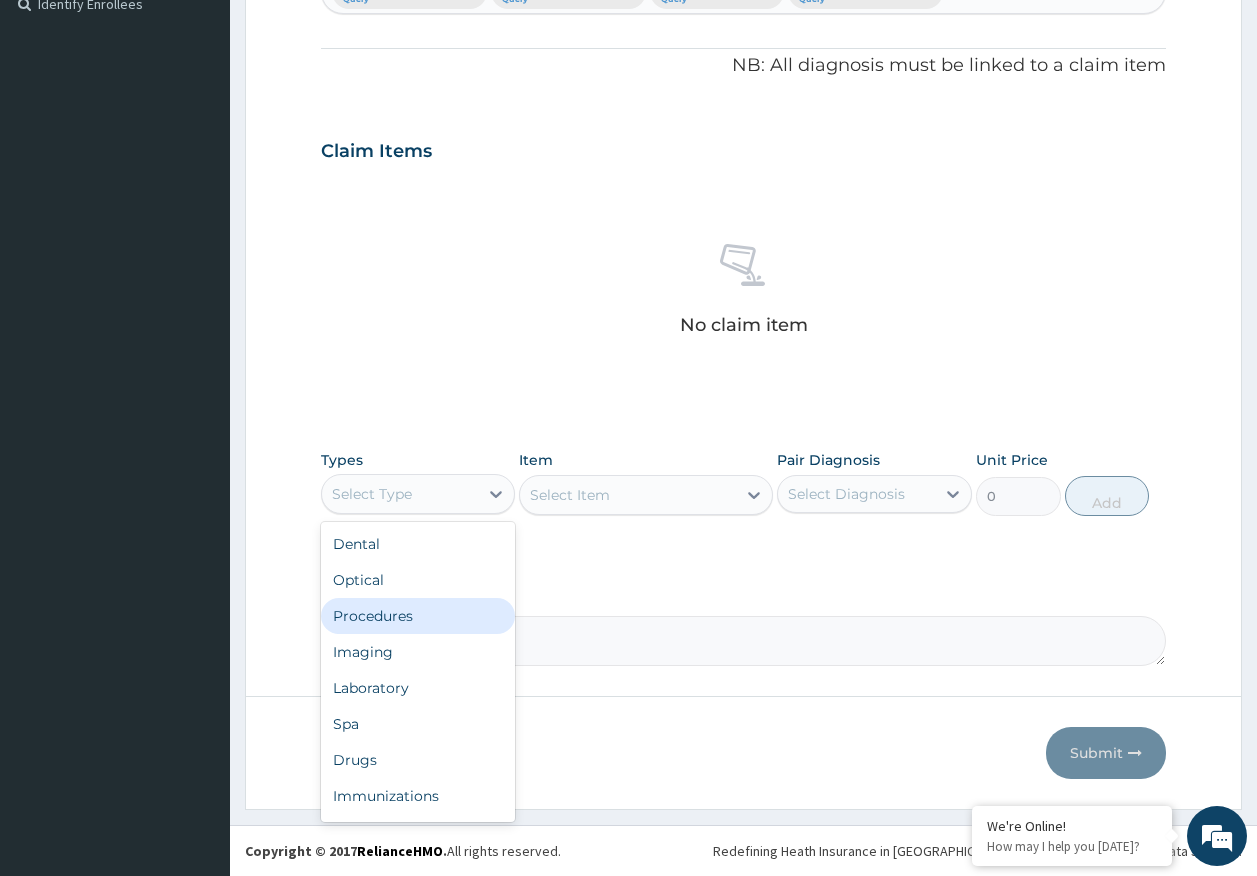 click on "Procedures" at bounding box center (418, 616) 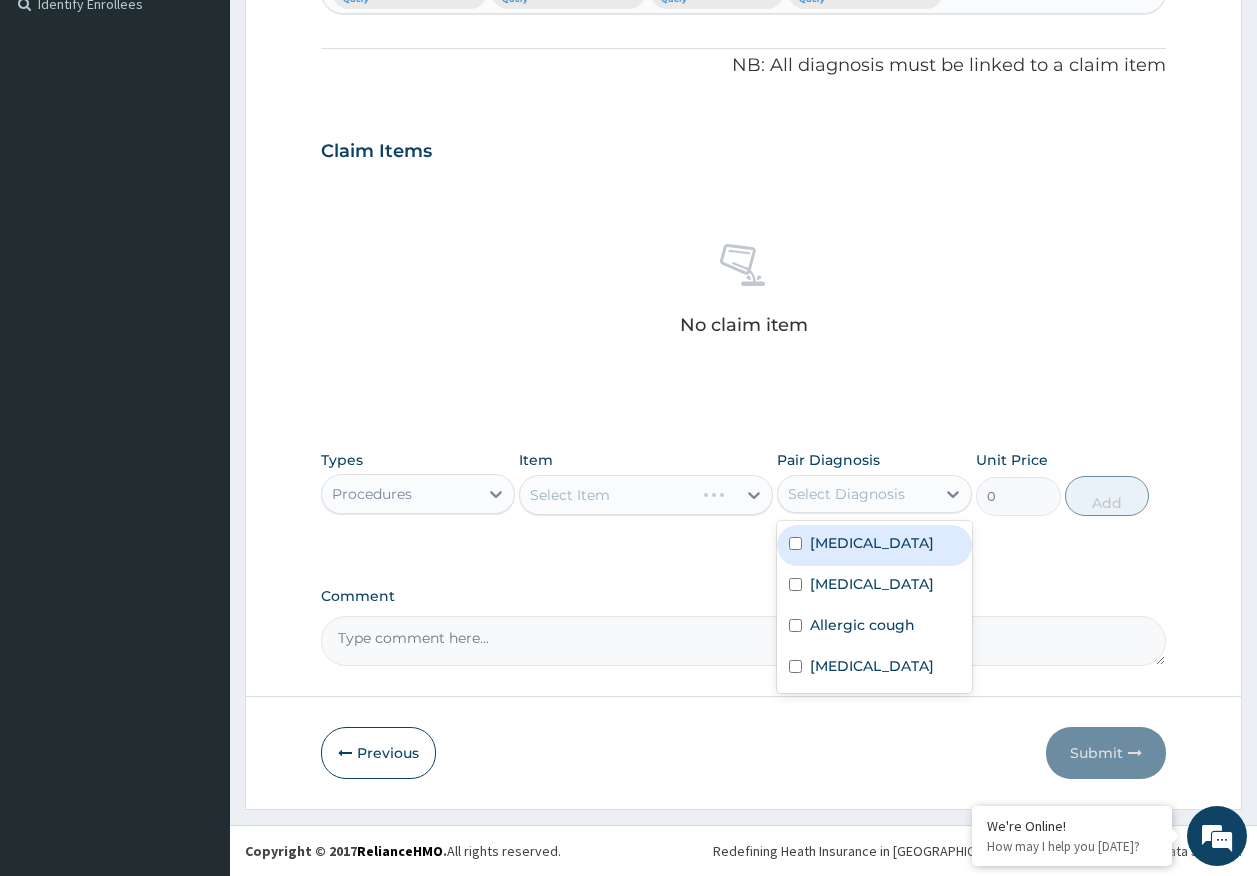 click on "Select Diagnosis" at bounding box center [846, 494] 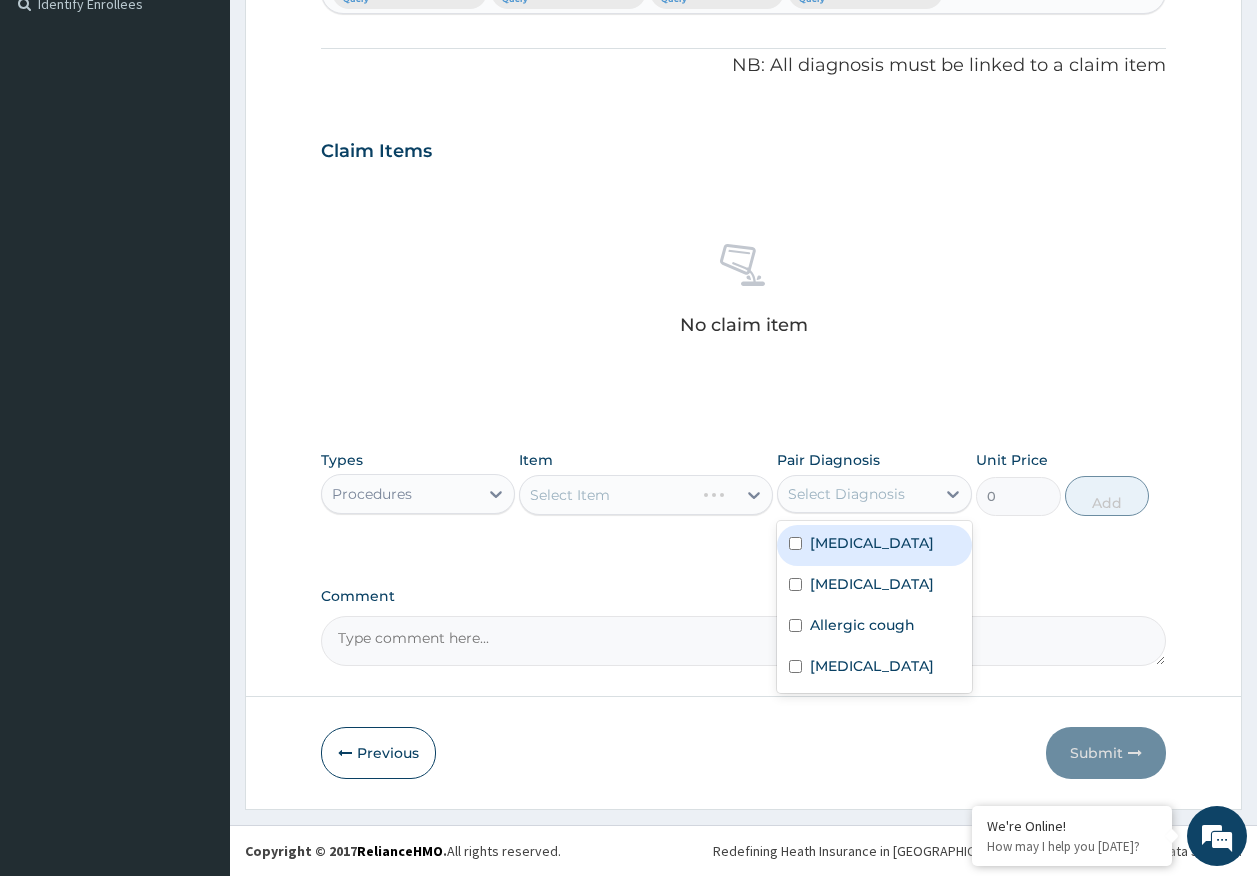 click on "[MEDICAL_DATA]" at bounding box center [872, 543] 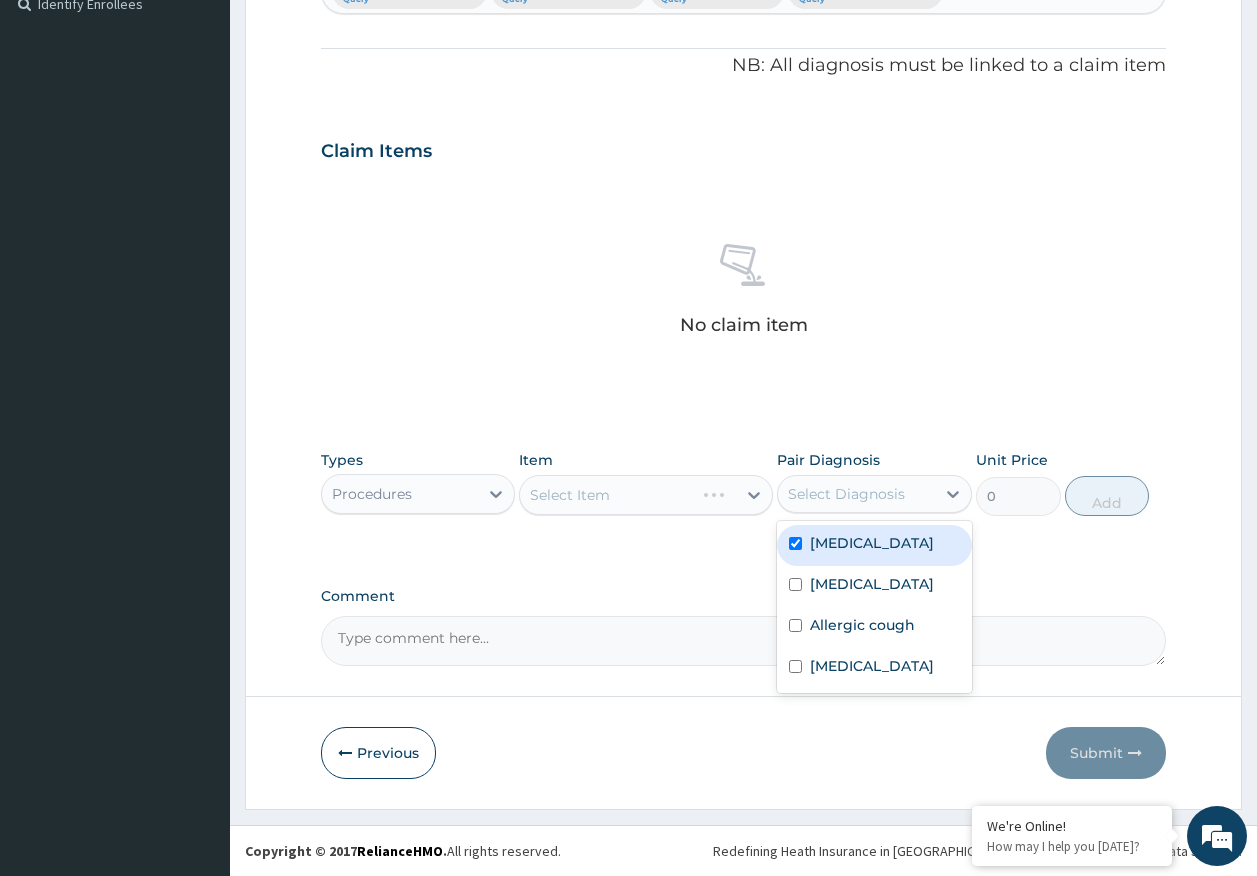 checkbox on "true" 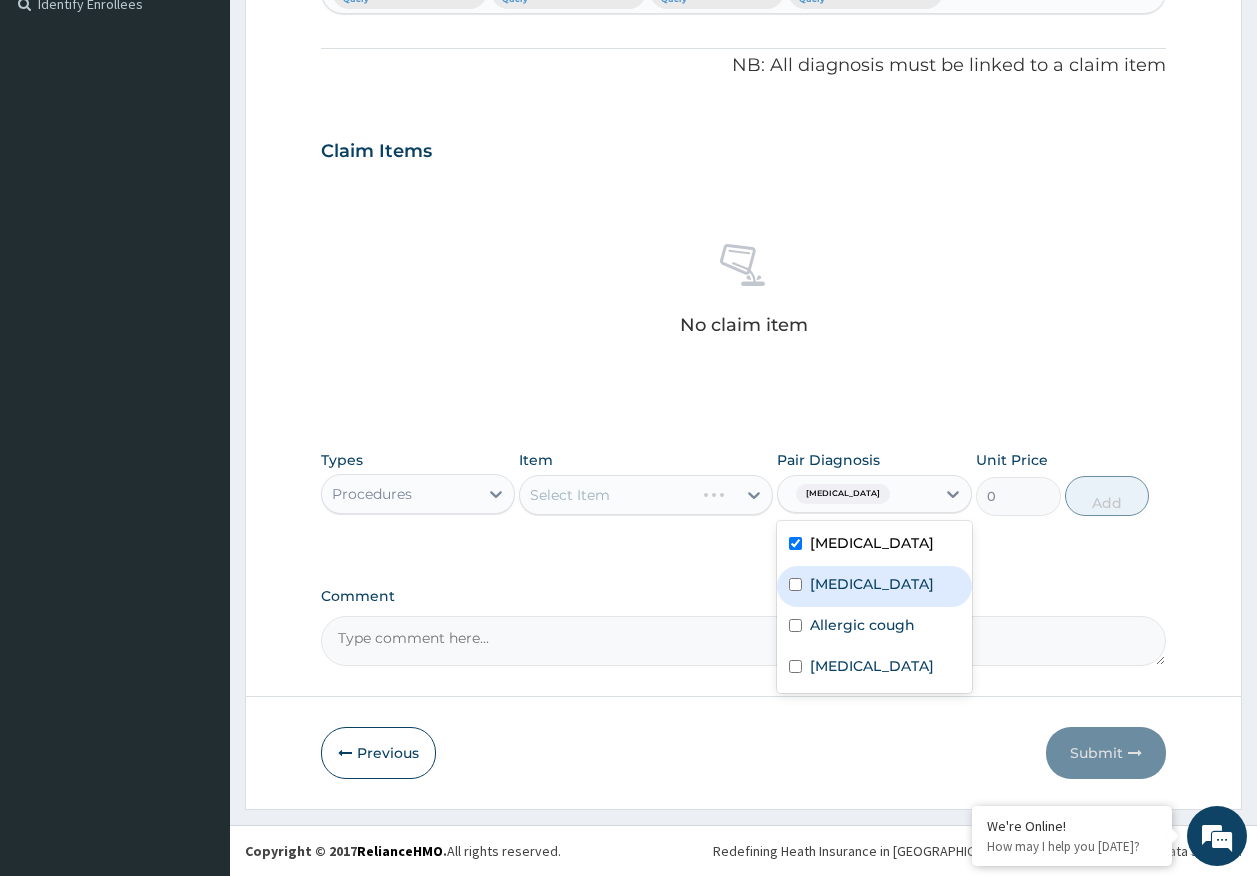 click on "[MEDICAL_DATA]" at bounding box center (872, 584) 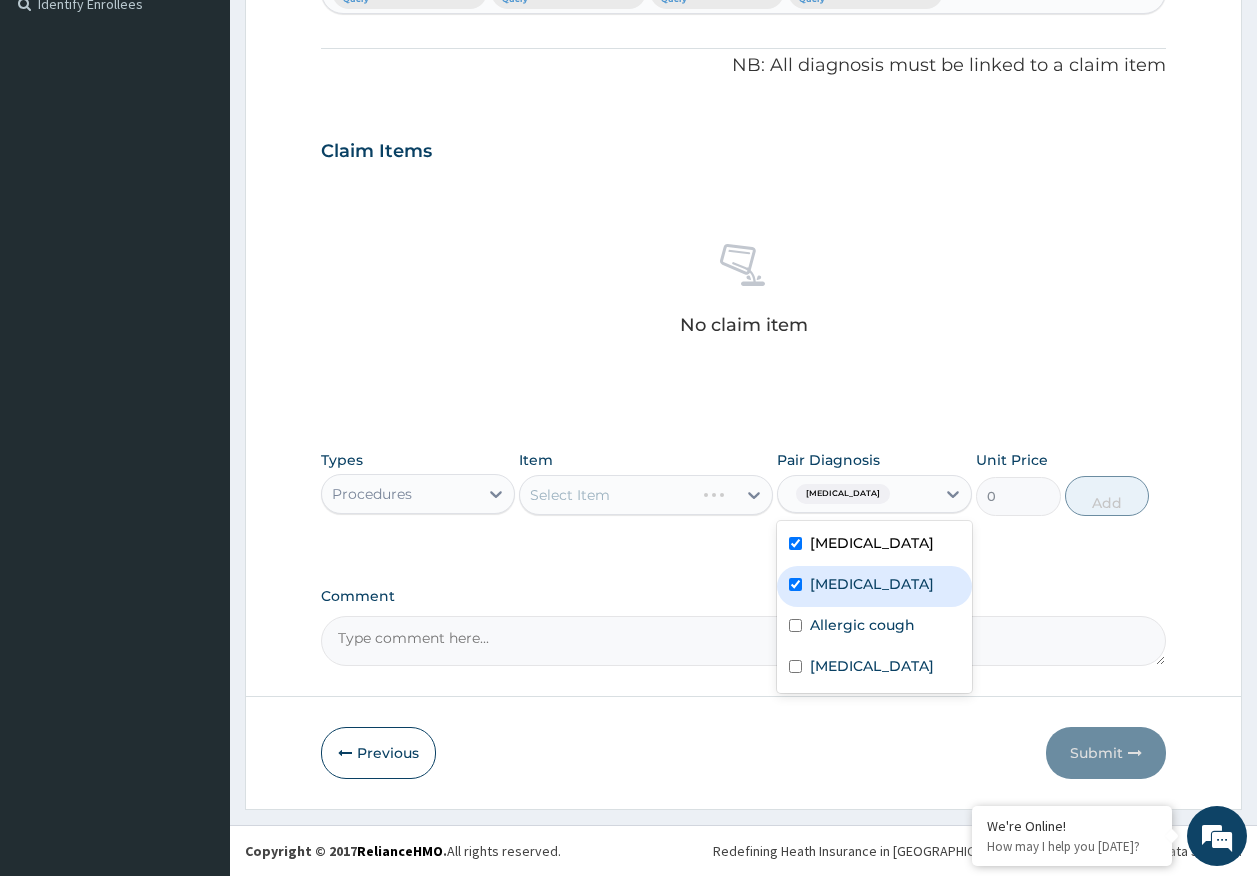 checkbox on "true" 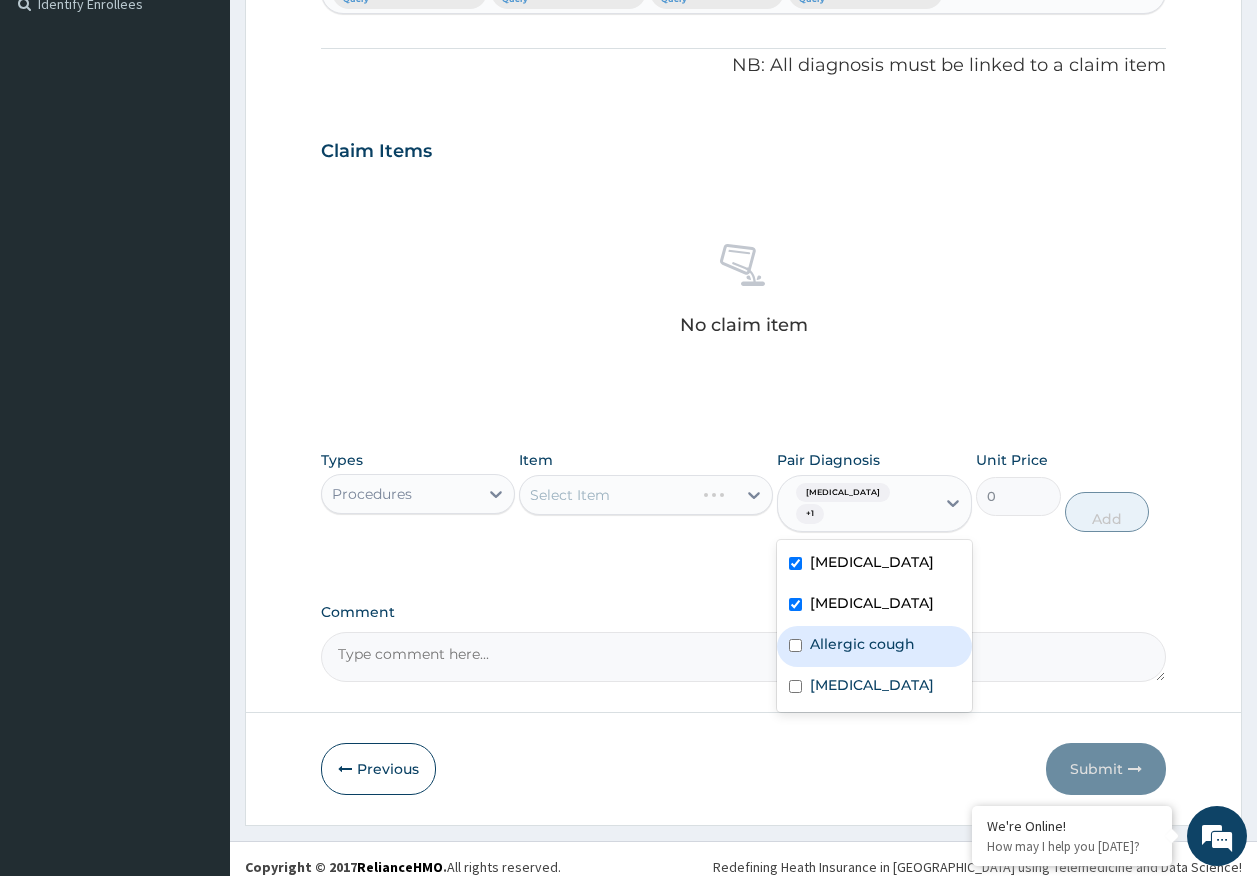 click on "Allergic cough" at bounding box center (862, 644) 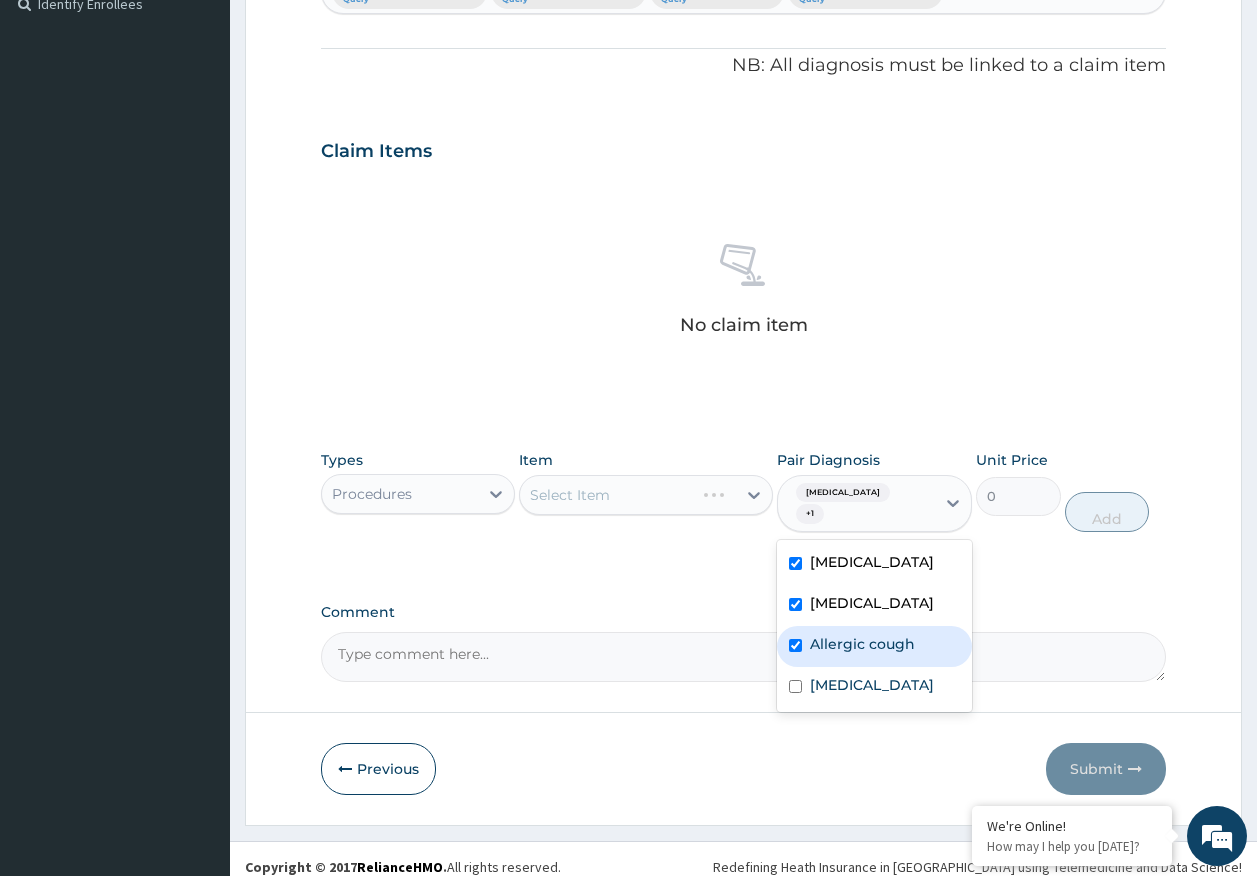 checkbox on "true" 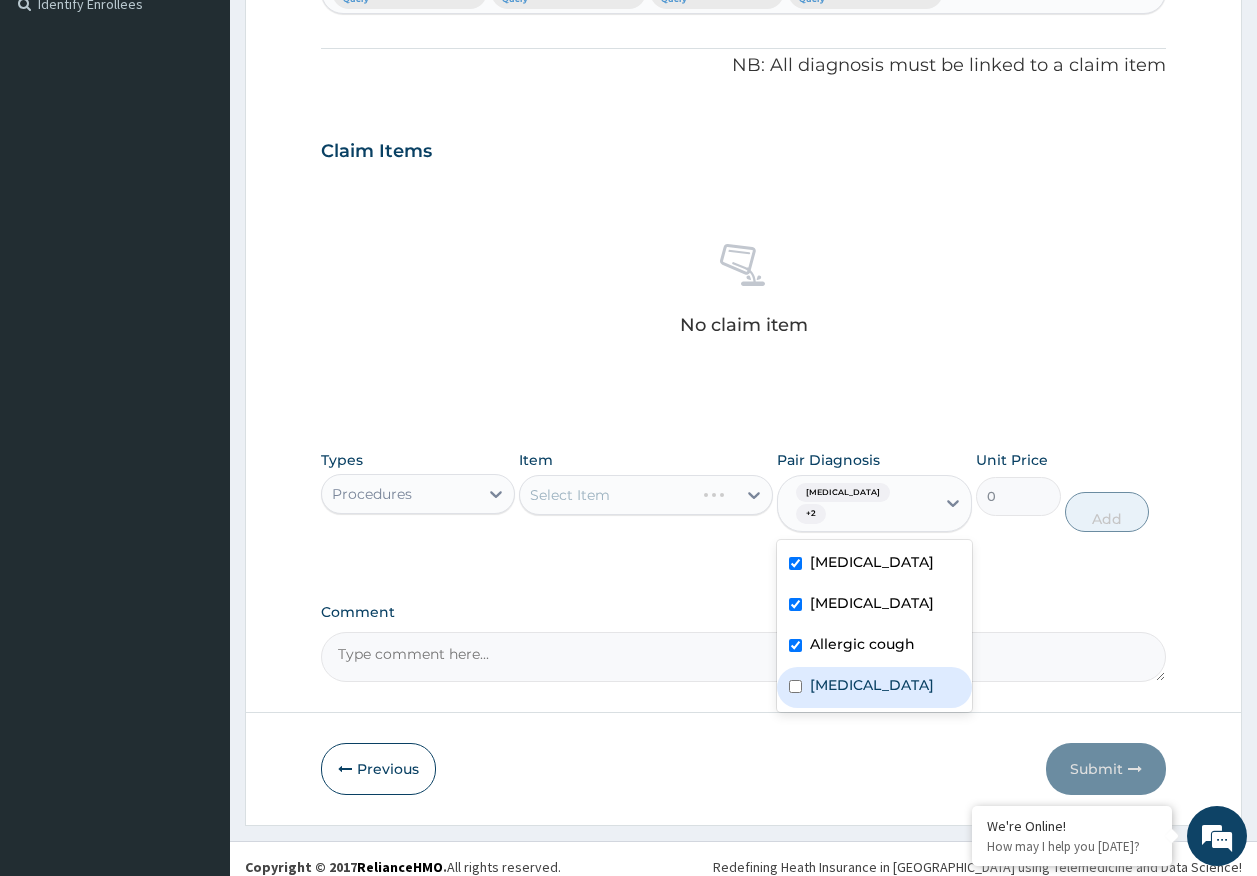 click on "[MEDICAL_DATA]" at bounding box center [872, 685] 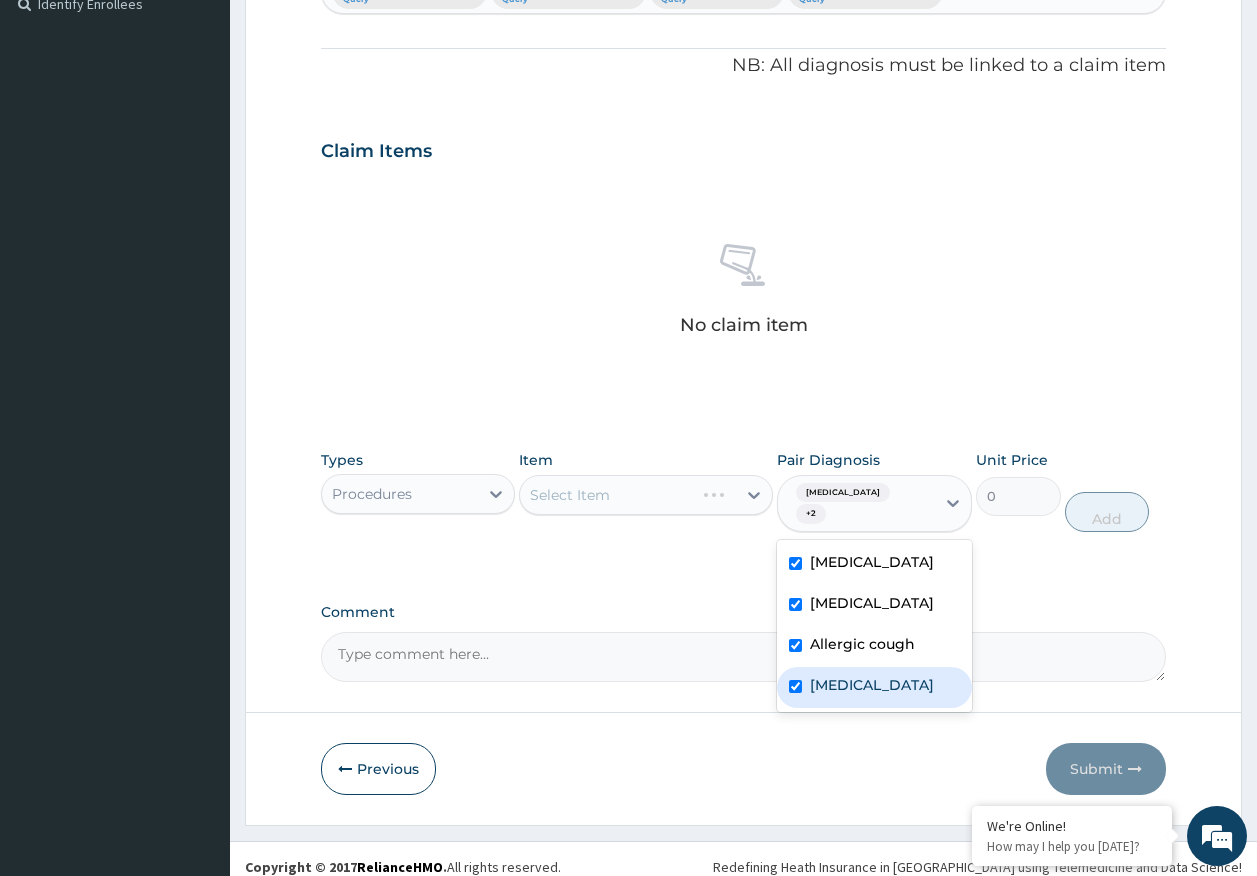checkbox on "true" 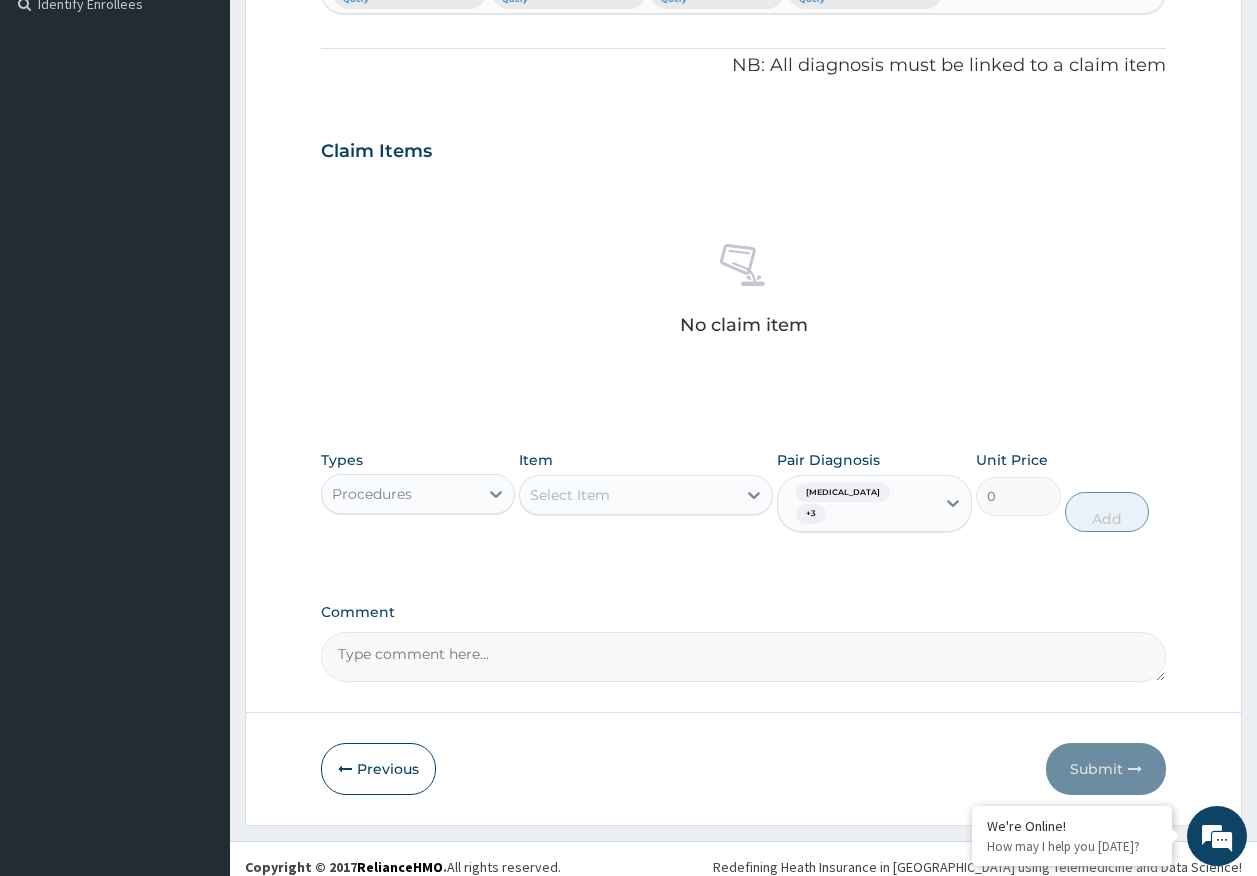 click on "Select Item" at bounding box center (628, 495) 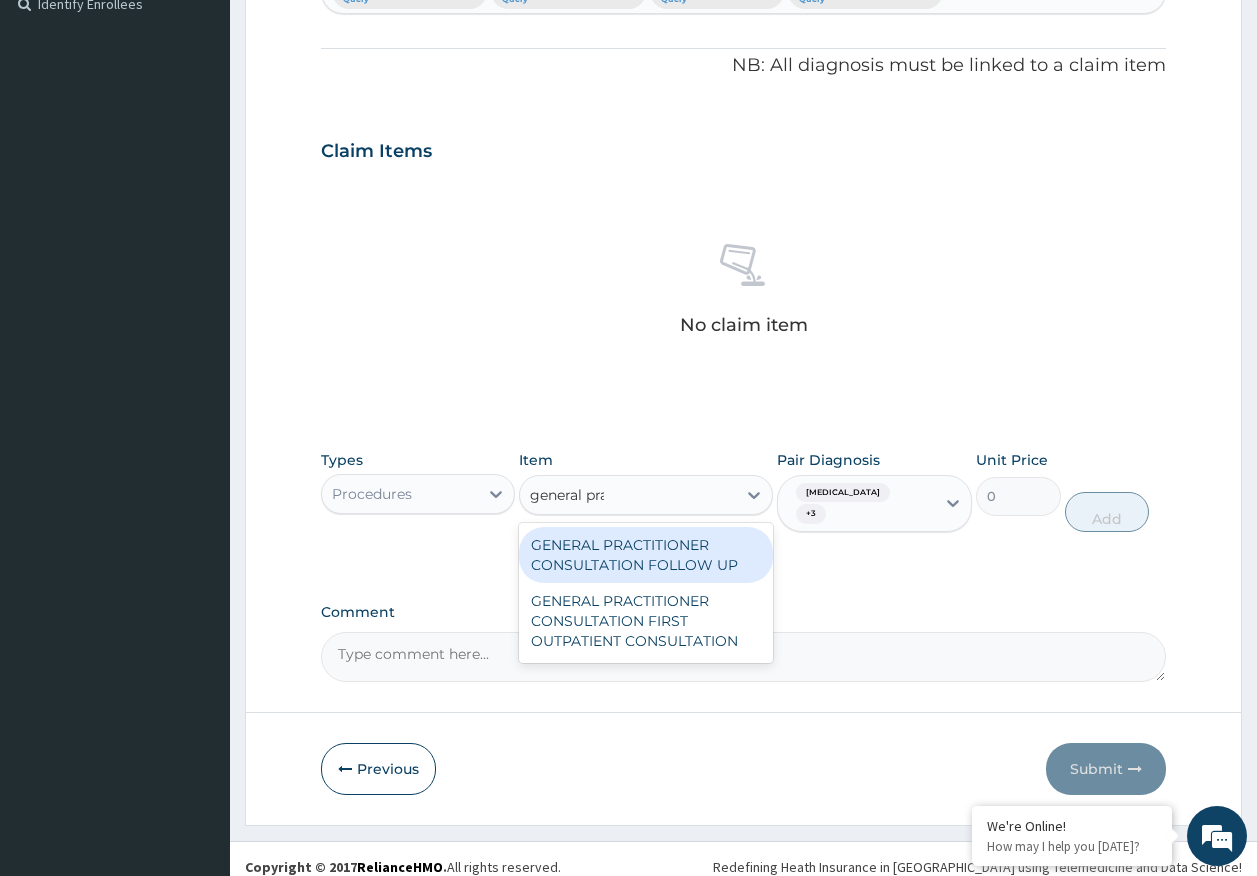 type on "general prac" 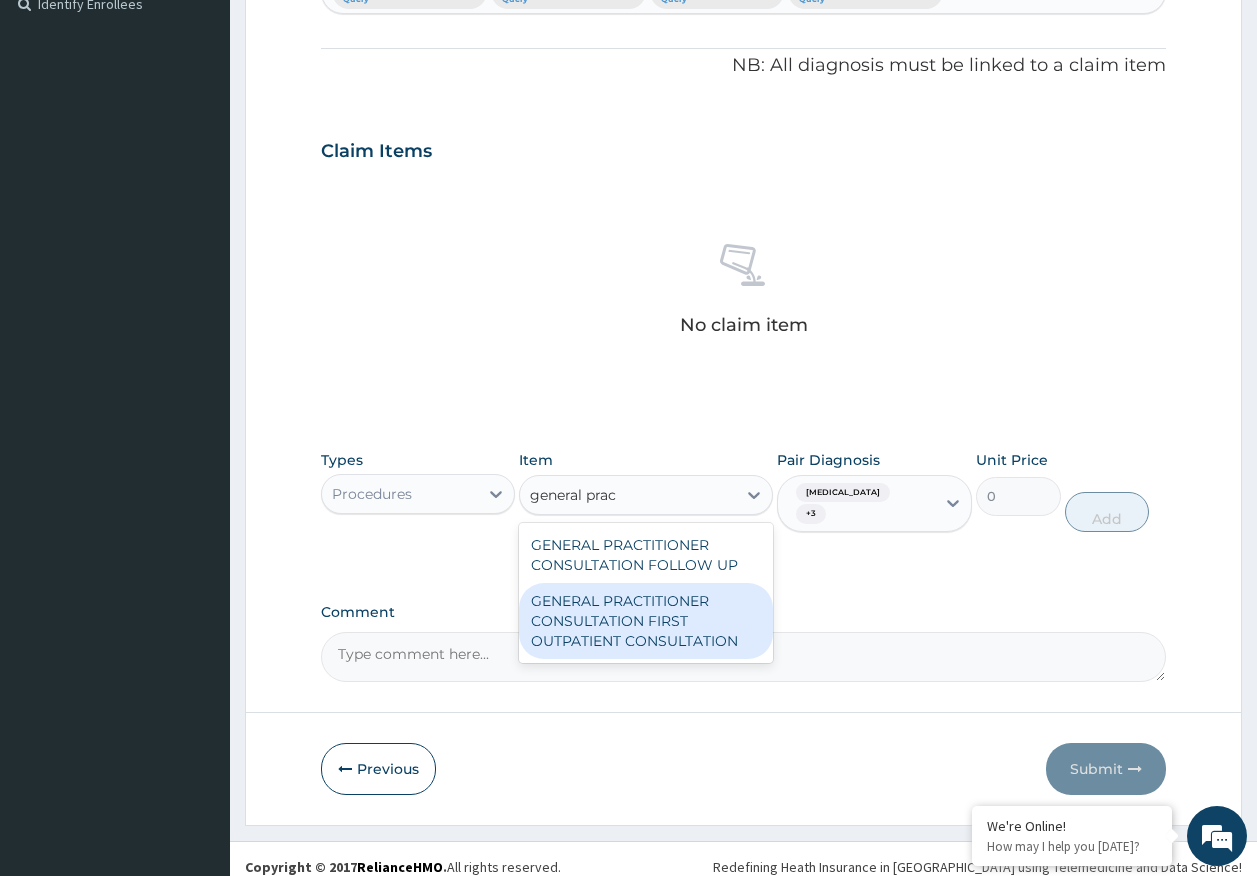 click on "GENERAL PRACTITIONER CONSULTATION FIRST OUTPATIENT CONSULTATION" at bounding box center [646, 621] 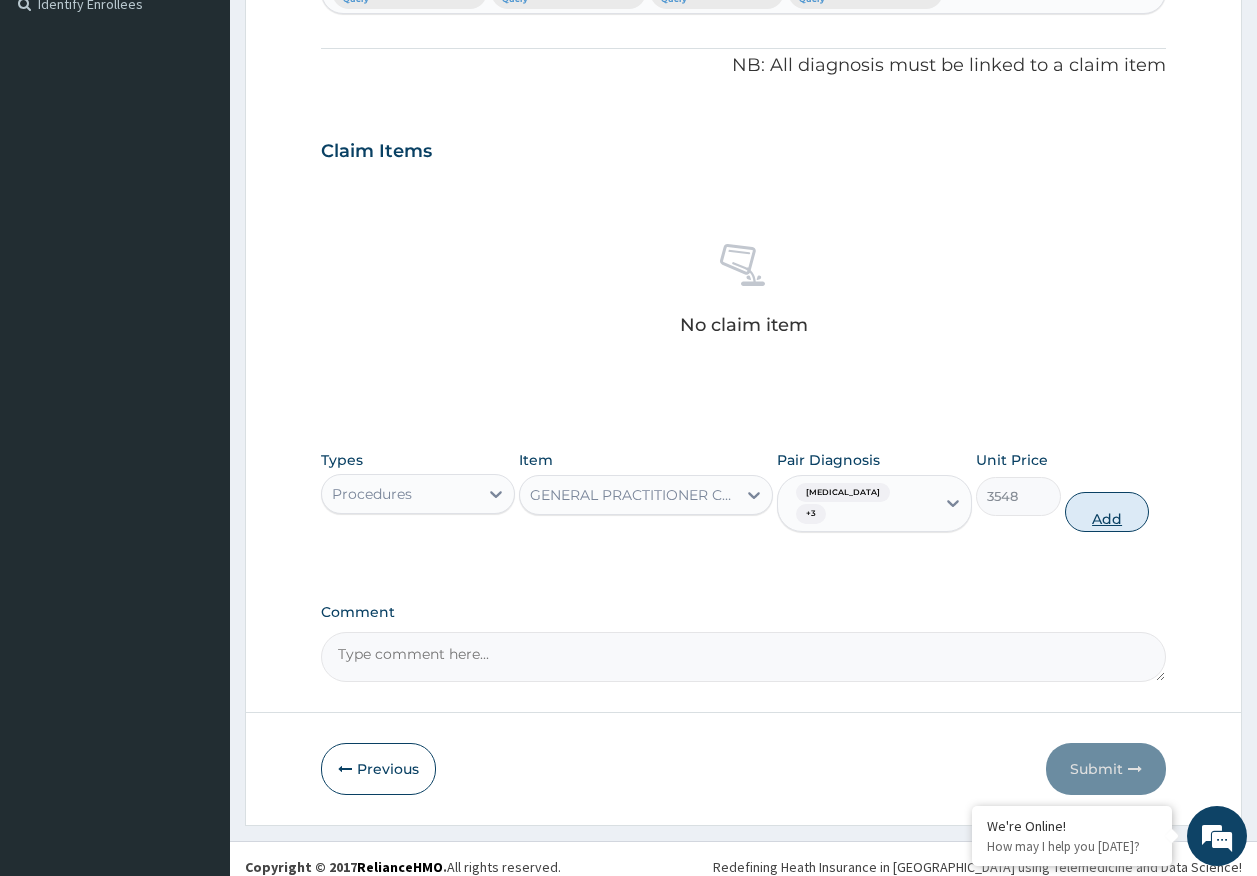 click on "Add" at bounding box center [1107, 512] 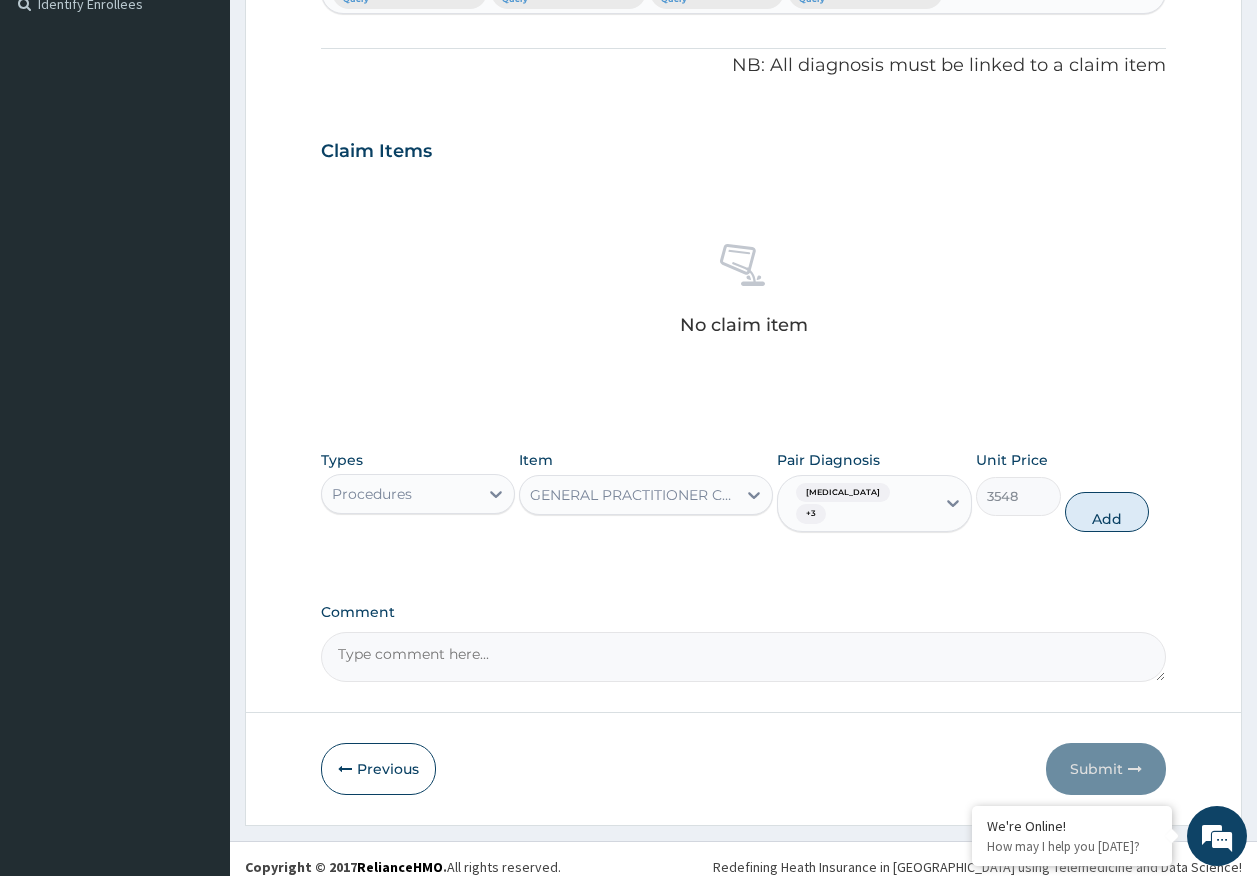 type on "0" 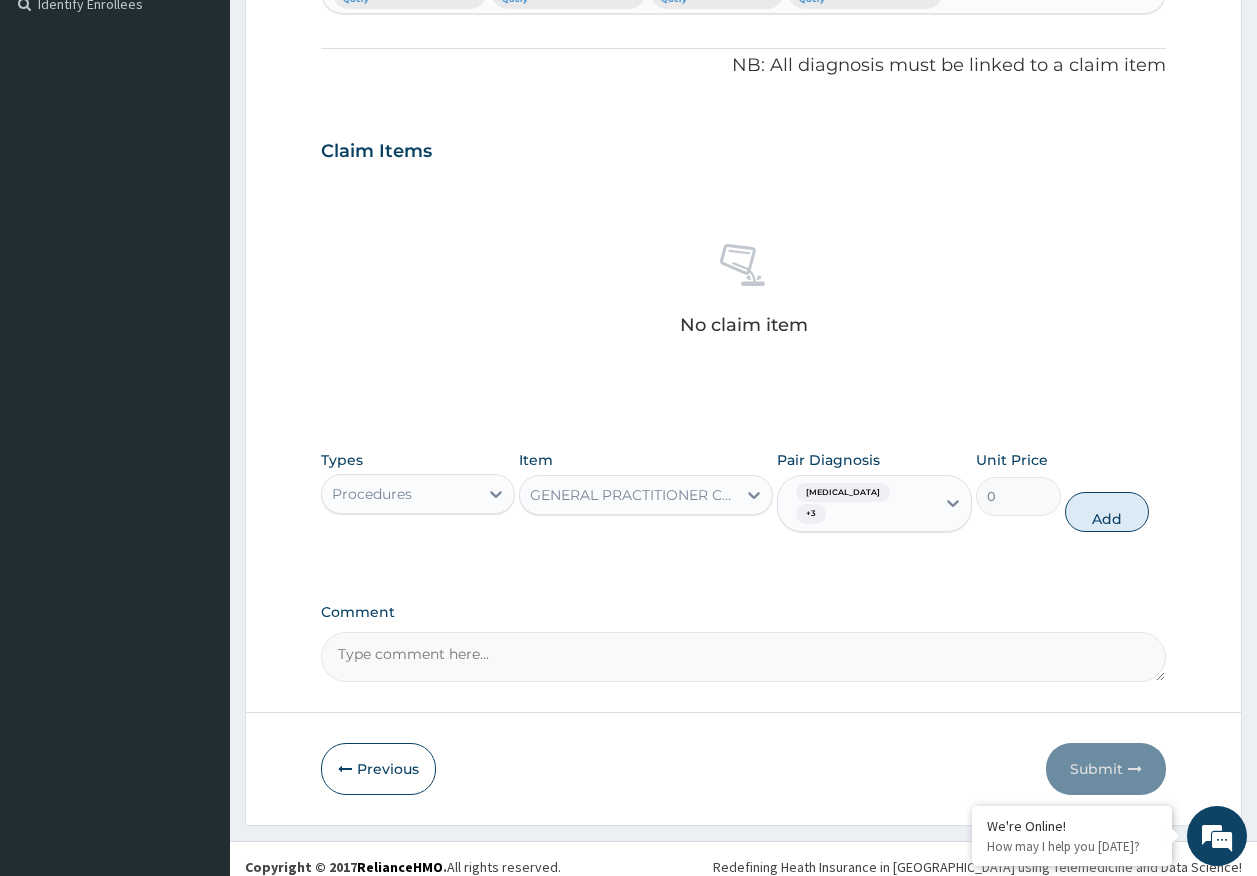 scroll, scrollTop: 517, scrollLeft: 0, axis: vertical 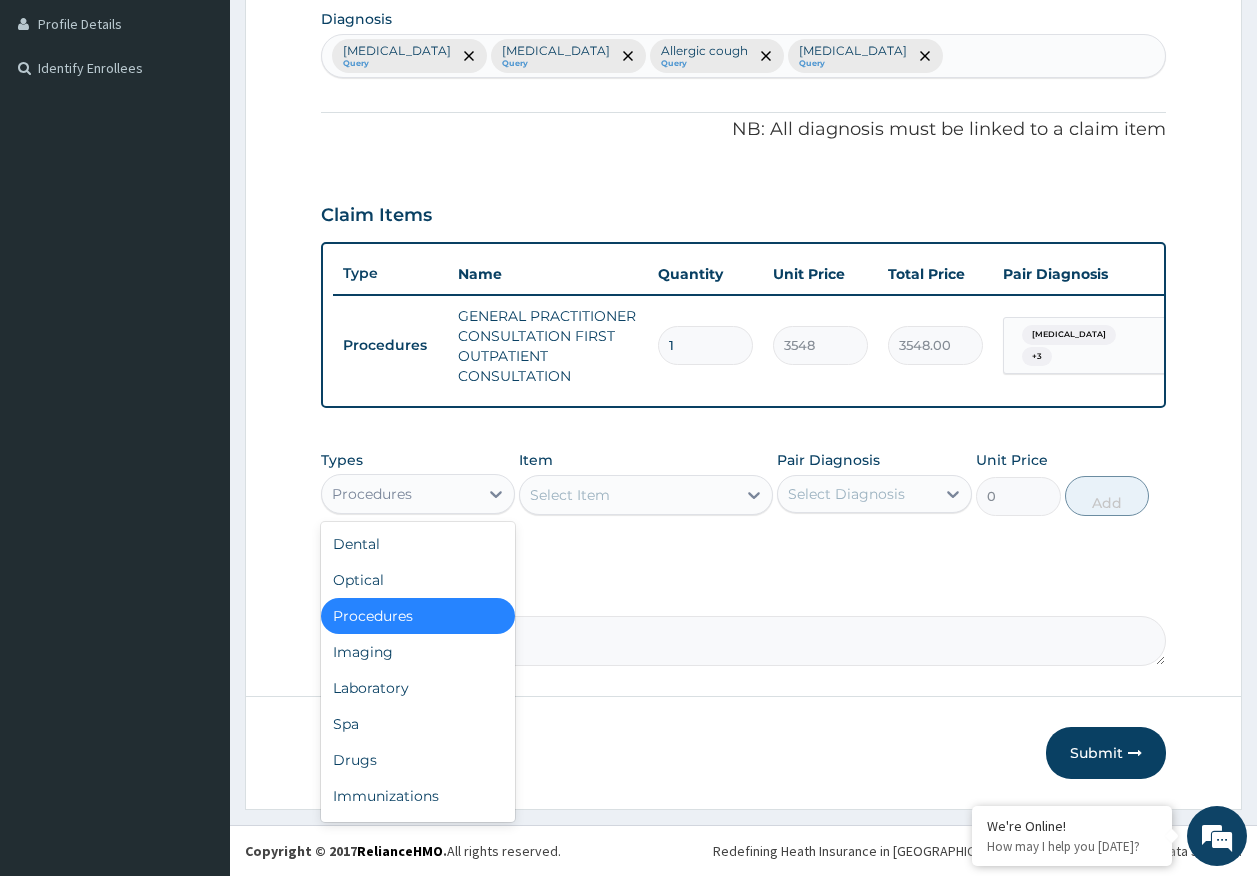 click on "Procedures" at bounding box center [400, 494] 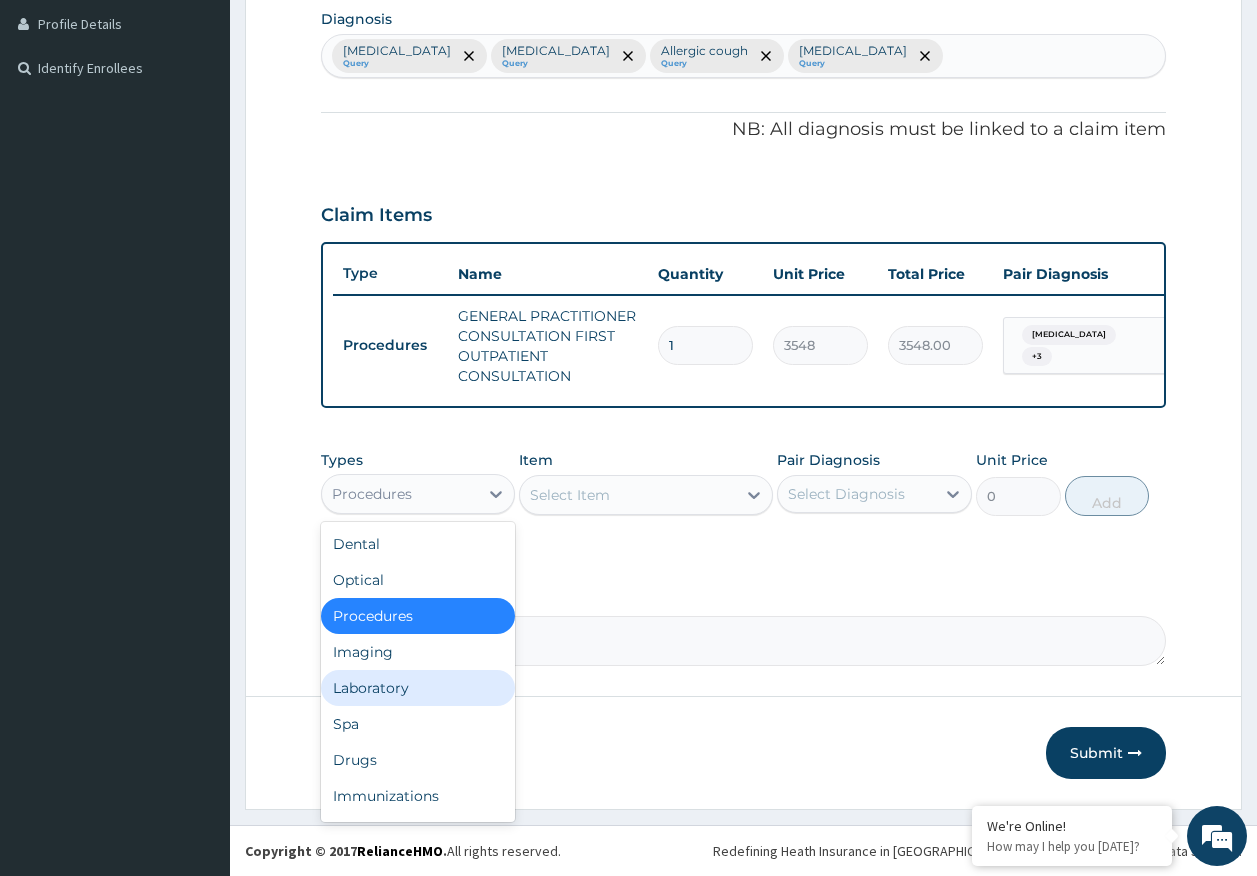 click on "Laboratory" at bounding box center (418, 688) 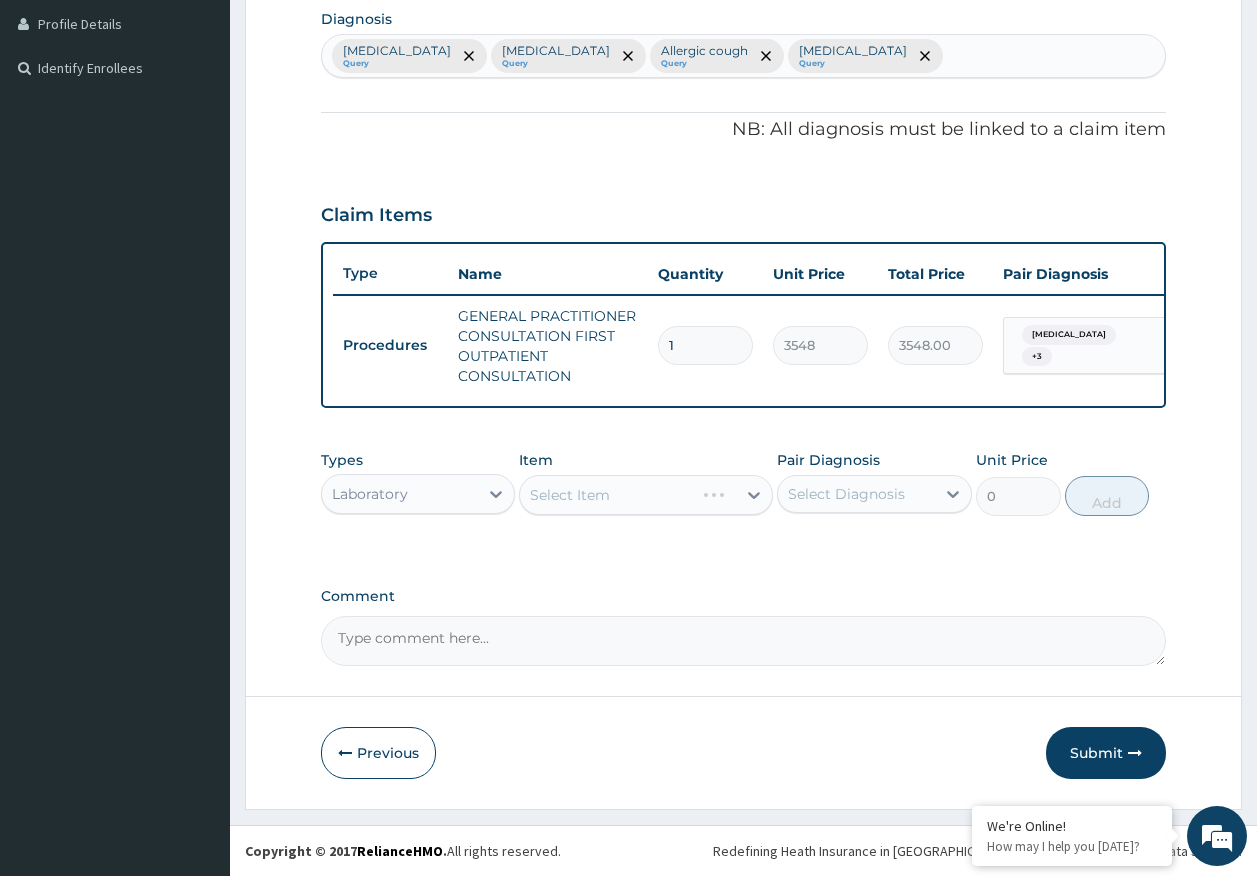 click on "Select Diagnosis" at bounding box center [846, 494] 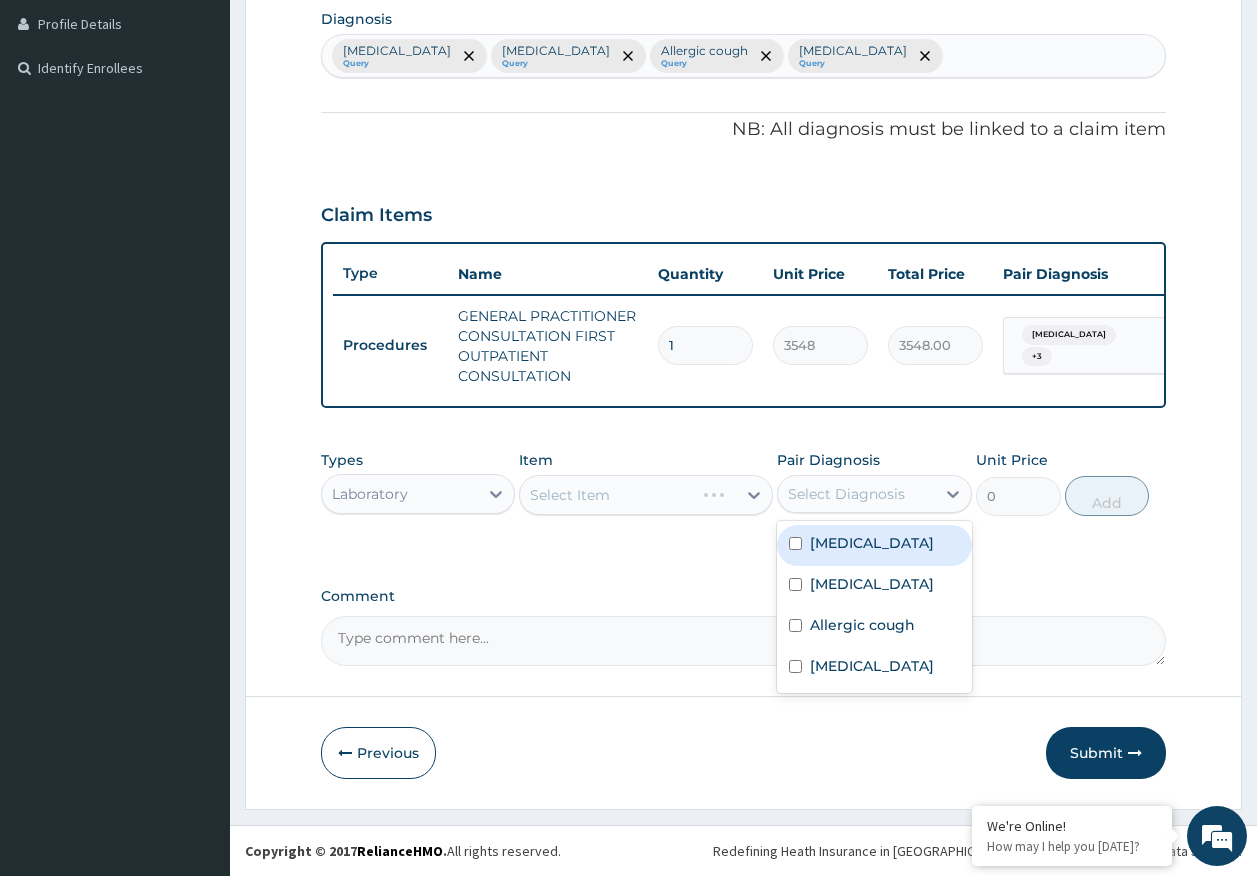 click on "Malaria" at bounding box center [872, 543] 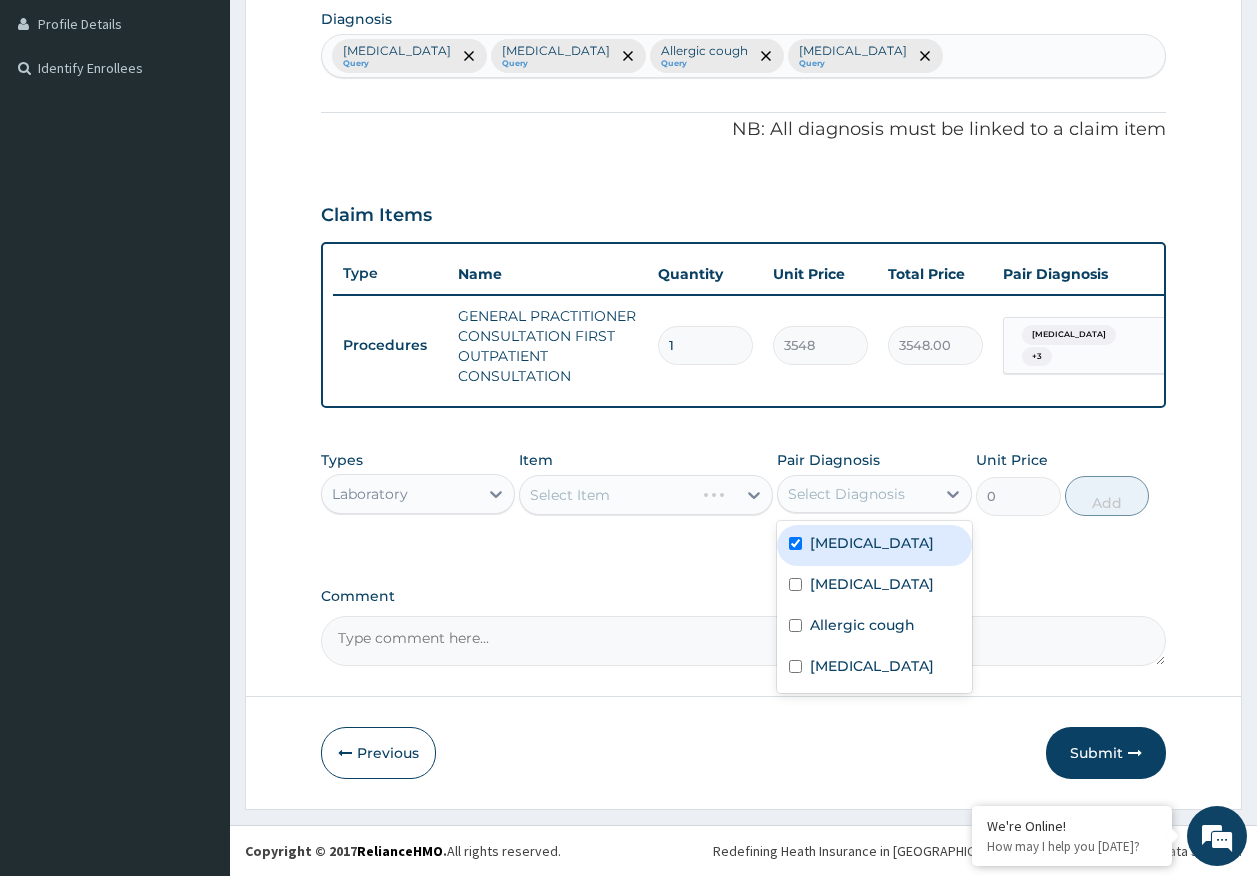 checkbox on "true" 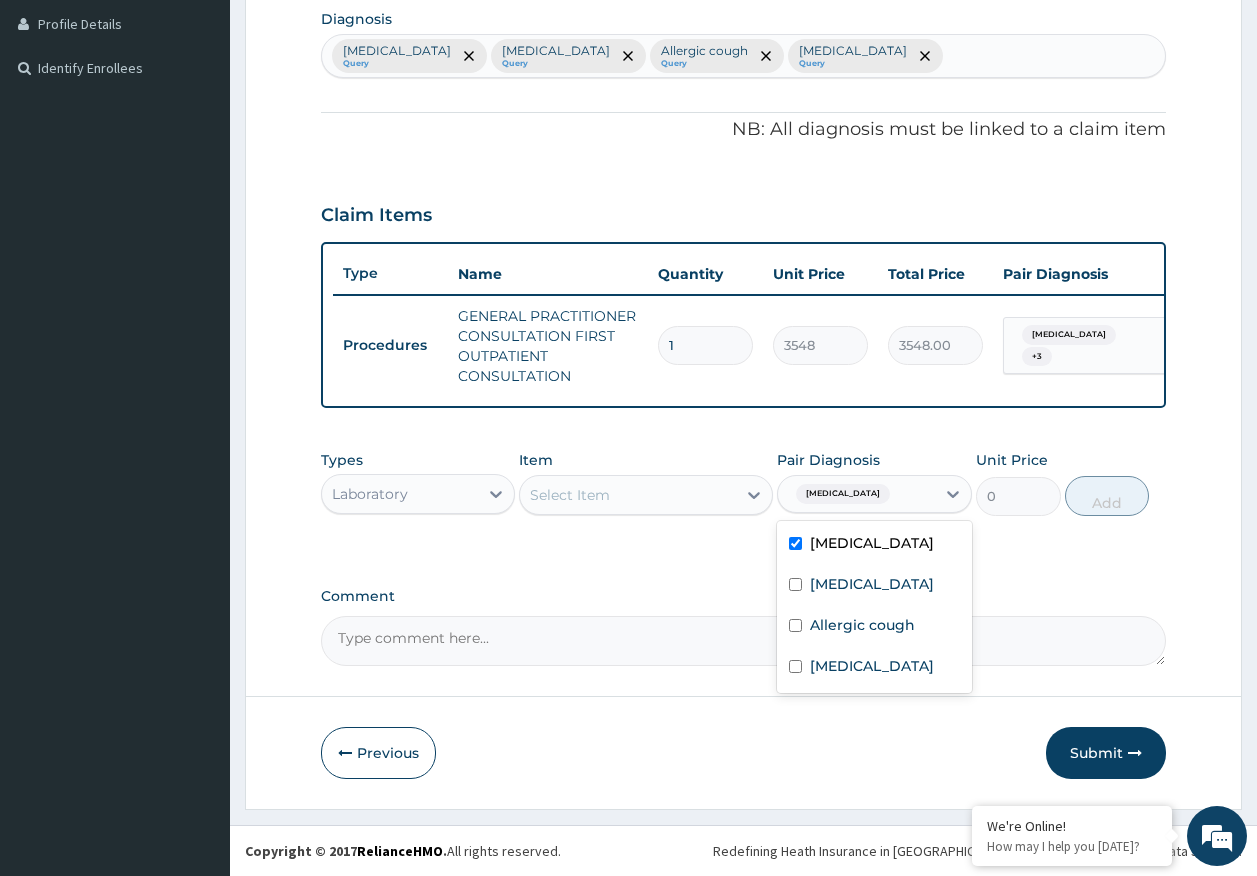 click on "Select Item" at bounding box center [628, 495] 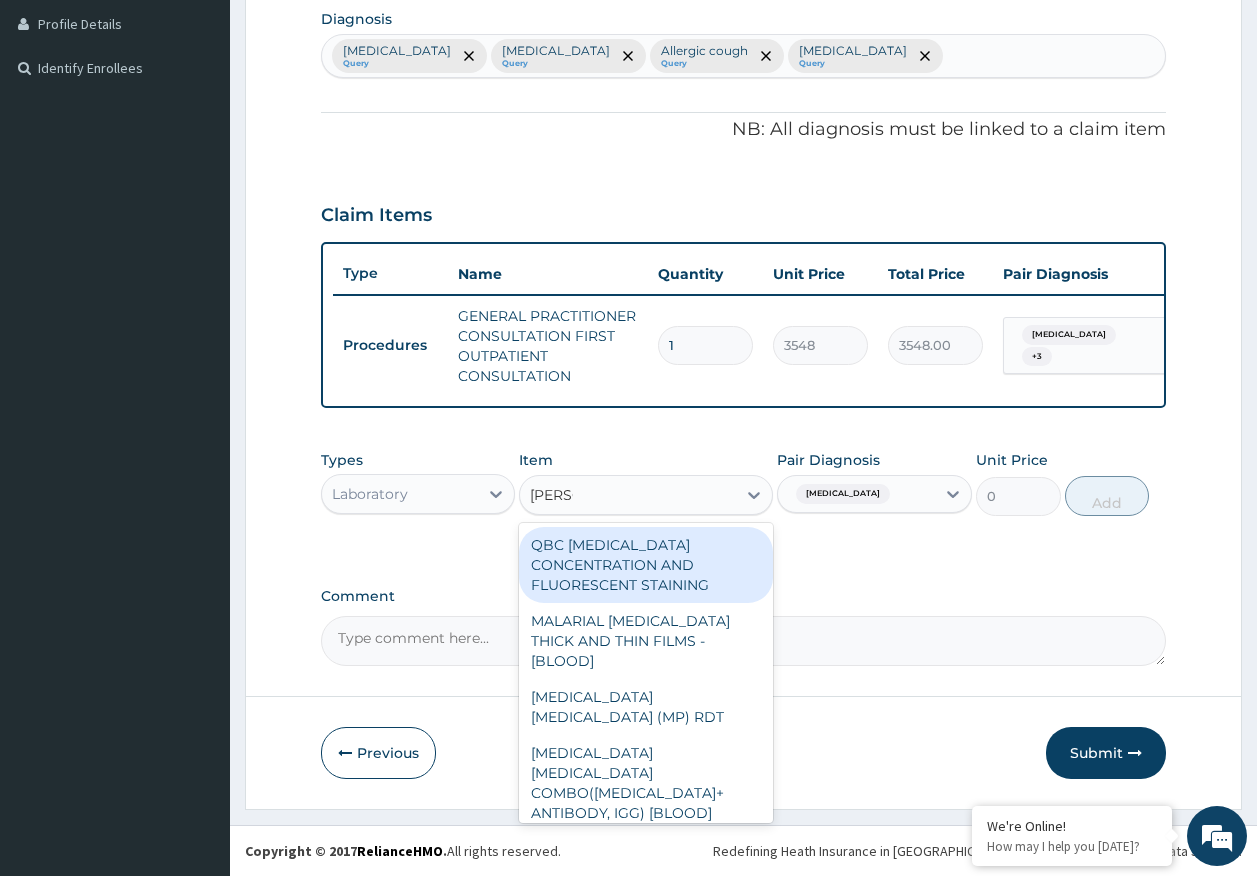 type on "malar" 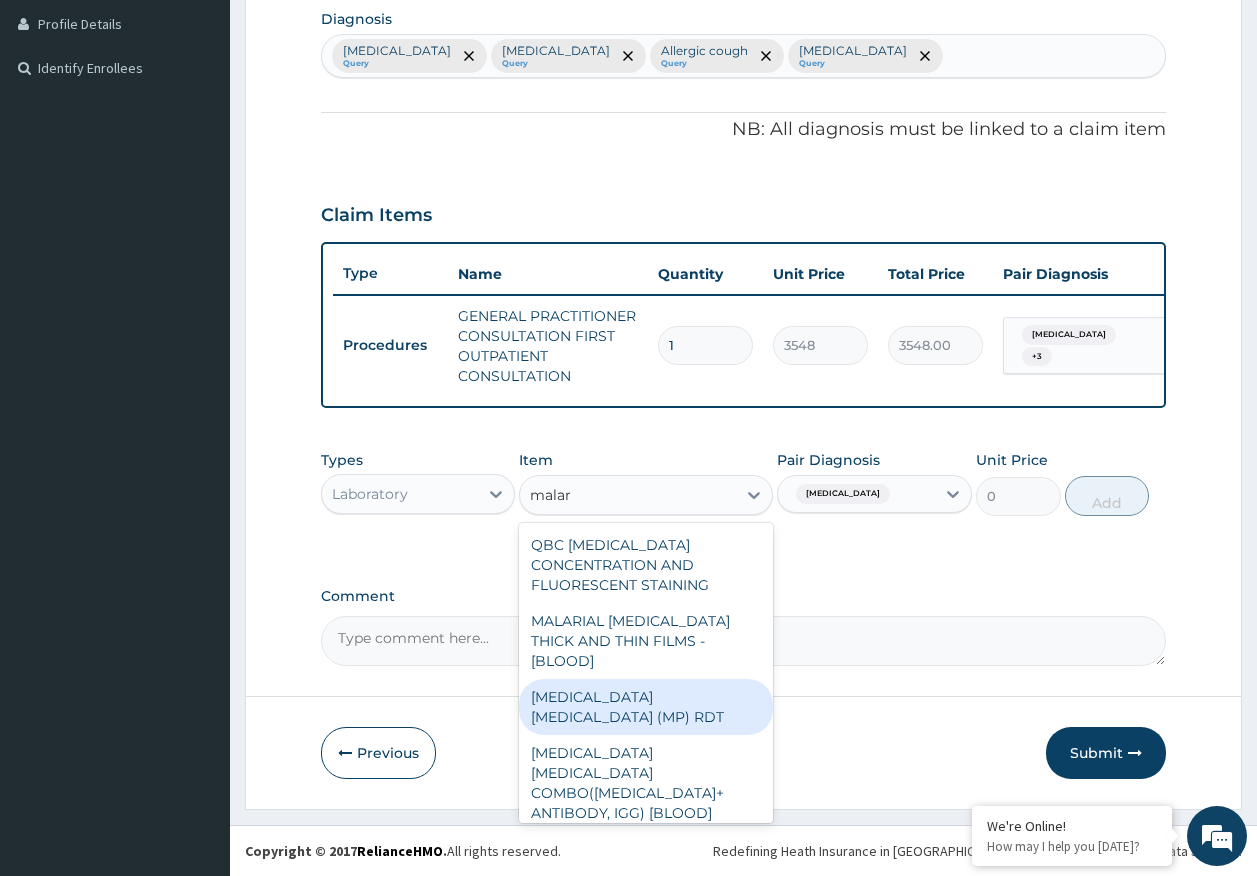 drag, startPoint x: 685, startPoint y: 675, endPoint x: 764, endPoint y: 620, distance: 96.26006 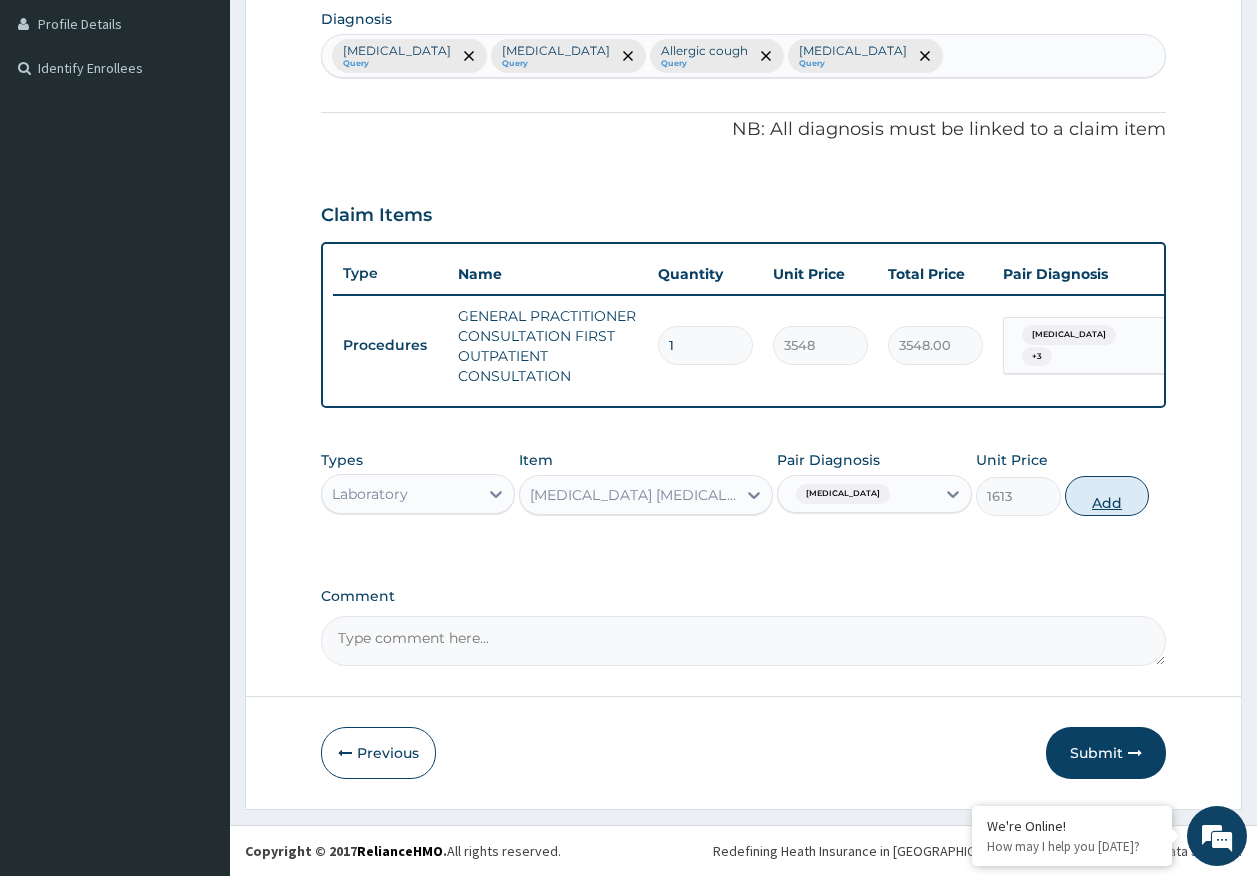 click on "Add" at bounding box center (1107, 496) 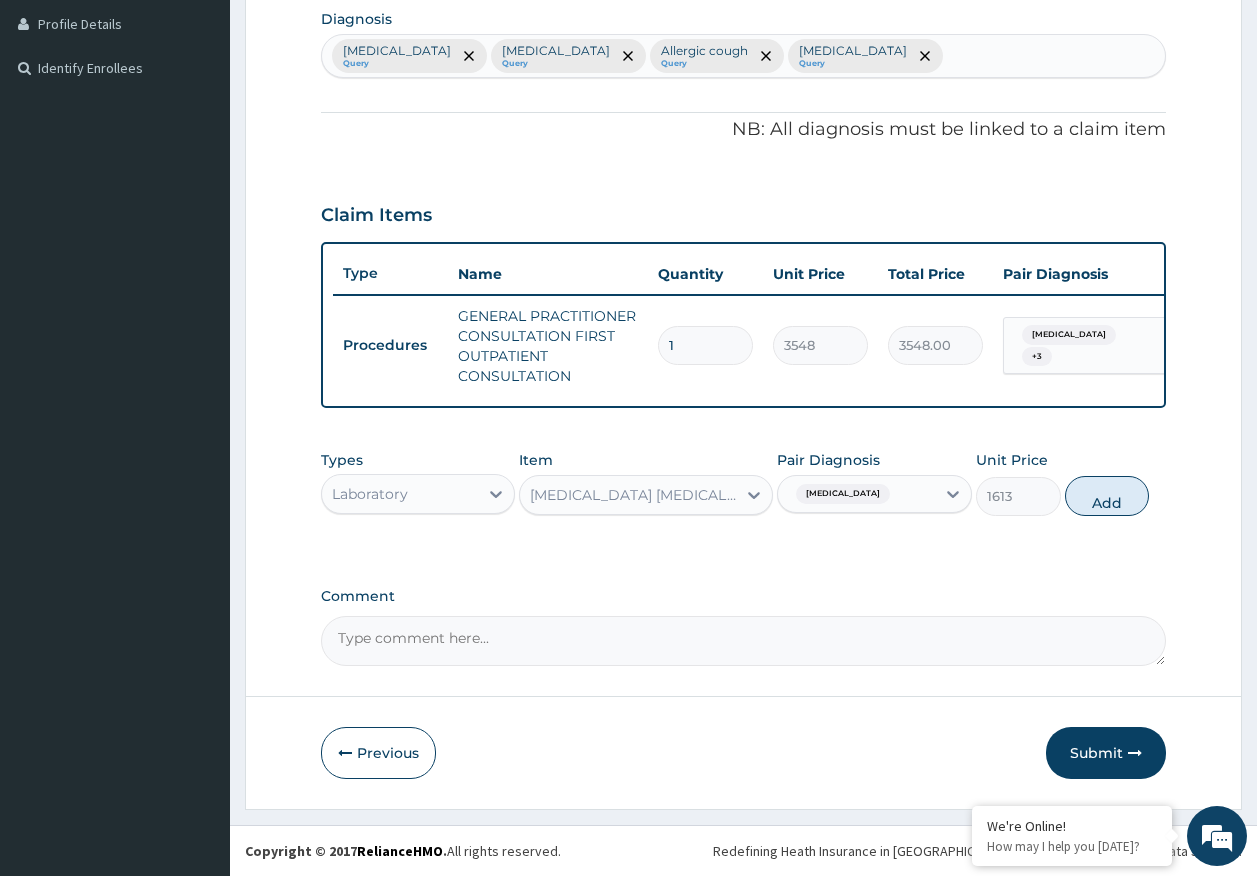 type on "0" 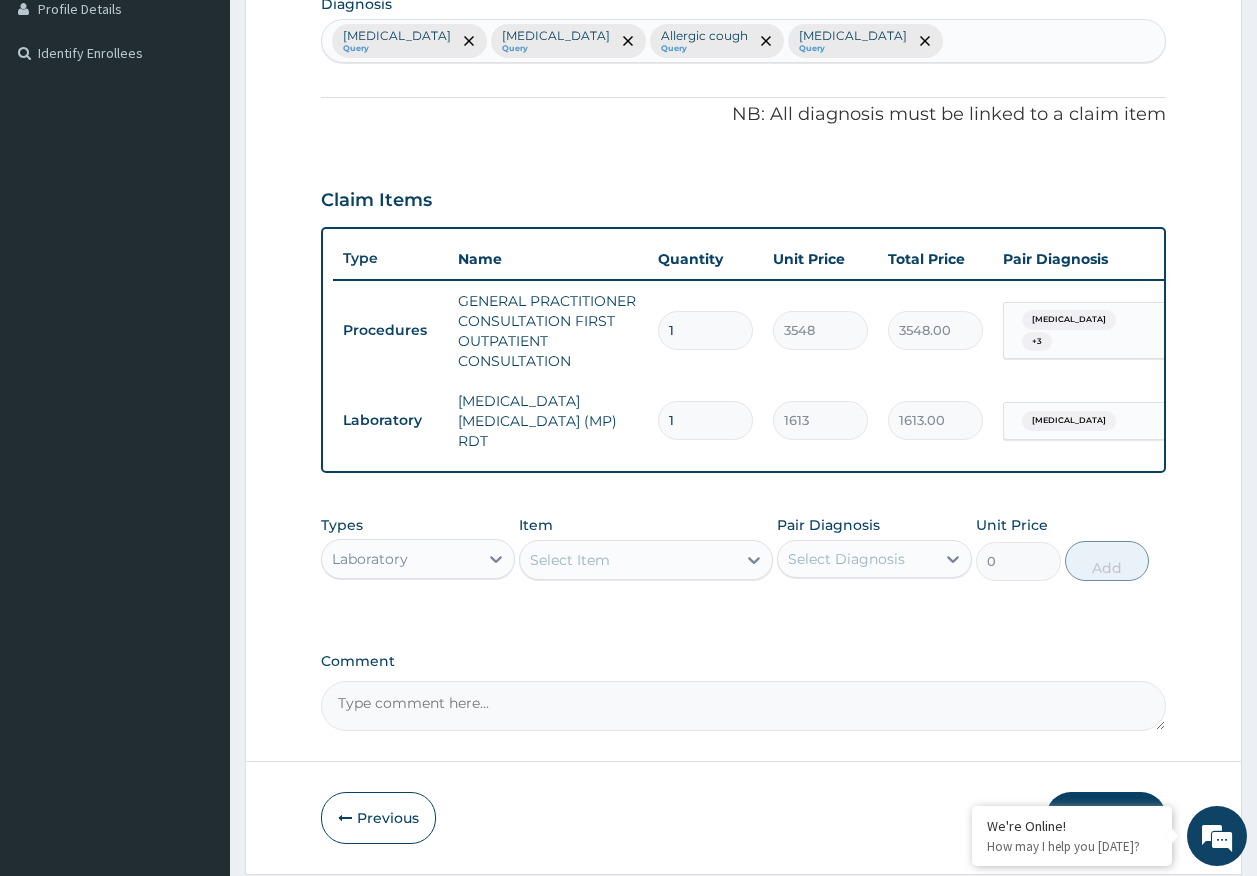click on "Select Item" at bounding box center (628, 560) 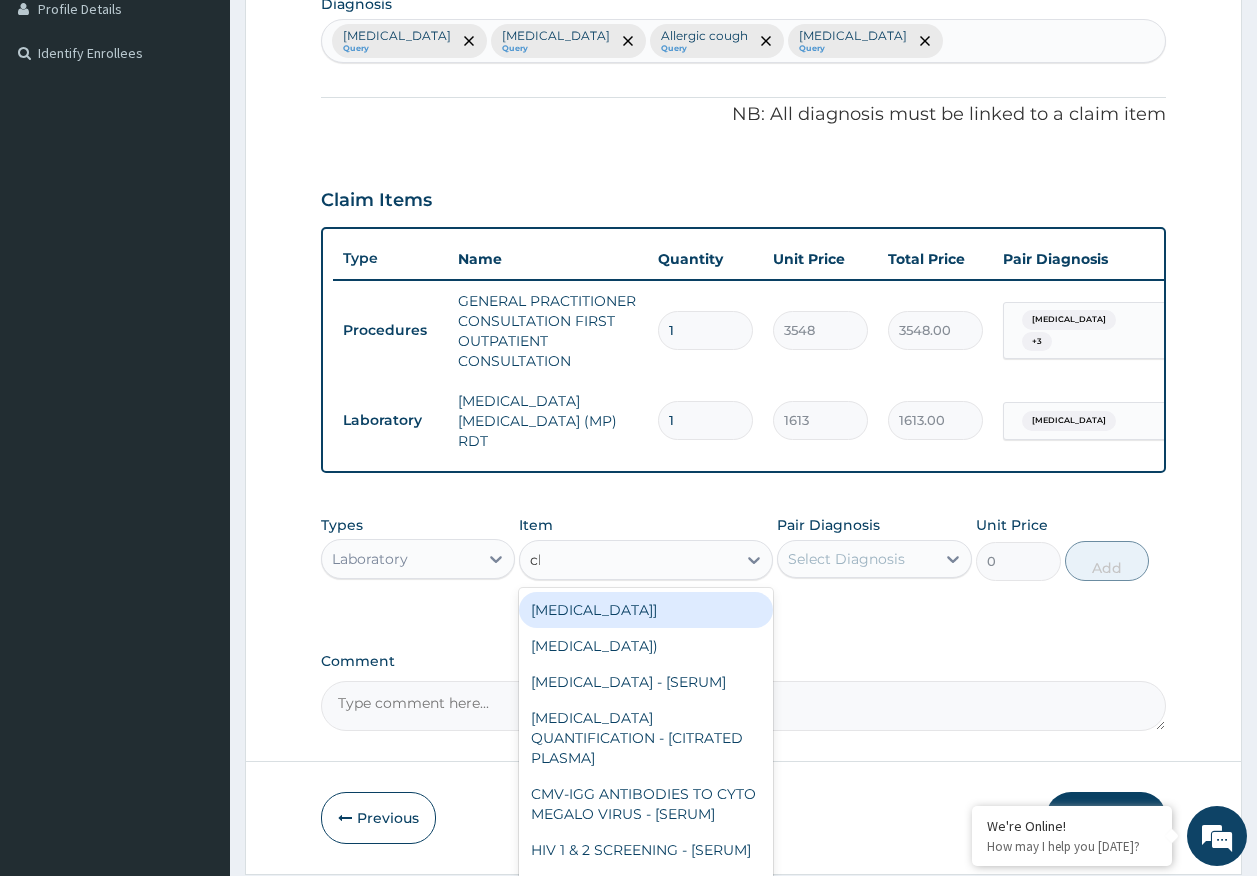 type on "cbc" 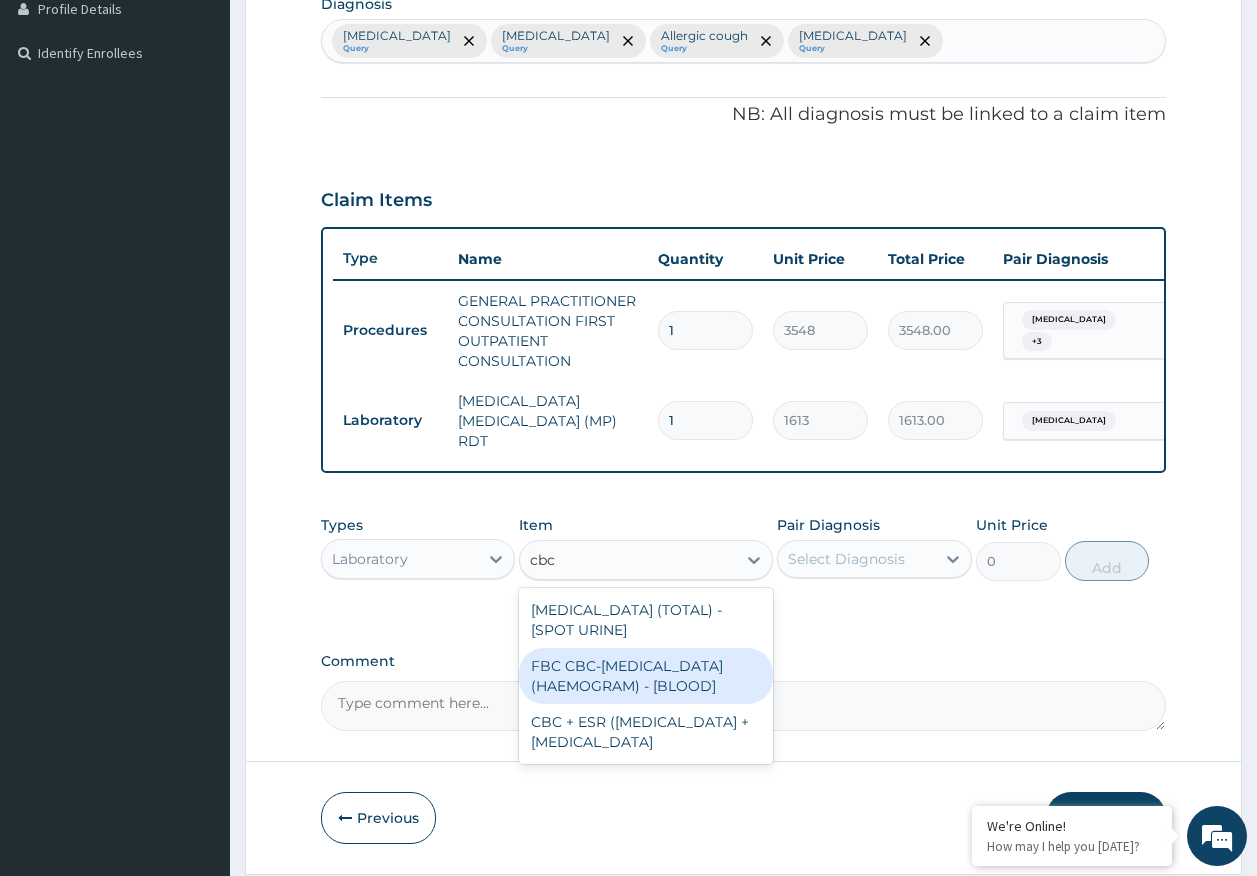 drag, startPoint x: 632, startPoint y: 690, endPoint x: 783, endPoint y: 618, distance: 167.28719 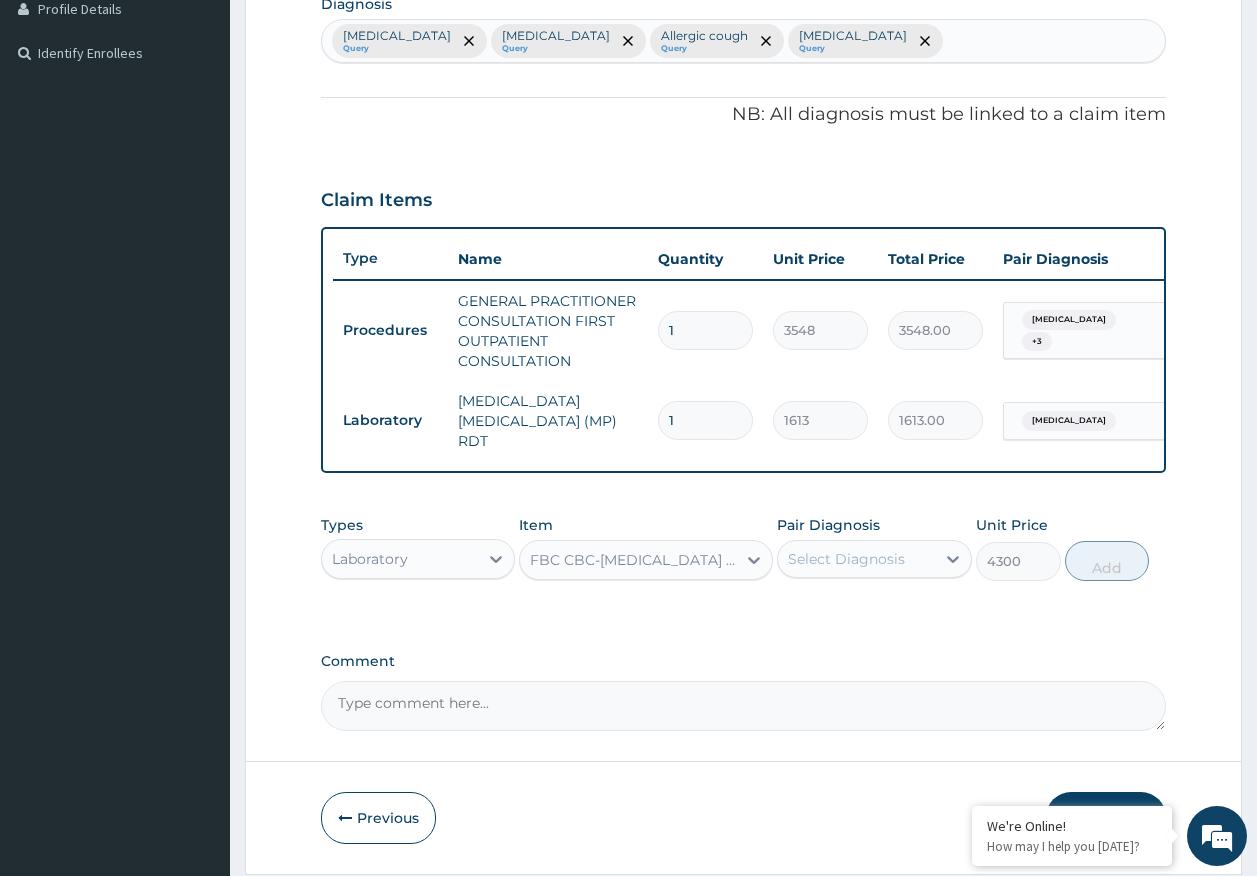 click on "Select Diagnosis" at bounding box center (846, 559) 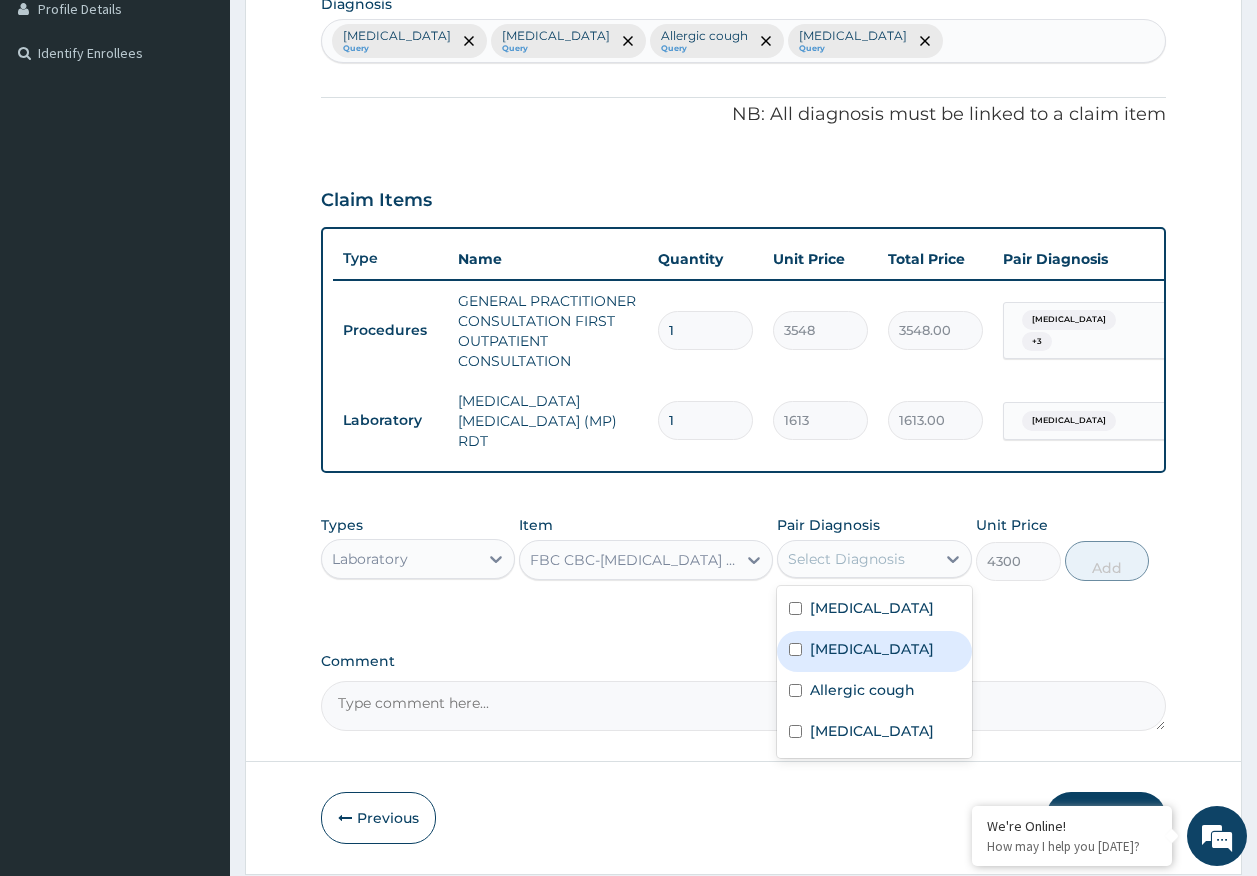 drag, startPoint x: 860, startPoint y: 666, endPoint x: 908, endPoint y: 635, distance: 57.14018 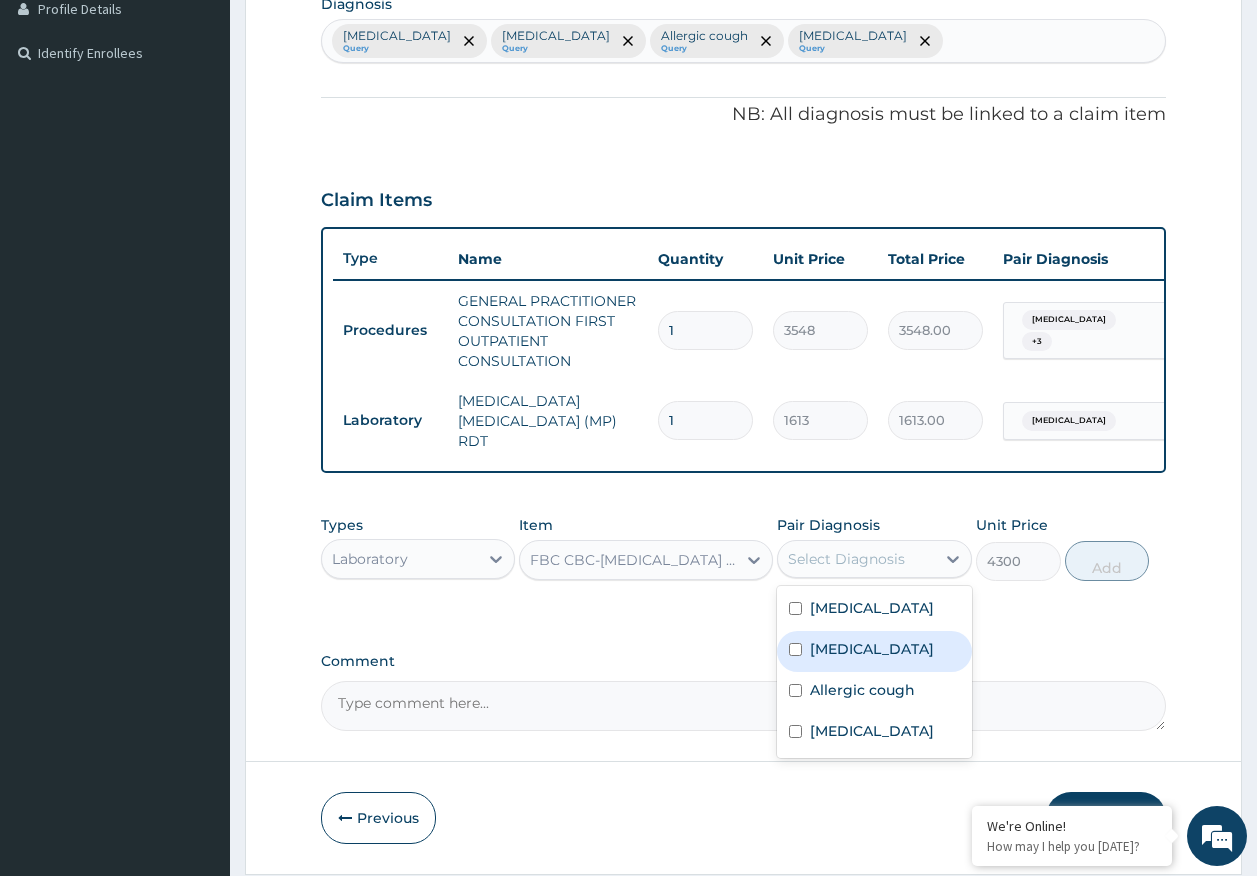 click on "Sepsis" at bounding box center (874, 651) 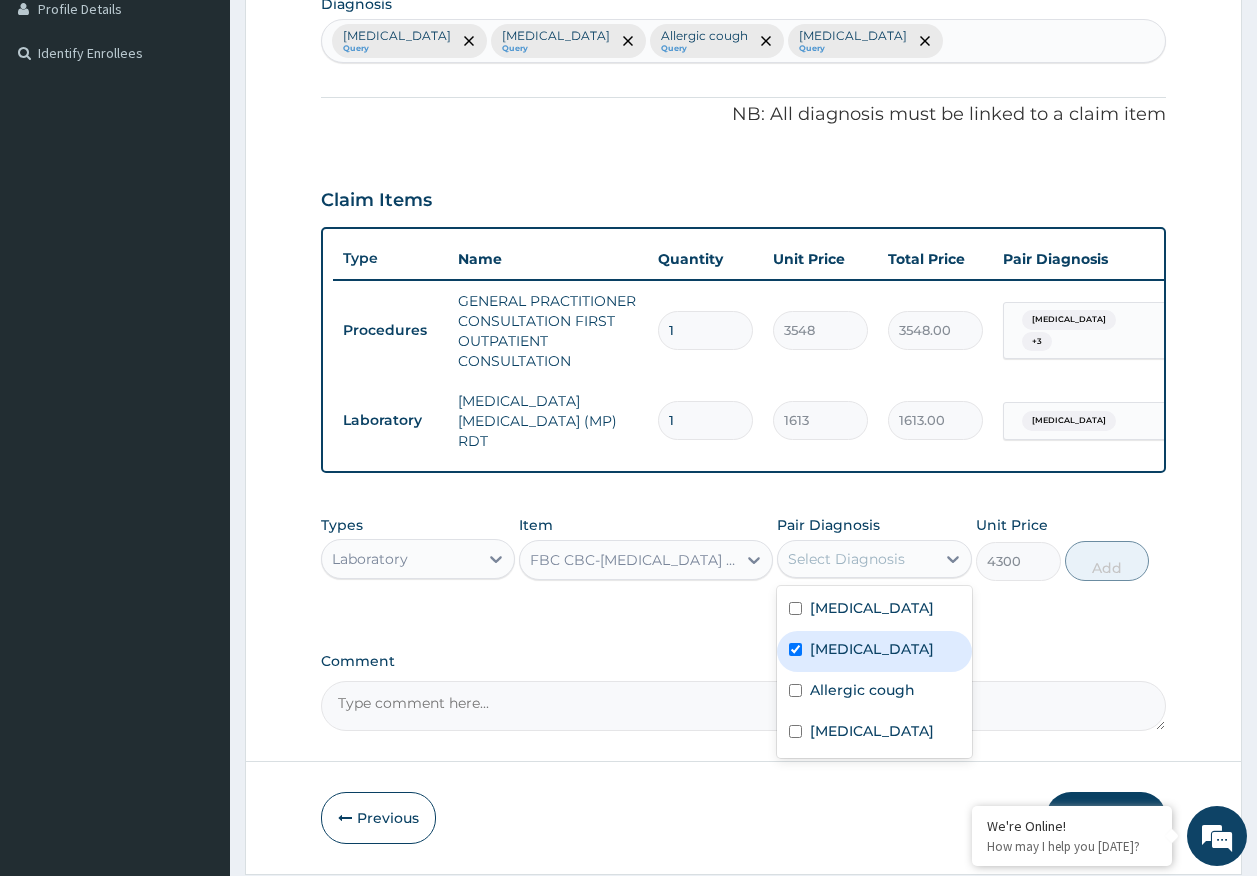 checkbox on "true" 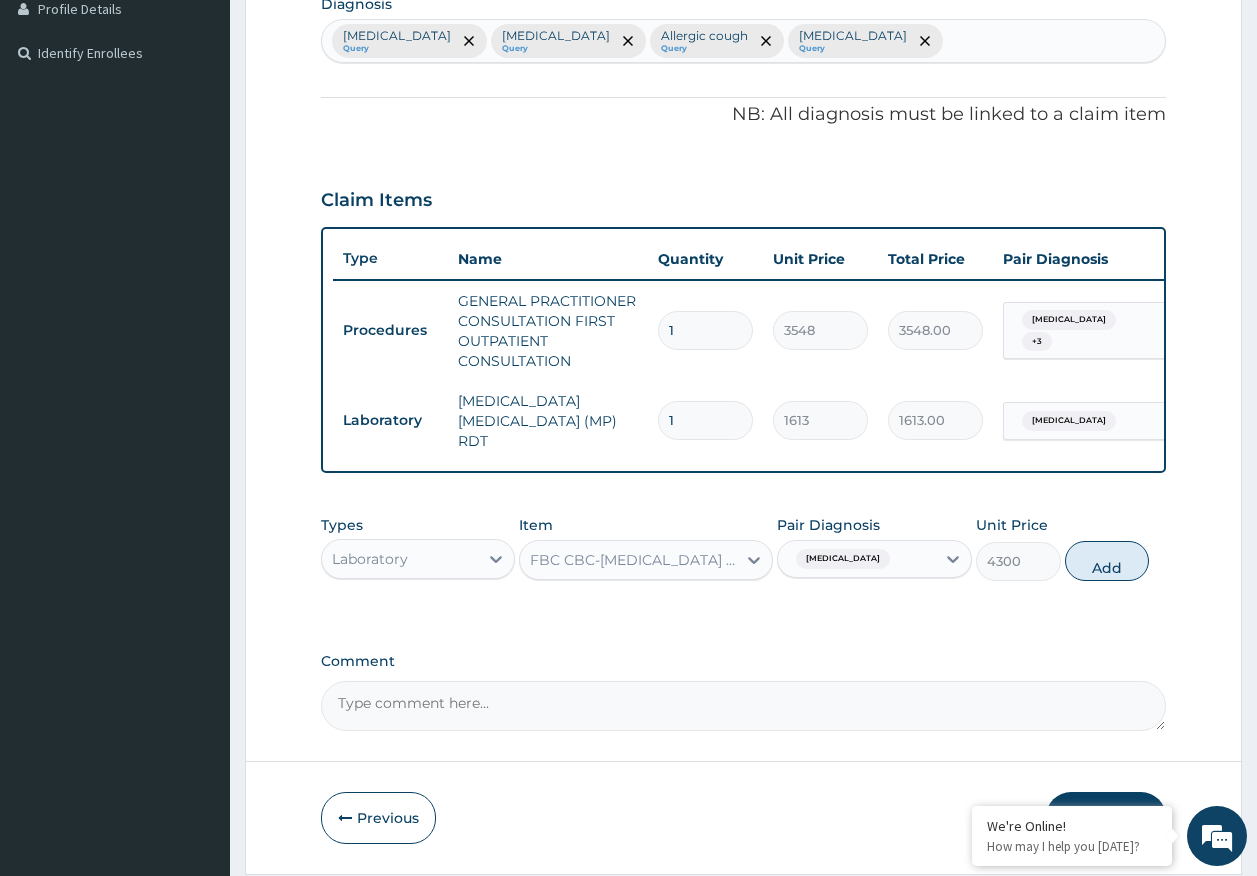 click on "Add" at bounding box center [1107, 561] 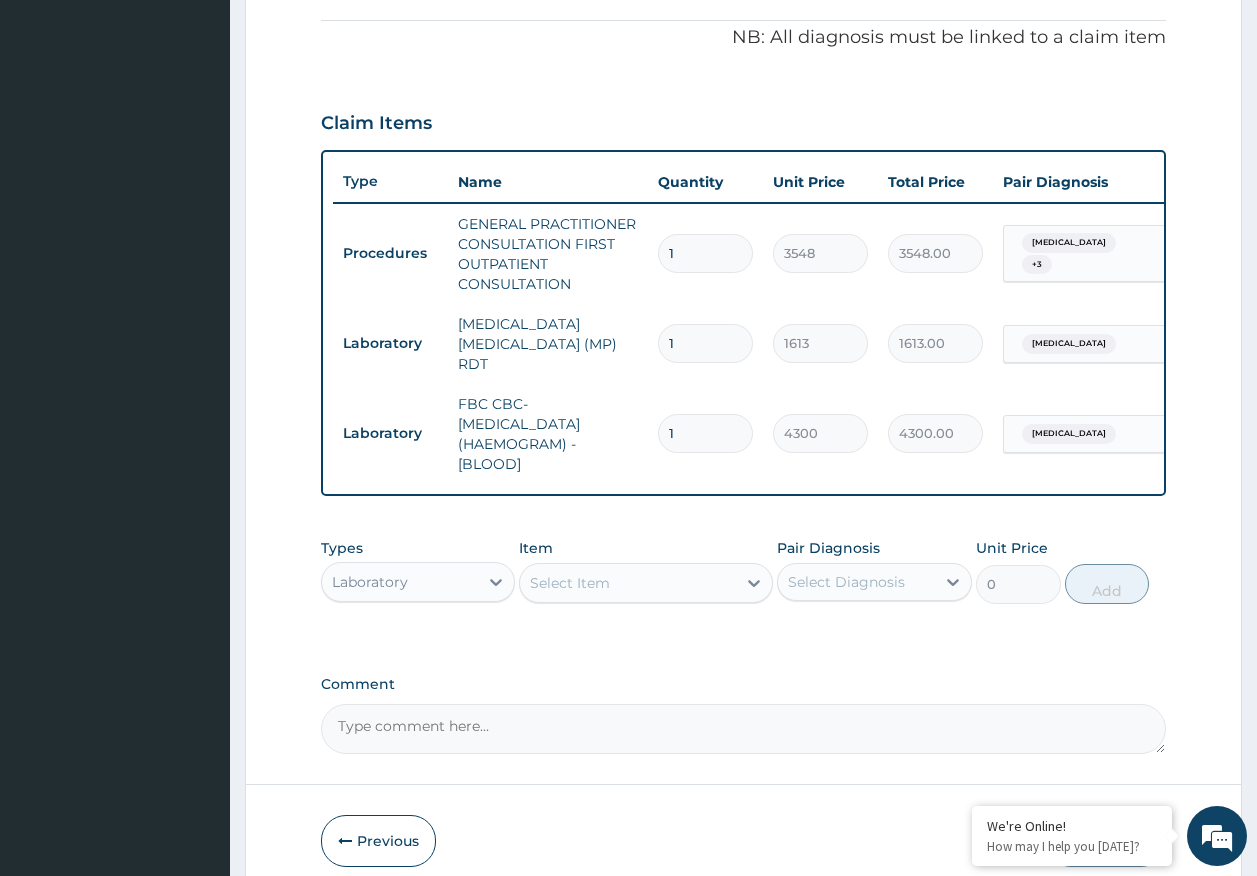 scroll, scrollTop: 686, scrollLeft: 0, axis: vertical 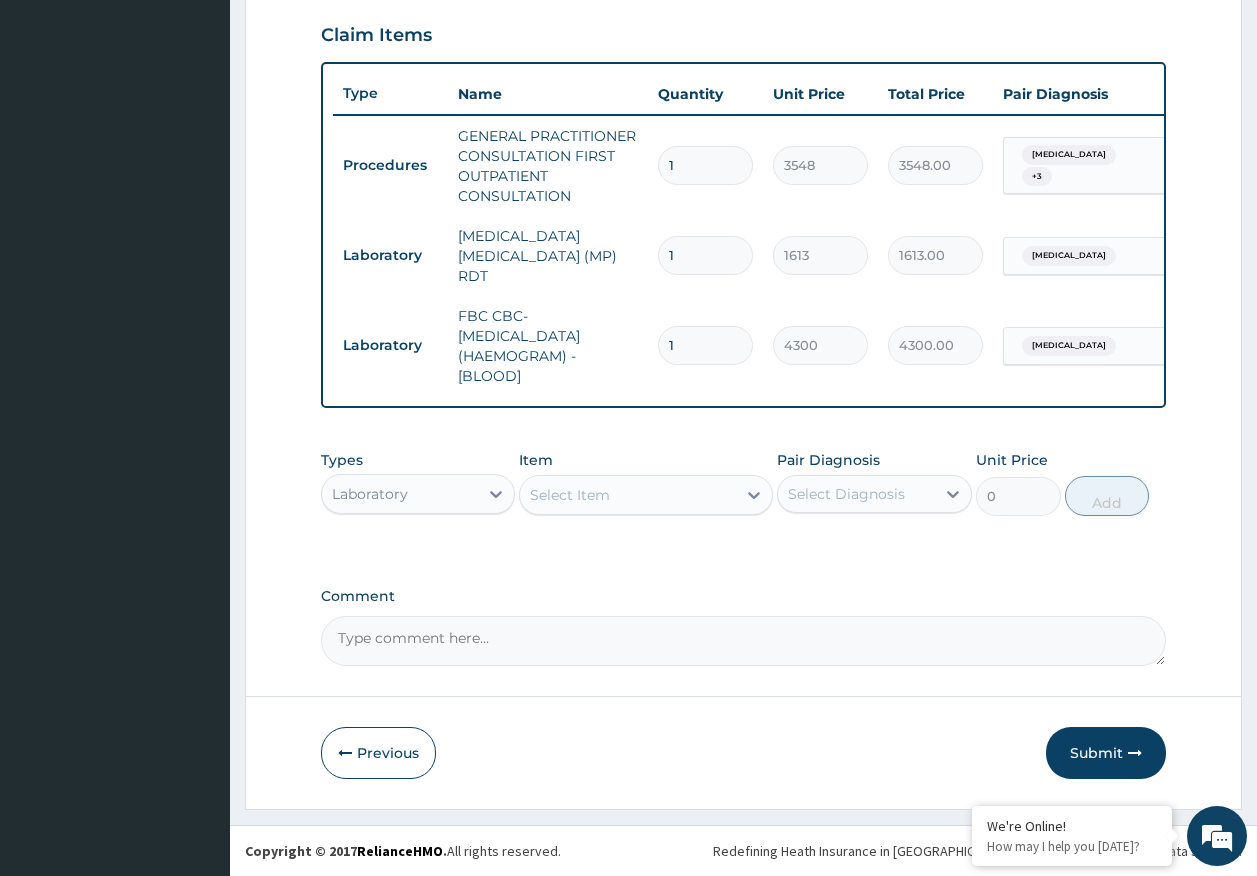 click on "Laboratory" at bounding box center (400, 494) 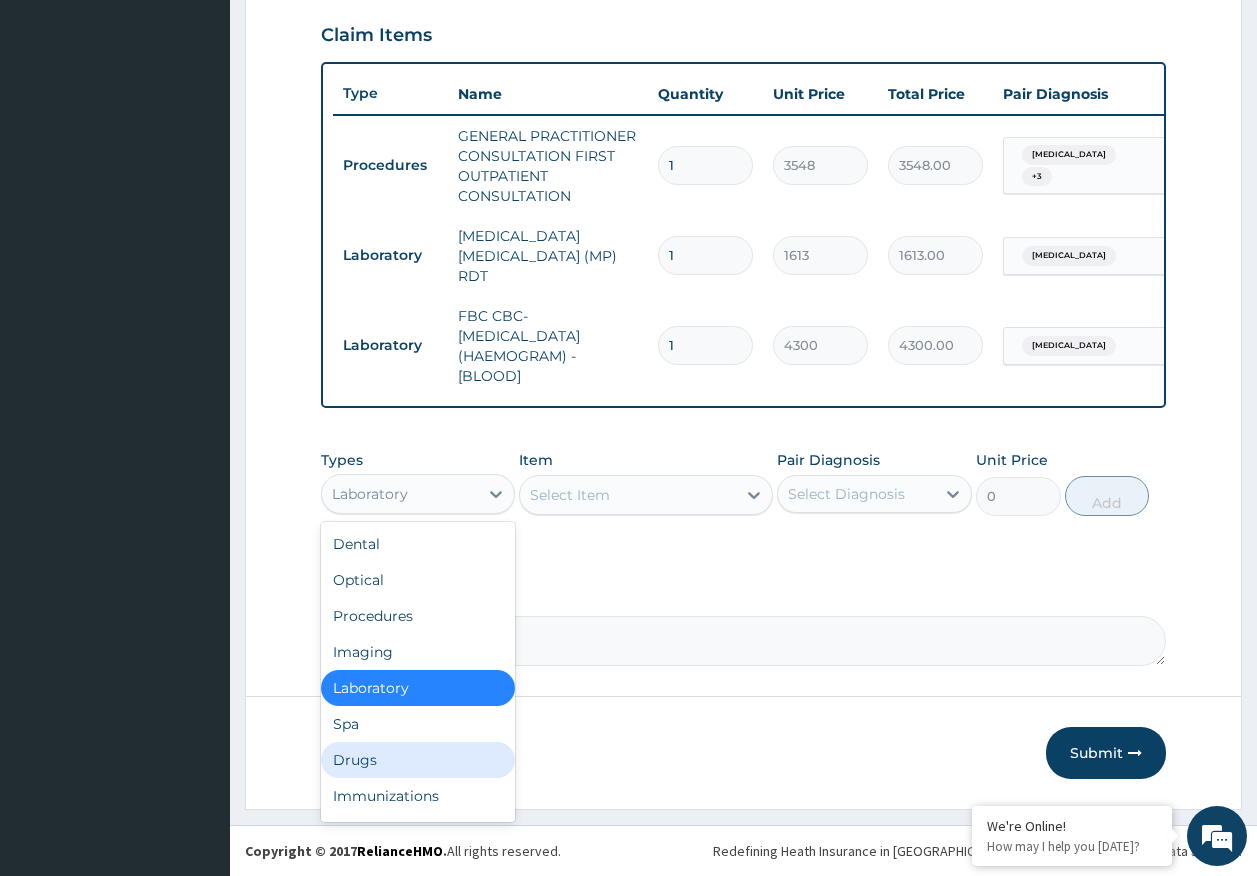 drag, startPoint x: 393, startPoint y: 768, endPoint x: 270, endPoint y: 330, distance: 454.94284 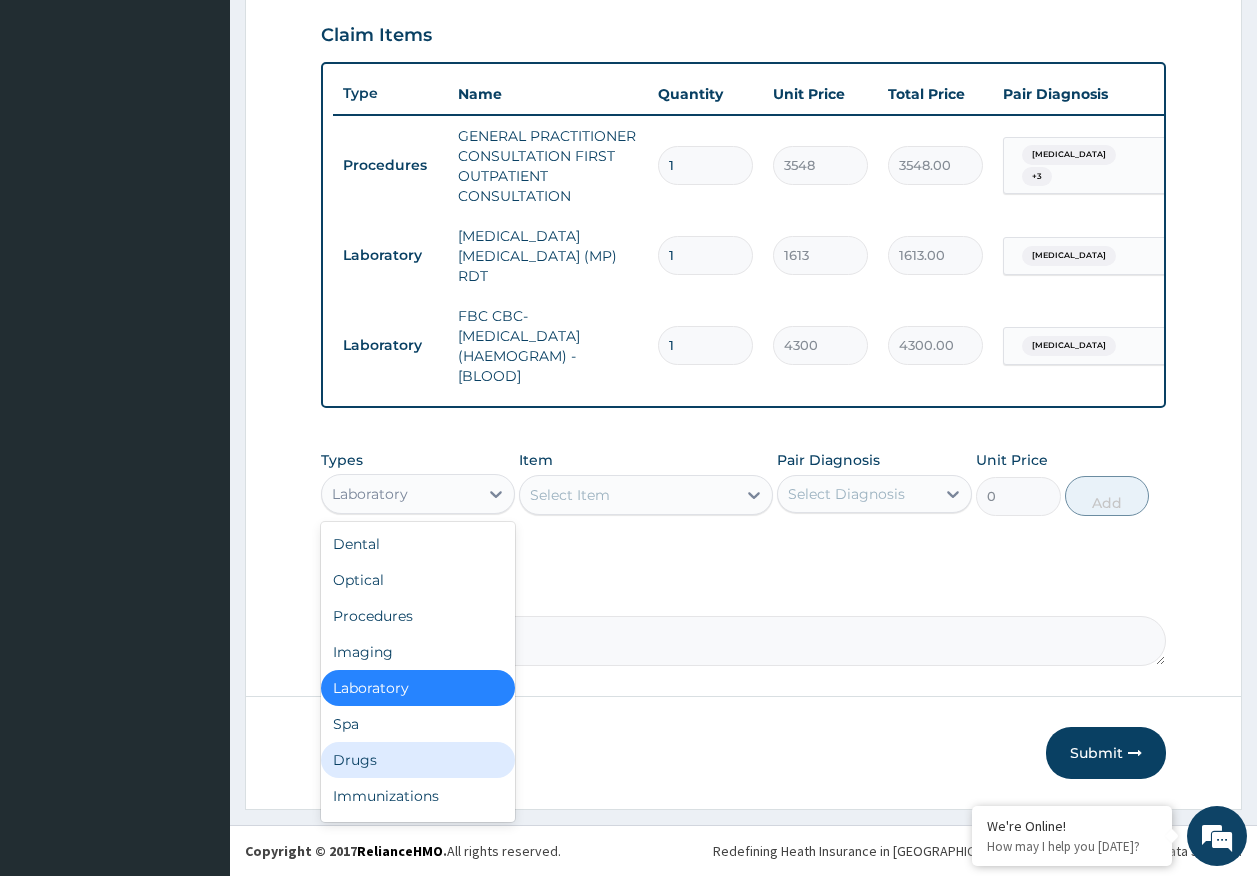 click on "Drugs" at bounding box center [418, 760] 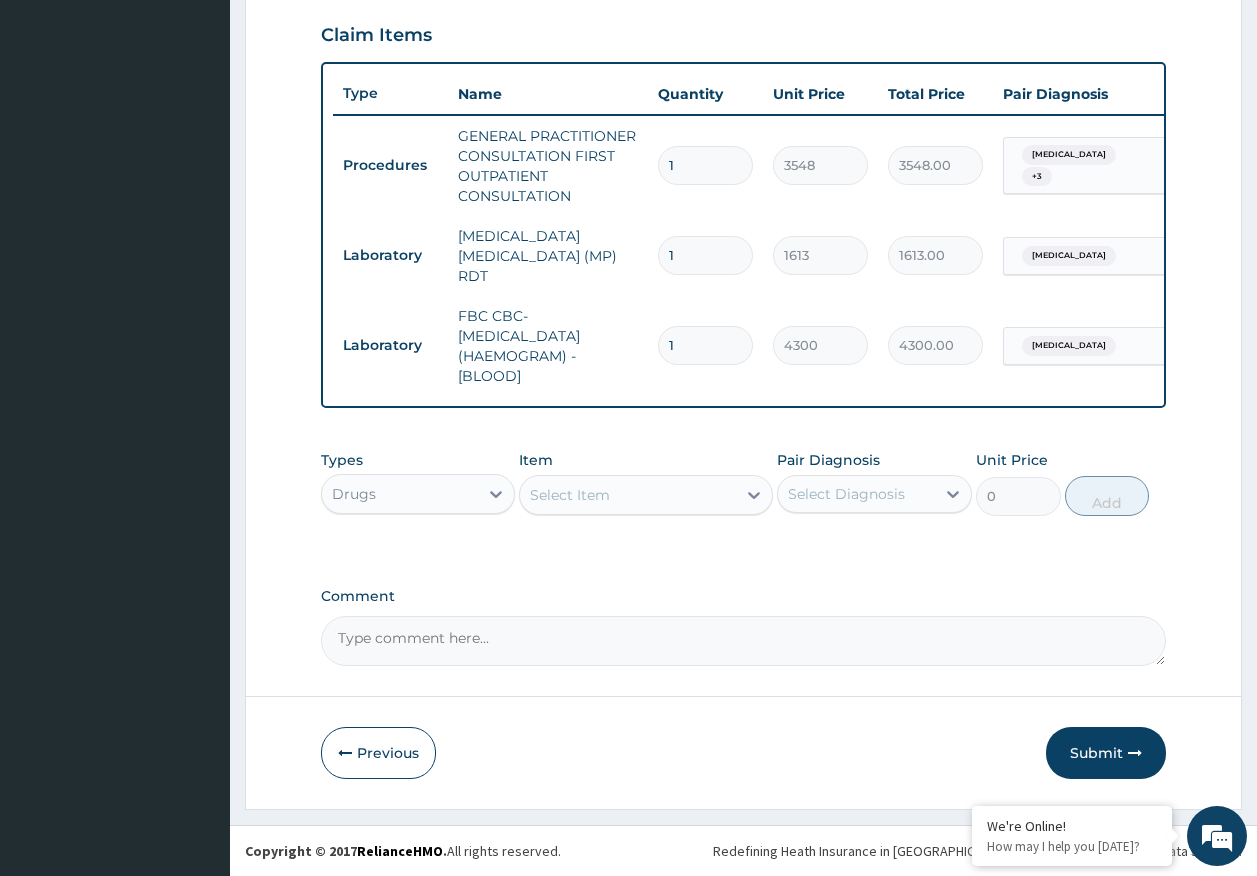 click on "Select Item" at bounding box center (628, 495) 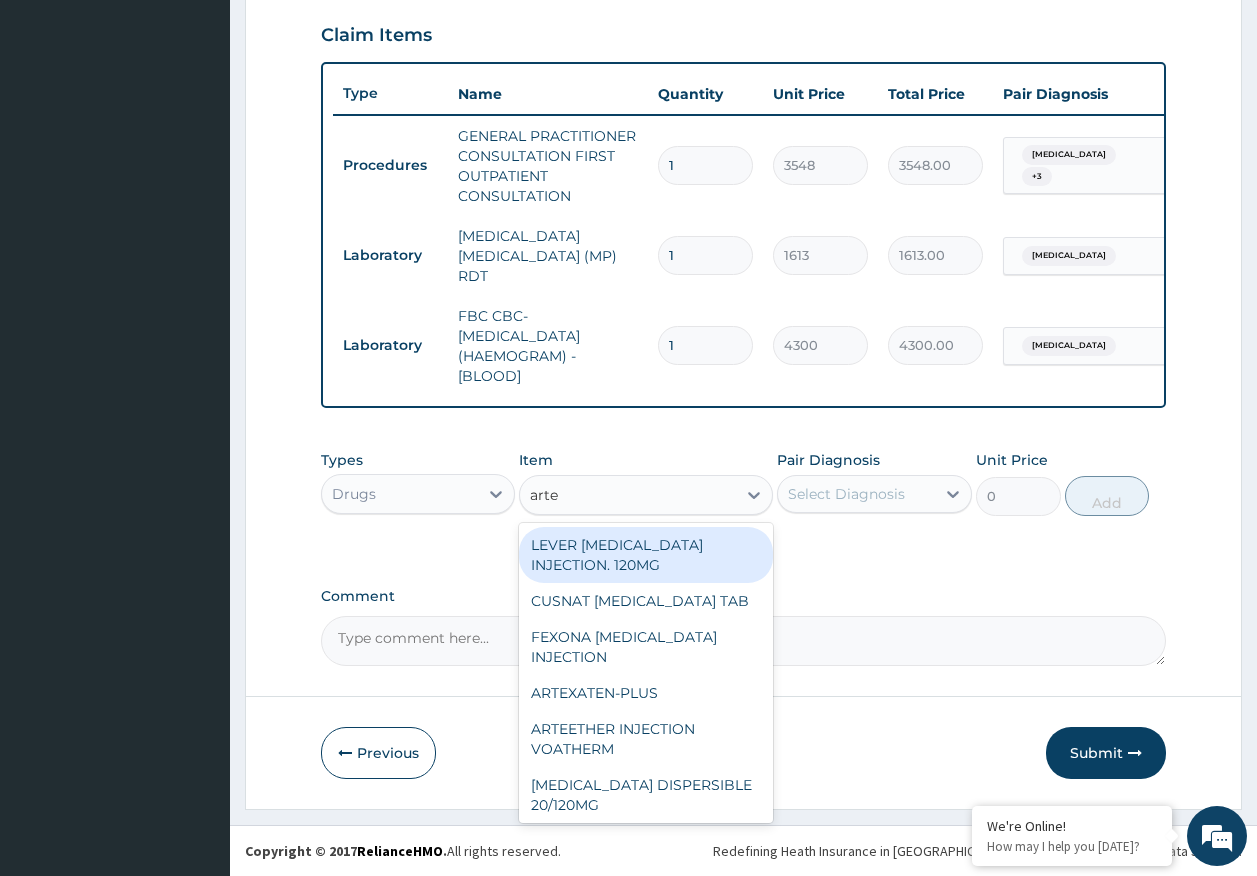 type on "artem" 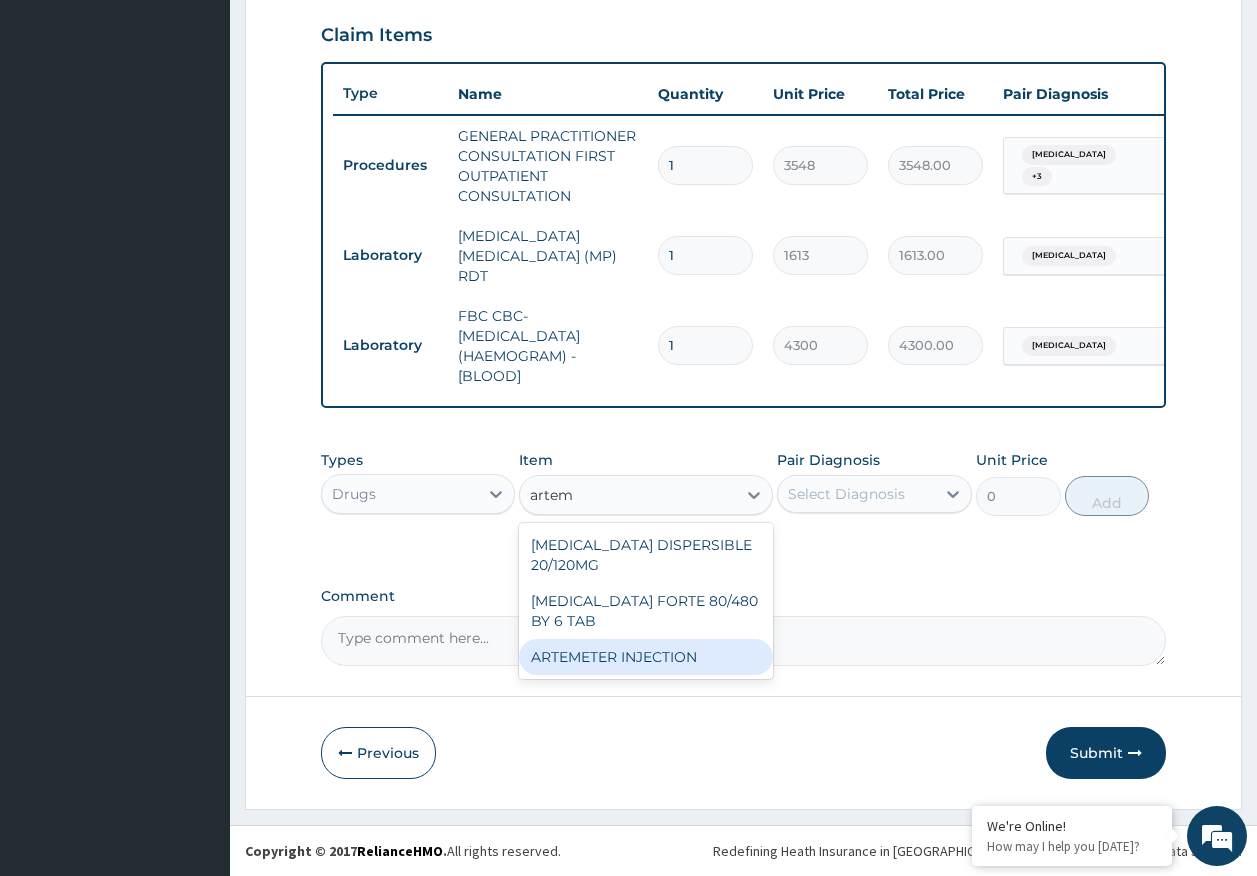 click on "ARTEMETER INJECTION" at bounding box center (646, 657) 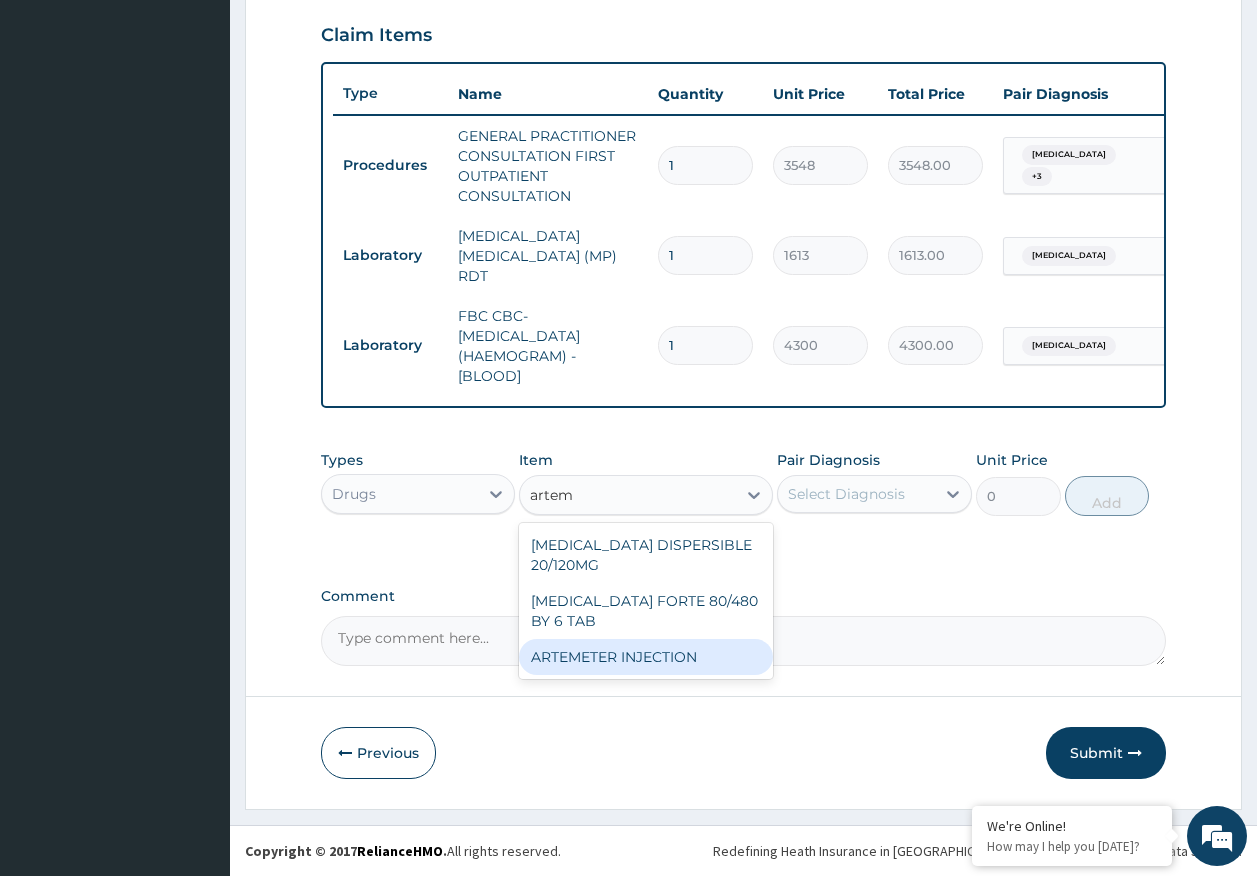 type 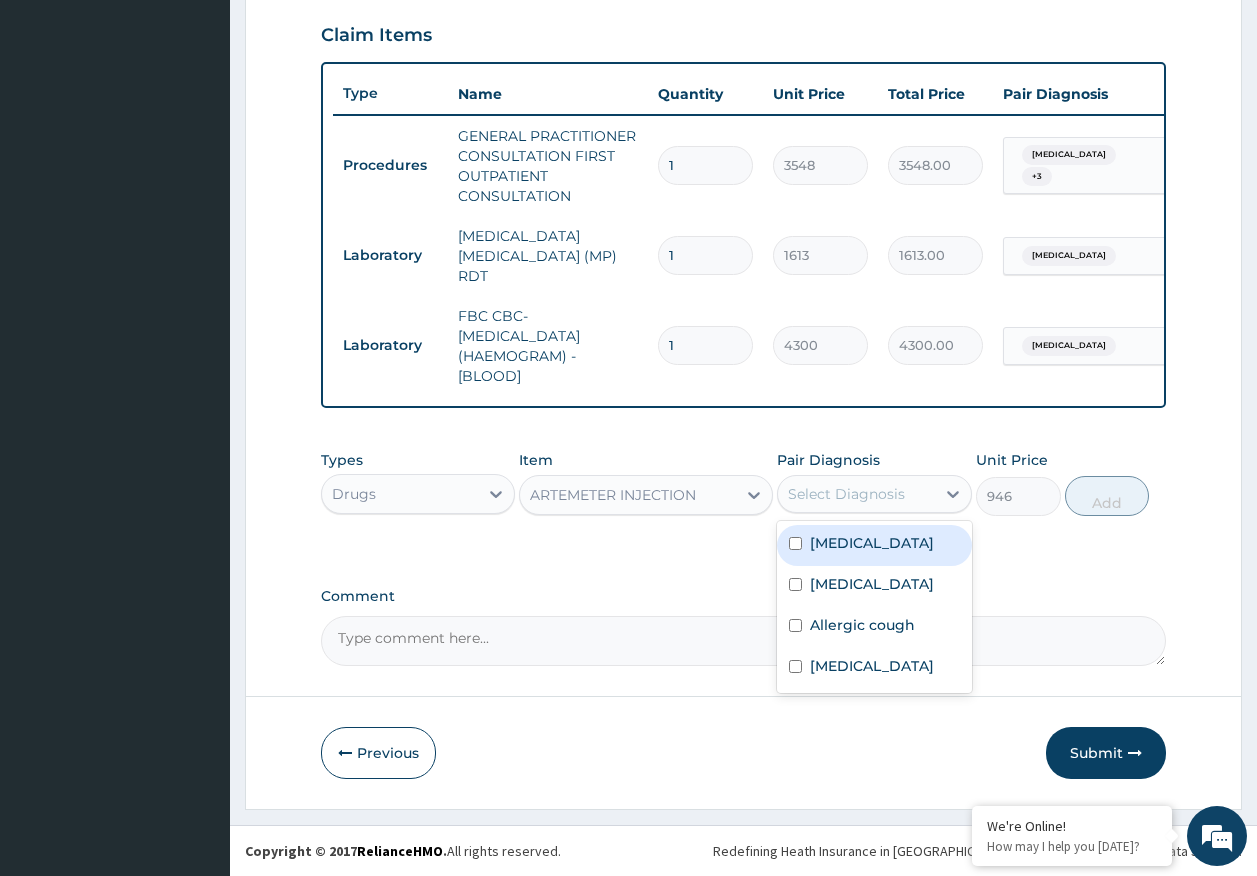 click on "Select Diagnosis" at bounding box center [846, 494] 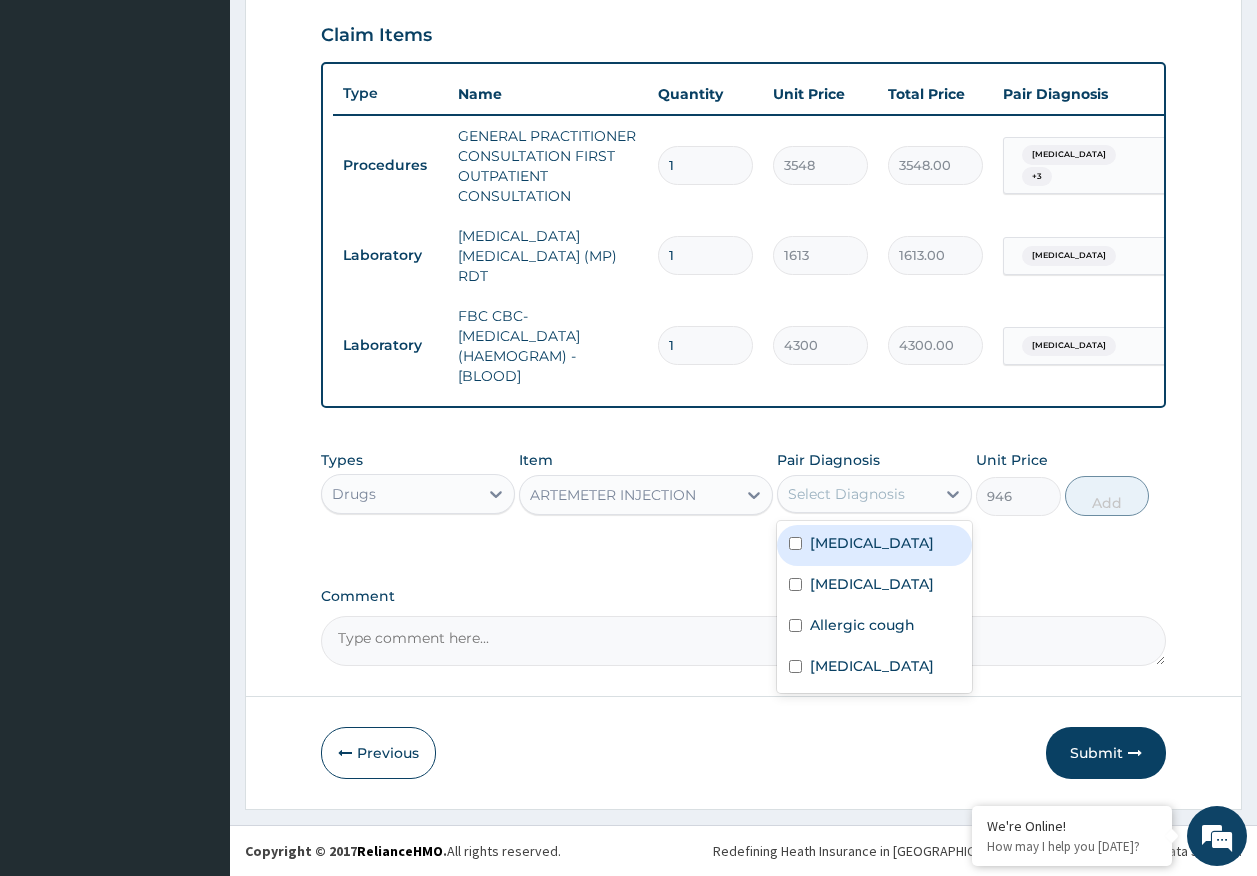 click on "Malaria" at bounding box center (872, 543) 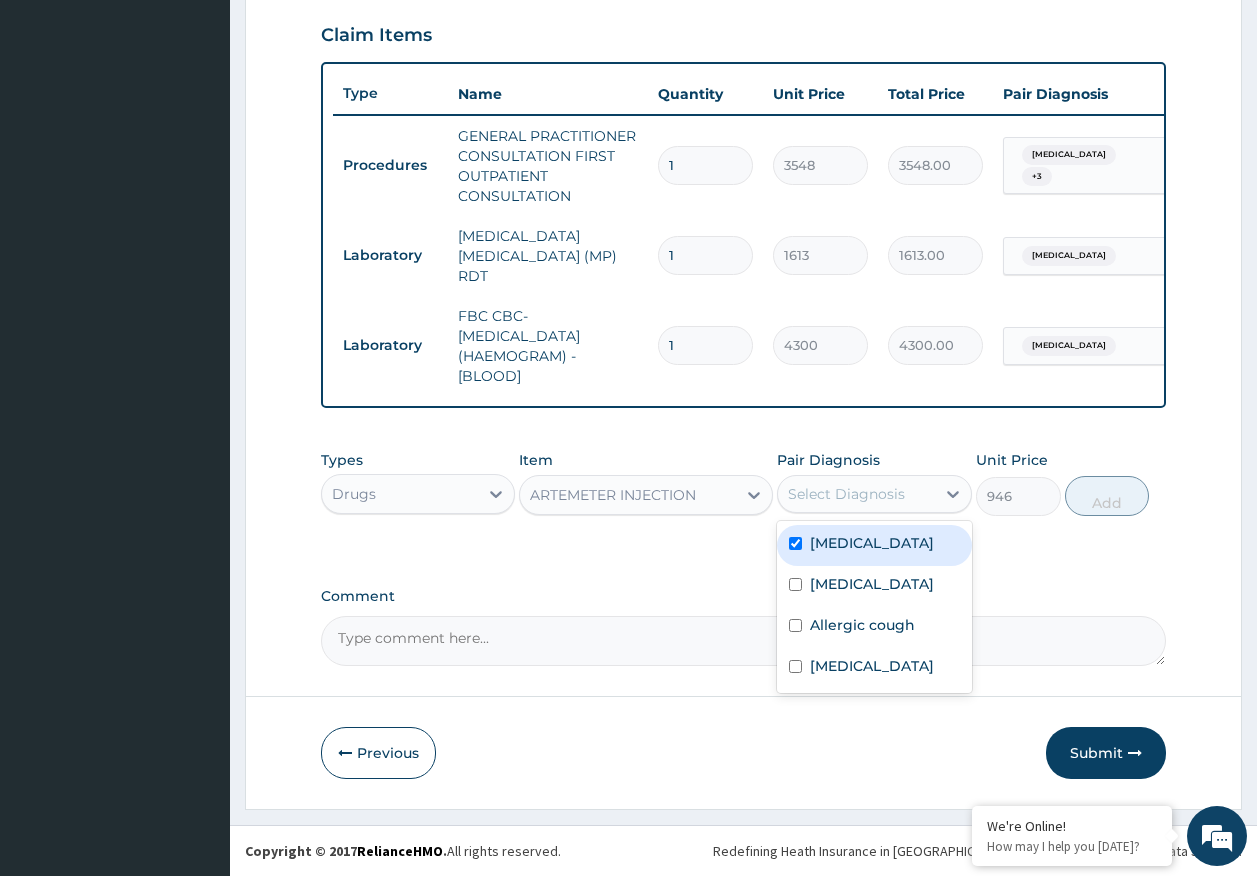 checkbox on "true" 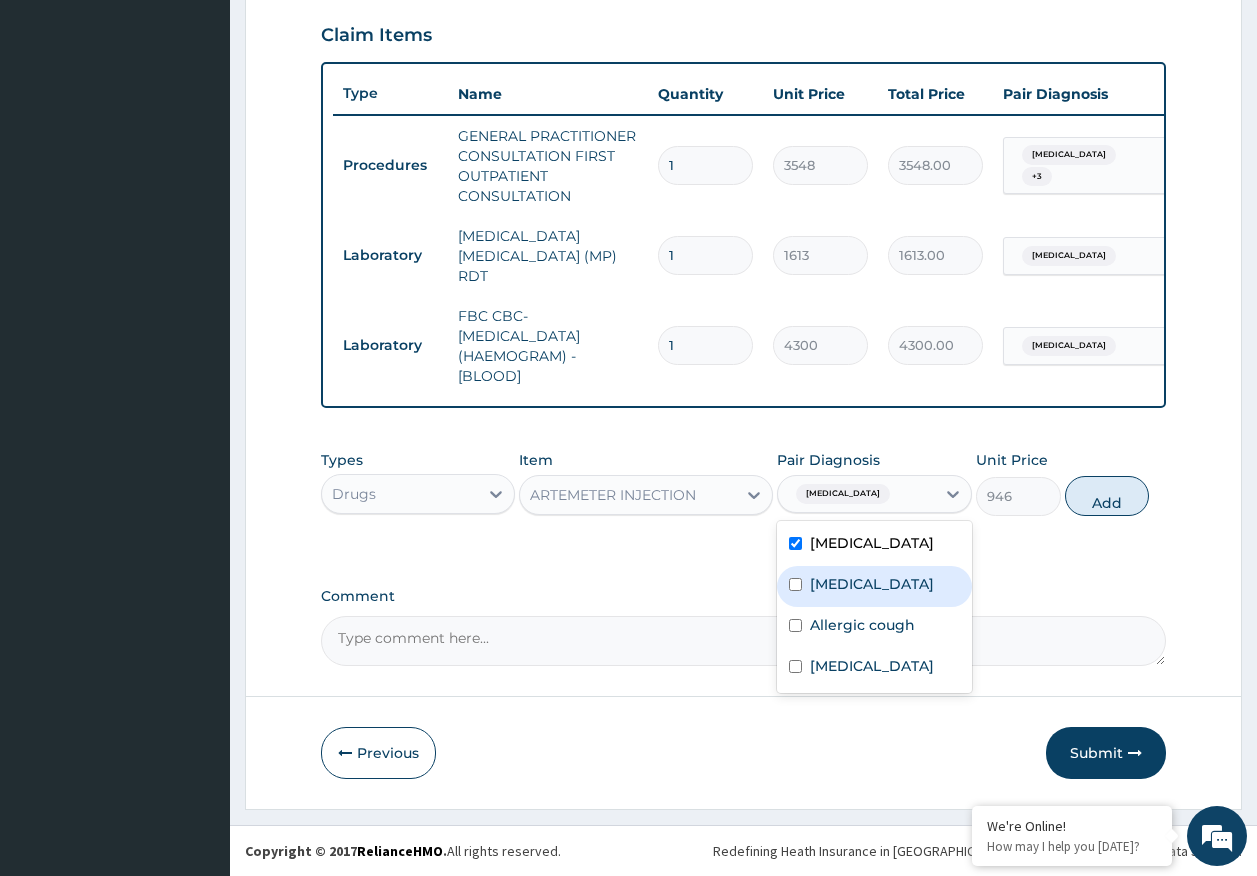 drag, startPoint x: 854, startPoint y: 579, endPoint x: 1075, endPoint y: 536, distance: 225.1444 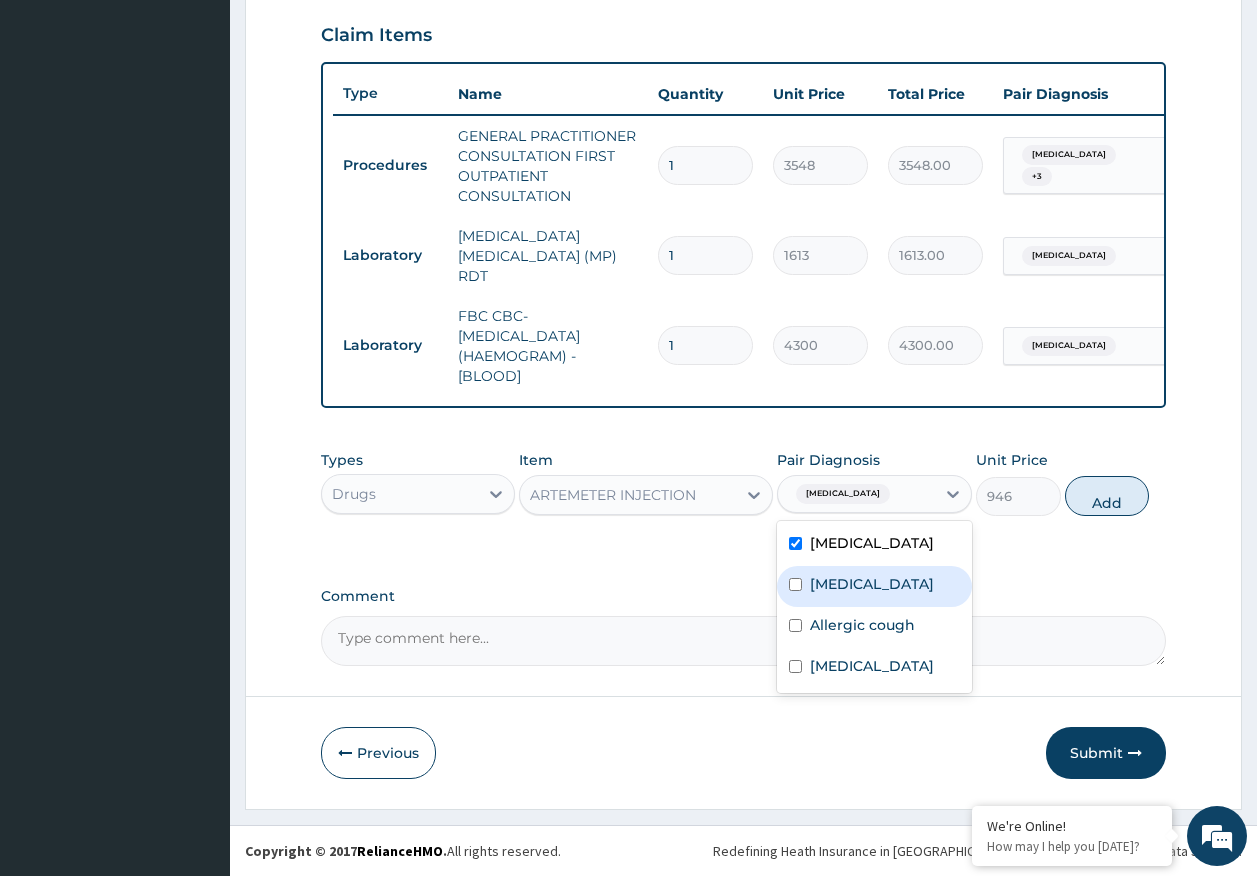 click on "Sepsis" at bounding box center [874, 586] 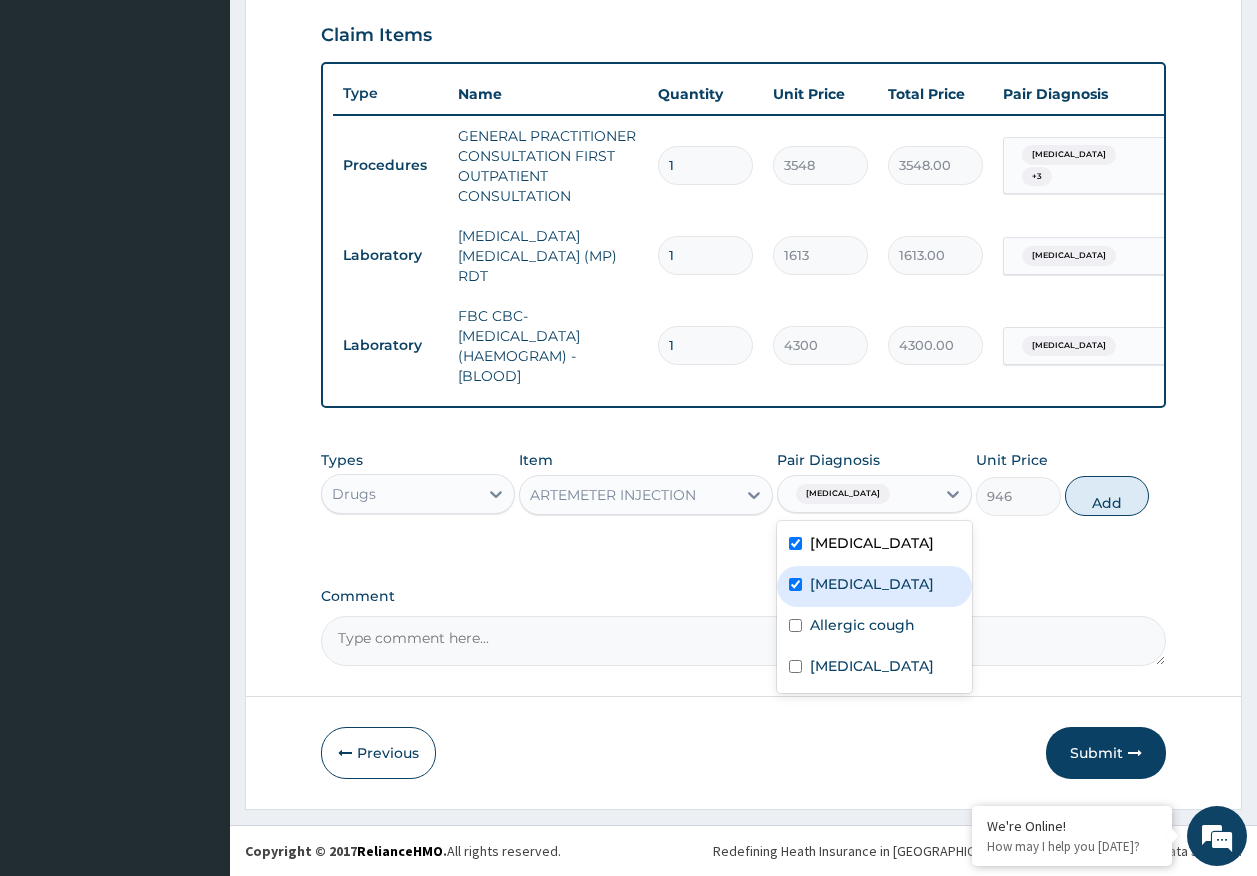 checkbox on "true" 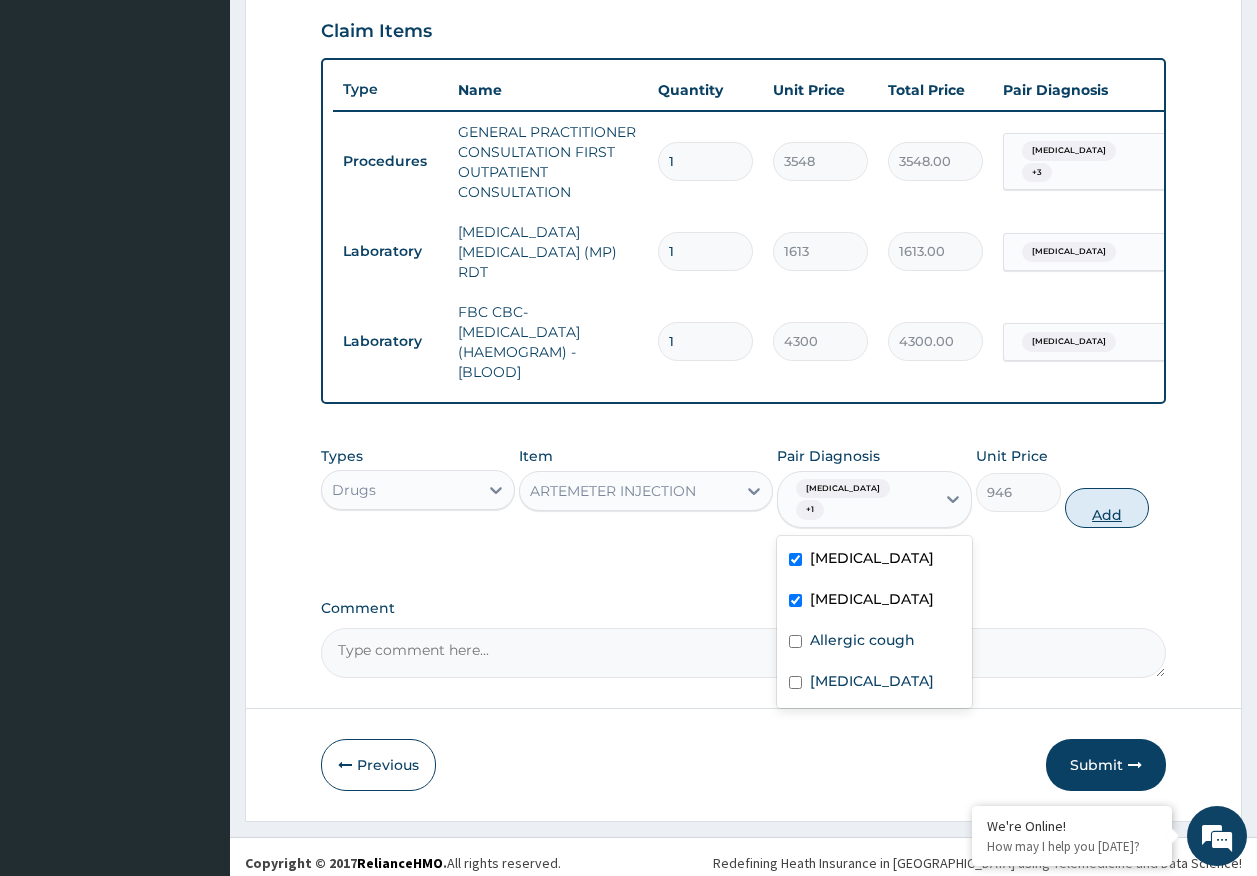 click on "Add" at bounding box center [1107, 508] 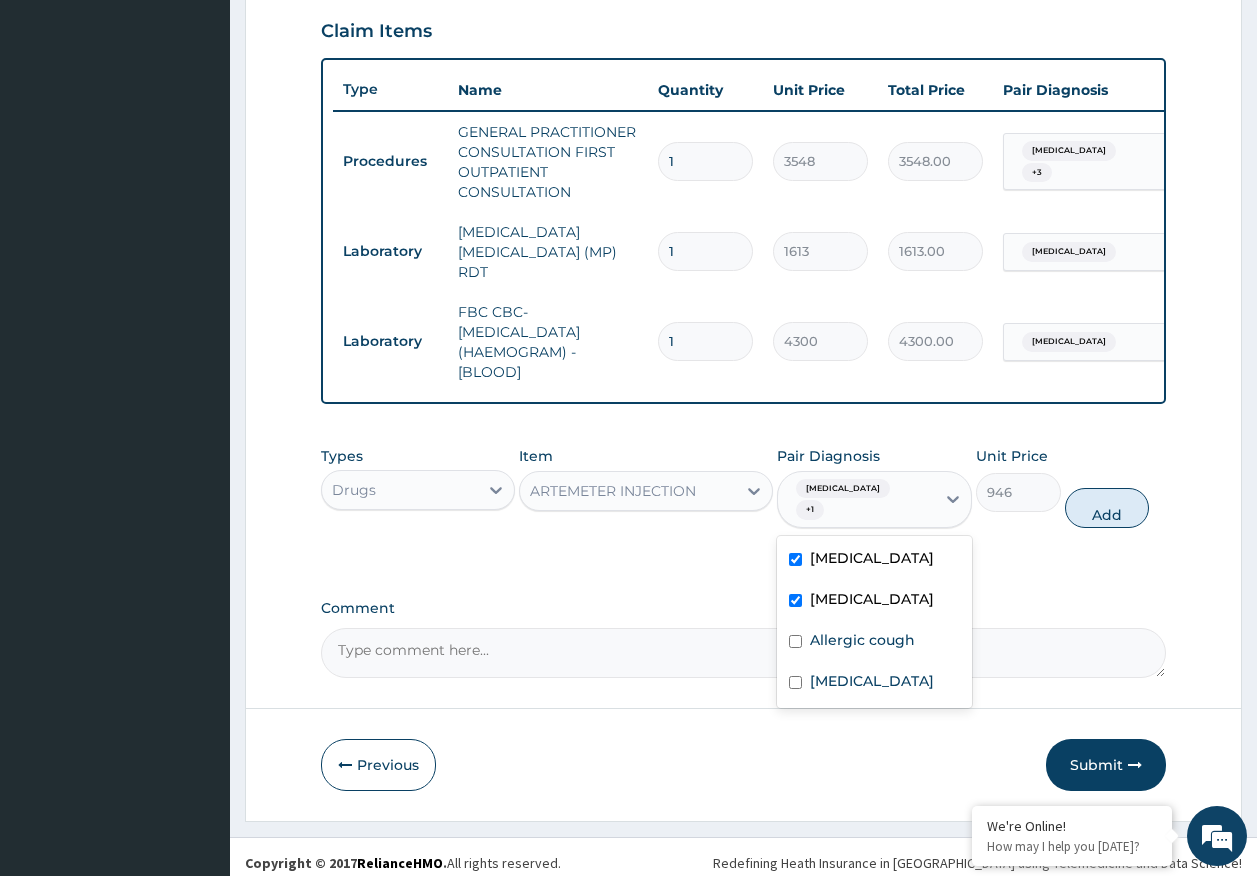 type on "0" 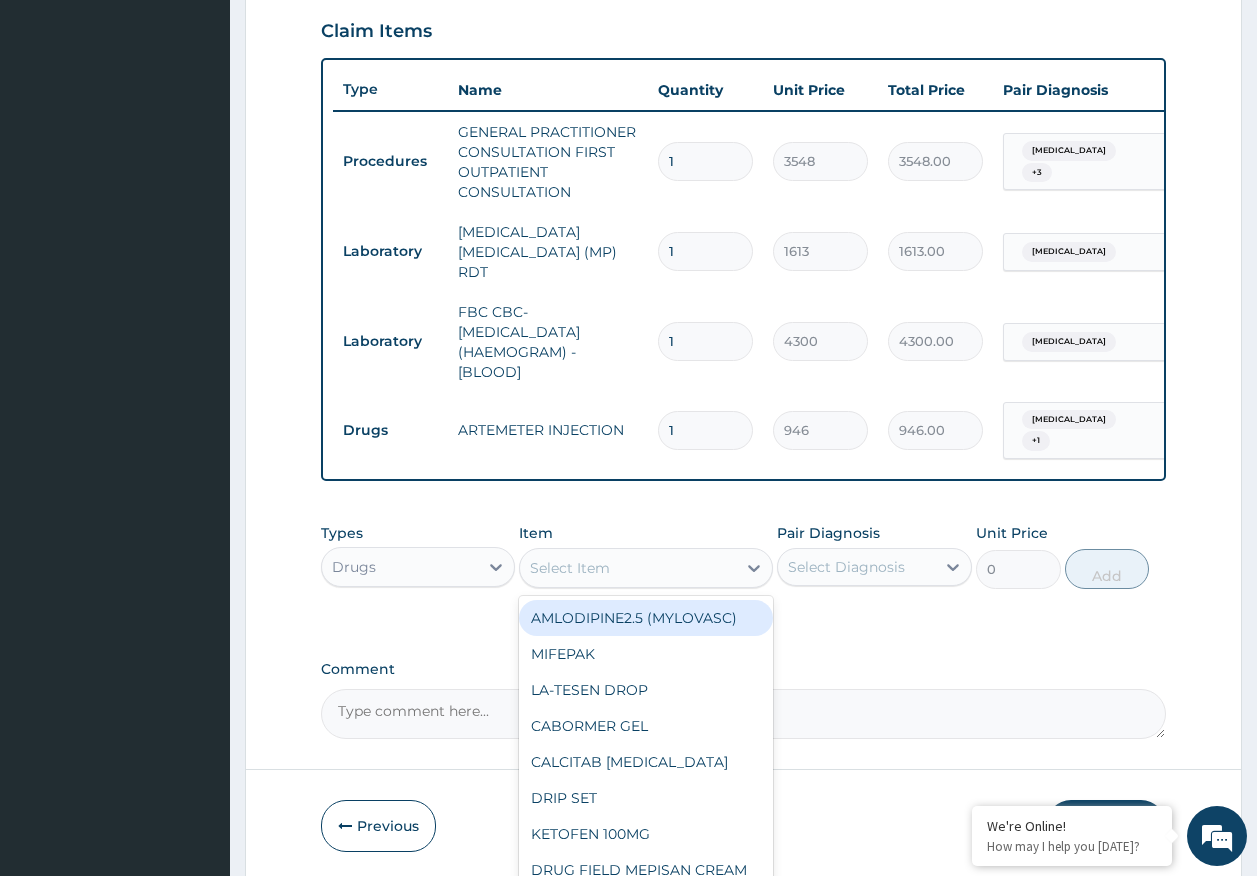 click on "Select Item" at bounding box center (628, 568) 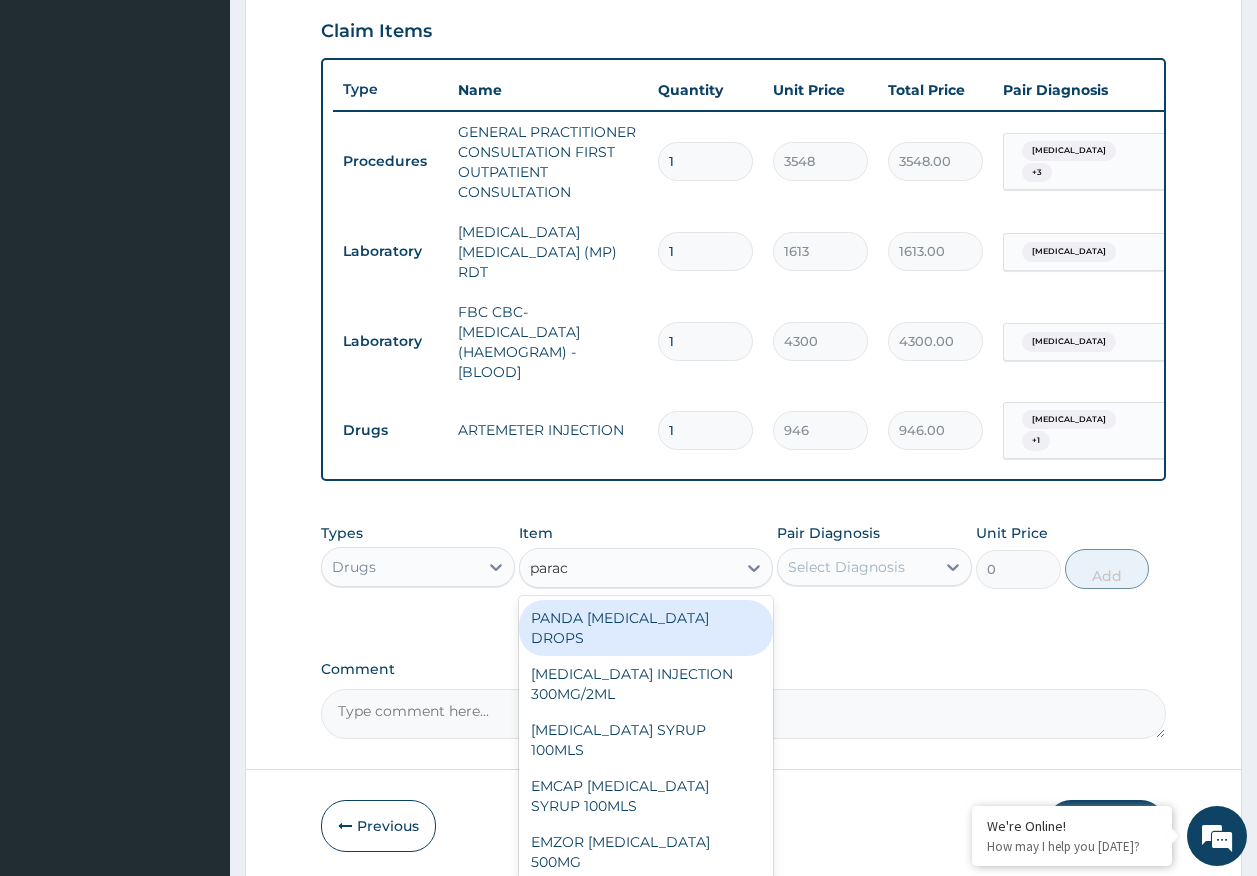 type on "parace" 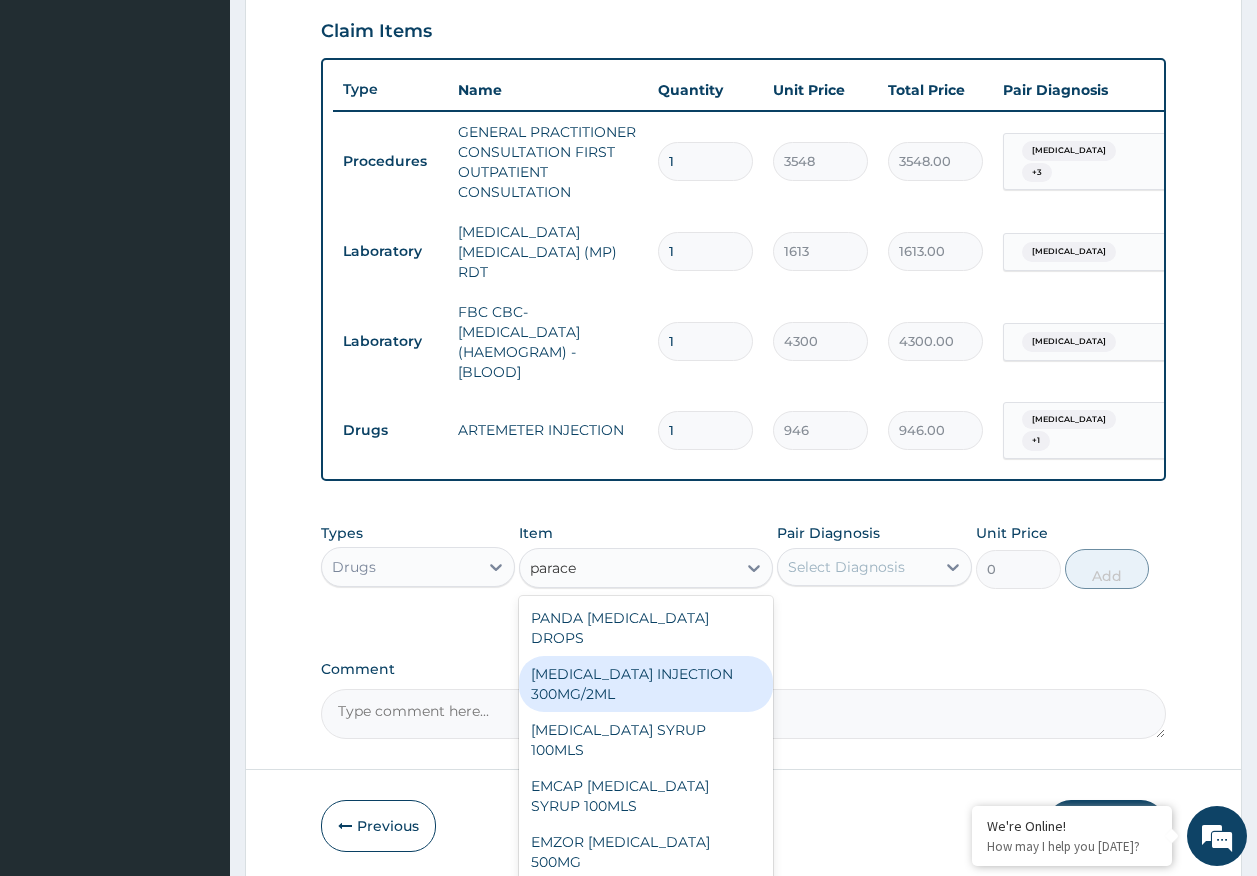 click on "PARACETAMOL INJECTION 300MG/2ML" at bounding box center [646, 684] 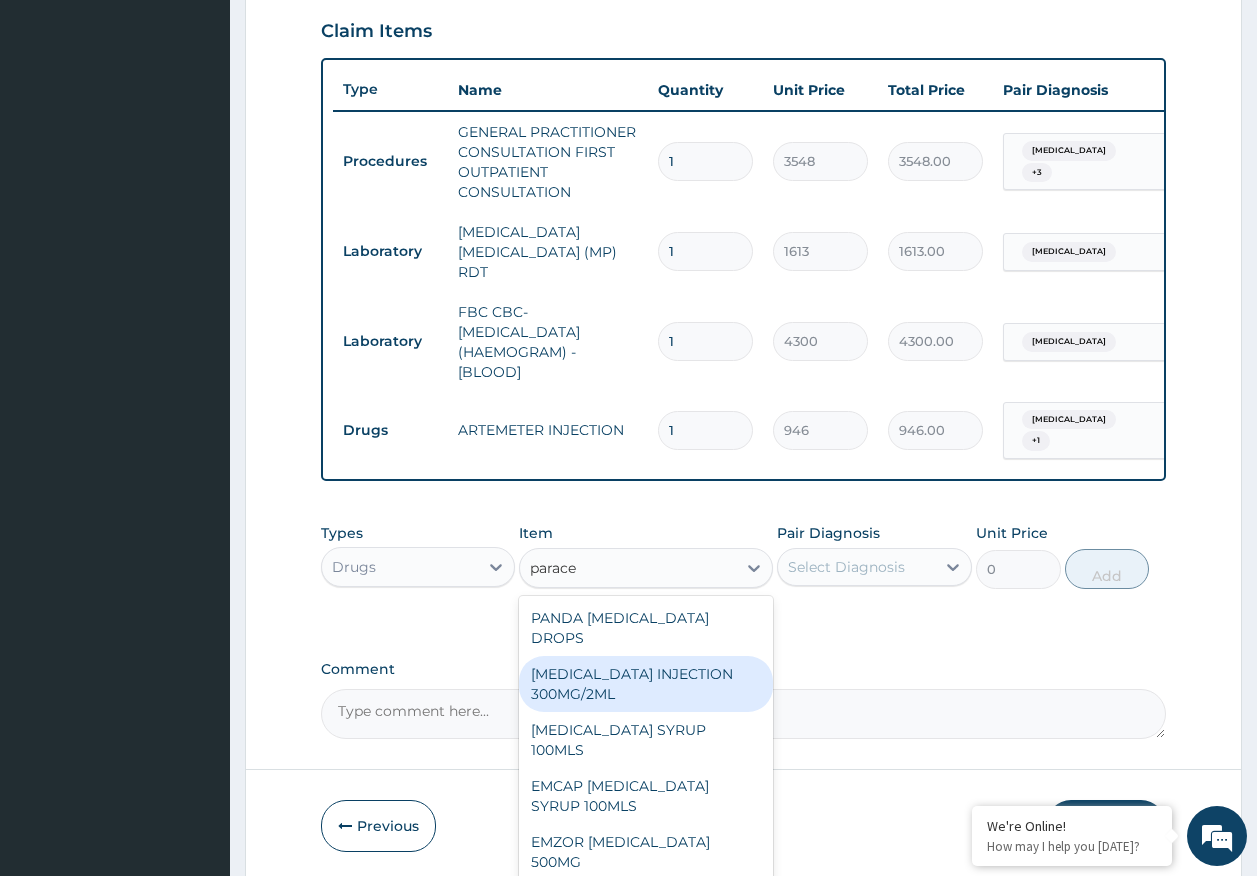 type 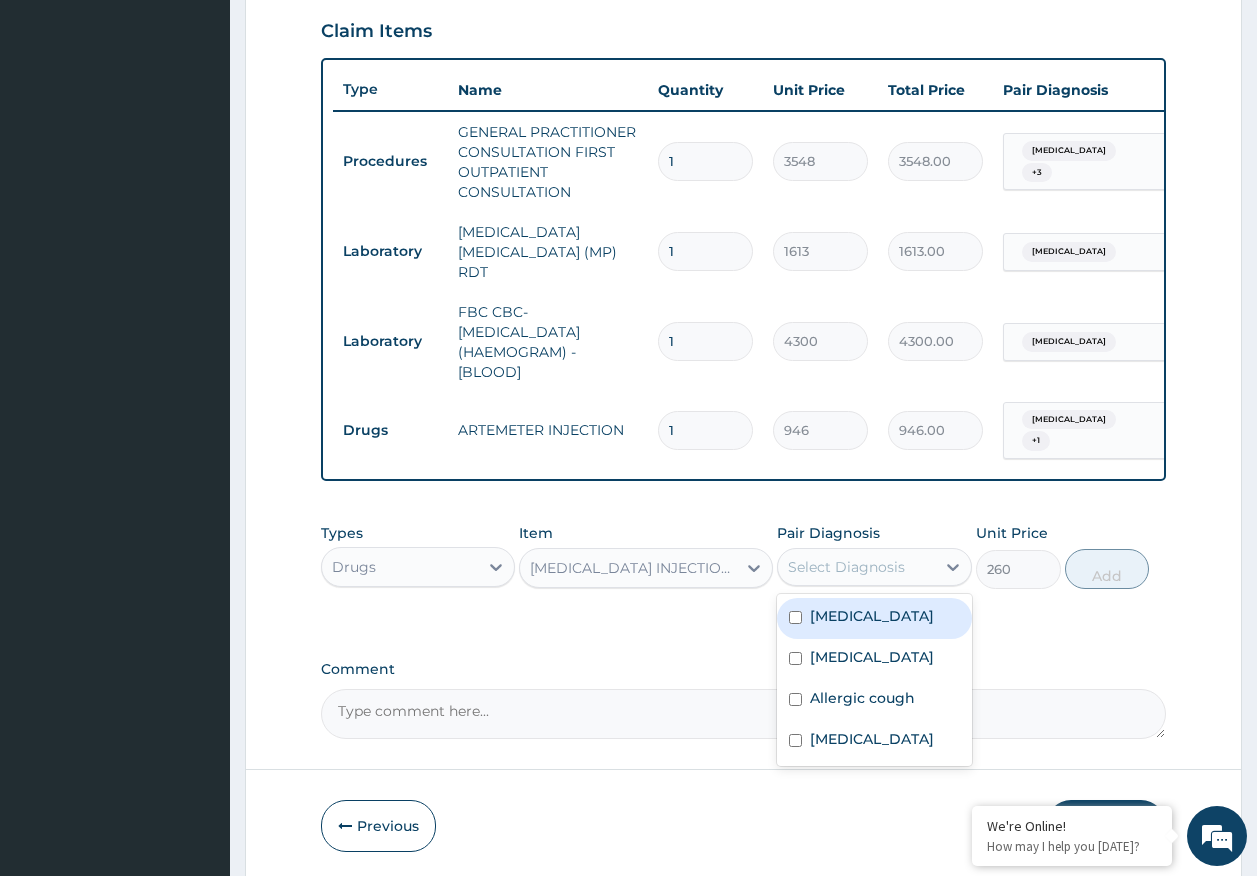 click on "Select Diagnosis" at bounding box center (846, 567) 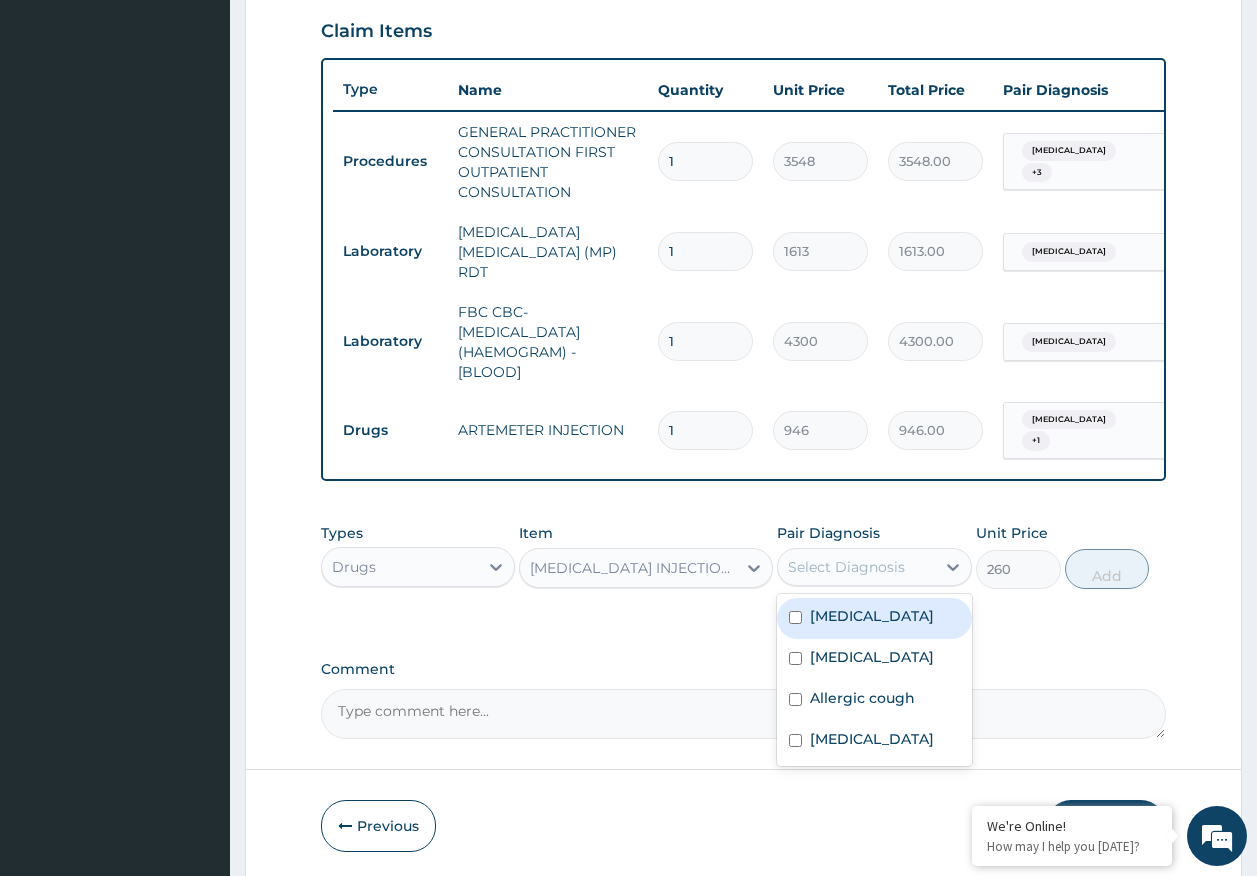 click on "Malaria" at bounding box center [872, 616] 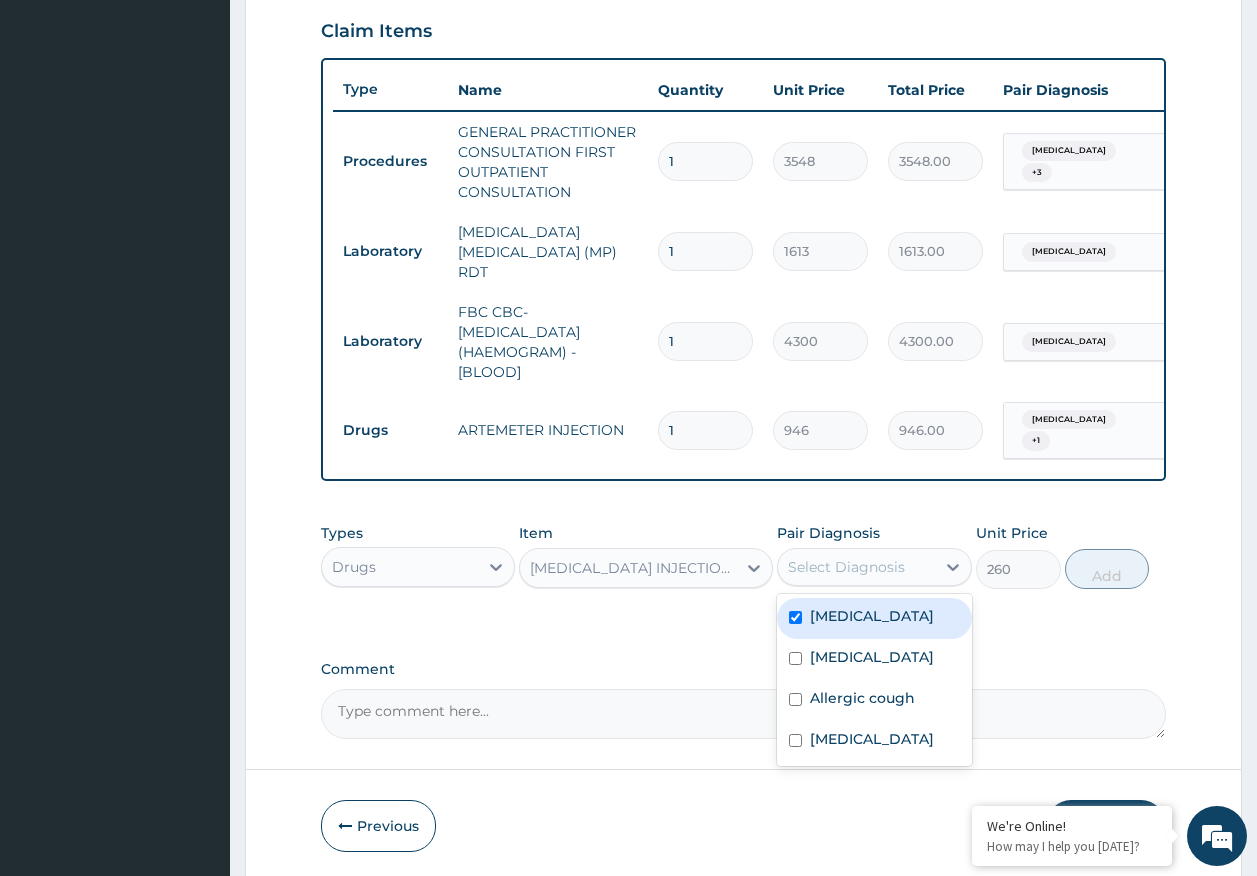 checkbox on "true" 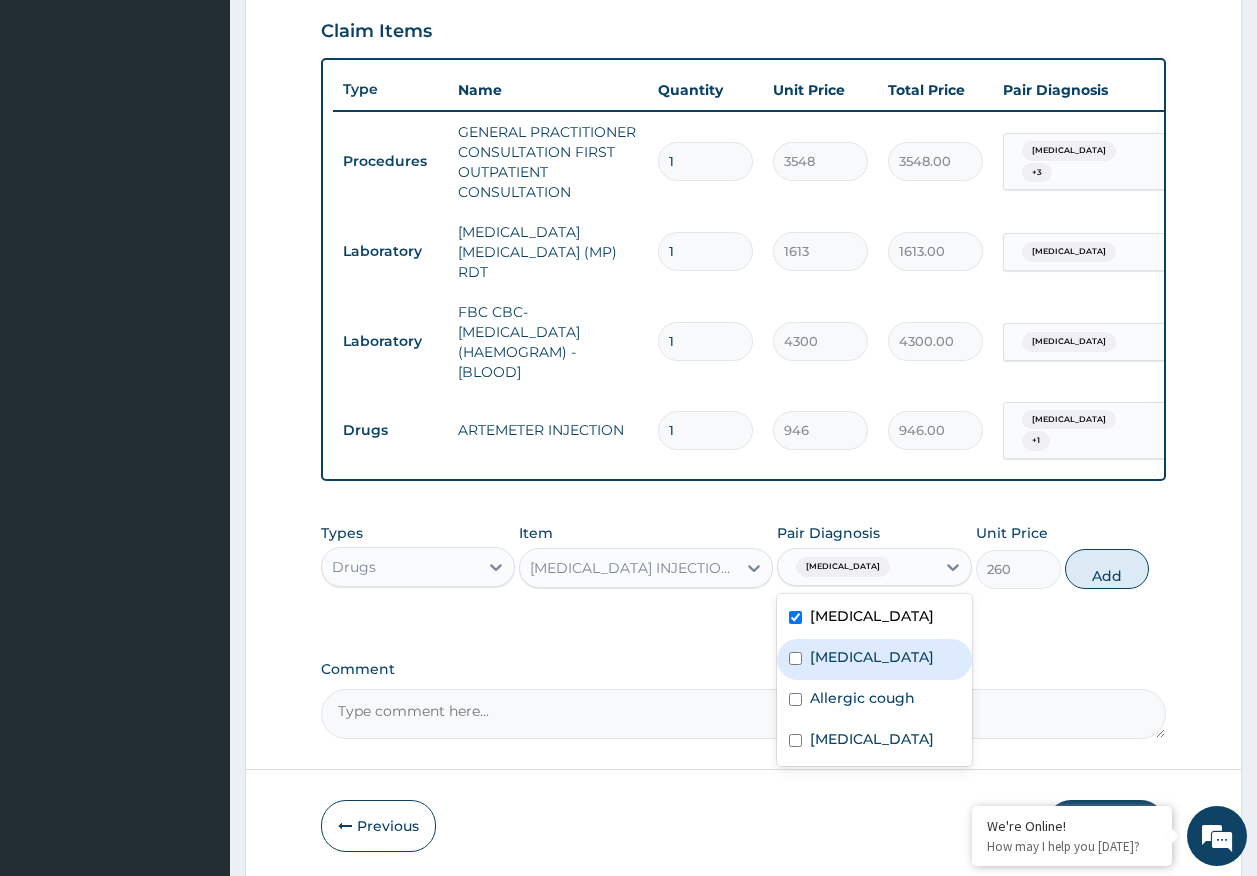 click on "Sepsis" at bounding box center [872, 657] 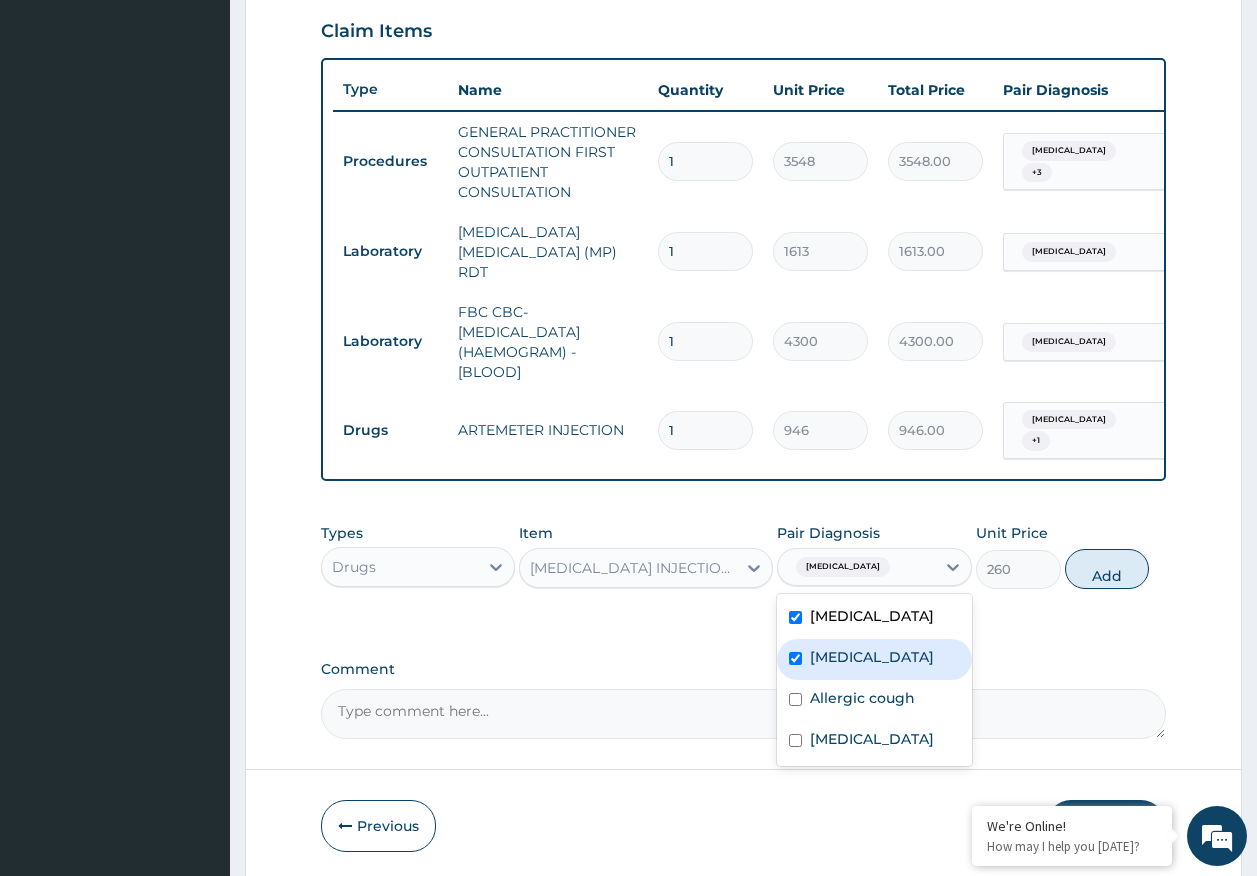 checkbox on "true" 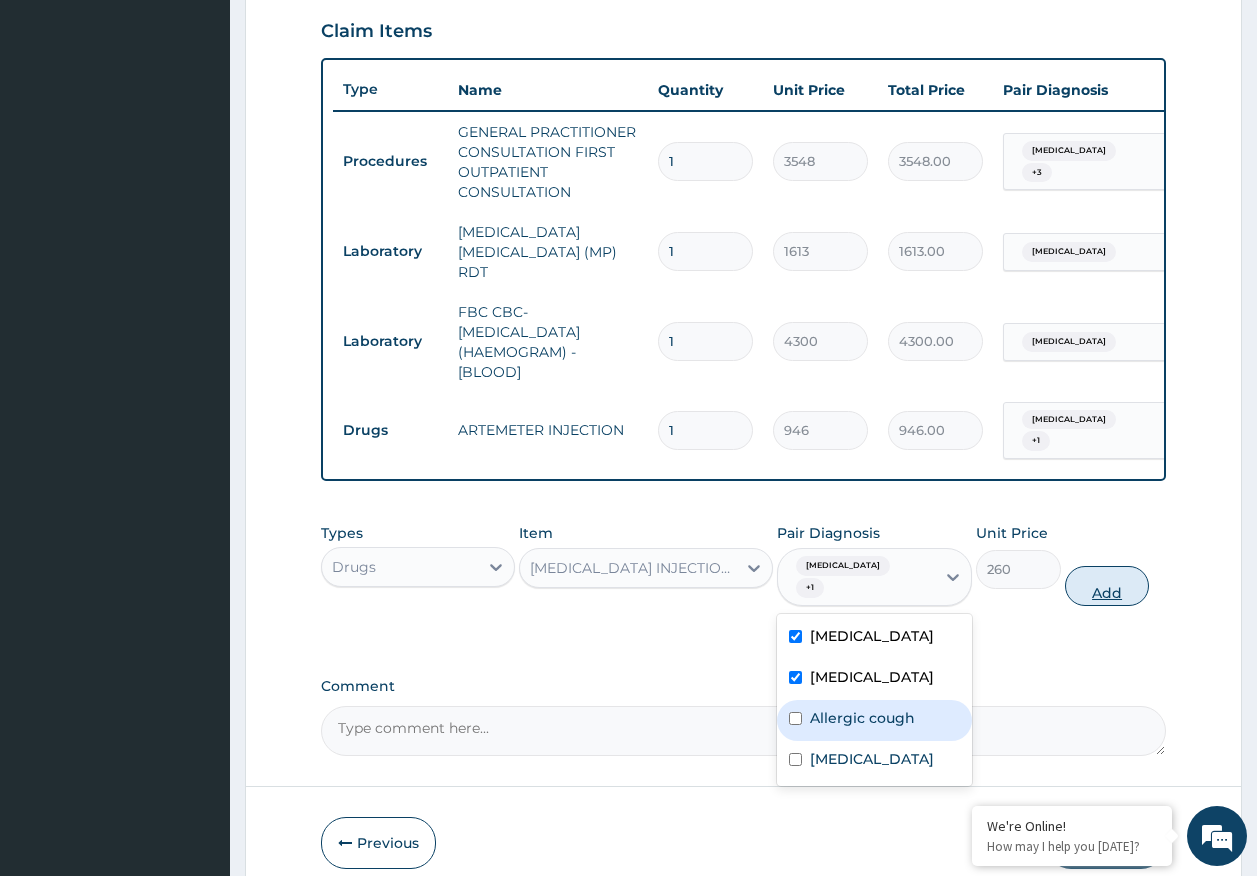 click on "Add" at bounding box center [1107, 586] 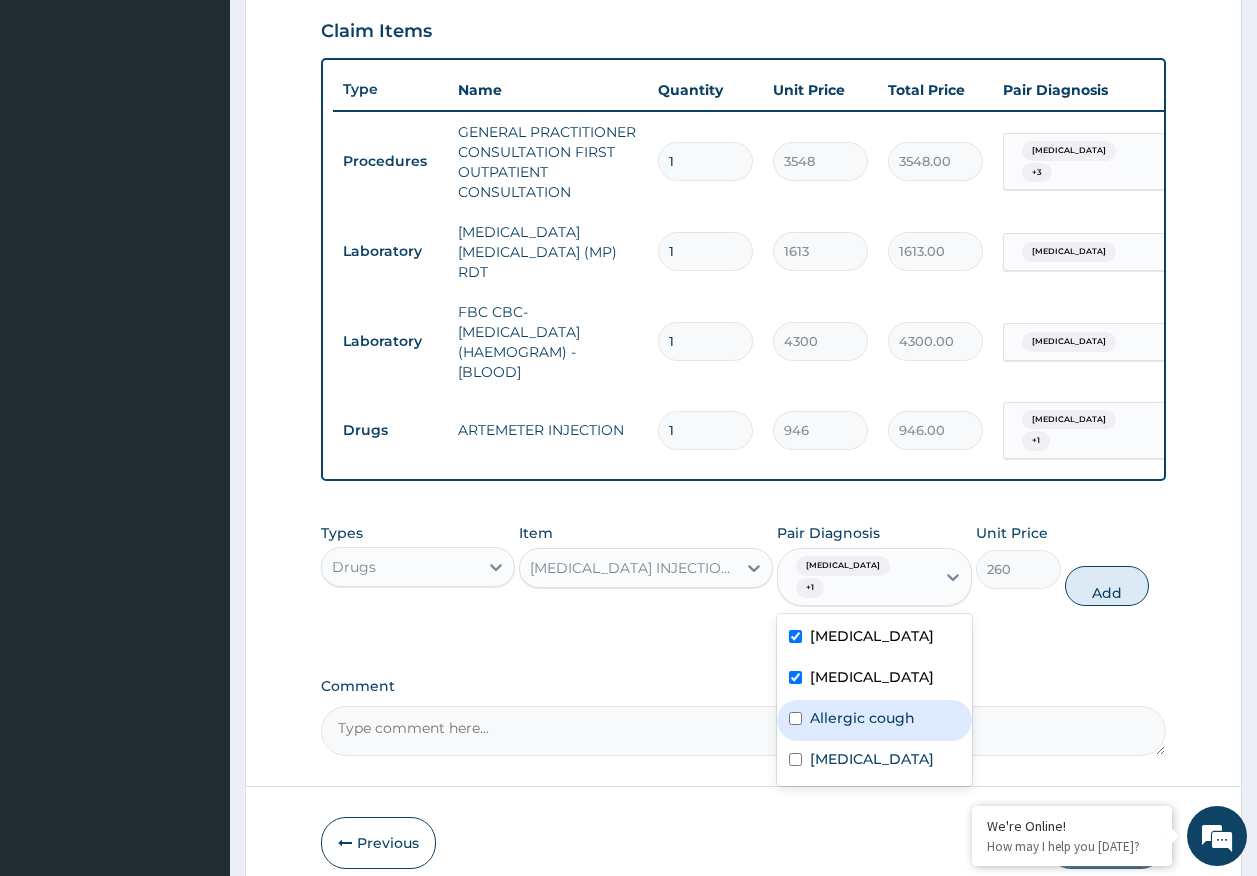 type on "0" 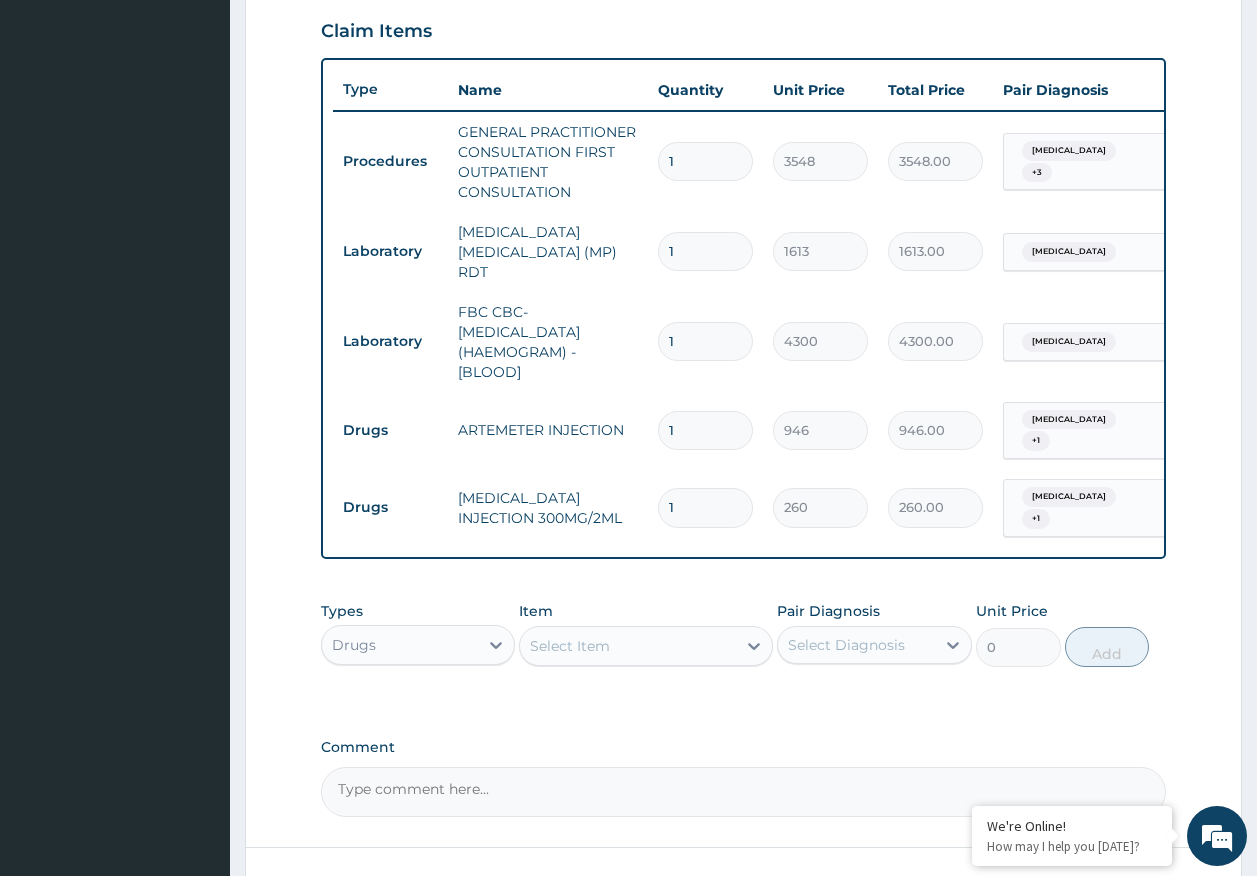 click on "Select Item" at bounding box center [570, 646] 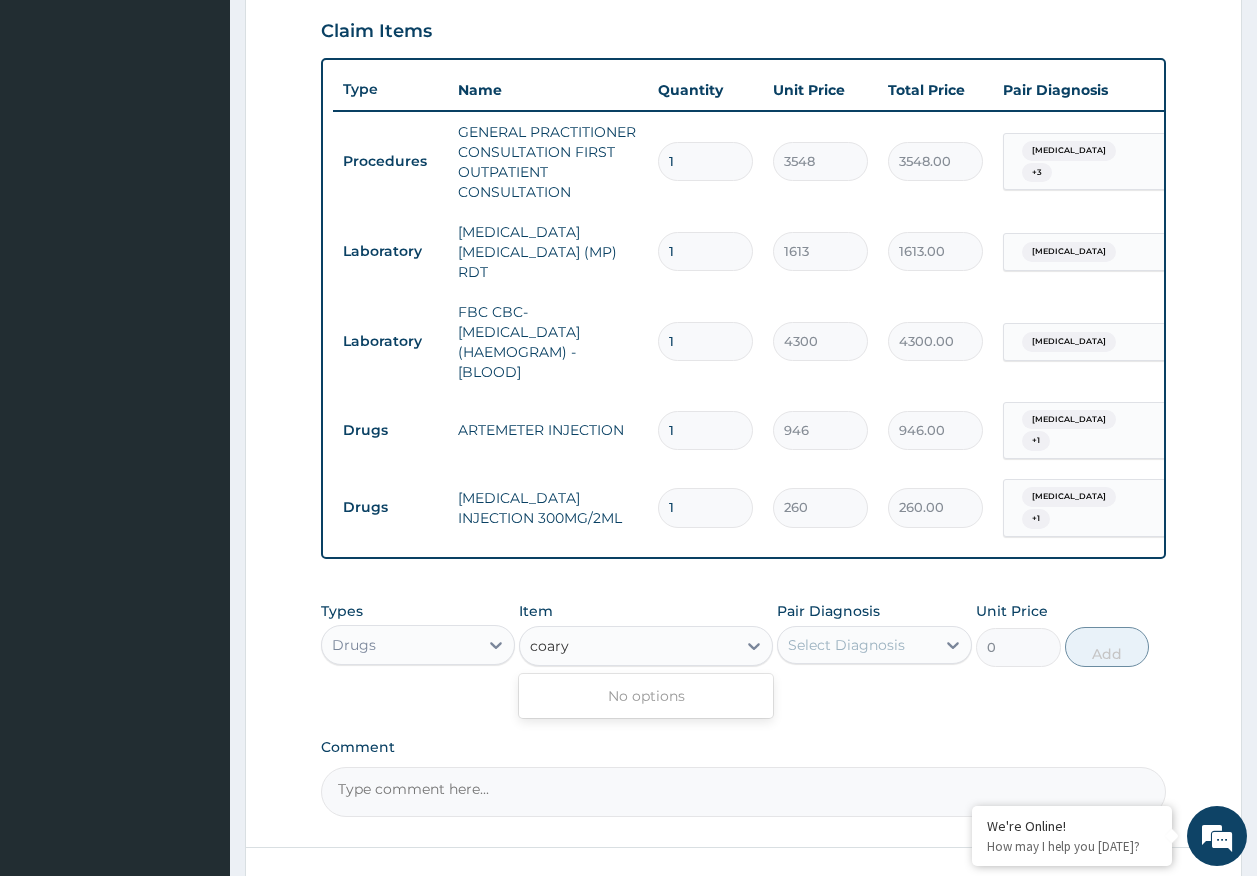 type on "coar" 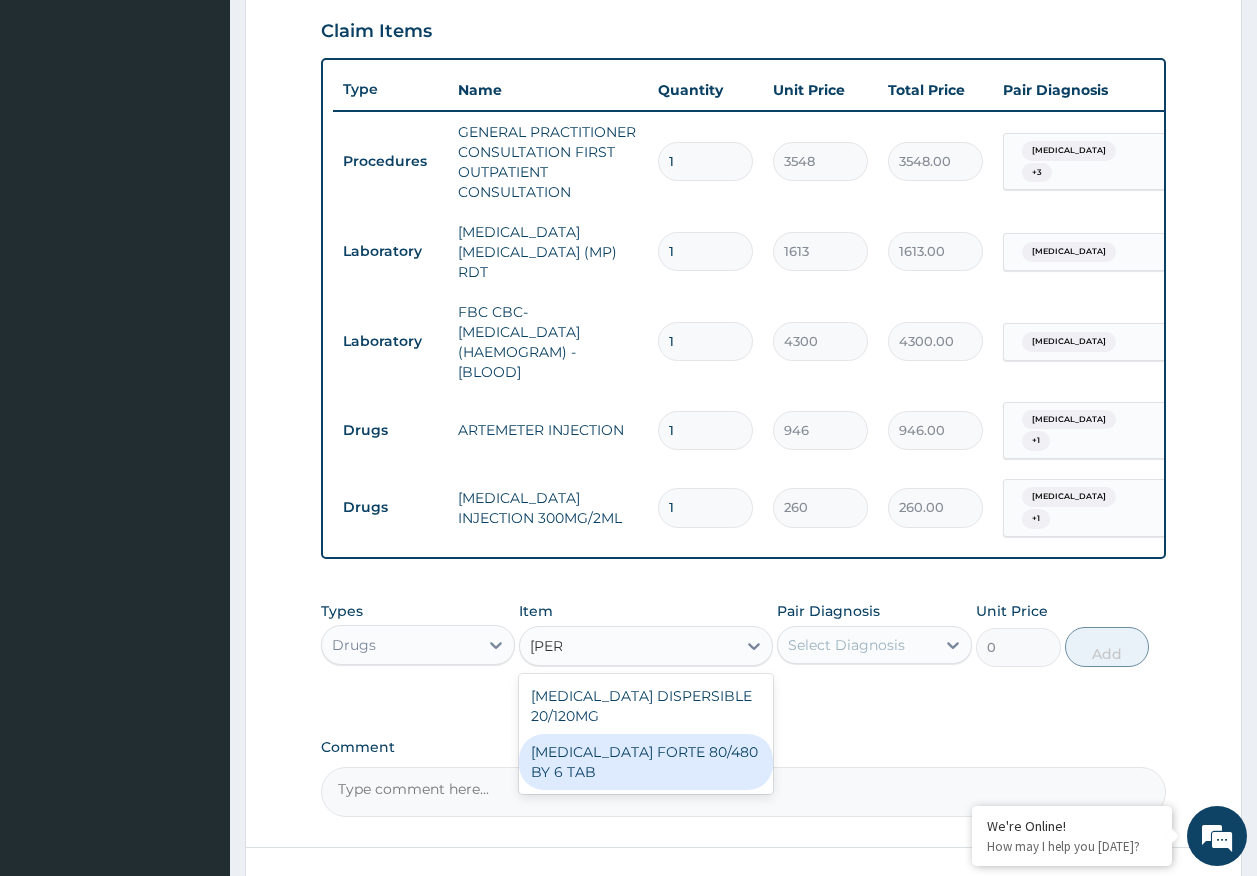 drag, startPoint x: 712, startPoint y: 734, endPoint x: 778, endPoint y: 686, distance: 81.608826 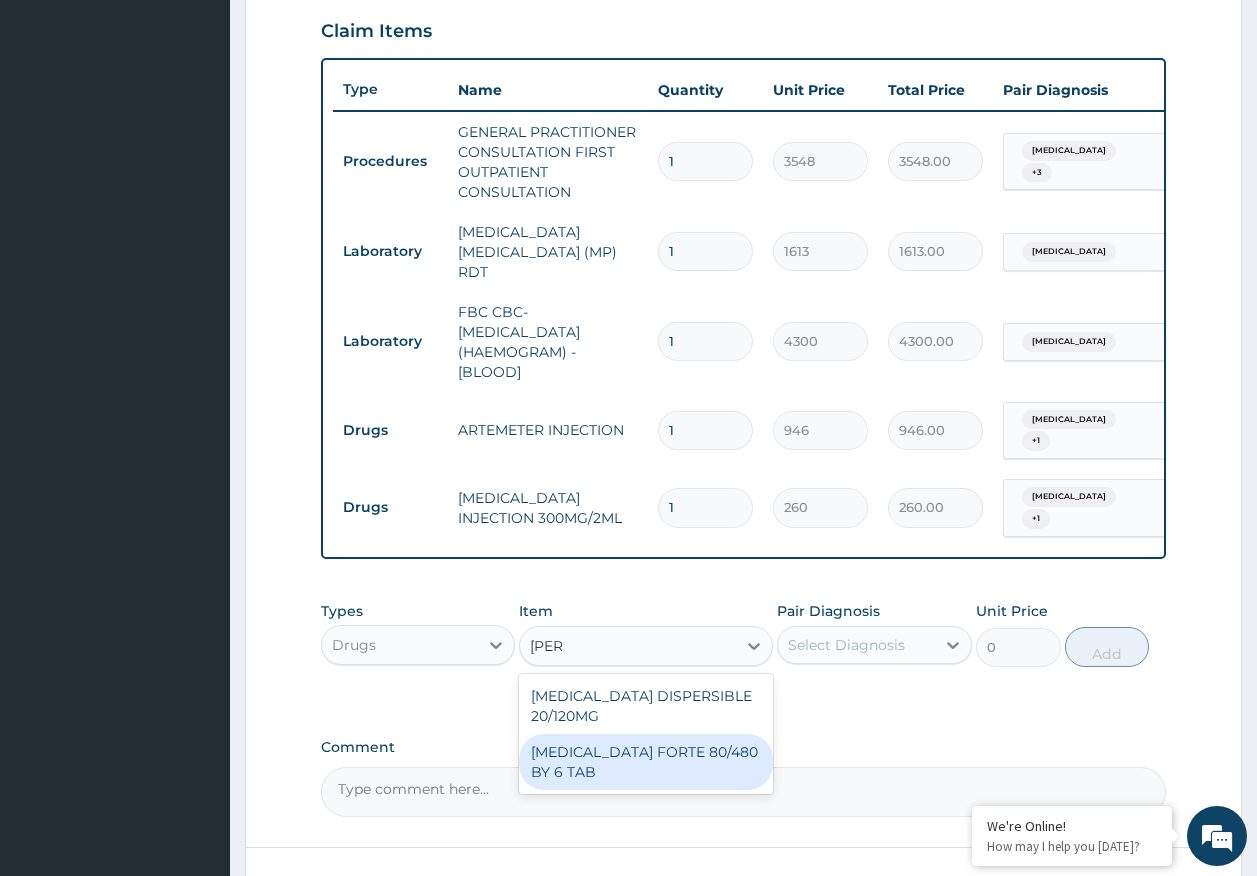 click on "COARTEM DISPERSIBLE 20/120MG COARTEM FORTE 80/480 BY 6 TAB" at bounding box center (646, 734) 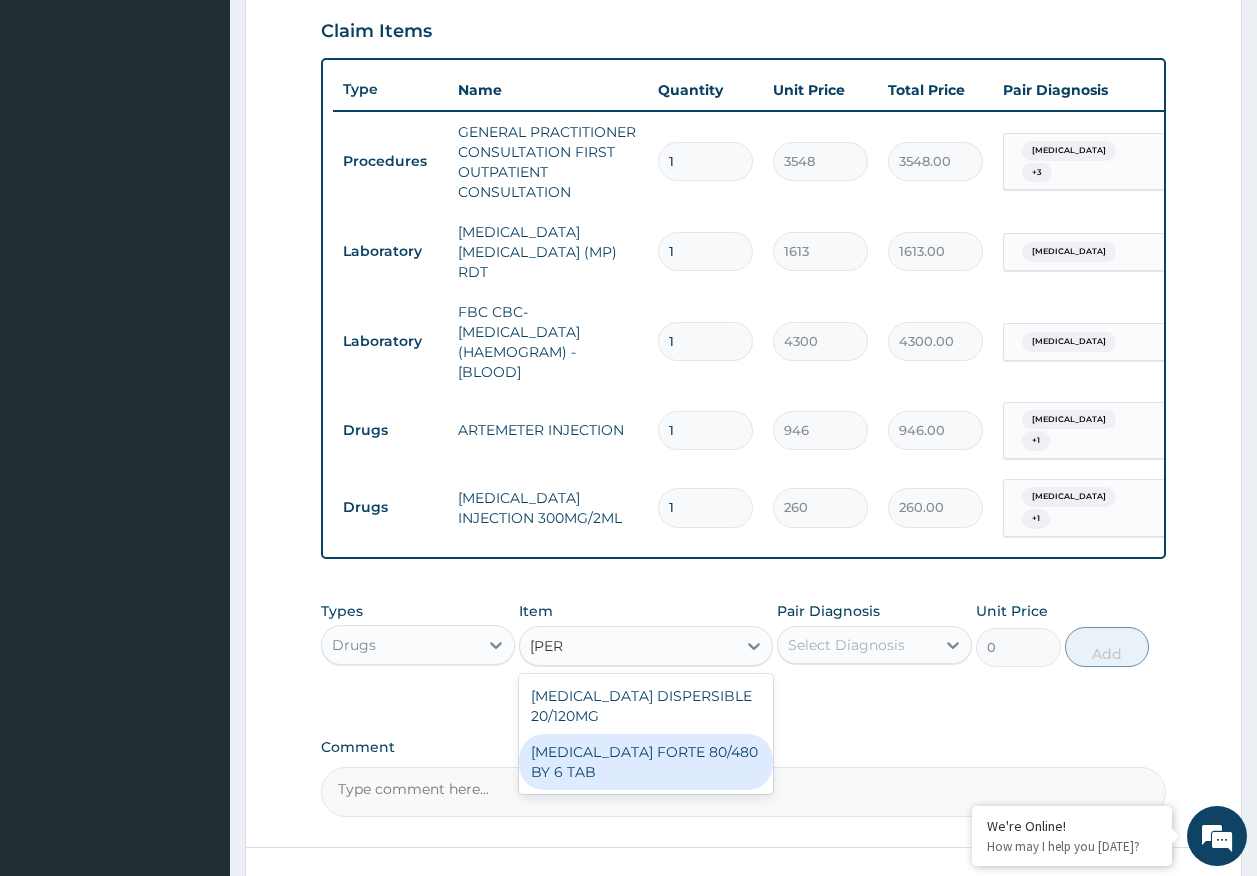 drag, startPoint x: 688, startPoint y: 749, endPoint x: 834, endPoint y: 653, distance: 174.73409 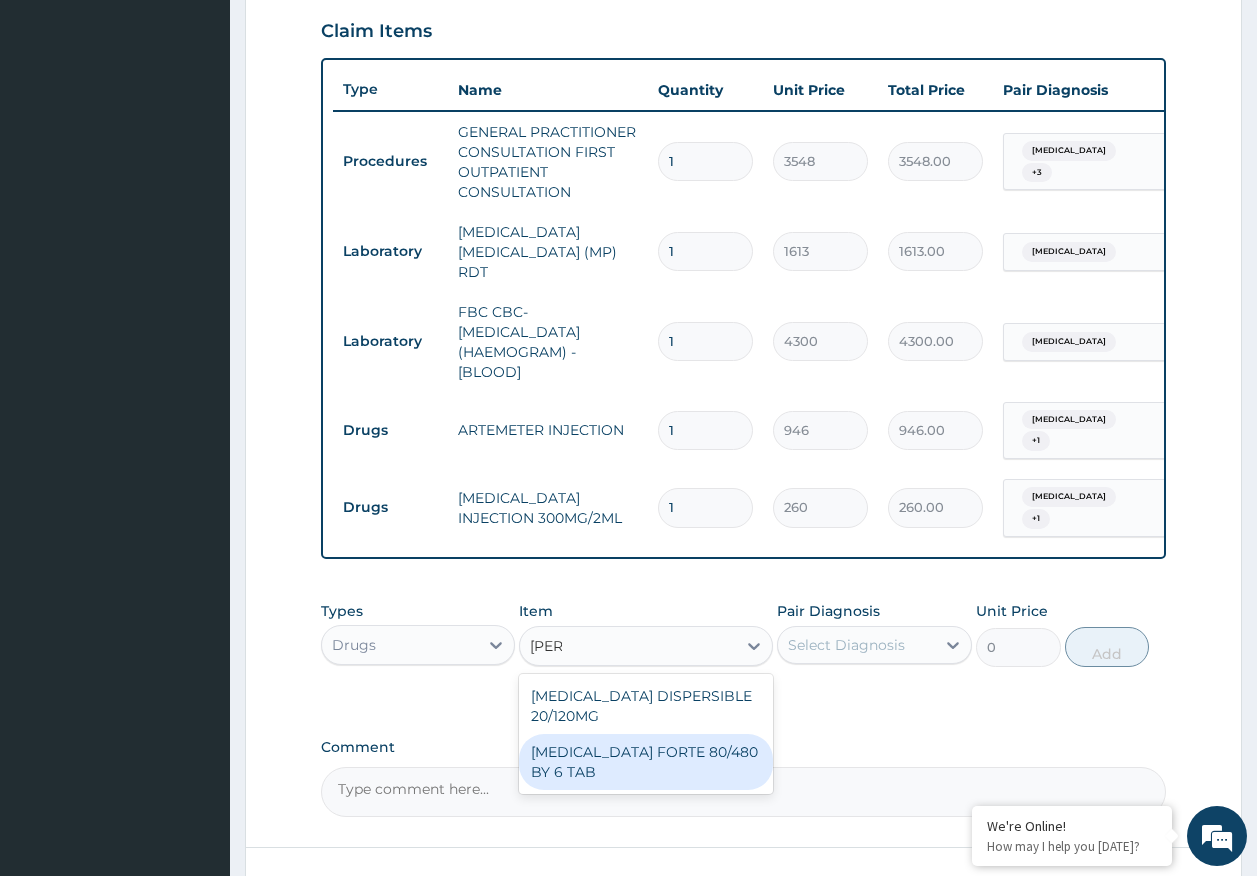 click on "COARTEM FORTE 80/480 BY 6 TAB" at bounding box center [646, 762] 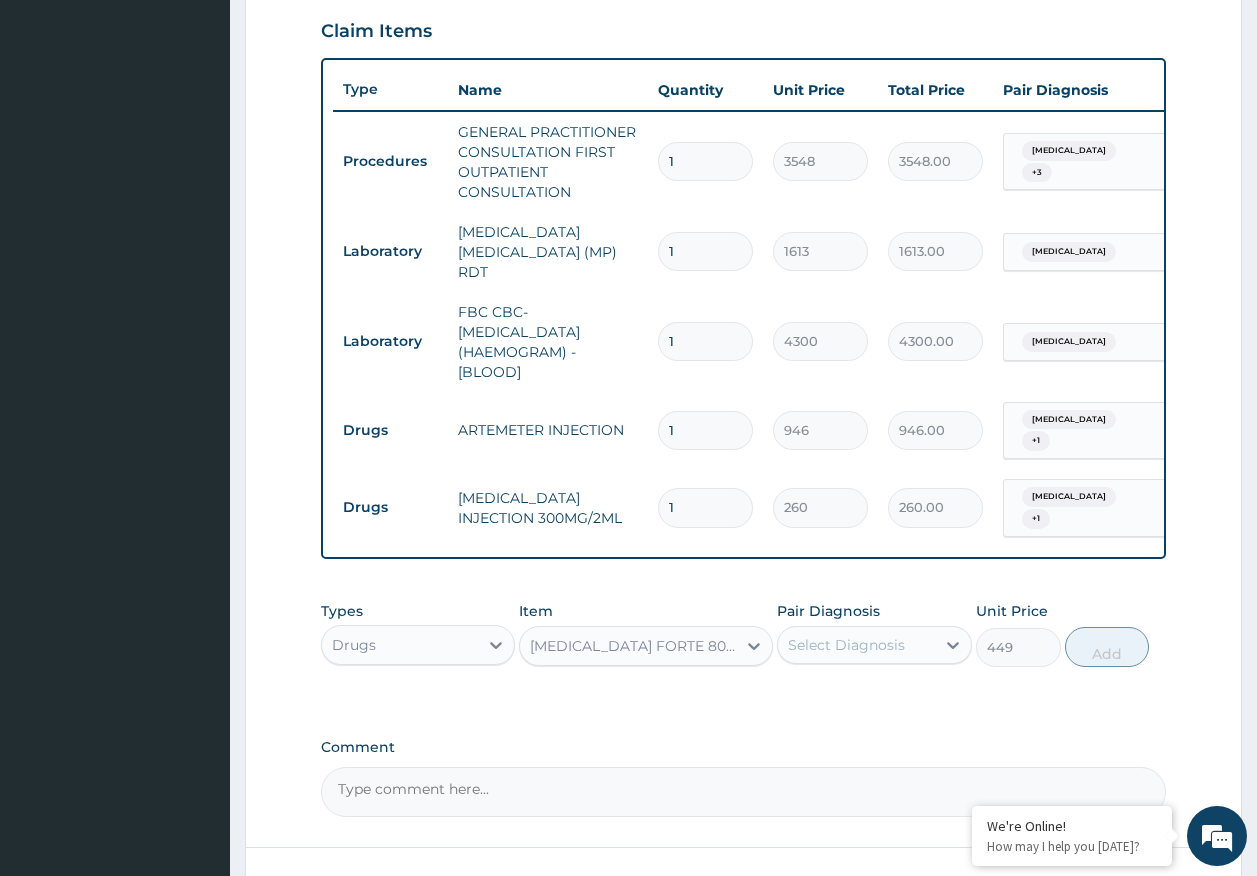 click on "Select Diagnosis" at bounding box center [846, 645] 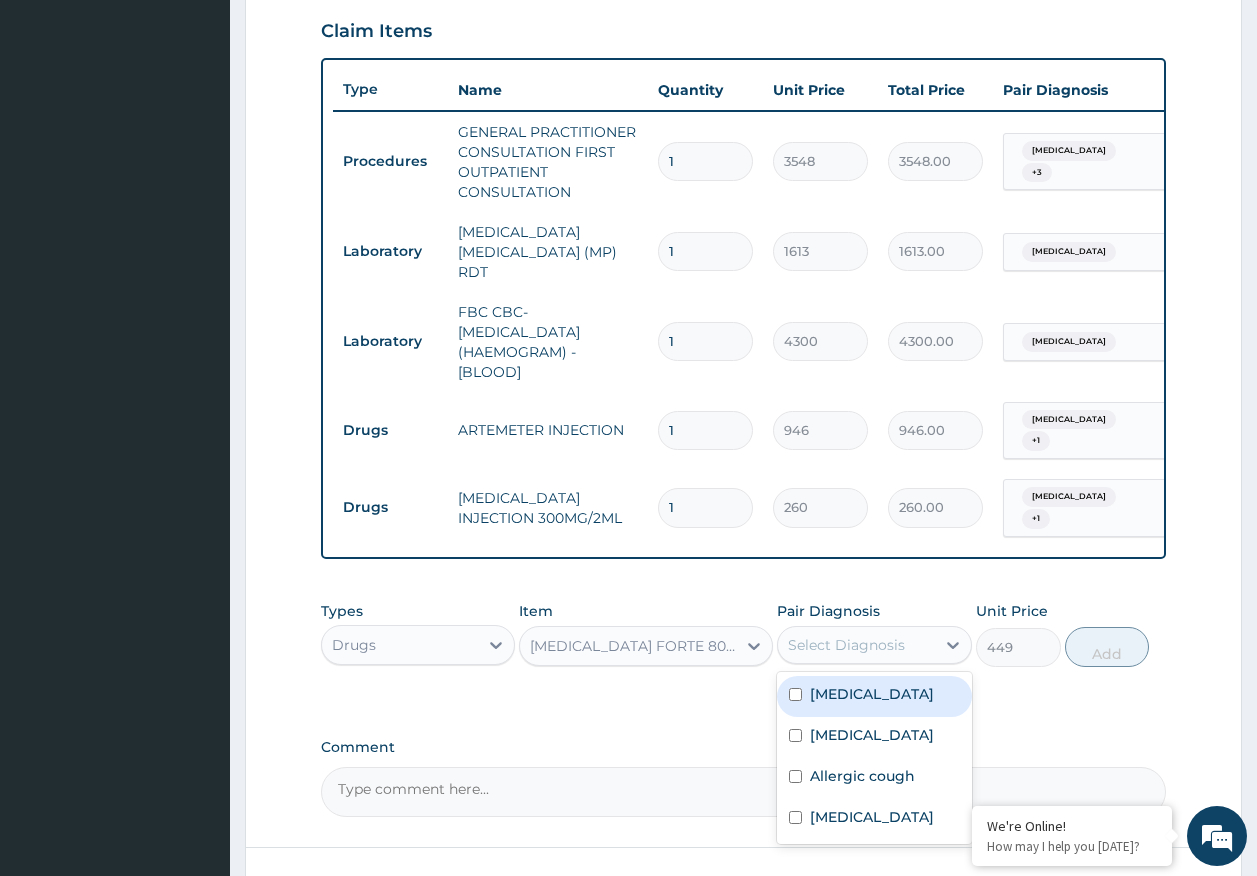 drag, startPoint x: 854, startPoint y: 696, endPoint x: 854, endPoint y: 719, distance: 23 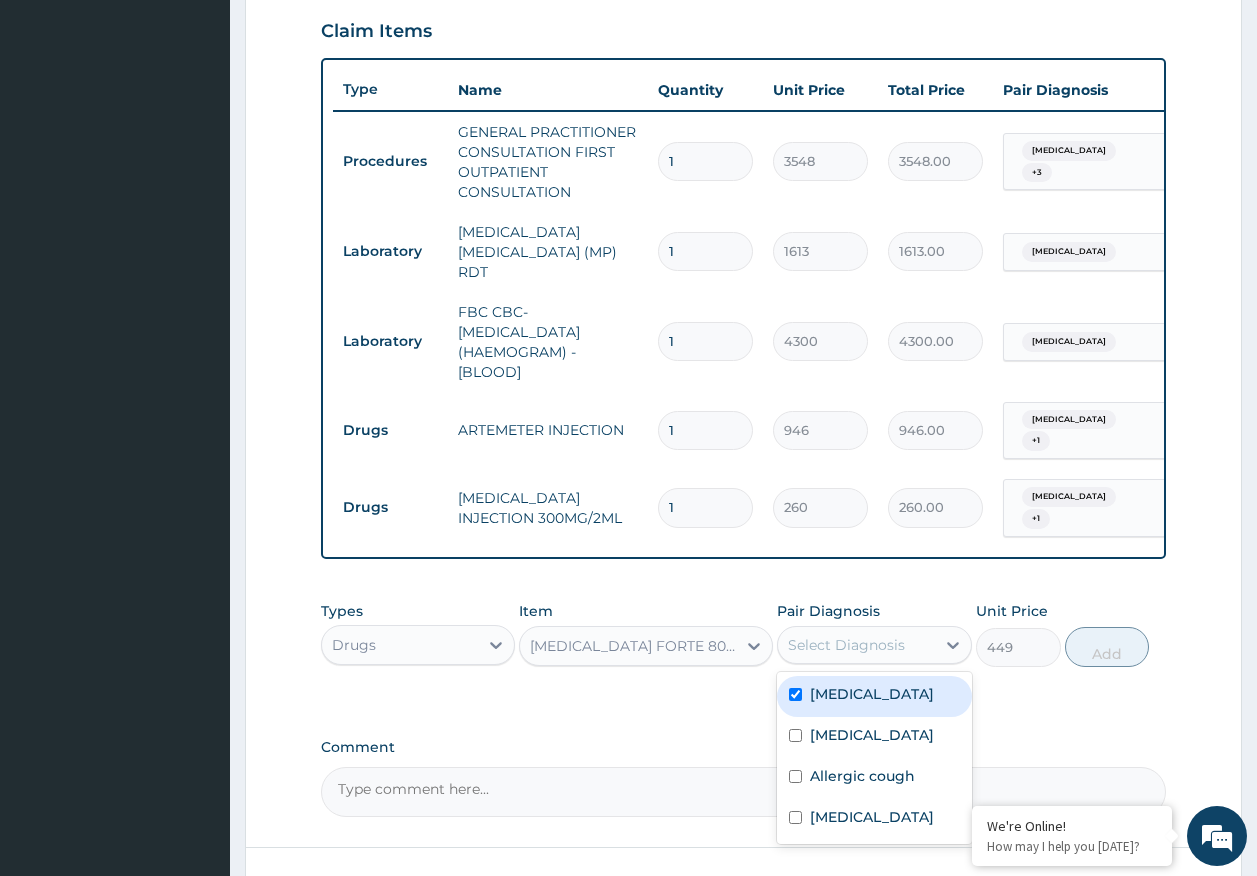 checkbox on "true" 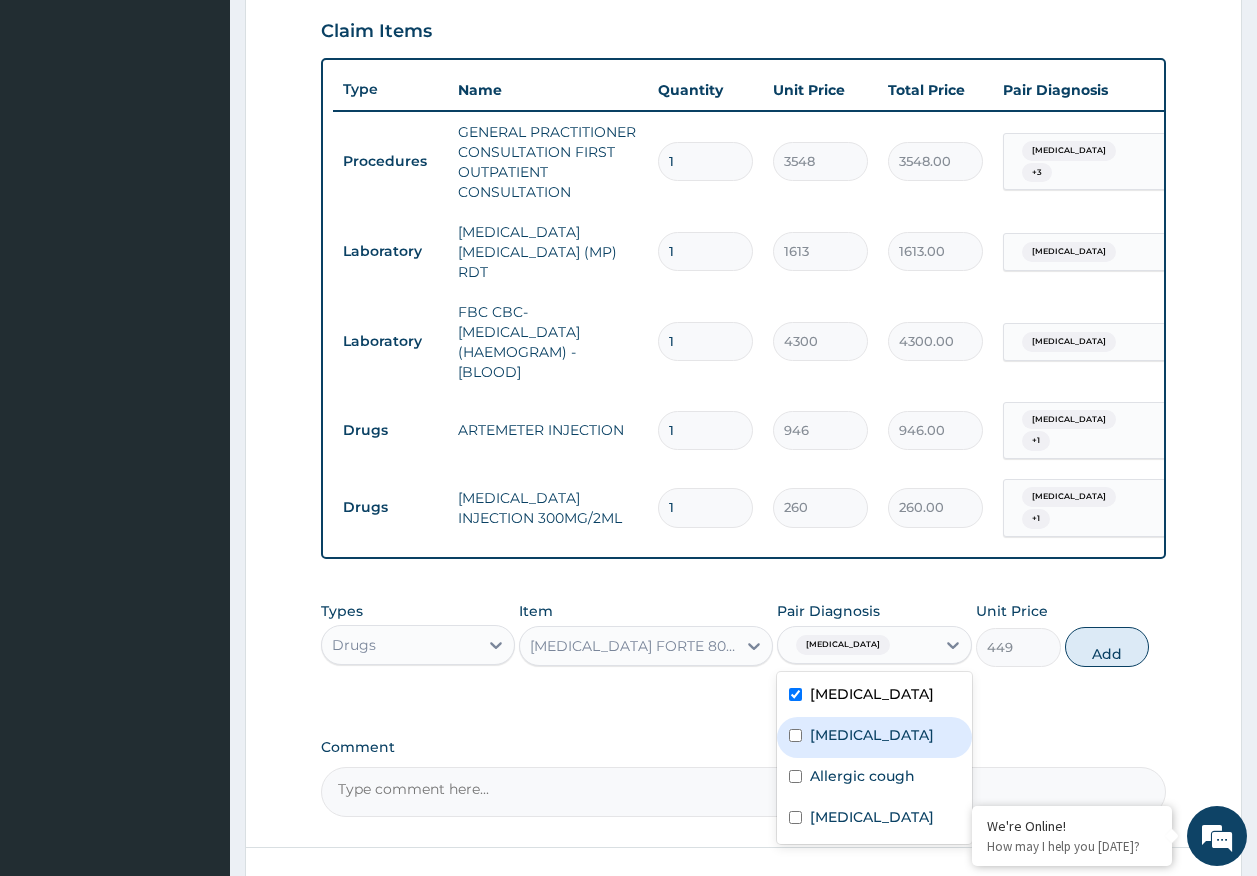 drag, startPoint x: 853, startPoint y: 722, endPoint x: 862, endPoint y: 713, distance: 12.727922 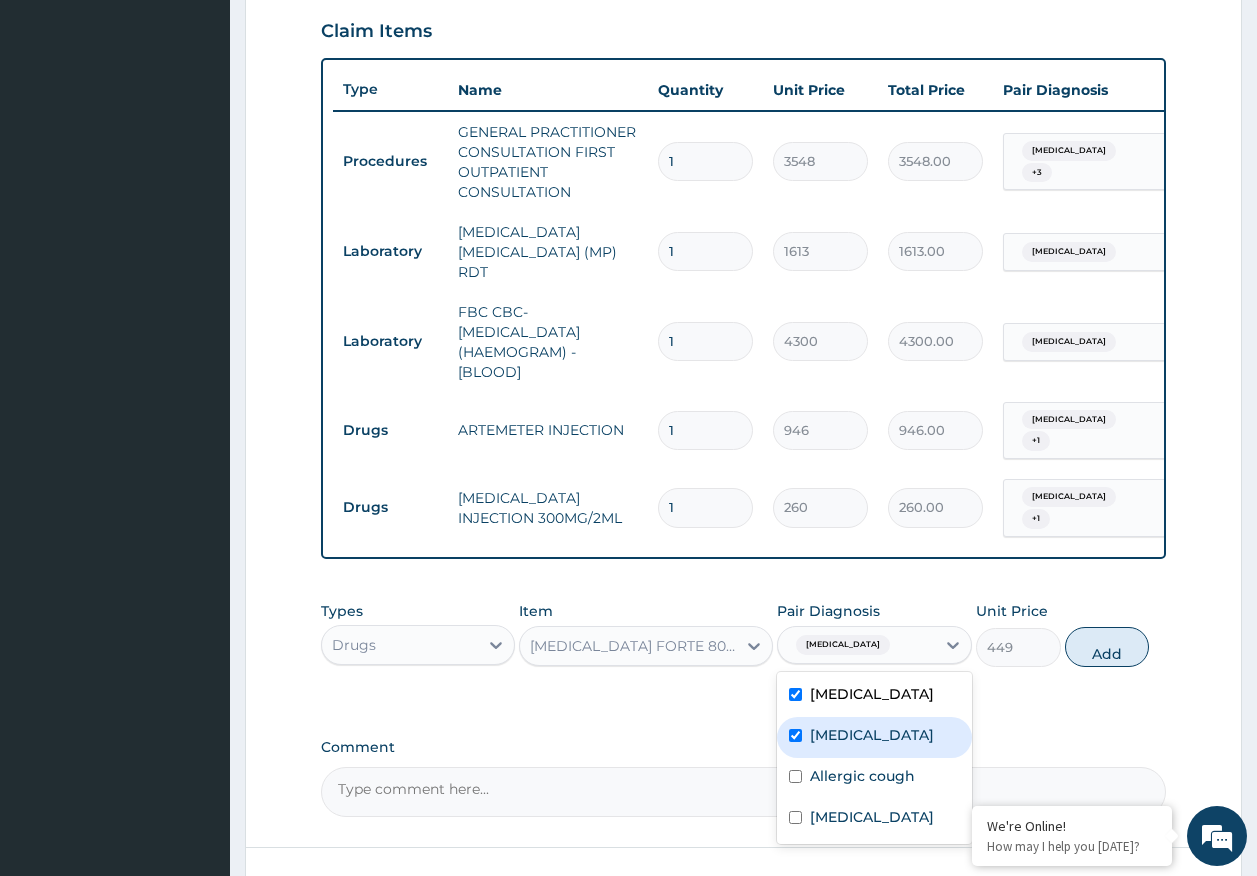 checkbox on "true" 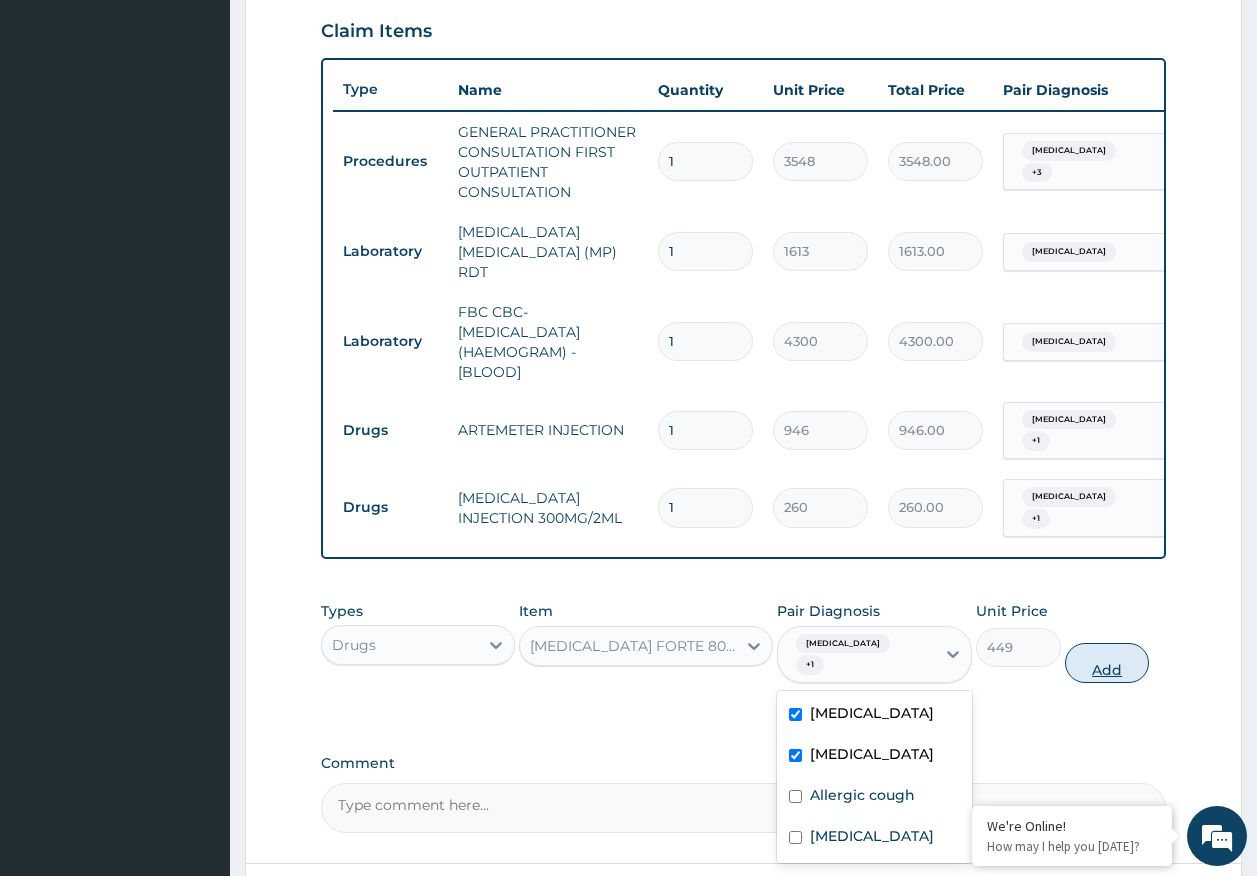 drag, startPoint x: 1108, startPoint y: 644, endPoint x: 896, endPoint y: 684, distance: 215.74059 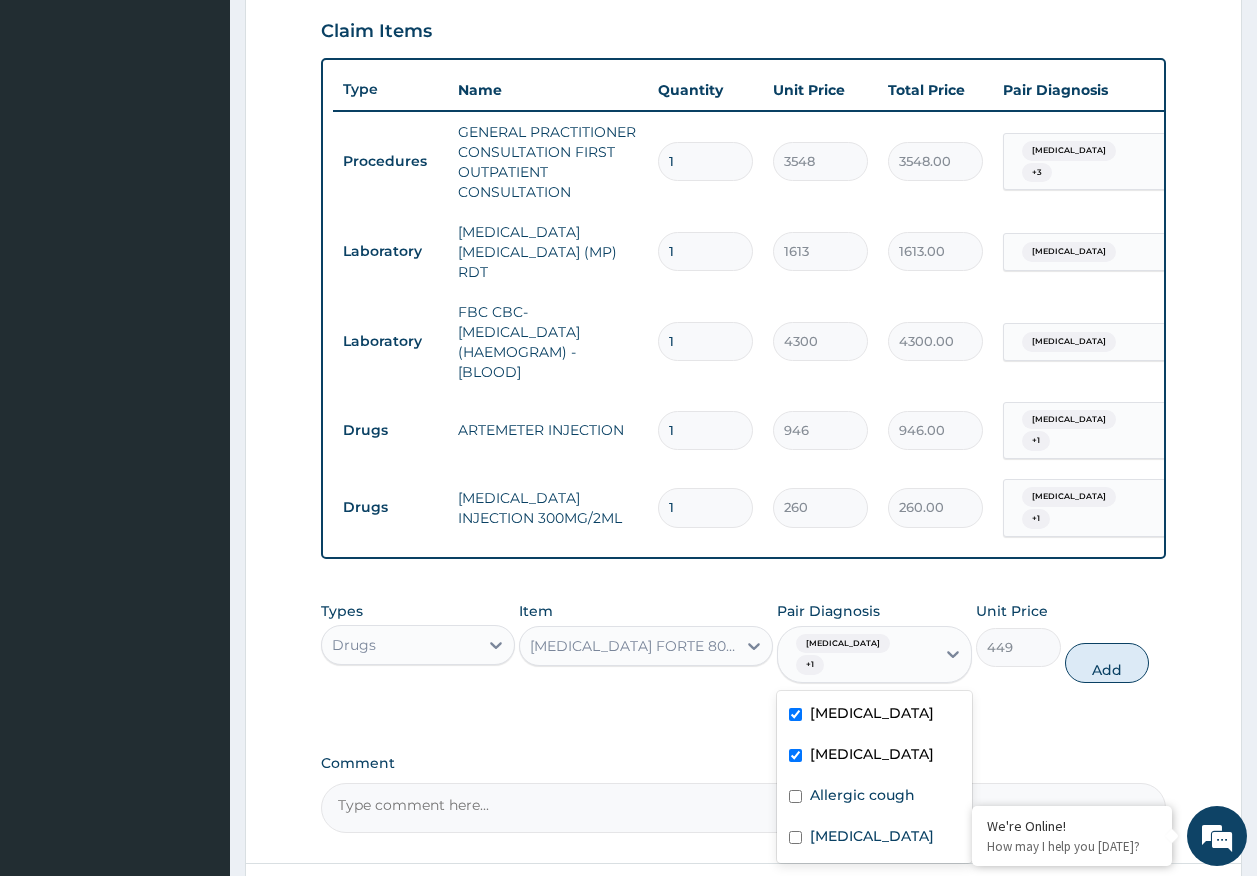 click on "Add" at bounding box center [1107, 663] 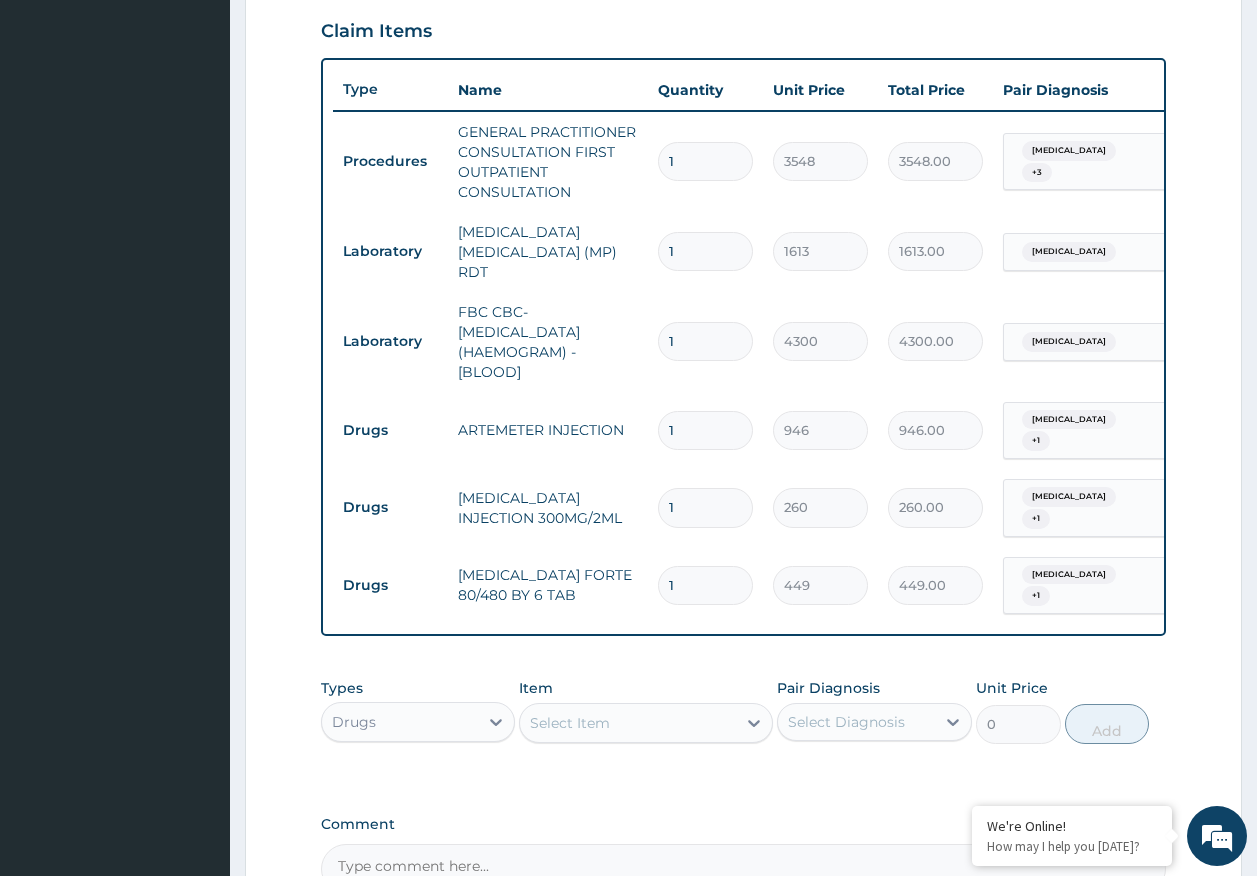 click on "Select Item" at bounding box center [628, 723] 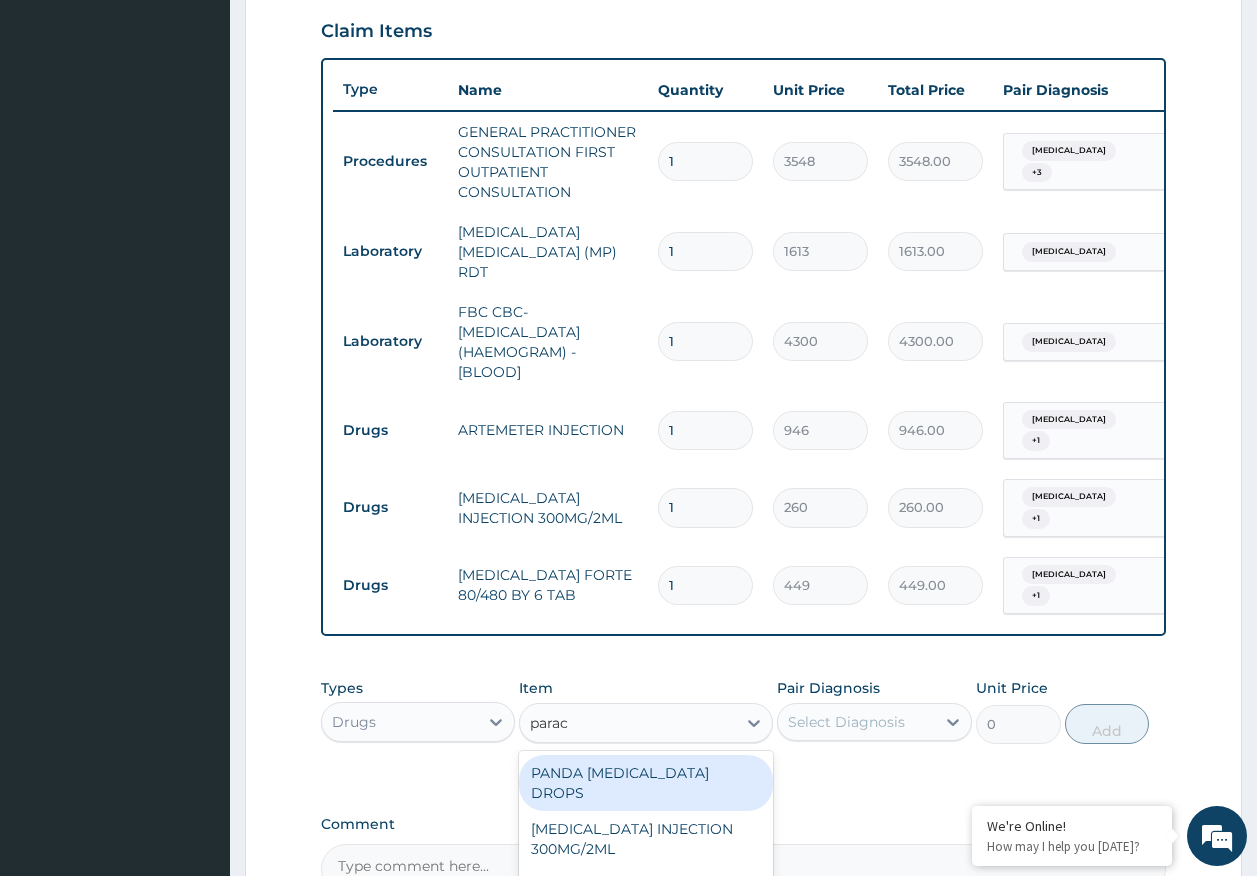 type on "parace" 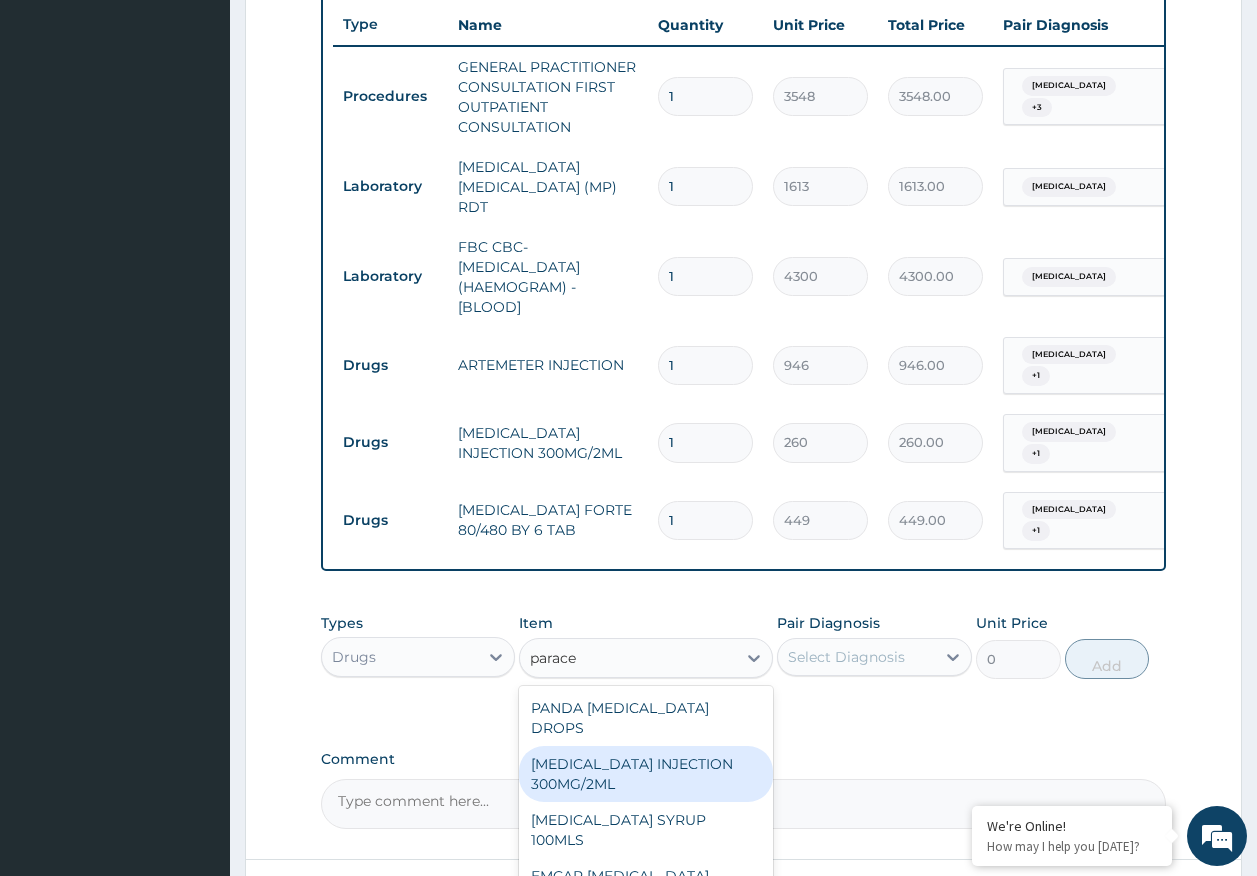 scroll, scrollTop: 893, scrollLeft: 0, axis: vertical 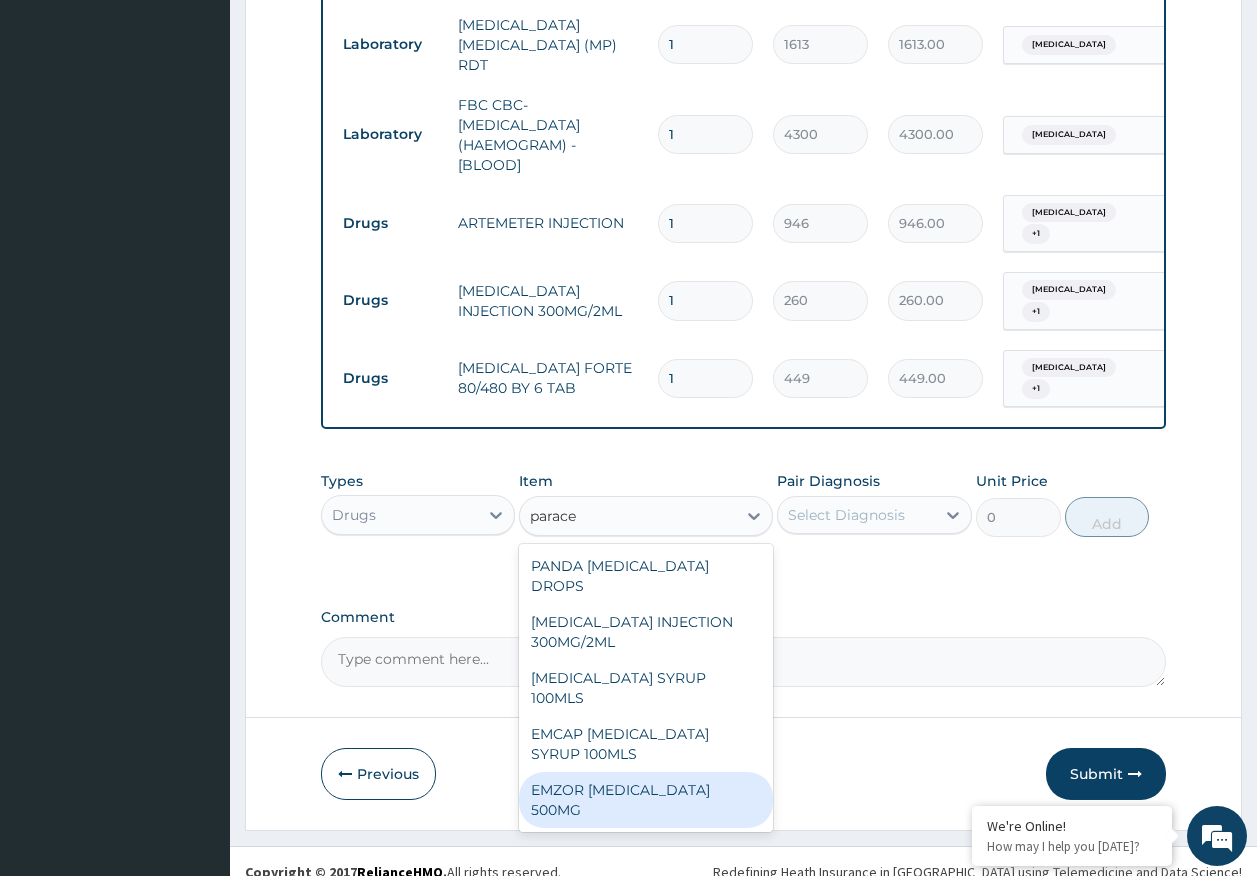drag, startPoint x: 650, startPoint y: 737, endPoint x: 802, endPoint y: 556, distance: 236.35777 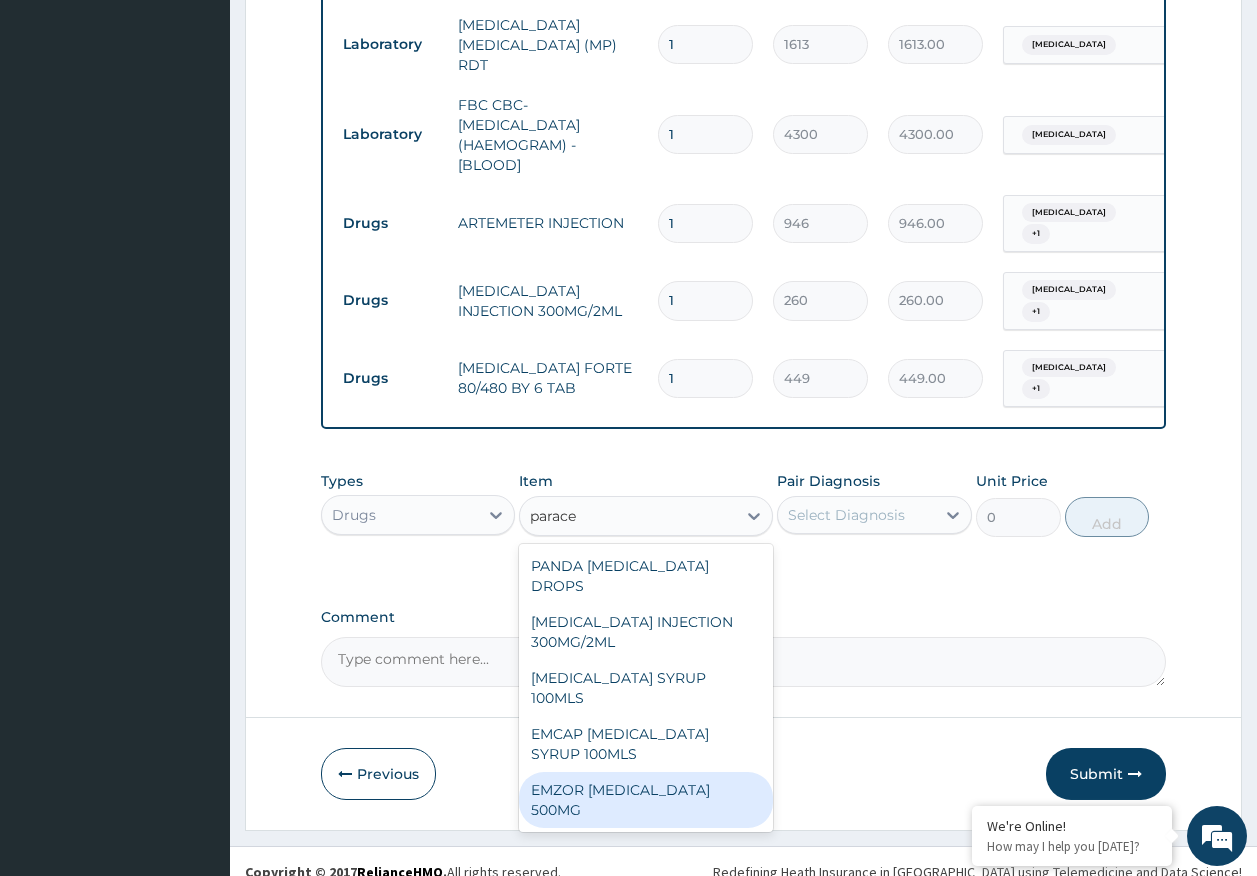 click on "EMZOR PARACETAMOL 500MG" at bounding box center [646, 800] 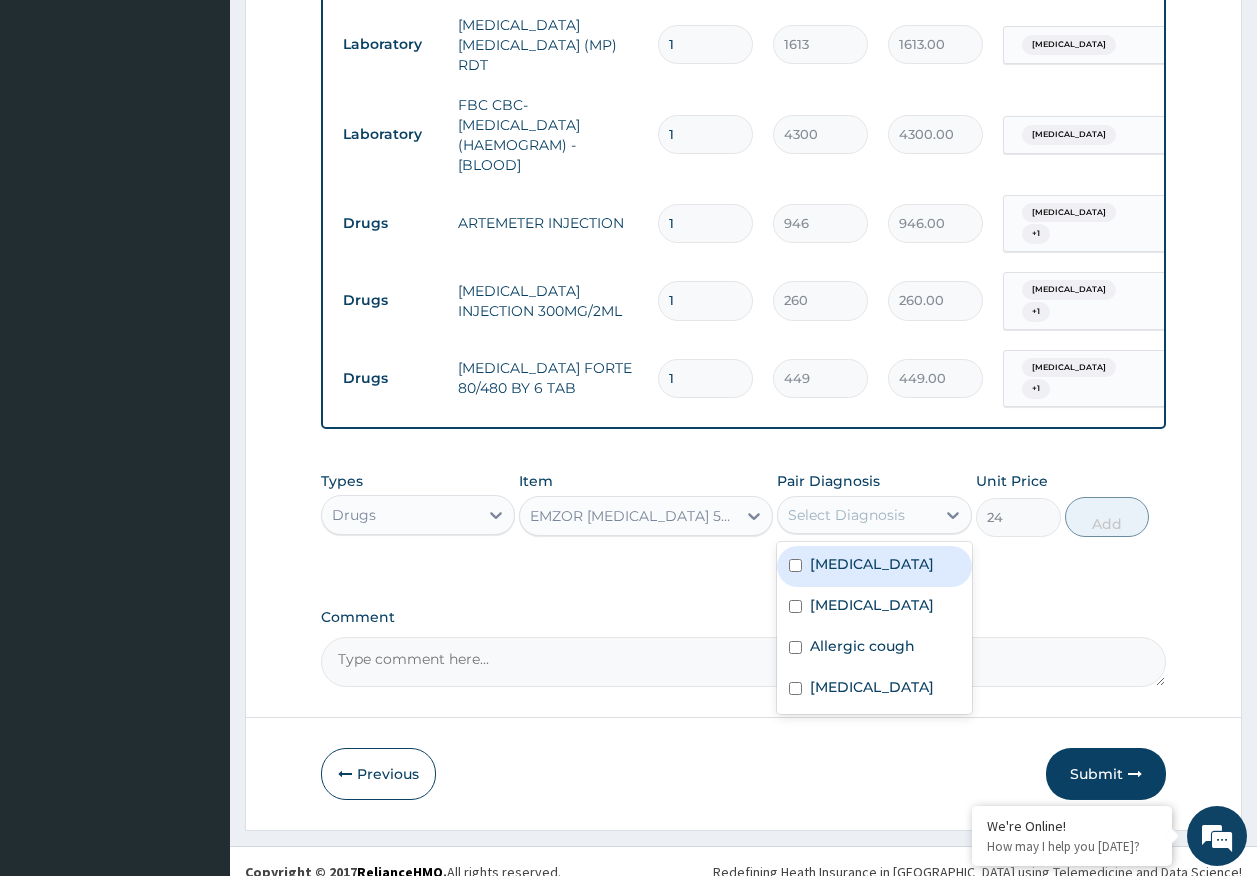 click on "Select Diagnosis" at bounding box center (846, 515) 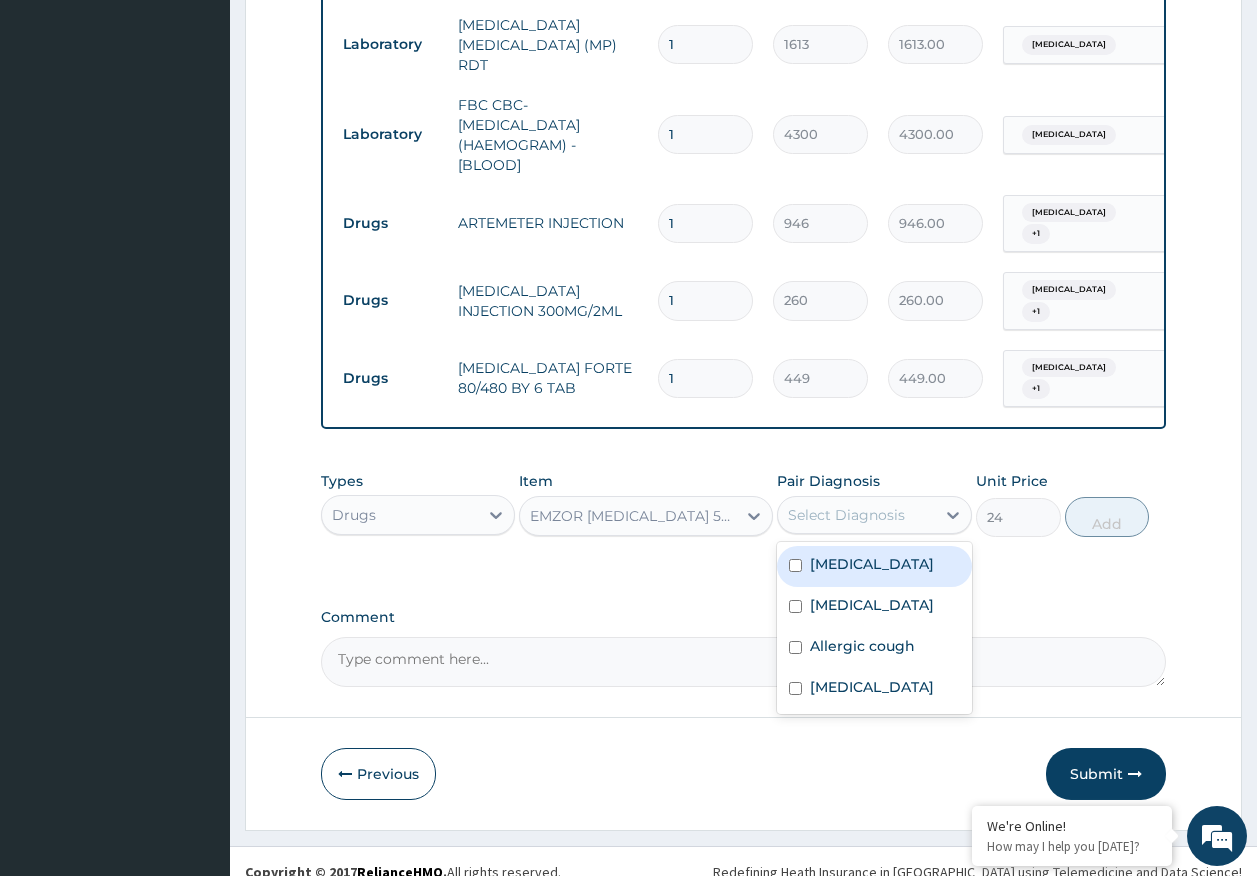 click on "Malaria" at bounding box center [872, 564] 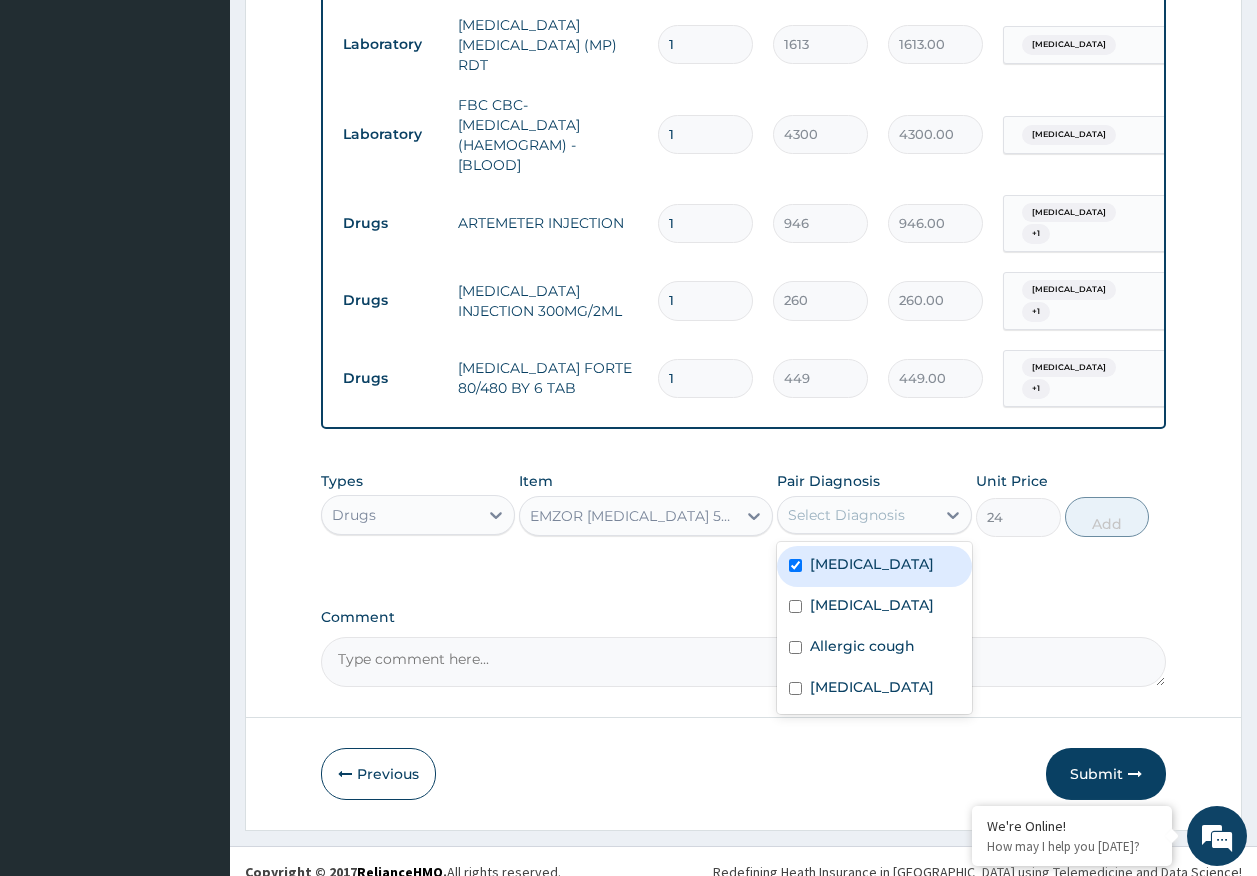checkbox on "true" 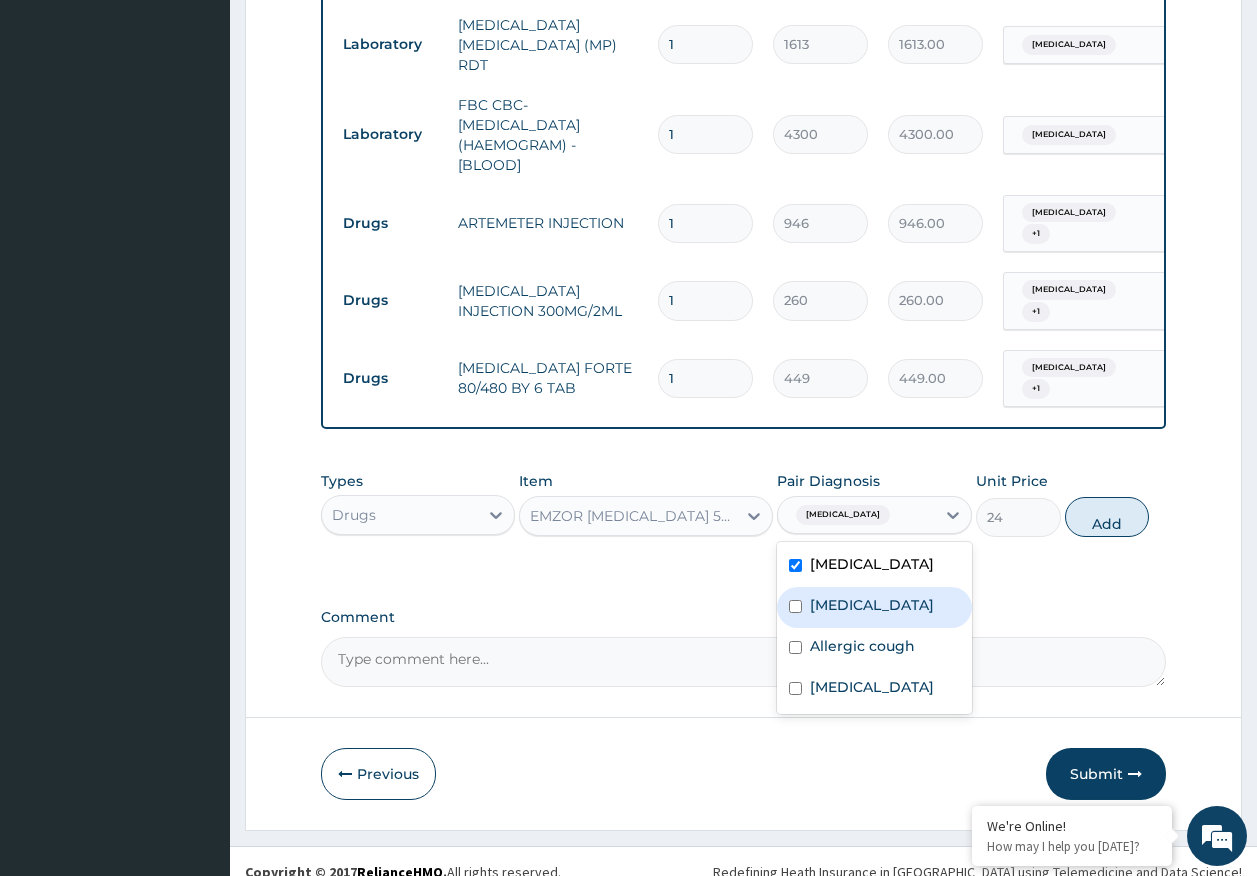 click on "Sepsis" at bounding box center [872, 605] 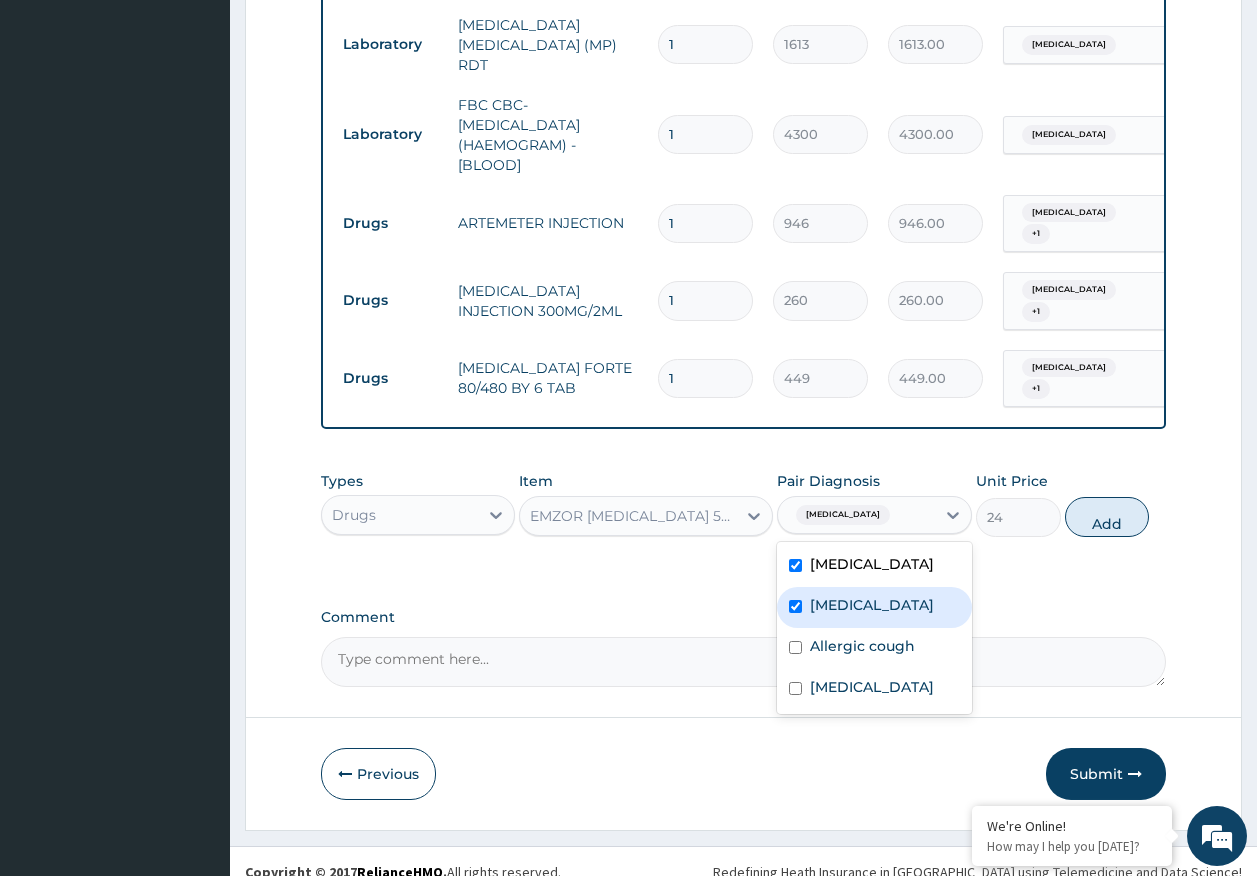 checkbox on "true" 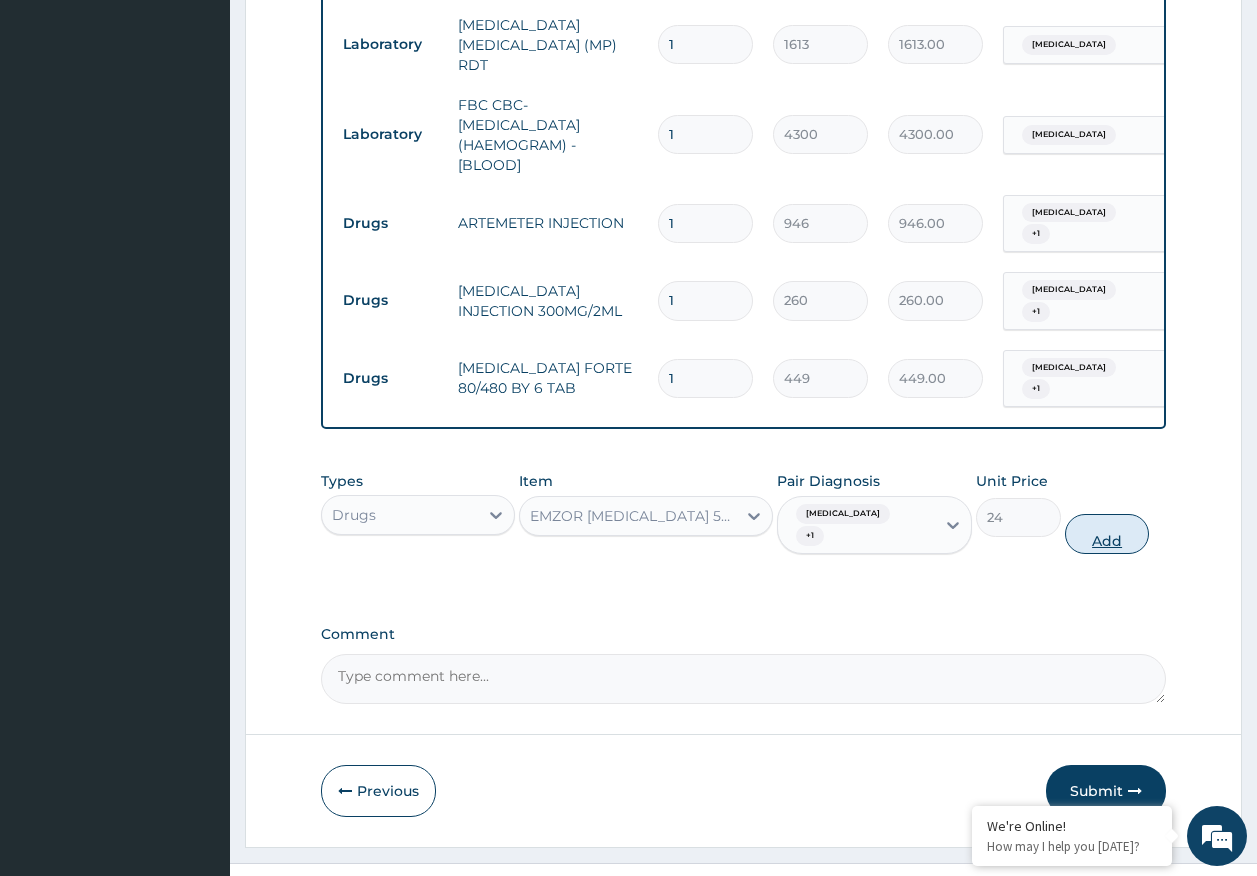 click on "Add" at bounding box center (1107, 534) 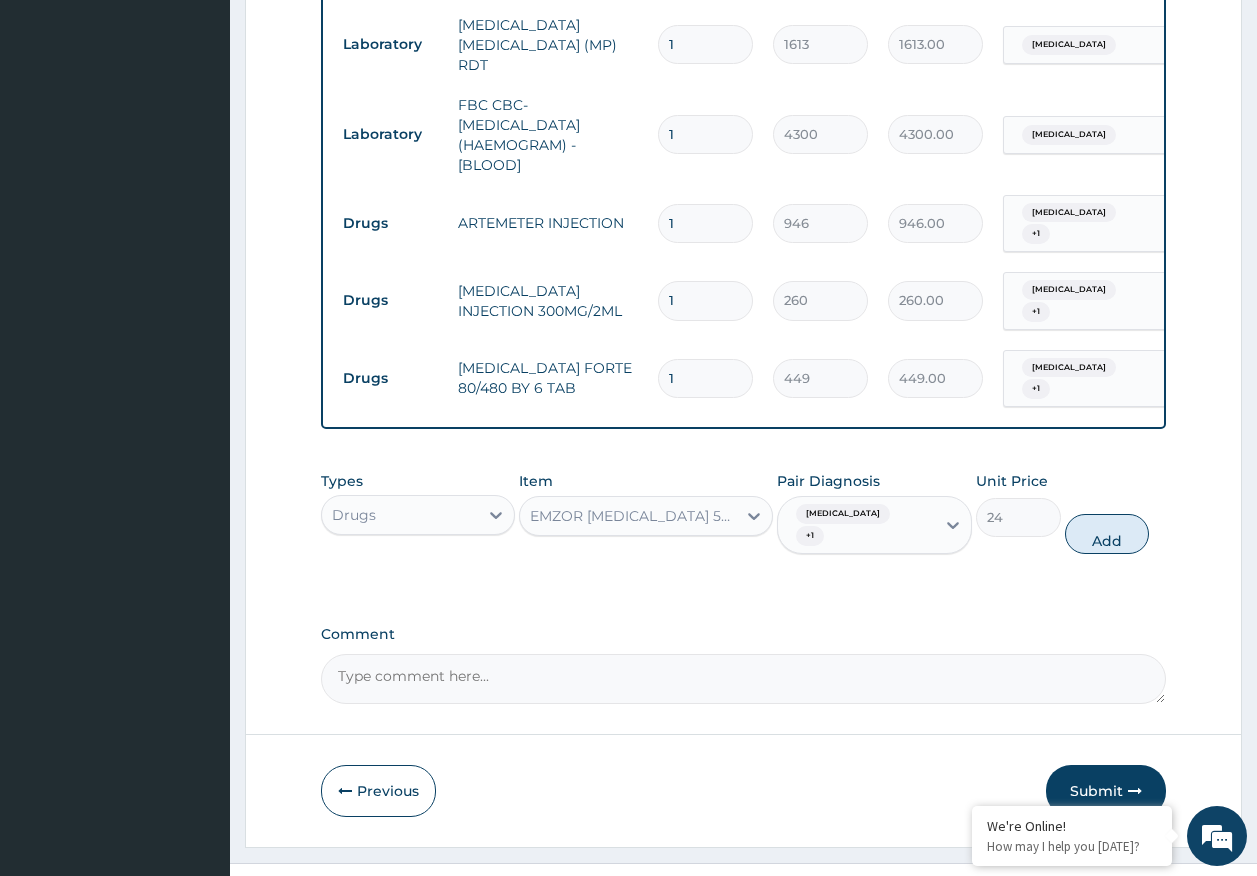 type on "0" 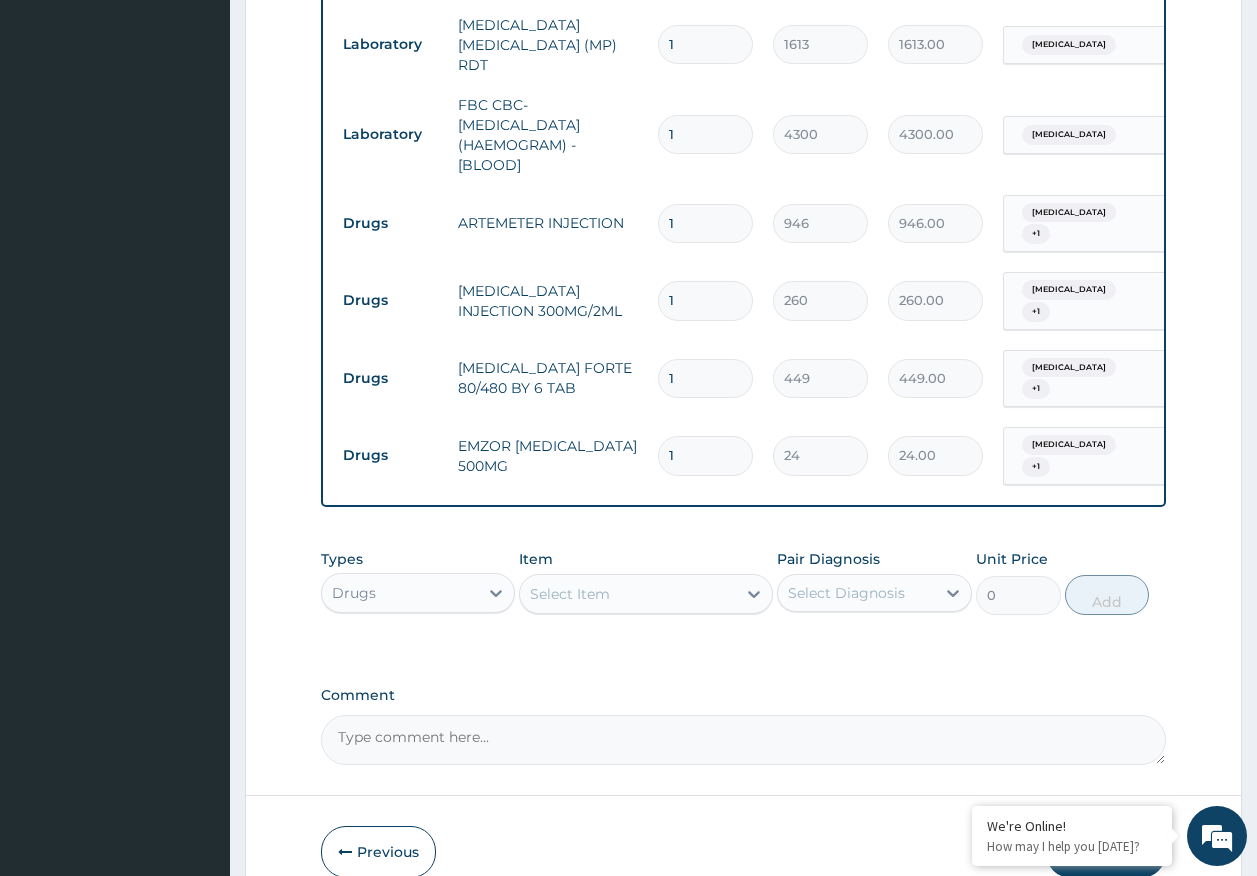 click on "Select Item" at bounding box center (628, 594) 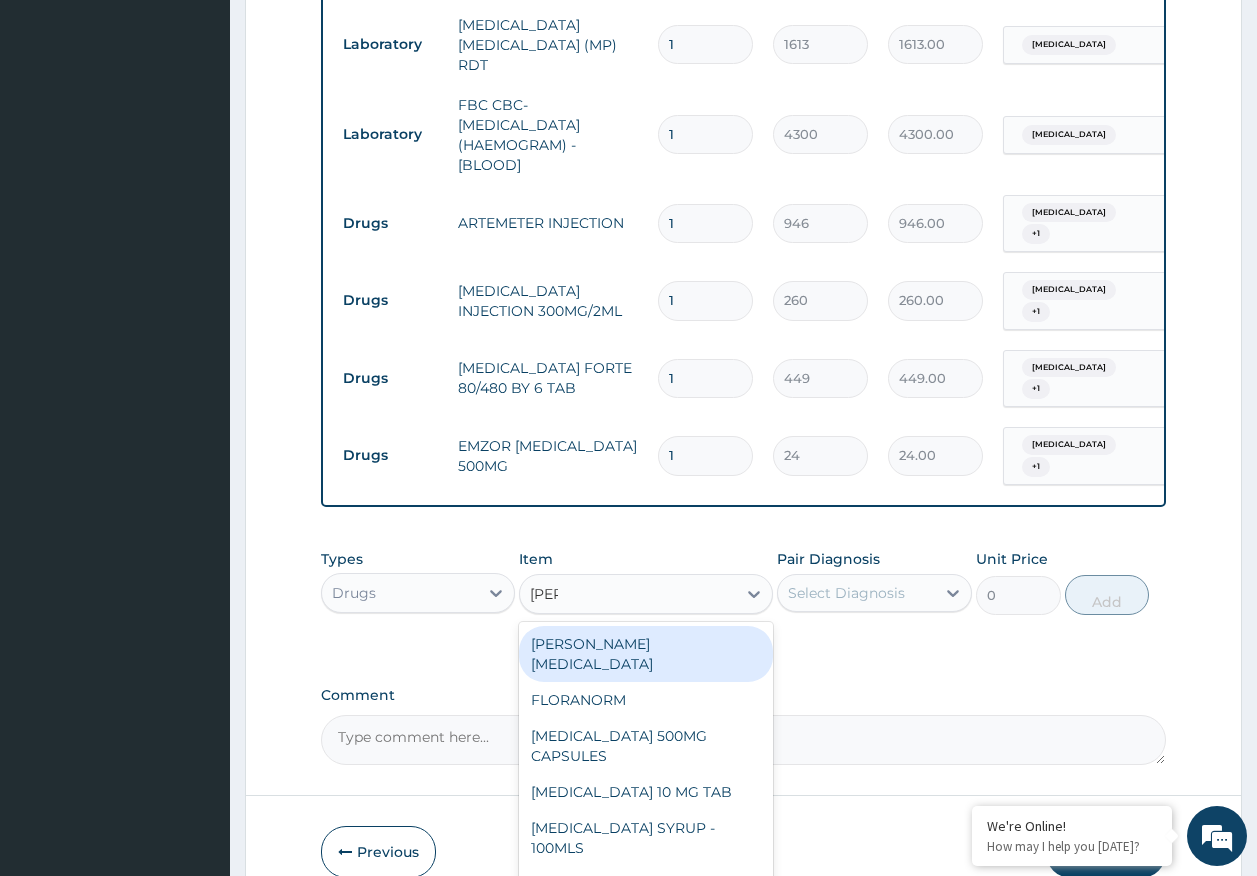 type on "lorat" 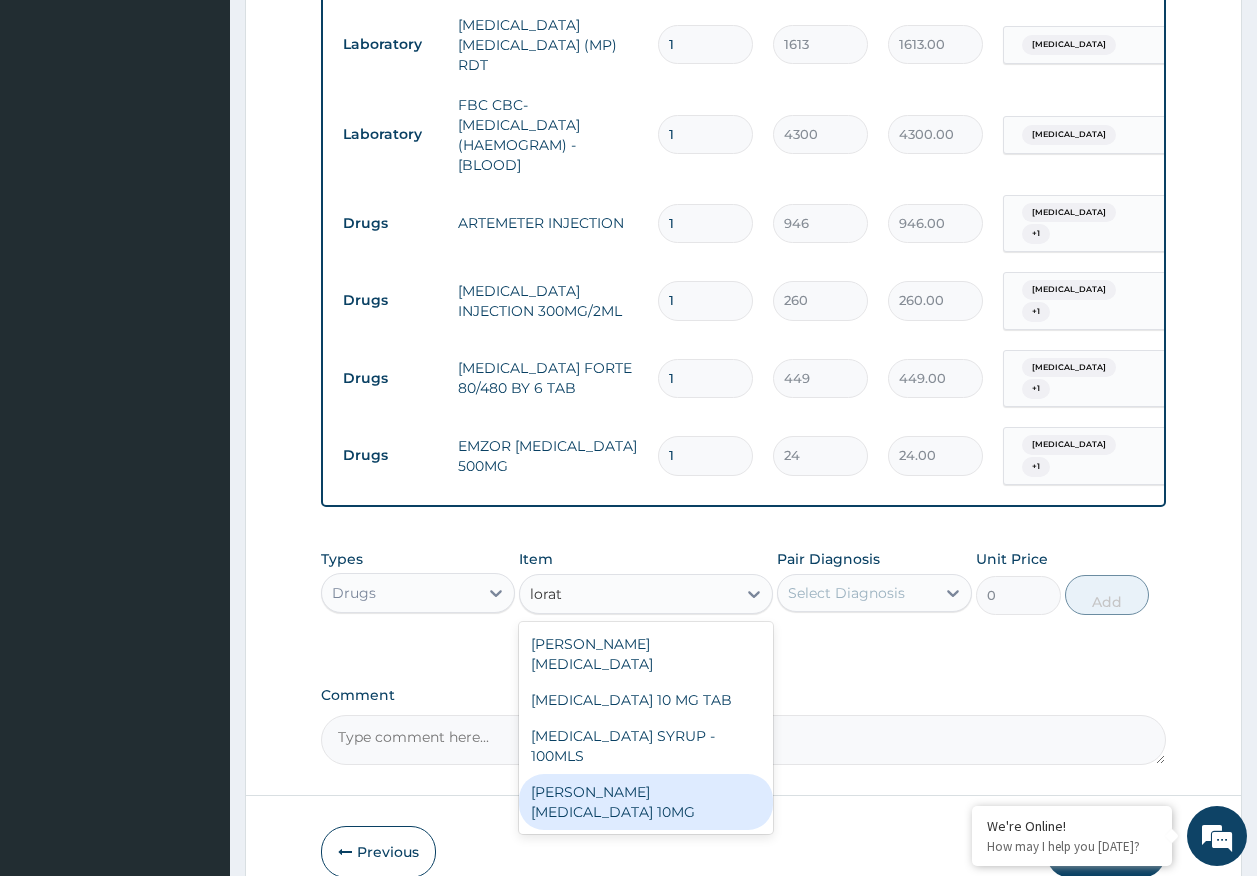 drag, startPoint x: 697, startPoint y: 729, endPoint x: 868, endPoint y: 584, distance: 224.2008 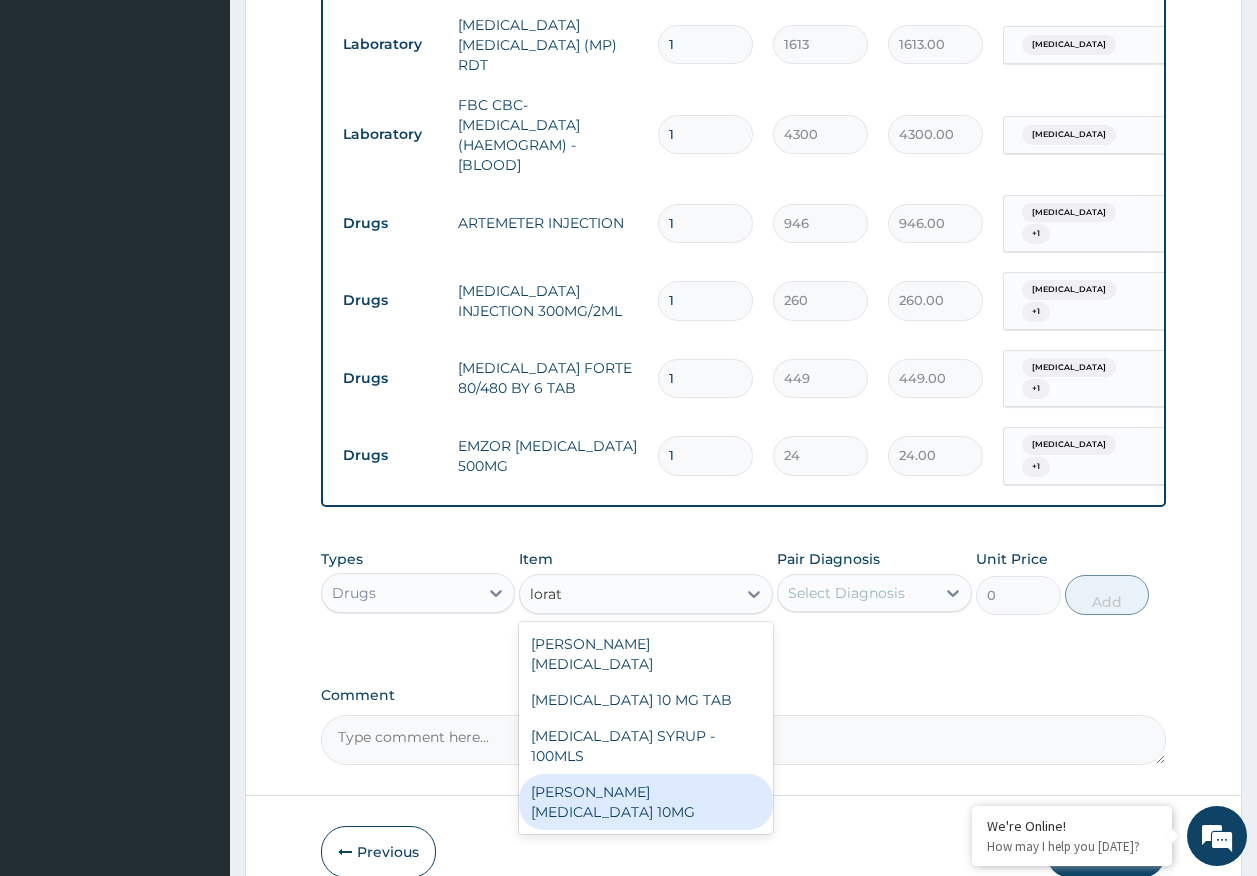 click on "LORATYN LORATADINE 10MG" at bounding box center (646, 802) 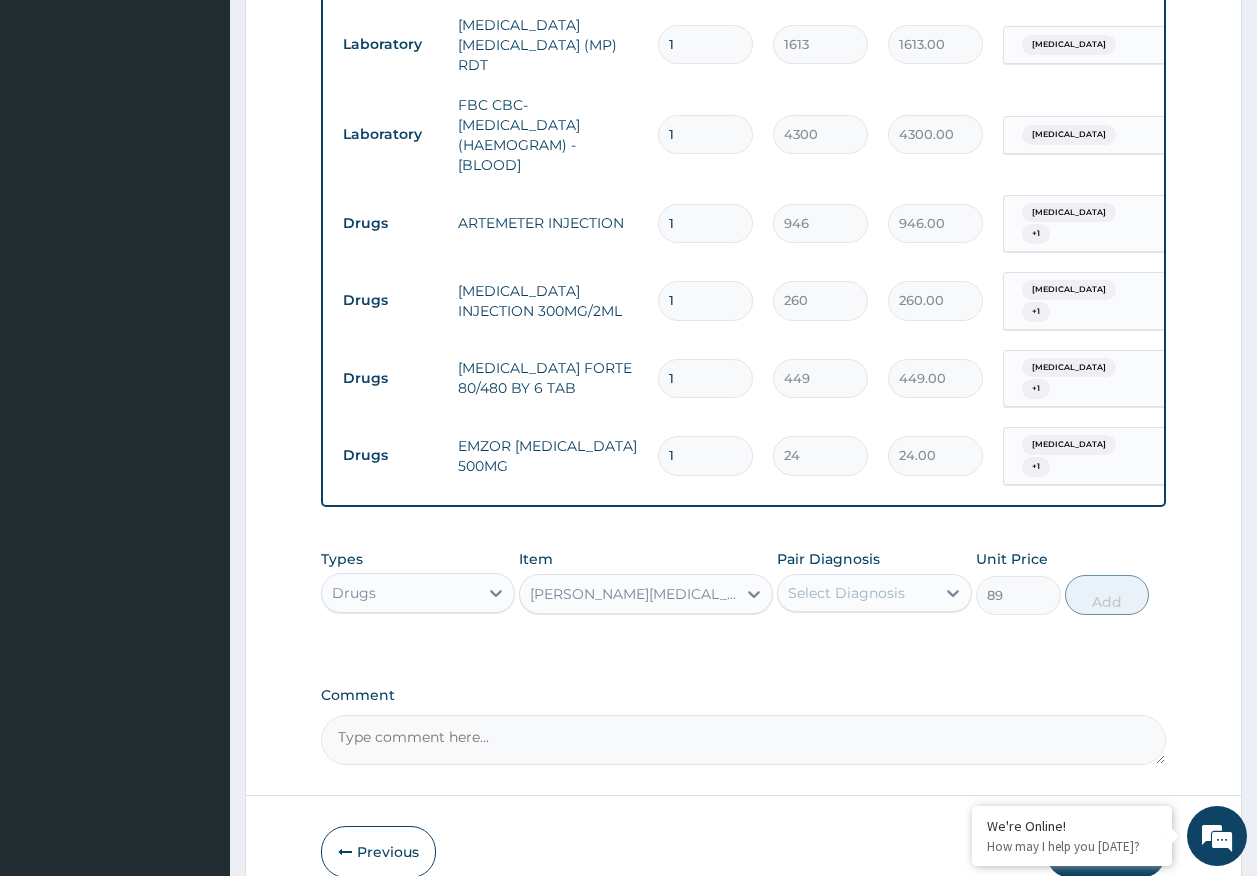 click on "Select Diagnosis" at bounding box center [846, 593] 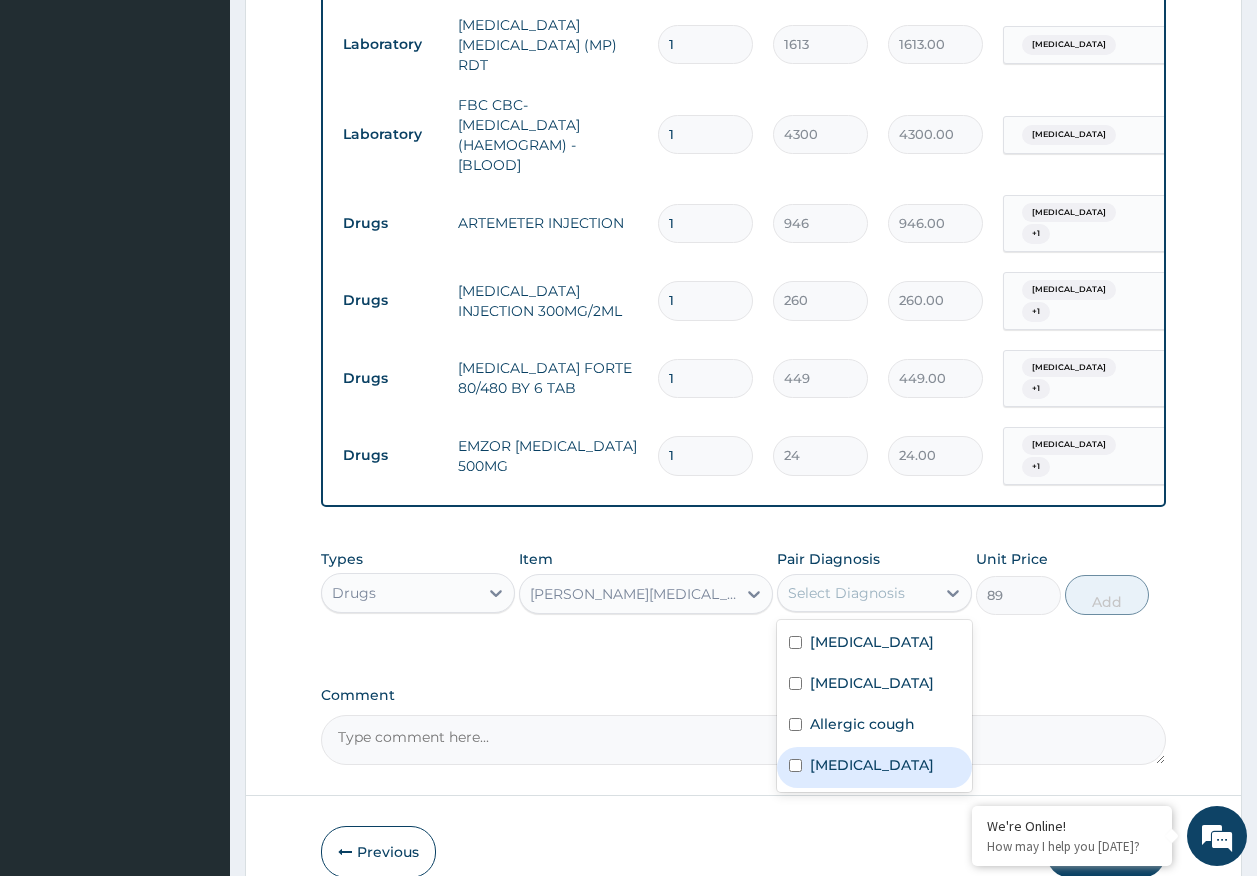 drag, startPoint x: 871, startPoint y: 748, endPoint x: 1080, endPoint y: 601, distance: 255.51907 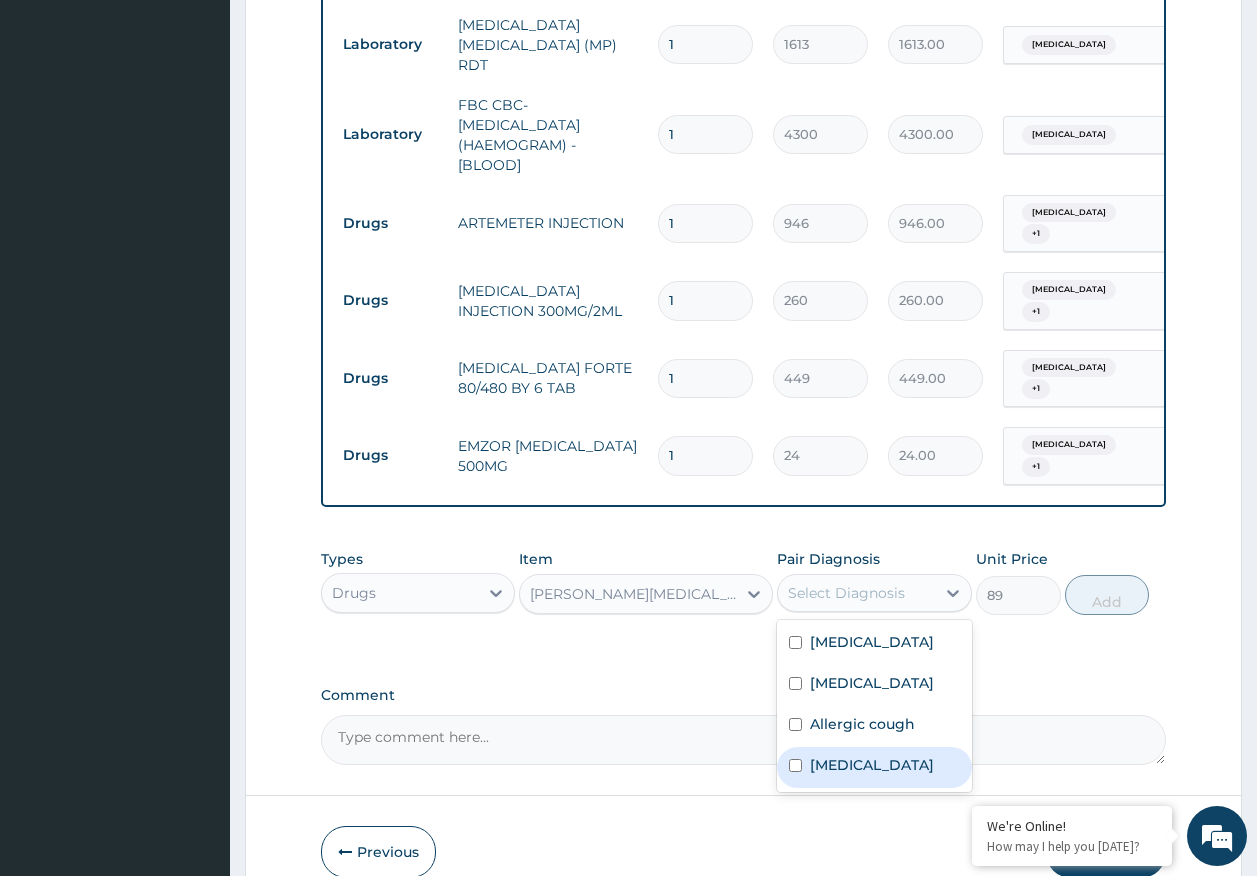 click on "Allergic rhinitis" at bounding box center [874, 767] 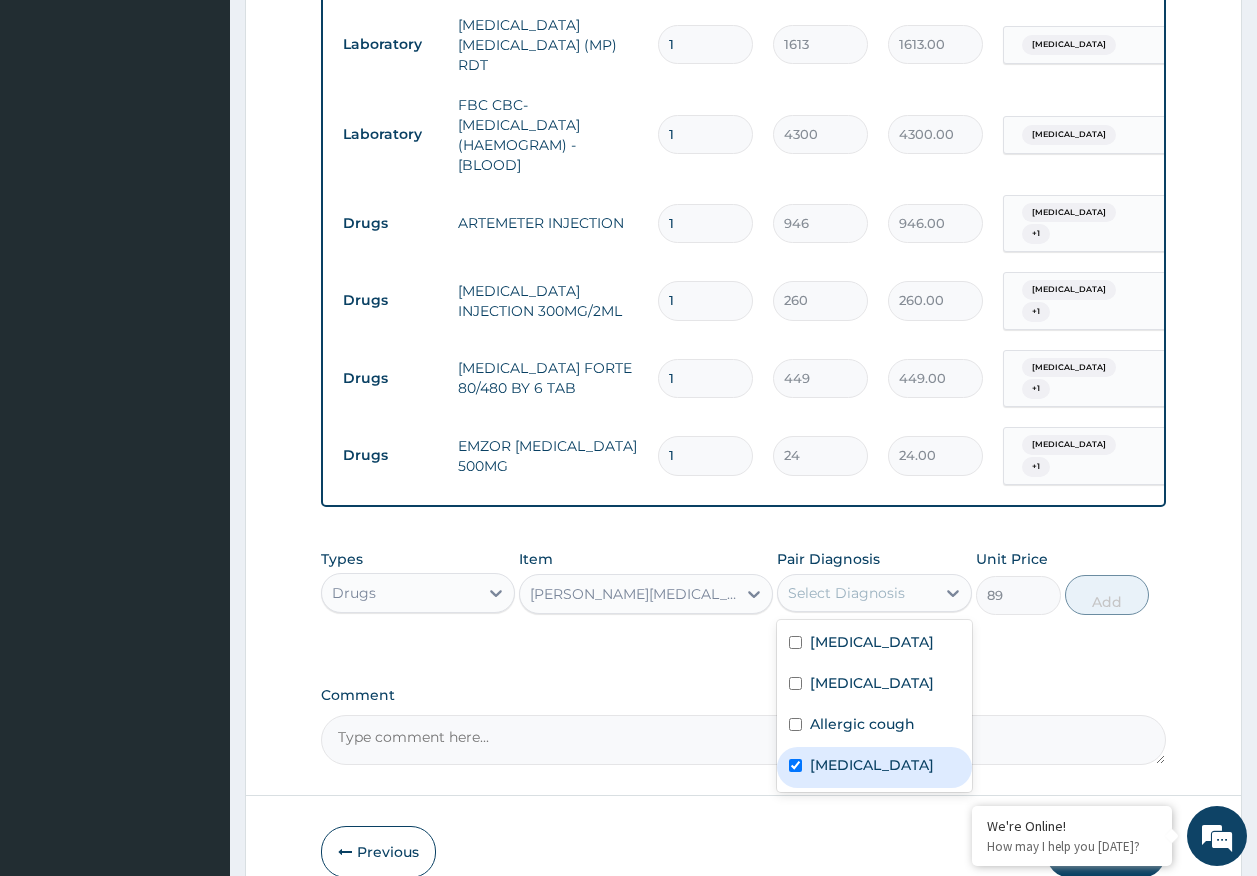 checkbox on "true" 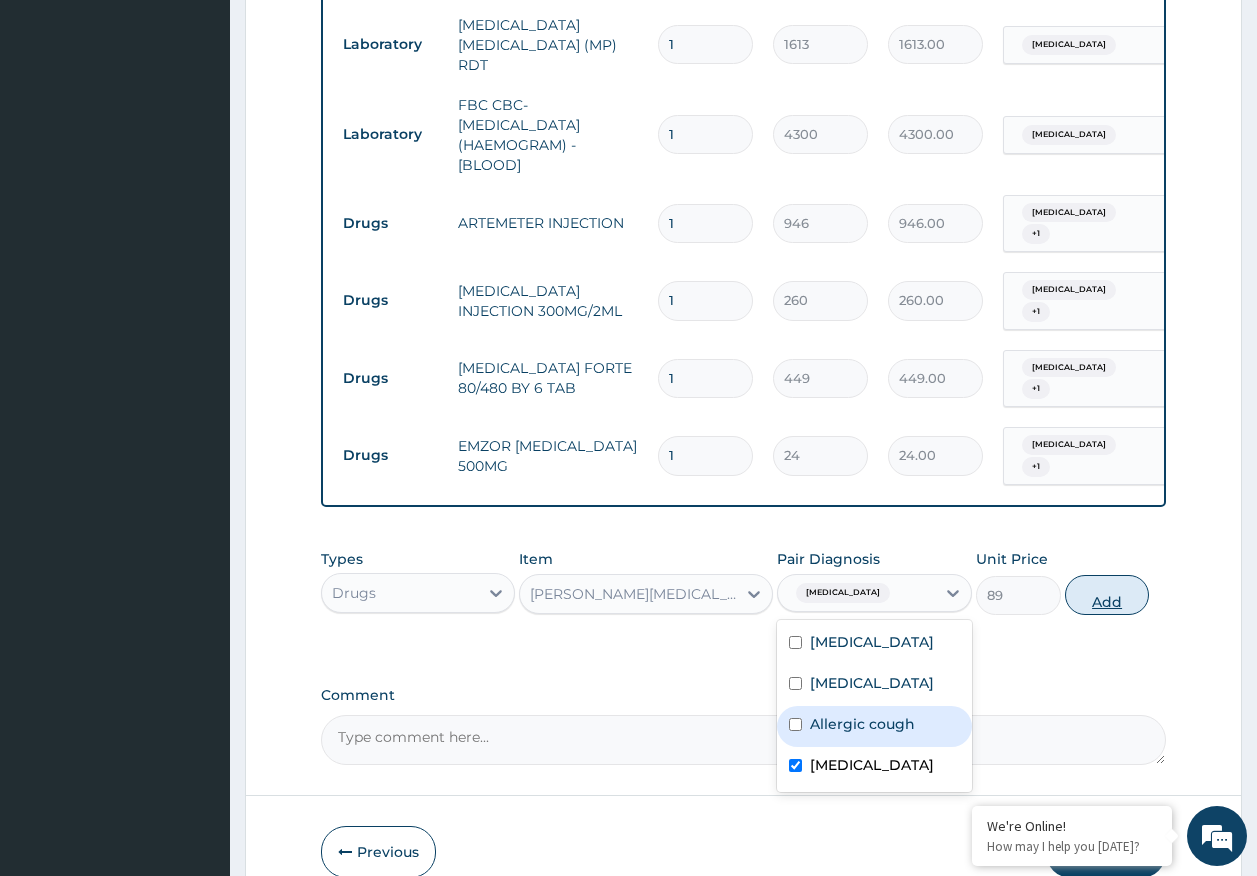 click on "Add" at bounding box center (1107, 595) 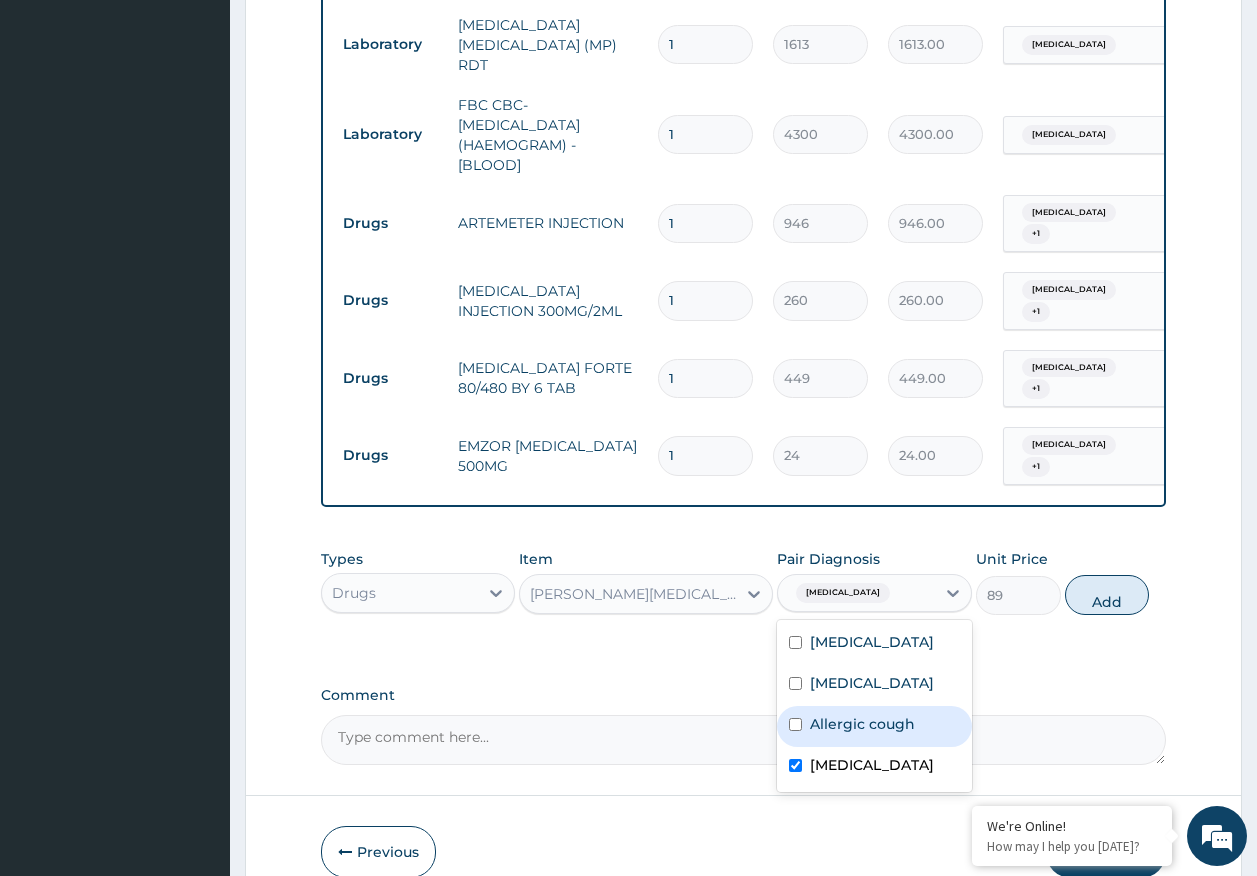 type on "0" 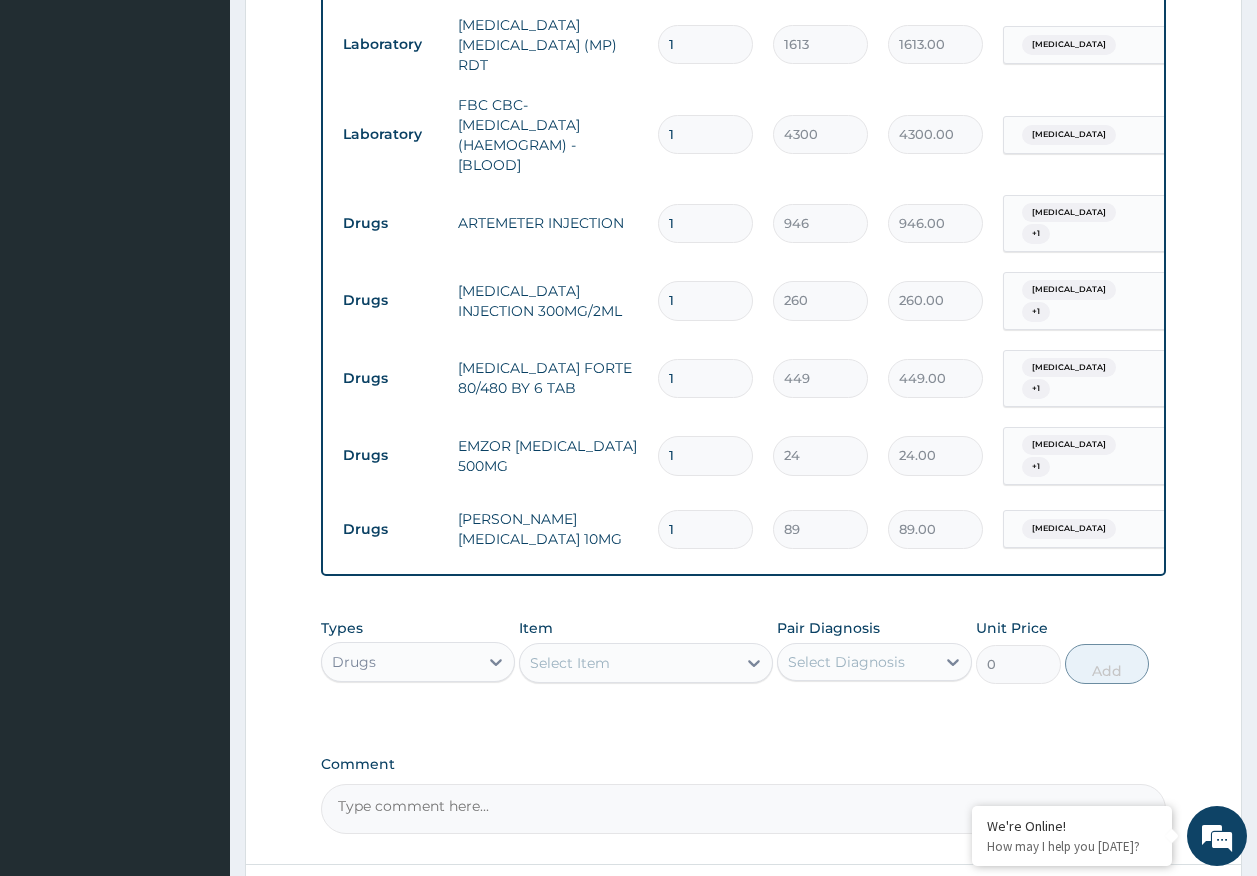 click on "Select Item" at bounding box center (628, 663) 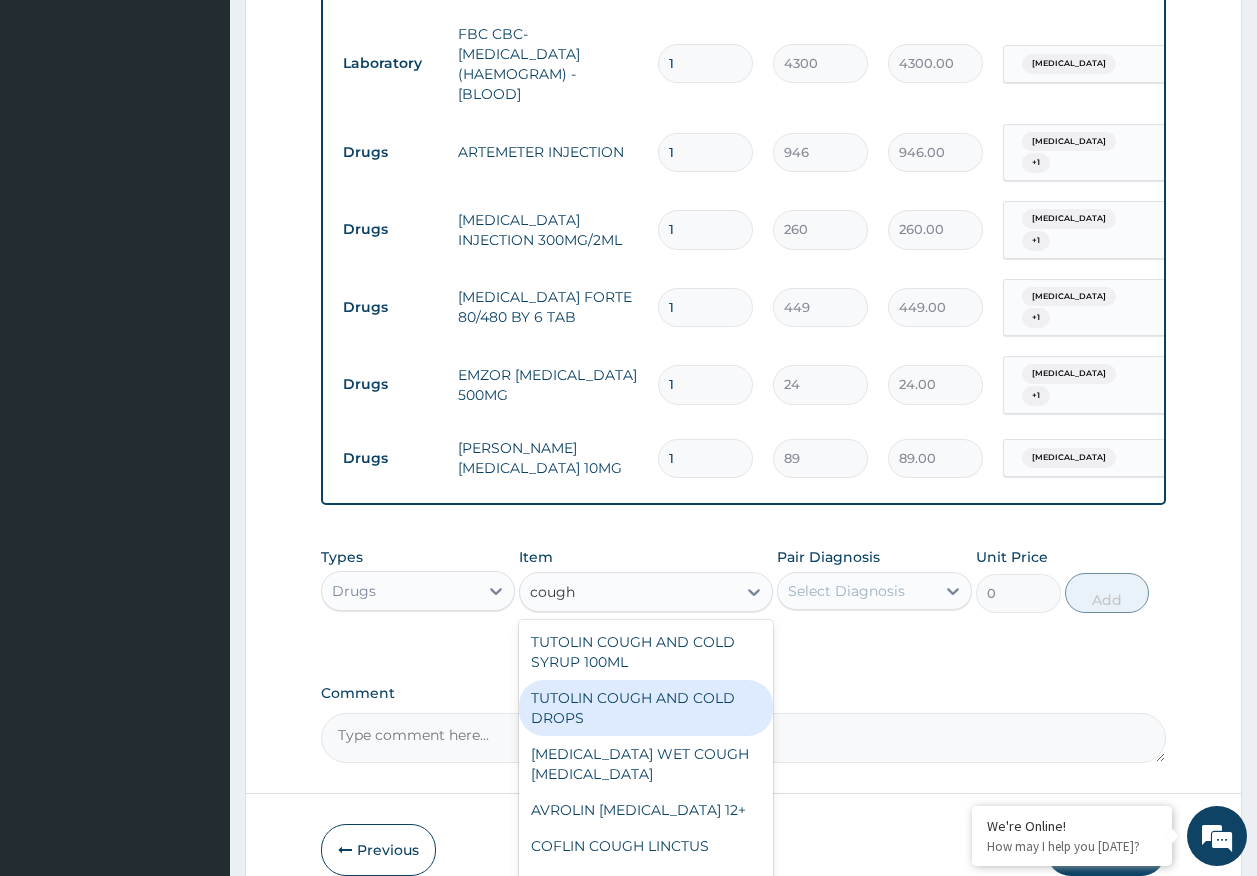 scroll, scrollTop: 1031, scrollLeft: 0, axis: vertical 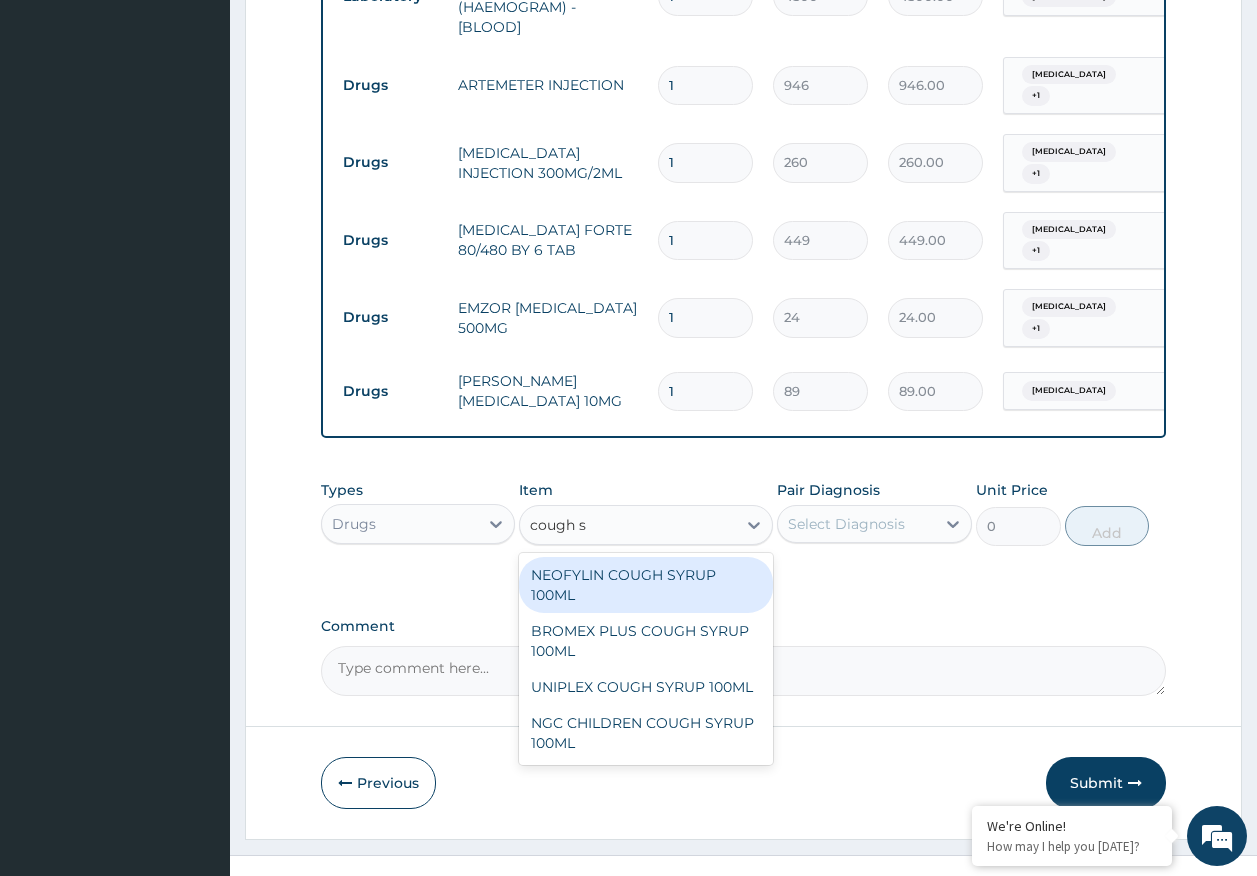 type on "cough sy" 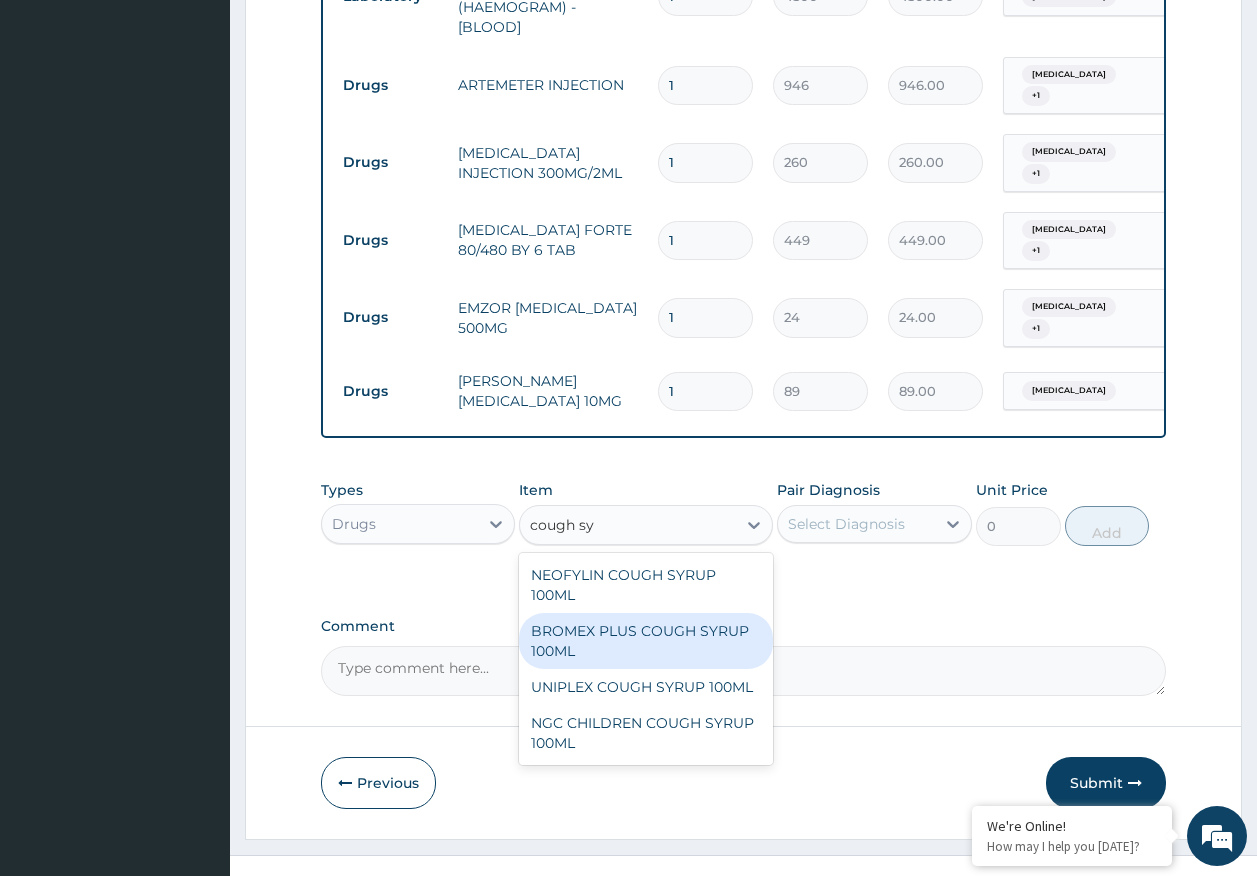 click on "BROMEX PLUS COUGH SYRUP 100ML" at bounding box center [646, 641] 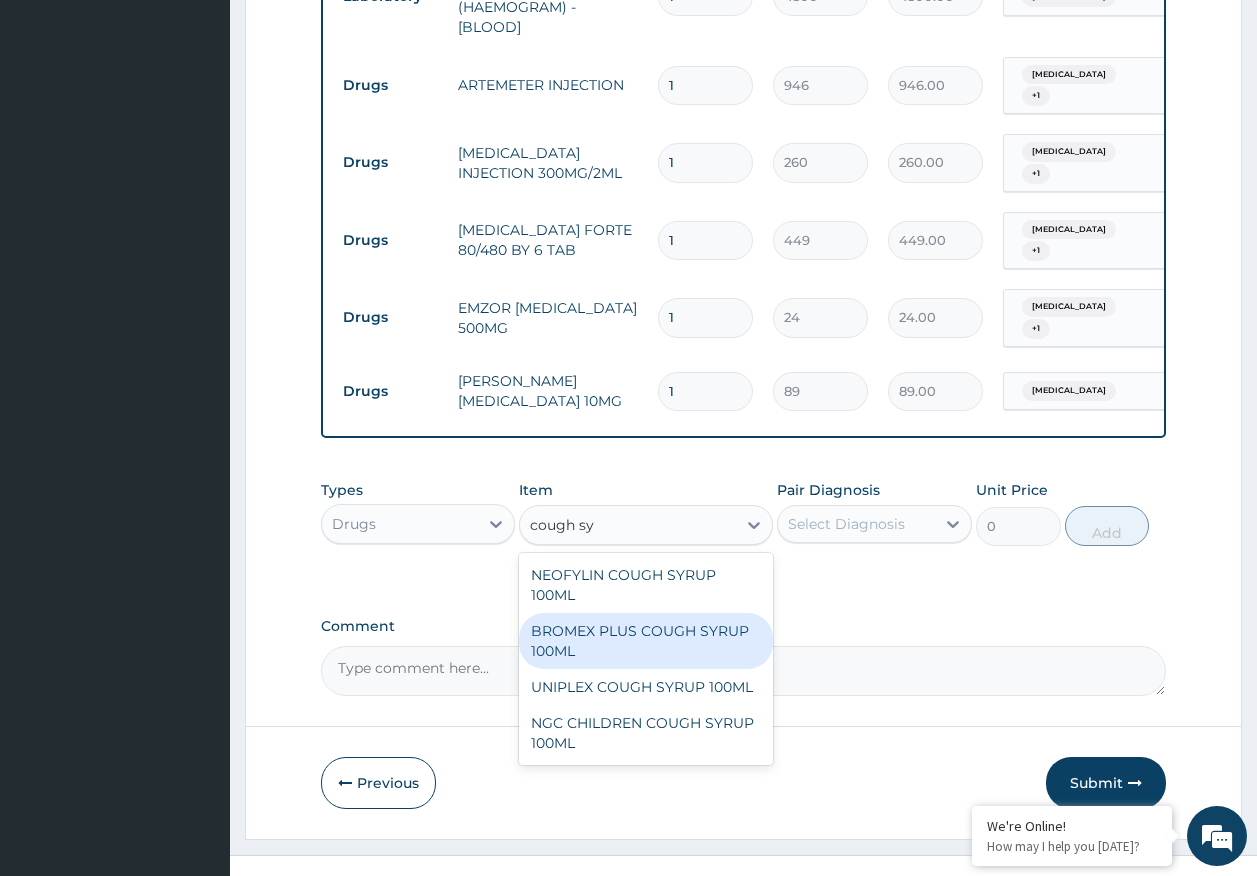 type 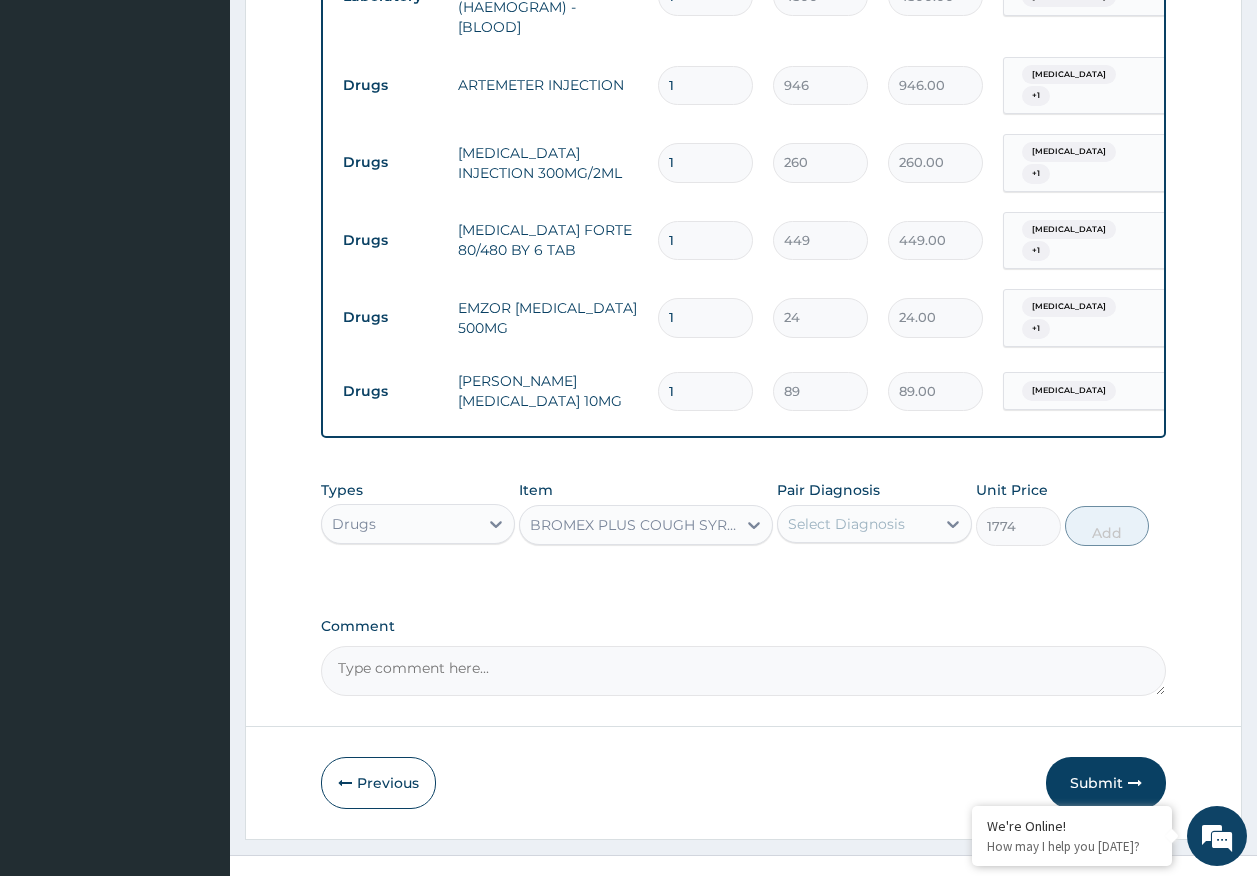 click on "Select Diagnosis" at bounding box center [856, 524] 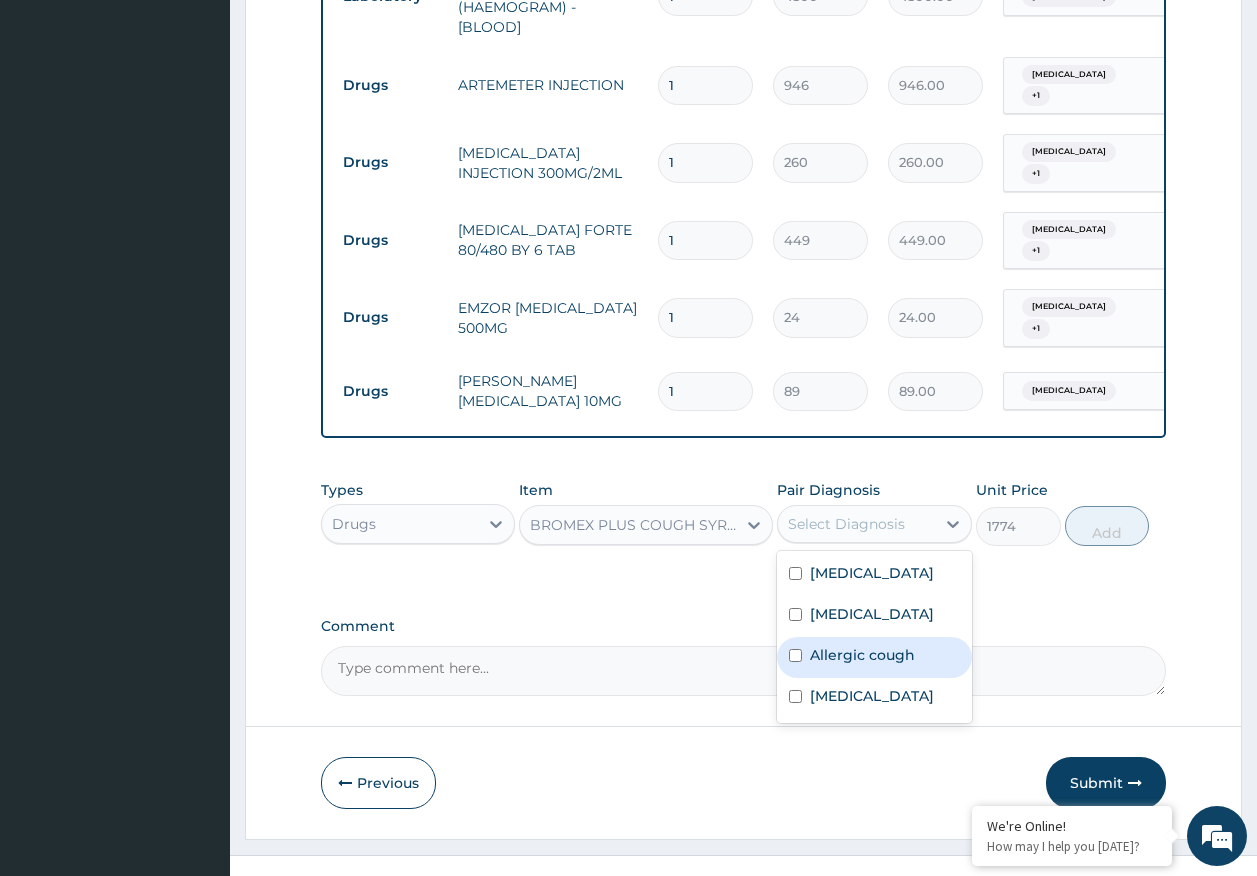 drag, startPoint x: 868, startPoint y: 634, endPoint x: 1017, endPoint y: 560, distance: 166.36406 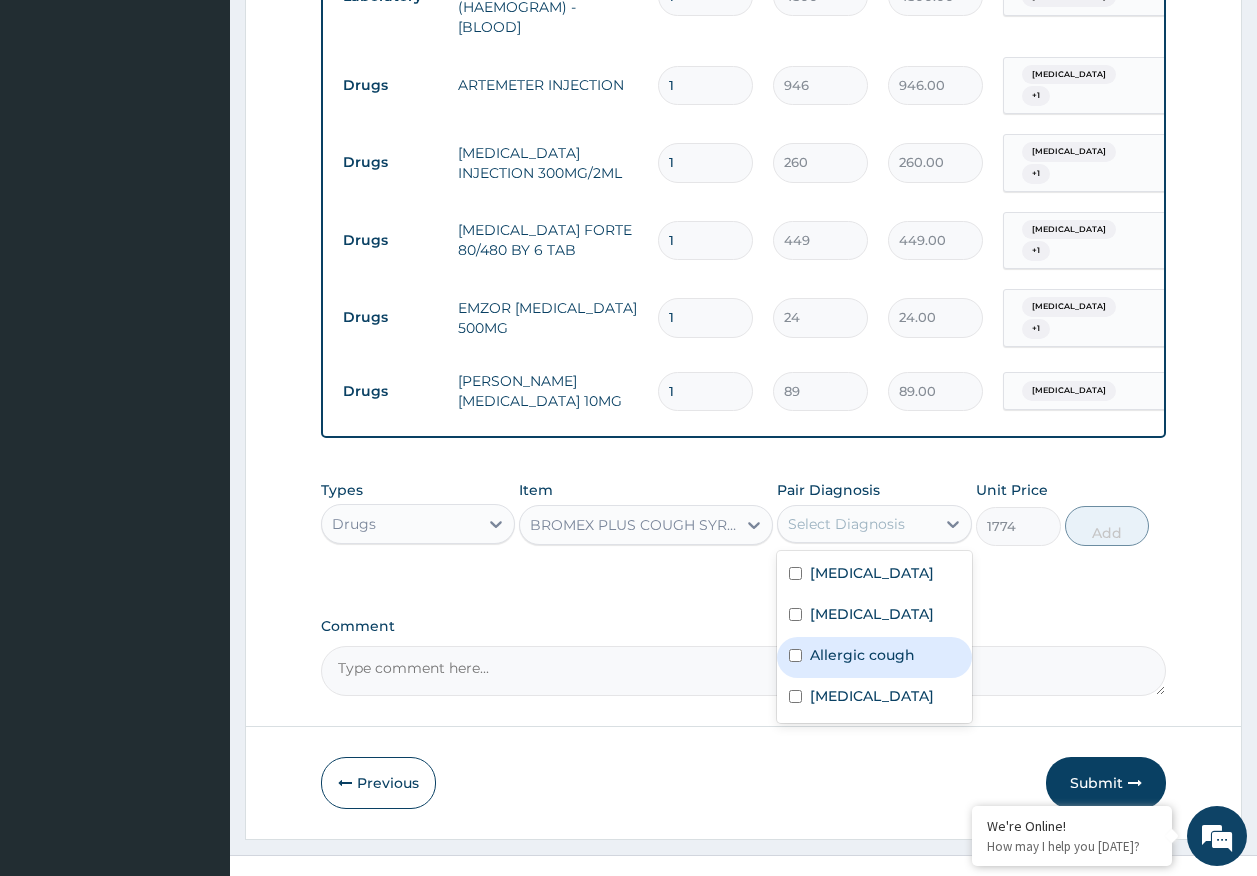 click on "Allergic cough" at bounding box center (862, 655) 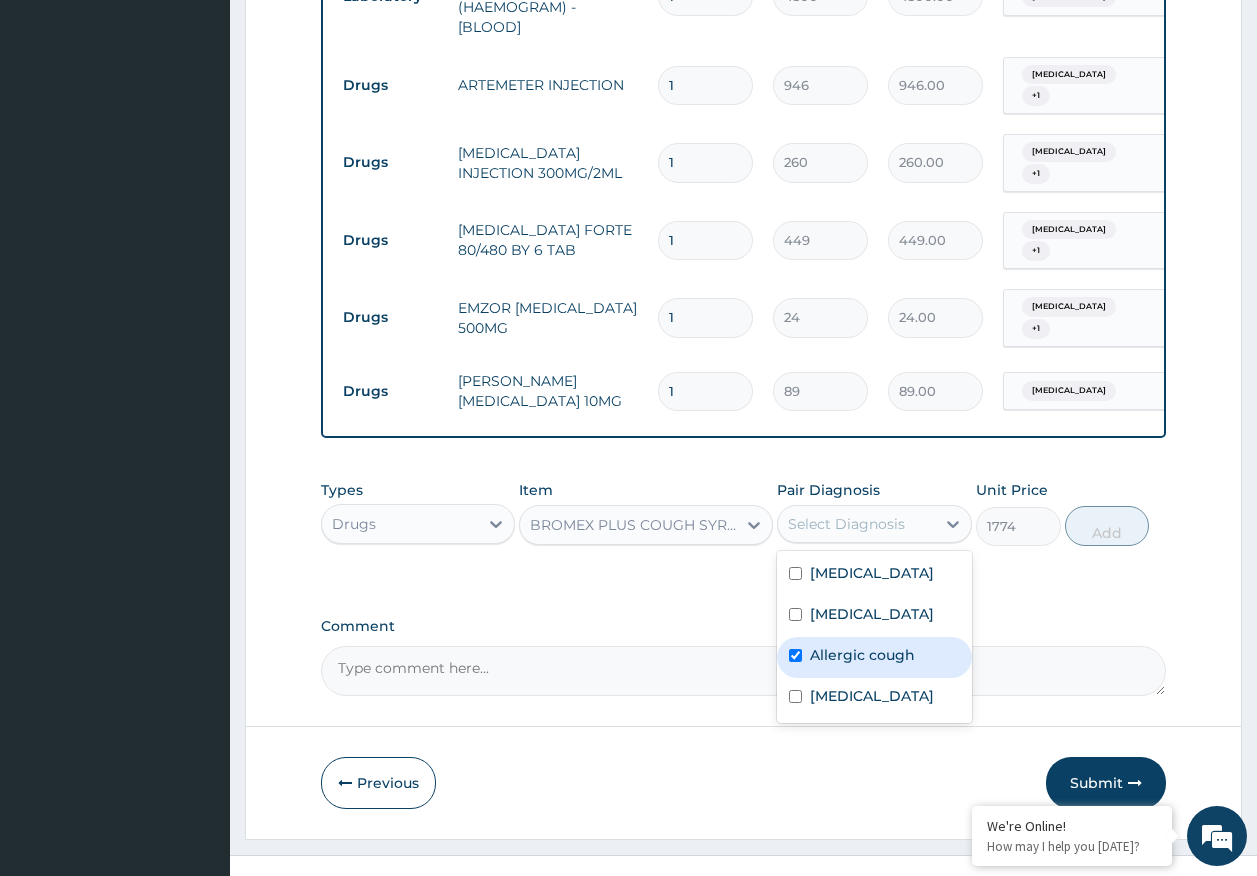 checkbox on "true" 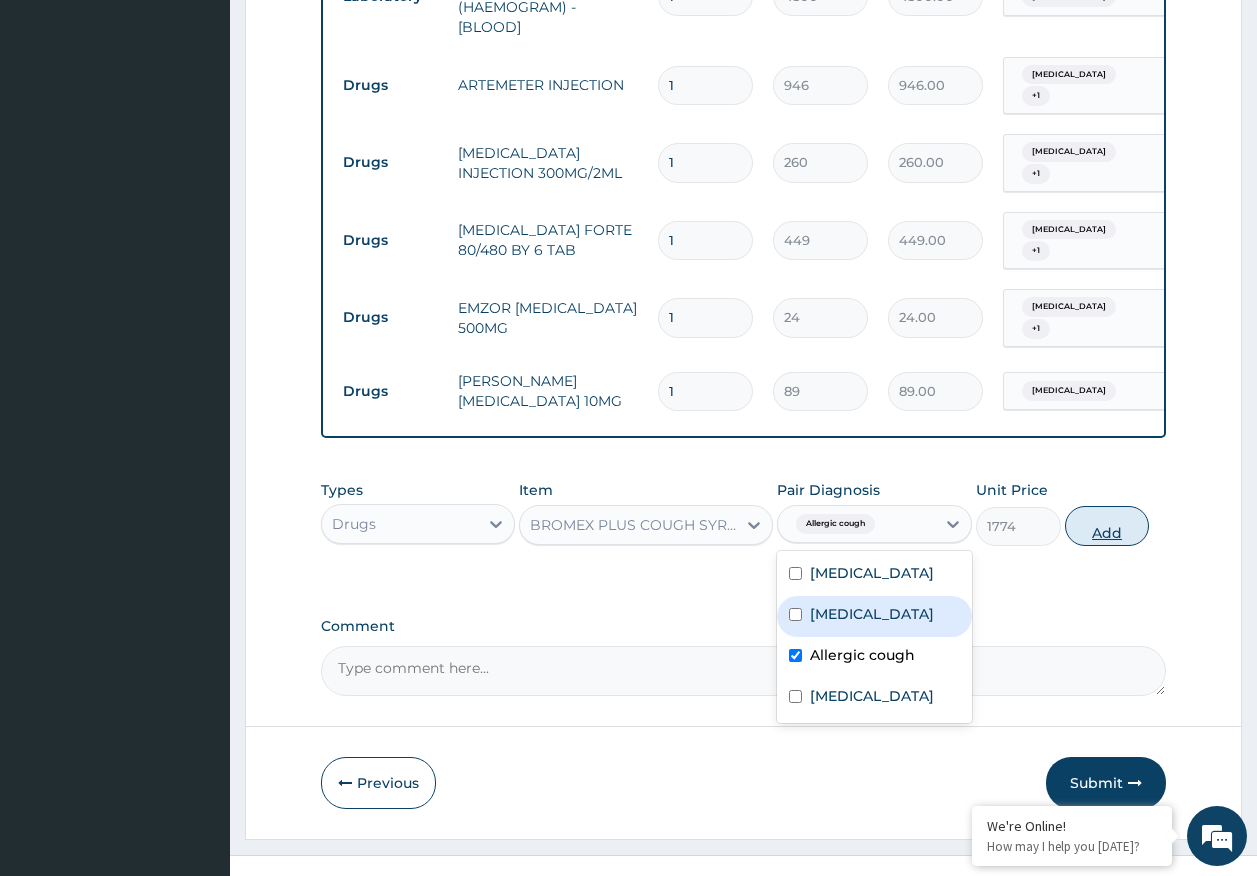 click on "Add" at bounding box center (1107, 526) 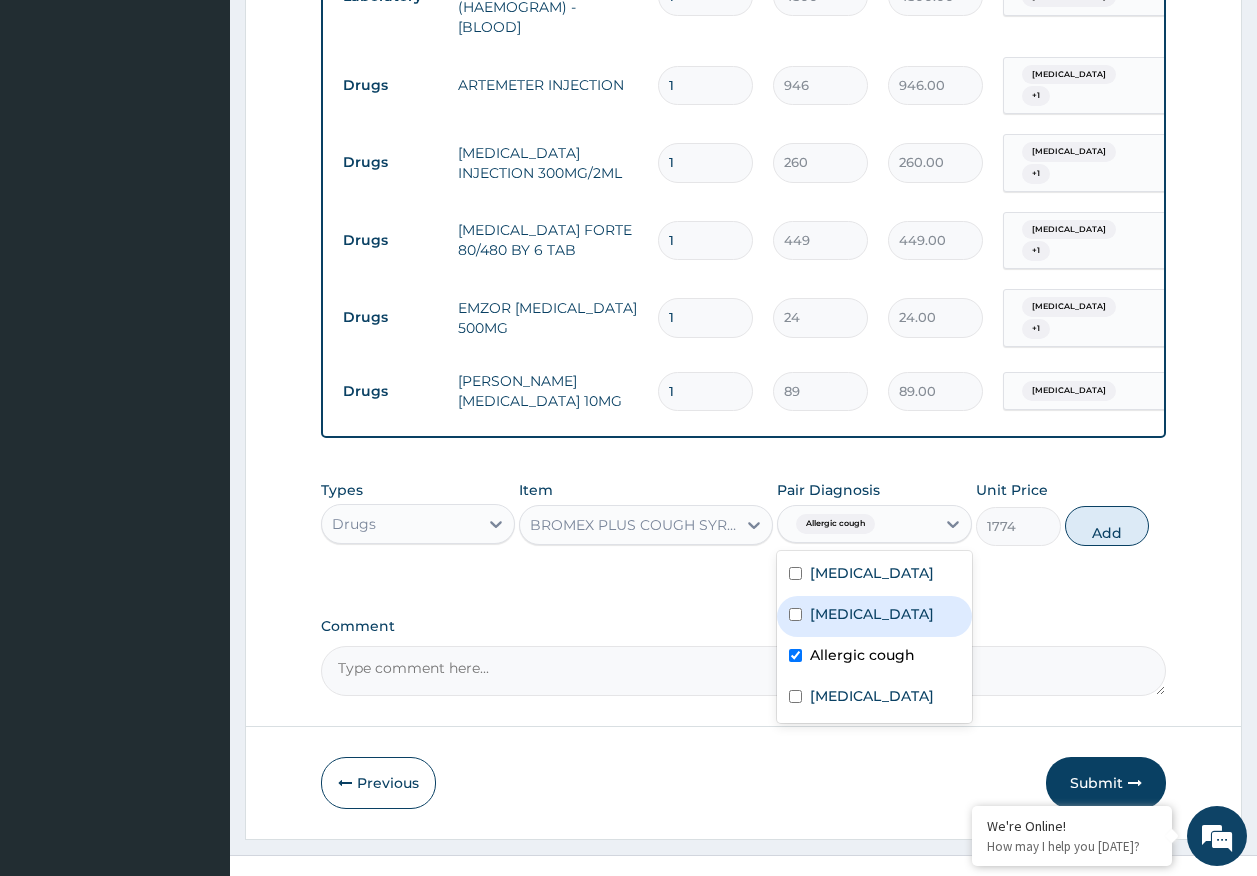 type on "0" 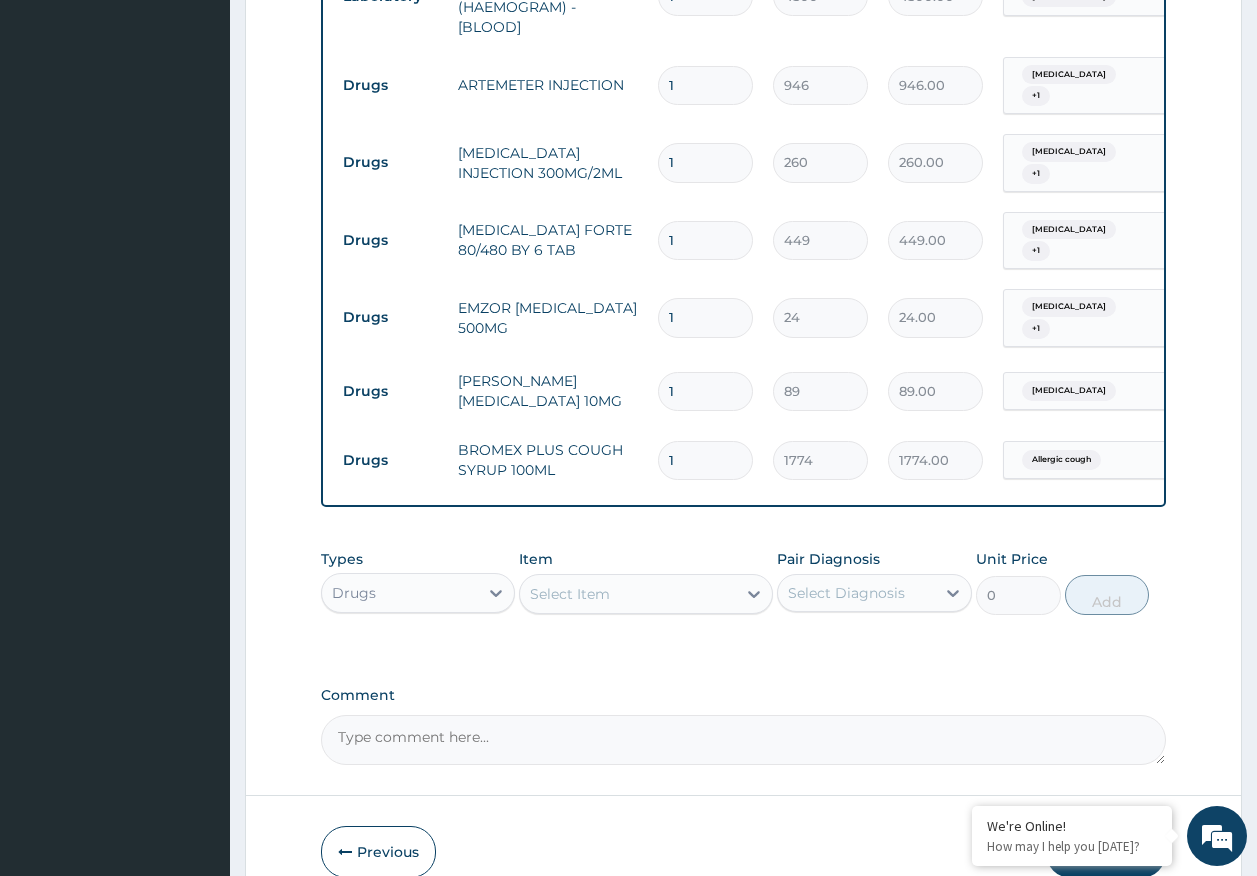 click on "1" at bounding box center [705, 391] 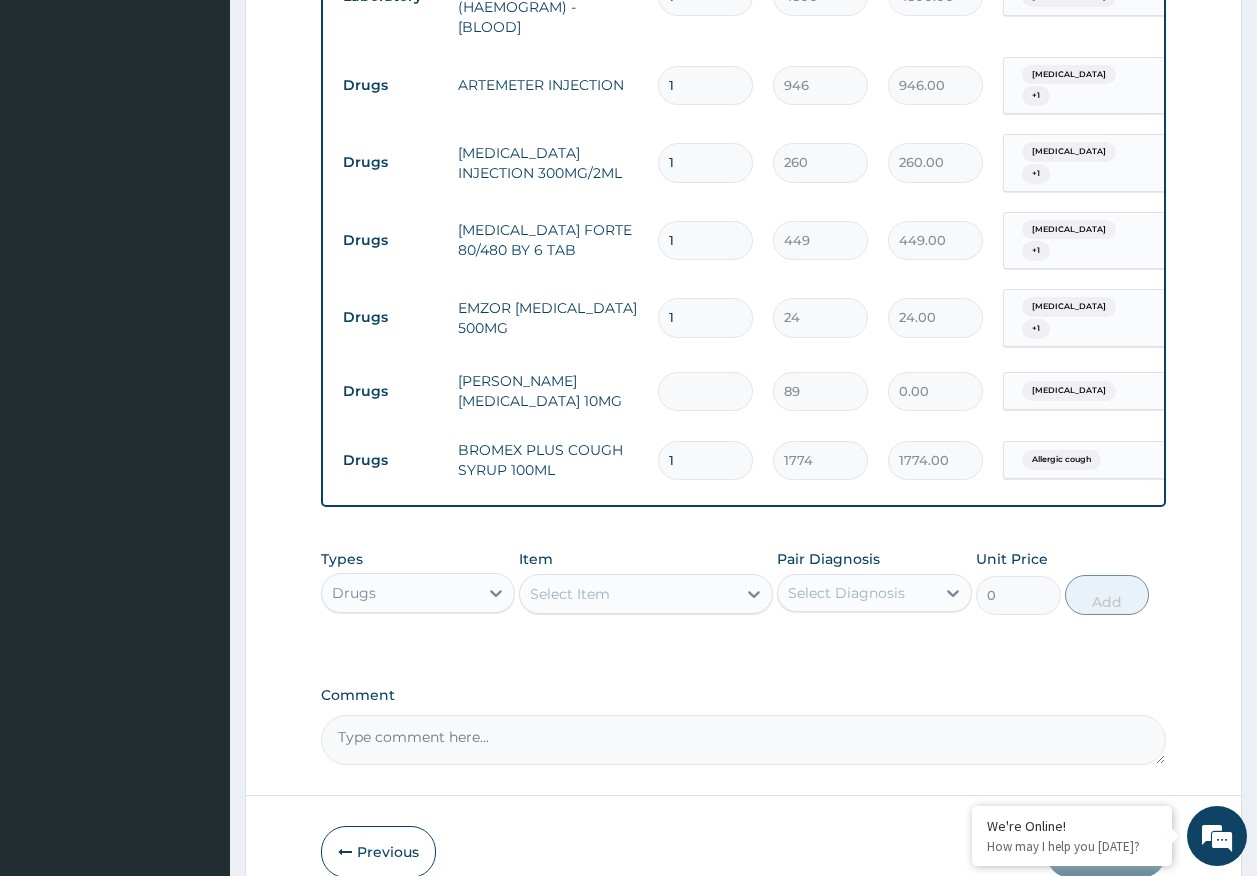 type on "5" 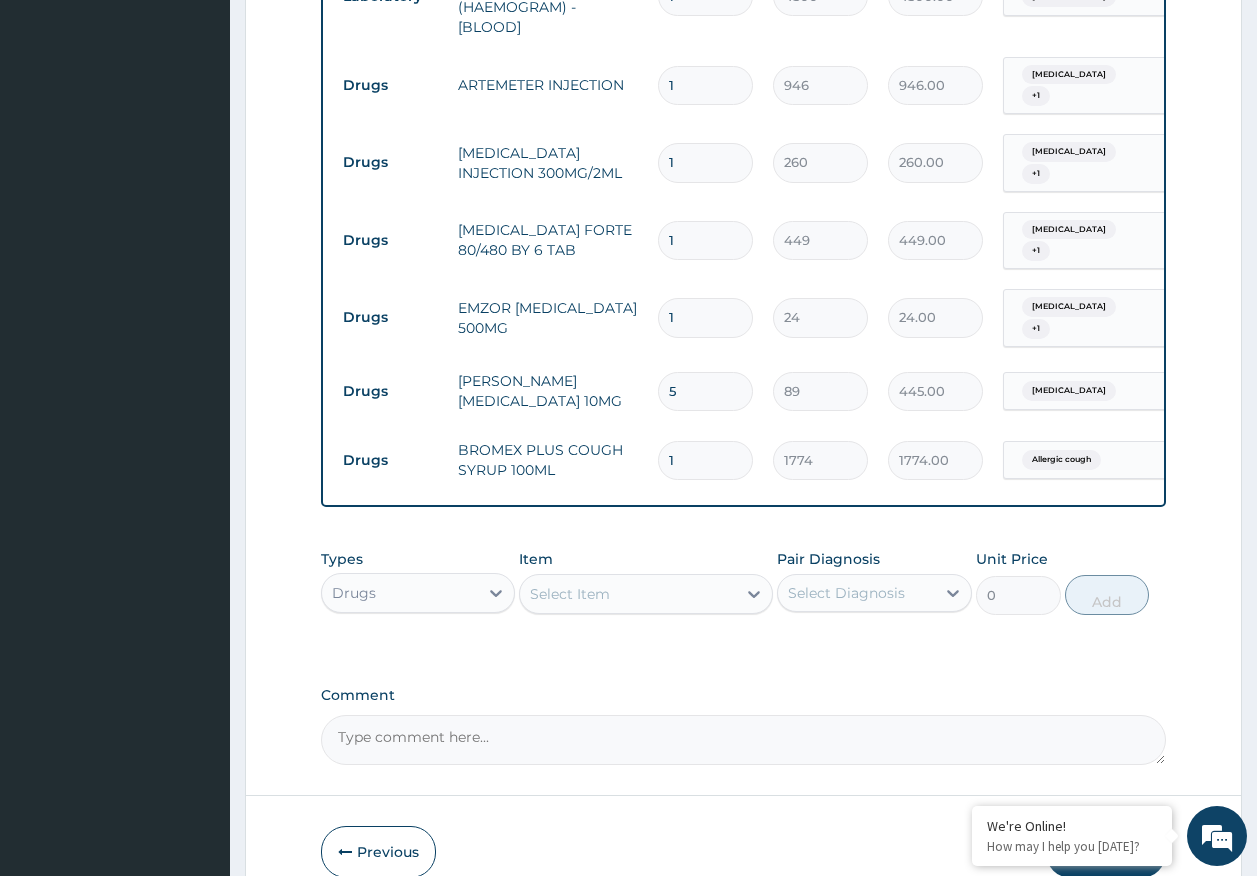 type on "5" 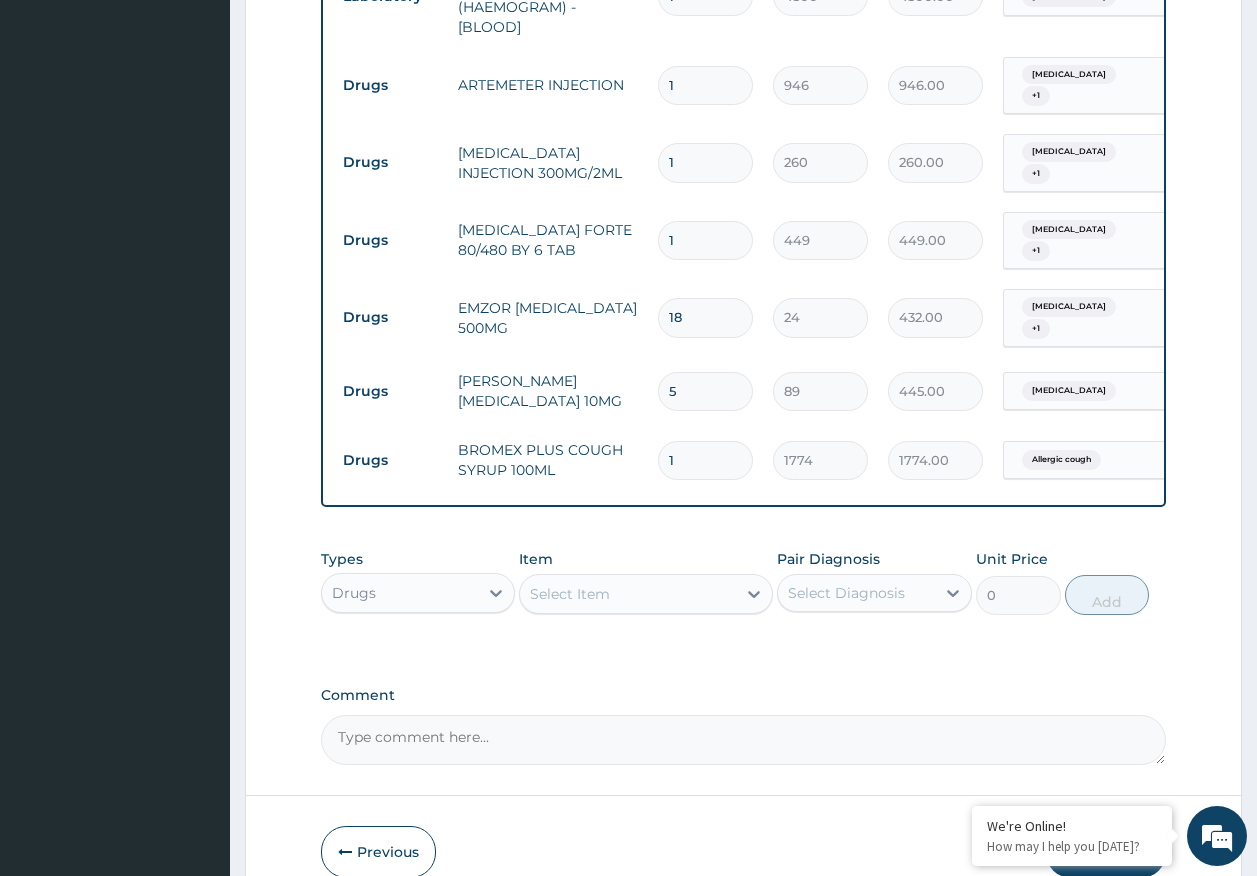 type on "18" 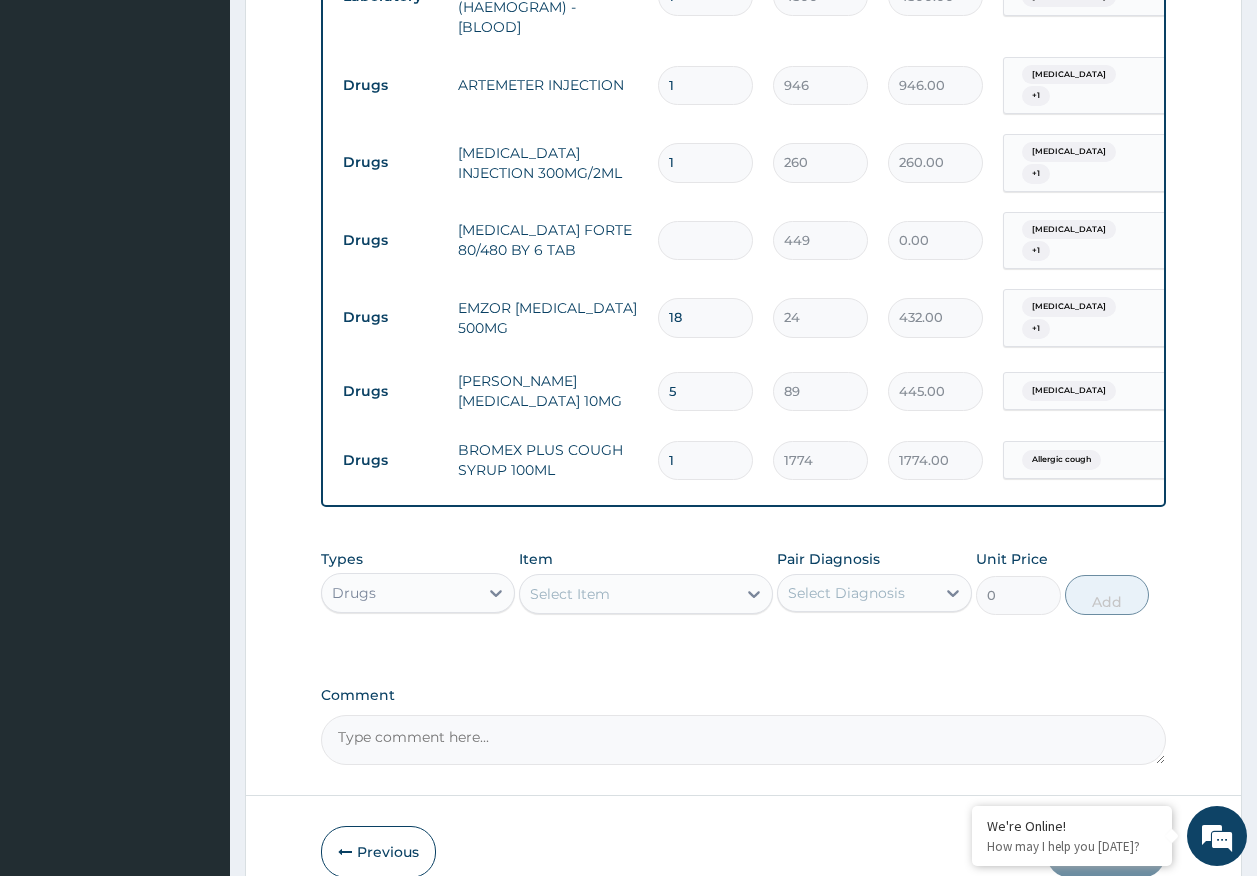type on "6" 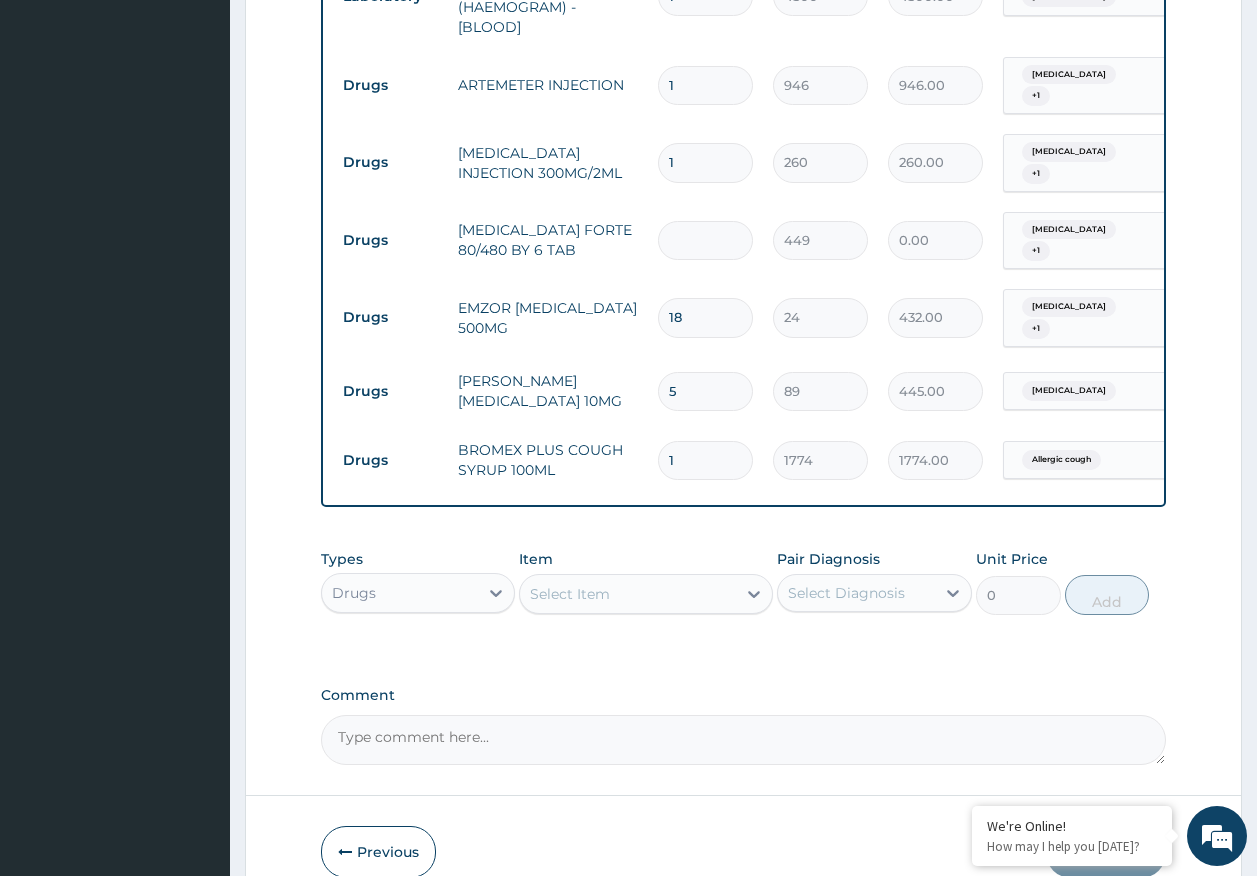 type on "2694.00" 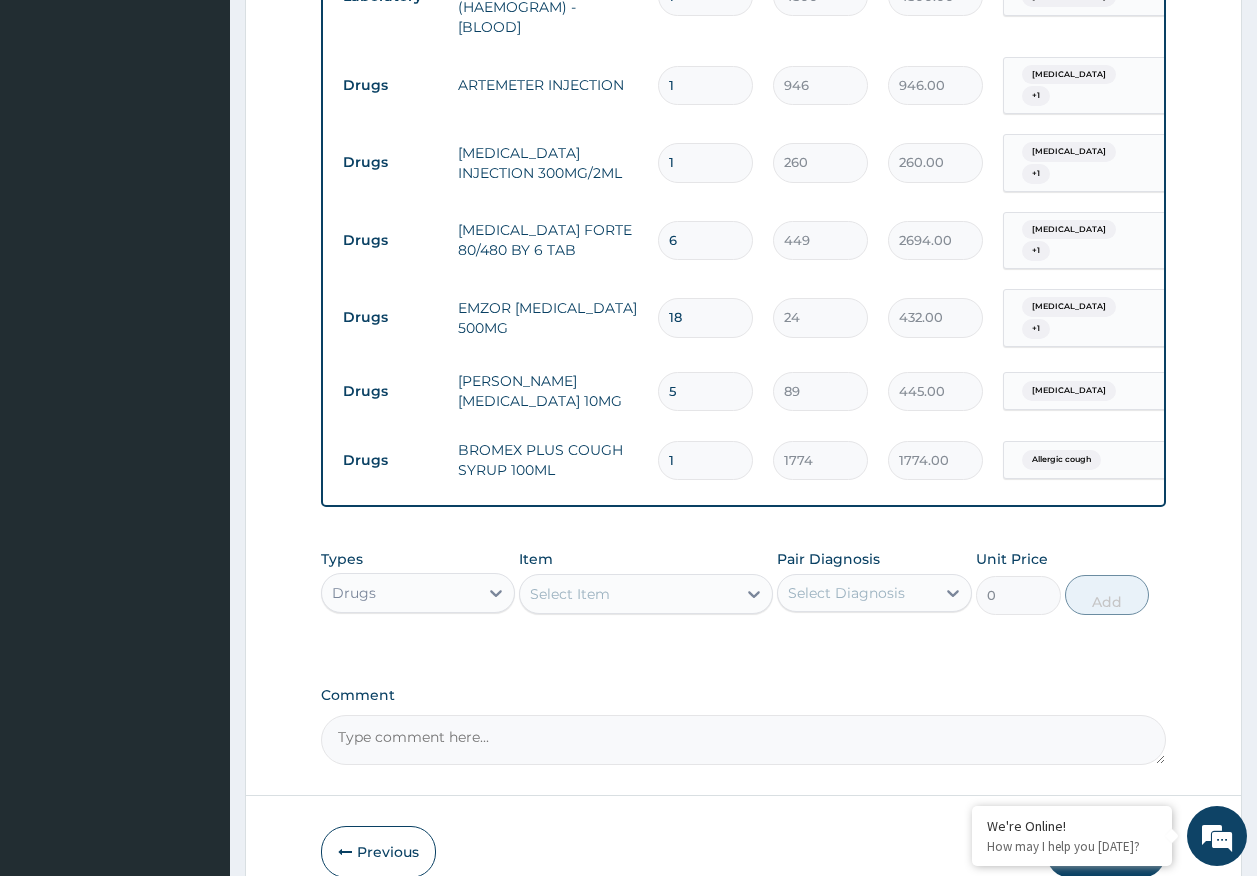 type on "6" 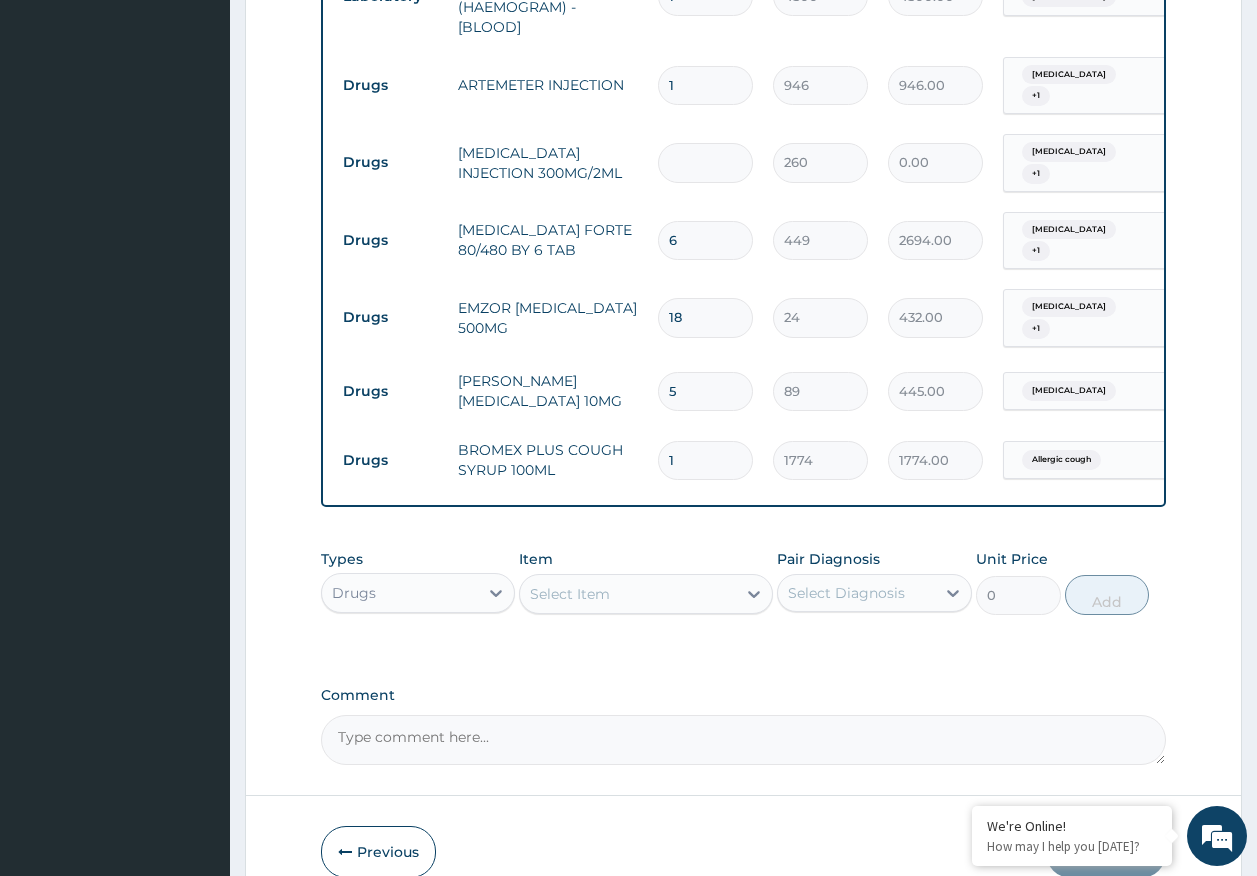 type on "2" 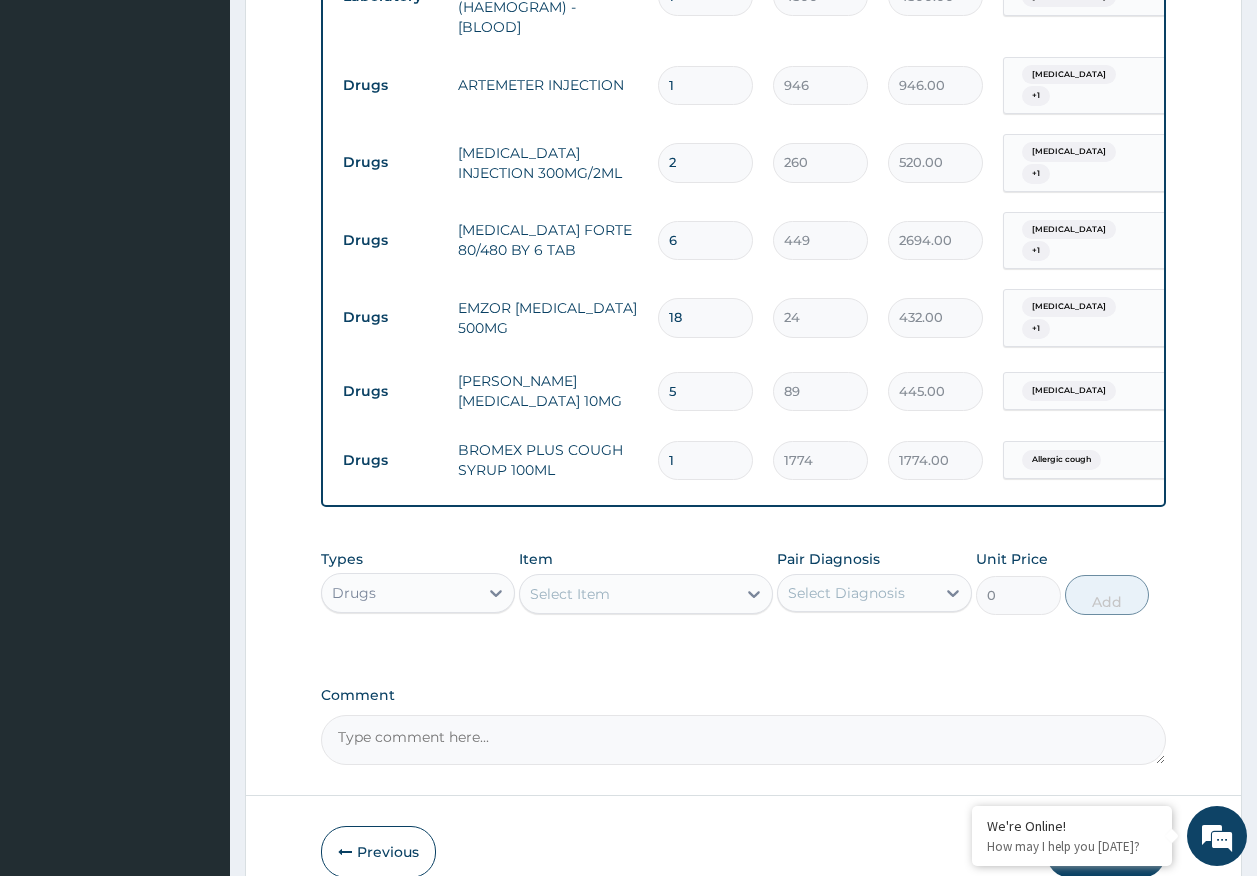 type on "2" 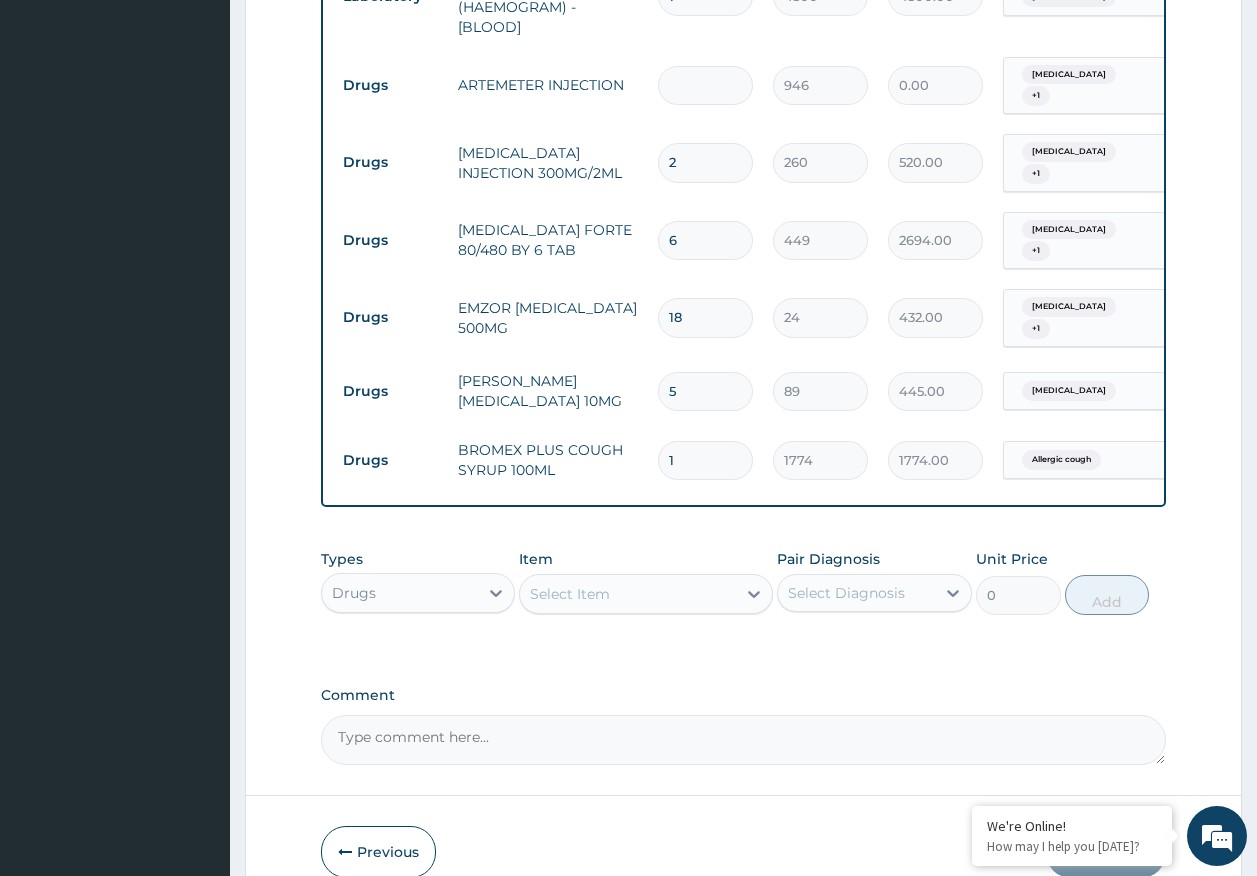 type on "6" 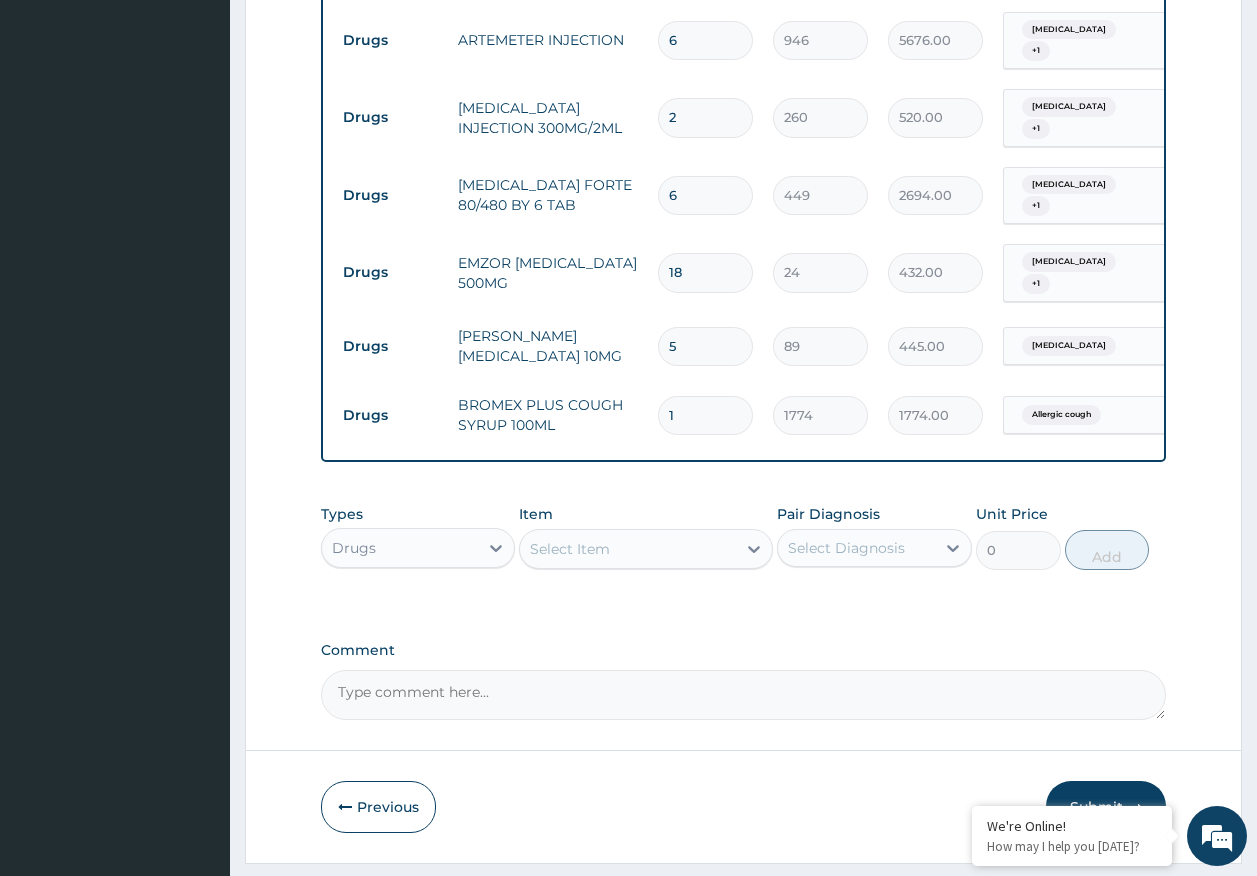 scroll, scrollTop: 1100, scrollLeft: 0, axis: vertical 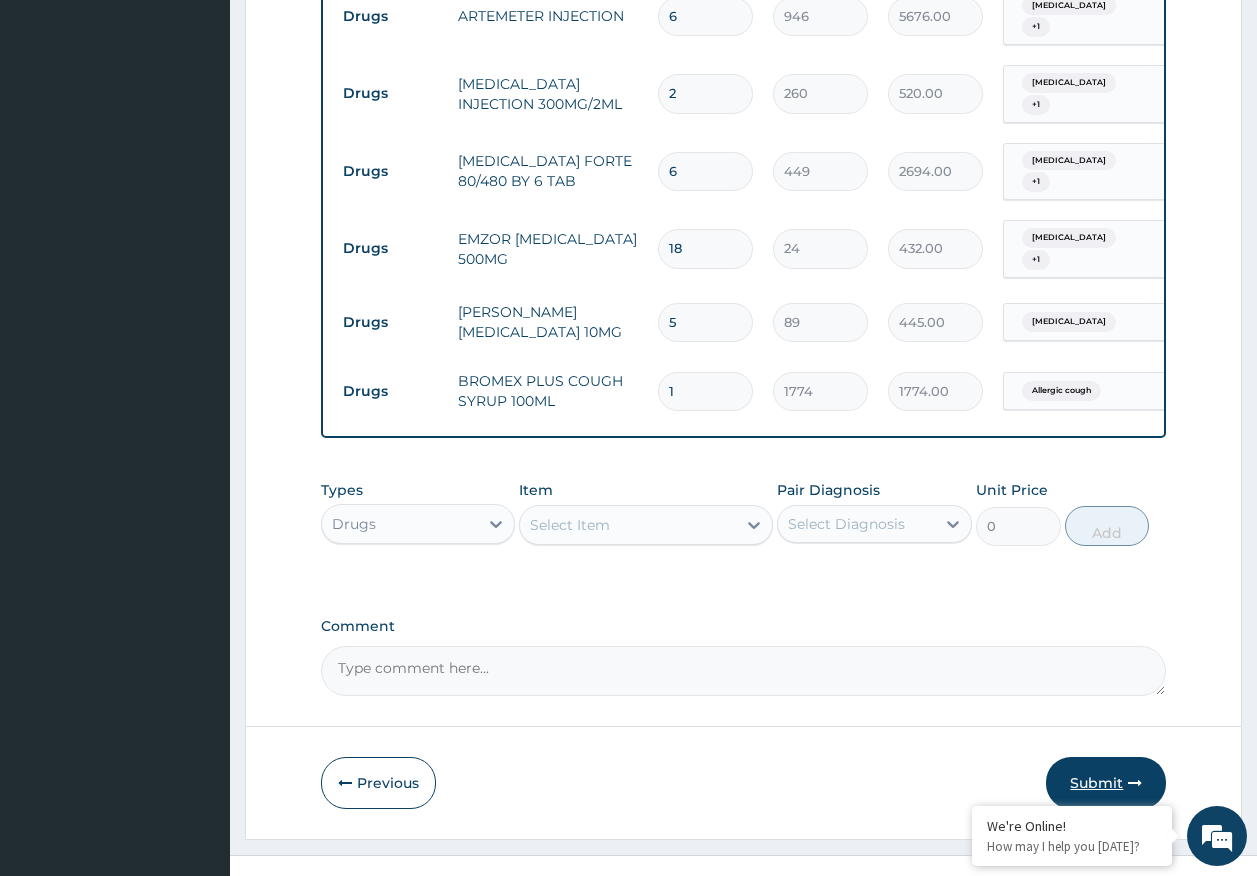 type on "6" 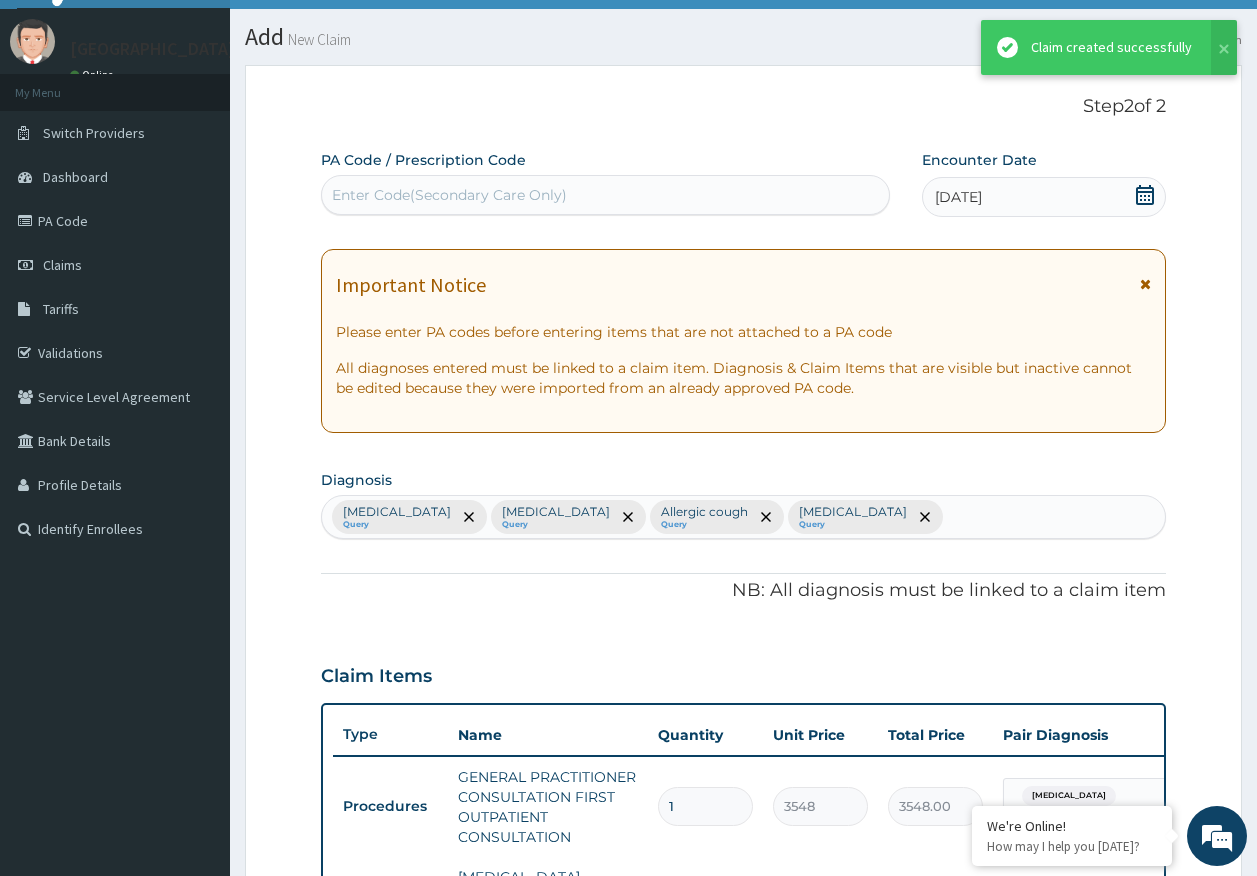 scroll, scrollTop: 1100, scrollLeft: 0, axis: vertical 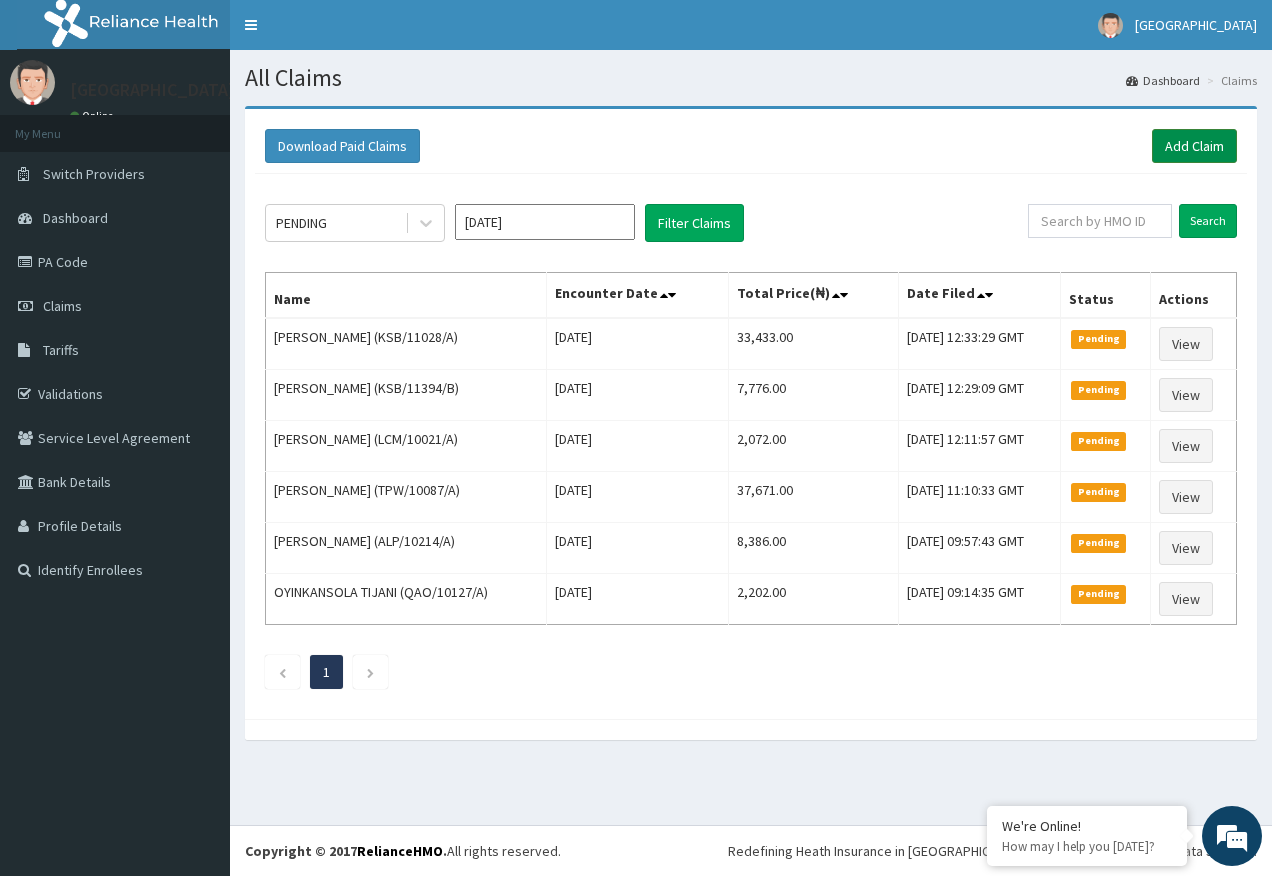 click on "Add Claim" at bounding box center (1194, 146) 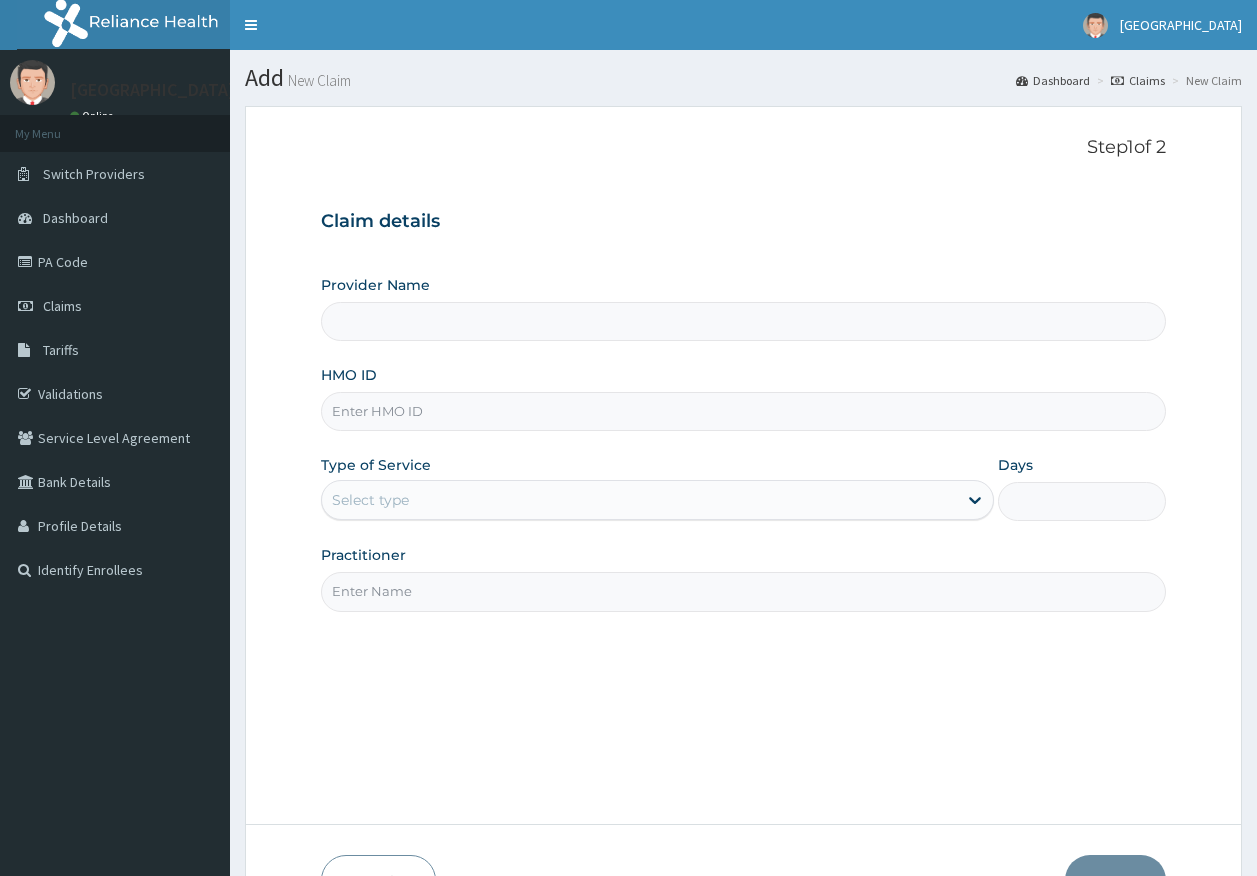 scroll, scrollTop: 0, scrollLeft: 0, axis: both 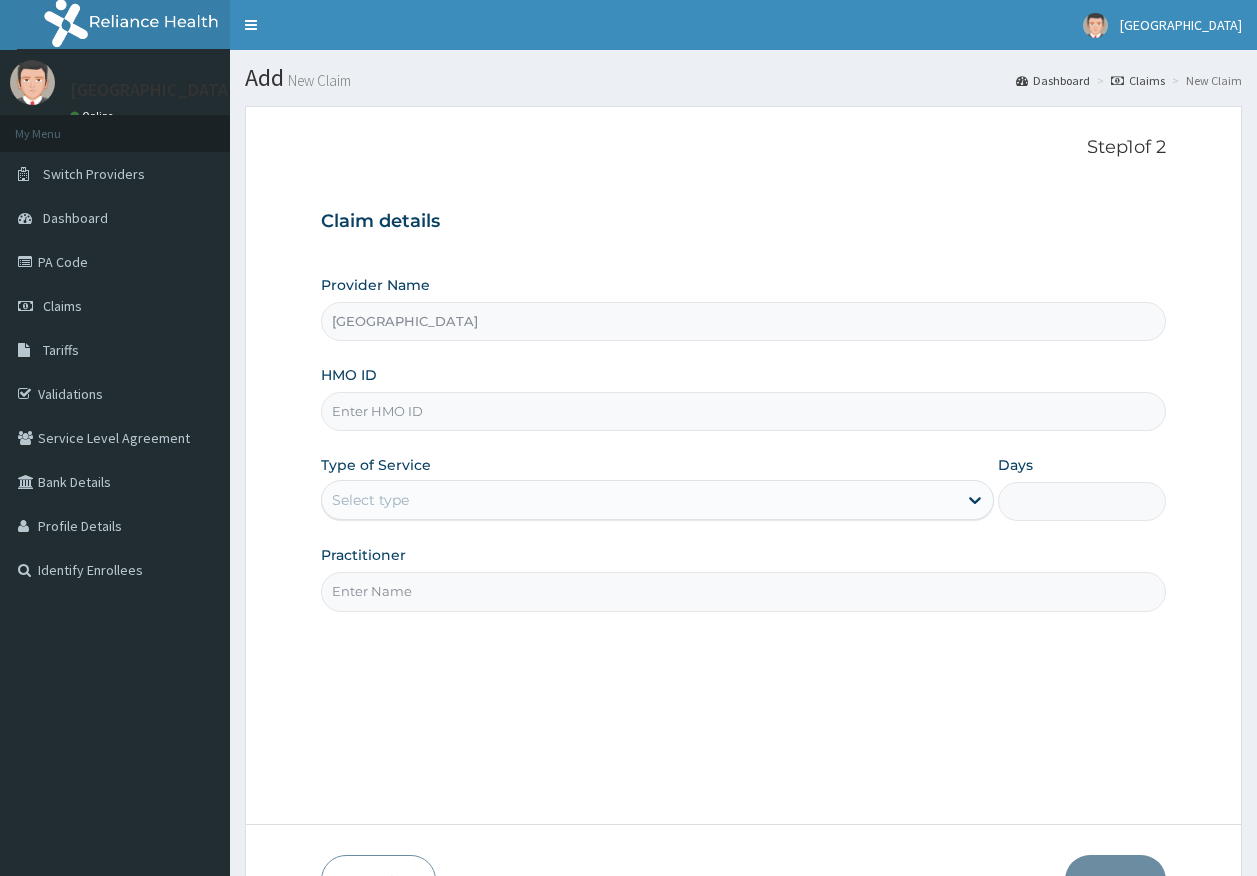 paste on "CWR/10006/A" 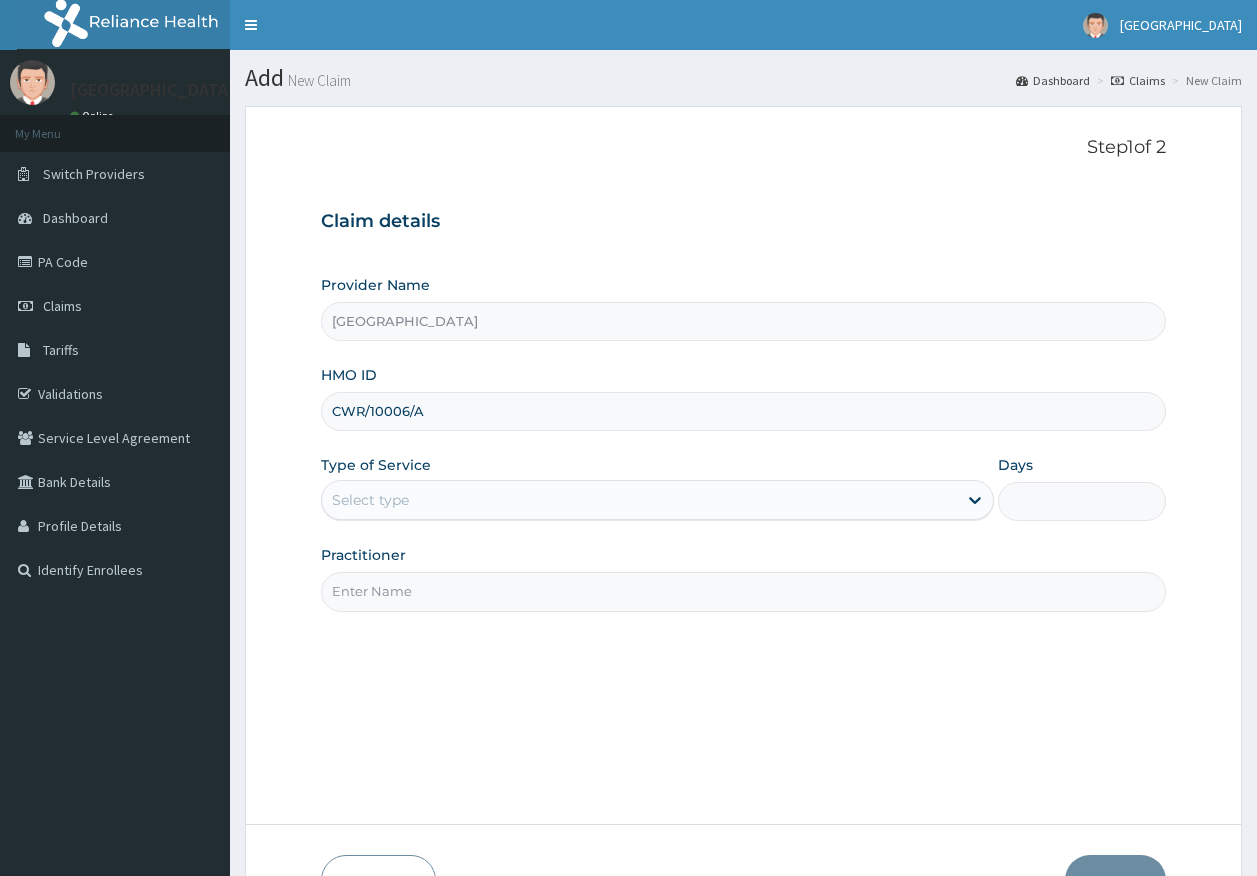 type on "CWR/10006/A" 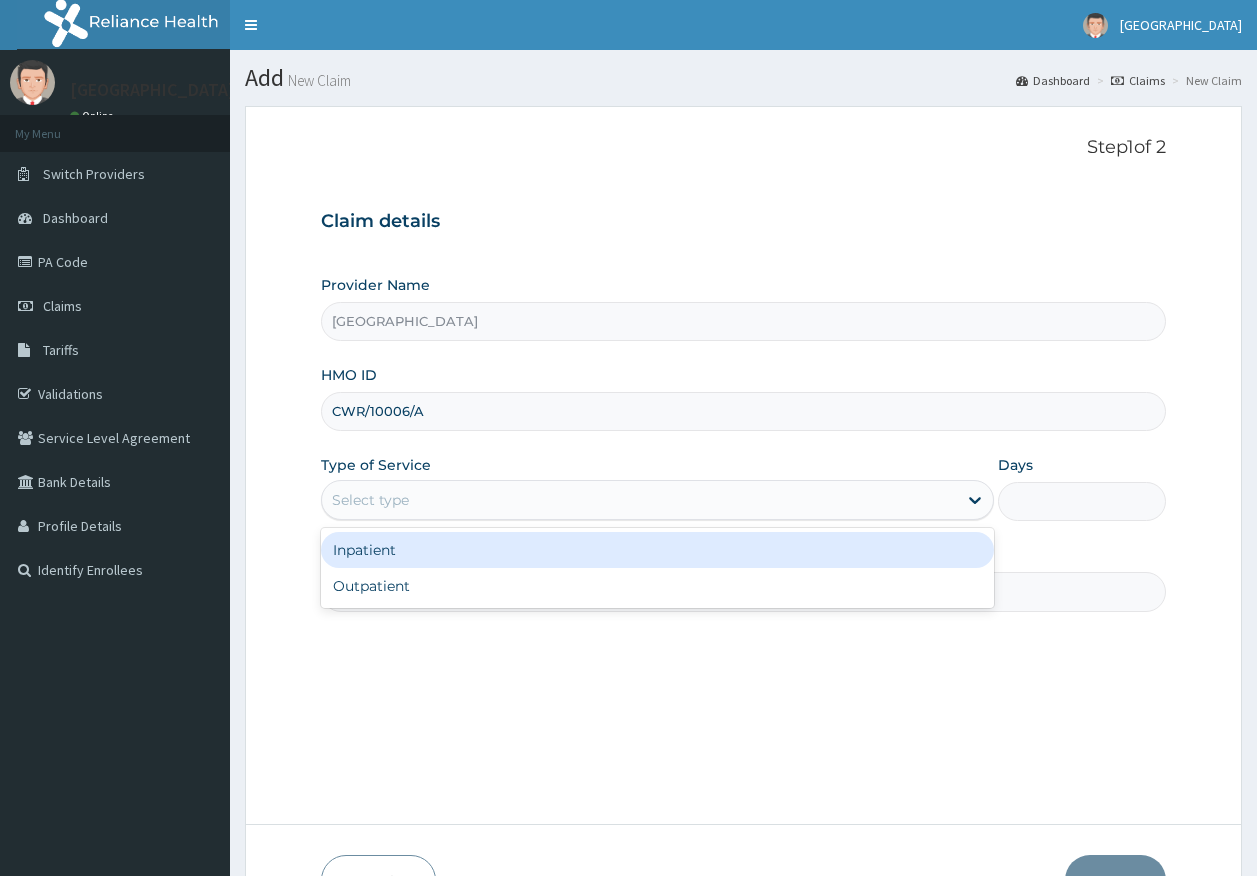 drag, startPoint x: 398, startPoint y: 500, endPoint x: 429, endPoint y: 648, distance: 151.21178 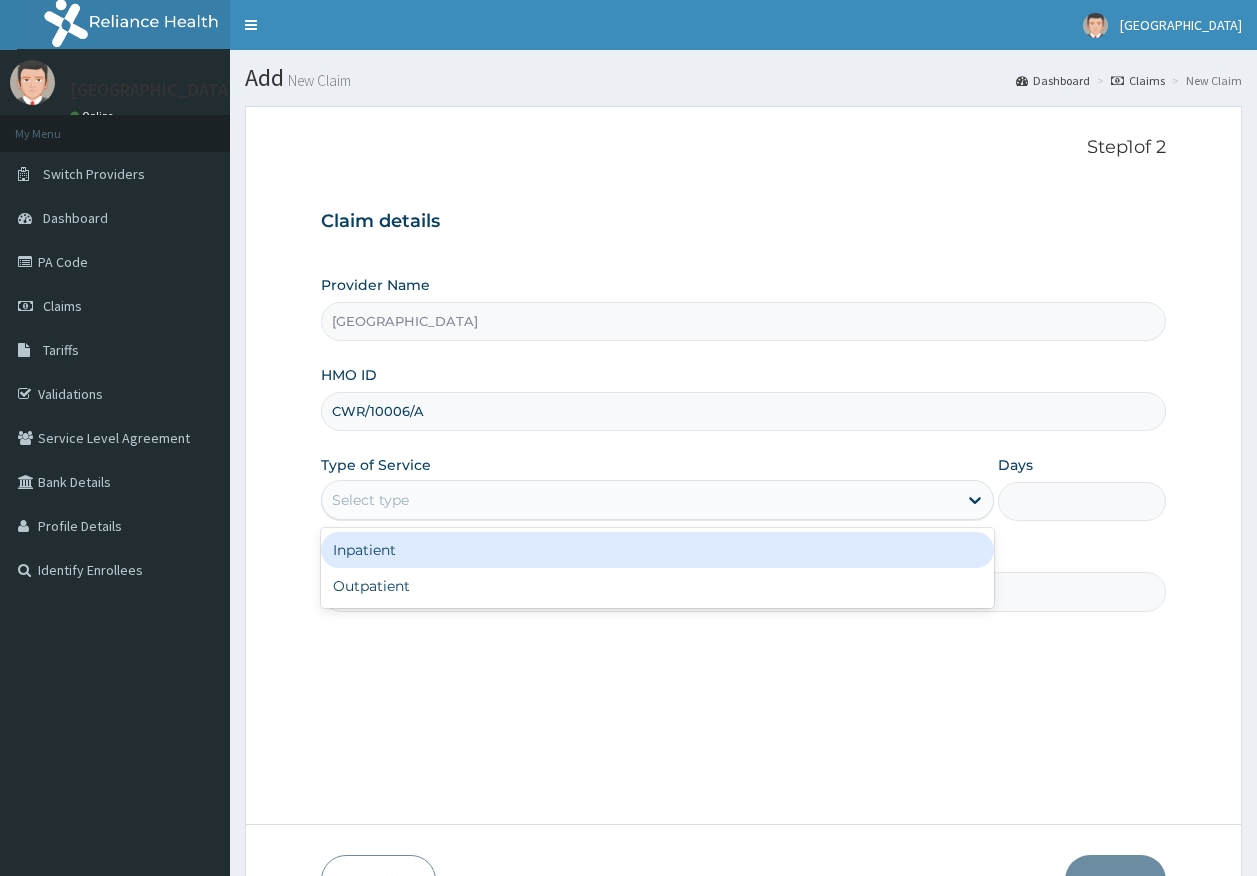 click on "Select type" at bounding box center [370, 500] 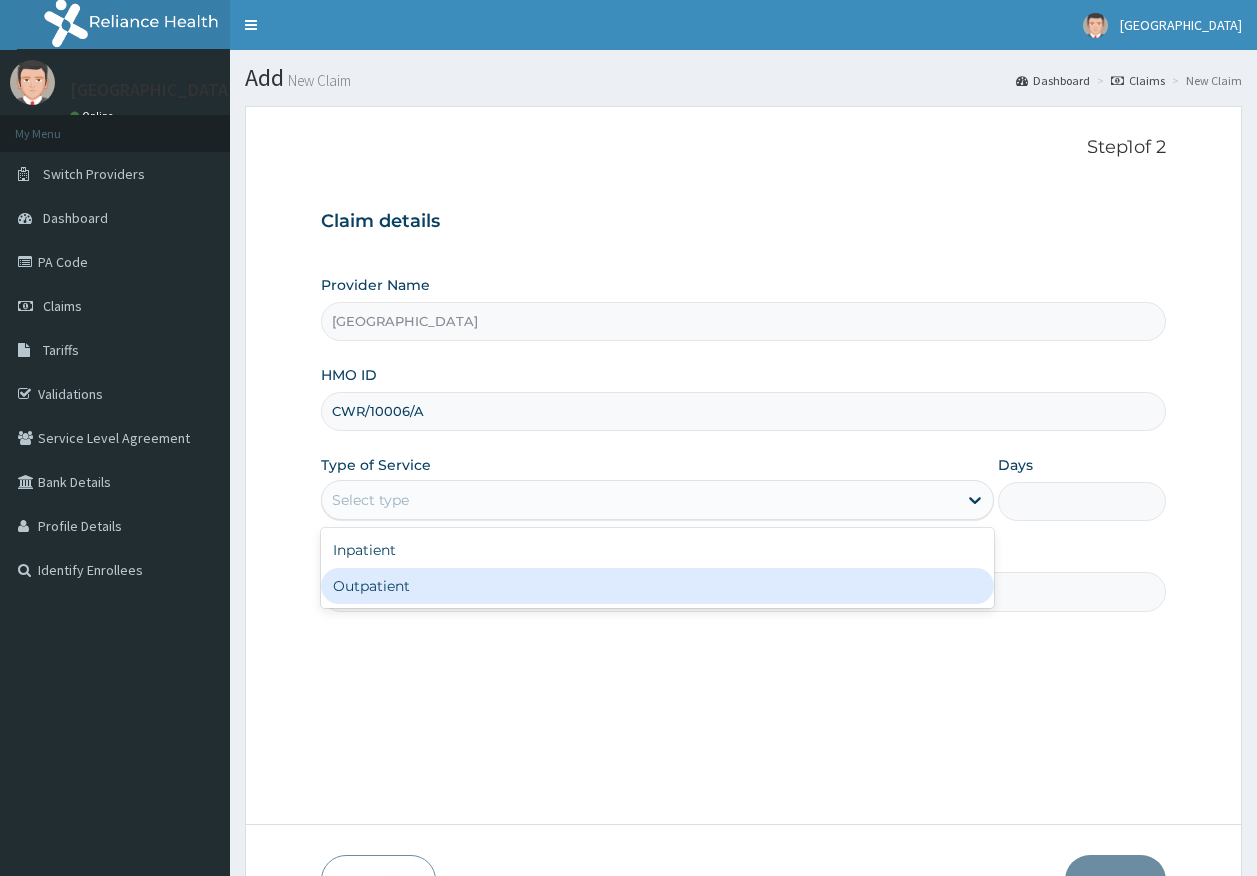 click on "Outpatient" at bounding box center [657, 586] 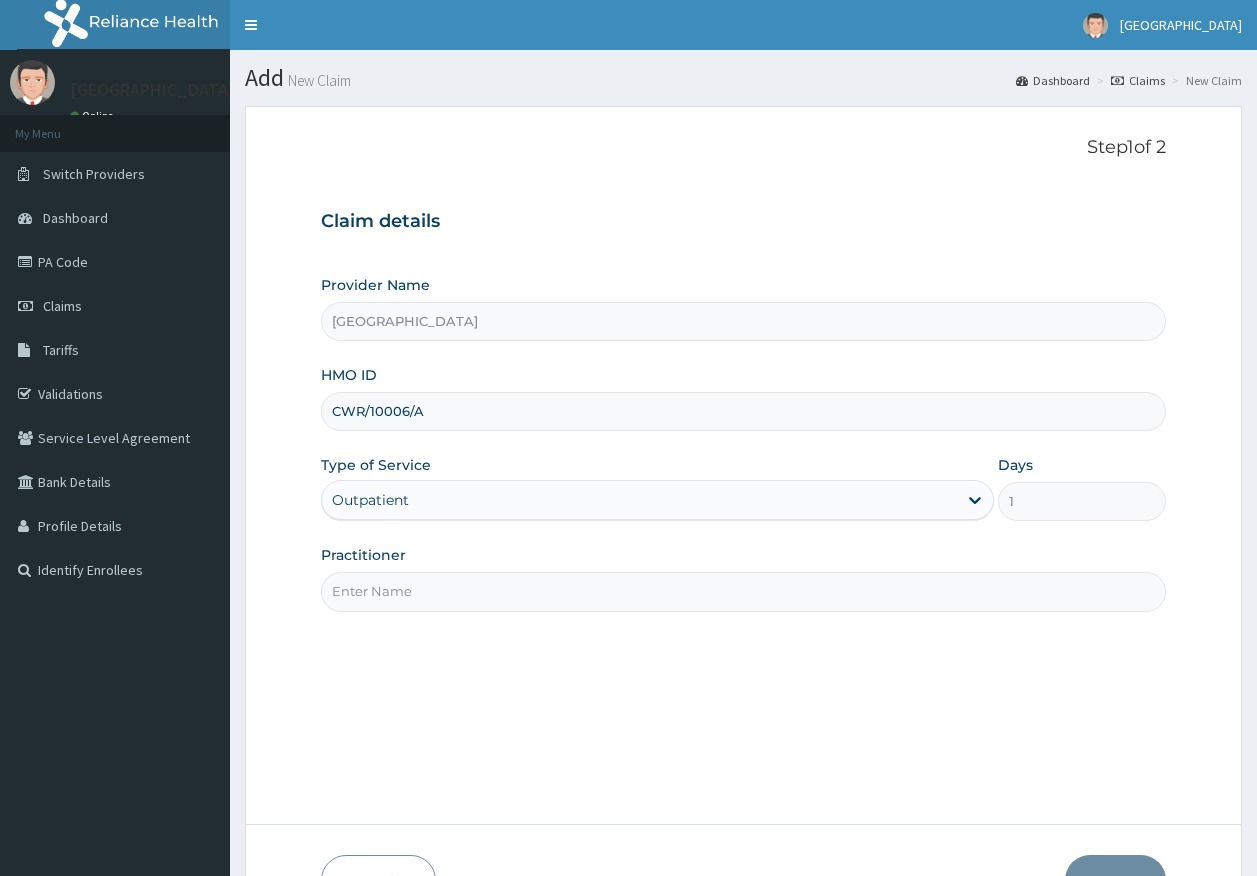 click on "Practitioner" at bounding box center [744, 591] 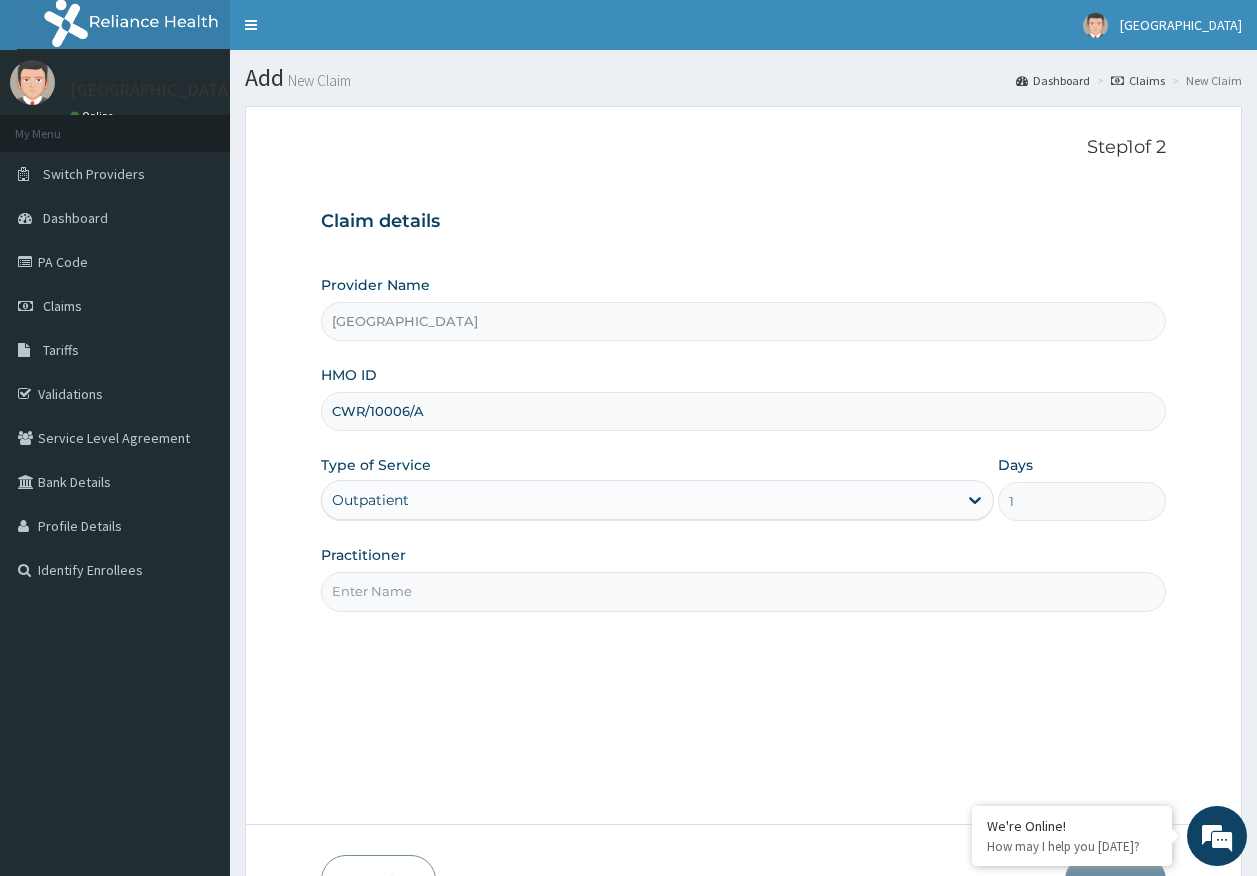 type on "[PERSON_NAME]" 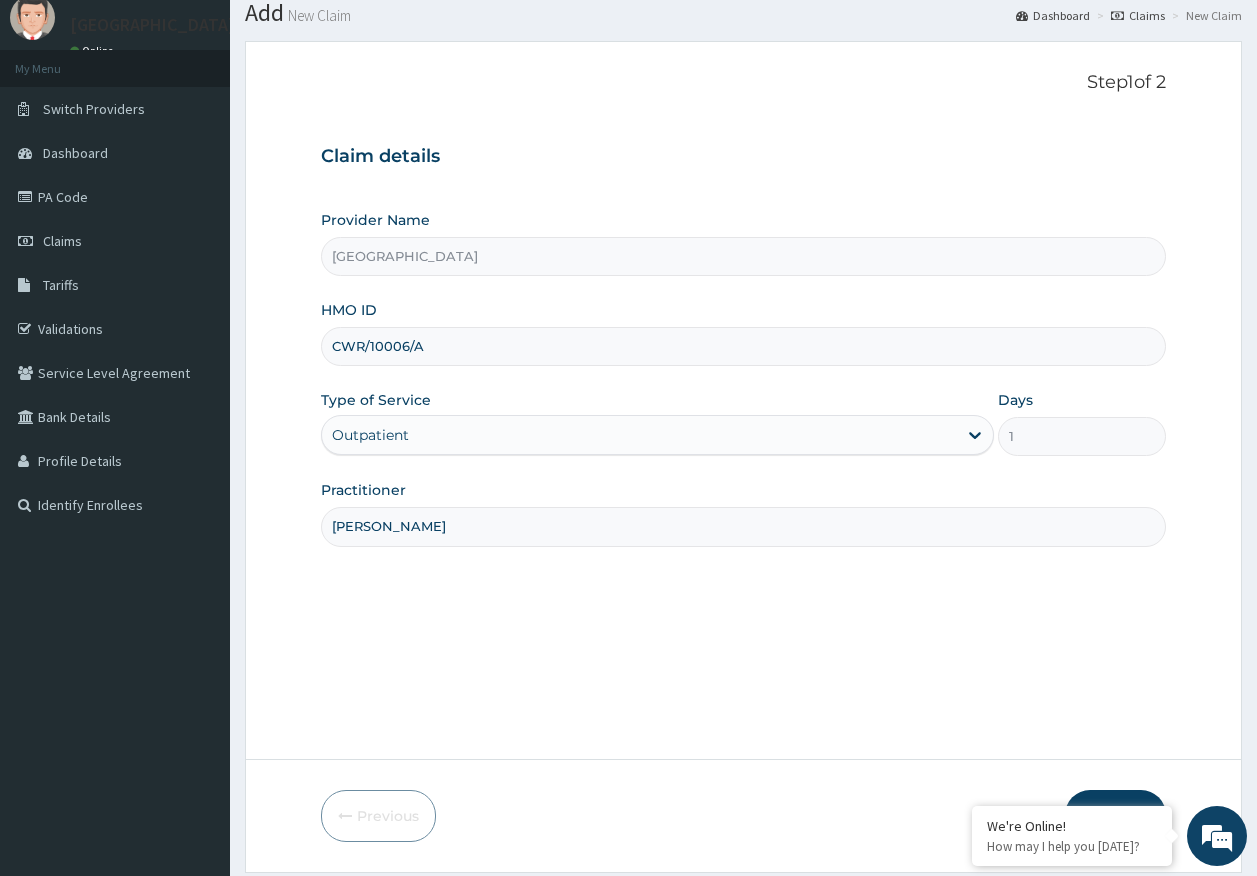 scroll, scrollTop: 128, scrollLeft: 0, axis: vertical 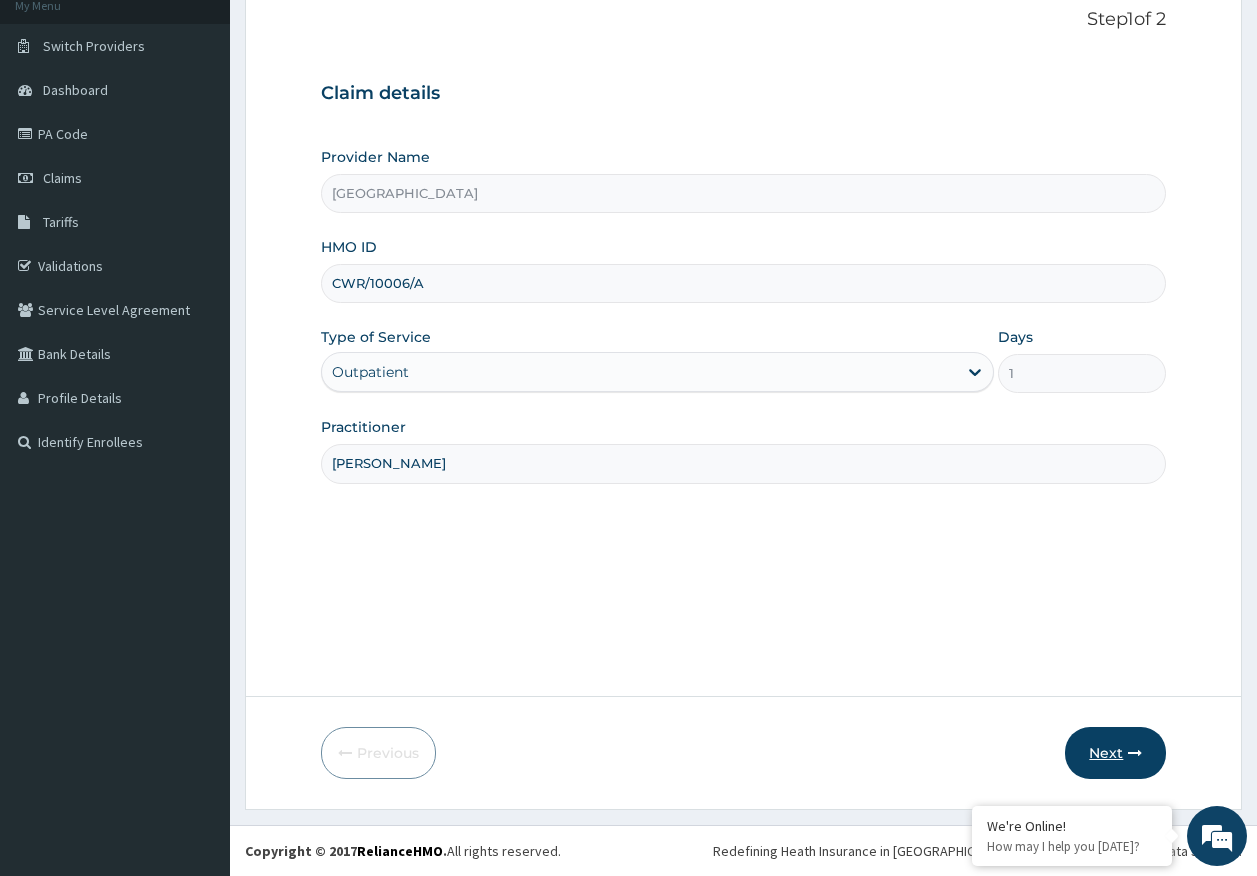 click on "Next" at bounding box center (1115, 753) 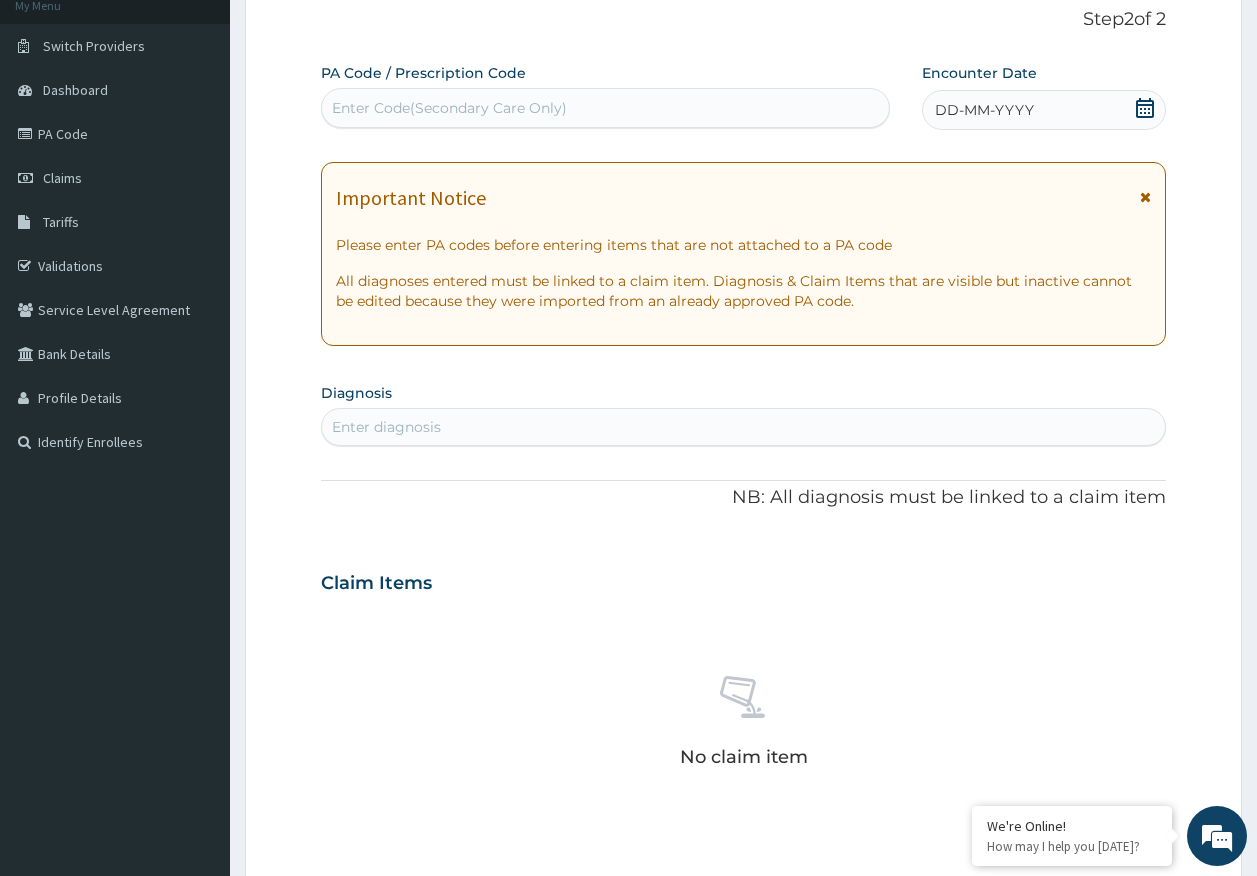 click on "Enter Code(Secondary Care Only)" at bounding box center (606, 108) 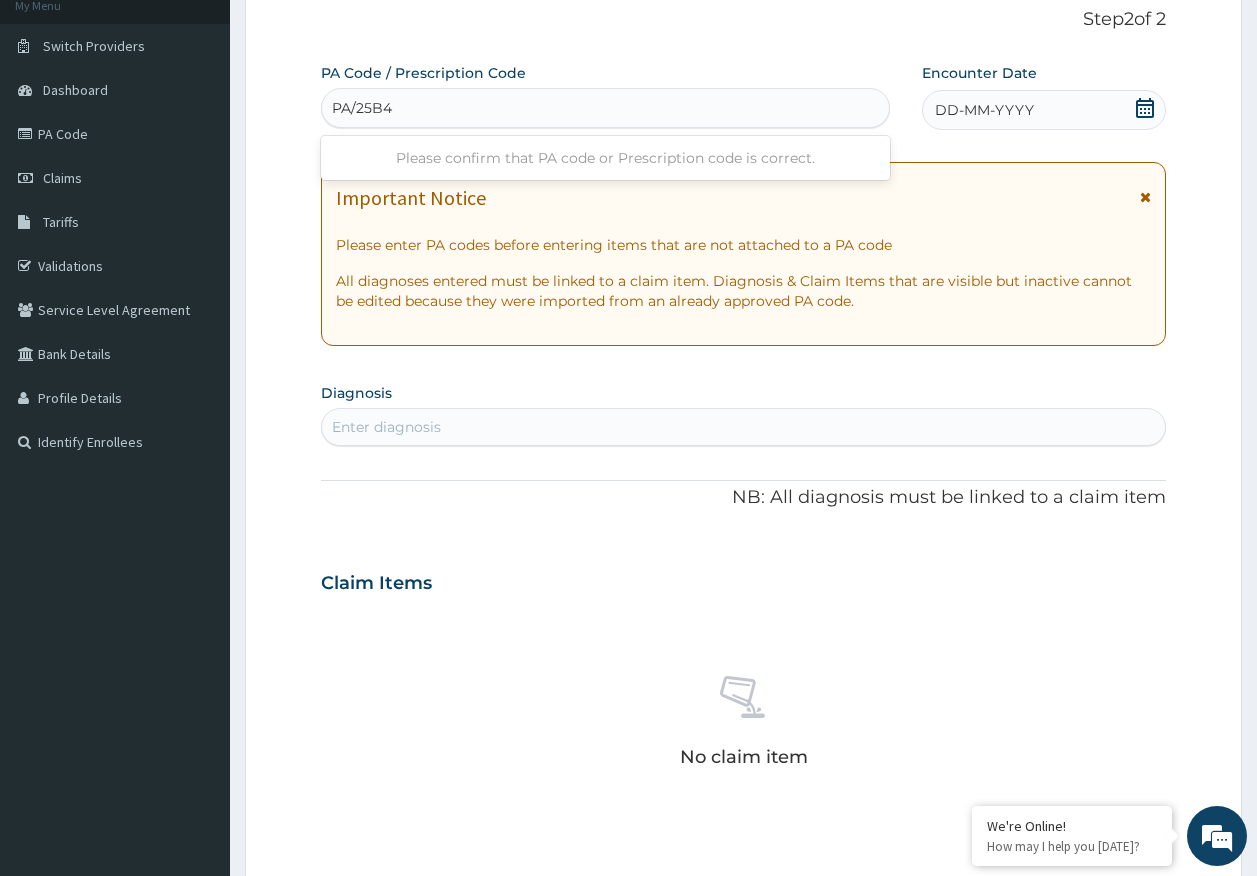 scroll, scrollTop: 0, scrollLeft: 0, axis: both 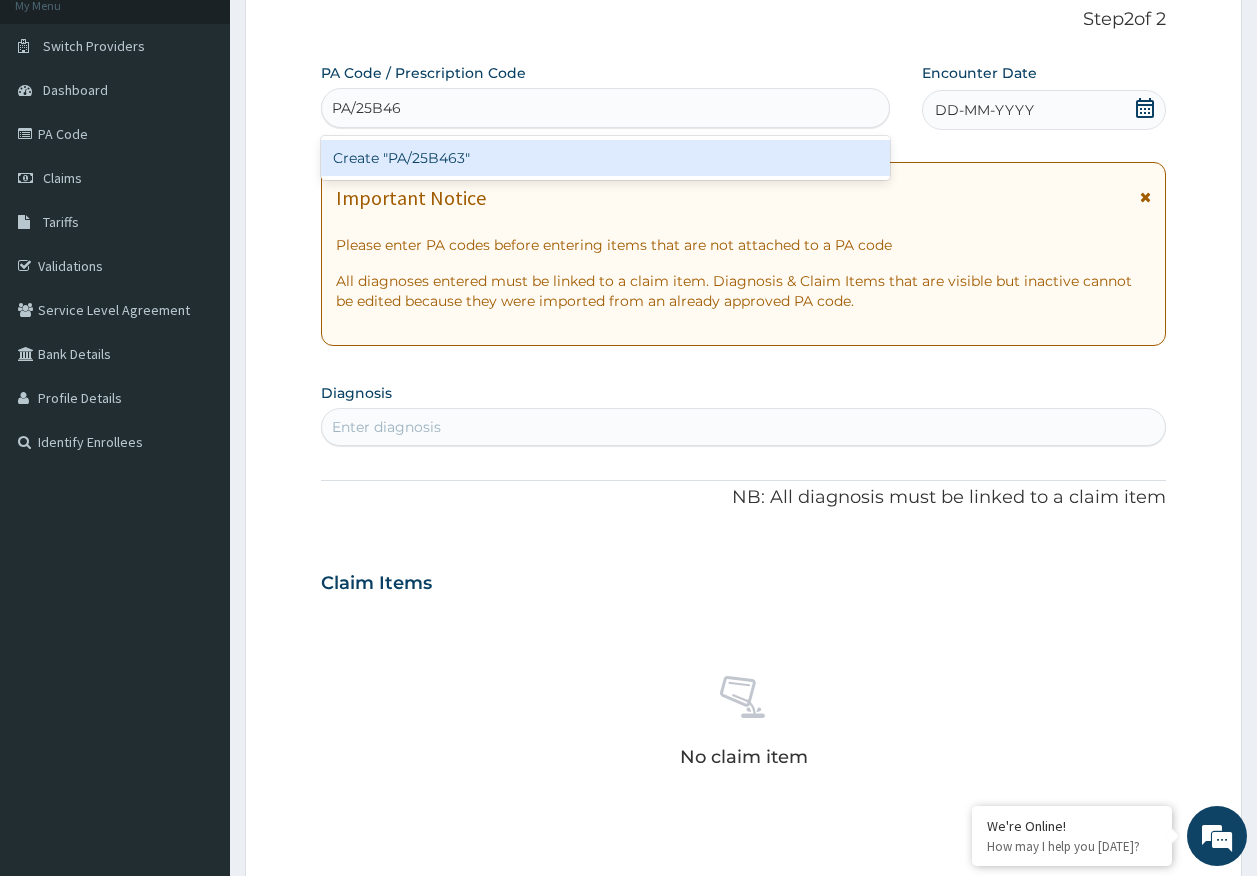type on "PA/25B463" 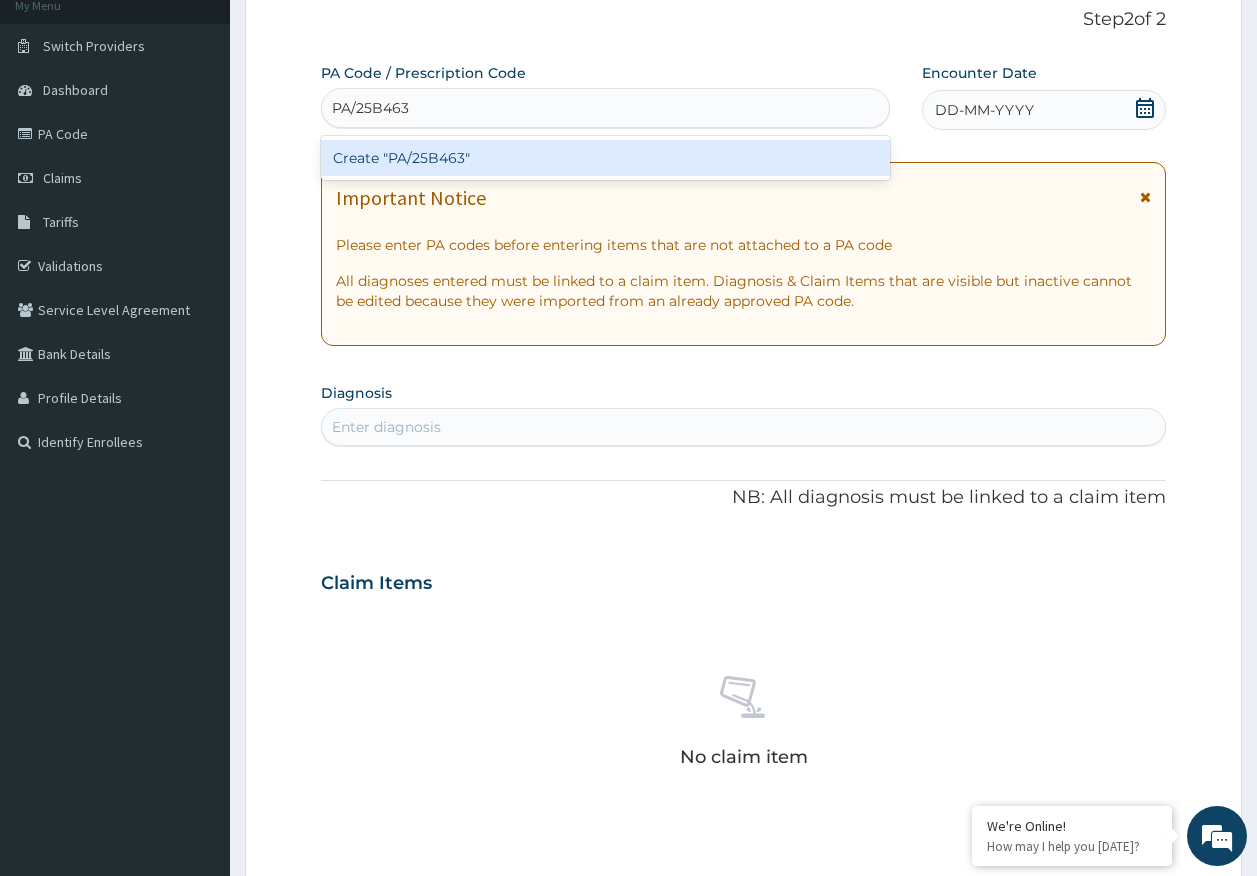 click on "Create "PA/25B463"" at bounding box center (606, 158) 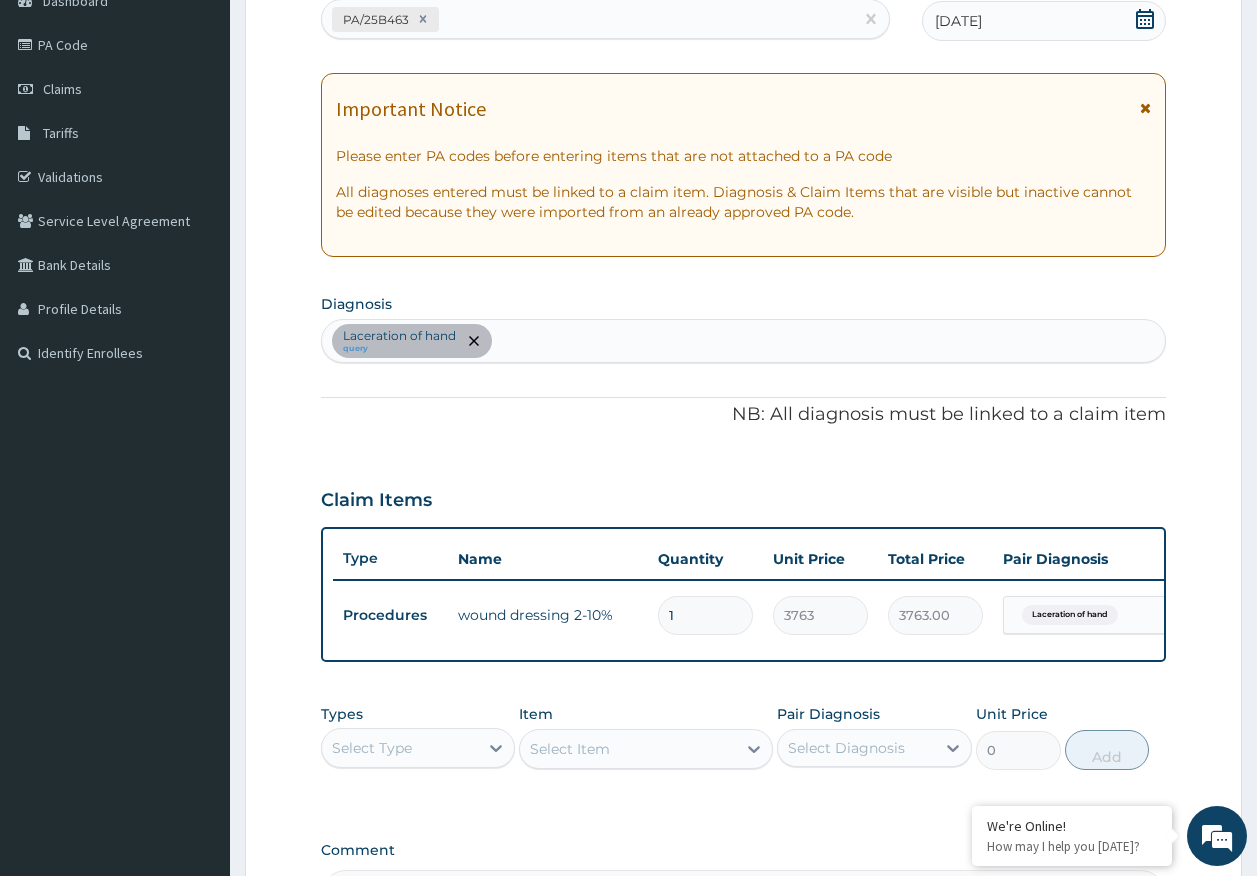 scroll, scrollTop: 486, scrollLeft: 0, axis: vertical 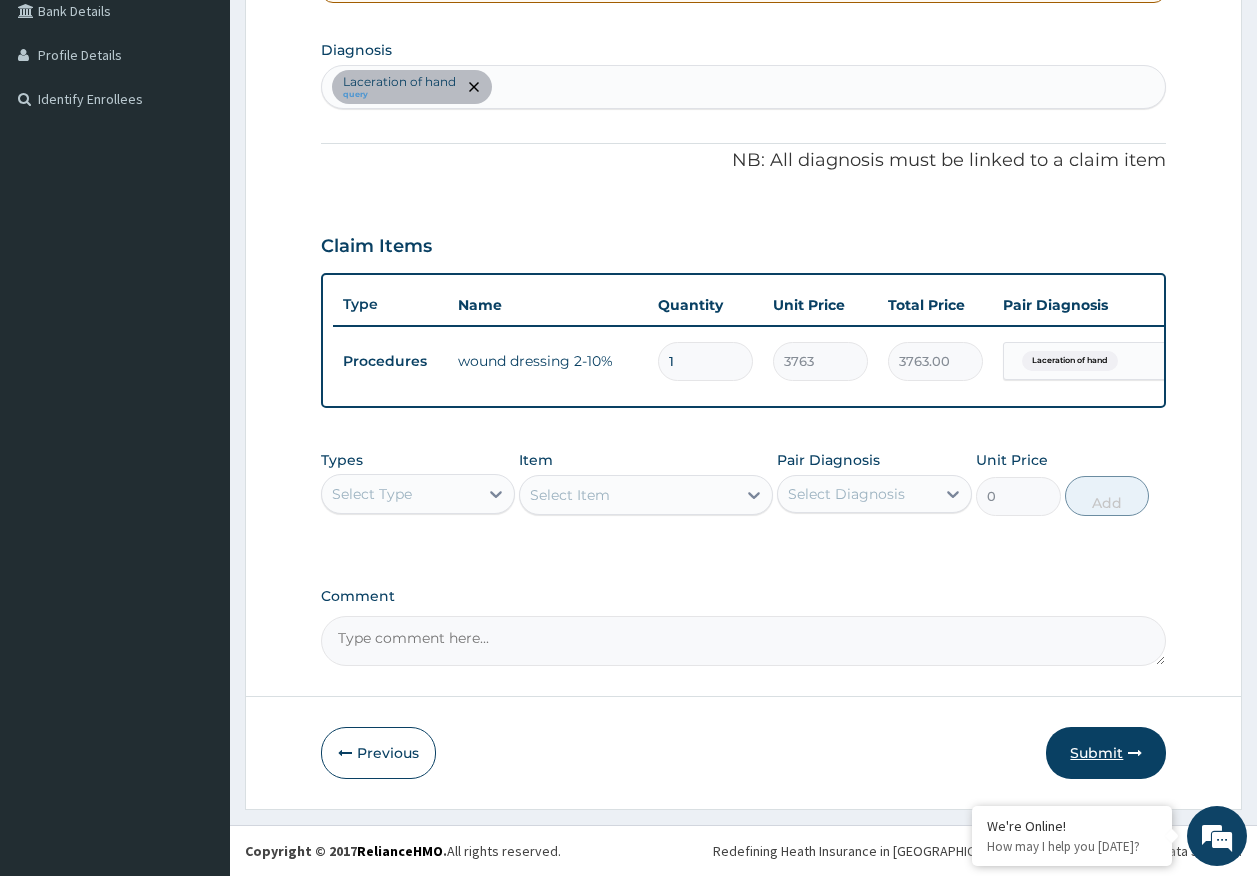 click on "Submit" at bounding box center (1106, 753) 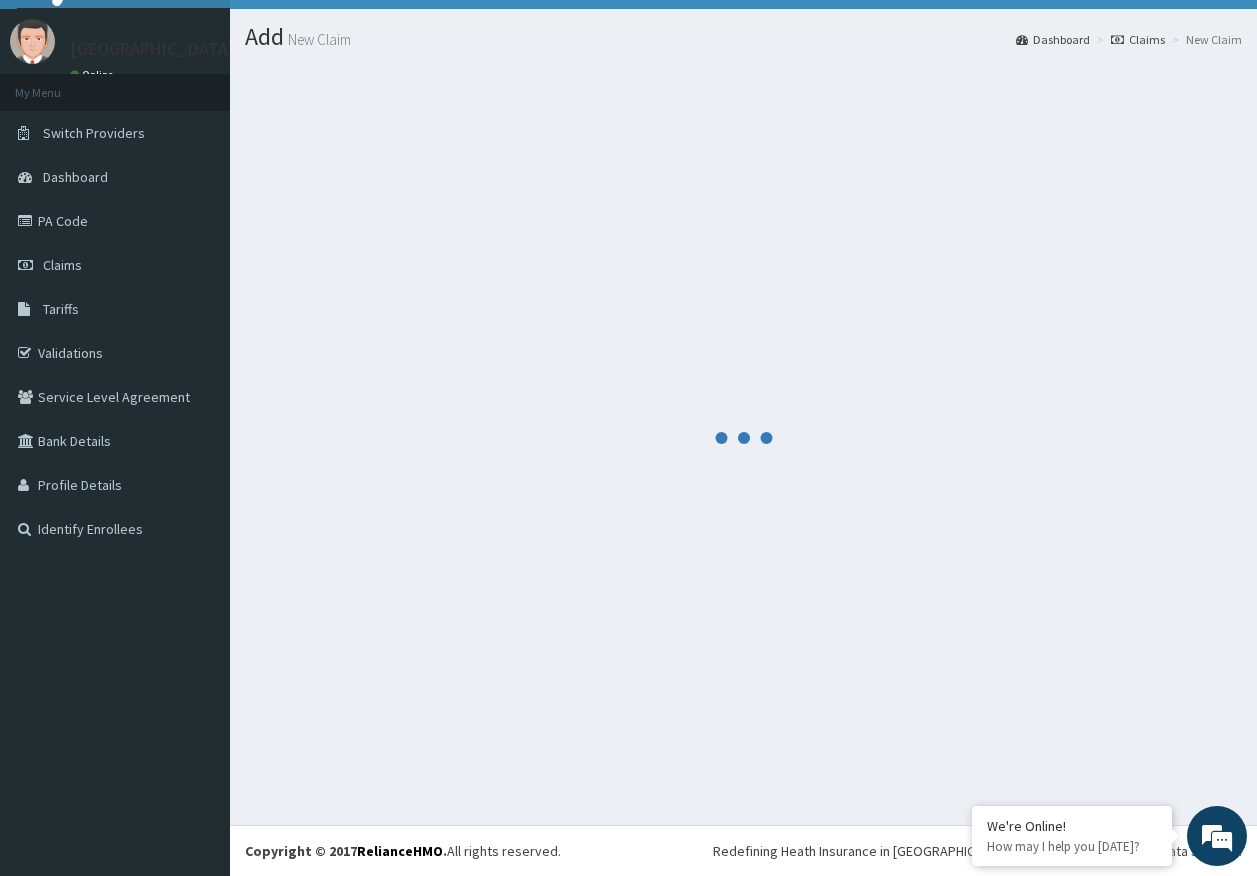 scroll, scrollTop: 486, scrollLeft: 0, axis: vertical 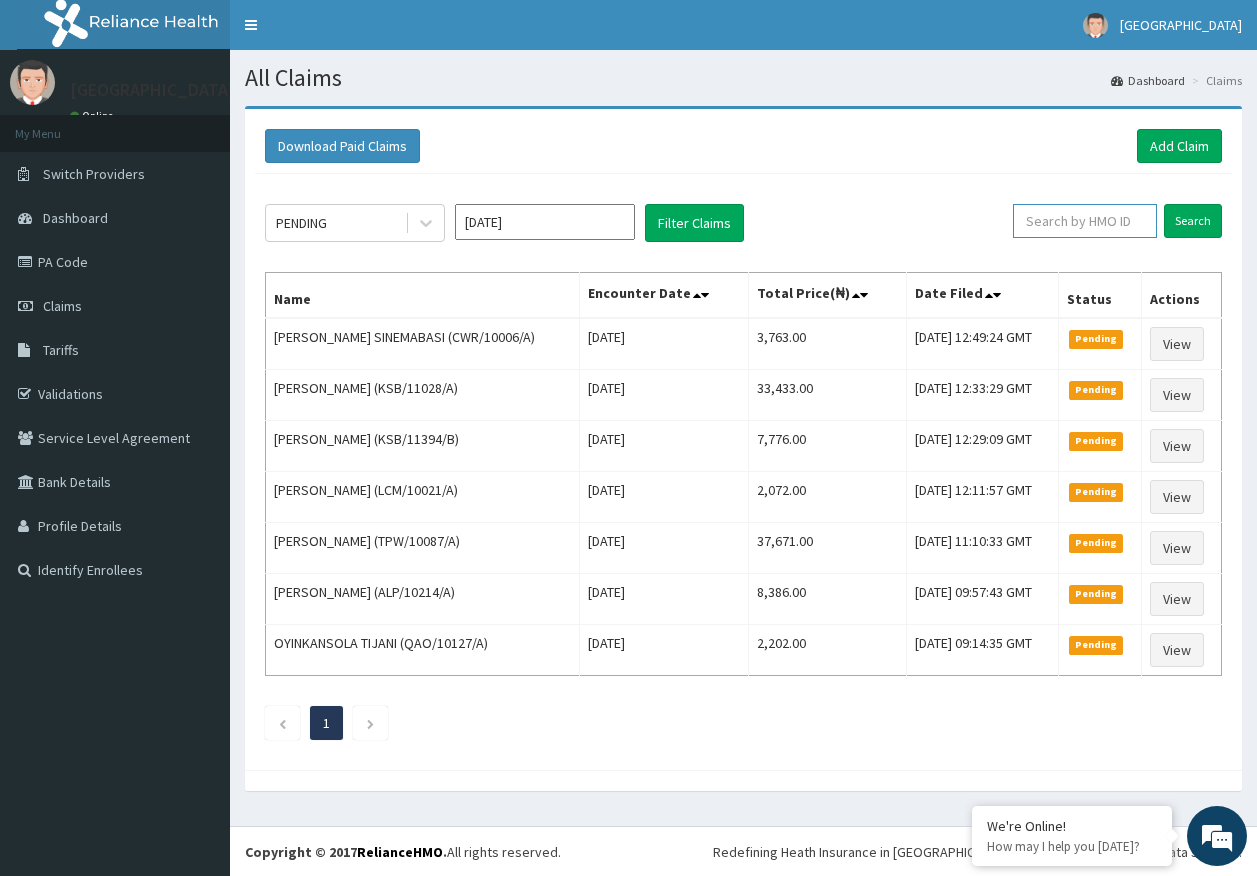 click at bounding box center [1085, 221] 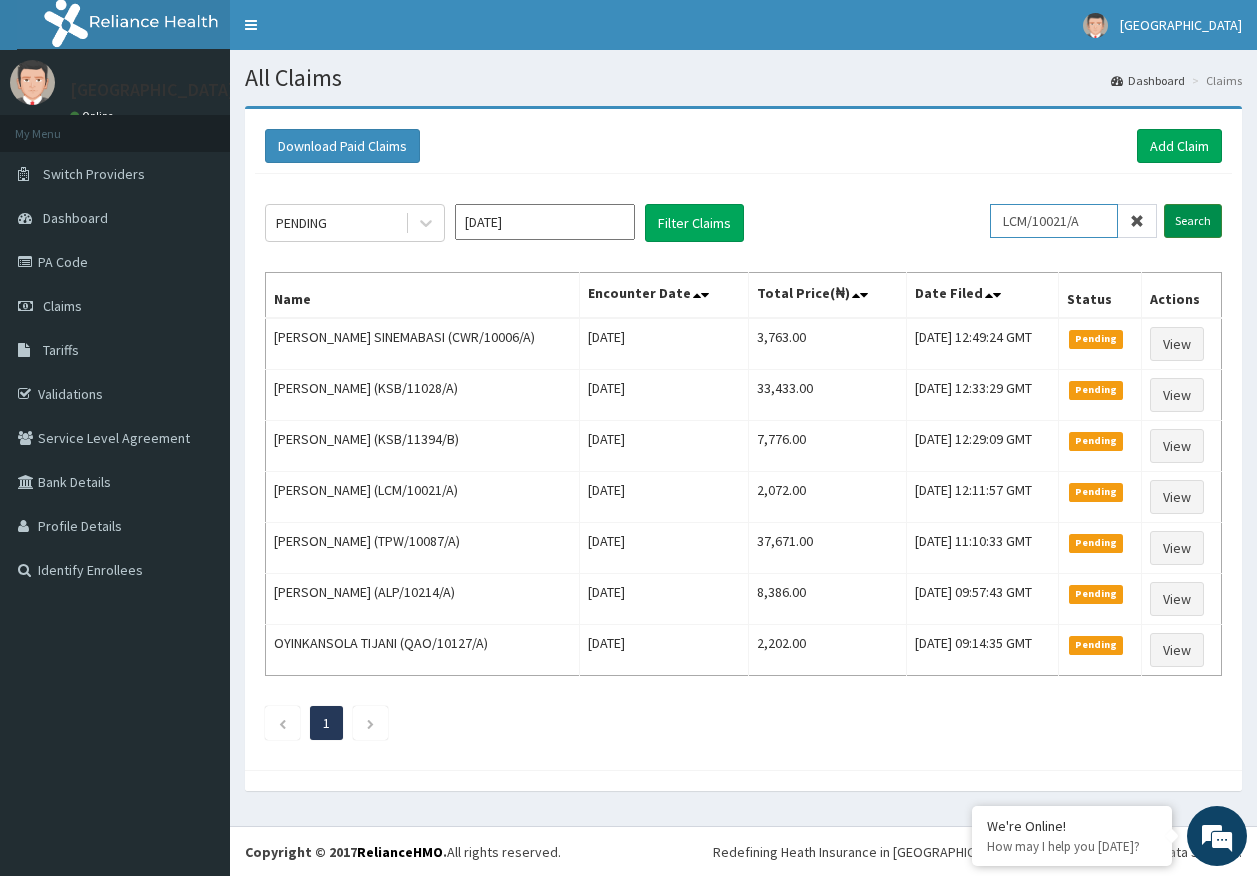 type on "LCM/10021/A" 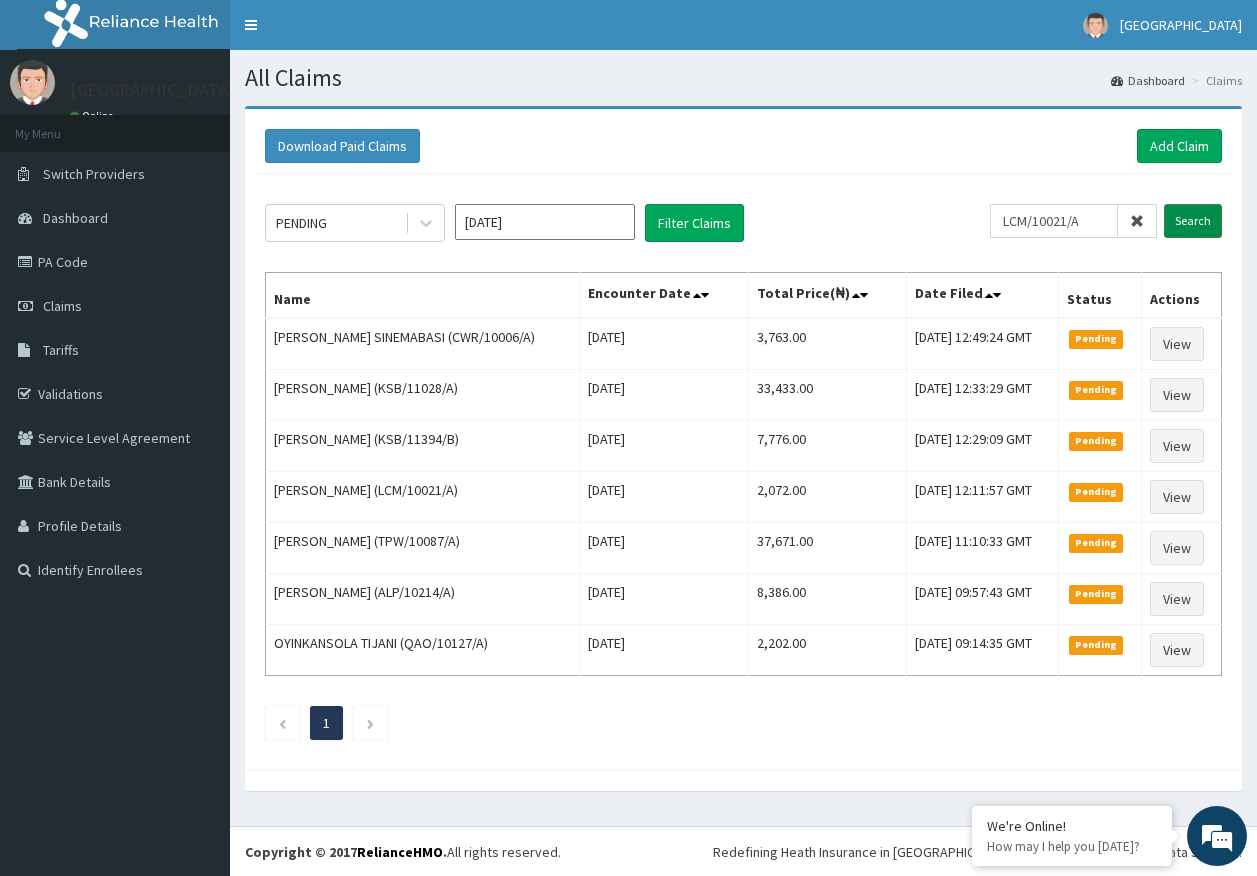 click on "Search" at bounding box center (1193, 221) 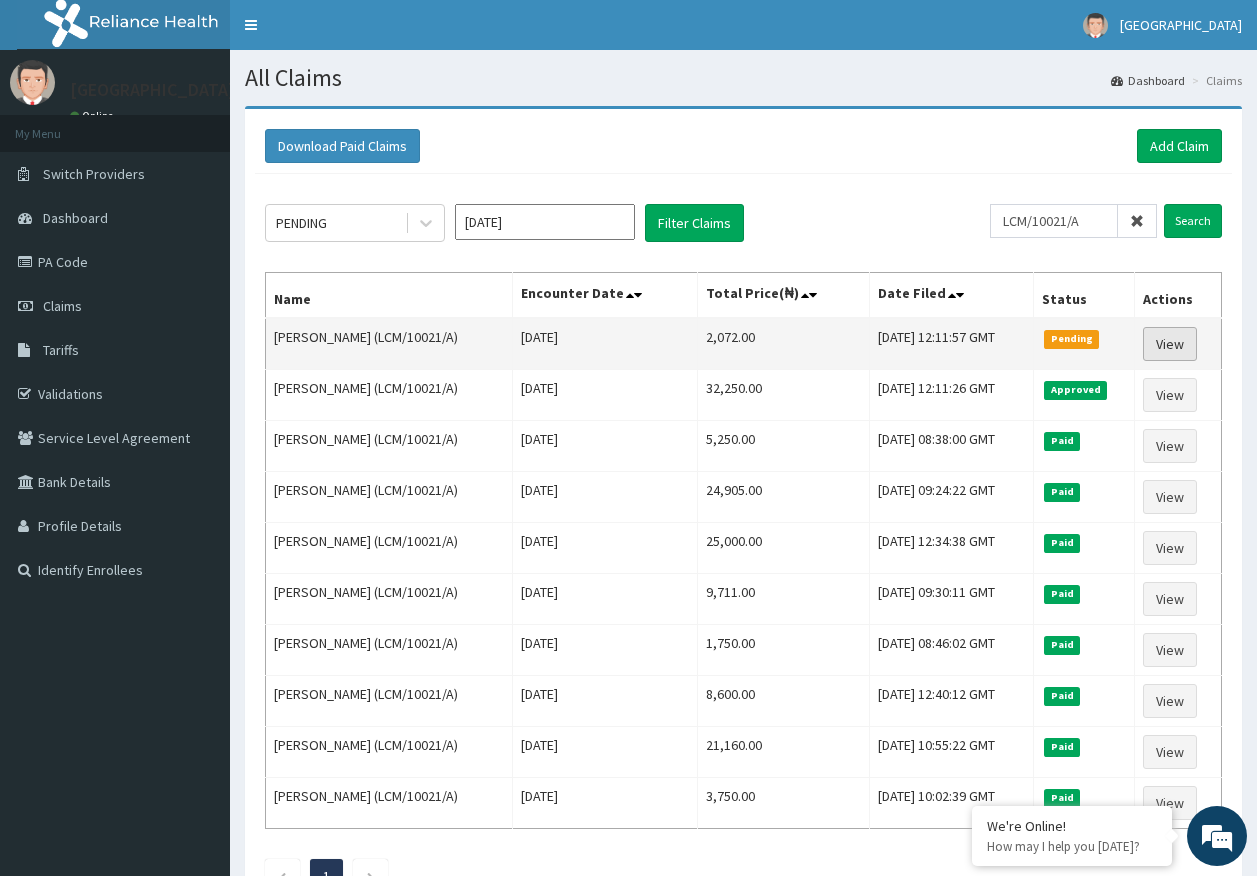 click on "View" at bounding box center (1170, 344) 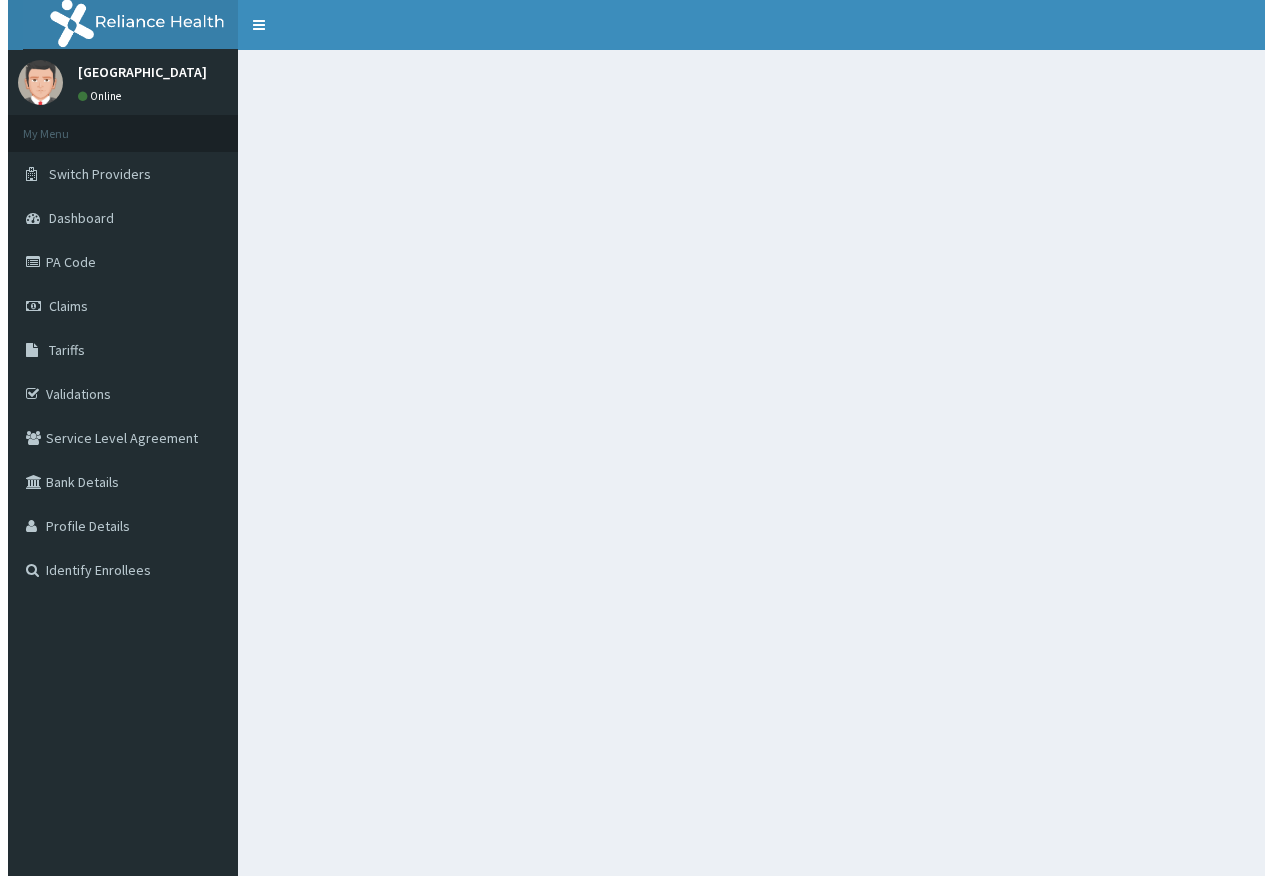 scroll, scrollTop: 0, scrollLeft: 0, axis: both 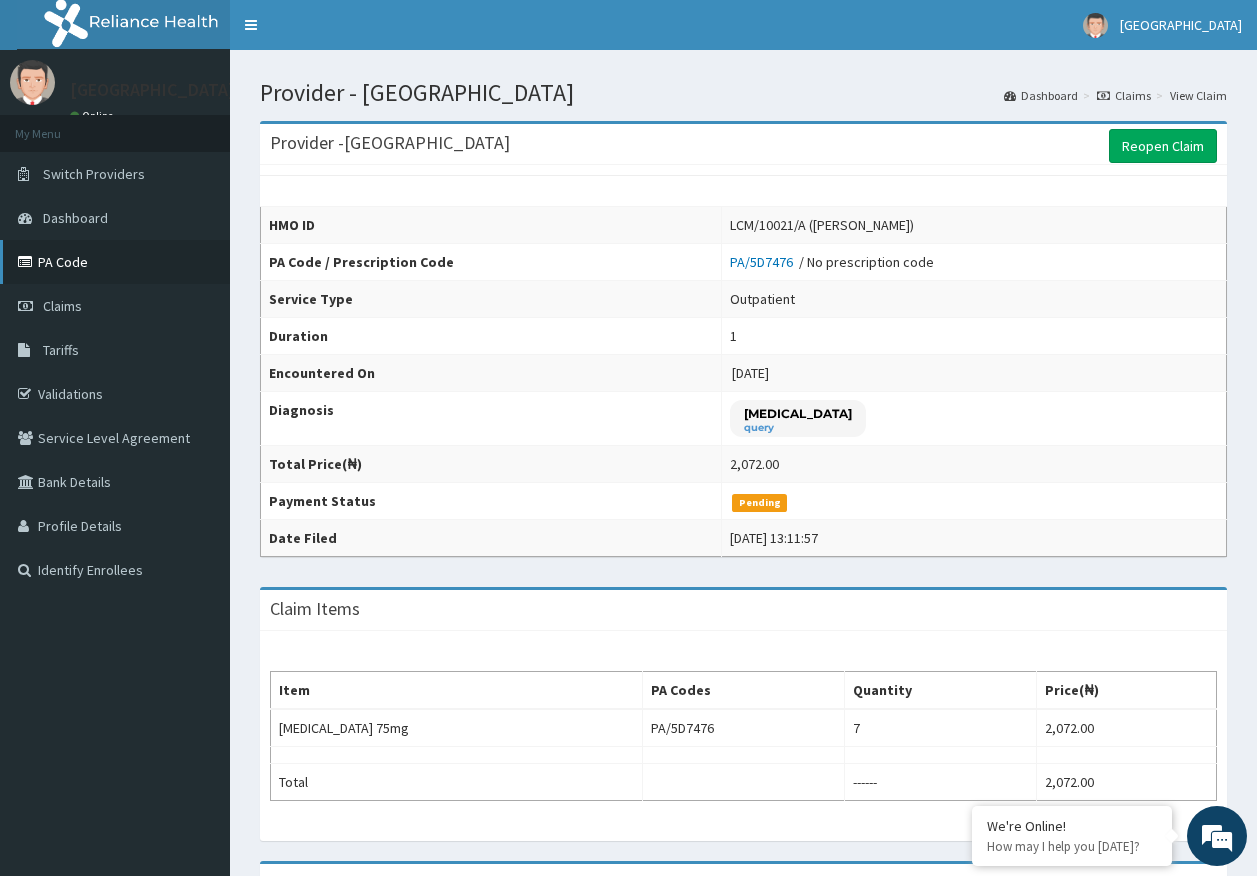 drag, startPoint x: 51, startPoint y: 307, endPoint x: 47, endPoint y: 272, distance: 35.22783 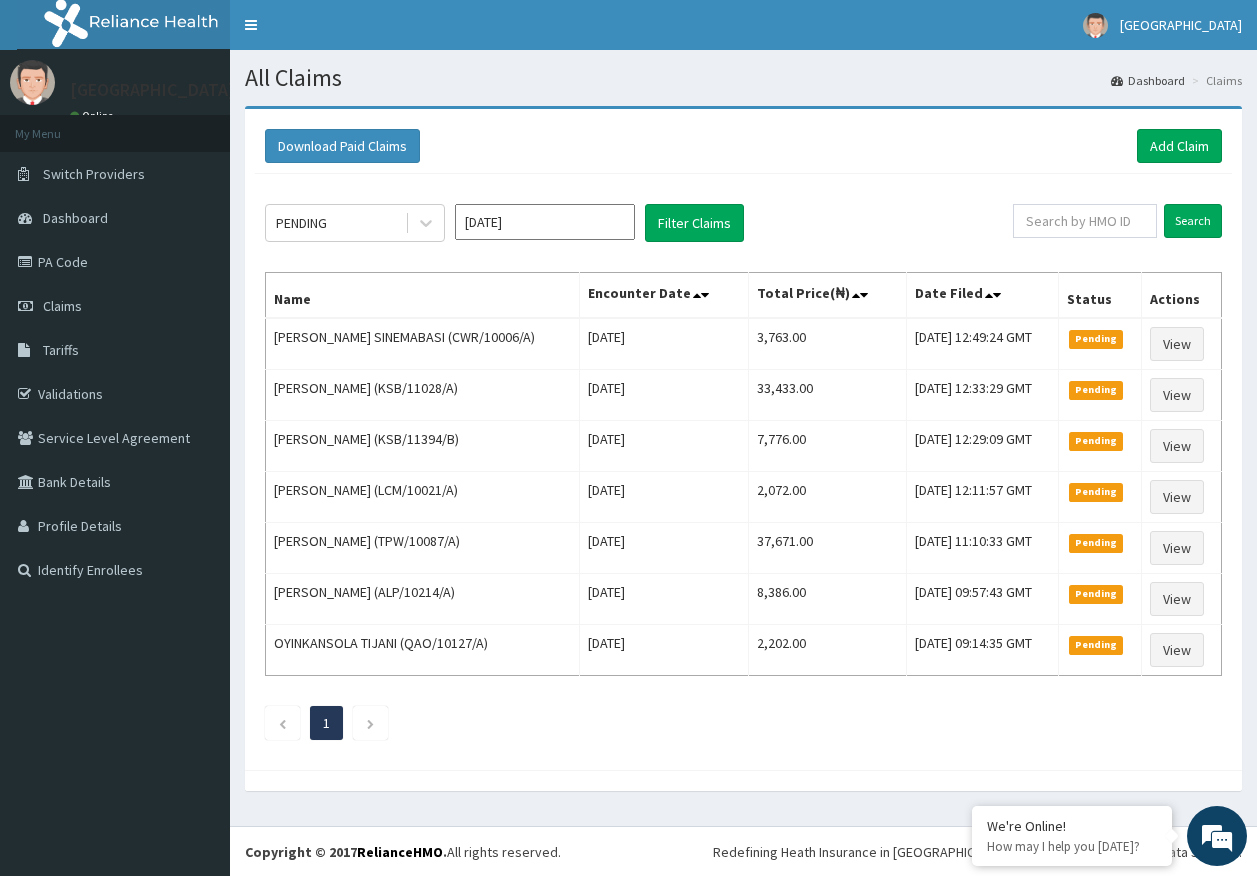 scroll, scrollTop: 0, scrollLeft: 0, axis: both 